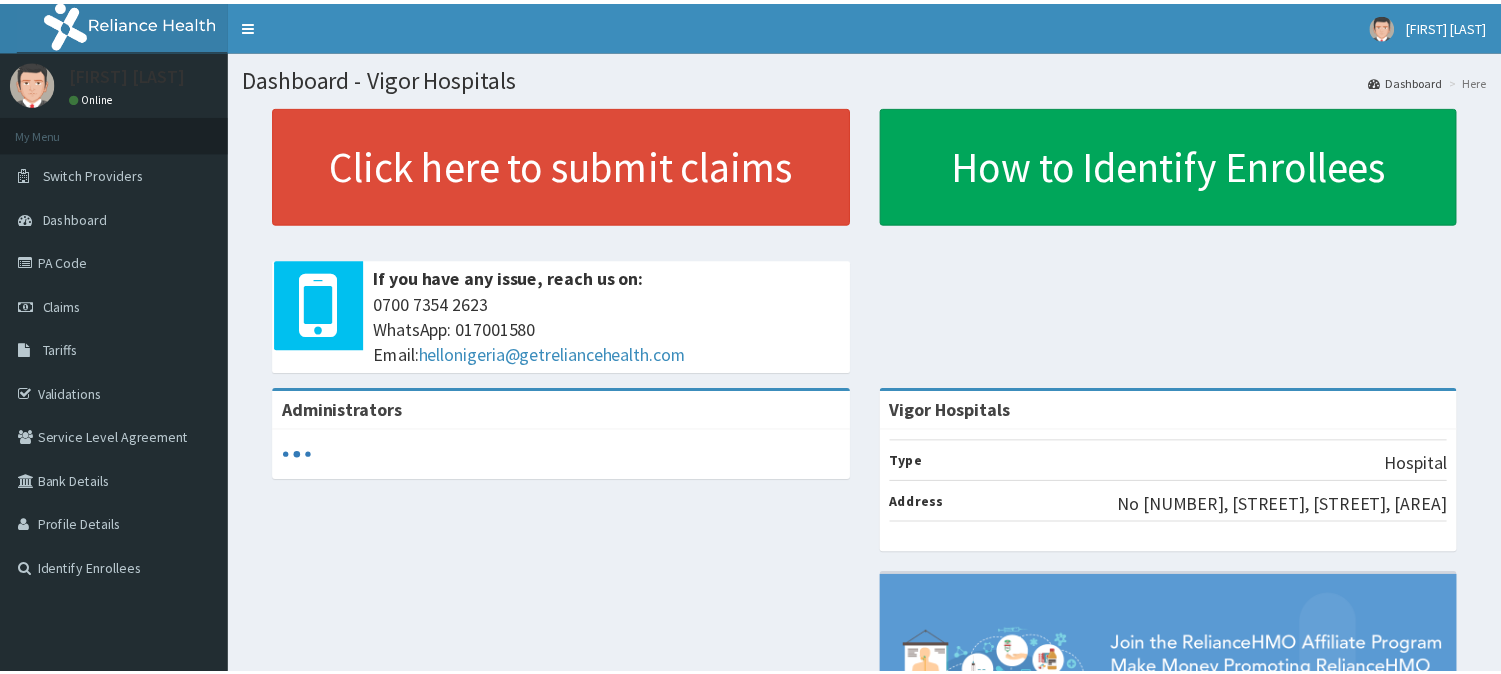 scroll, scrollTop: 0, scrollLeft: 0, axis: both 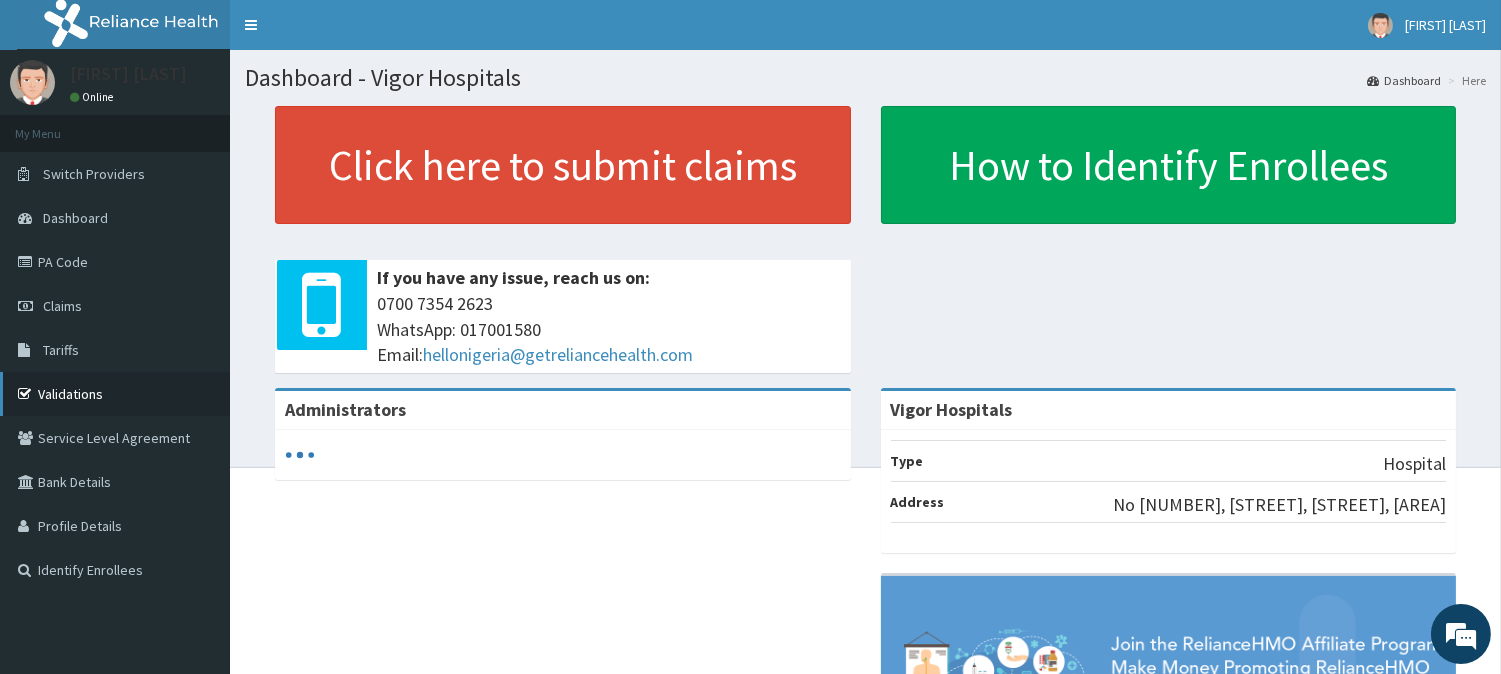 click on "Validations" at bounding box center (115, 394) 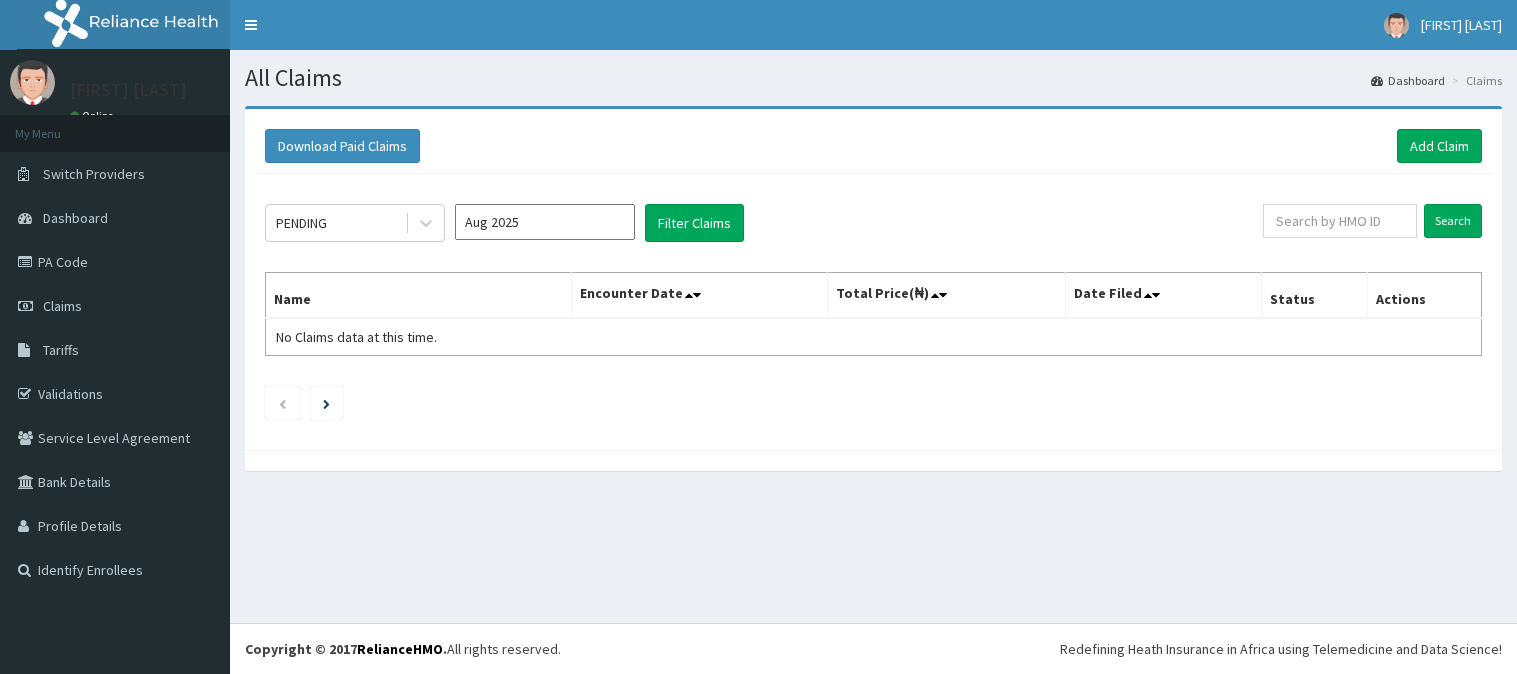 scroll, scrollTop: 0, scrollLeft: 0, axis: both 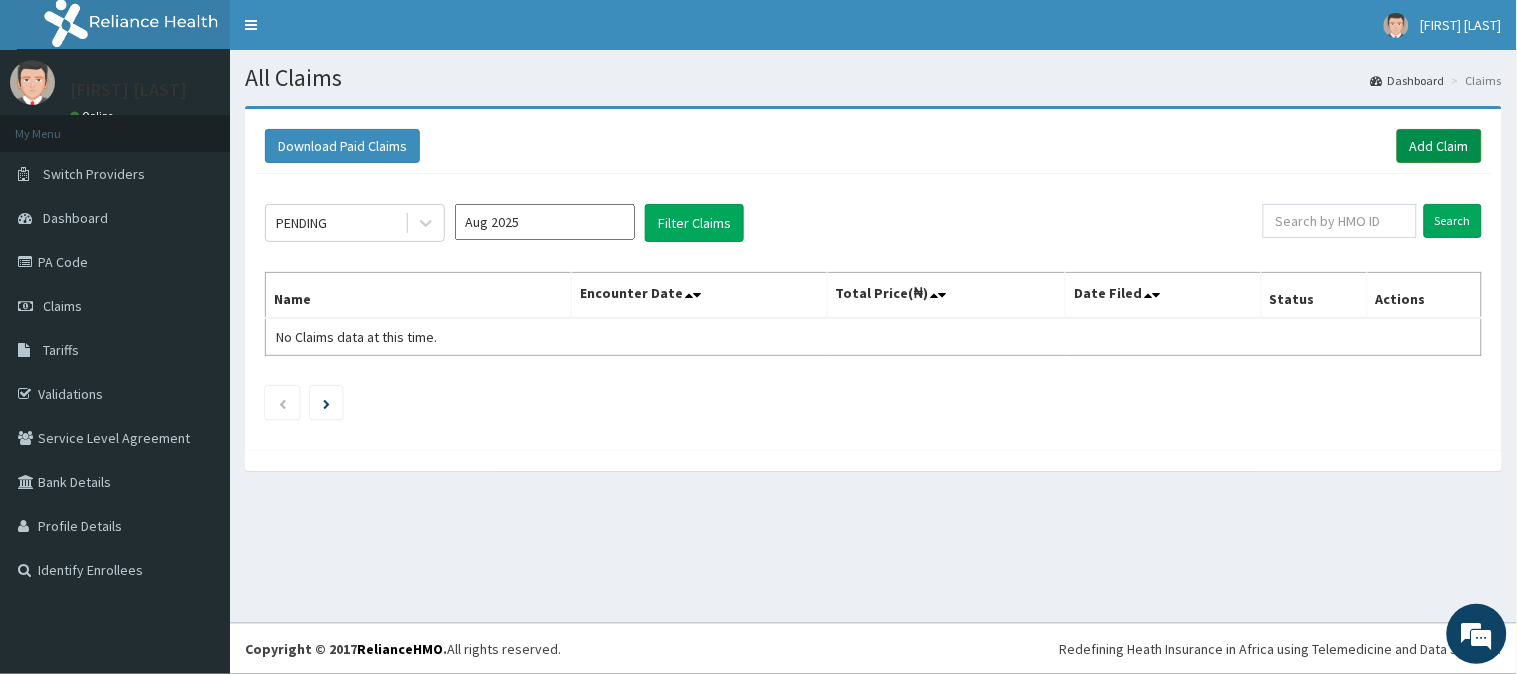 click on "Add Claim" at bounding box center (1439, 146) 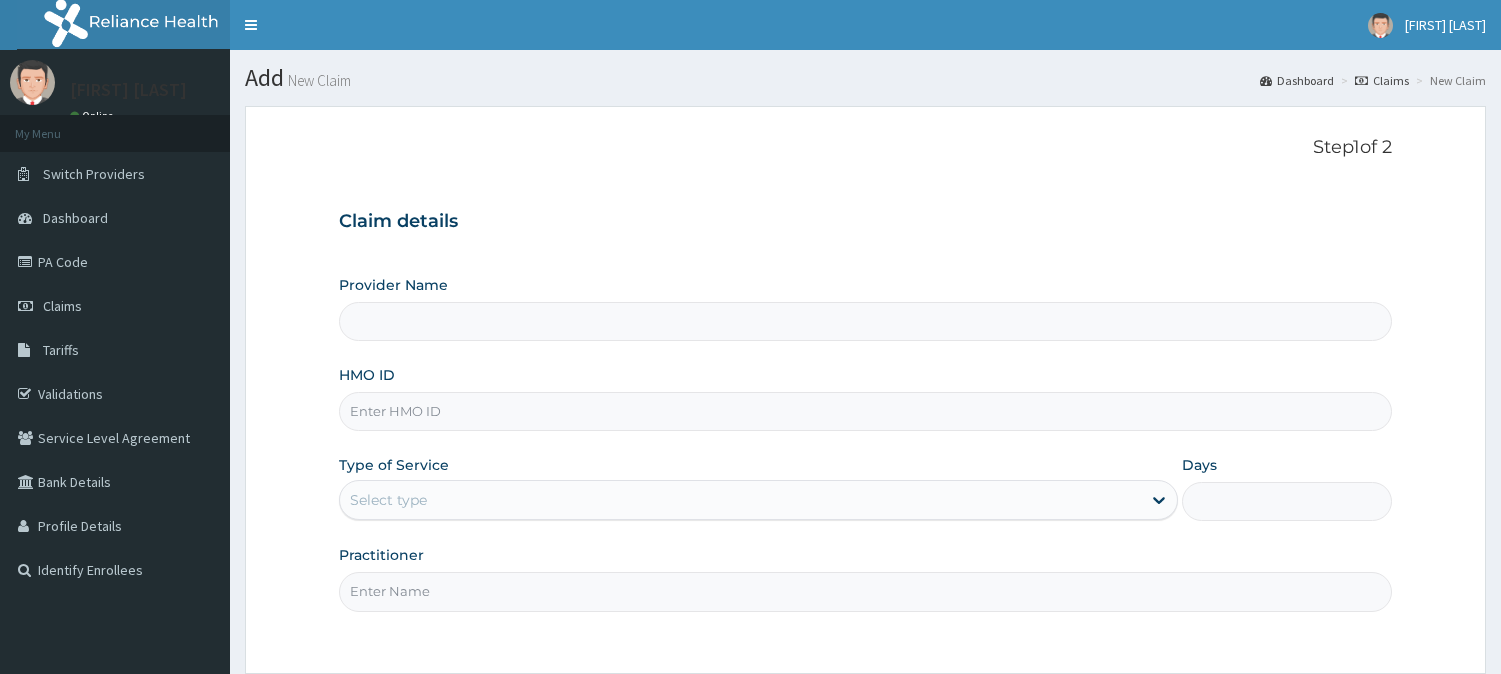 scroll, scrollTop: 0, scrollLeft: 0, axis: both 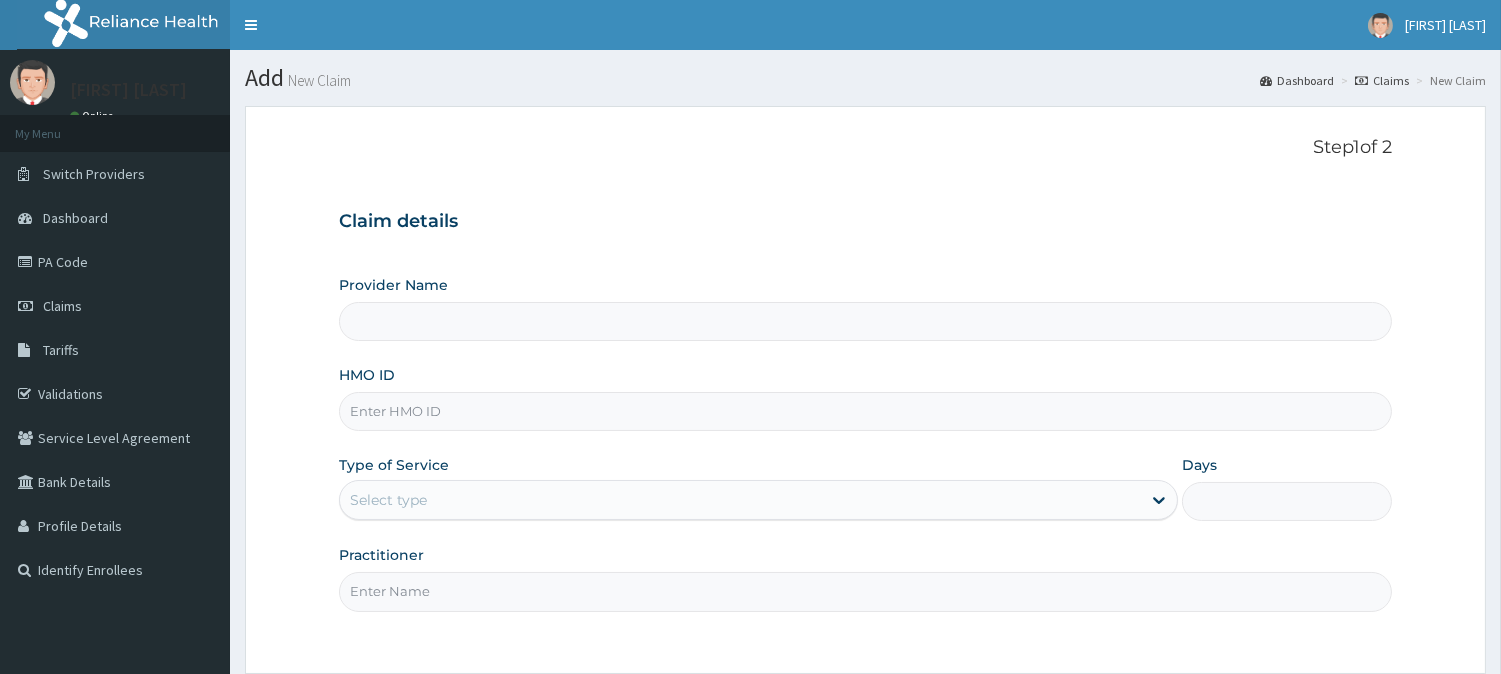 type on "Vigor Hospitals" 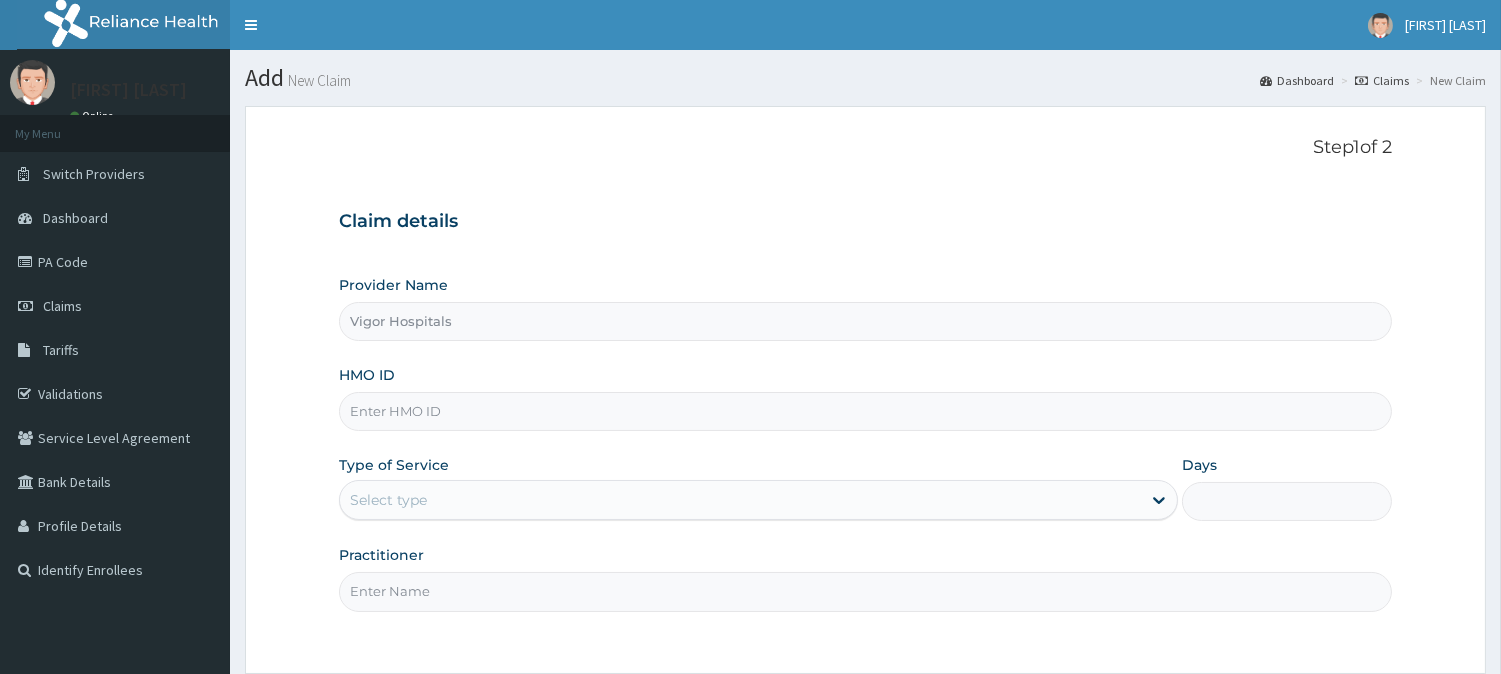 click on "HMO ID" at bounding box center [865, 411] 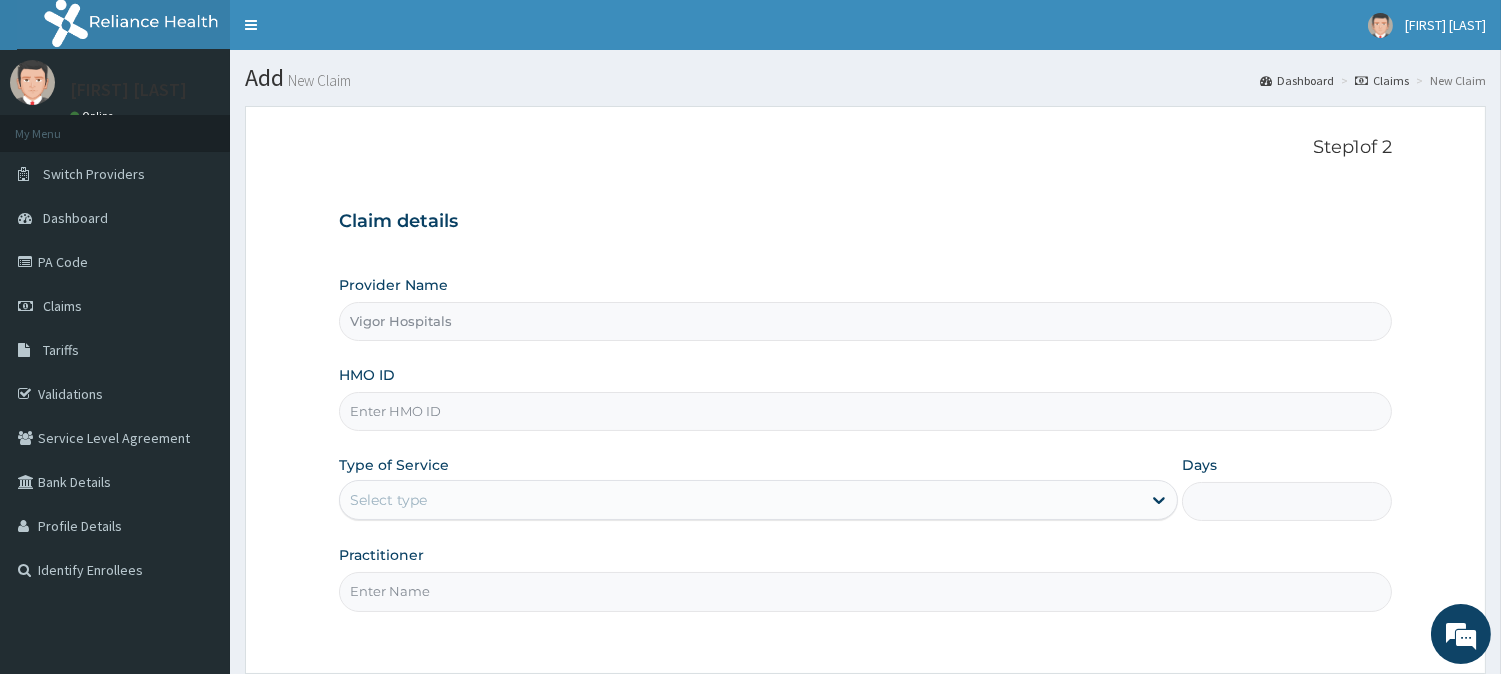 scroll, scrollTop: 0, scrollLeft: 0, axis: both 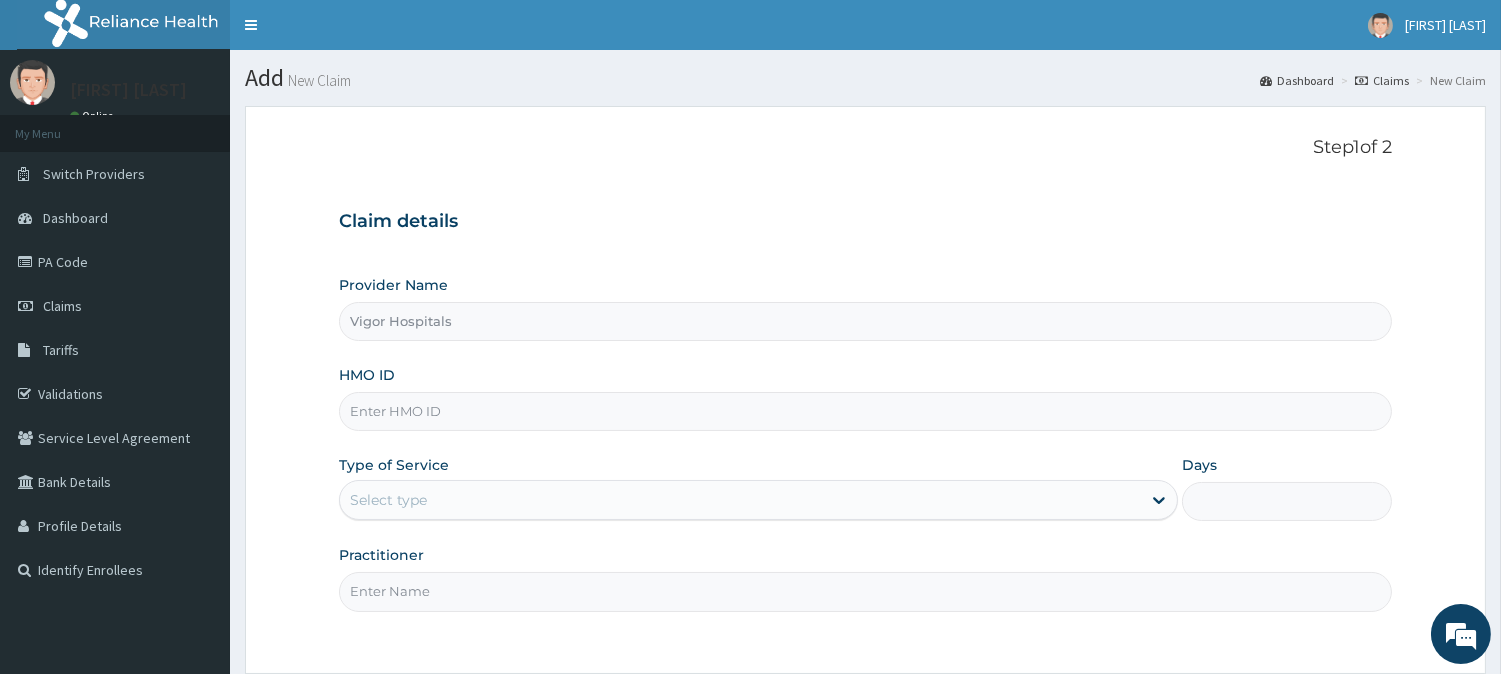 click on "HMO ID" at bounding box center (865, 411) 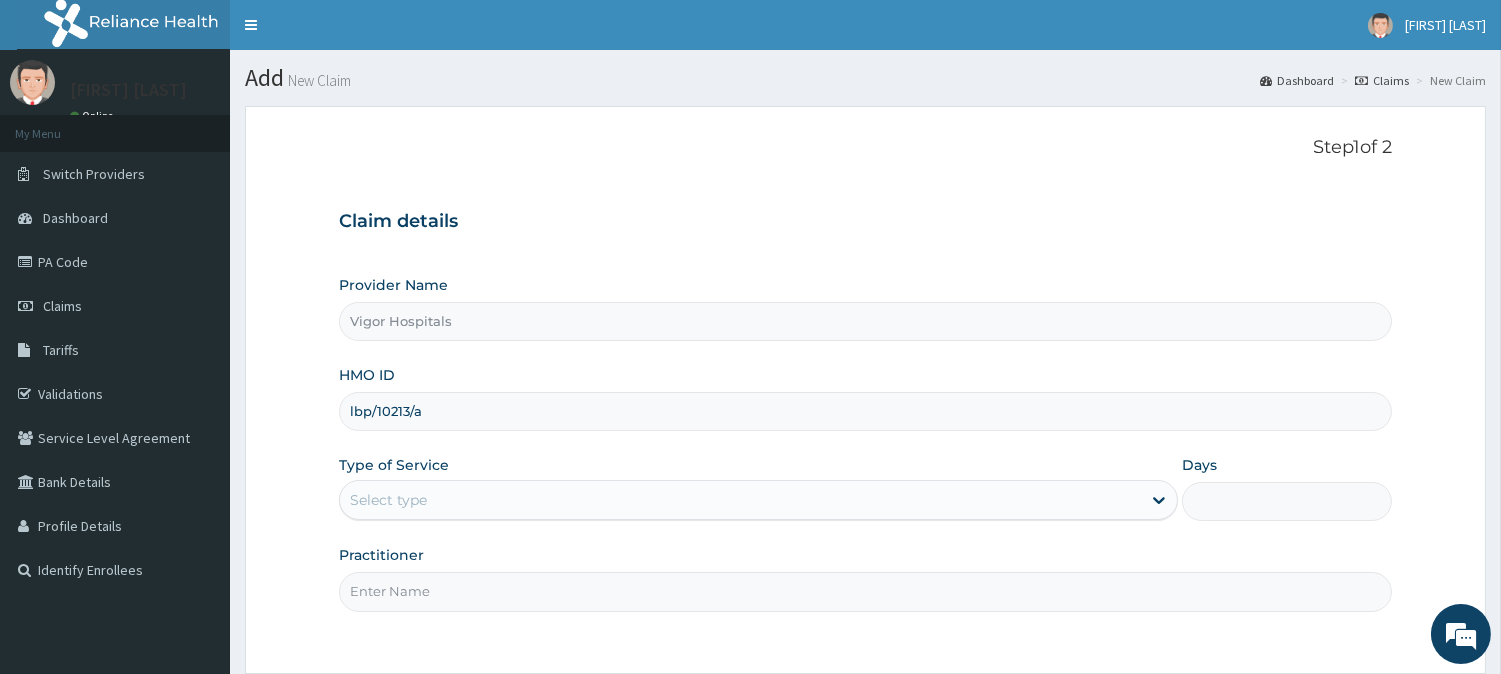 click on "lbp/10213/a" at bounding box center [865, 411] 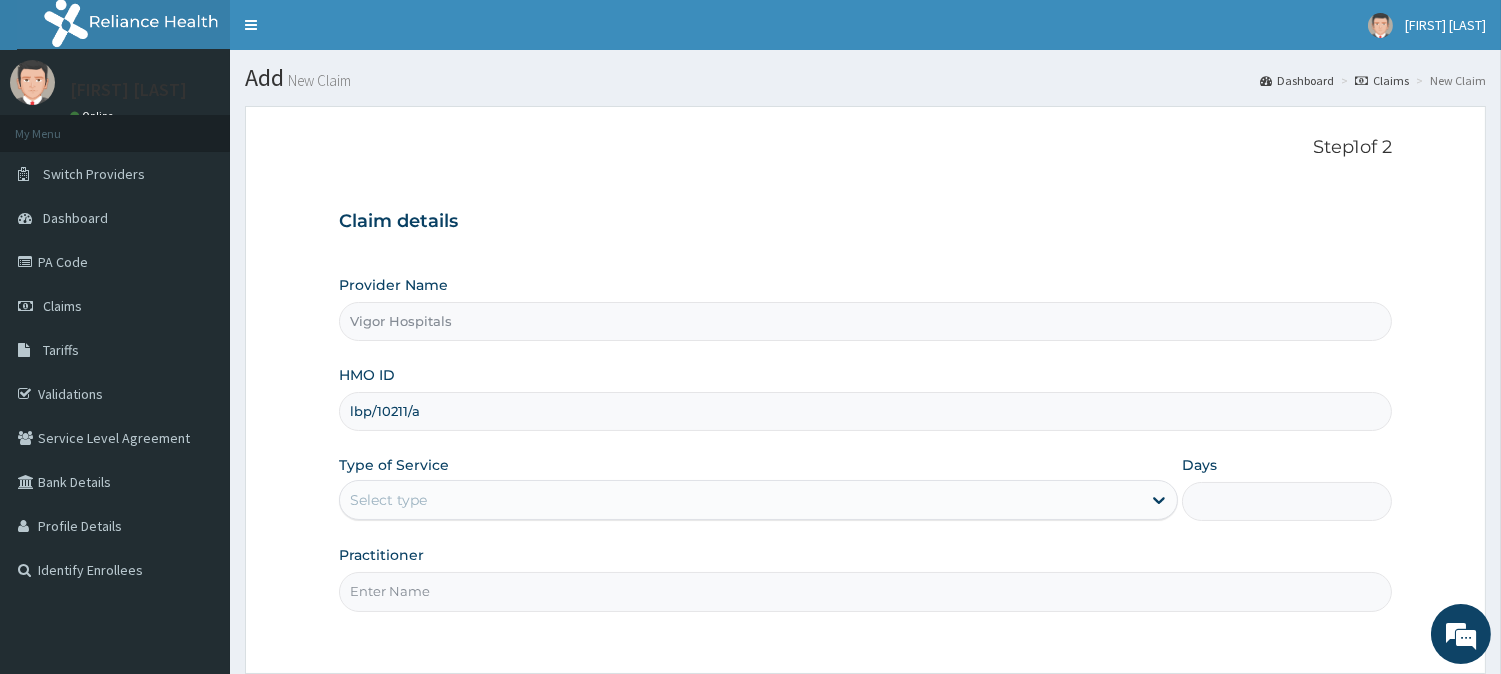 click on "lbp/10211/a" at bounding box center [865, 411] 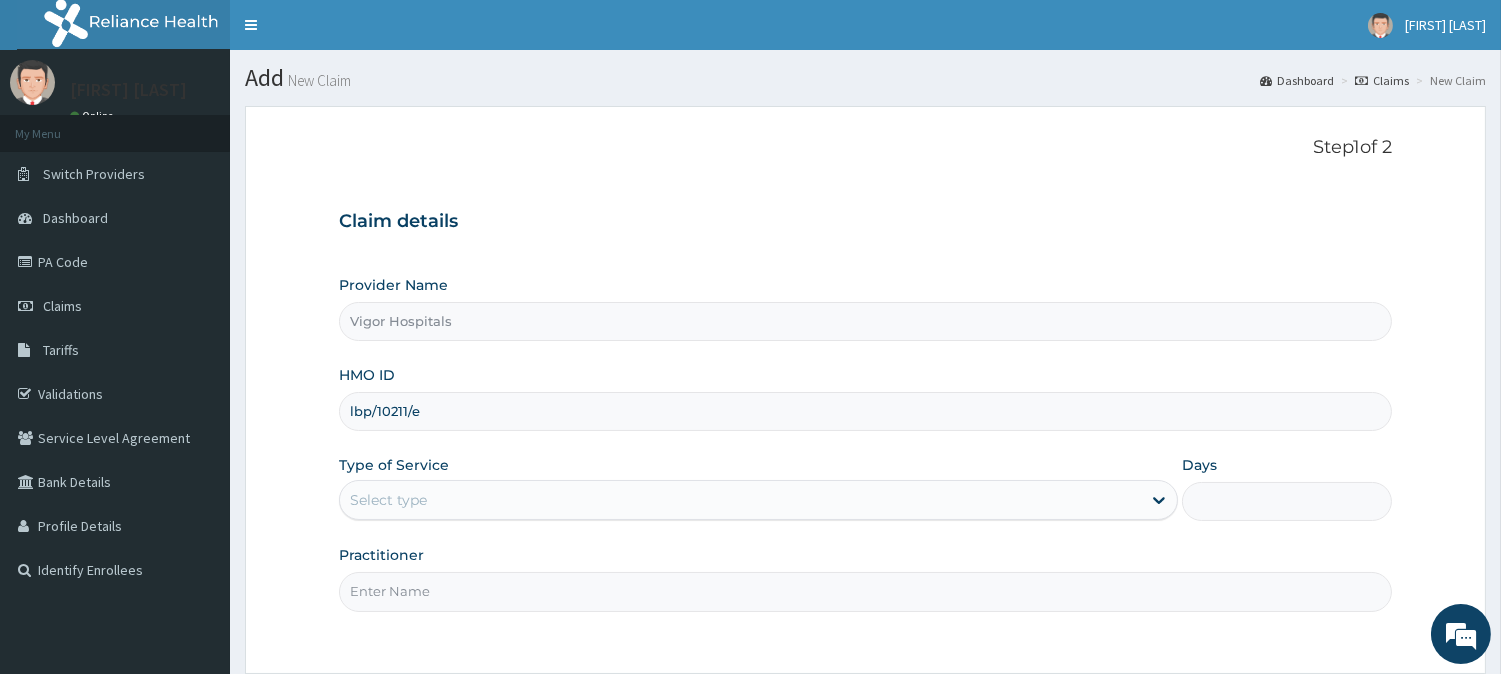 type on "lbp/10211/e" 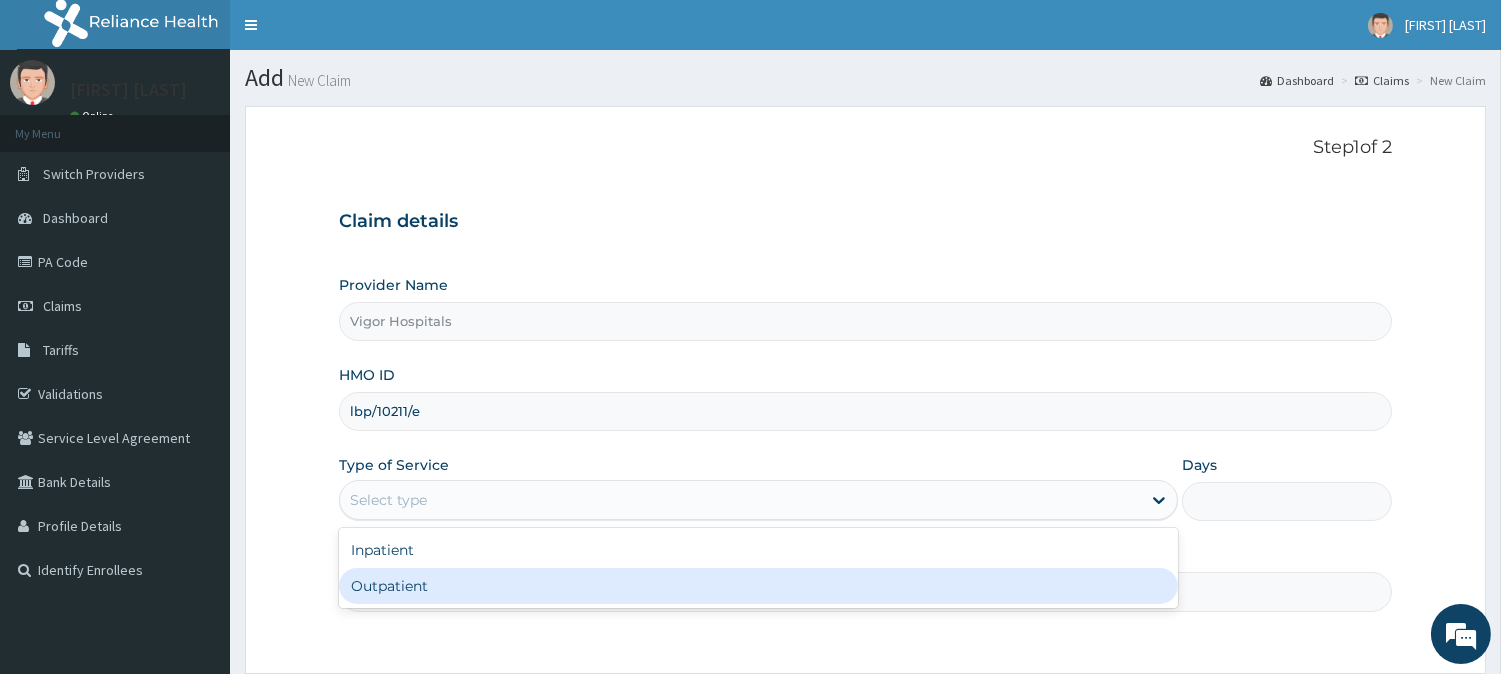 drag, startPoint x: 417, startPoint y: 494, endPoint x: 392, endPoint y: 580, distance: 89.560036 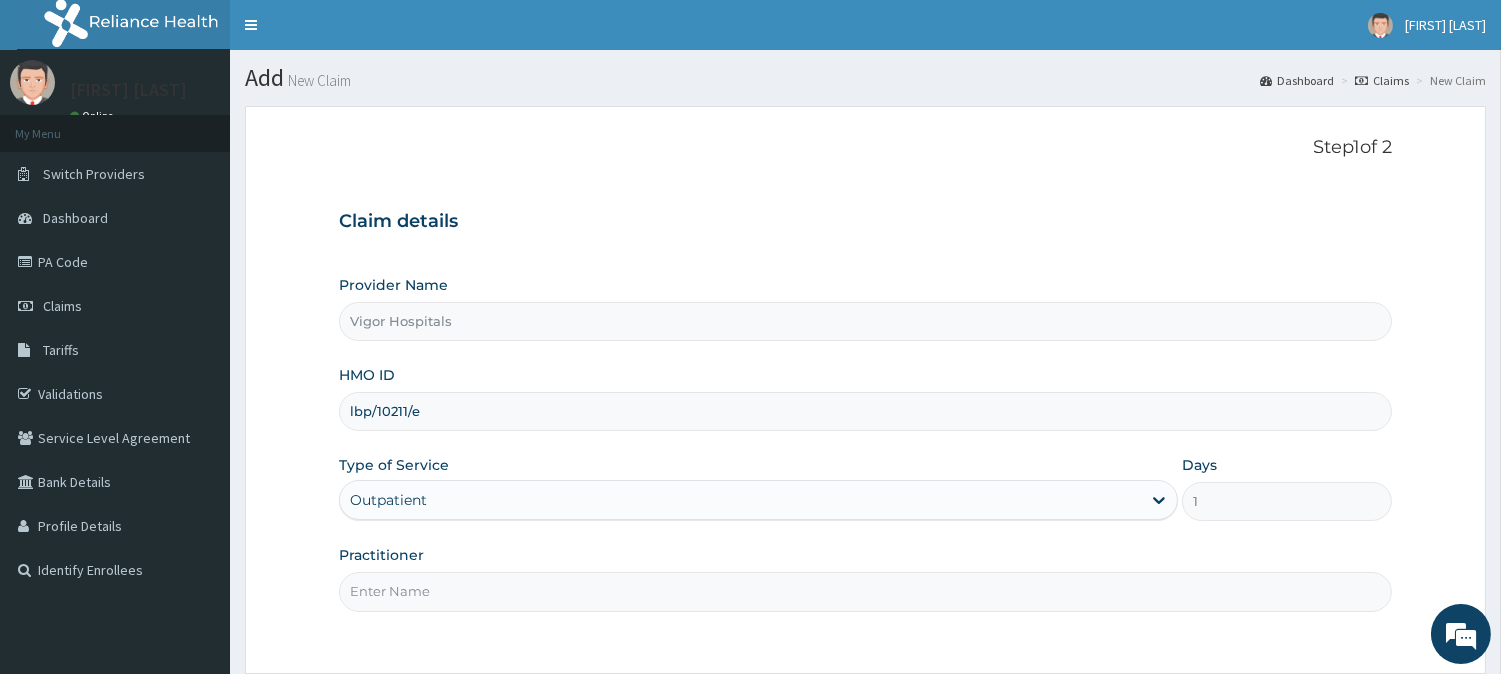 click on "Practitioner" at bounding box center (865, 591) 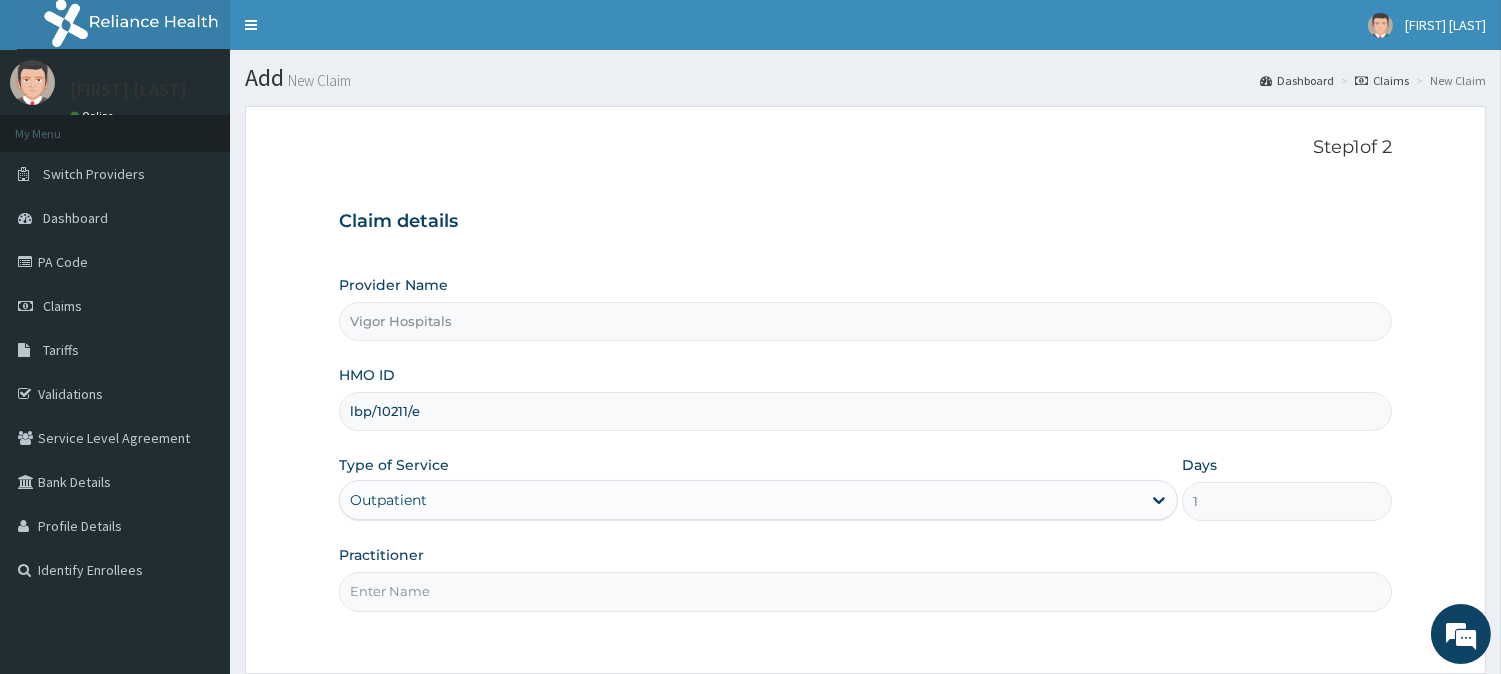 type on "OKO ONYEDIKACHI" 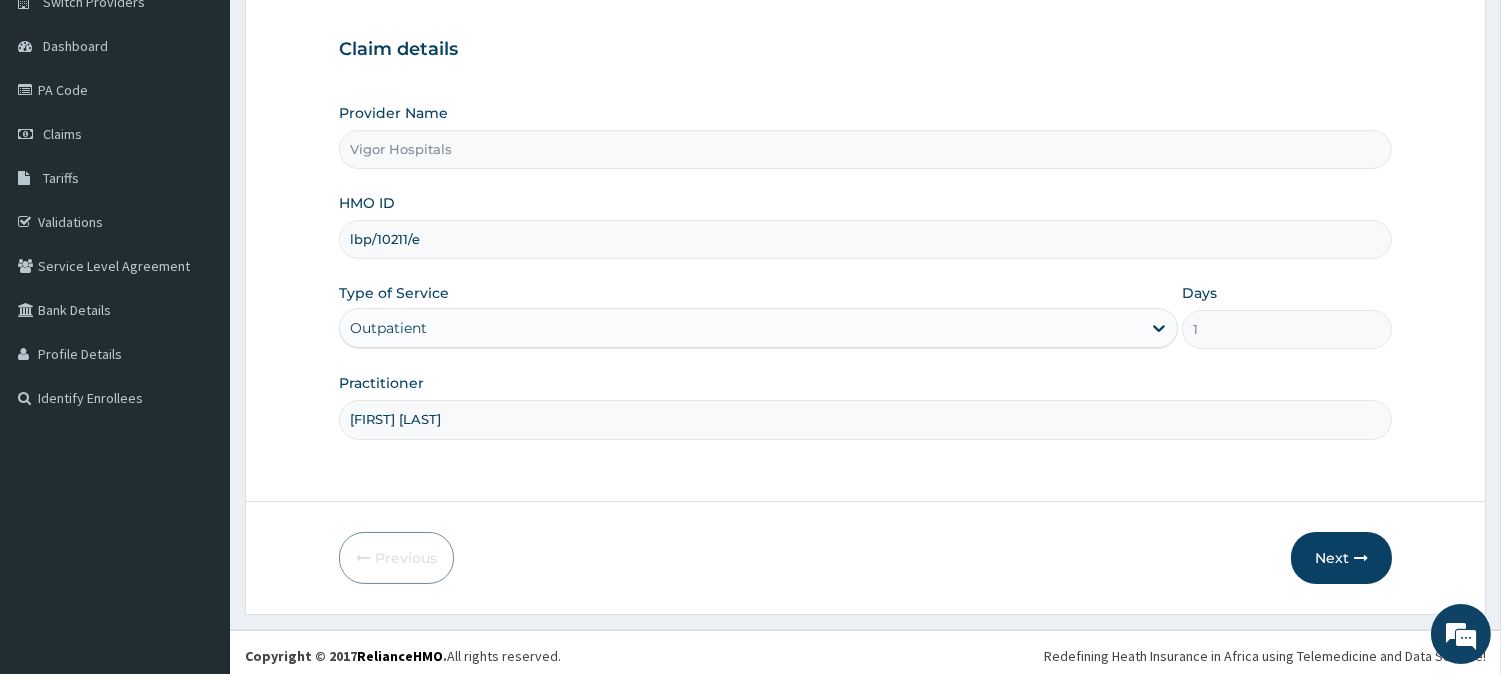 scroll, scrollTop: 178, scrollLeft: 0, axis: vertical 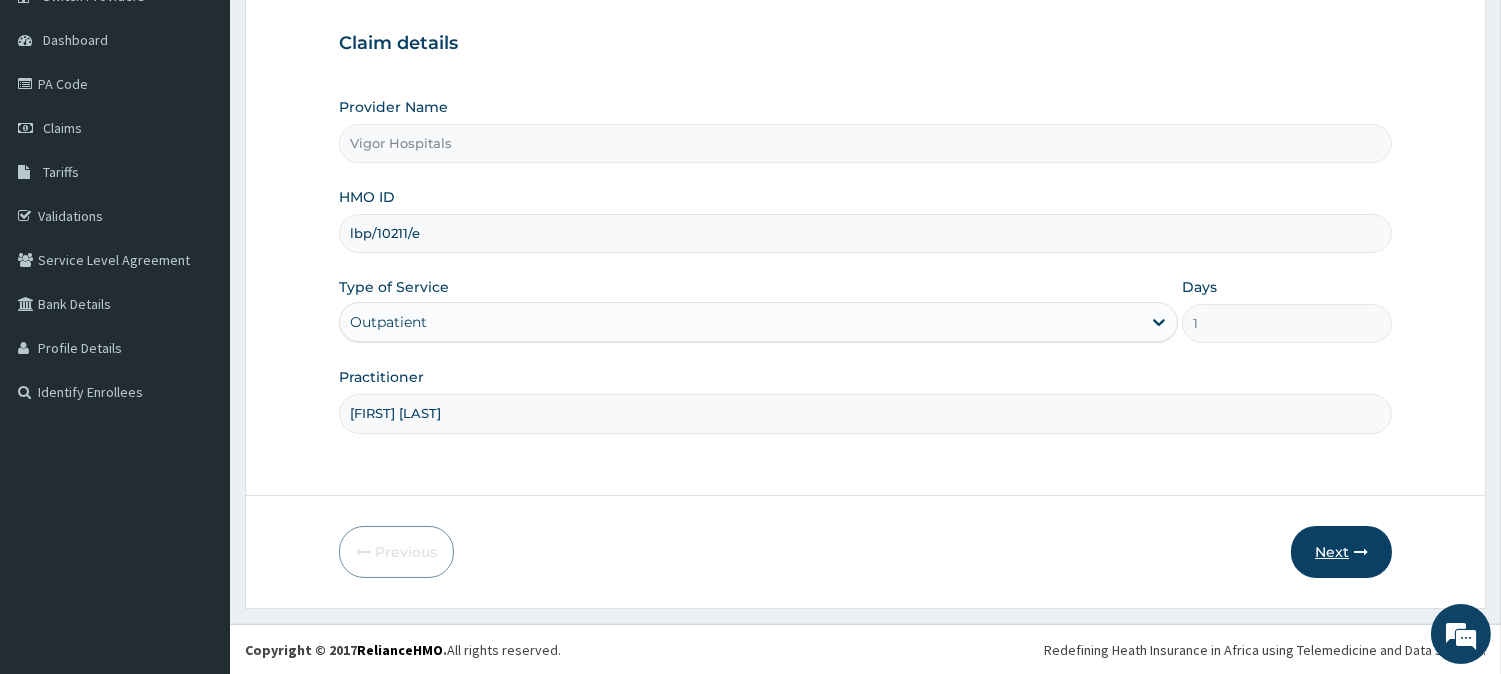 click on "Next" at bounding box center (1341, 552) 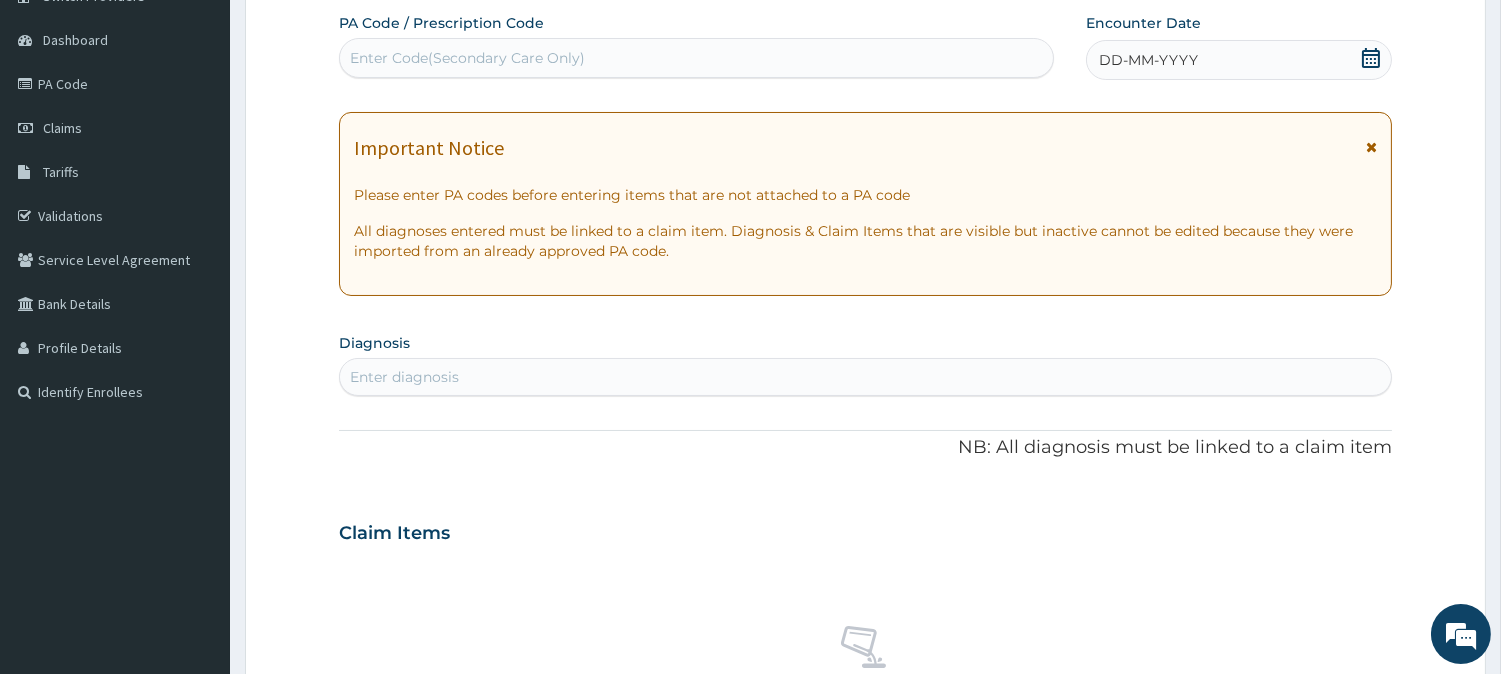 click on "DD-MM-YYYY" at bounding box center (1148, 60) 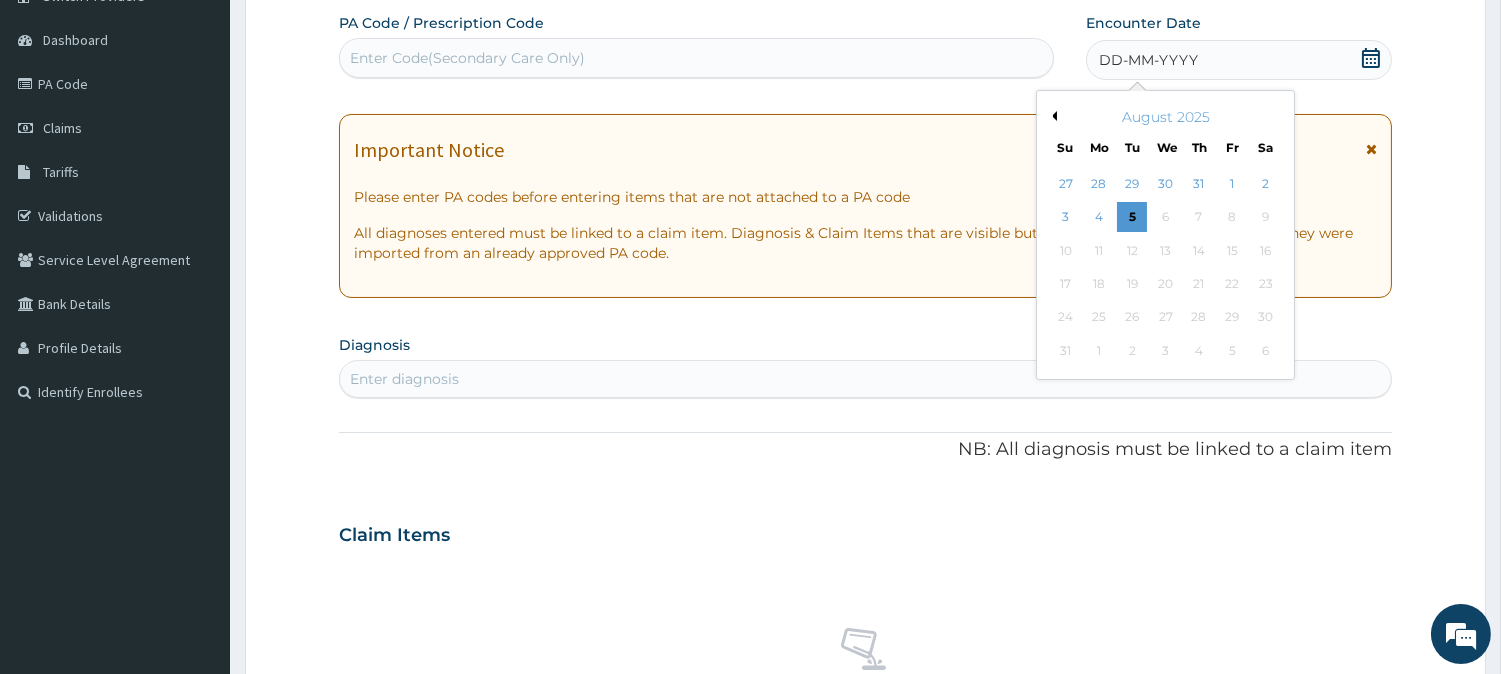 click on "Previous Month" at bounding box center [1052, 116] 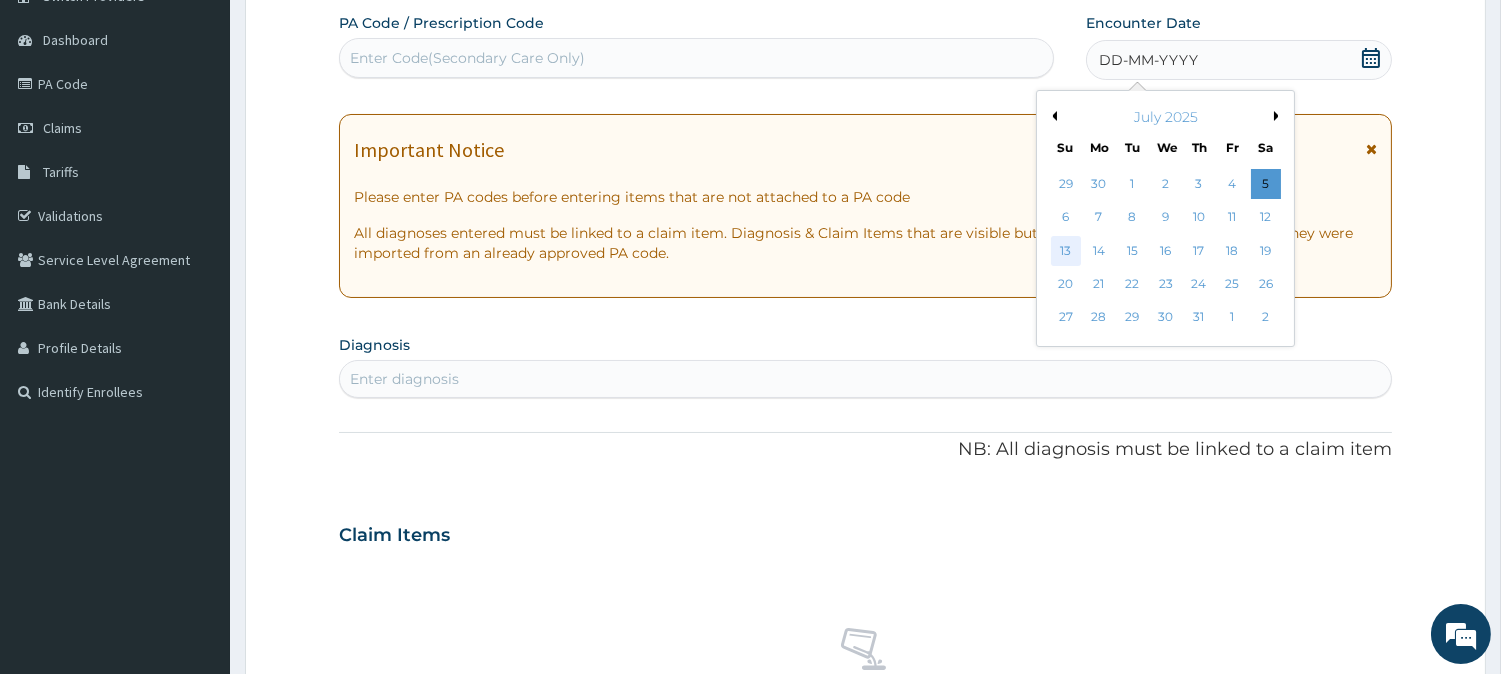 click on "13" at bounding box center [1065, 251] 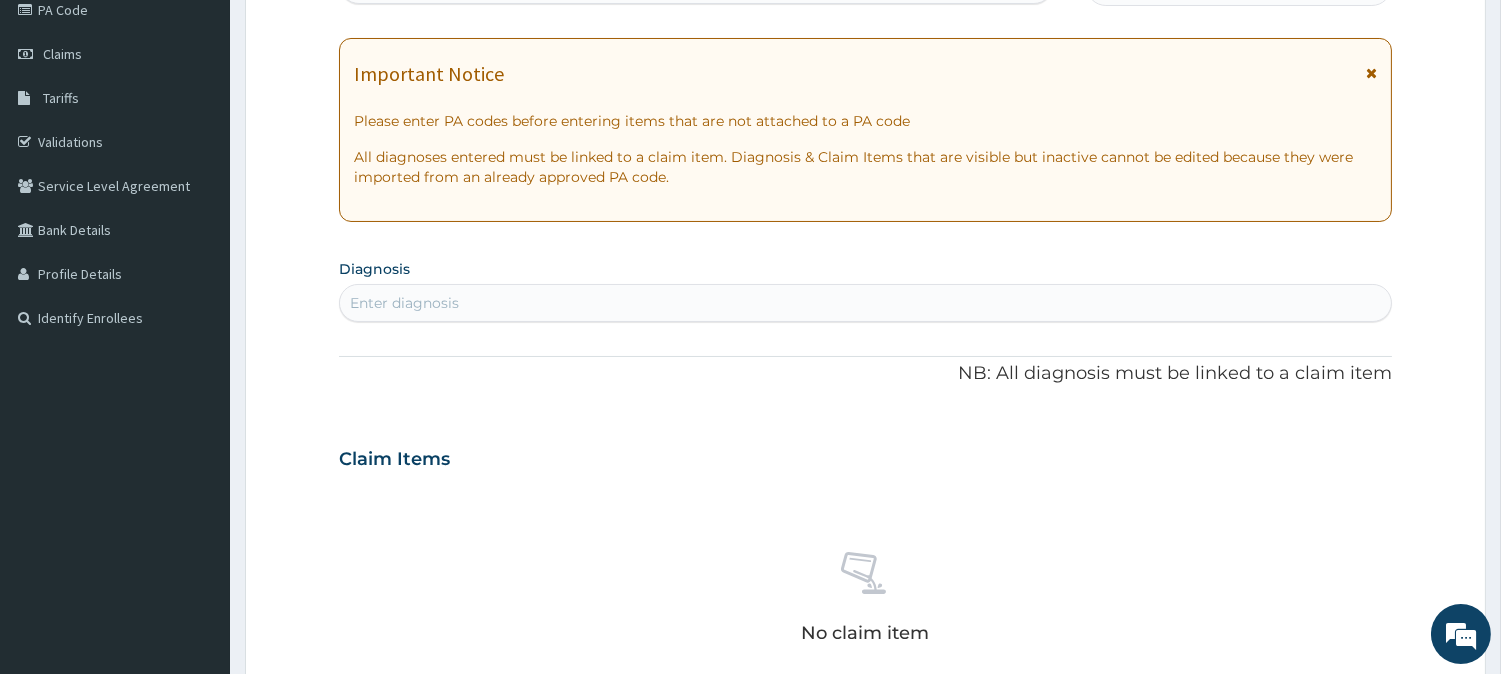 scroll, scrollTop: 290, scrollLeft: 0, axis: vertical 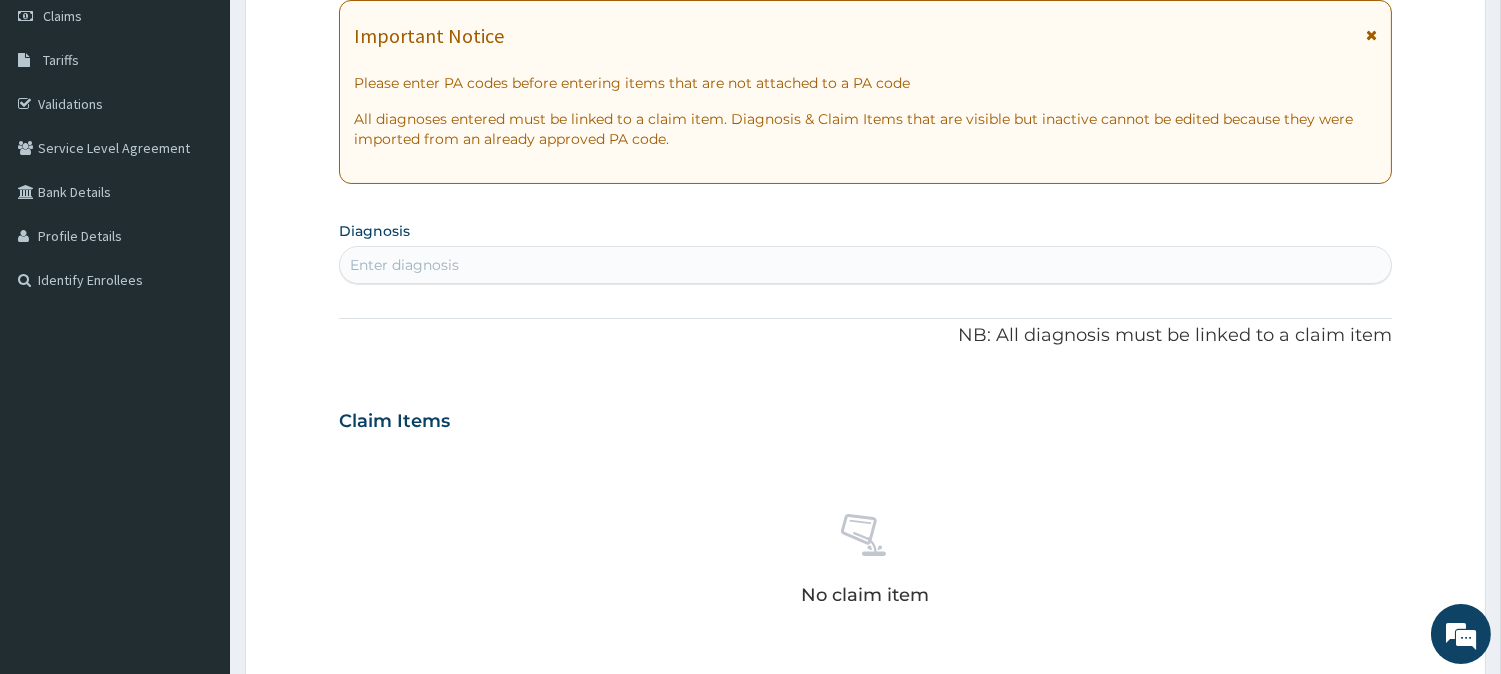 click on "Enter diagnosis" at bounding box center [865, 265] 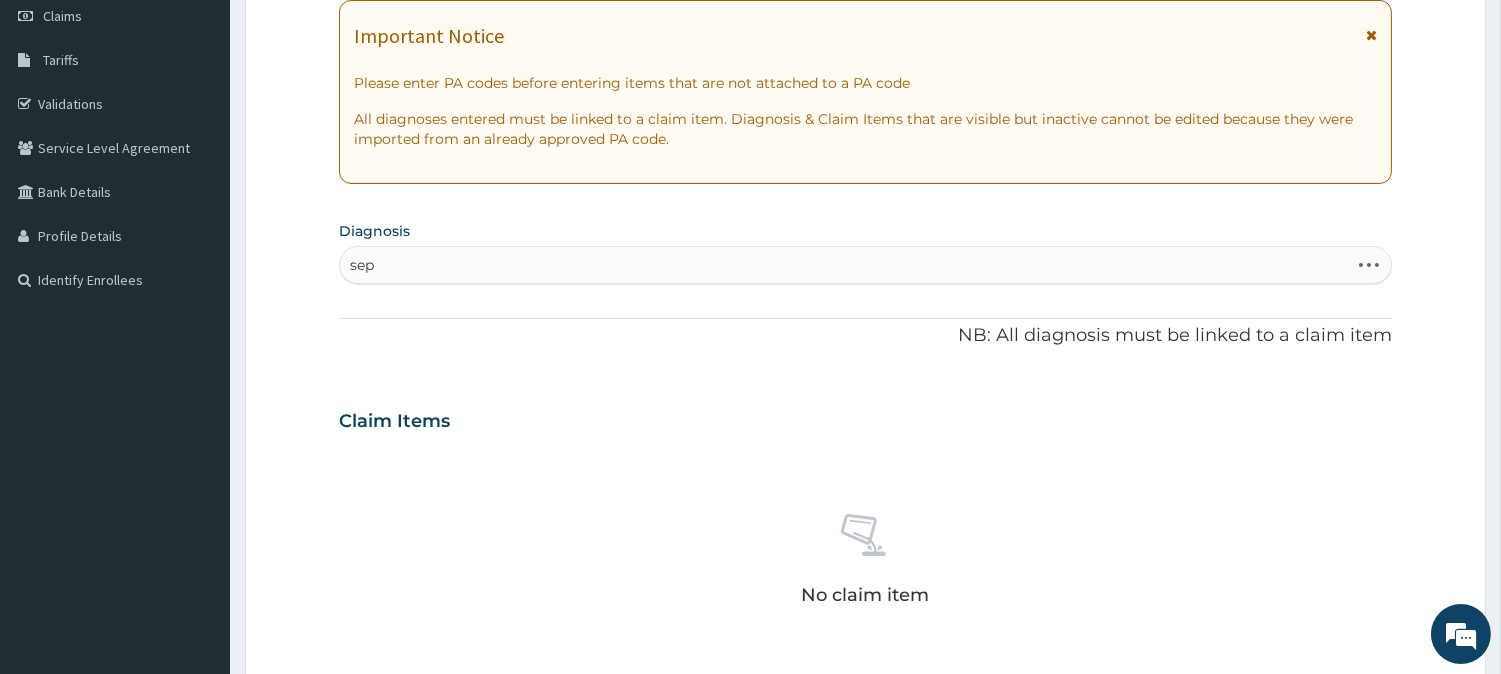 type on "seps" 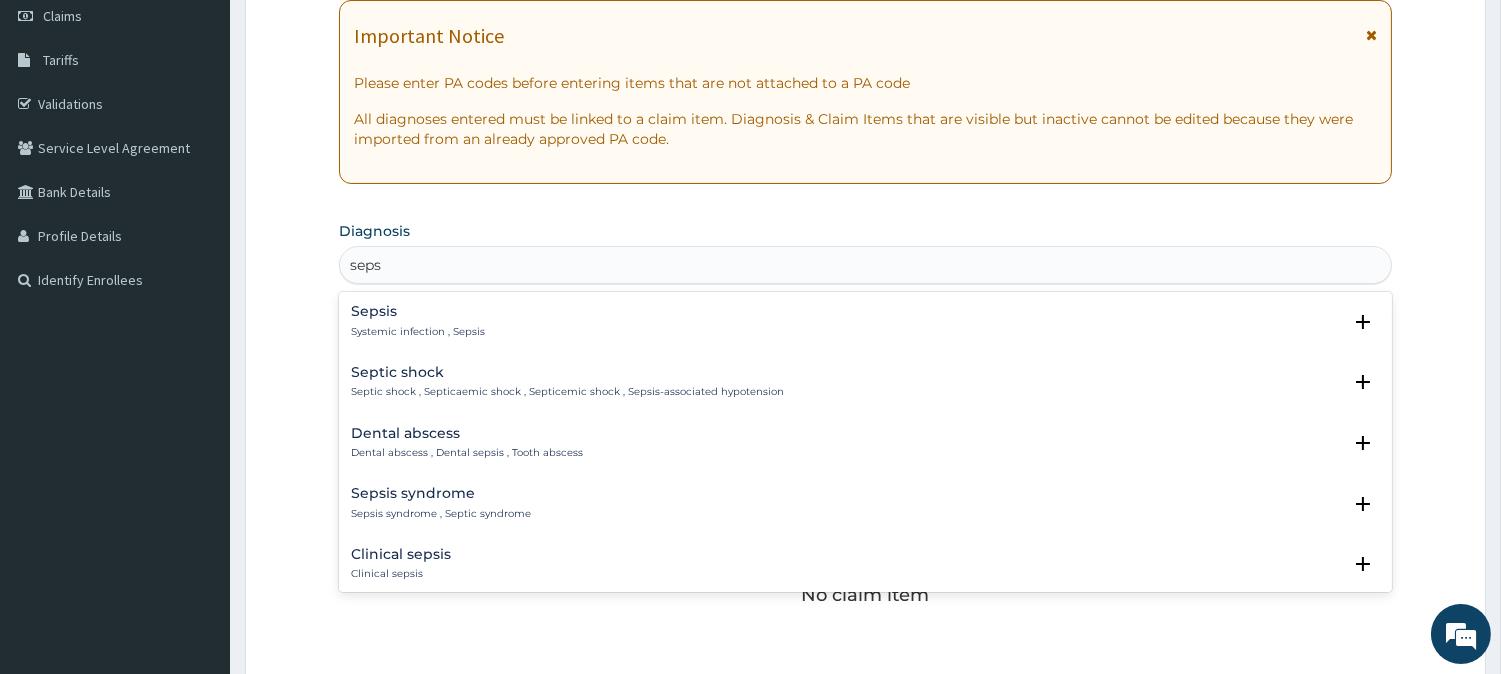 click on "Sepsis" at bounding box center [418, 311] 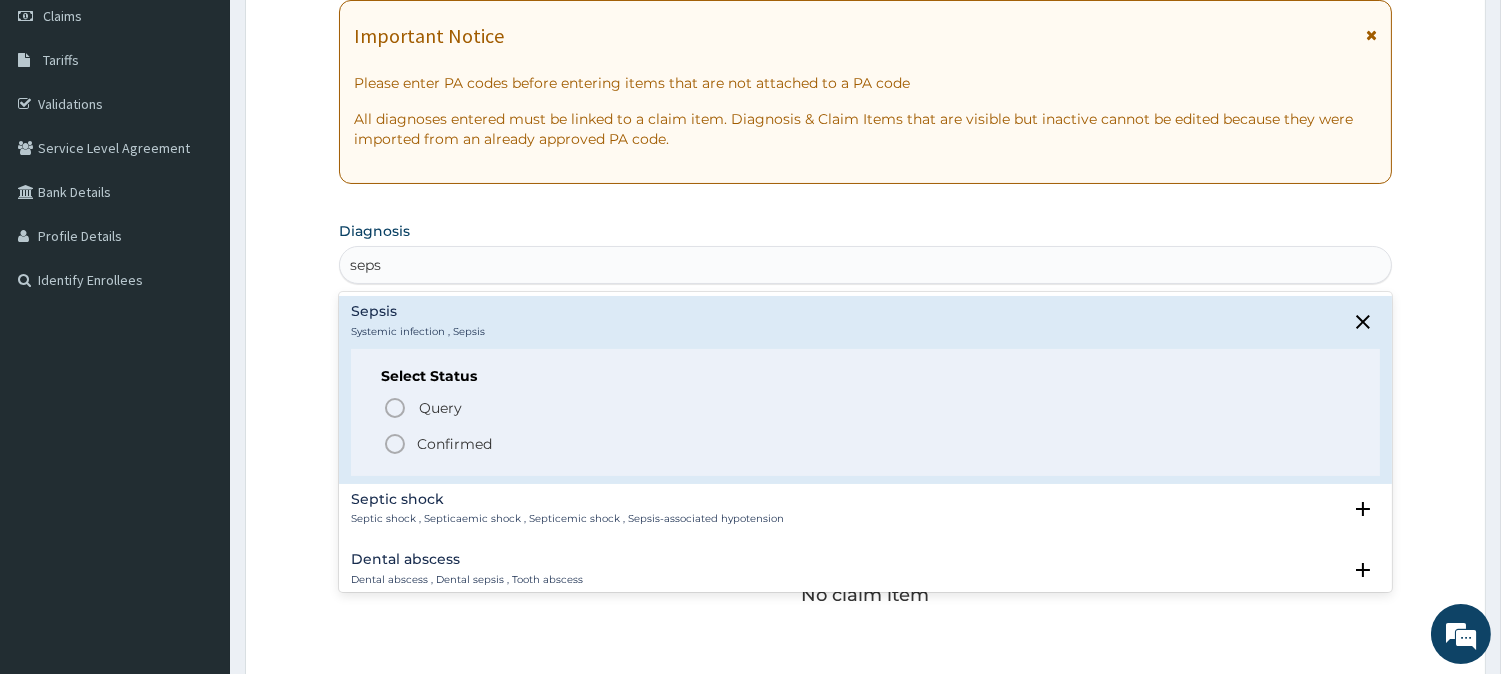 click on "Confirmed" at bounding box center (866, 444) 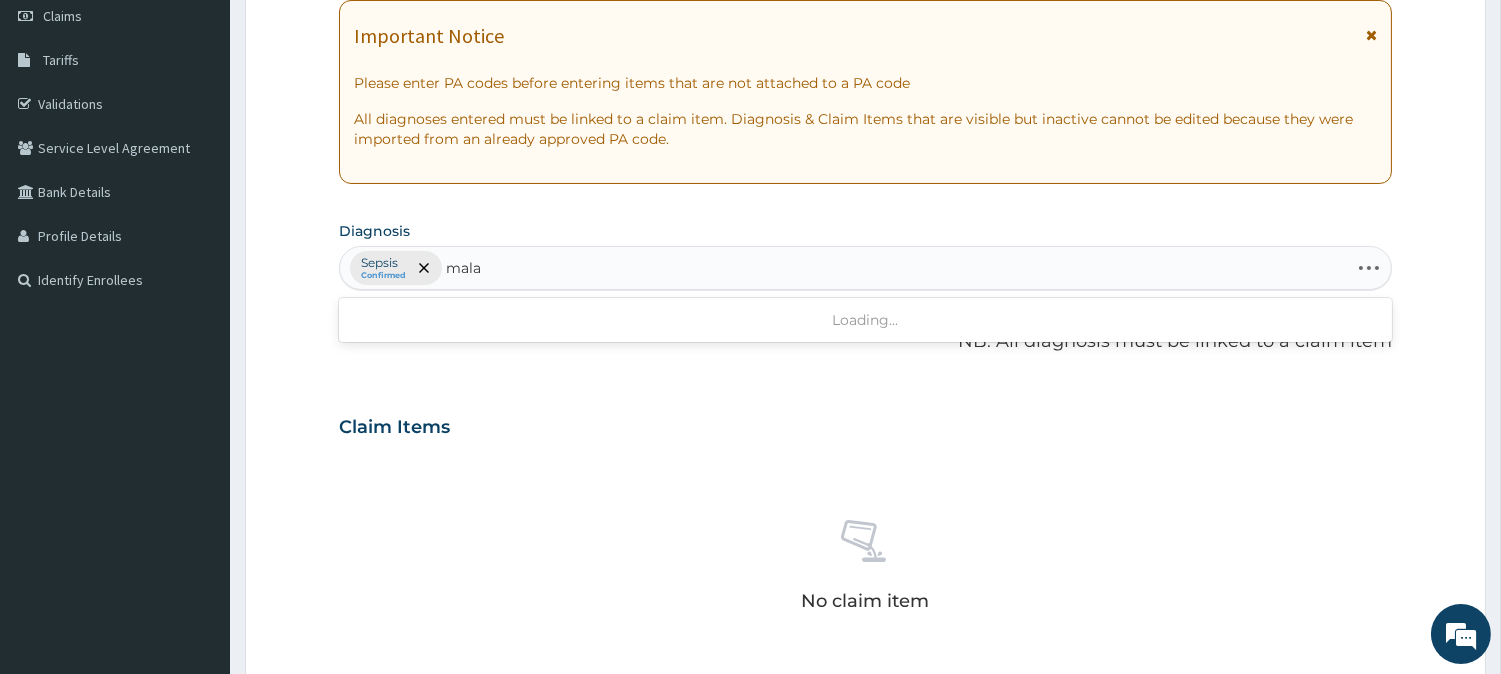 type on "malar" 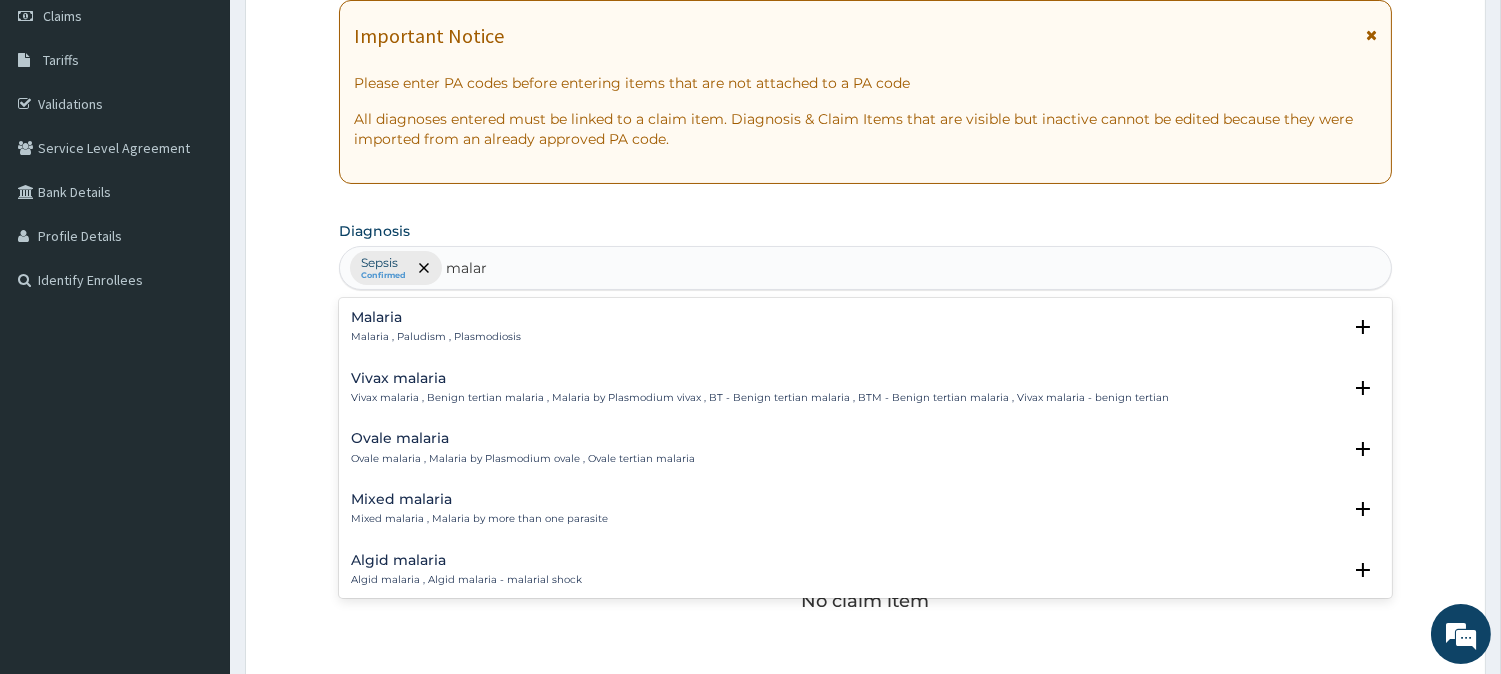 click on "Malaria" at bounding box center [436, 317] 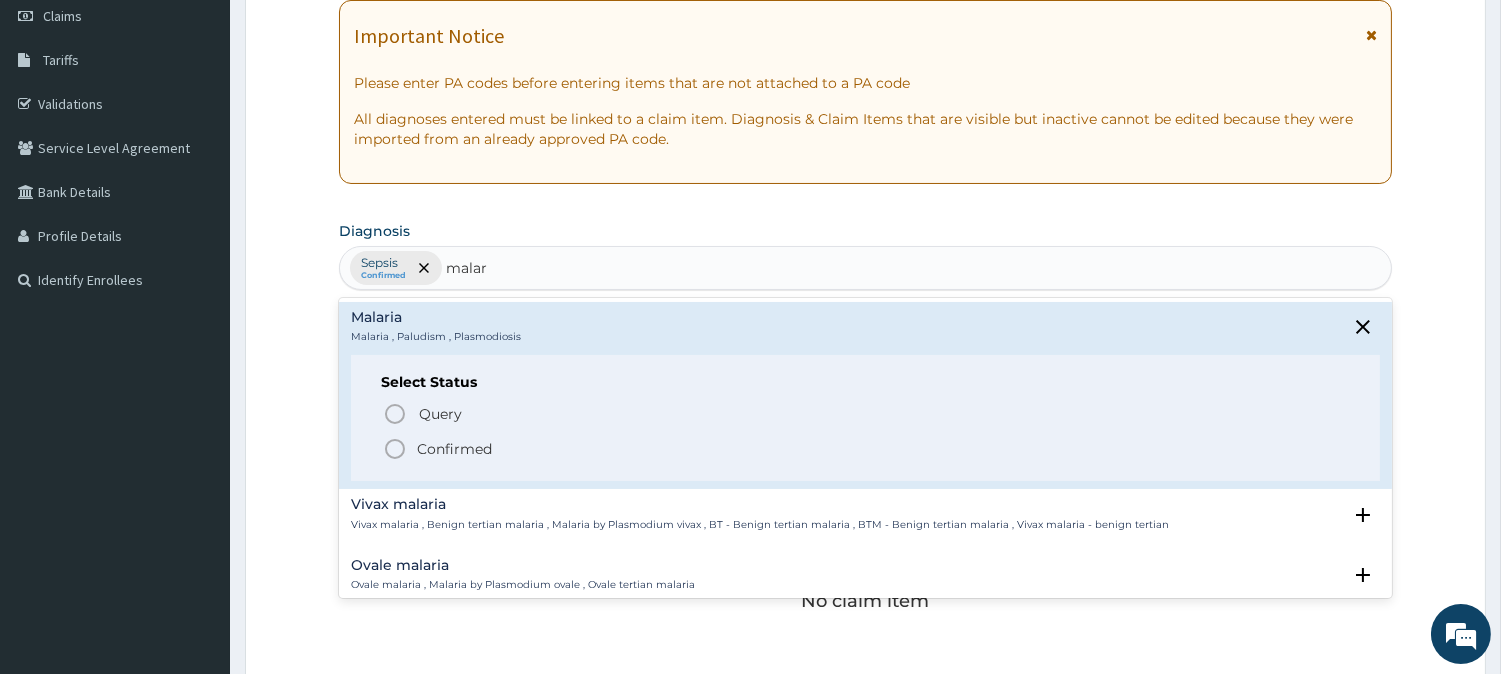 click 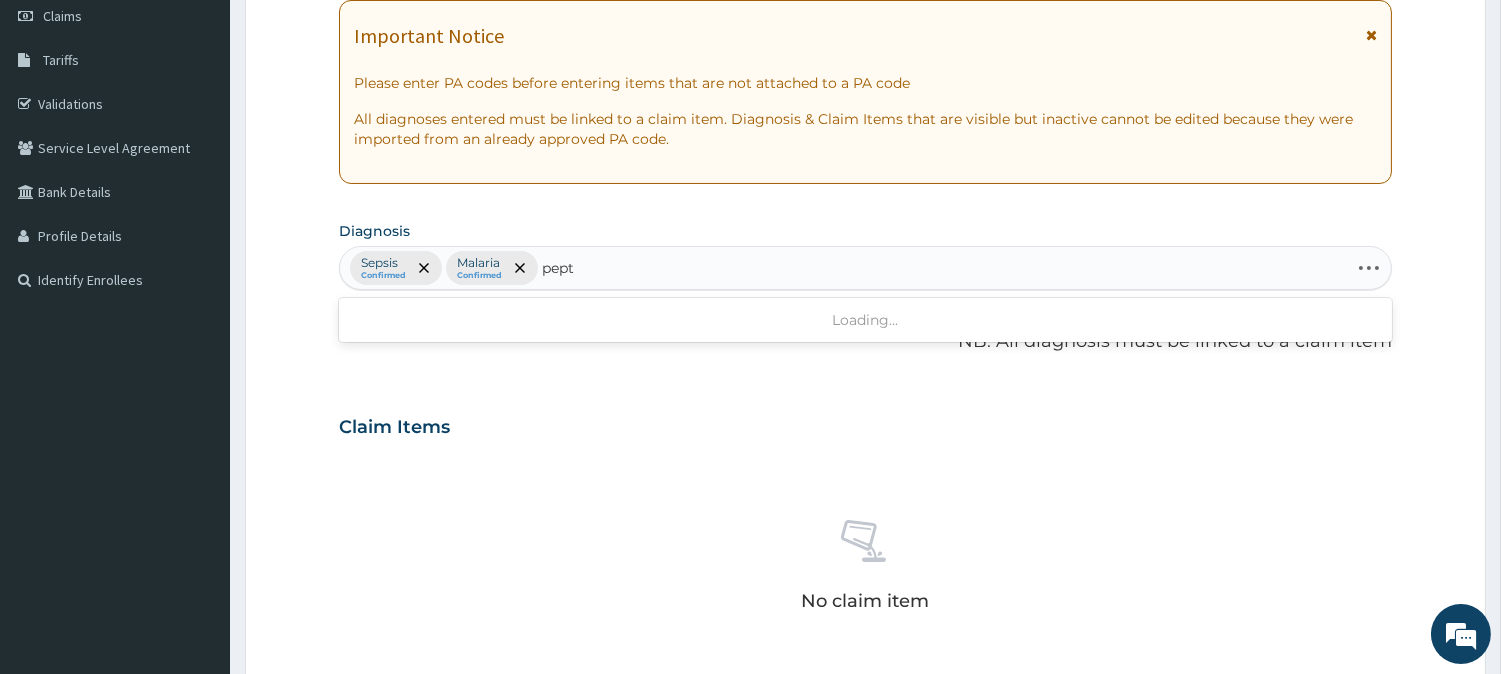 type on "pepti" 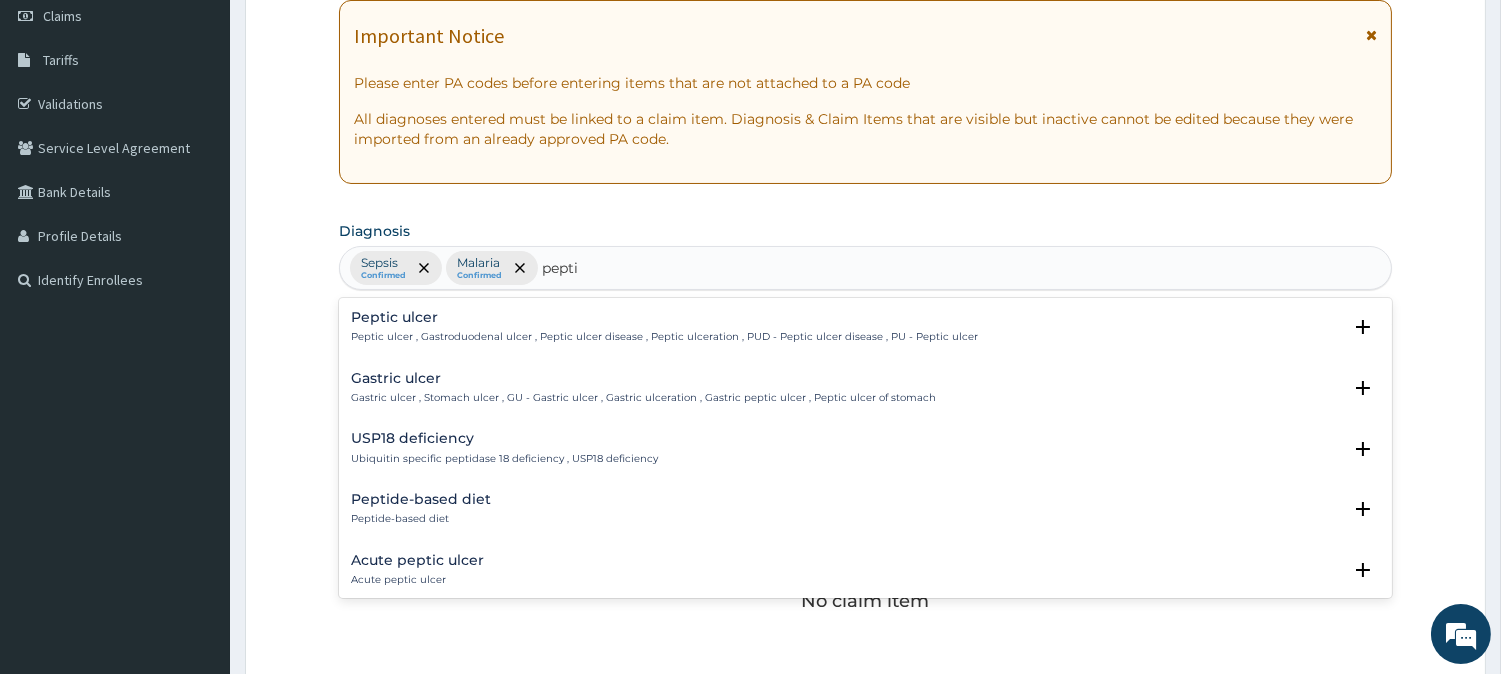 click on "Peptic ulcer Peptic ulcer , Gastroduodenal ulcer , Peptic ulcer disease , Peptic ulceration , PUD - Peptic ulcer disease , PU - Peptic ulcer" at bounding box center [664, 327] 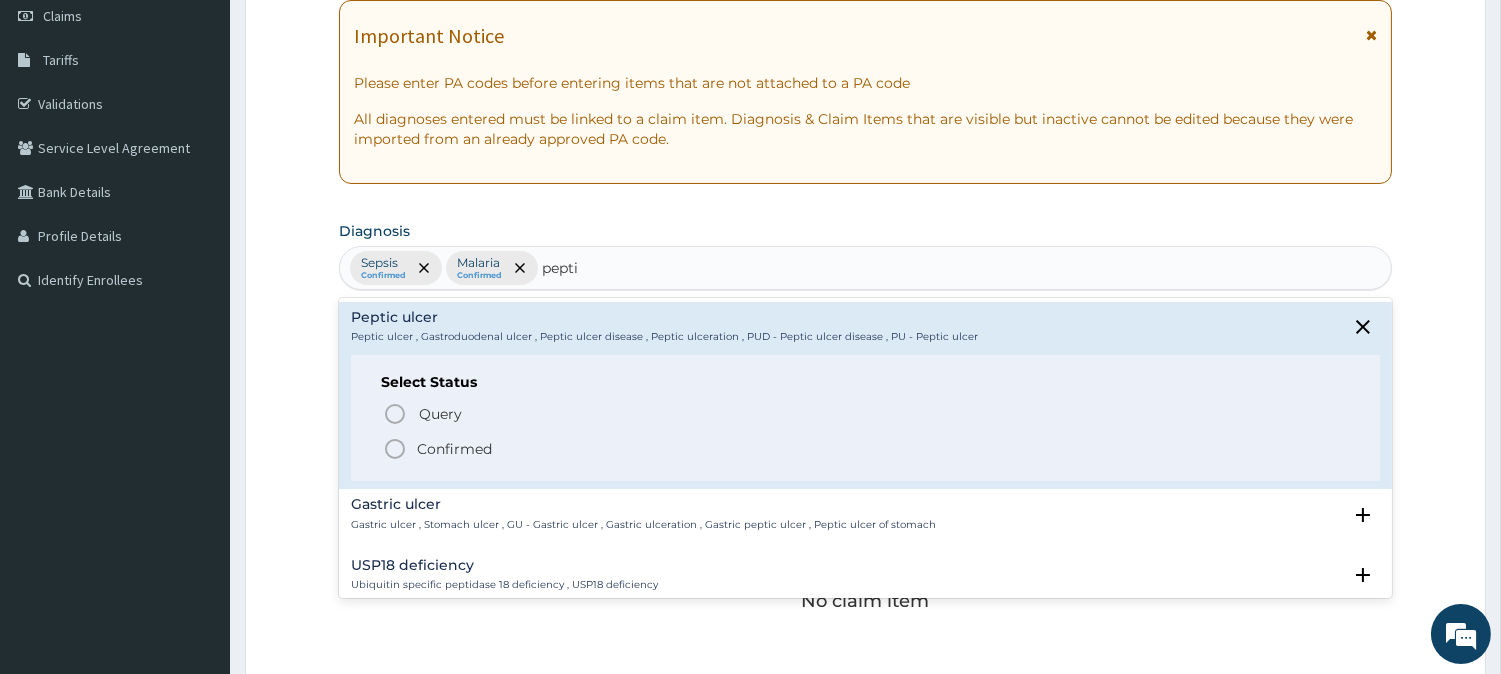 click 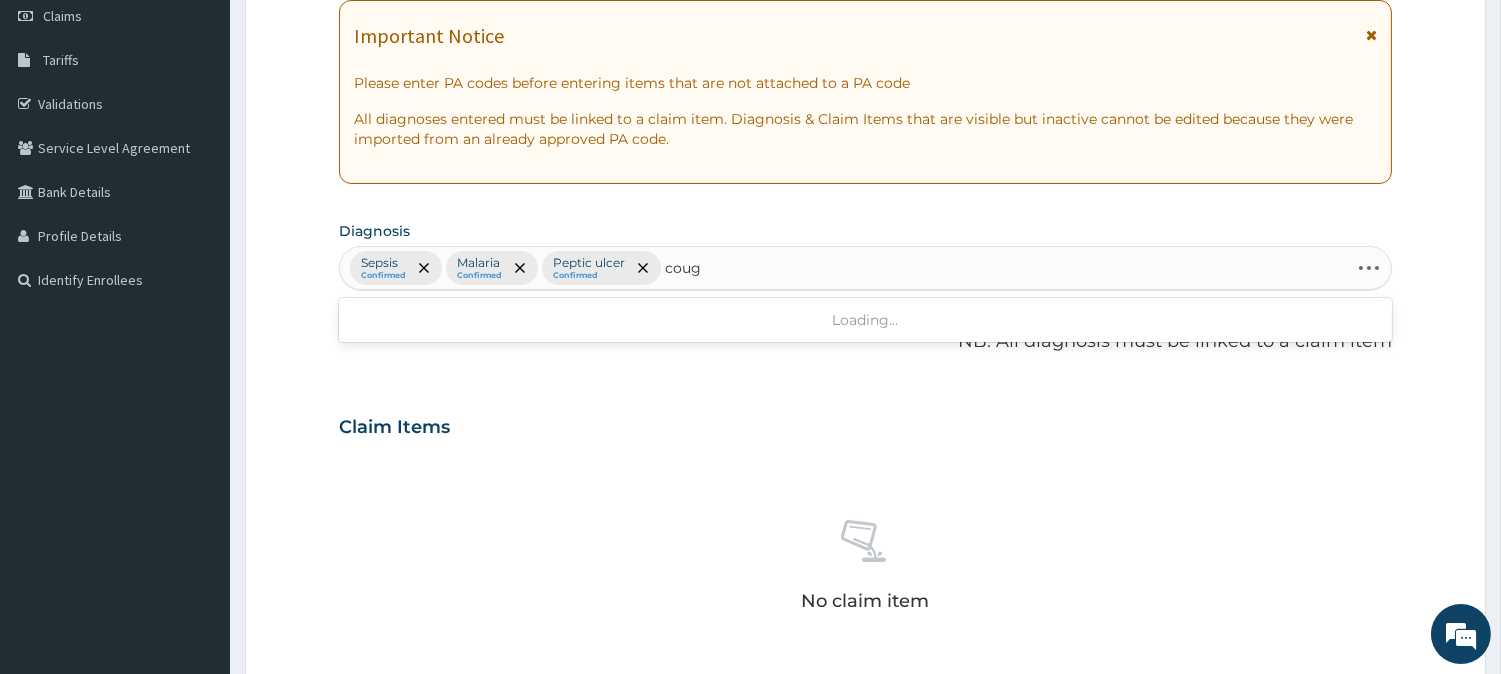 type on "cough" 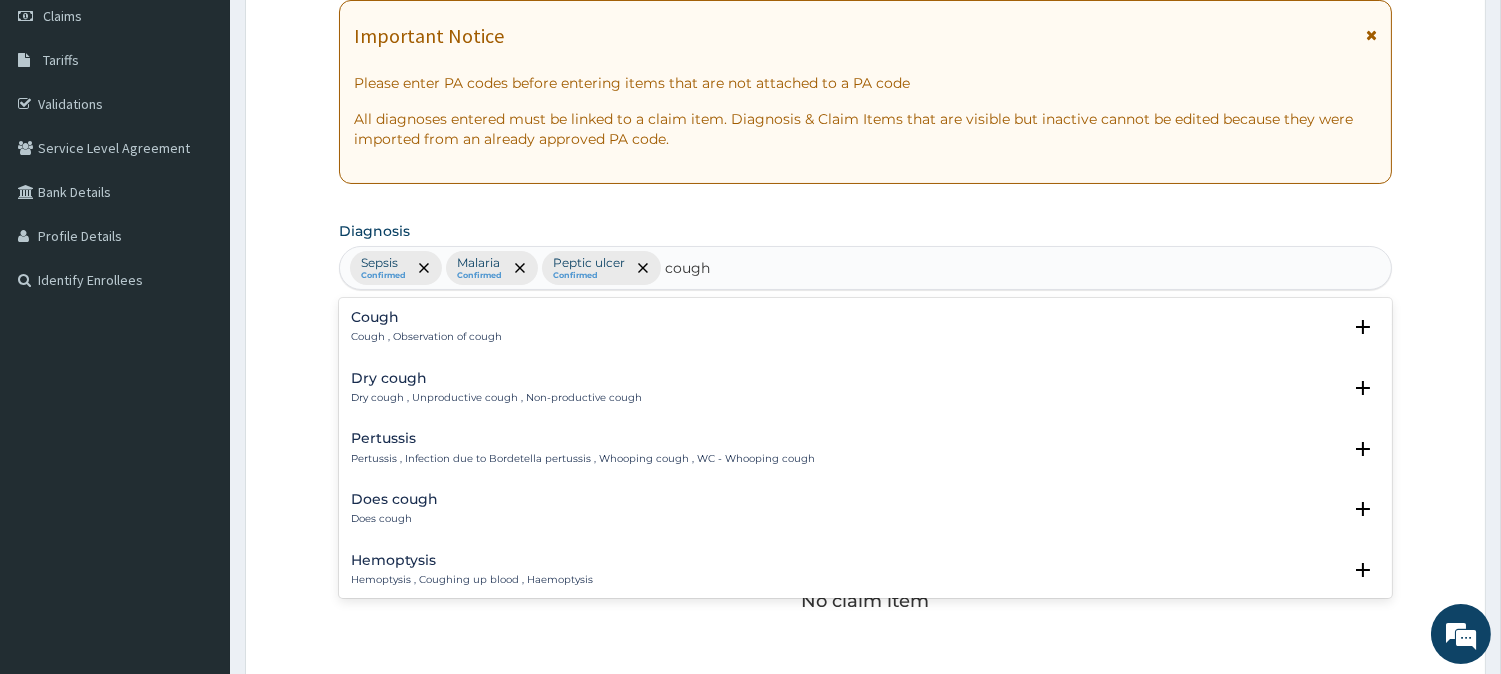 click on "Cough" at bounding box center (426, 317) 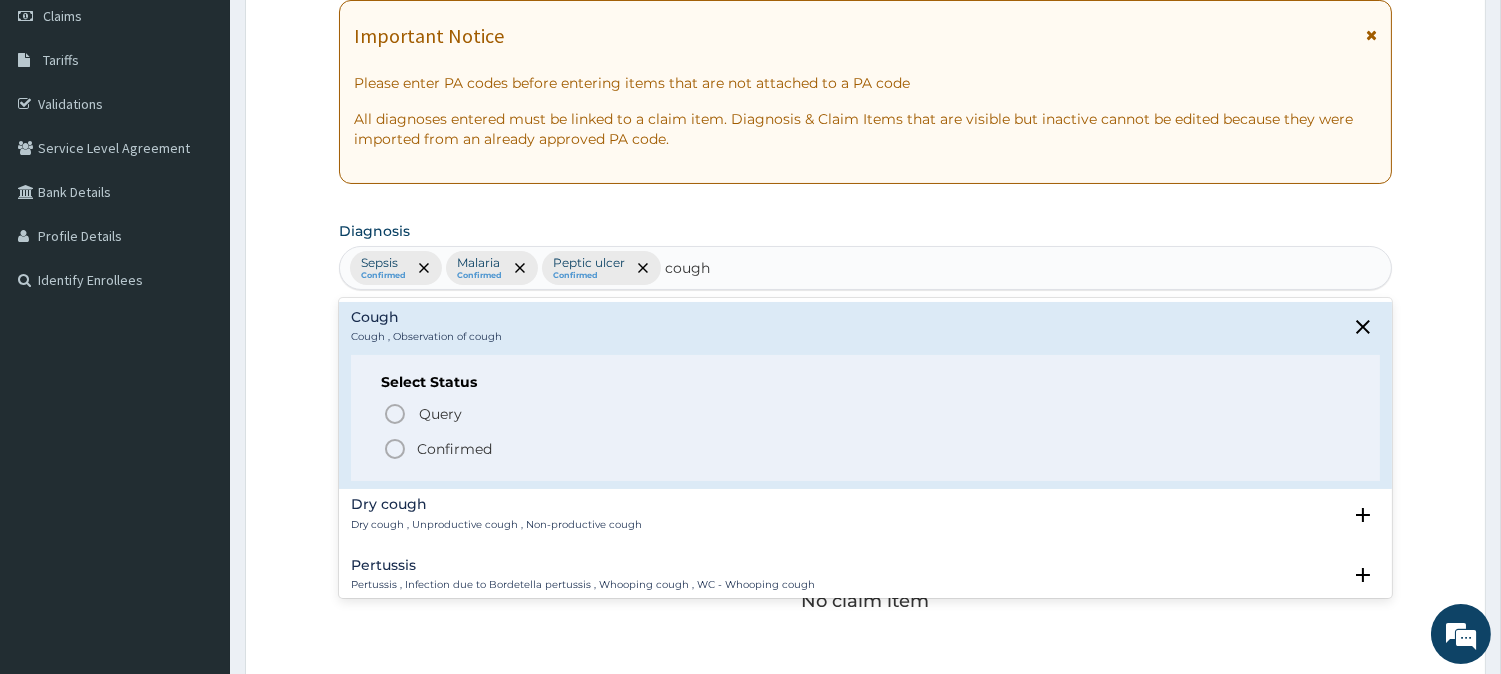 click 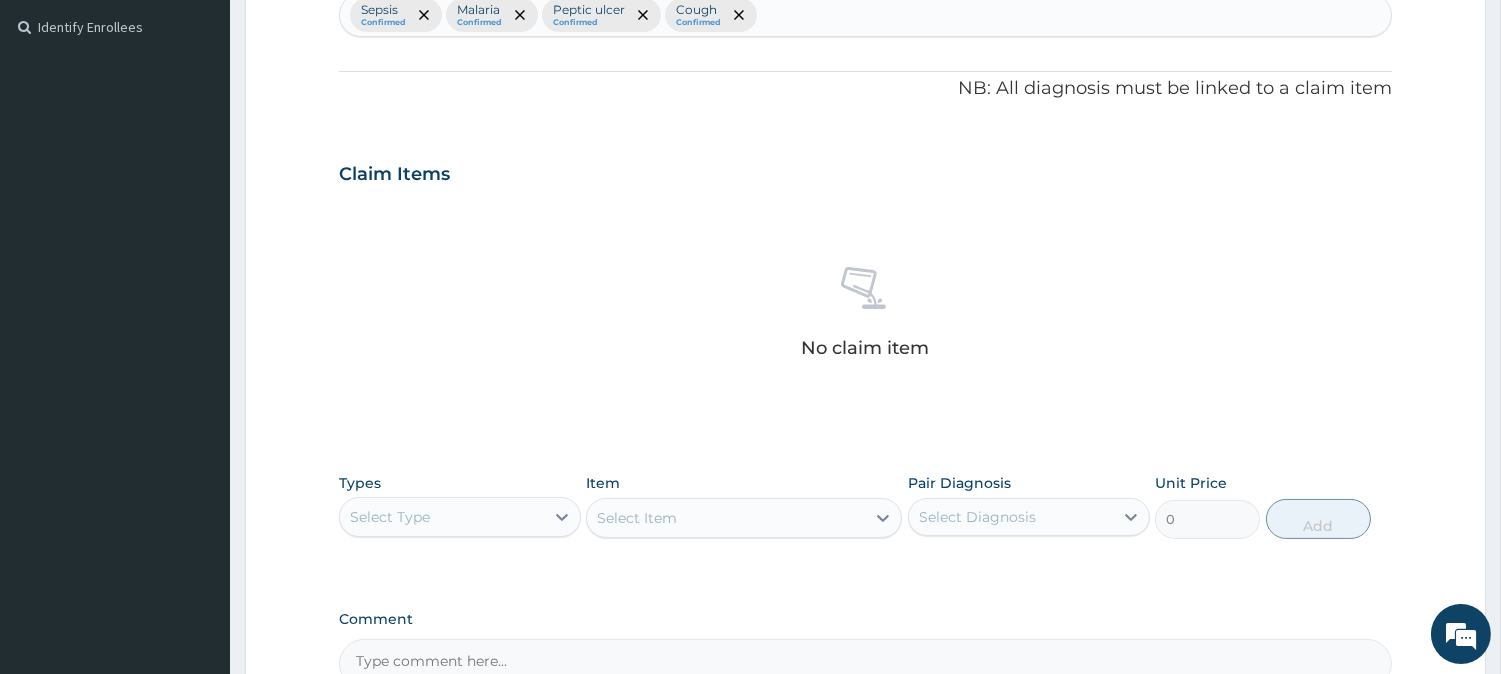 scroll, scrollTop: 767, scrollLeft: 0, axis: vertical 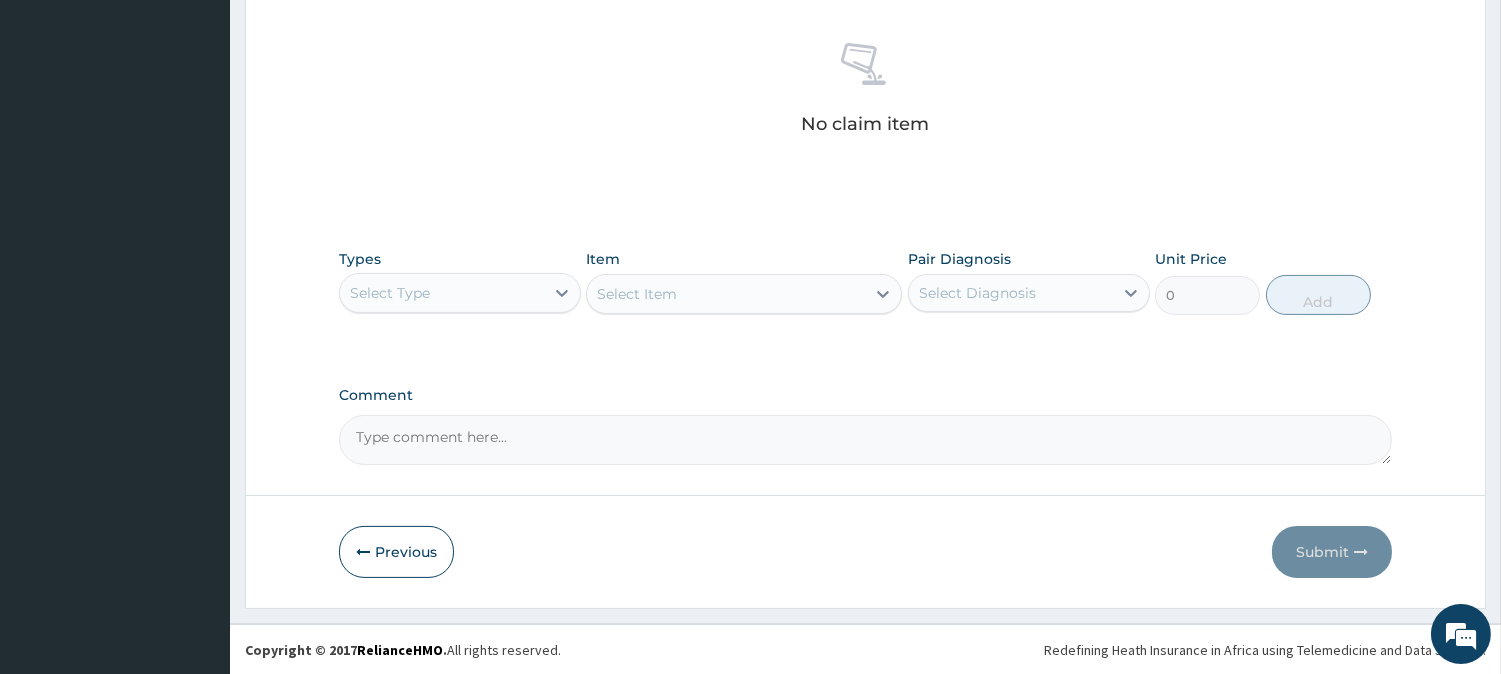 click on "Select Type" at bounding box center (460, 293) 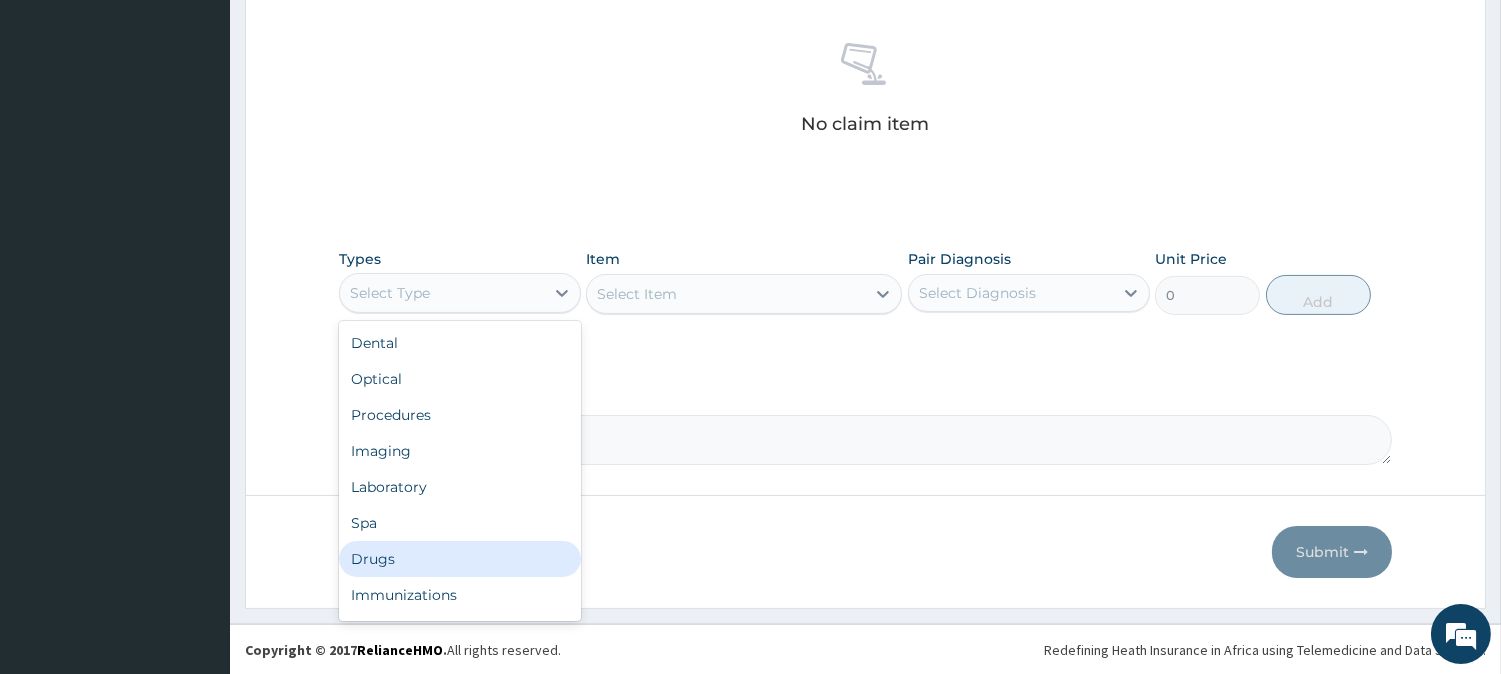 click on "Drugs" at bounding box center (460, 559) 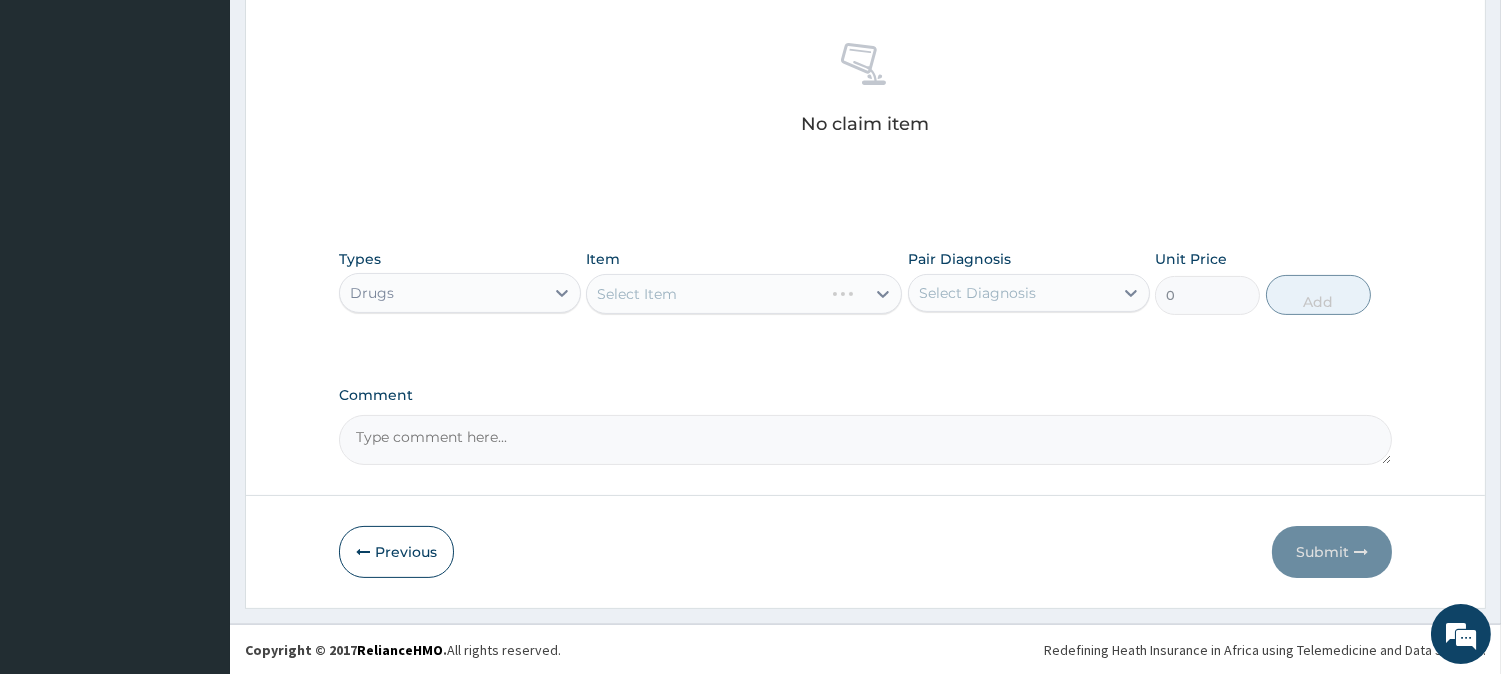 click on "Select Item" at bounding box center (744, 294) 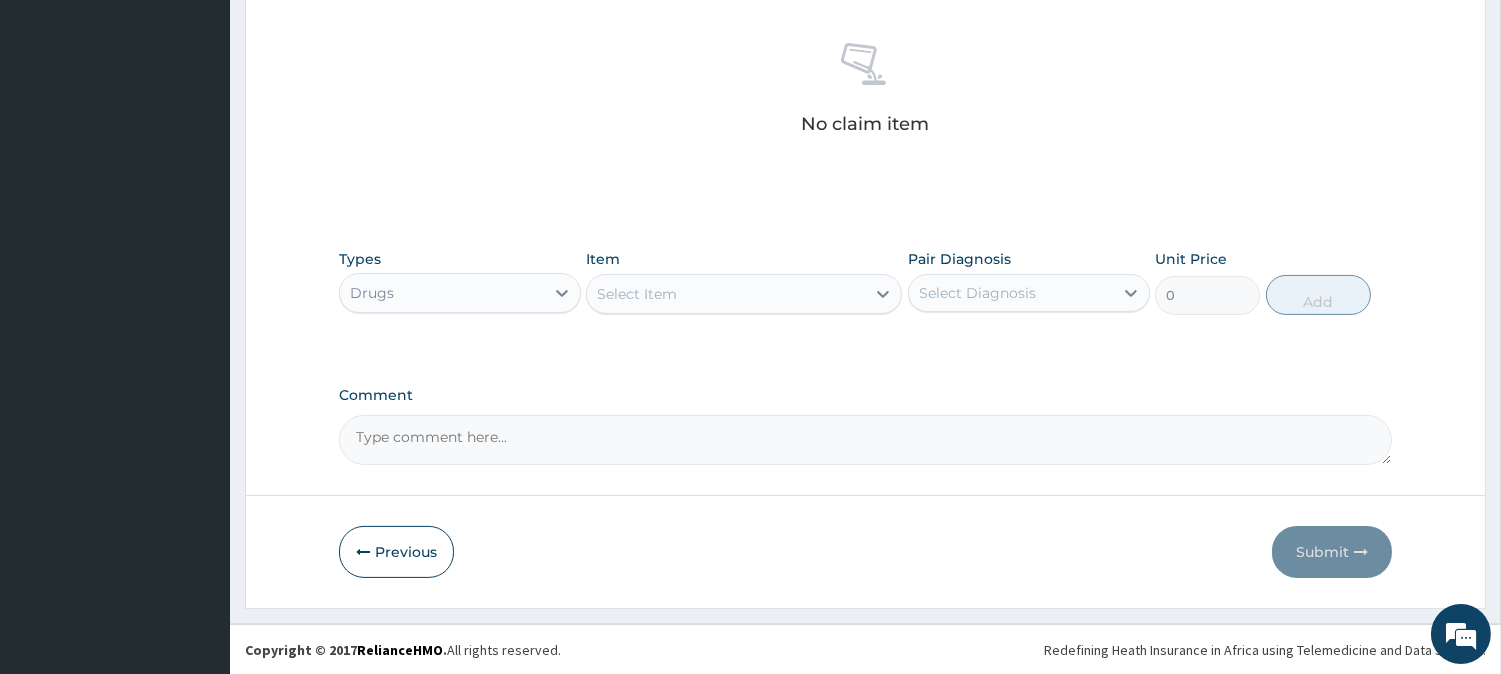 click on "Select Item" at bounding box center [726, 294] 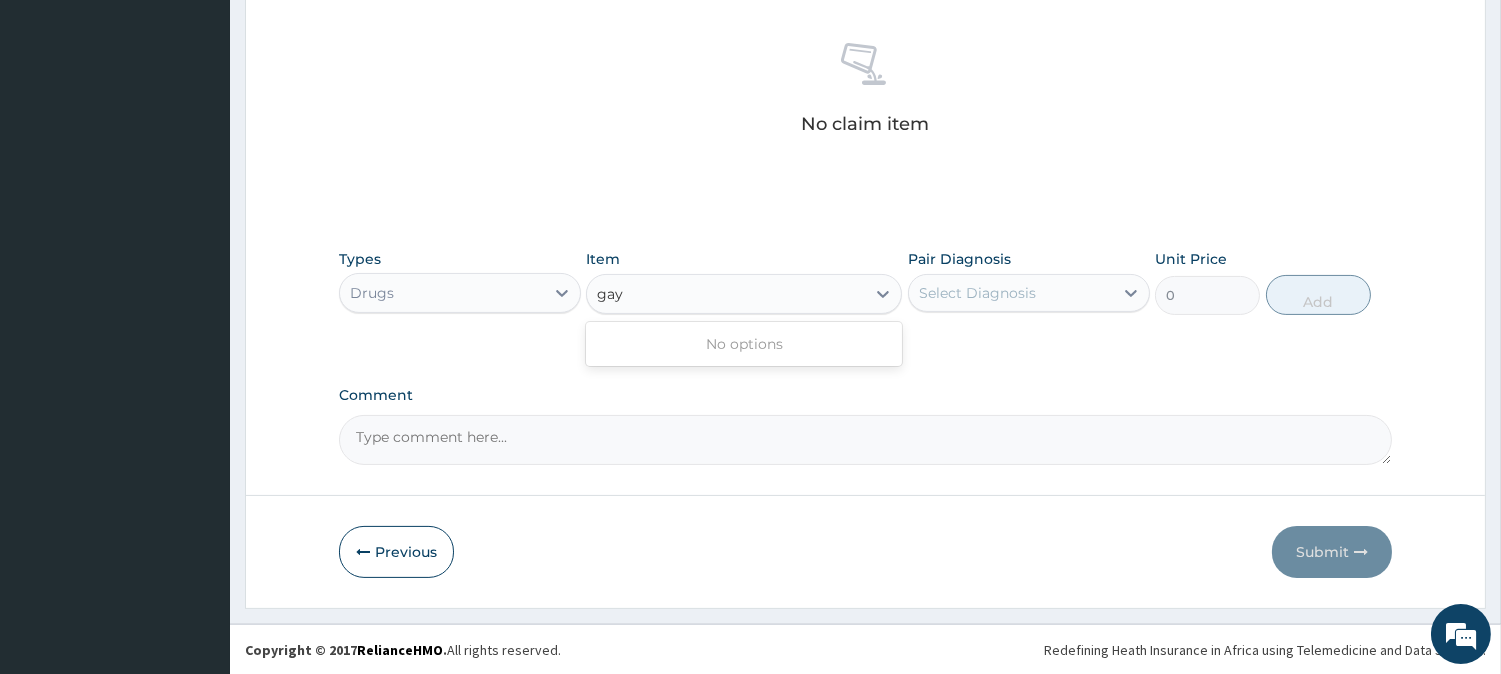 type on "ga" 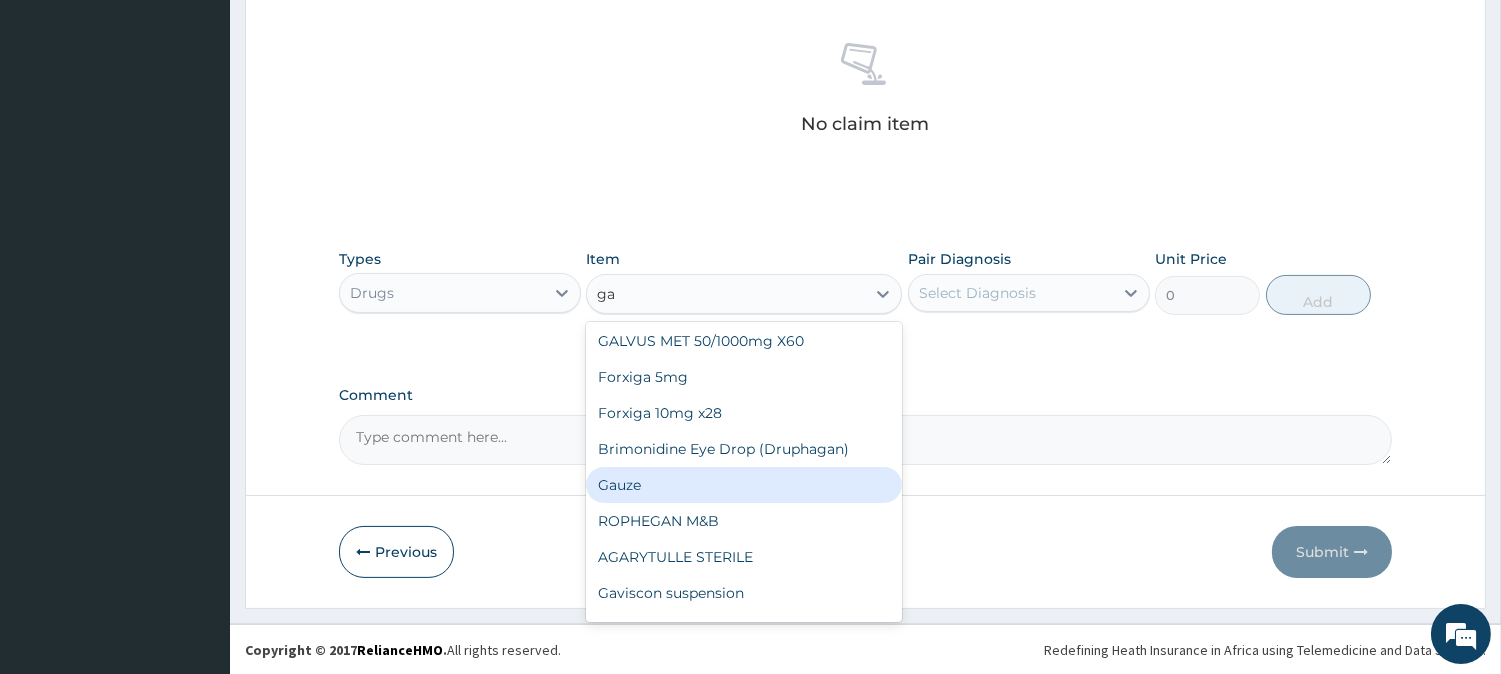 scroll, scrollTop: 195, scrollLeft: 0, axis: vertical 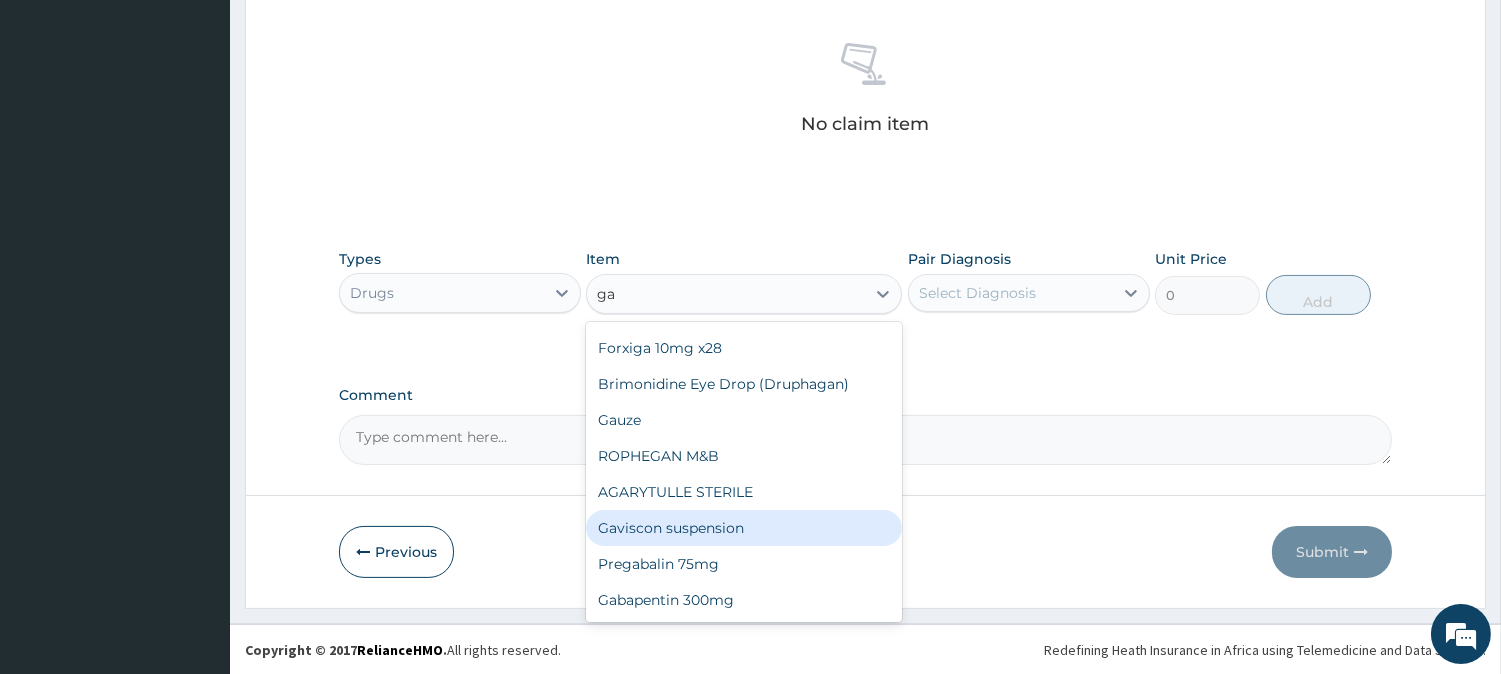 click on "Gaviscon suspension" at bounding box center [744, 528] 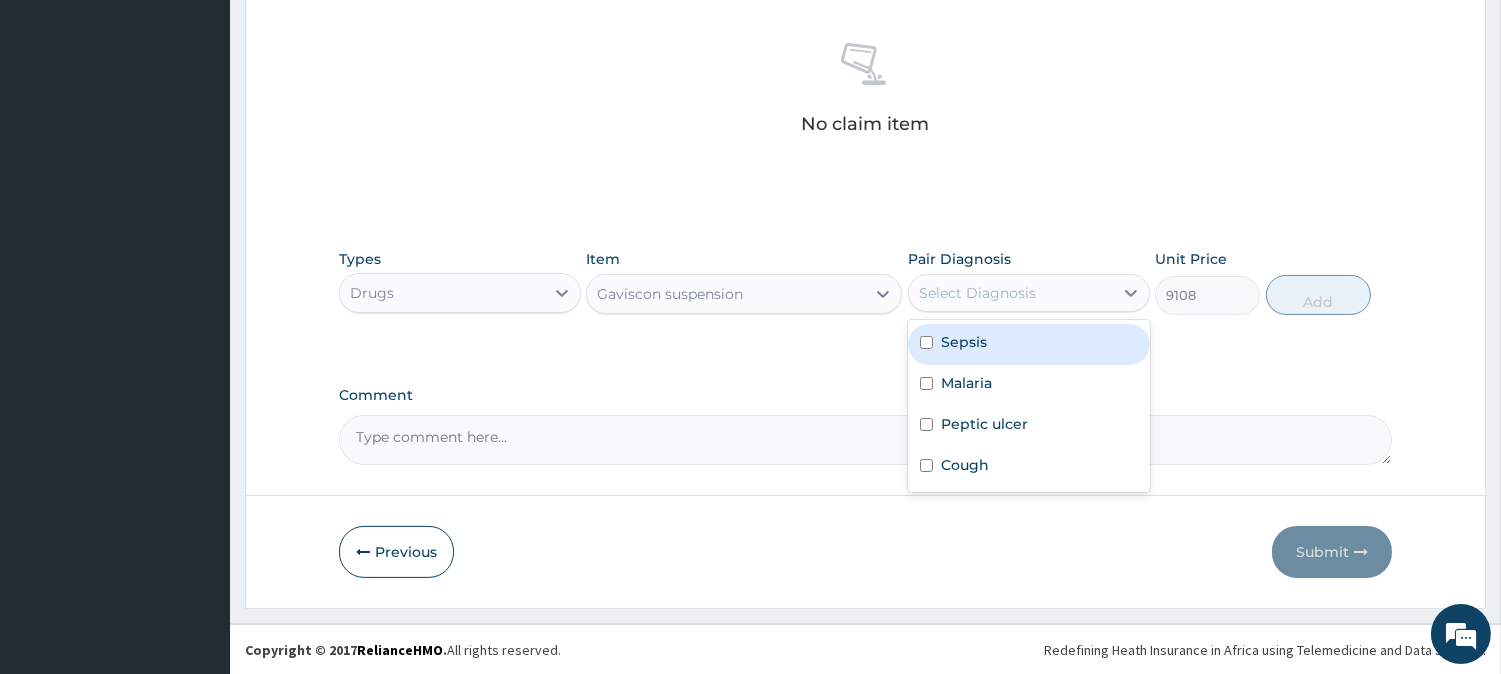 click on "Select Diagnosis" at bounding box center [977, 293] 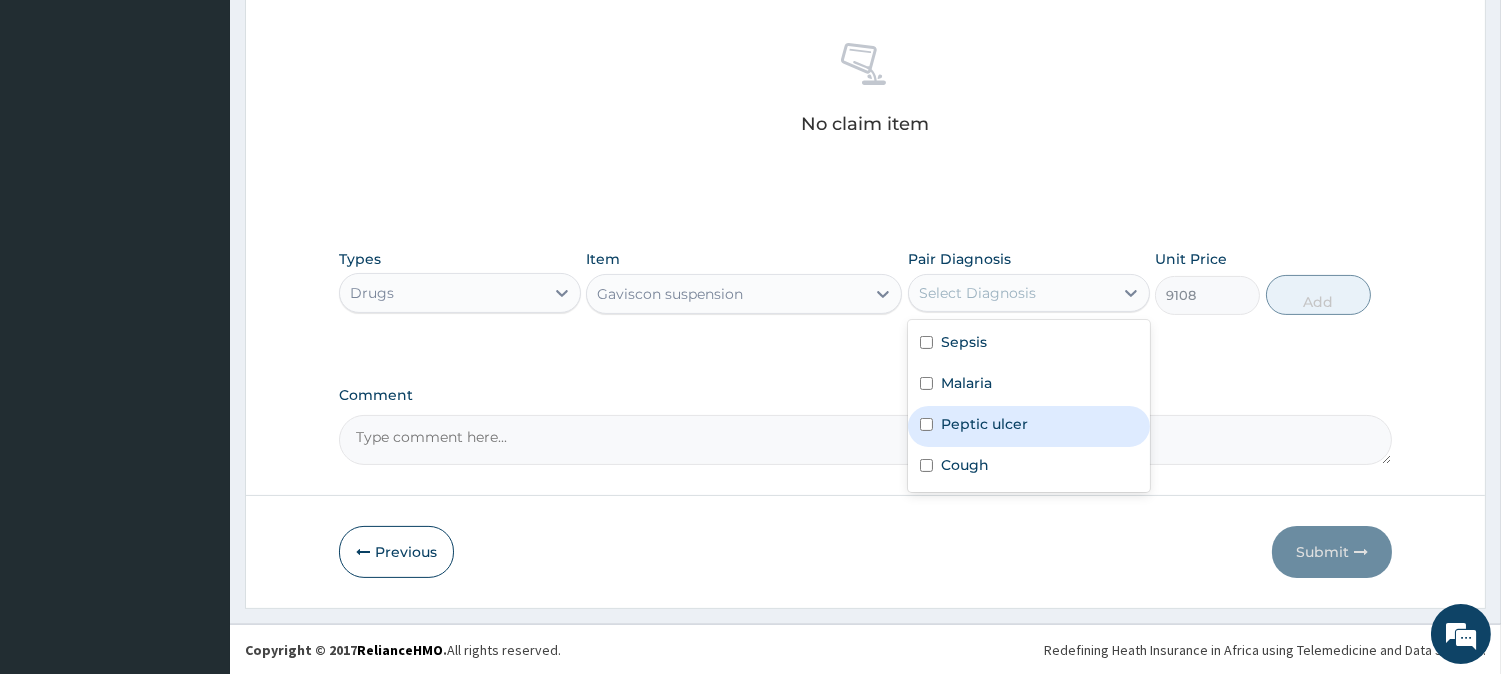 click on "Peptic ulcer" at bounding box center (984, 424) 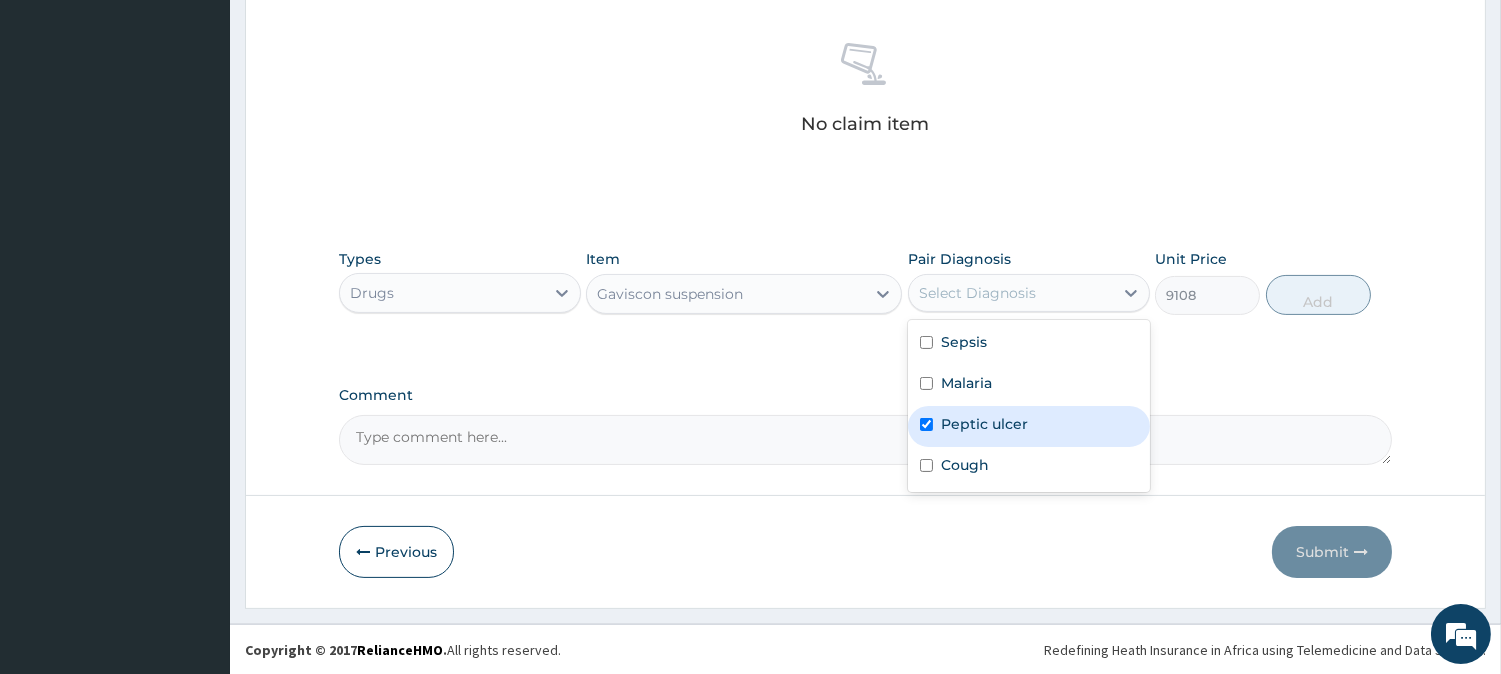checkbox on "true" 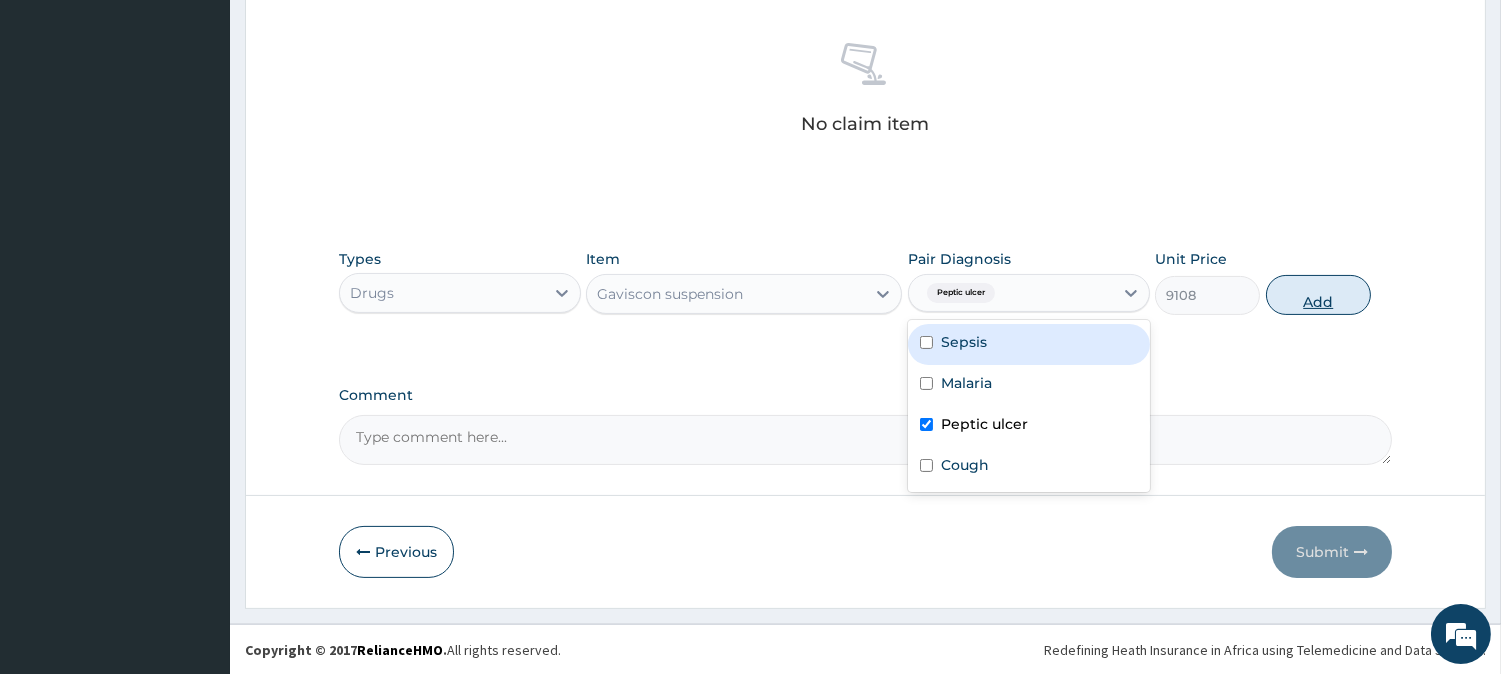 click on "Add" at bounding box center [1318, 295] 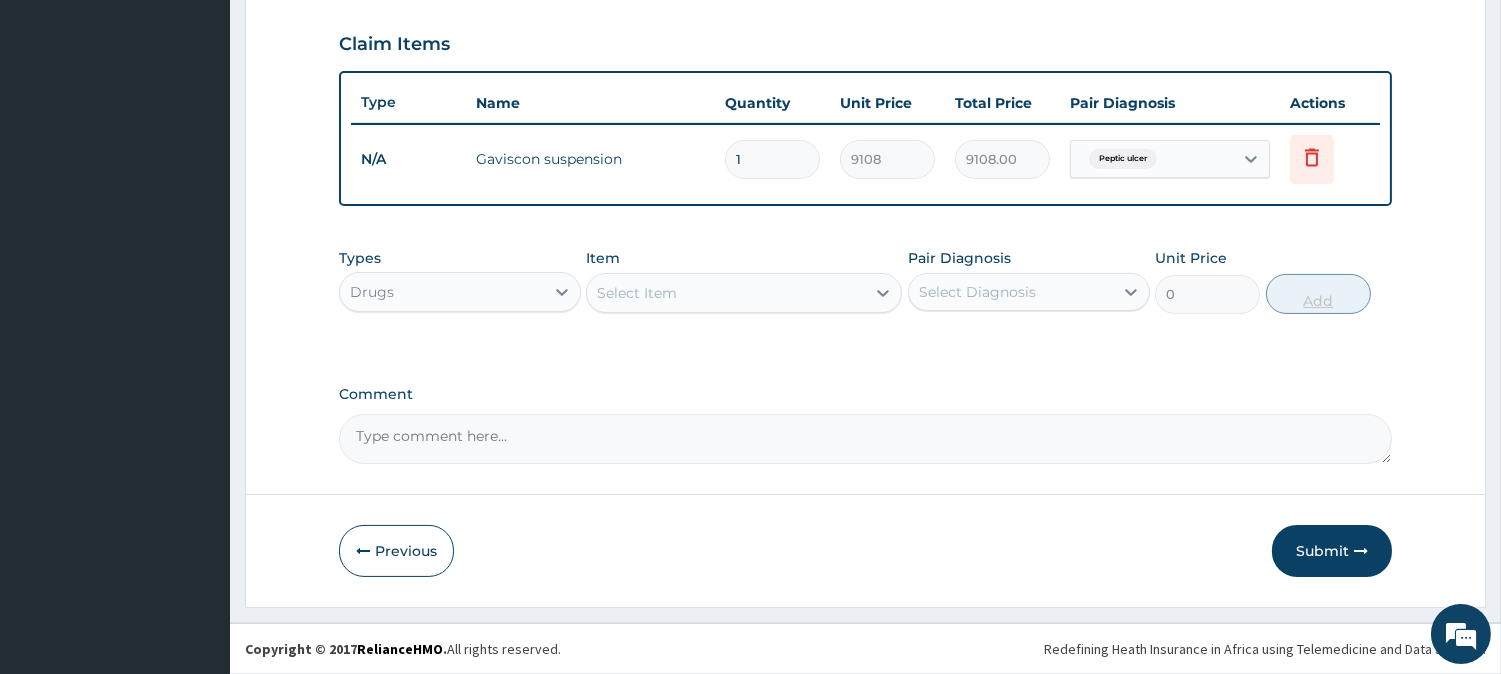scroll, scrollTop: 671, scrollLeft: 0, axis: vertical 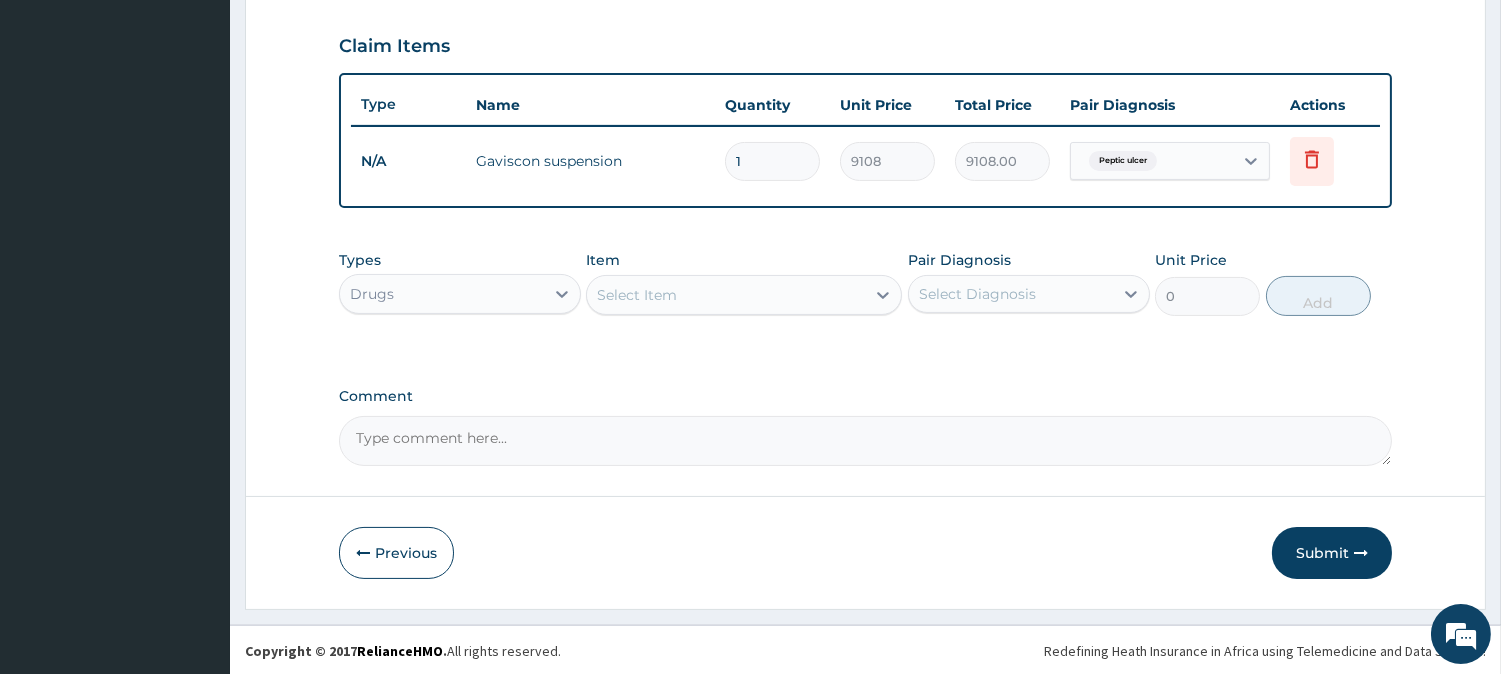 click on "Select Item" at bounding box center [726, 295] 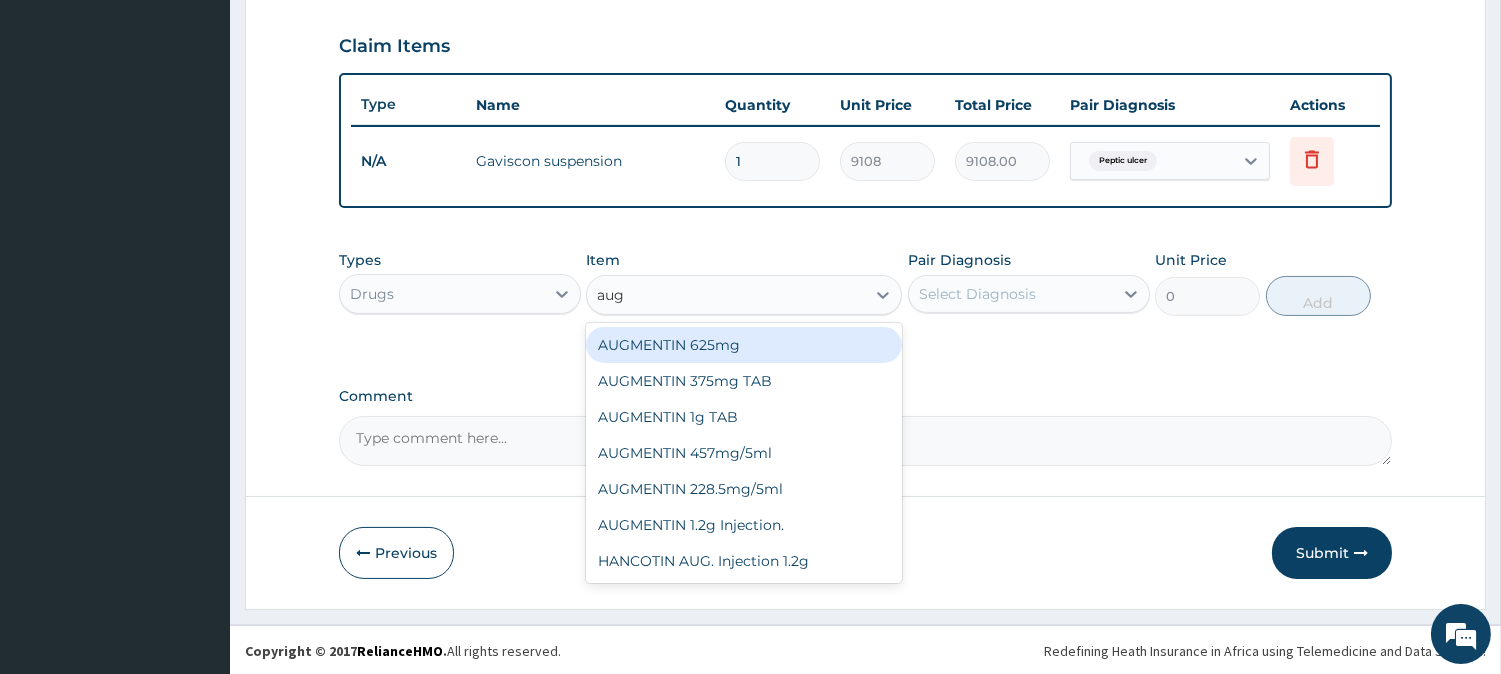 type on "augm" 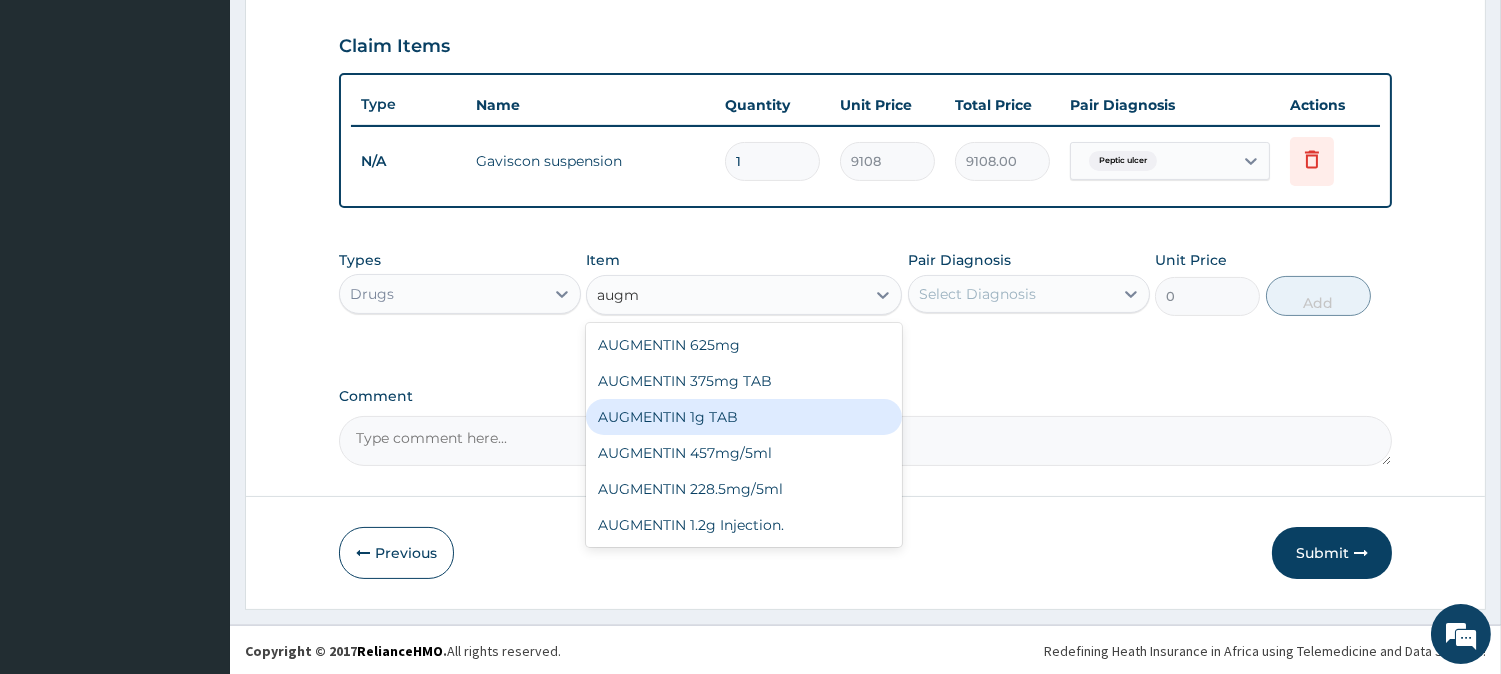 click on "AUGMENTIN 1g TAB" at bounding box center [744, 417] 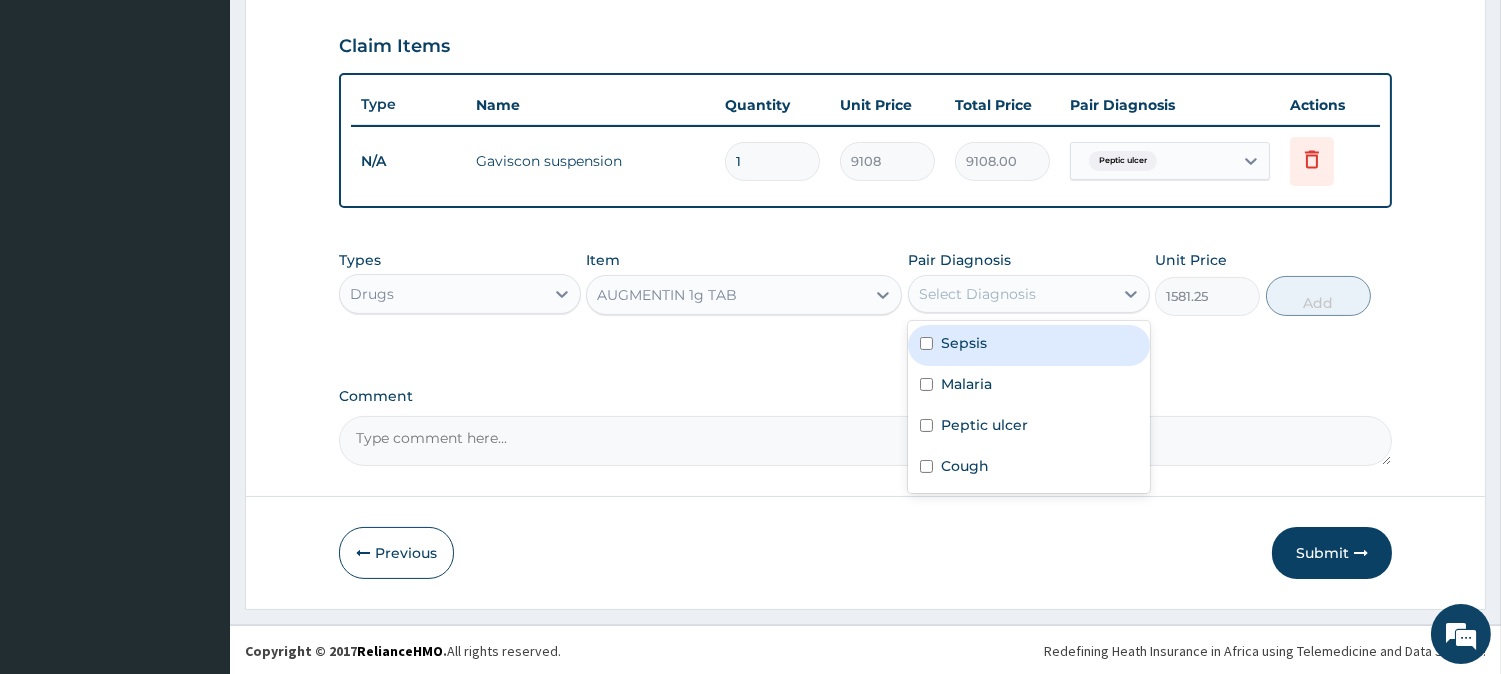 click on "Select Diagnosis" at bounding box center [977, 294] 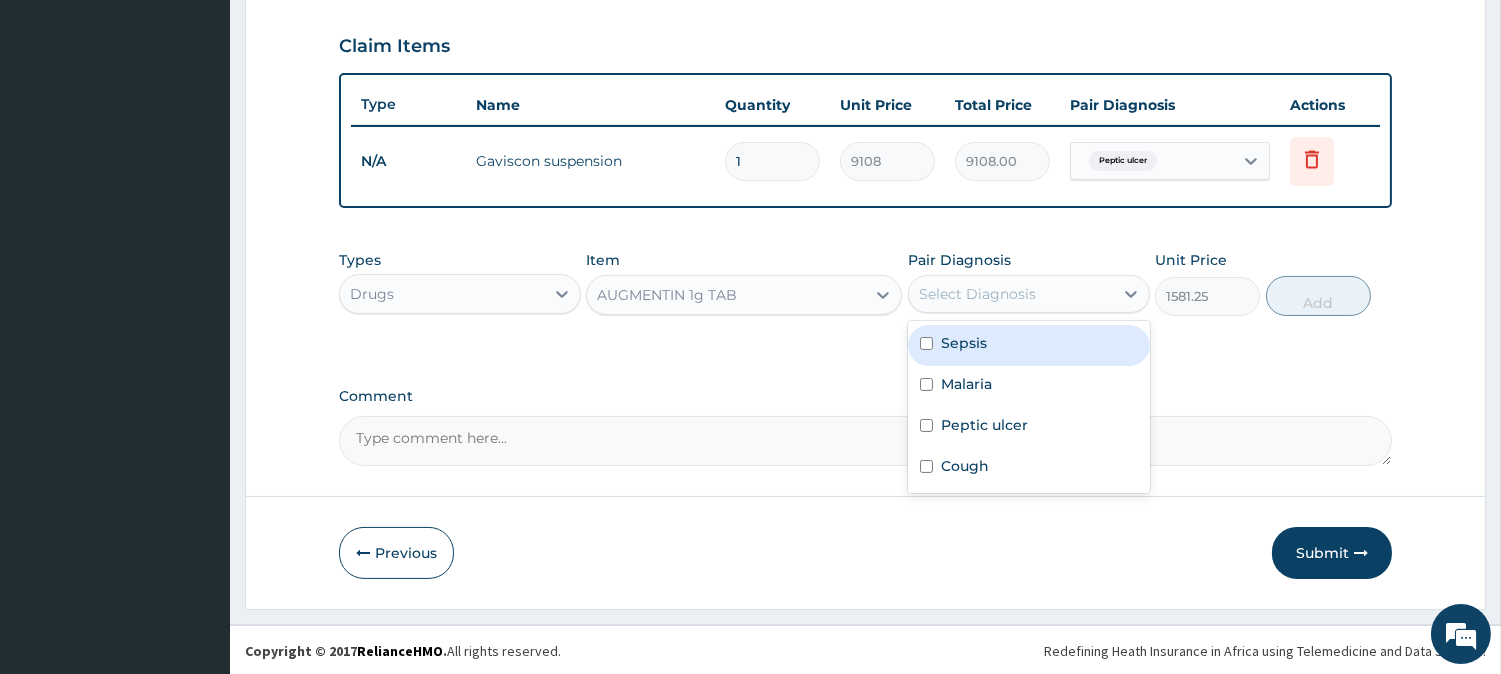 click on "Sepsis" at bounding box center [964, 343] 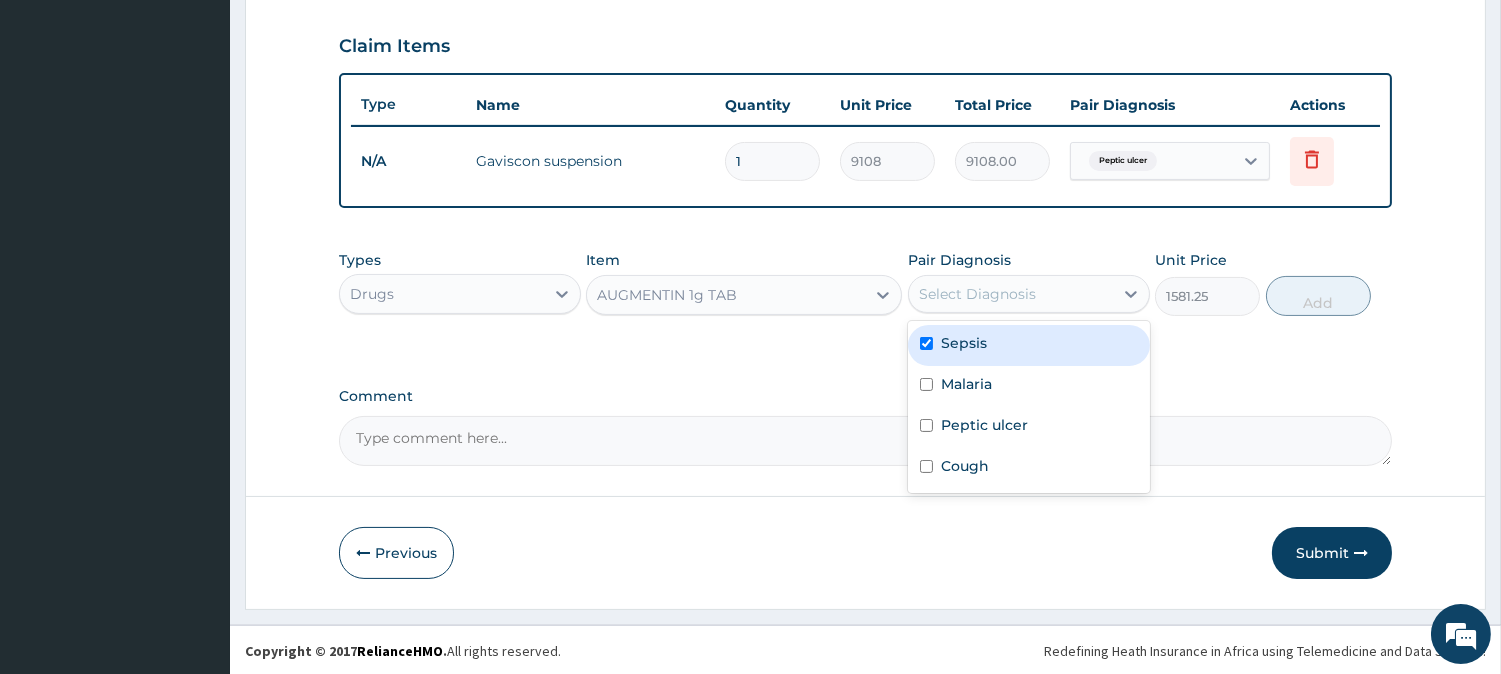 checkbox on "true" 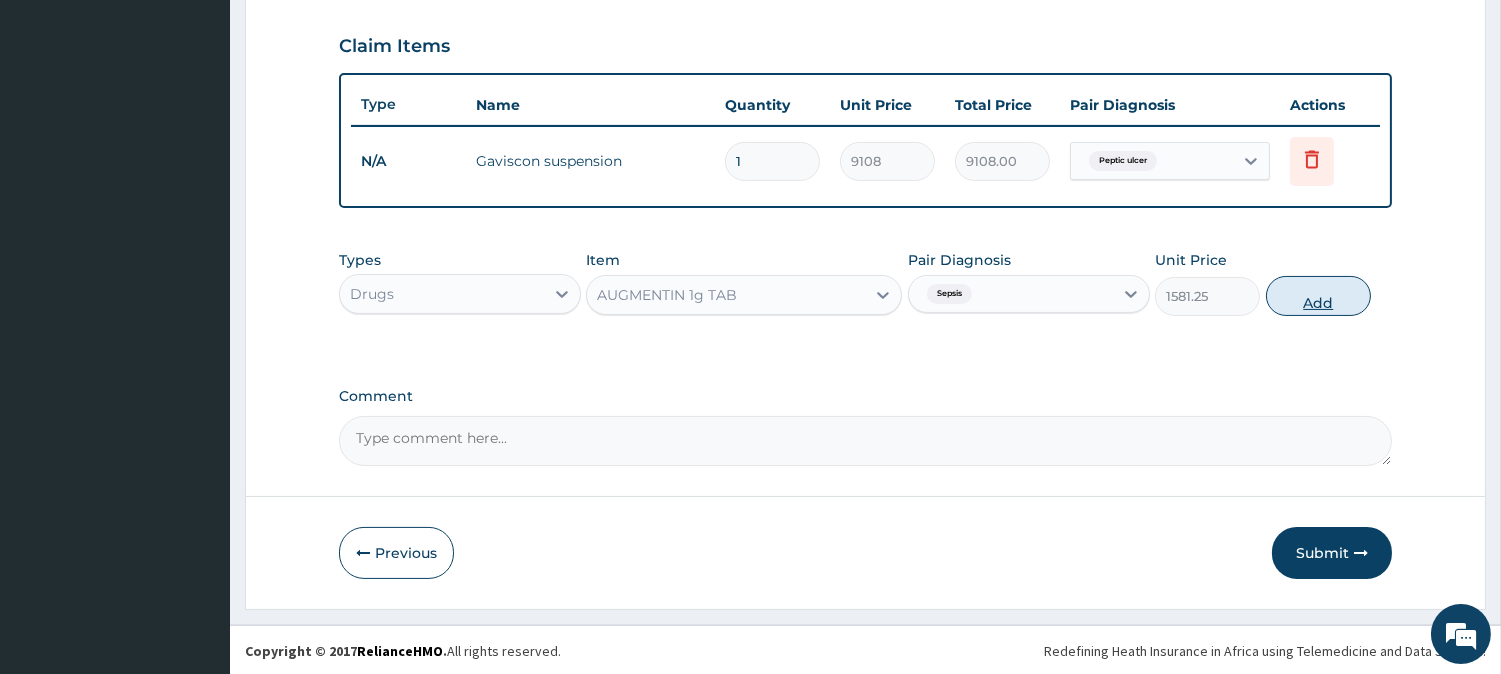 click on "Add" at bounding box center (1318, 296) 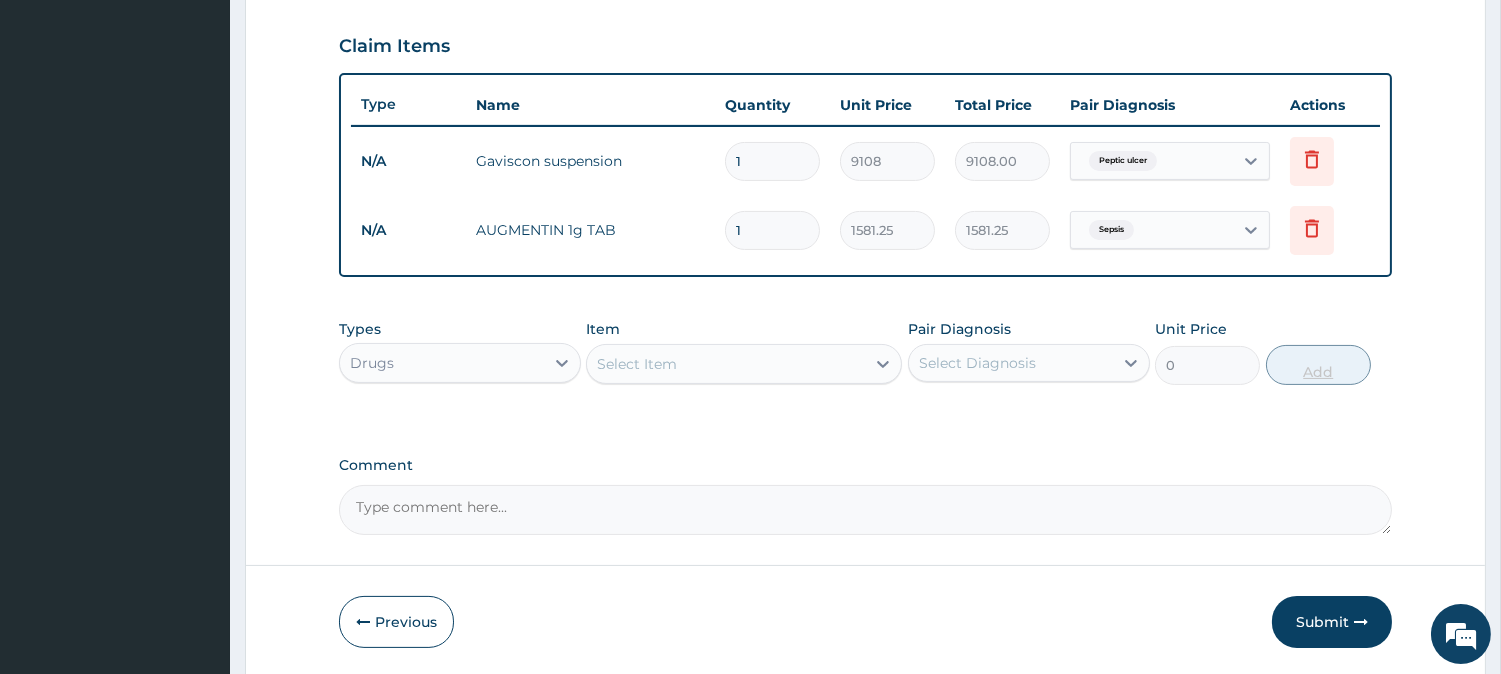 type on "14" 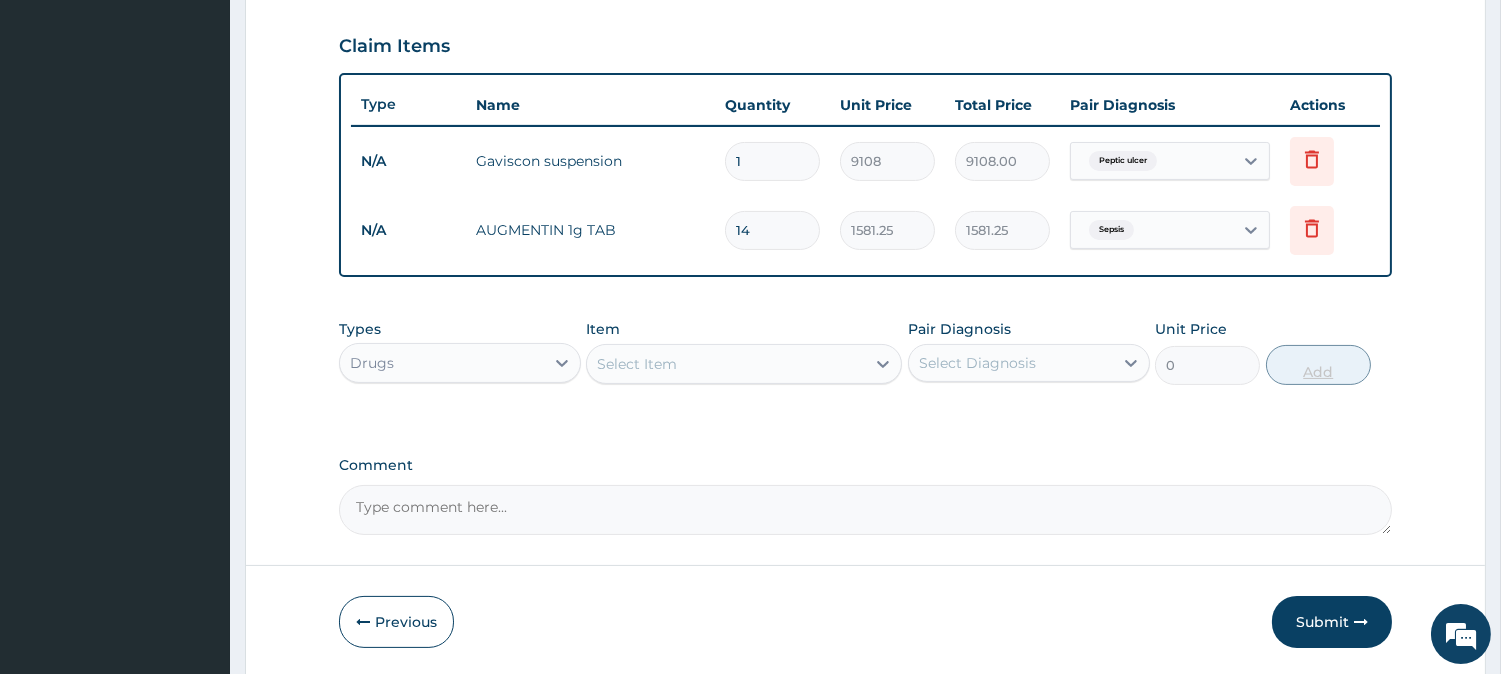 type on "22137.50" 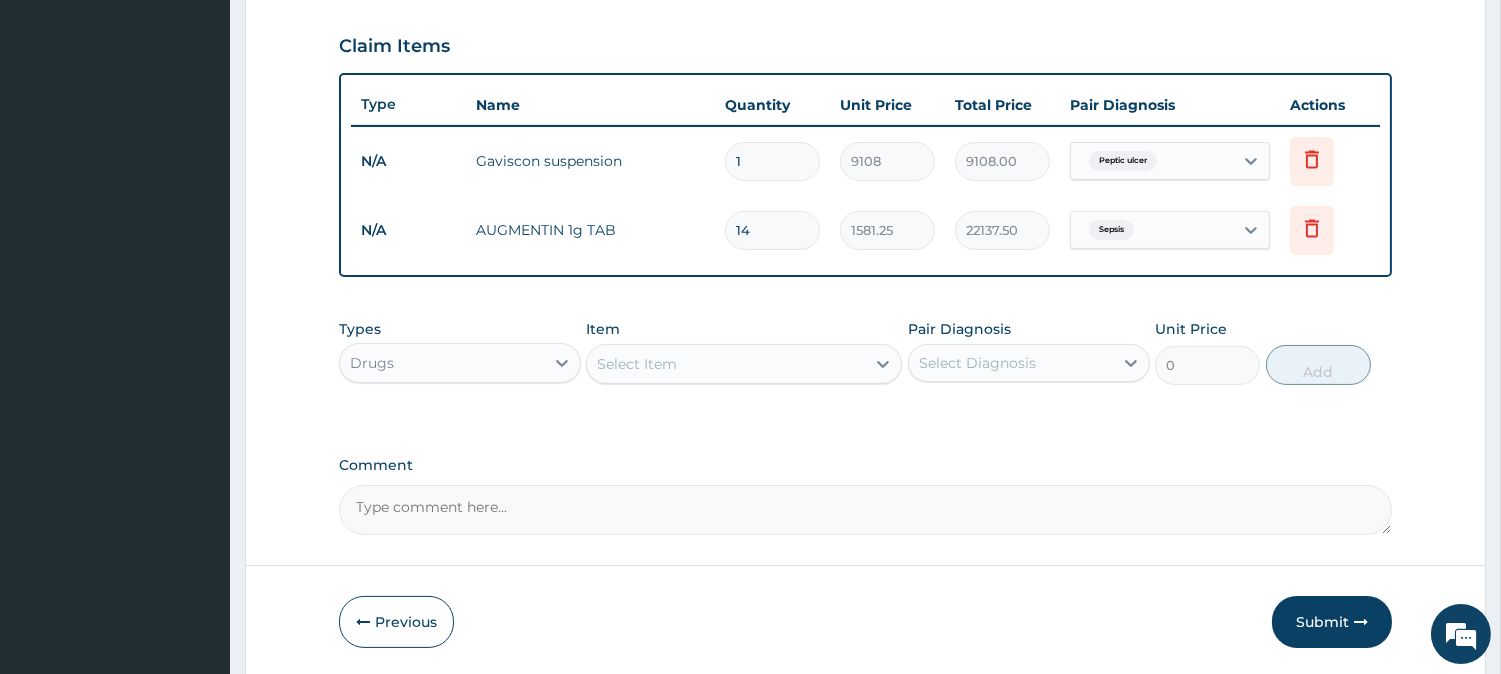 type on "14" 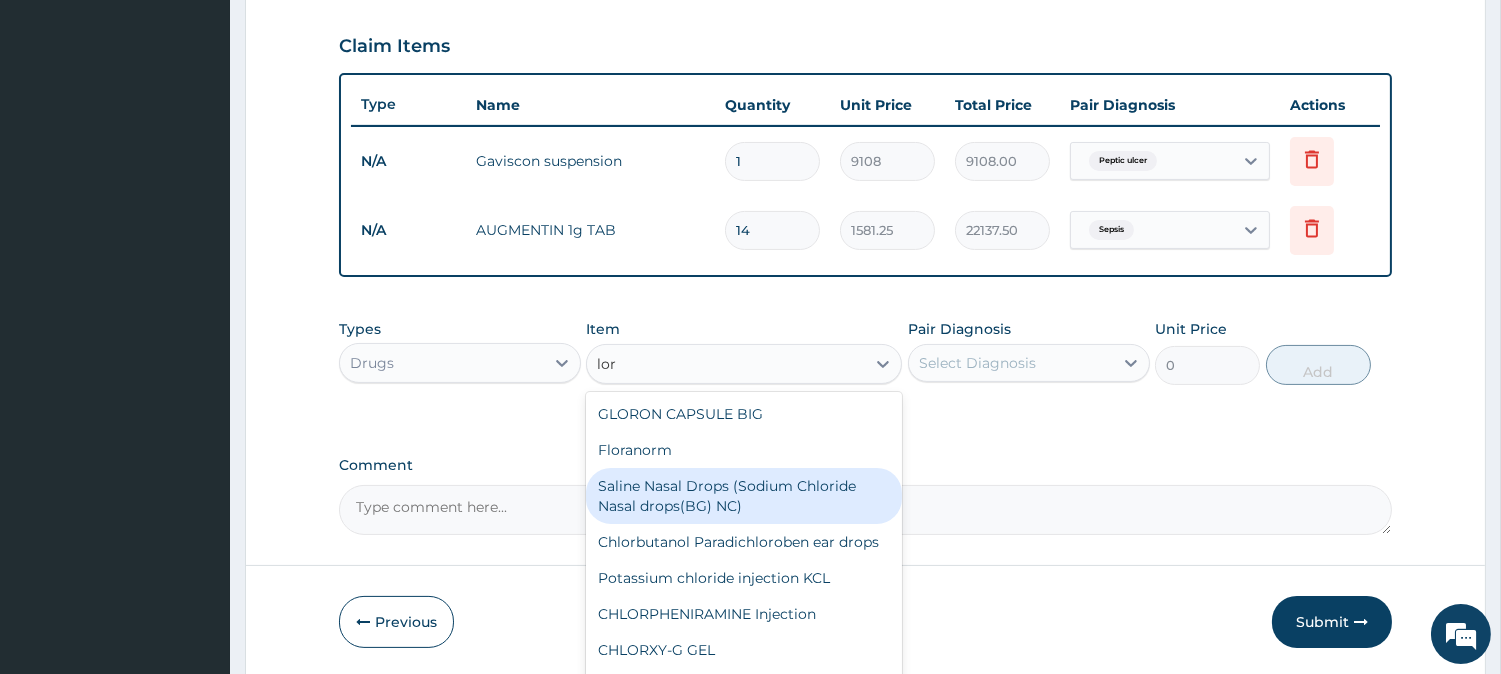 type on "lora" 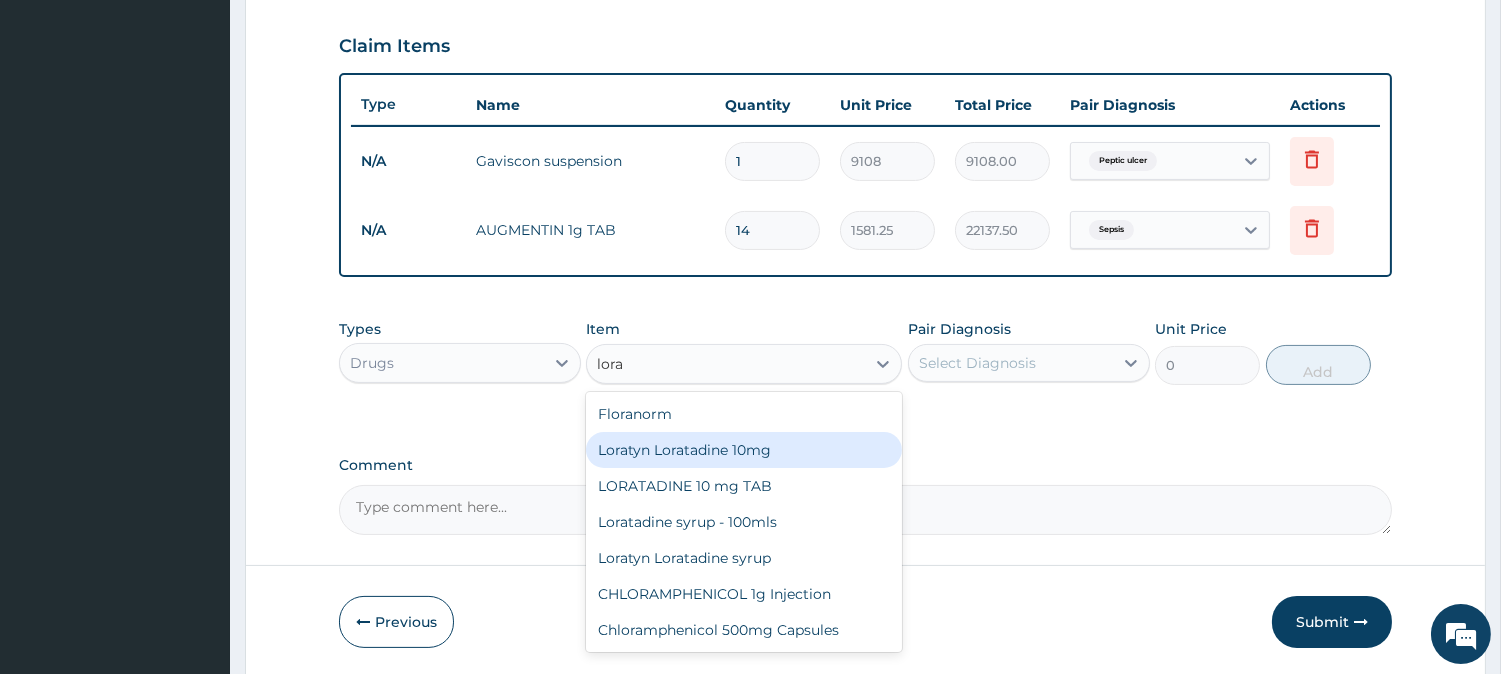 click on "Loratyn Loratadine 10mg" at bounding box center [744, 450] 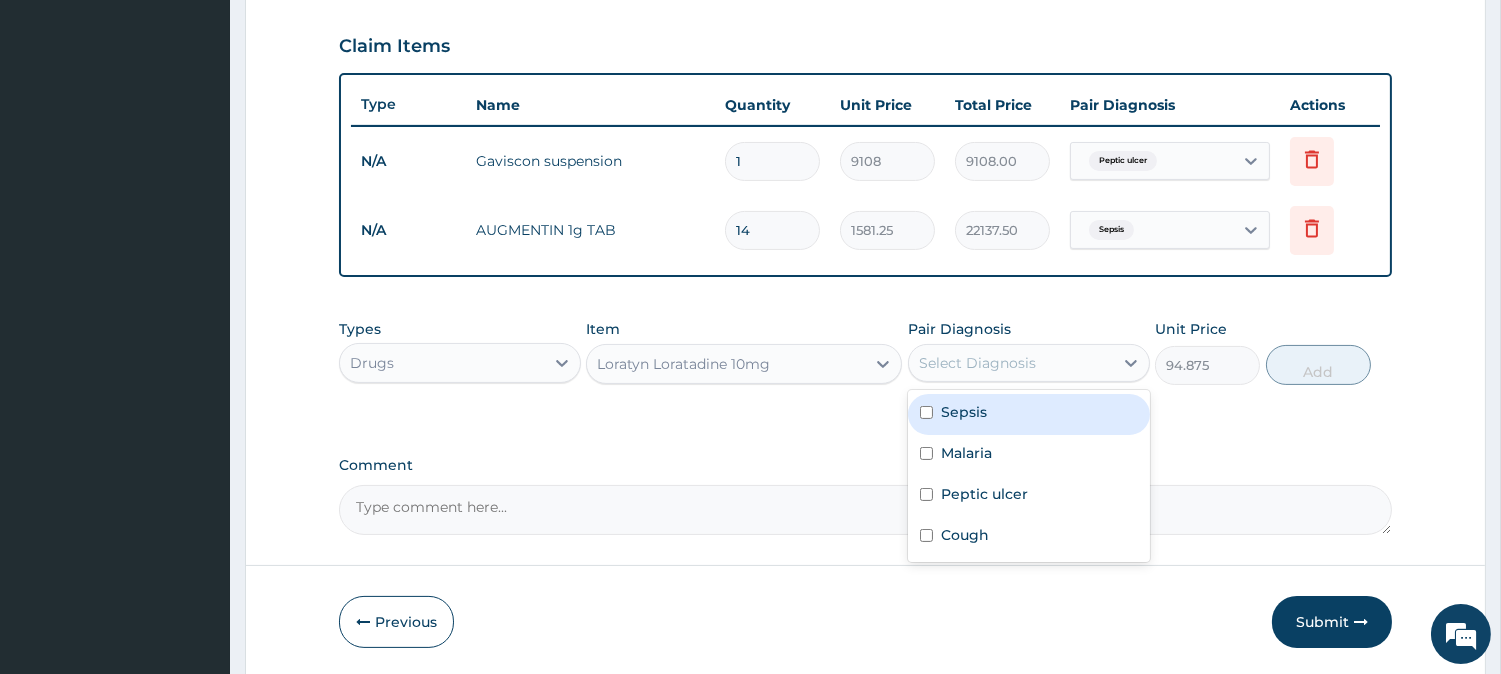 click on "Select Diagnosis" at bounding box center [977, 363] 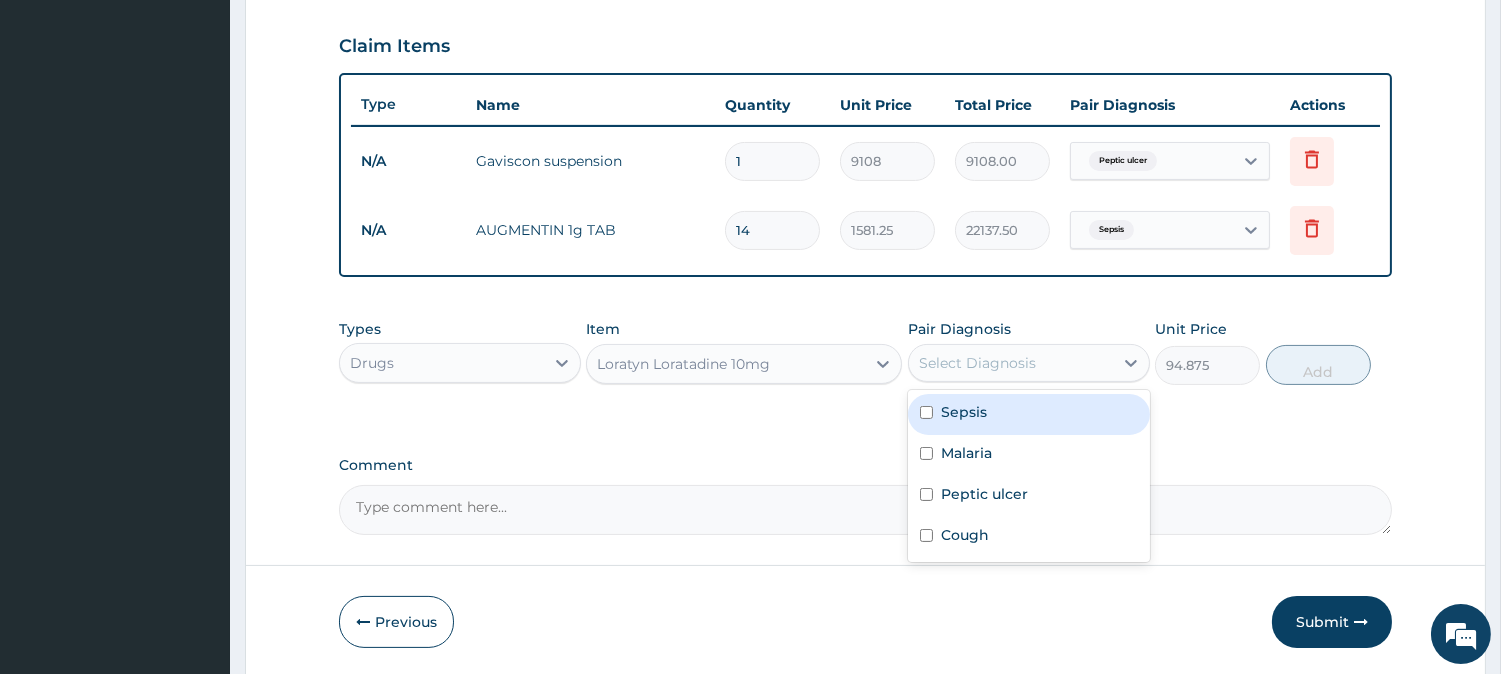 click on "Sepsis" at bounding box center [1029, 414] 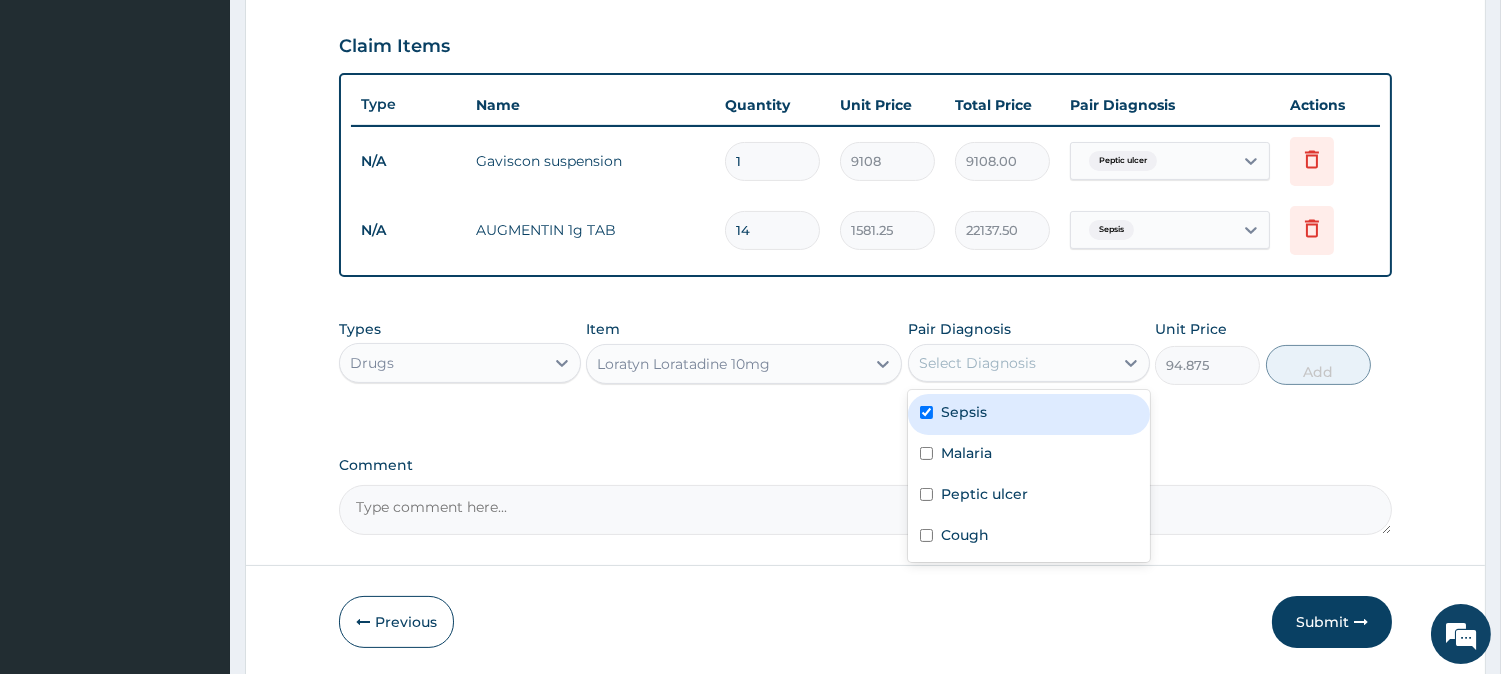 checkbox on "true" 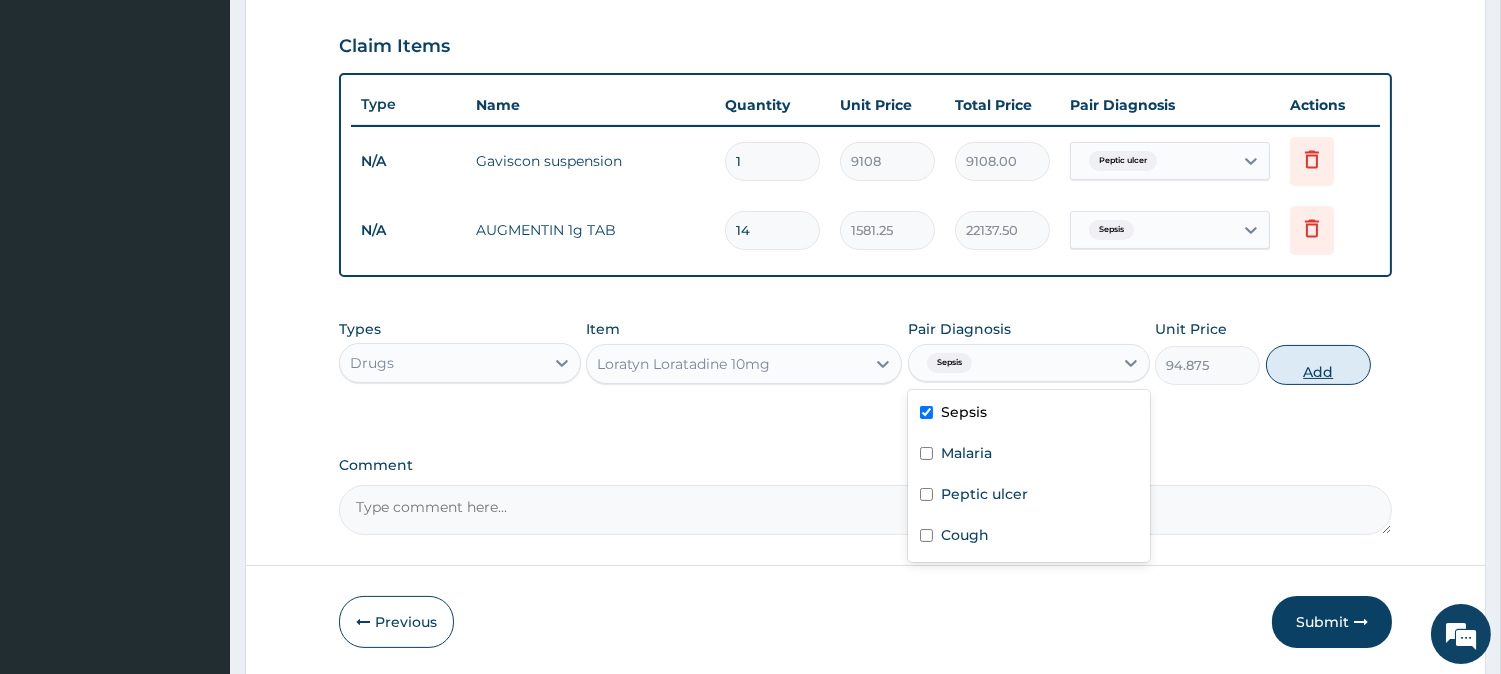 click on "Add" at bounding box center [1318, 365] 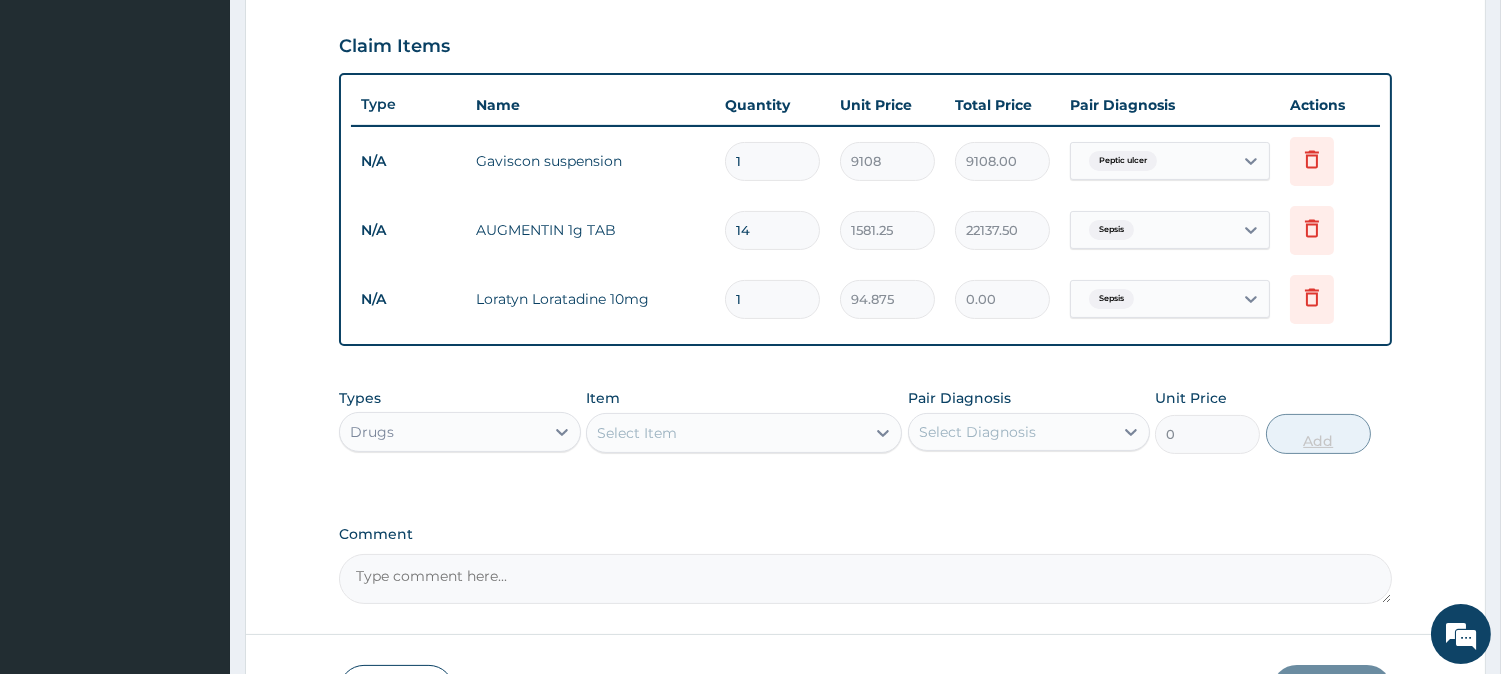 type 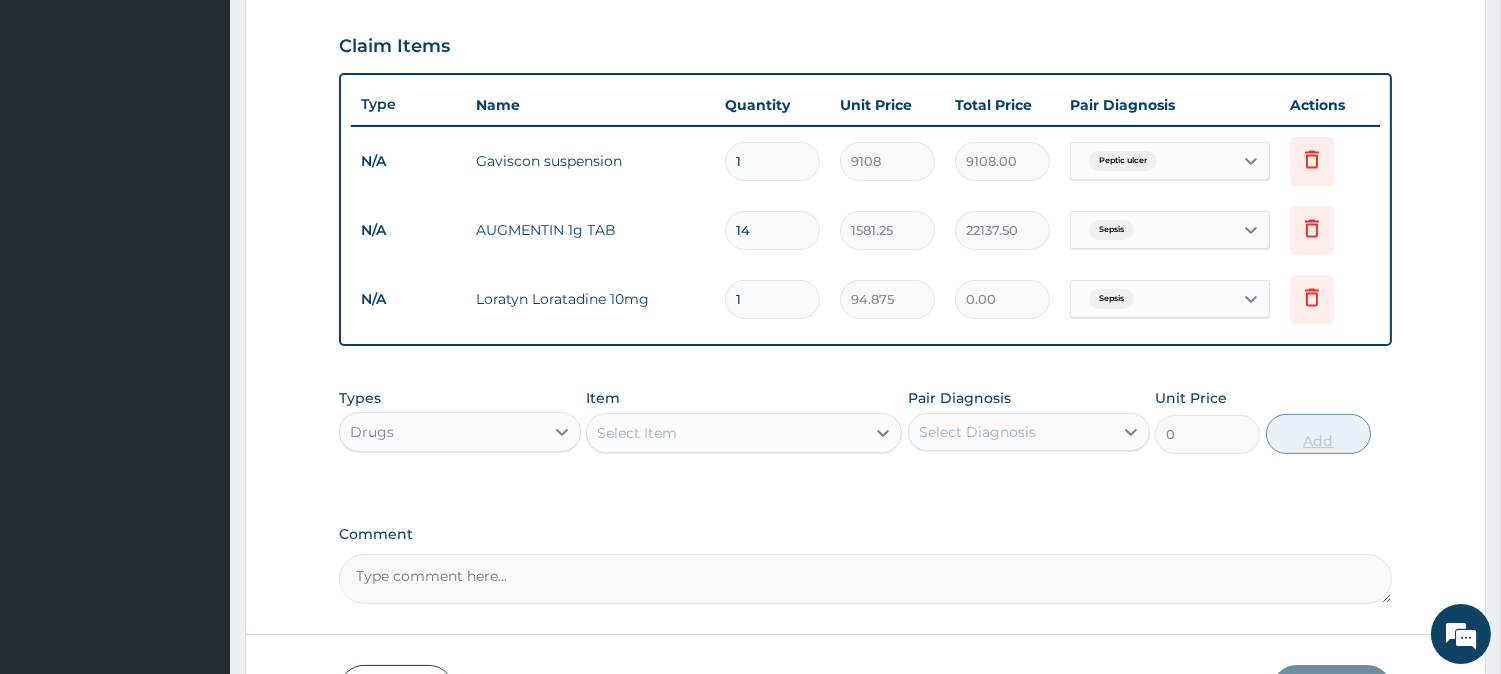 type on "0.00" 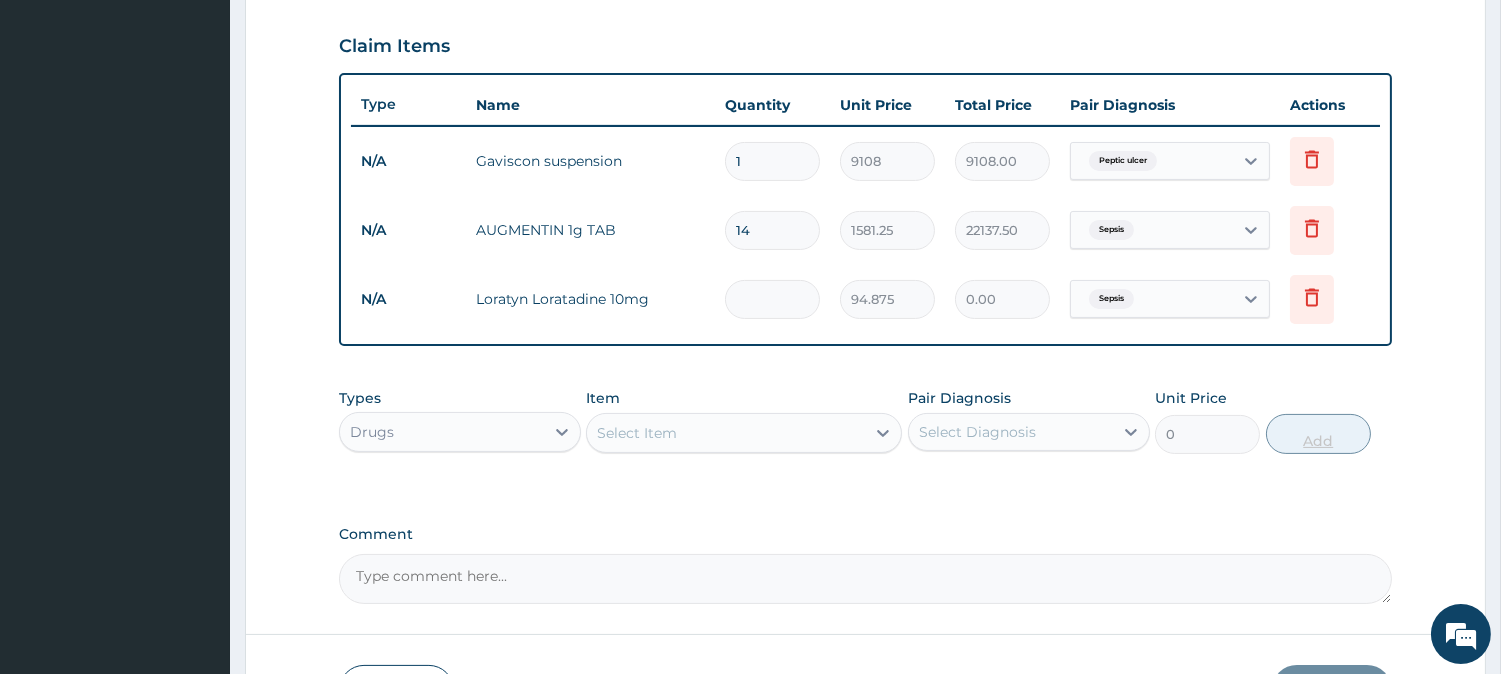 type on "5" 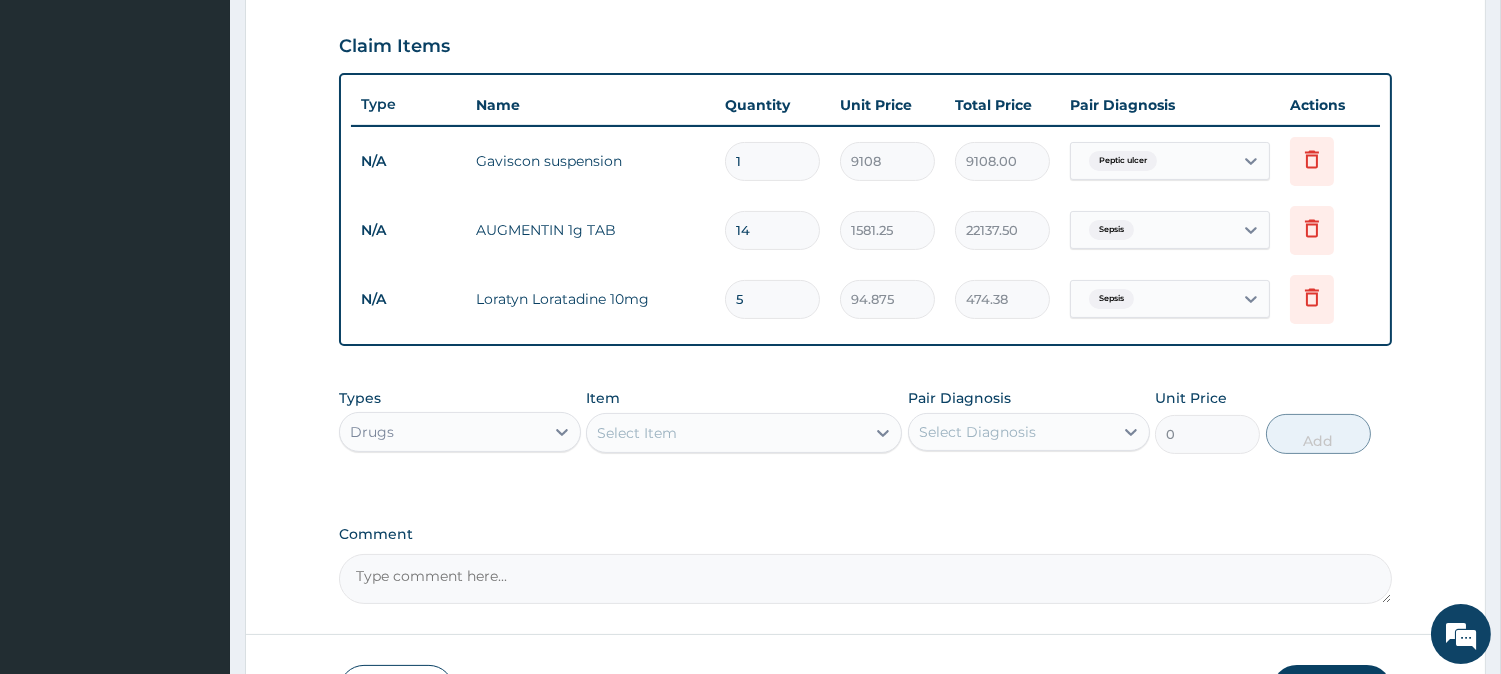 type on "5" 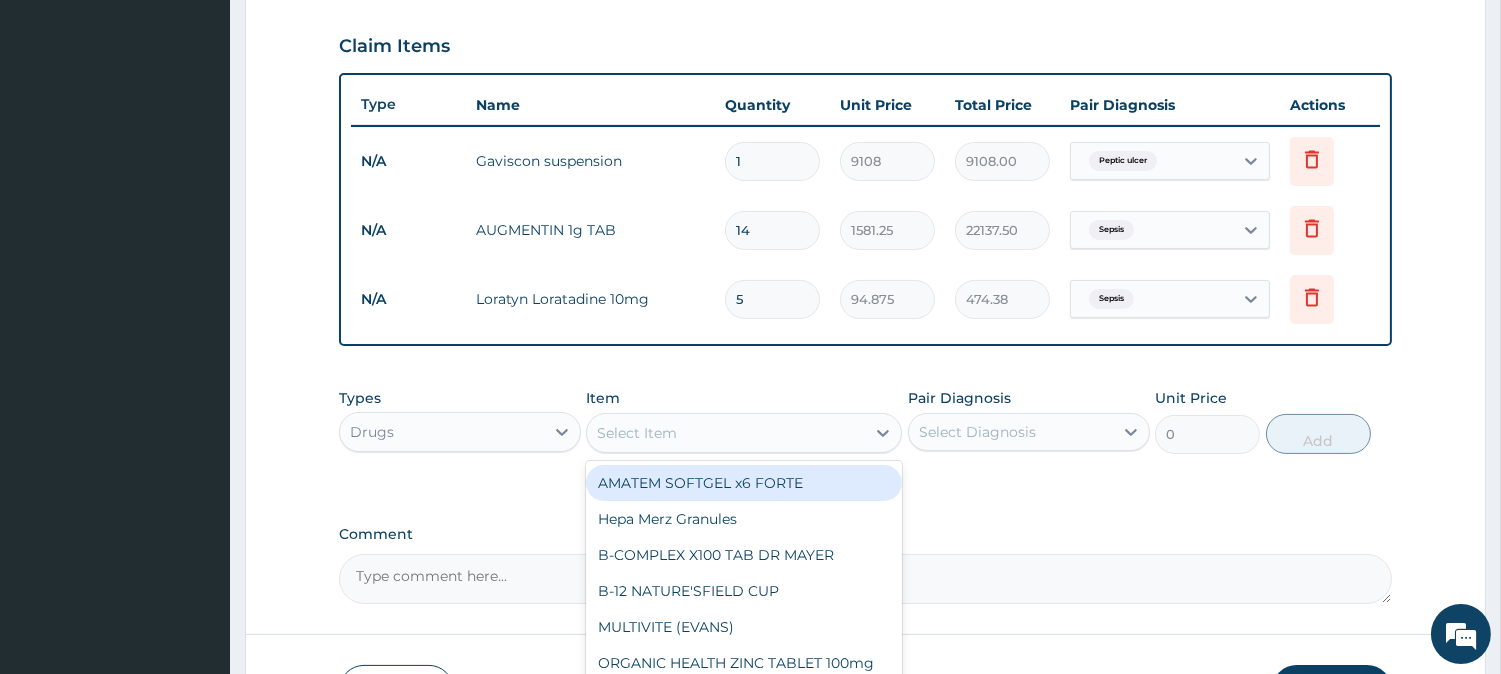 click on "AMATEM SOFTGEL x6 FORTE" at bounding box center [744, 483] 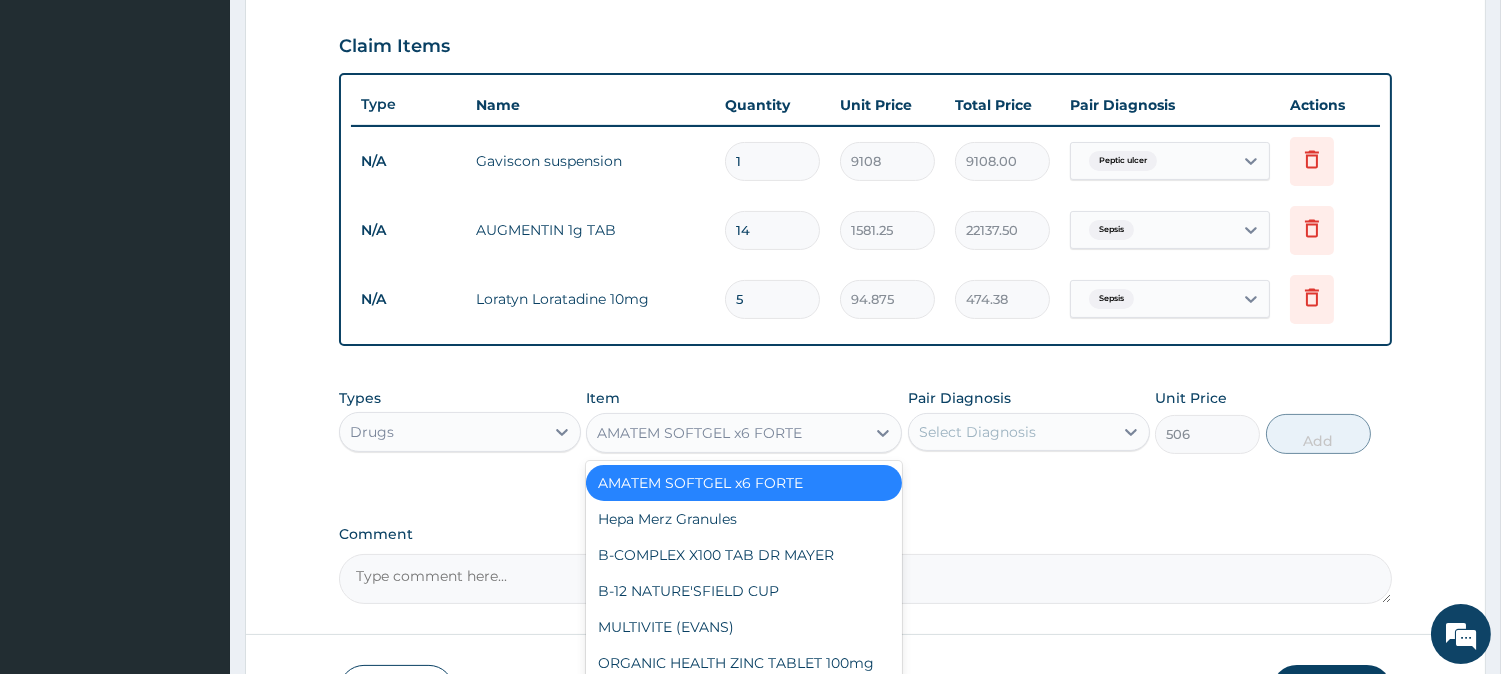 click on "AMATEM SOFTGEL x6 FORTE" at bounding box center (699, 433) 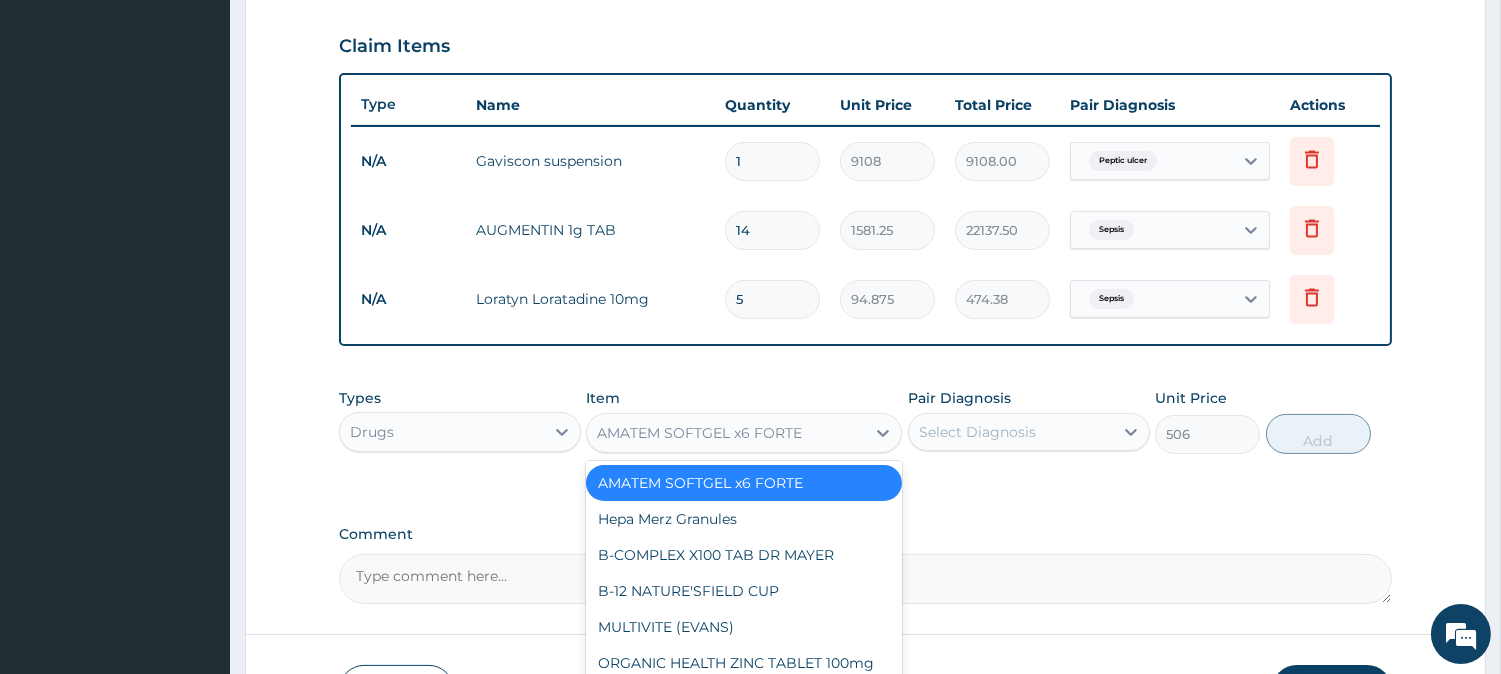 type on "p" 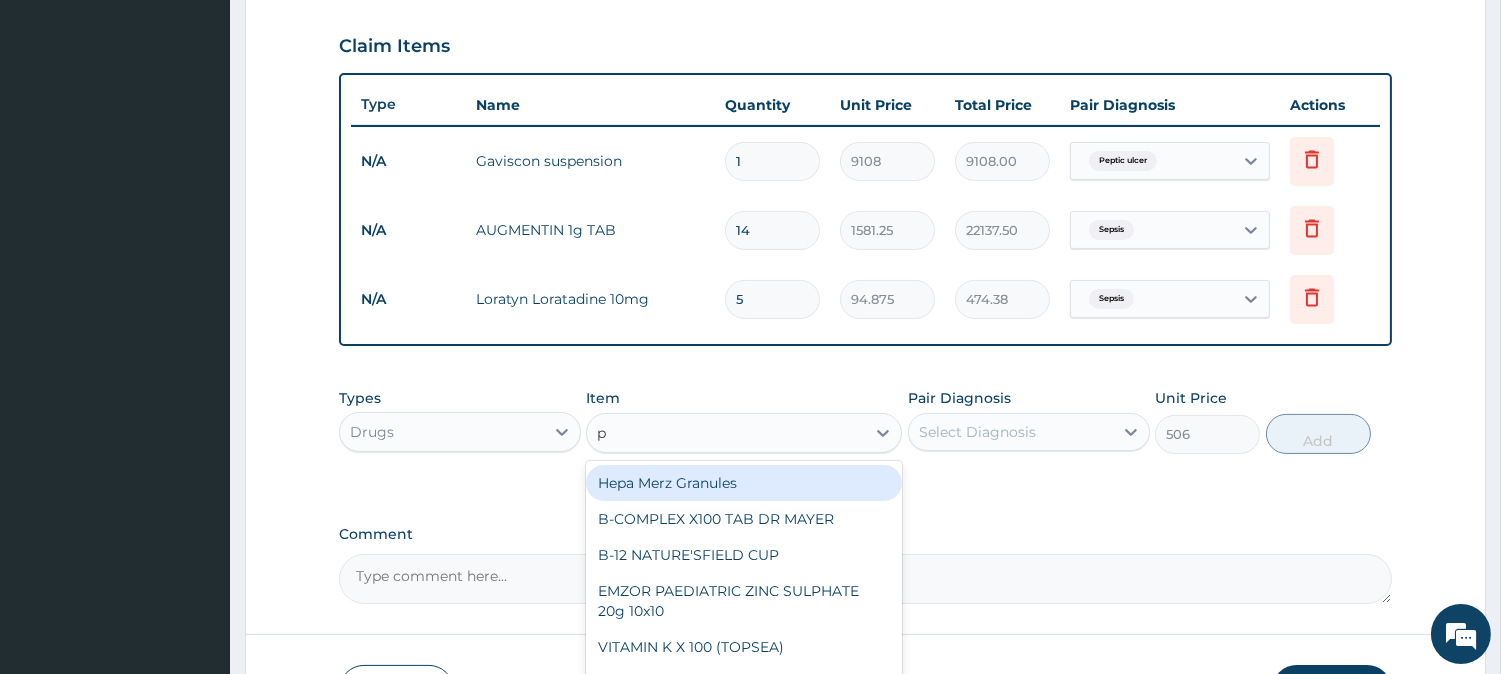 type 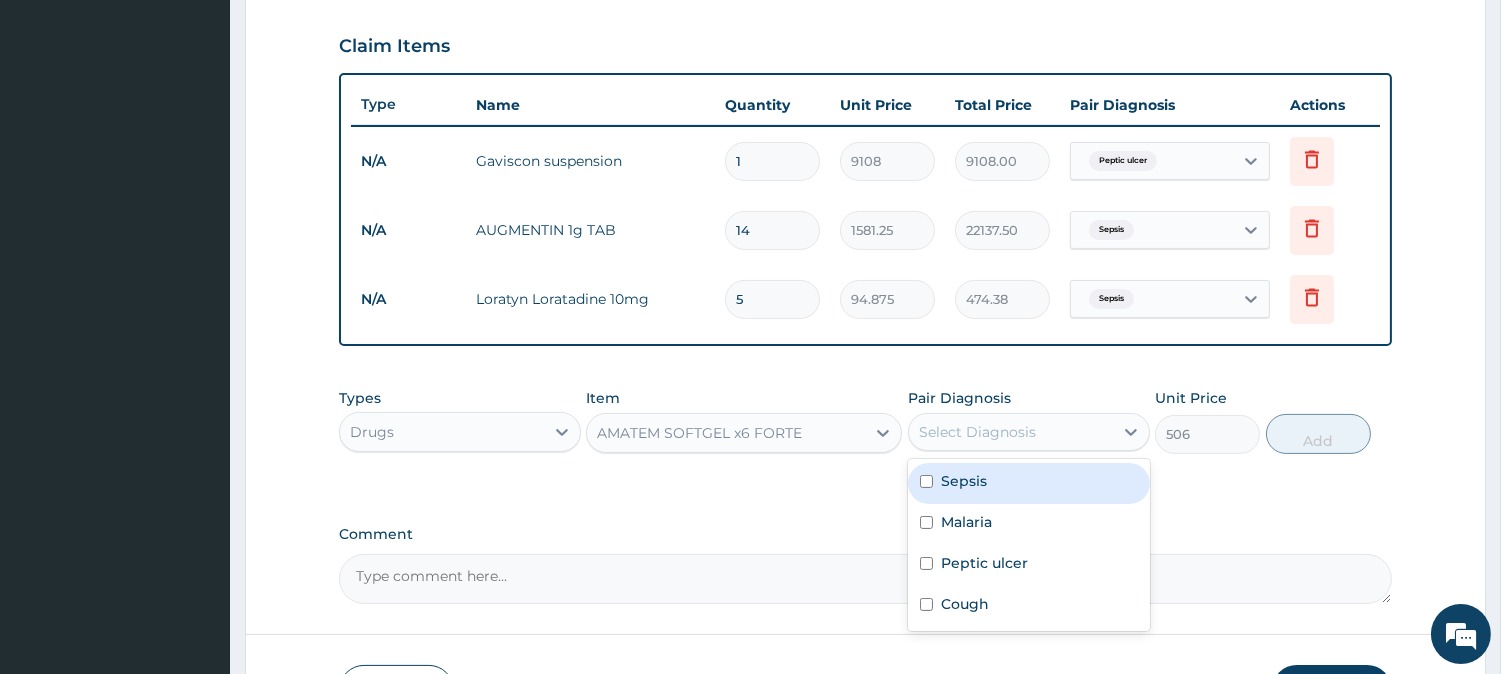 click on "Select Diagnosis" at bounding box center [977, 432] 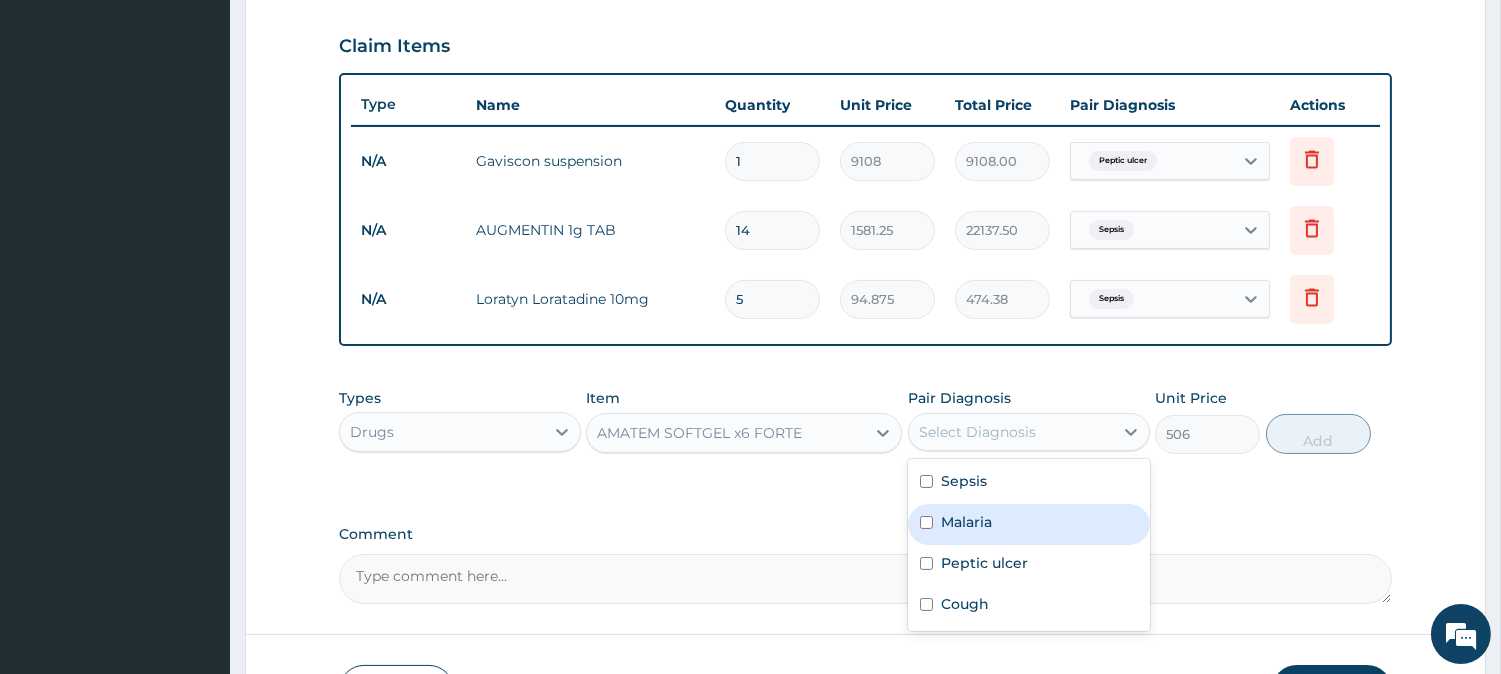 click on "Malaria" at bounding box center (1029, 524) 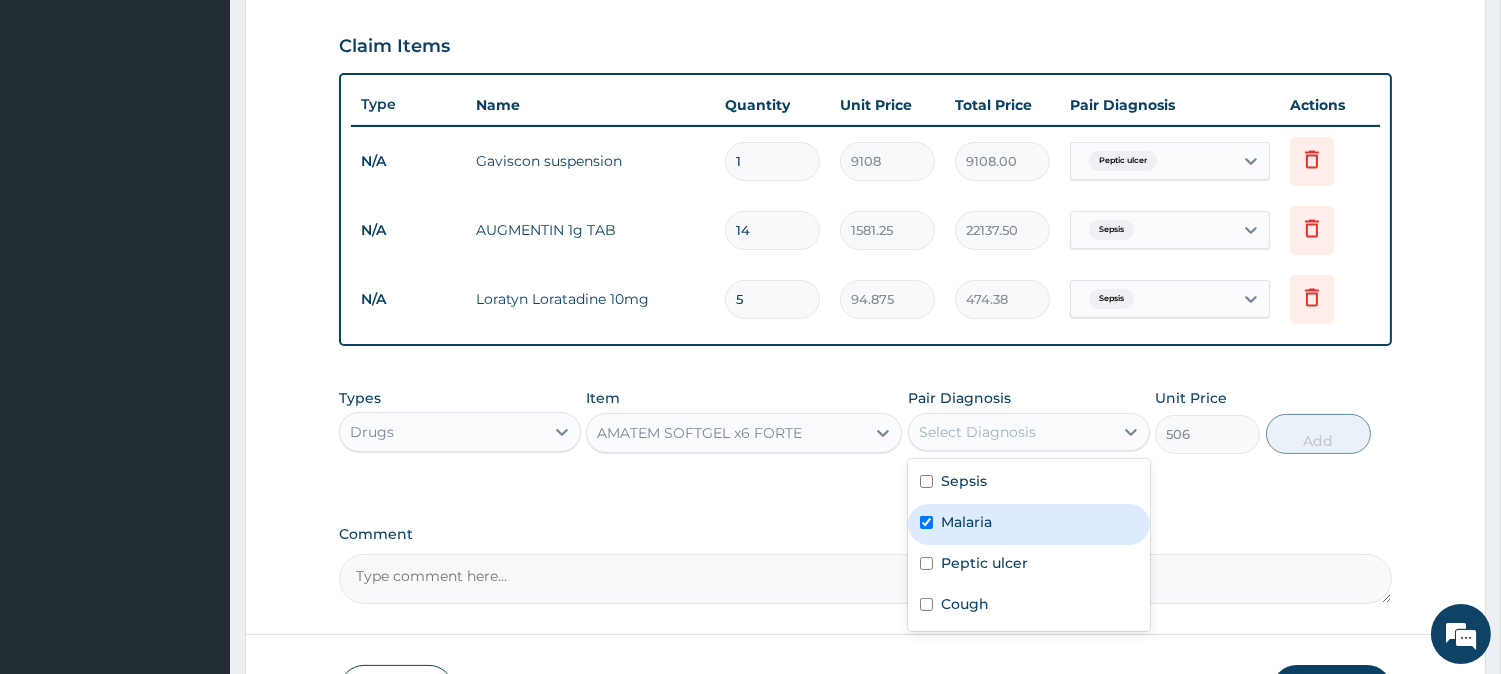 checkbox on "true" 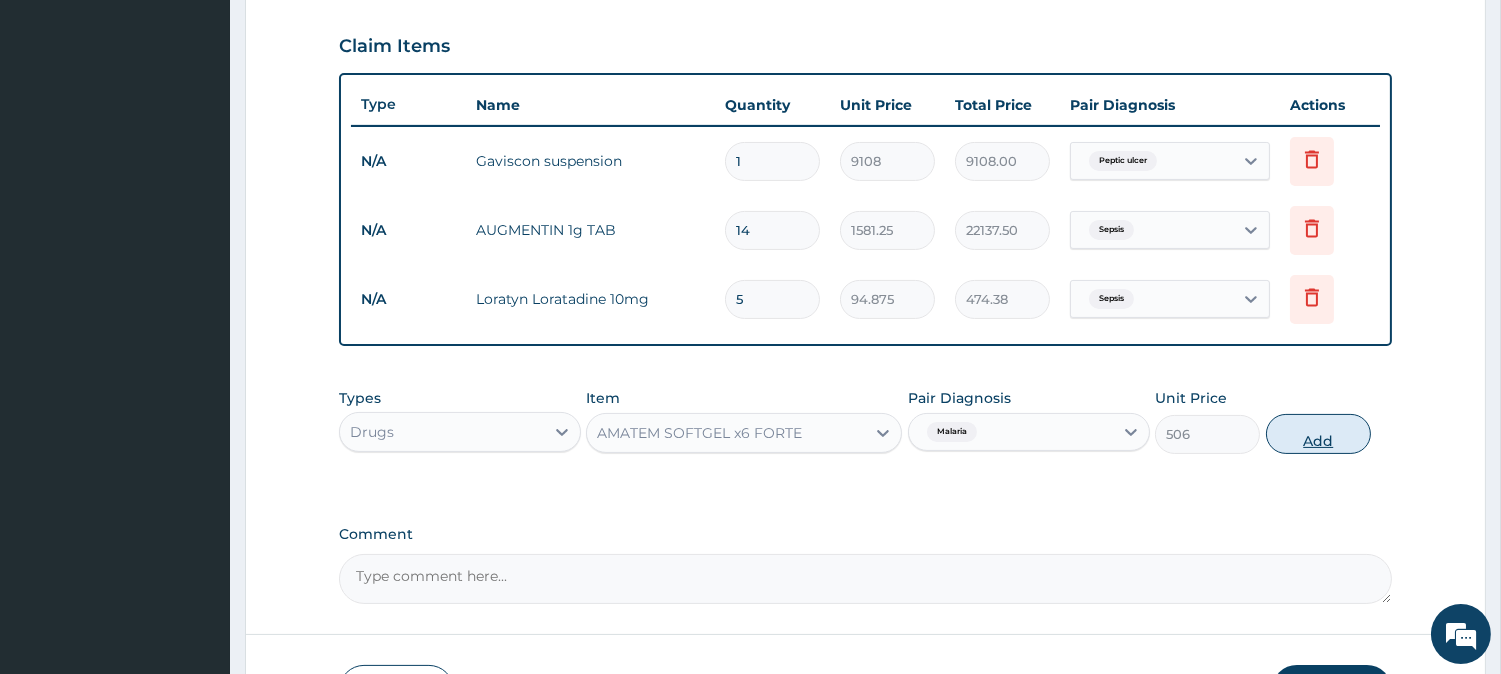 click on "Add" at bounding box center [1318, 434] 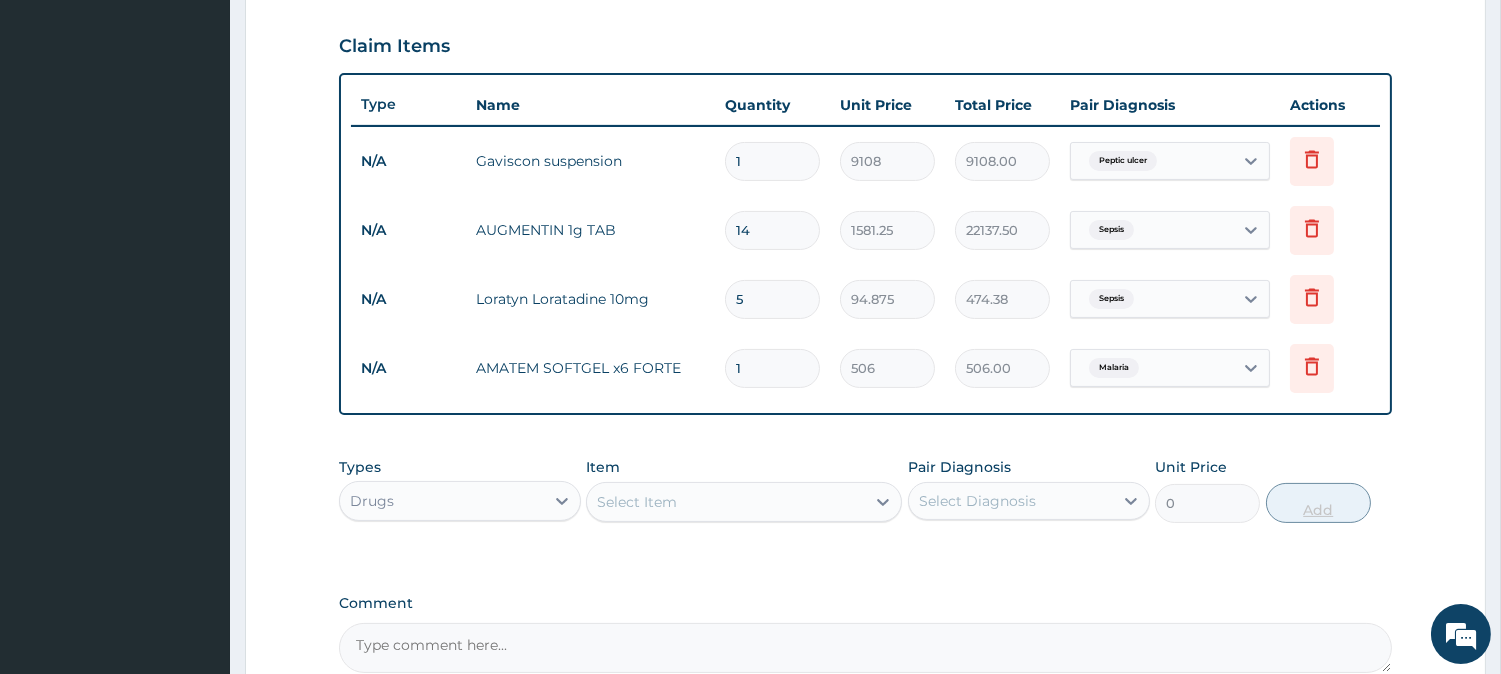type 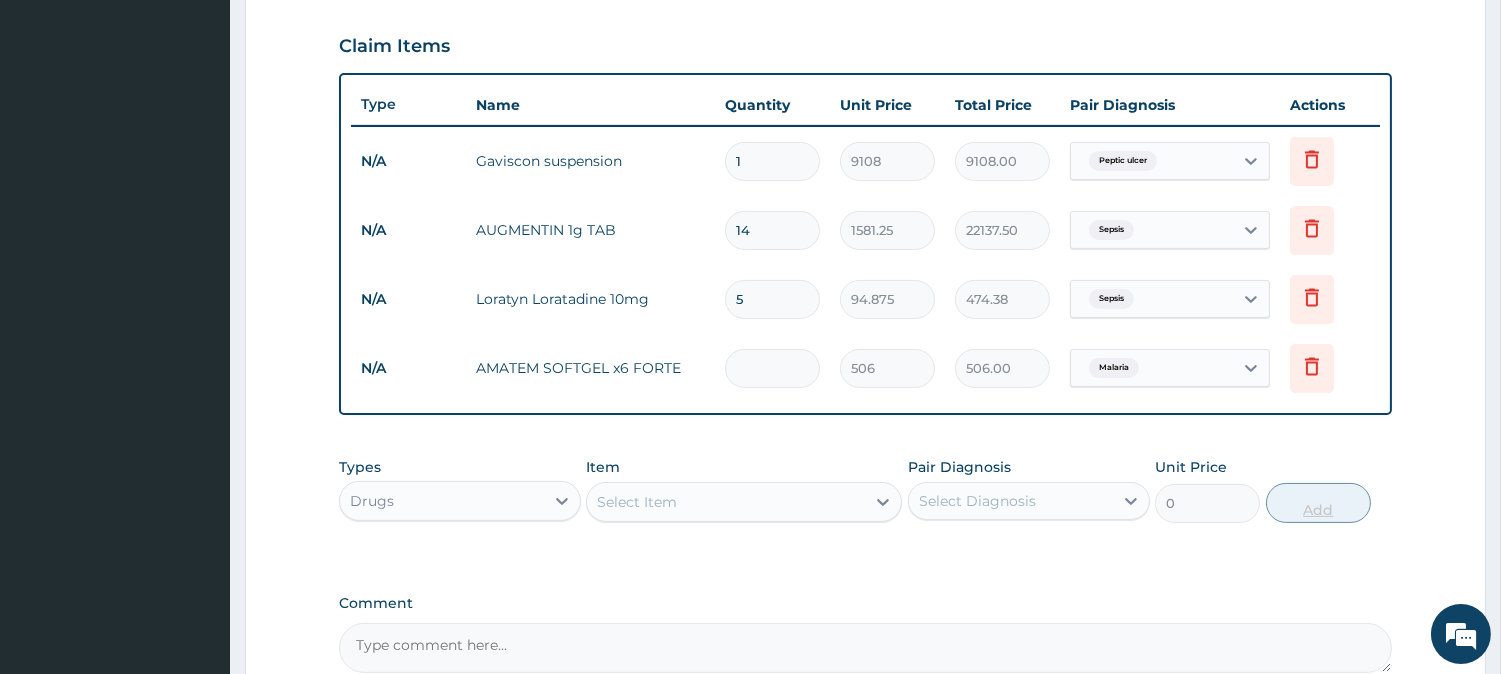 type on "0.00" 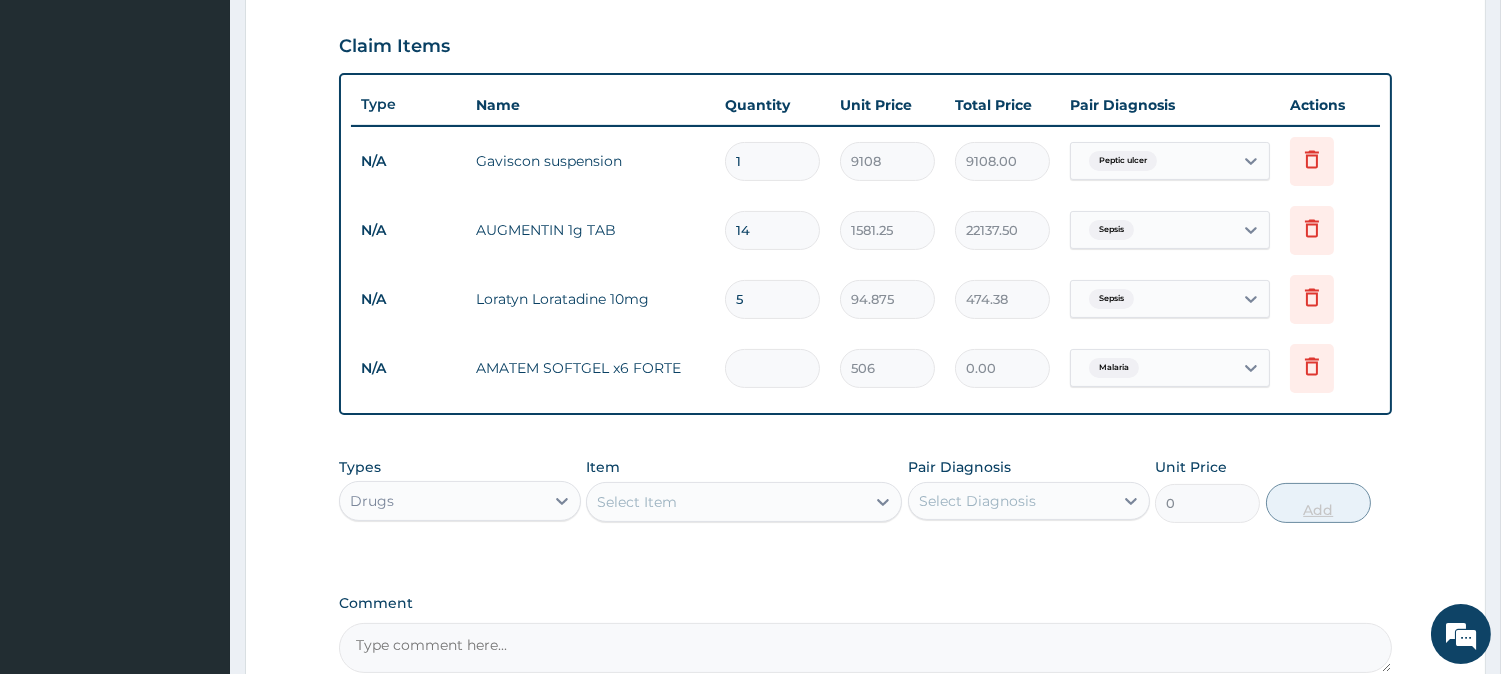 type on "6" 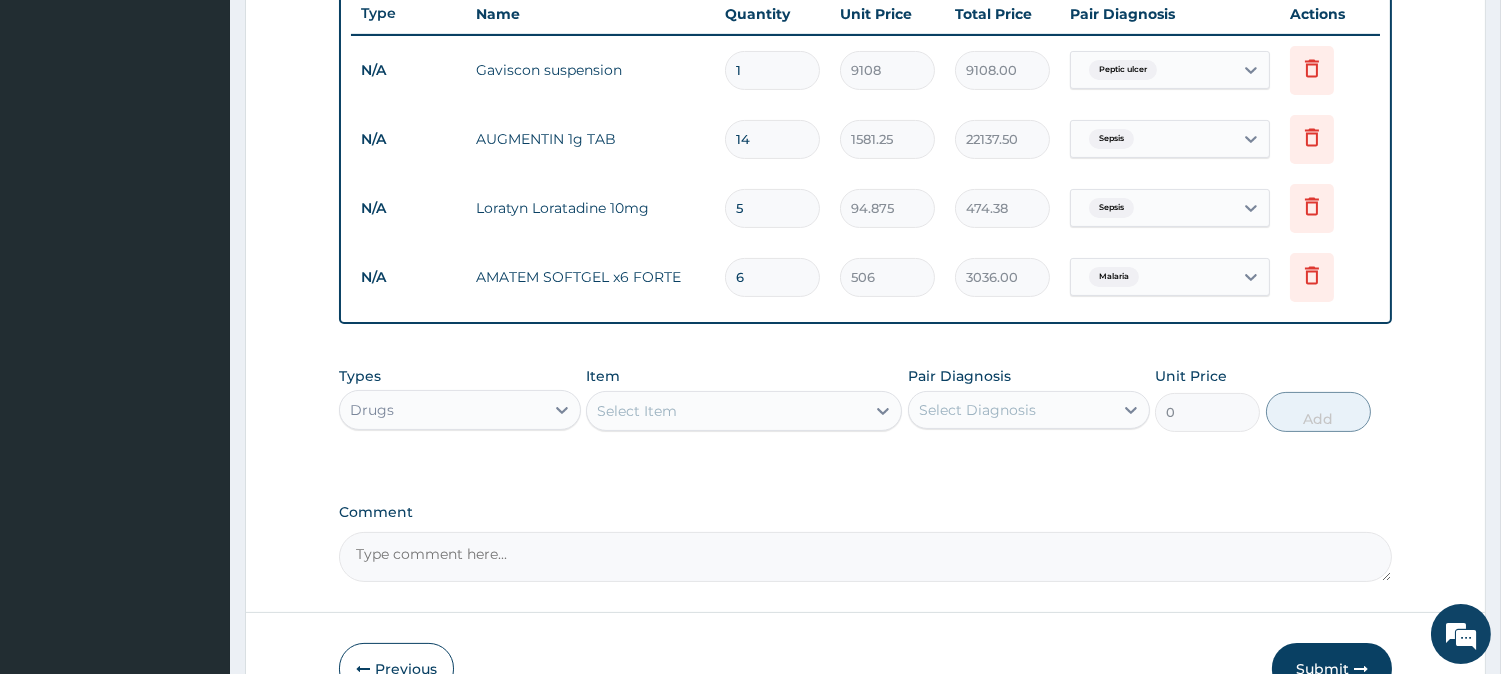 scroll, scrollTop: 880, scrollLeft: 0, axis: vertical 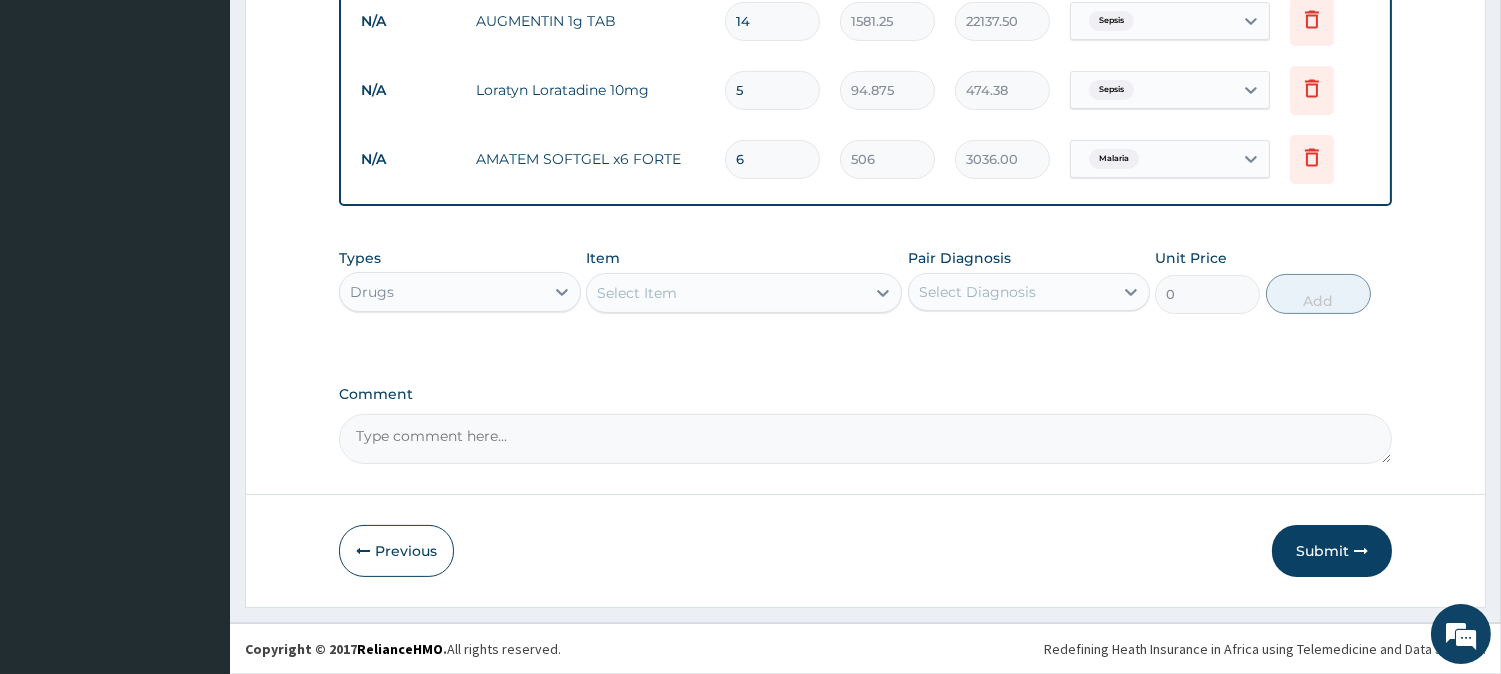 type on "6" 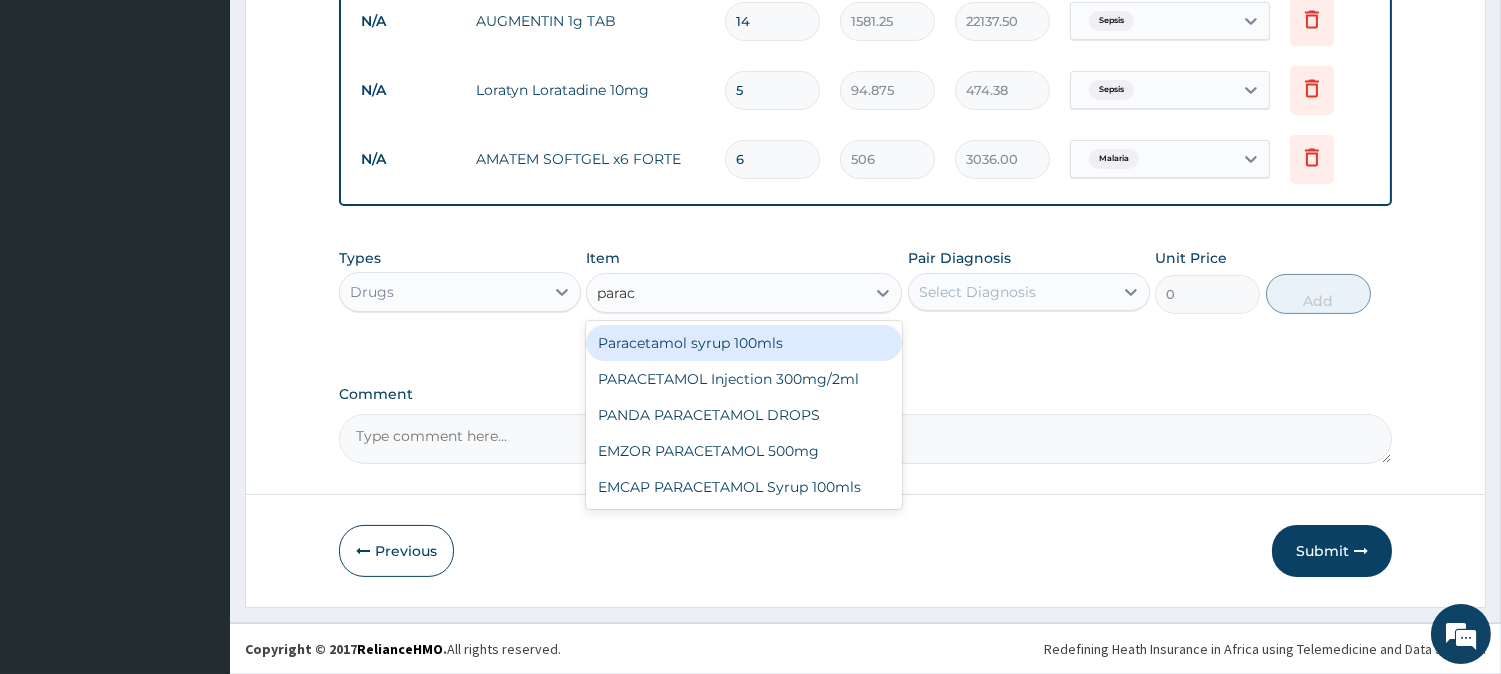 type on "parace" 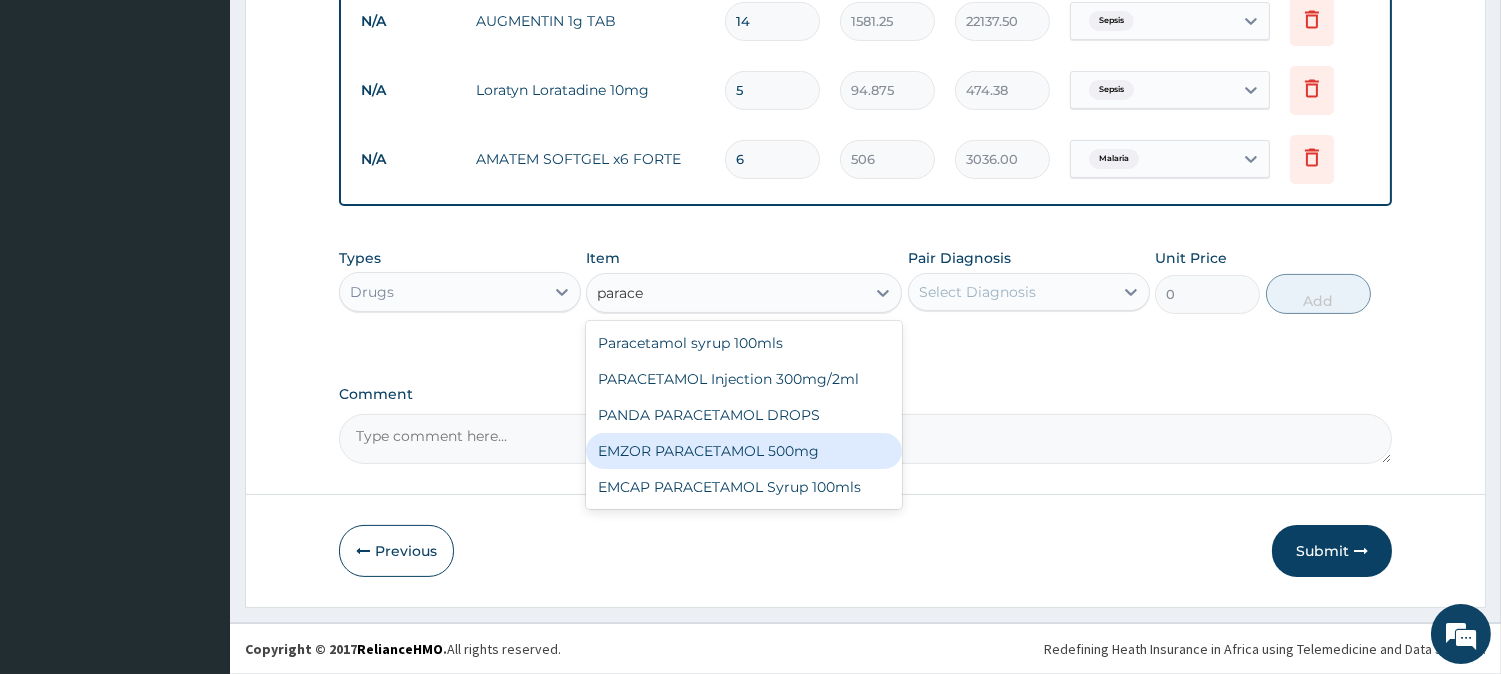 click on "EMZOR PARACETAMOL 500mg" at bounding box center (744, 451) 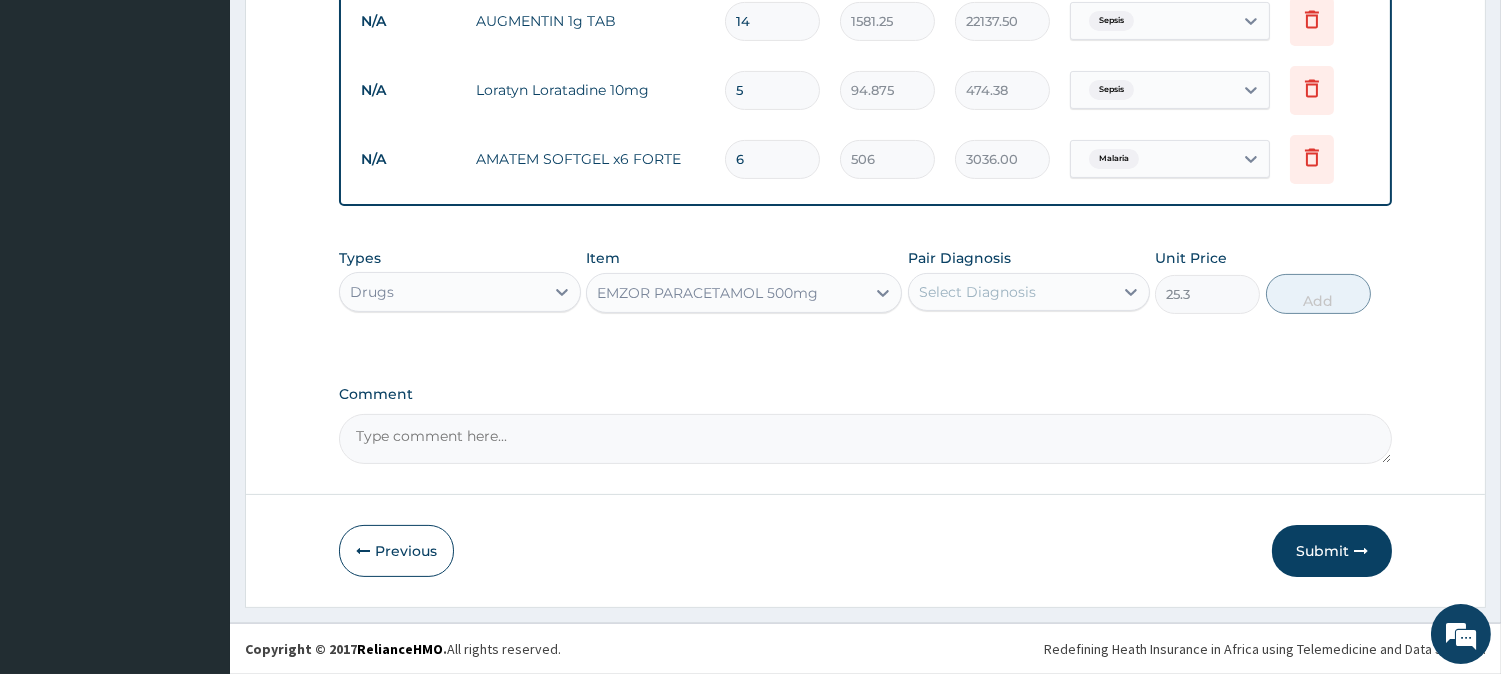 click on "Select Diagnosis" at bounding box center [977, 292] 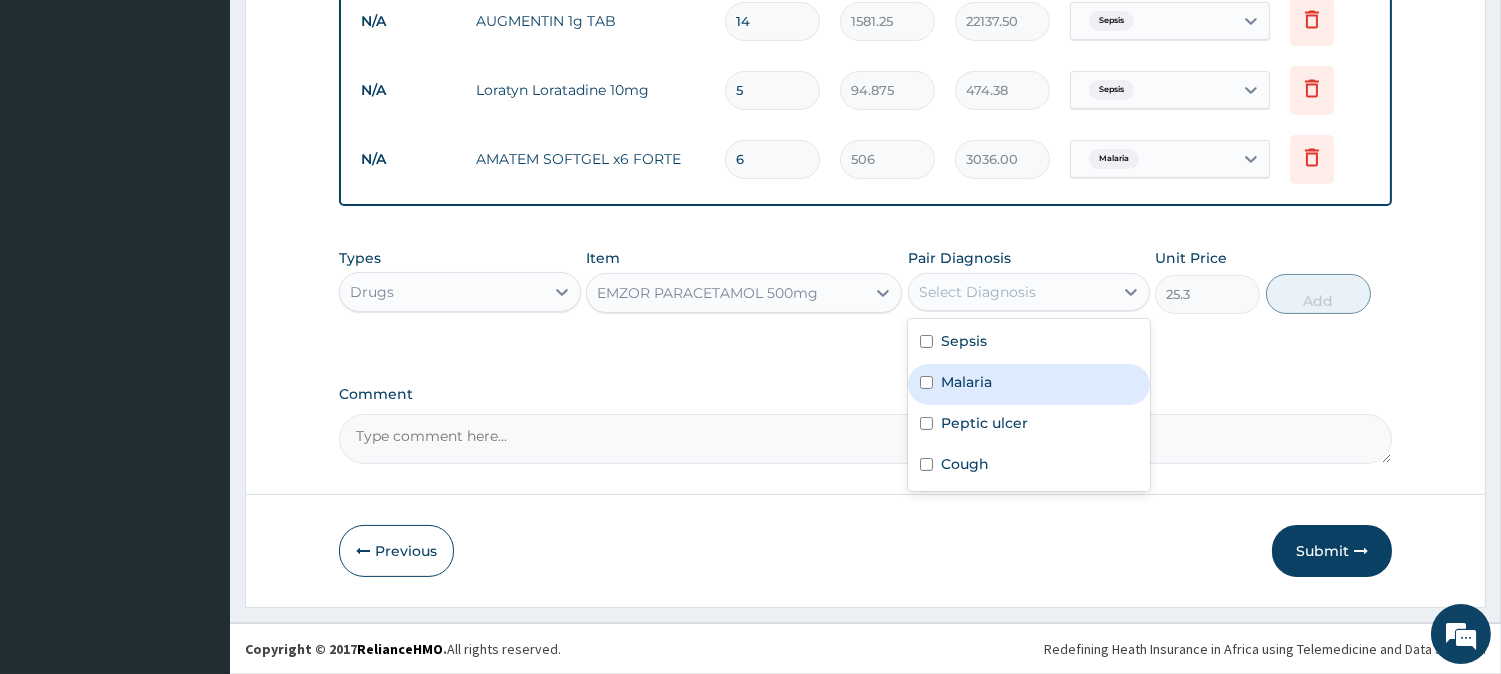 click on "Malaria" at bounding box center (1029, 384) 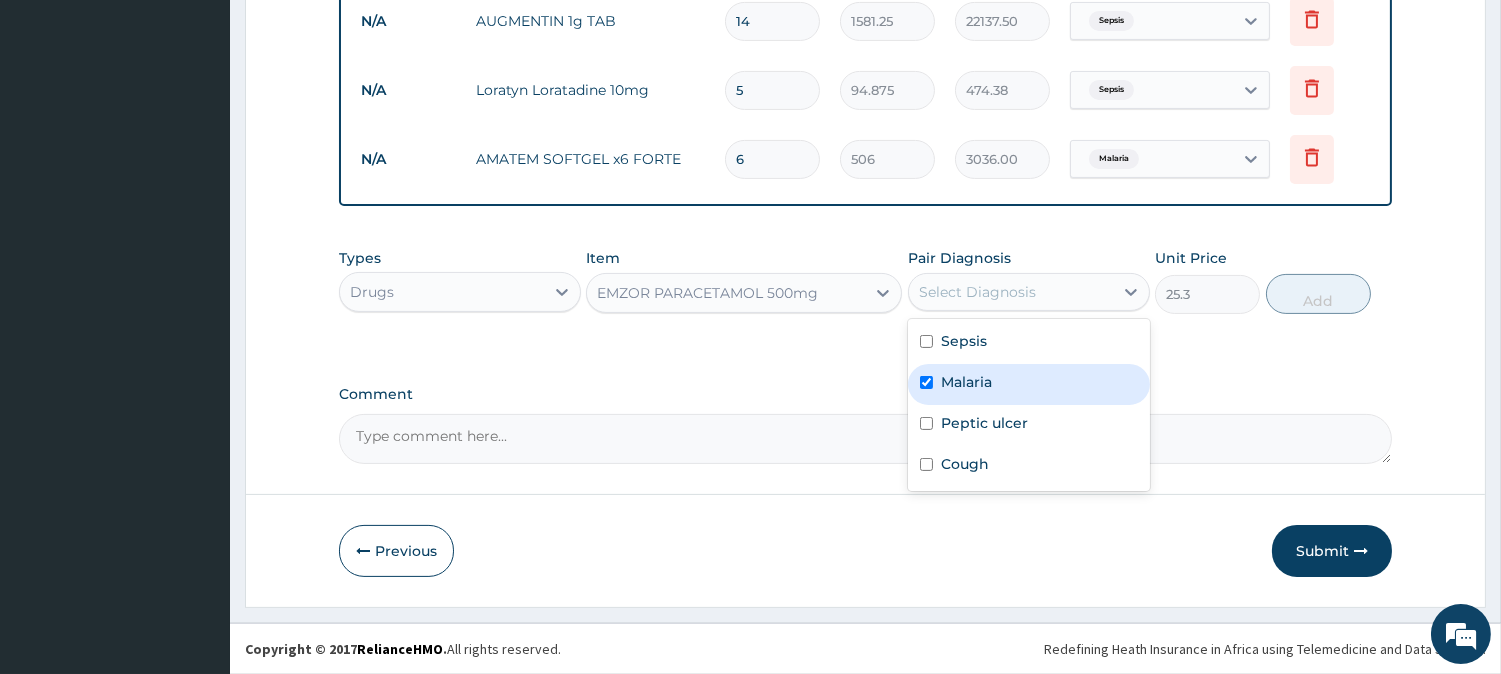 checkbox on "true" 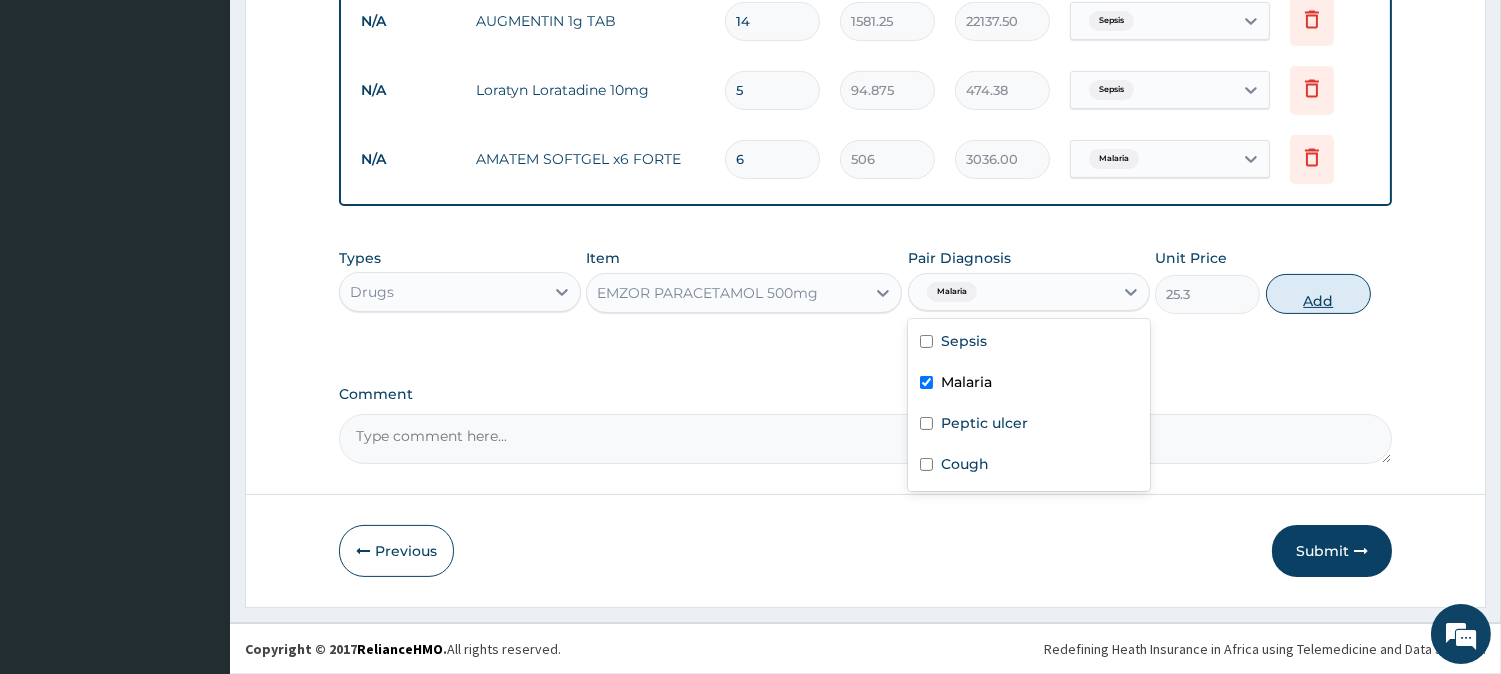 click on "Add" at bounding box center (1318, 294) 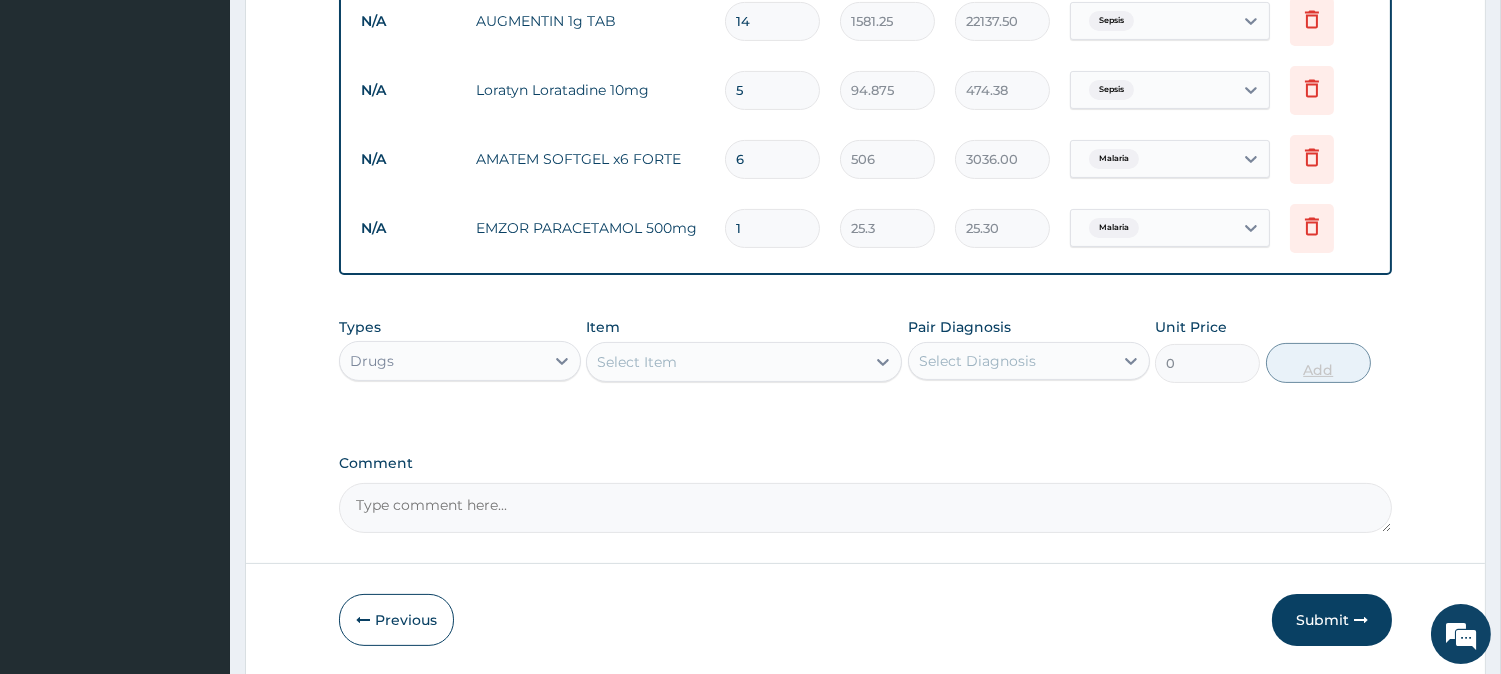 type on "18" 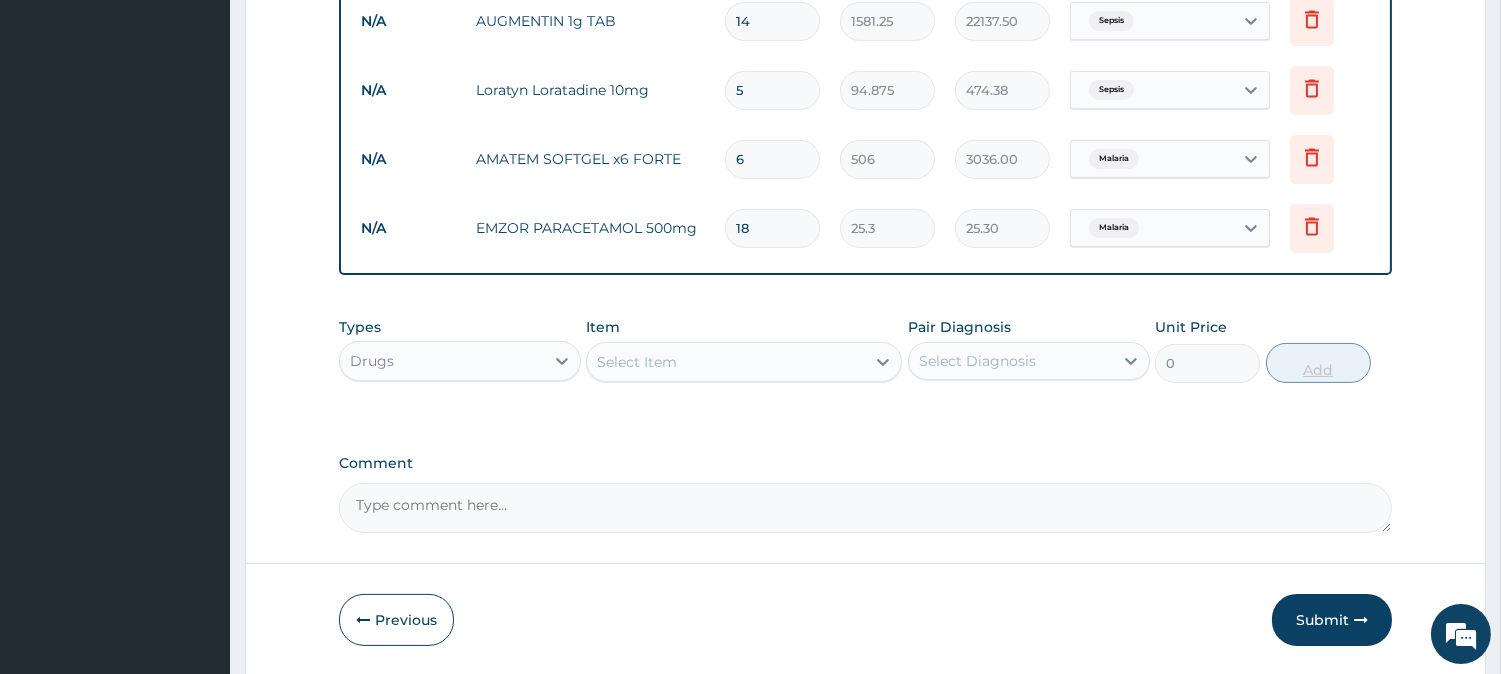 type on "455.40" 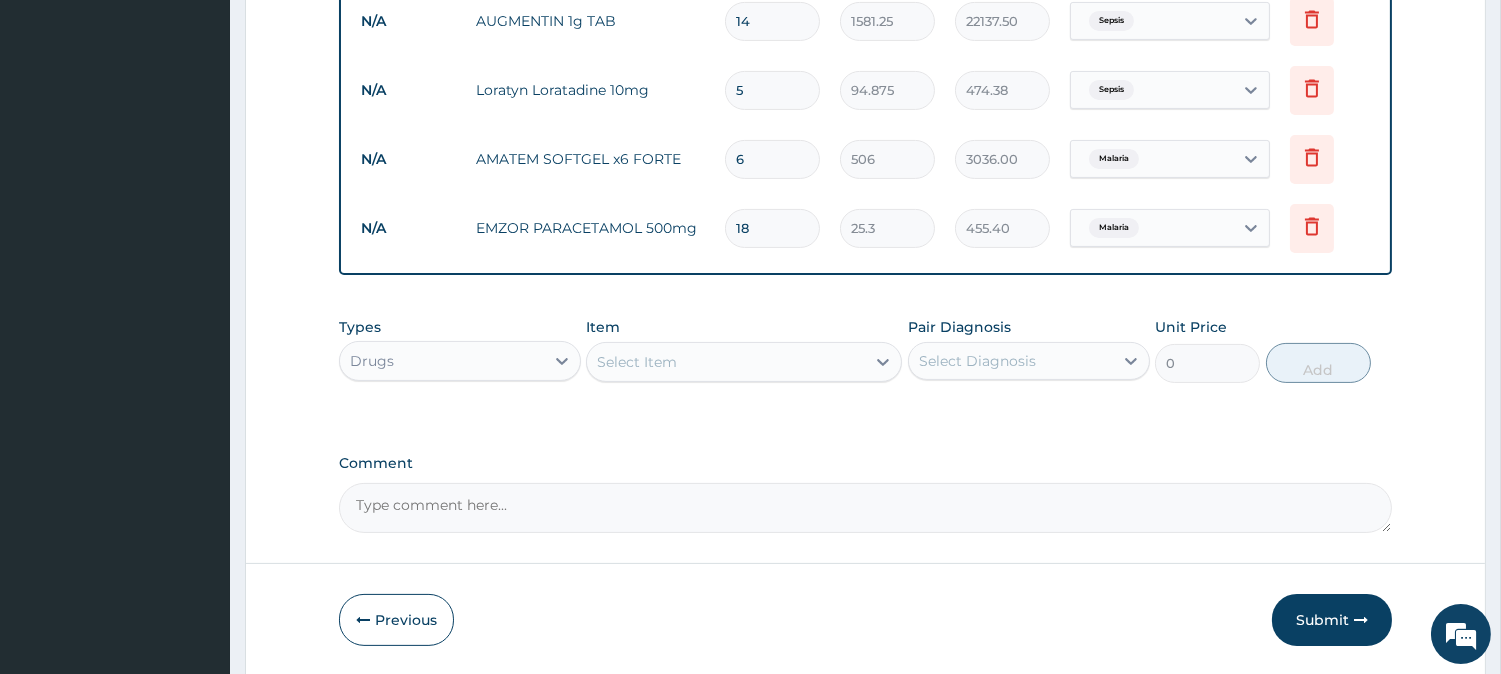 type on "18" 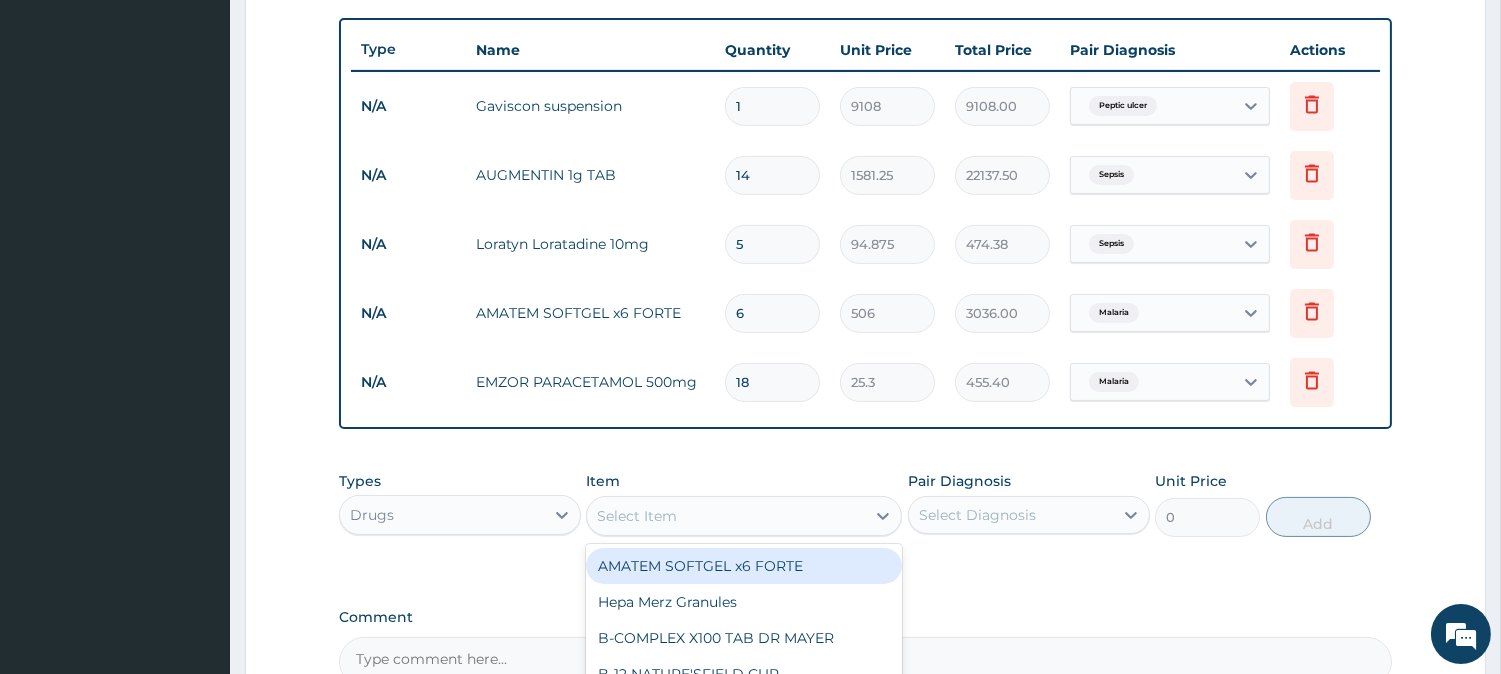 scroll, scrollTop: 948, scrollLeft: 0, axis: vertical 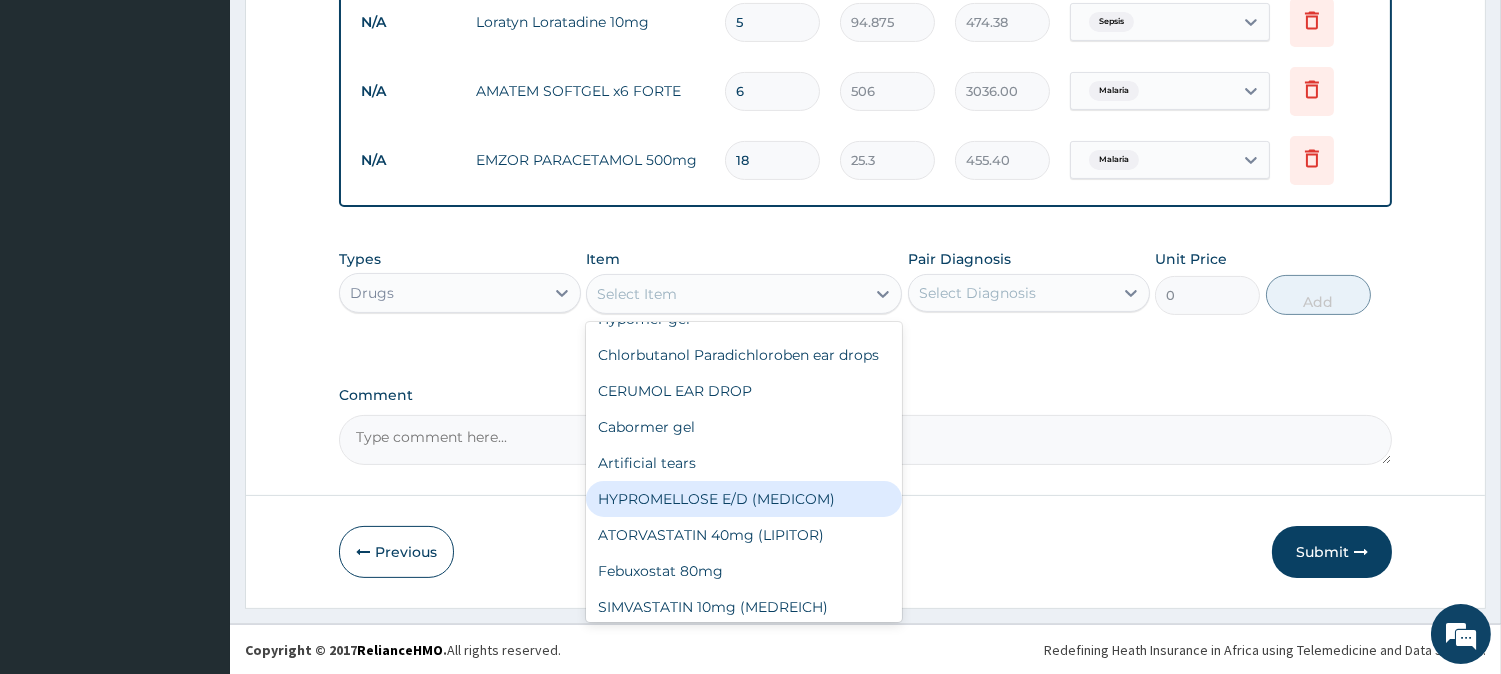 click on "Drugs" at bounding box center (442, 293) 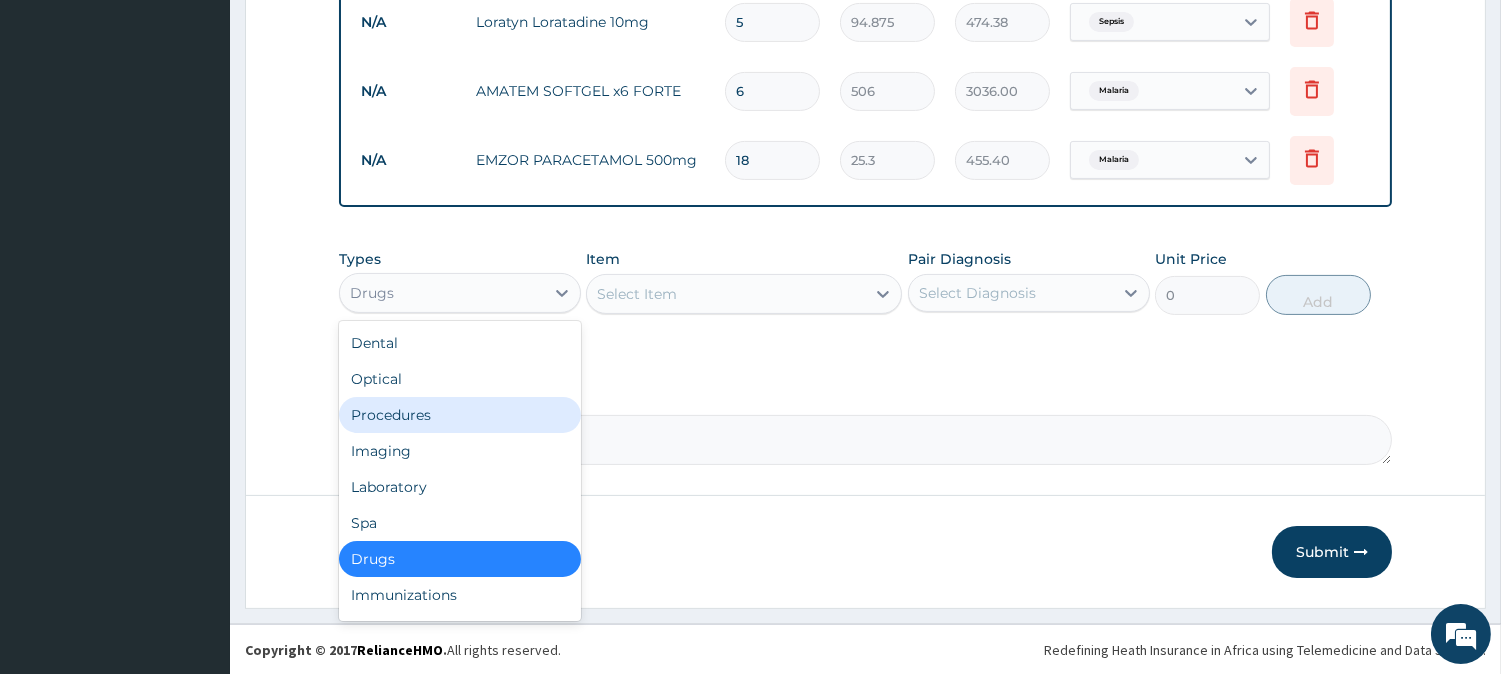 click on "Procedures" at bounding box center [460, 415] 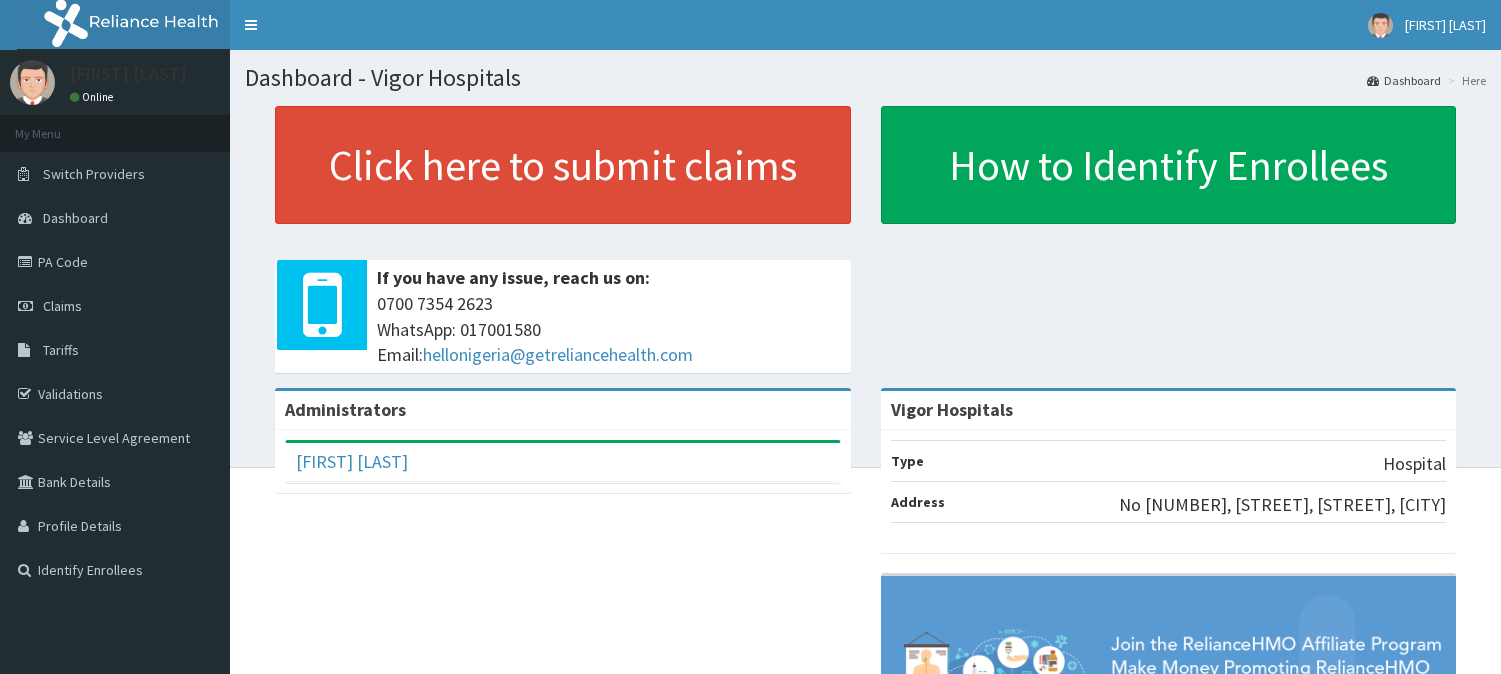 scroll, scrollTop: 0, scrollLeft: 0, axis: both 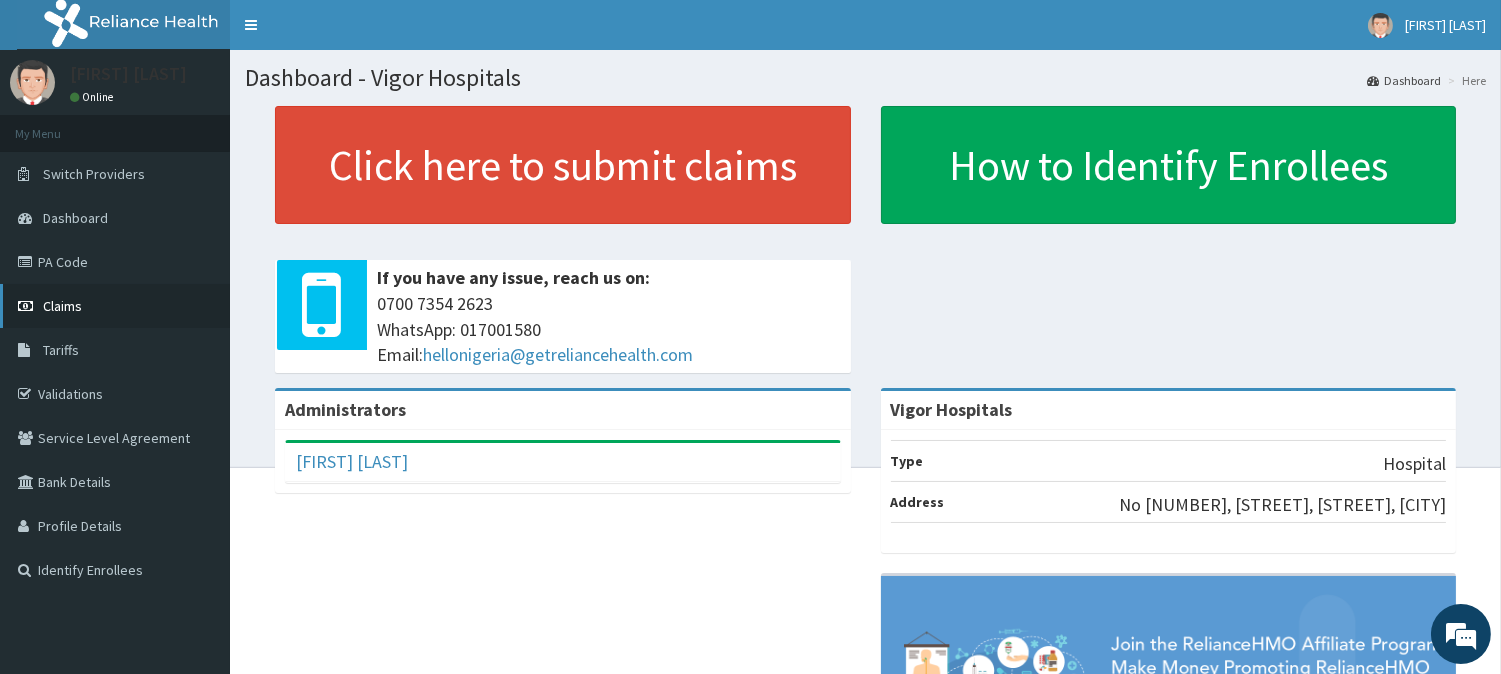 click on "Claims" at bounding box center [115, 306] 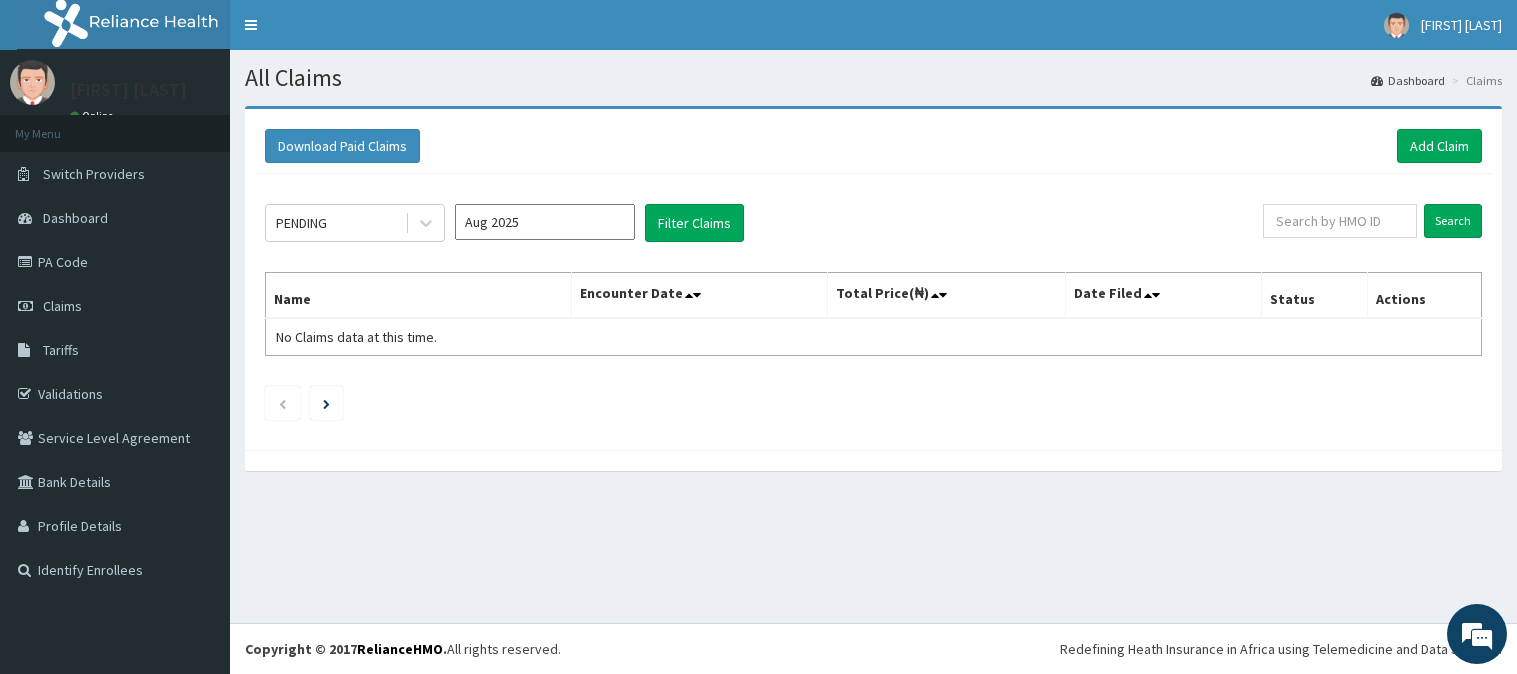 scroll, scrollTop: 0, scrollLeft: 0, axis: both 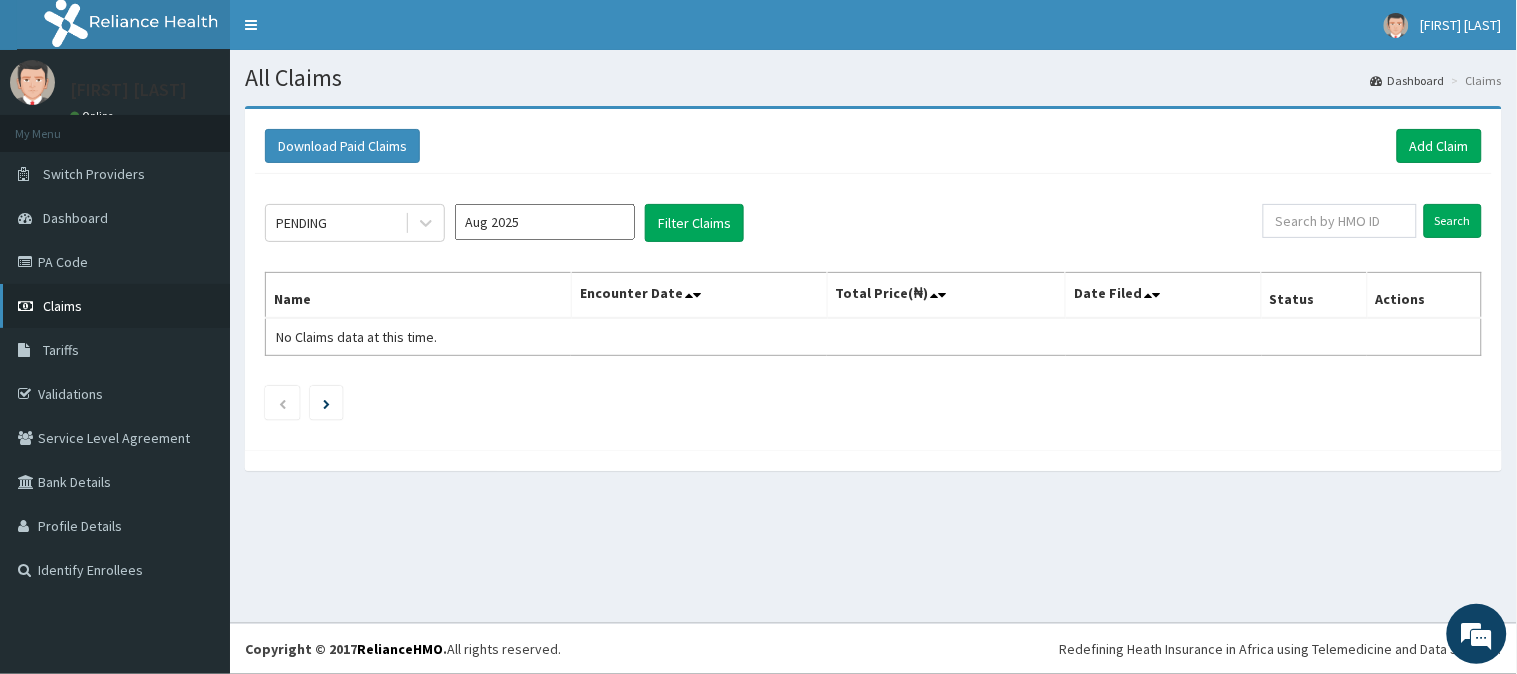 click on "Claims" at bounding box center (62, 306) 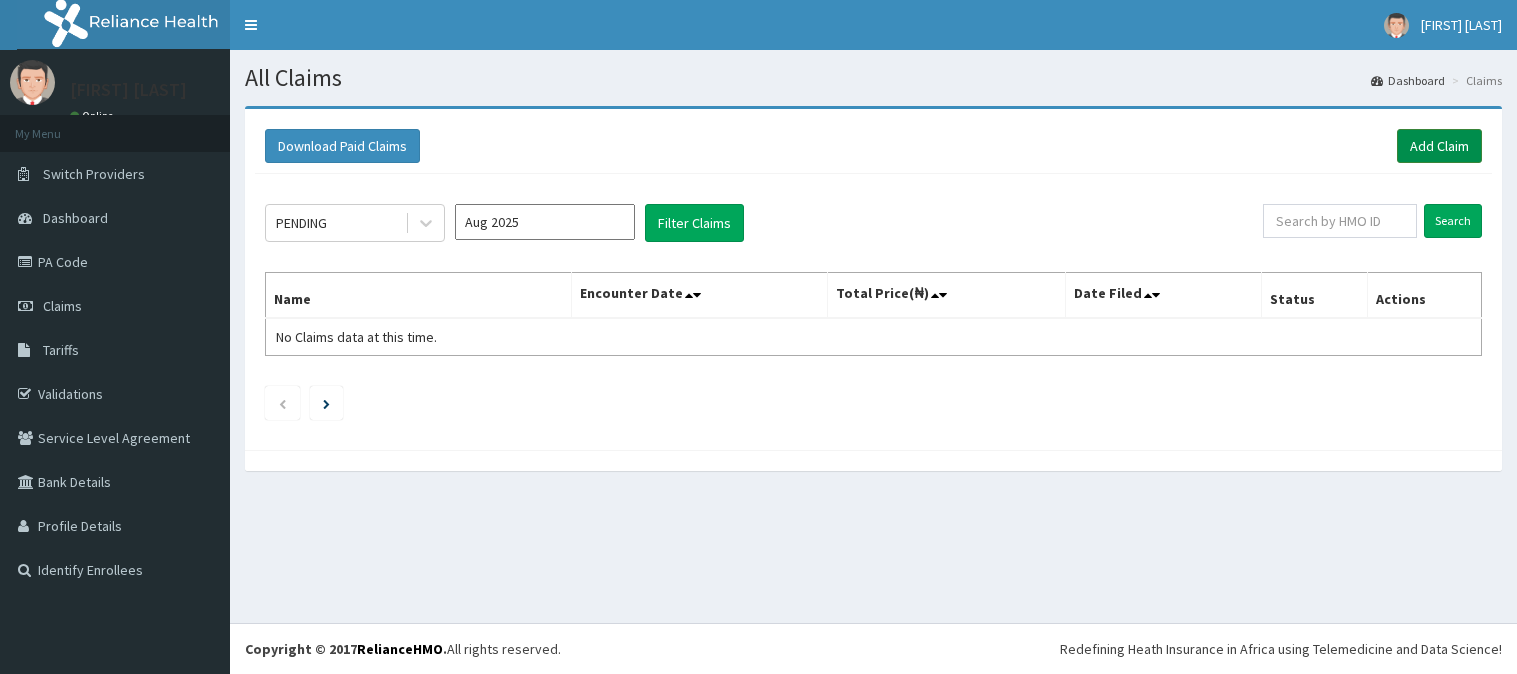 click on "Add Claim" at bounding box center [1439, 146] 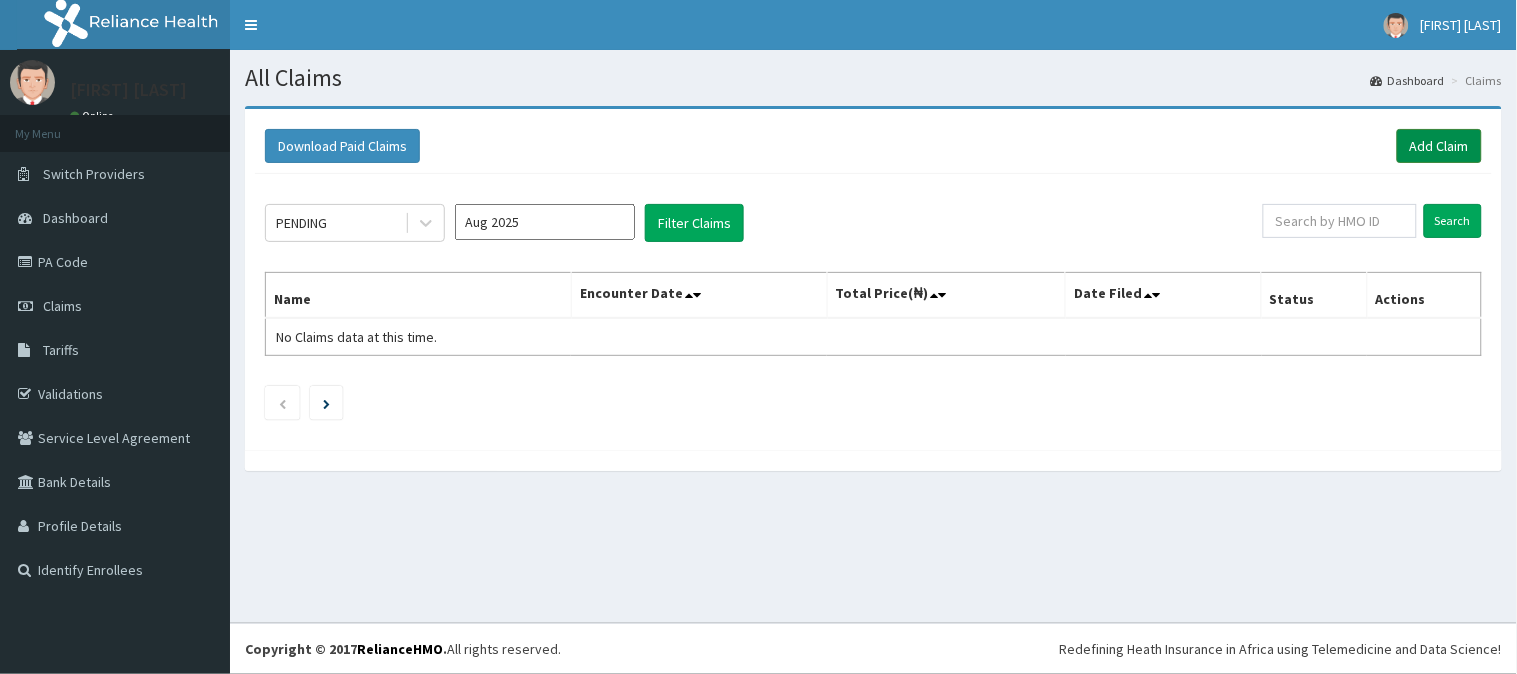 scroll, scrollTop: 0, scrollLeft: 0, axis: both 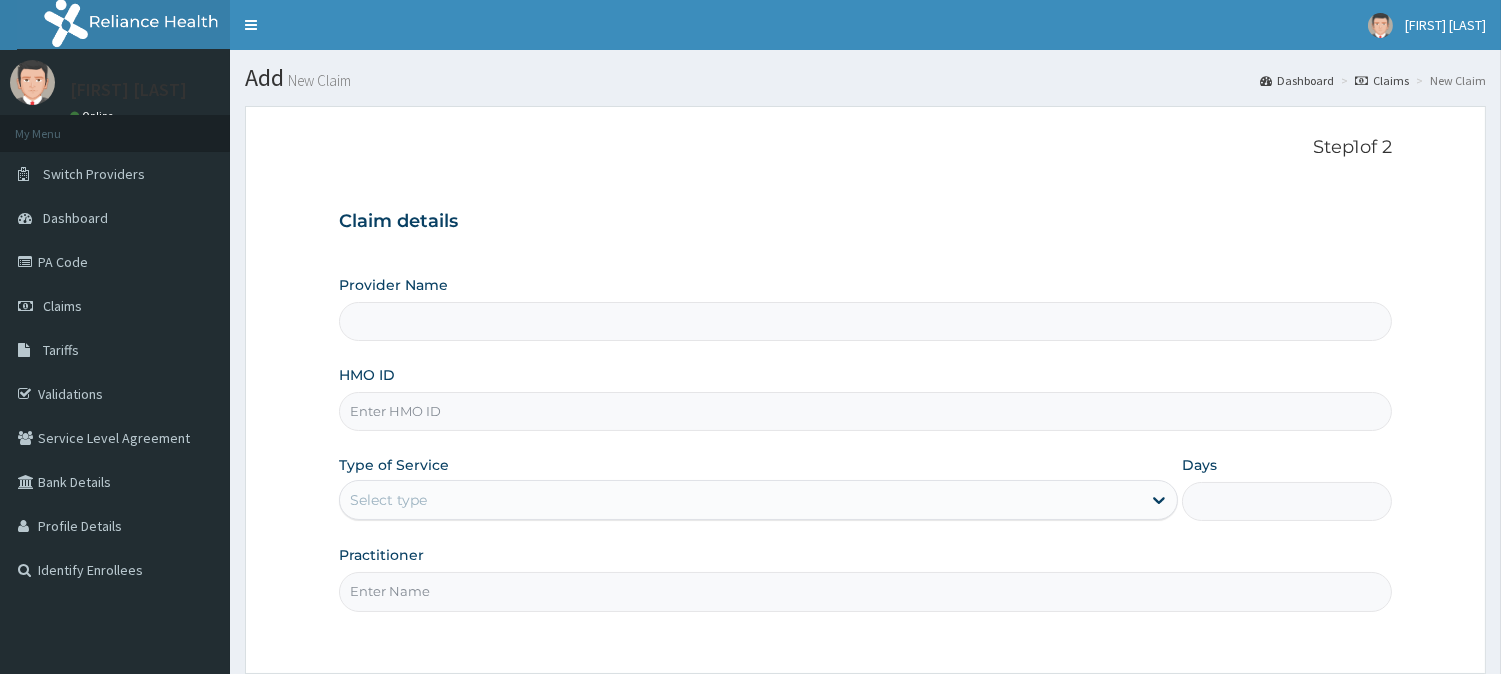 type on "Vigor Hospitals" 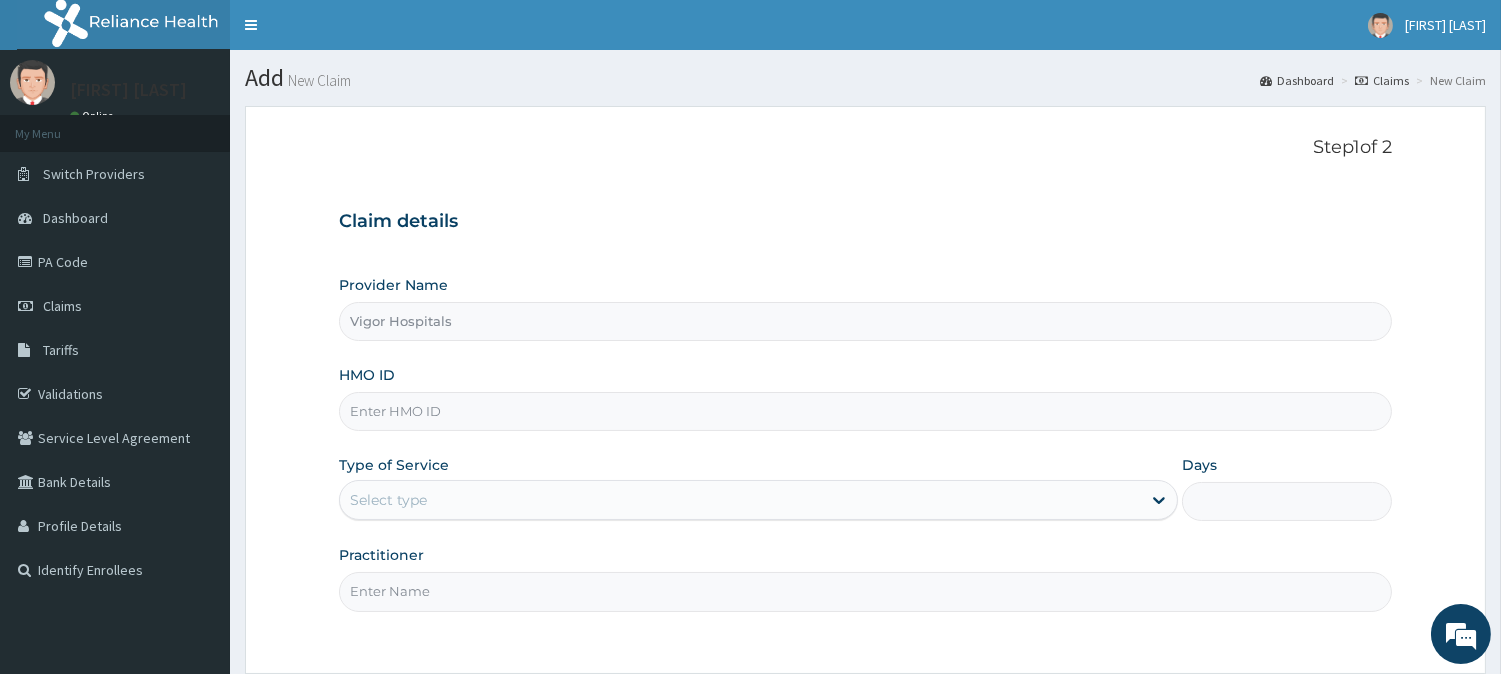 scroll, scrollTop: 0, scrollLeft: 0, axis: both 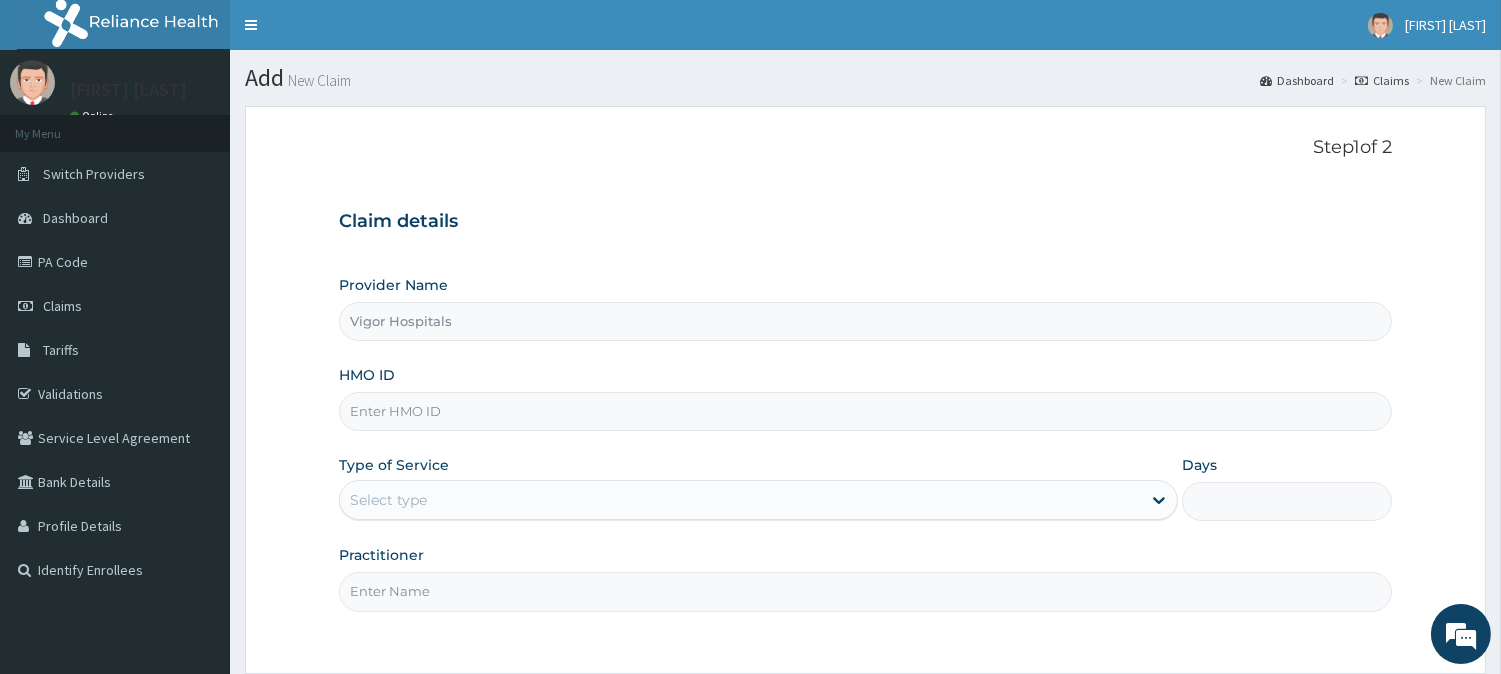 click on "HMO ID" at bounding box center (865, 398) 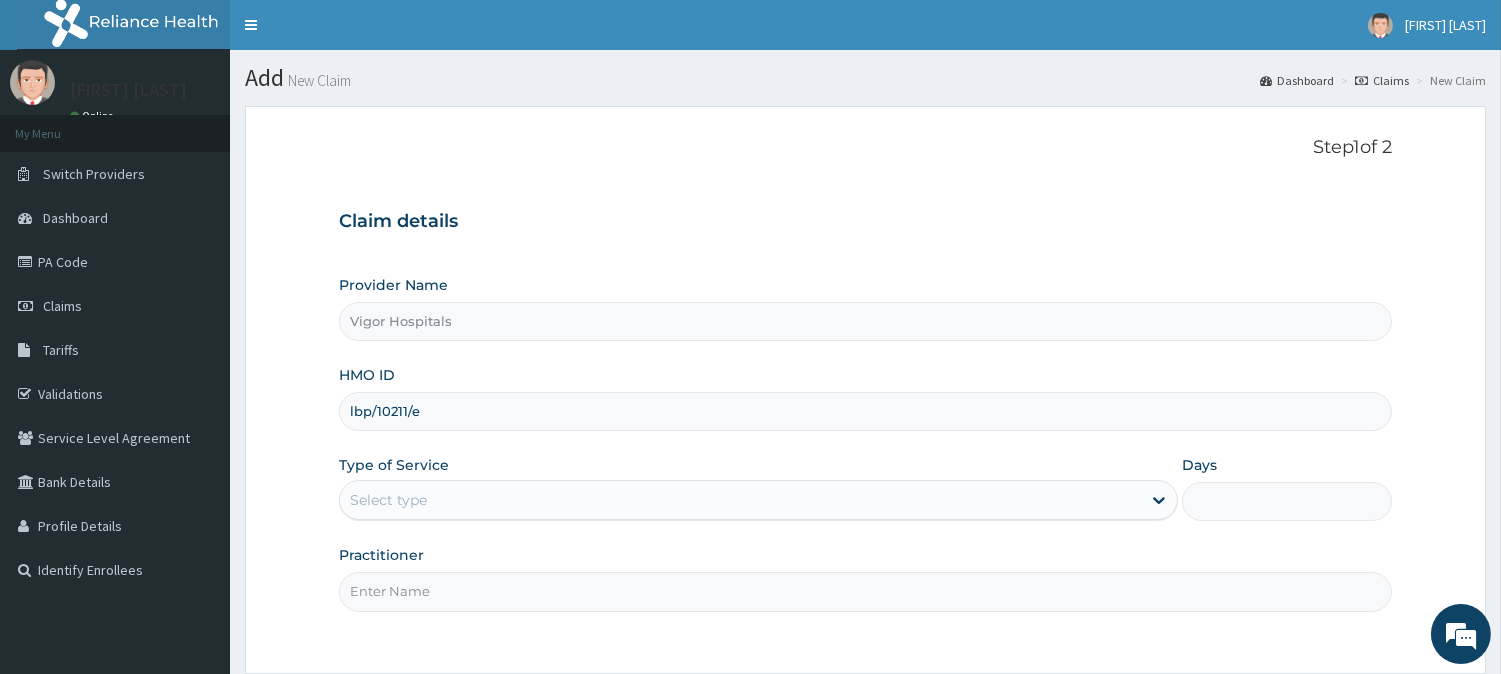 type on "lbp/10211/e" 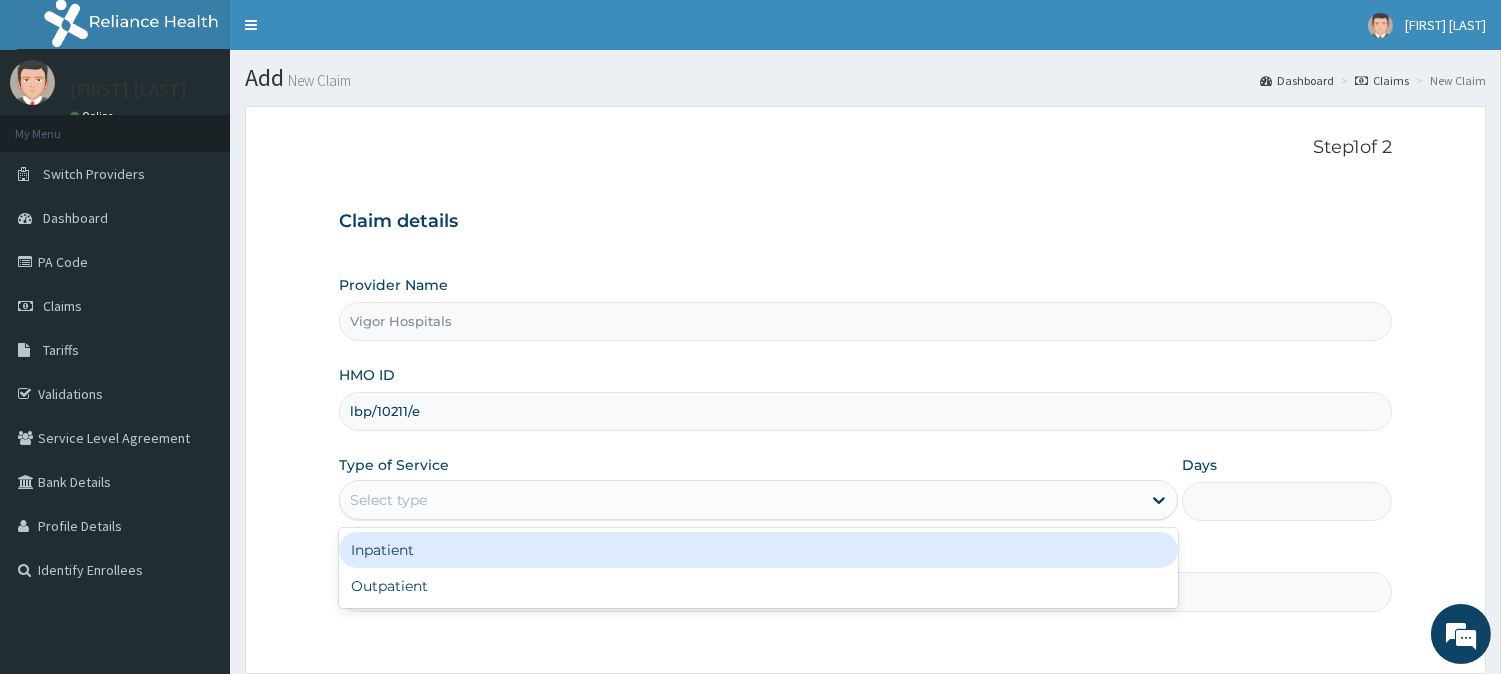 click on "Select type" at bounding box center [740, 500] 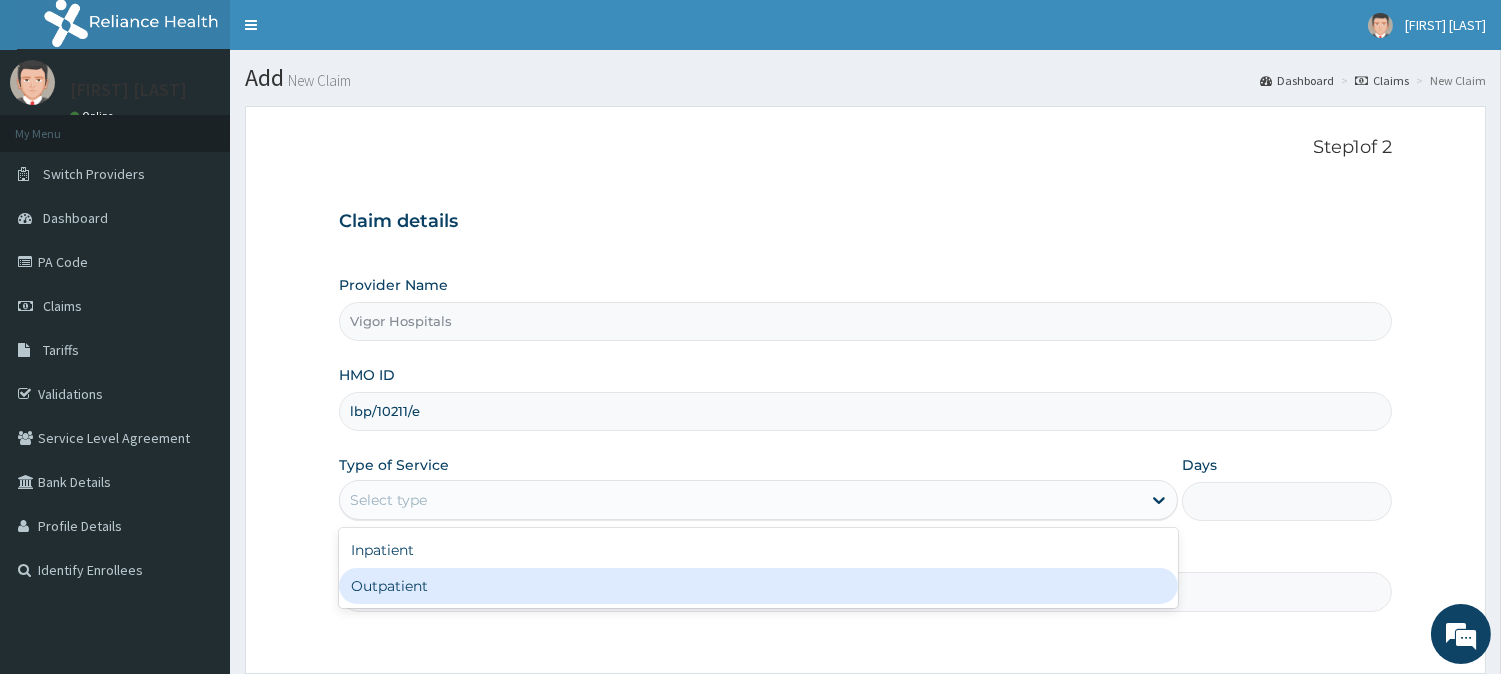 click on "Outpatient" at bounding box center [758, 586] 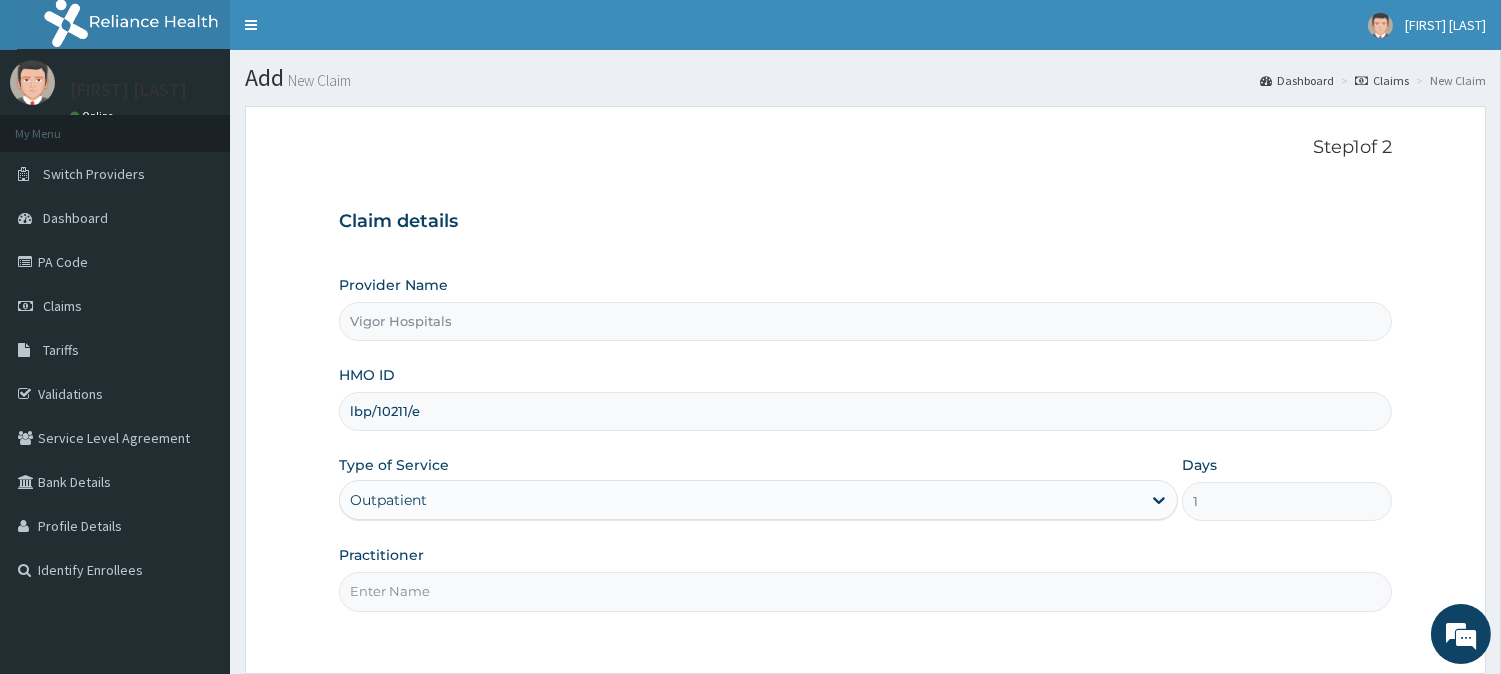 click on "Practitioner" at bounding box center [865, 591] 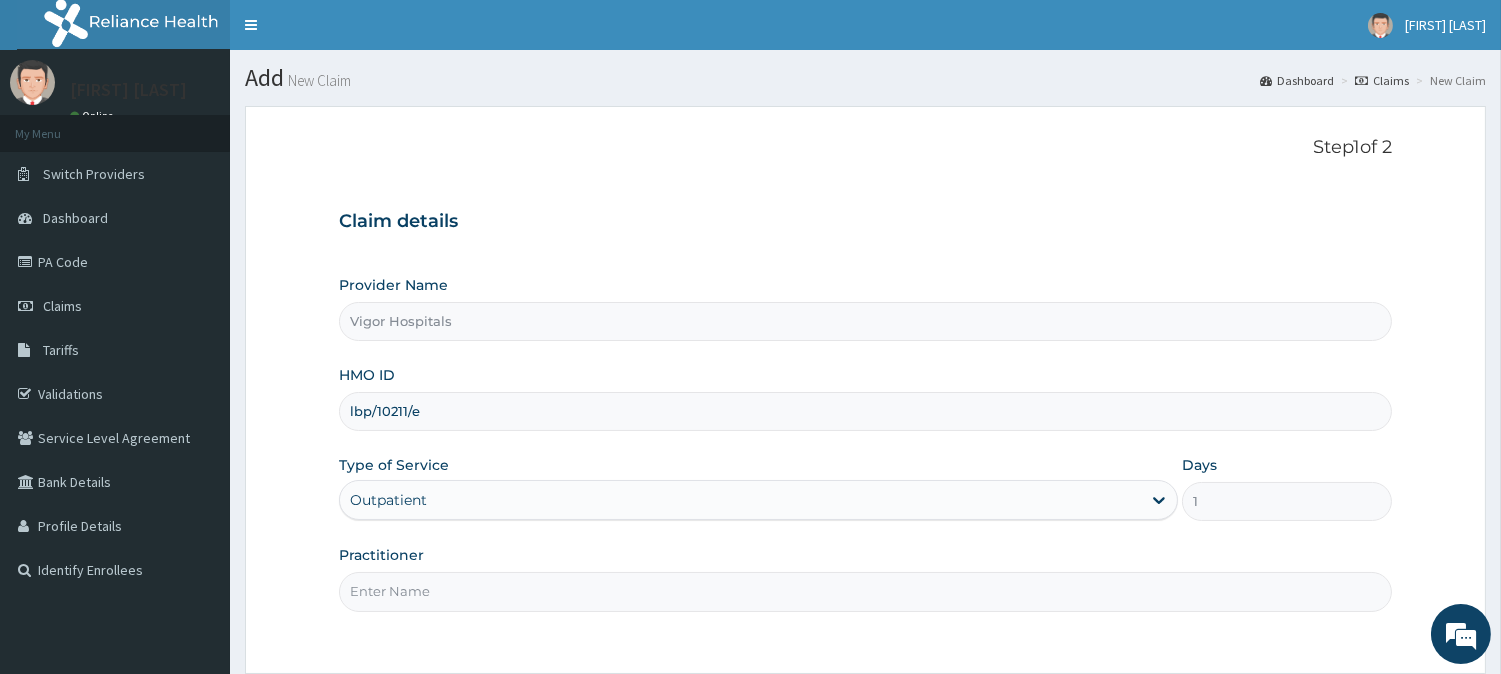 type on "OKO ONYEDIKACHI" 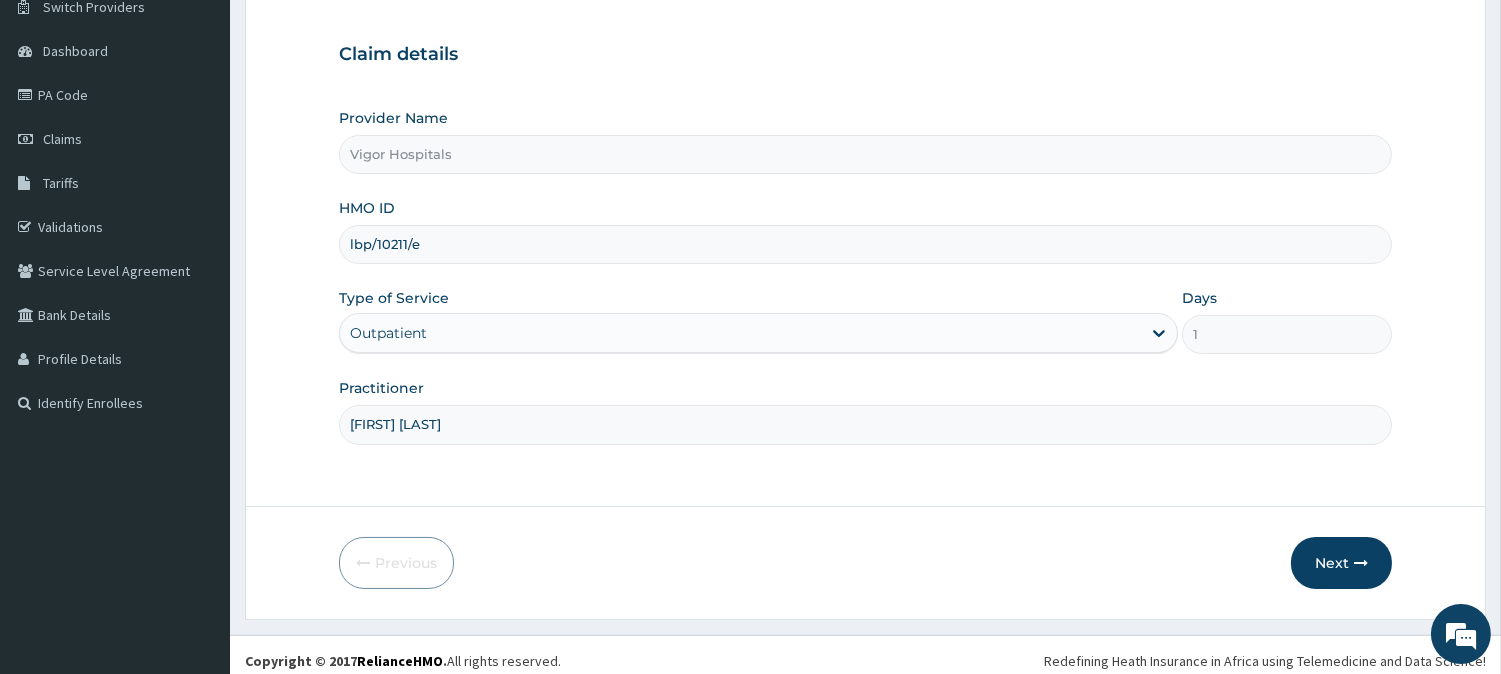 scroll, scrollTop: 178, scrollLeft: 0, axis: vertical 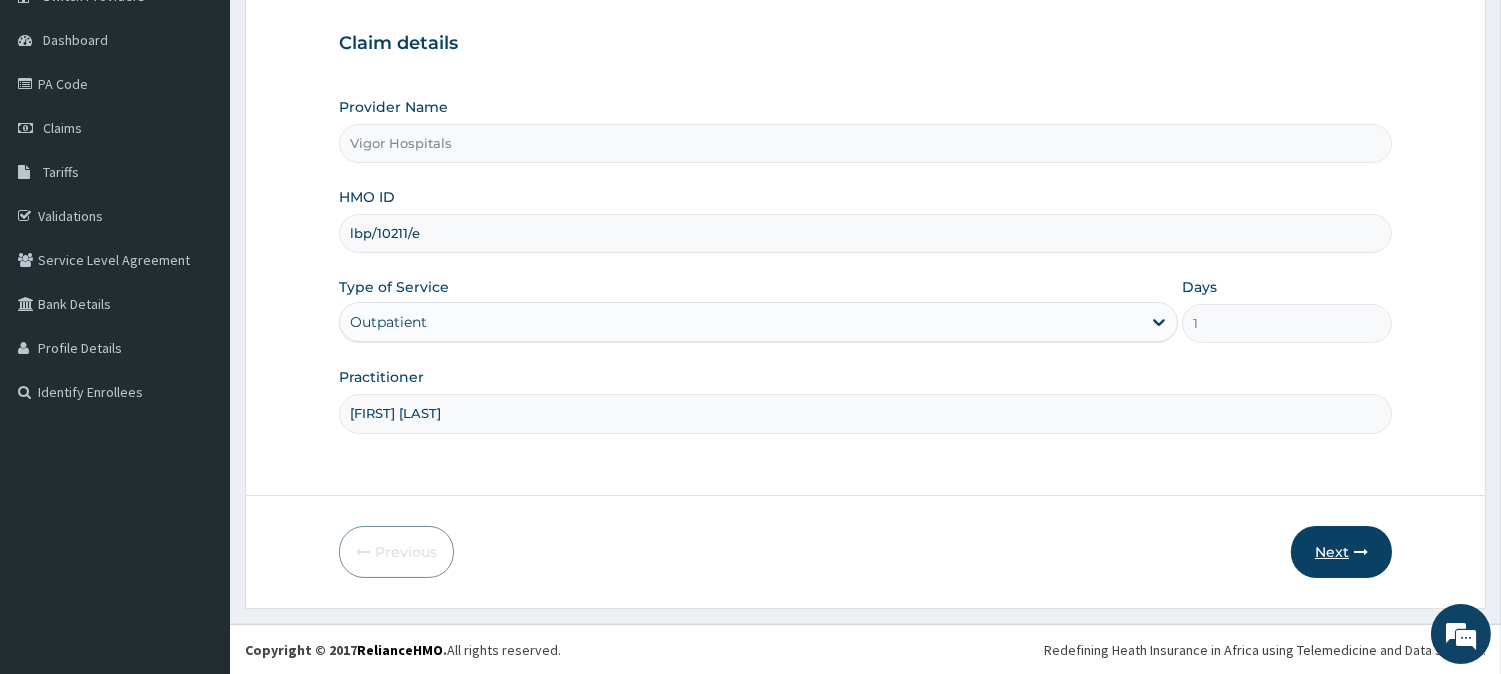 click on "Next" at bounding box center [1341, 552] 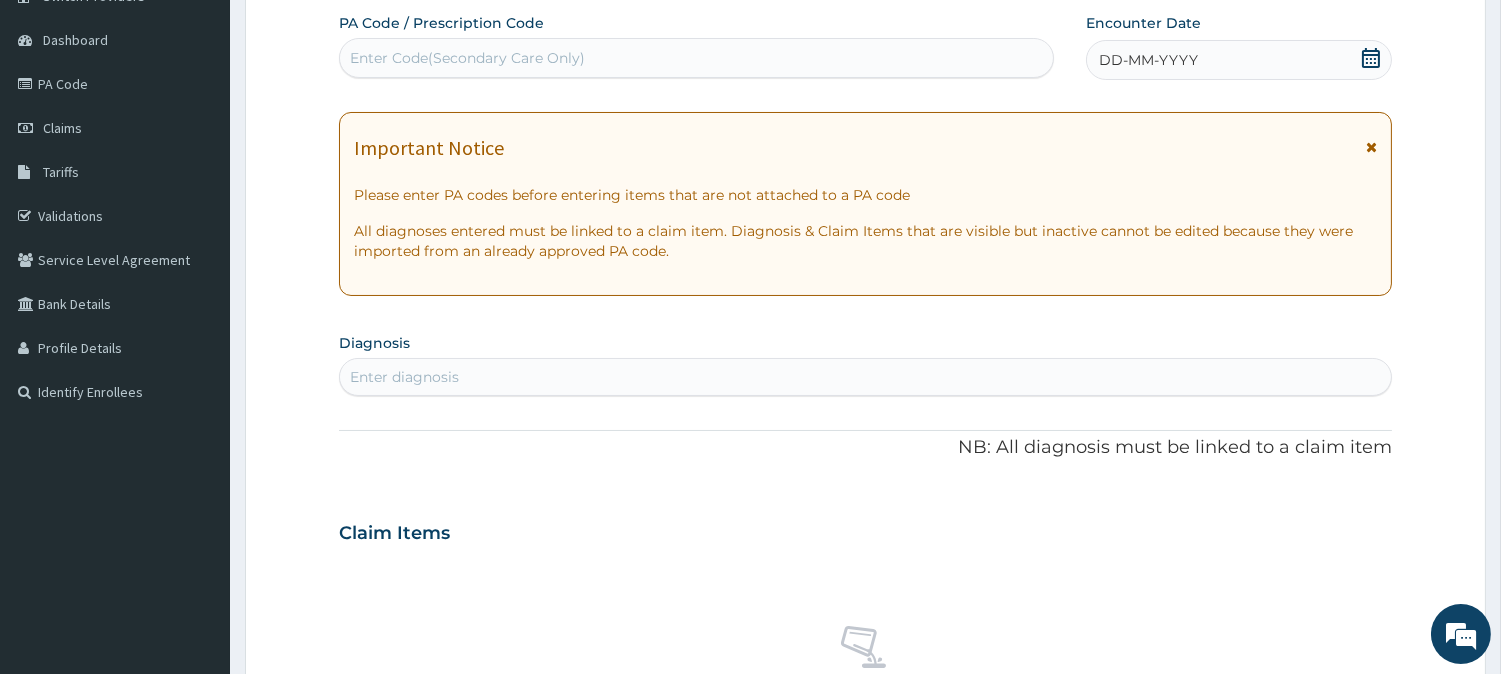 click on "DD-MM-YYYY" at bounding box center [1239, 60] 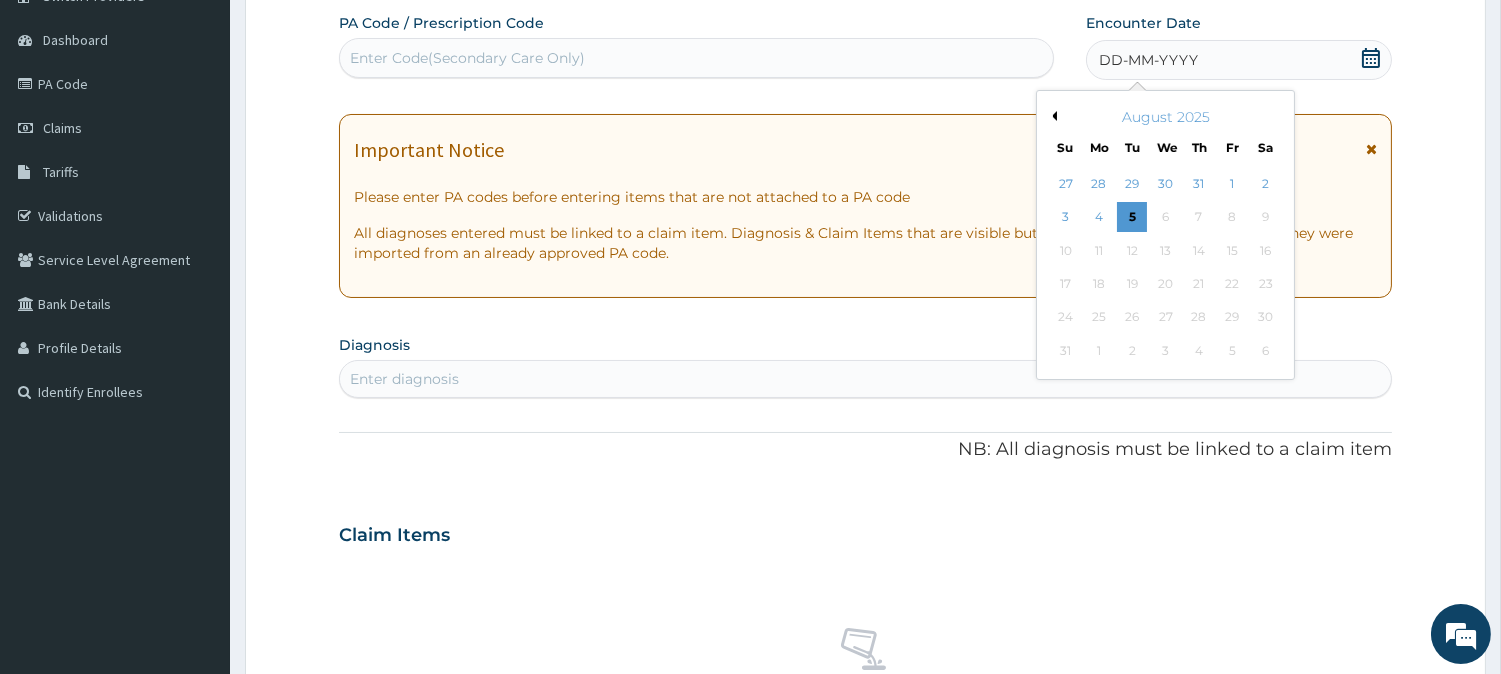 click on "Previous Month" at bounding box center (1052, 116) 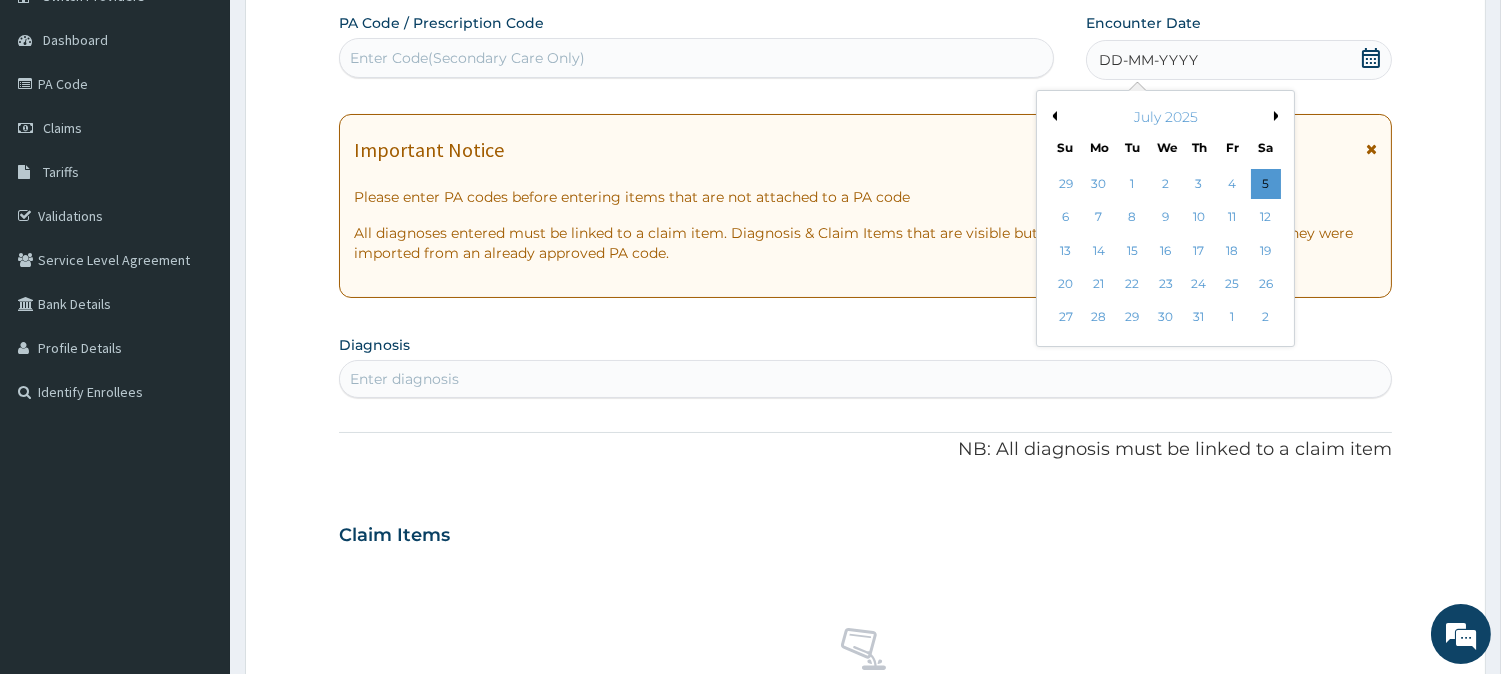 click on "13" at bounding box center [1065, 251] 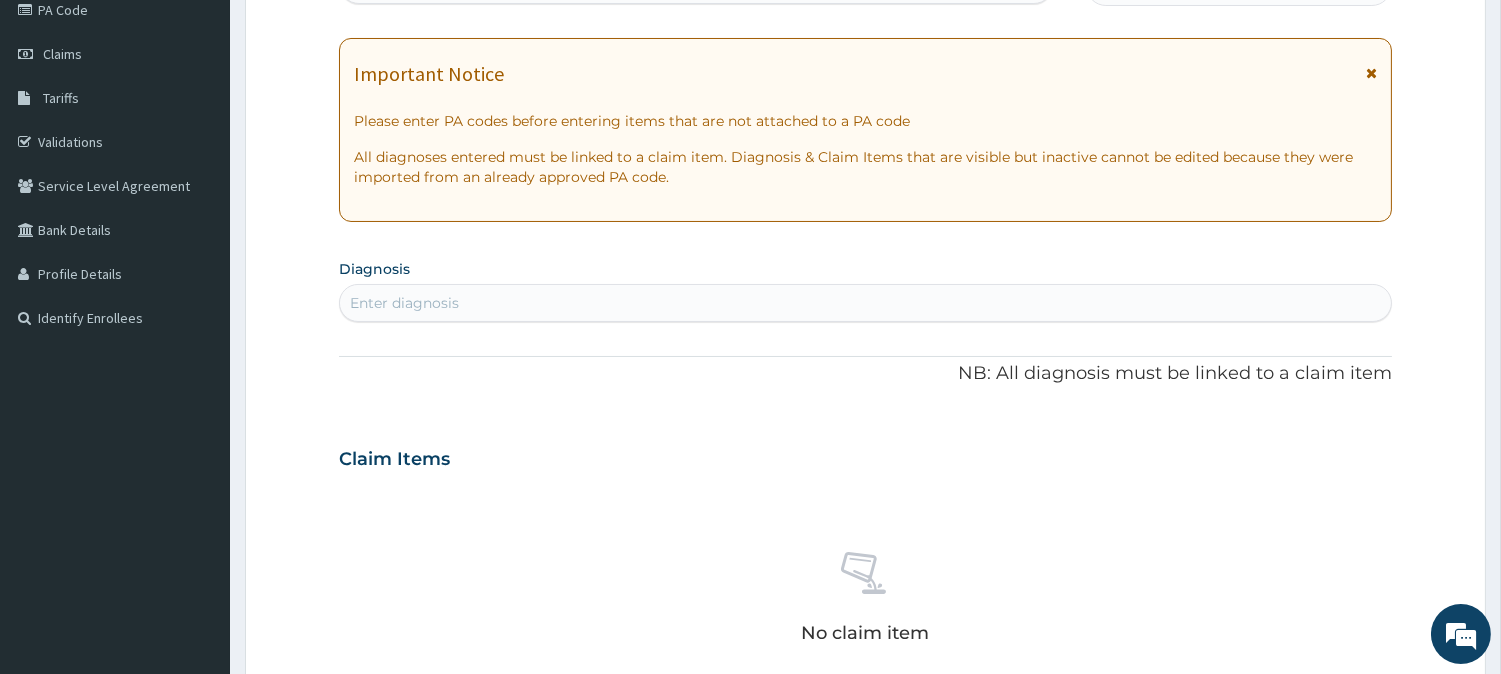 scroll, scrollTop: 290, scrollLeft: 0, axis: vertical 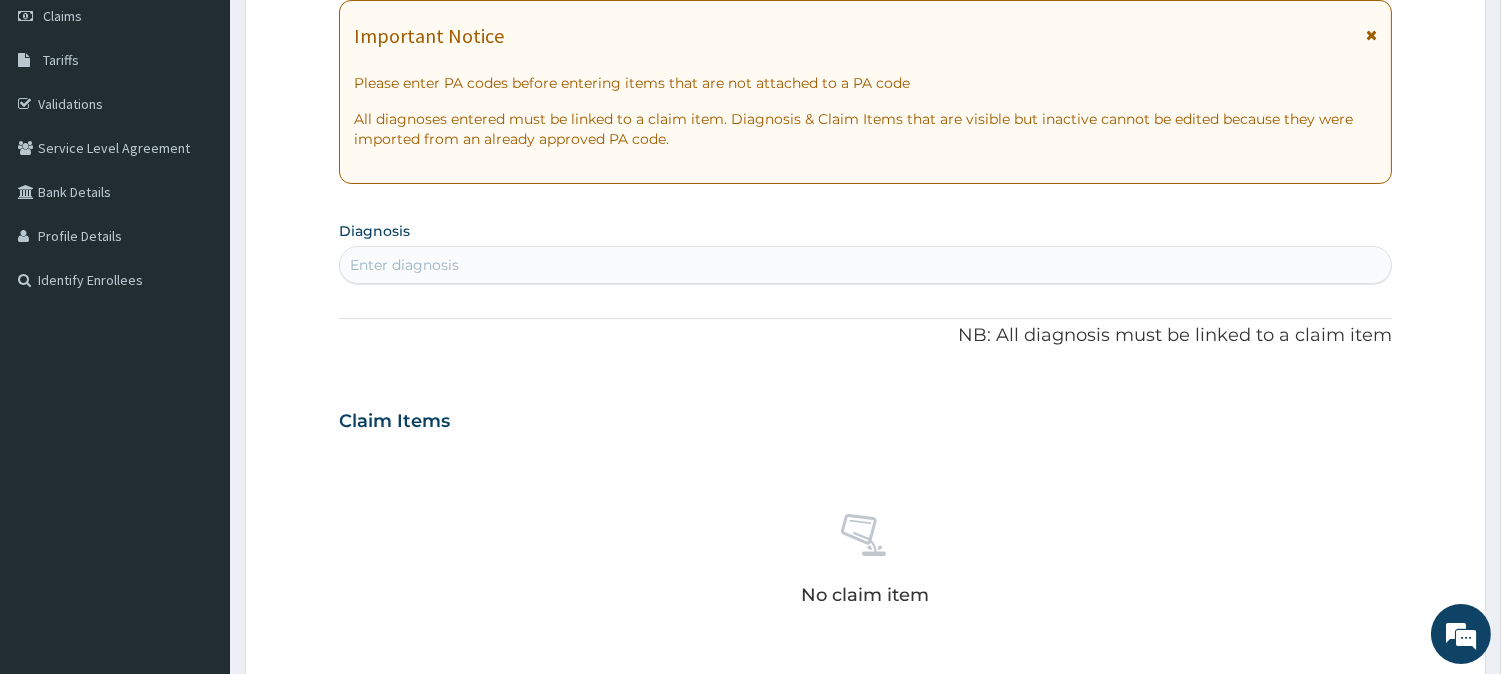 click on "Enter diagnosis" at bounding box center (865, 265) 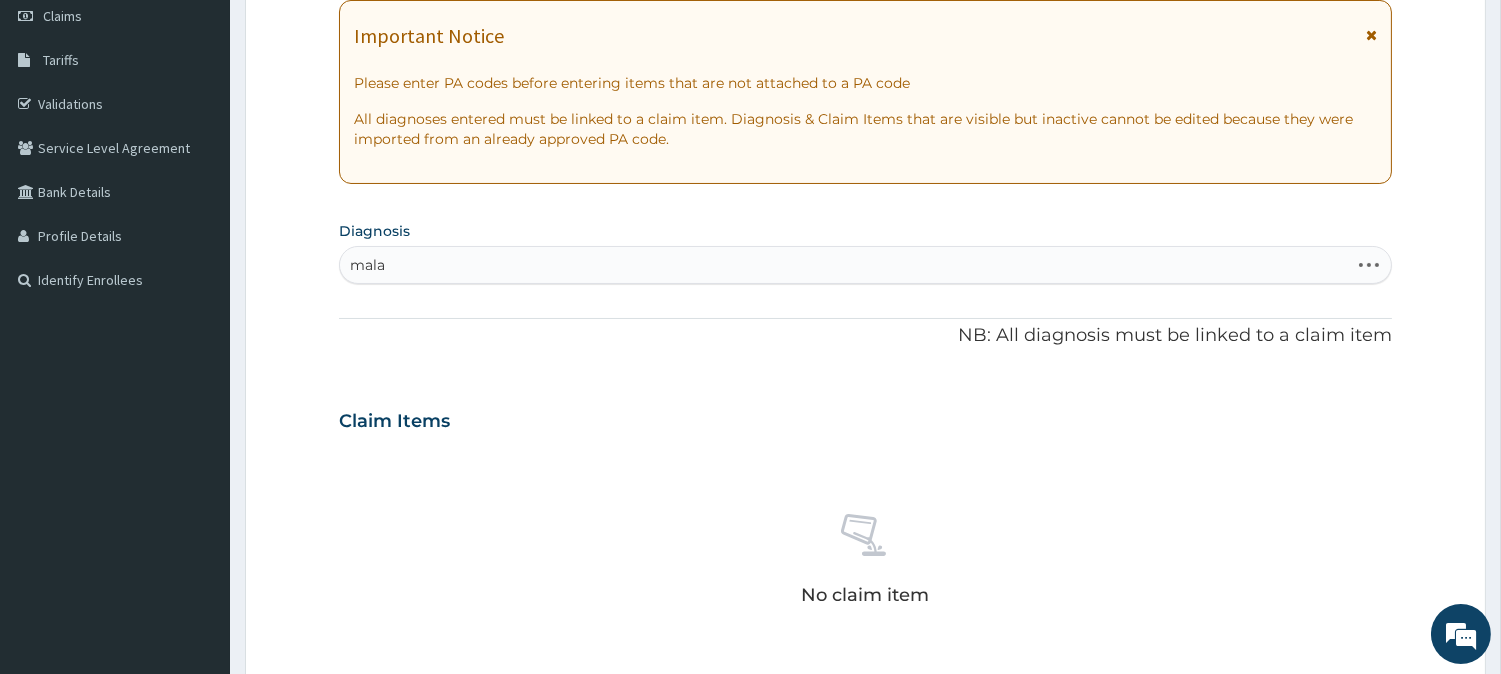 type on "malar" 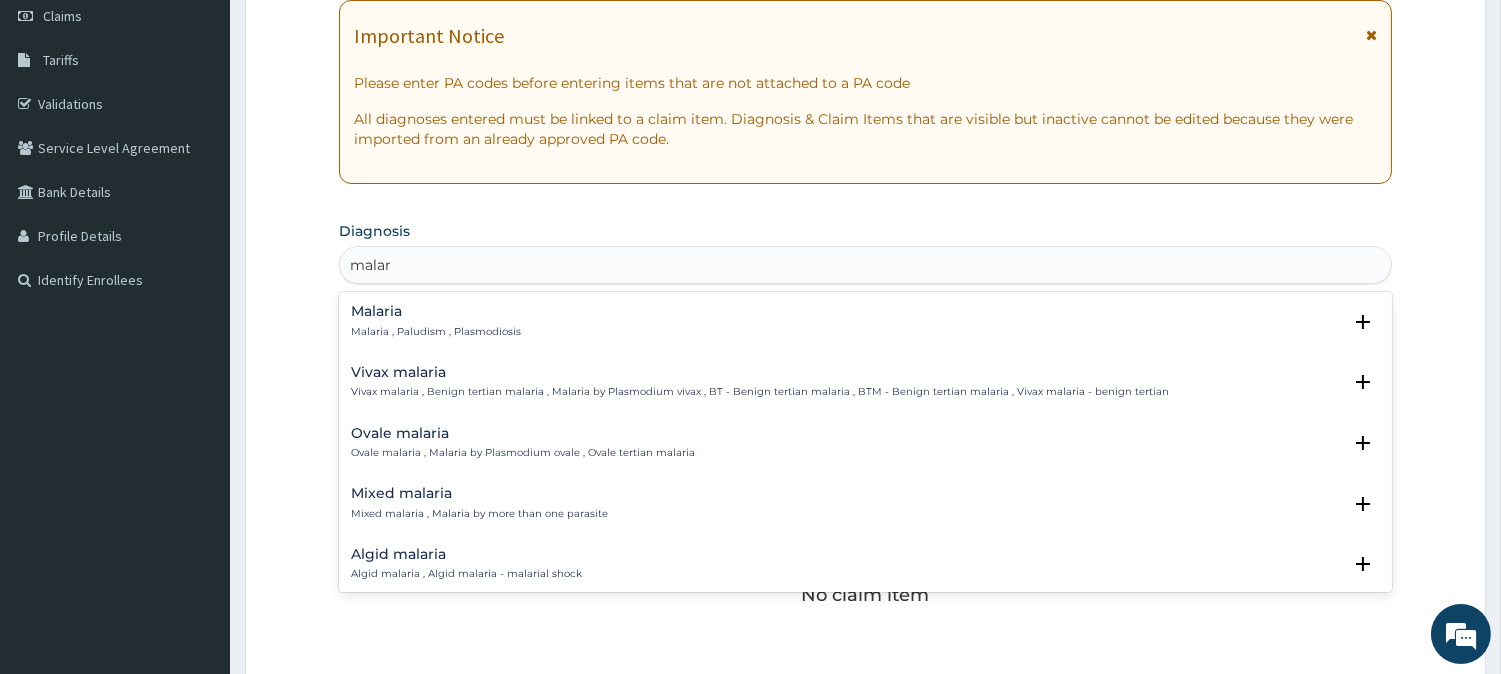 click on "Malaria Malaria , Paludism , Plasmodiosis" at bounding box center (436, 321) 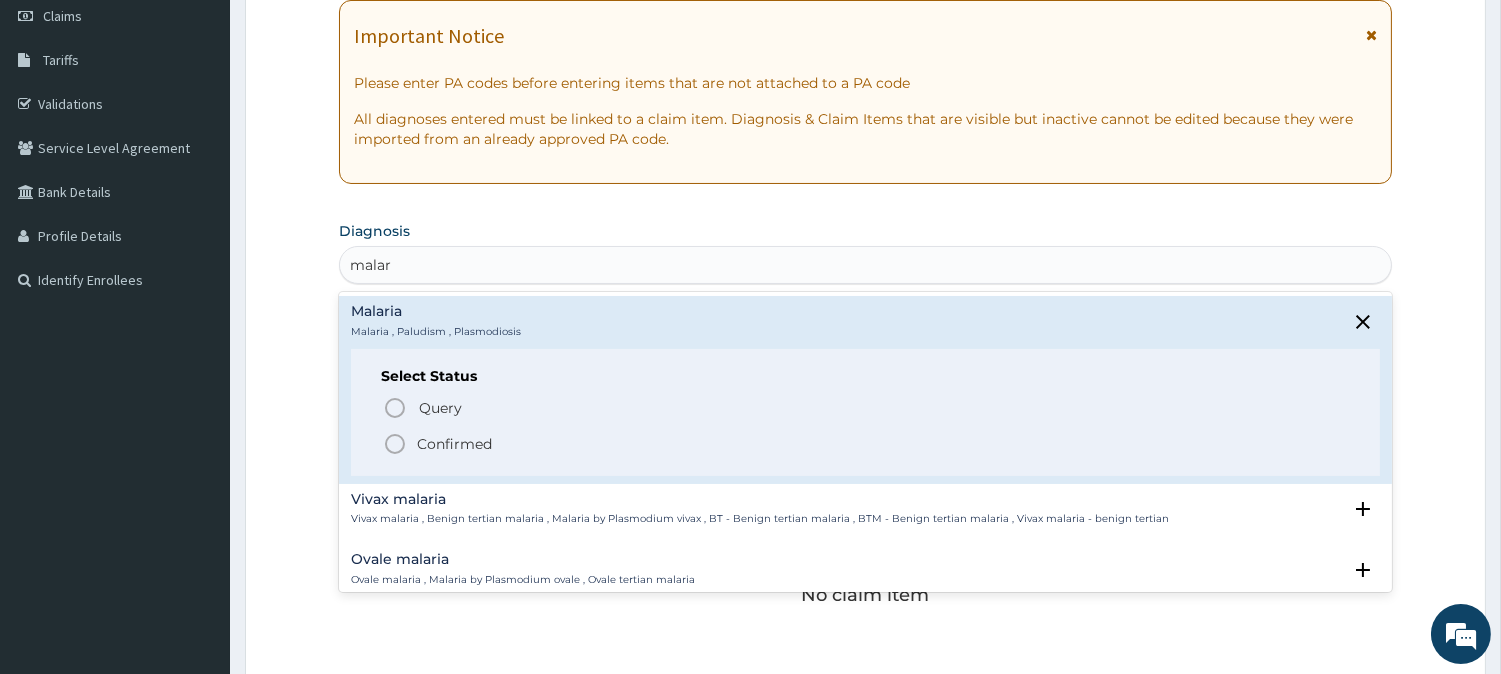 click 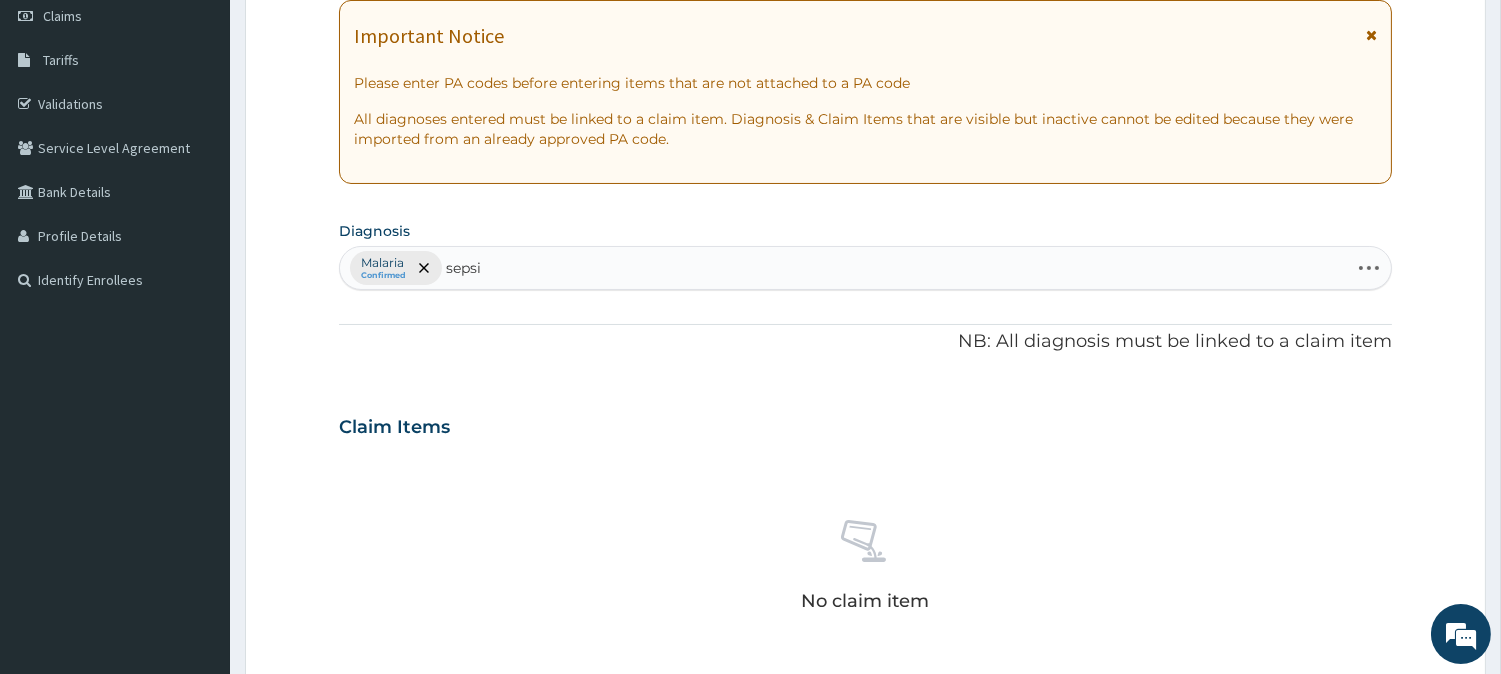 type on "sepsis" 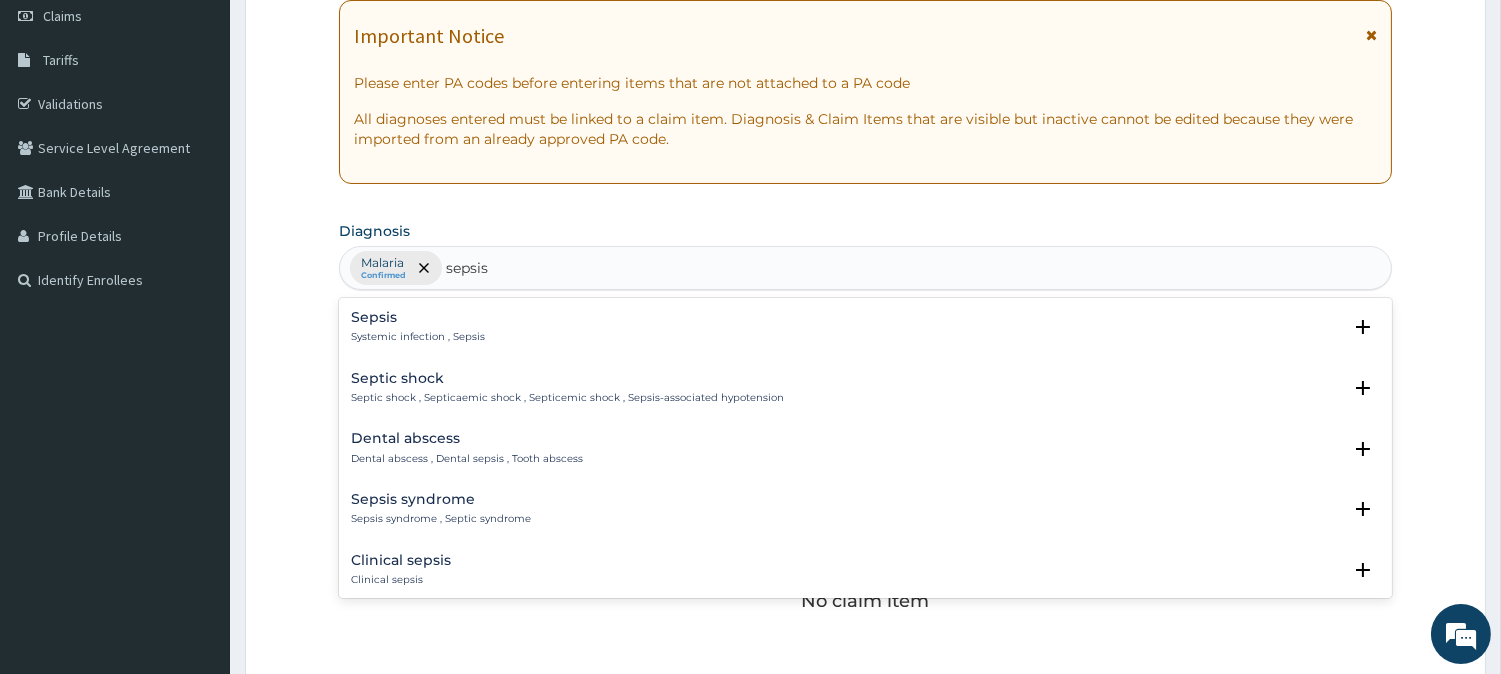 click on "Sepsis" at bounding box center (418, 317) 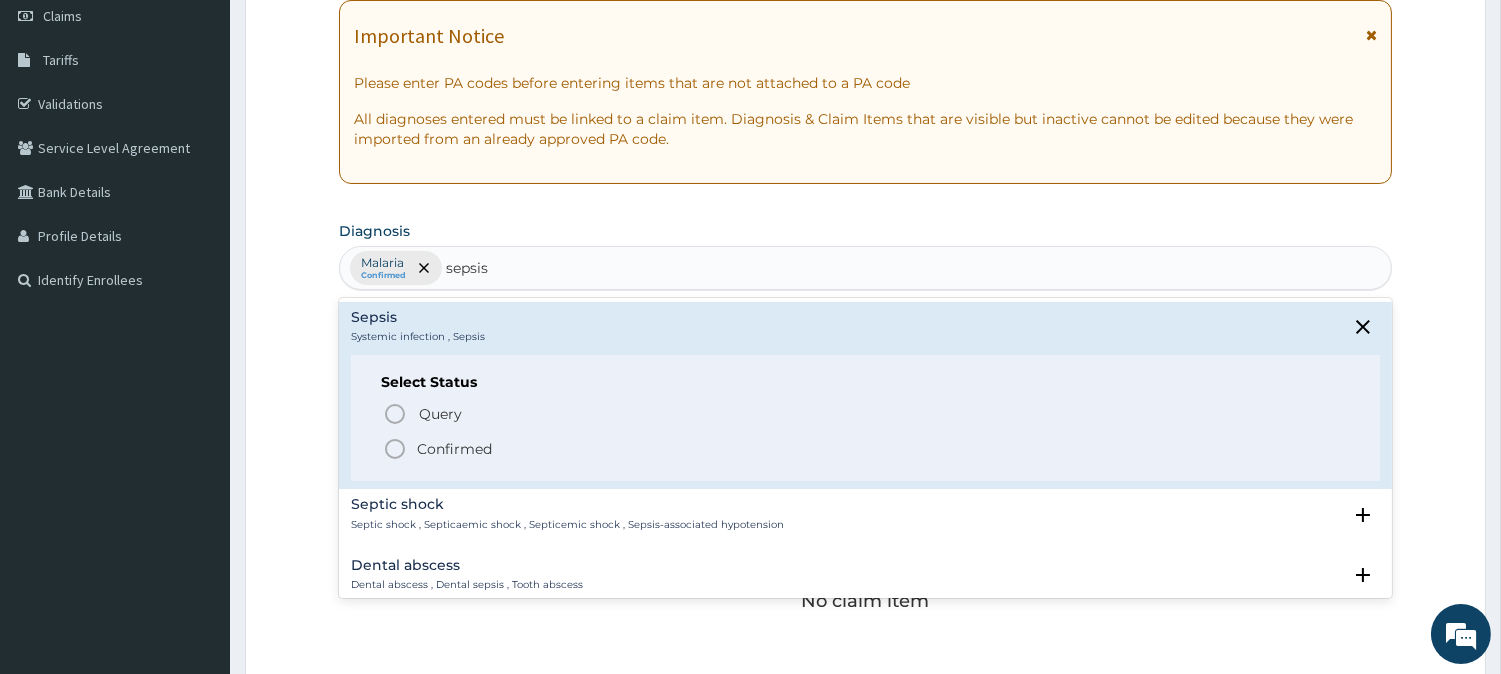 click 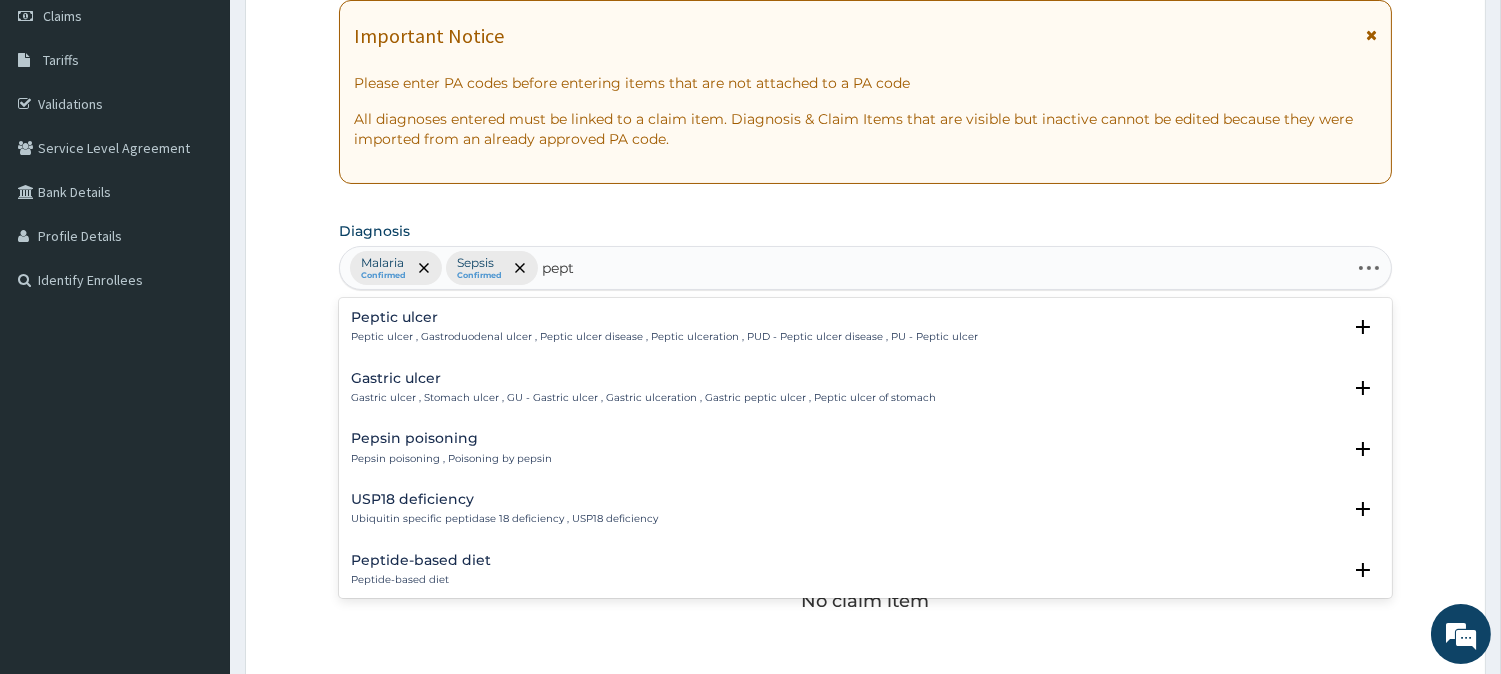 type on "pepti" 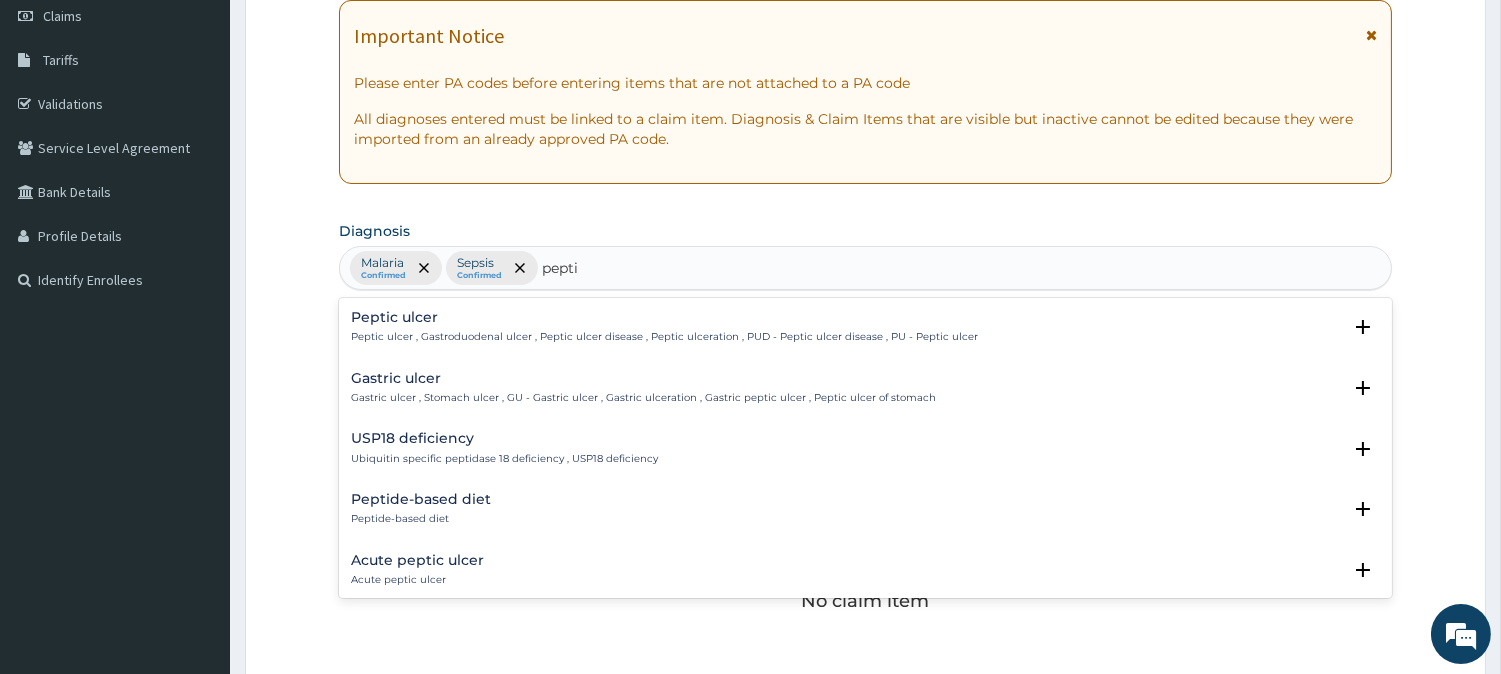 click on "Peptic ulcer" at bounding box center [664, 317] 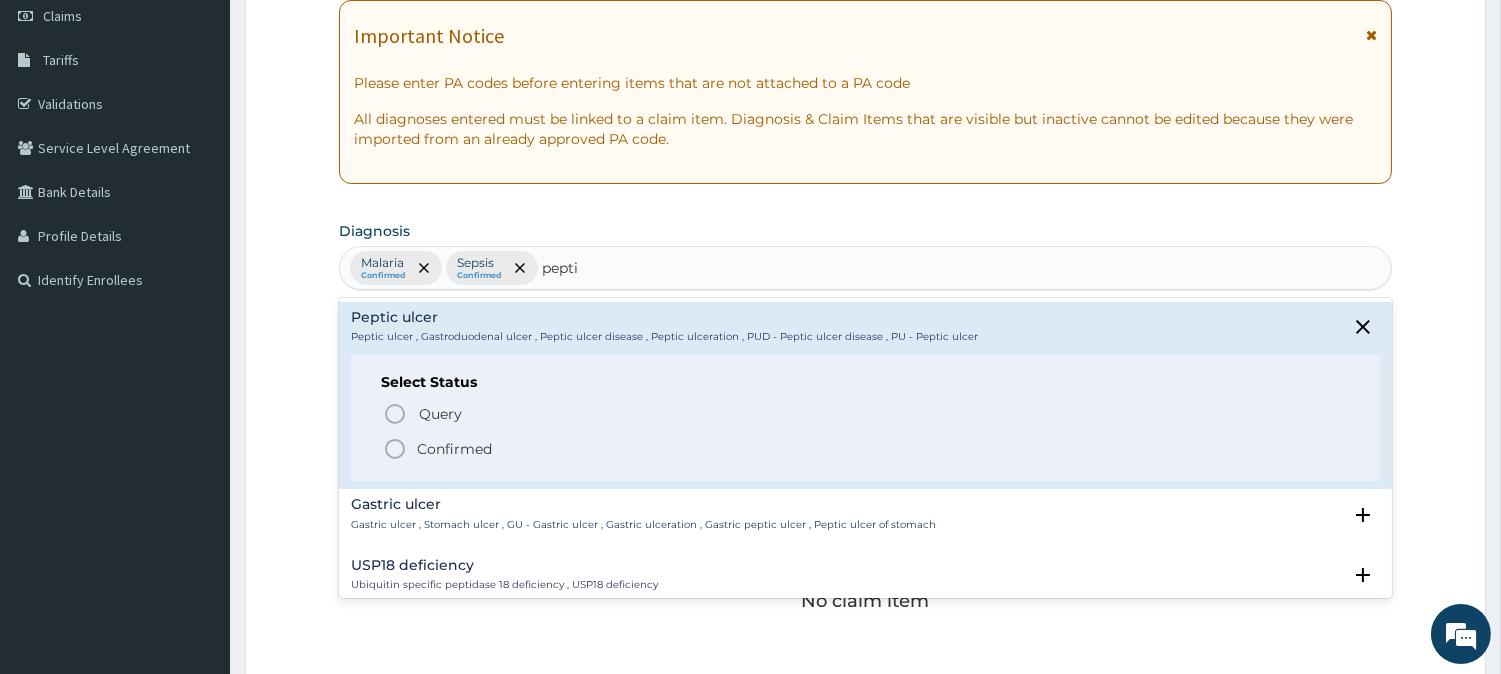 click 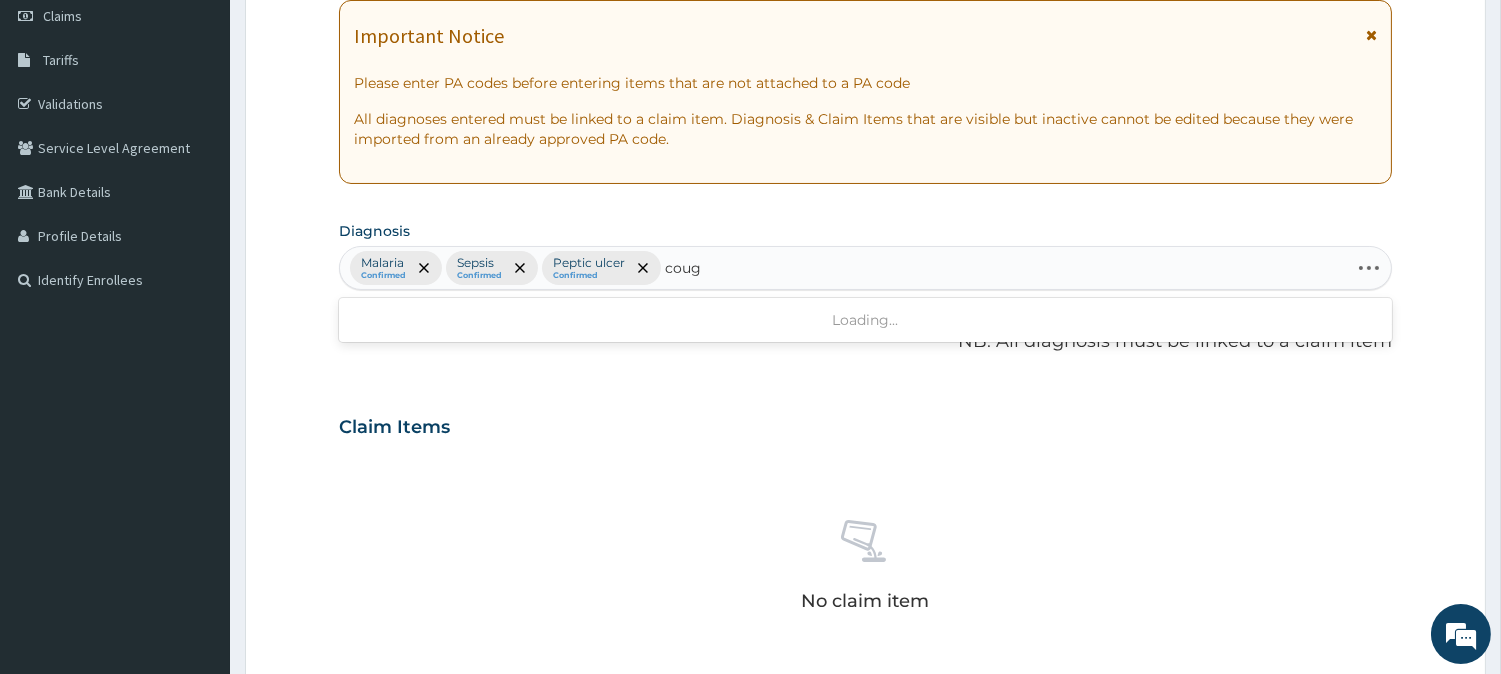 type on "cough" 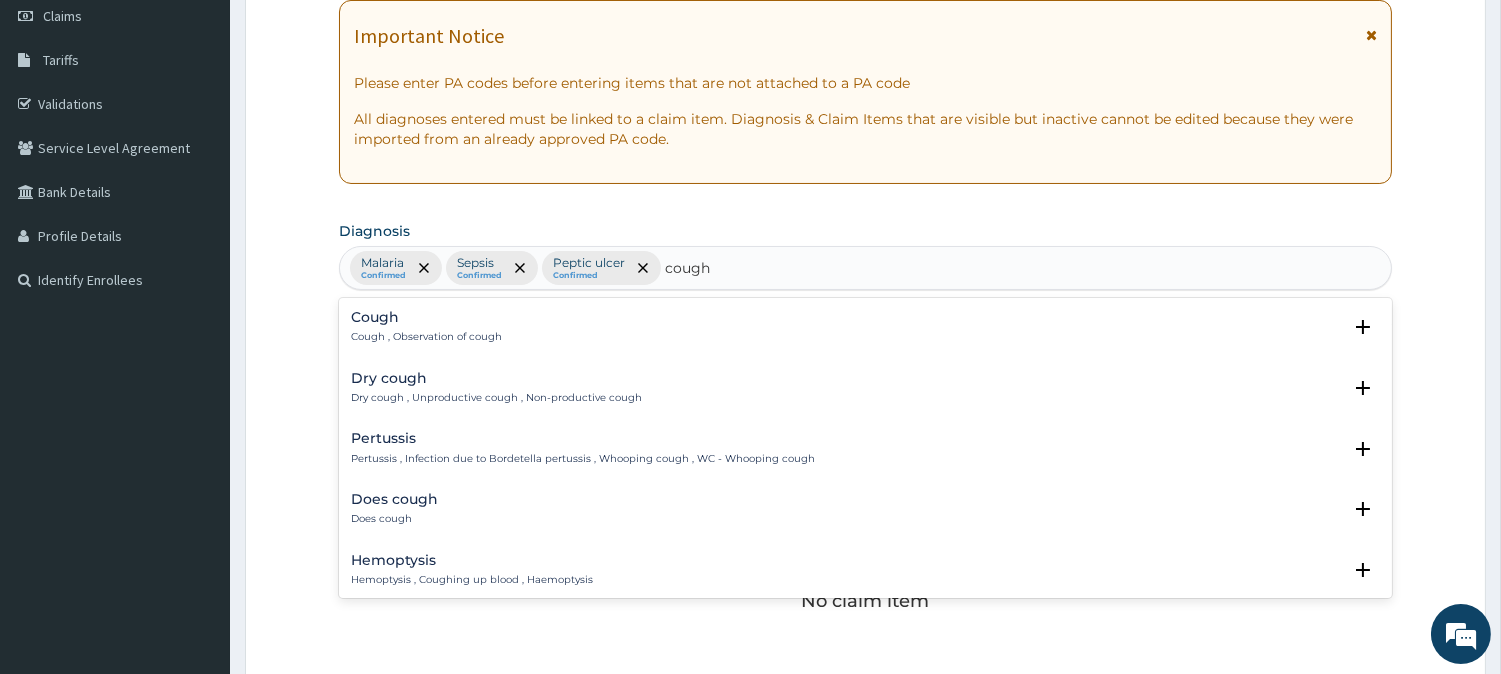 click on "Cough" at bounding box center [426, 317] 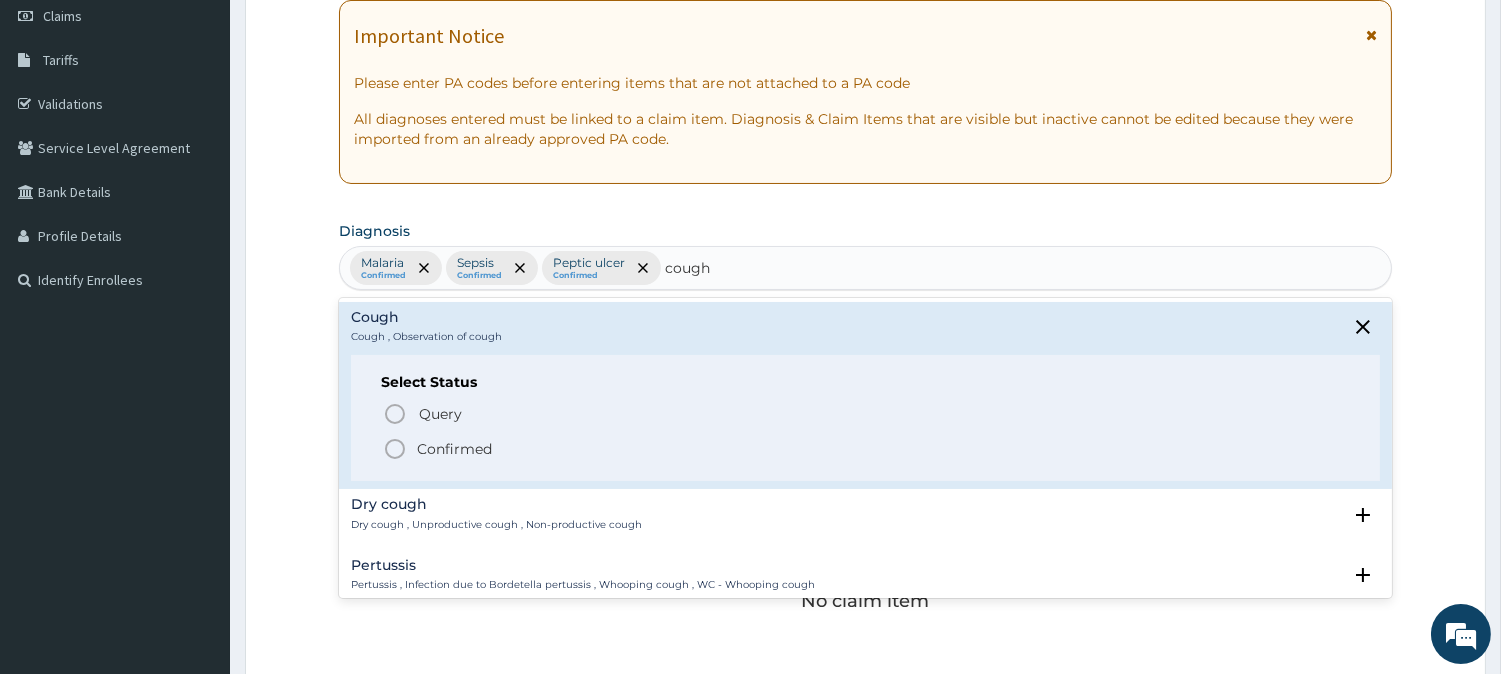 click 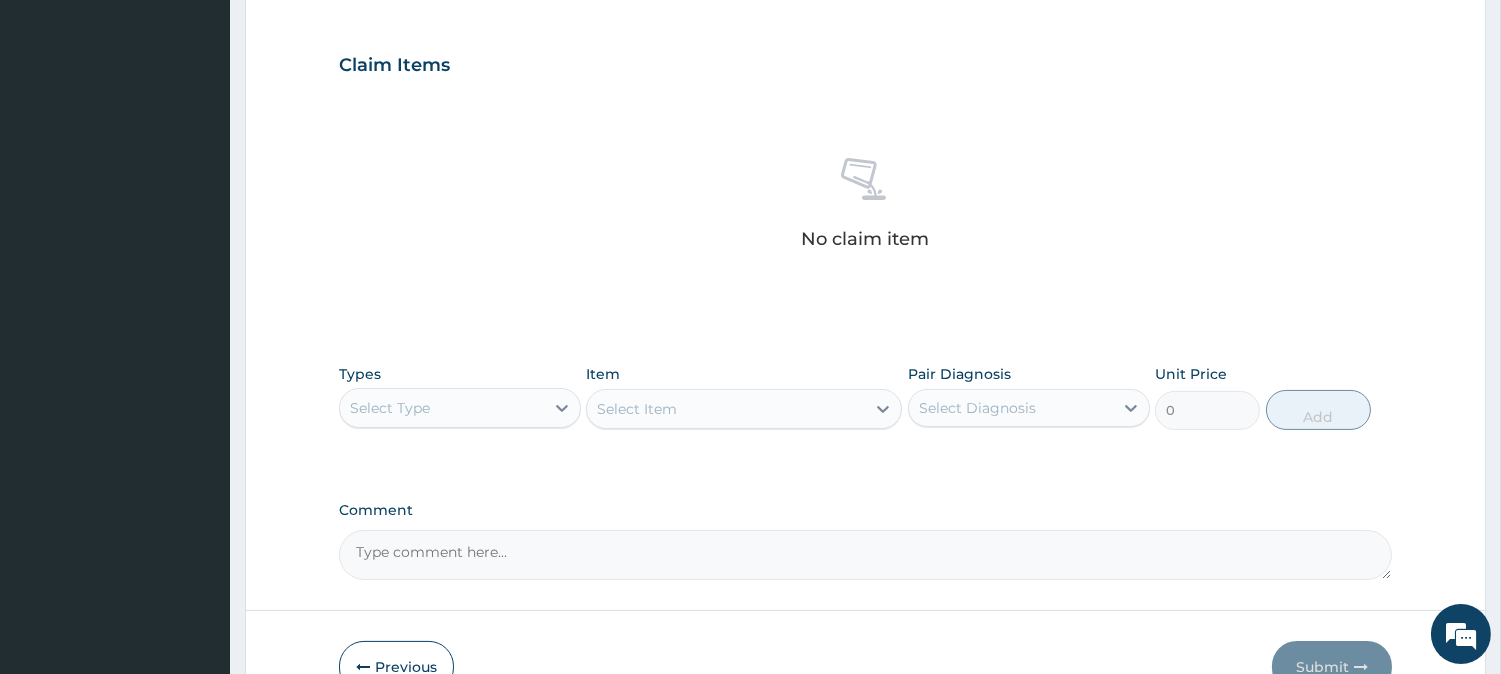 scroll, scrollTop: 767, scrollLeft: 0, axis: vertical 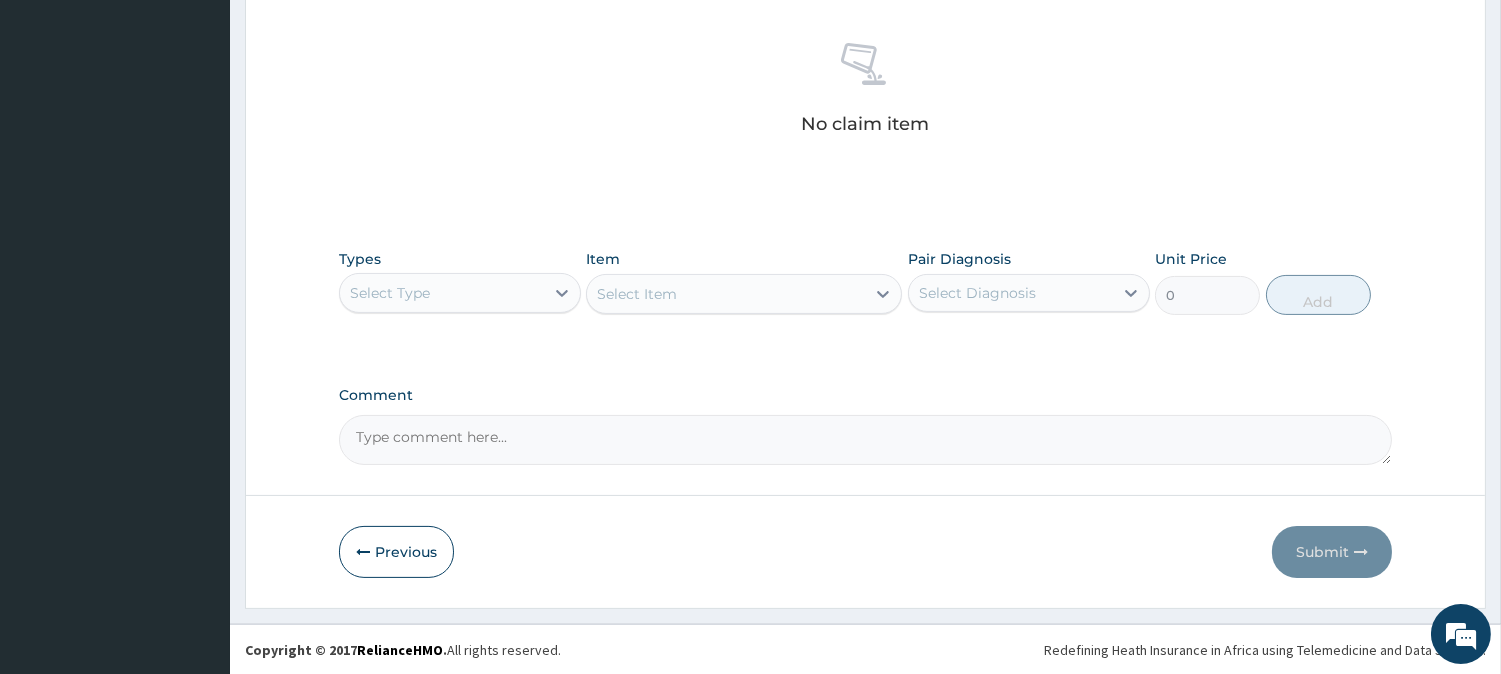 drag, startPoint x: 457, startPoint y: 288, endPoint x: 446, endPoint y: 314, distance: 28.231188 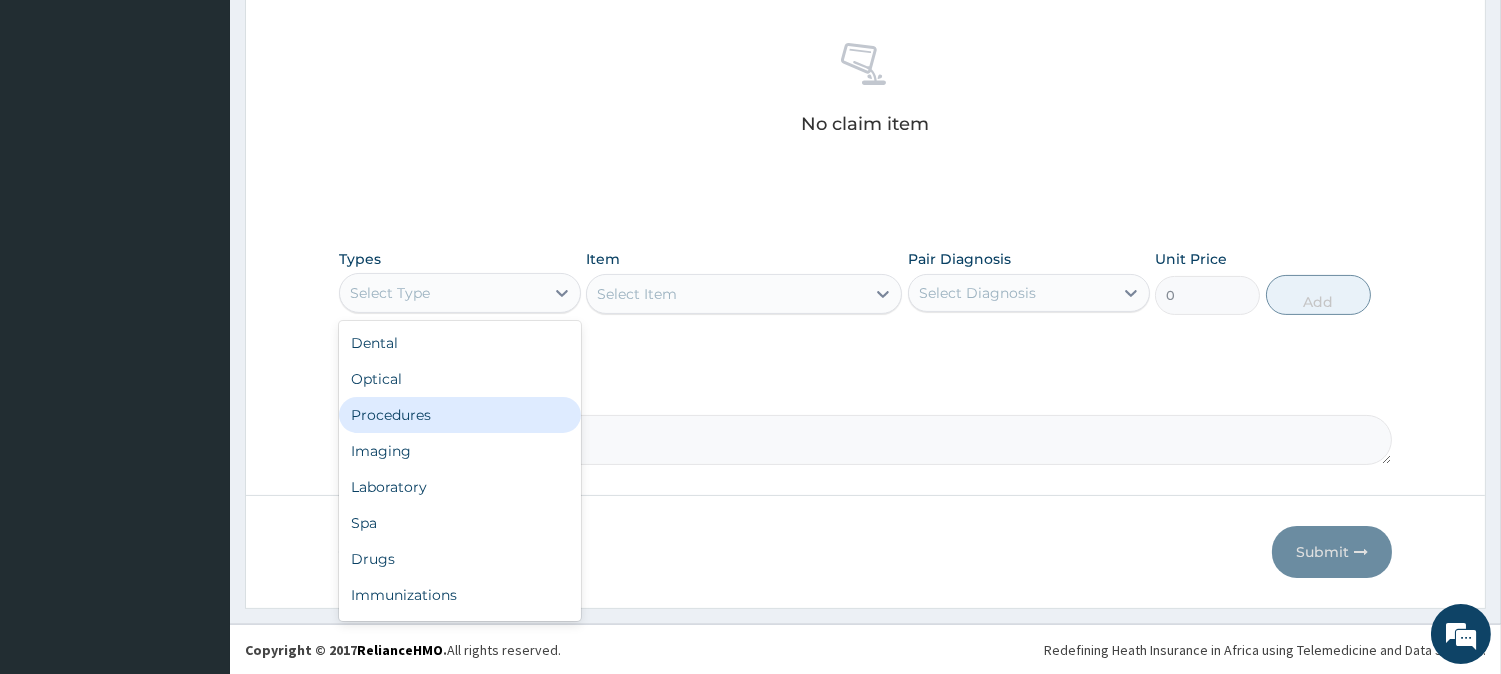 click on "Procedures" at bounding box center (460, 415) 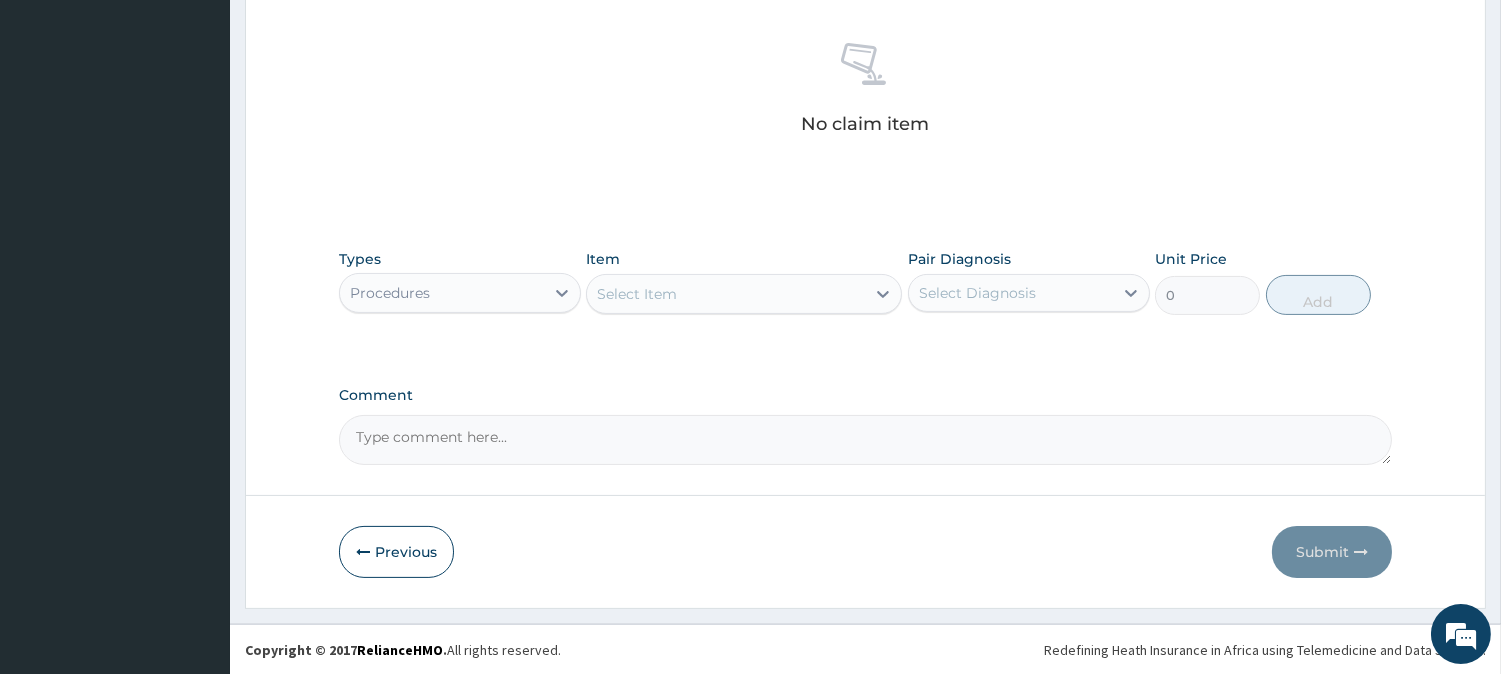 click on "Select Diagnosis" at bounding box center [1011, 293] 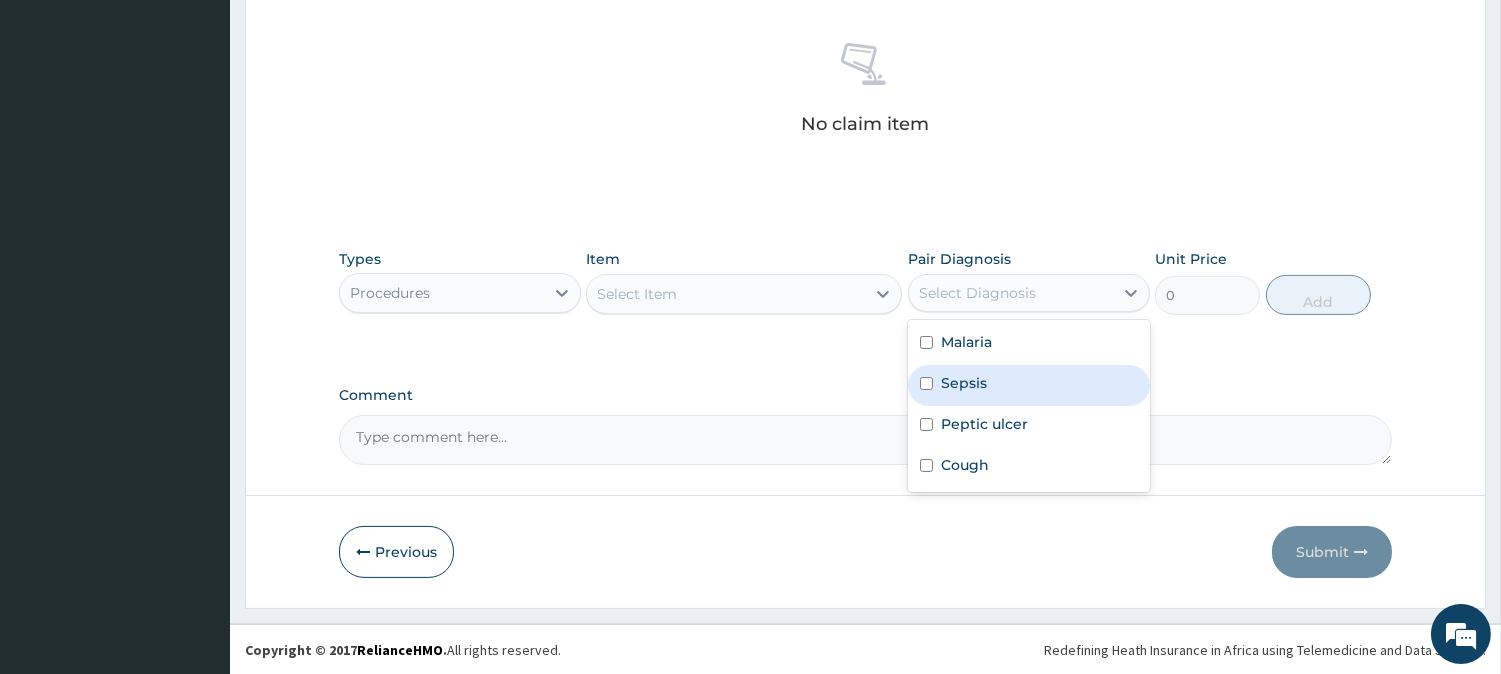 click on "Sepsis" at bounding box center [1029, 385] 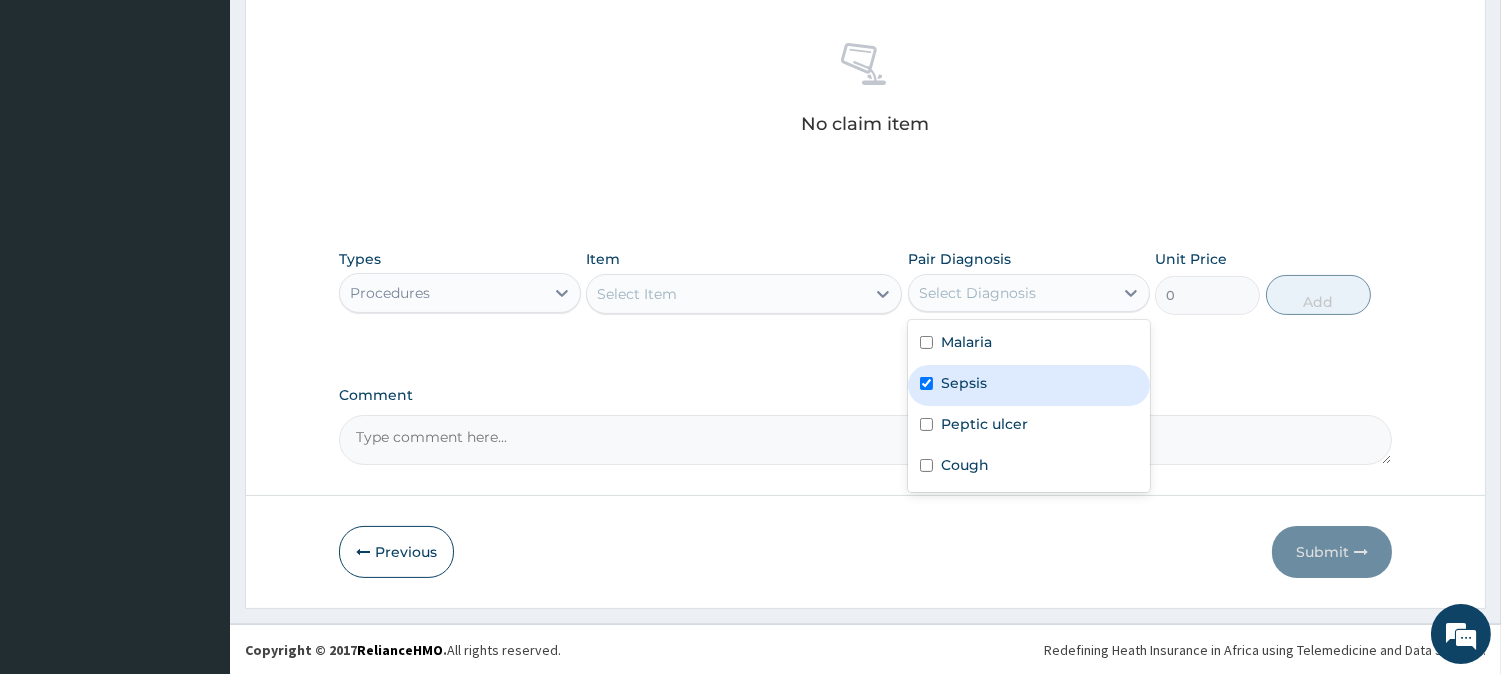 checkbox on "true" 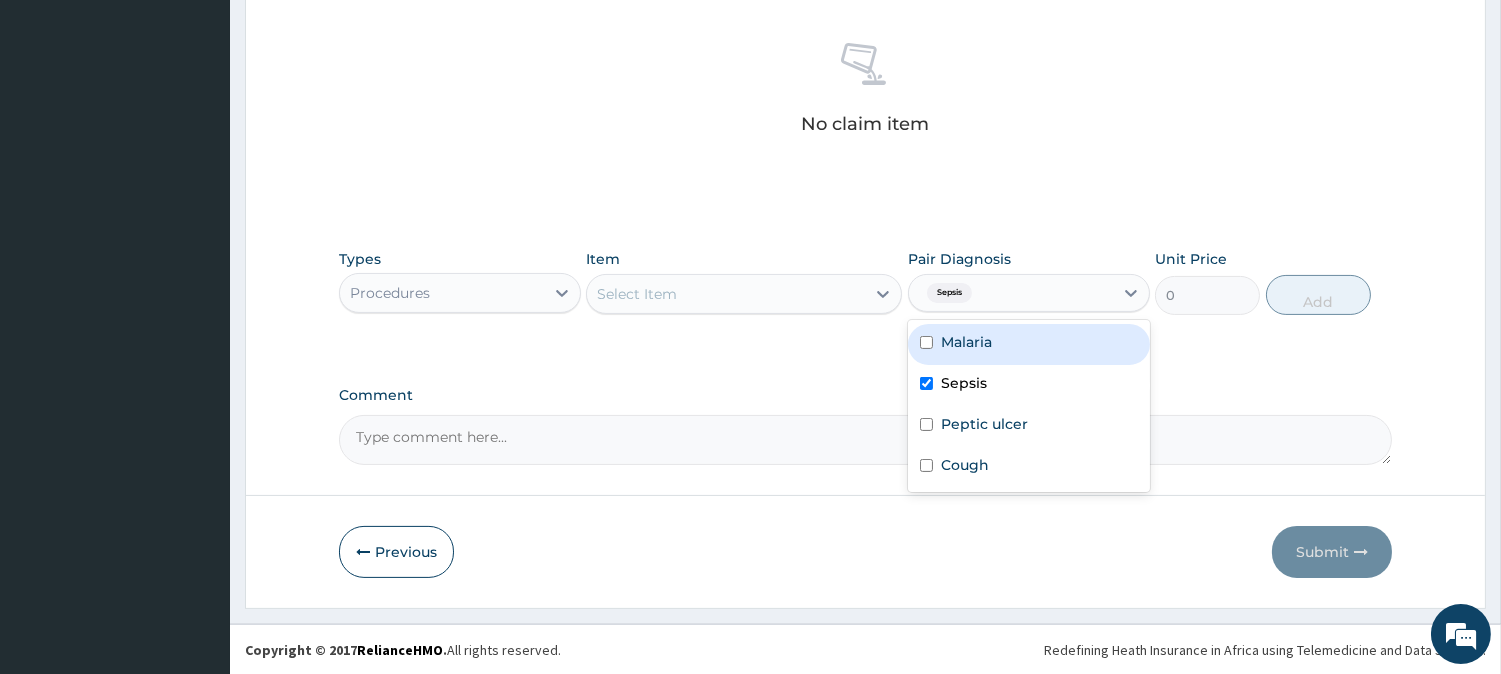 click on "Malaria" at bounding box center (1029, 344) 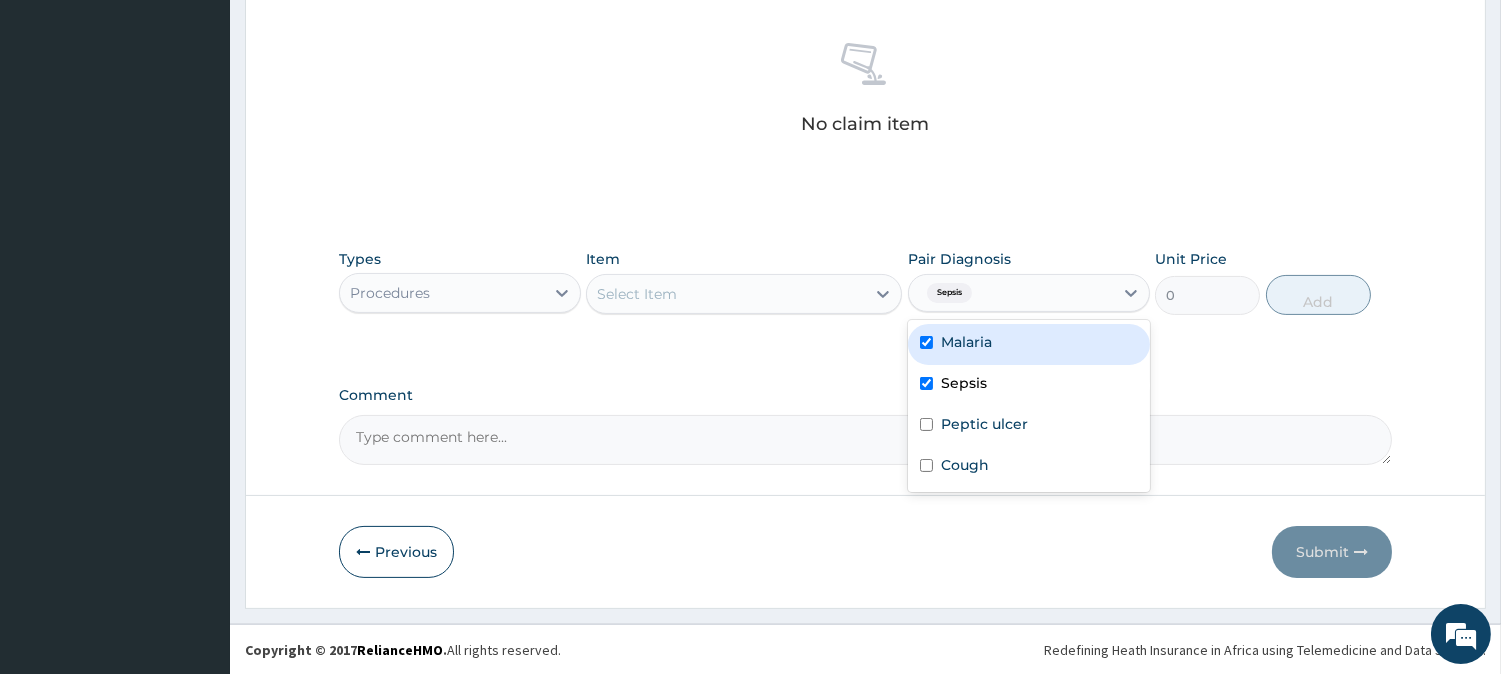 checkbox on "true" 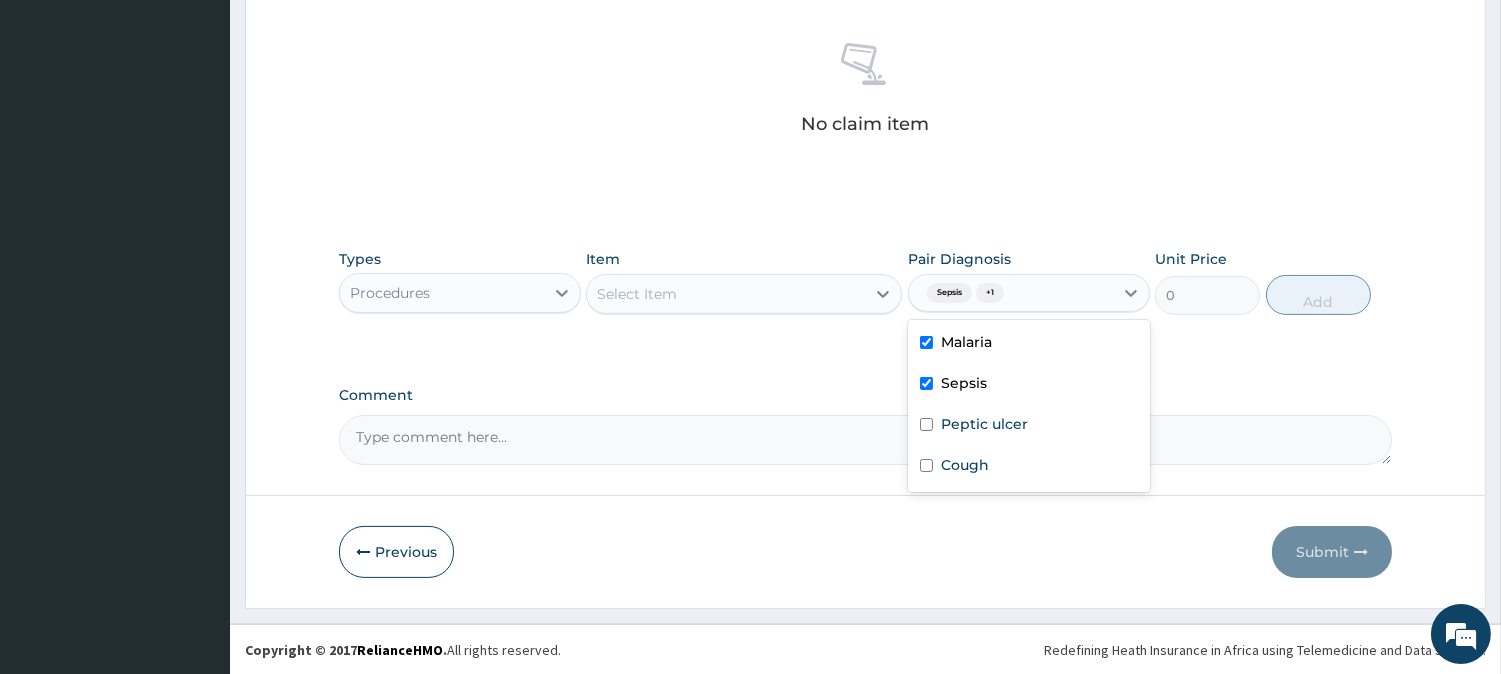 click on "Select Item" at bounding box center (726, 294) 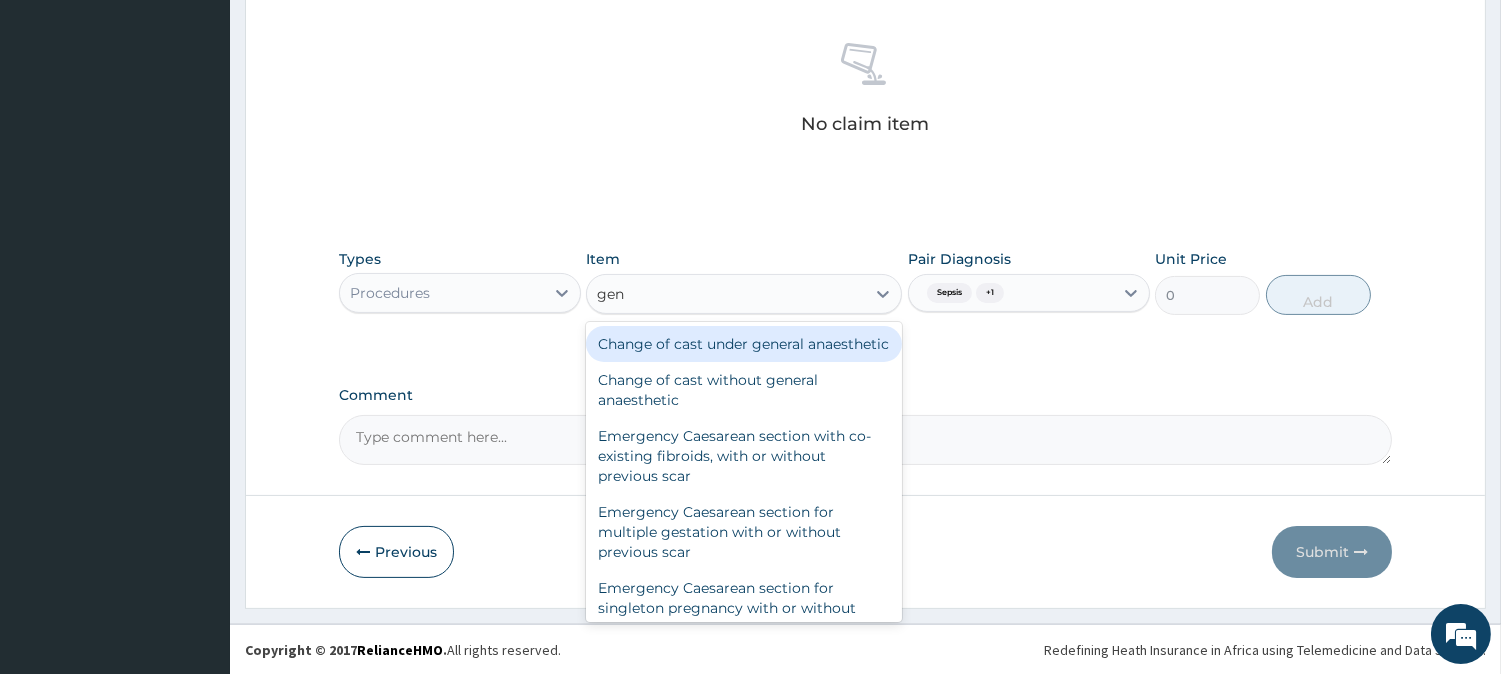 type on "gene" 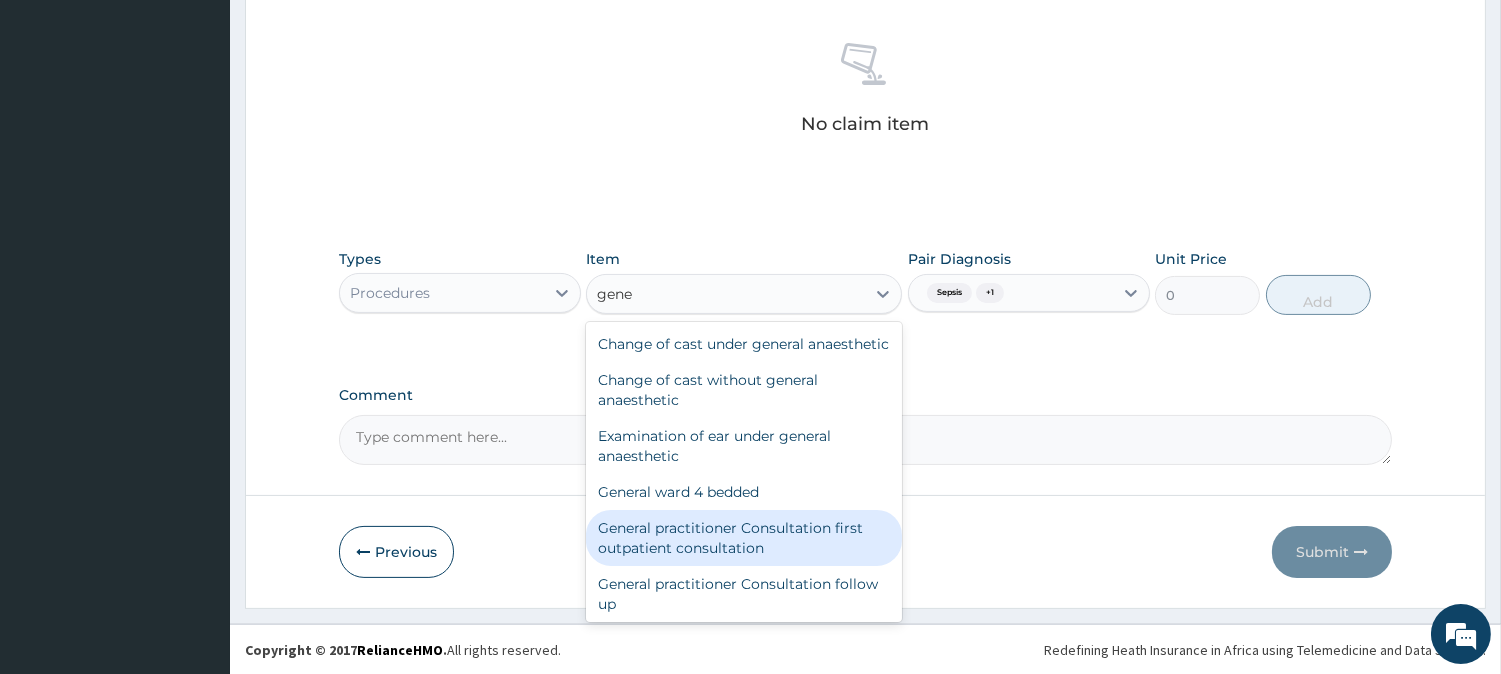click on "General practitioner Consultation first outpatient consultation" at bounding box center (744, 538) 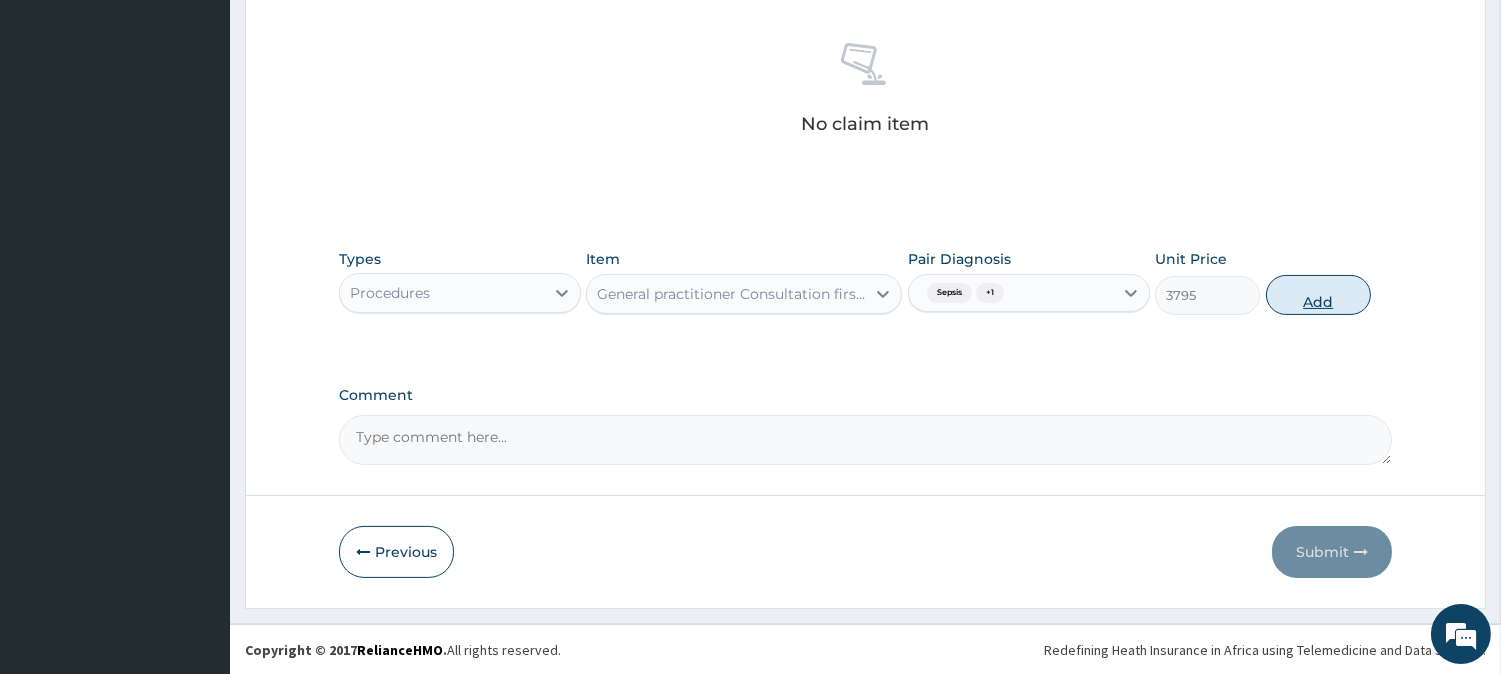 click on "Add" at bounding box center (1318, 295) 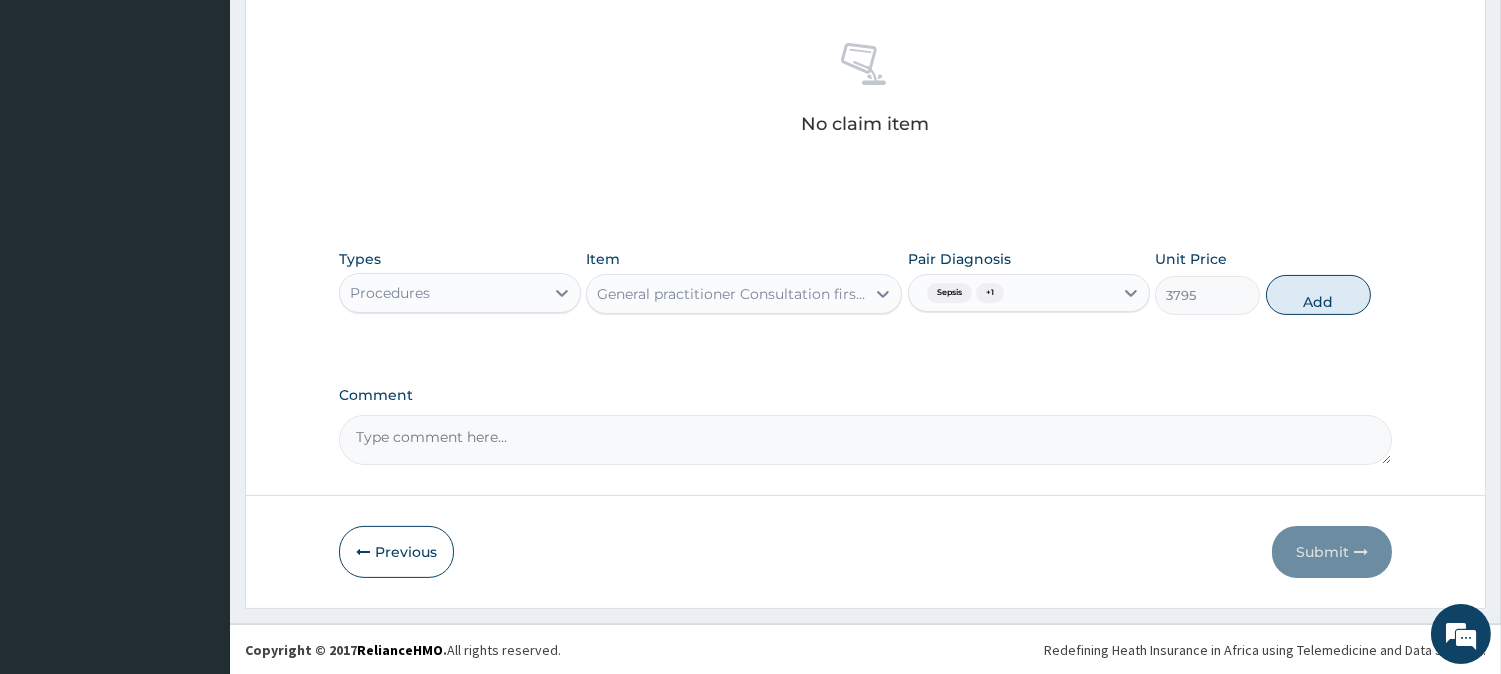 type on "0" 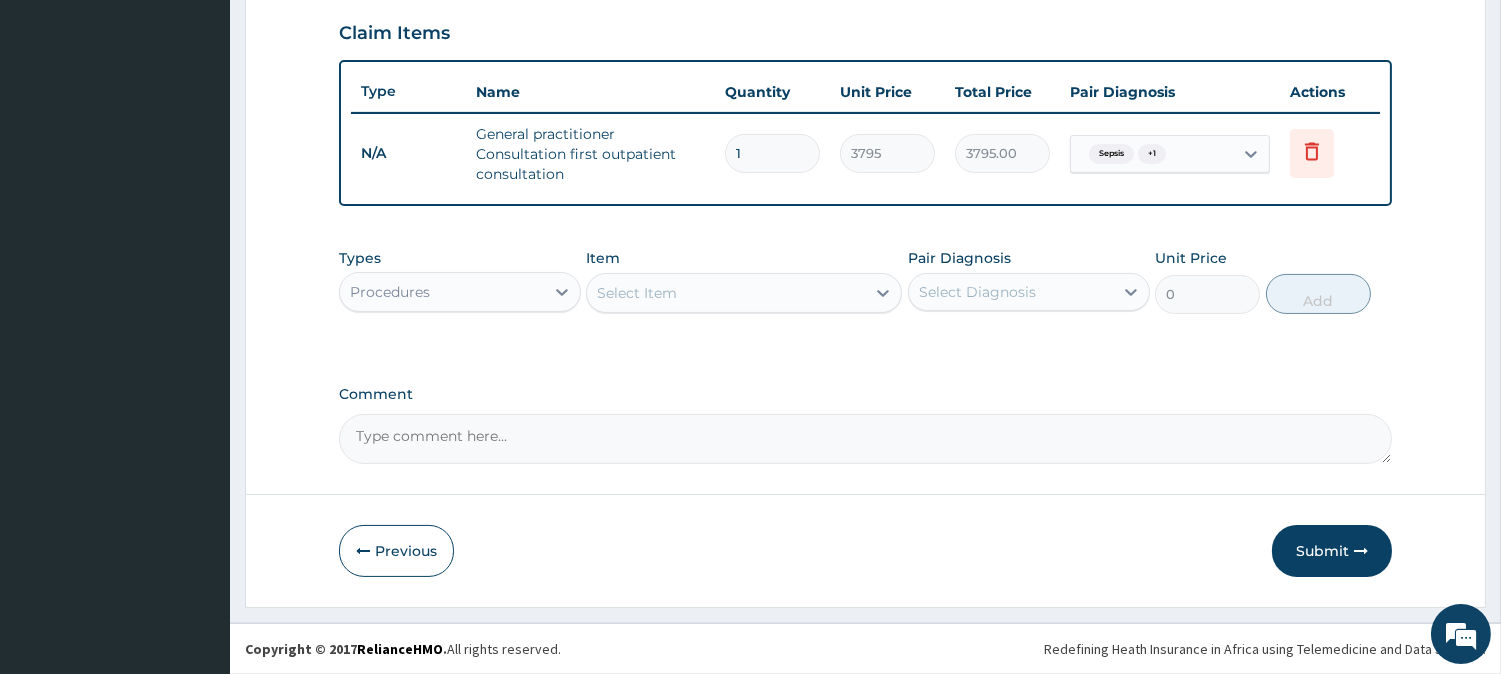 scroll, scrollTop: 681, scrollLeft: 0, axis: vertical 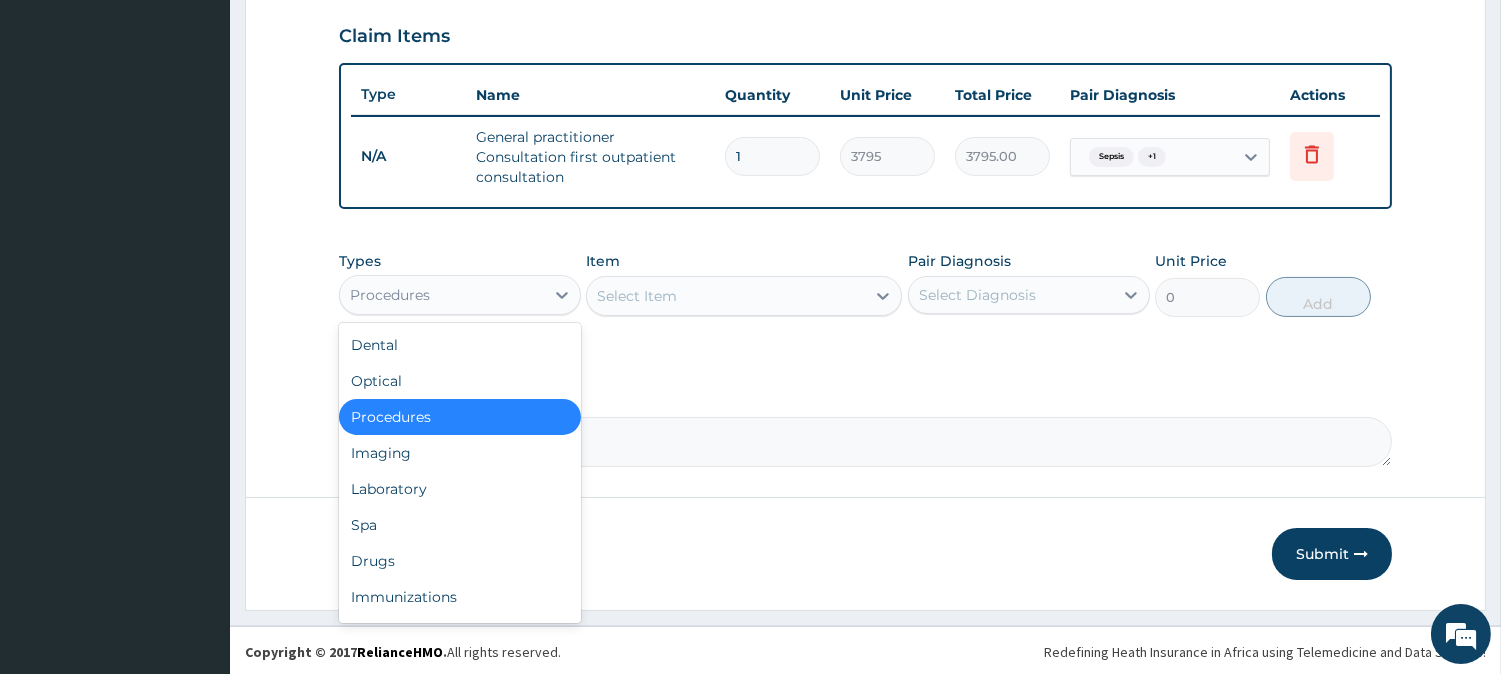 click on "Procedures" at bounding box center (442, 295) 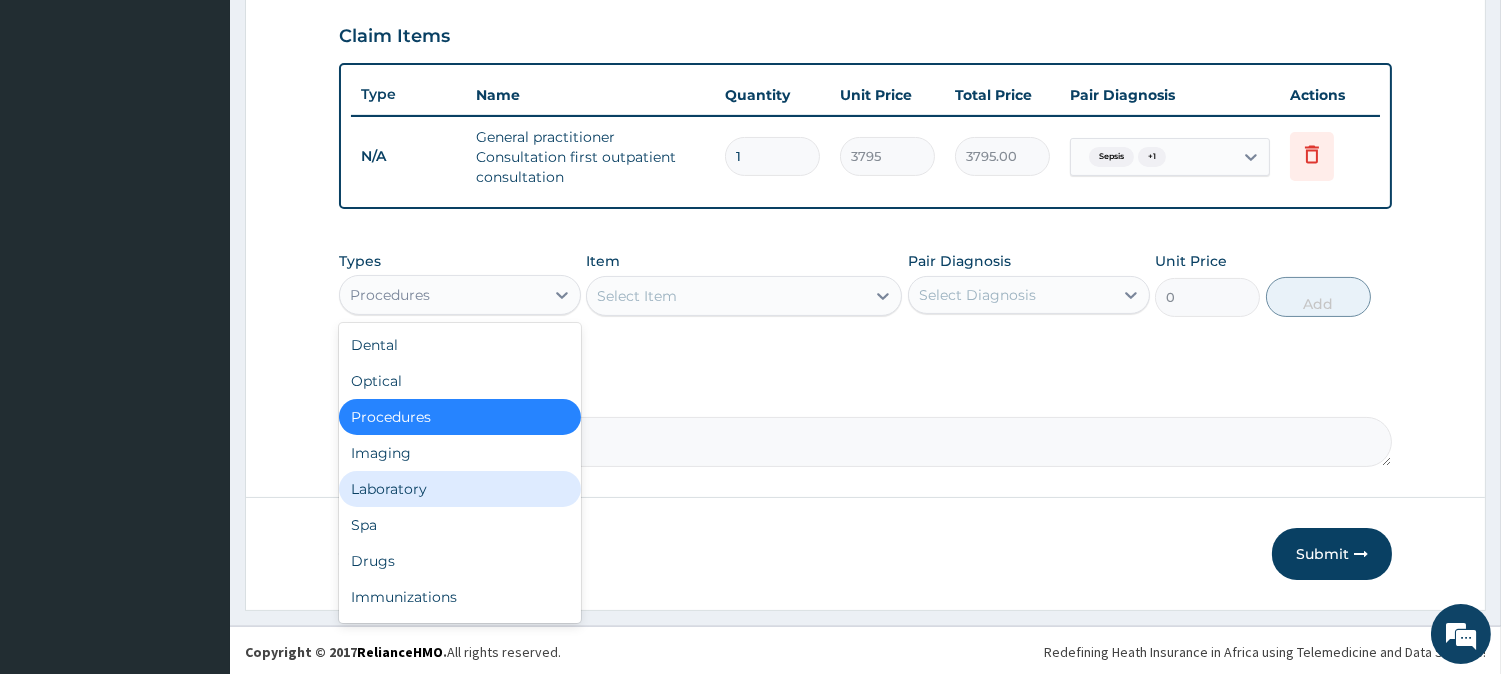 click on "Laboratory" at bounding box center (460, 489) 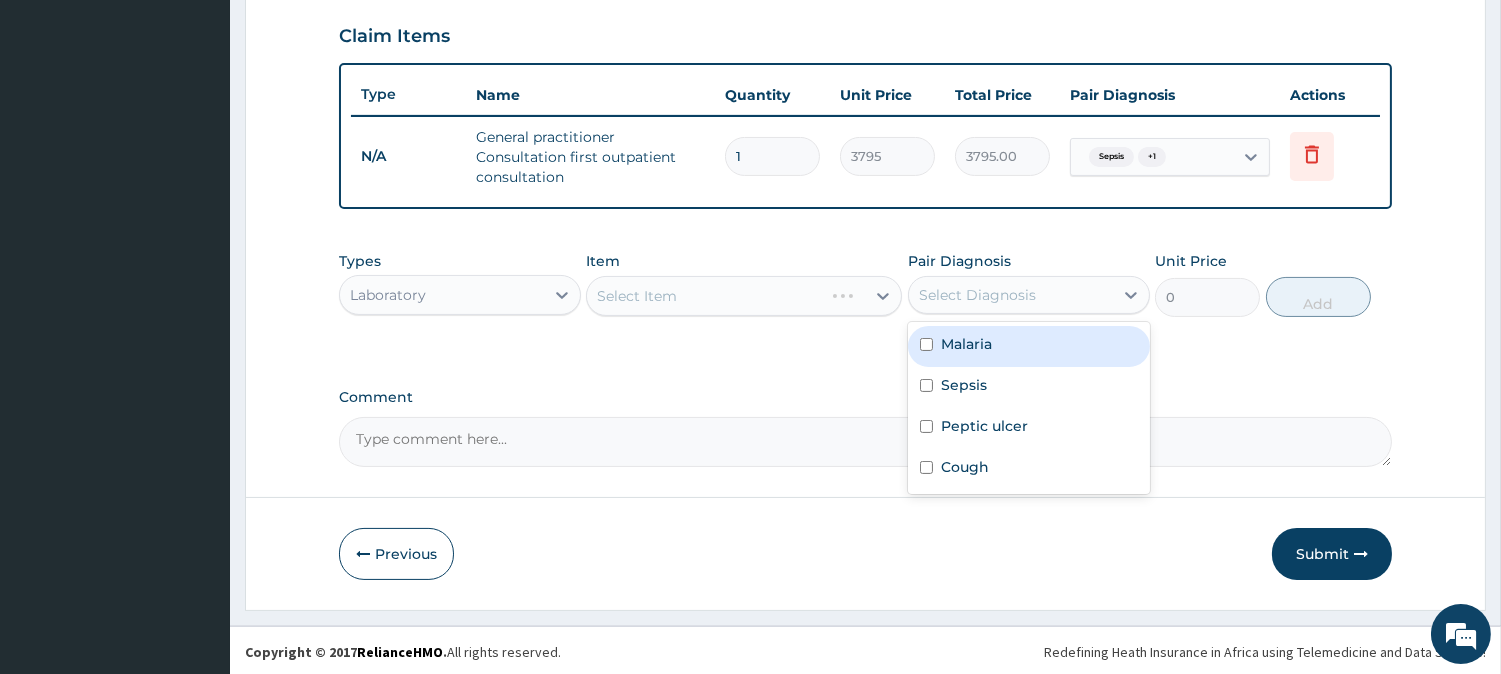 click on "Select Diagnosis" at bounding box center (977, 295) 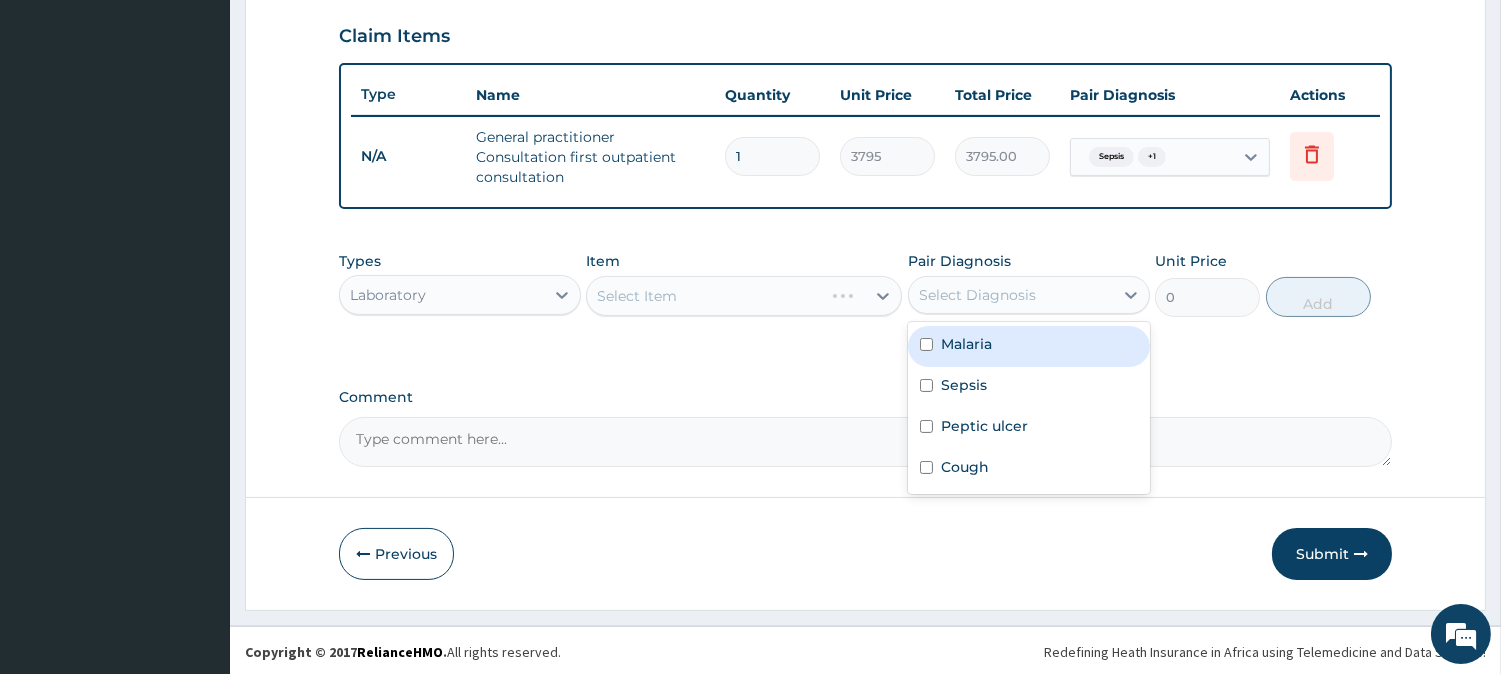 click on "Malaria" at bounding box center [966, 344] 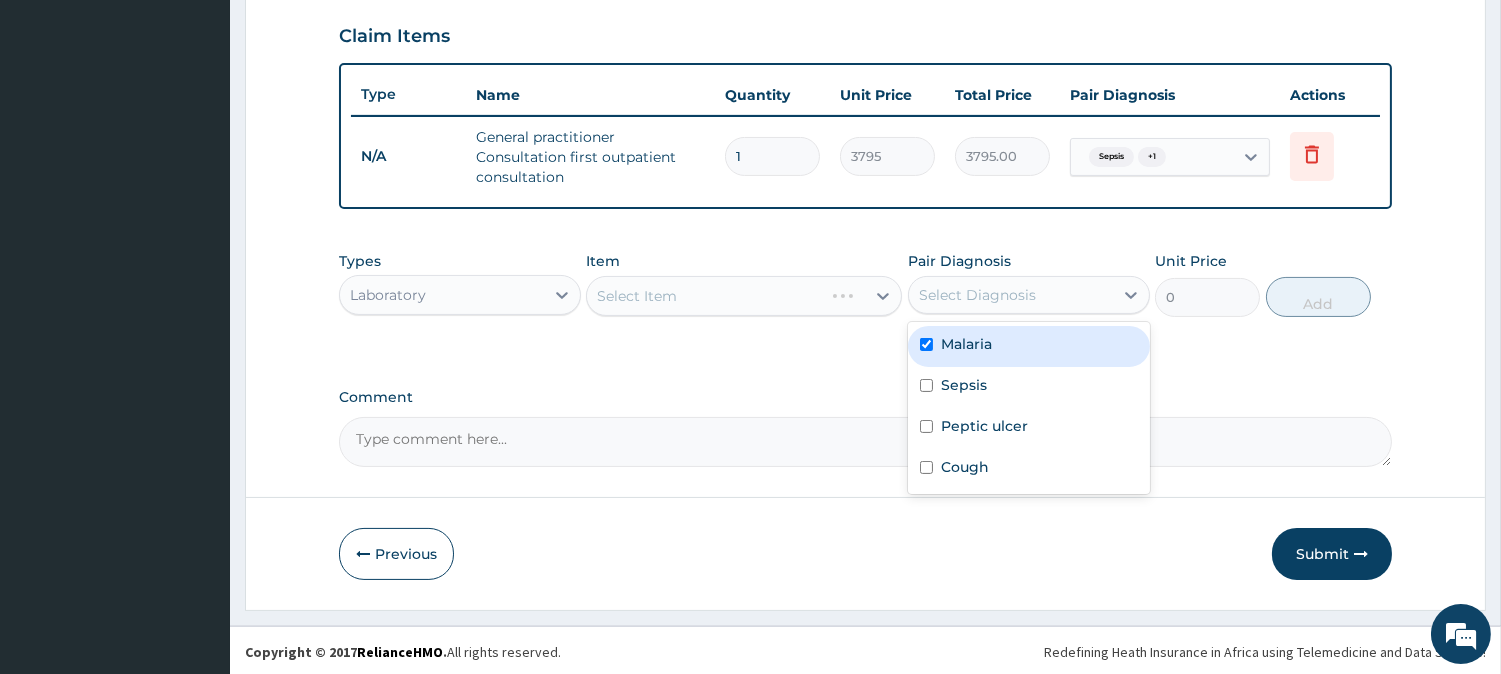 checkbox on "true" 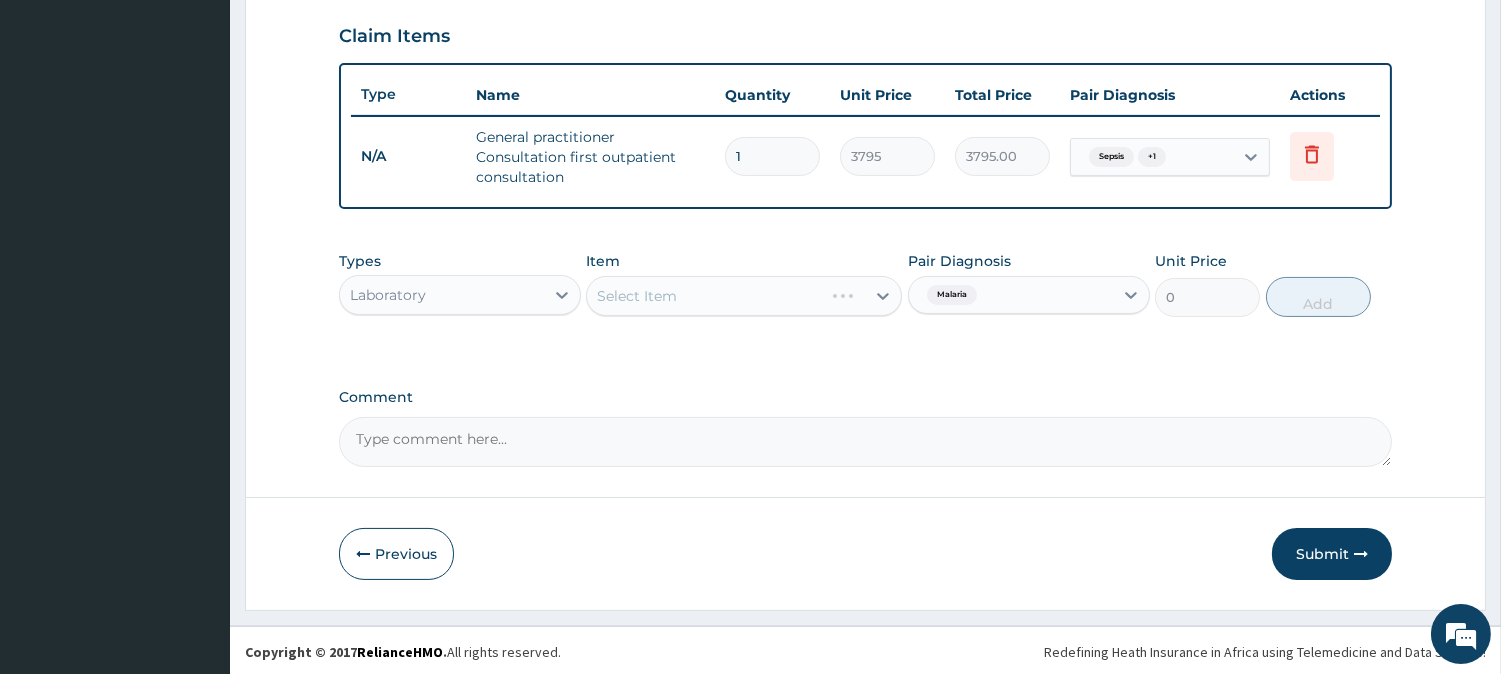 click on "Select Item" at bounding box center (744, 296) 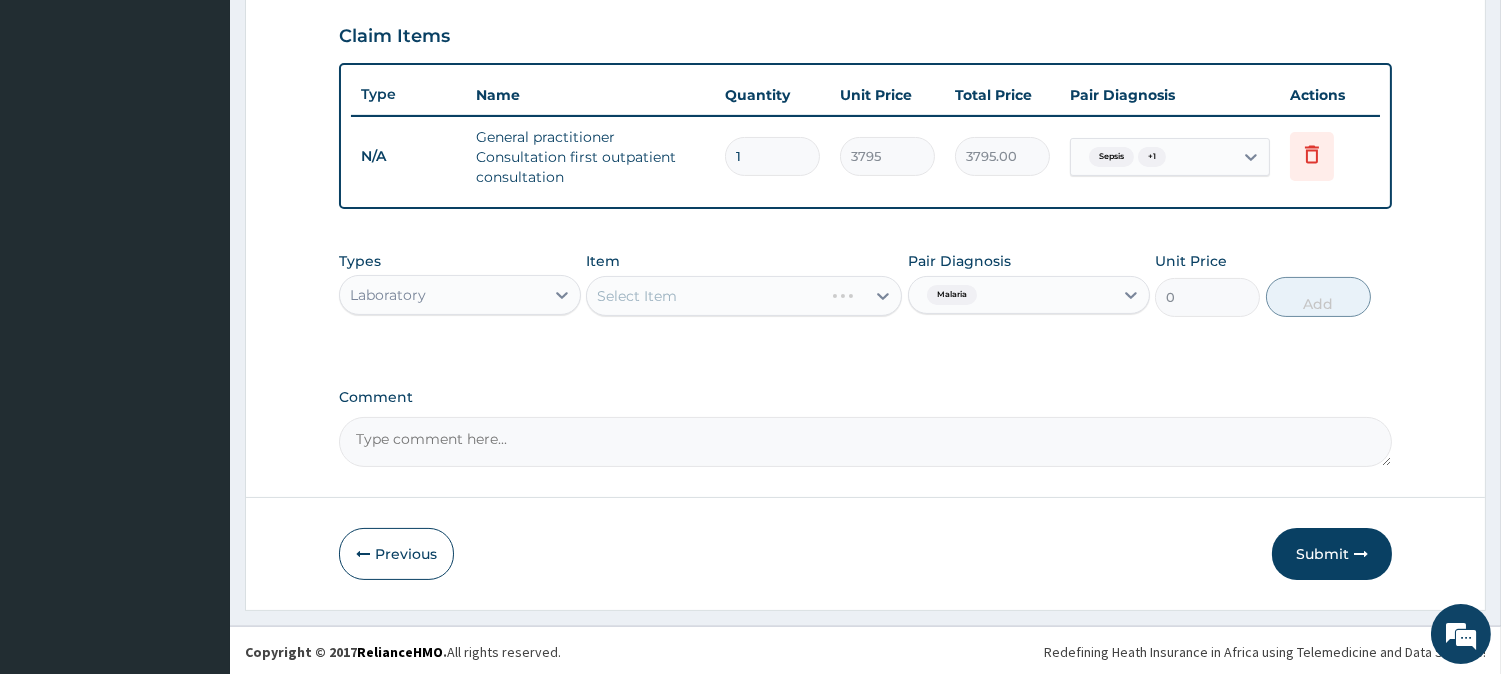 click on "Select Item" at bounding box center [705, 296] 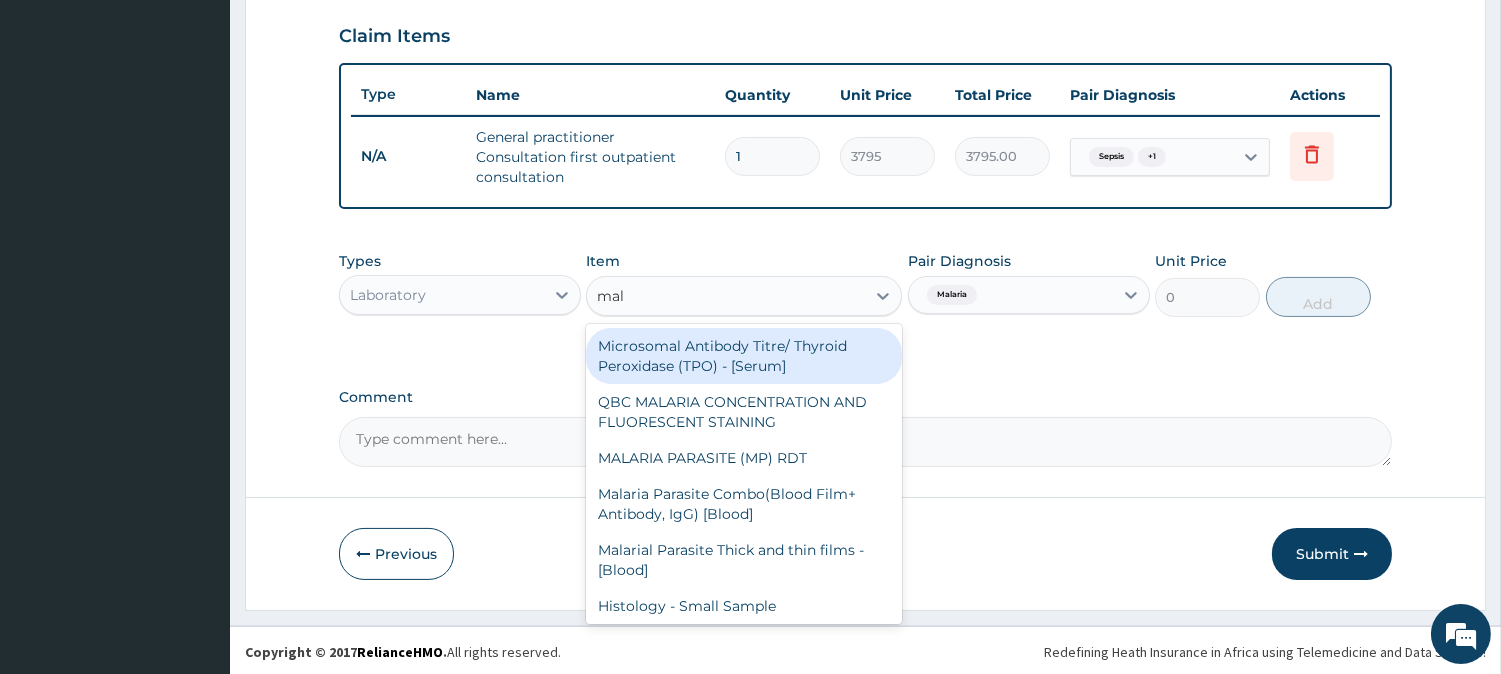 type on "mala" 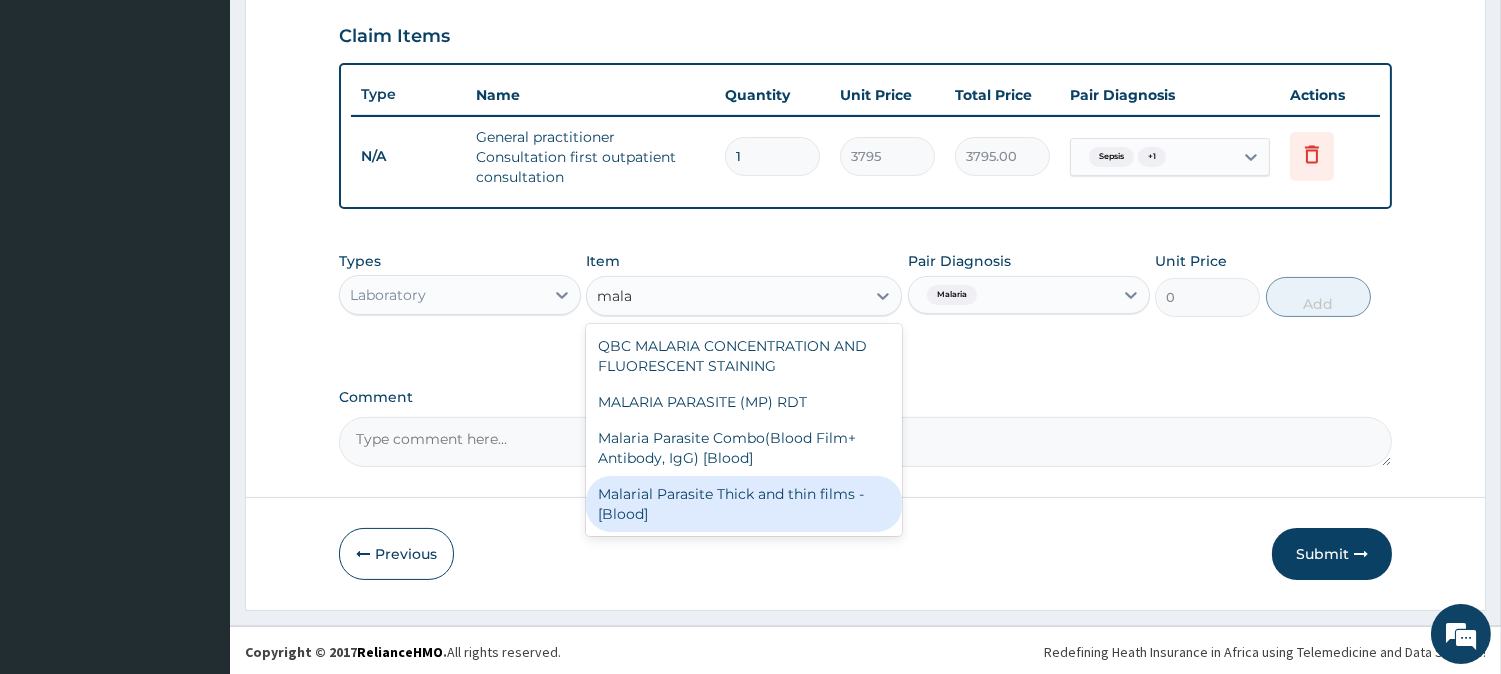 drag, startPoint x: 808, startPoint y: 475, endPoint x: 832, endPoint y: 441, distance: 41.617306 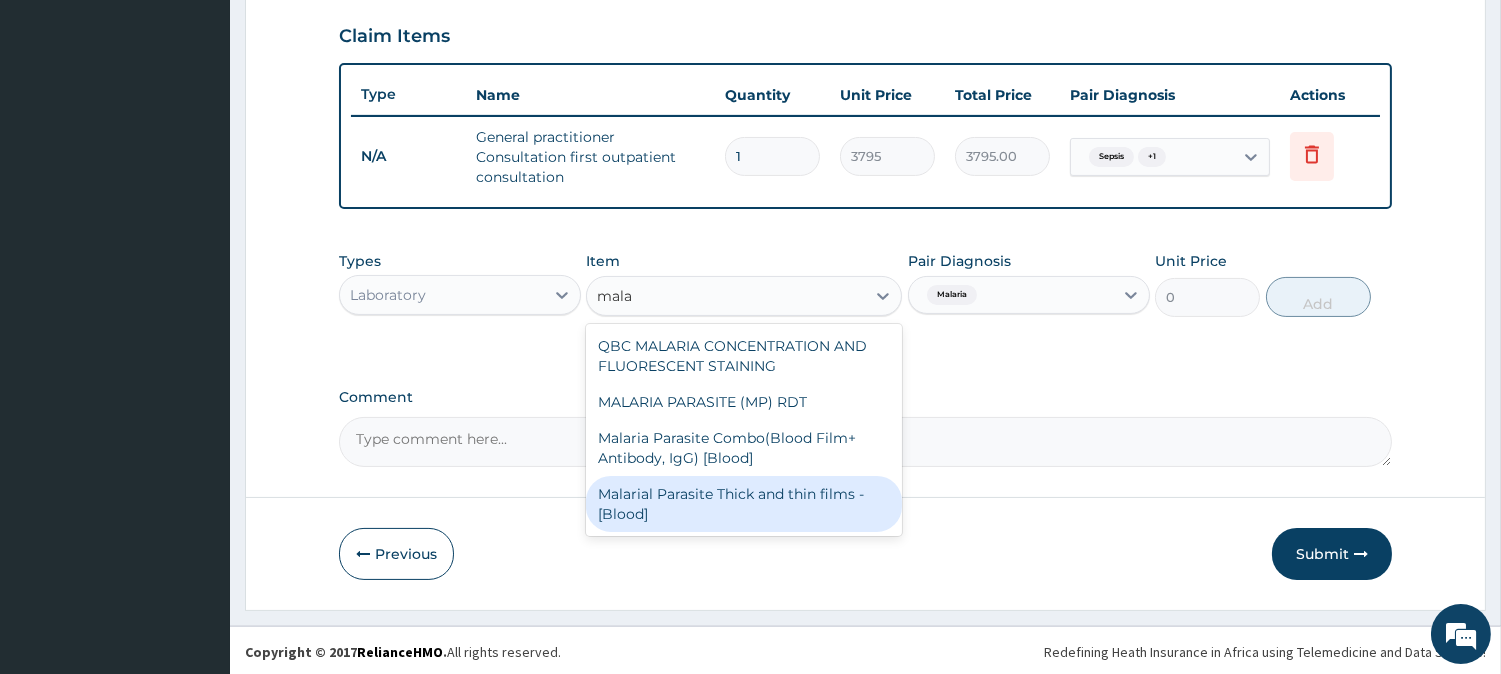 click on "Malarial Parasite Thick and thin films - [Blood]" at bounding box center (744, 504) 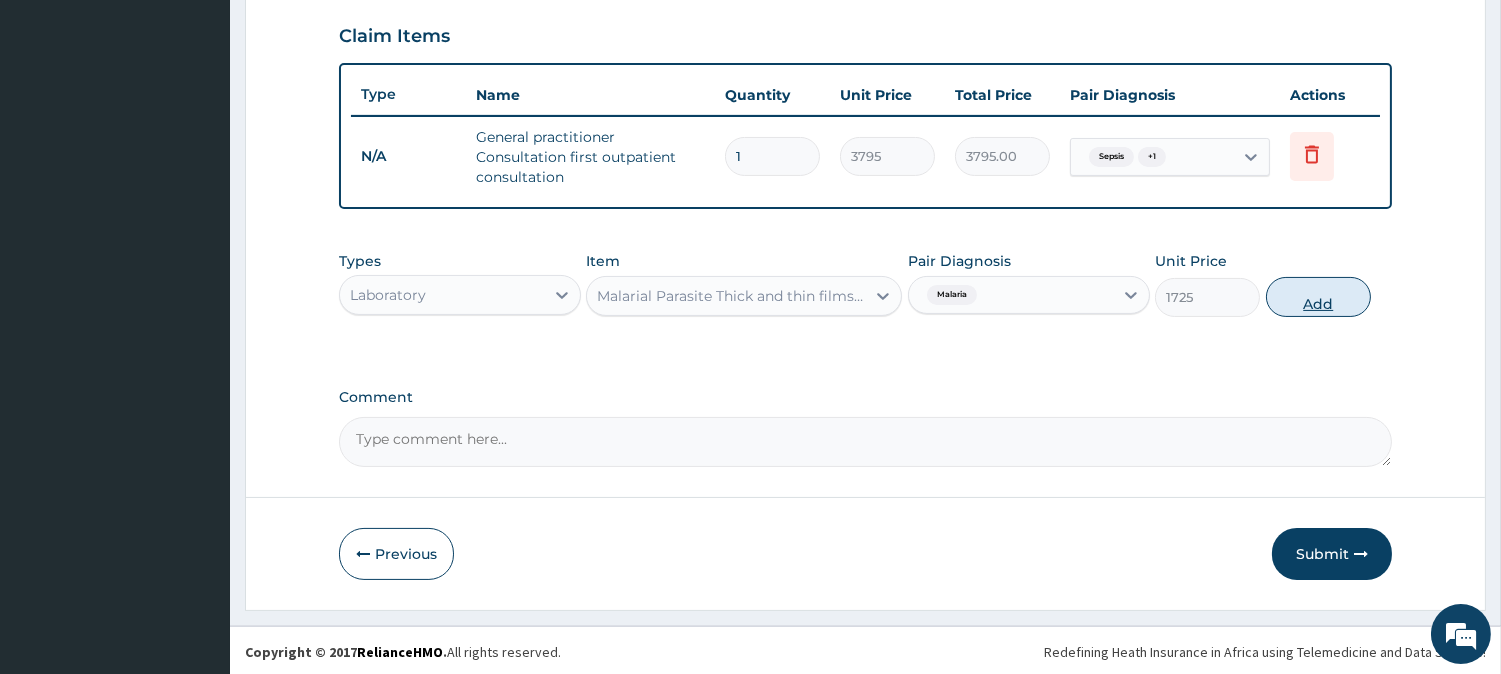 click on "Add" at bounding box center (1318, 297) 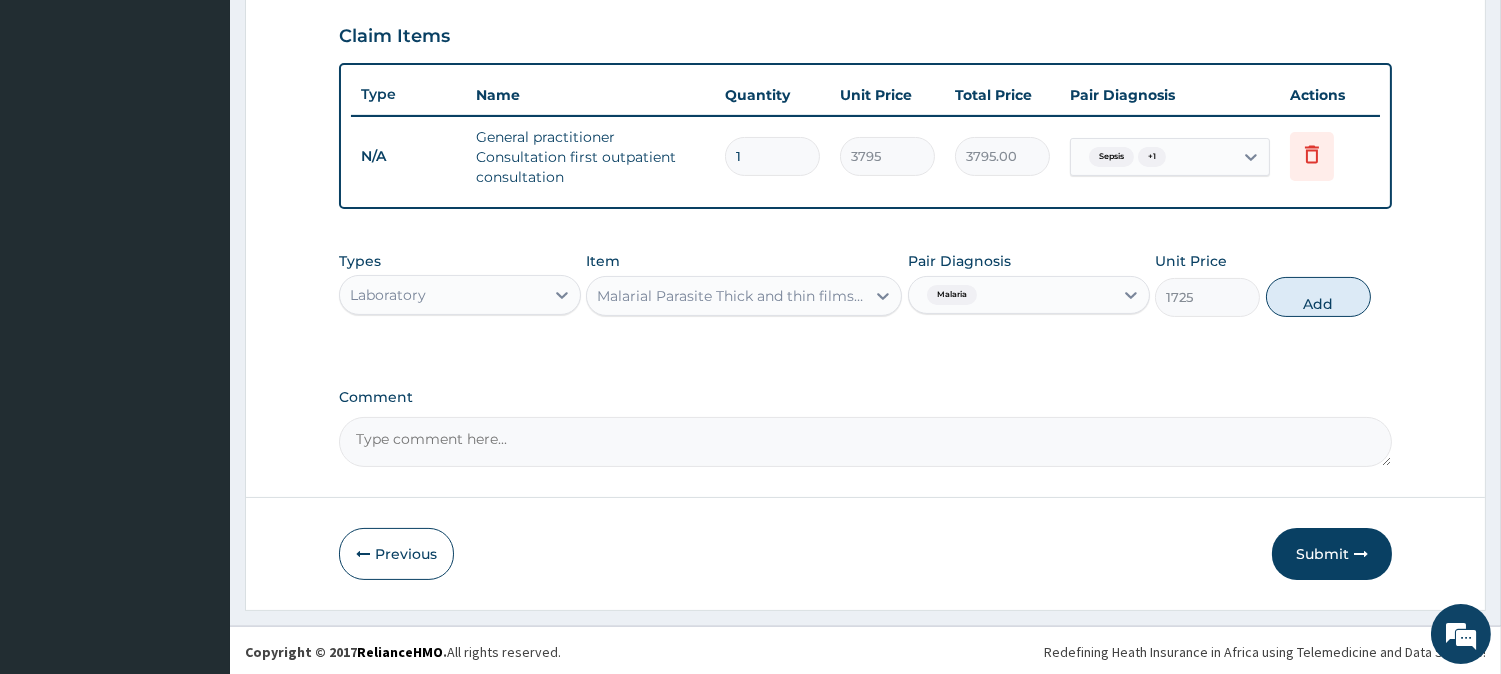 type on "0" 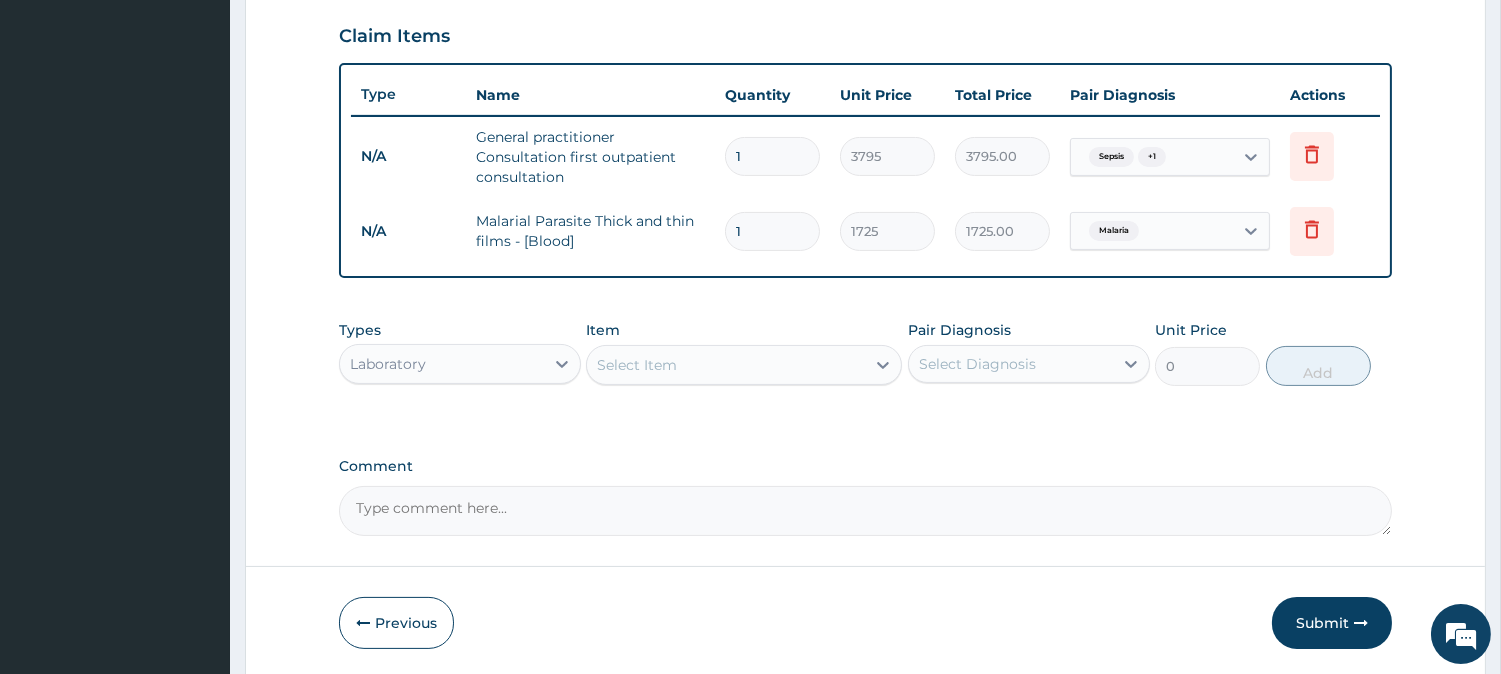 click on "Select Item" at bounding box center (726, 365) 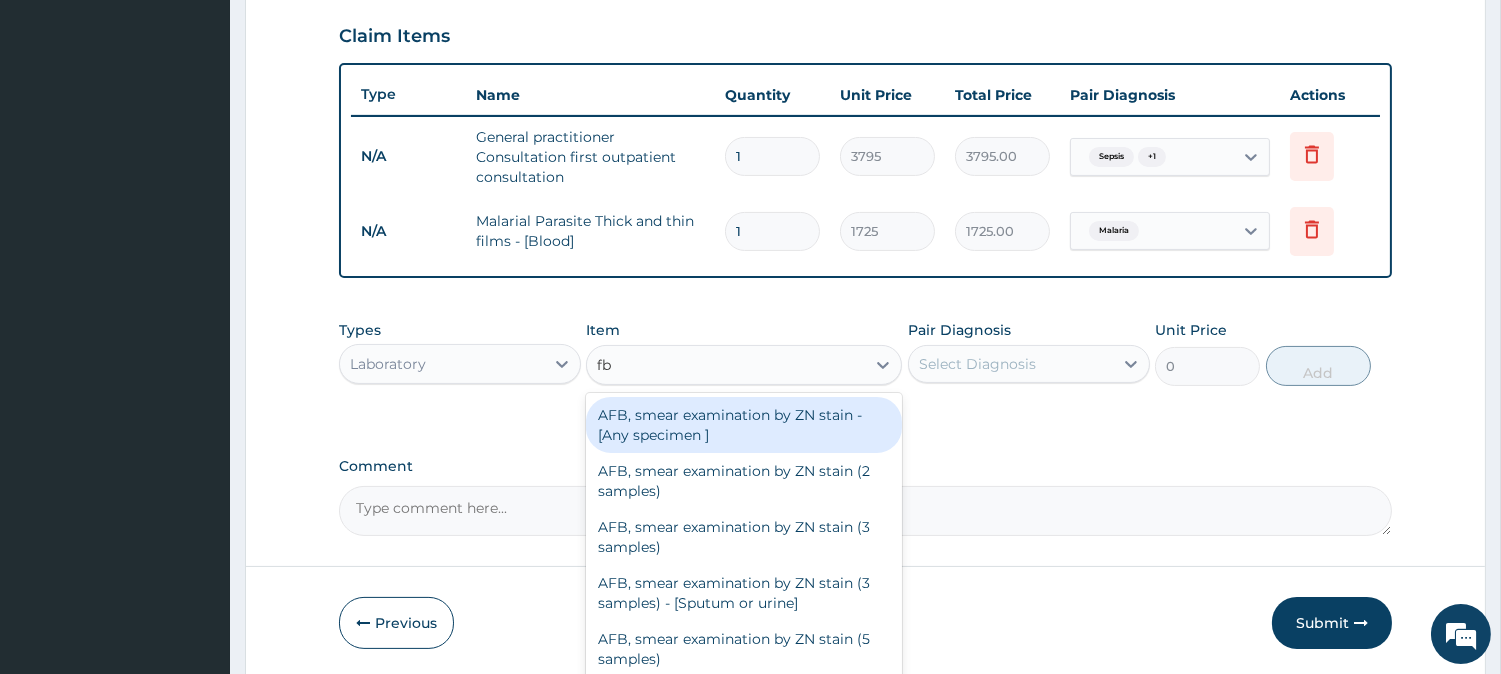 type on "fbc" 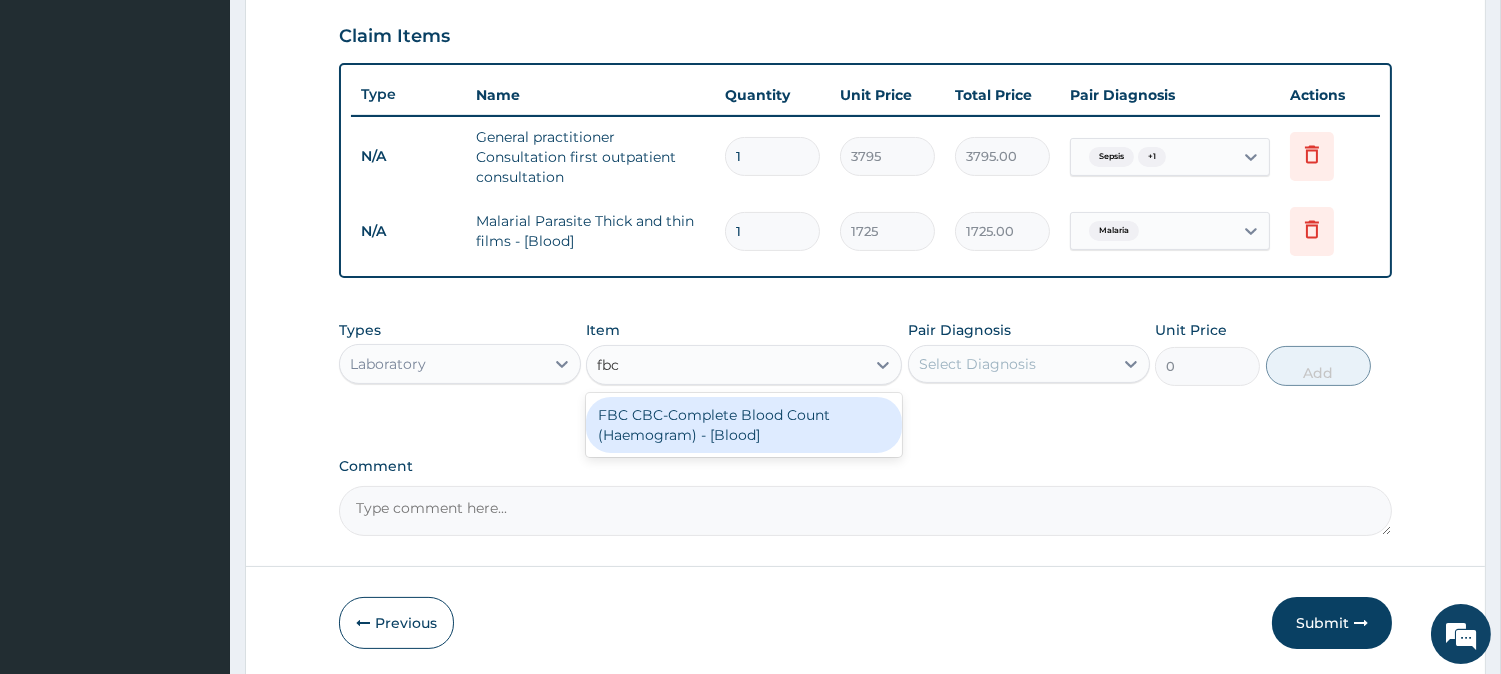 click on "FBC CBC-Complete Blood Count (Haemogram) - [Blood]" at bounding box center [744, 425] 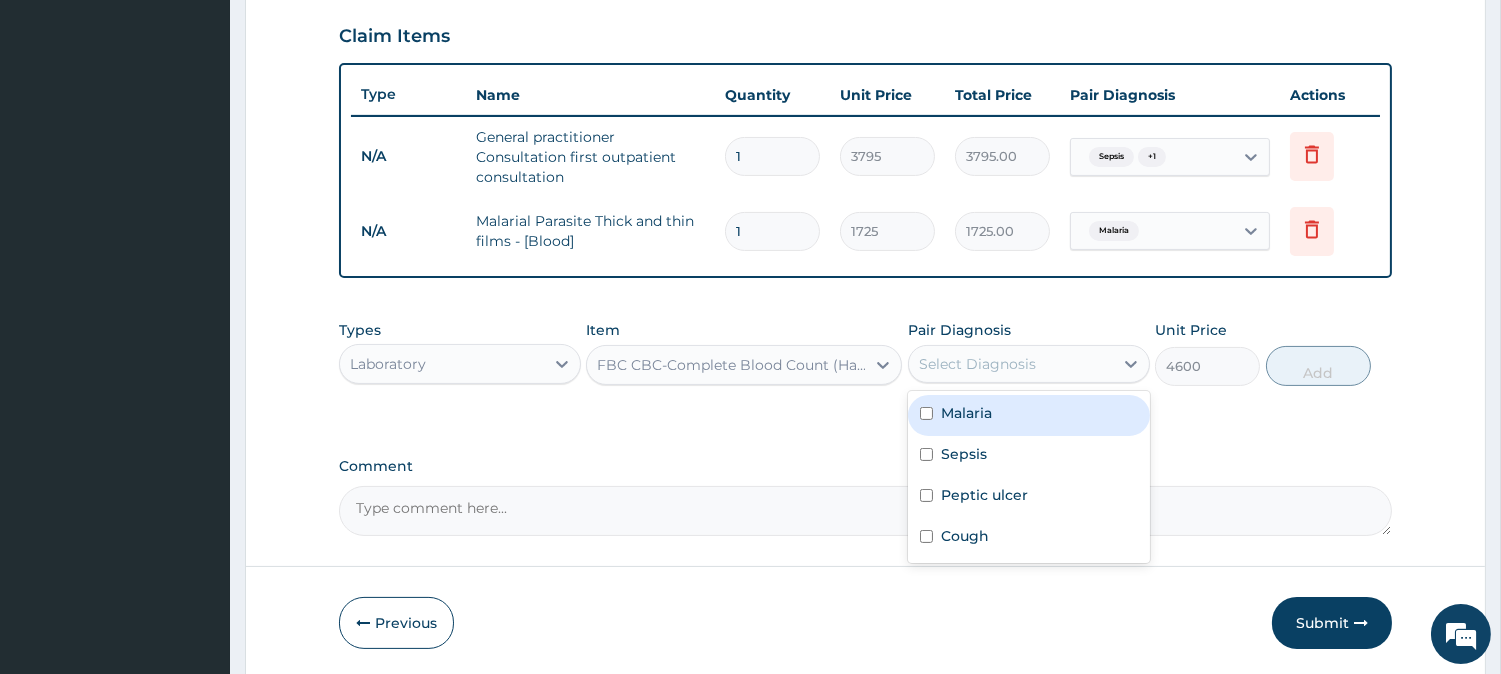 click on "Select Diagnosis" at bounding box center (977, 364) 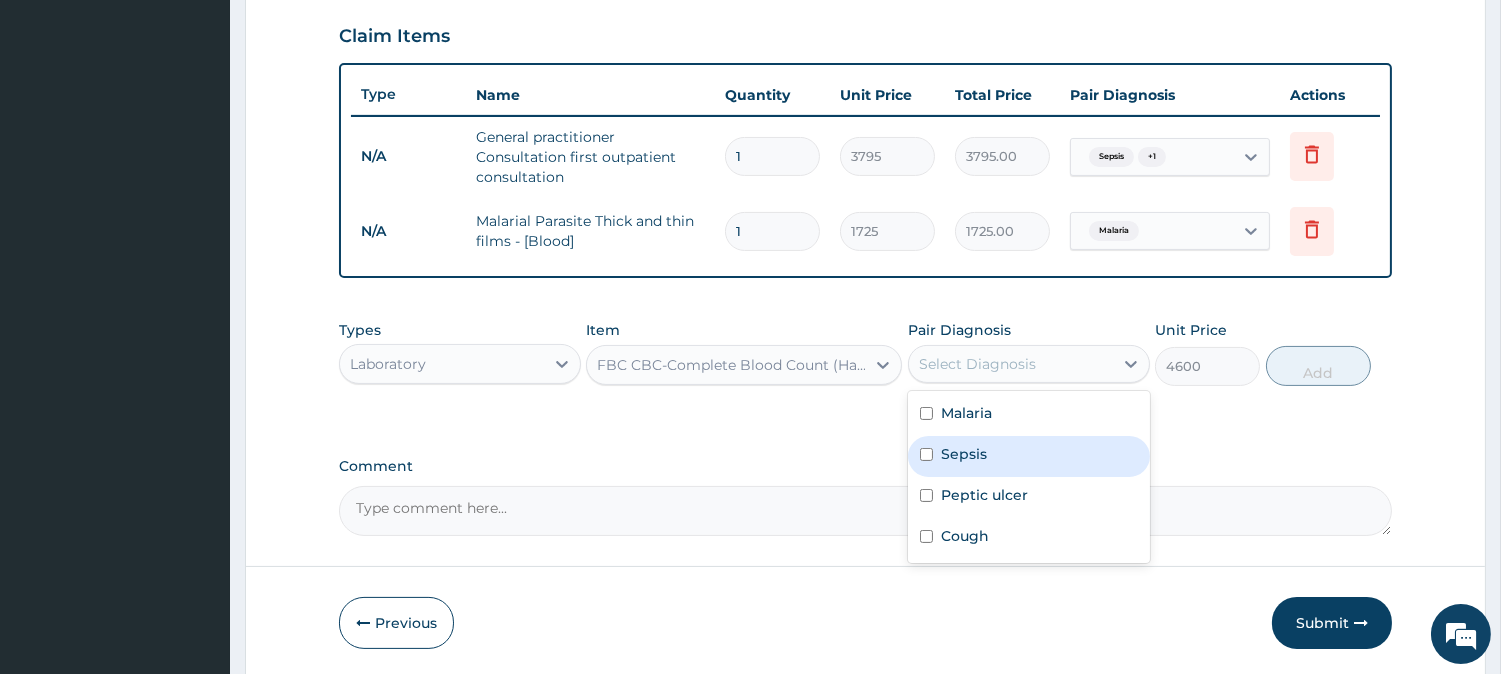 click on "Sepsis" at bounding box center (964, 454) 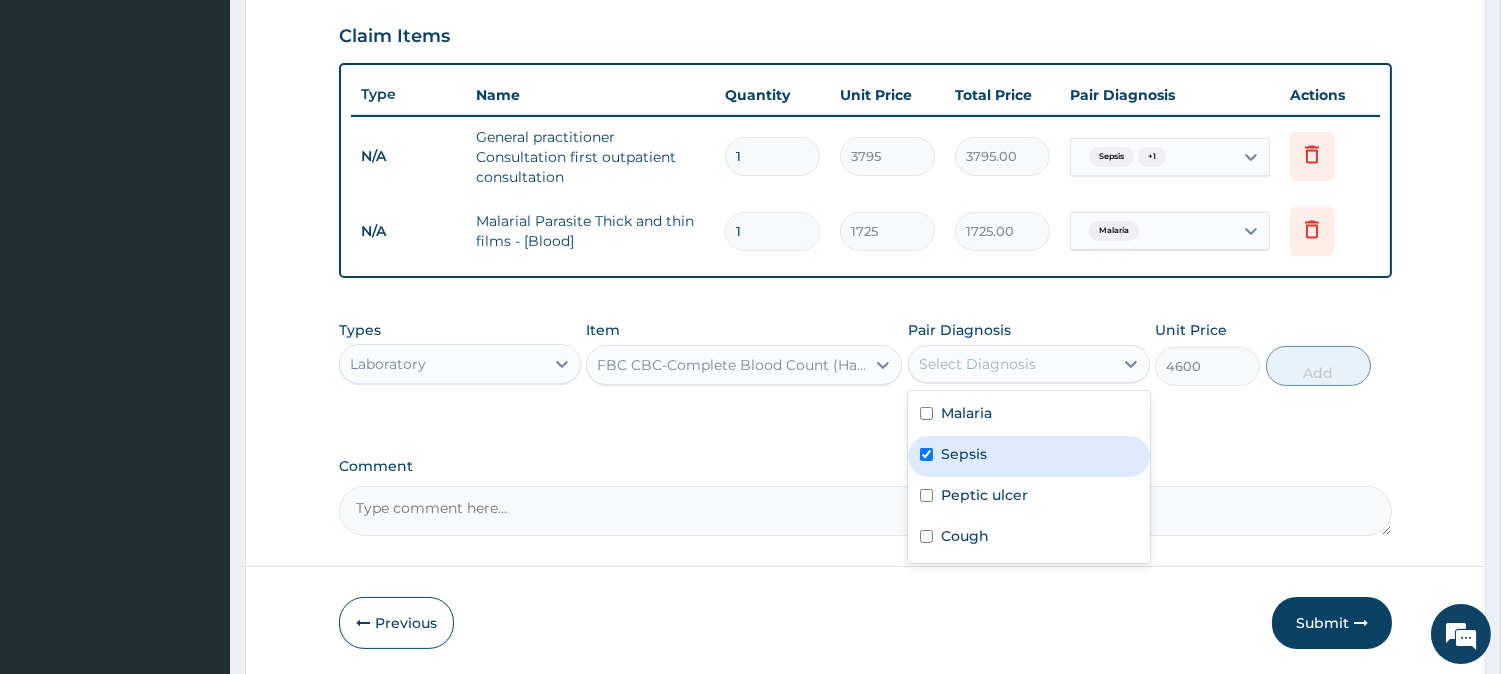 checkbox on "true" 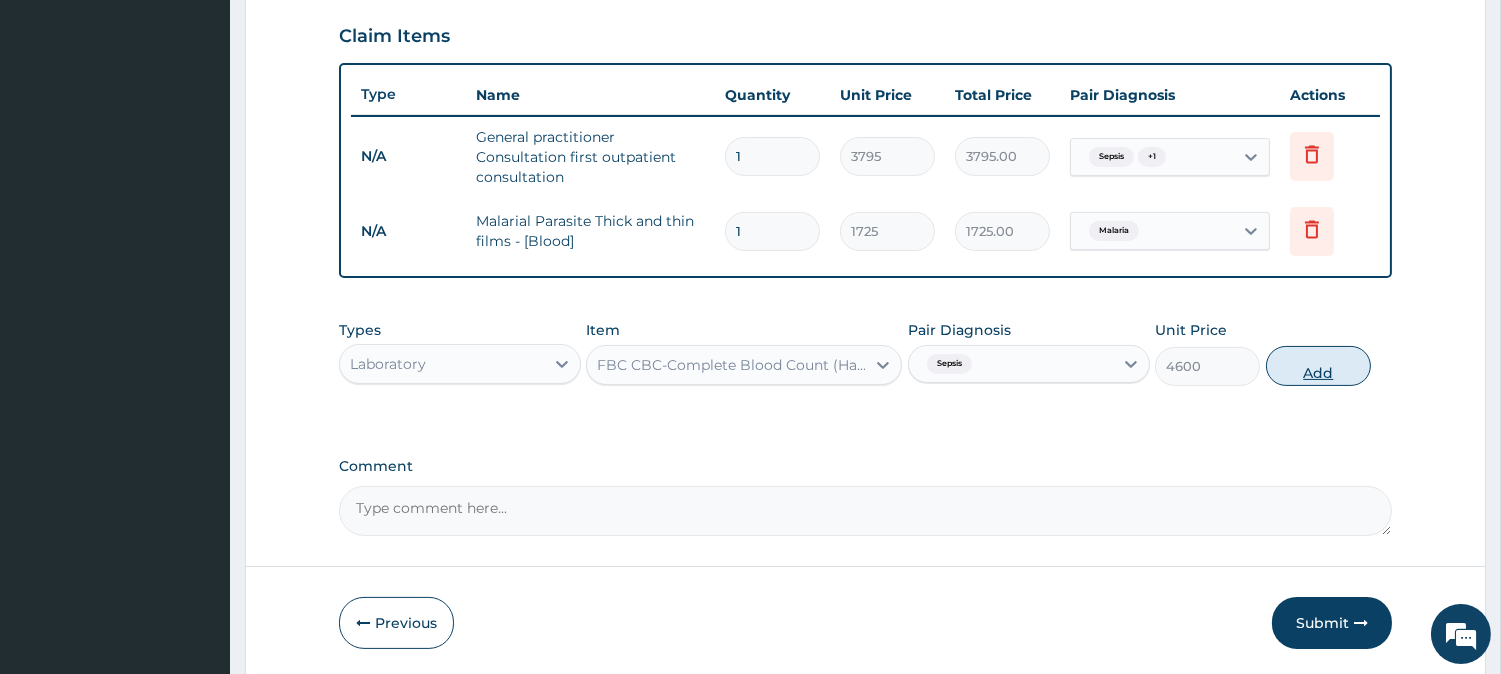 click on "Add" at bounding box center [1318, 366] 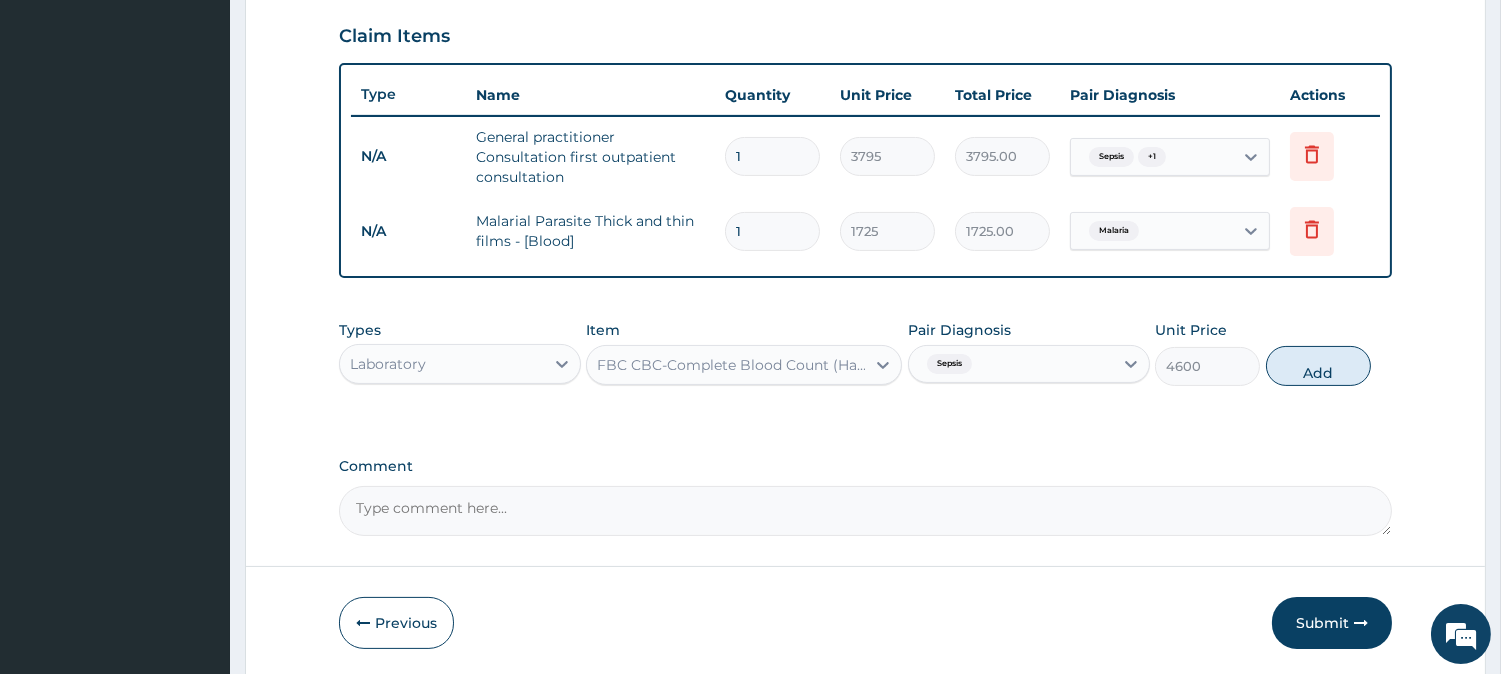 type on "0" 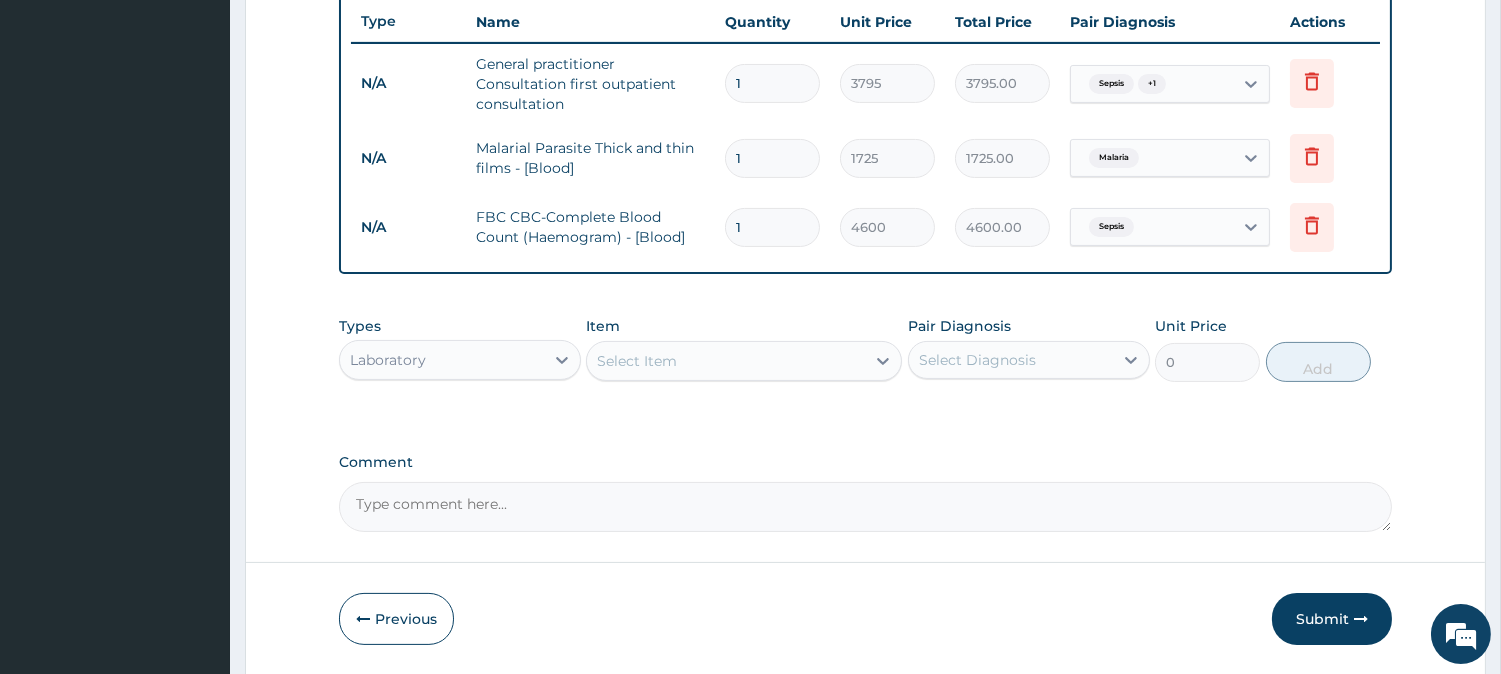 scroll, scrollTop: 820, scrollLeft: 0, axis: vertical 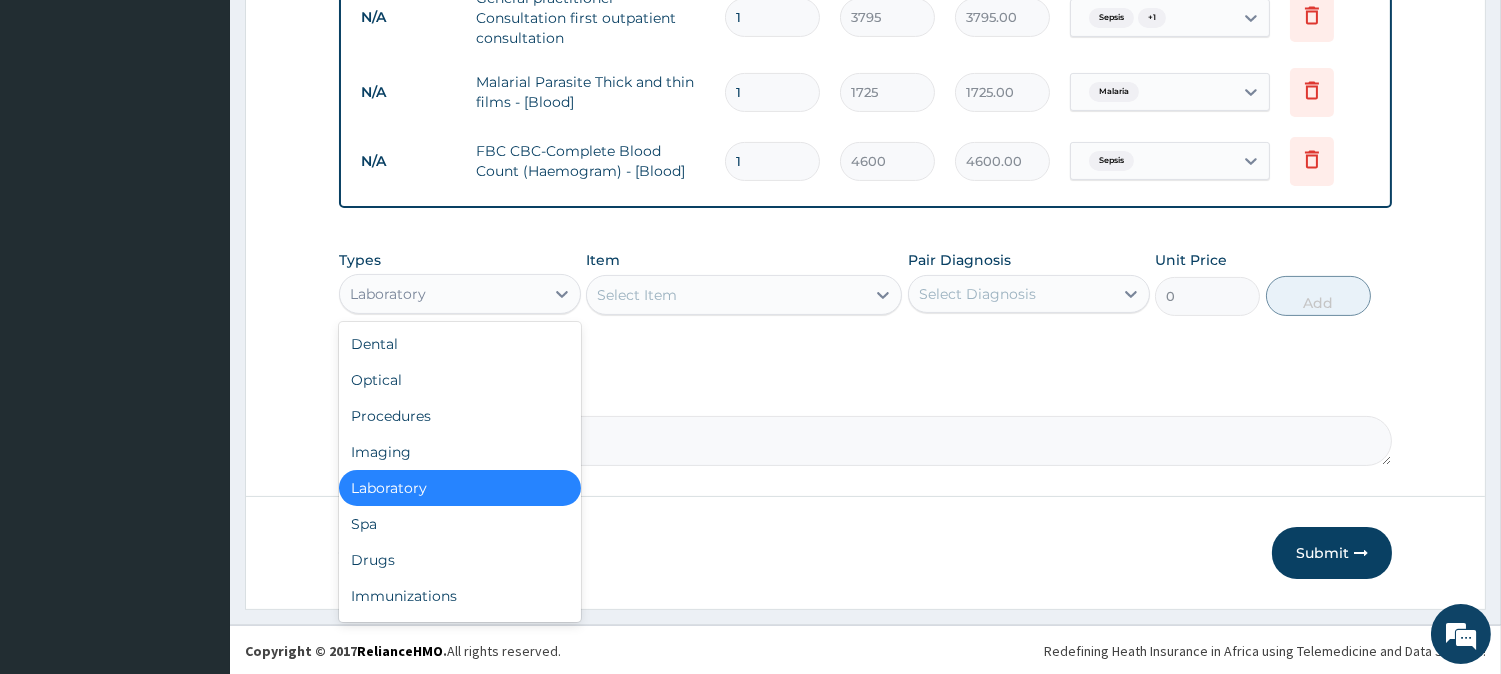 click on "Laboratory" at bounding box center [442, 294] 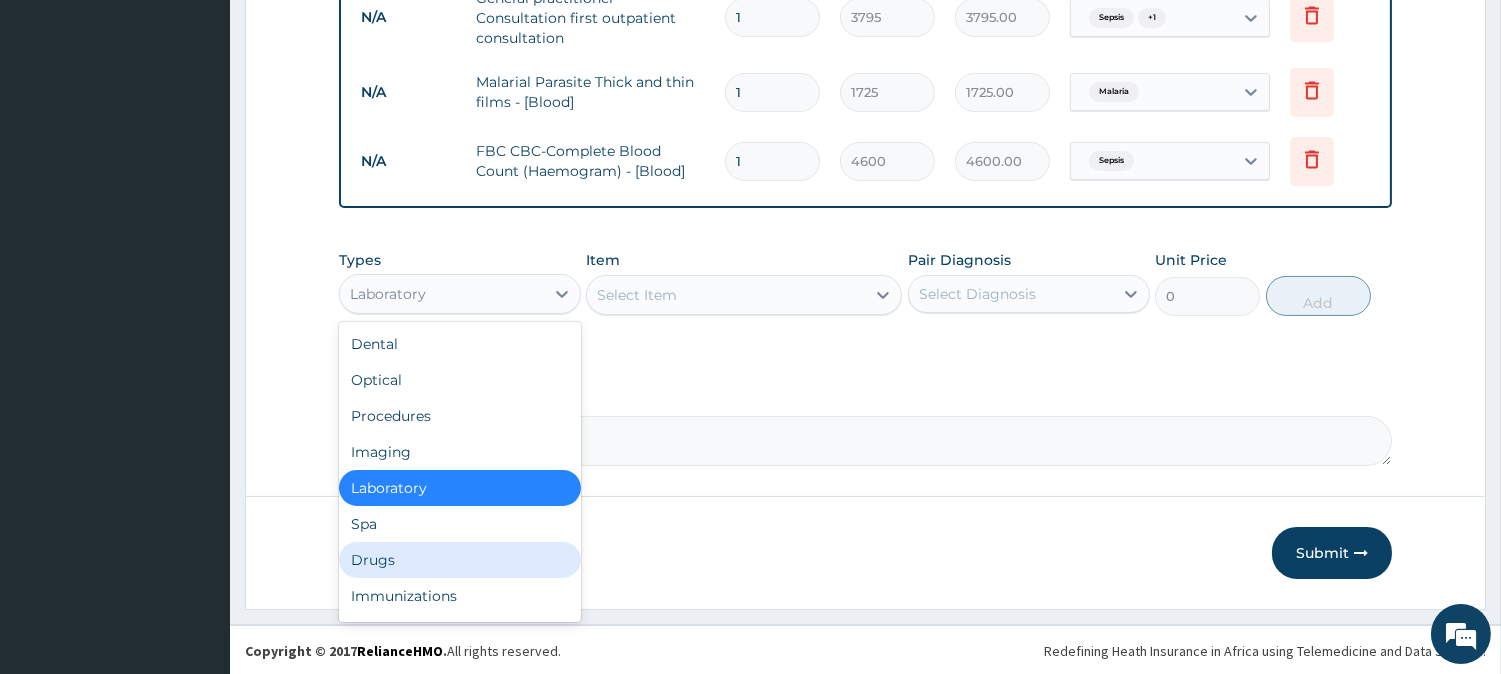 click on "Drugs" at bounding box center (460, 560) 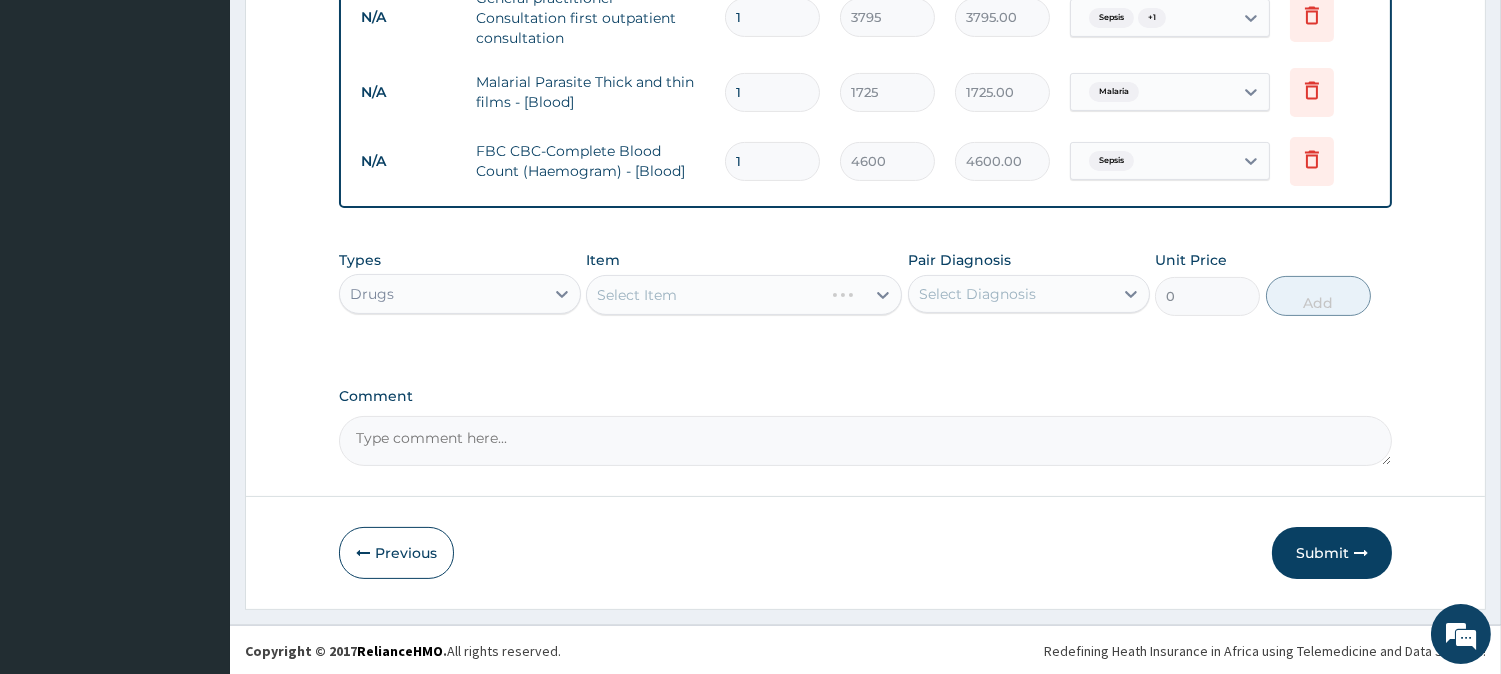 click on "Select Diagnosis" at bounding box center [977, 294] 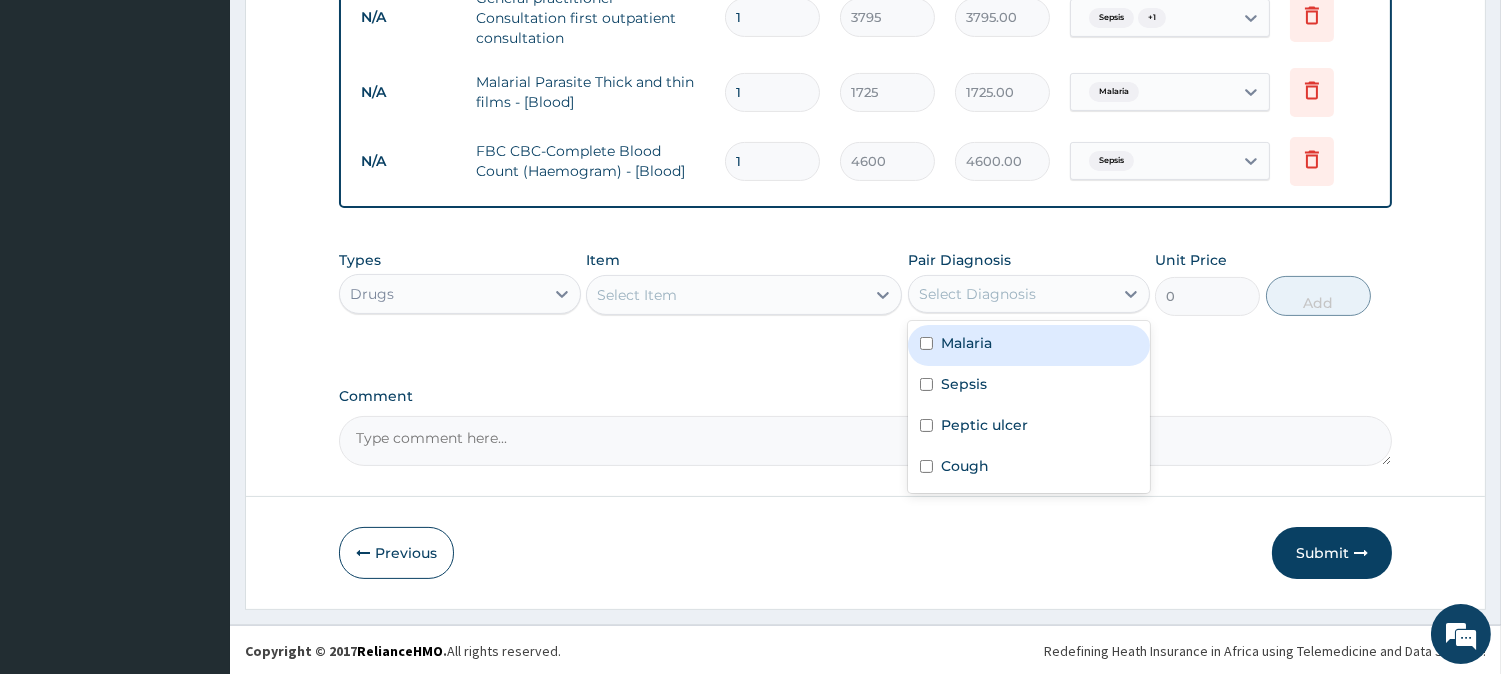 drag, startPoint x: 961, startPoint y: 344, endPoint x: 905, endPoint y: 313, distance: 64.00781 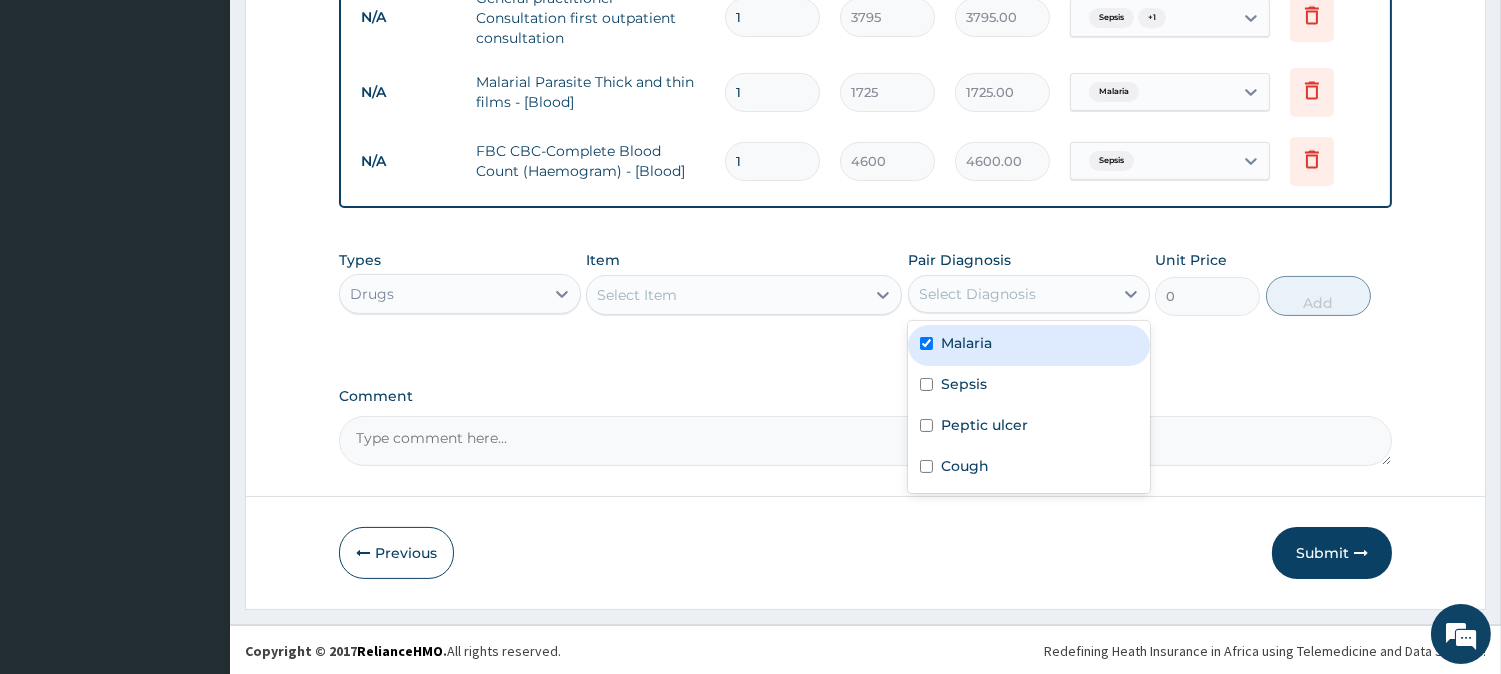 checkbox on "true" 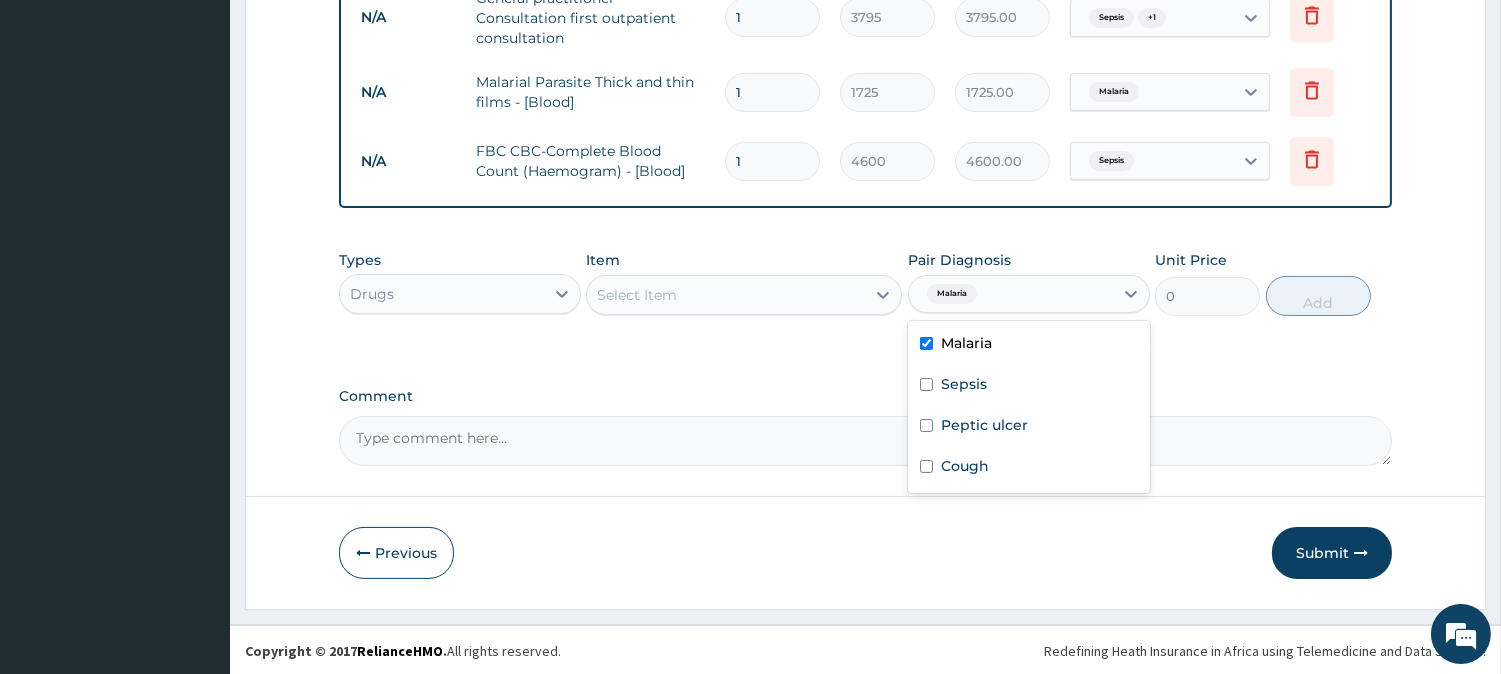 click on "Select Item" at bounding box center [726, 295] 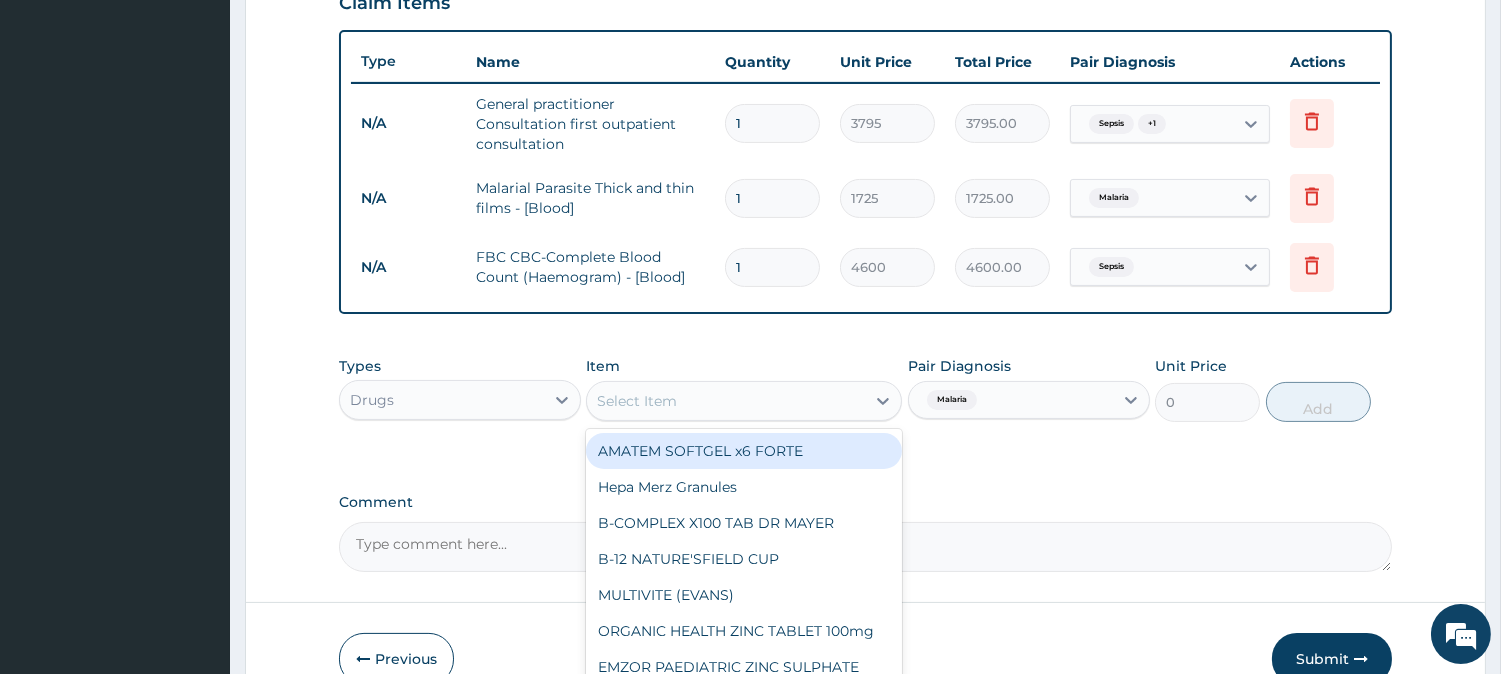scroll, scrollTop: 708, scrollLeft: 0, axis: vertical 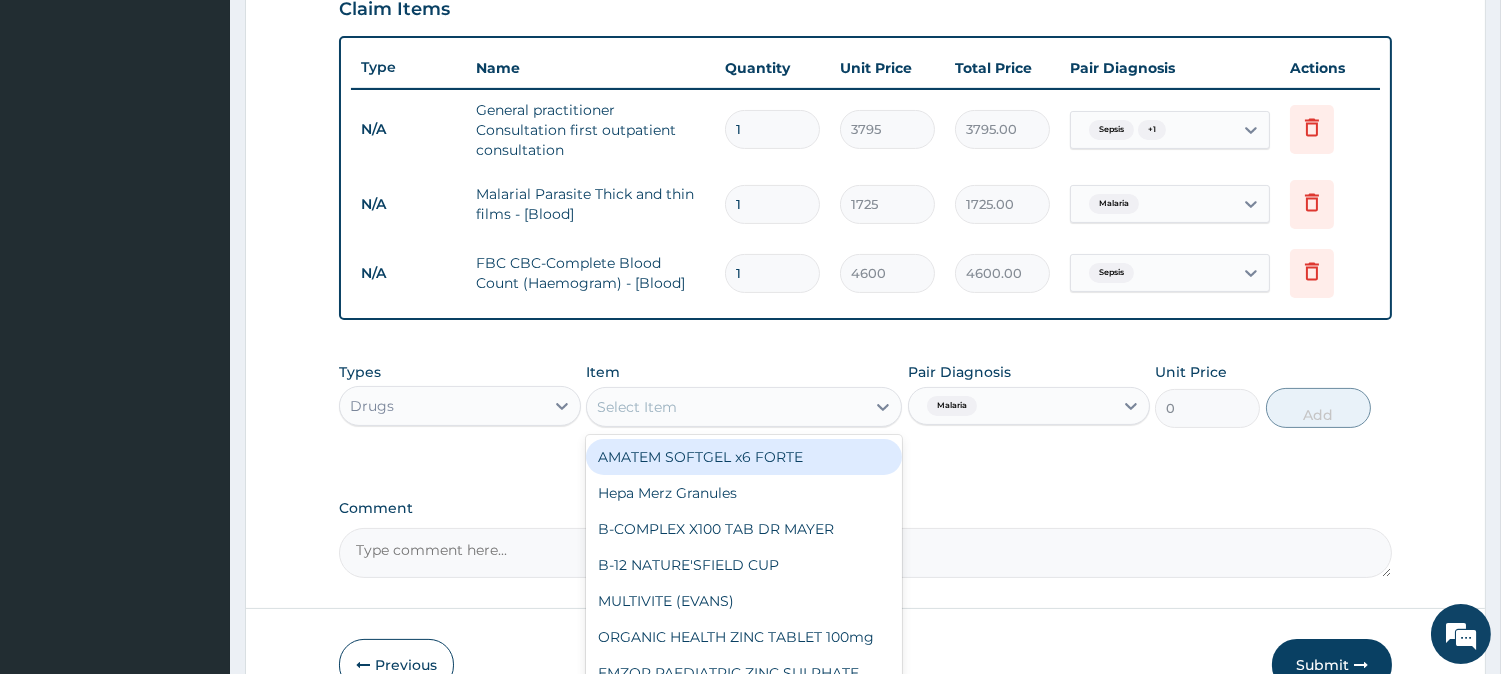 drag, startPoint x: 722, startPoint y: 466, endPoint x: 728, endPoint y: 456, distance: 11.661903 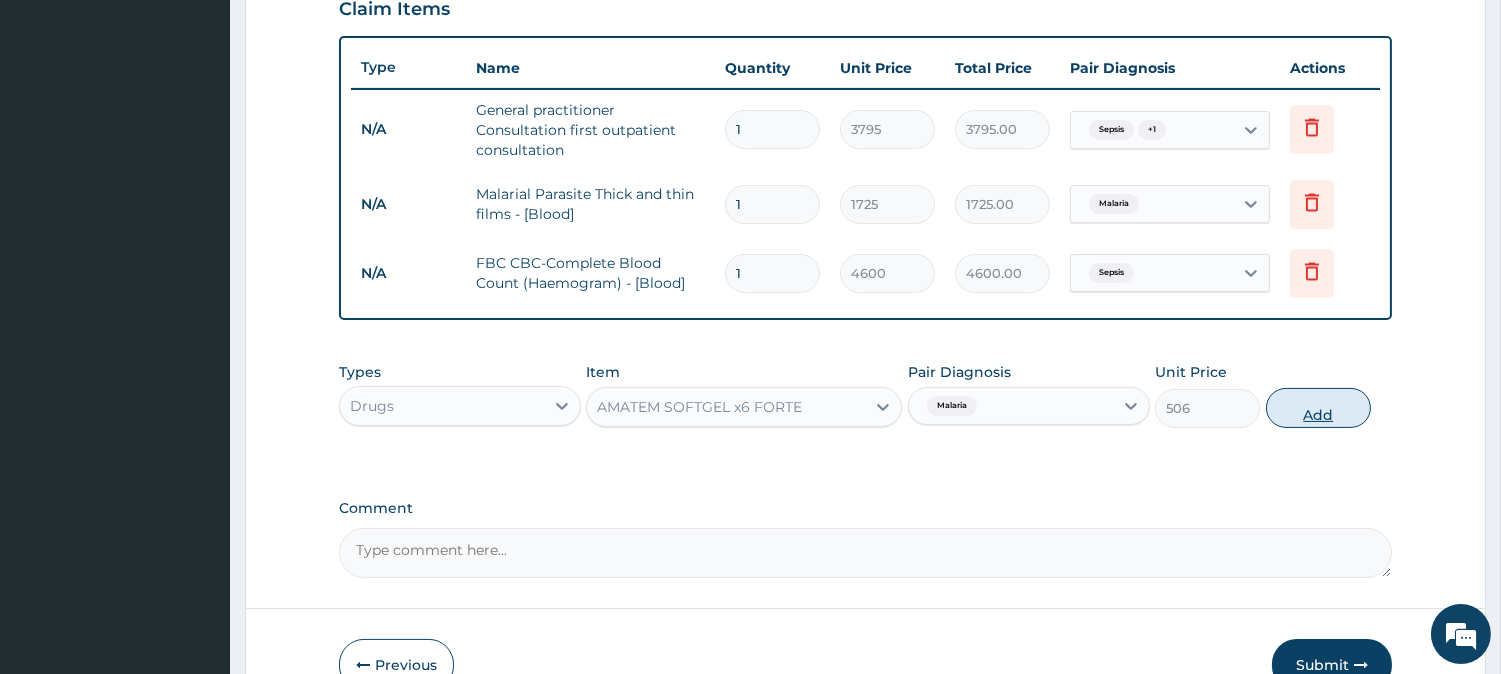click on "Add" at bounding box center [1318, 408] 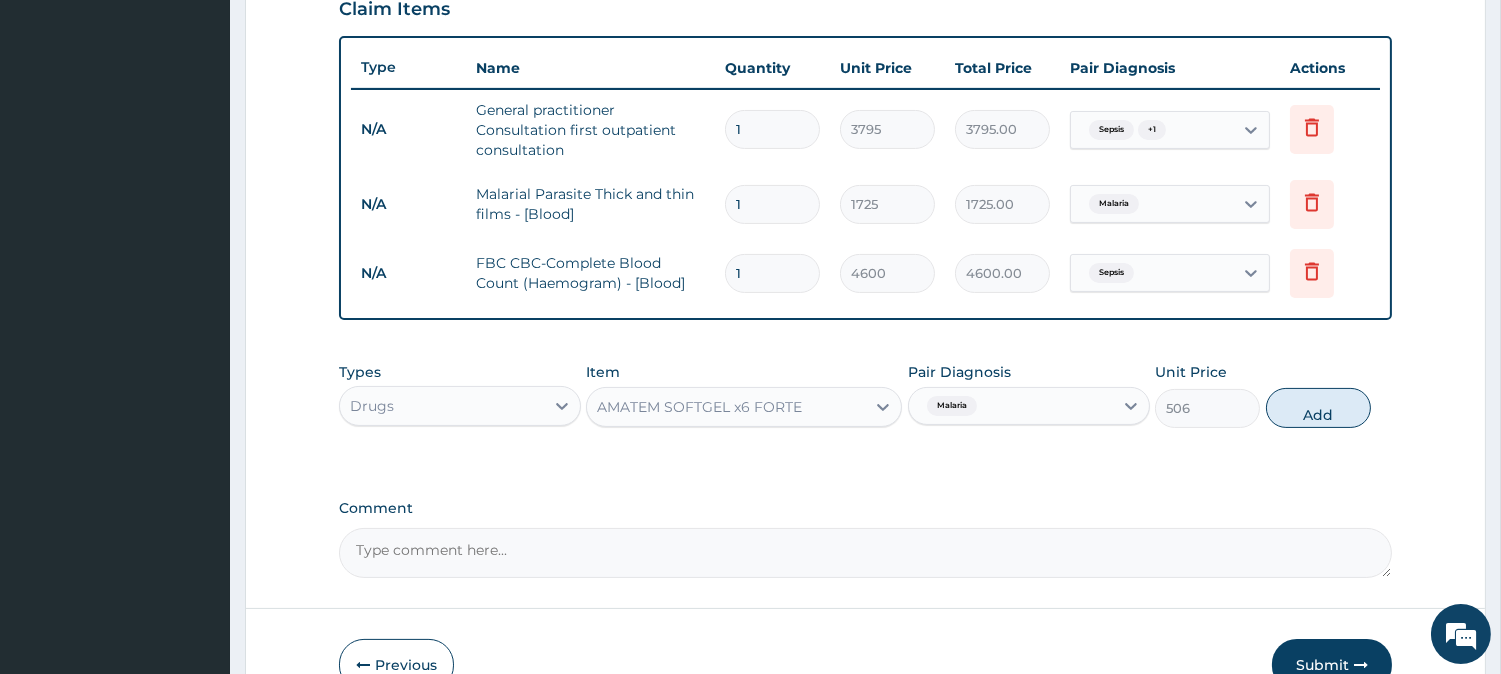 type on "0" 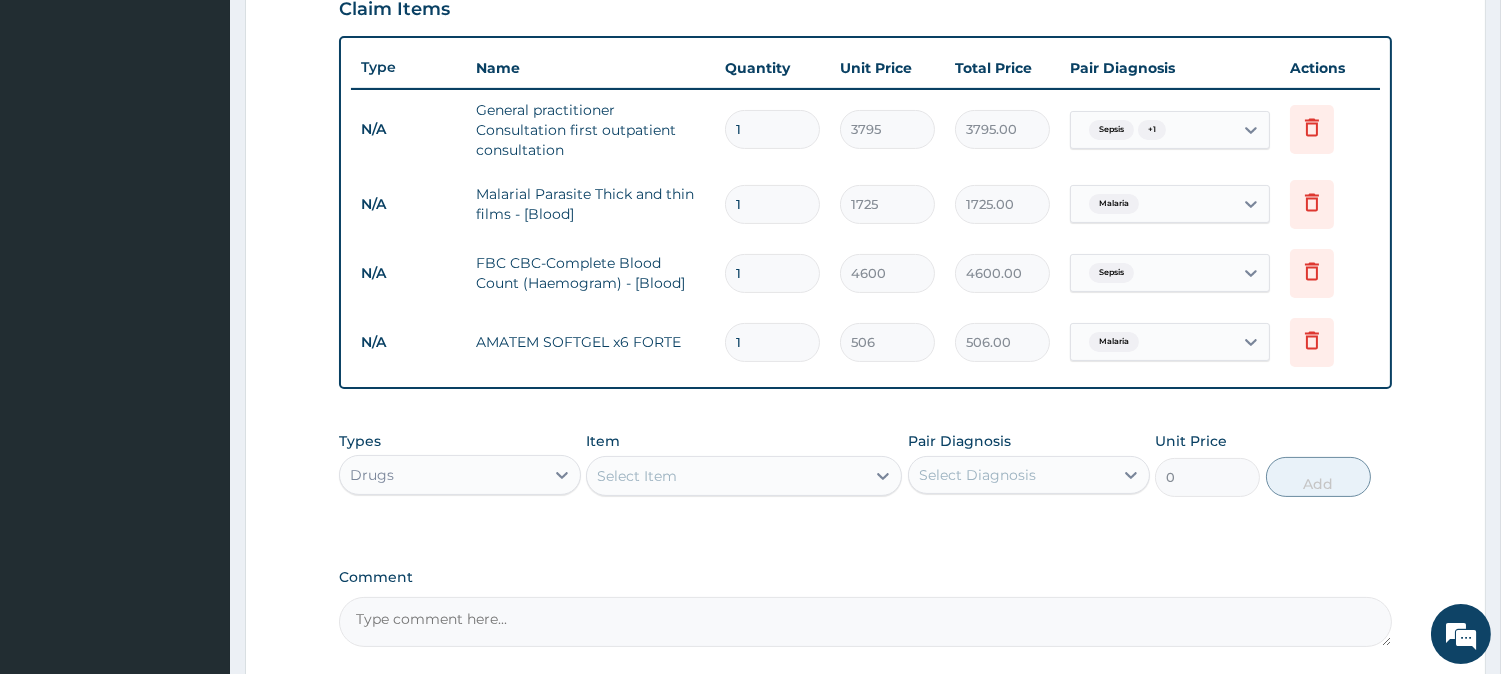 type 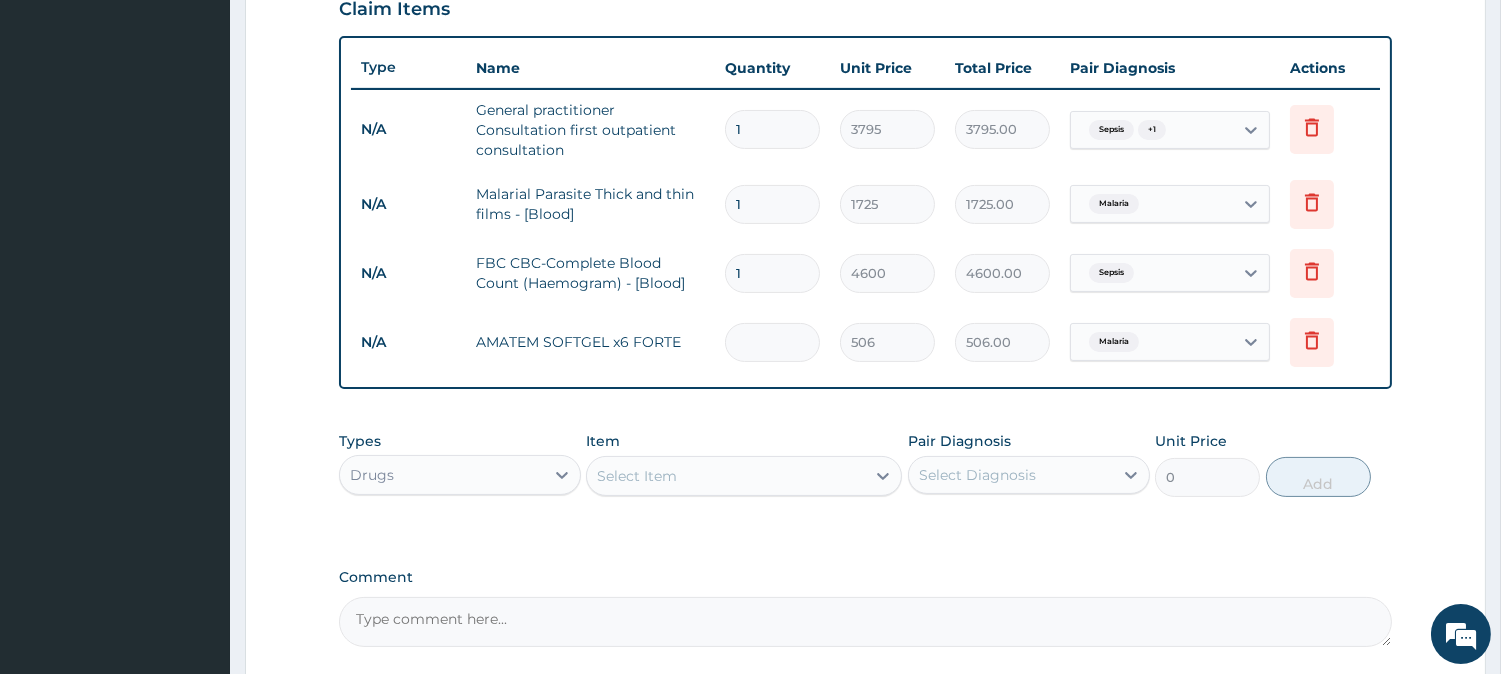type on "0.00" 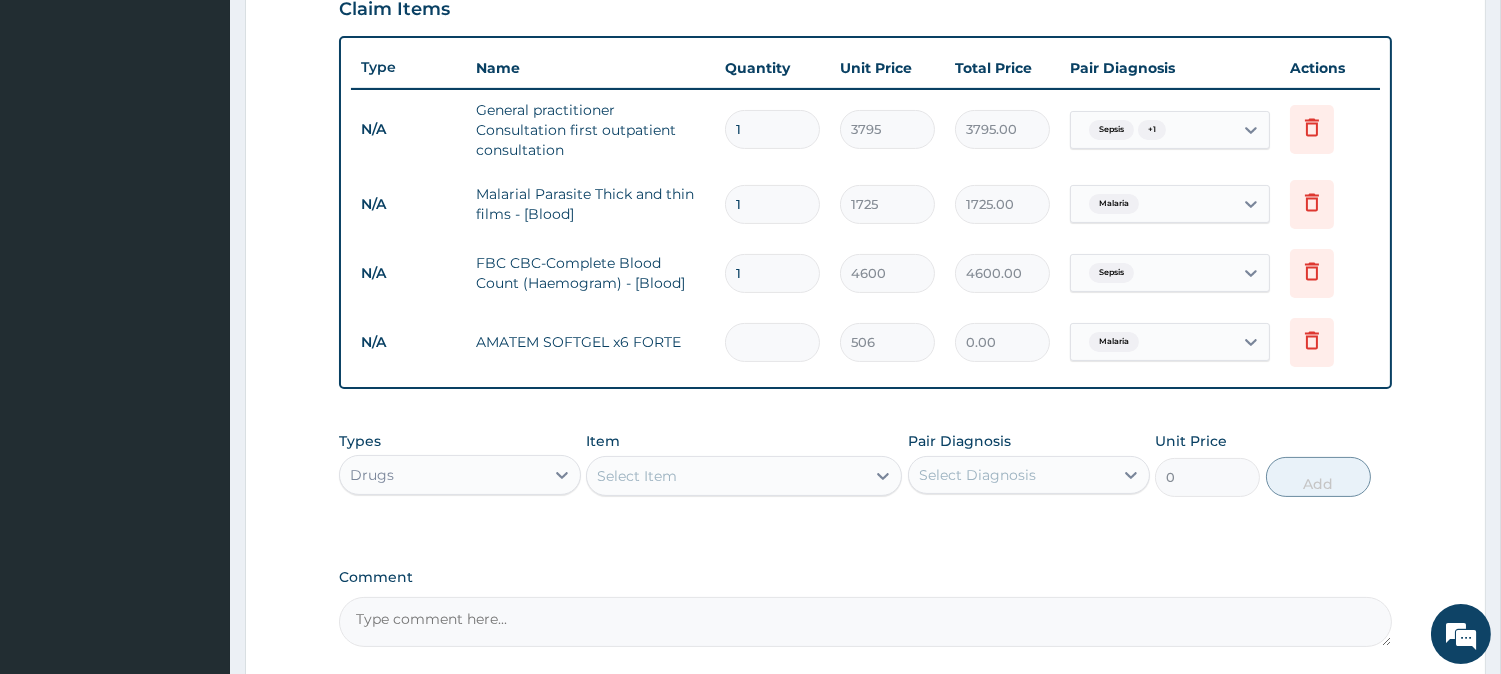 type on "6" 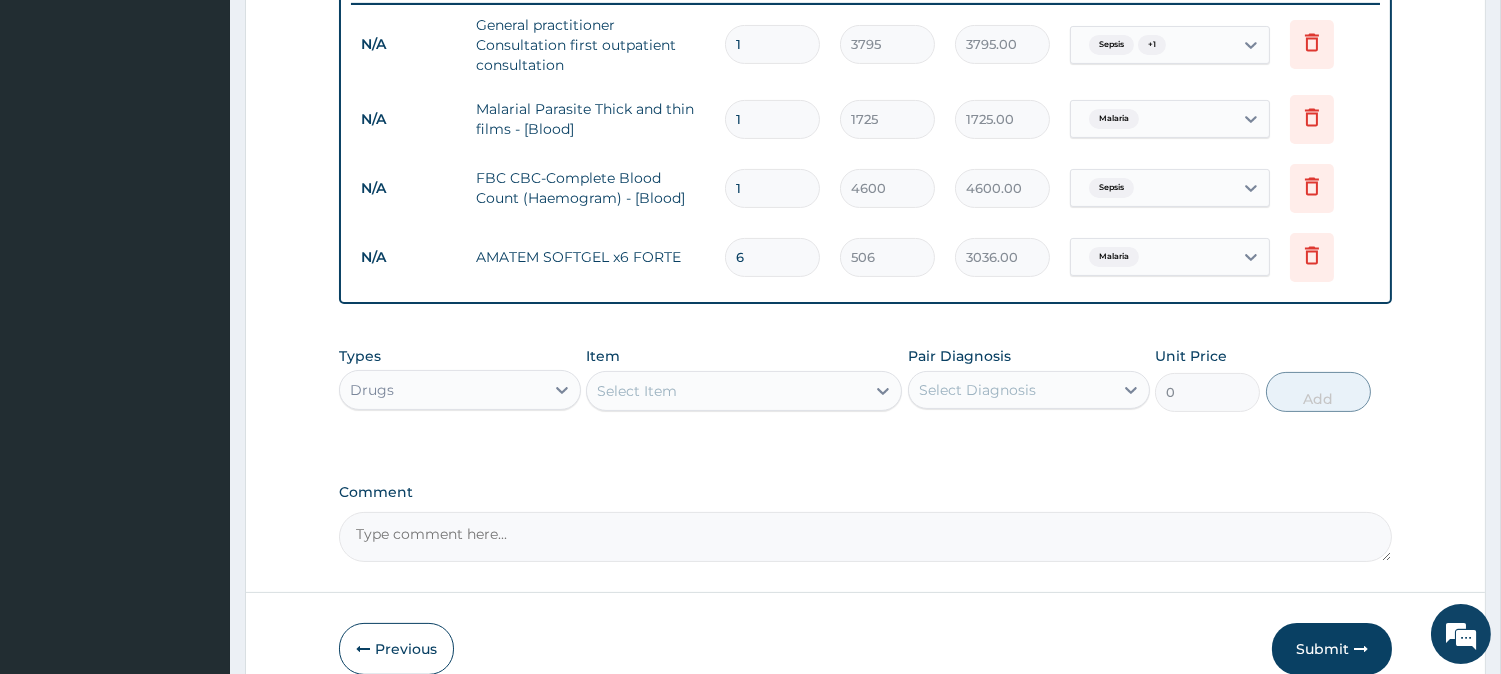 scroll, scrollTop: 890, scrollLeft: 0, axis: vertical 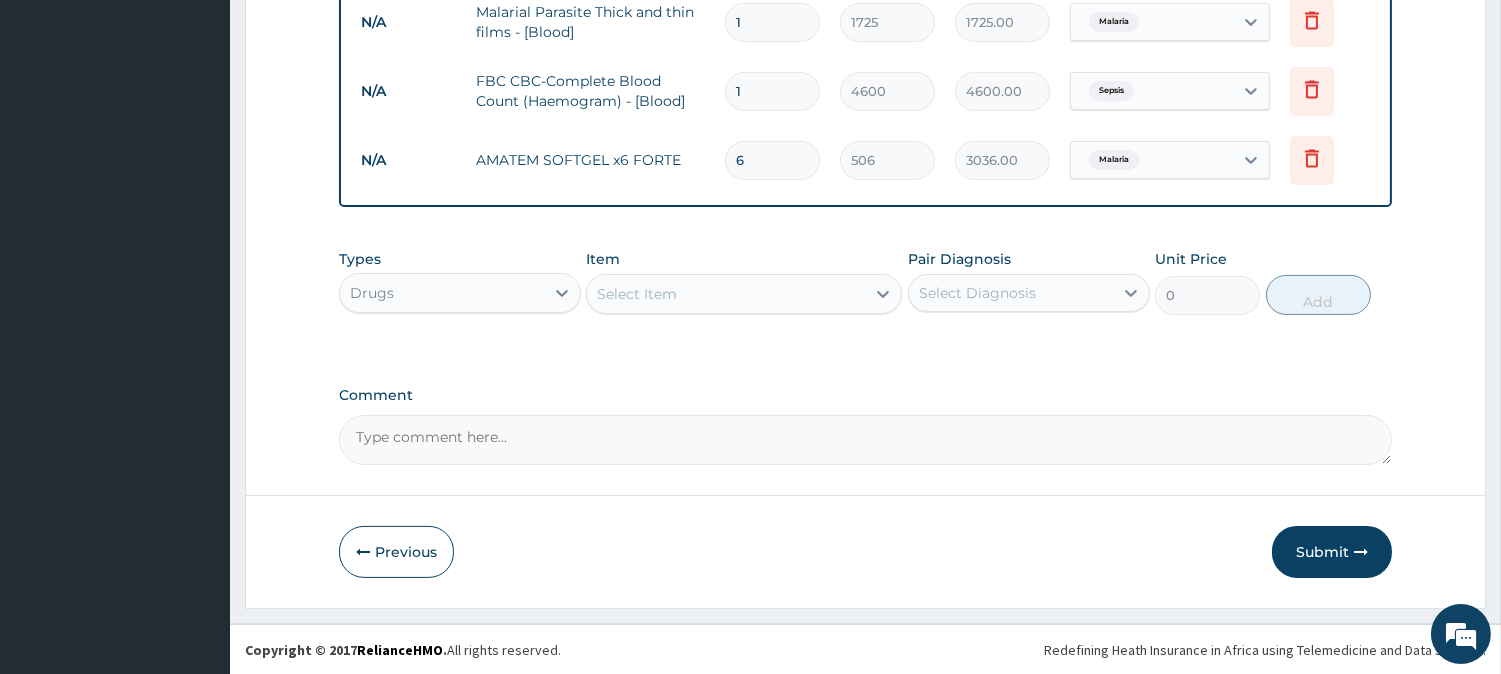 type on "6" 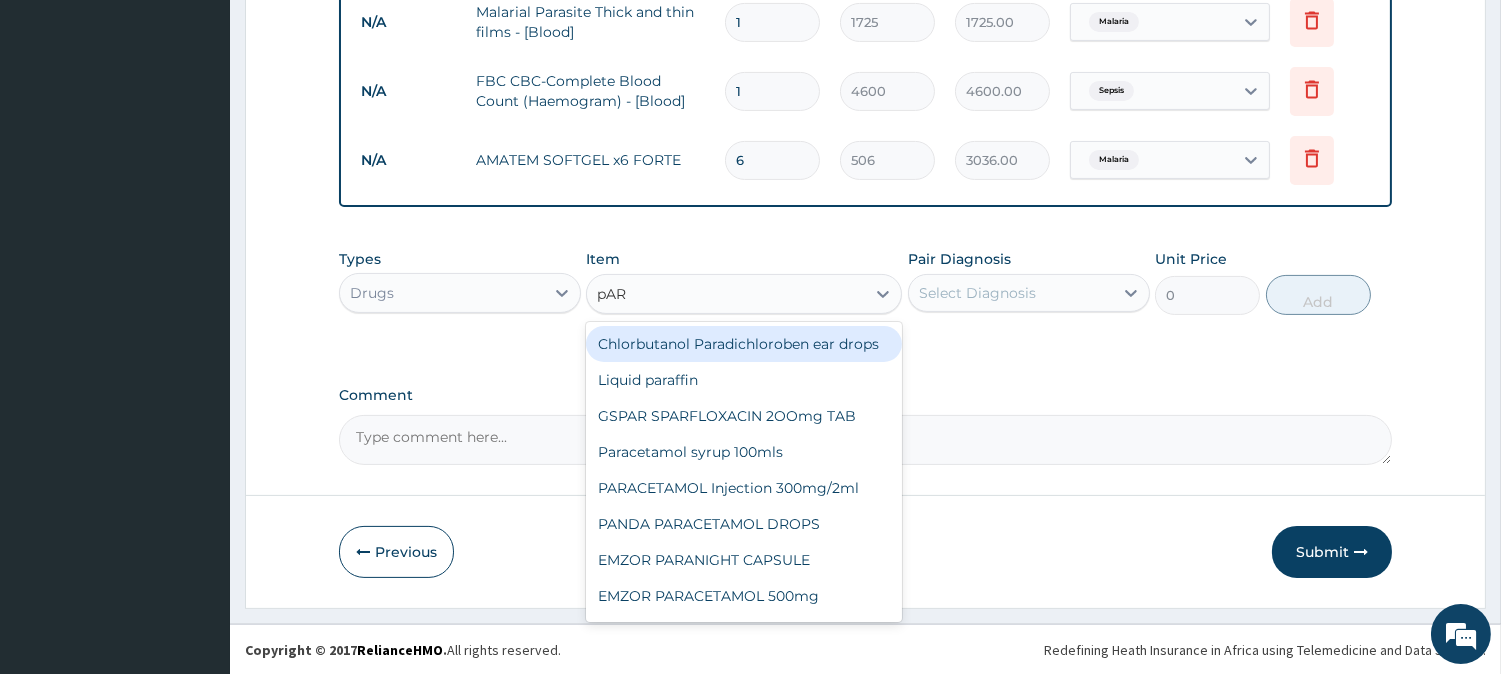 type on "pARA" 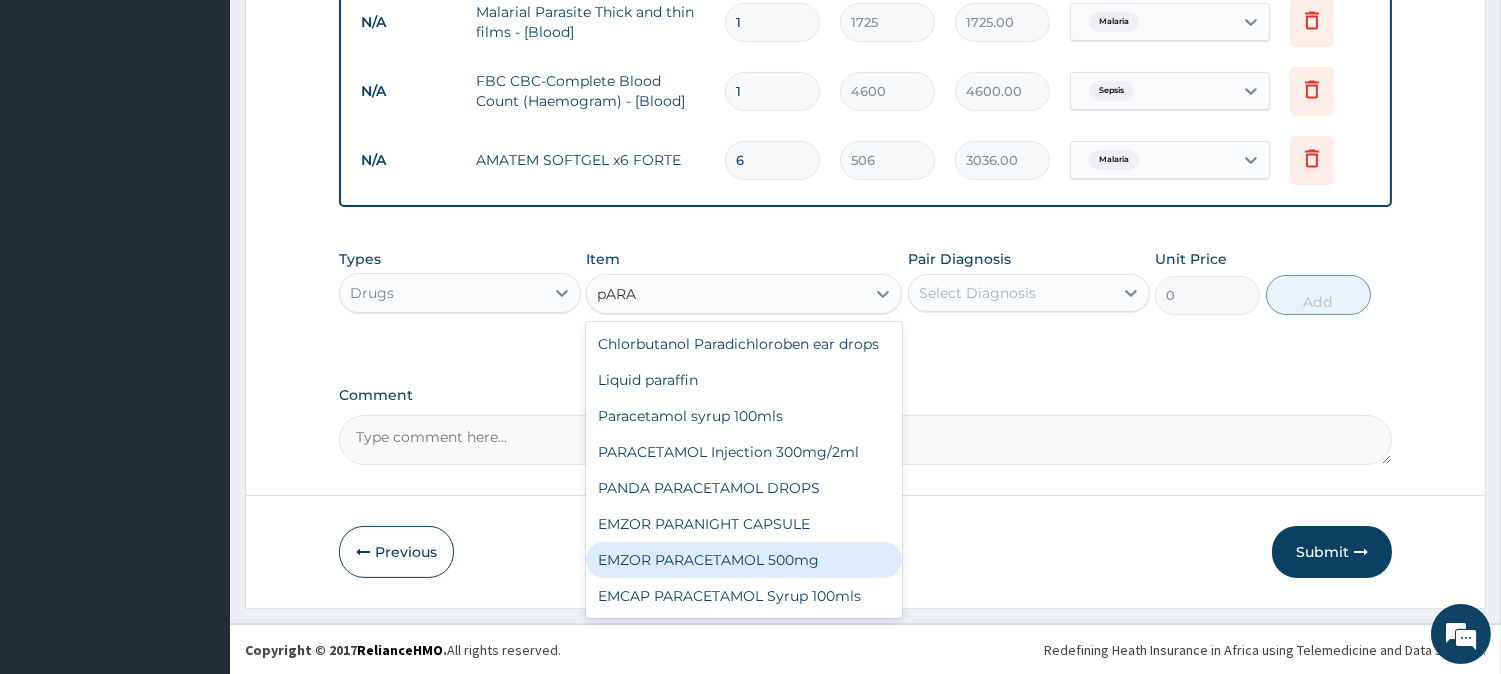click on "EMZOR PARACETAMOL 500mg" at bounding box center (744, 560) 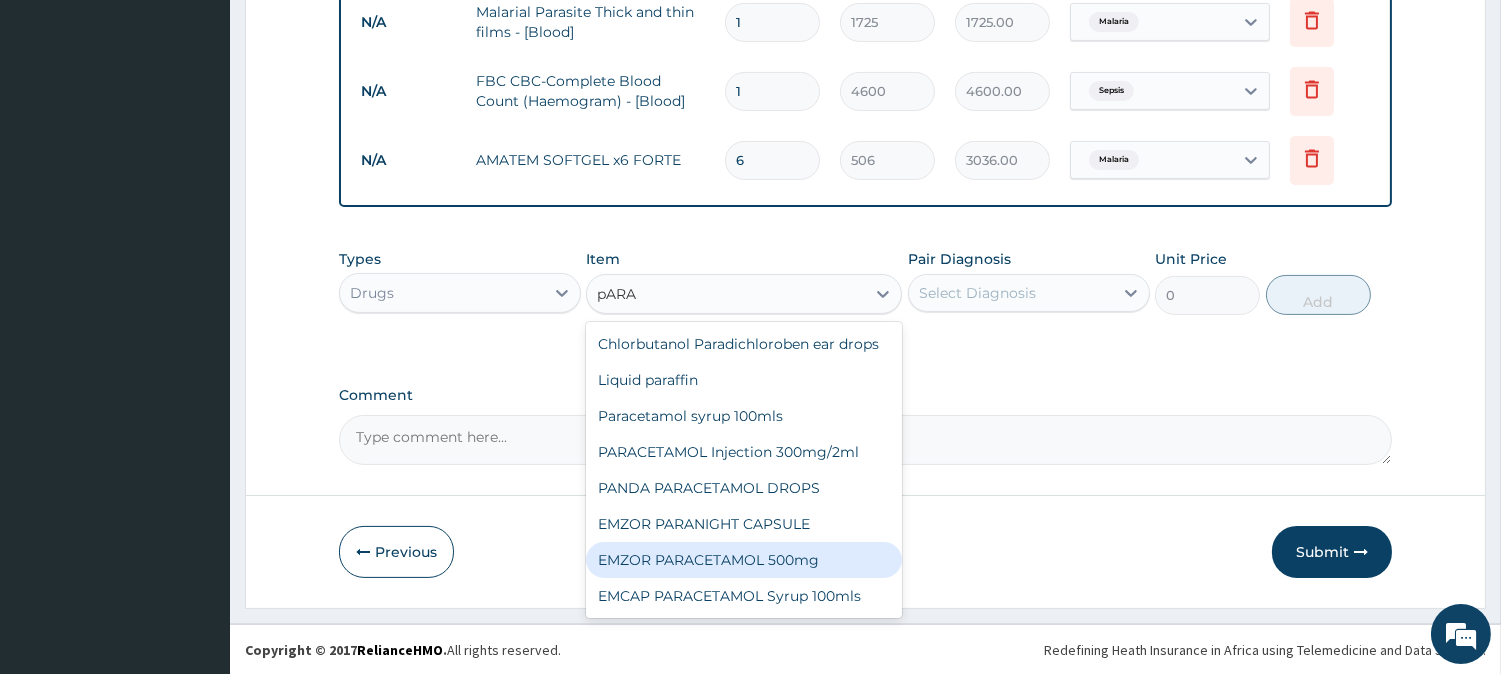 type 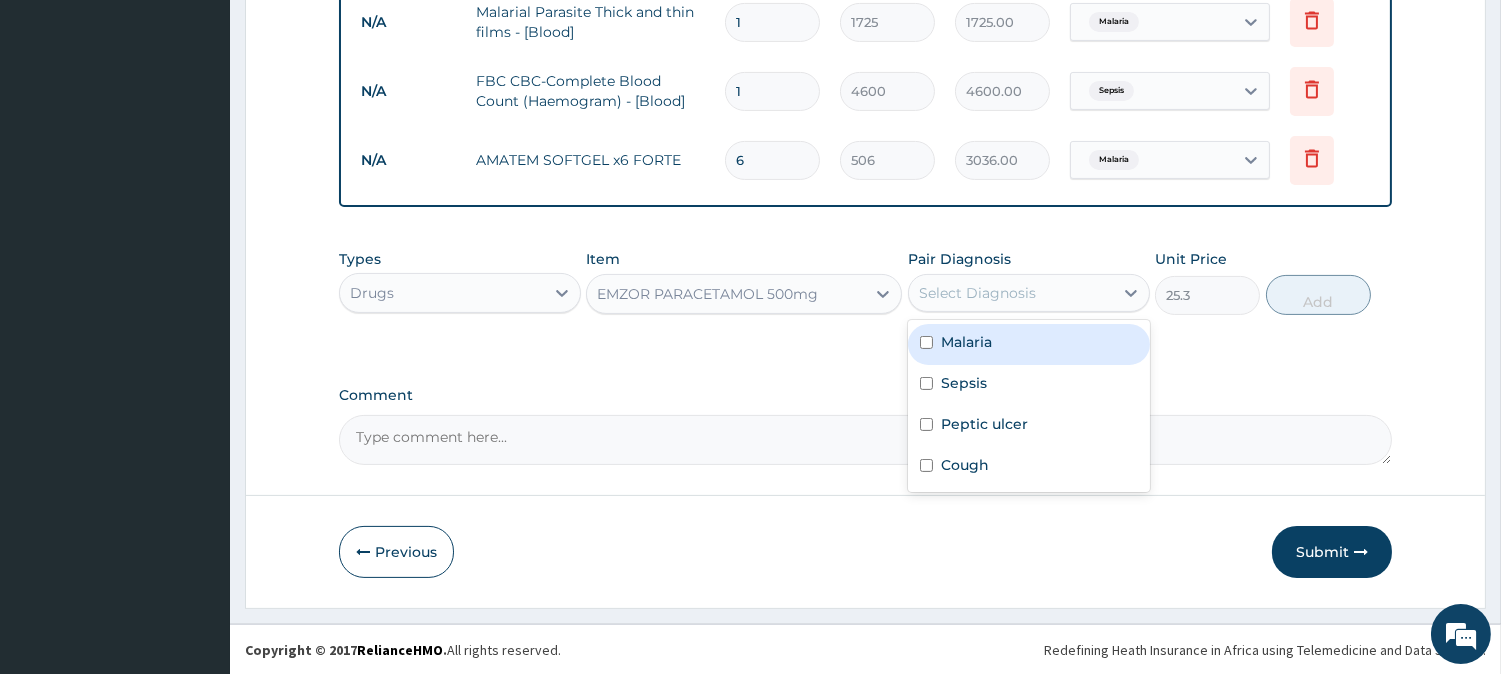 click on "Select Diagnosis" at bounding box center [977, 293] 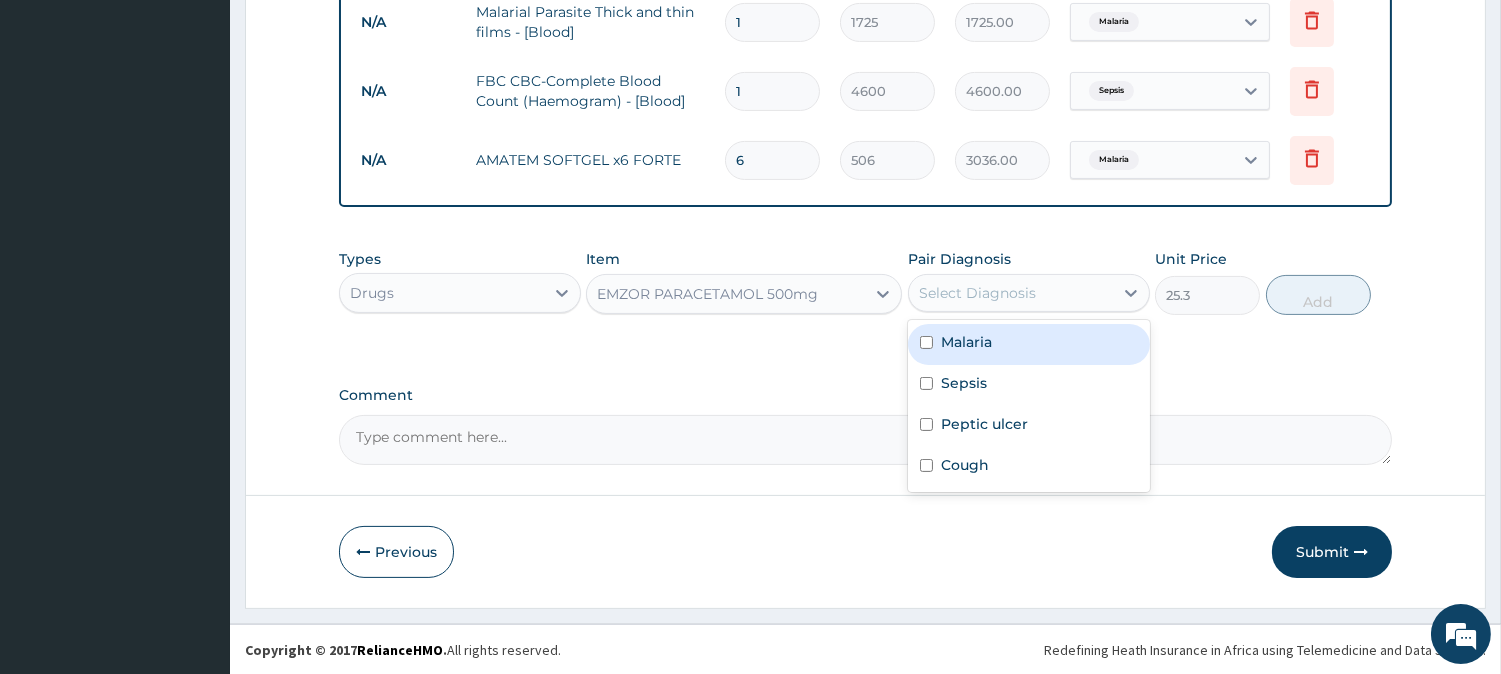 click on "Malaria" at bounding box center [1029, 344] 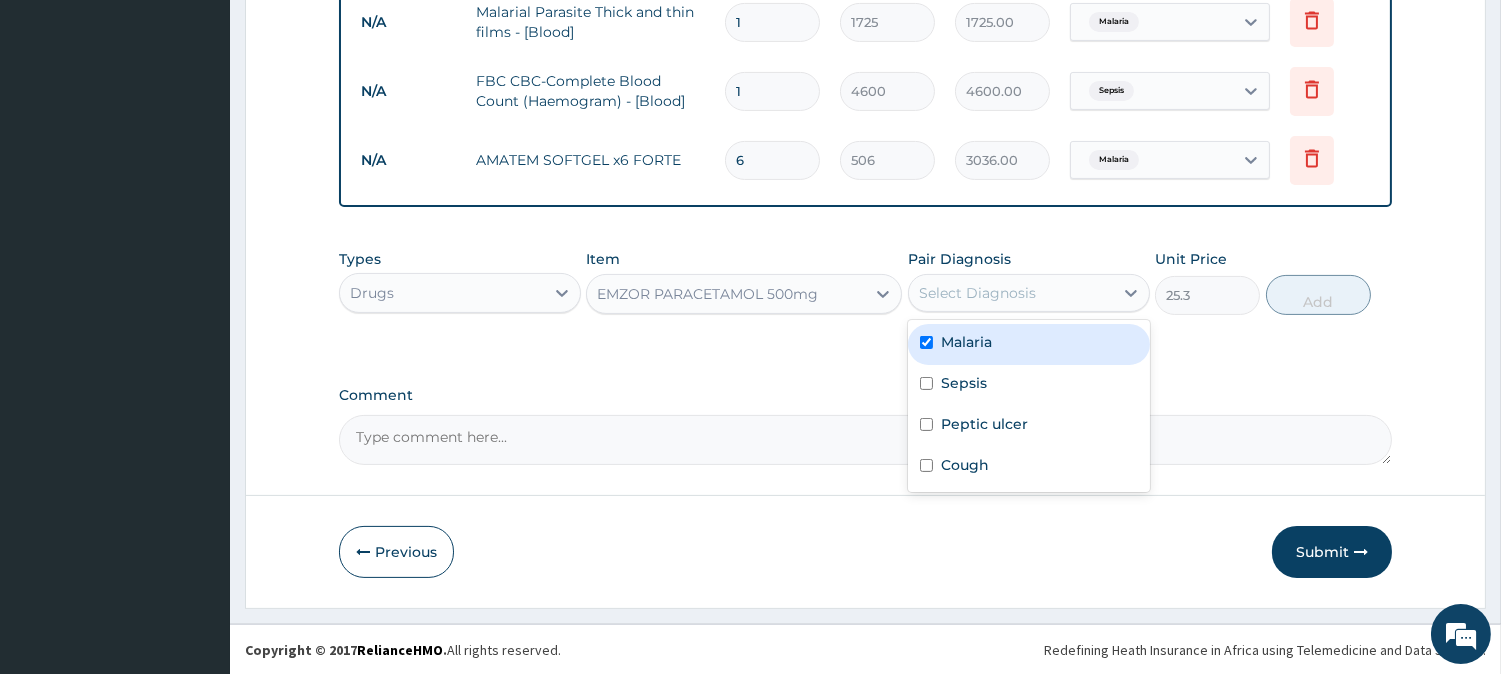 checkbox on "true" 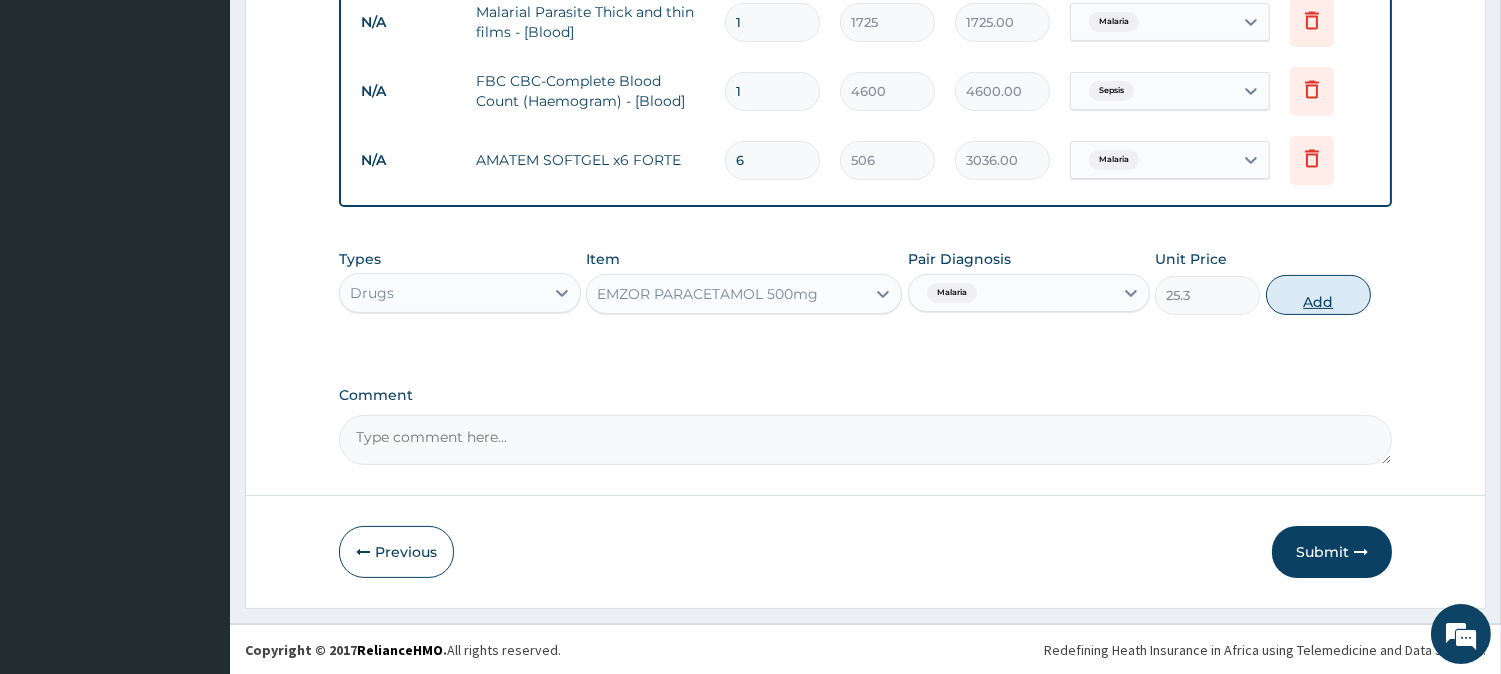 click on "Add" at bounding box center [1318, 295] 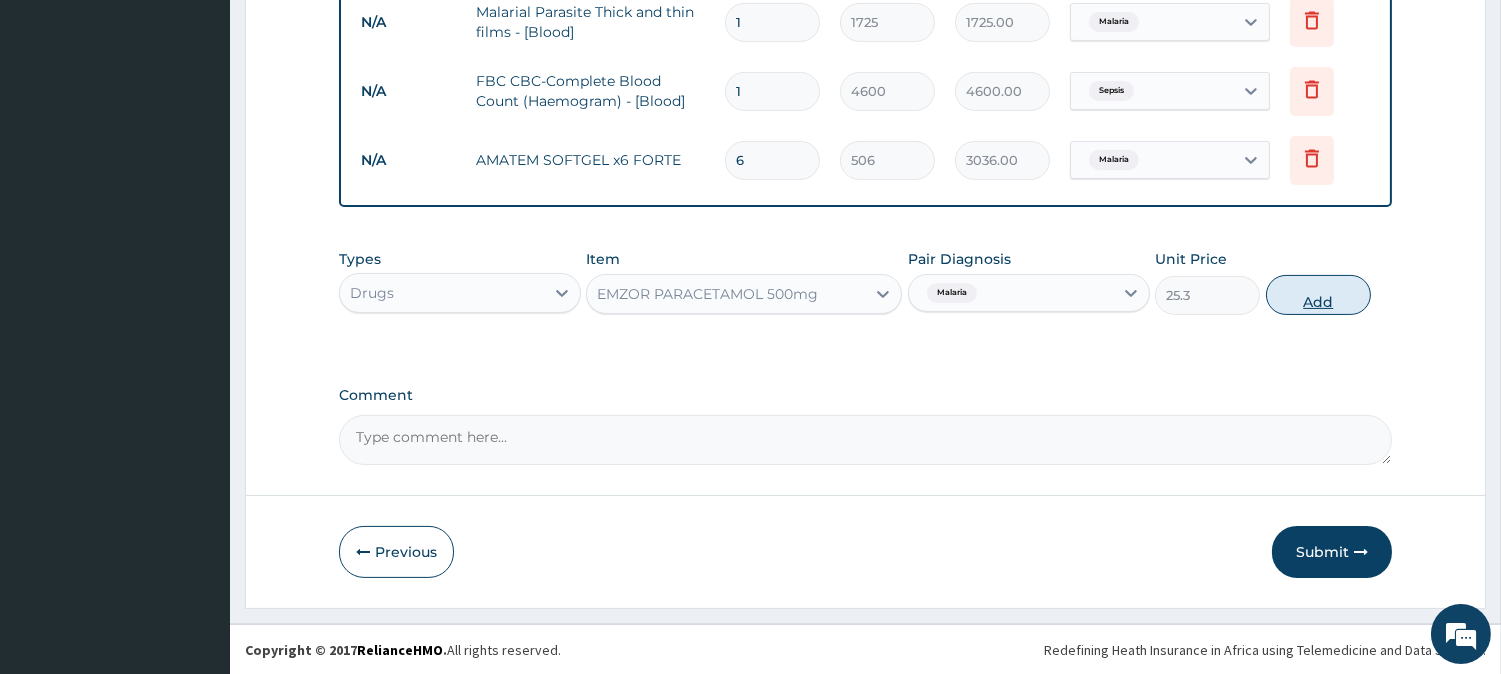 type on "0" 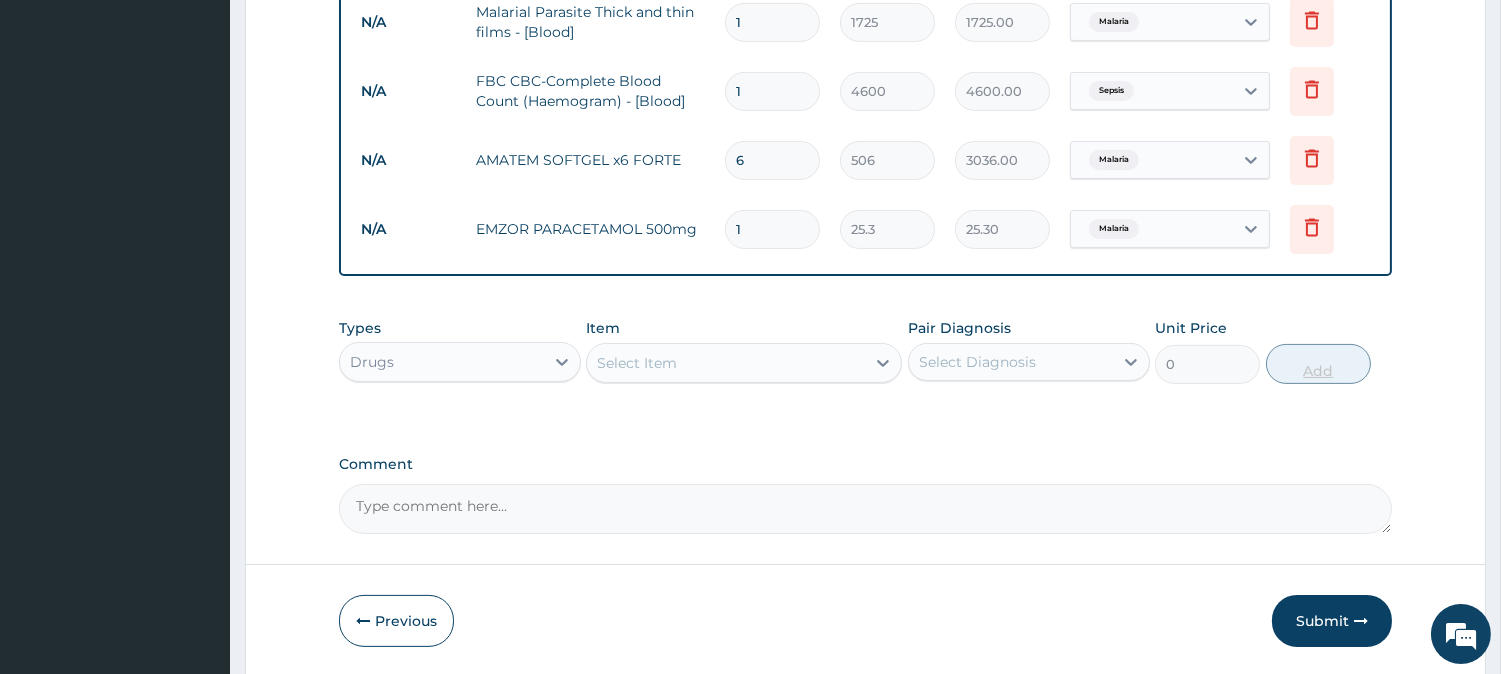 type on "18" 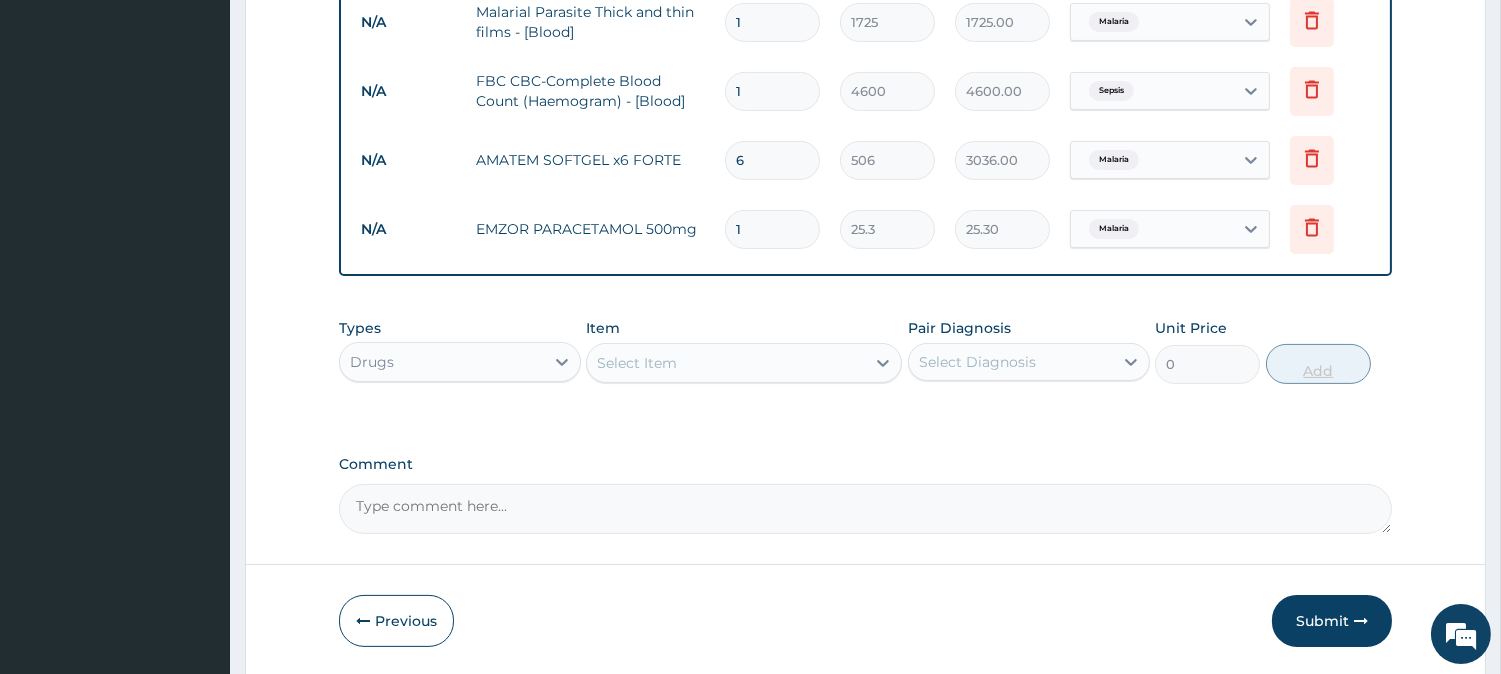 type on "455.40" 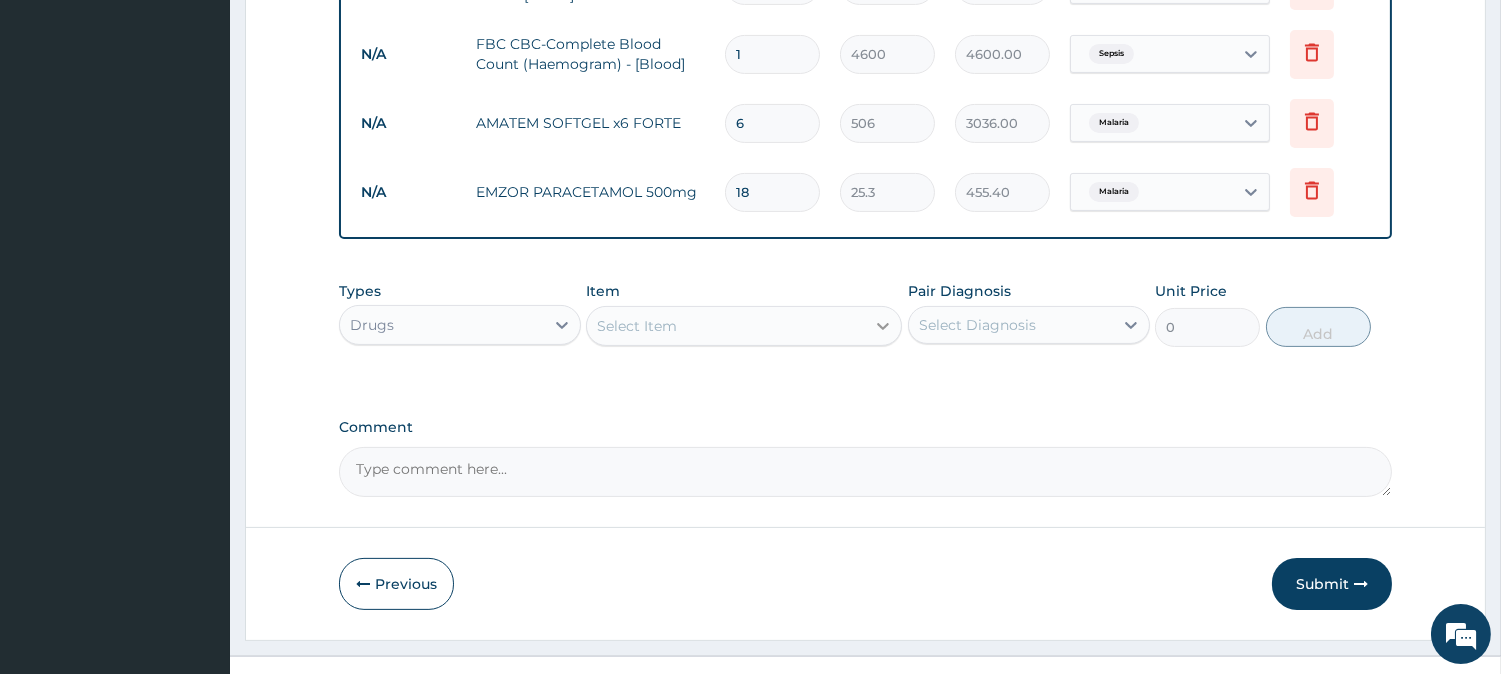 scroll, scrollTop: 960, scrollLeft: 0, axis: vertical 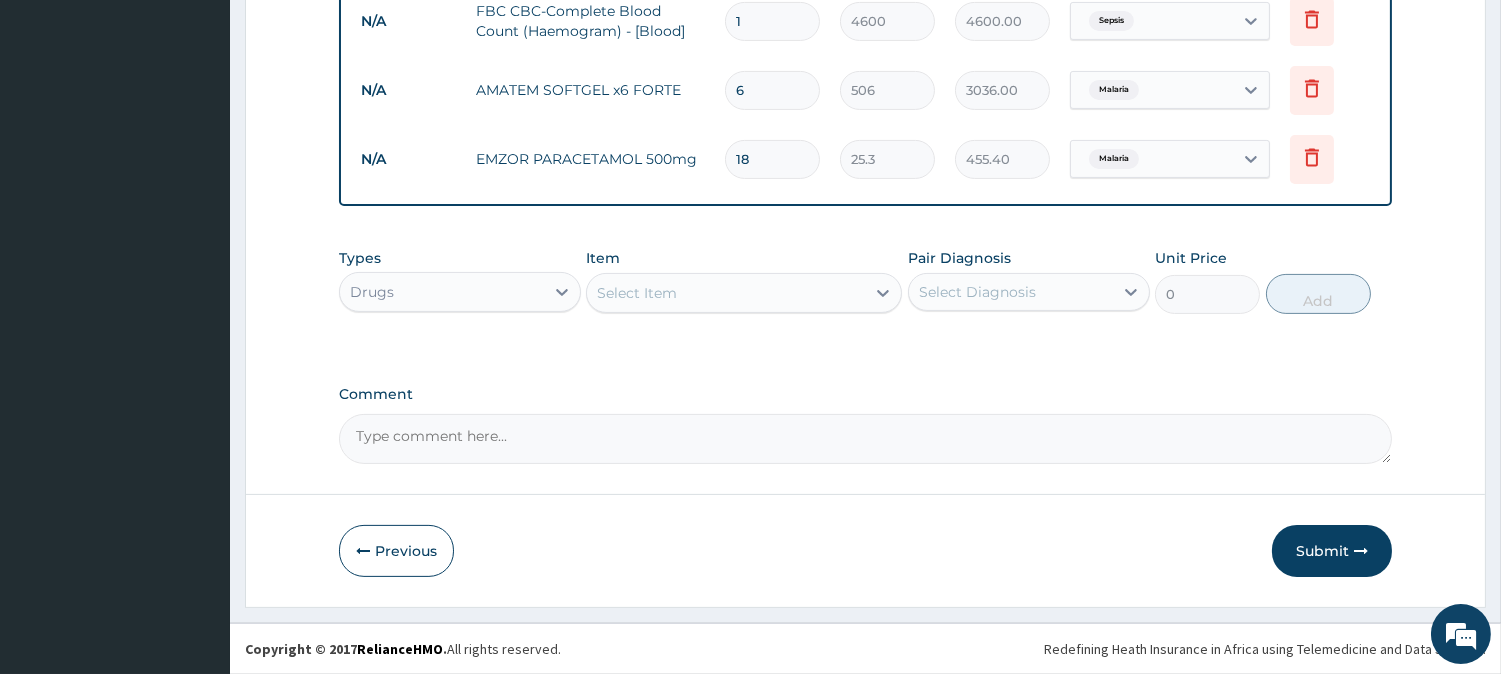 type on "18" 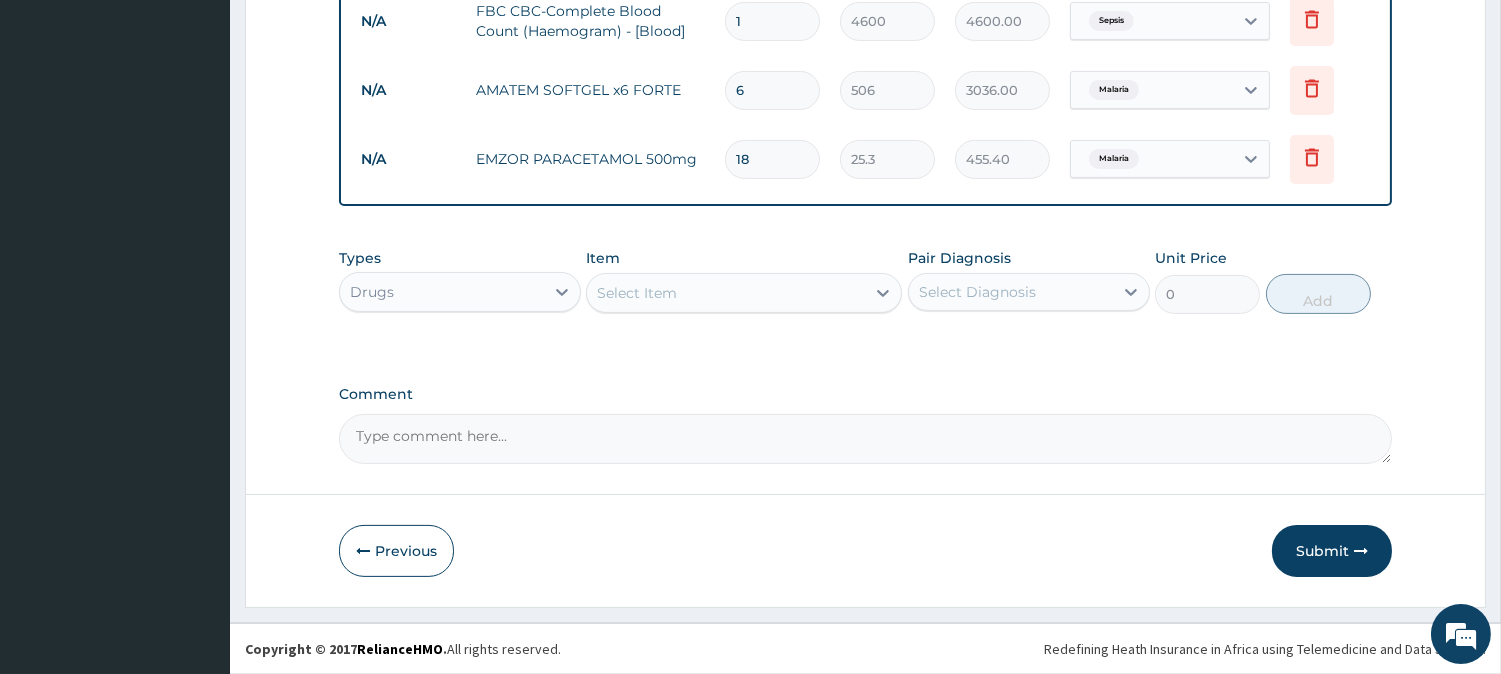 click on "Select Item" at bounding box center (726, 293) 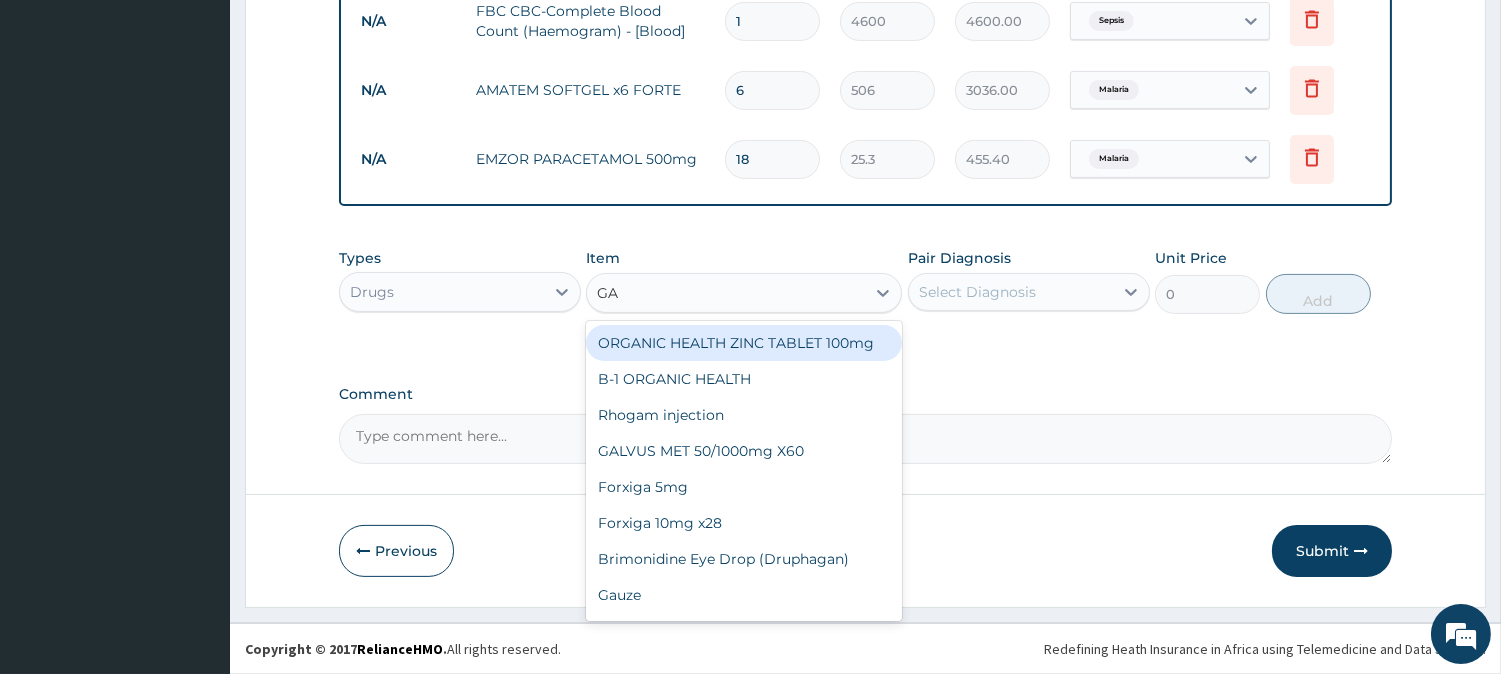 type on "GAV" 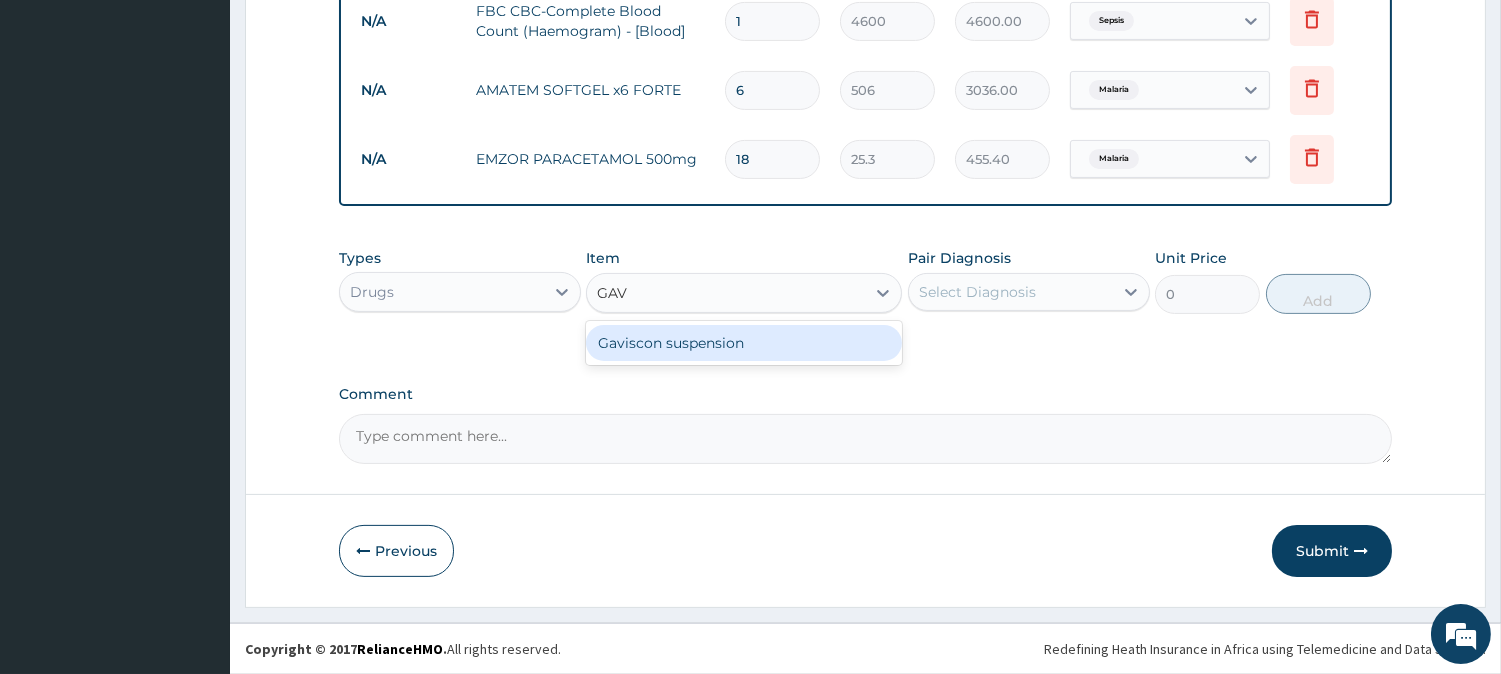 click on "Gaviscon suspension" at bounding box center (744, 343) 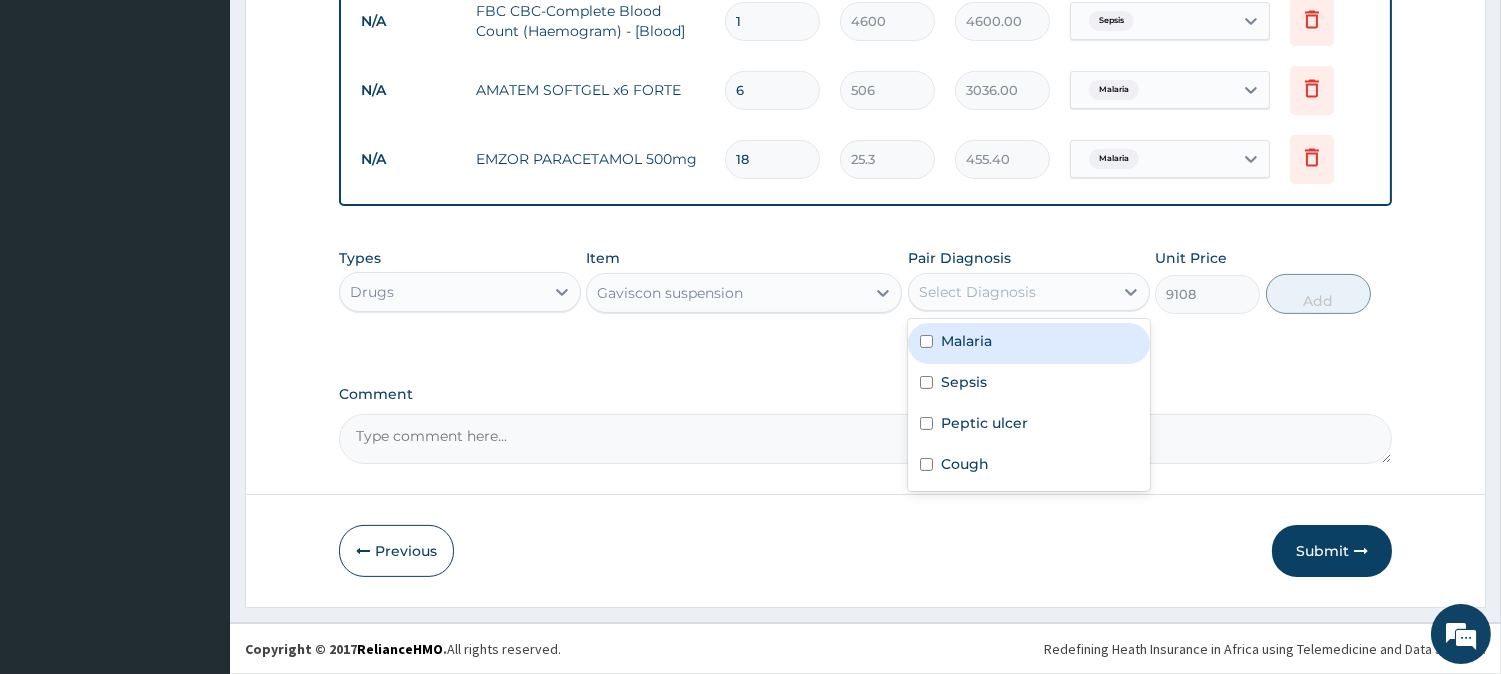 click on "Select Diagnosis" at bounding box center (977, 292) 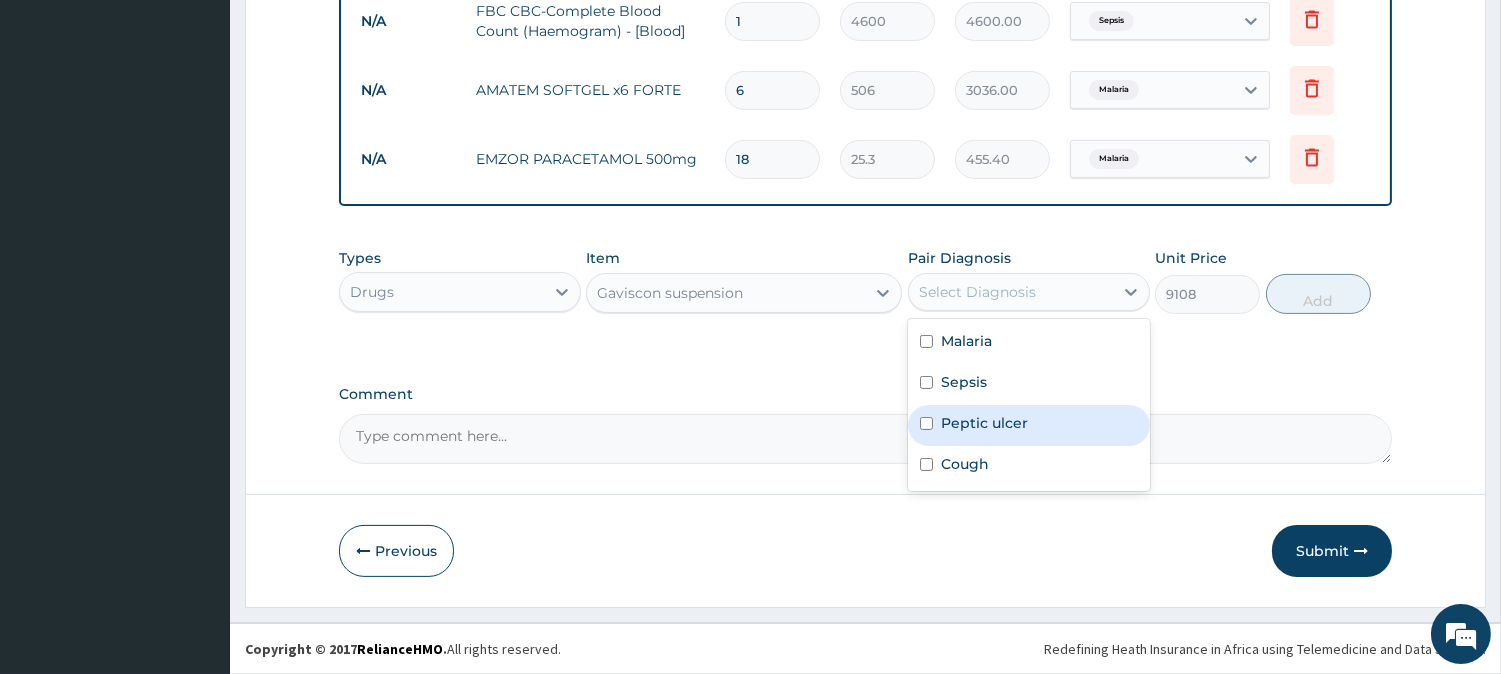 click on "Peptic ulcer" at bounding box center (984, 423) 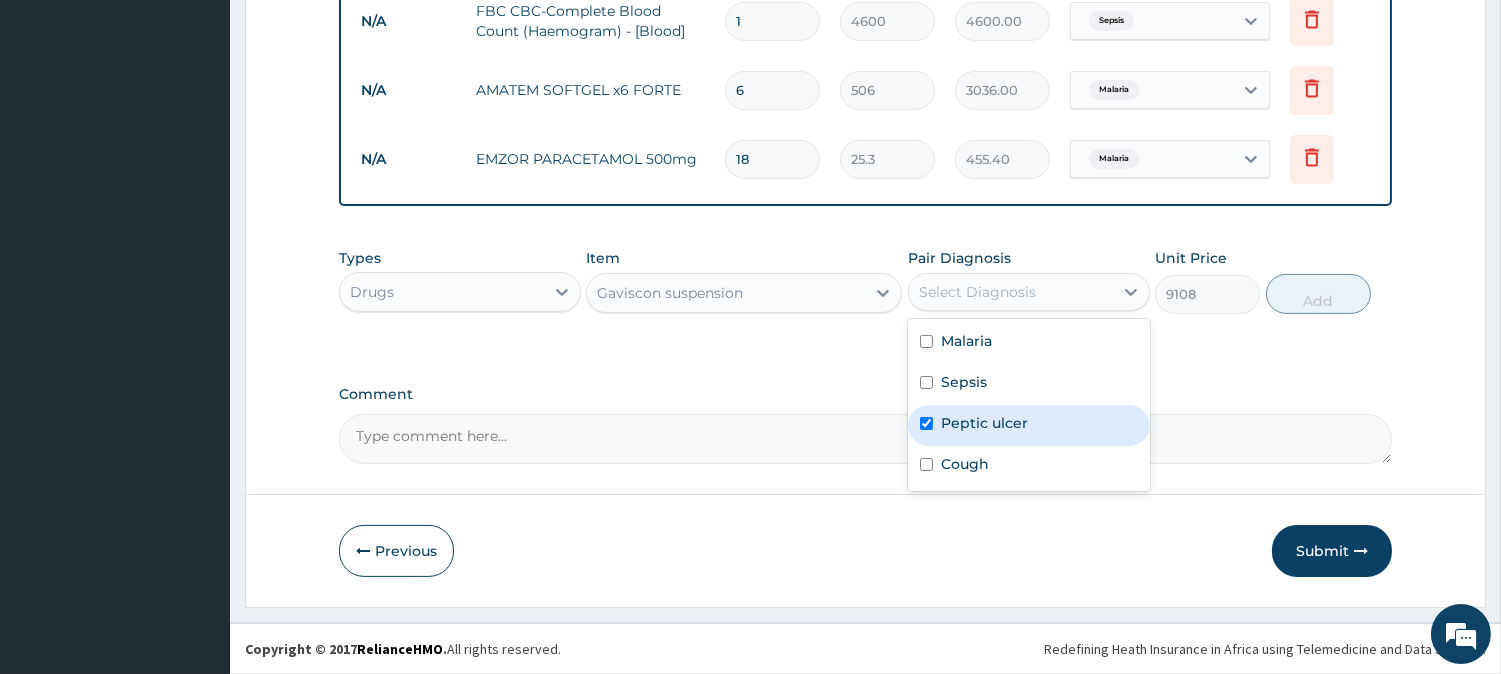 checkbox on "true" 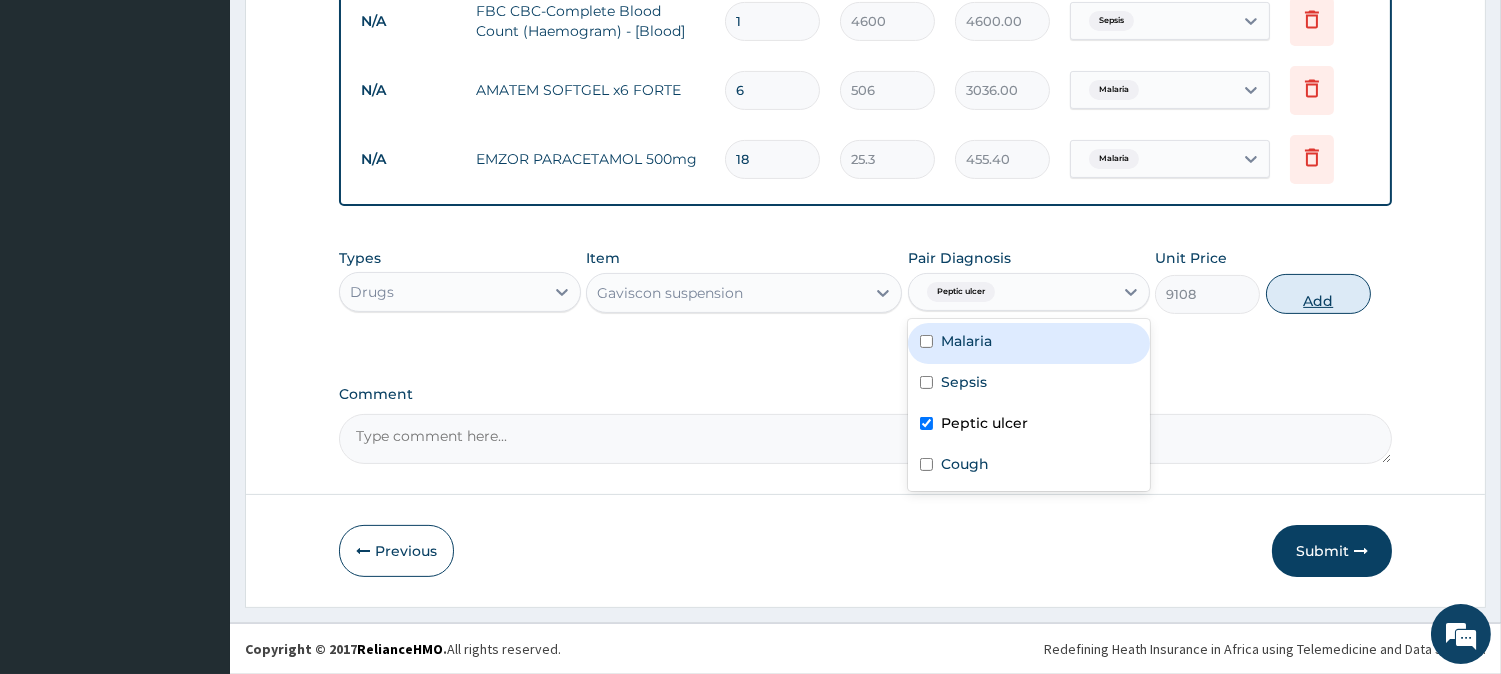click on "Add" at bounding box center [1318, 294] 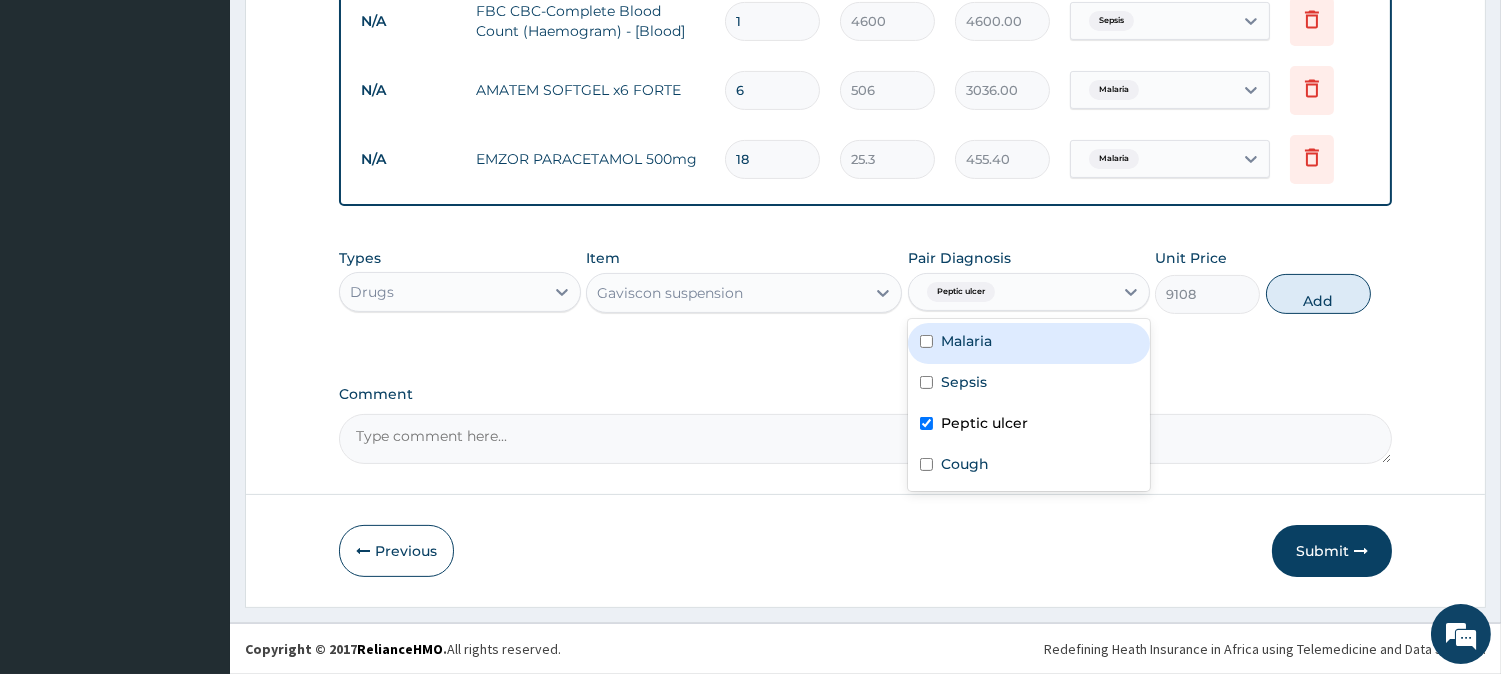 type on "0" 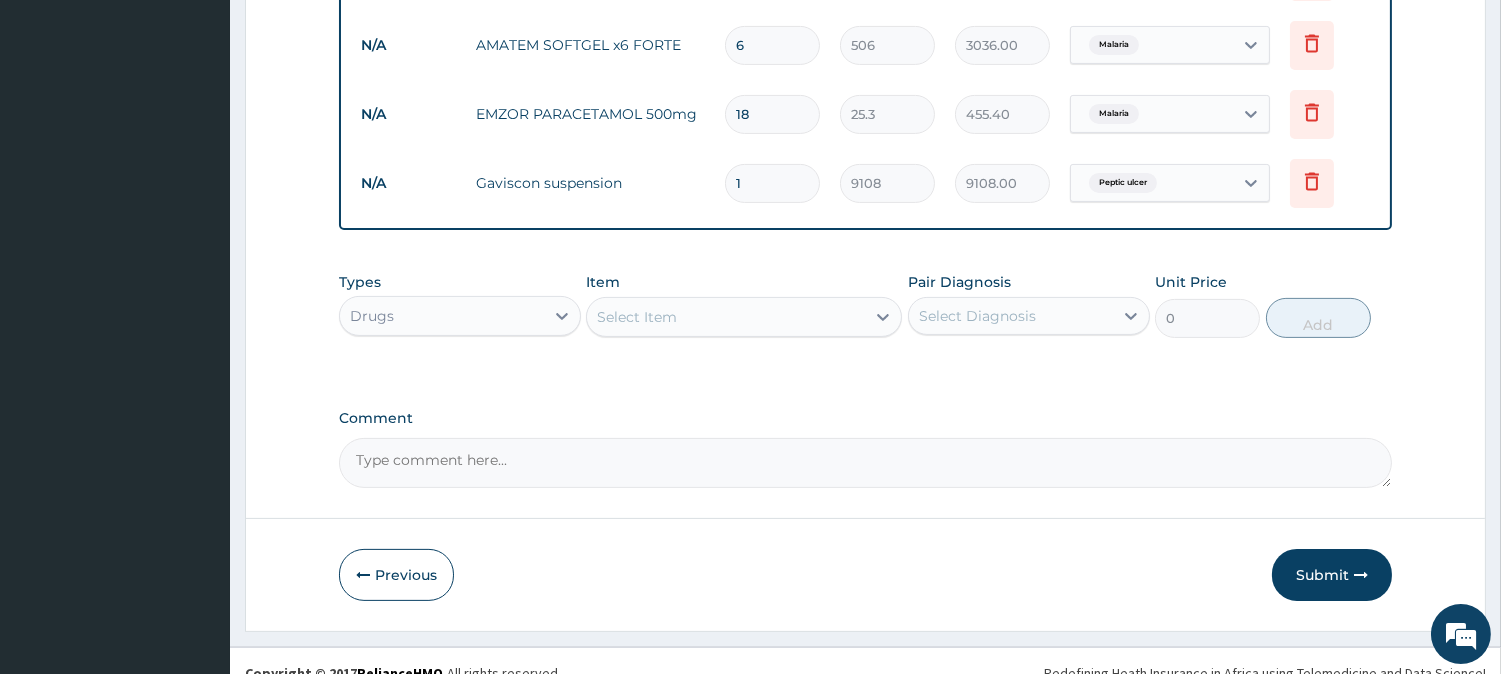 scroll, scrollTop: 1028, scrollLeft: 0, axis: vertical 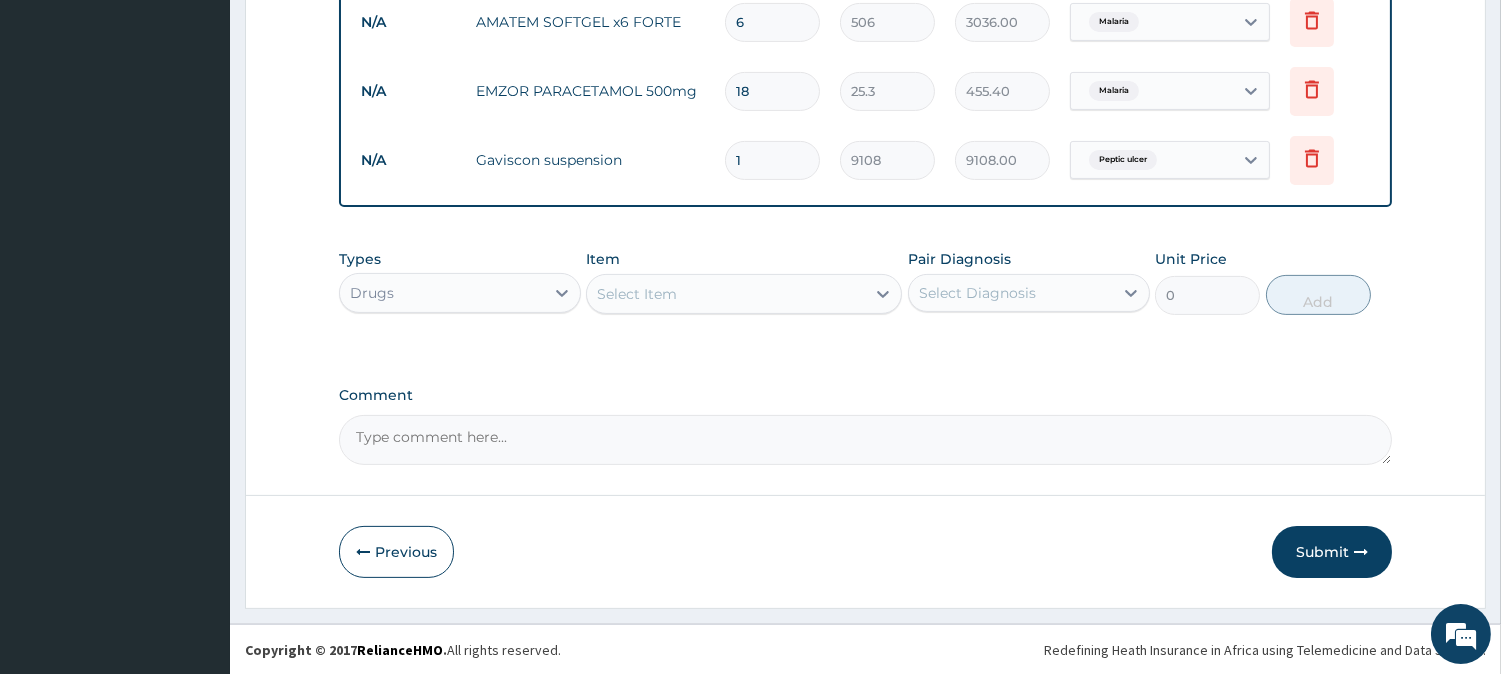 click on "Select Item" at bounding box center (726, 294) 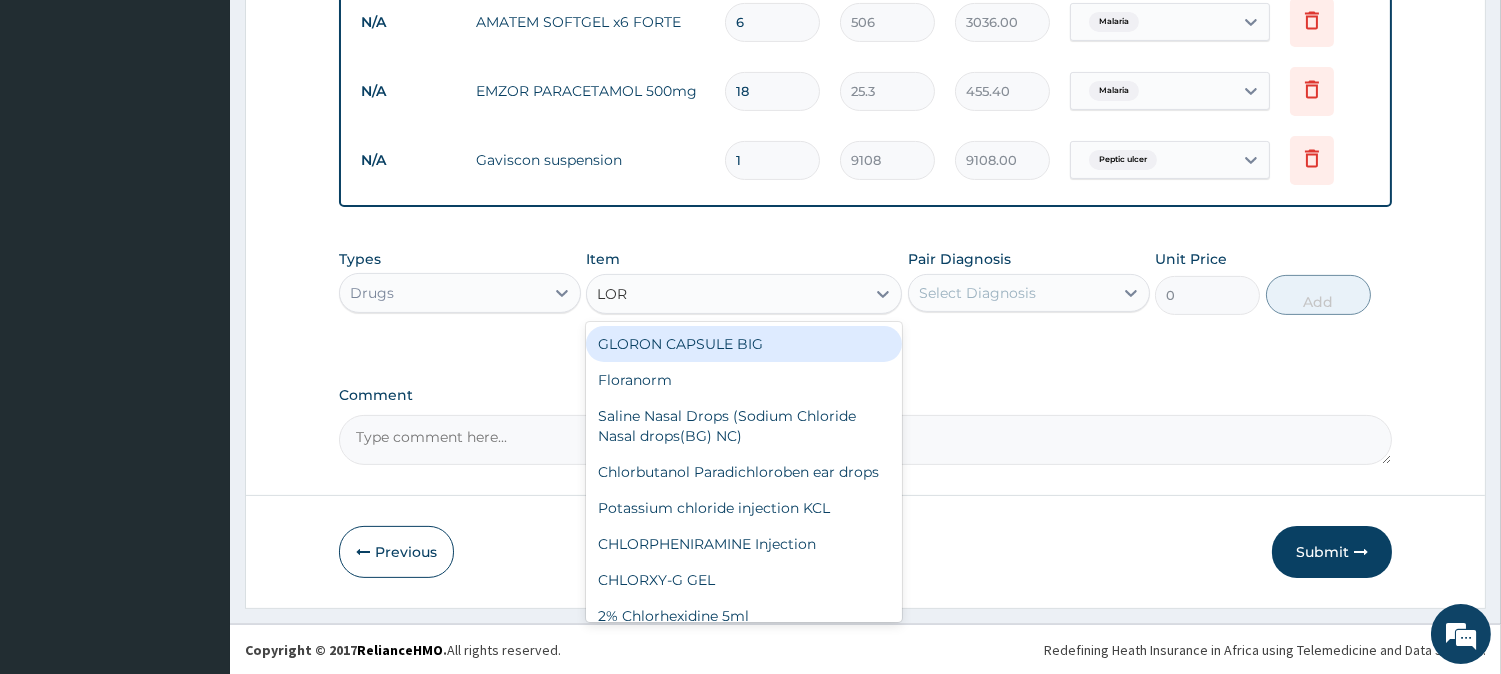 type on "LORA" 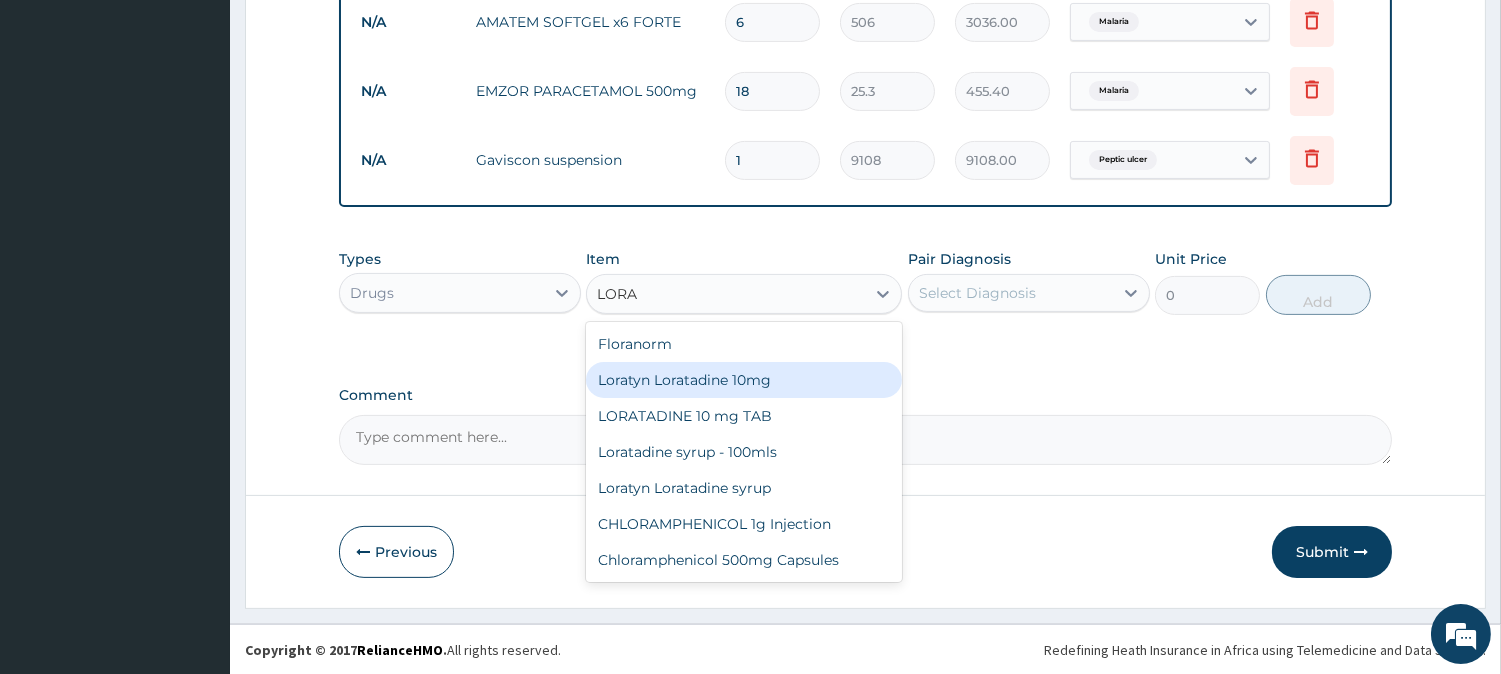click on "Loratyn Loratadine 10mg" at bounding box center [744, 380] 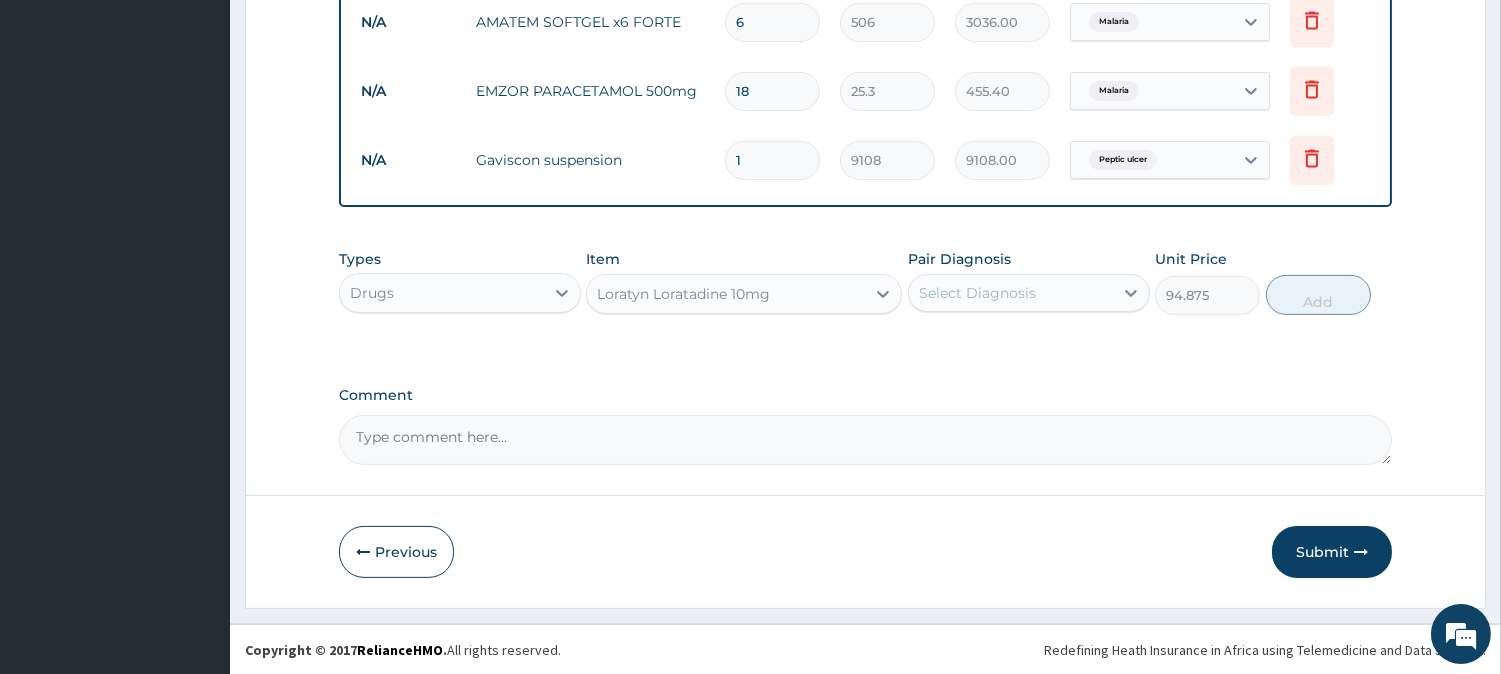 click on "Select Diagnosis" at bounding box center (977, 293) 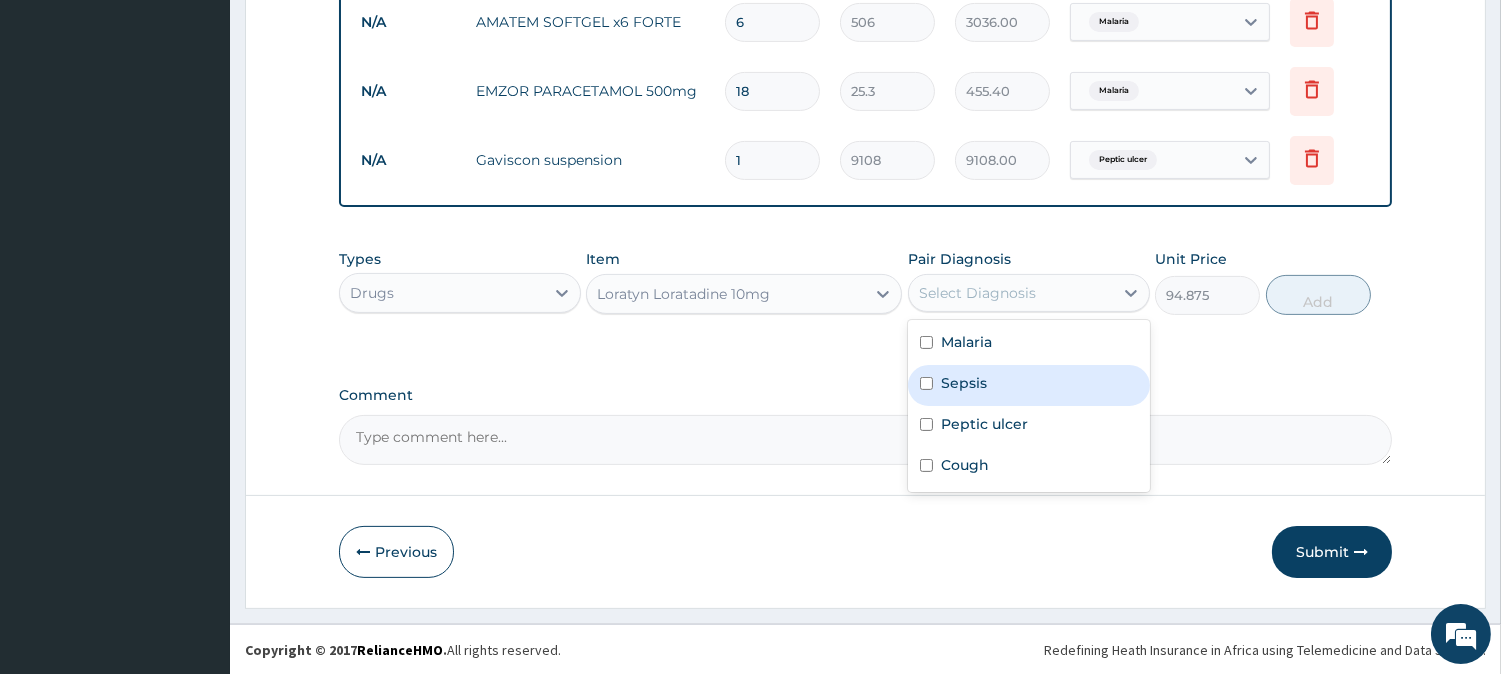 click on "Sepsis" at bounding box center [1029, 385] 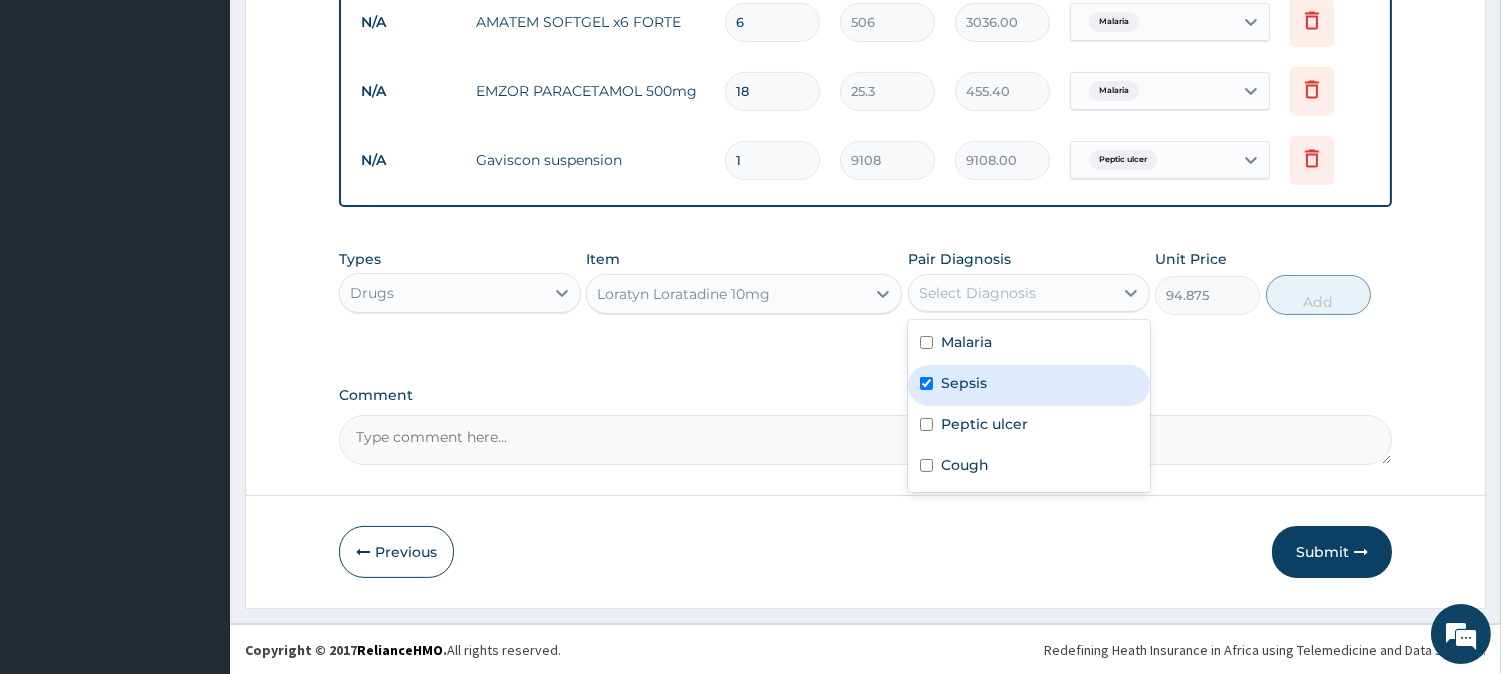 checkbox on "true" 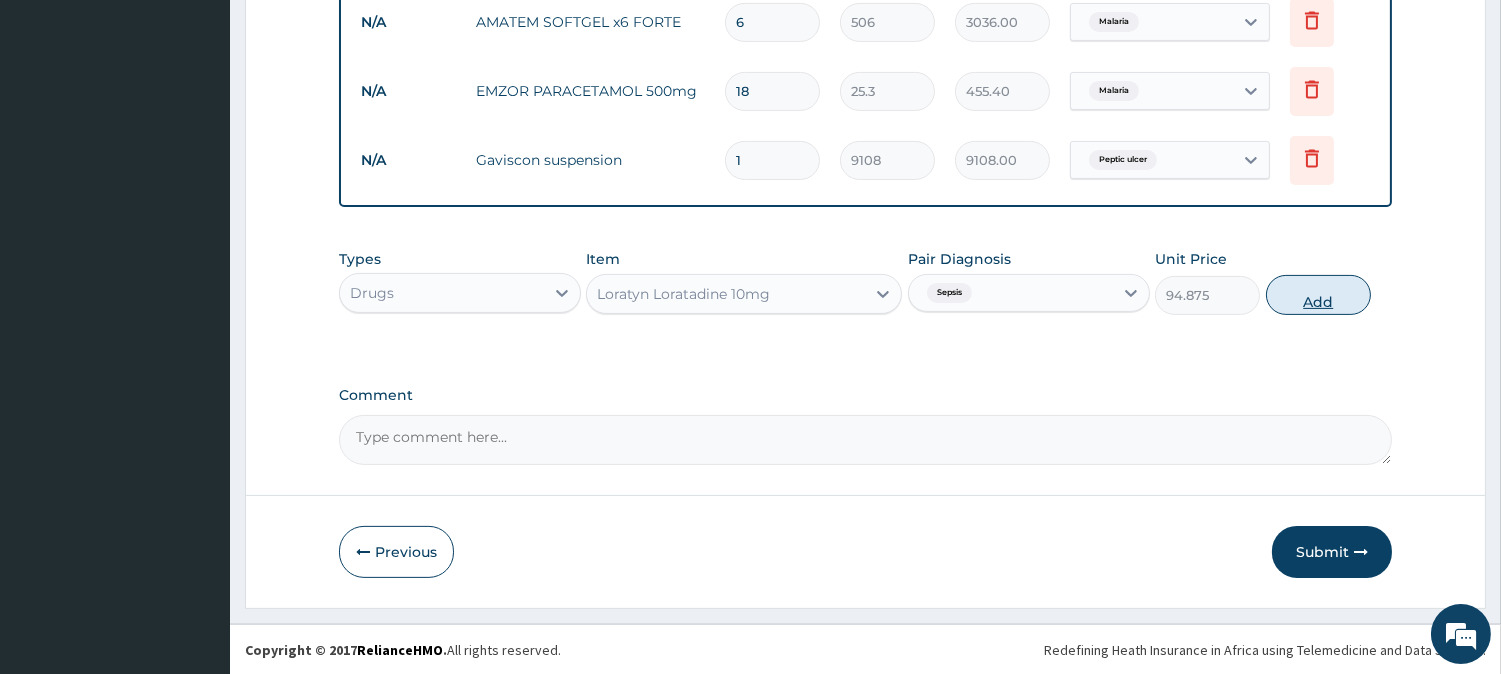 click on "Add" at bounding box center [1318, 295] 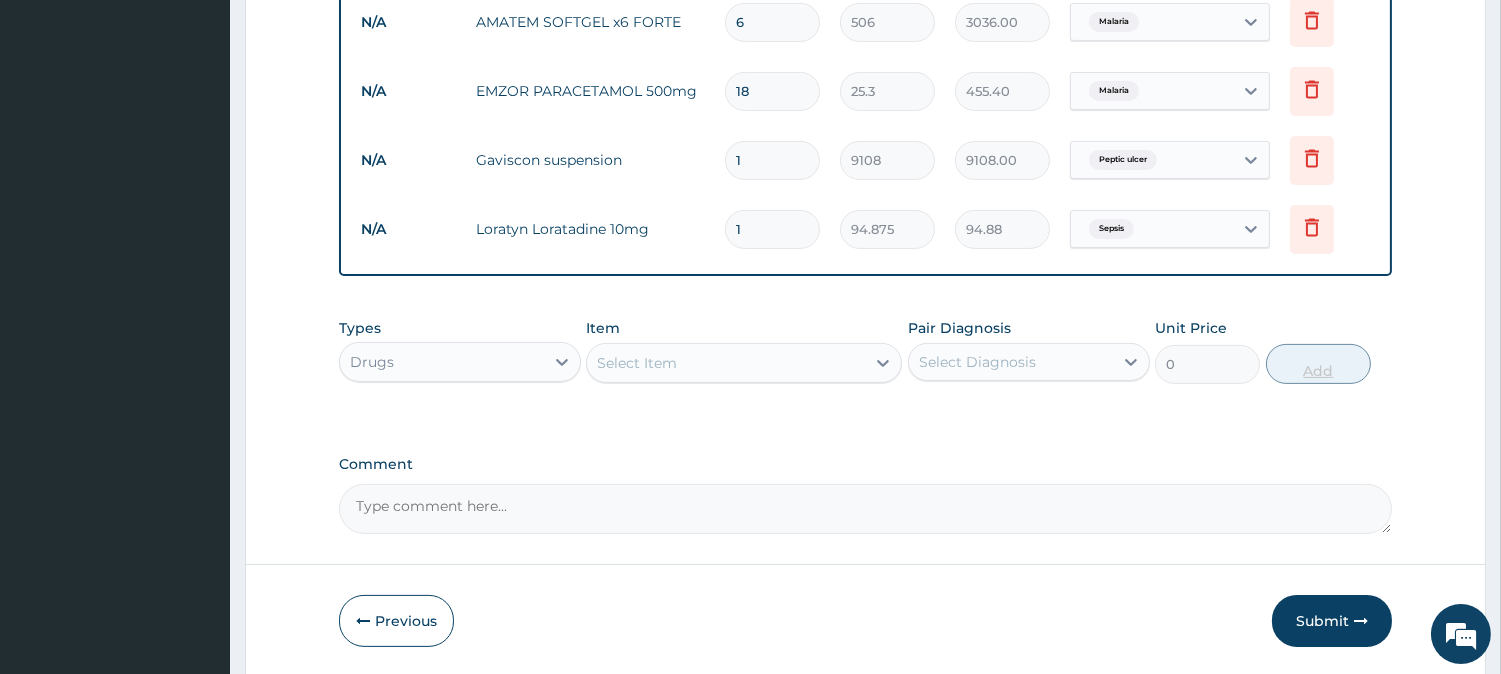 type 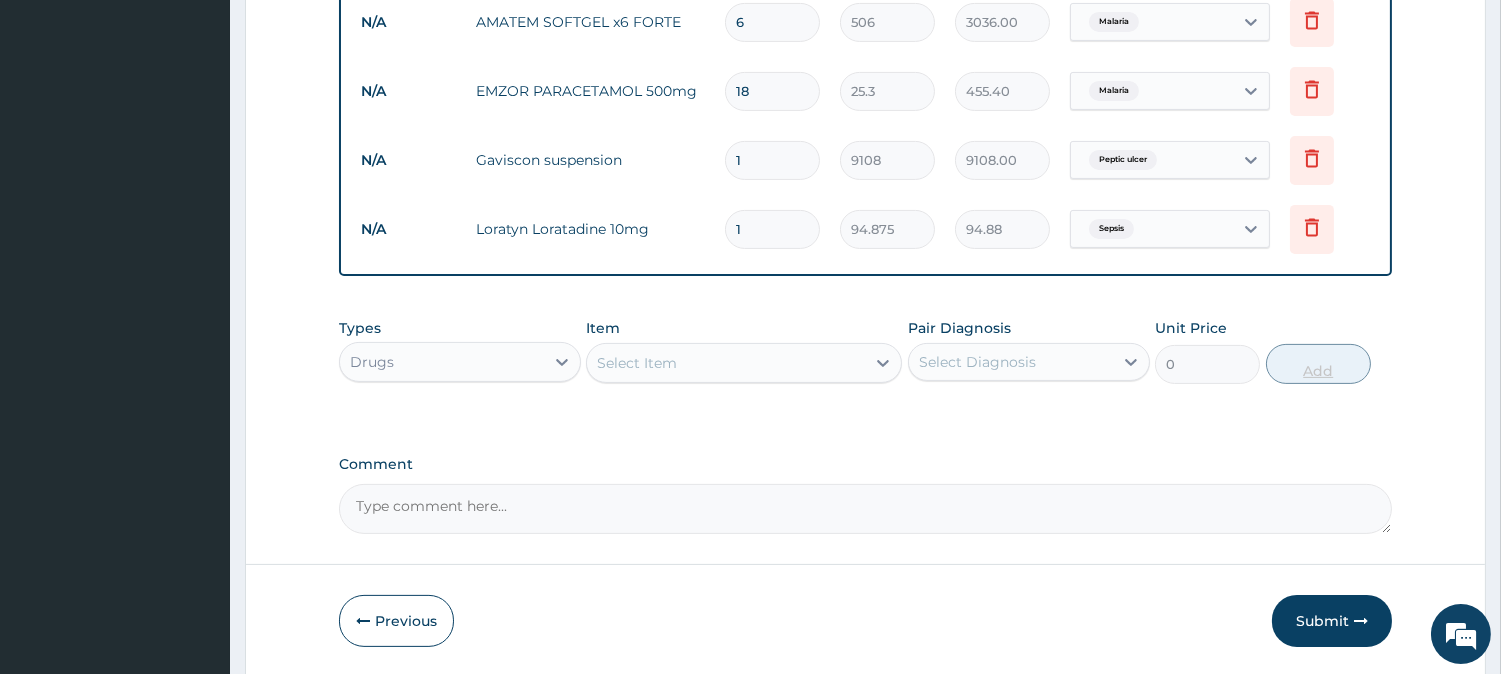 type on "0.00" 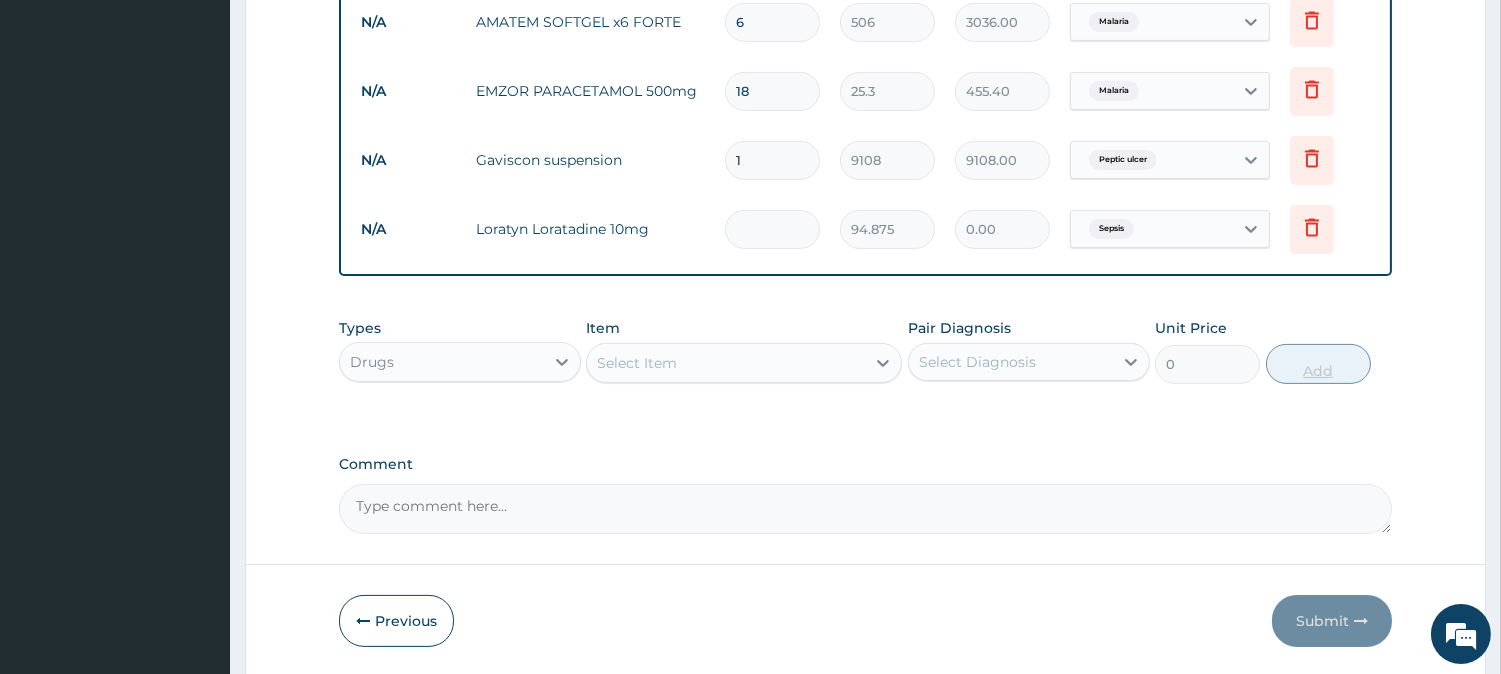 type on "5" 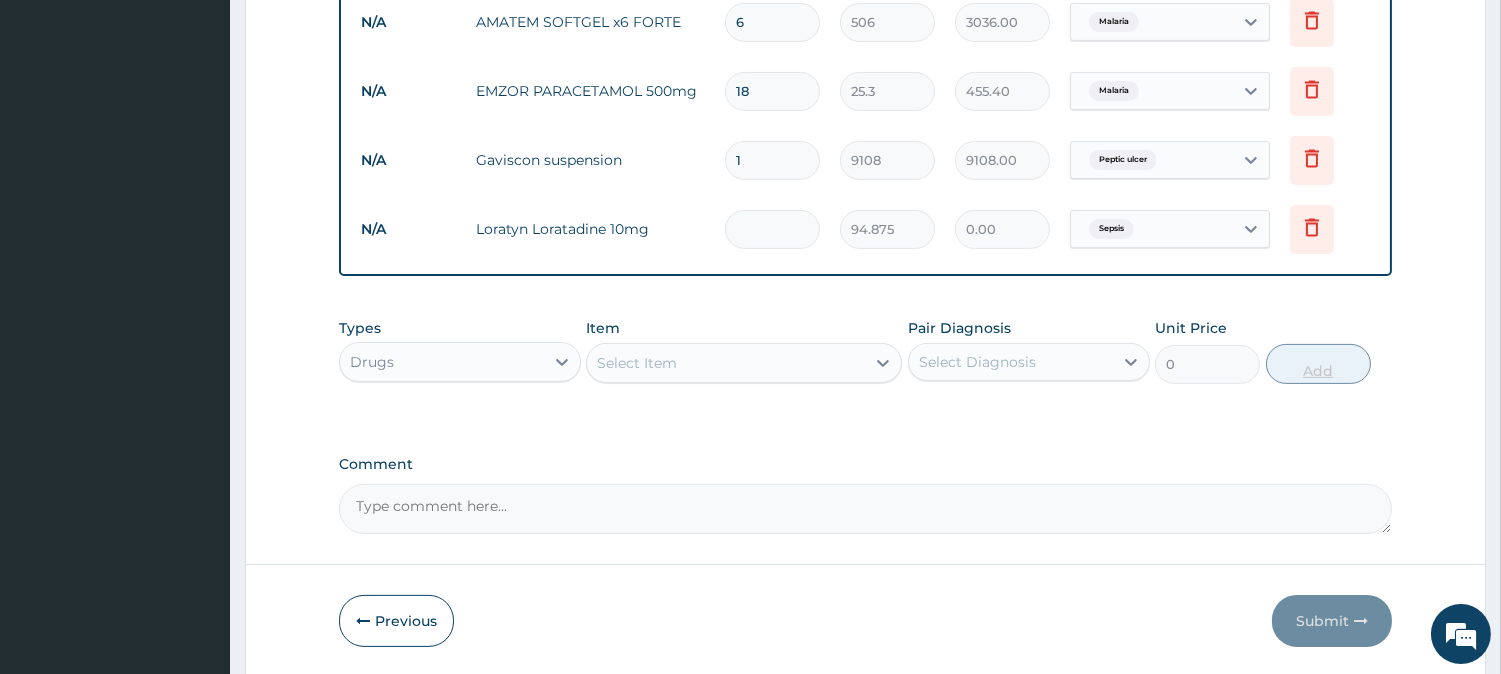 type on "474.38" 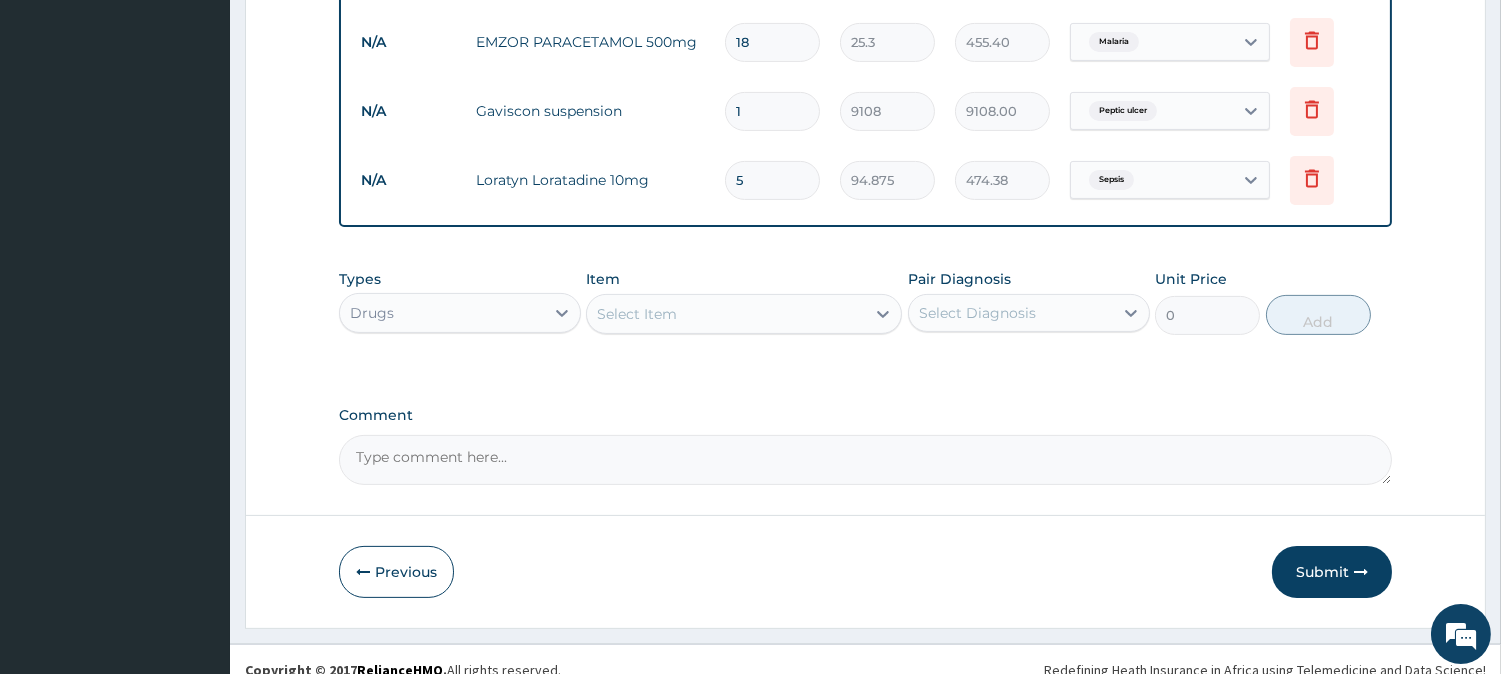 scroll, scrollTop: 1098, scrollLeft: 0, axis: vertical 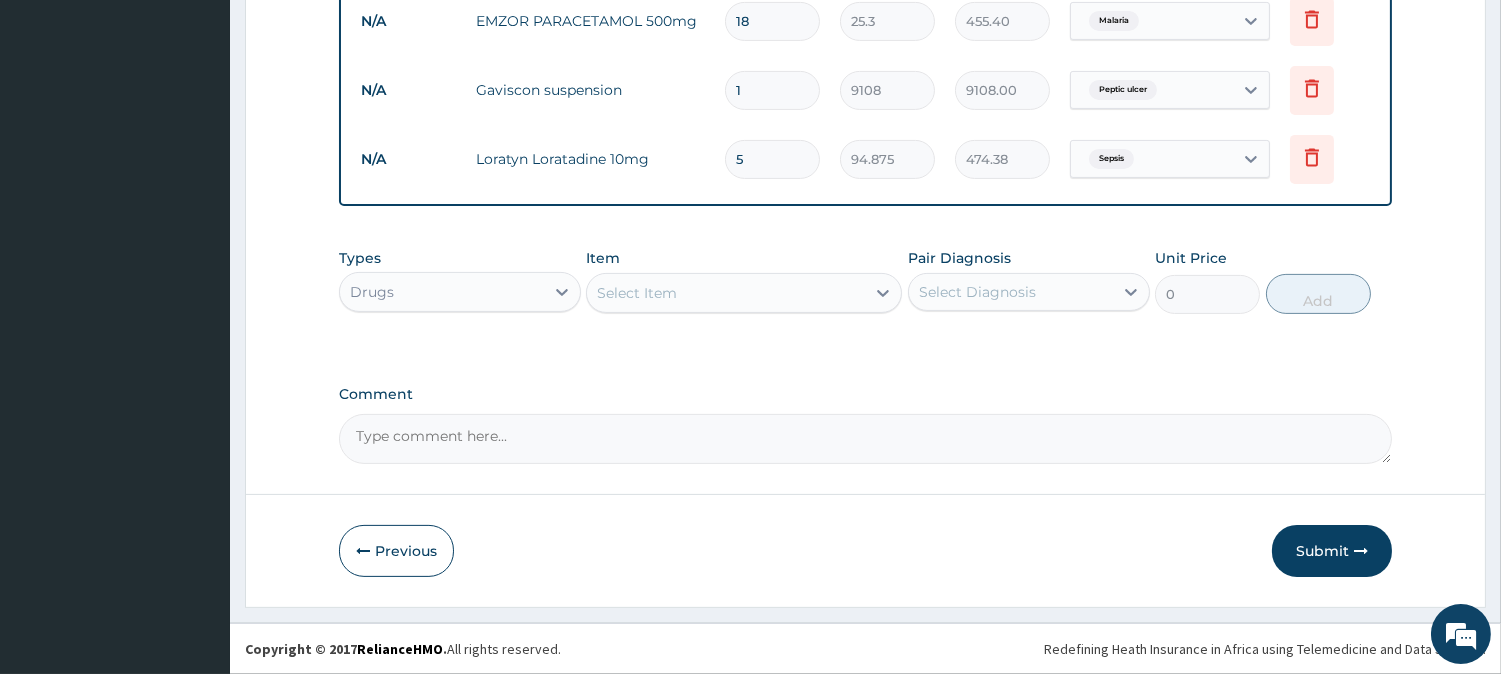 type on "5" 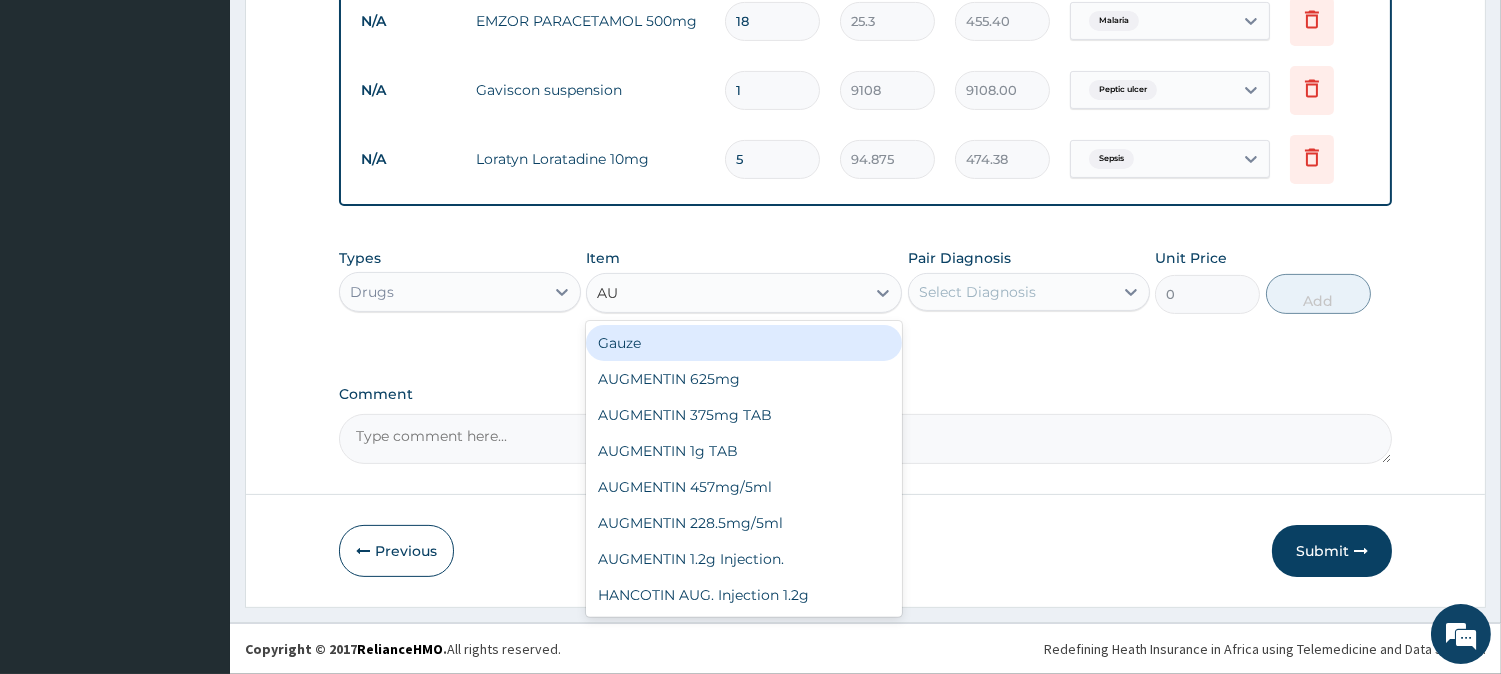 type on "AUG" 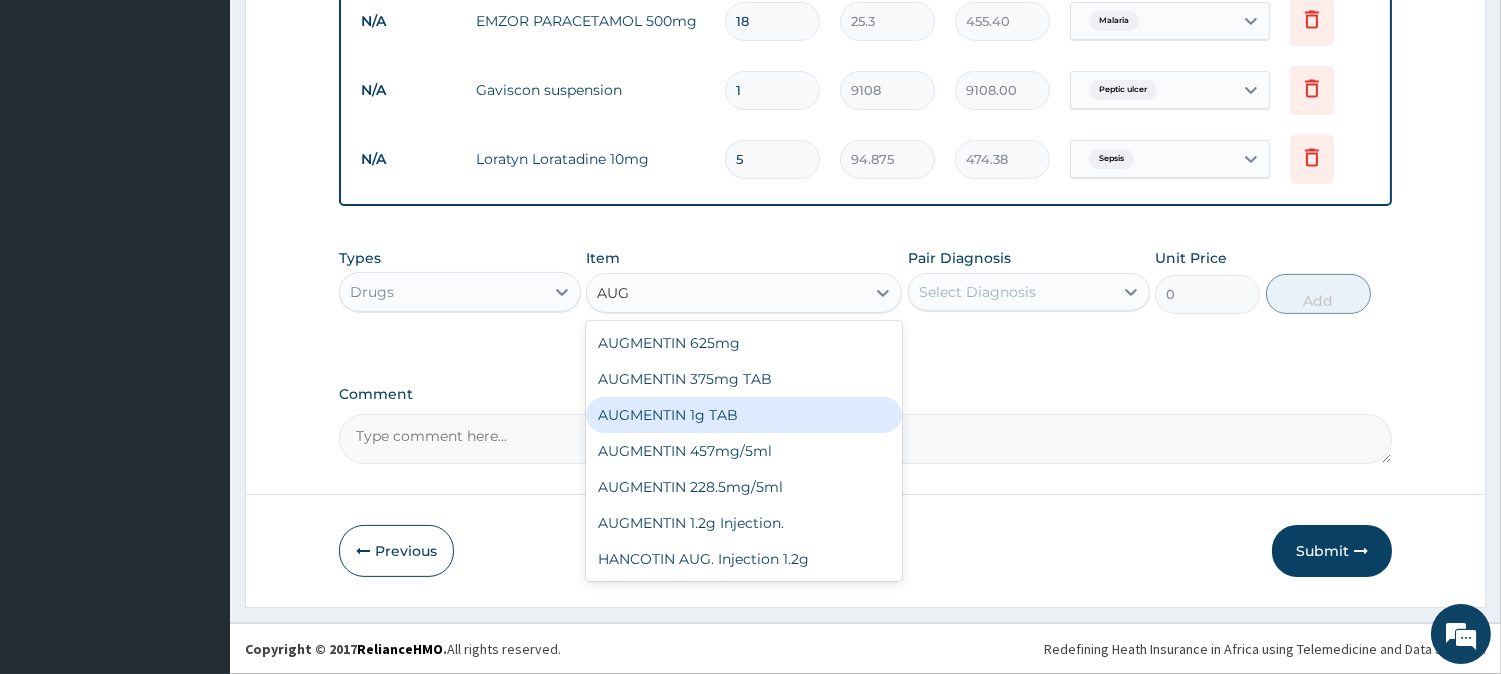 drag, startPoint x: 742, startPoint y: 436, endPoint x: 735, endPoint y: 428, distance: 10.630146 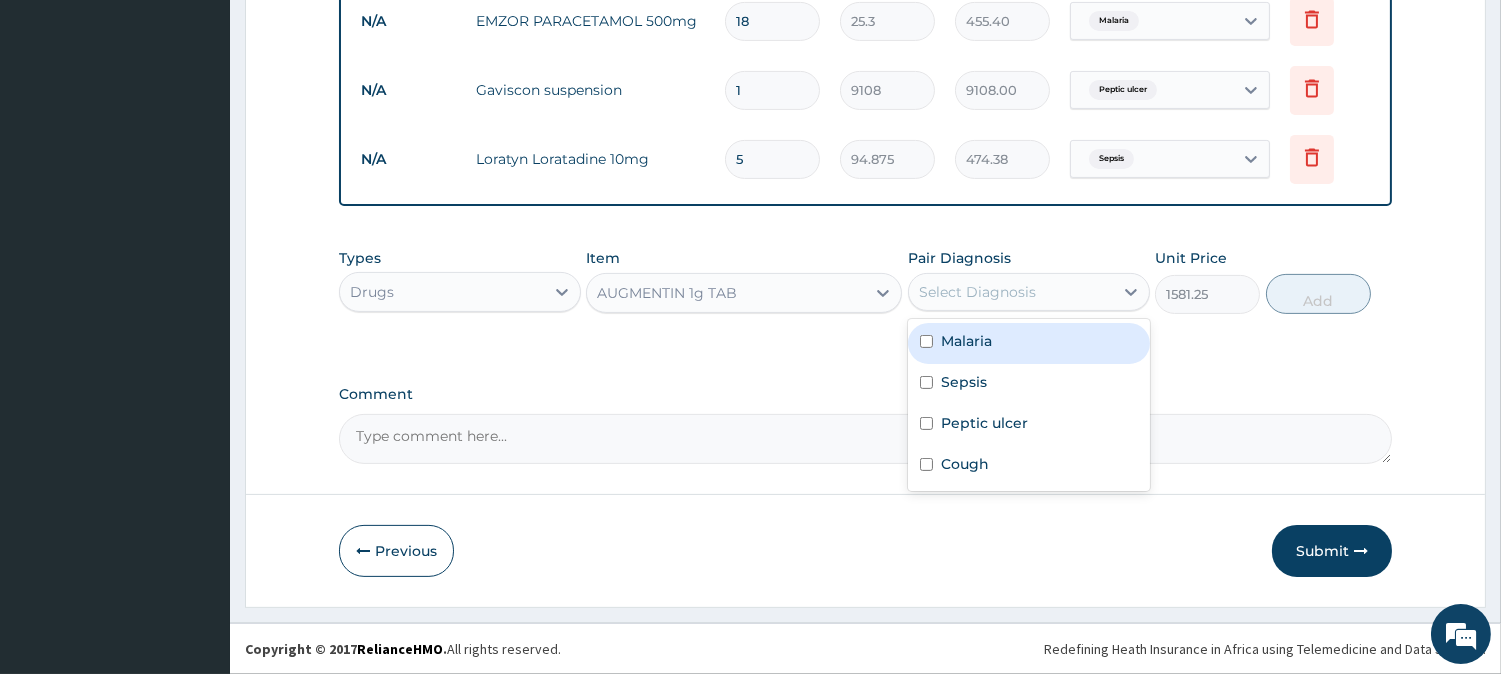 drag, startPoint x: 1051, startPoint y: 285, endPoint x: 995, endPoint y: 366, distance: 98.47334 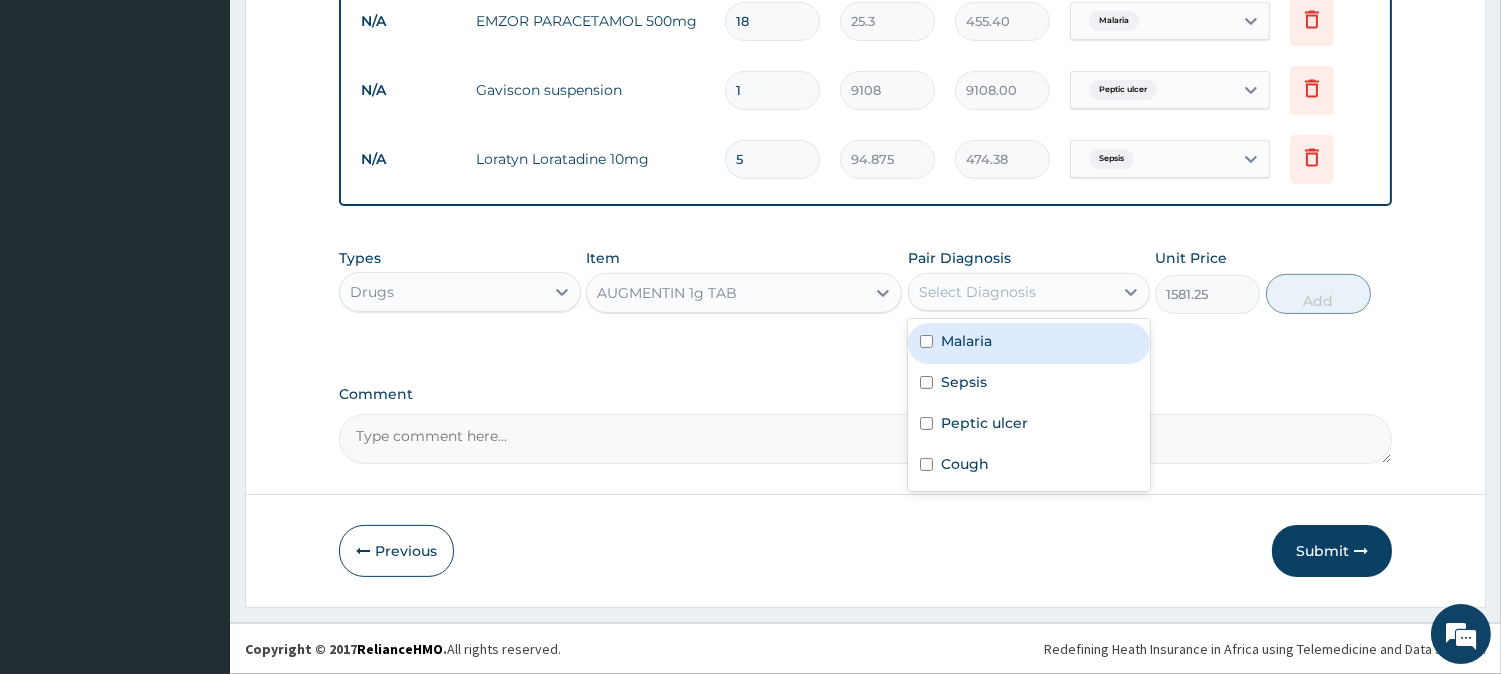 click on "Select Diagnosis" at bounding box center (1011, 292) 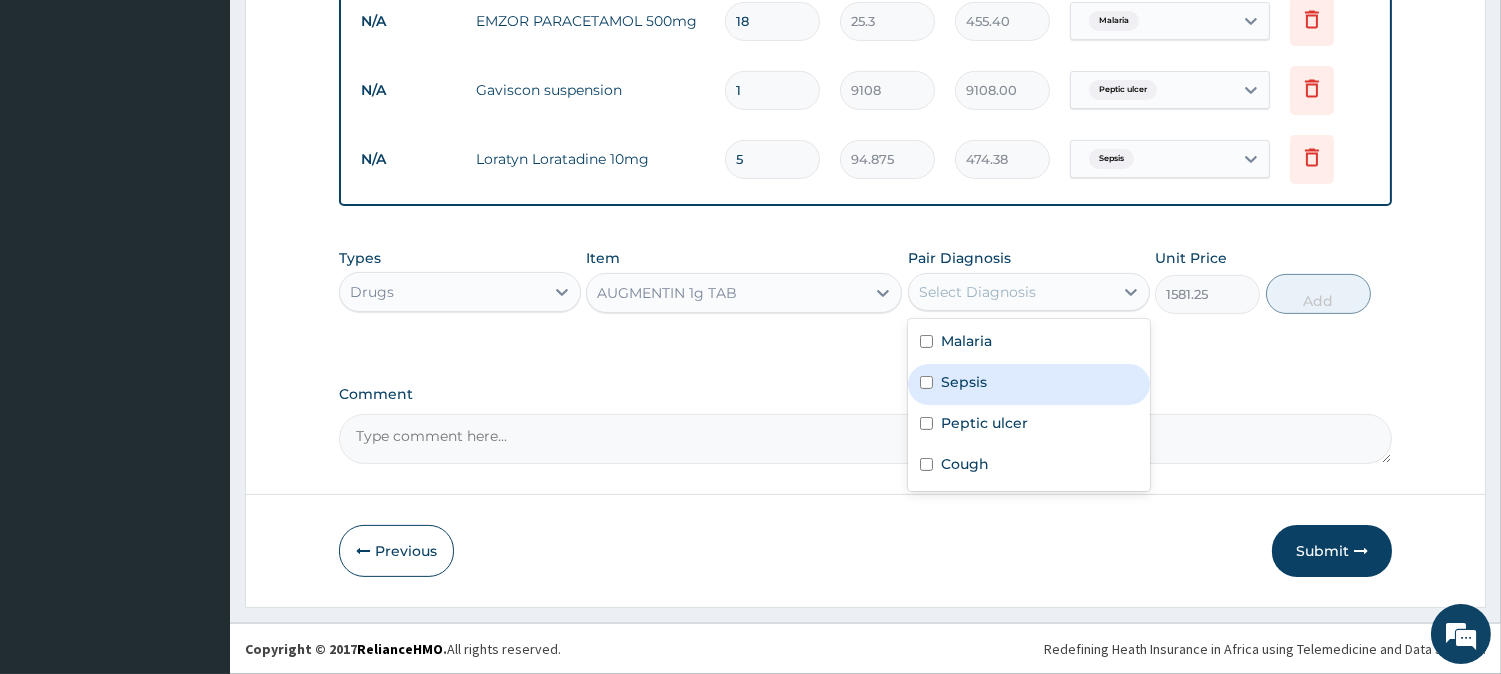 drag, startPoint x: 988, startPoint y: 382, endPoint x: 1025, endPoint y: 360, distance: 43.046486 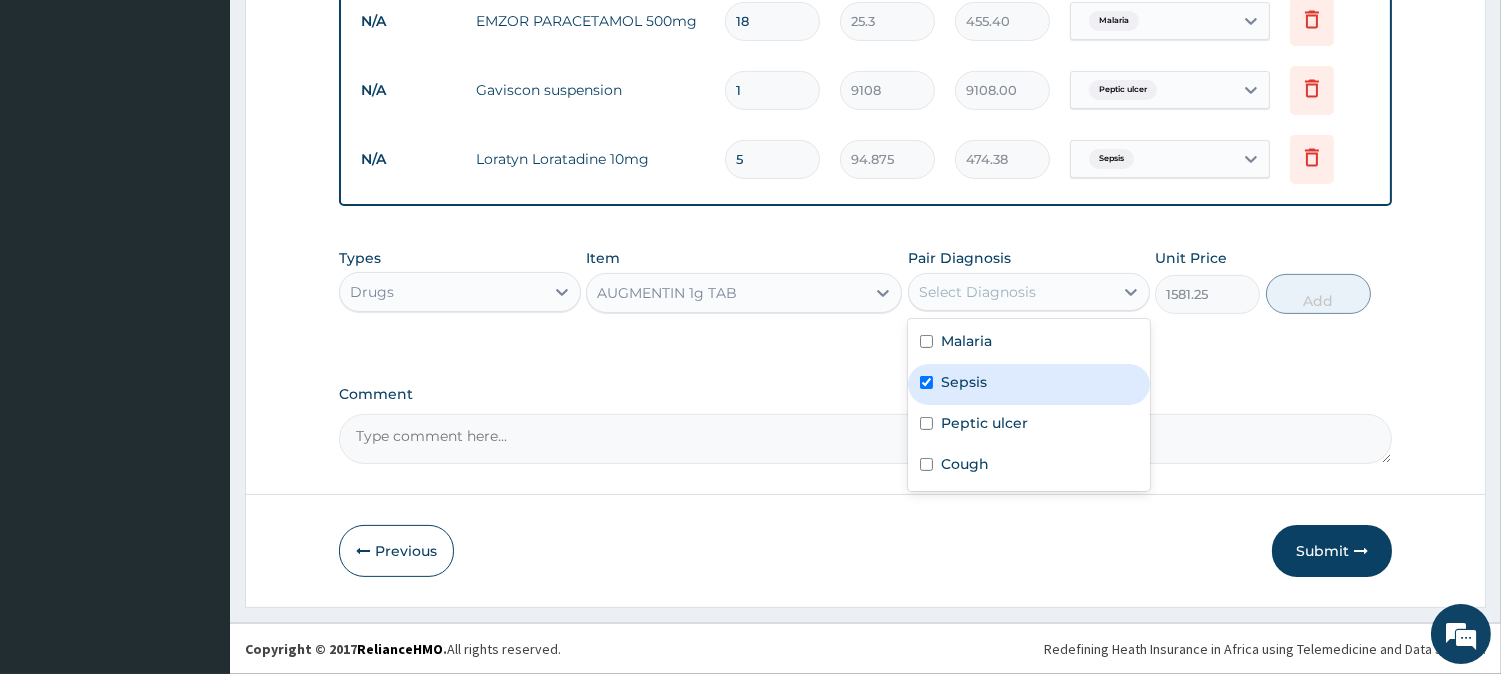checkbox on "true" 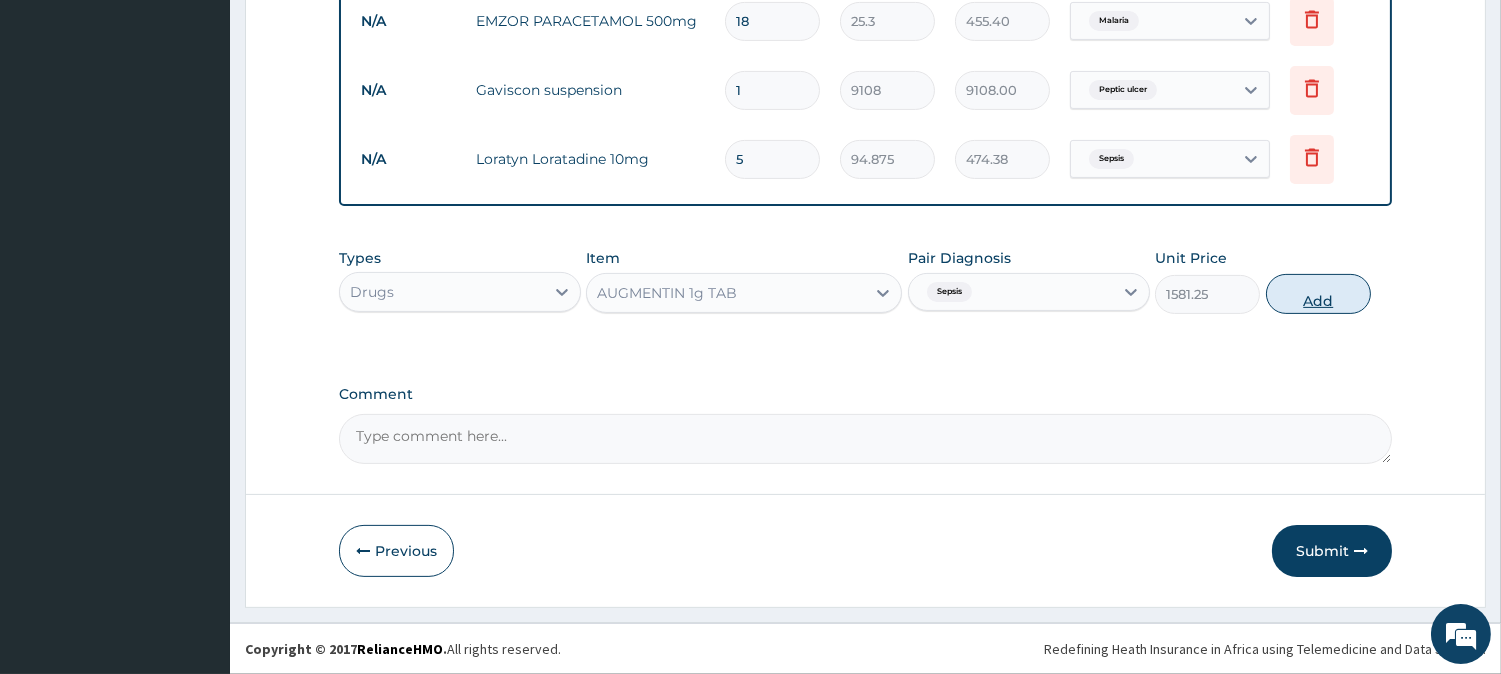 click on "Add" at bounding box center [1318, 294] 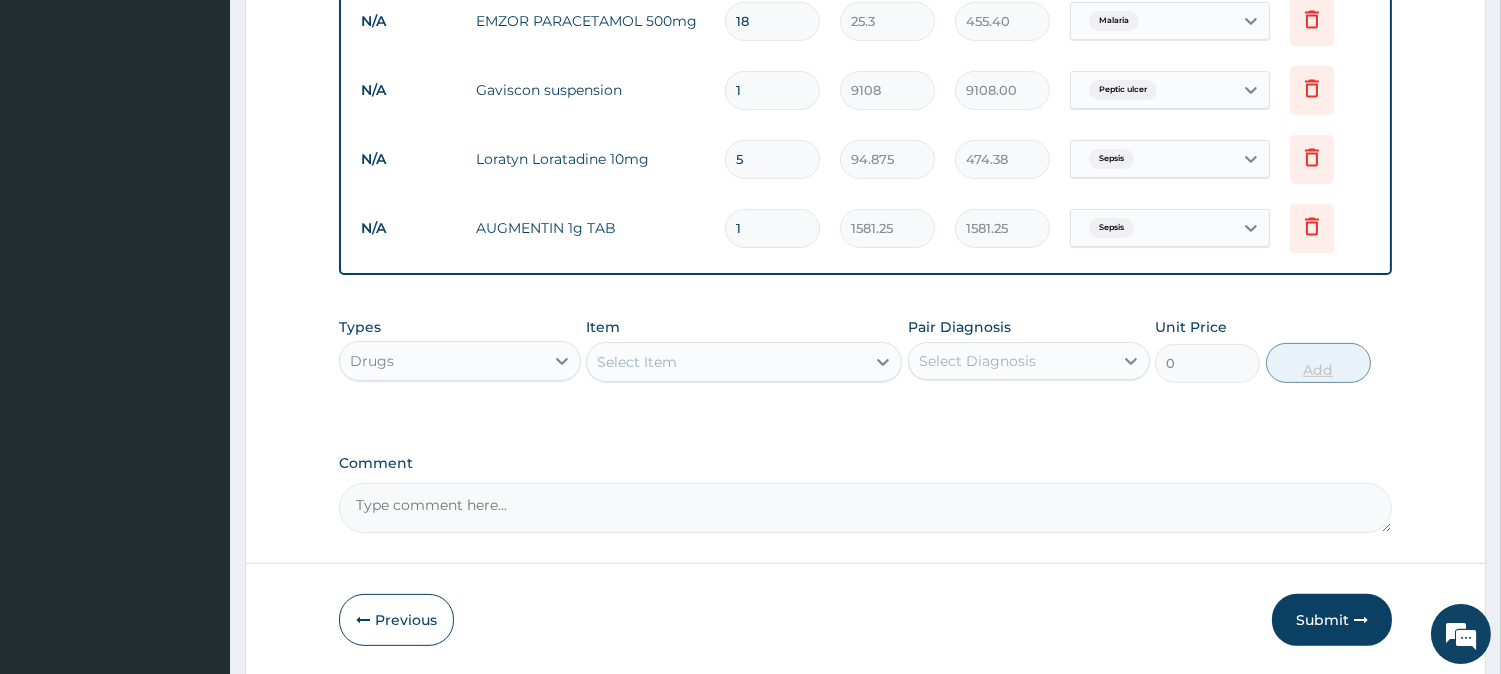 type on "14" 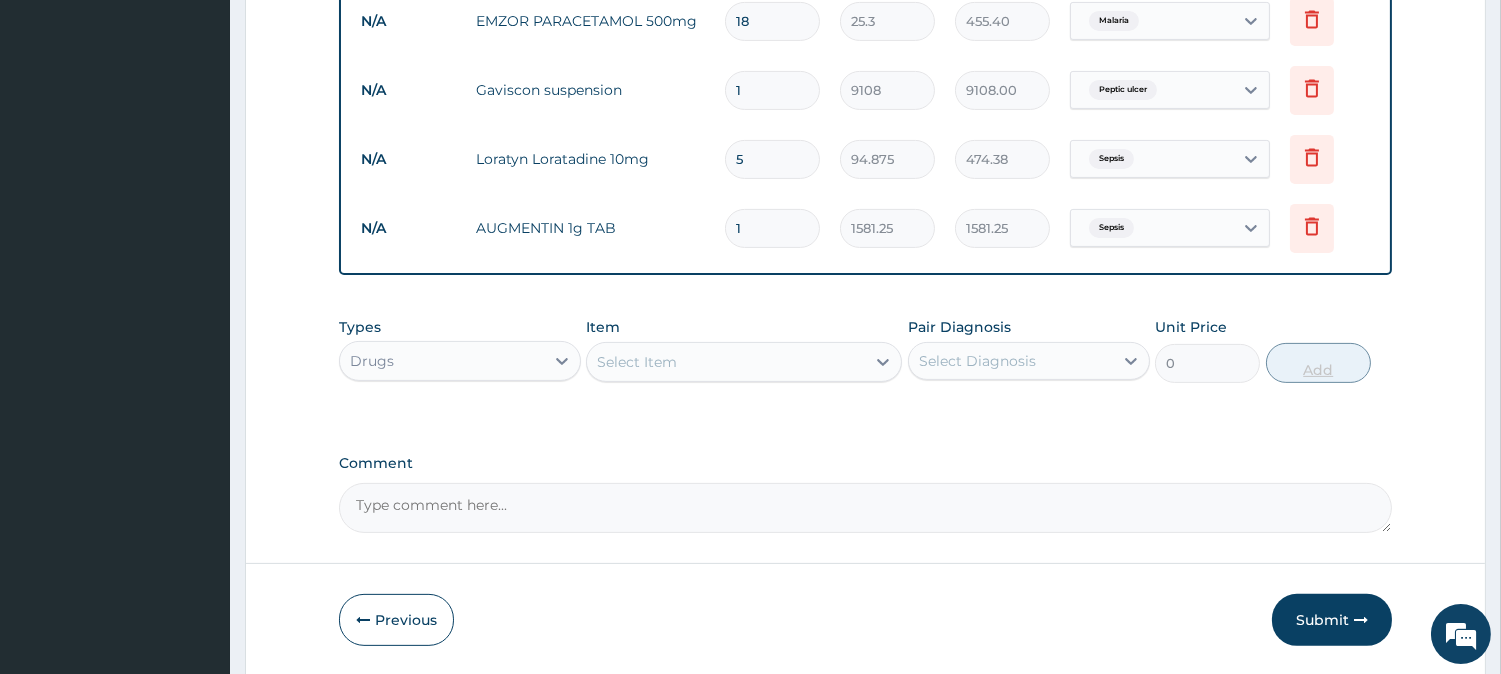 type on "22137.50" 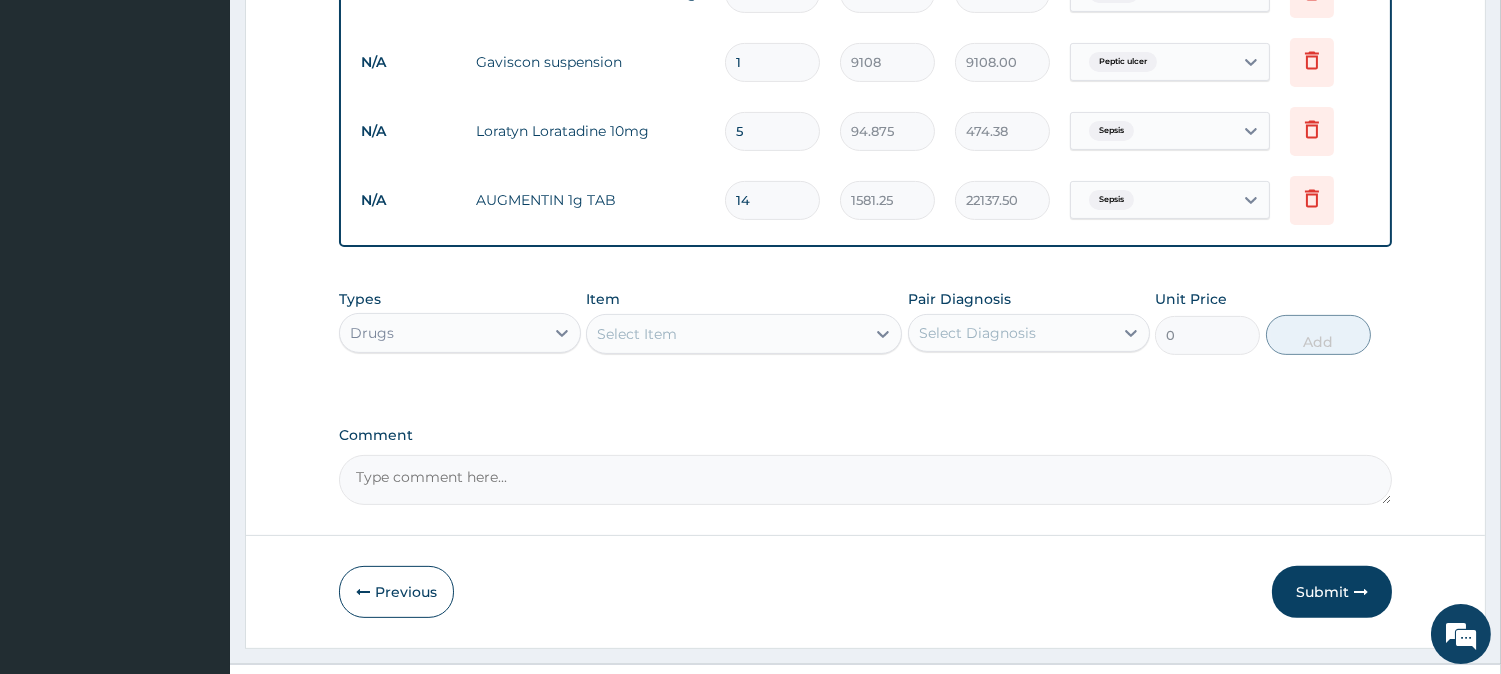 scroll, scrollTop: 1167, scrollLeft: 0, axis: vertical 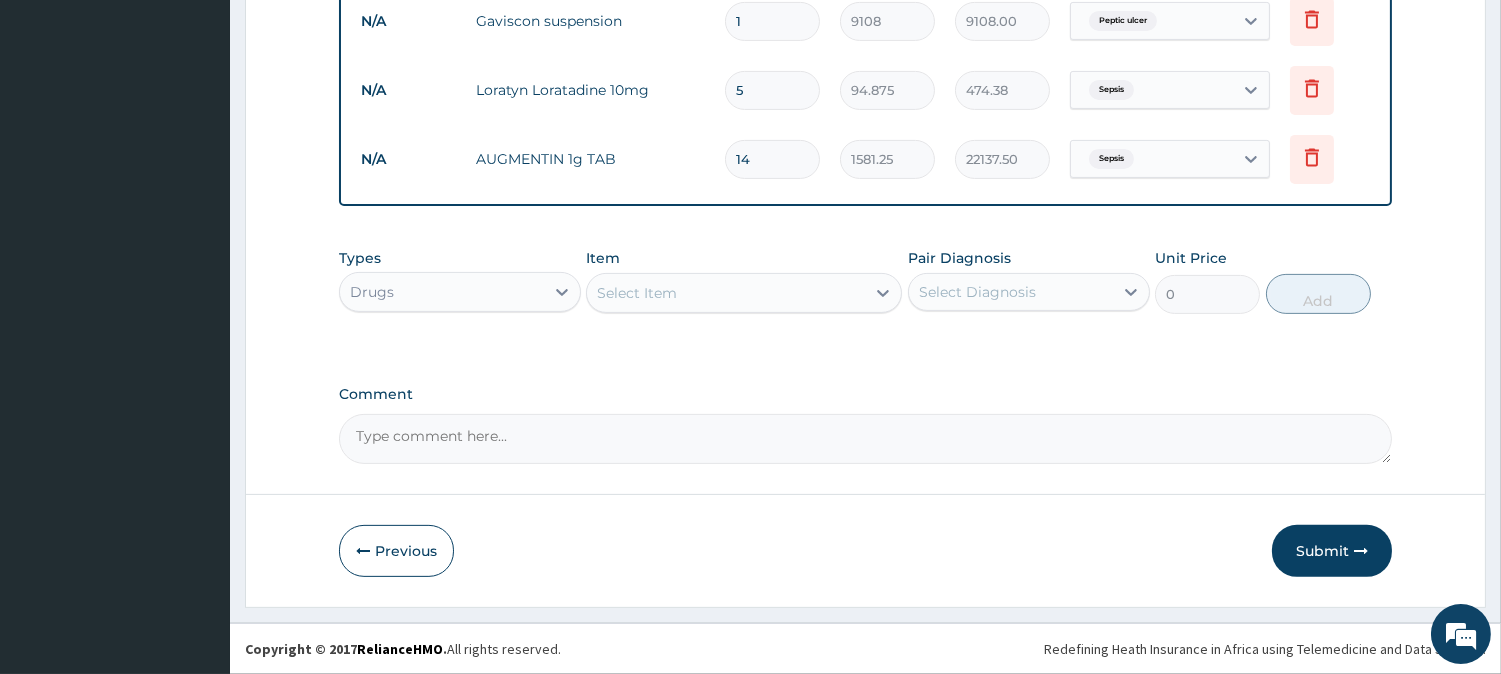 type on "14" 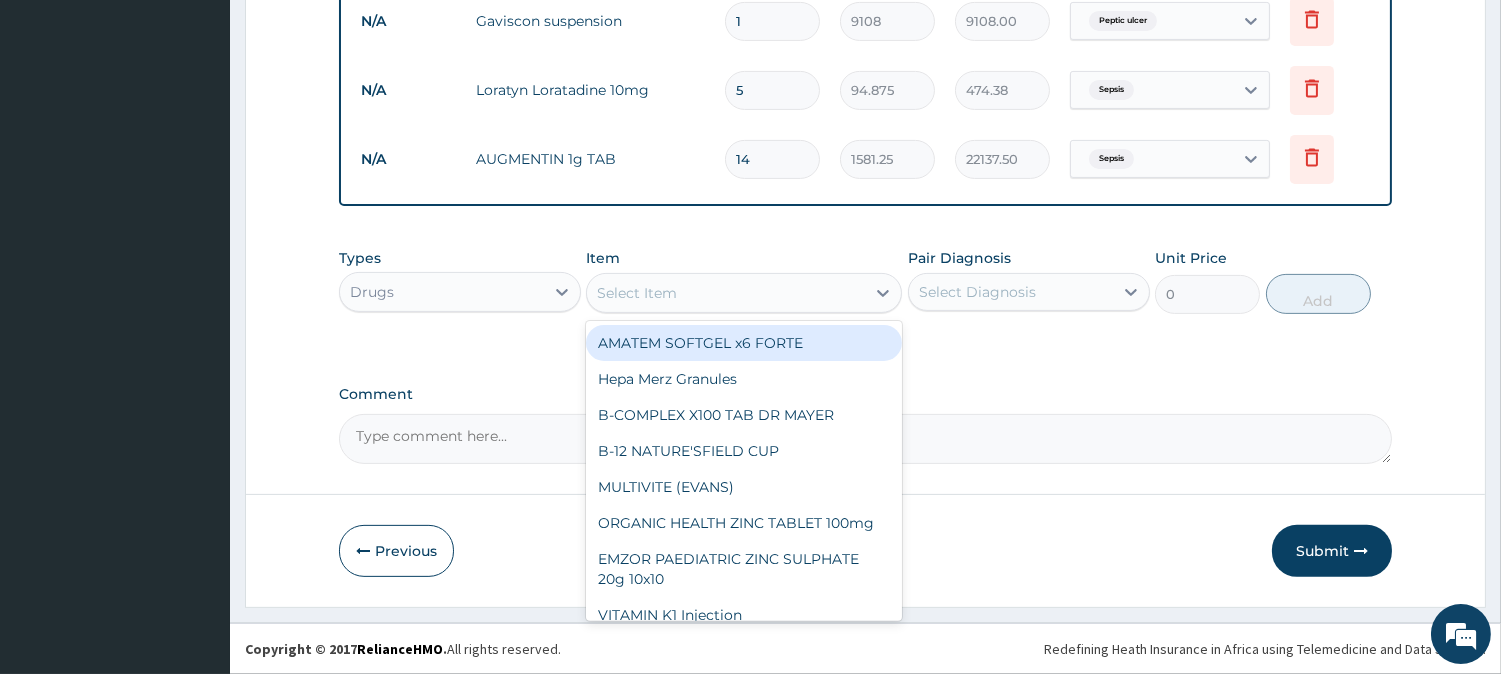 type on "C" 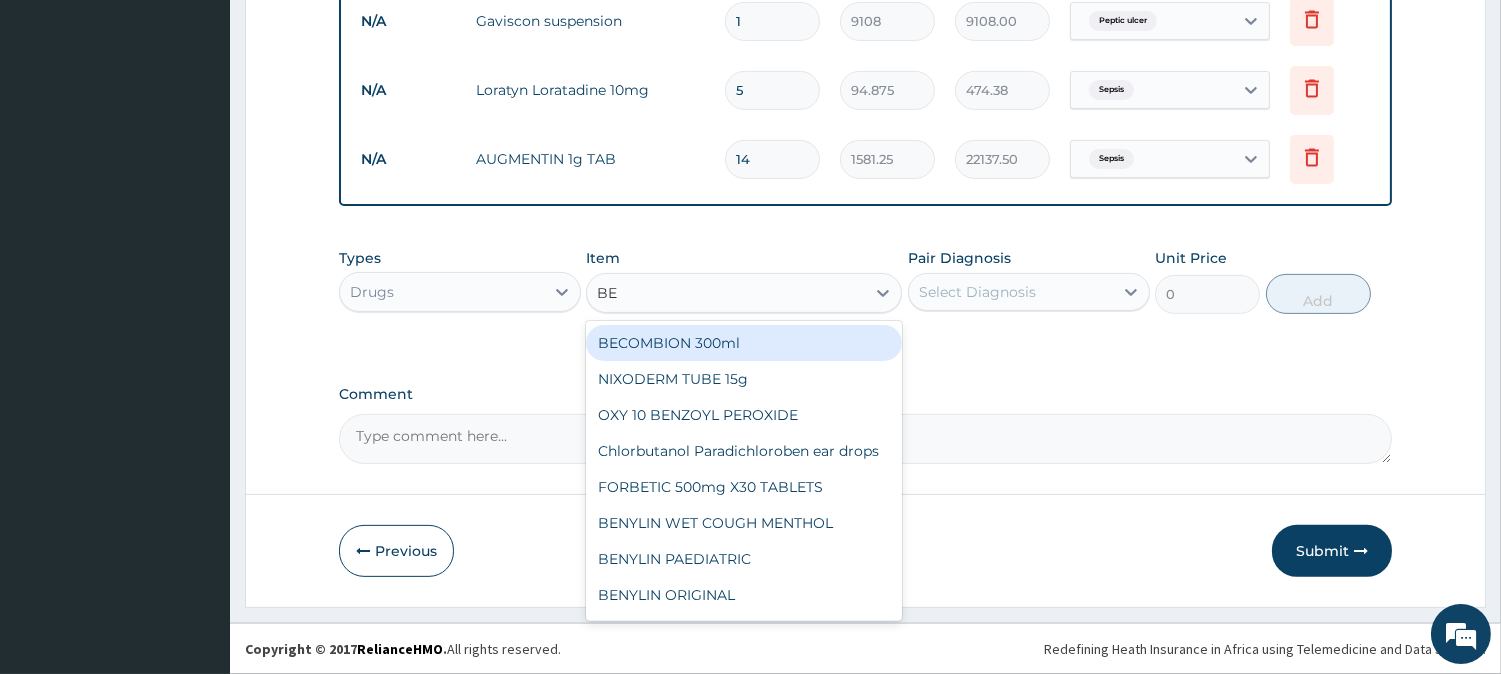 type on "BEN" 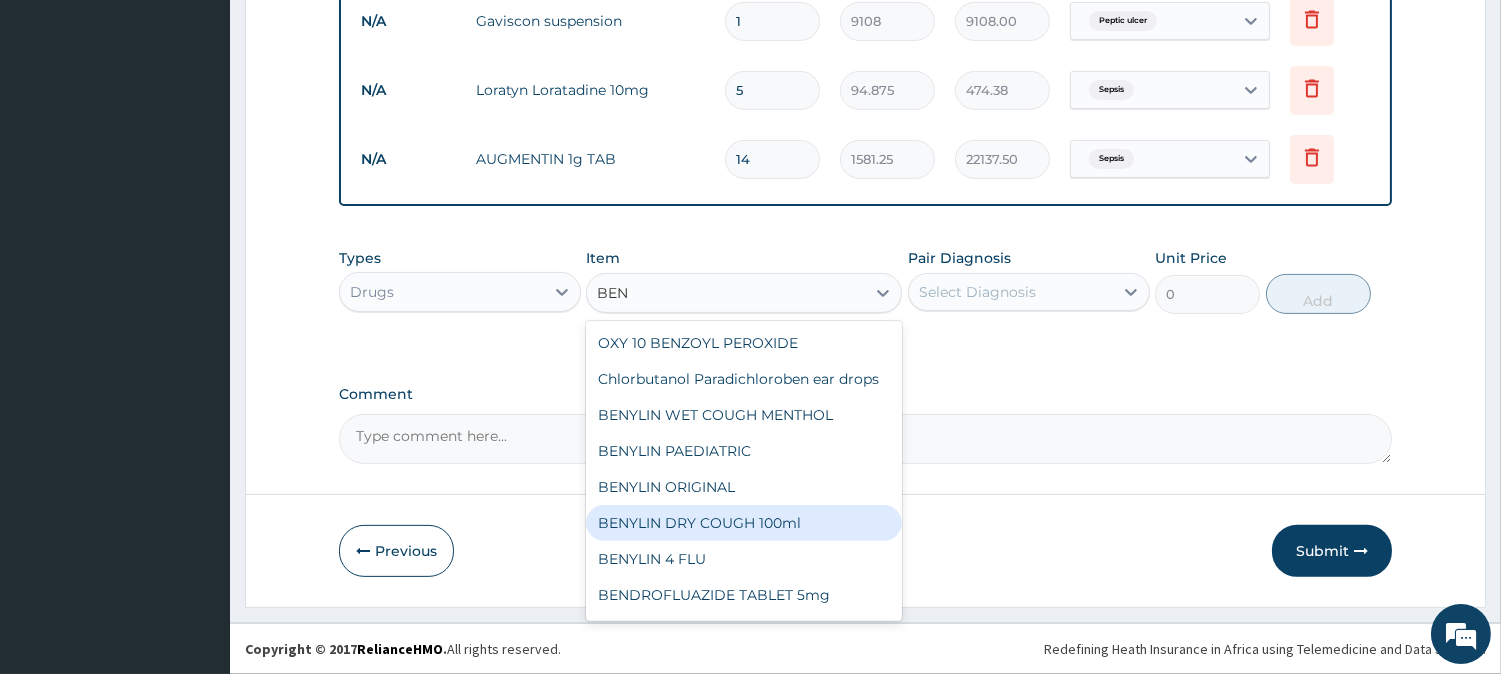 click on "BENYLIN DRY COUGH 100ml" at bounding box center [744, 523] 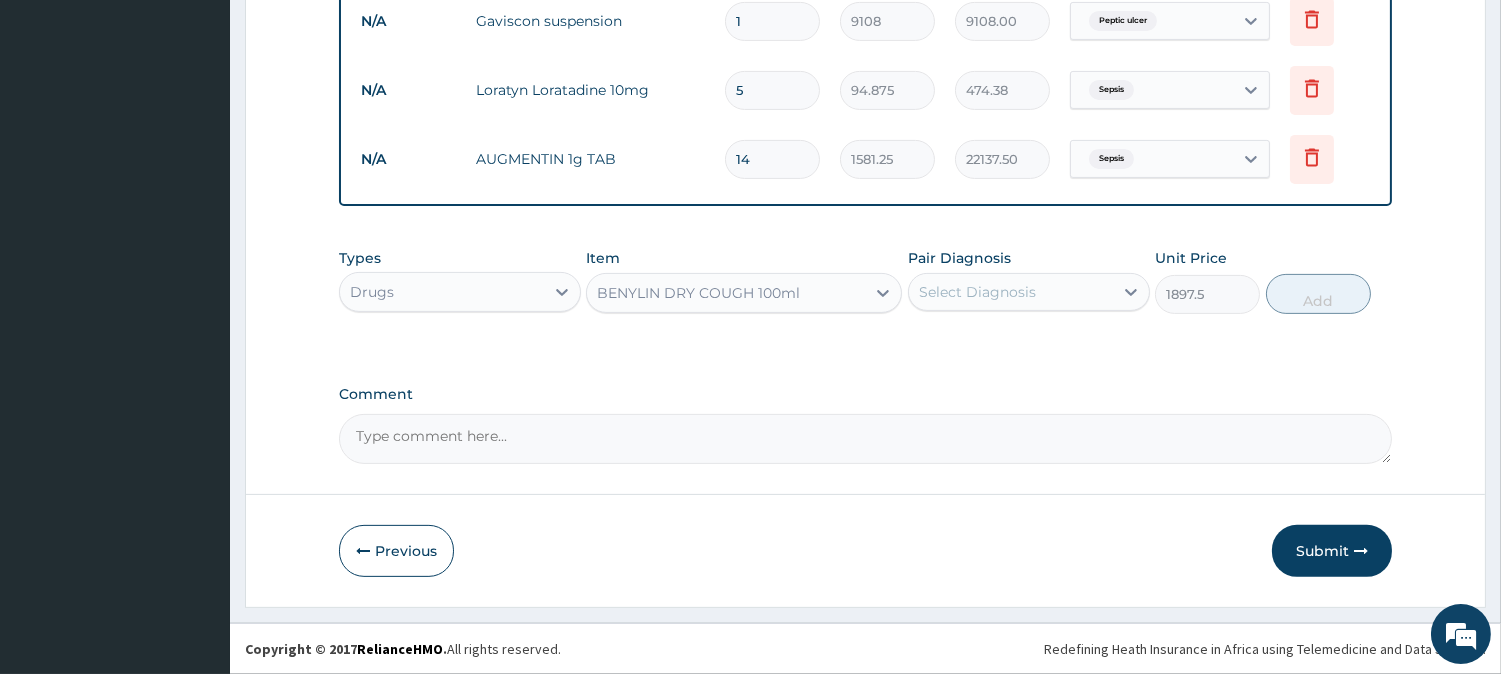 click on "Select Diagnosis" at bounding box center (977, 292) 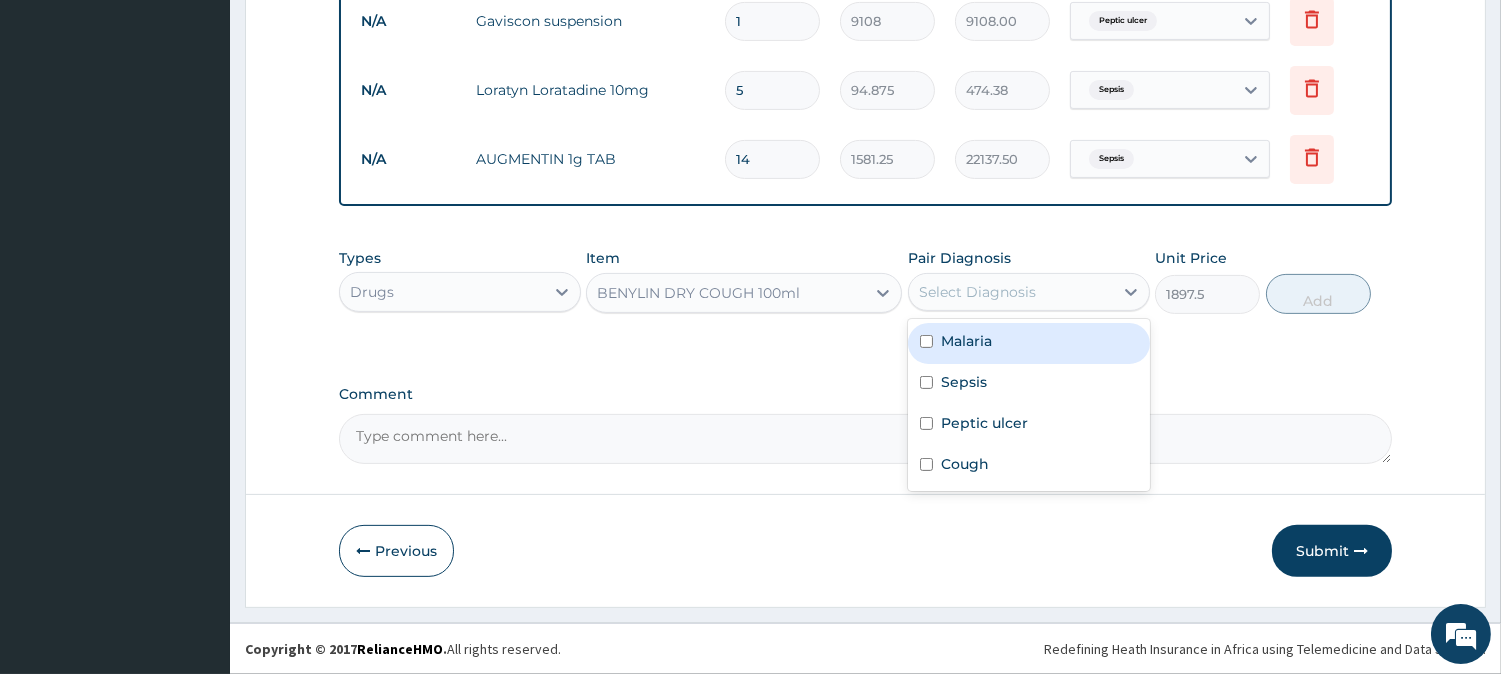 click on "Select Diagnosis" at bounding box center (977, 292) 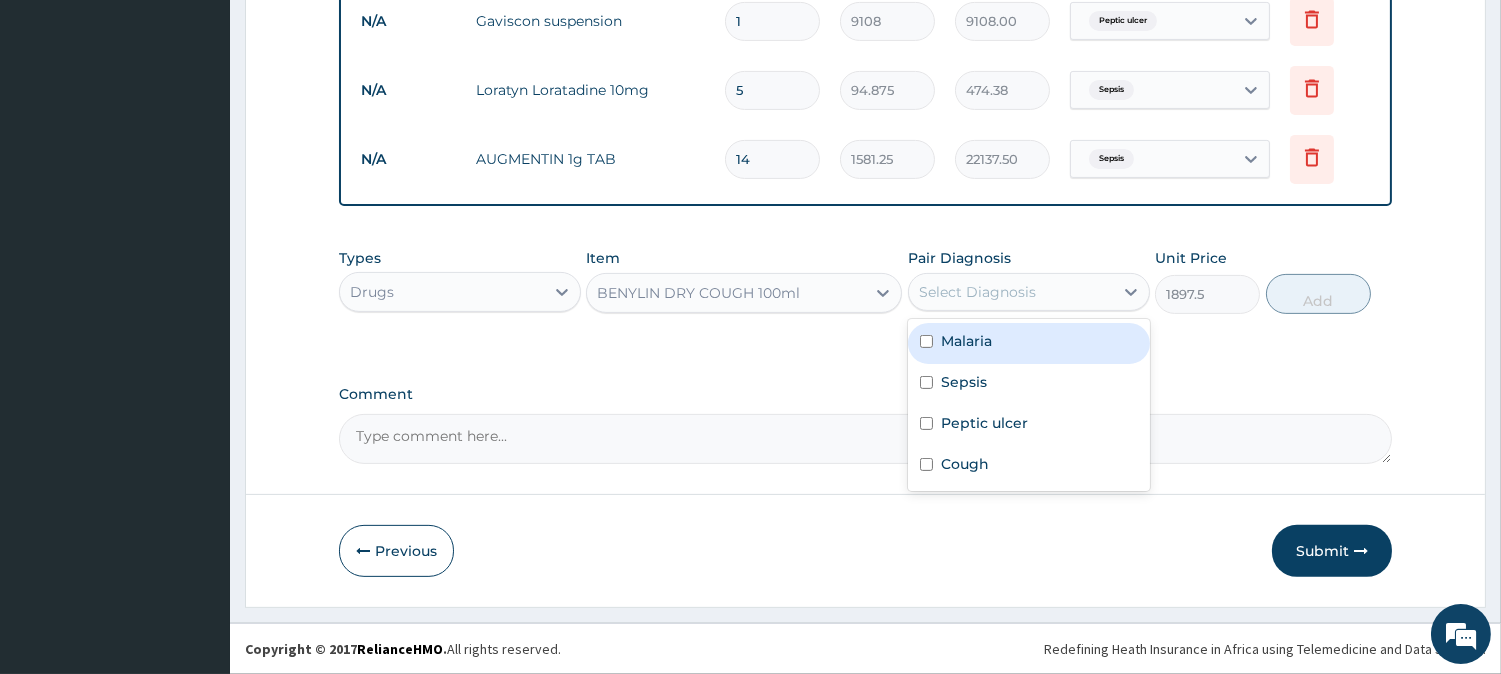 drag, startPoint x: 977, startPoint y: 301, endPoint x: 950, endPoint y: 316, distance: 30.88689 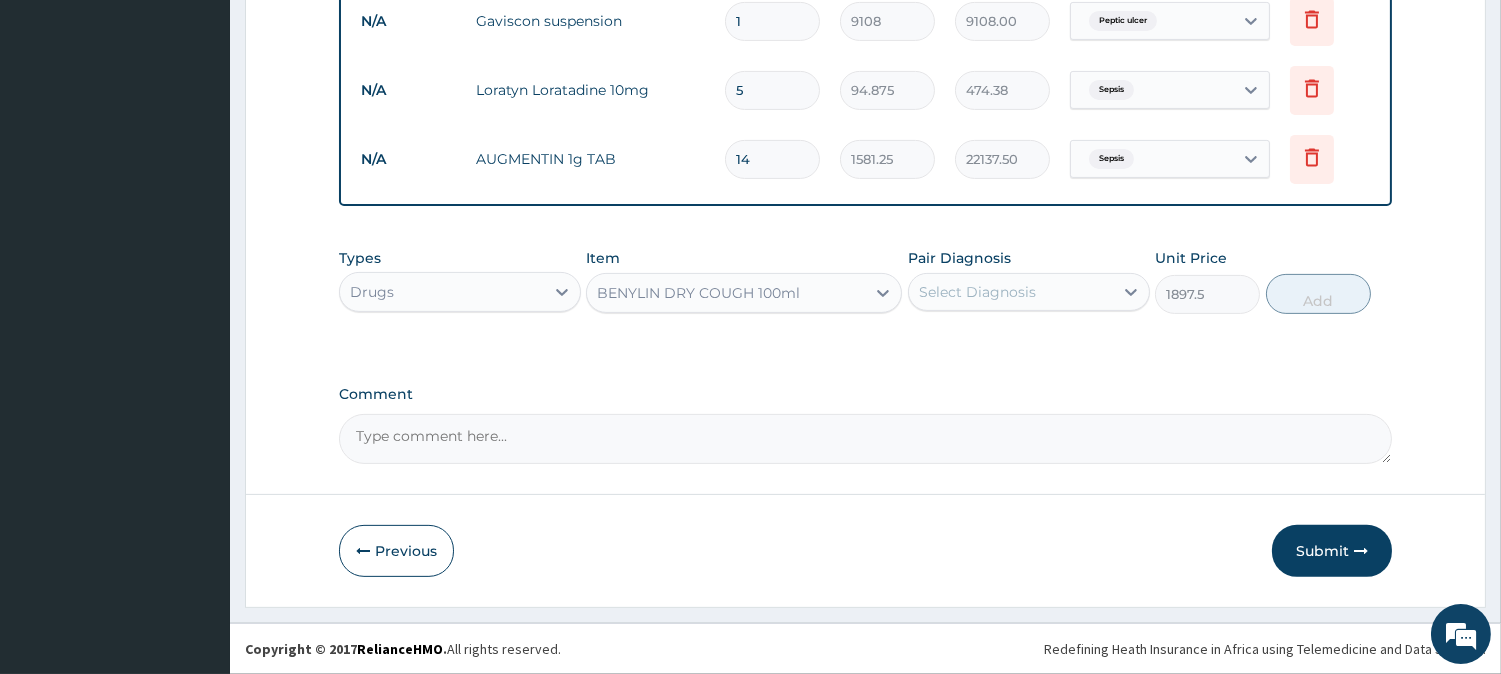 click on "Select Diagnosis" at bounding box center (977, 292) 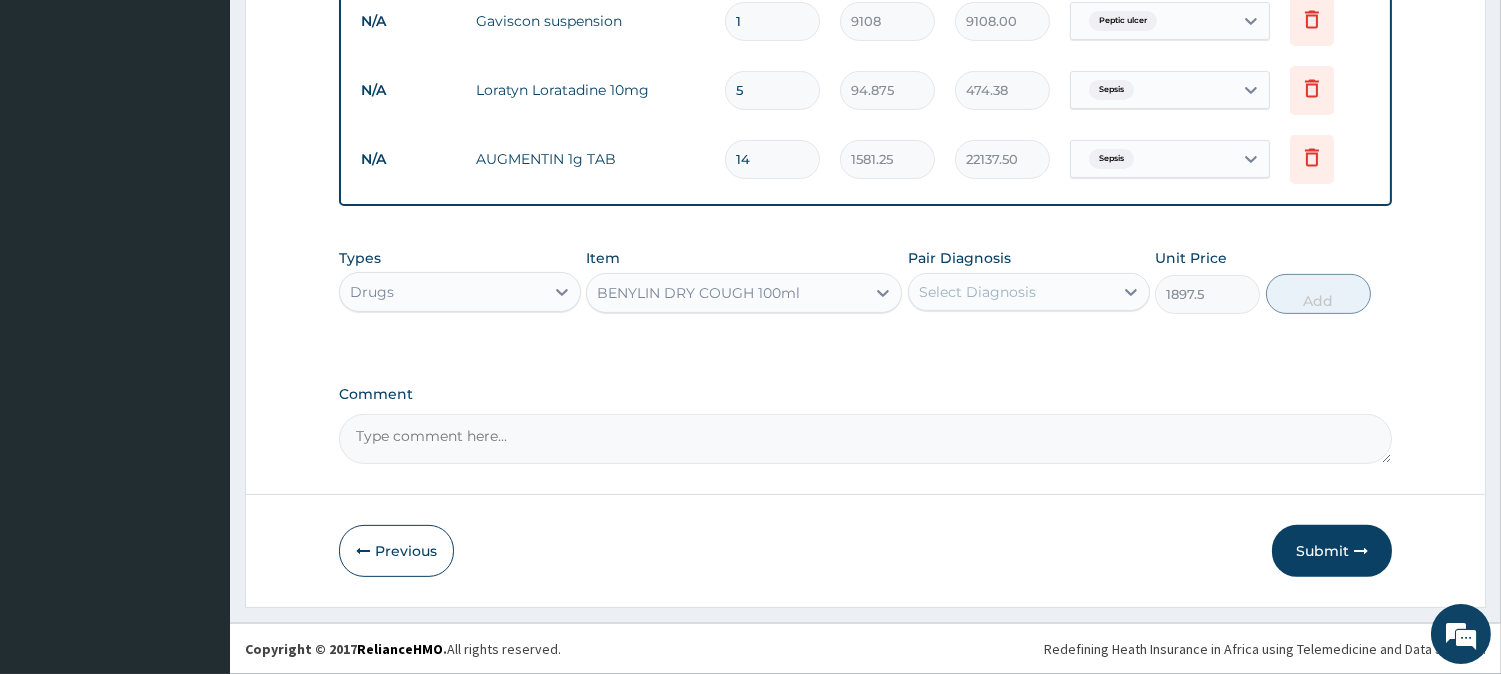 click on "Select Diagnosis" at bounding box center (977, 292) 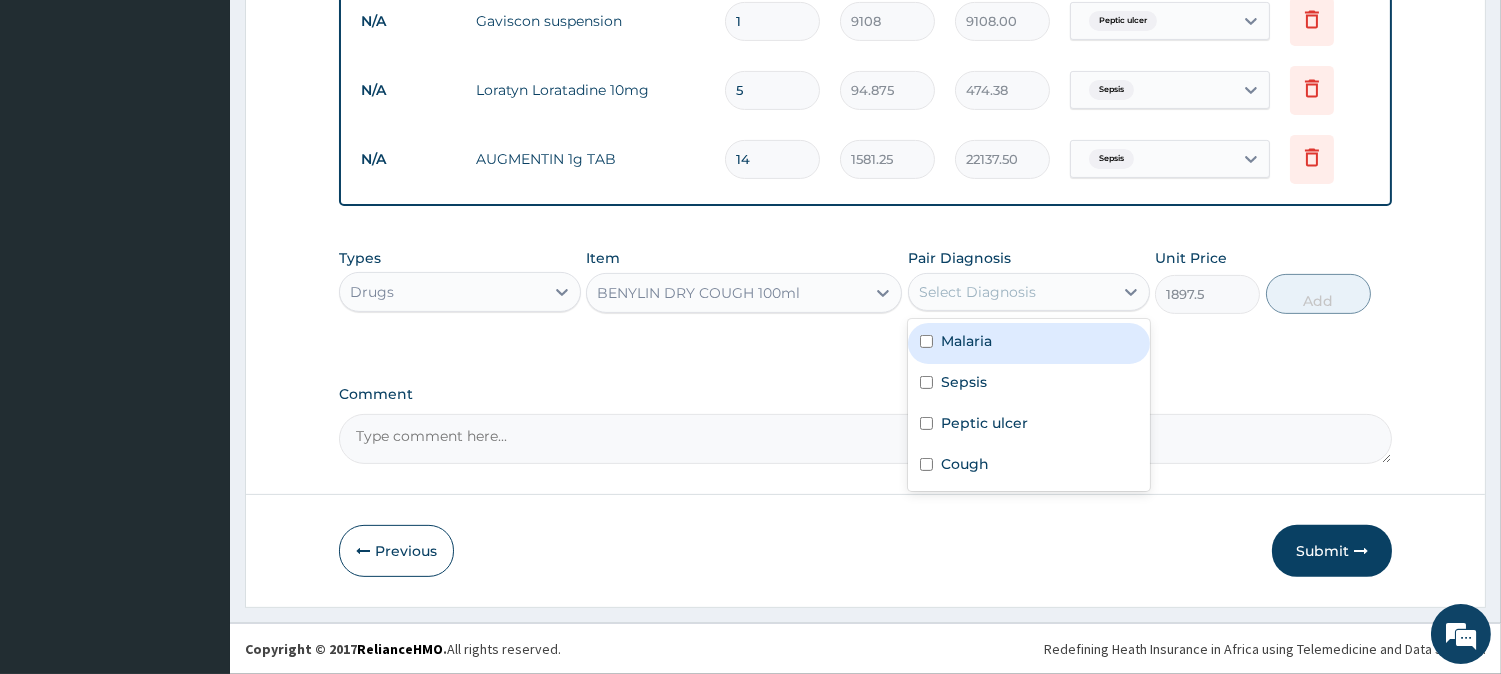click on "Select Diagnosis" at bounding box center (1011, 292) 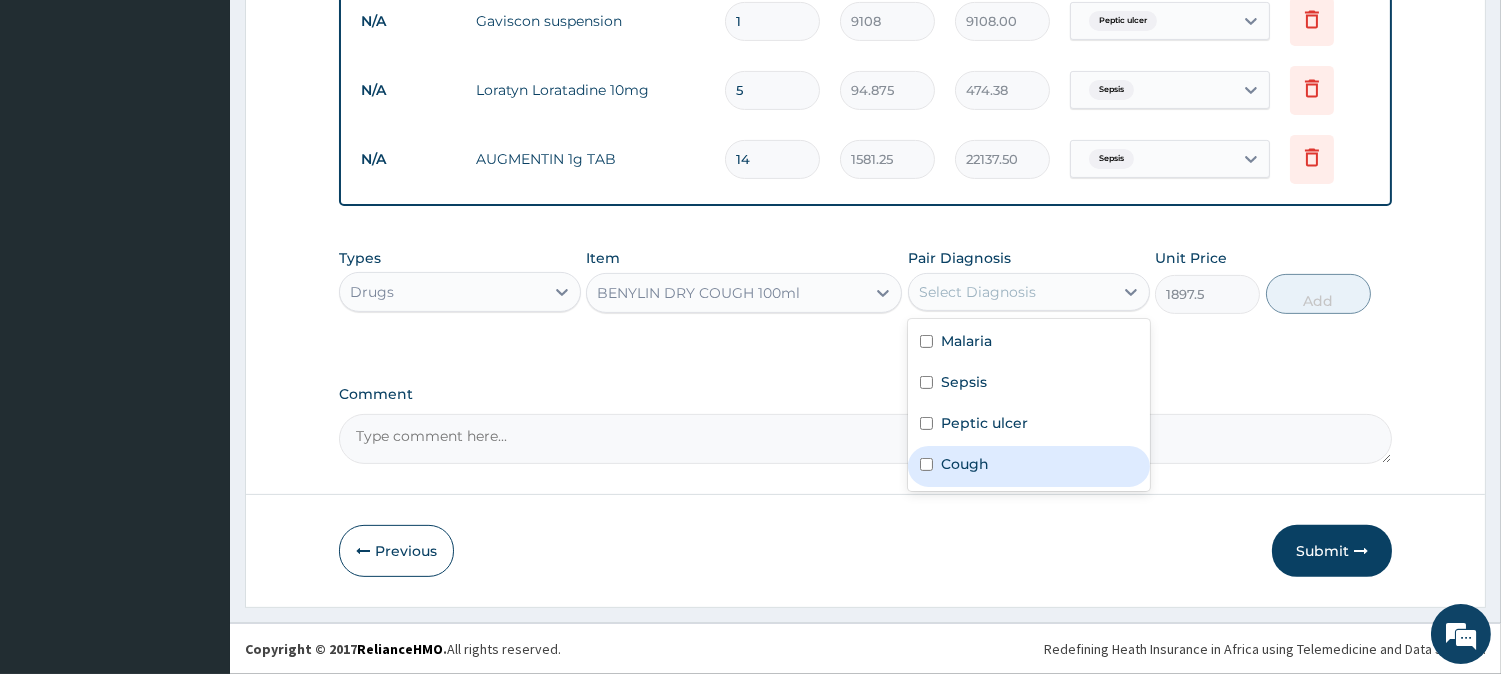 drag, startPoint x: 983, startPoint y: 468, endPoint x: 1141, endPoint y: 383, distance: 179.41293 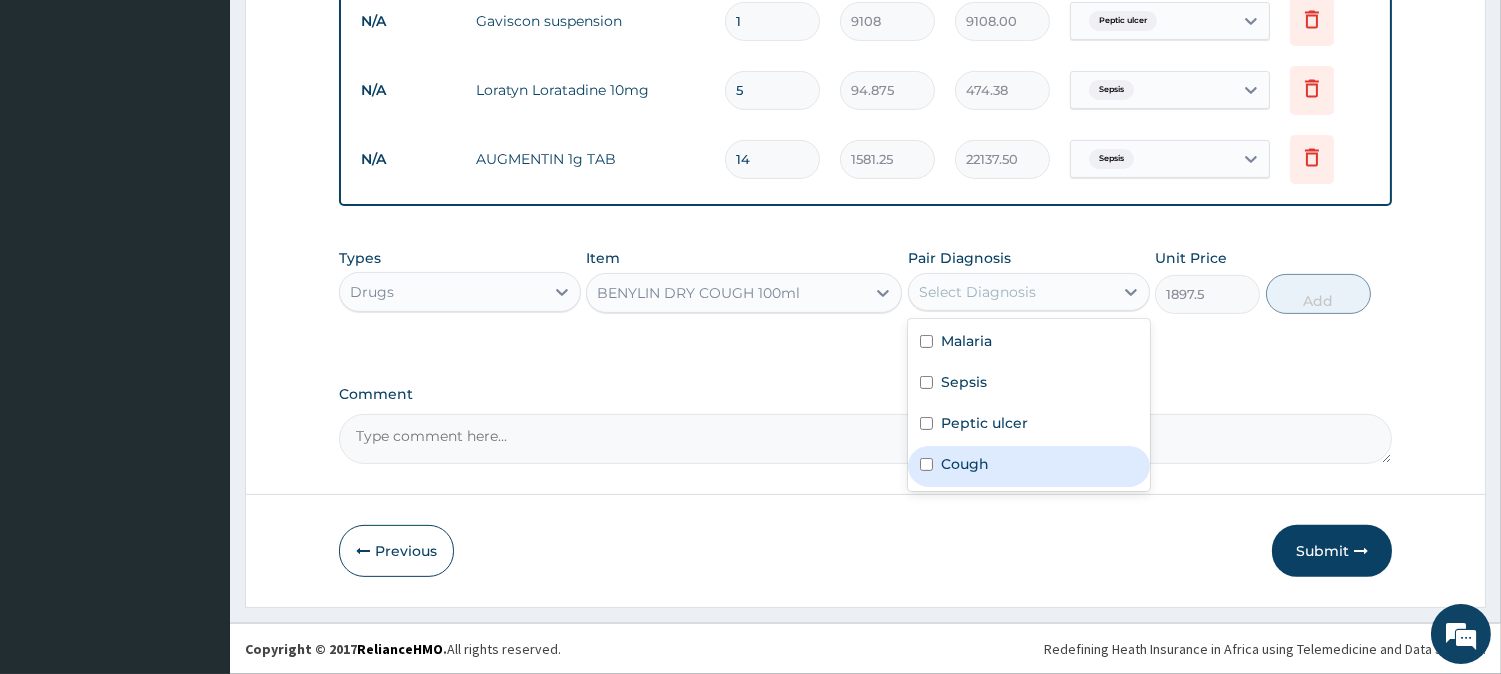 click on "Cough" at bounding box center (965, 464) 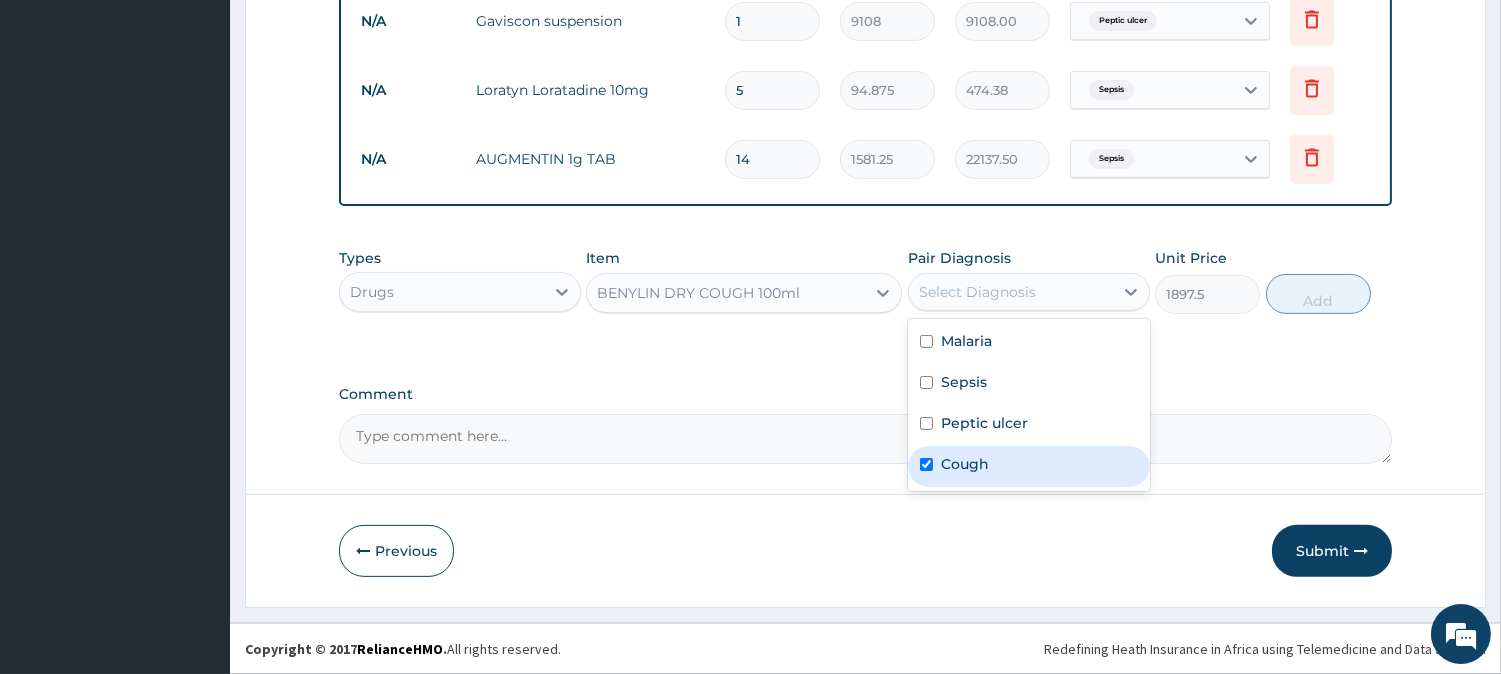 checkbox on "true" 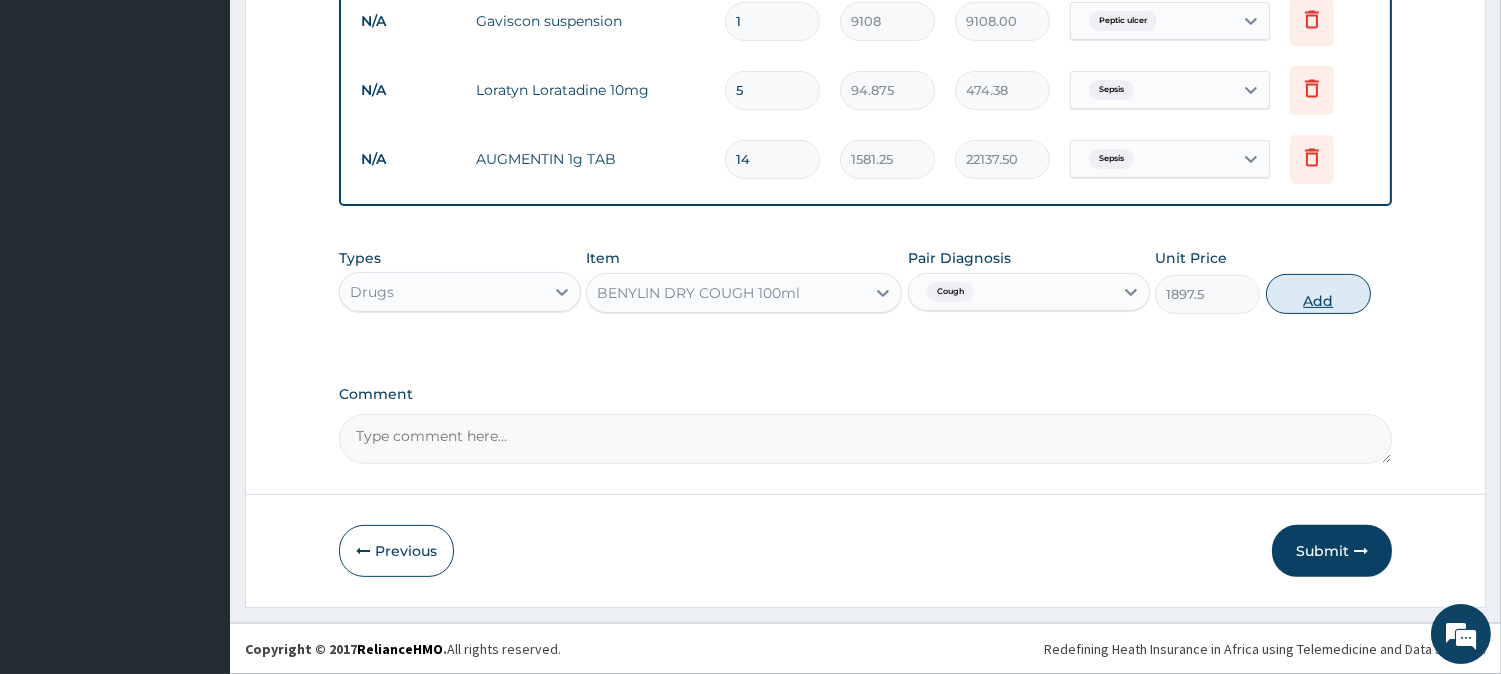 click on "Add" at bounding box center [1318, 294] 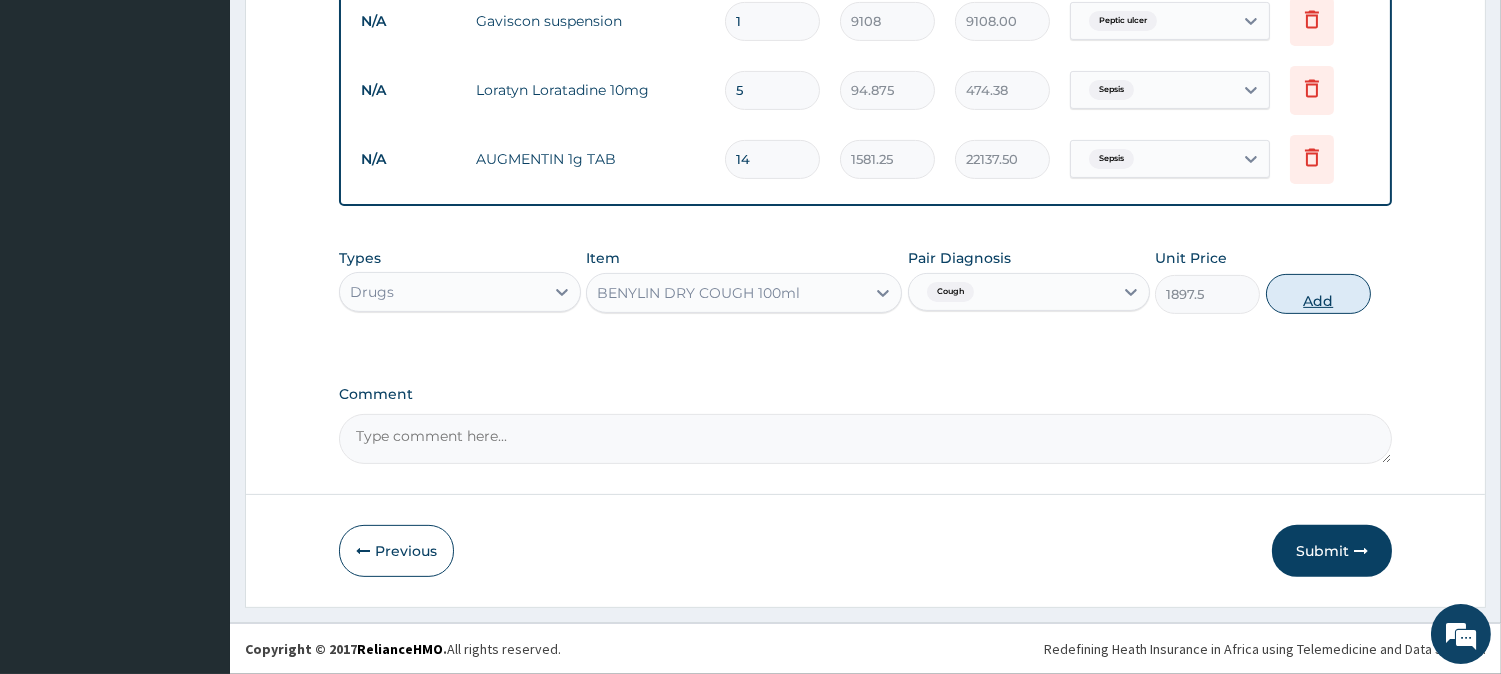 type on "0" 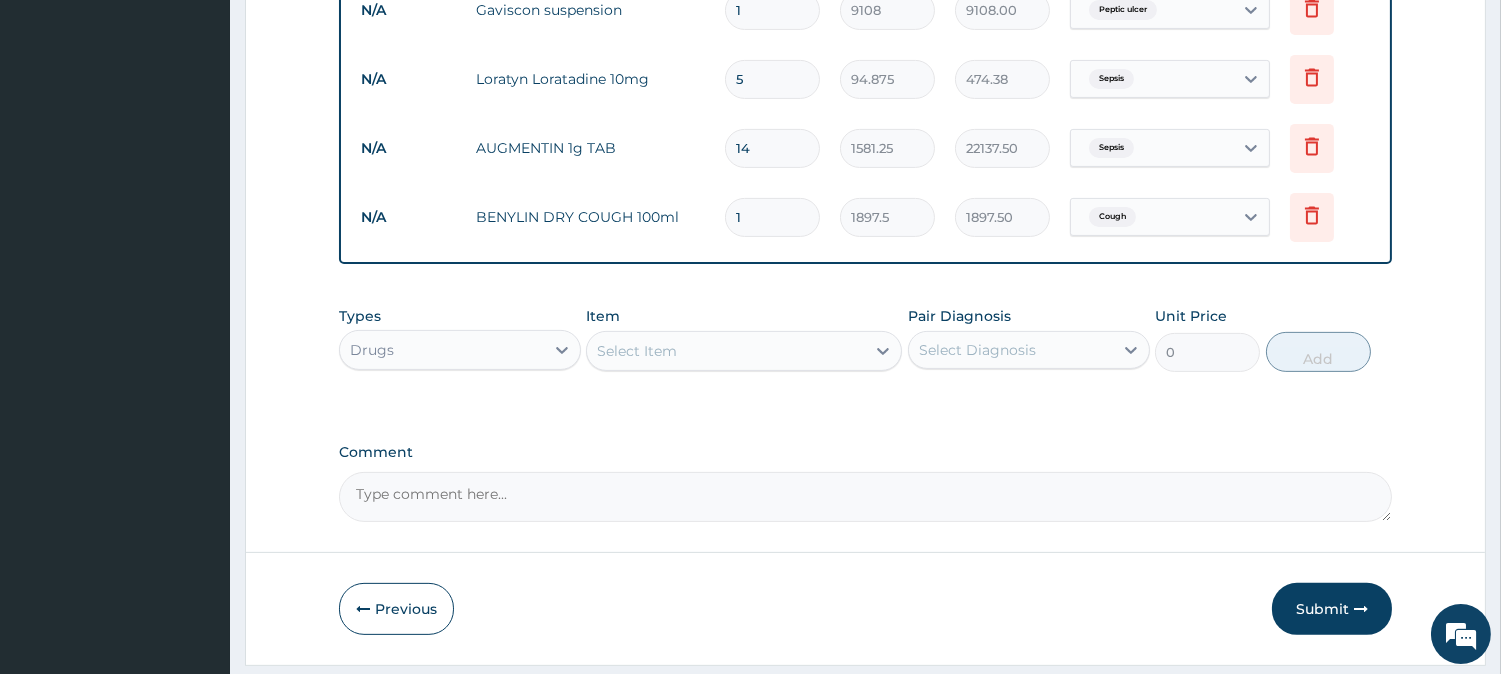 scroll, scrollTop: 1237, scrollLeft: 0, axis: vertical 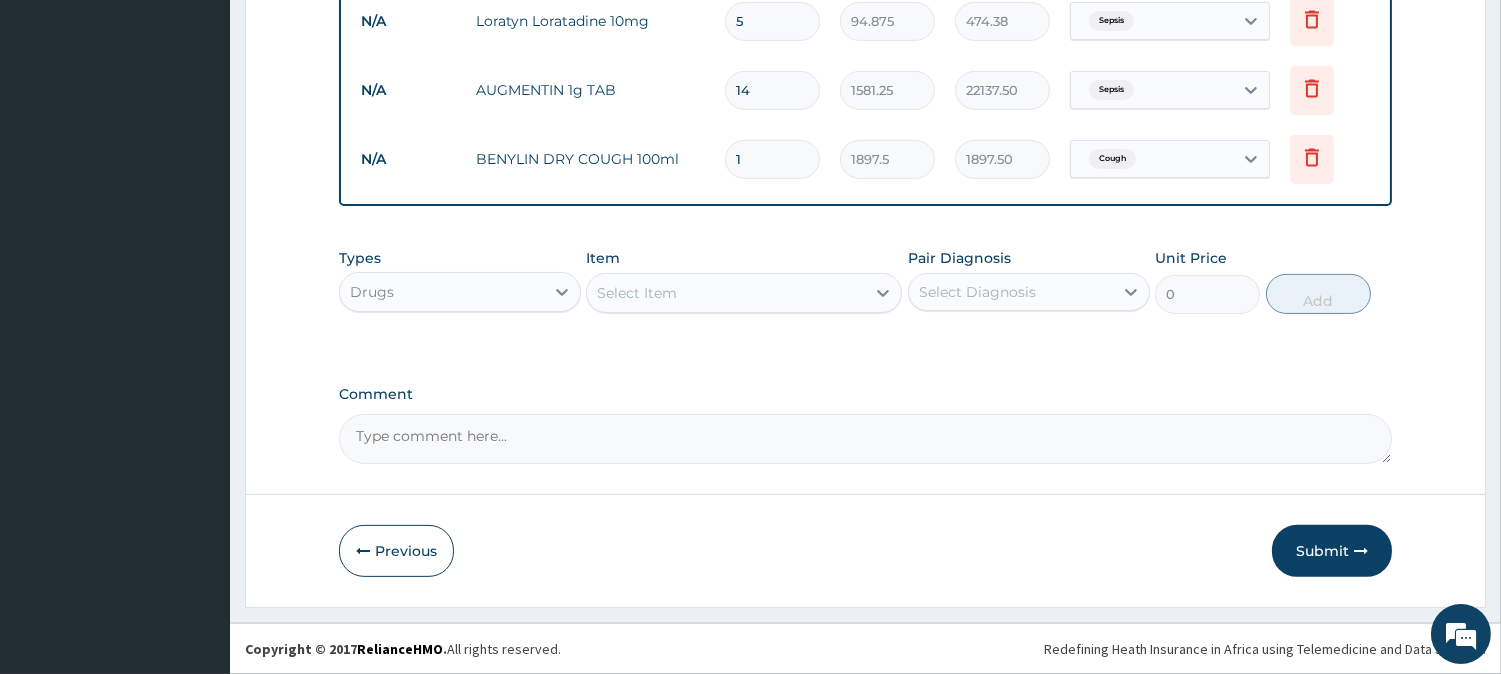 click on "Select Item" at bounding box center [726, 293] 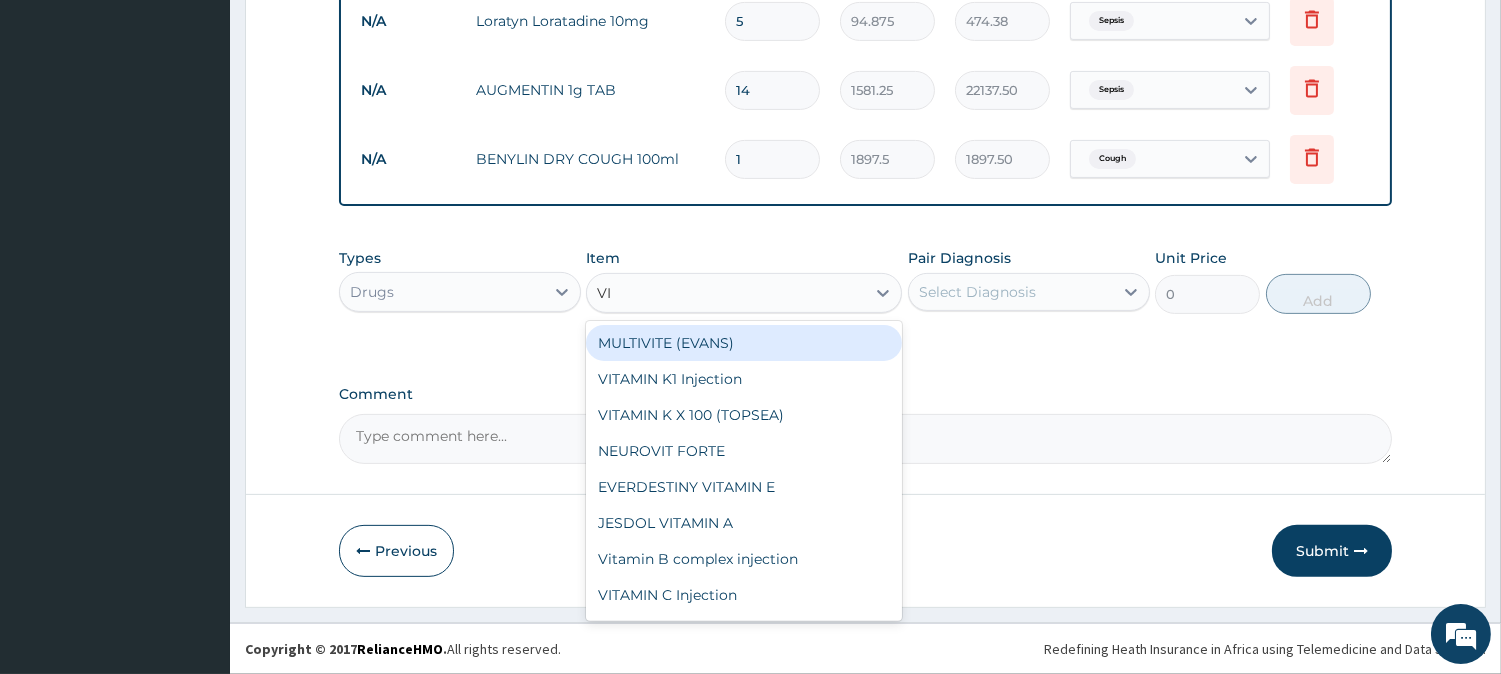 type on "VIT" 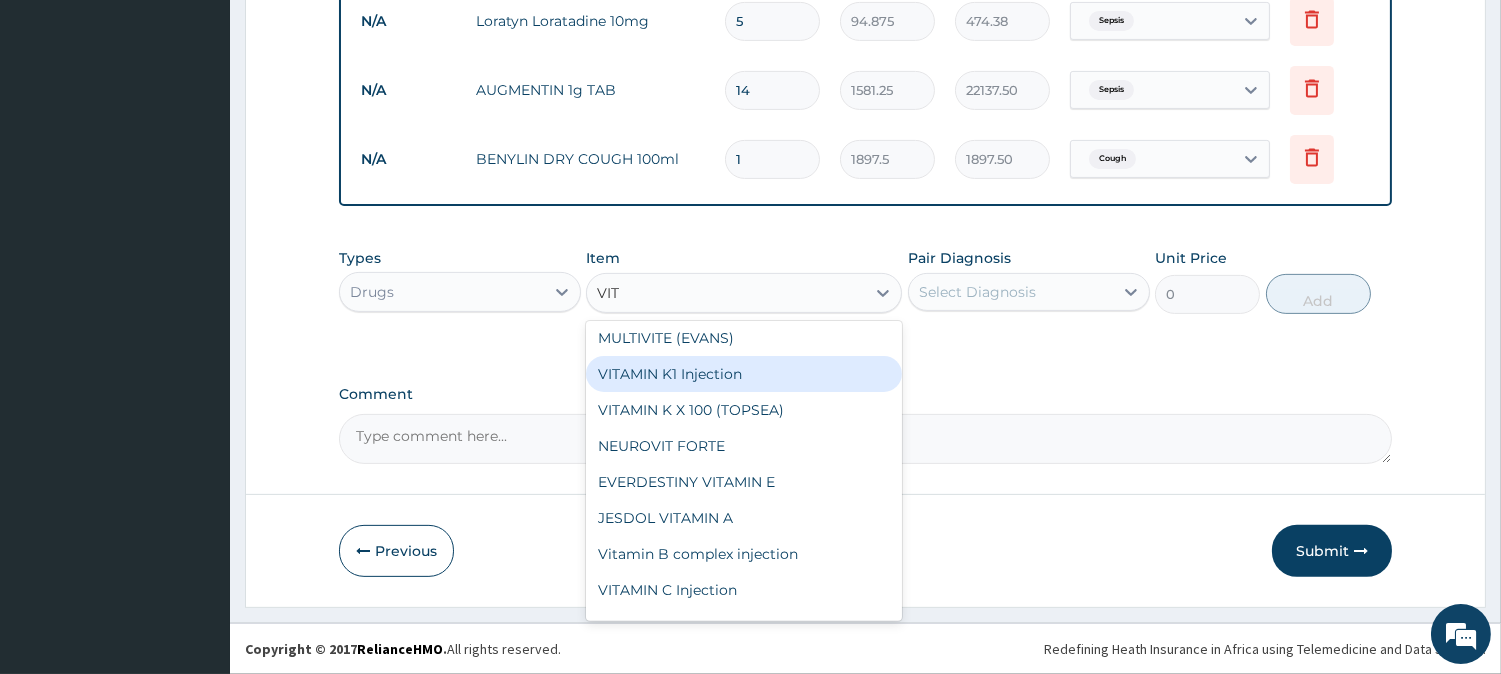 scroll, scrollTop: 0, scrollLeft: 0, axis: both 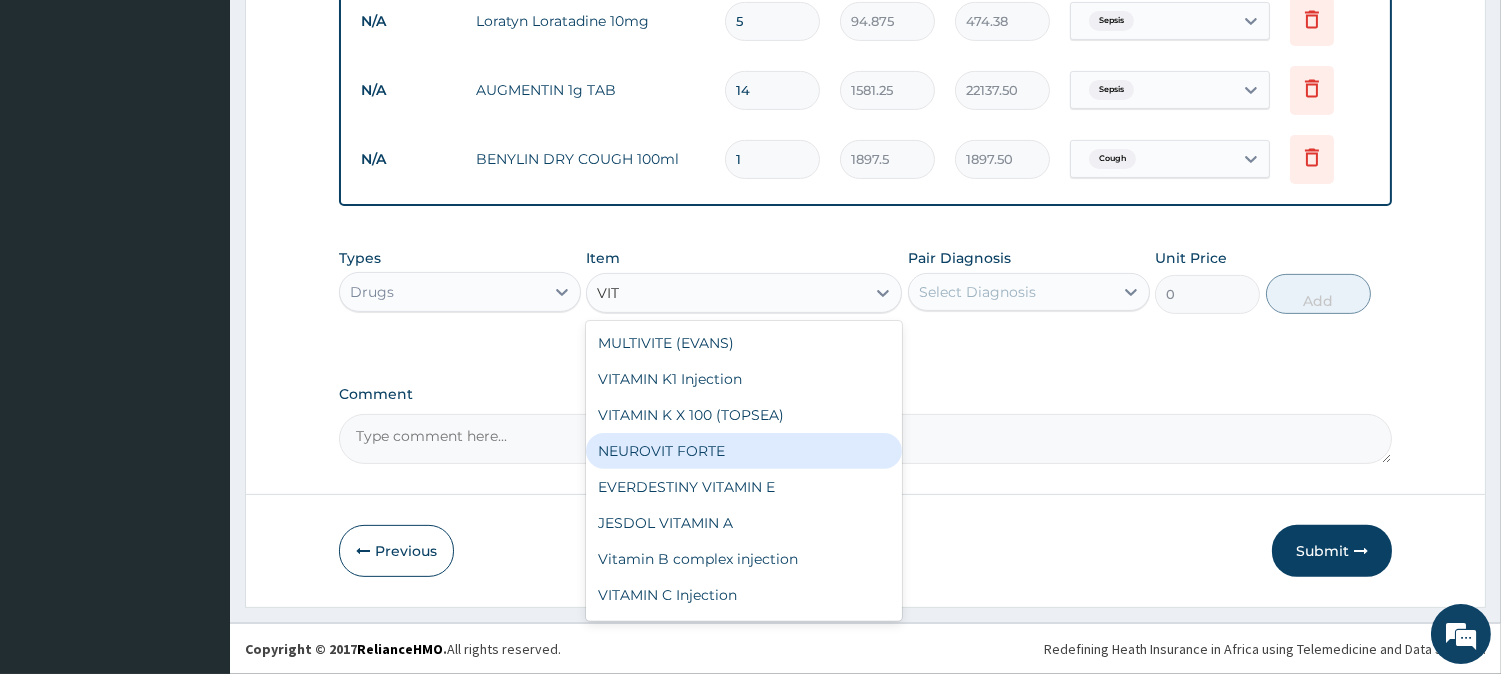 click on "NEUROVIT FORTE" at bounding box center (744, 451) 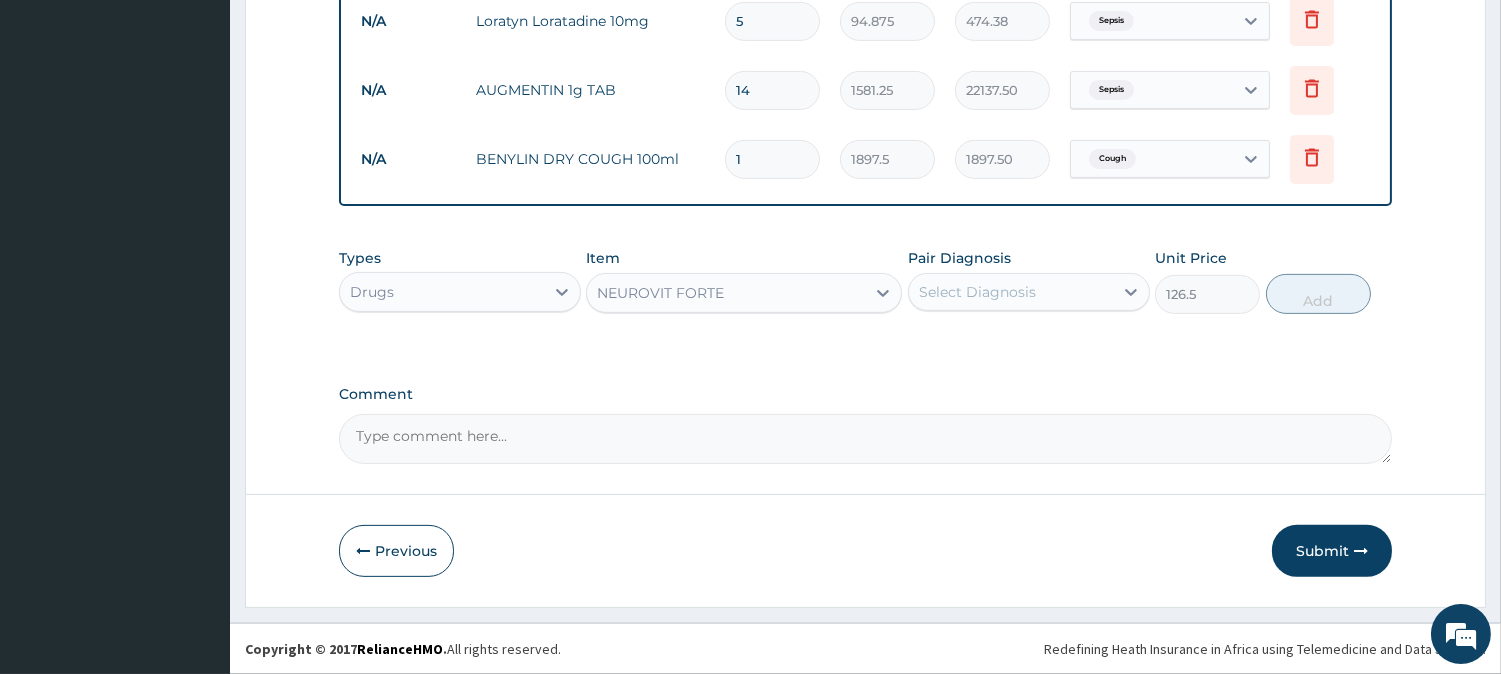click on "NEUROVIT FORTE" at bounding box center [726, 293] 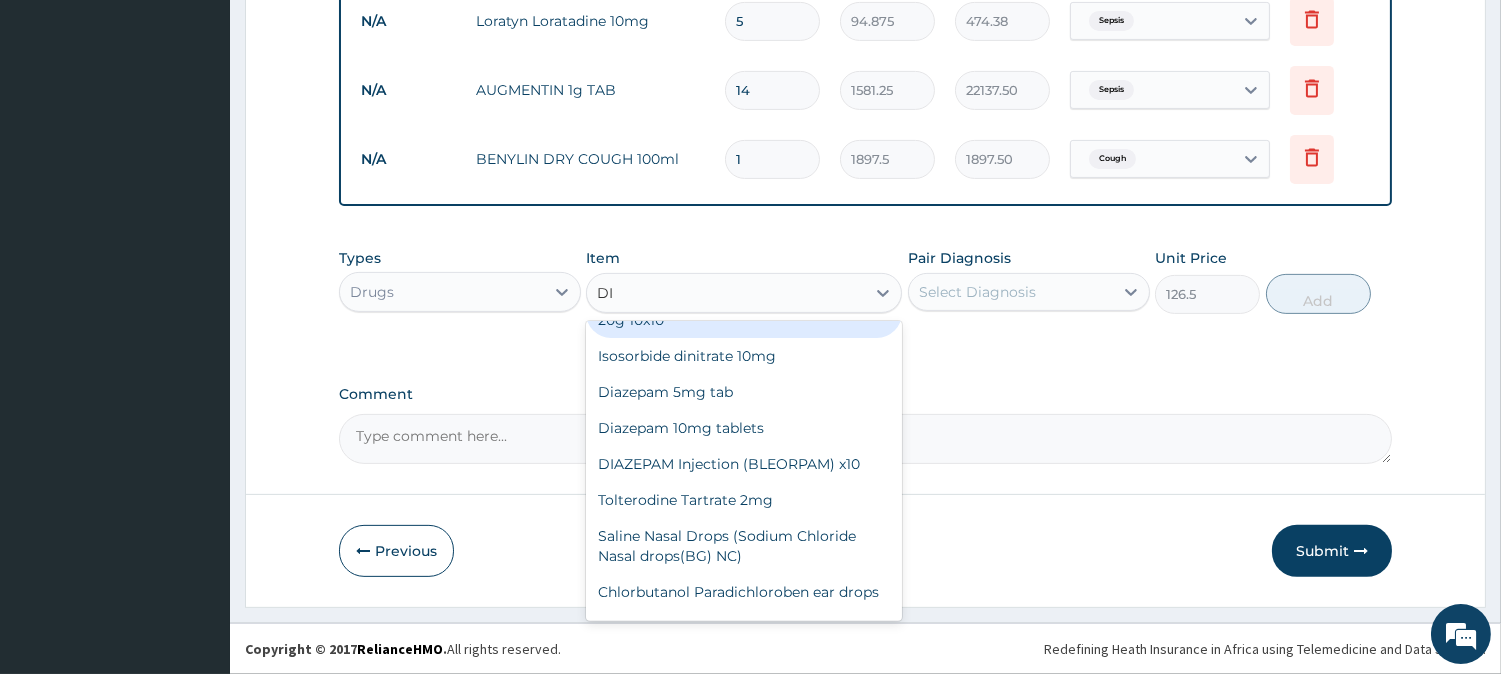 scroll, scrollTop: 0, scrollLeft: 0, axis: both 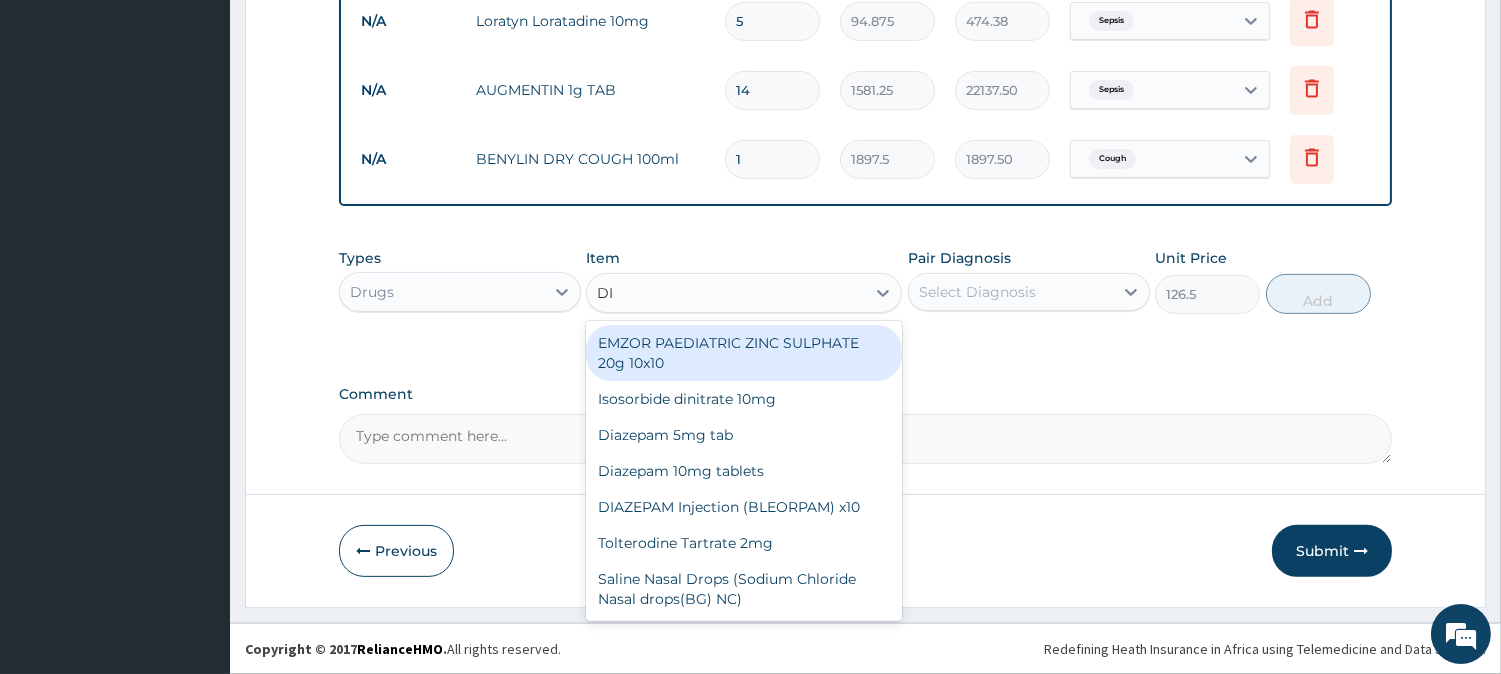 type on "DIC" 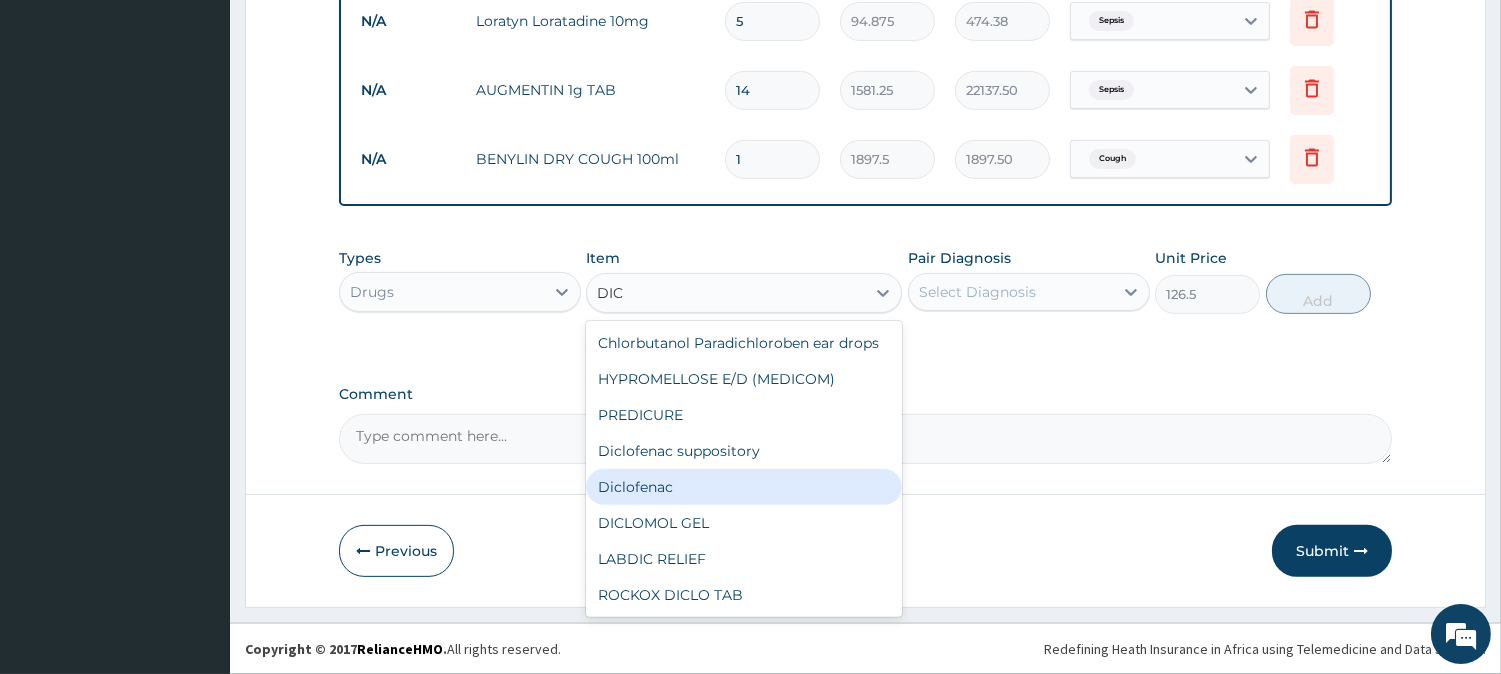 click on "Diclofenac" at bounding box center [744, 487] 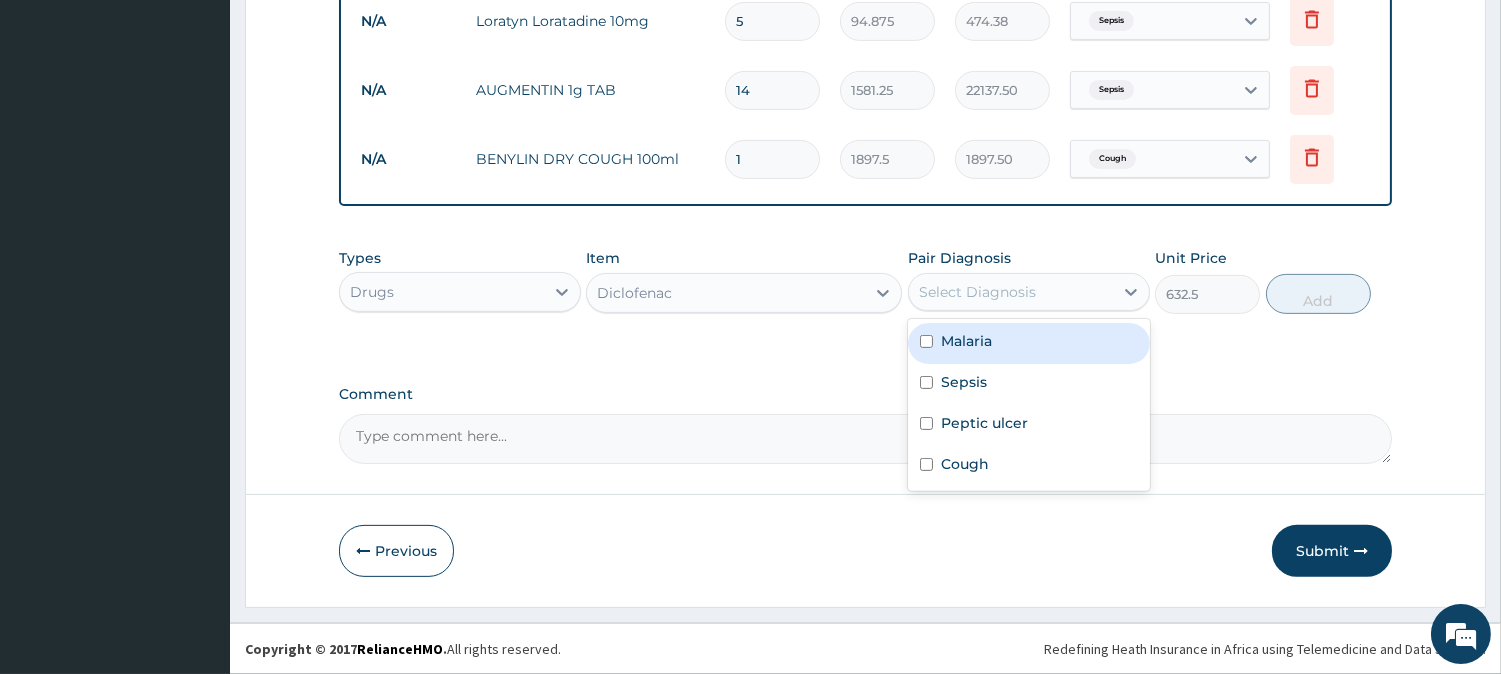 click on "Select Diagnosis" at bounding box center [1011, 292] 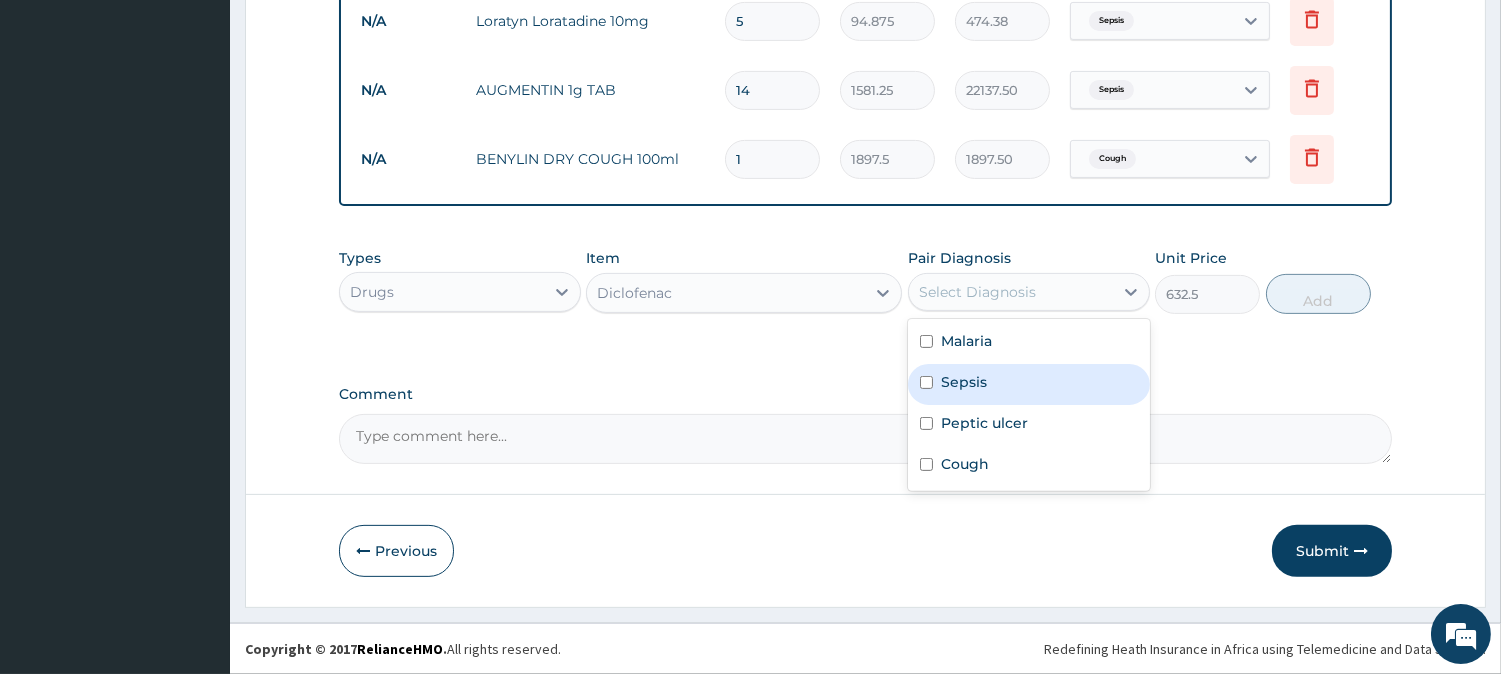 click on "Sepsis" at bounding box center (1029, 384) 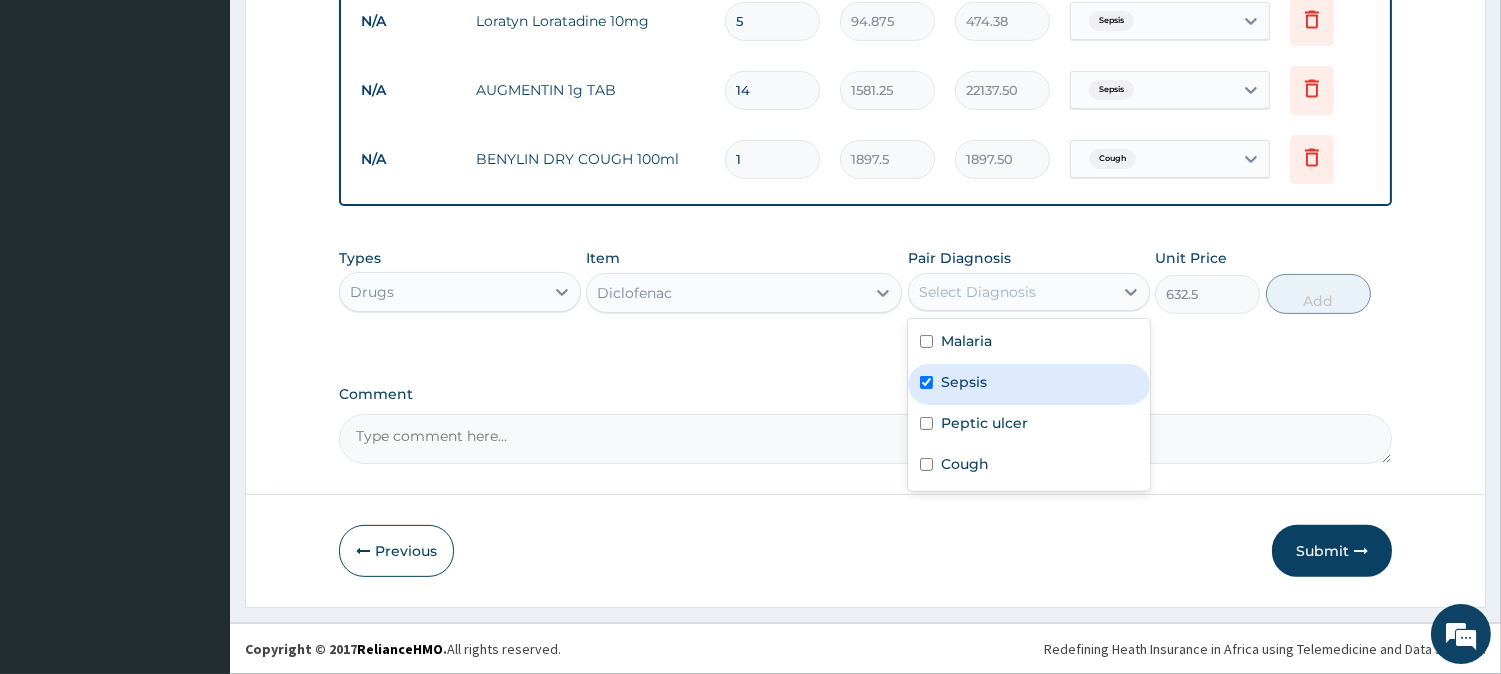 checkbox on "true" 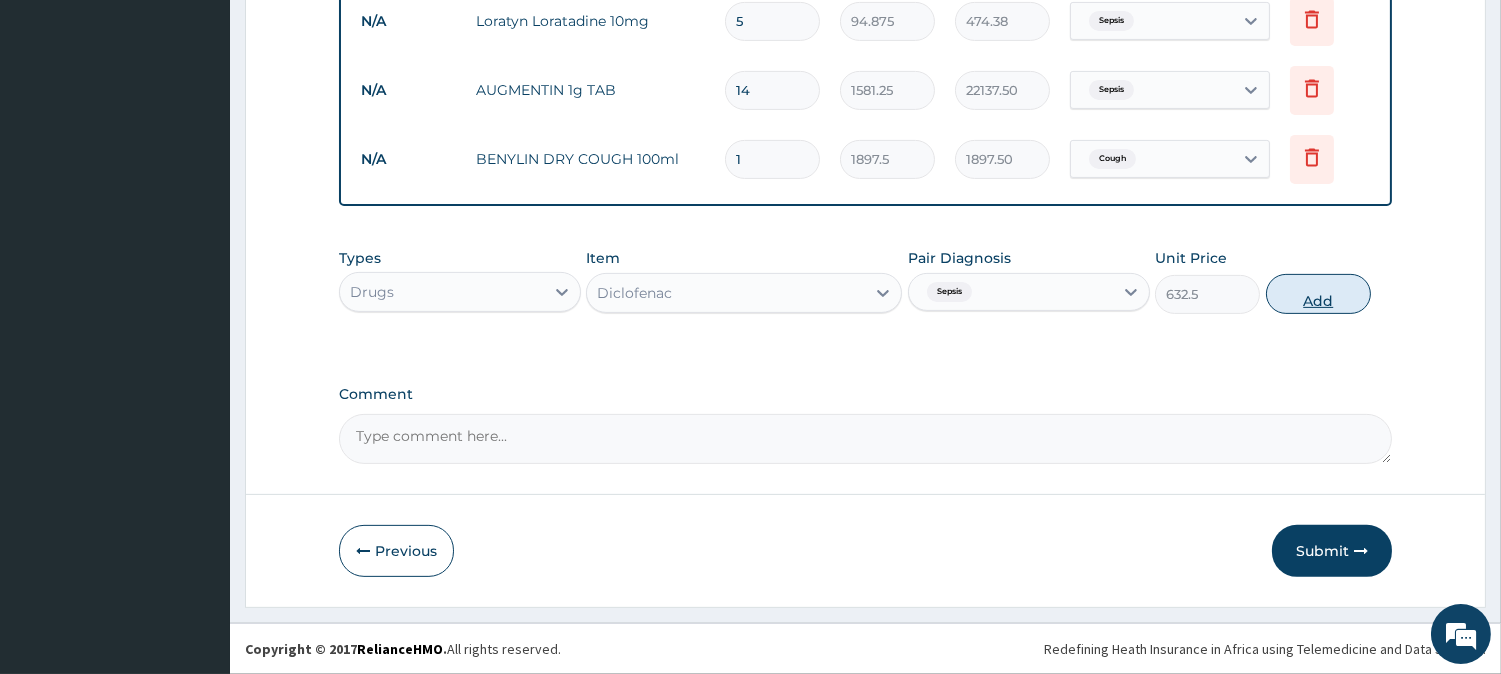 click on "Add" at bounding box center [1318, 294] 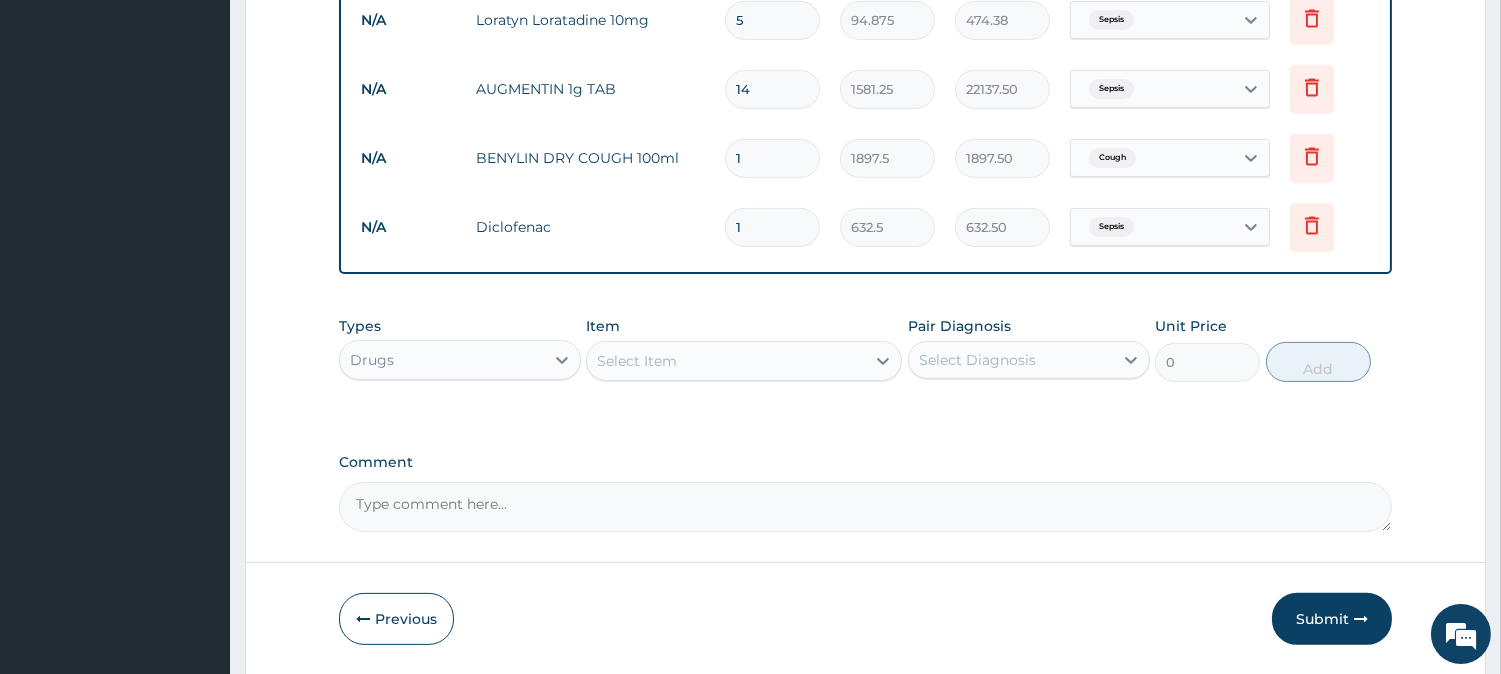 type on "10" 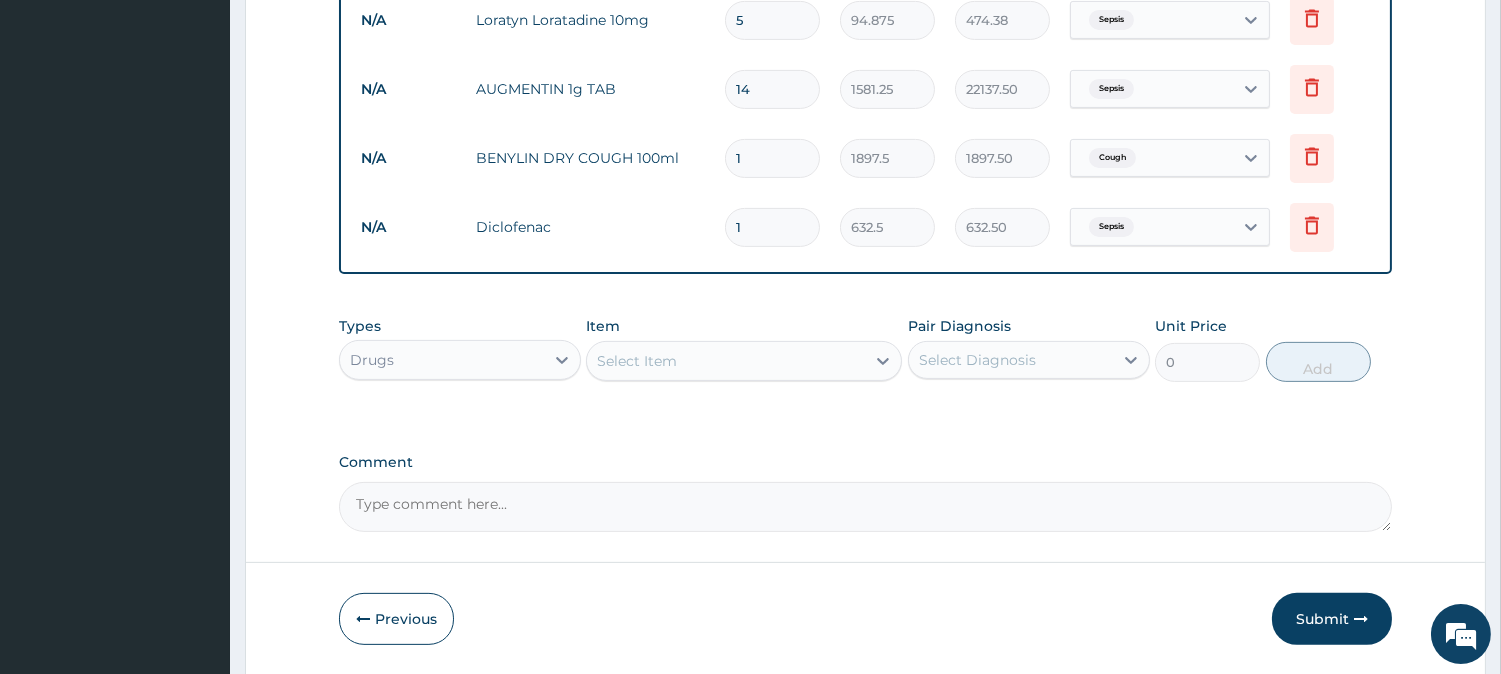 type on "6325.00" 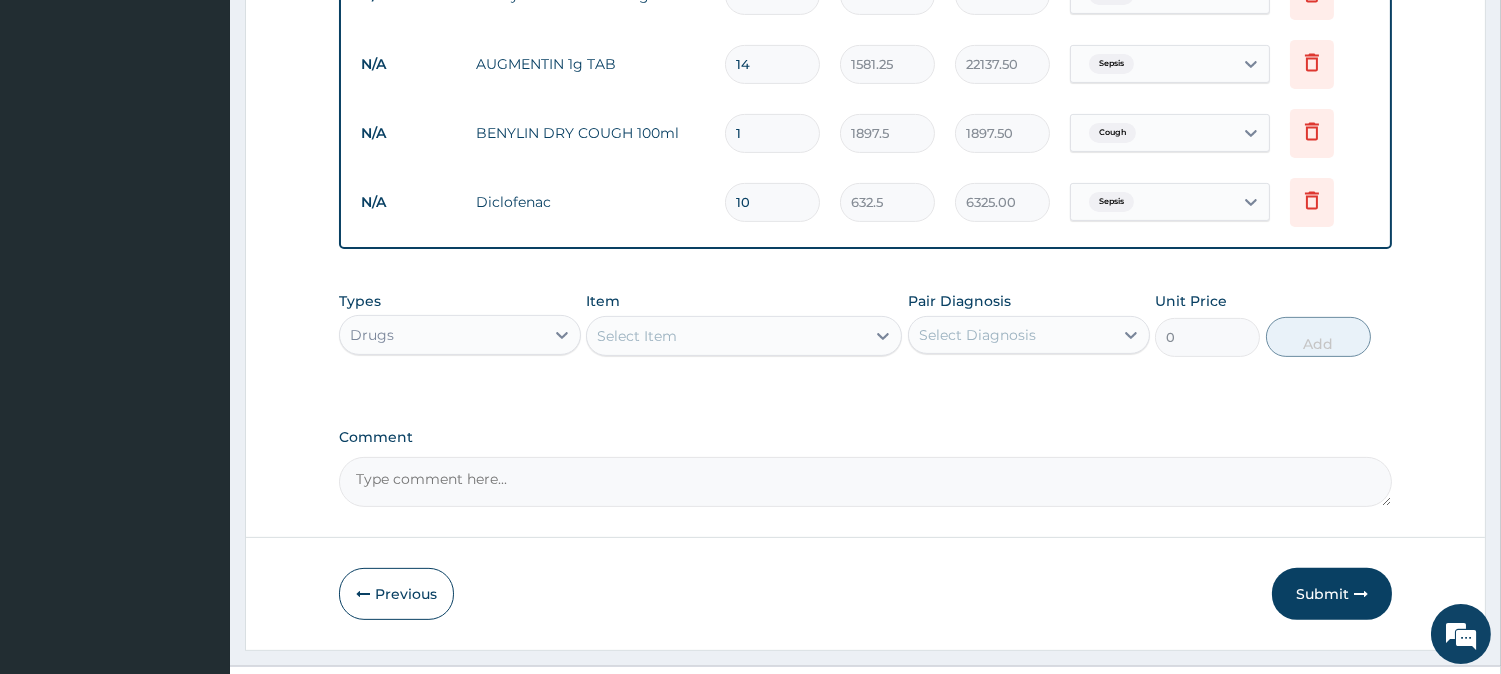 scroll, scrollTop: 1307, scrollLeft: 0, axis: vertical 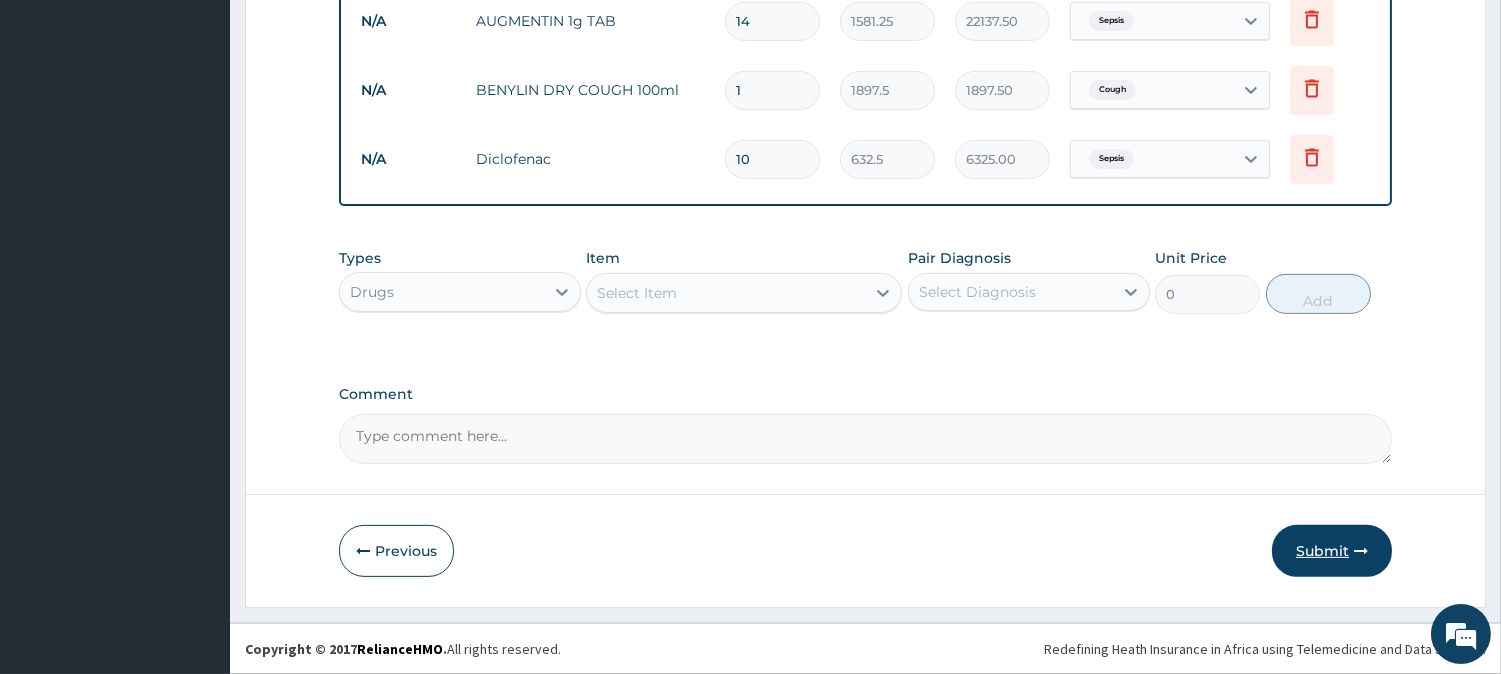 type on "10" 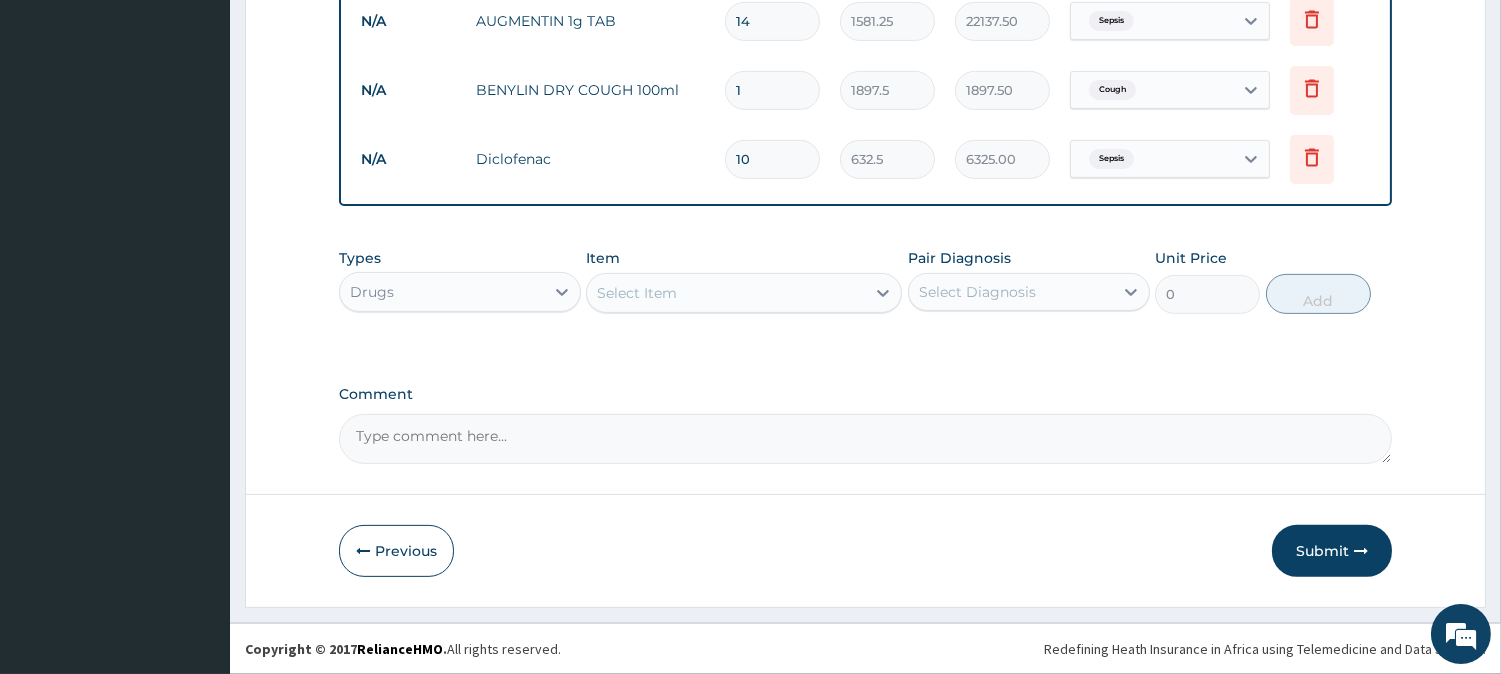 click on "Submit" at bounding box center (1332, 551) 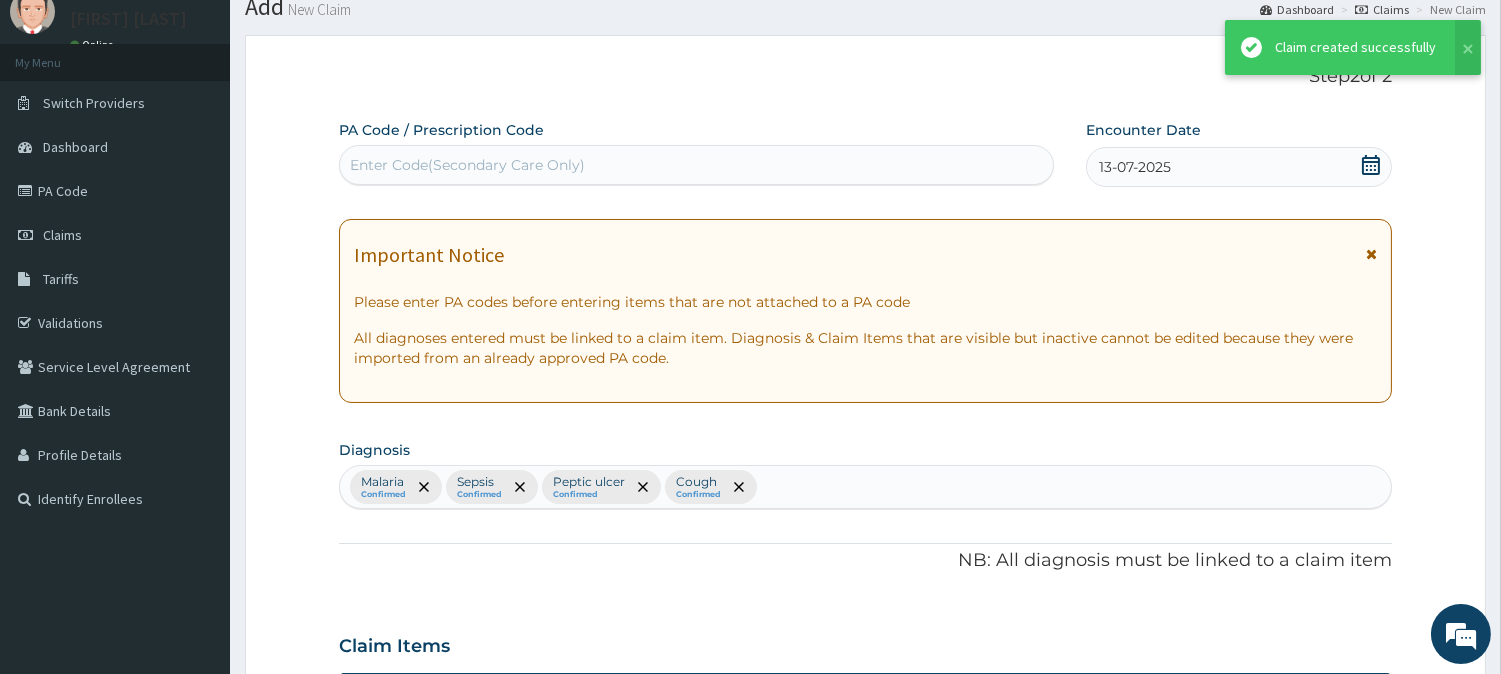scroll, scrollTop: 1307, scrollLeft: 0, axis: vertical 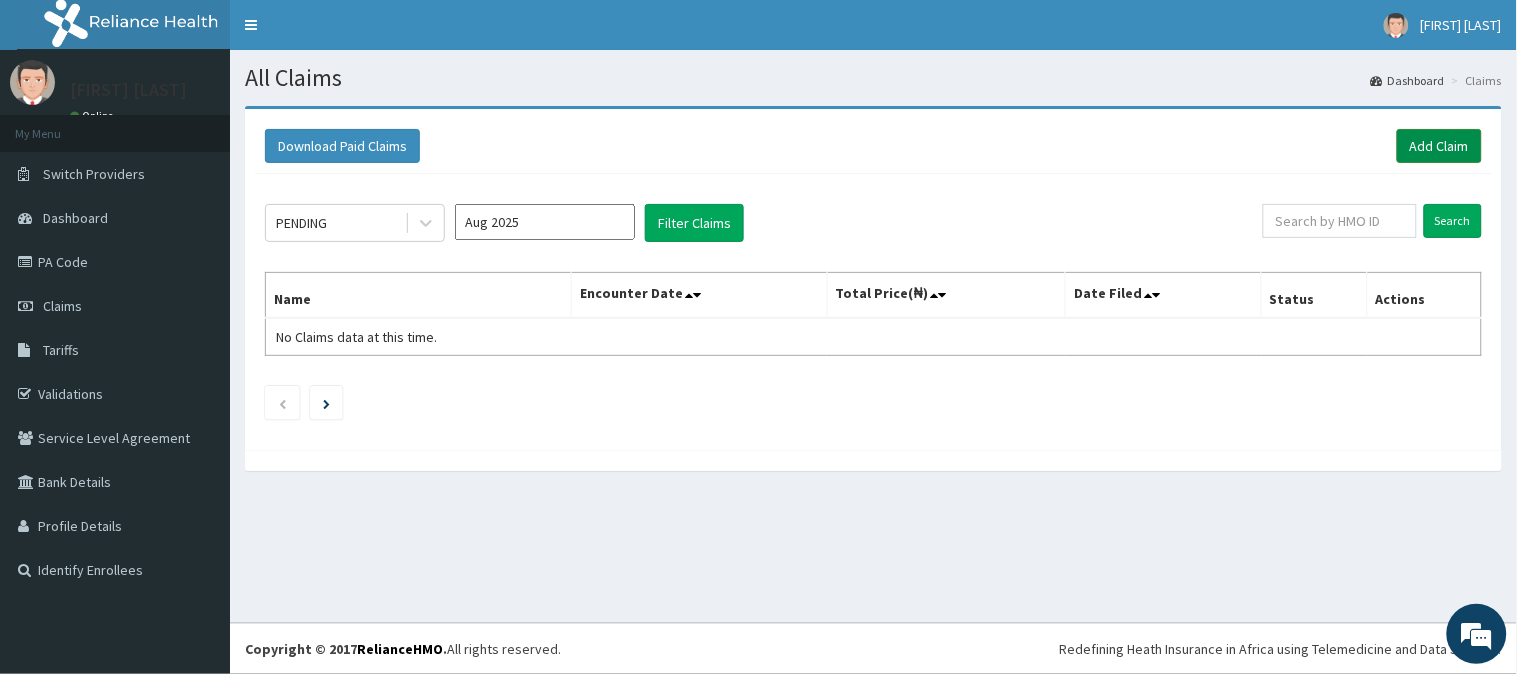 click on "Add Claim" at bounding box center (1439, 146) 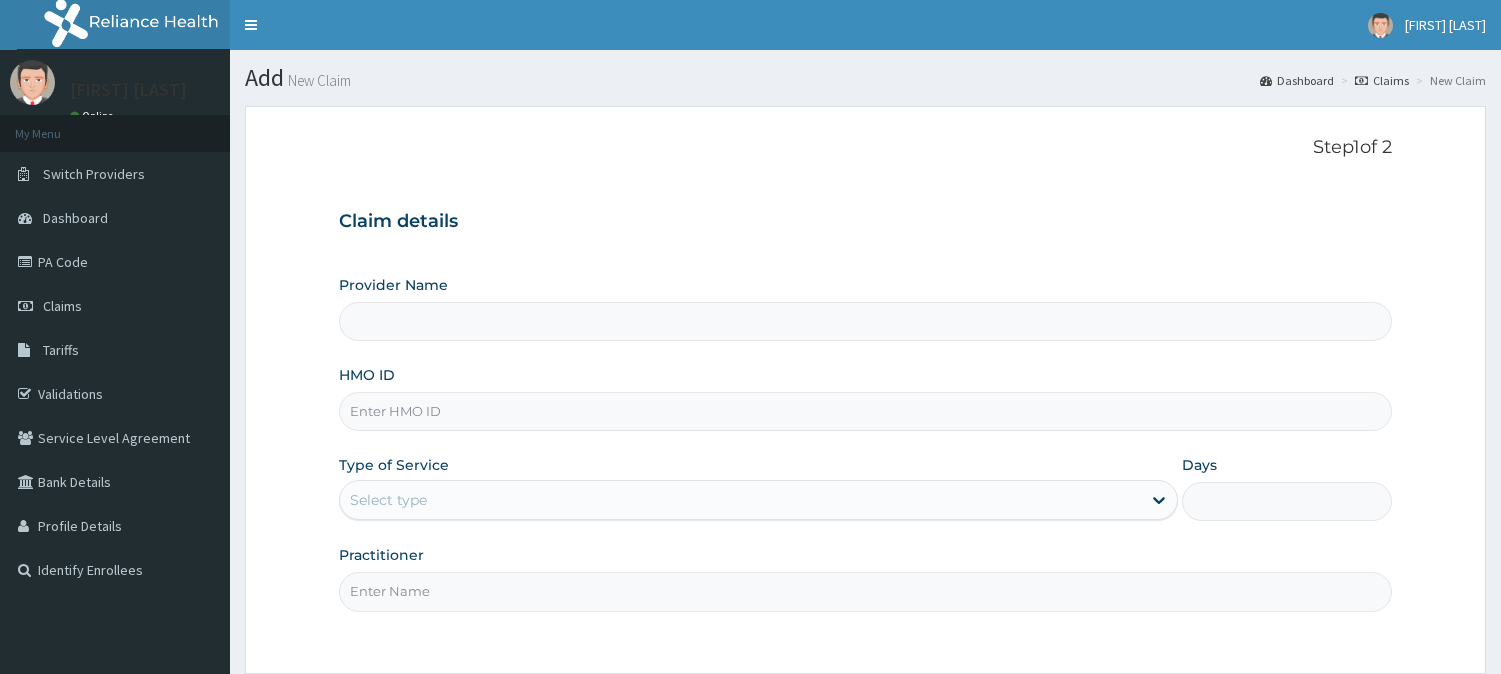 scroll, scrollTop: 0, scrollLeft: 0, axis: both 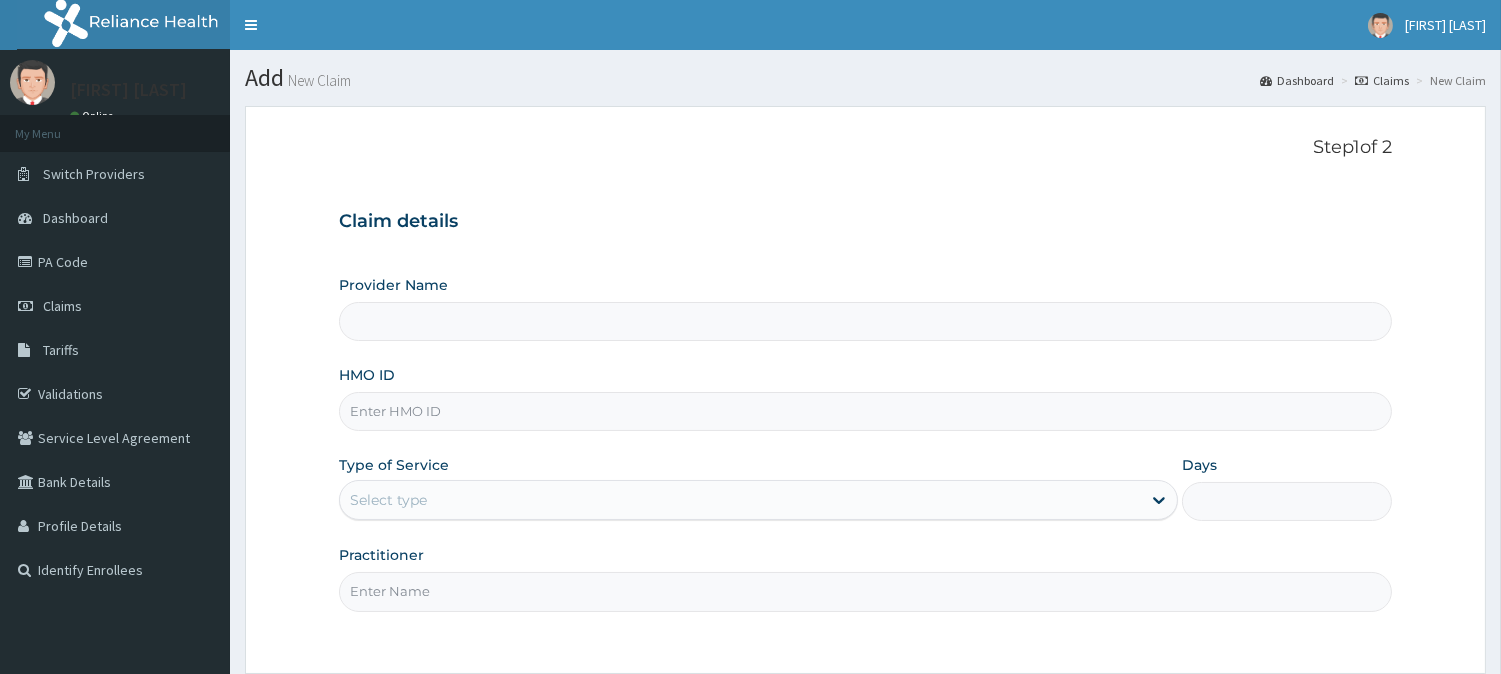 type on "Vigor Hospitals" 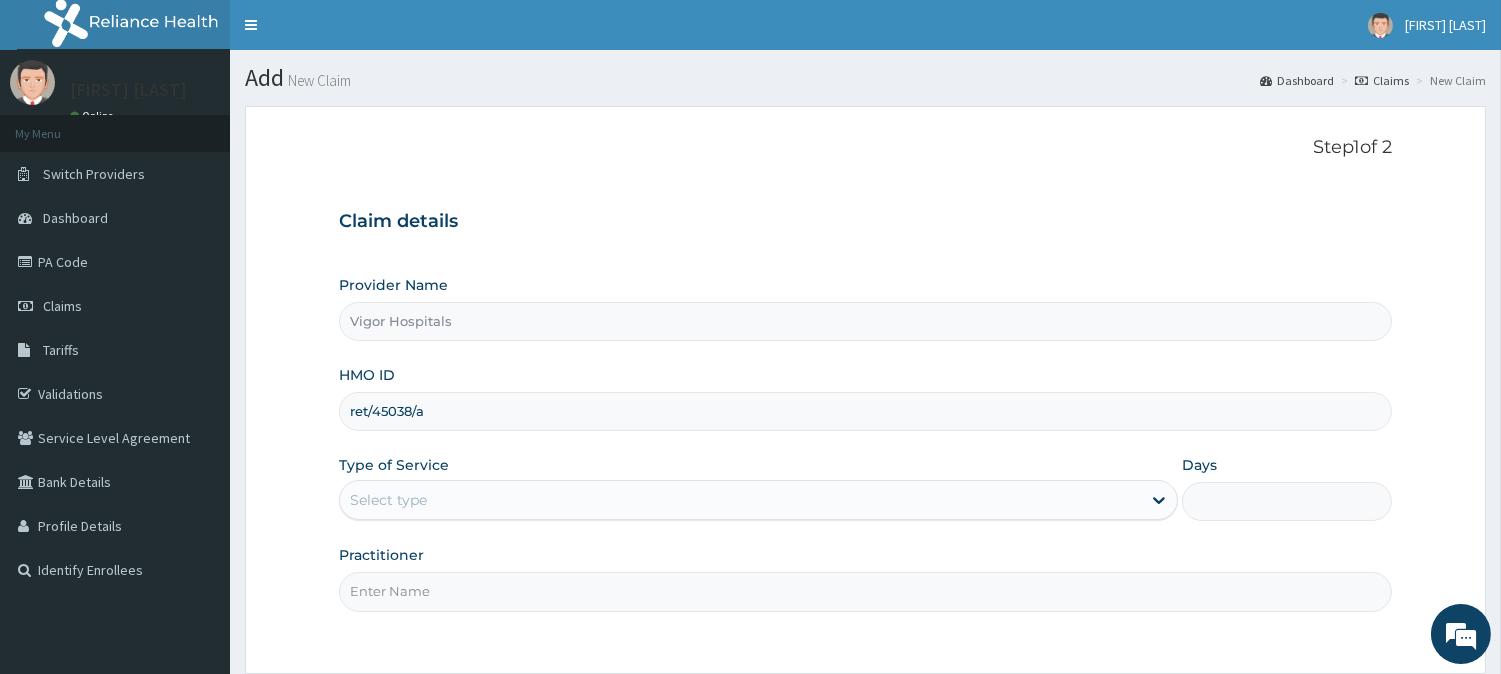 click on "ret/45038/a" at bounding box center [865, 411] 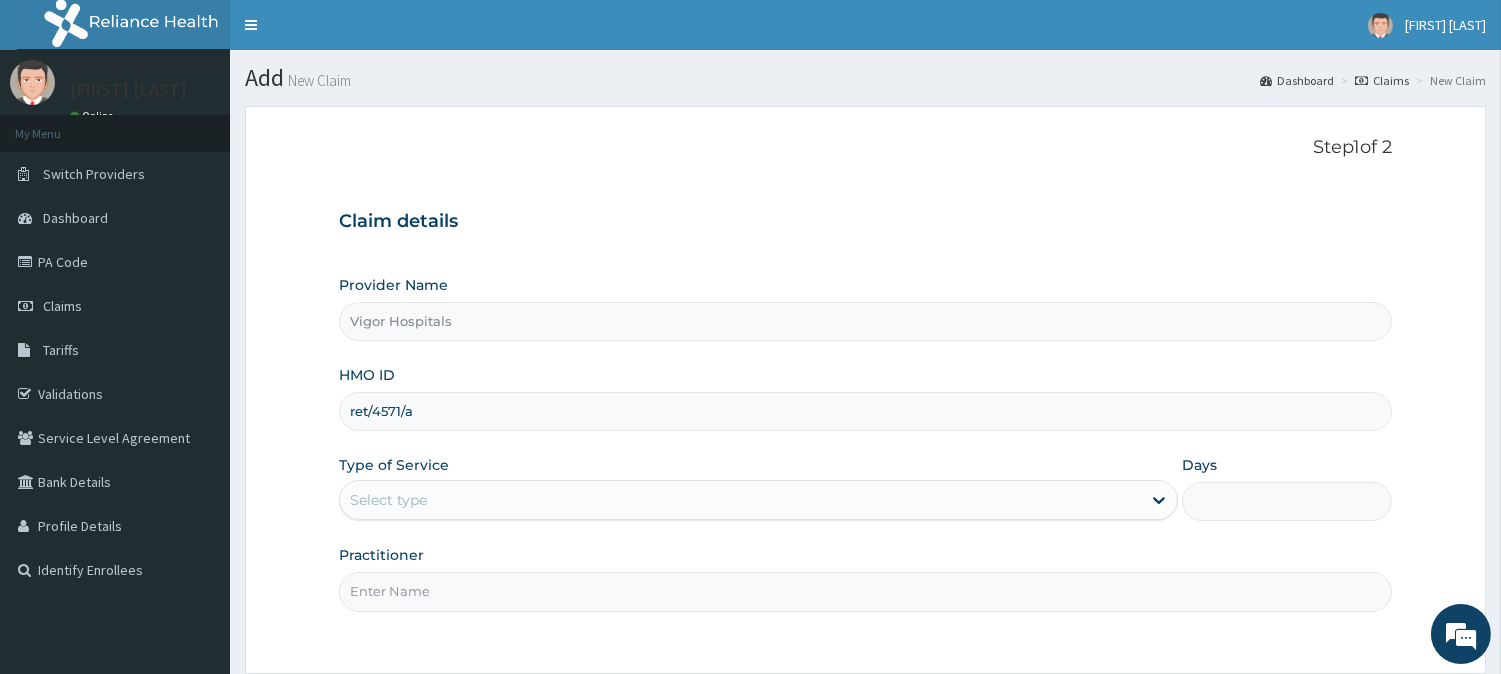 scroll, scrollTop: 0, scrollLeft: 0, axis: both 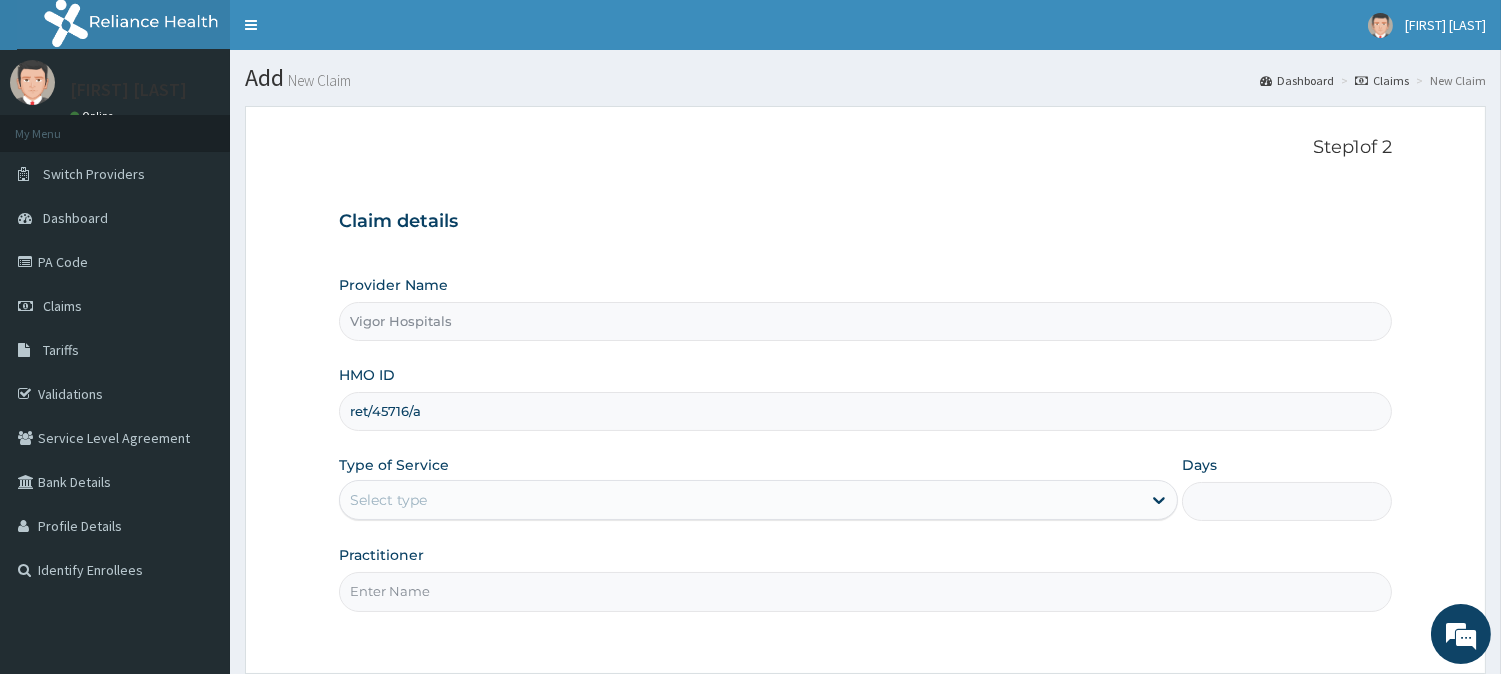type on "ret/45716/a" 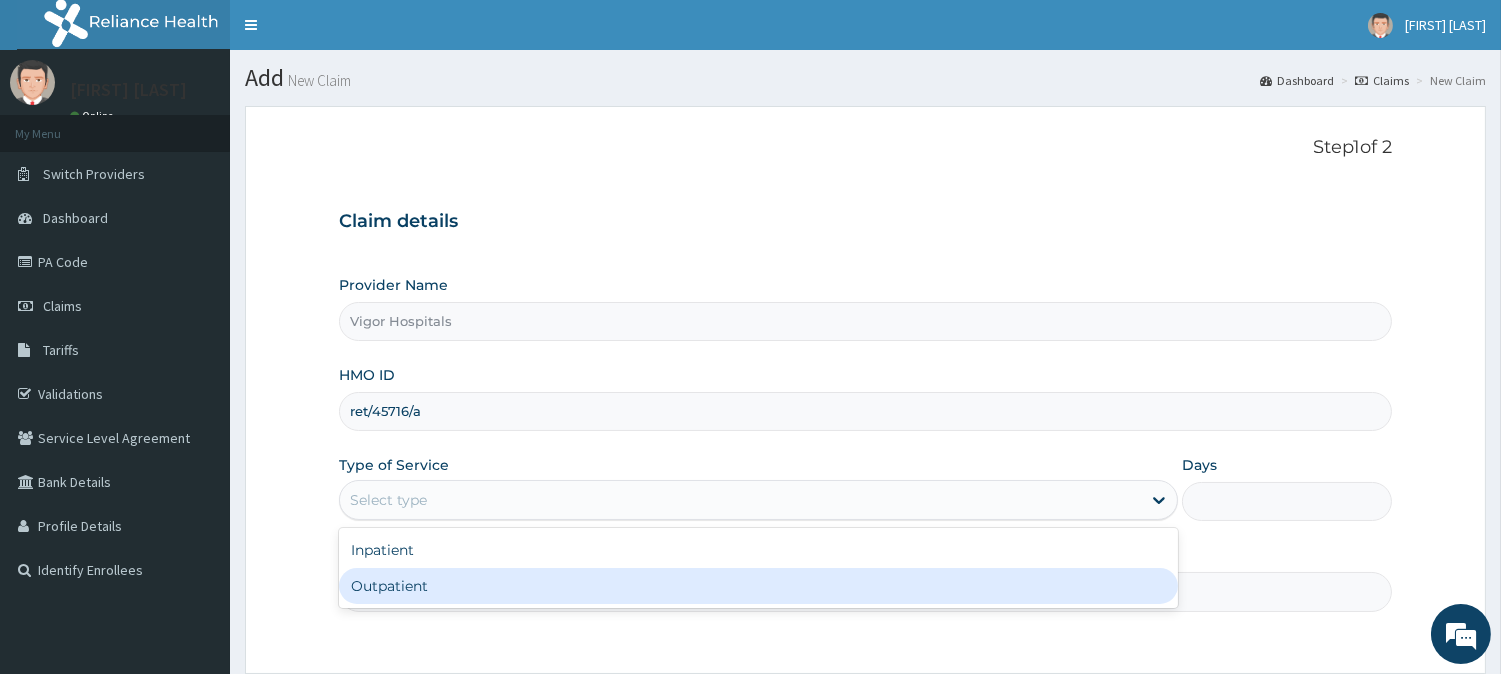 click on "Outpatient" at bounding box center (758, 586) 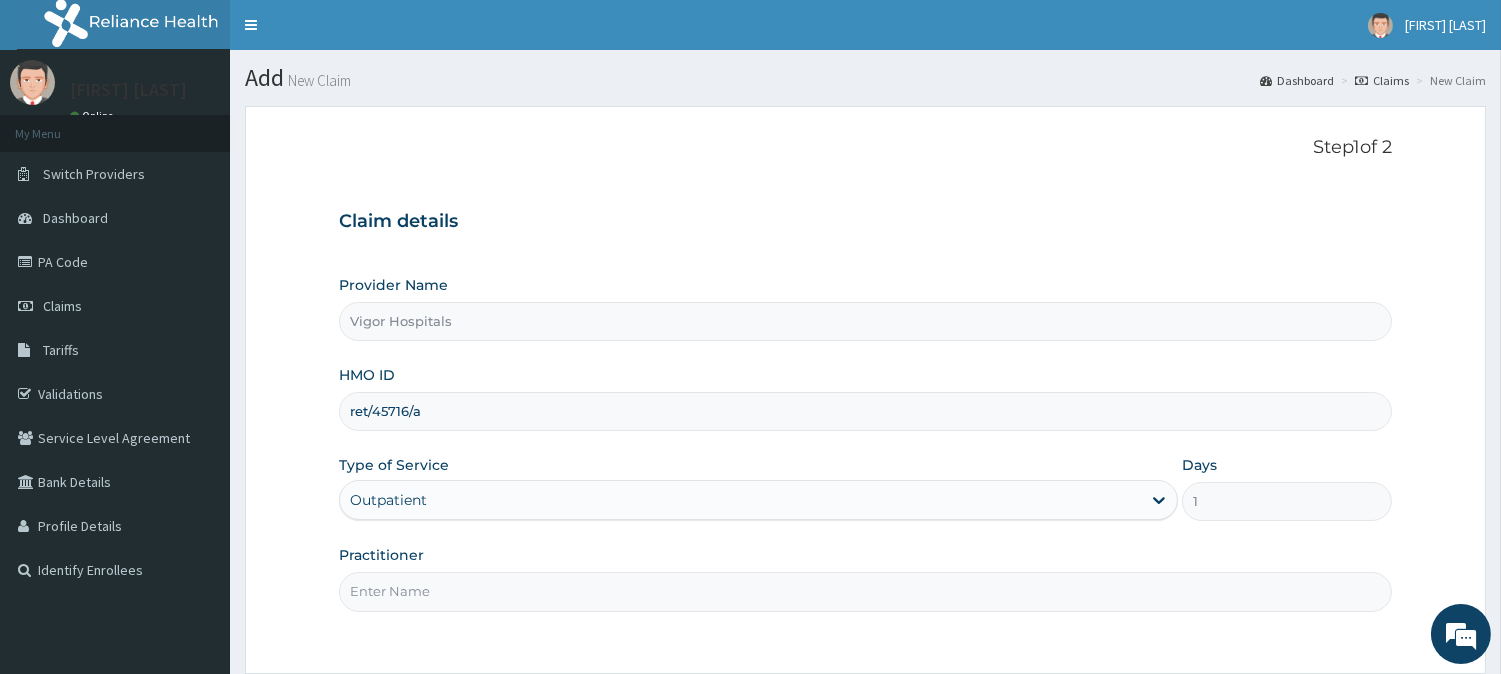 click on "Practitioner" at bounding box center (865, 591) 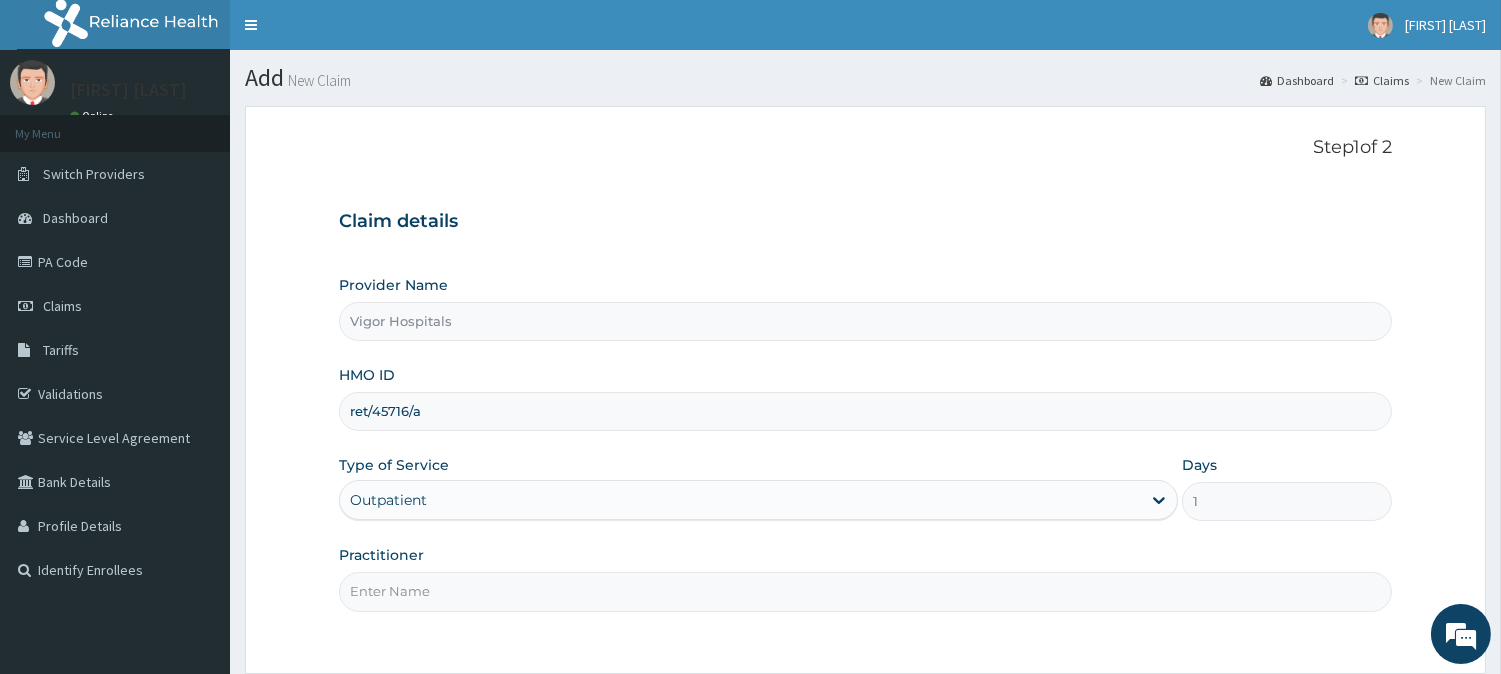 type on "DR [FIRST] [LAST]" 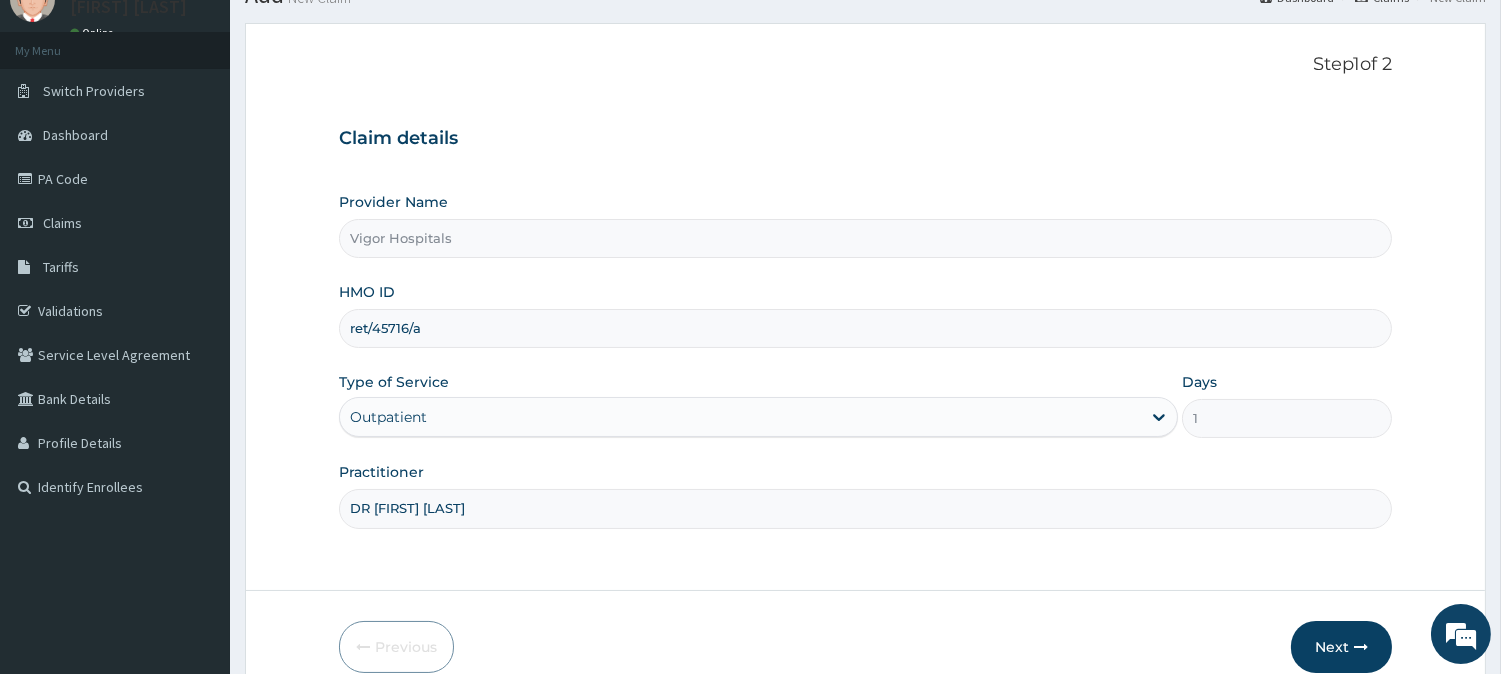 scroll, scrollTop: 178, scrollLeft: 0, axis: vertical 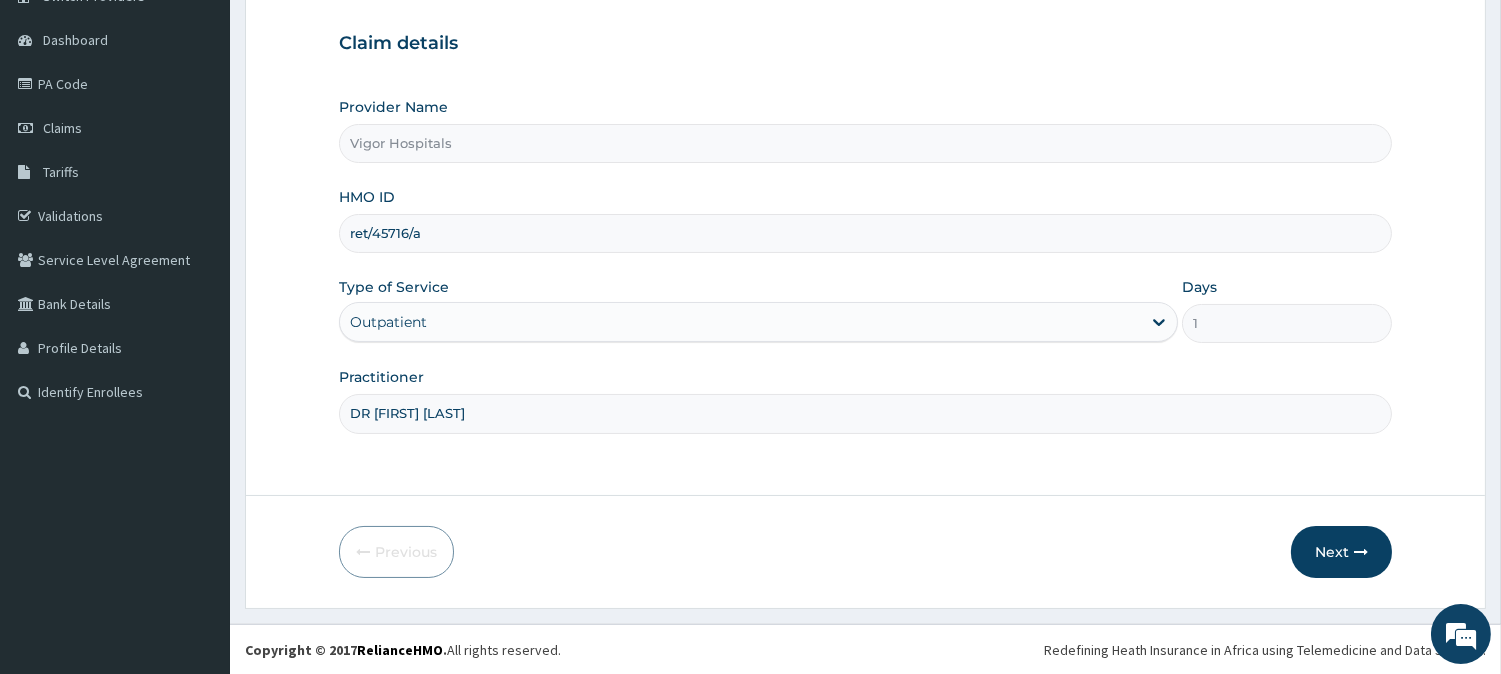 click on "Step  1  of 2 Claim details Provider Name Vigor Hospitals HMO ID ret/45716/a Type of Service Outpatient Days 1 Practitioner DR GABRIEL OFFOMATA     Previous   Next" at bounding box center (865, 268) 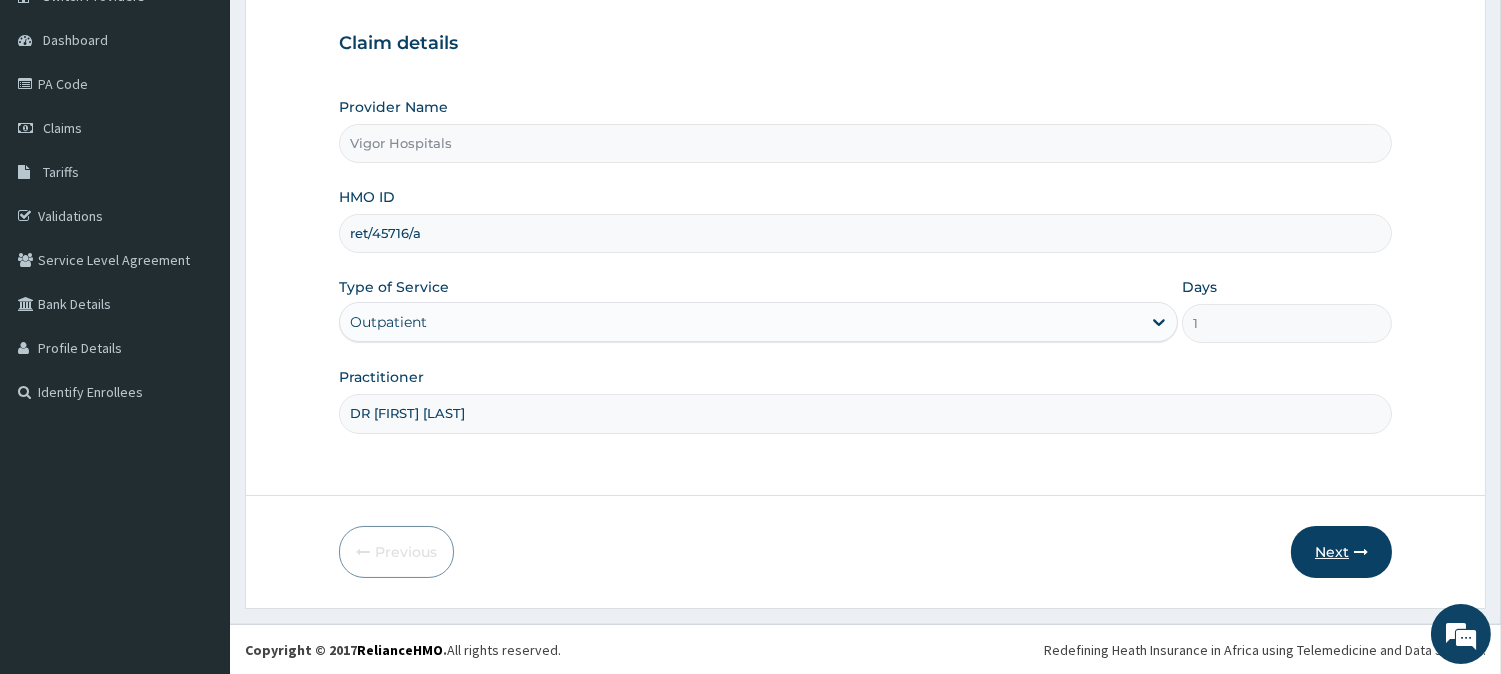 click on "Next" at bounding box center (1341, 552) 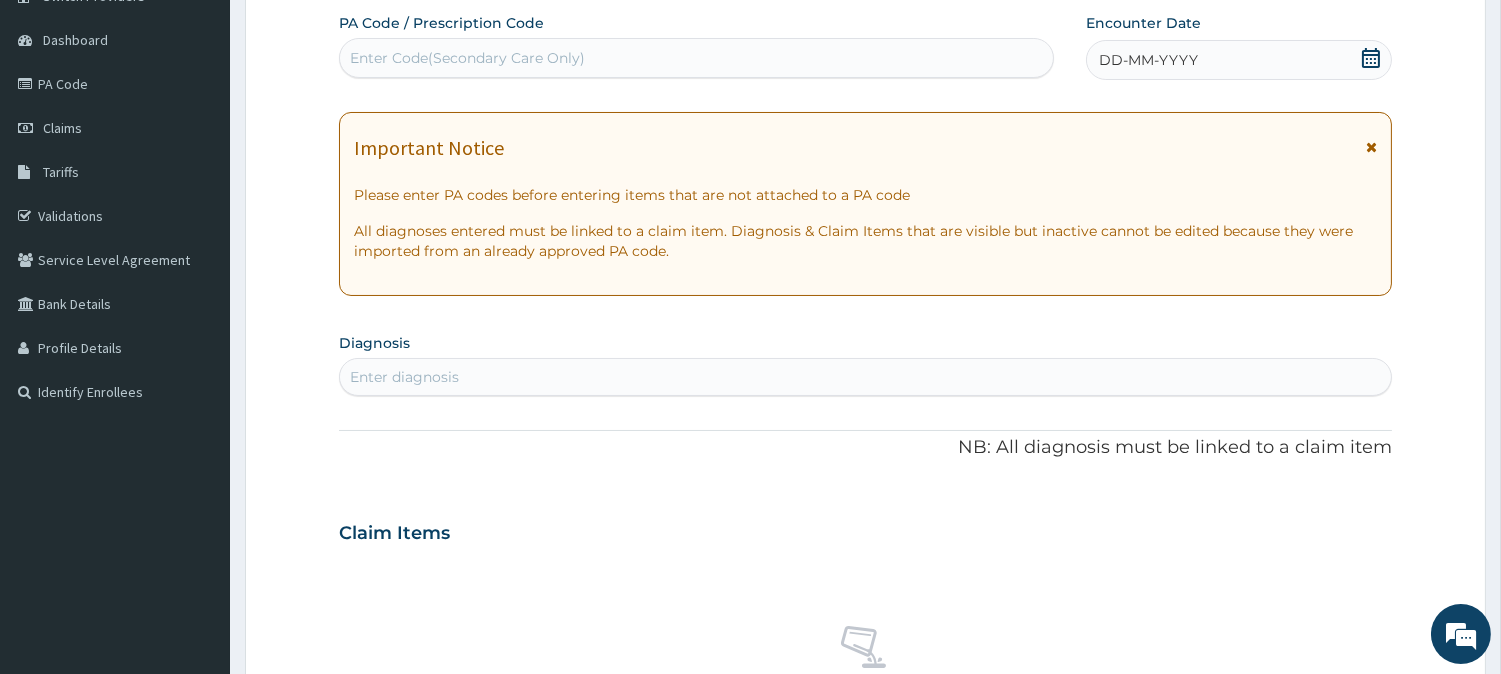 drag, startPoint x: 1145, startPoint y: 47, endPoint x: 1135, endPoint y: 62, distance: 18.027756 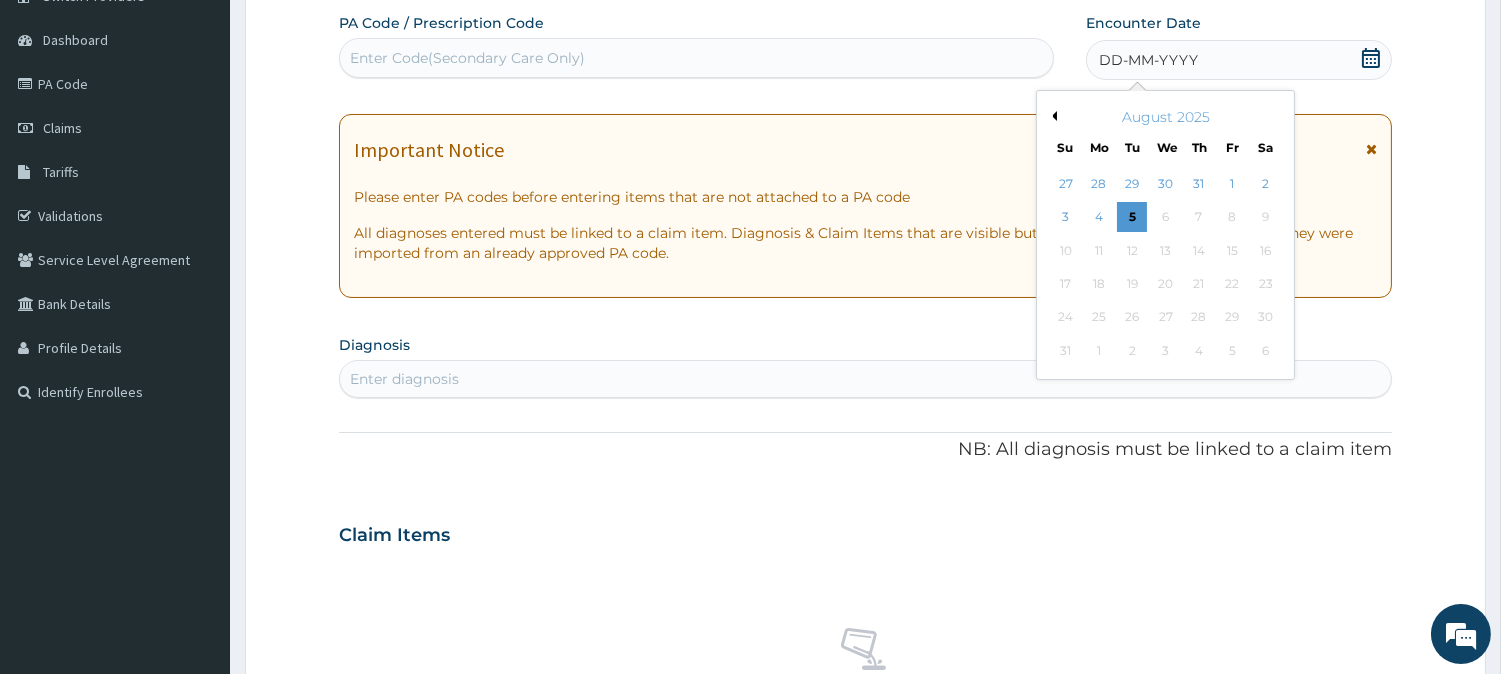 click on "Previous Month" at bounding box center [1052, 116] 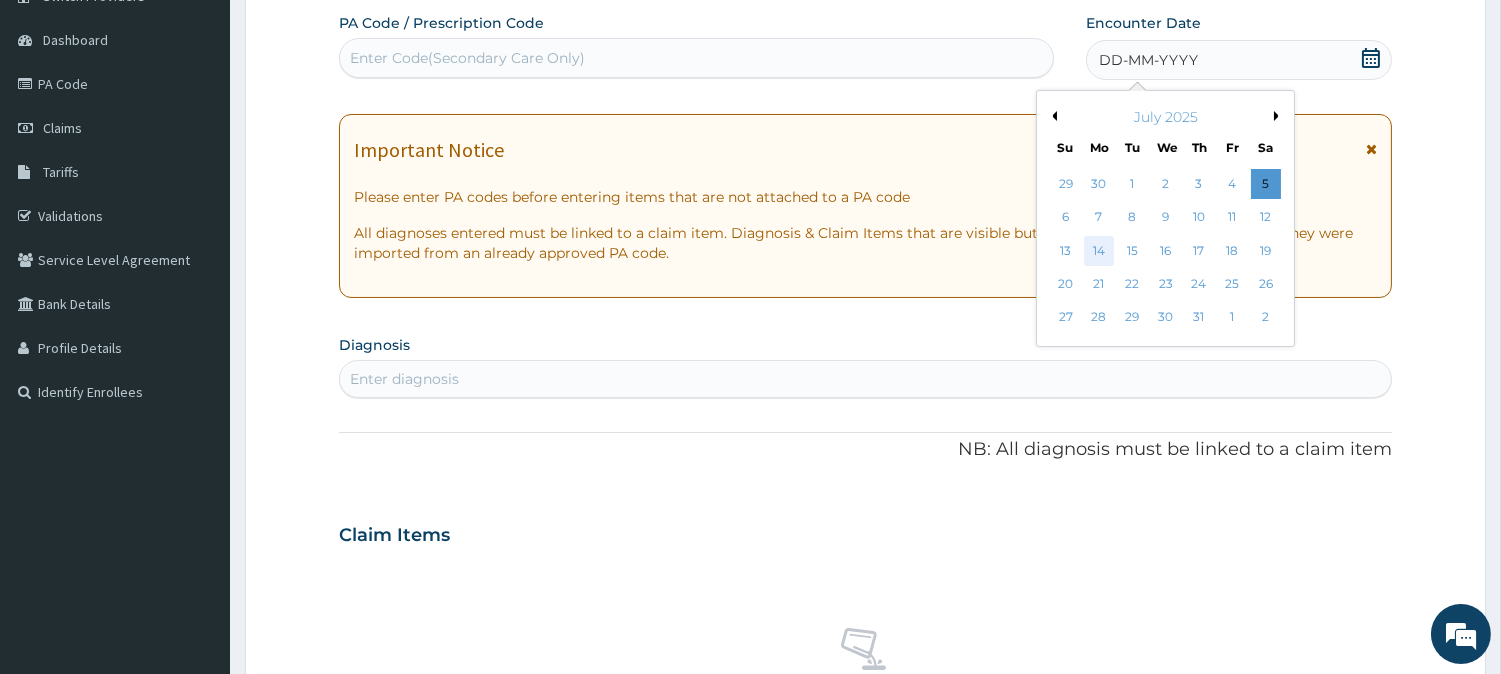 click on "14" at bounding box center (1099, 251) 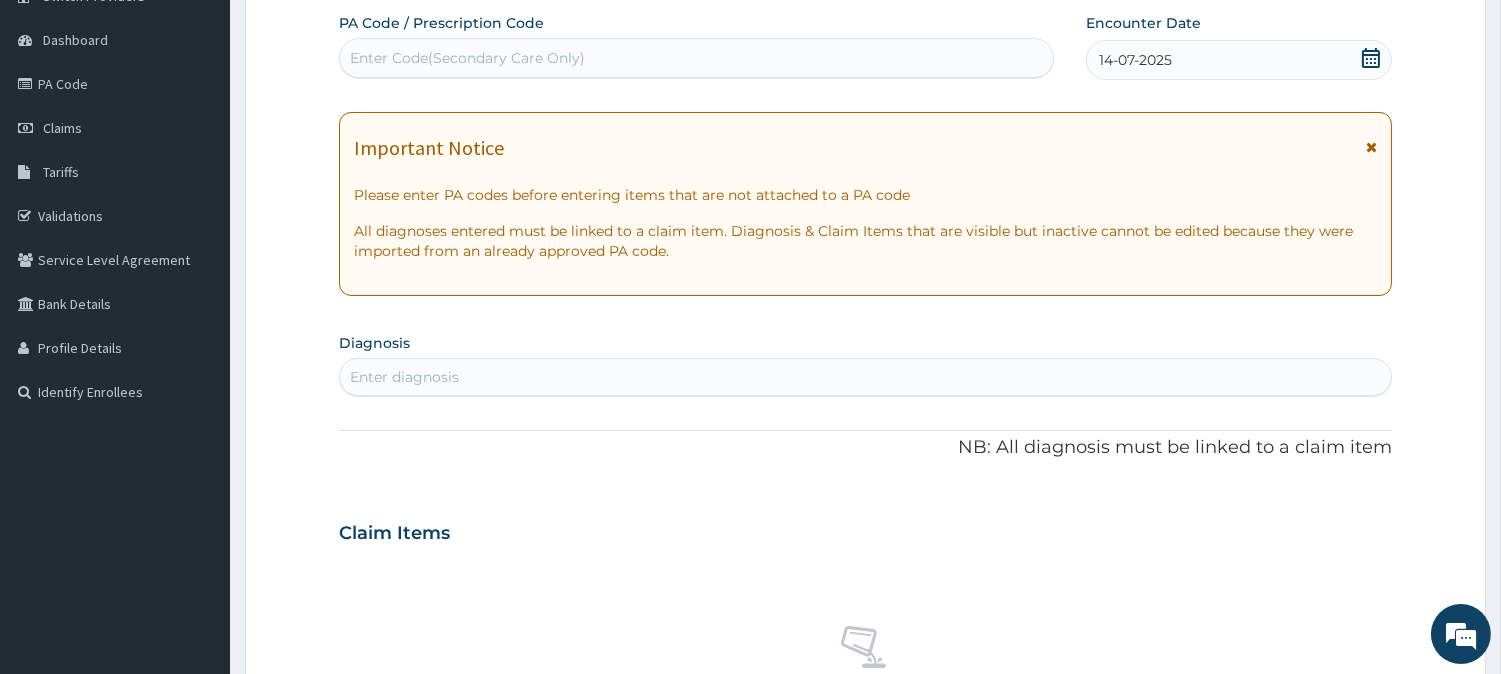 click on "Enter diagnosis" at bounding box center (865, 377) 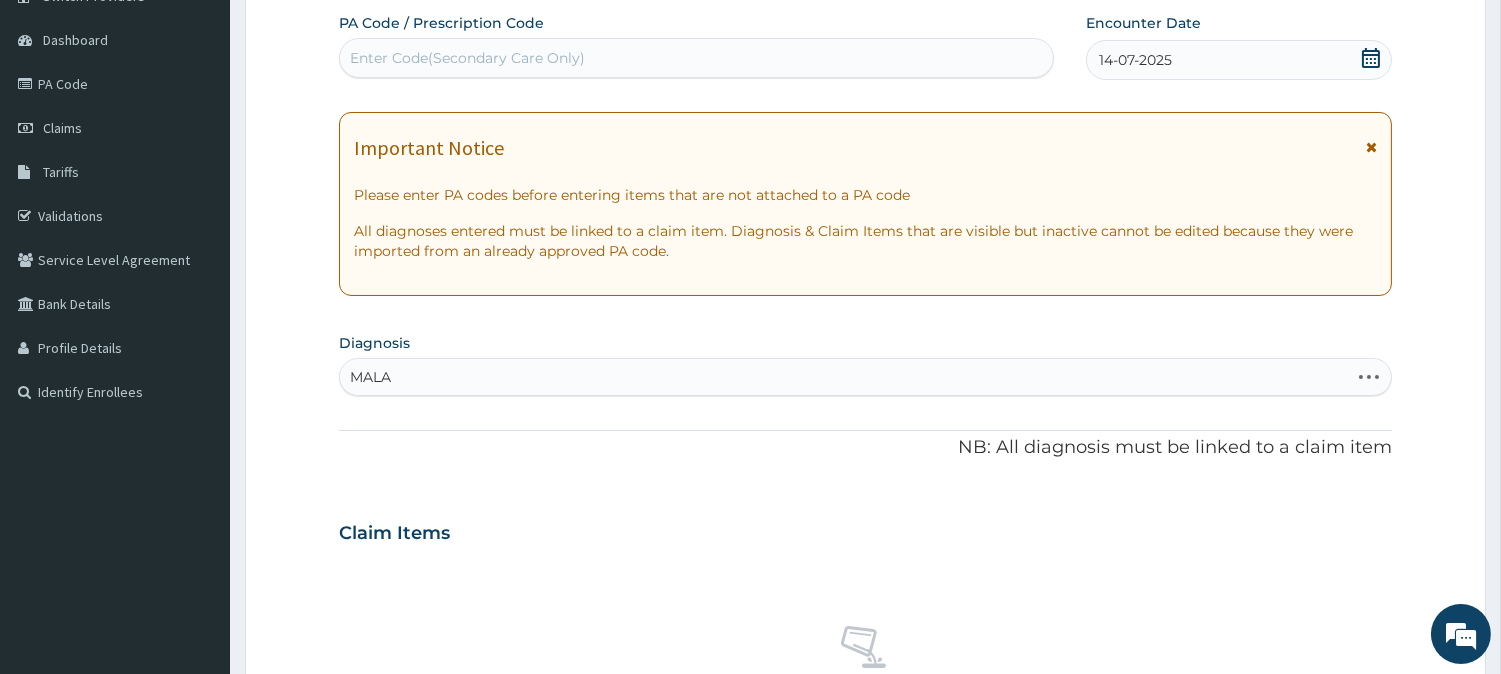 type on "MALAR" 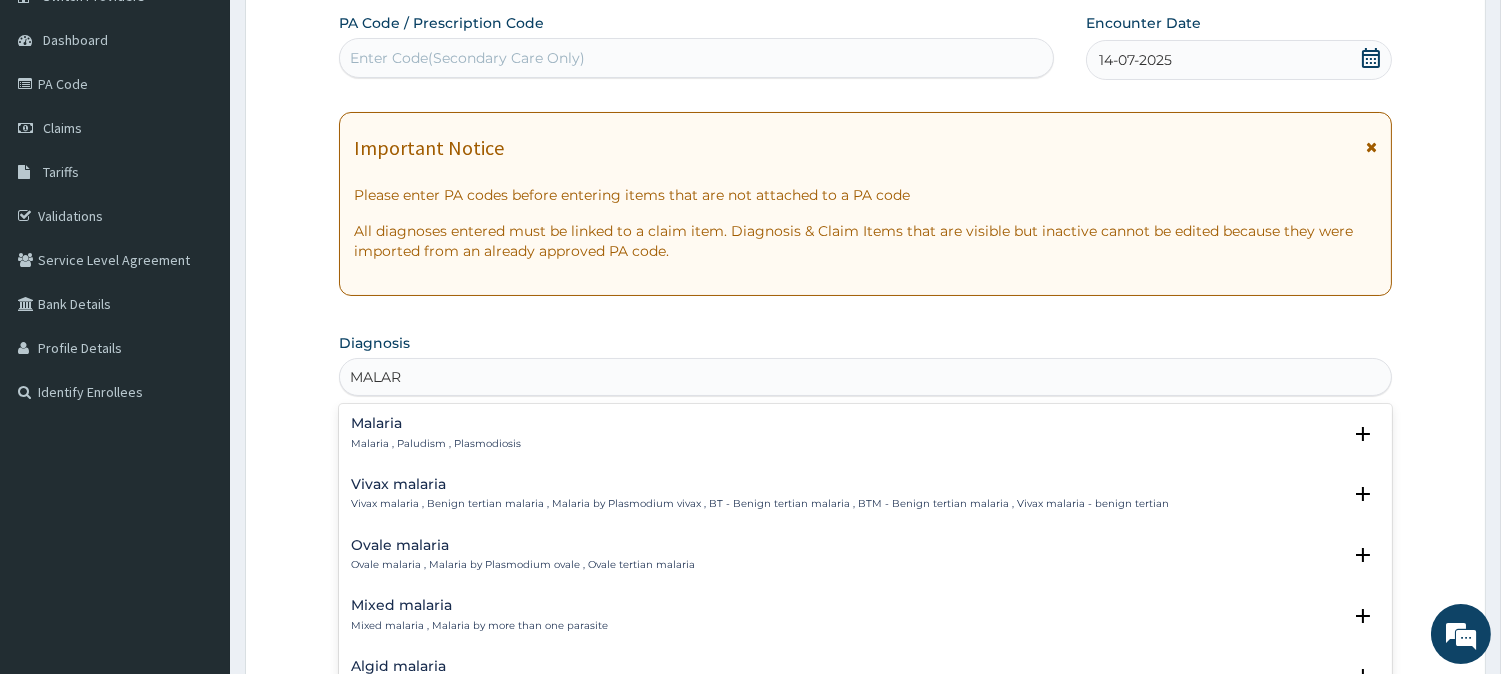 click on "Malaria" at bounding box center (436, 423) 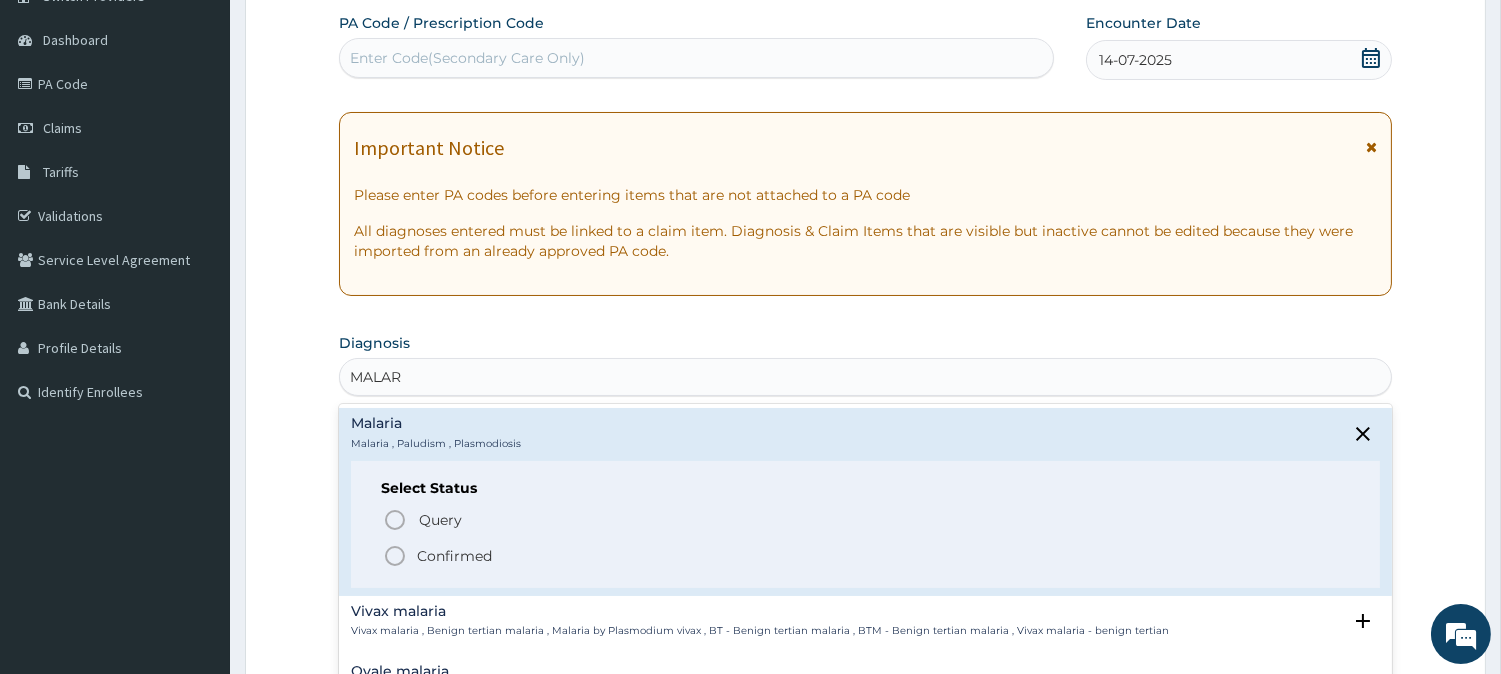 click 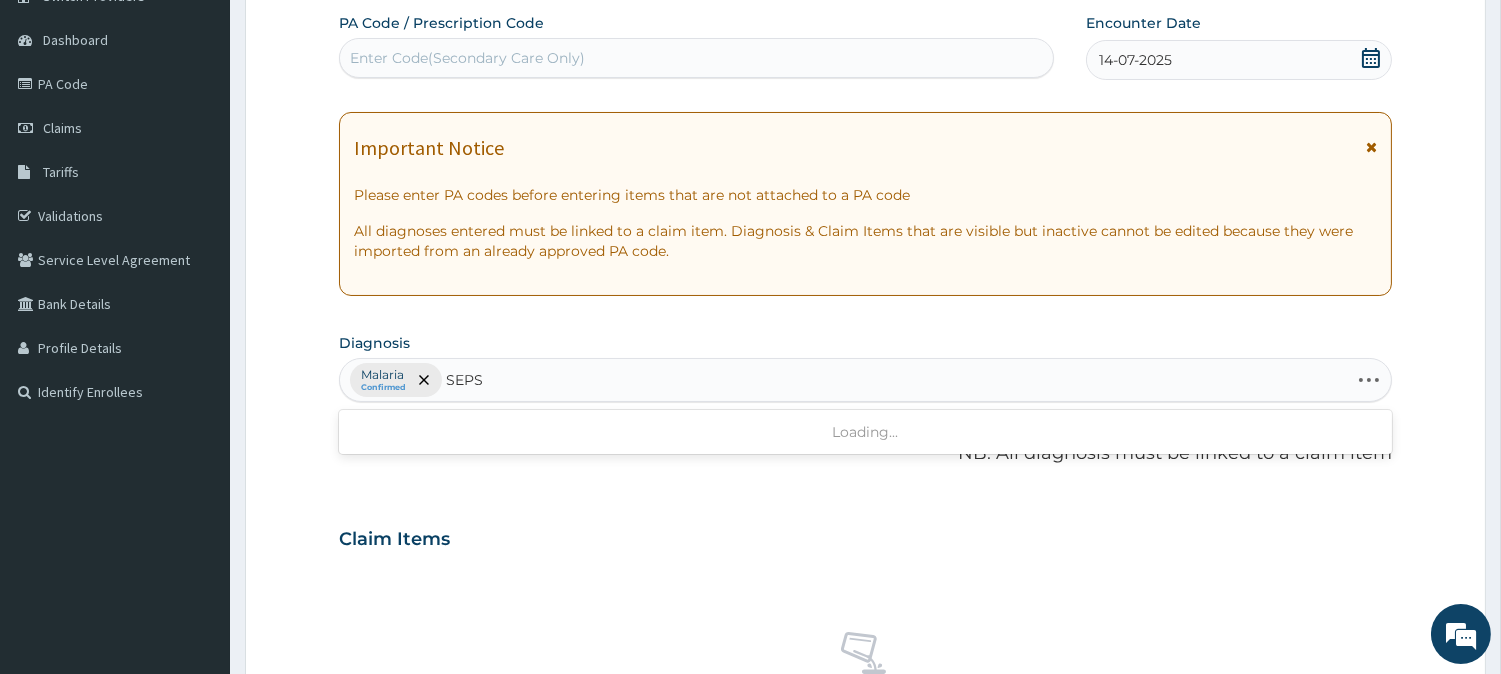 type on "SEPSI" 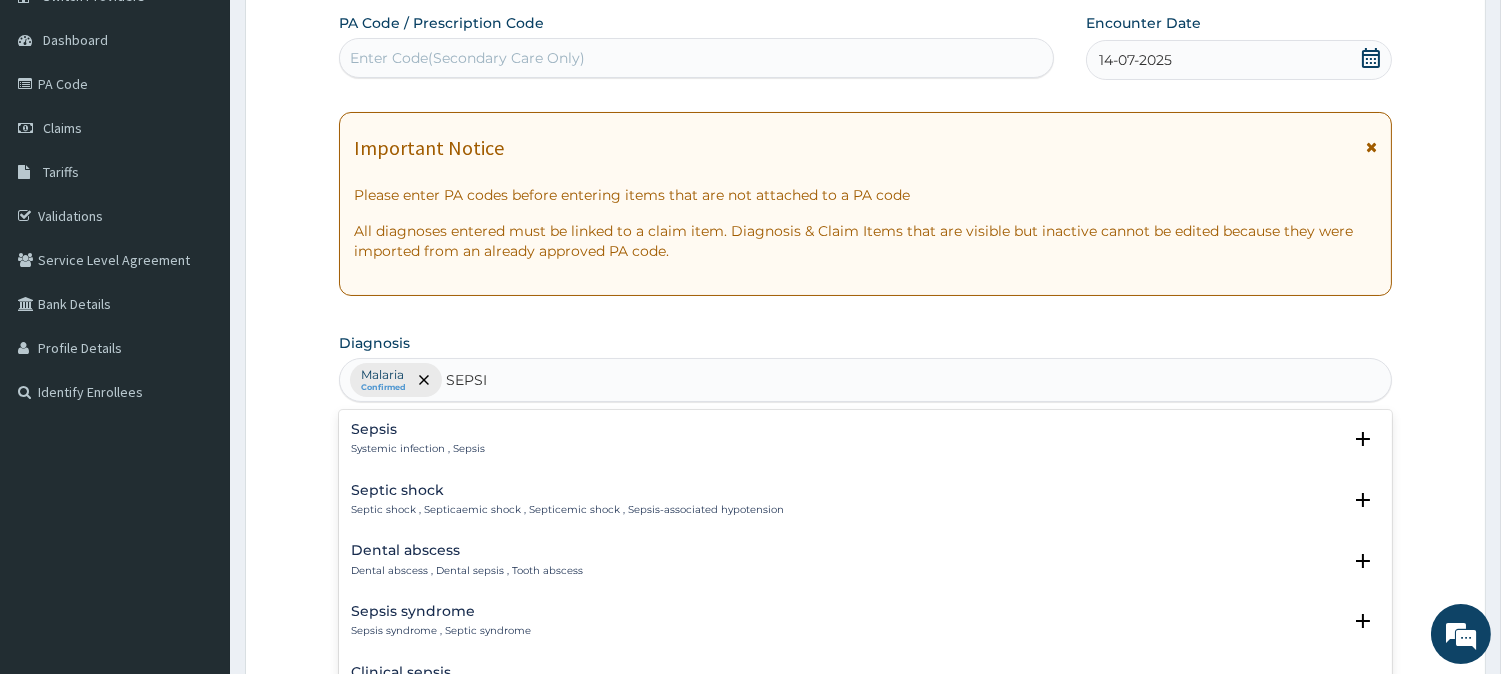 click on "Sepsis" at bounding box center (418, 429) 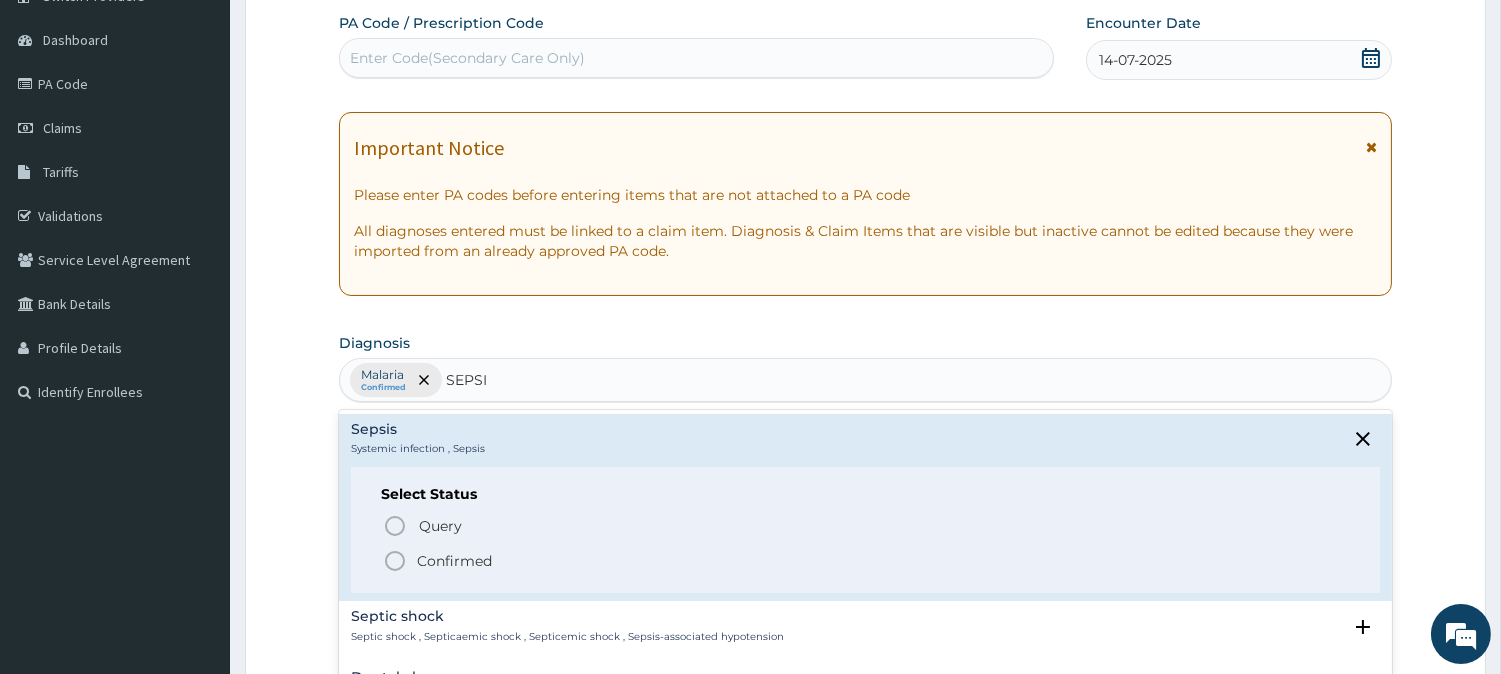 click 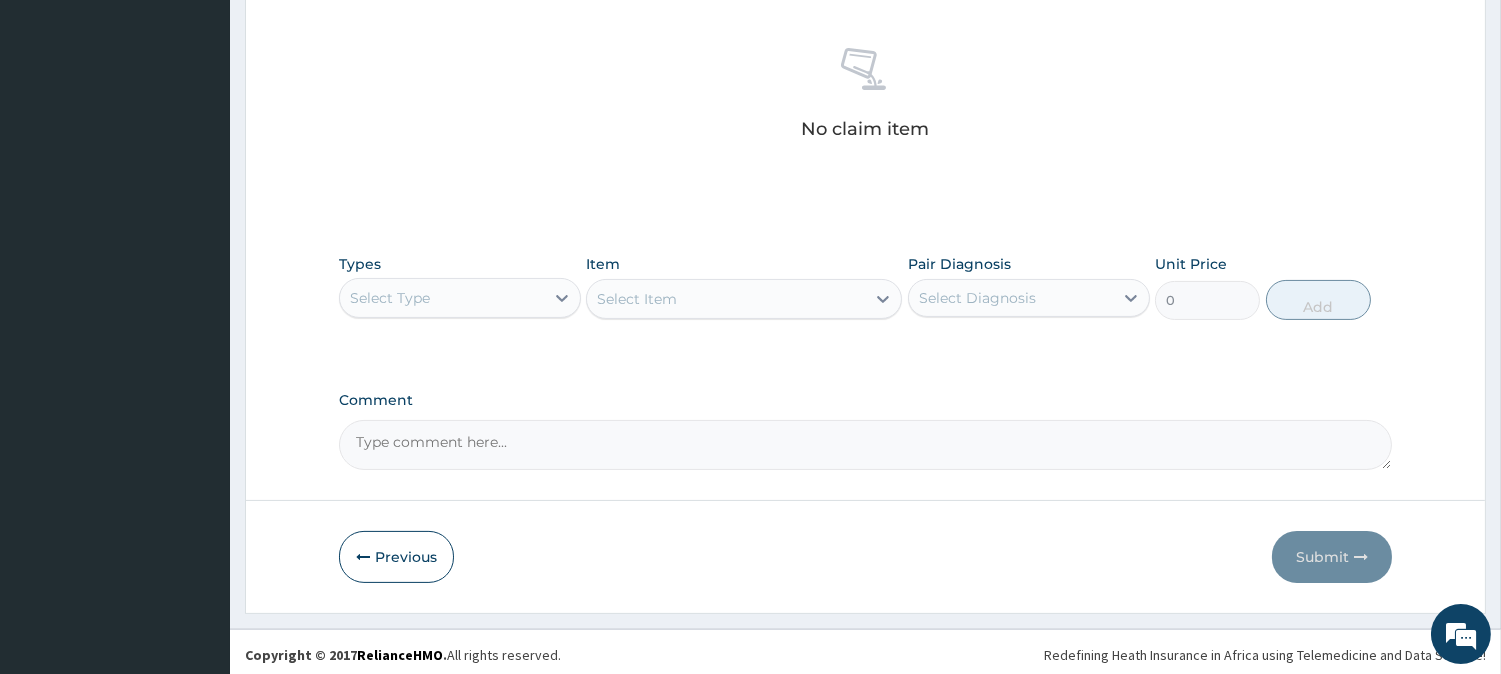 scroll, scrollTop: 767, scrollLeft: 0, axis: vertical 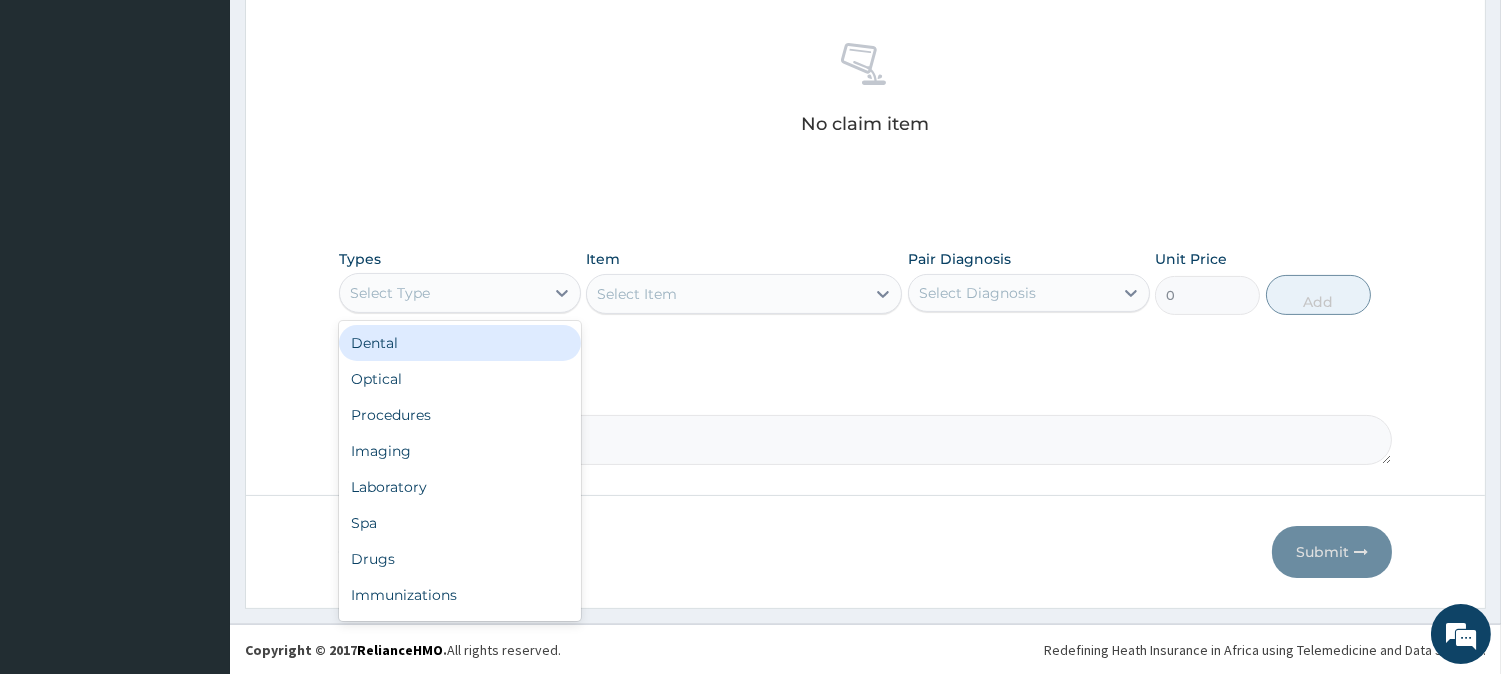 click on "Select Type" at bounding box center [442, 293] 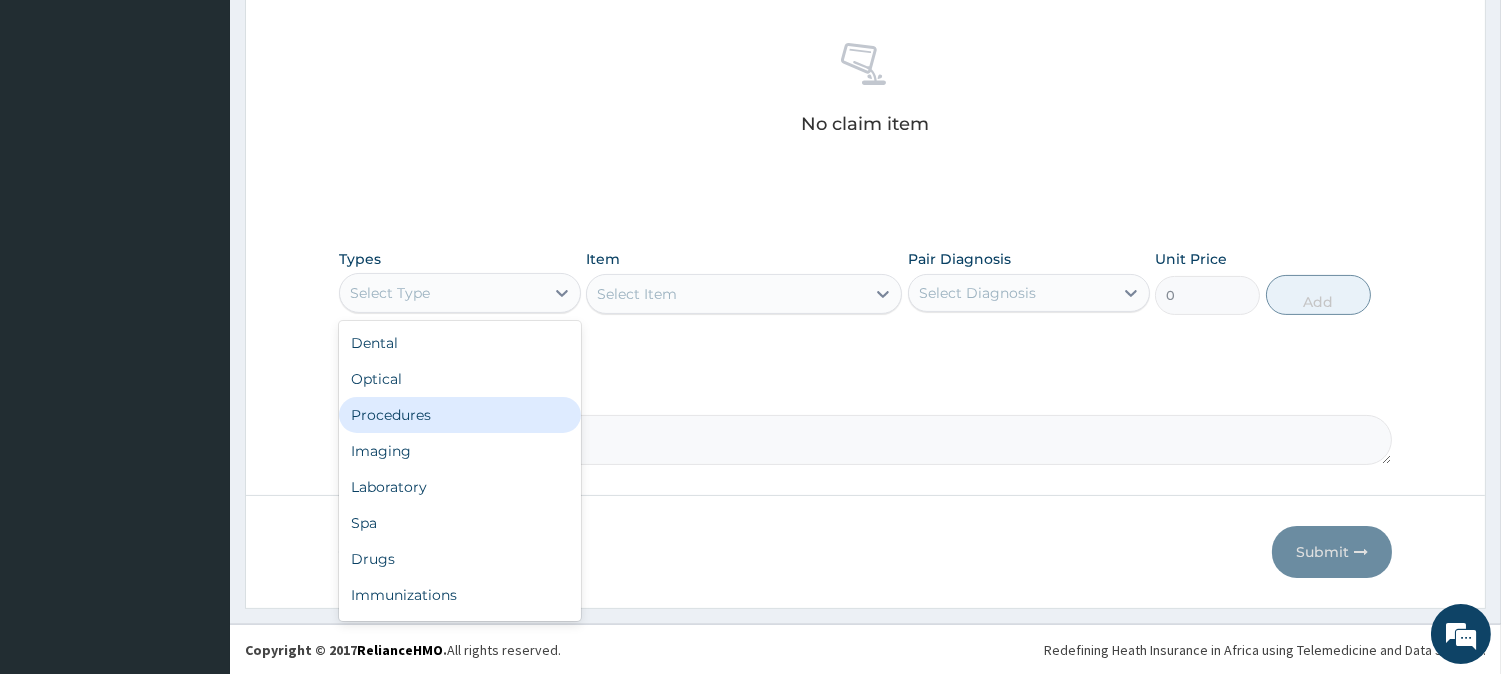 drag, startPoint x: 422, startPoint y: 421, endPoint x: 758, endPoint y: 294, distance: 359.2005 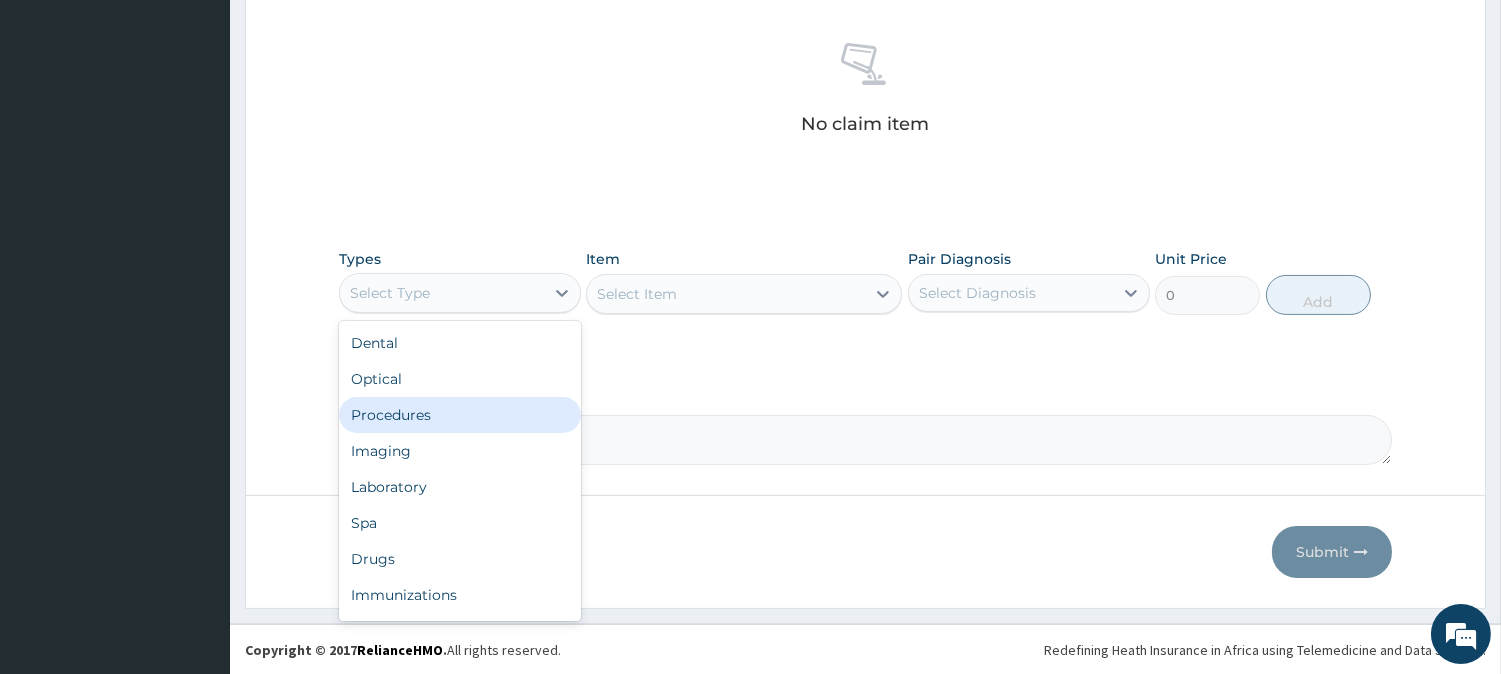 click on "Procedures" at bounding box center [460, 415] 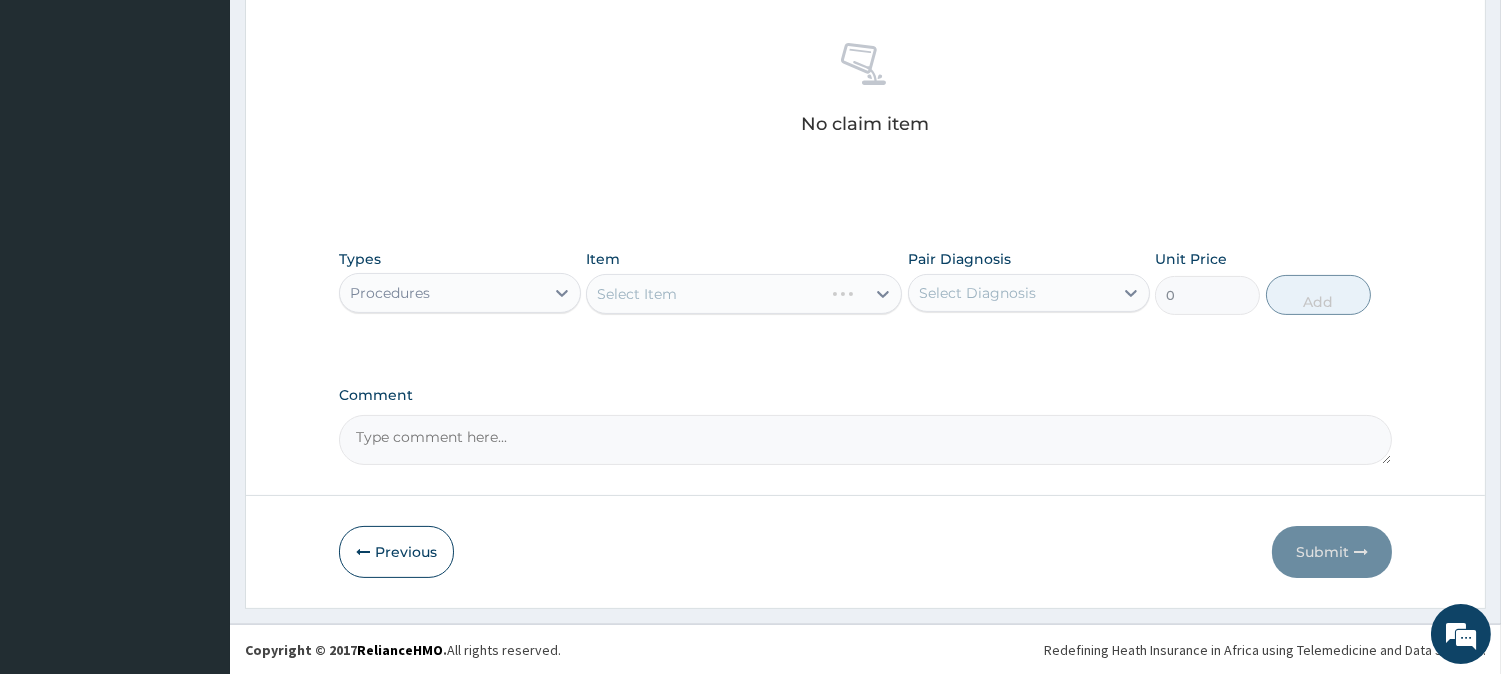 click on "Select Diagnosis" at bounding box center (1011, 293) 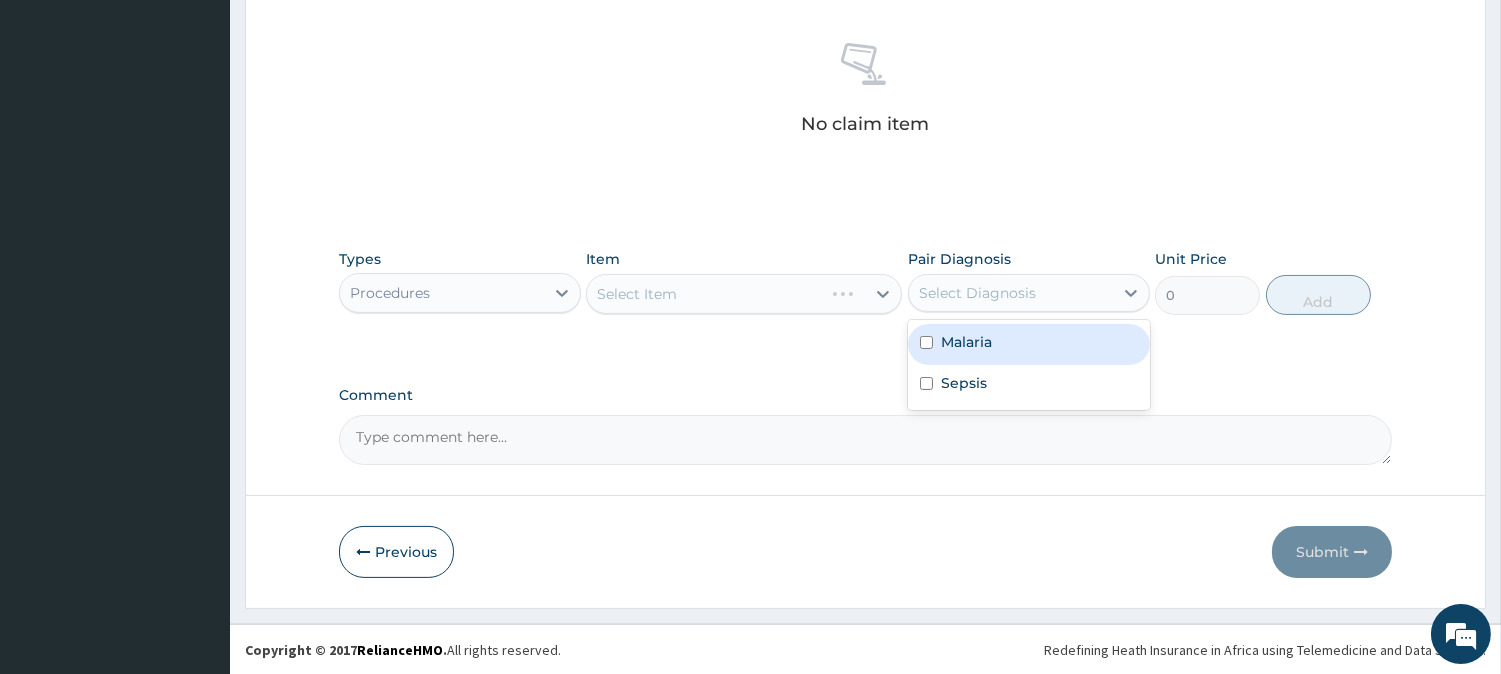 click on "Malaria" at bounding box center [966, 342] 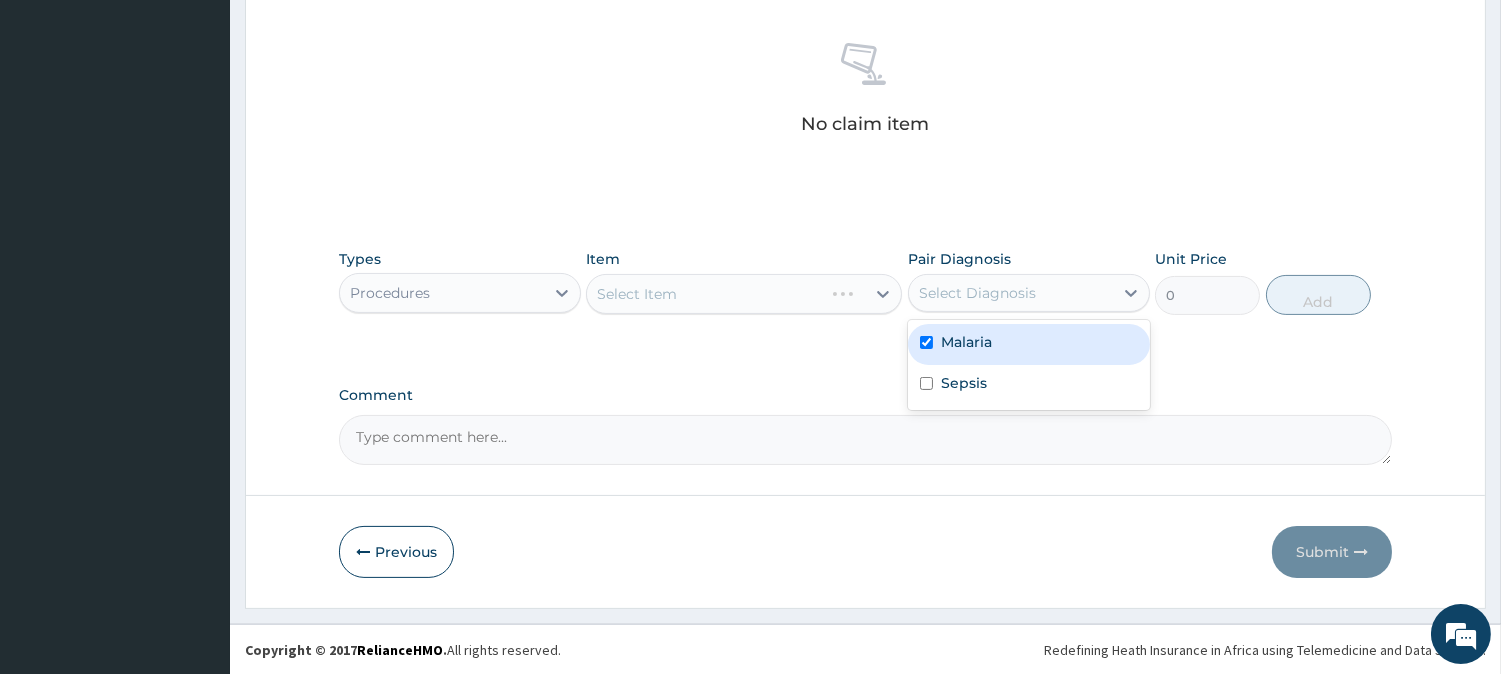 checkbox on "true" 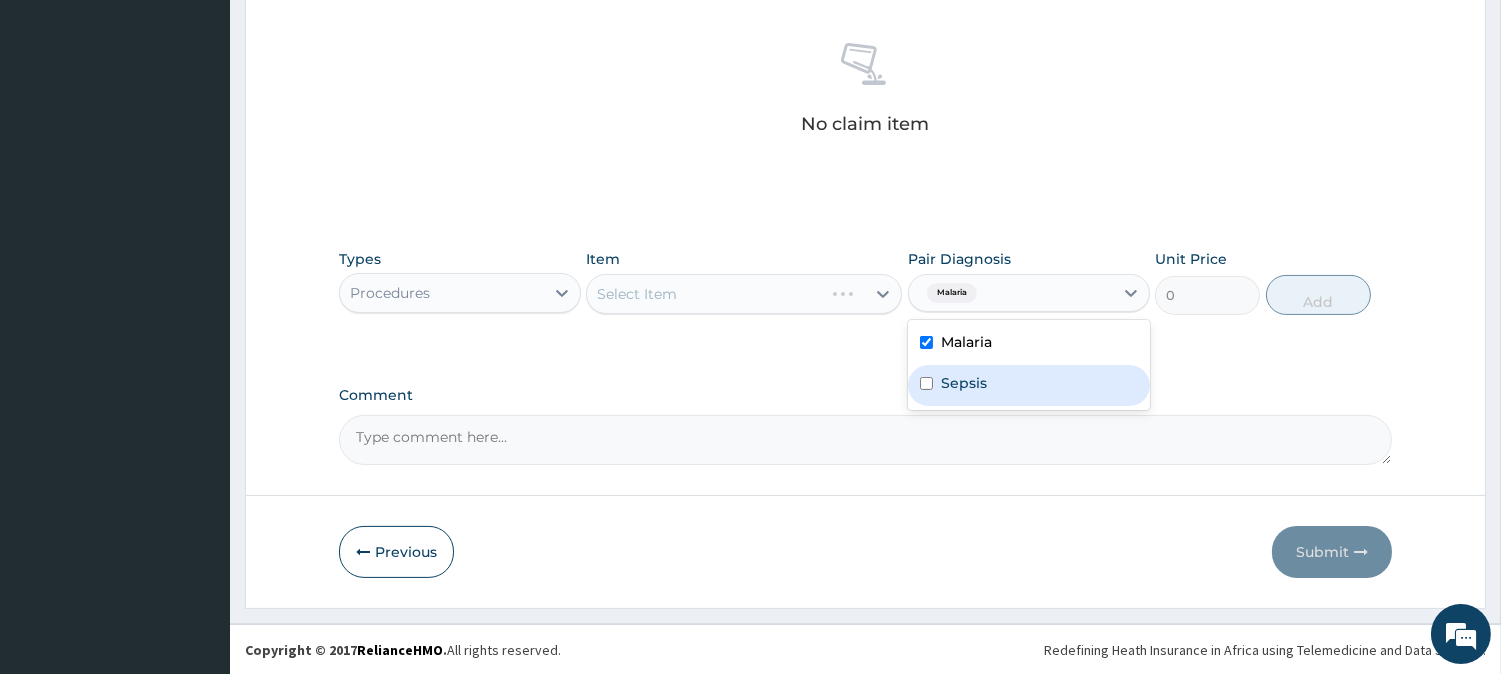 click on "Sepsis" at bounding box center [964, 383] 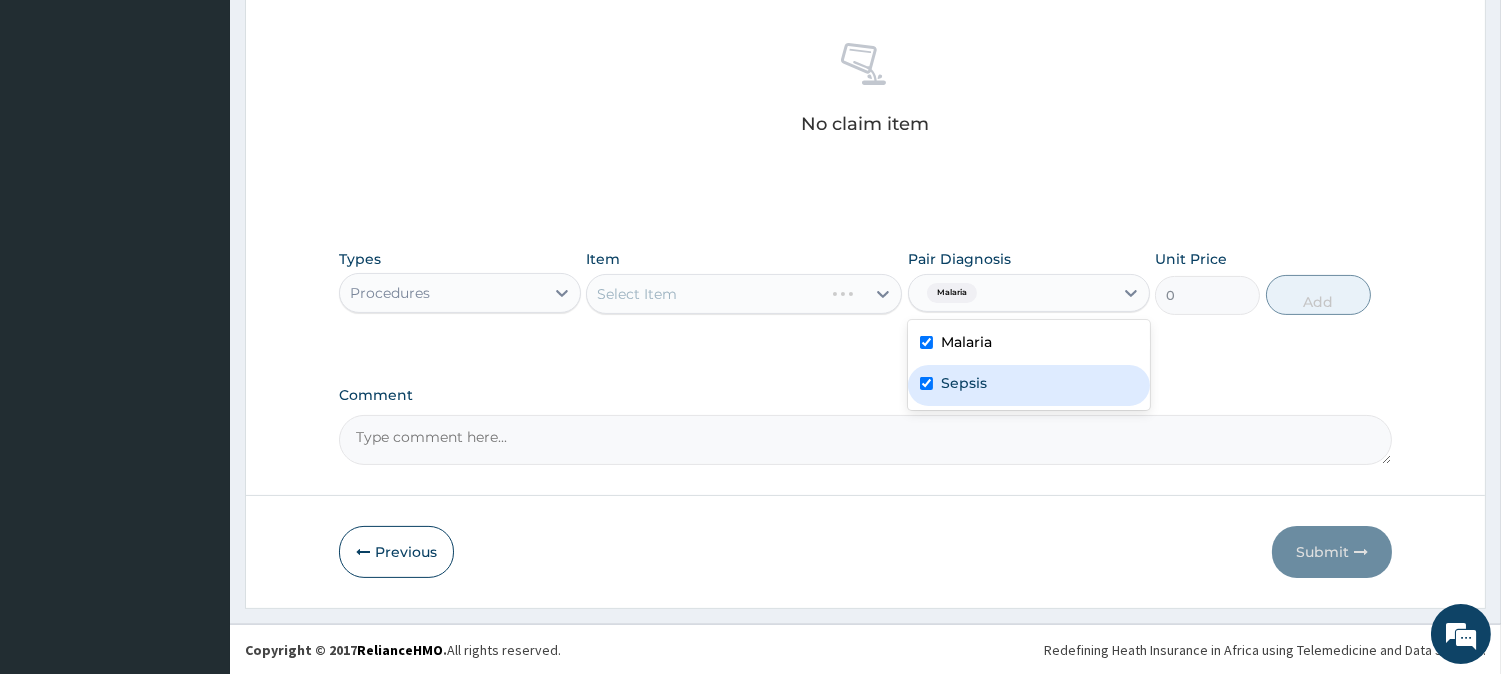 checkbox on "true" 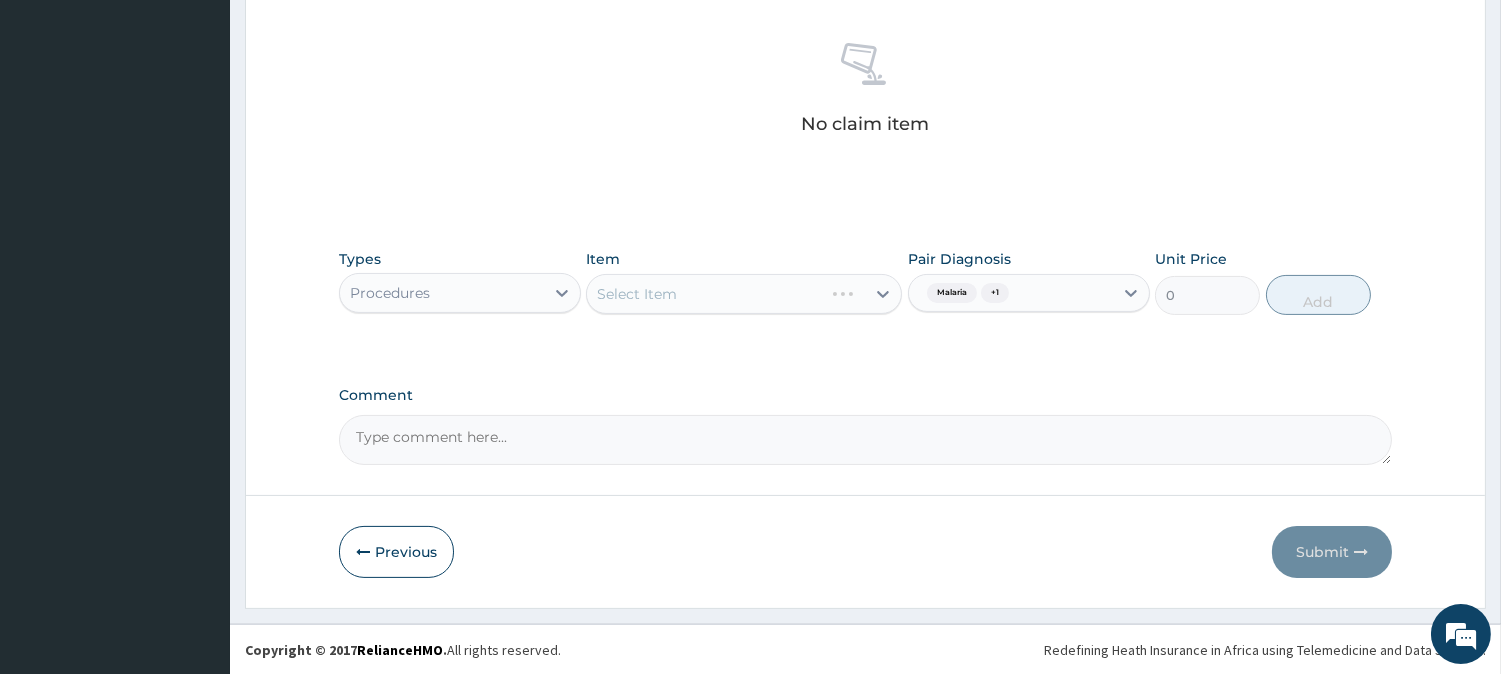 click on "Select Item" at bounding box center (744, 294) 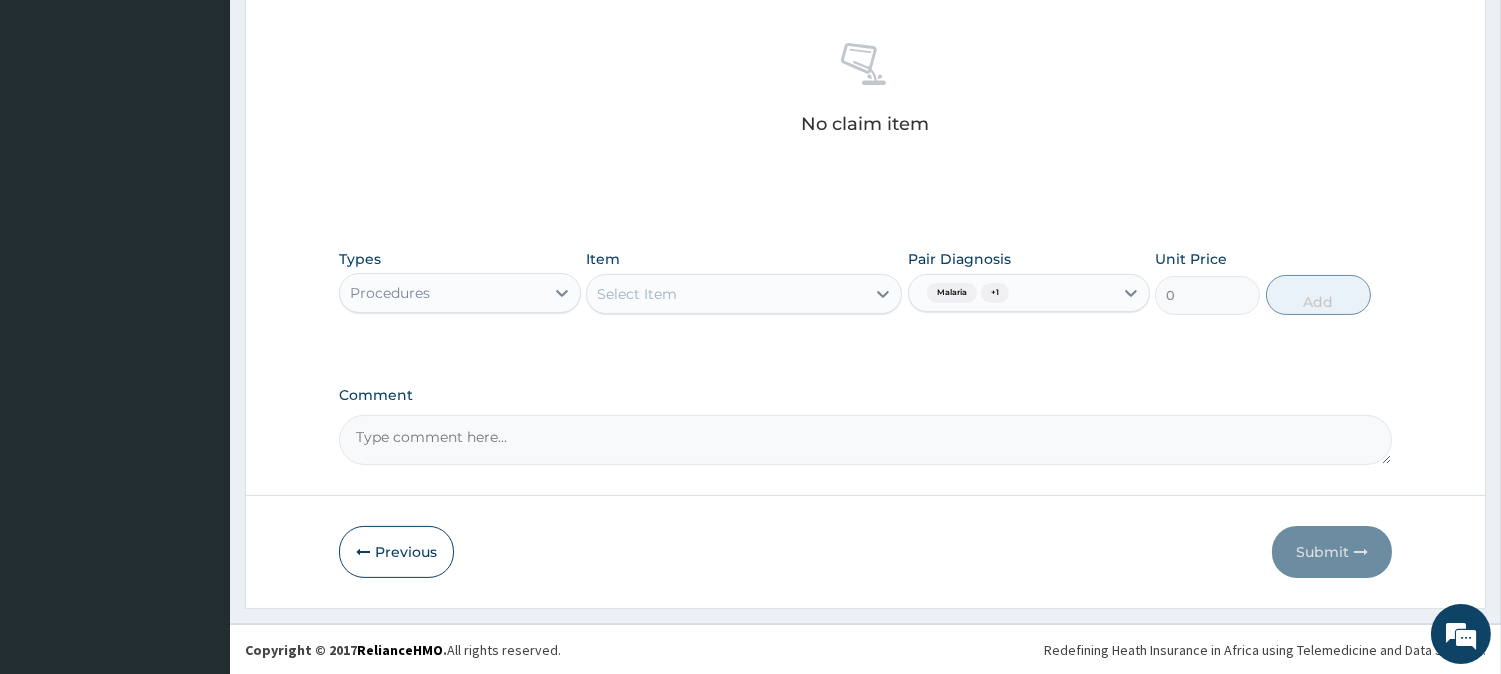 click on "Select Item" at bounding box center [726, 294] 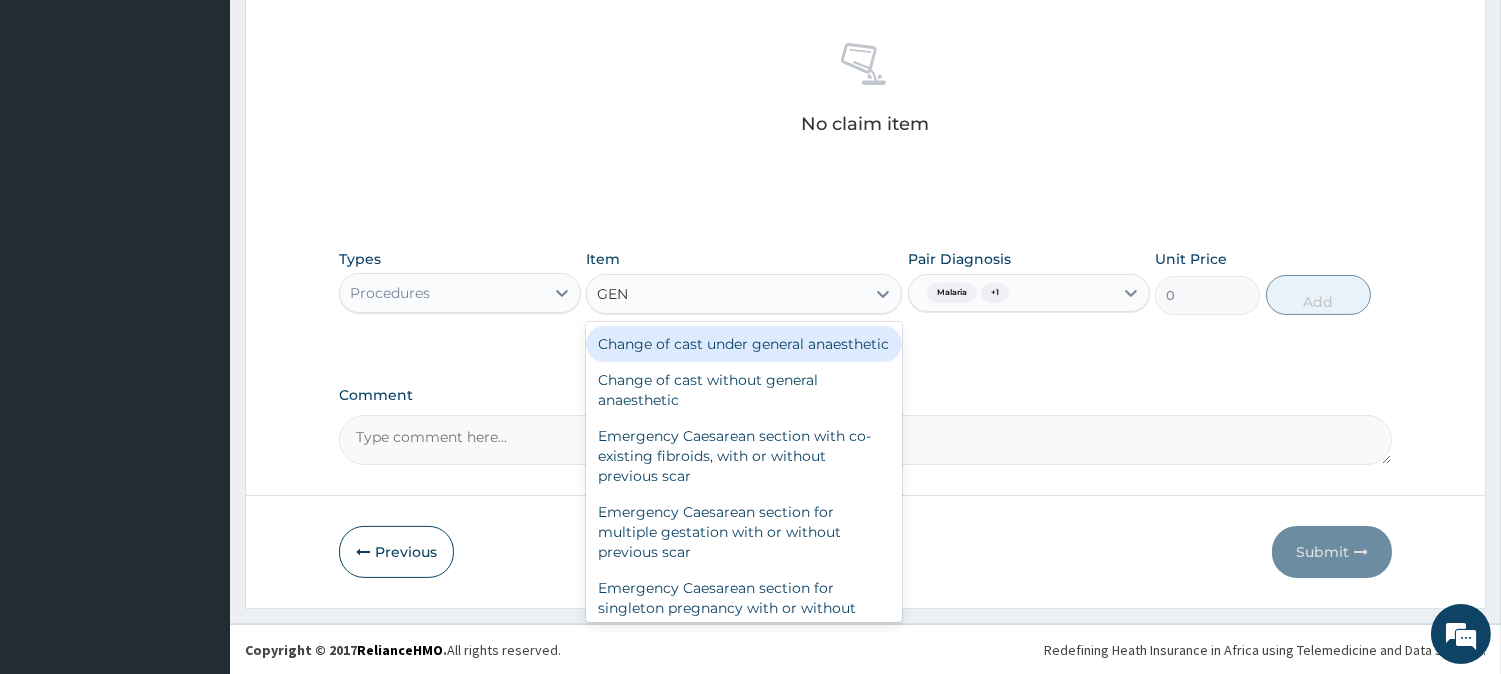 type on "GENE" 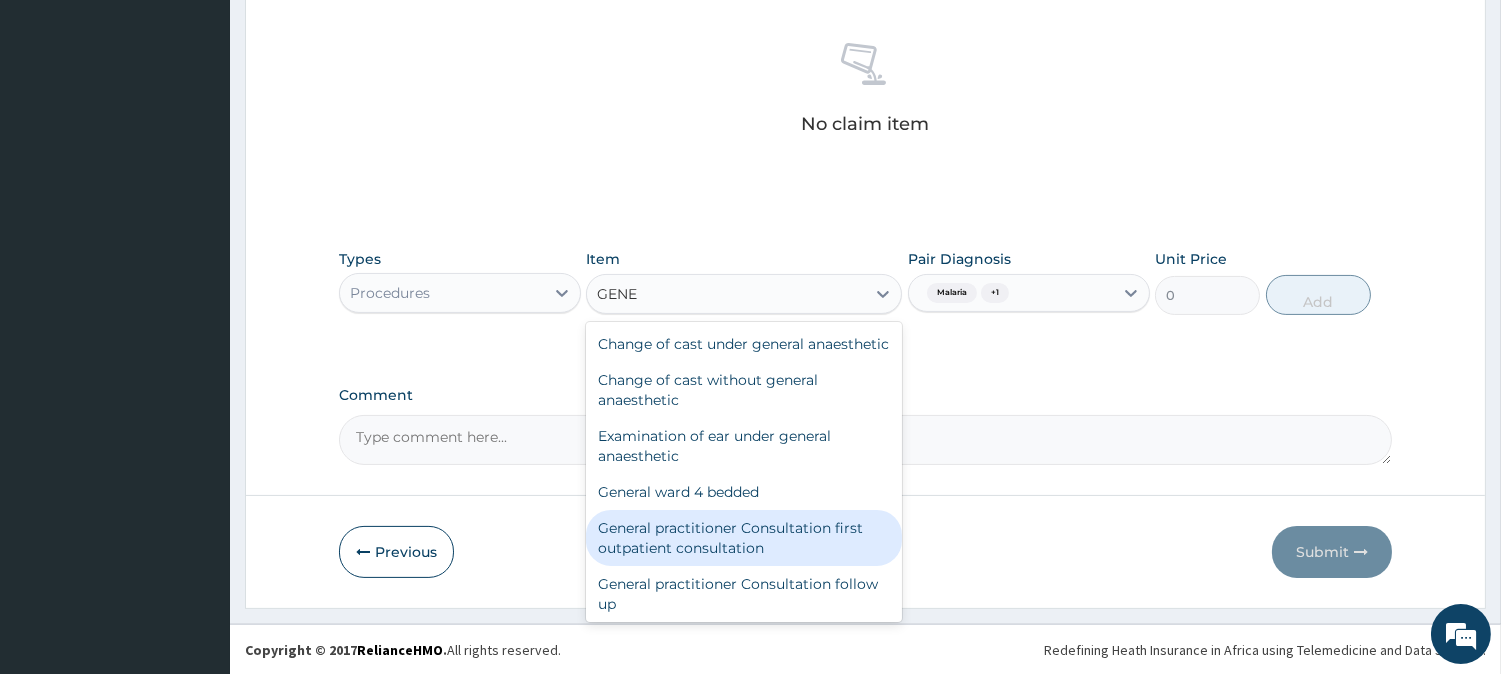 click on "General practitioner Consultation first outpatient consultation" at bounding box center [744, 538] 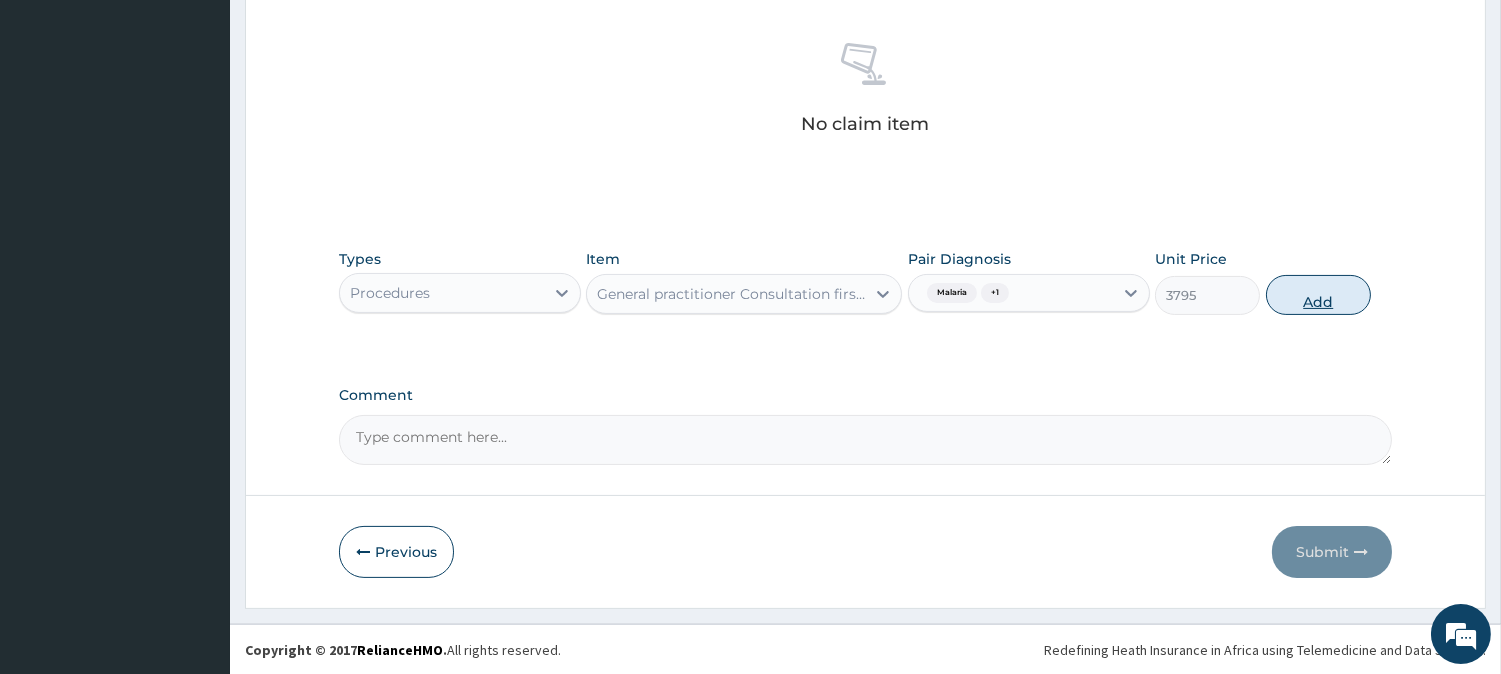 click on "Add" at bounding box center [1318, 295] 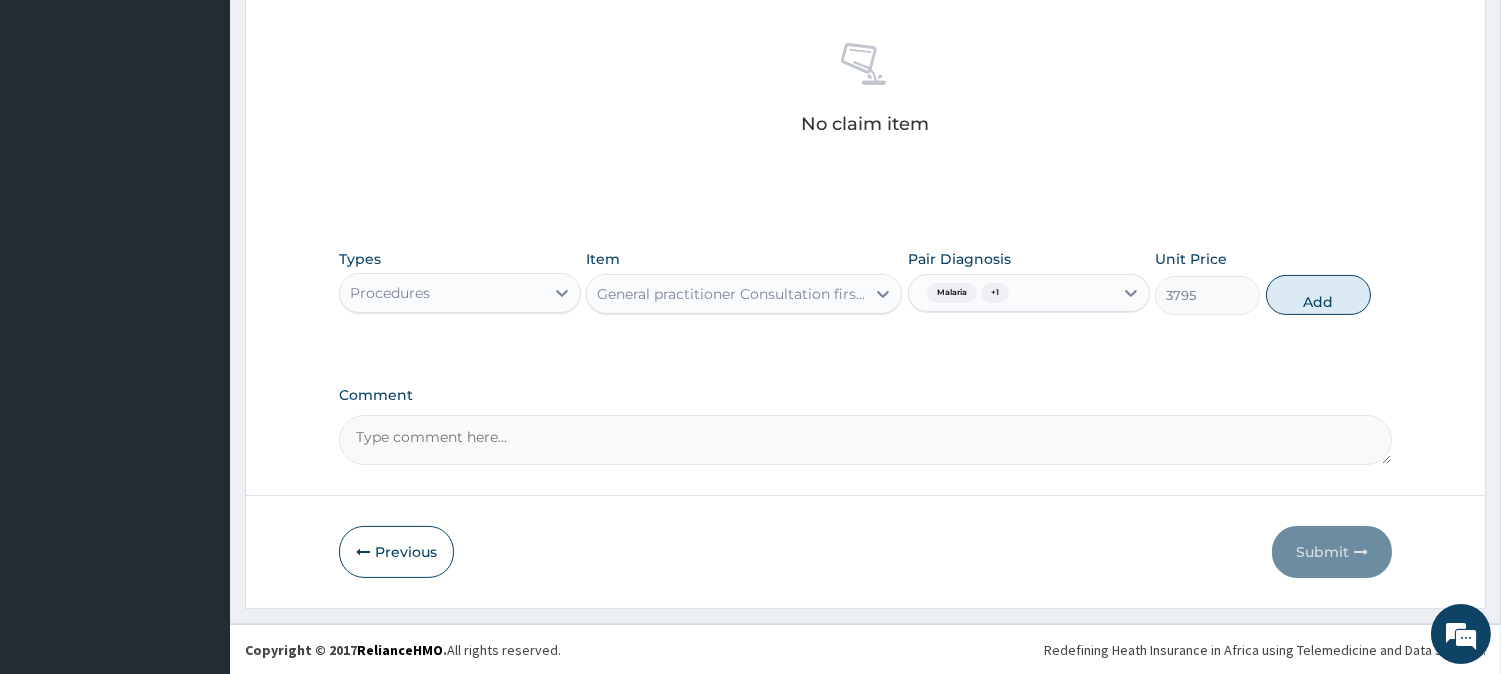 type on "0" 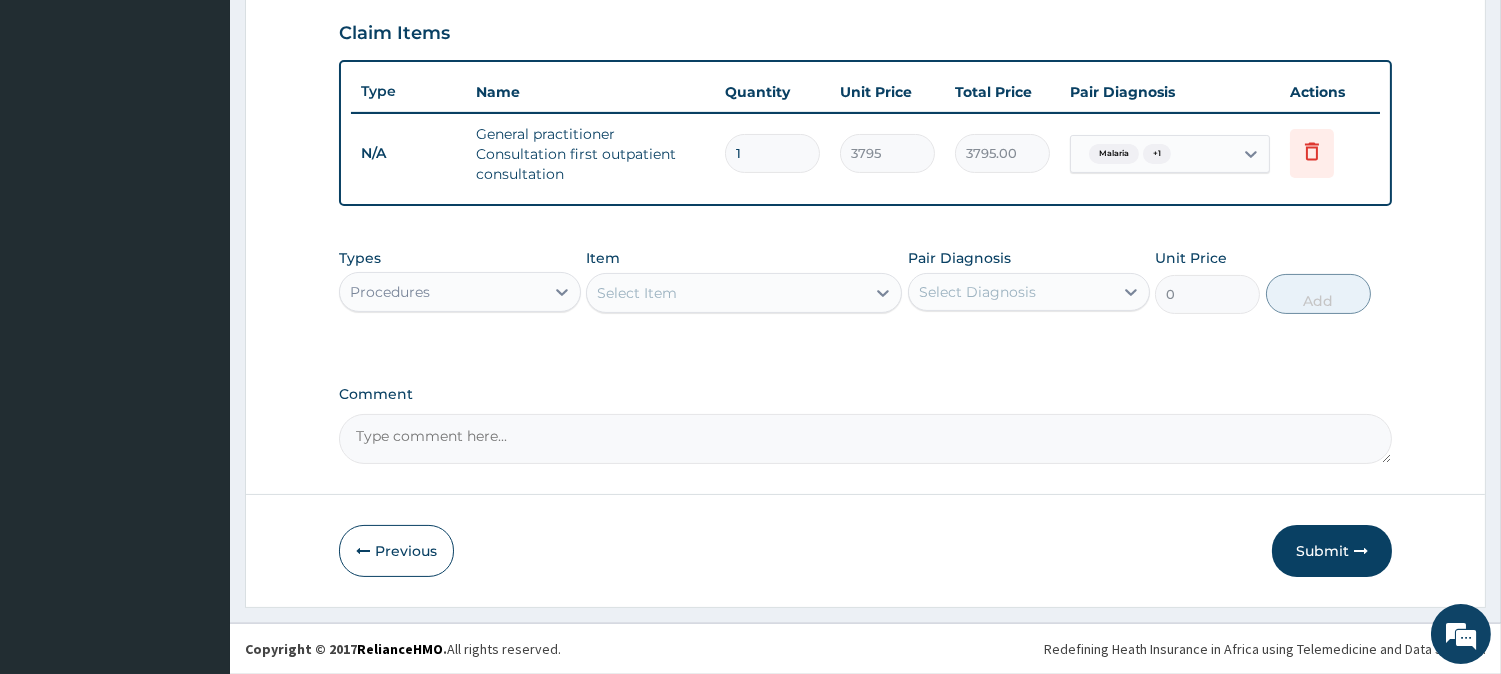 scroll, scrollTop: 681, scrollLeft: 0, axis: vertical 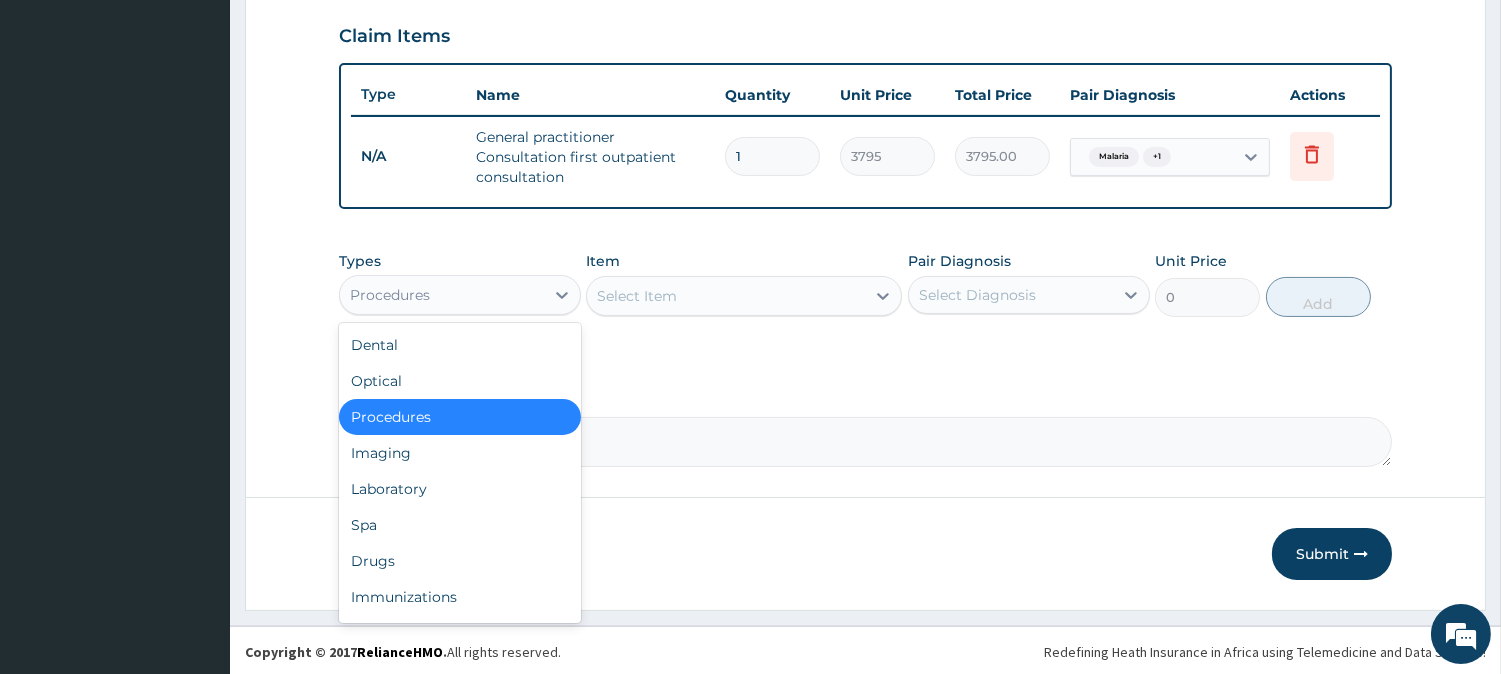 drag, startPoint x: 543, startPoint y: 298, endPoint x: 496, endPoint y: 342, distance: 64.381676 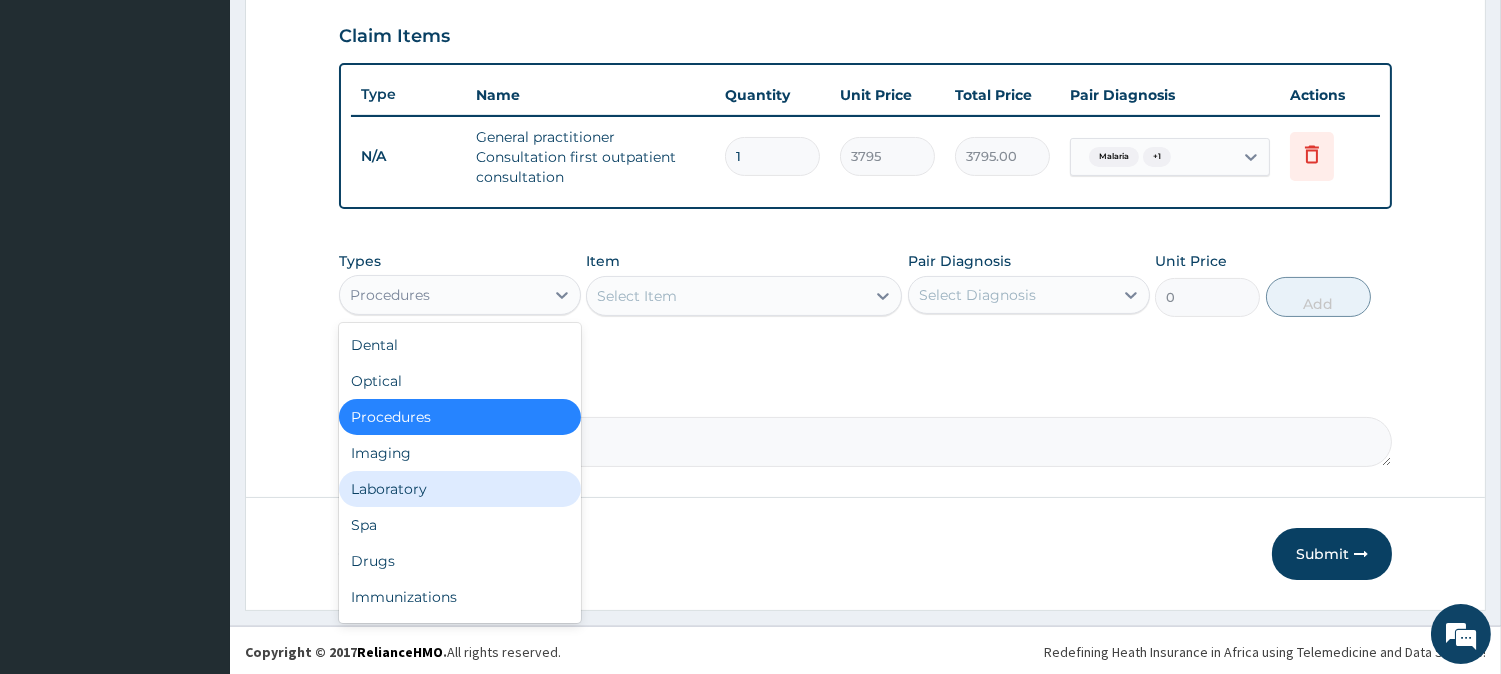 click on "Laboratory" at bounding box center (460, 489) 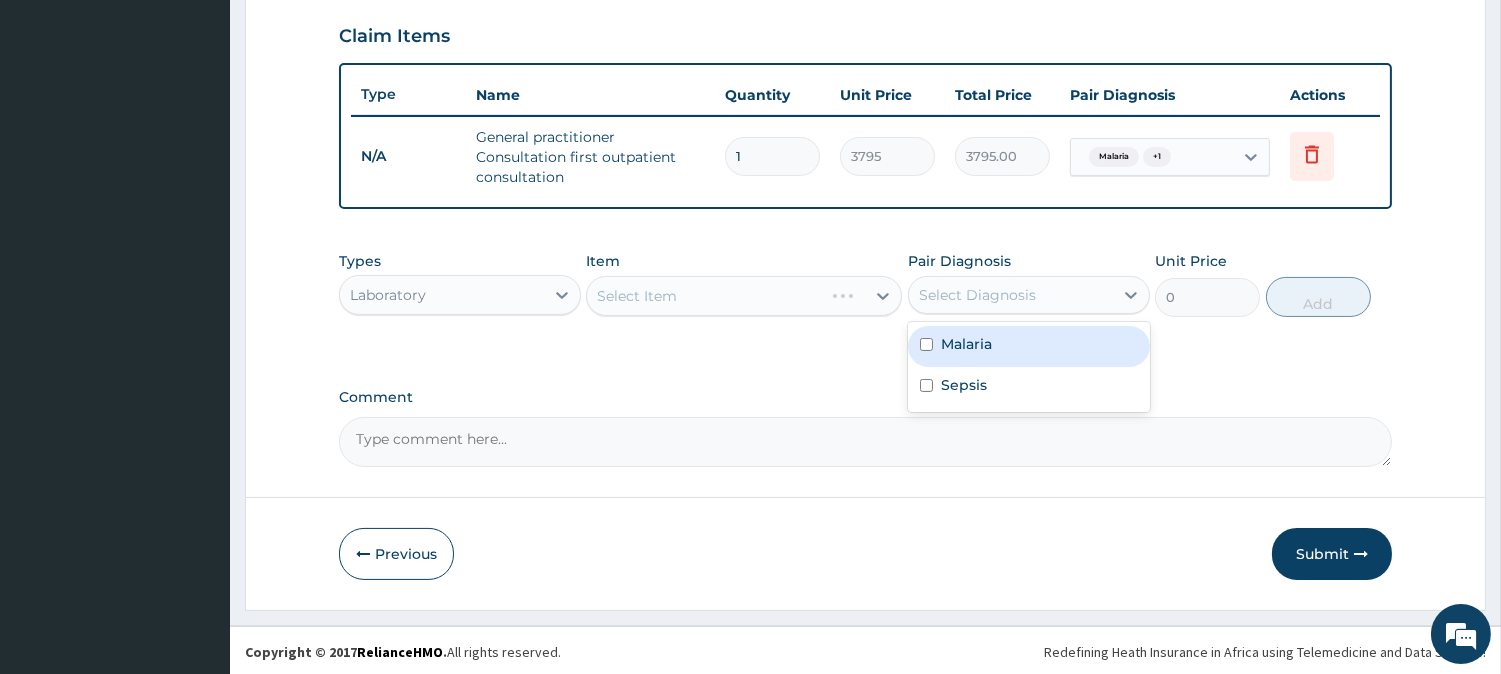 click on "Select Diagnosis" at bounding box center (977, 295) 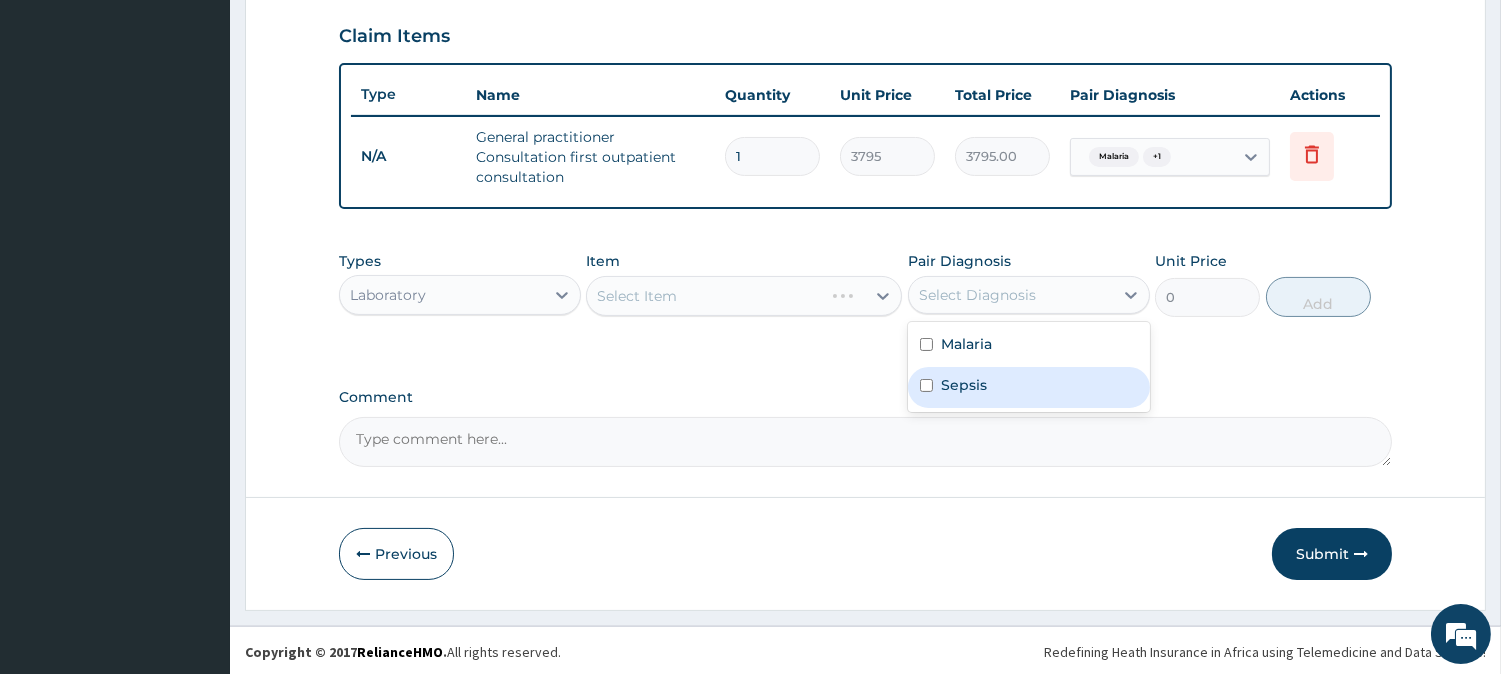 click on "Sepsis" at bounding box center [1029, 387] 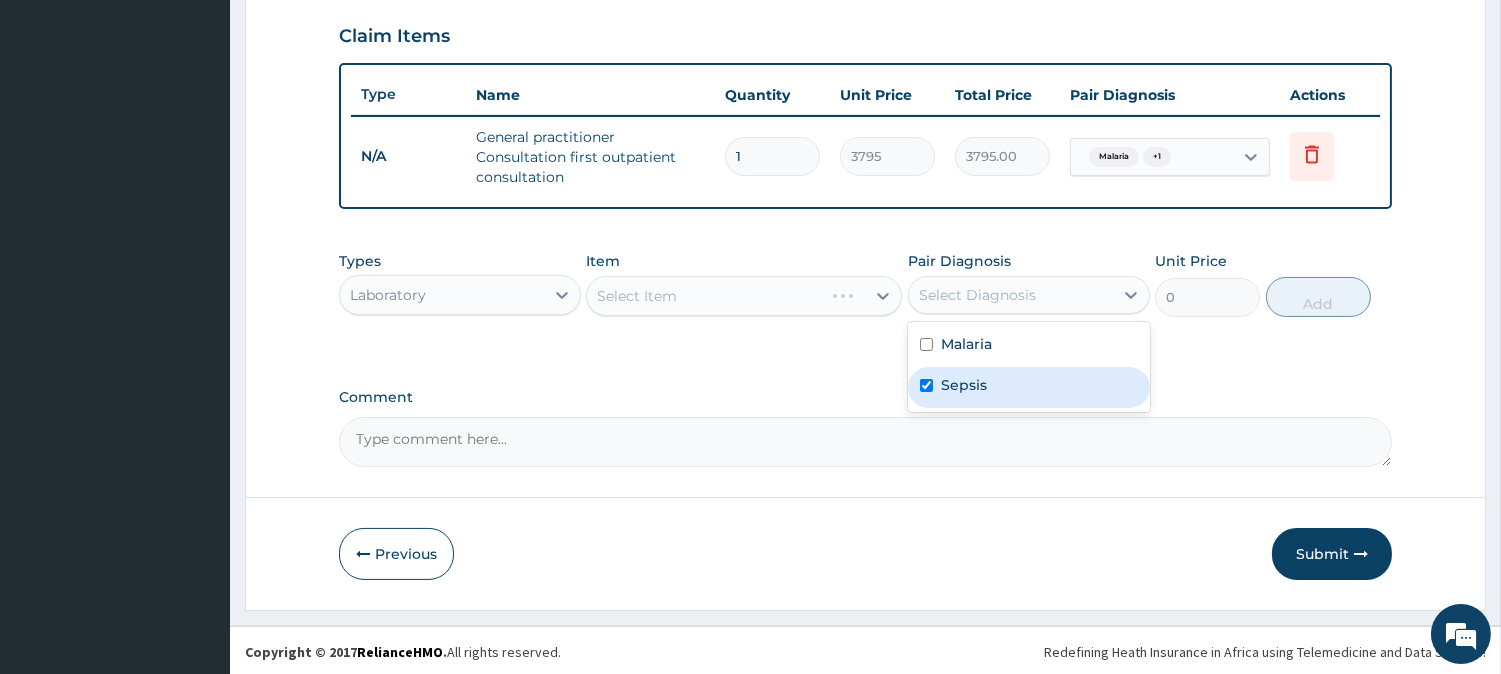 checkbox on "true" 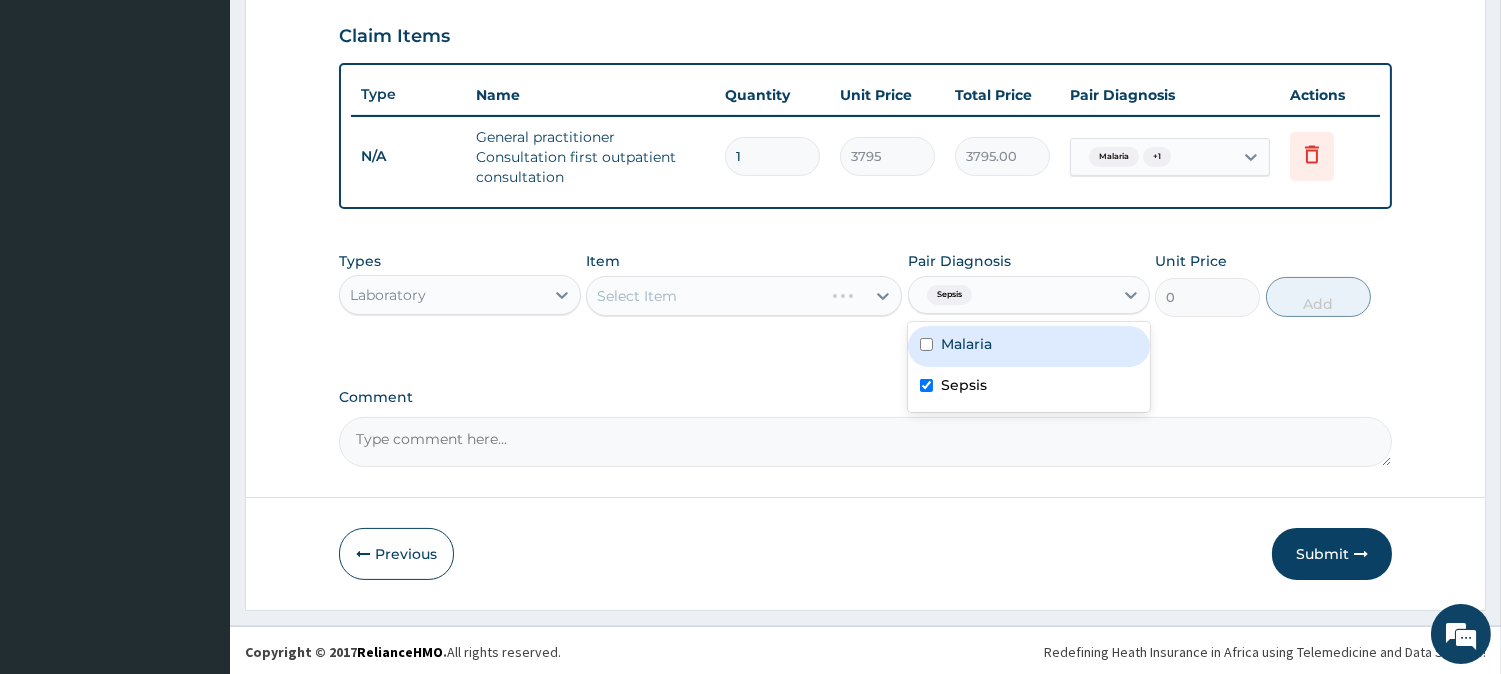 click on "Malaria" at bounding box center [966, 344] 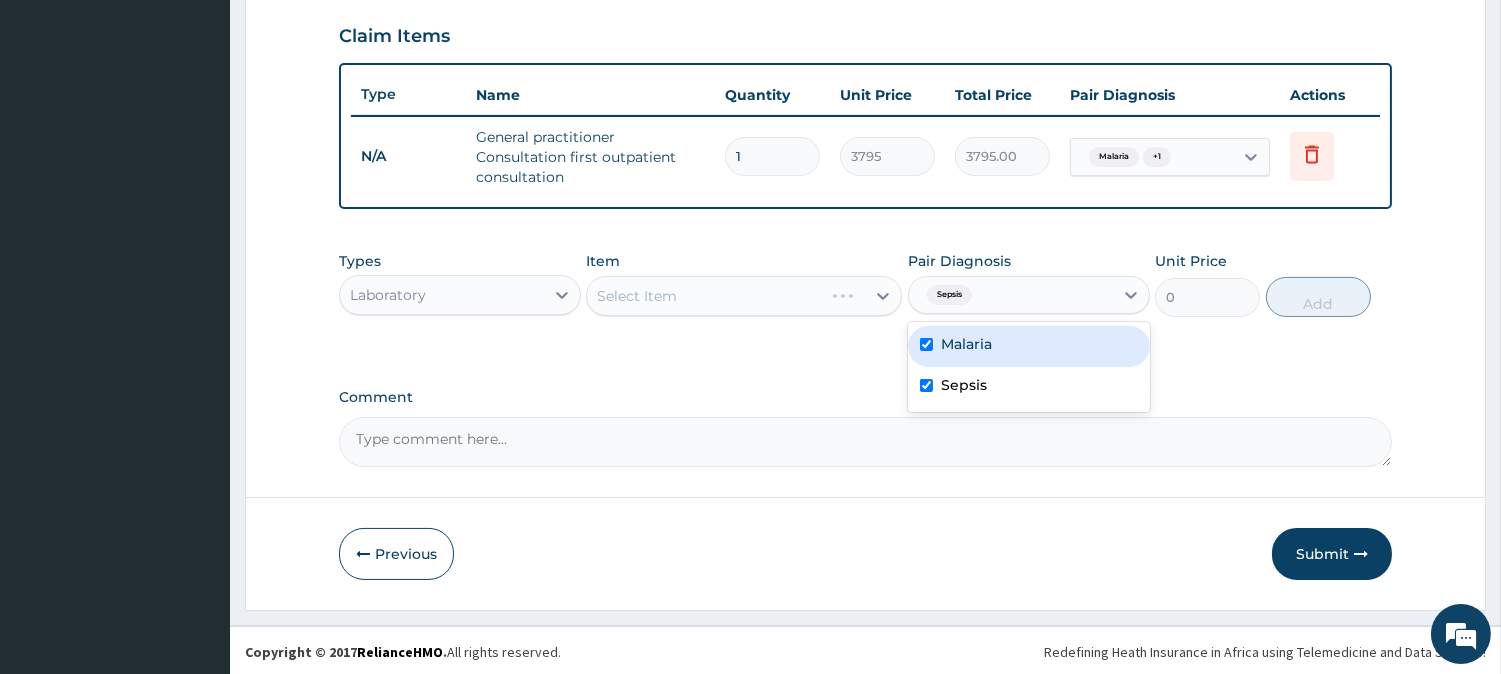 checkbox on "true" 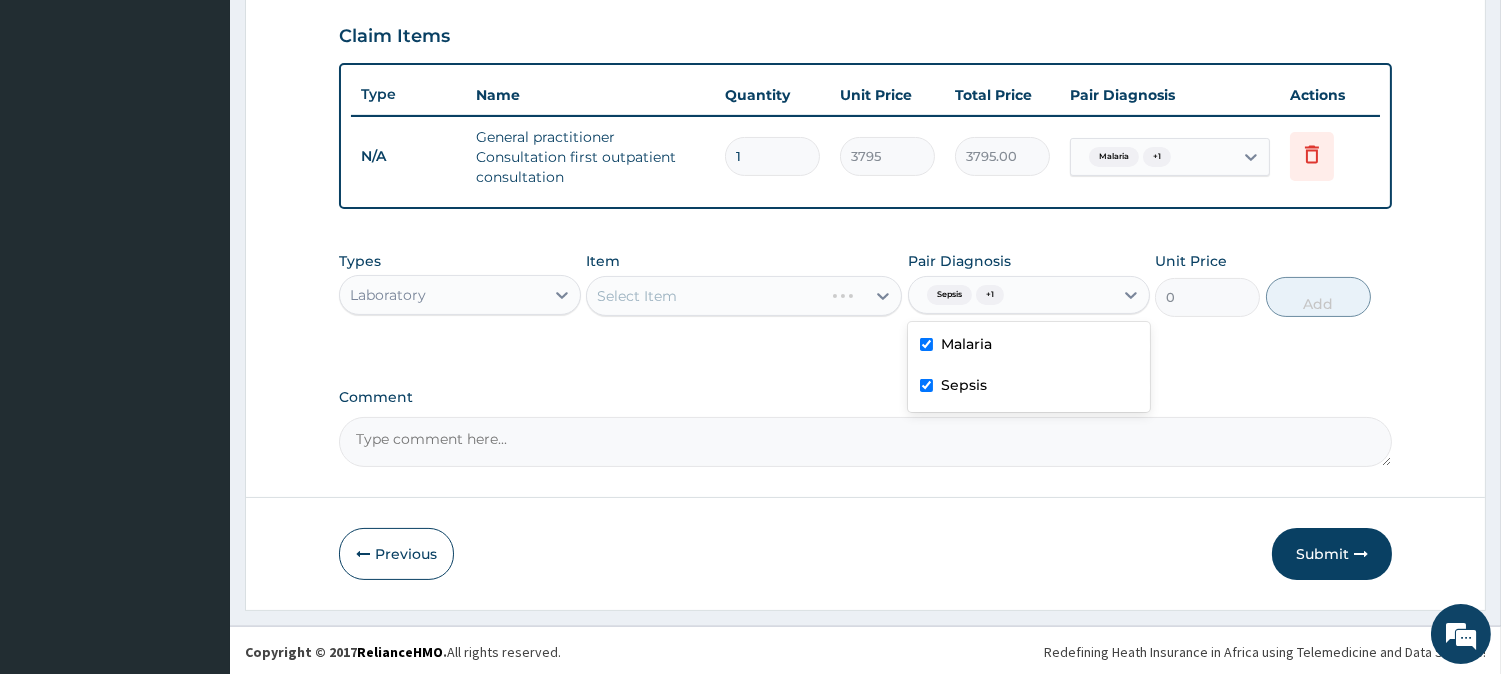 click on "Sepsis" at bounding box center [1029, 387] 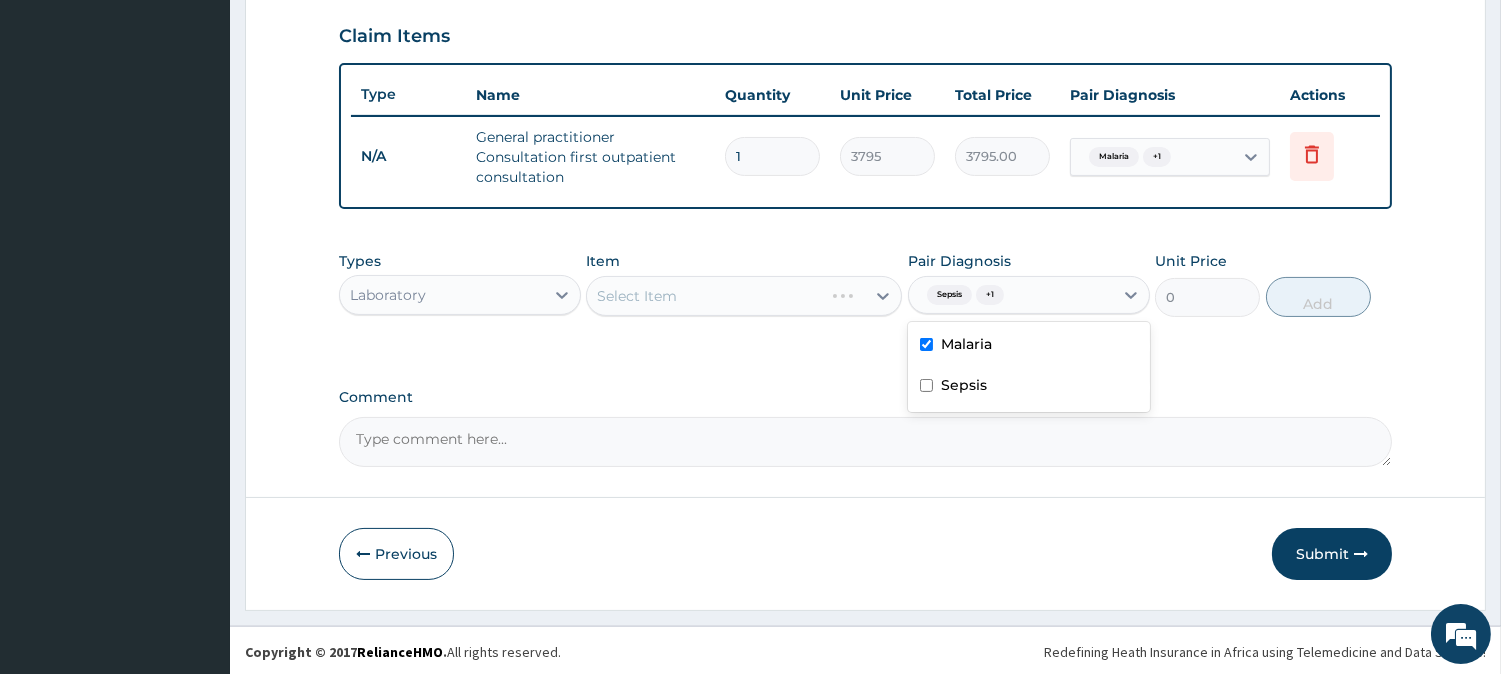 checkbox on "false" 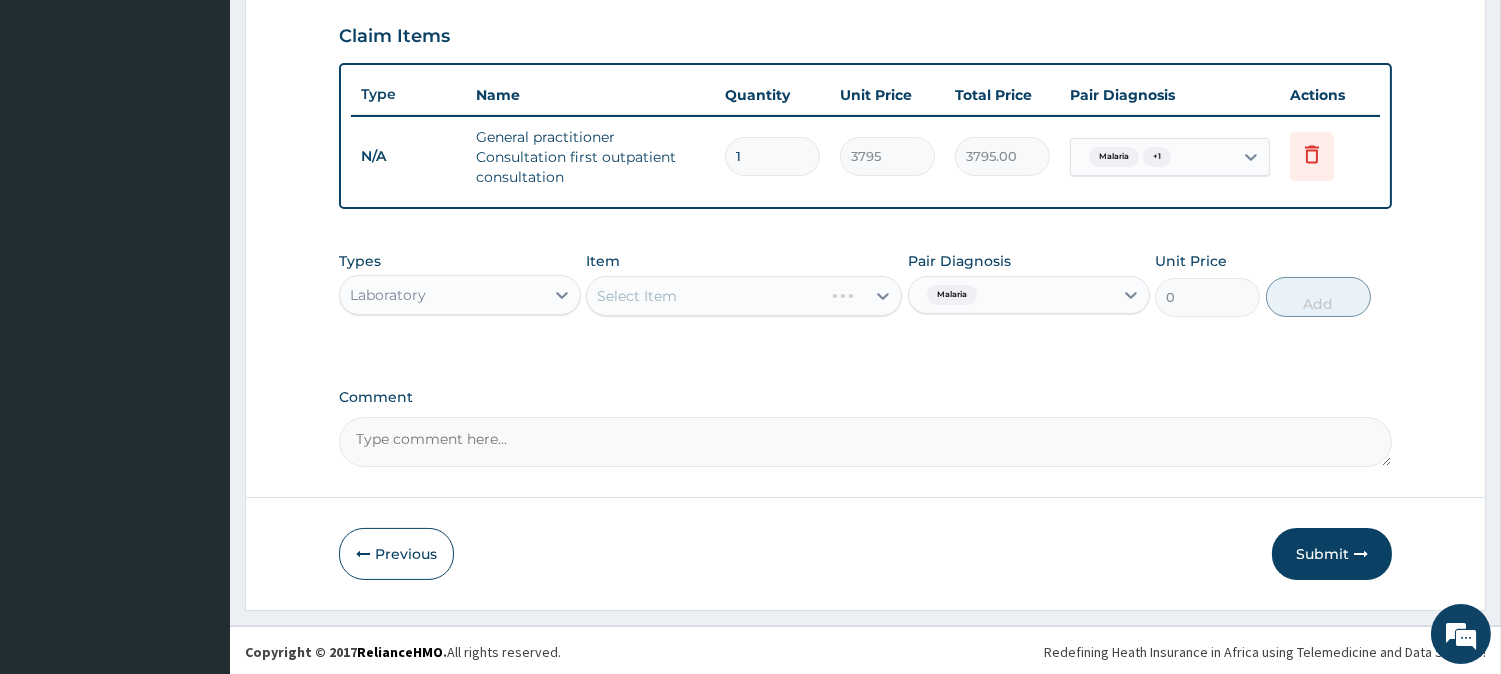 click on "Select Item" at bounding box center (744, 296) 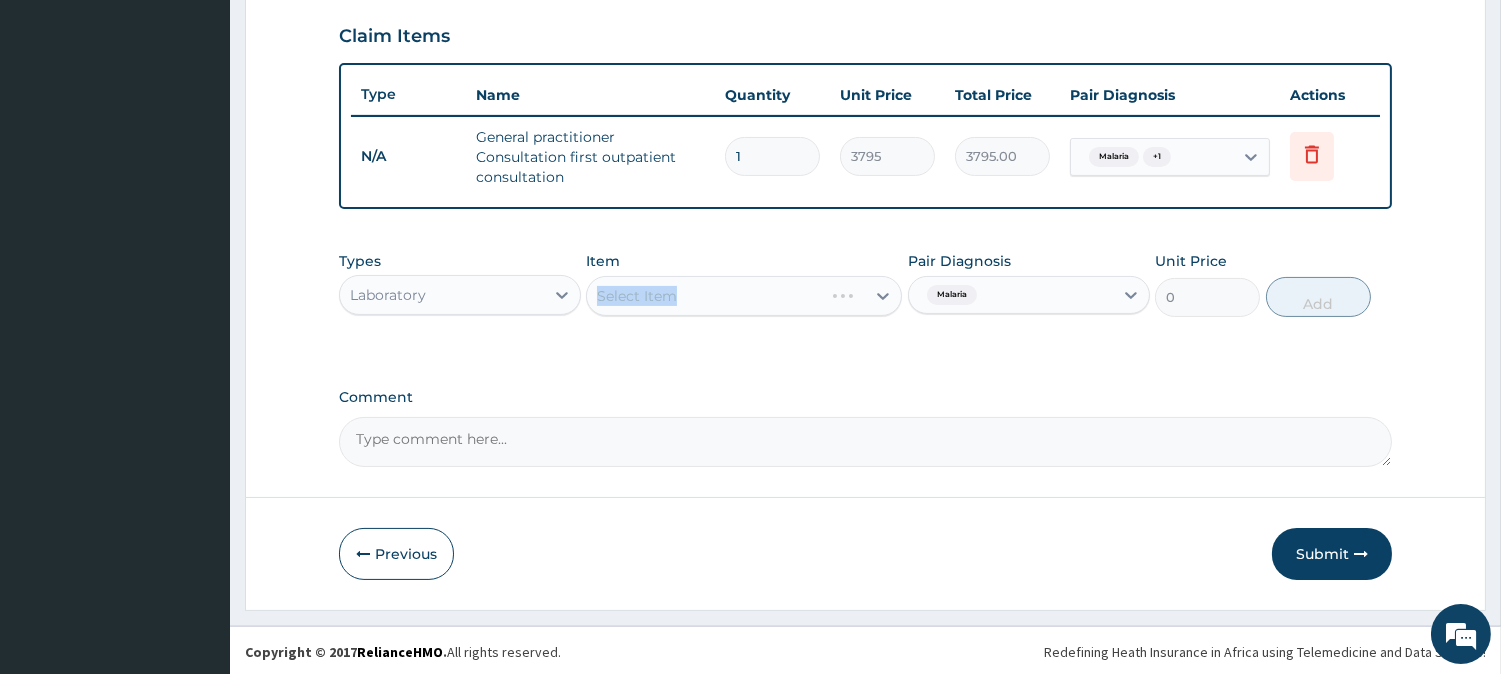 click on "Select Item" at bounding box center (744, 296) 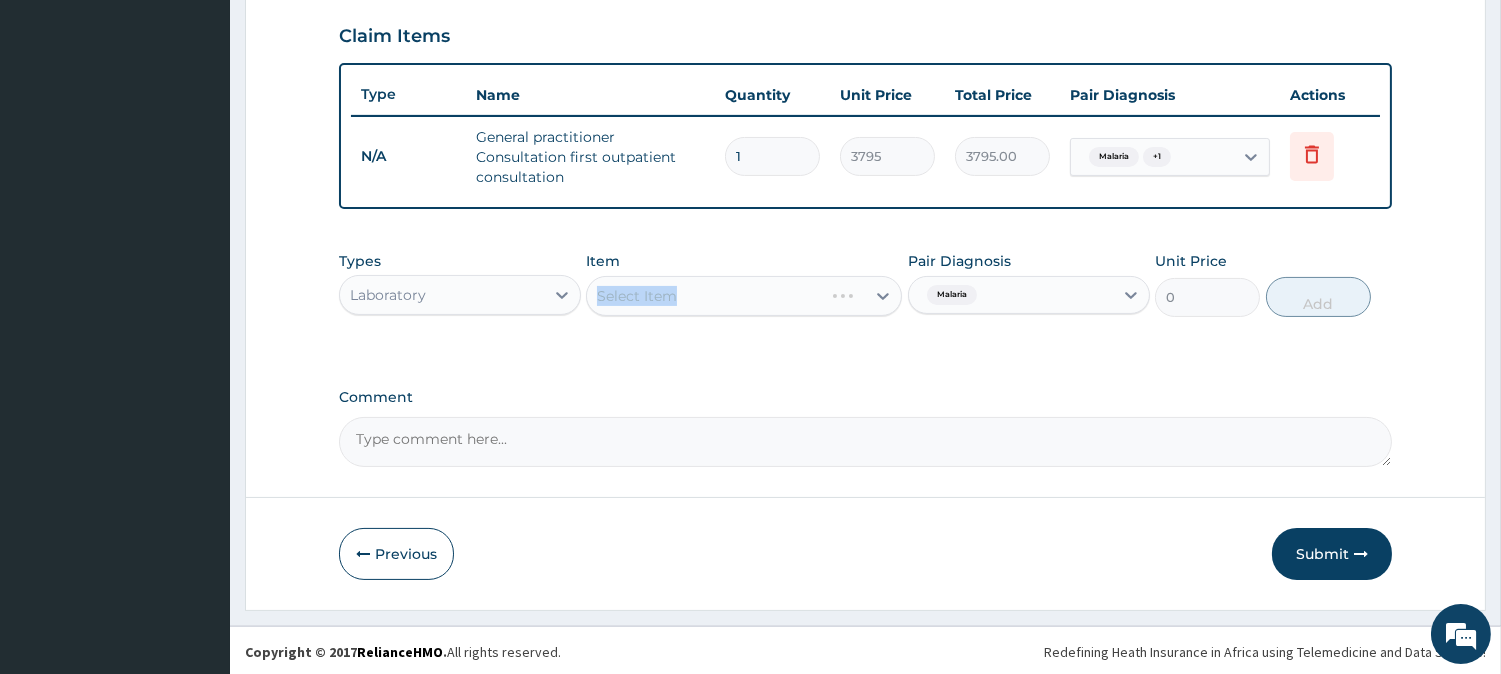 click on "Select Item" at bounding box center (744, 296) 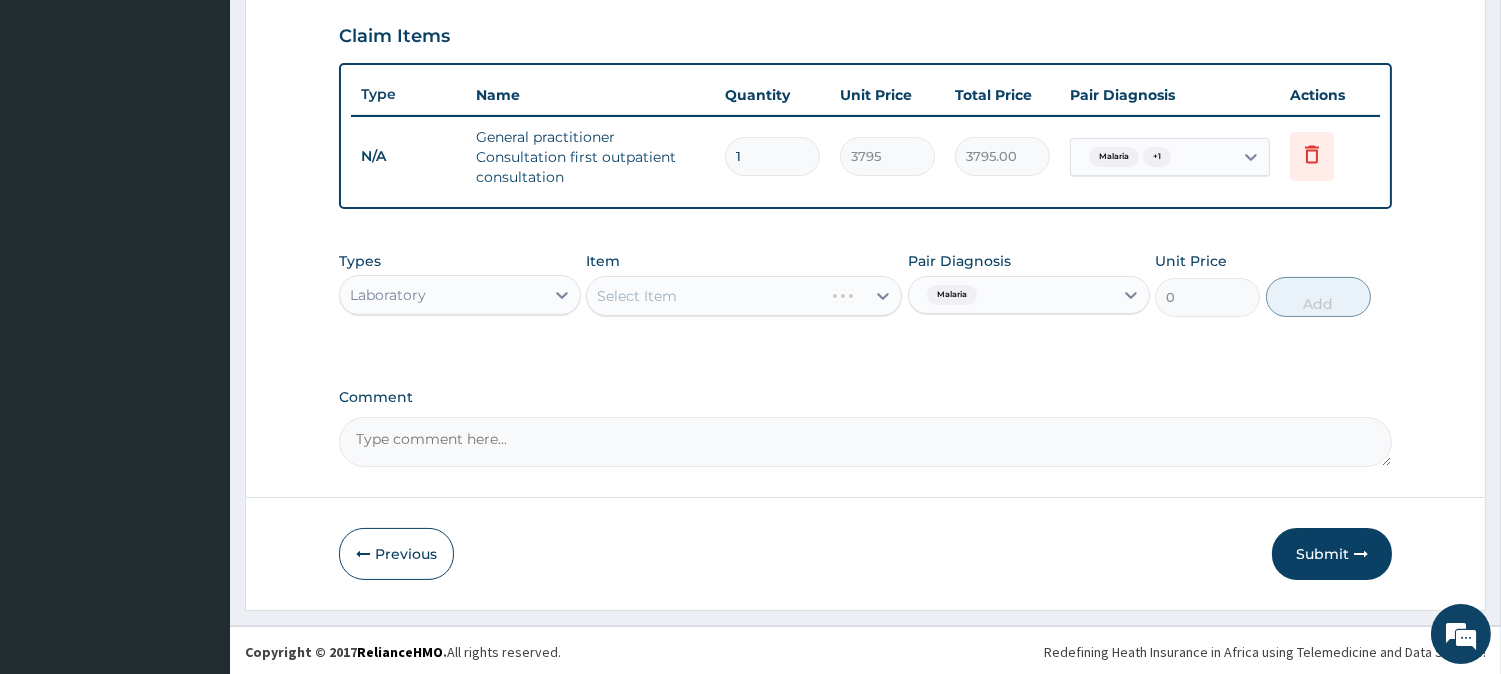click on "Select Item" at bounding box center (744, 296) 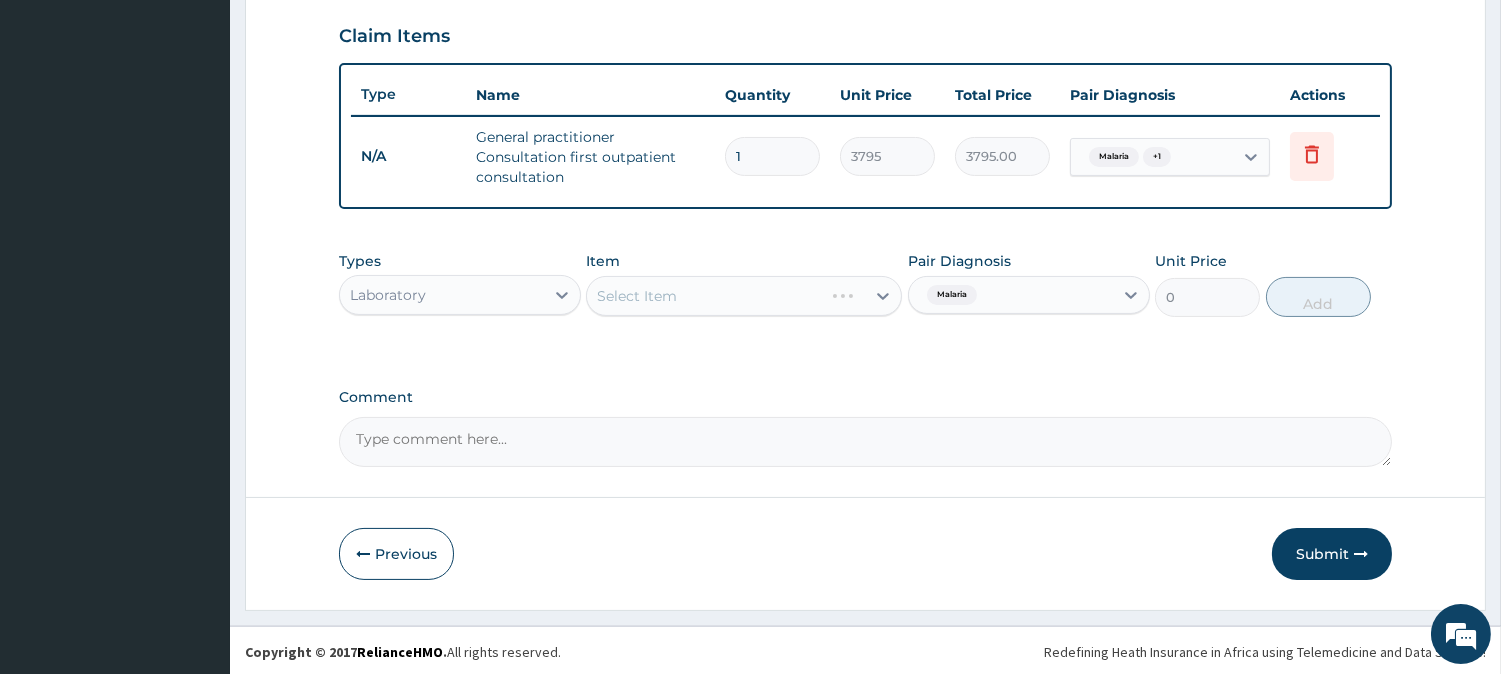 click on "Select Item" at bounding box center (744, 296) 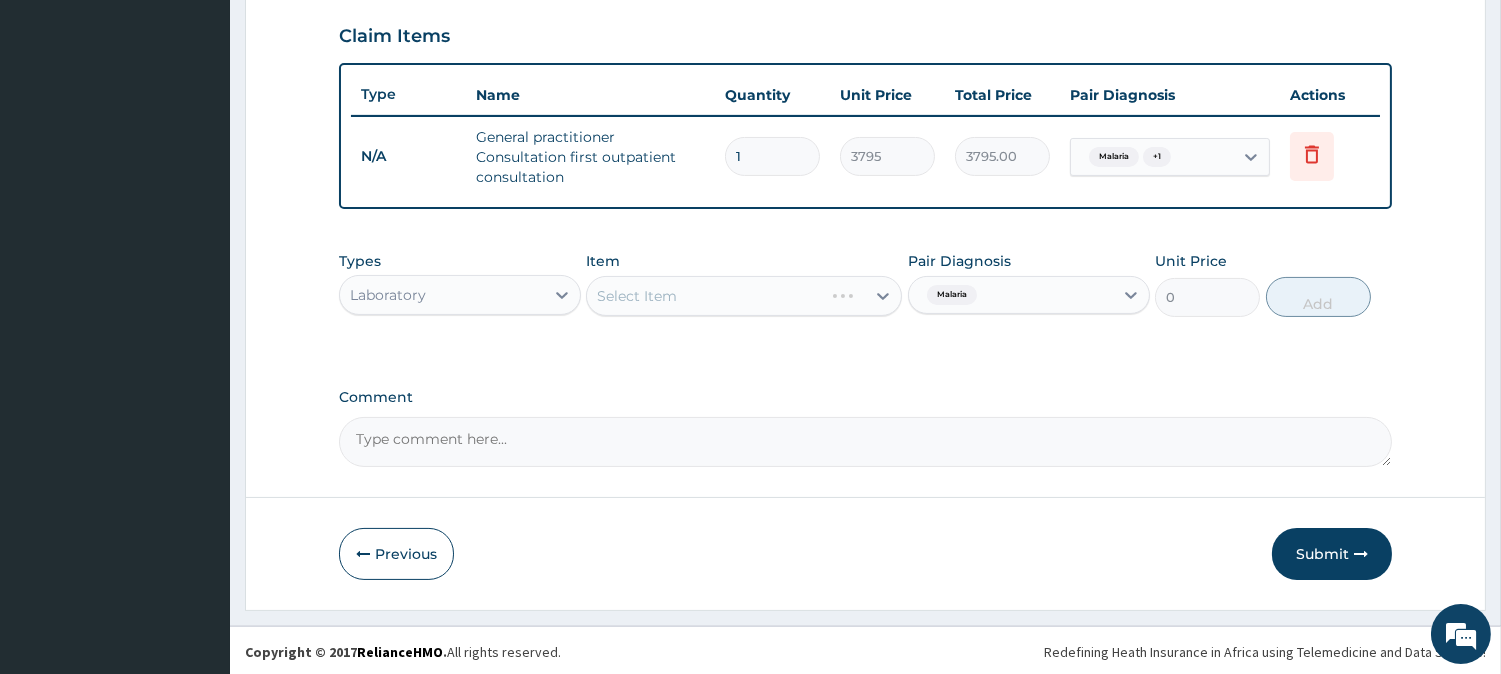 click on "Select Item" at bounding box center (744, 296) 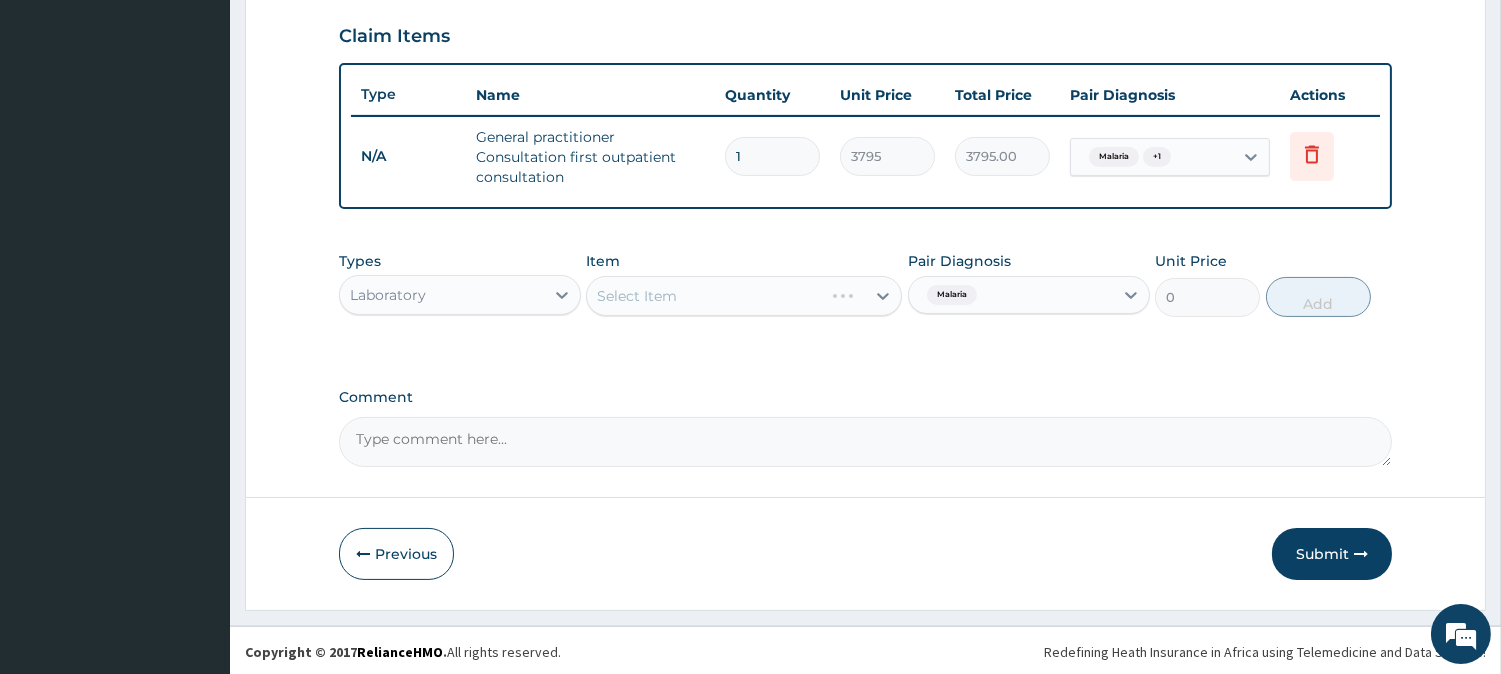 click on "Types Laboratory Item Select Item Pair Diagnosis Malaria Unit Price 0 Add" at bounding box center [865, 299] 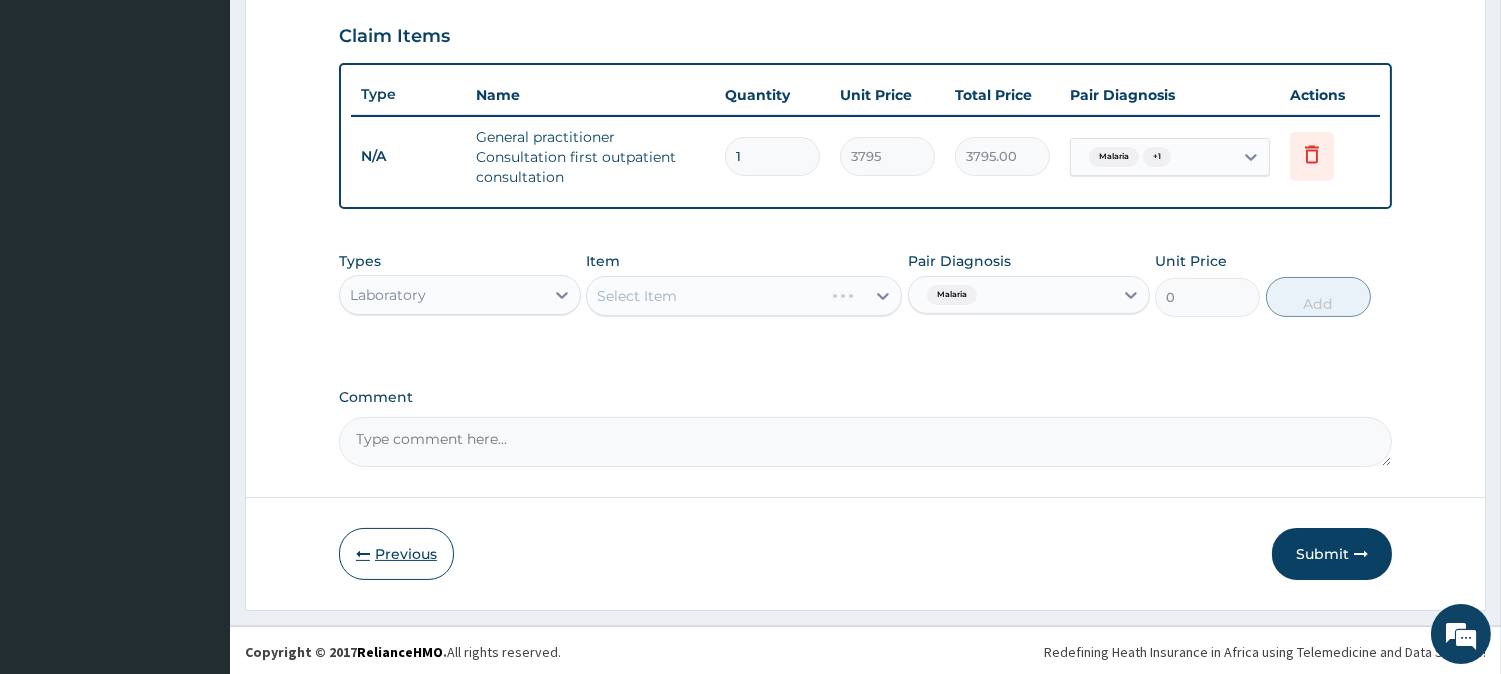click on "Previous" at bounding box center [396, 554] 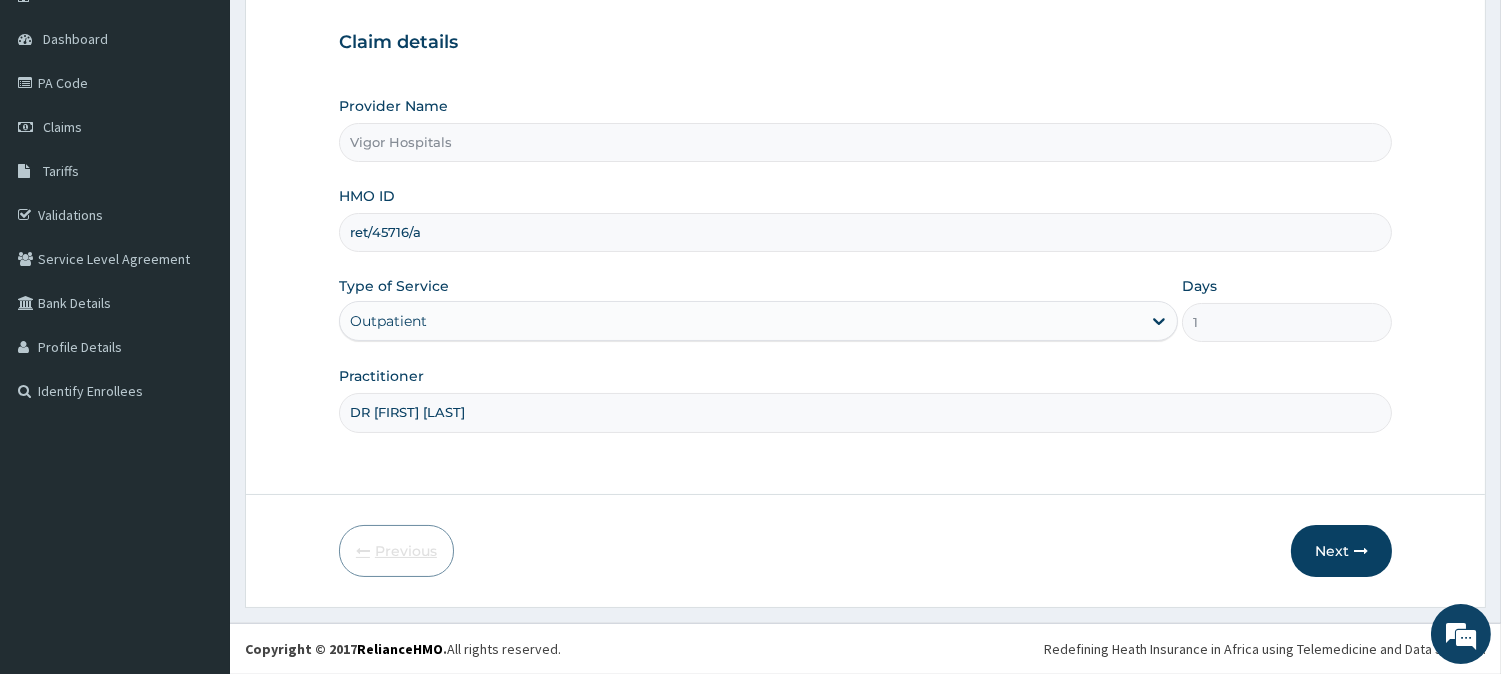 scroll, scrollTop: 178, scrollLeft: 0, axis: vertical 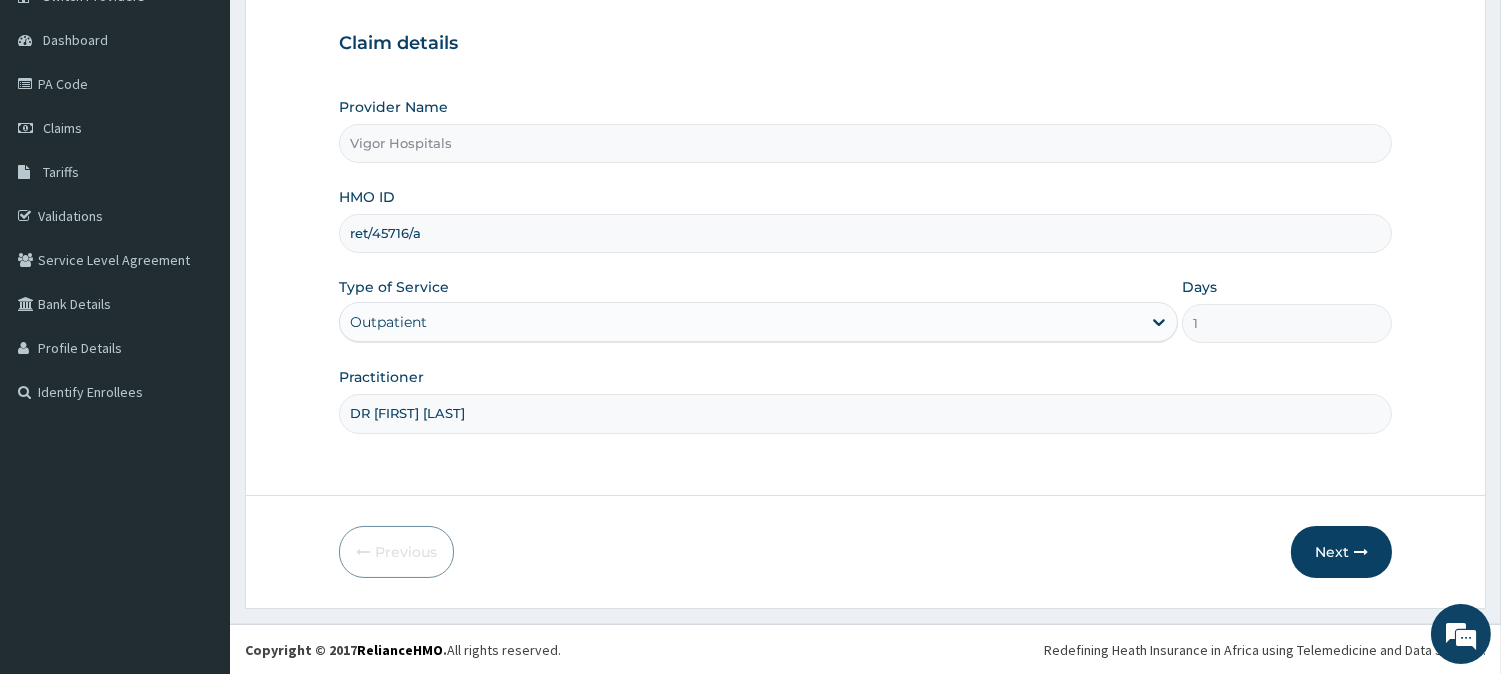 click on "ret/45716/a" at bounding box center [865, 233] 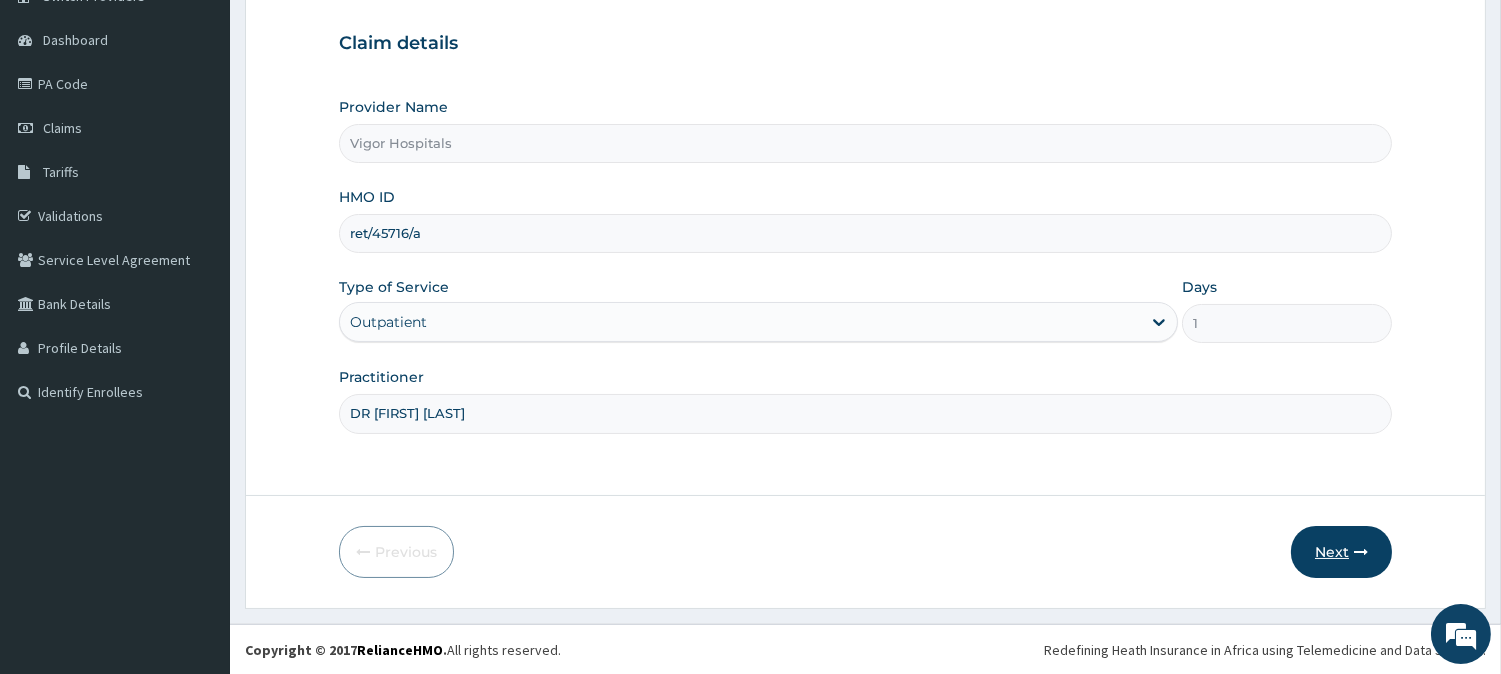 click on "Next" at bounding box center [1341, 552] 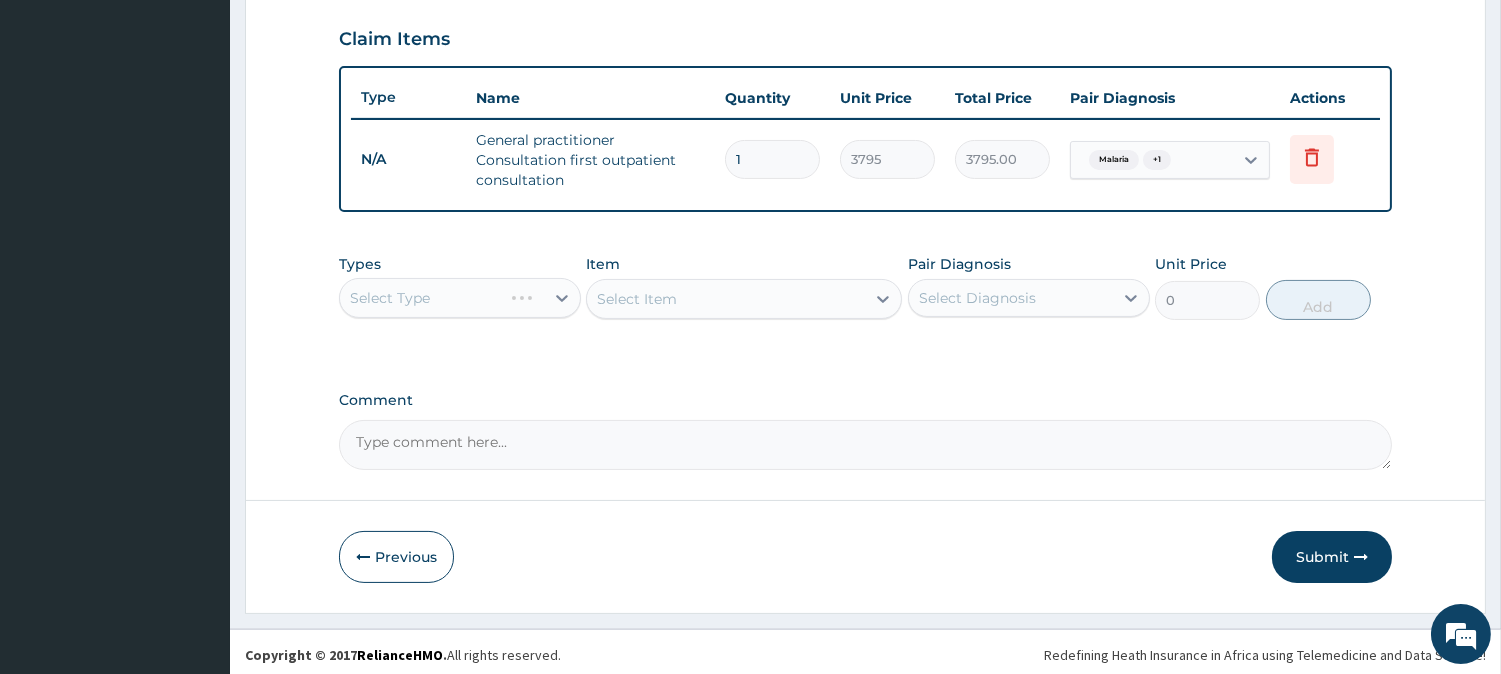 scroll, scrollTop: 681, scrollLeft: 0, axis: vertical 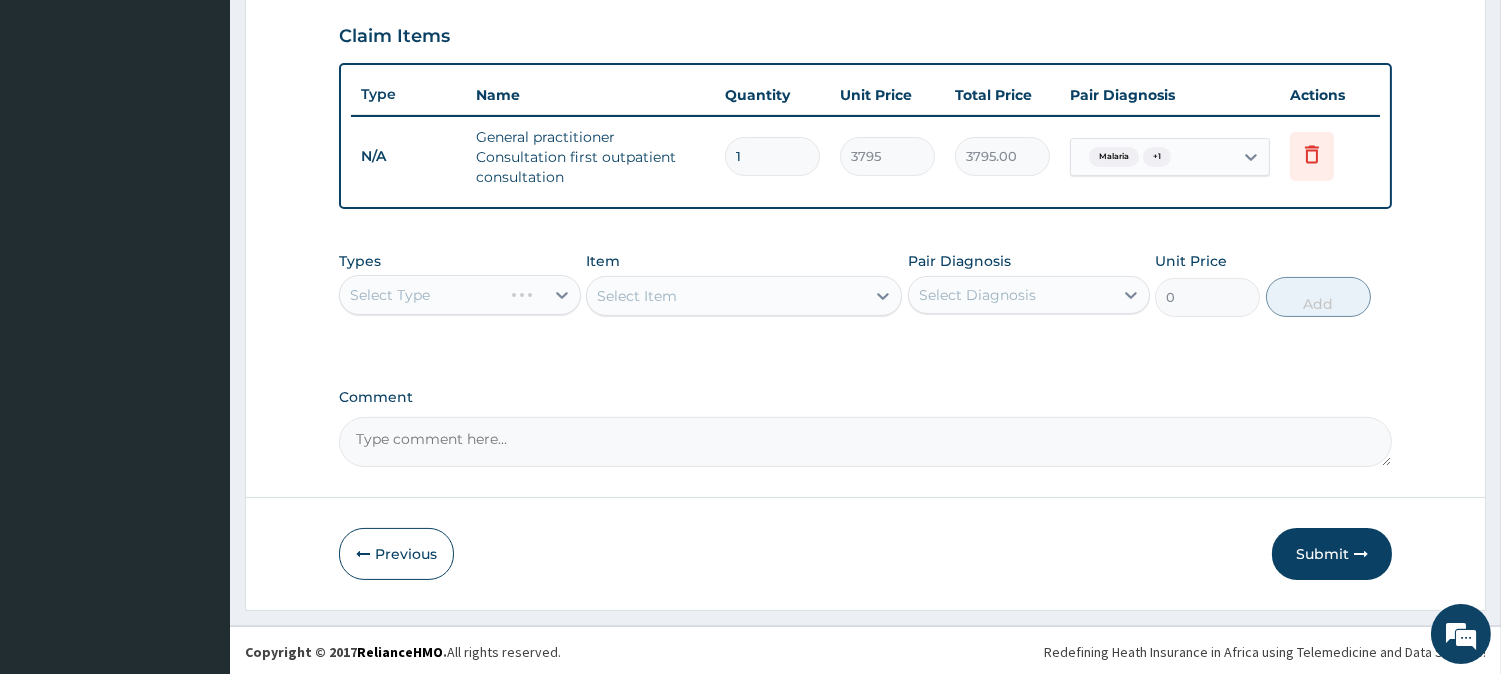click on "Select Type" at bounding box center [460, 295] 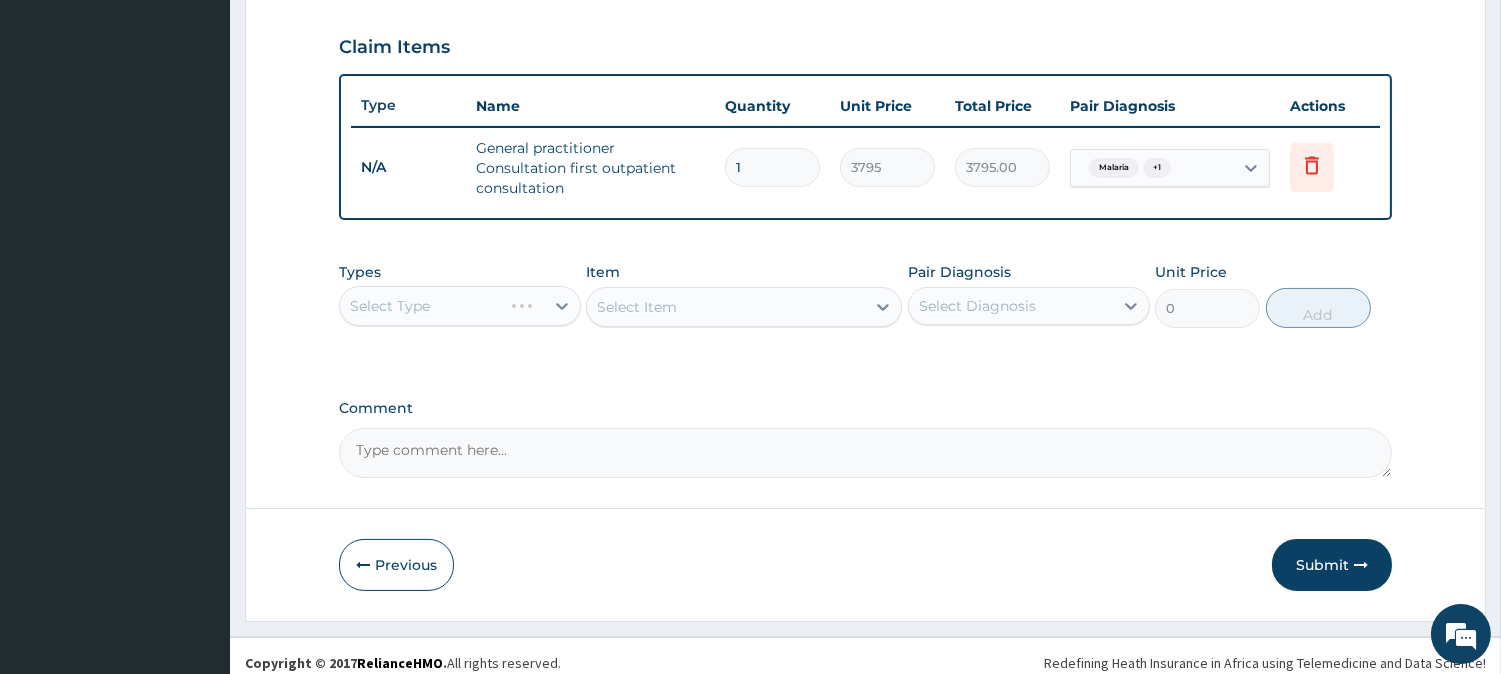scroll, scrollTop: 681, scrollLeft: 0, axis: vertical 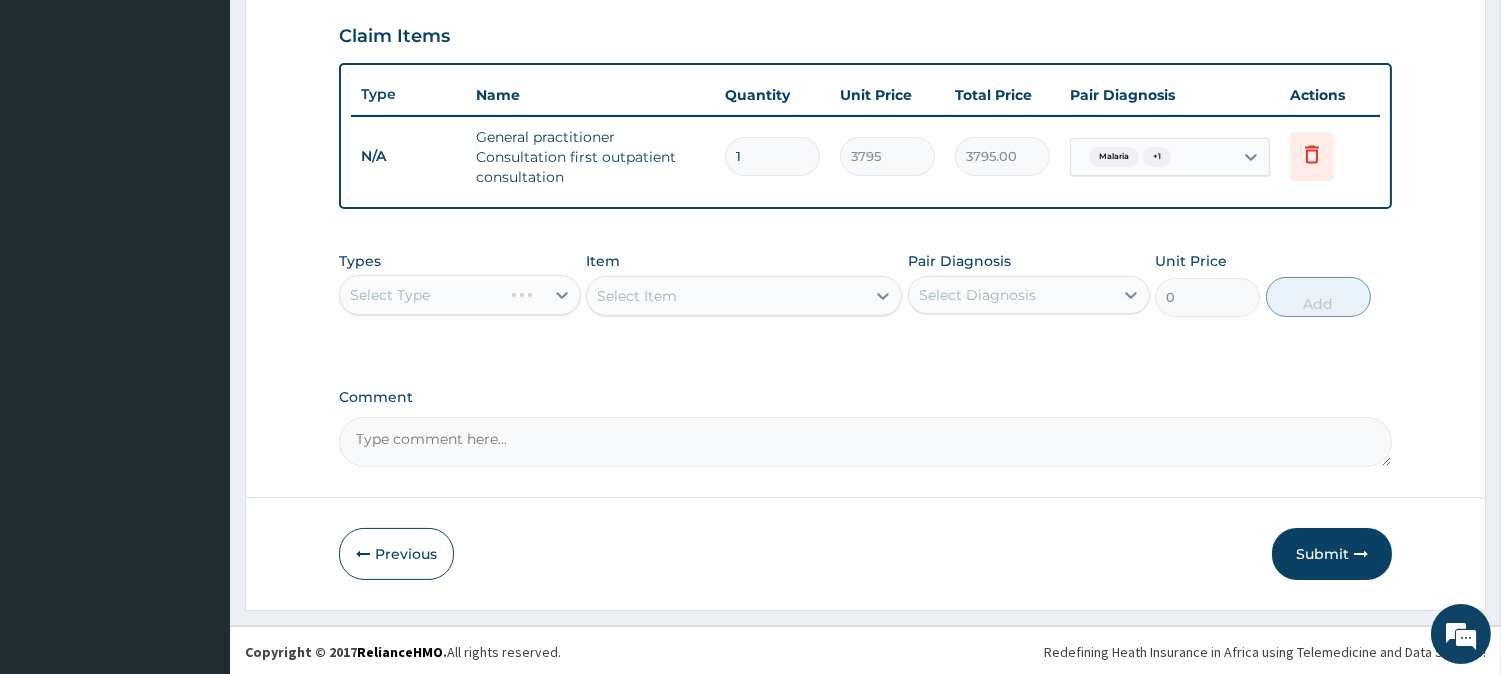 click on "Types Select Type Item Select Item Pair Diagnosis Select Diagnosis Unit Price 0 Add" at bounding box center [865, 284] 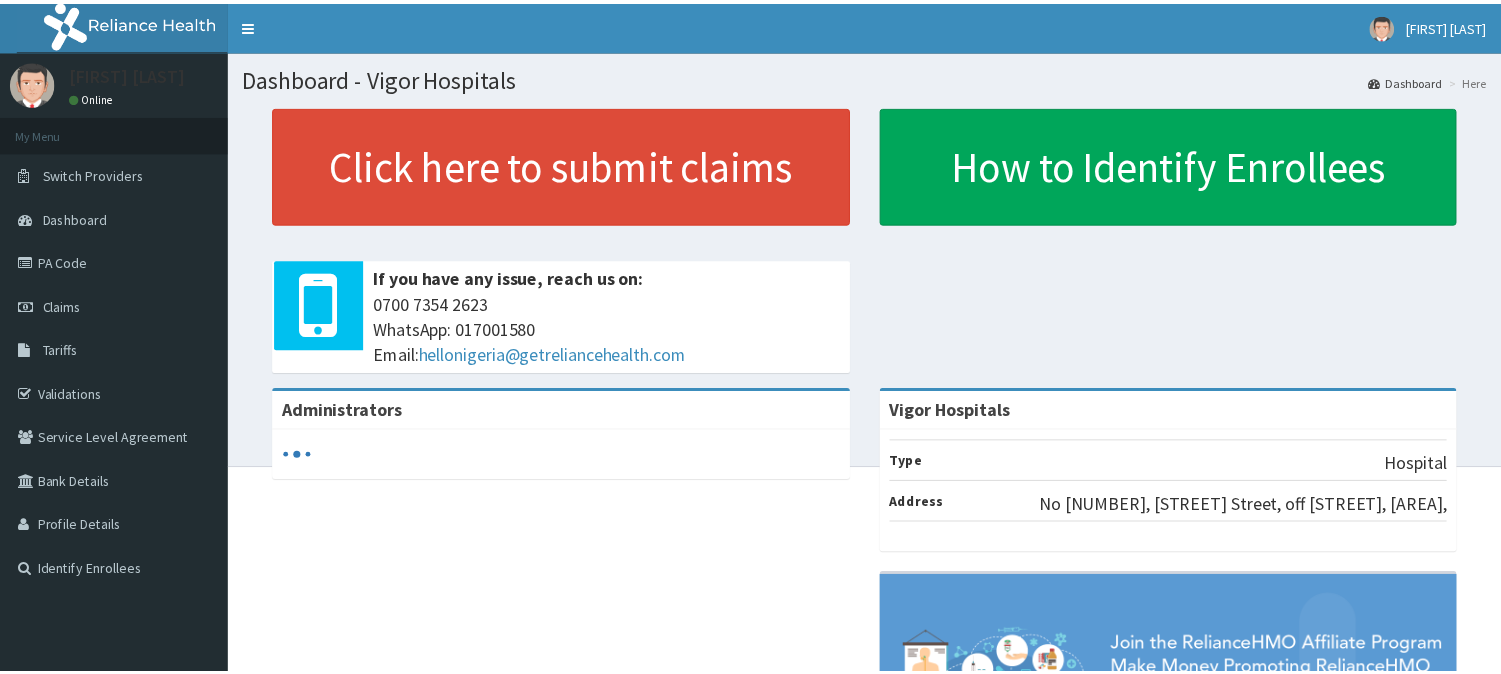 scroll, scrollTop: 0, scrollLeft: 0, axis: both 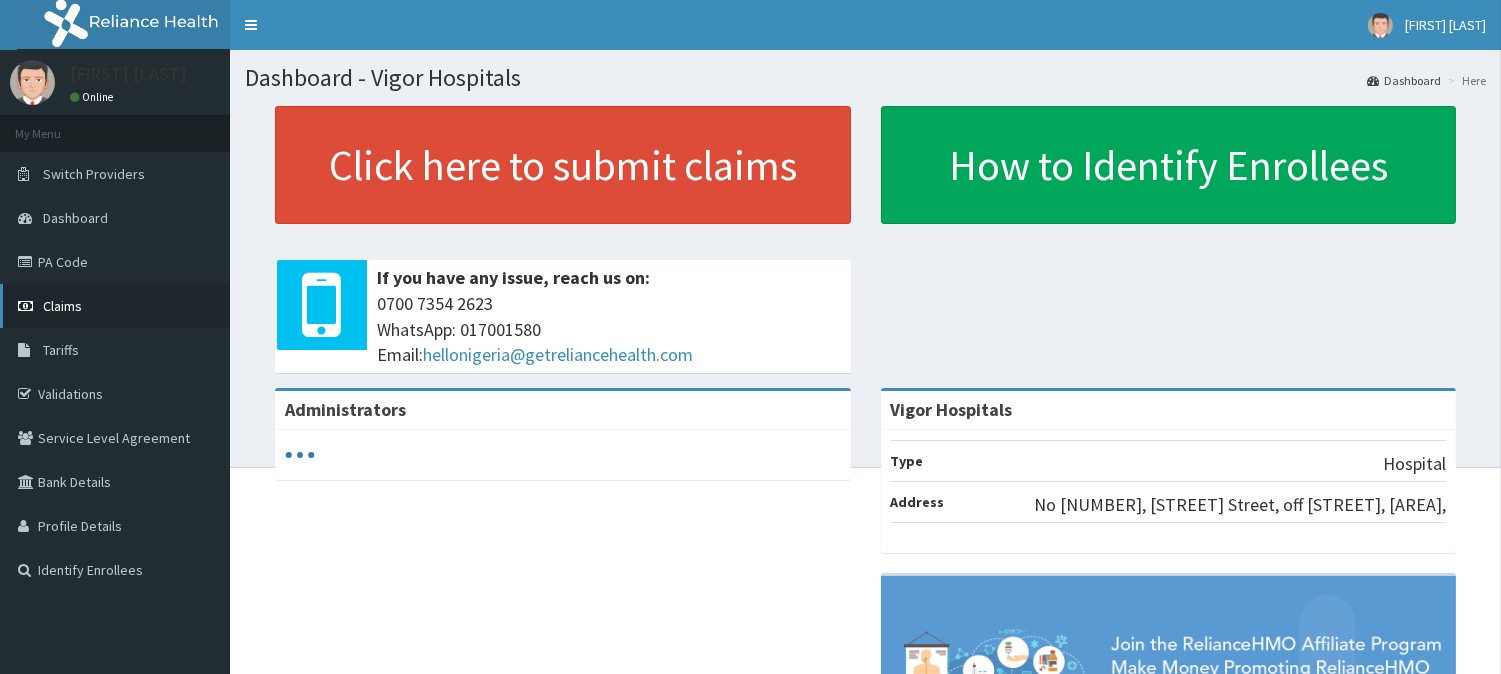 click on "Claims" at bounding box center [115, 306] 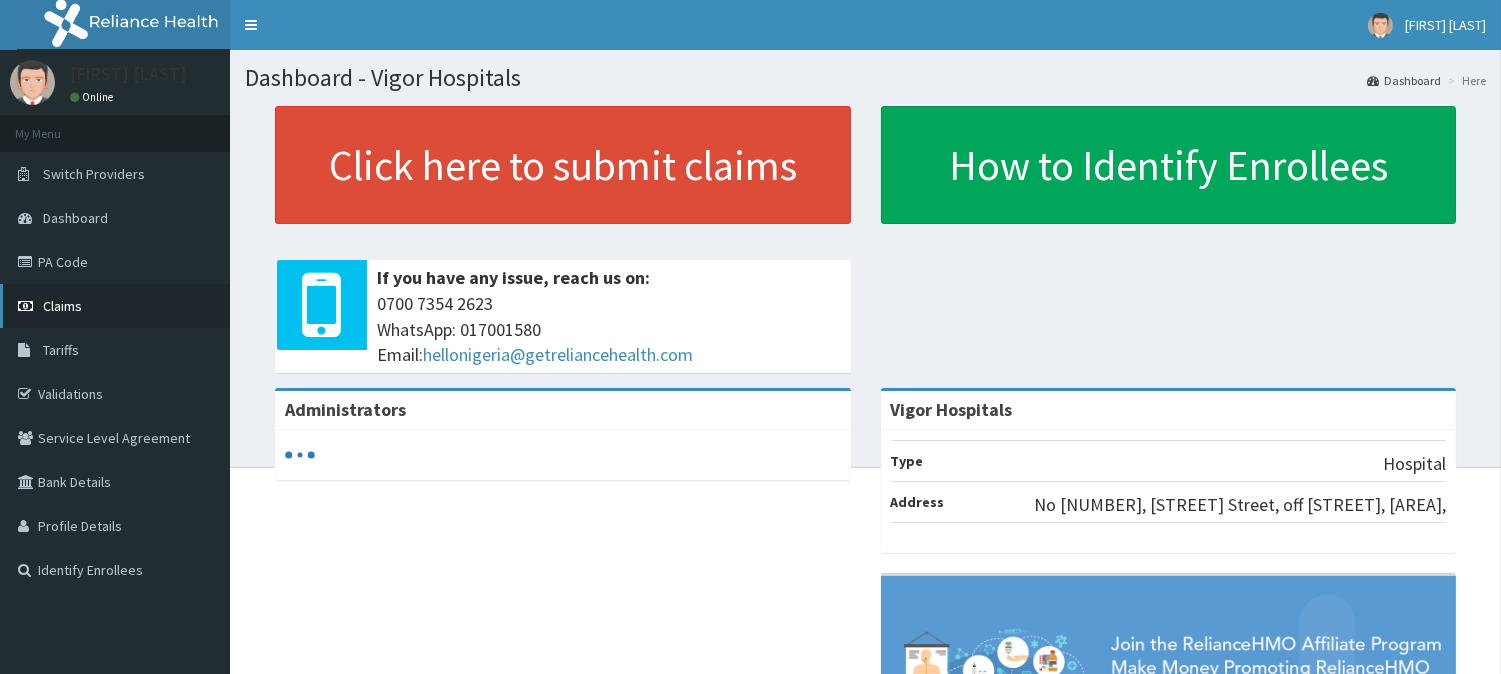 click on "Claims" at bounding box center [115, 306] 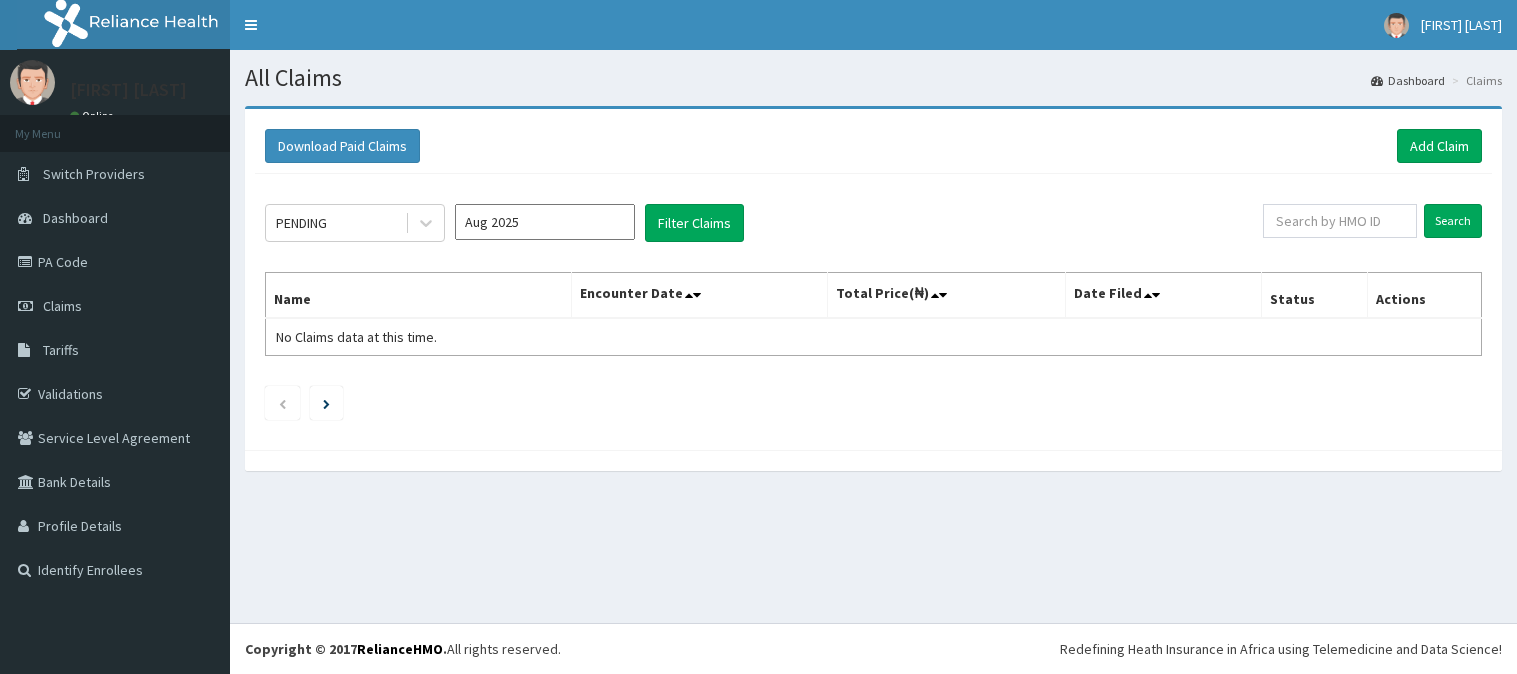 scroll, scrollTop: 0, scrollLeft: 0, axis: both 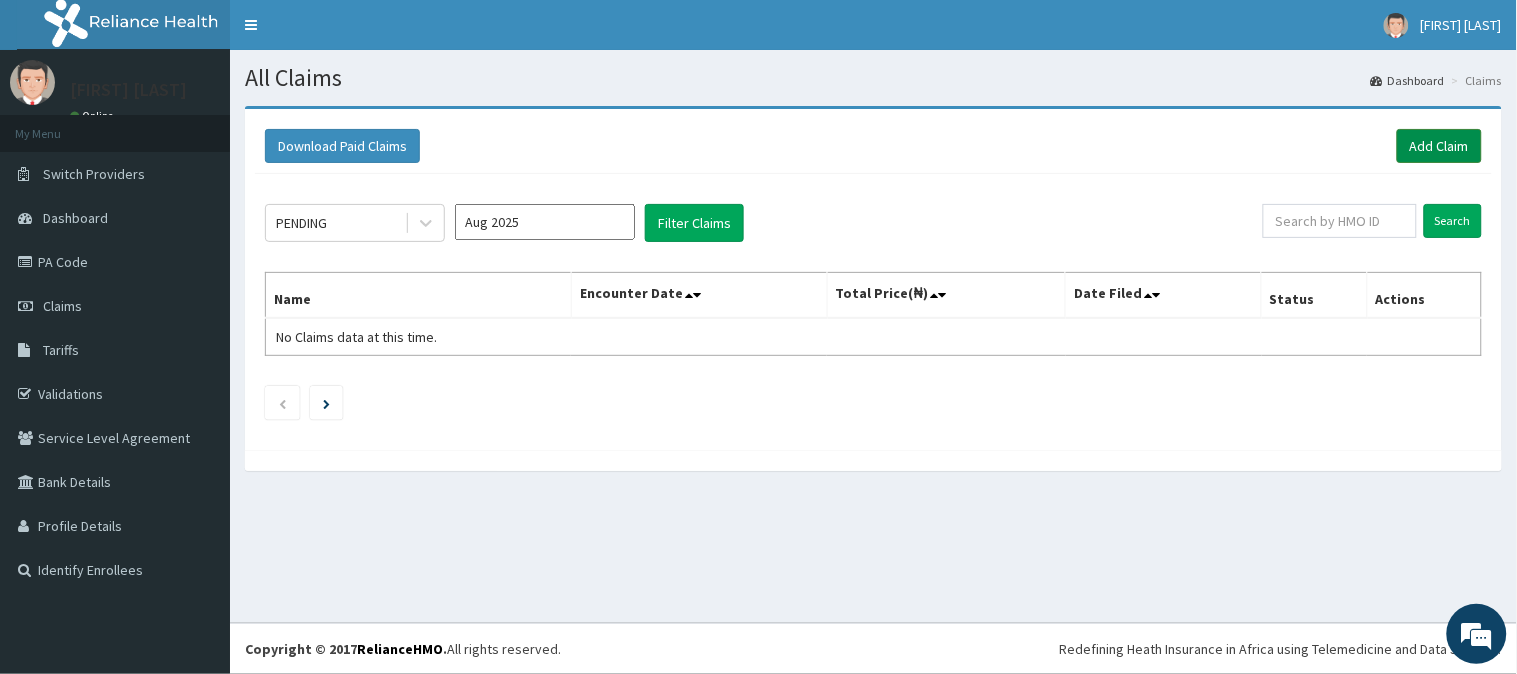 click on "Add Claim" at bounding box center (1439, 146) 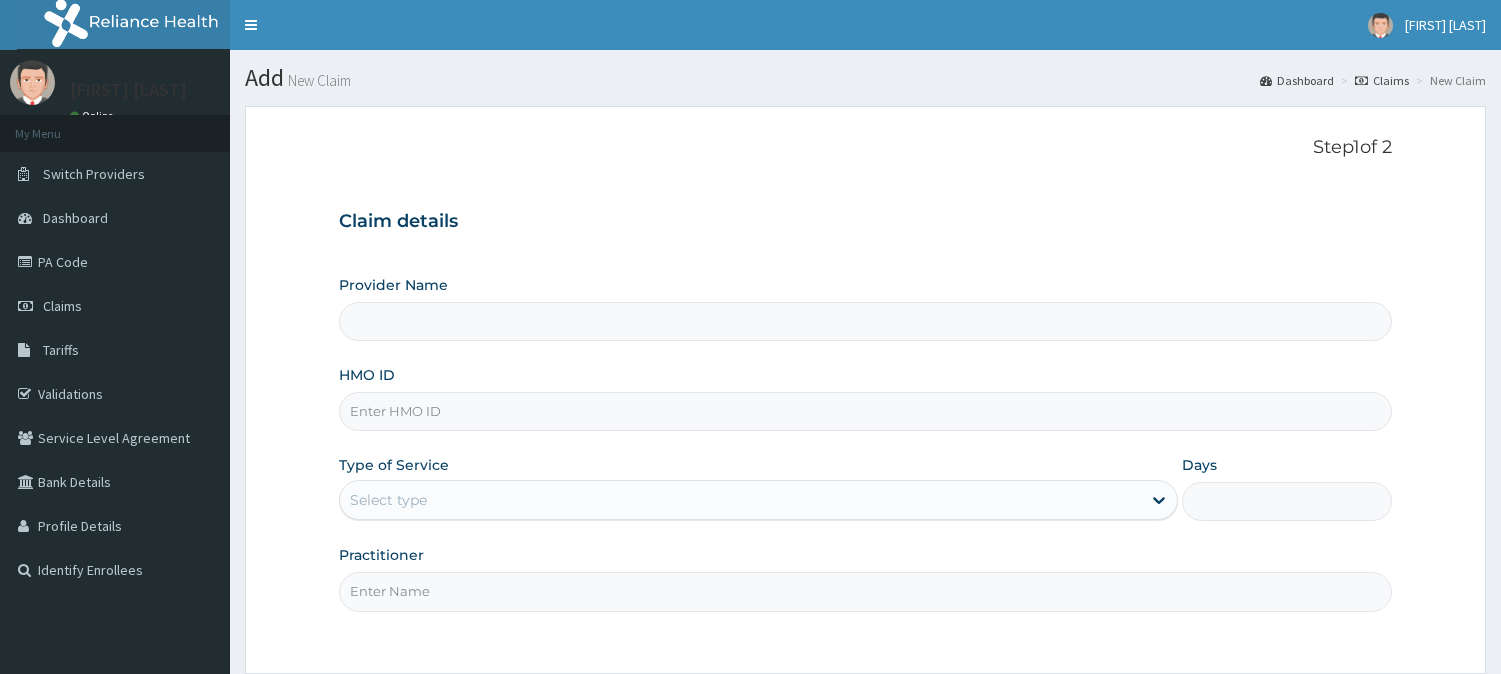 scroll, scrollTop: 0, scrollLeft: 0, axis: both 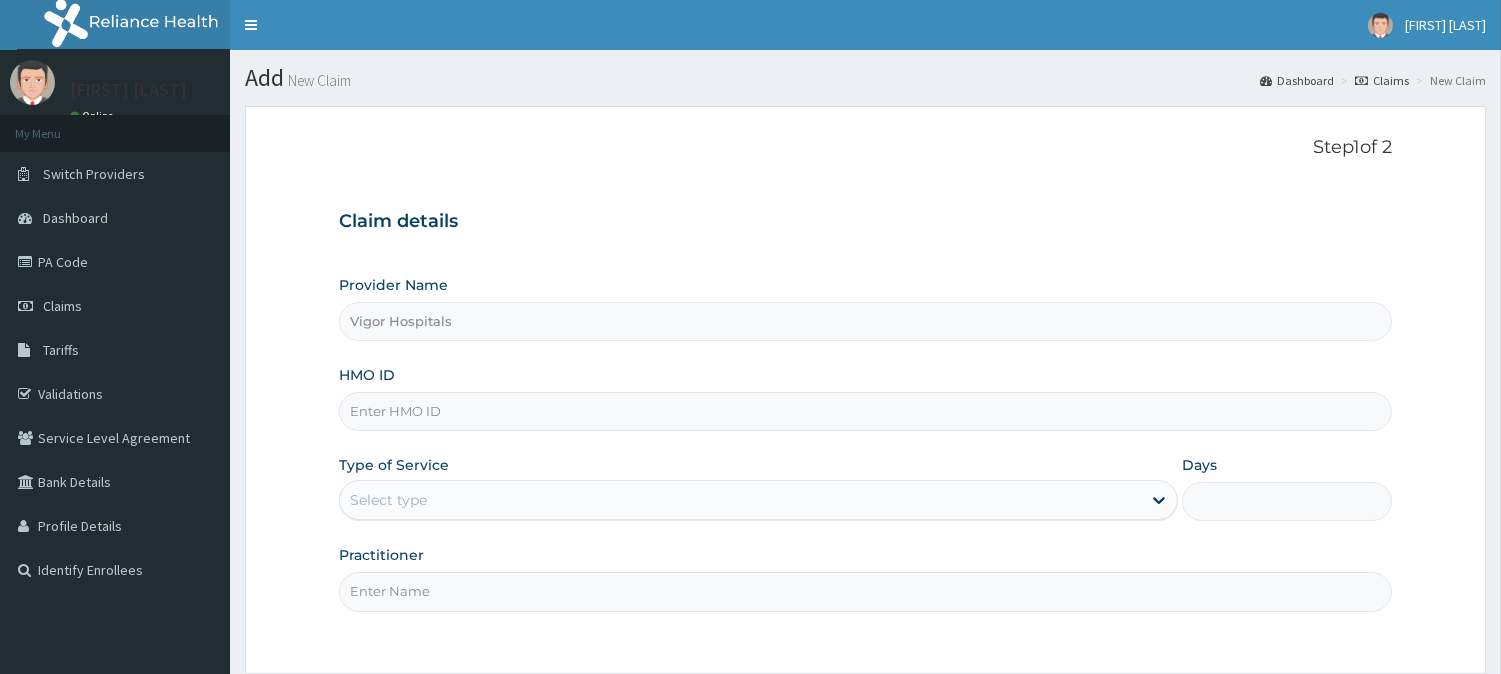 type on "Vigor Hospitals" 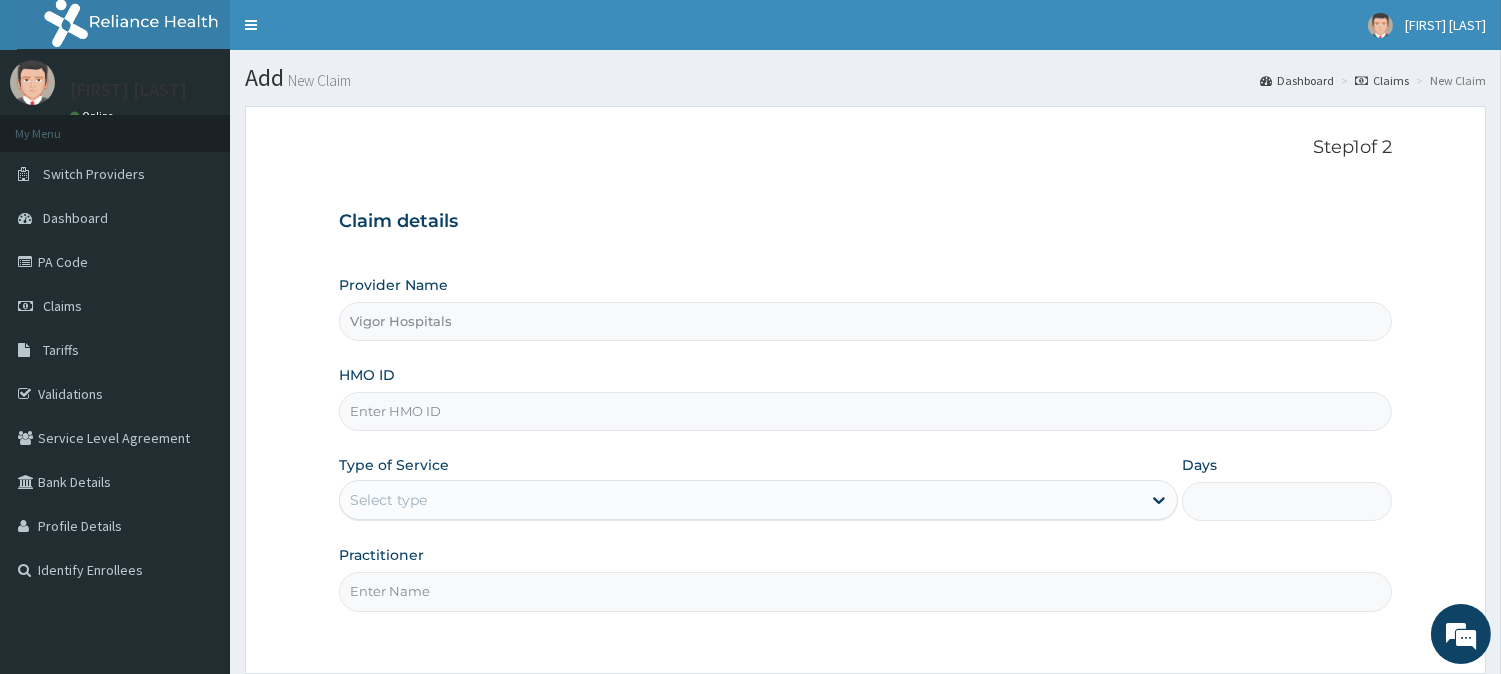 scroll, scrollTop: 0, scrollLeft: 0, axis: both 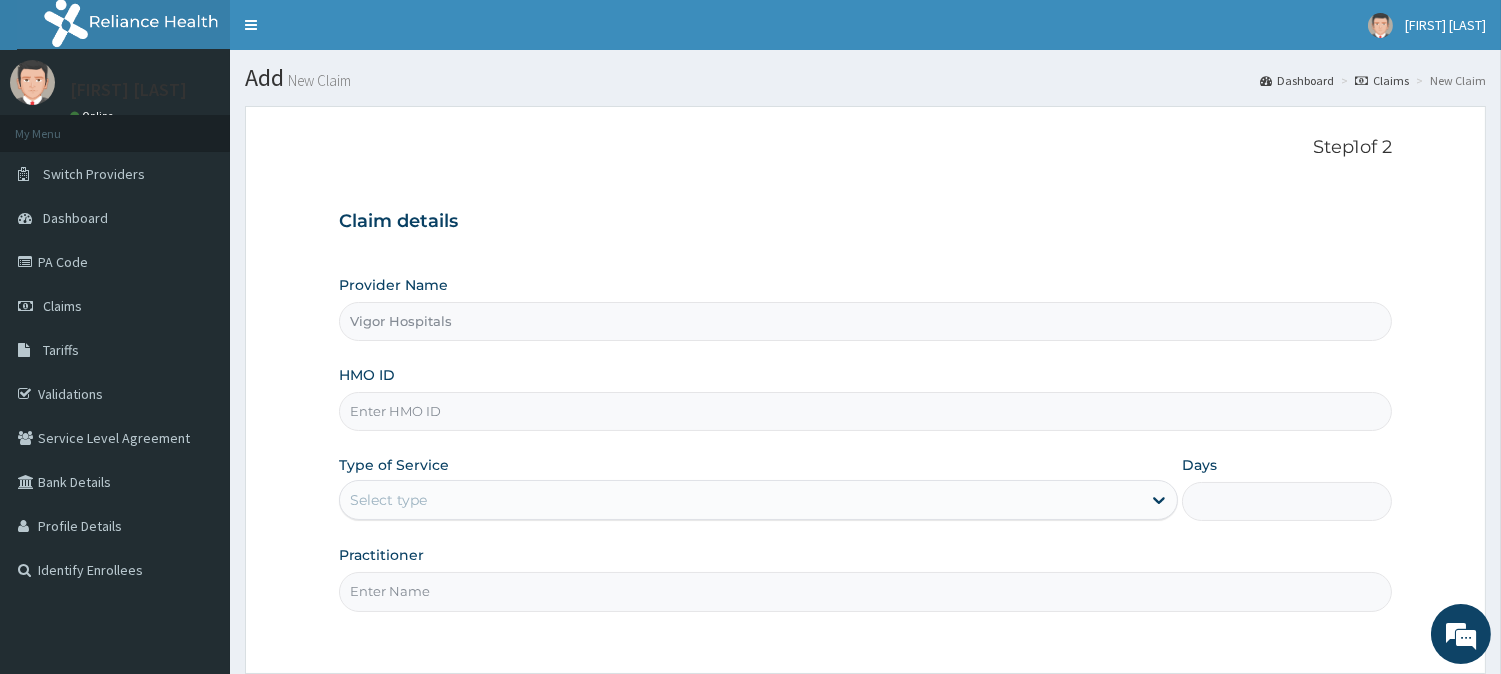 click on "HMO ID" at bounding box center [865, 411] 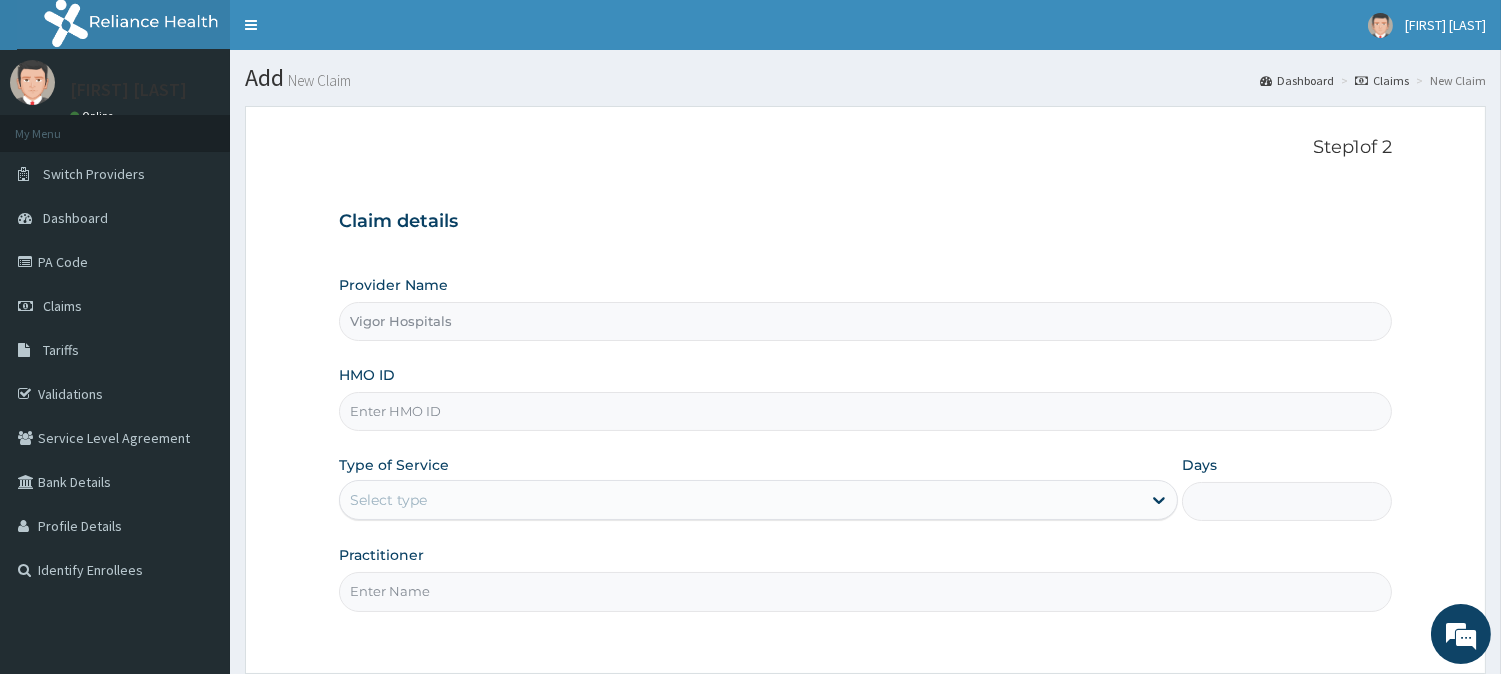 paste on "ret/45716/a" 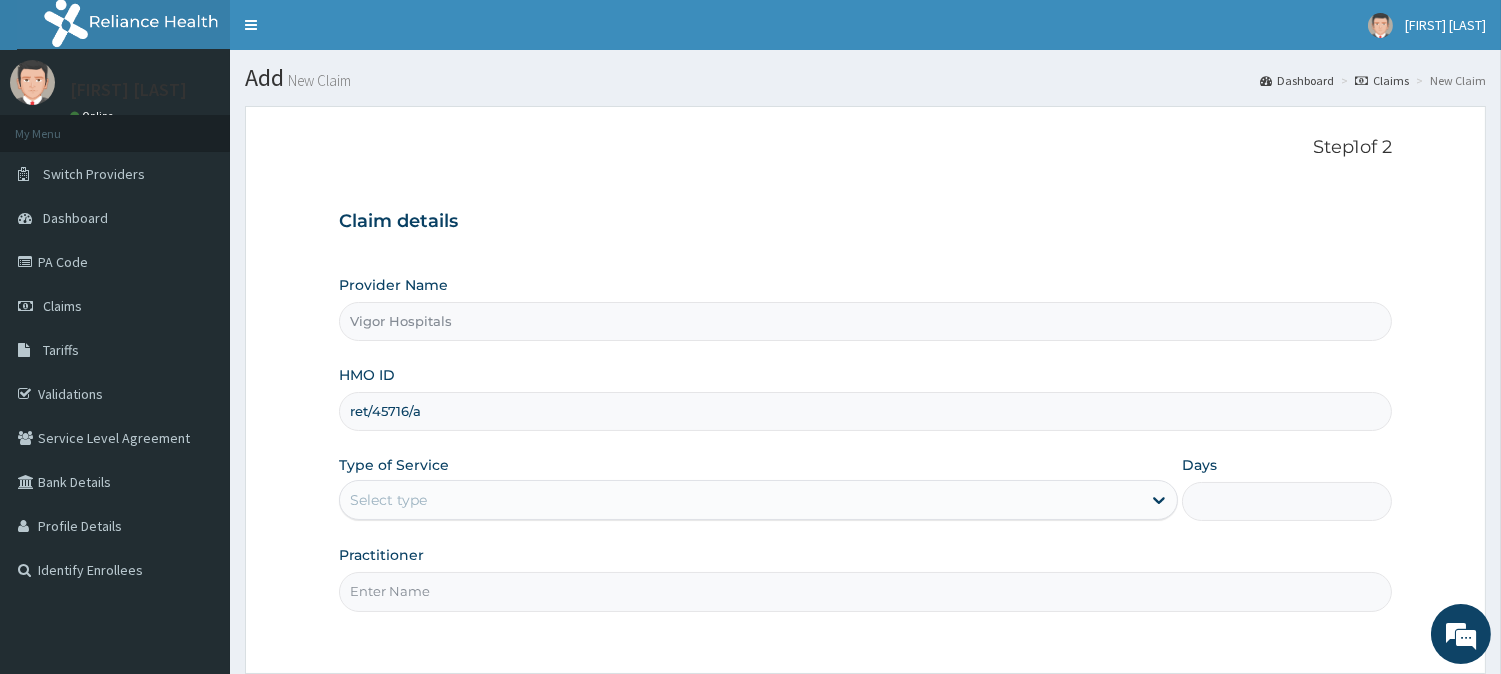 type on "ret/45716/a" 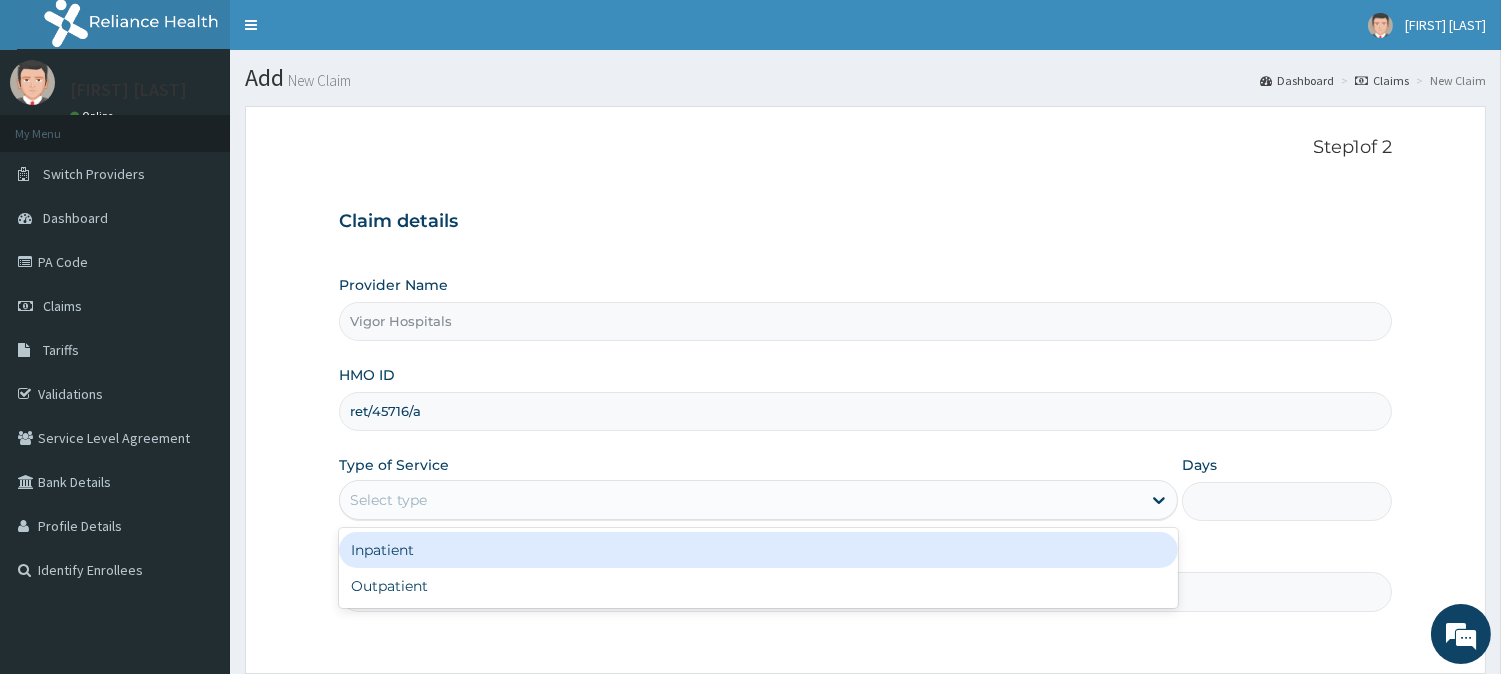 click on "Select type" at bounding box center [740, 500] 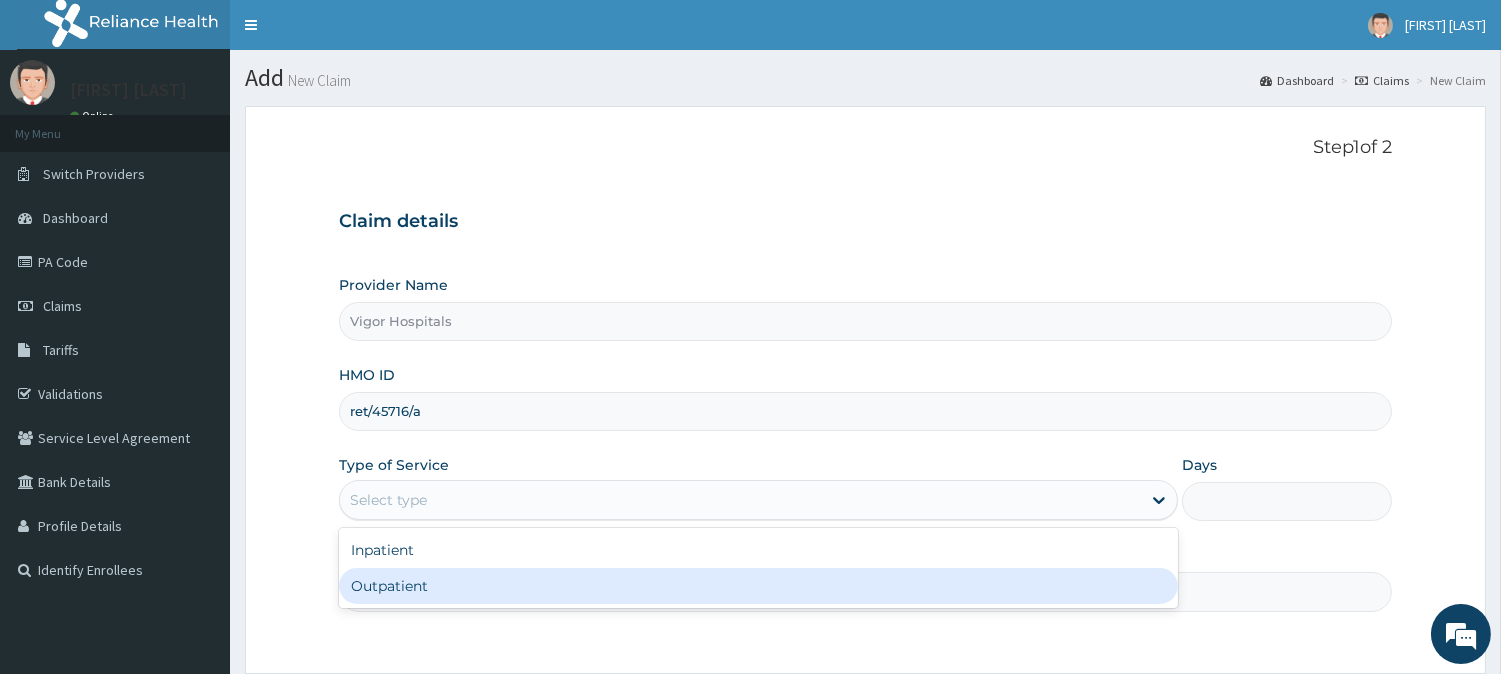 click on "Outpatient" at bounding box center [758, 586] 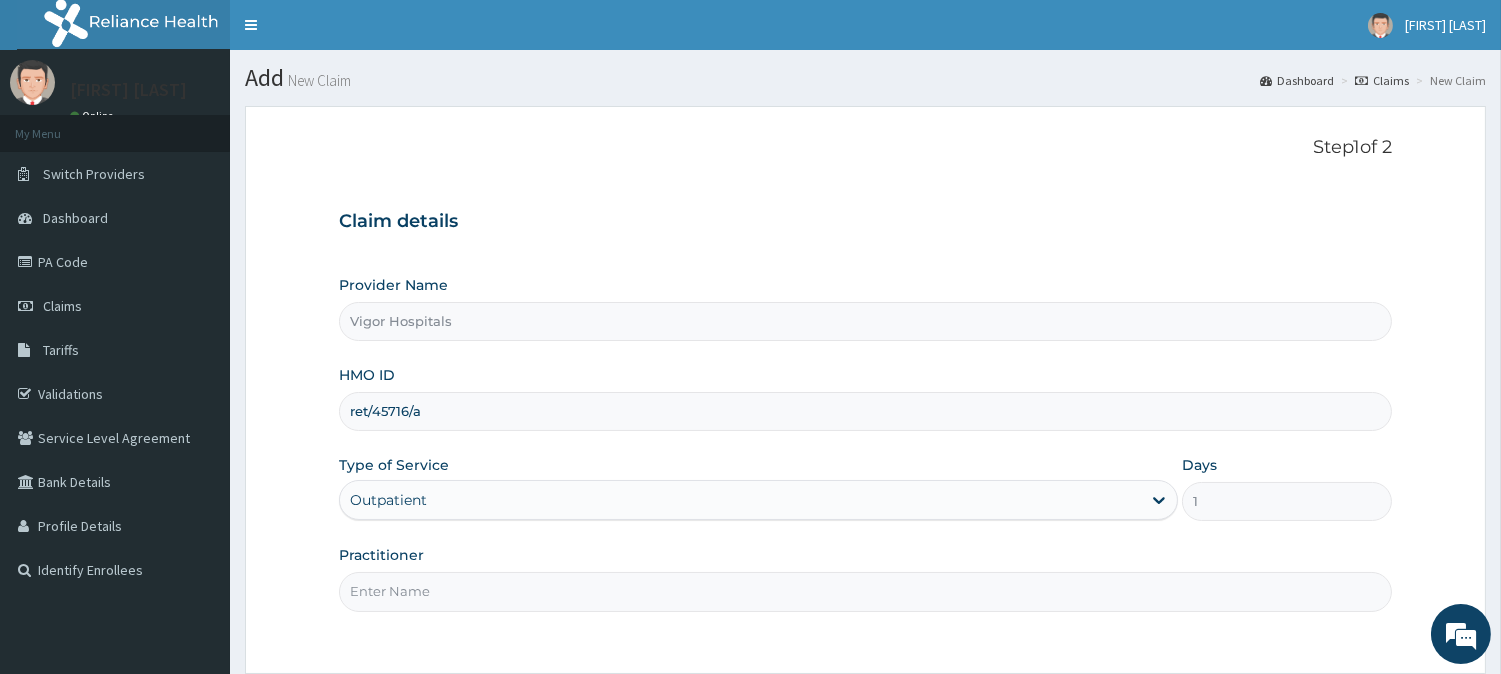 click on "Practitioner" at bounding box center [865, 591] 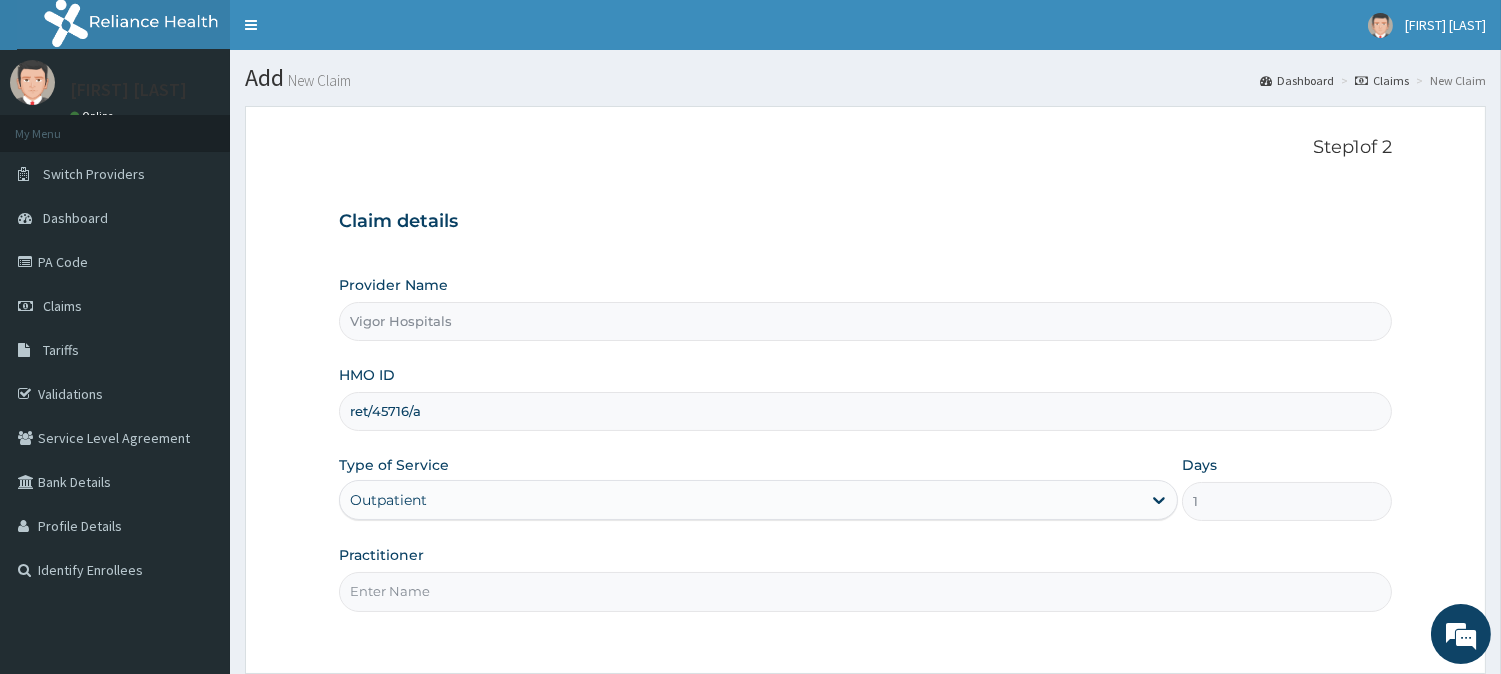 type on "DR [FIRST] [LAST]" 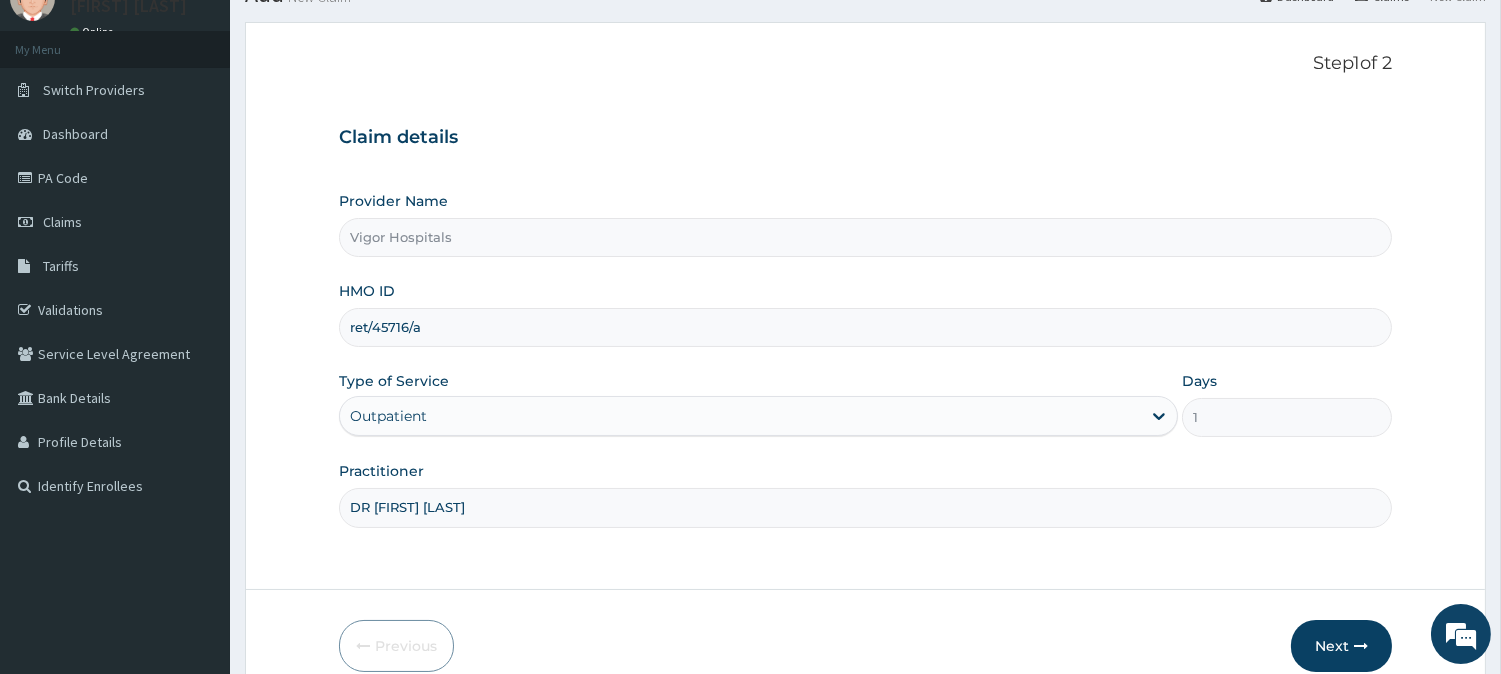 scroll, scrollTop: 178, scrollLeft: 0, axis: vertical 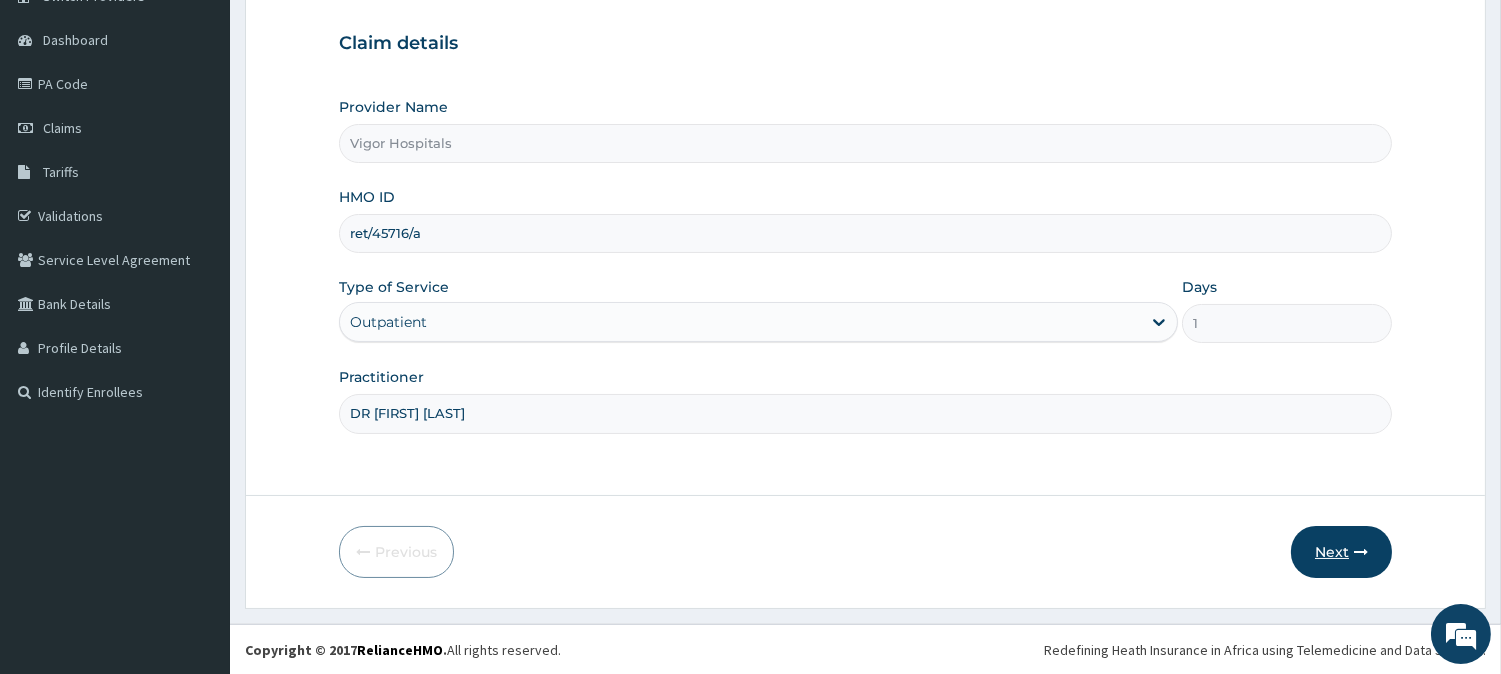click on "Next" at bounding box center (1341, 552) 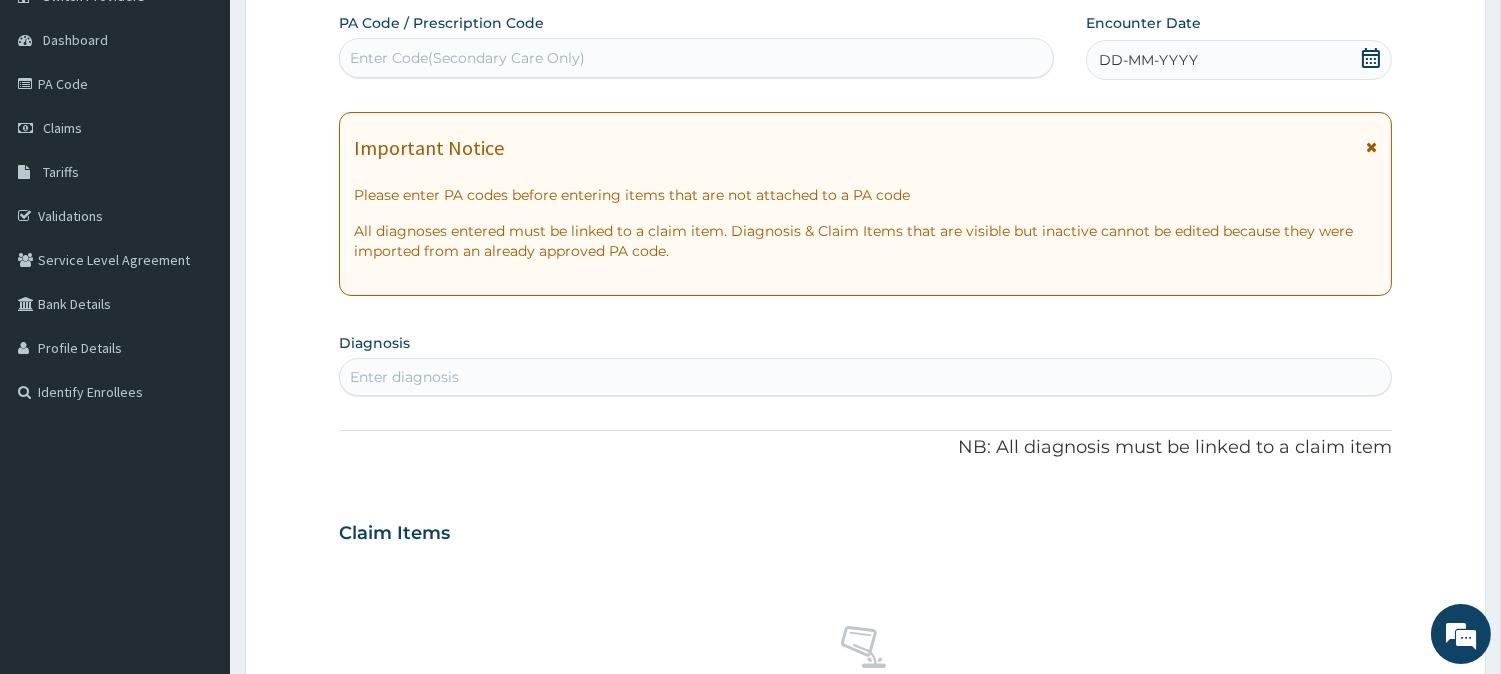 click on "DD-MM-YYYY" at bounding box center [1239, 60] 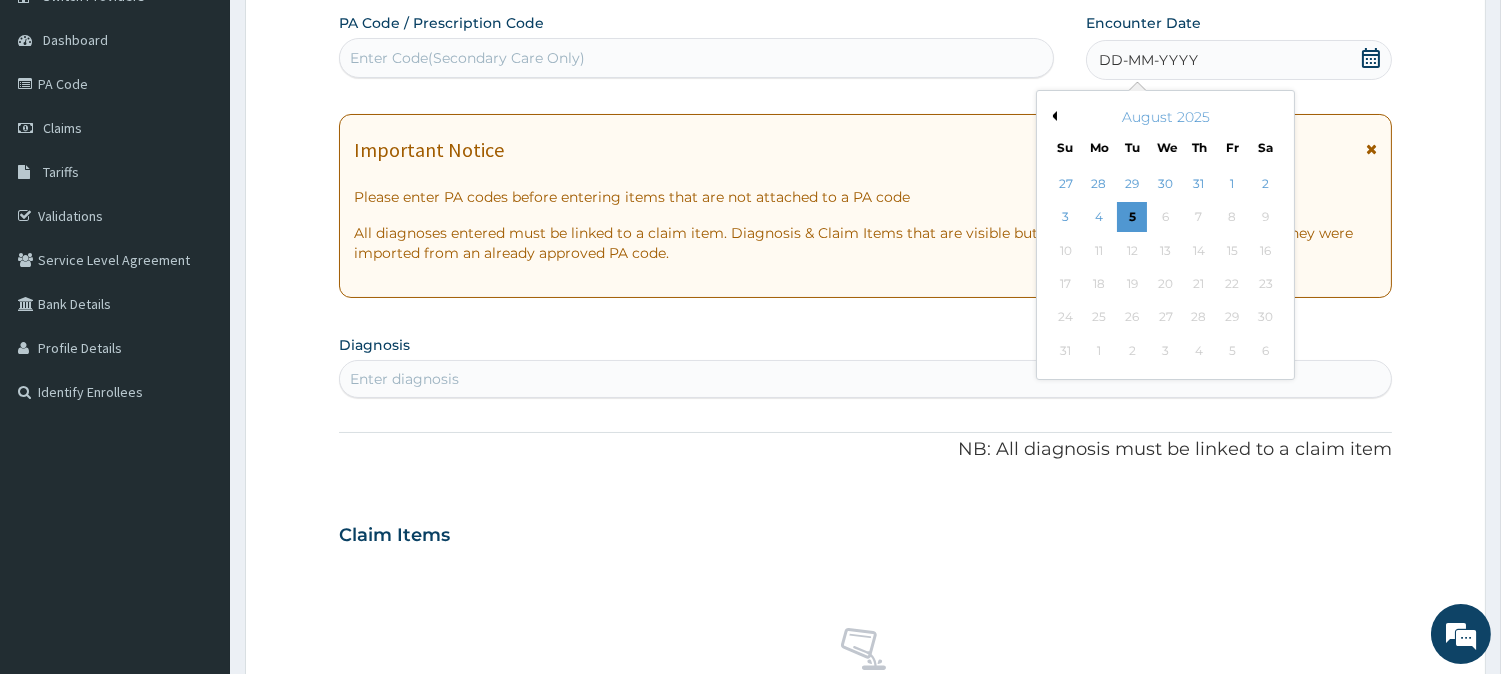 click on "Previous Month" at bounding box center [1052, 116] 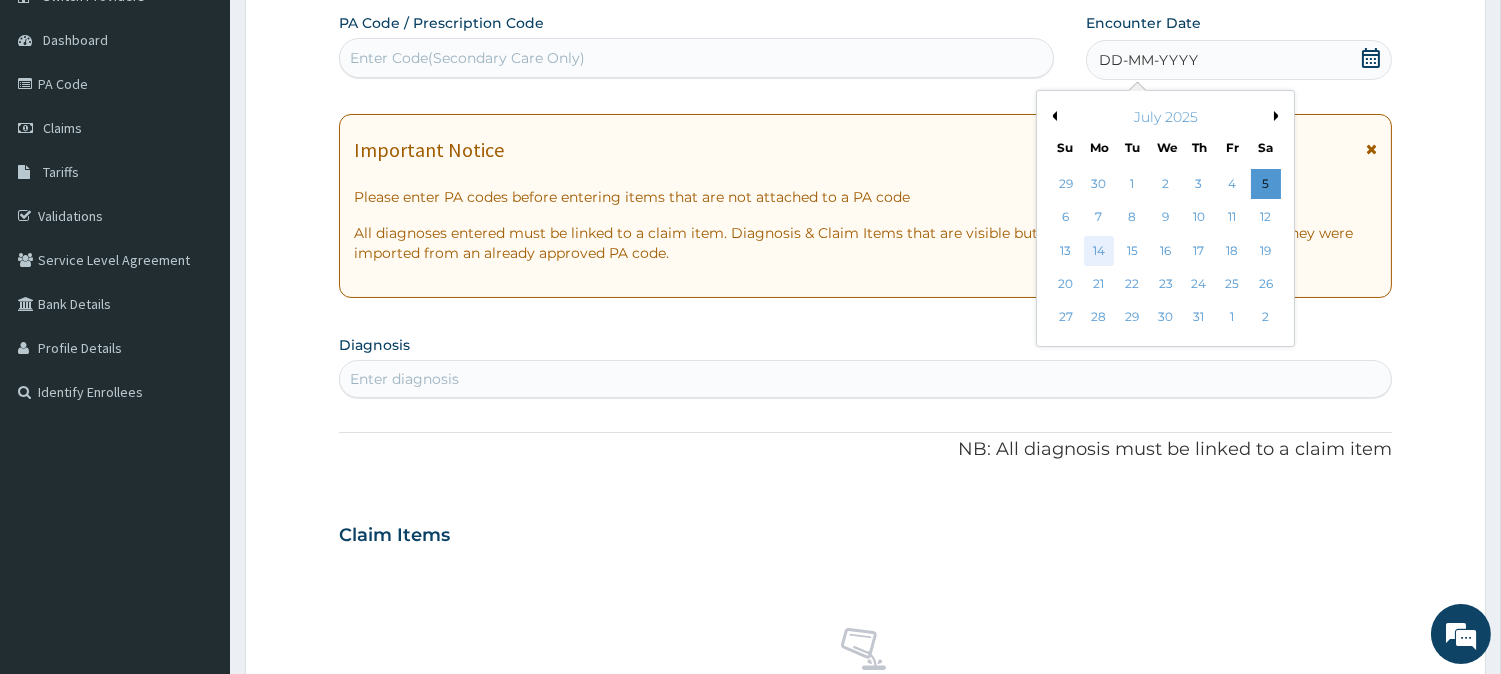 click on "14" at bounding box center [1099, 251] 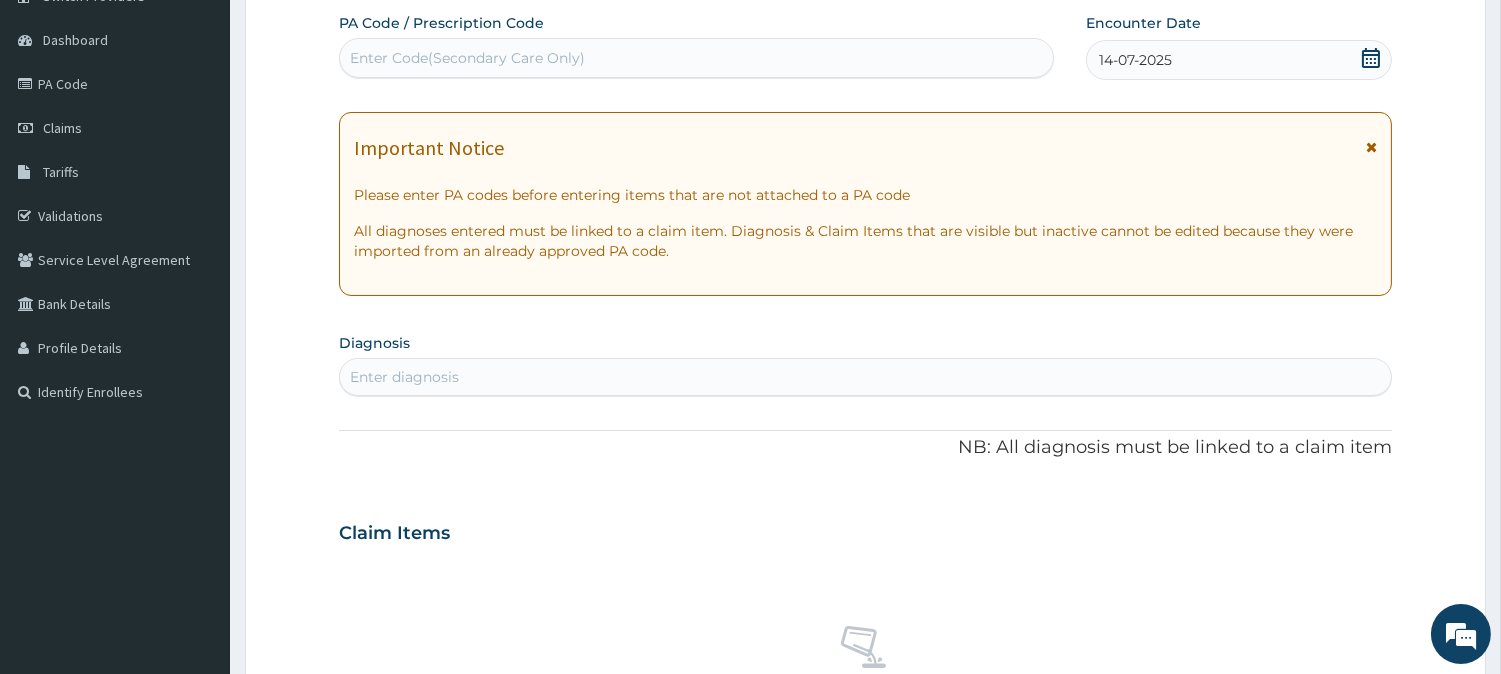 click on "Enter diagnosis" at bounding box center [865, 377] 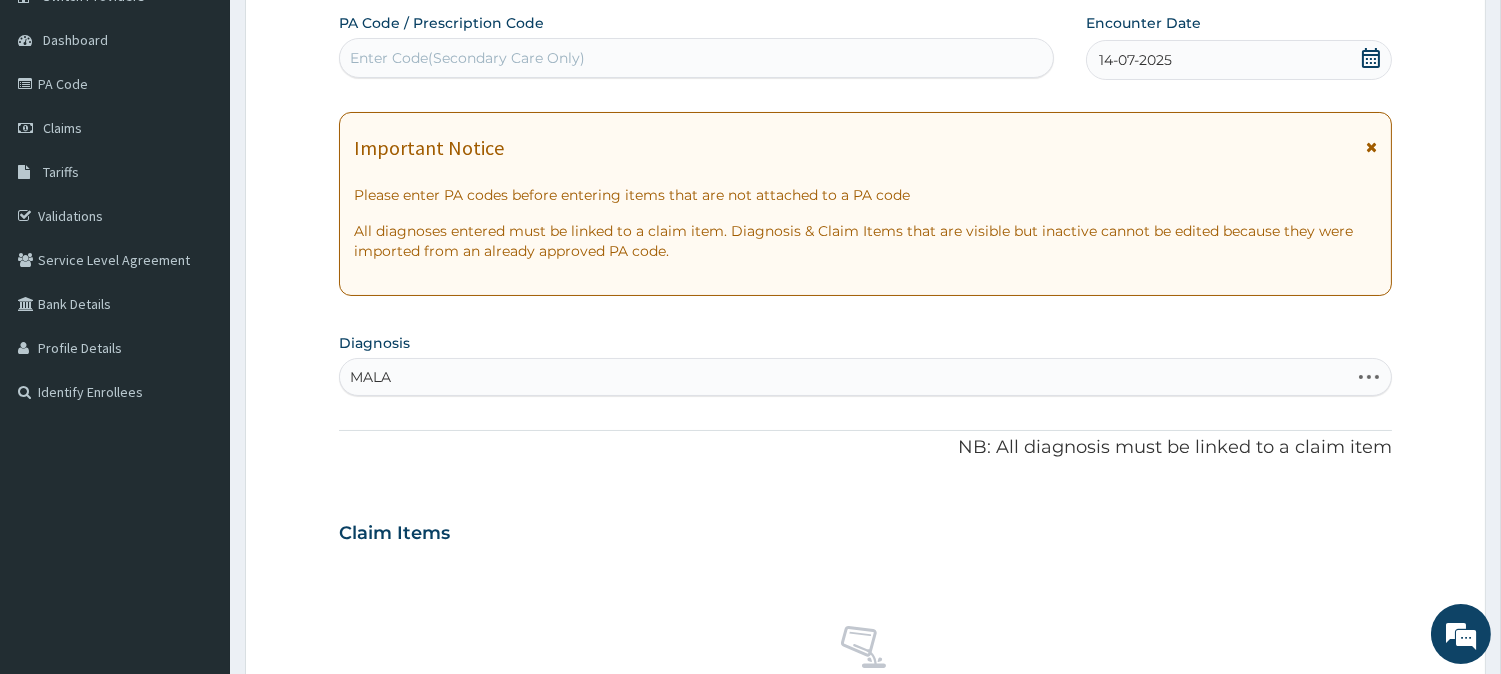 type on "MALAR" 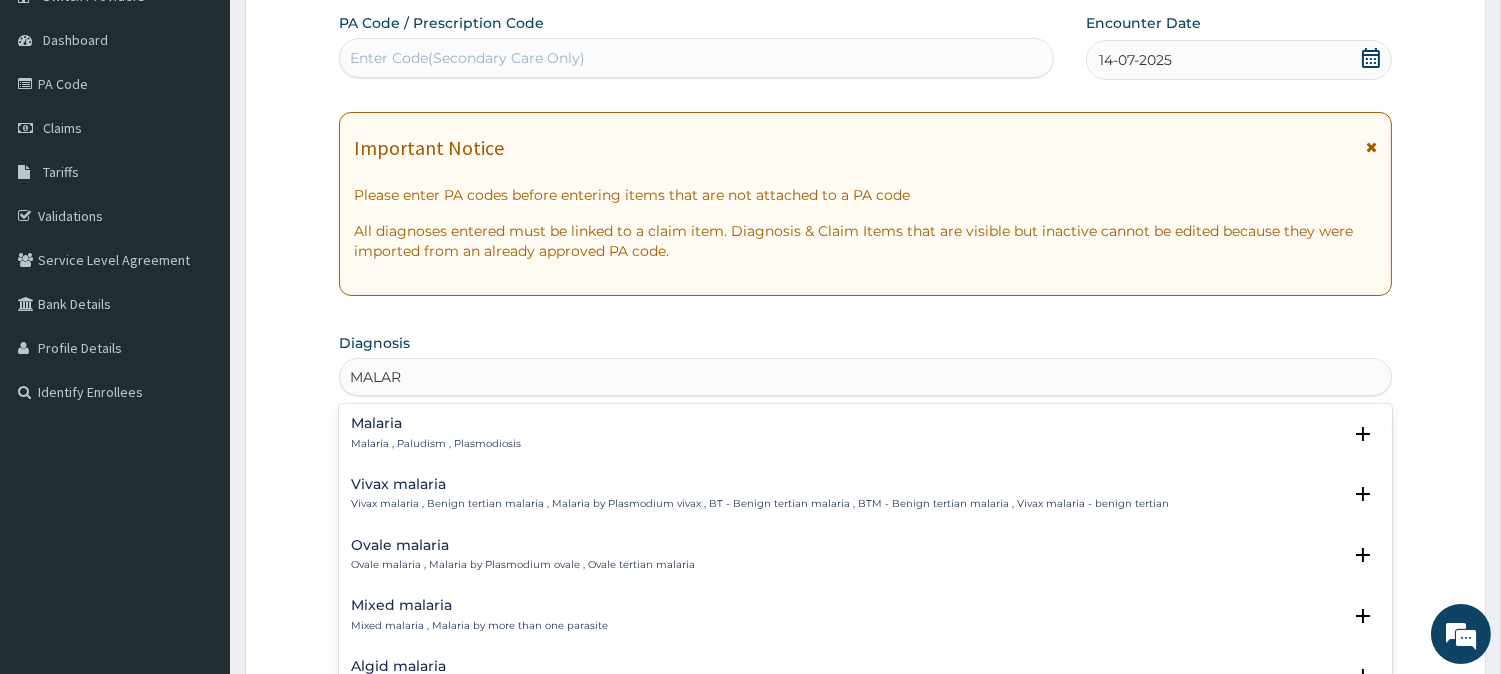 click on "Malaria" at bounding box center (436, 423) 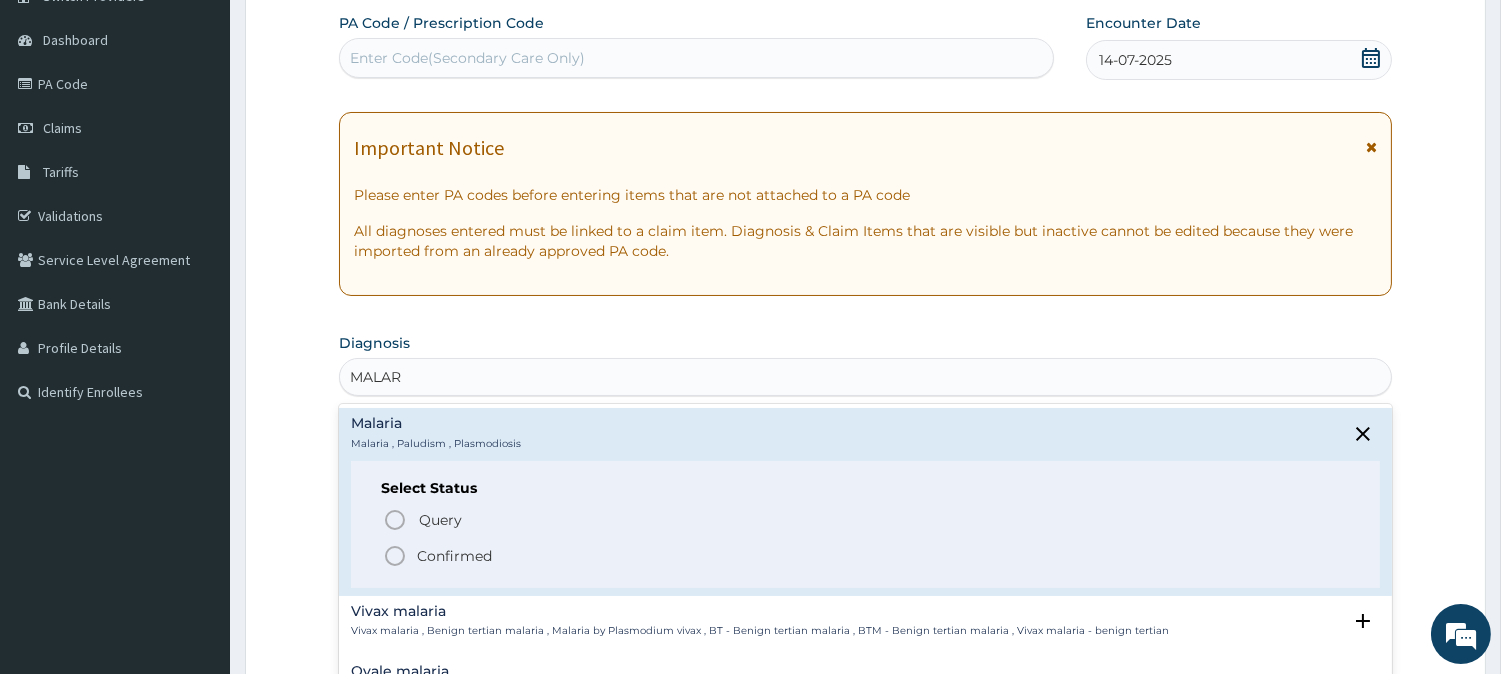 click 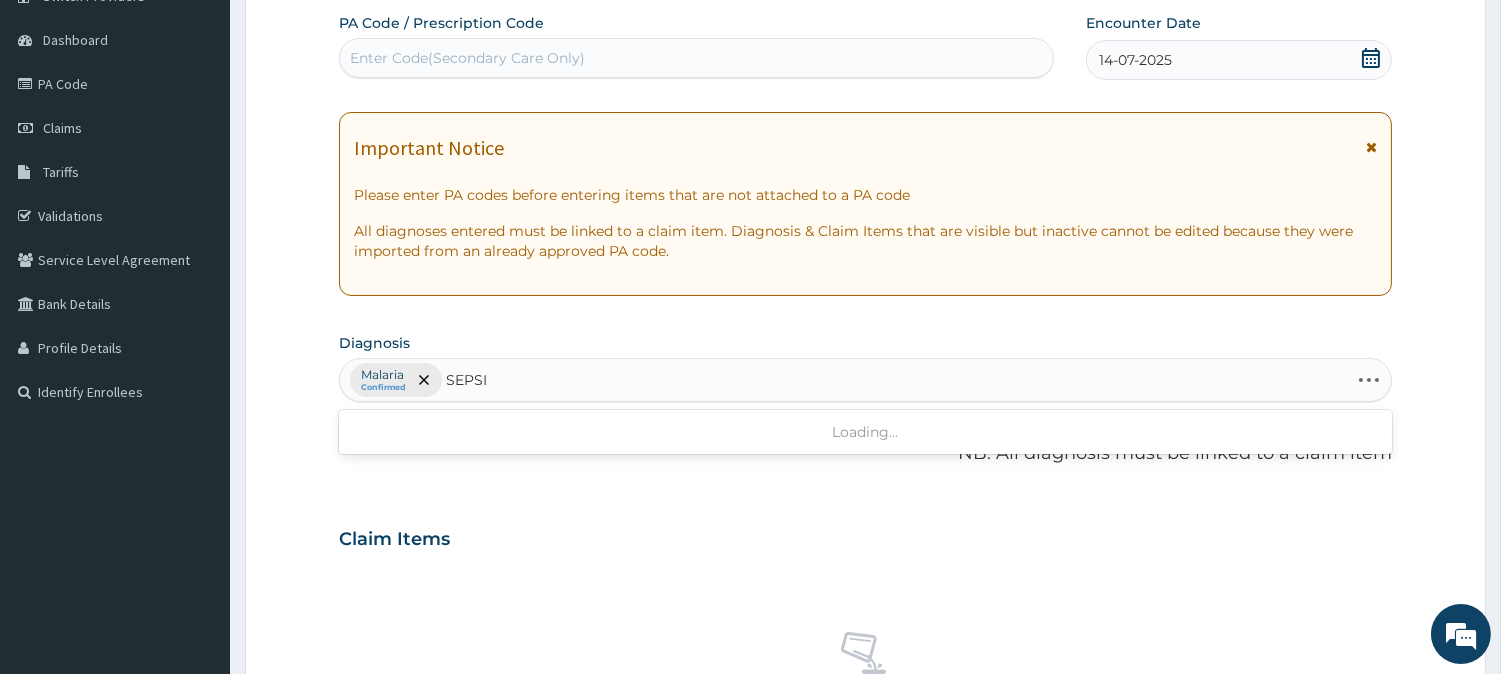 type on "SEPSIS" 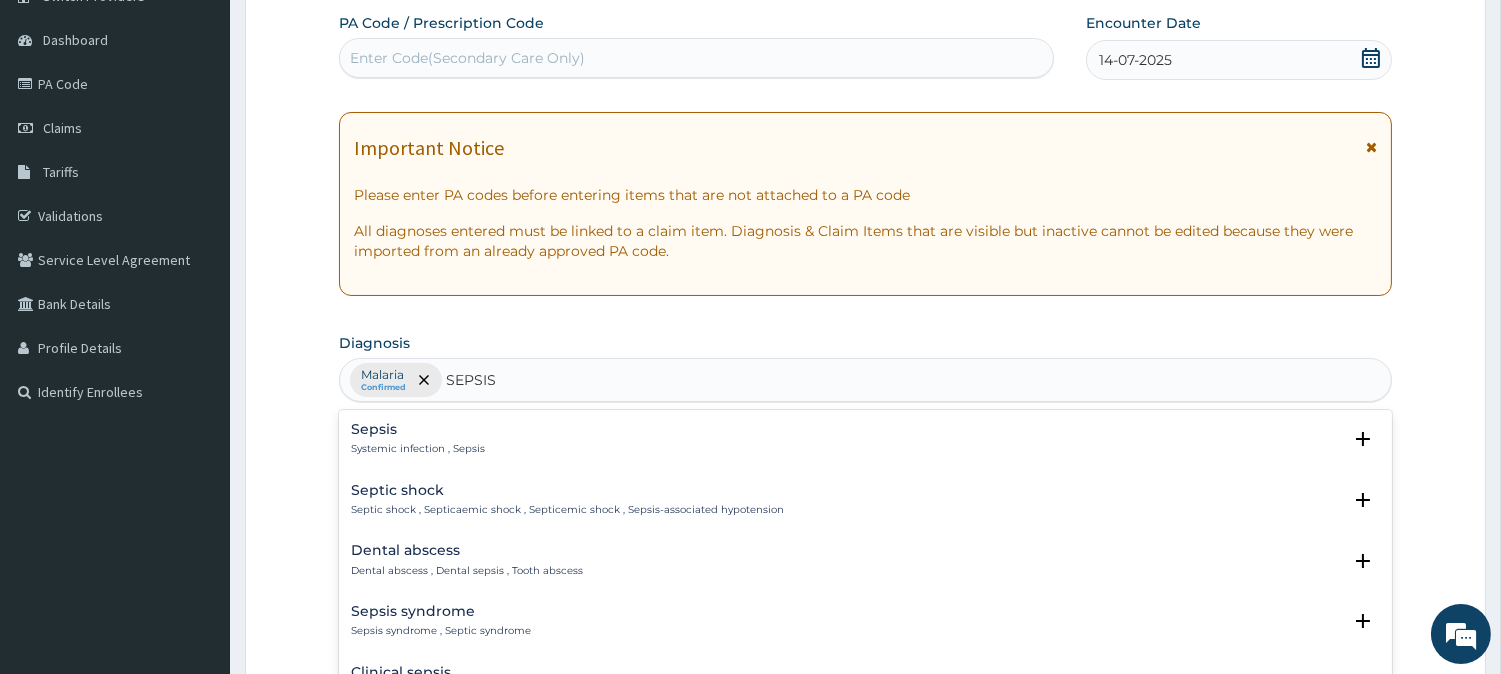 click on "Sepsis" at bounding box center (418, 429) 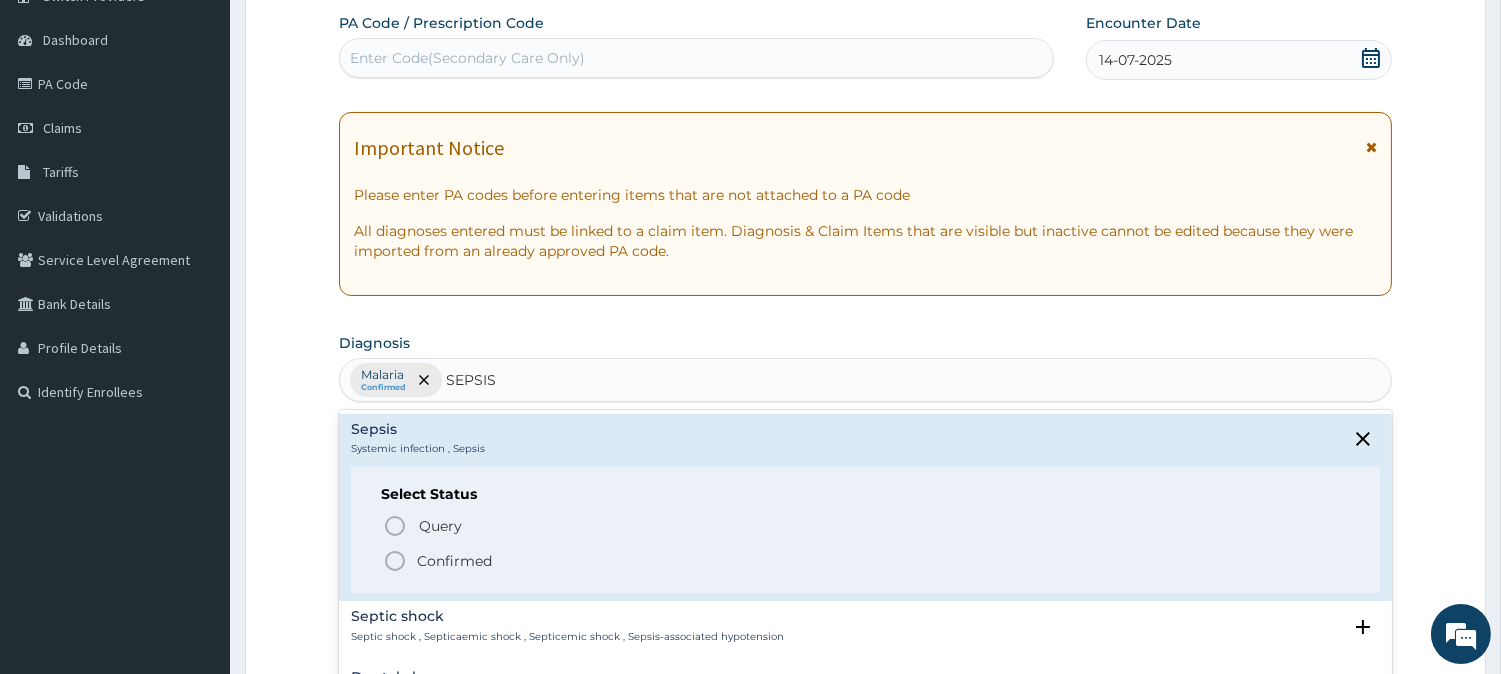 click 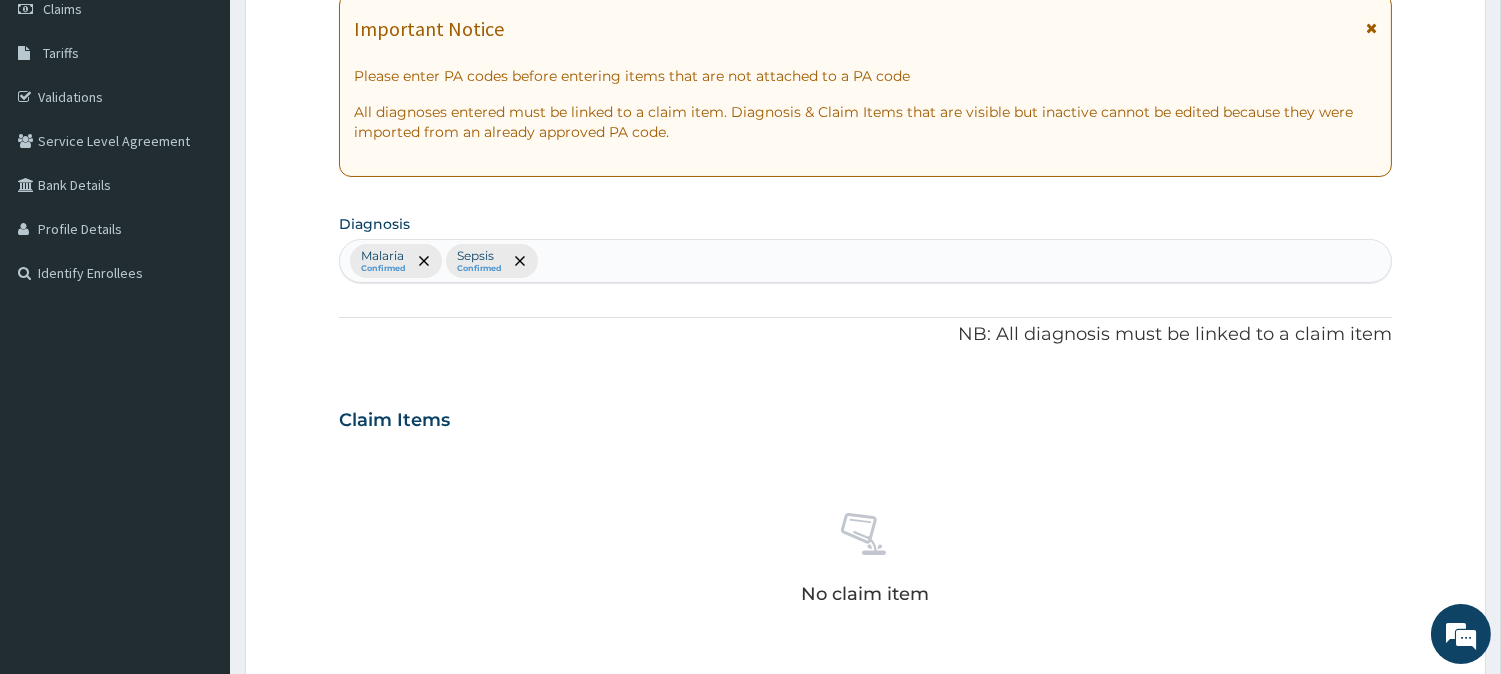 scroll, scrollTop: 290, scrollLeft: 0, axis: vertical 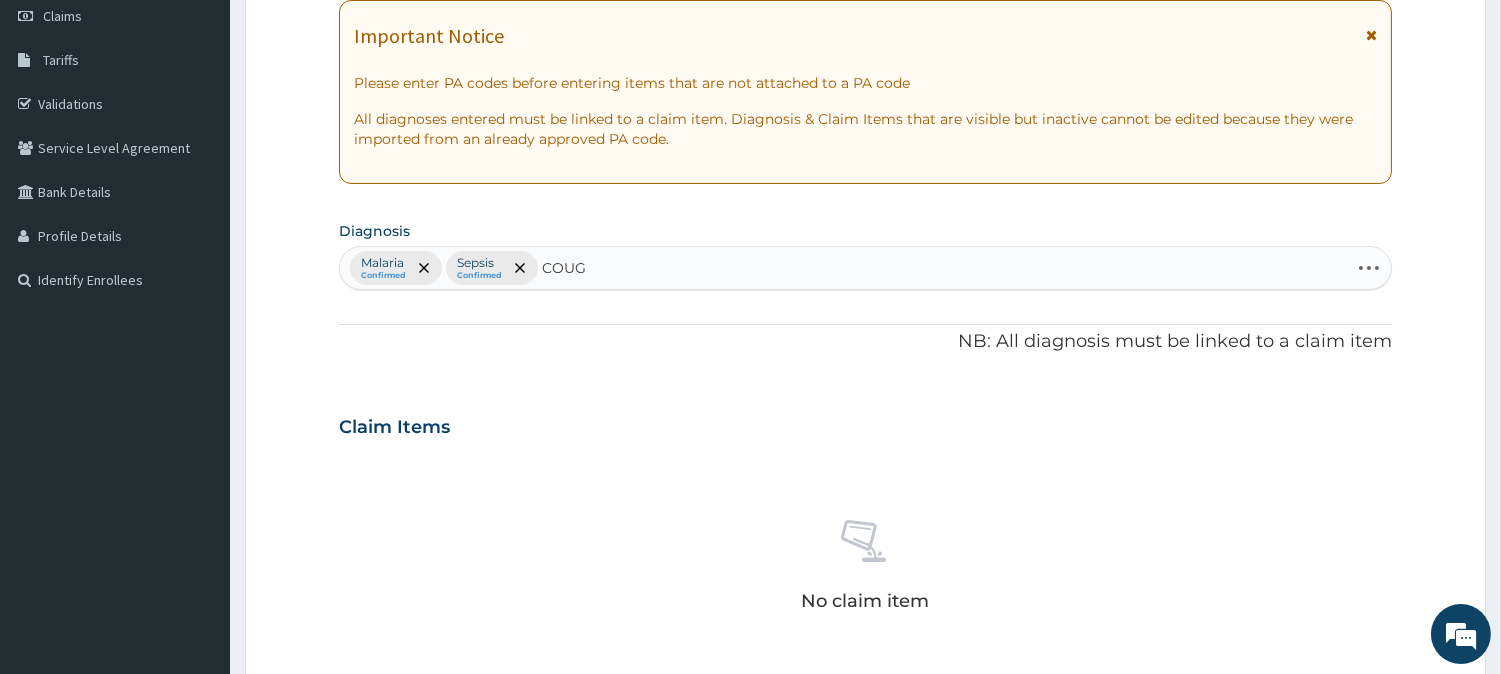 type on "COUGH" 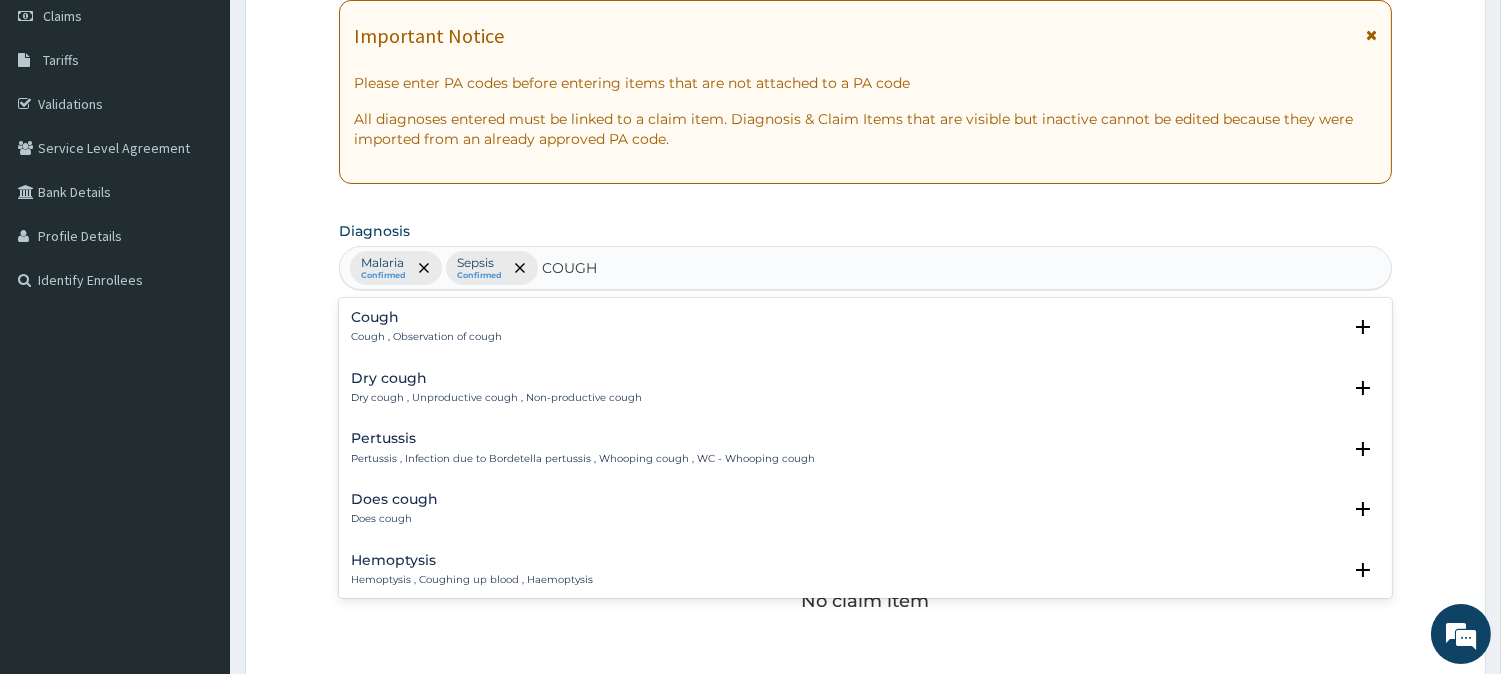 click on "Cough , Observation of cough" at bounding box center [426, 337] 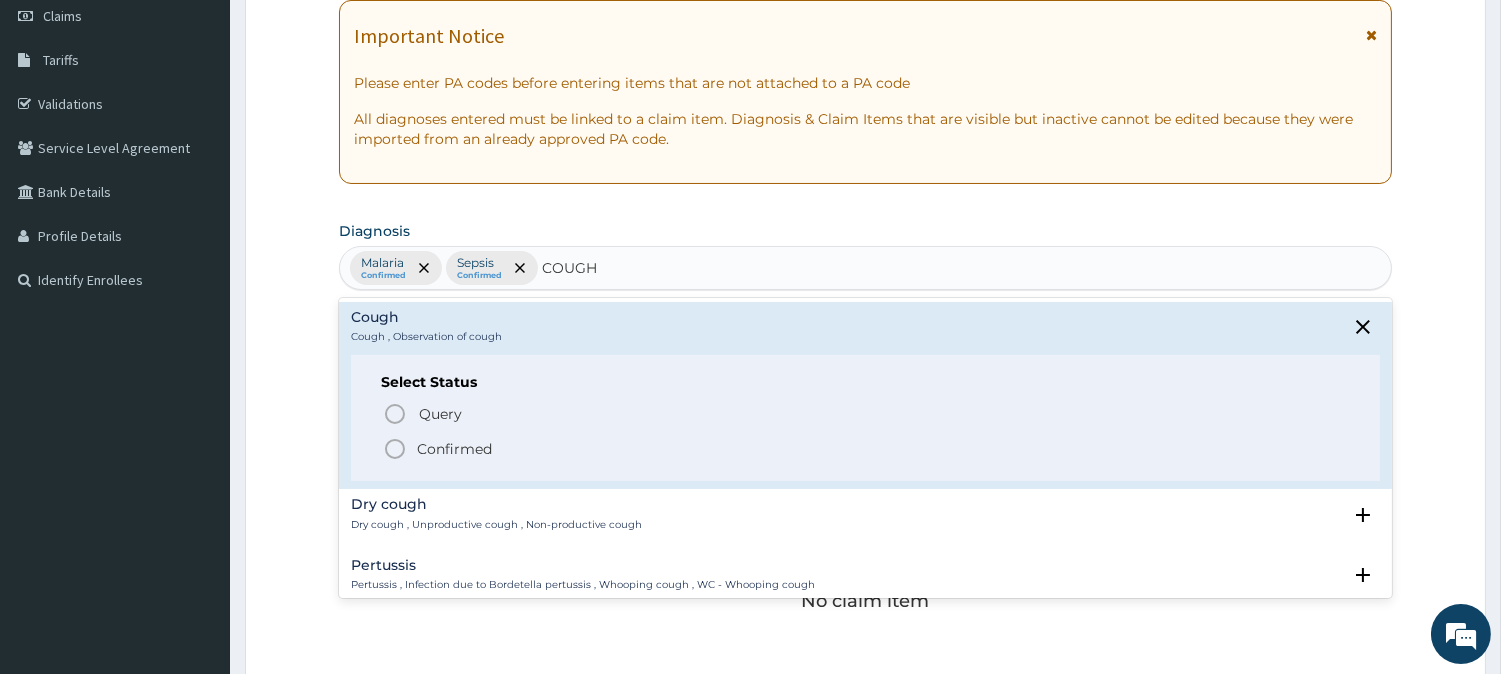 click 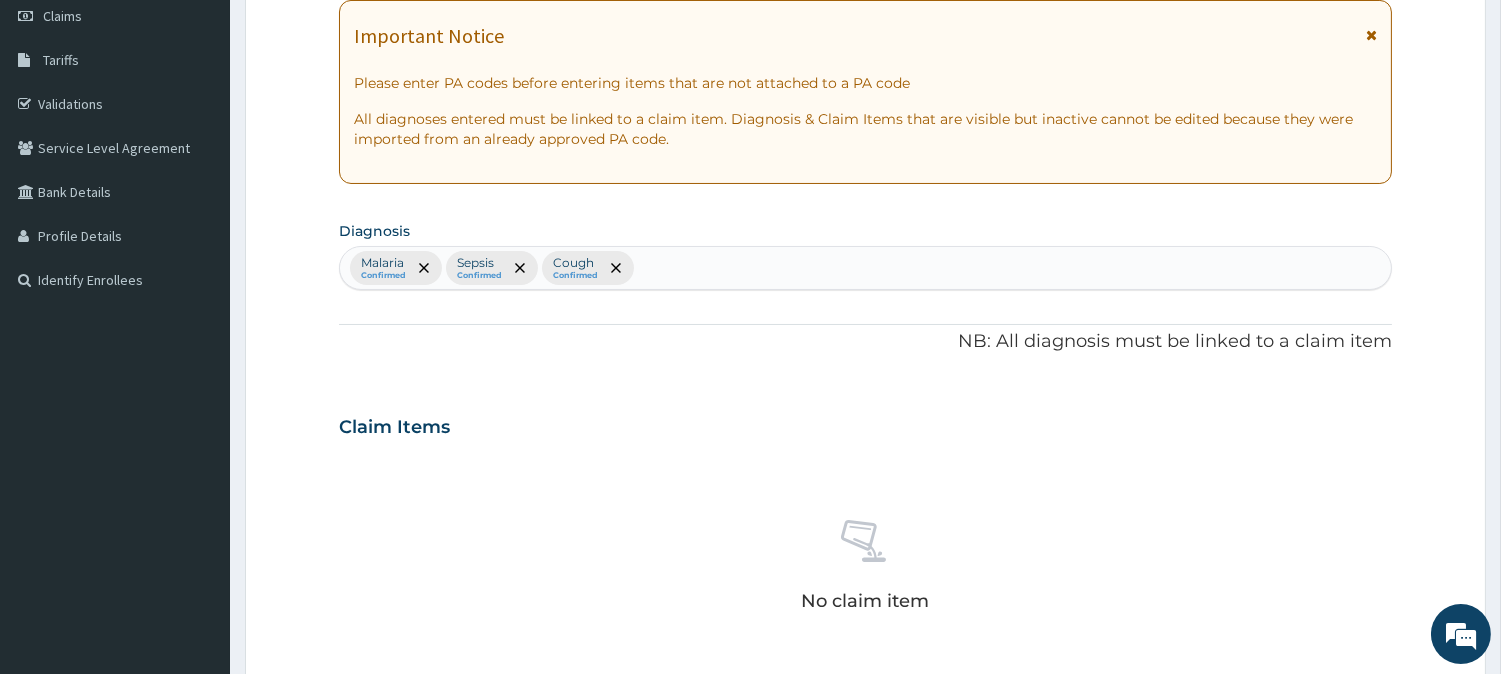 scroll, scrollTop: 767, scrollLeft: 0, axis: vertical 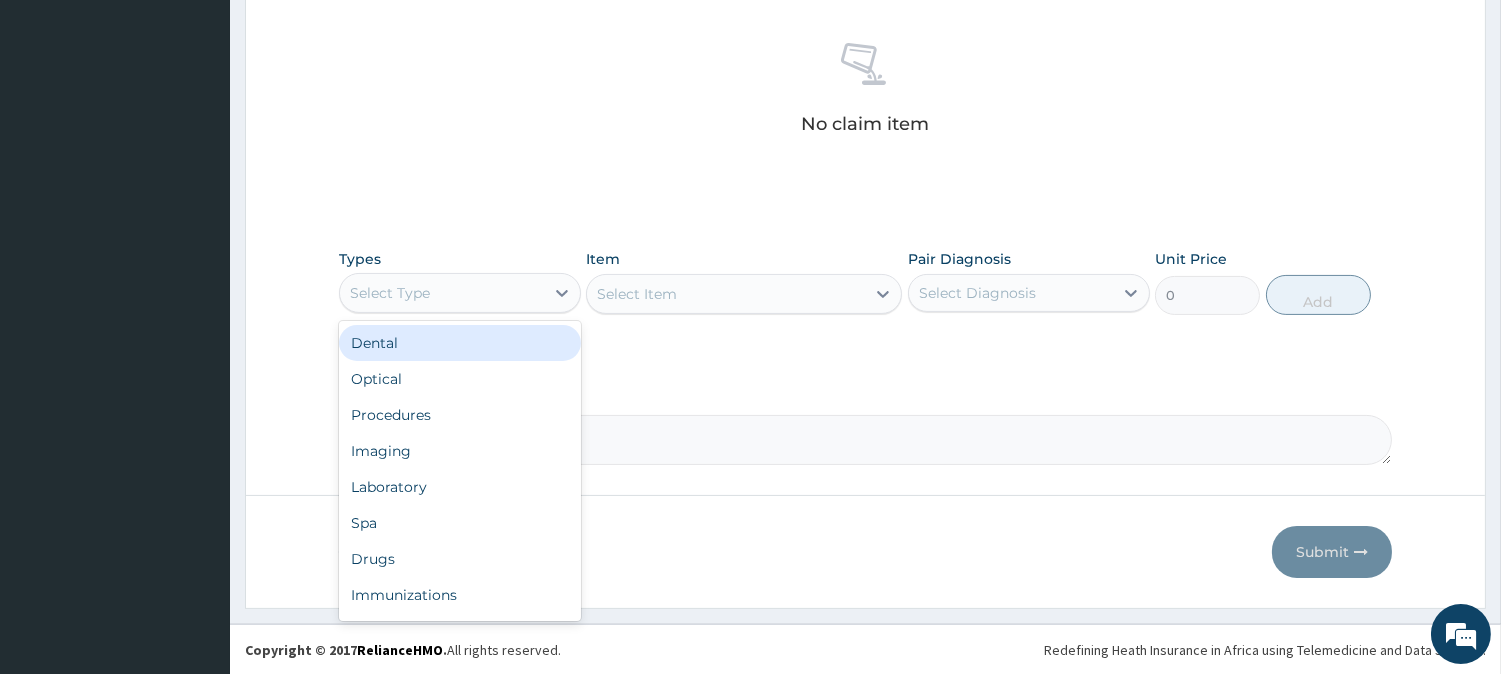 click on "Select Type" at bounding box center (442, 293) 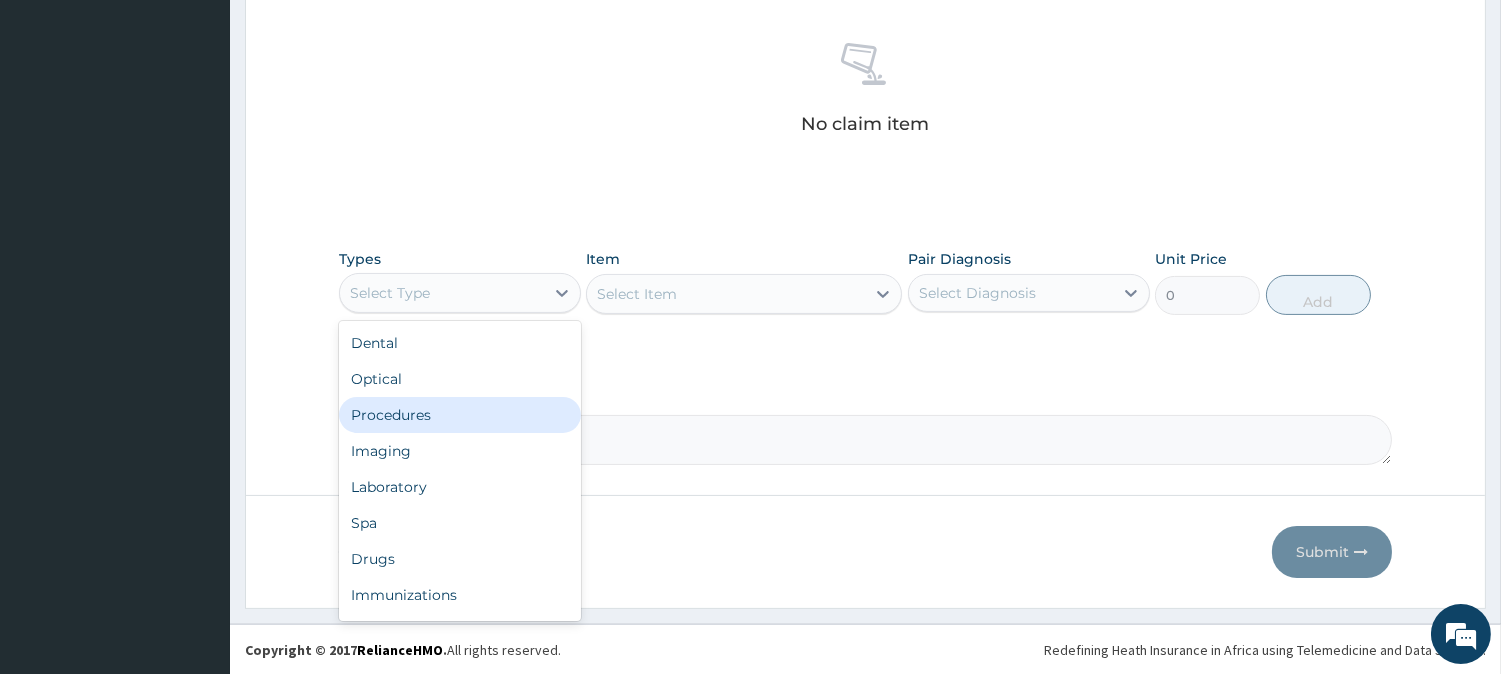 click on "Procedures" at bounding box center [460, 415] 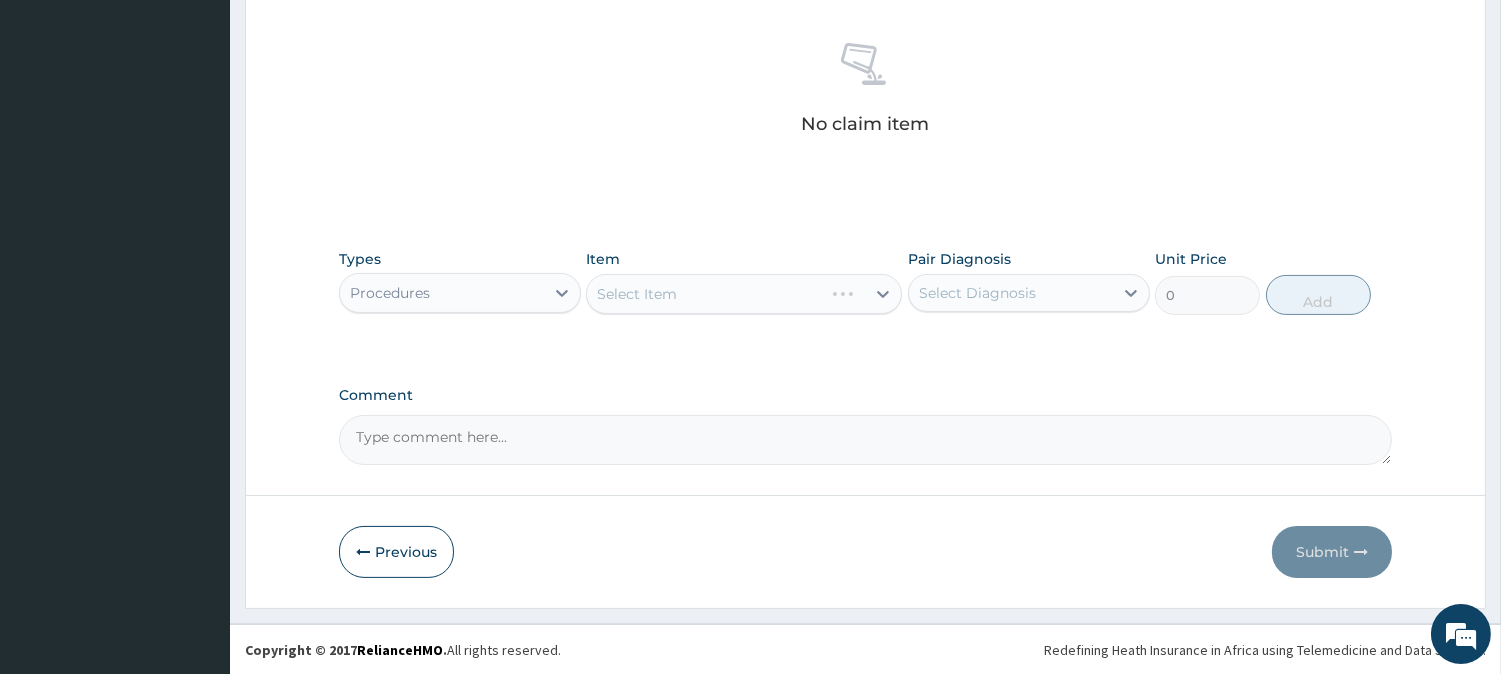 click on "Select Diagnosis" at bounding box center (977, 293) 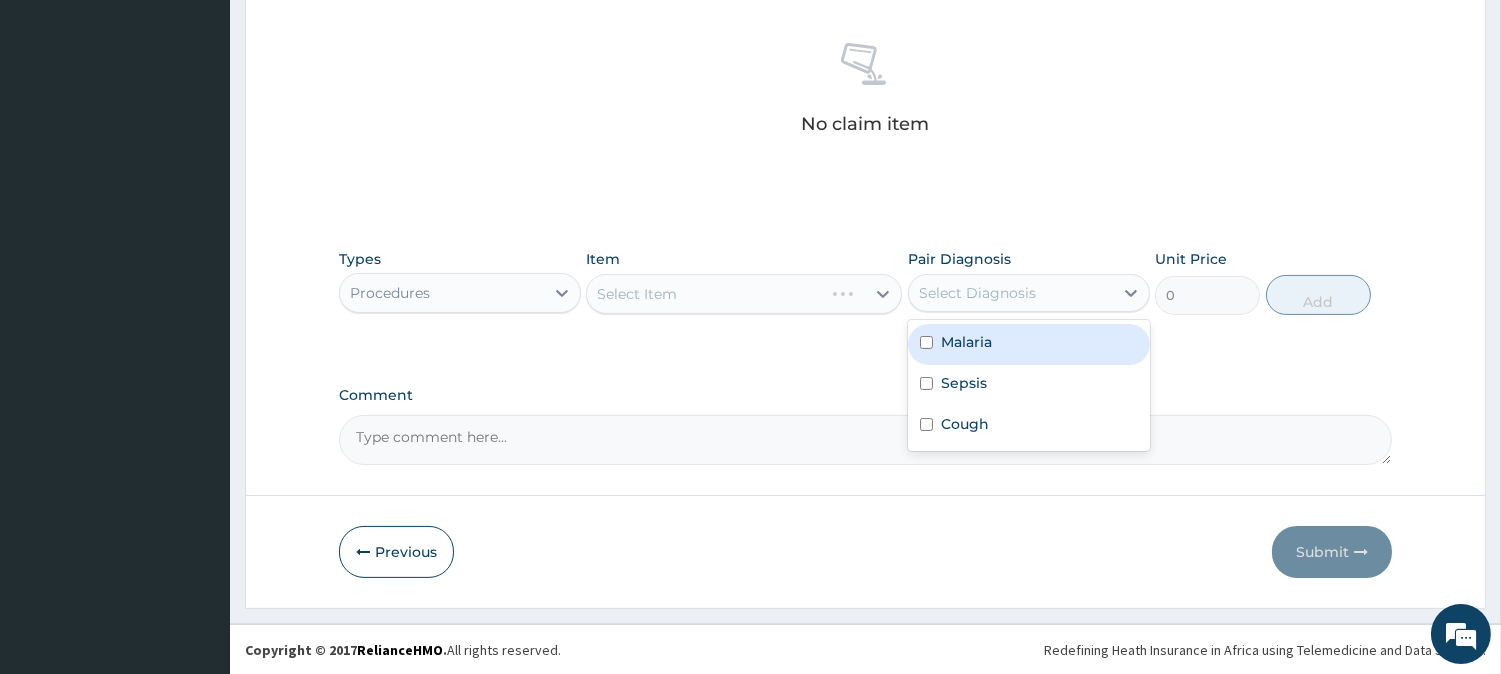 click on "Malaria" at bounding box center [1029, 344] 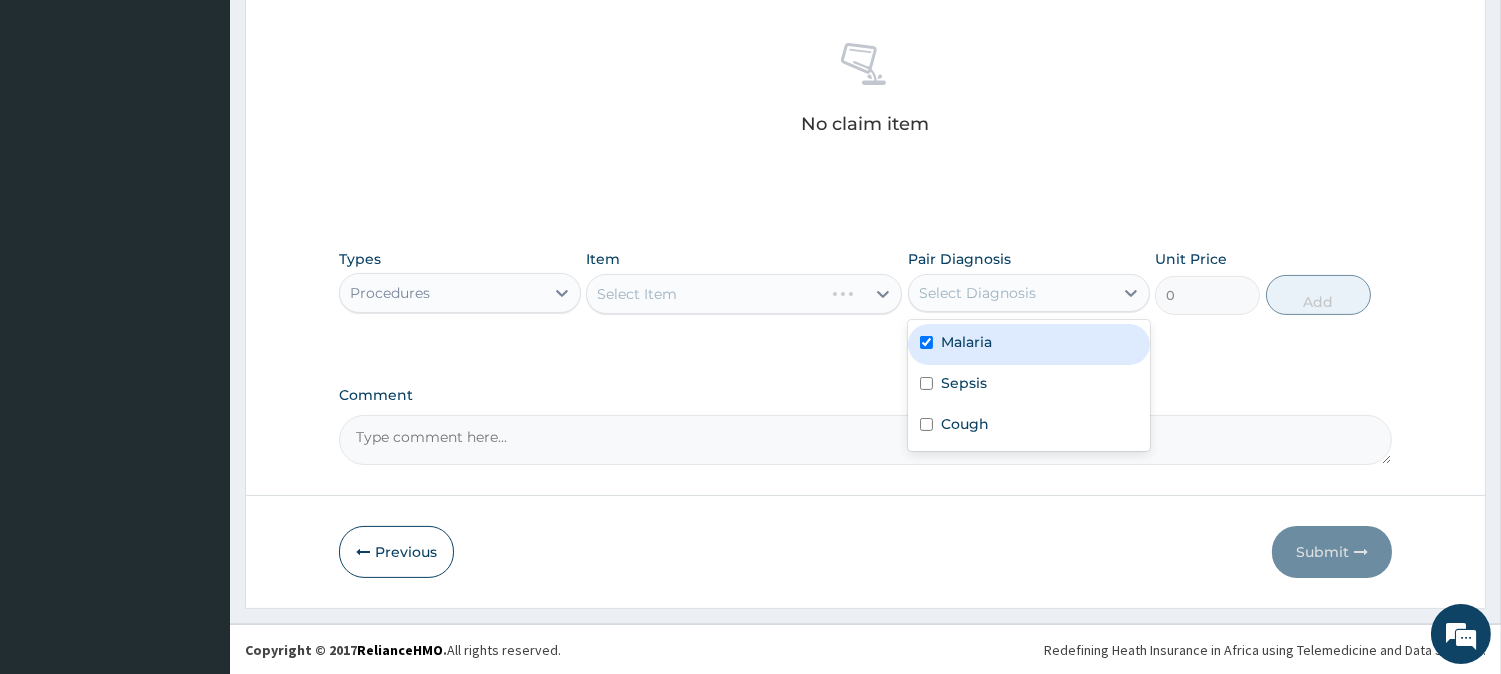 checkbox on "true" 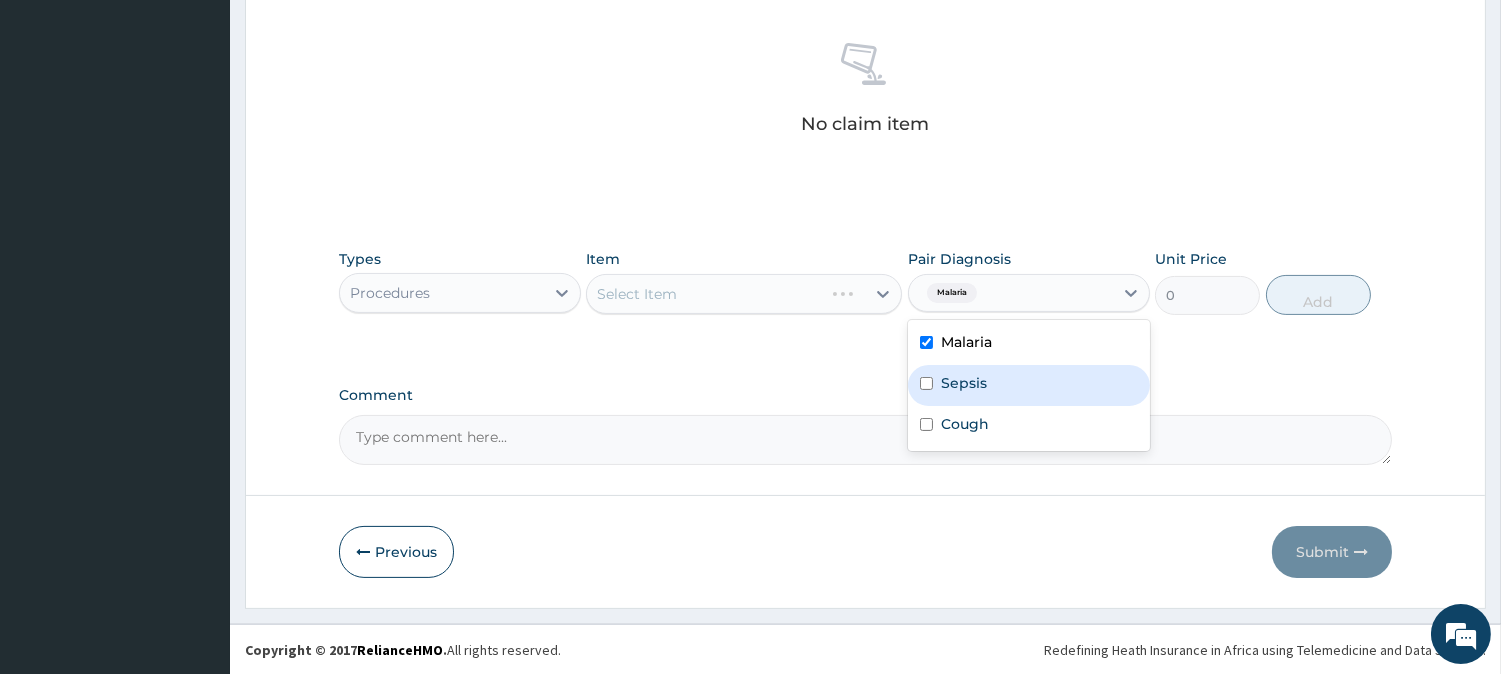 drag, startPoint x: 936, startPoint y: 376, endPoint x: 885, endPoint y: 362, distance: 52.886673 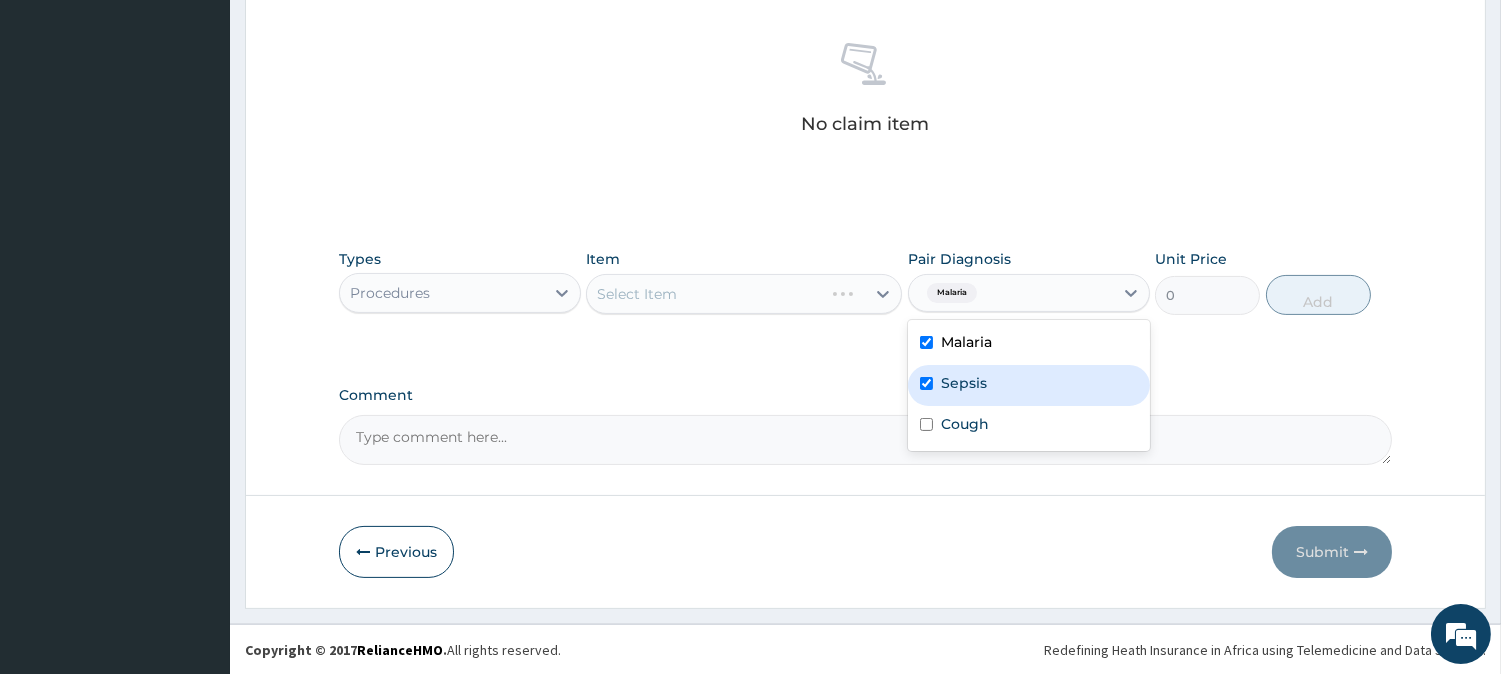 checkbox on "true" 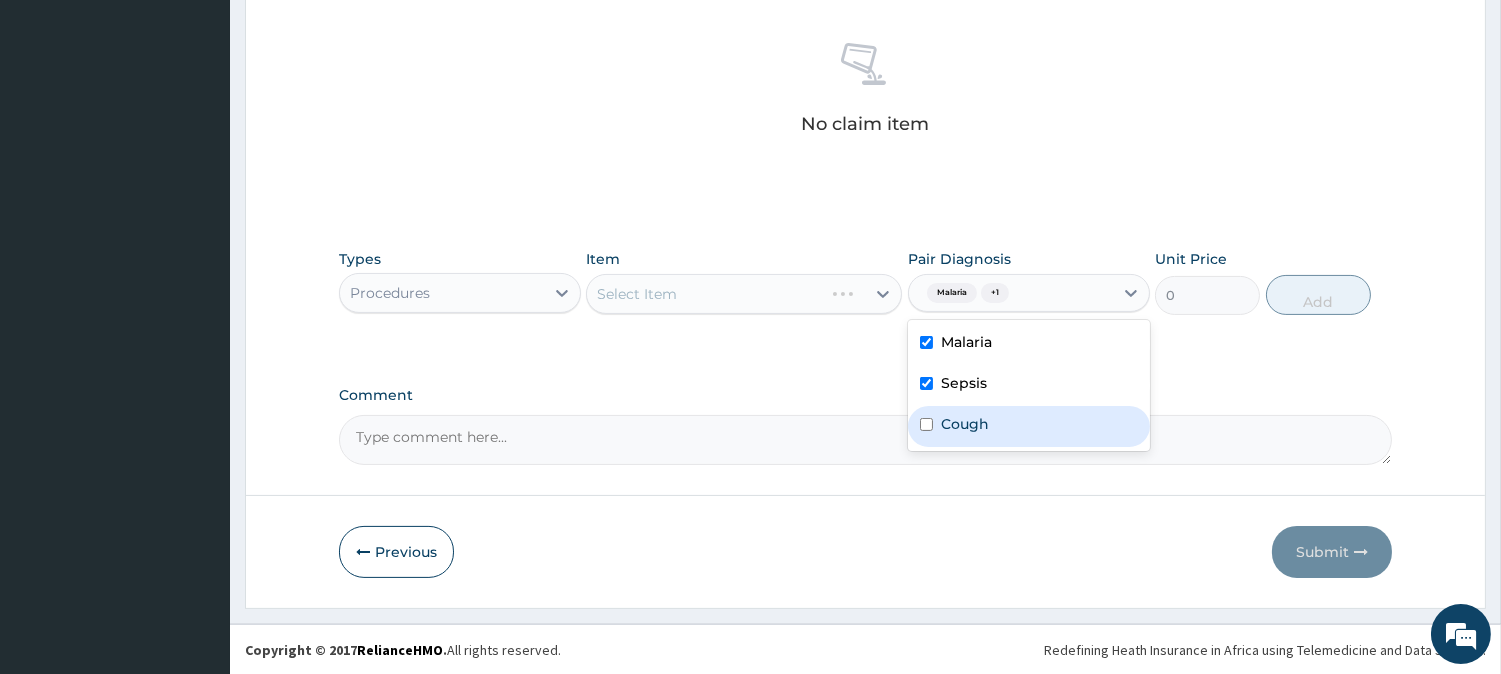 click on "Cough" at bounding box center [1029, 426] 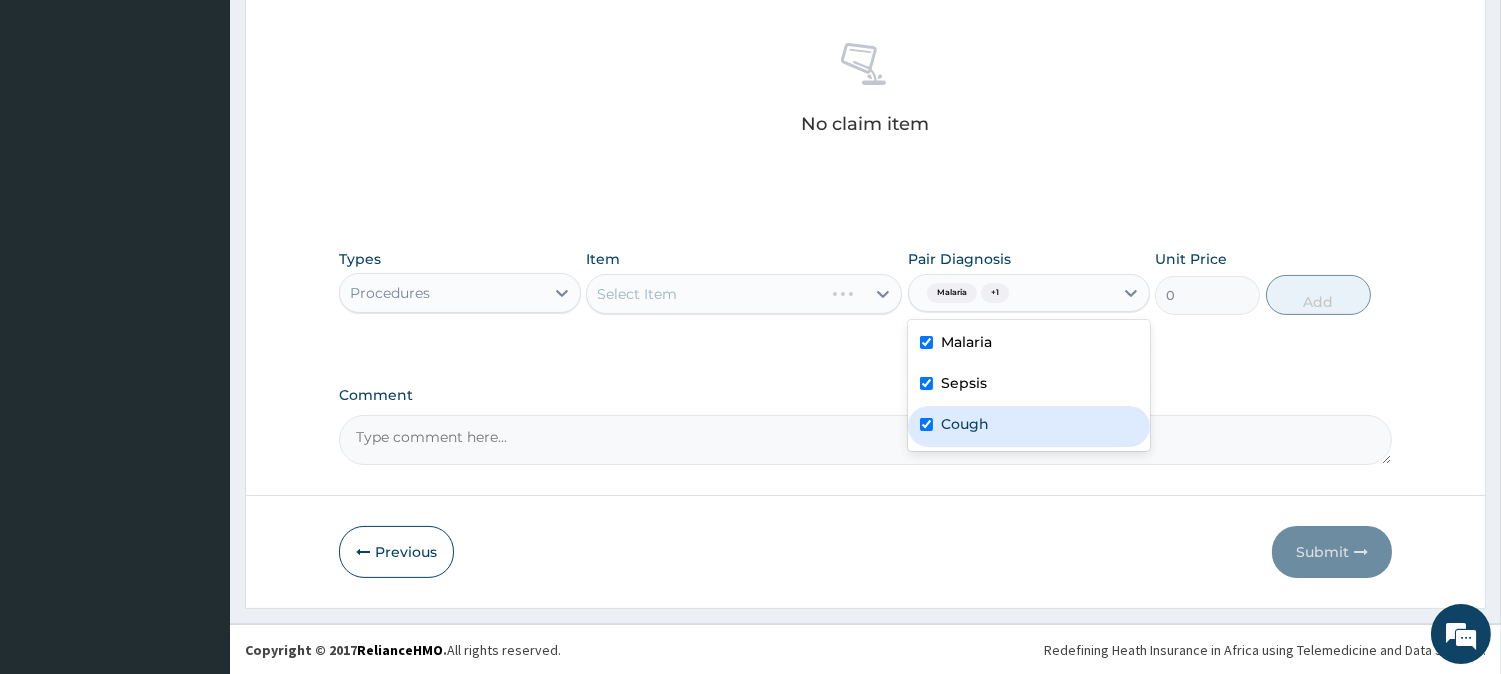 checkbox on "true" 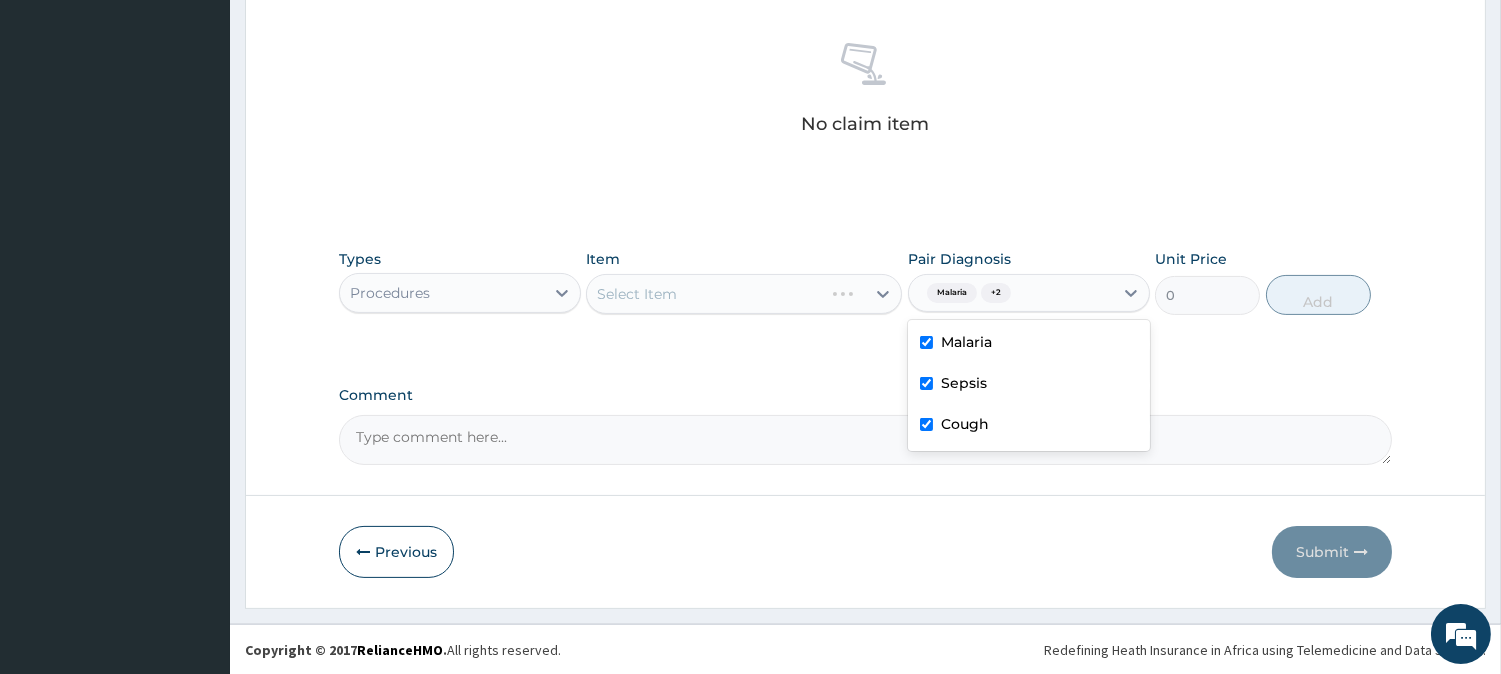 click on "Select Item" at bounding box center (744, 294) 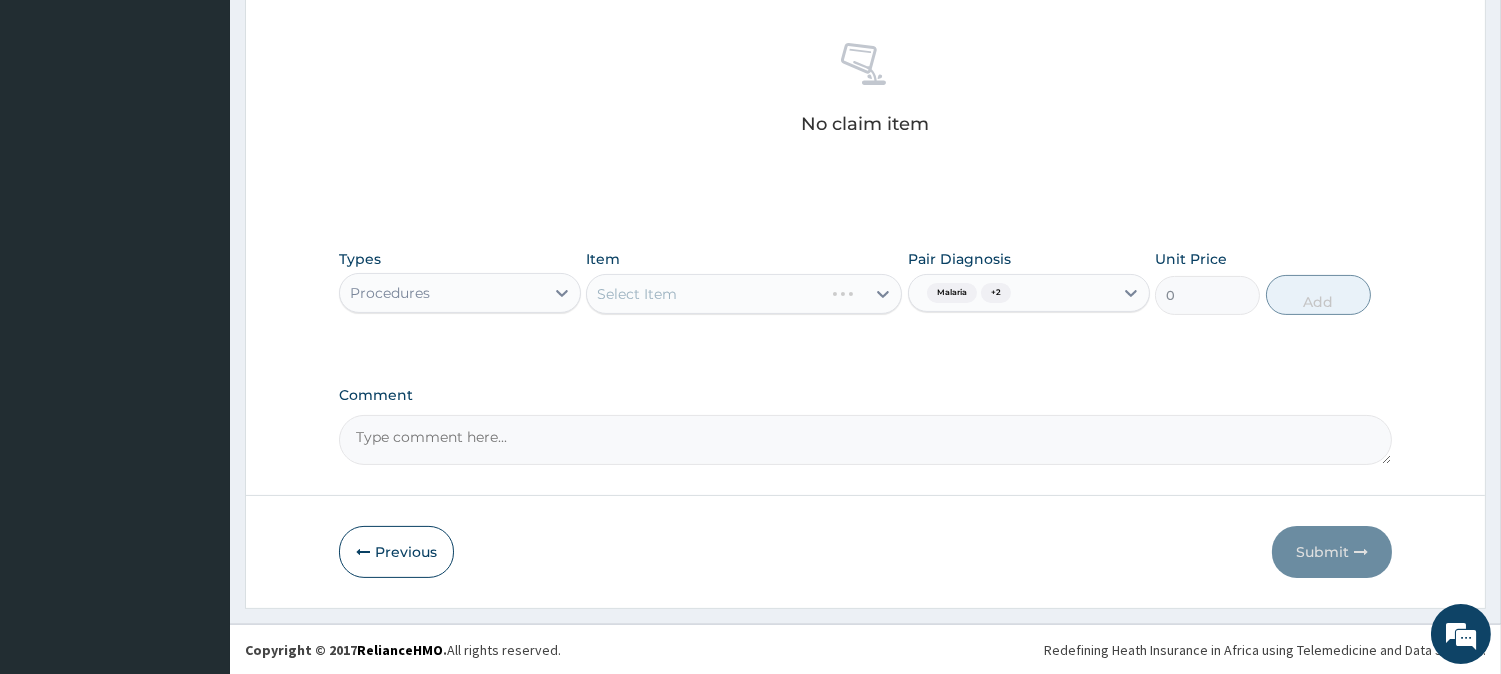 click on "Select Item" at bounding box center (744, 294) 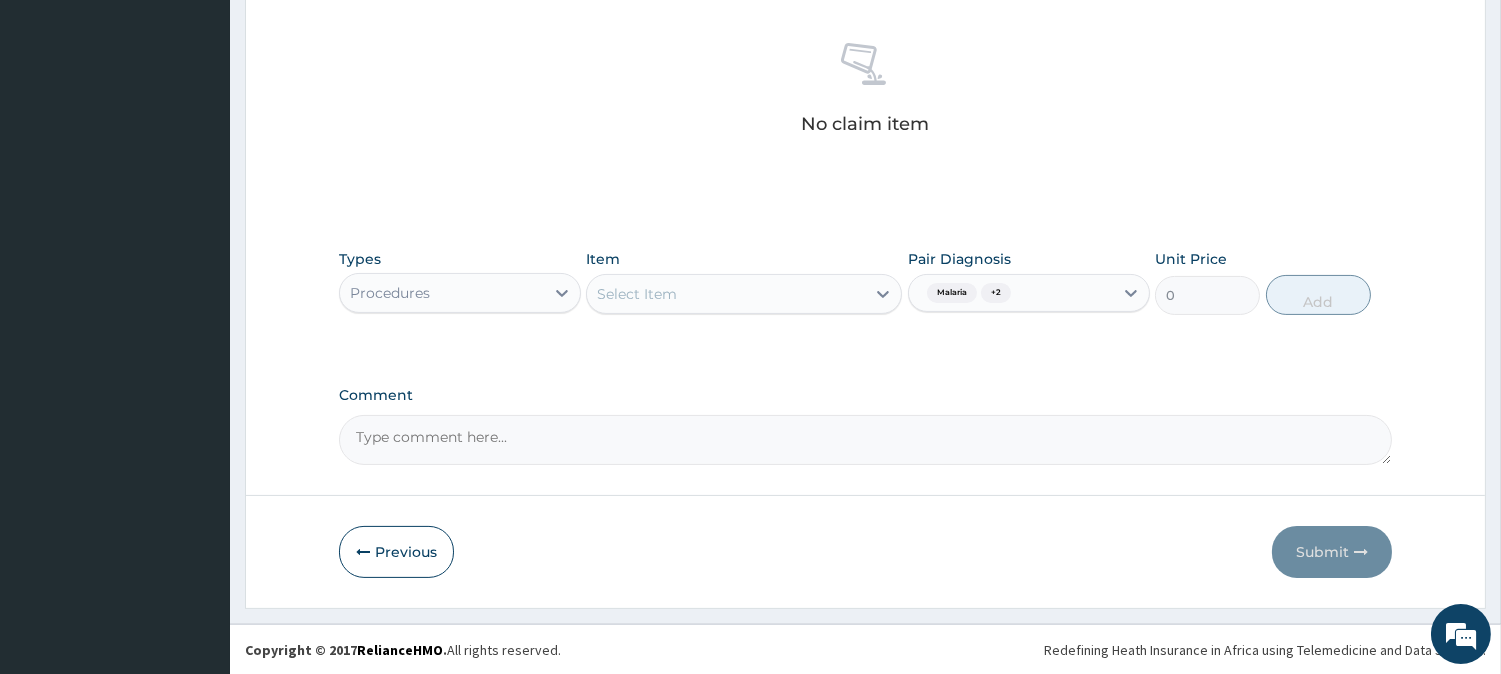 click on "Select Item" at bounding box center (726, 294) 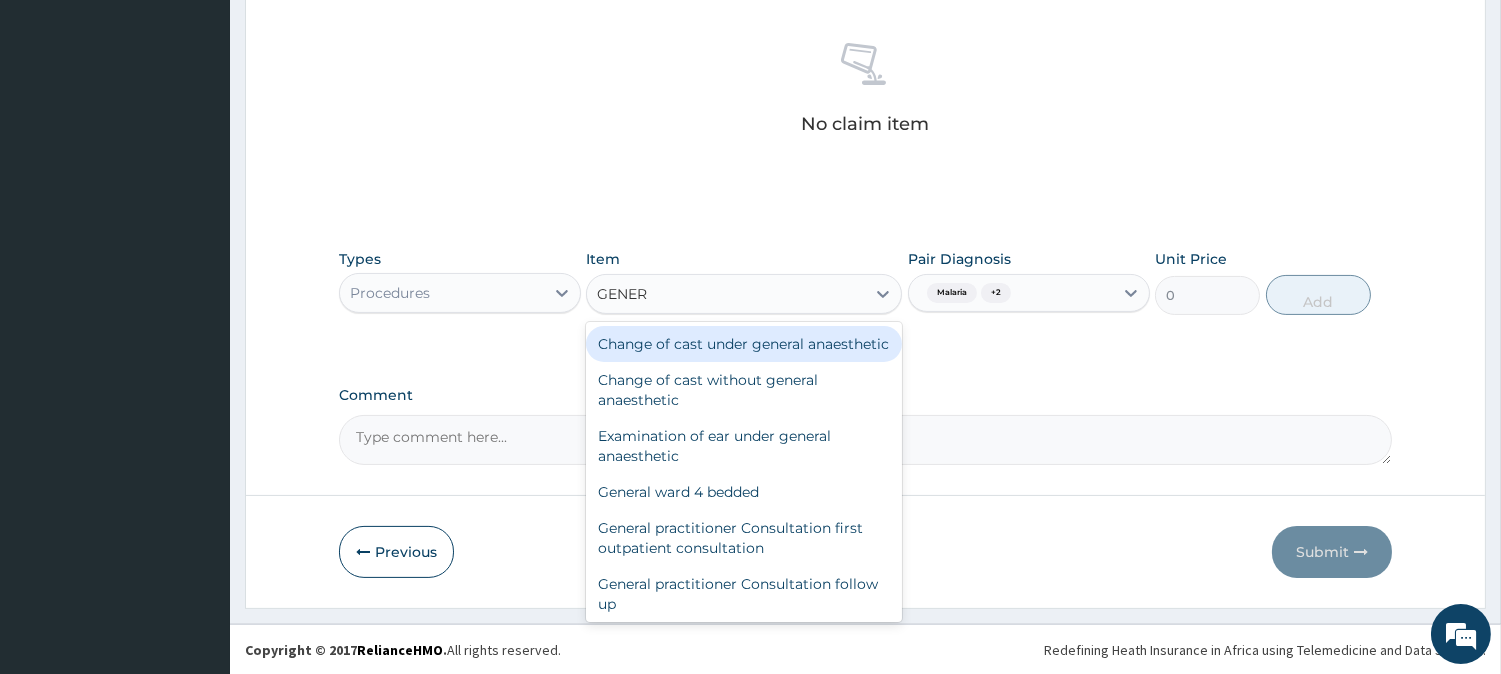 type on "GENERA" 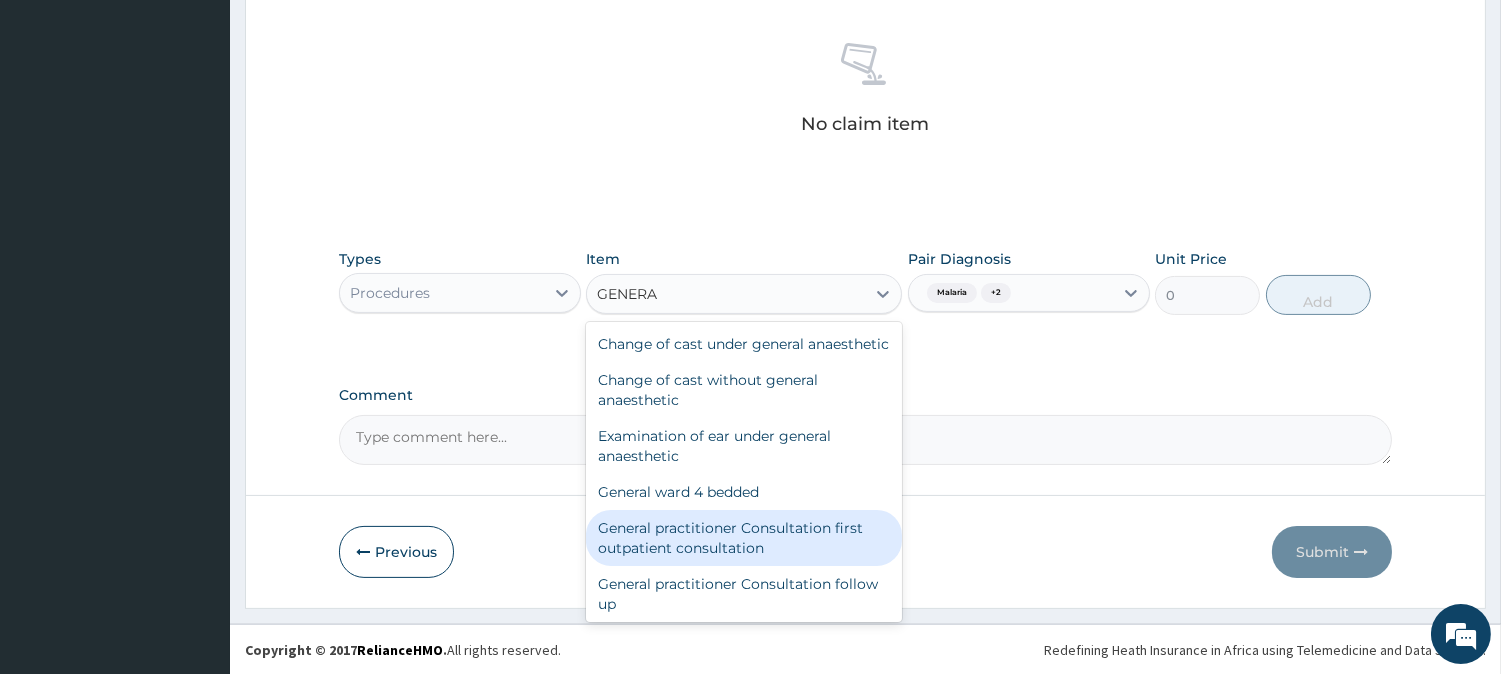 click on "General practitioner Consultation first outpatient consultation" at bounding box center [744, 538] 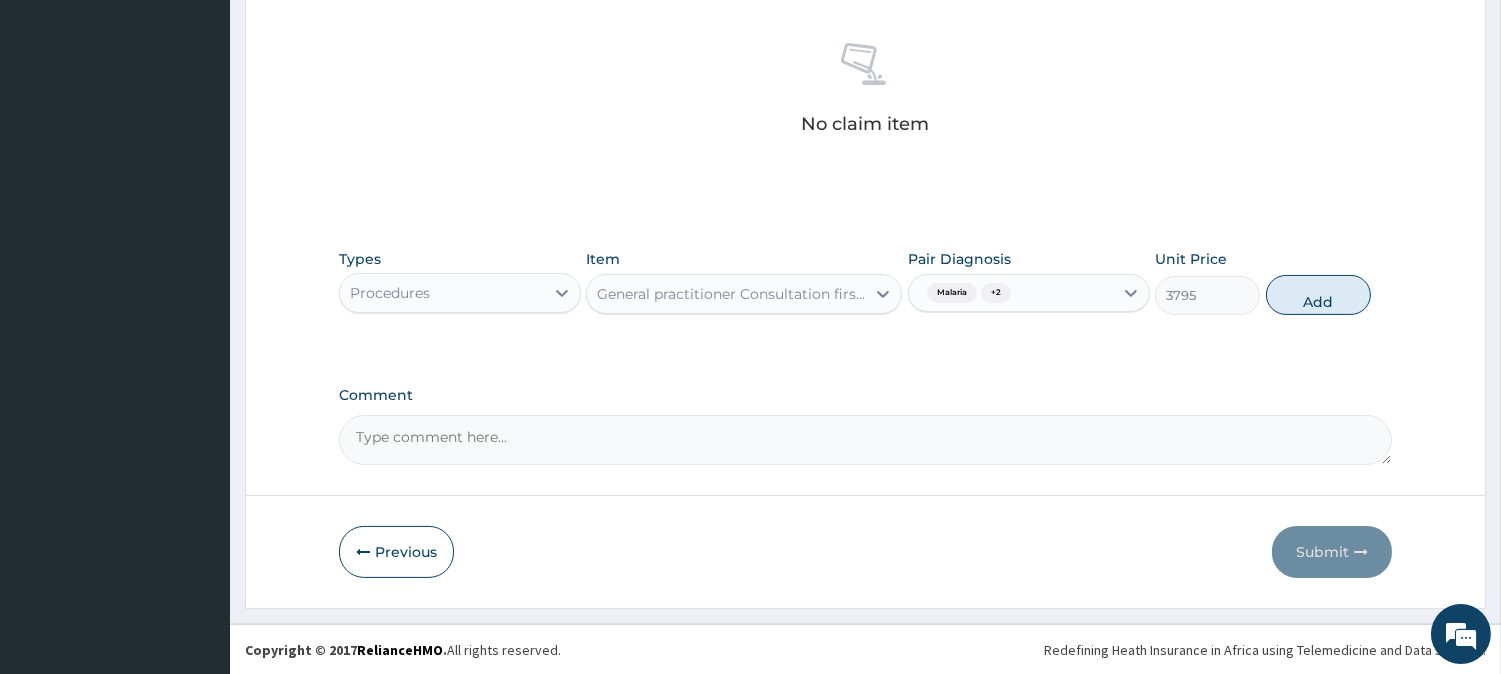 drag, startPoint x: 1295, startPoint y: 294, endPoint x: 672, endPoint y: 427, distance: 637.03845 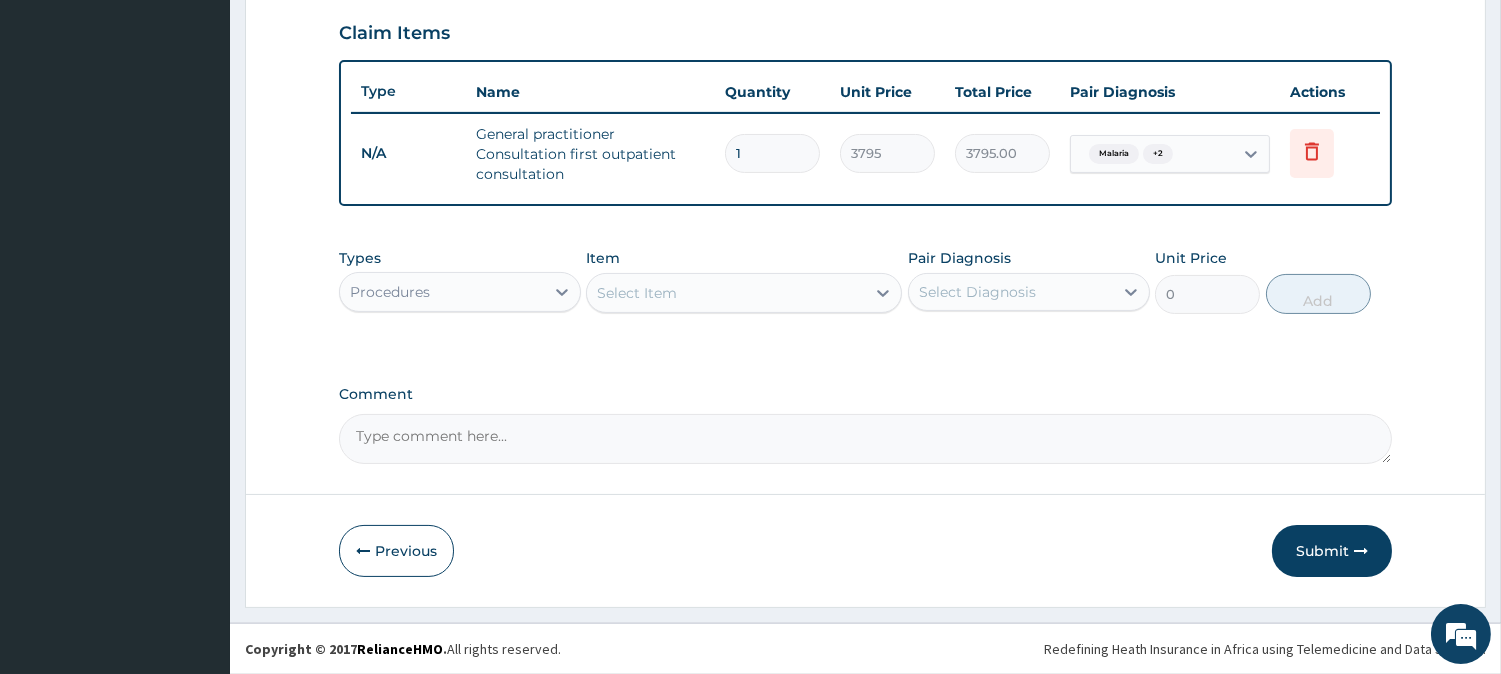 scroll, scrollTop: 681, scrollLeft: 0, axis: vertical 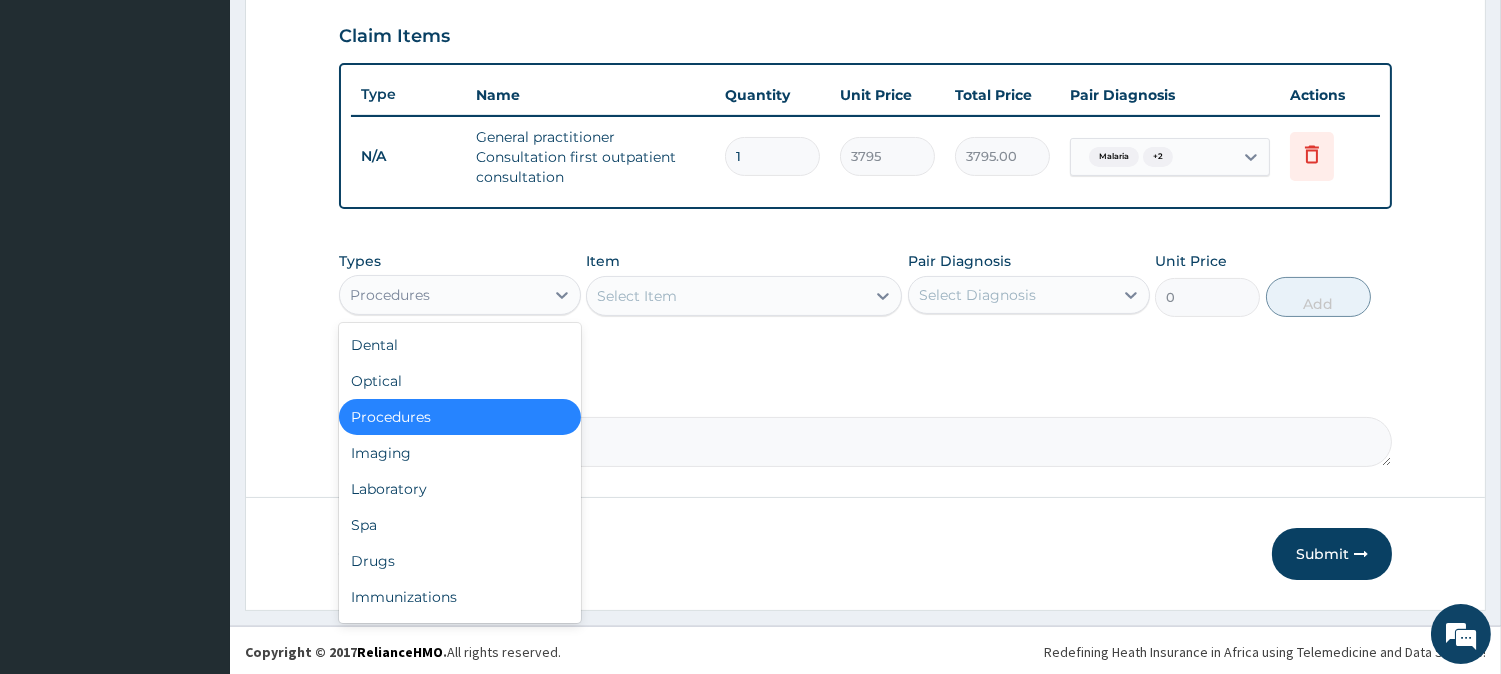 click on "Procedures" at bounding box center (442, 295) 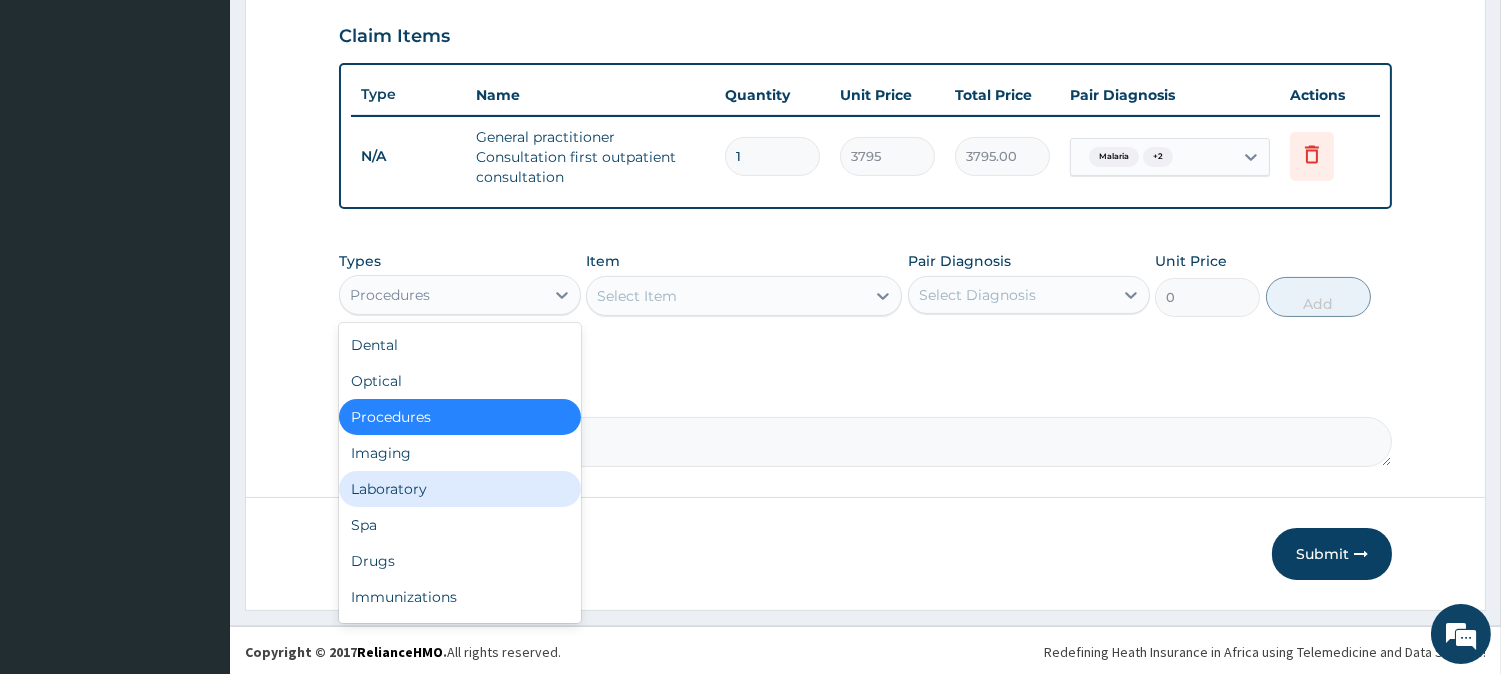 click on "Laboratory" at bounding box center (460, 489) 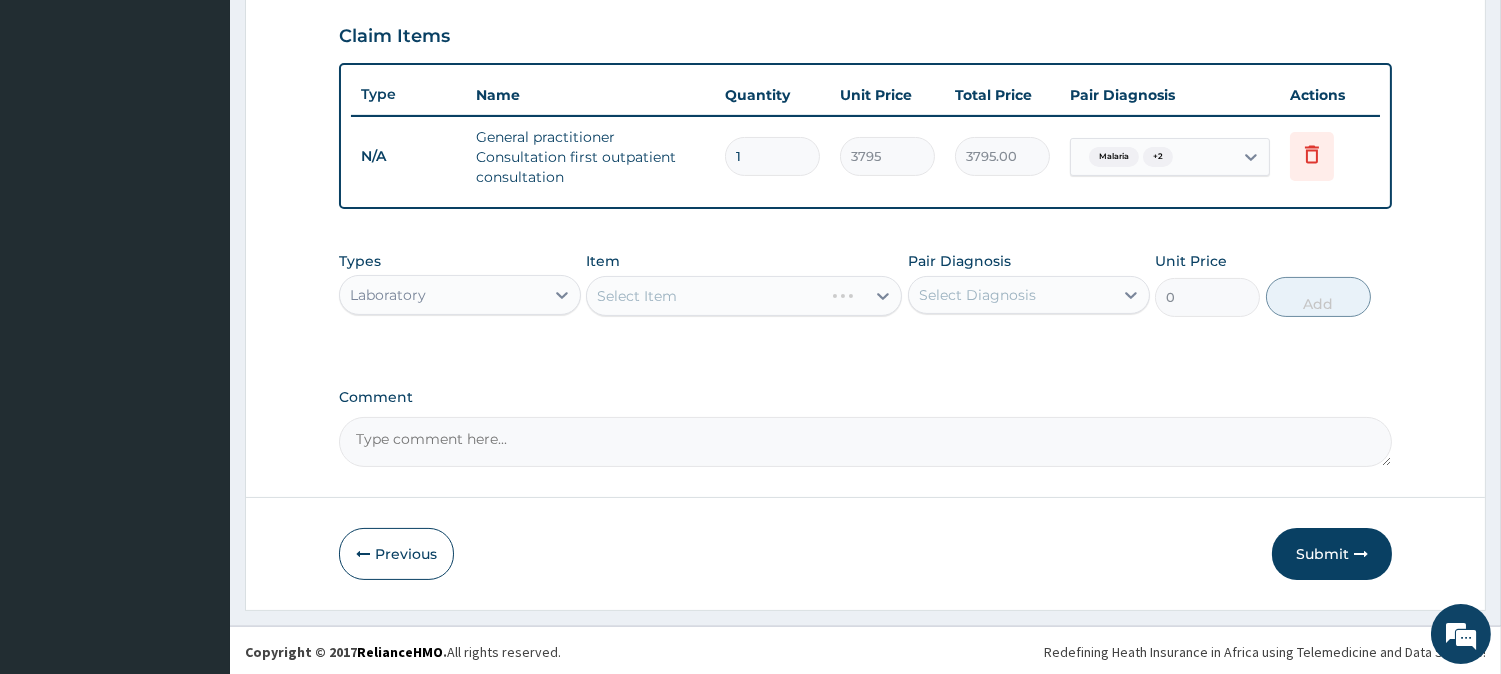 click on "Select Diagnosis" at bounding box center (977, 295) 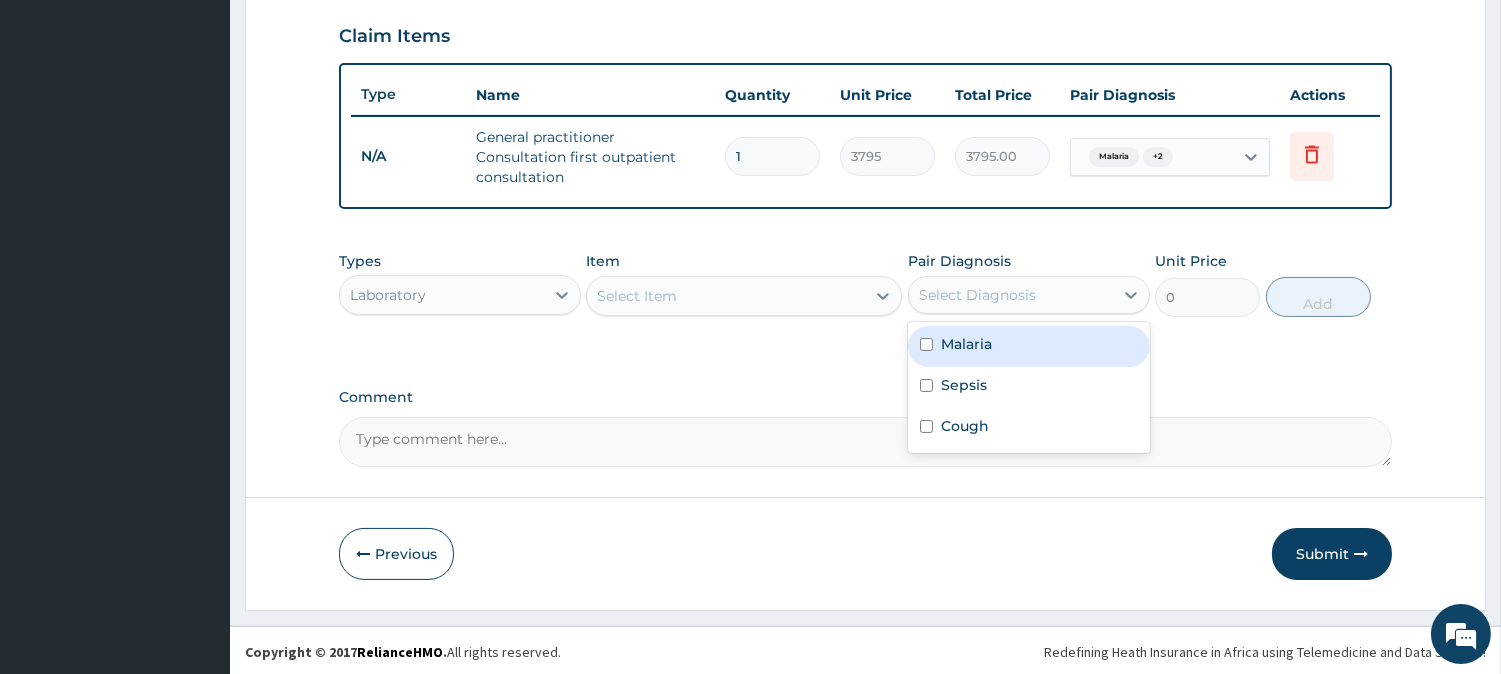 drag, startPoint x: 961, startPoint y: 337, endPoint x: 808, endPoint y: 282, distance: 162.58536 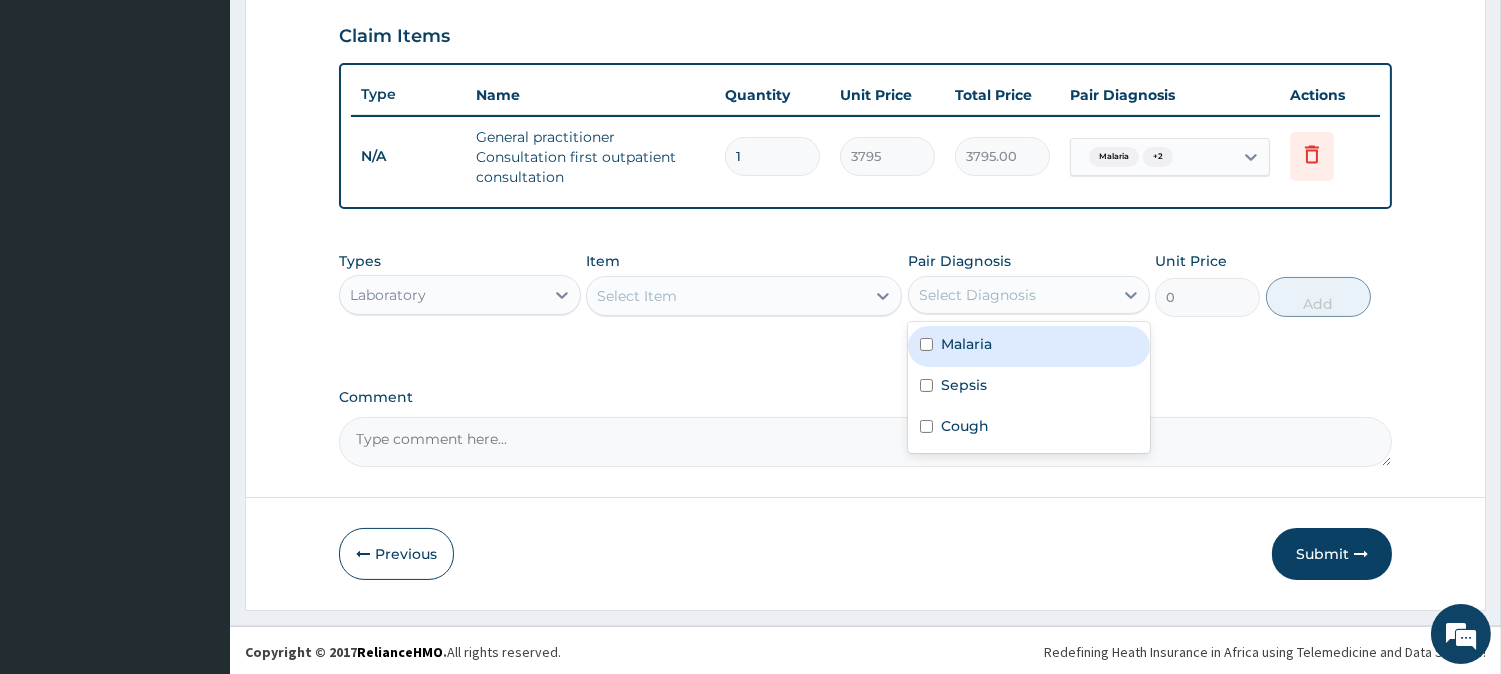 click on "Malaria" at bounding box center (966, 344) 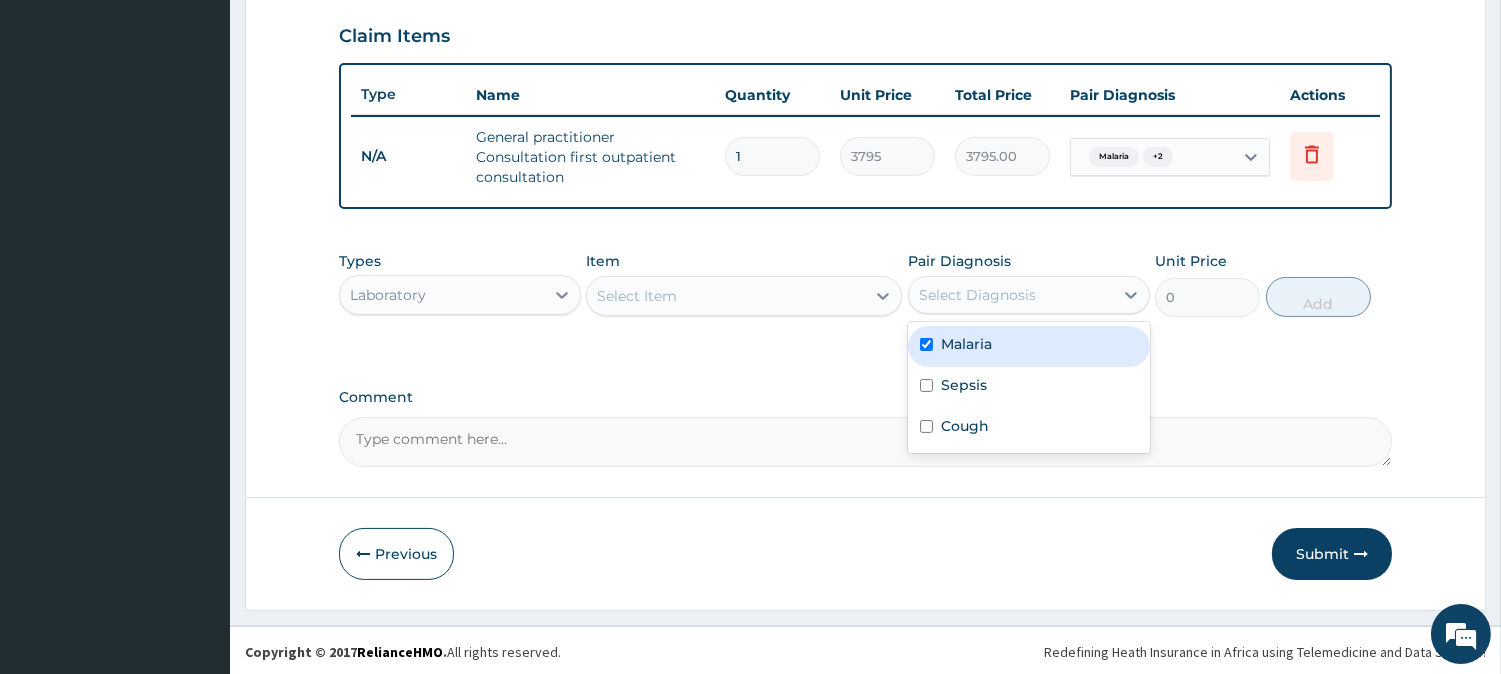 checkbox on "true" 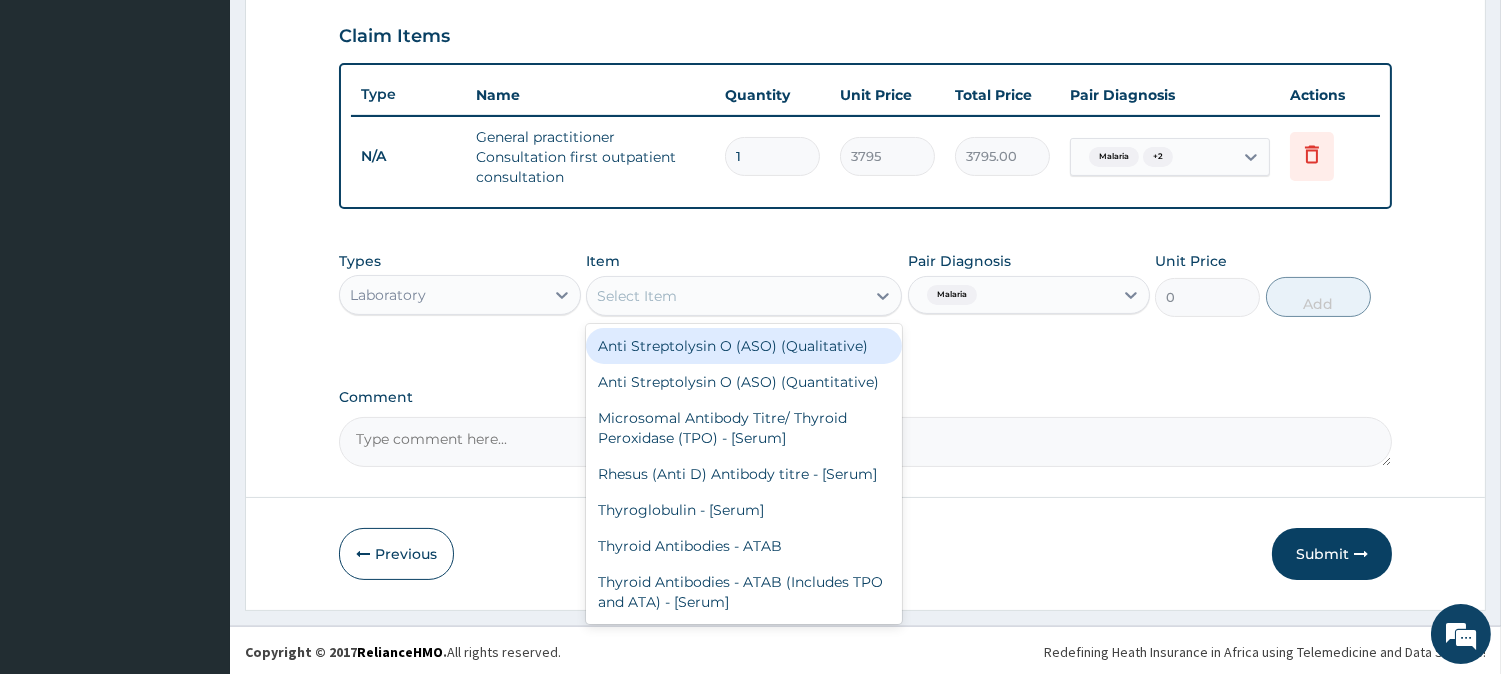 click on "Select Item" at bounding box center [726, 296] 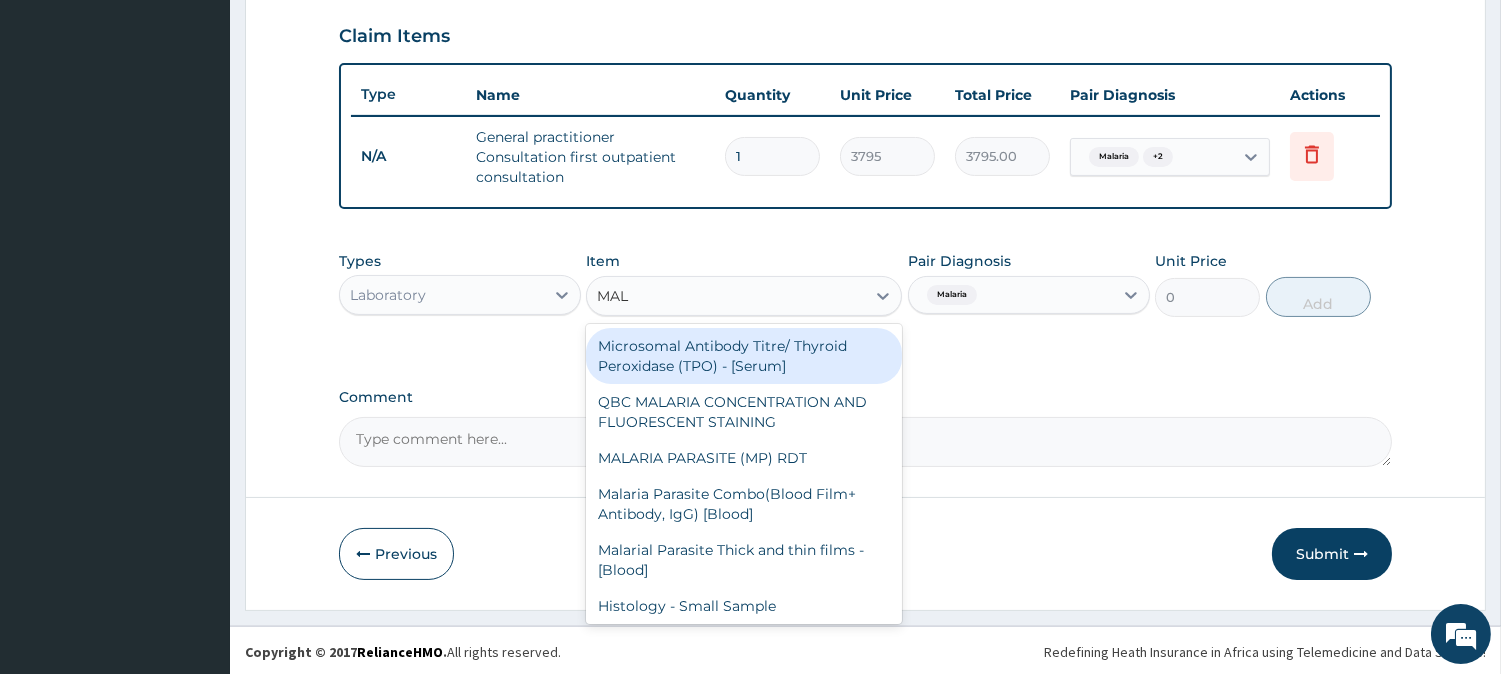 type on "MALA" 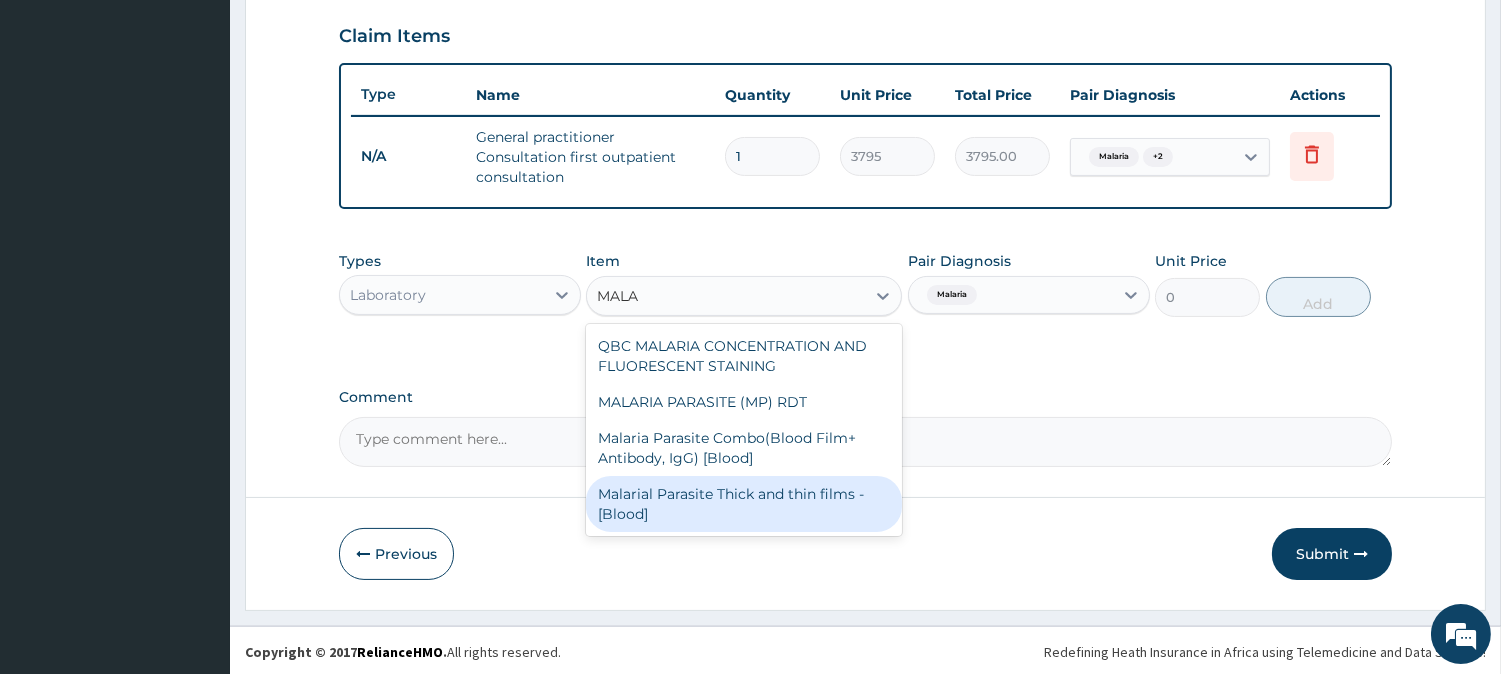click on "Malarial Parasite Thick and thin films - [Blood]" at bounding box center (744, 504) 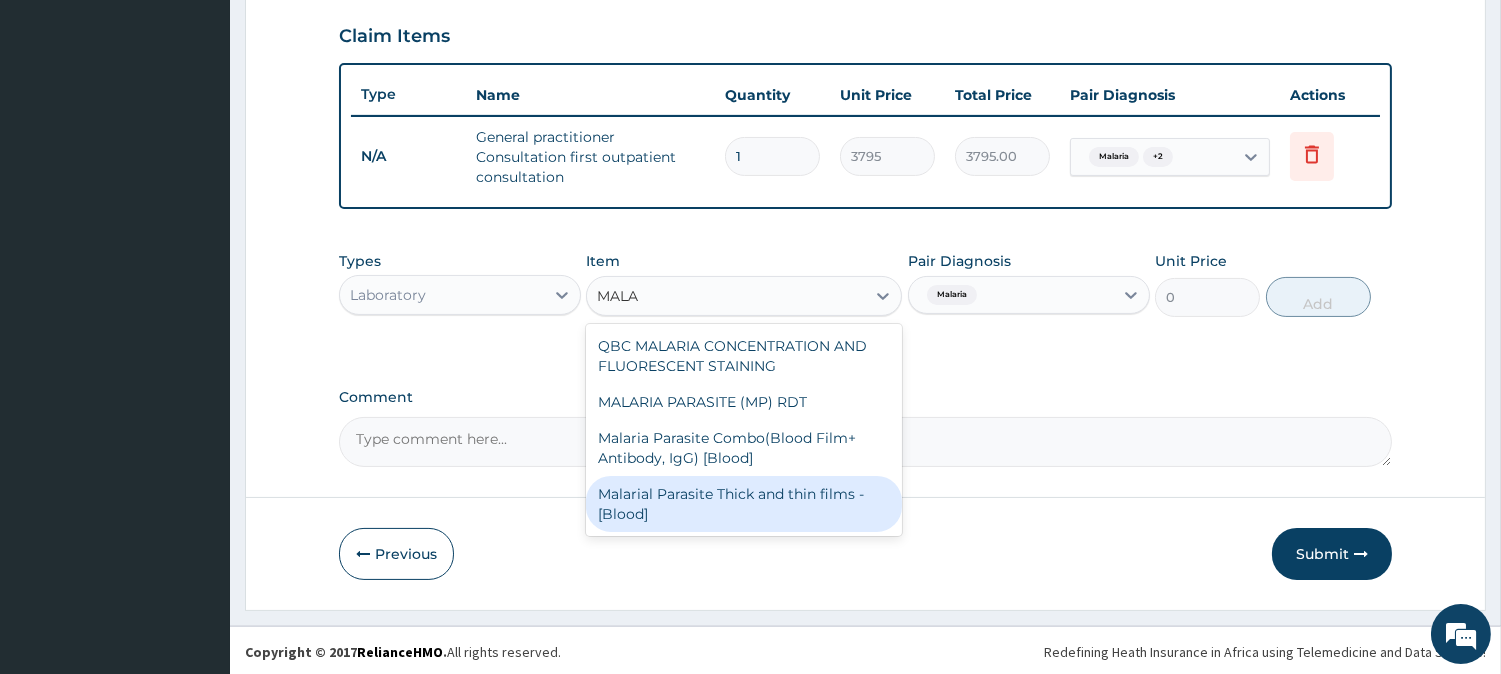 type 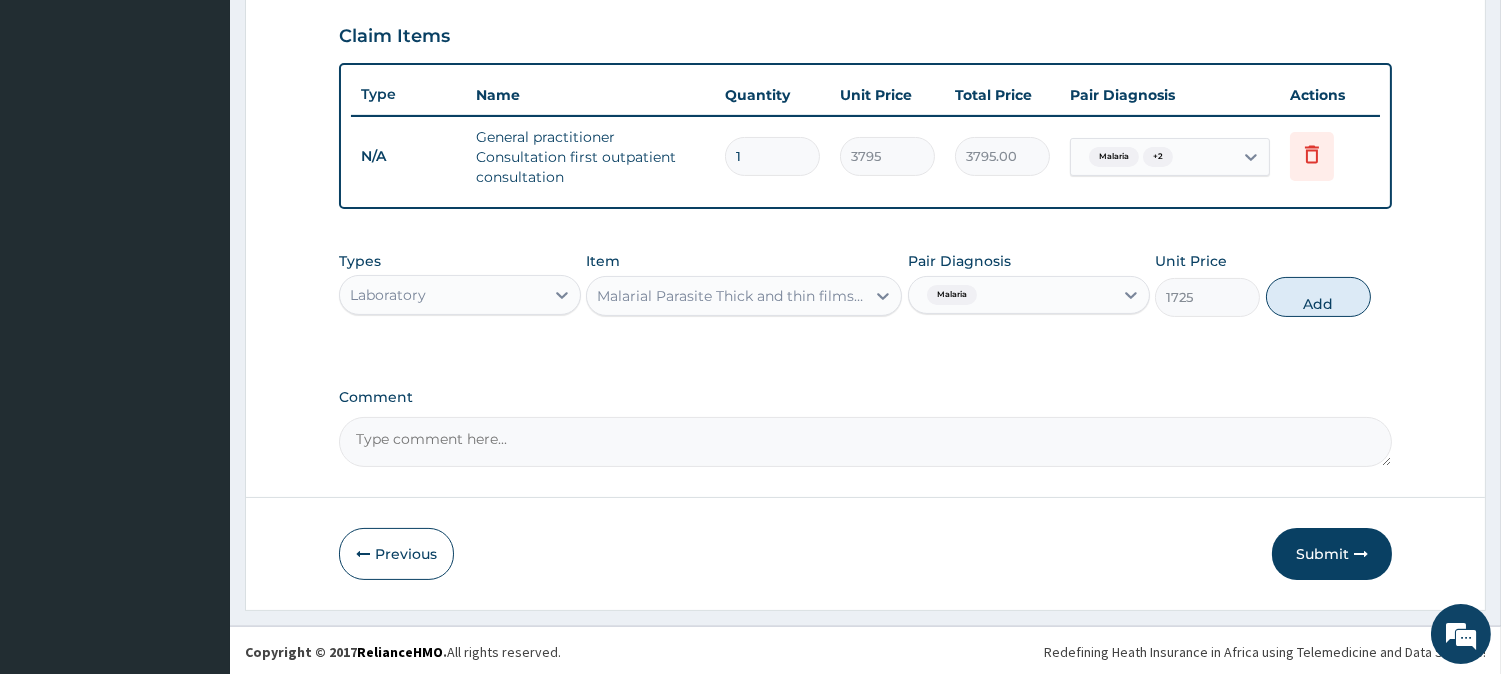 drag, startPoint x: 1316, startPoint y: 286, endPoint x: 724, endPoint y: 302, distance: 592.2162 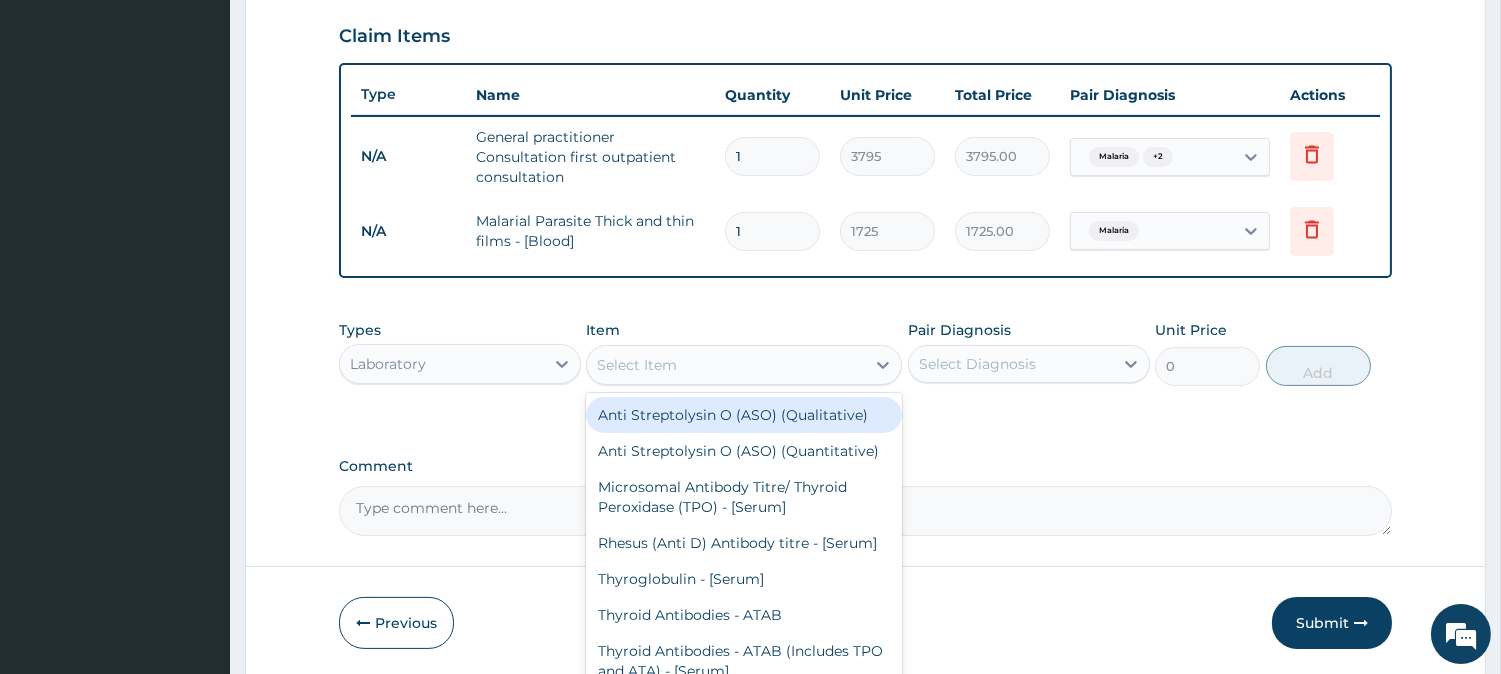 click on "Select Item" at bounding box center (637, 365) 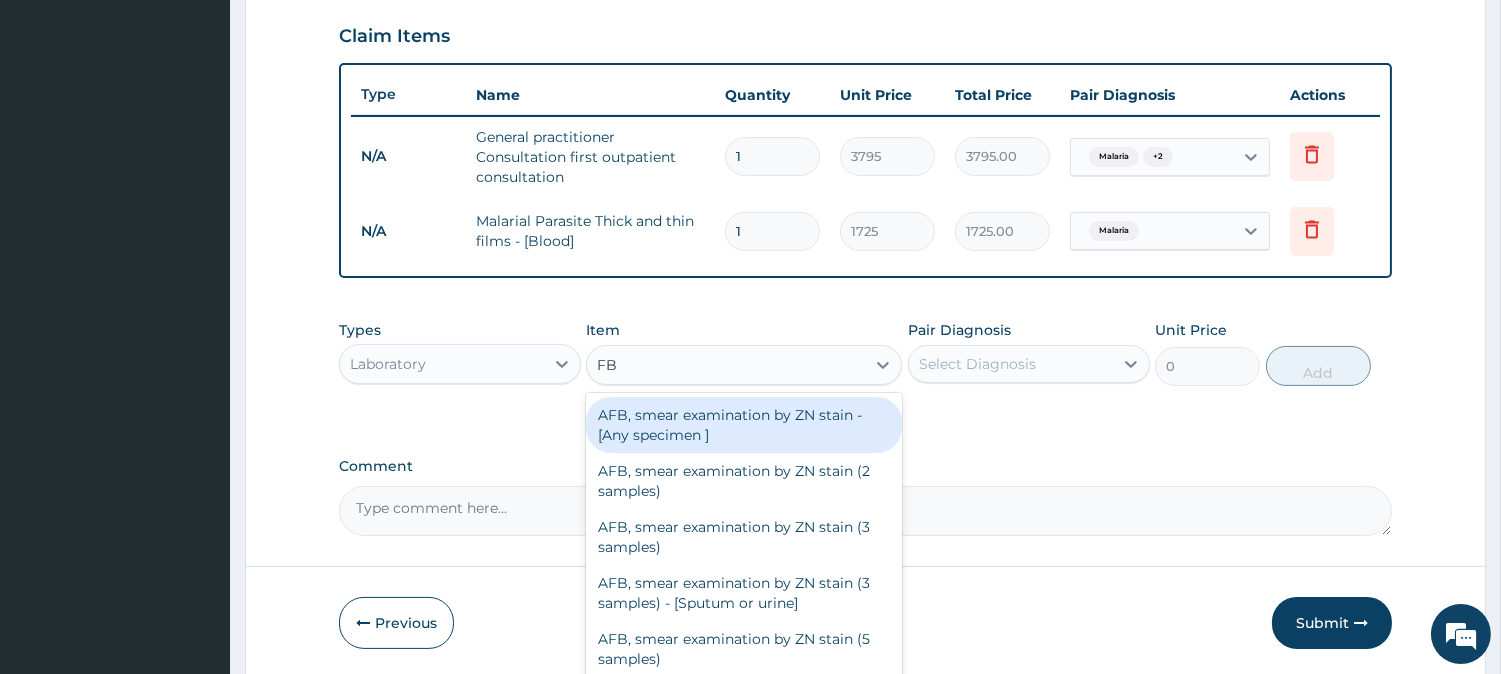 type on "FBC" 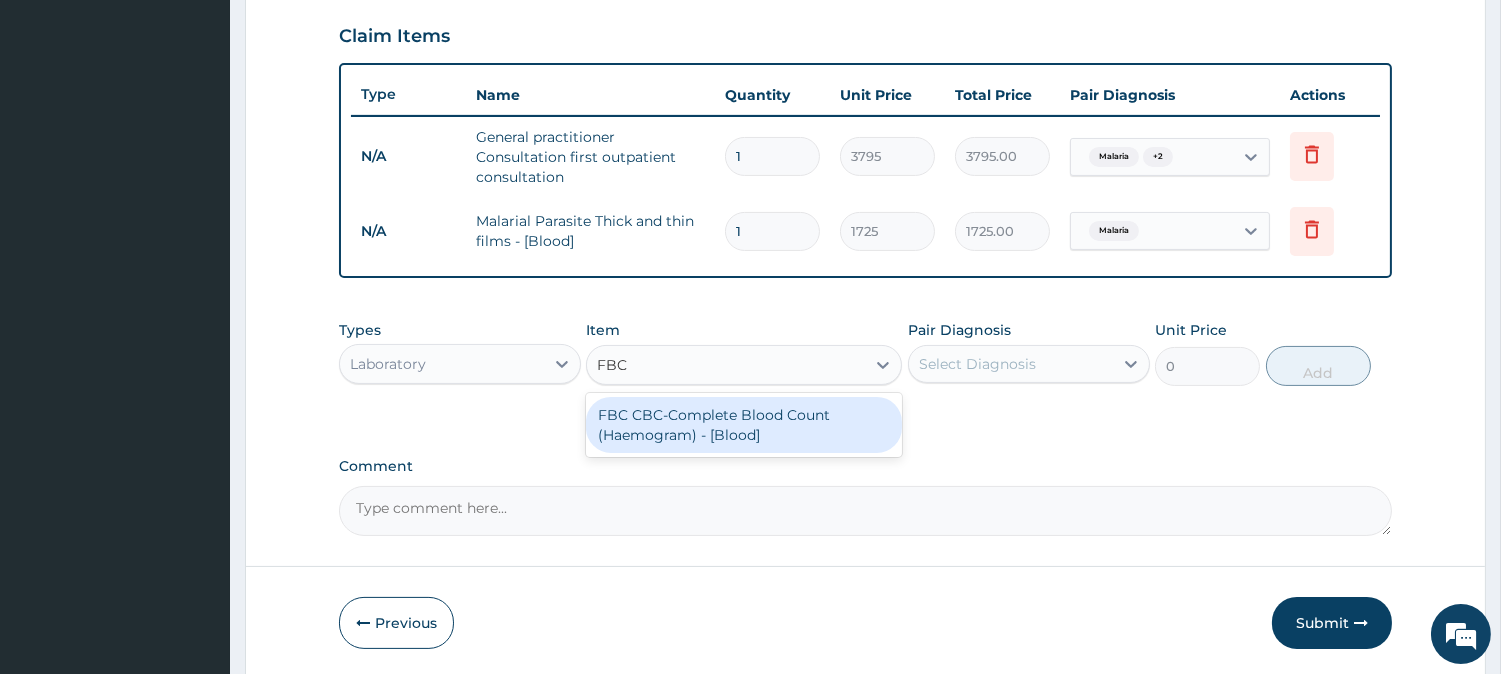 click on "FBC CBC-Complete Blood Count (Haemogram) - [Blood]" at bounding box center (744, 425) 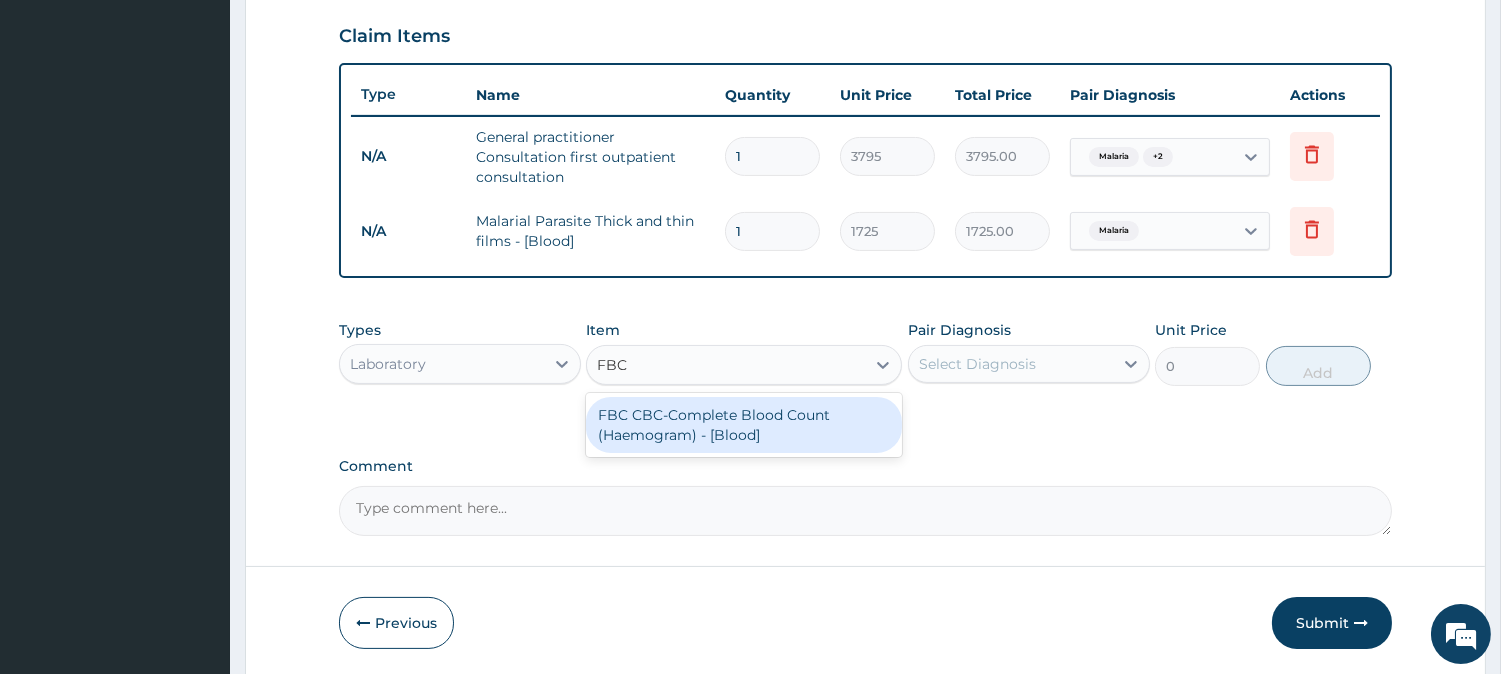 type 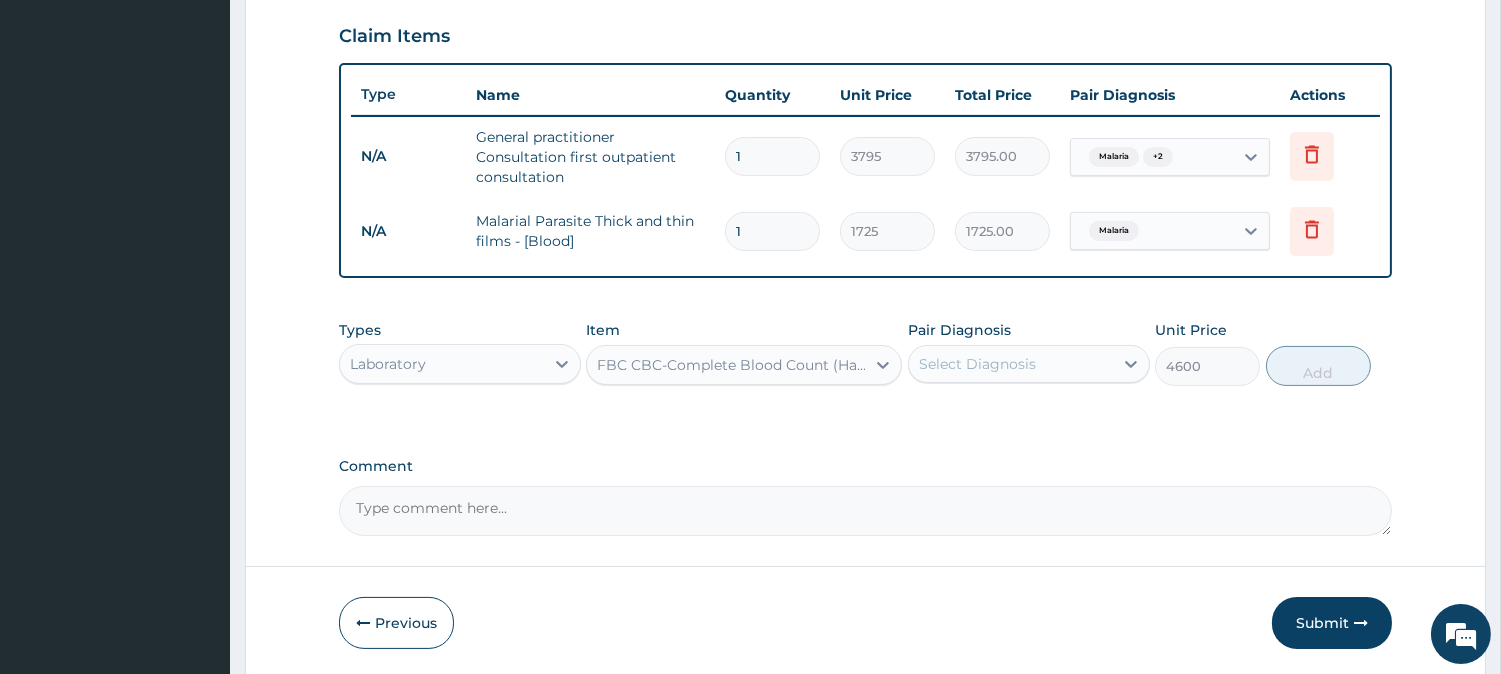 drag, startPoint x: 980, startPoint y: 364, endPoint x: 972, endPoint y: 381, distance: 18.788294 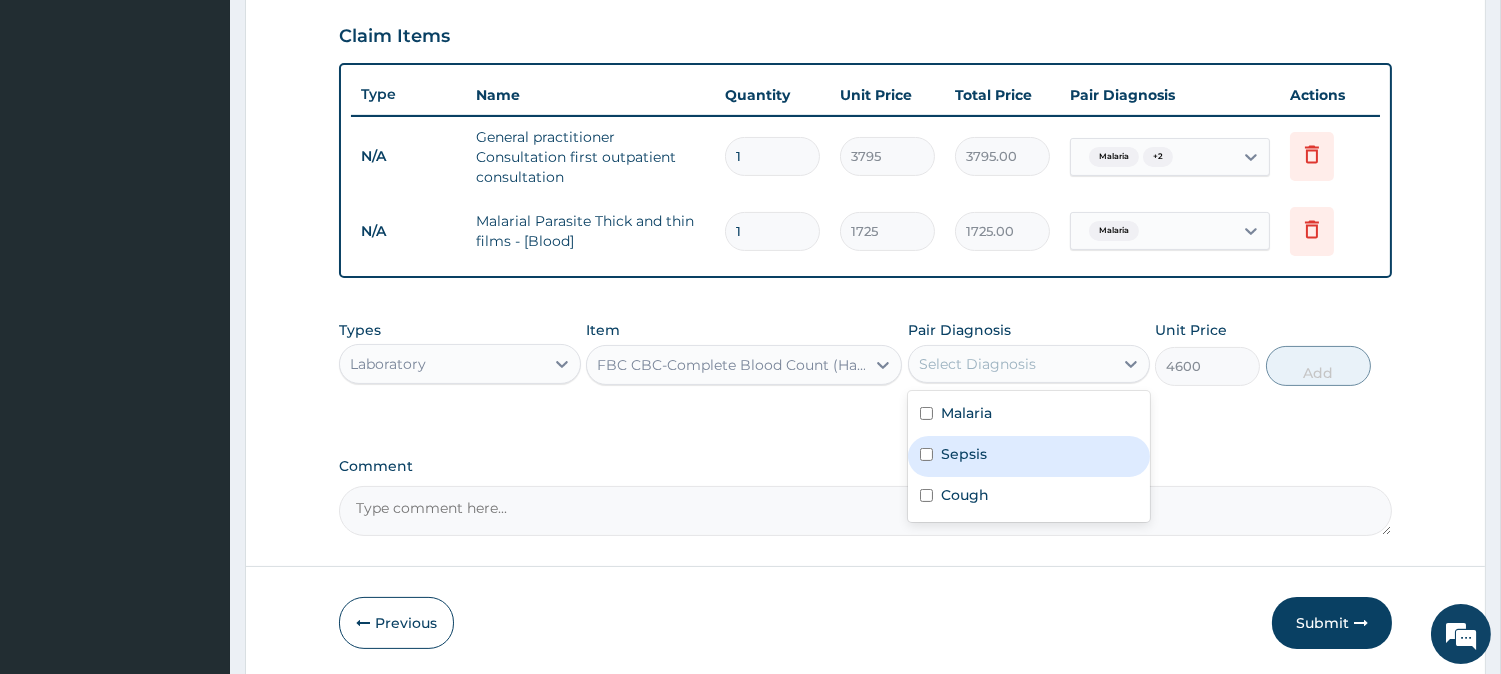click on "Sepsis" at bounding box center [1029, 456] 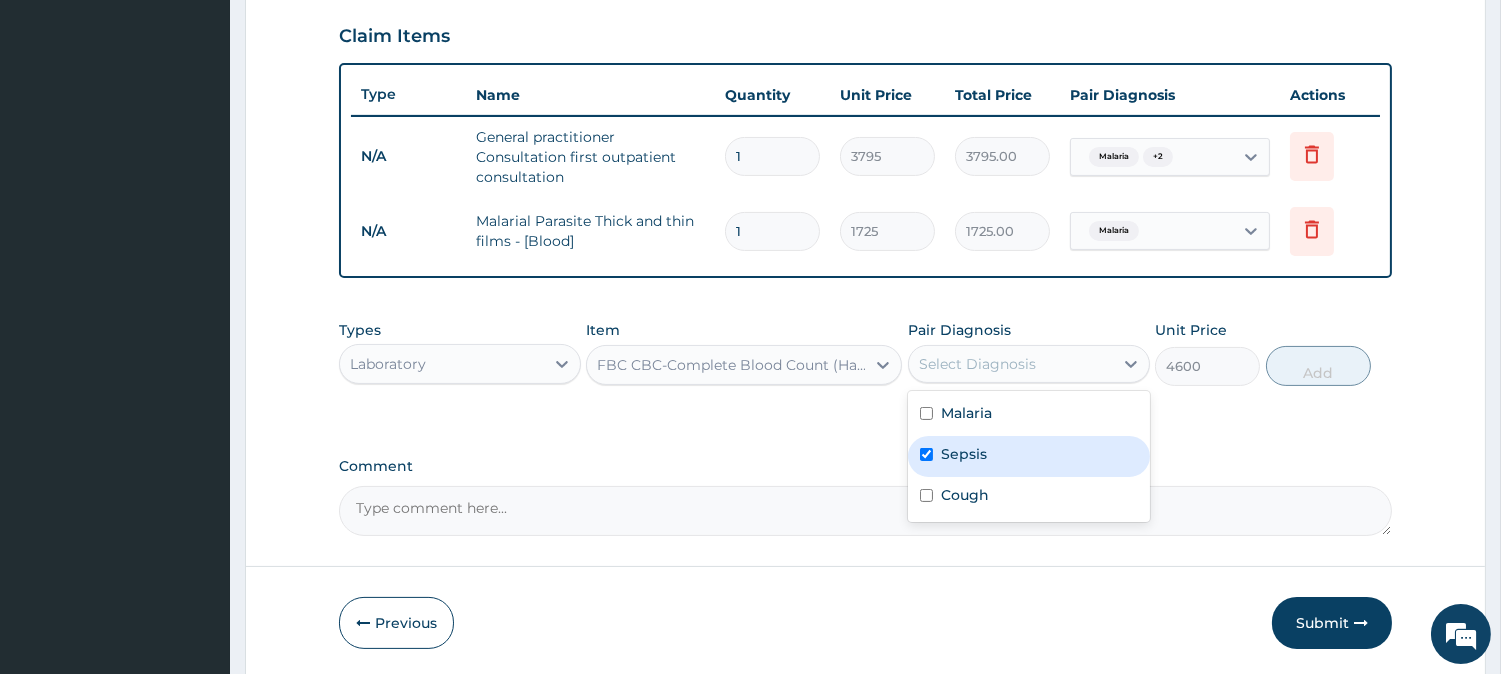 checkbox on "true" 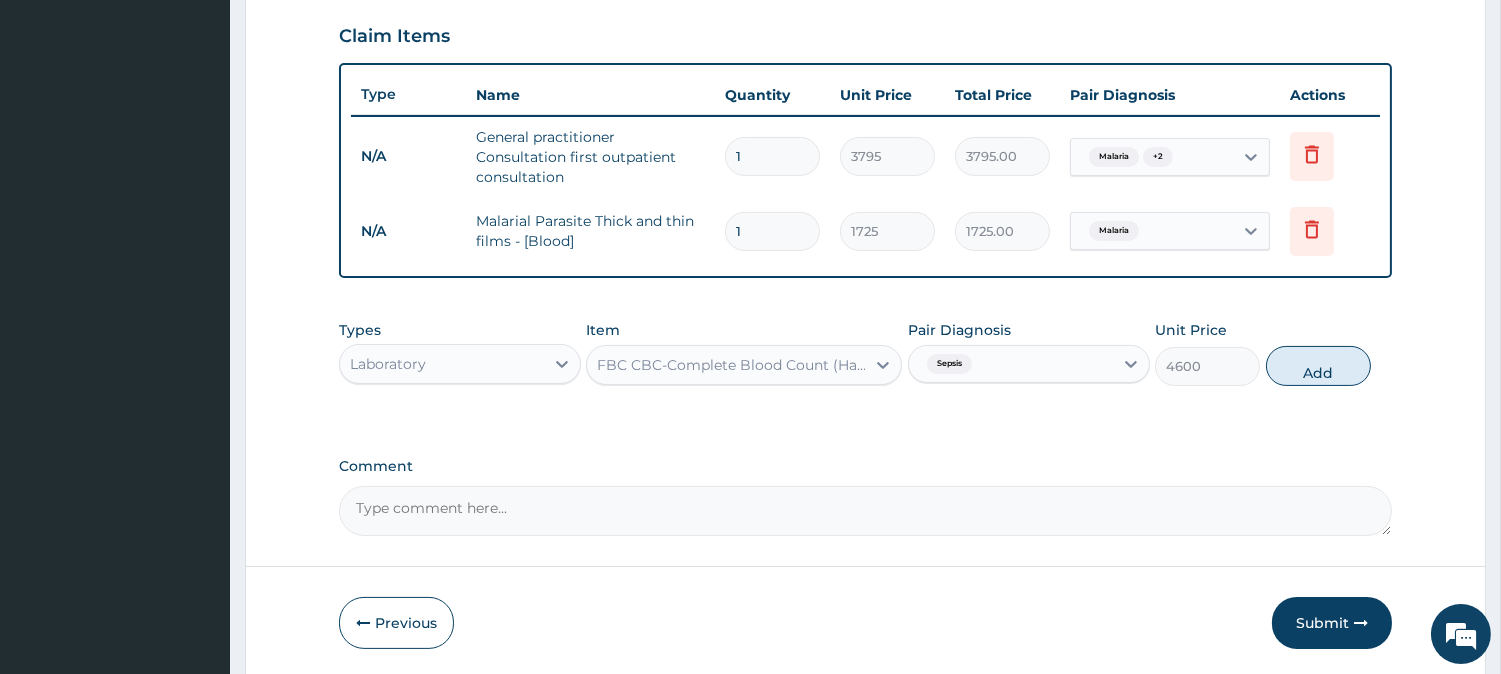 drag, startPoint x: 1340, startPoint y: 353, endPoint x: 1318, endPoint y: 358, distance: 22.561028 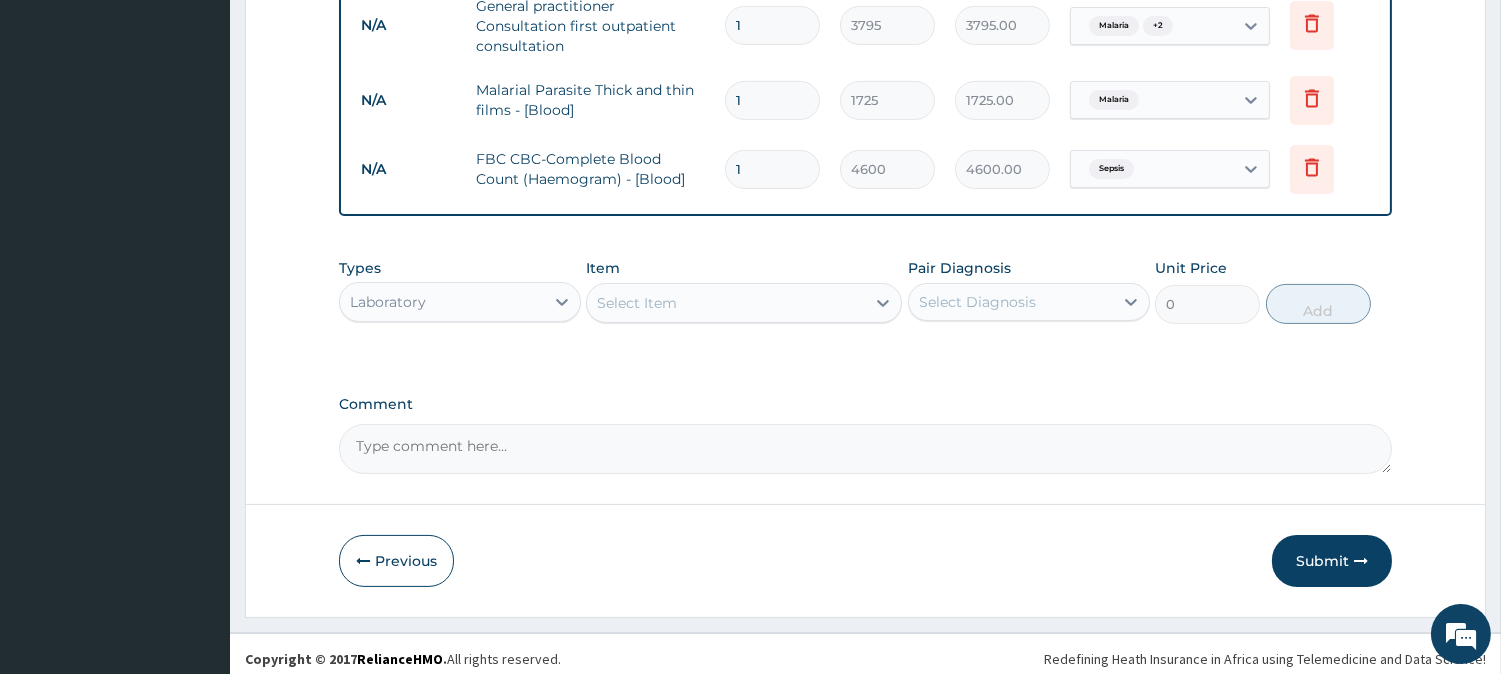 scroll, scrollTop: 820, scrollLeft: 0, axis: vertical 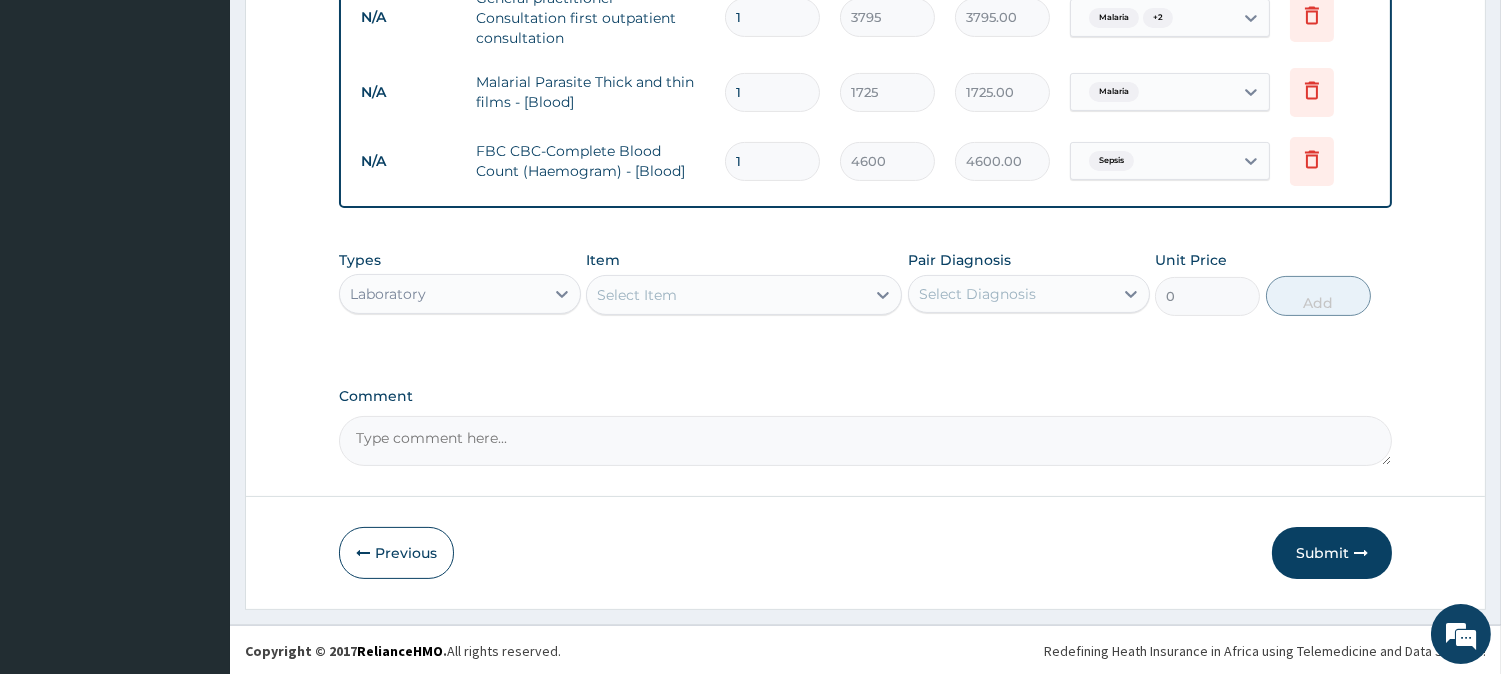 click on "Laboratory" at bounding box center (388, 294) 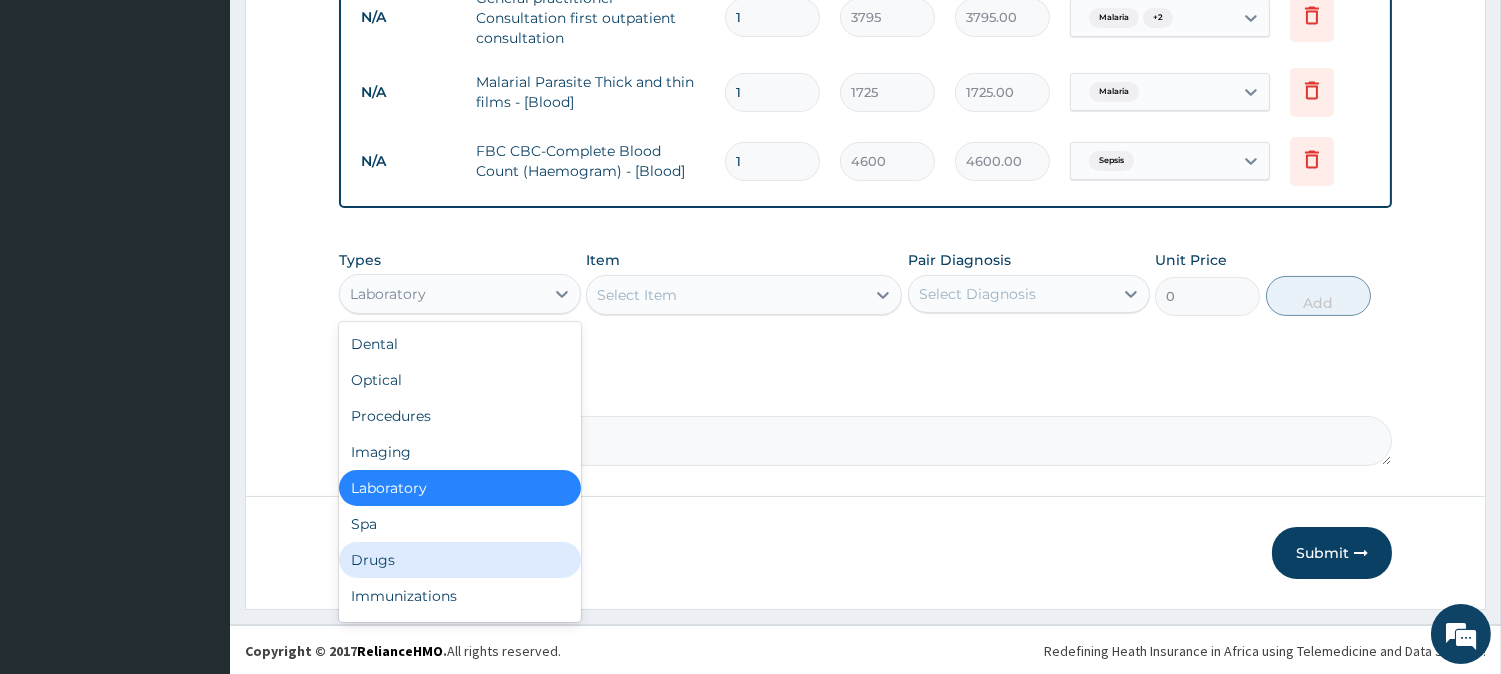 drag, startPoint x: 438, startPoint y: 555, endPoint x: 571, endPoint y: 465, distance: 160.58954 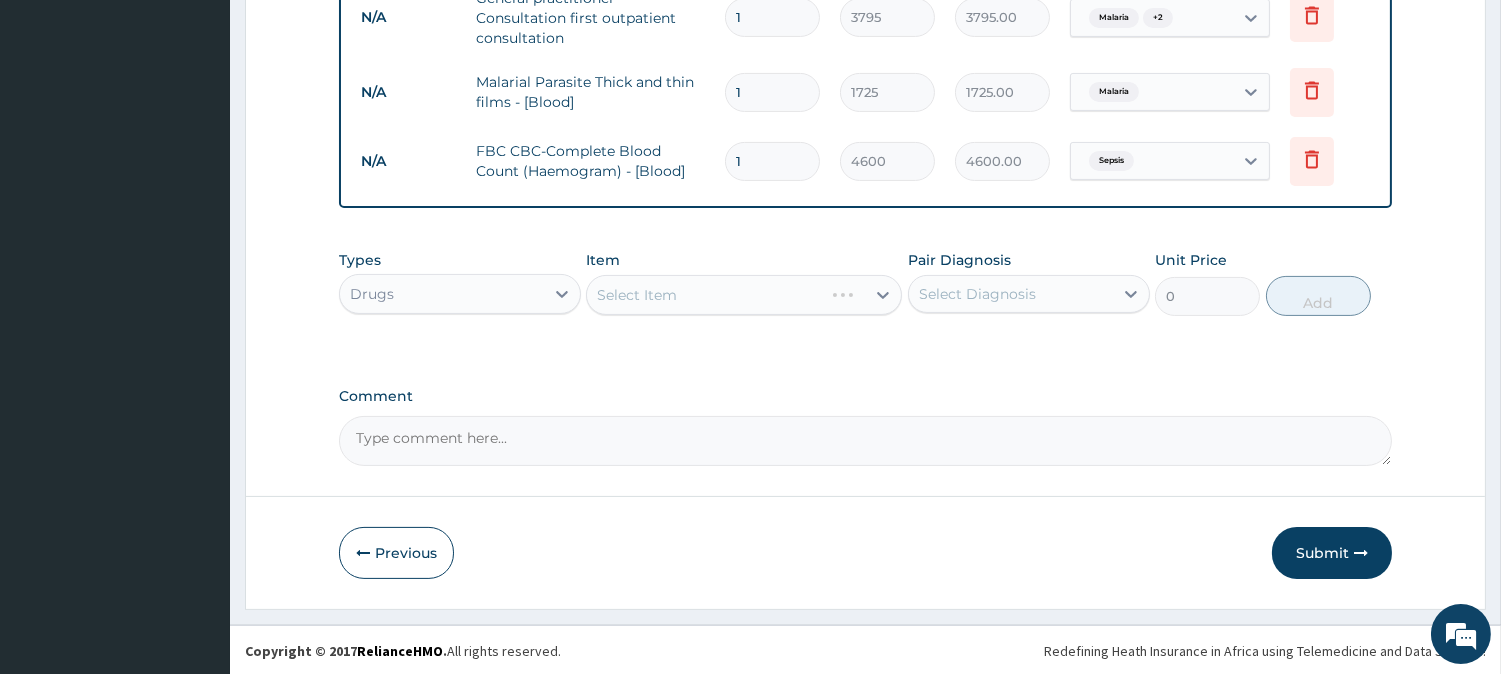 click on "Select Diagnosis" at bounding box center (1011, 294) 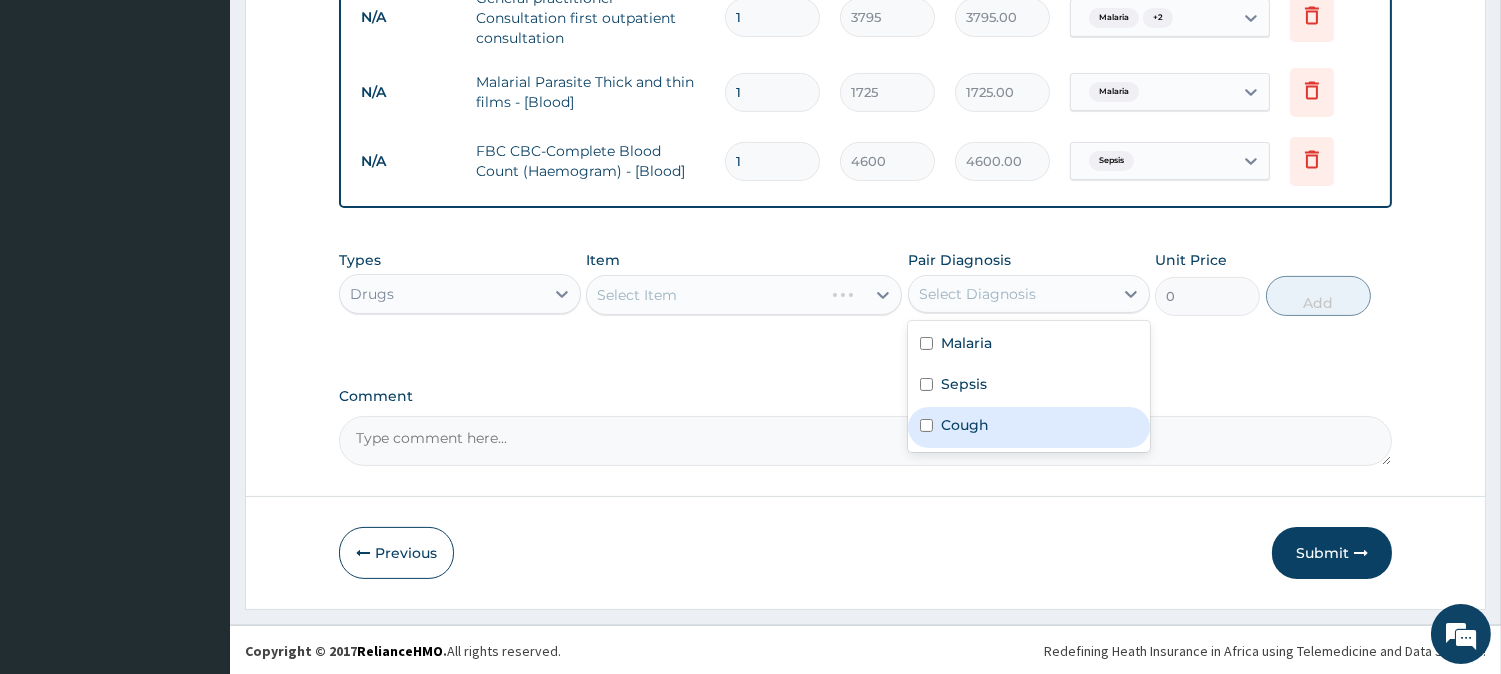 drag, startPoint x: 960, startPoint y: 420, endPoint x: 886, endPoint y: 366, distance: 91.60786 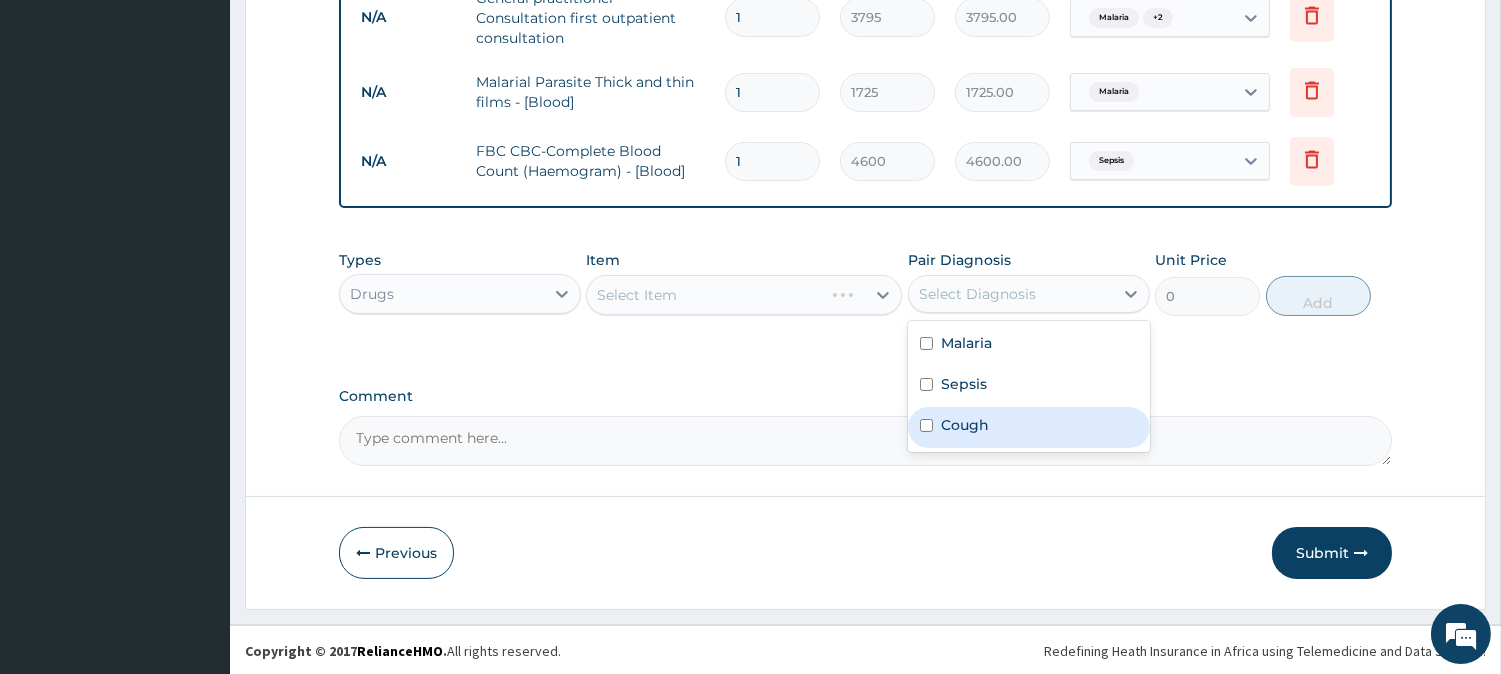 click on "Cough" at bounding box center [1029, 427] 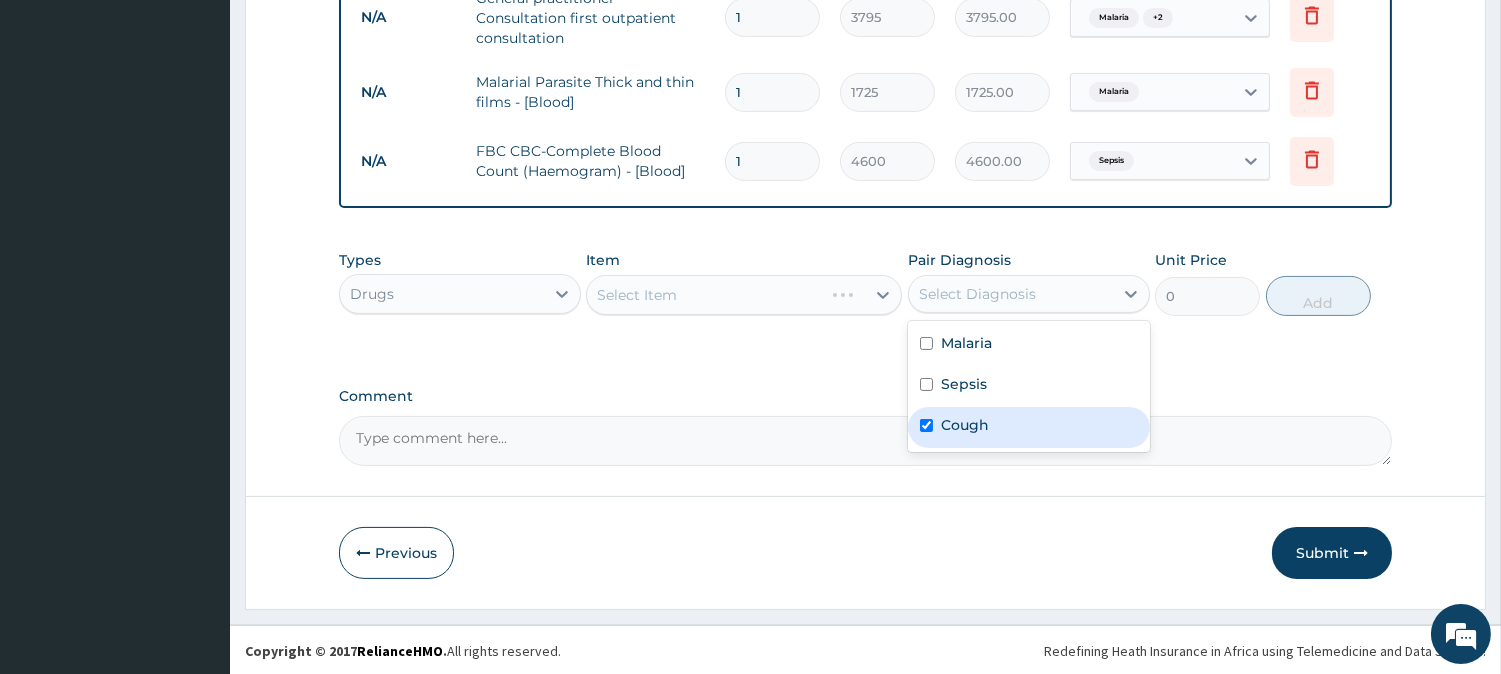 checkbox on "true" 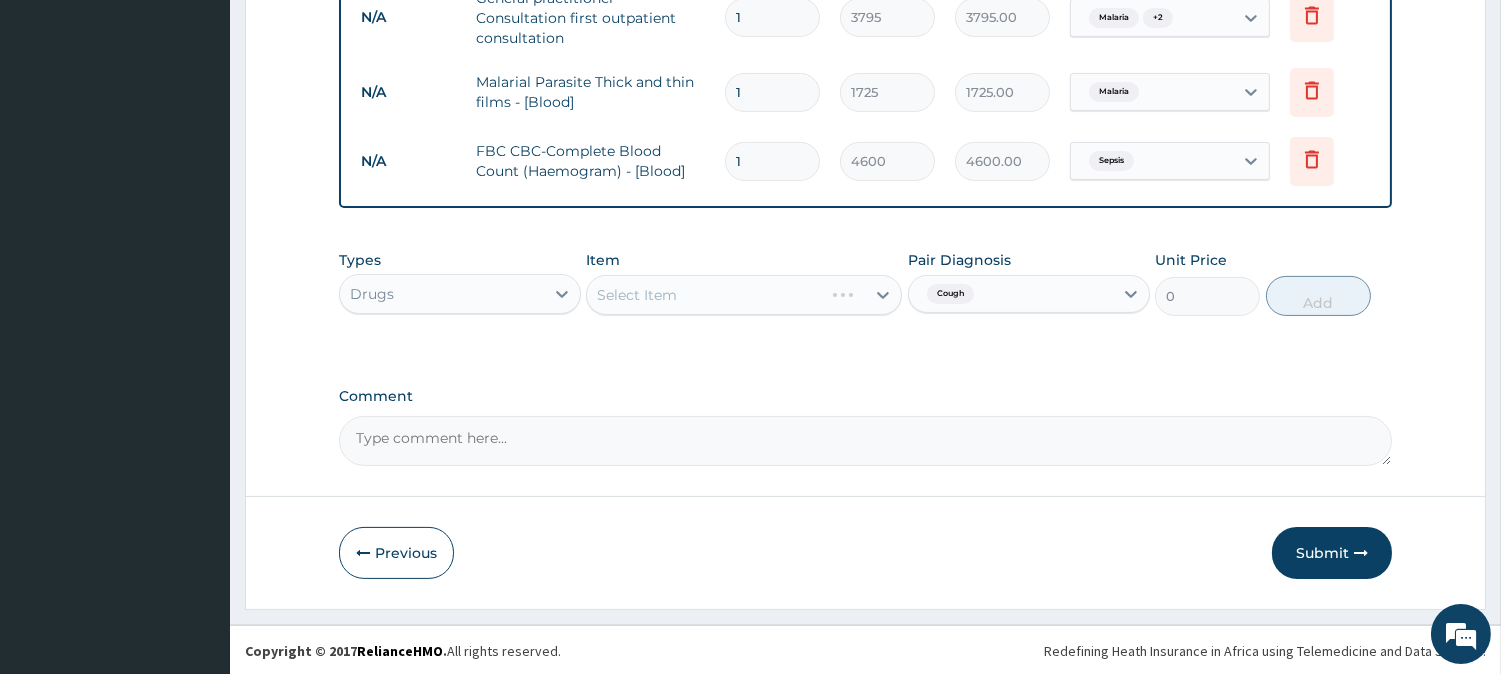 click on "Select Item" at bounding box center [744, 295] 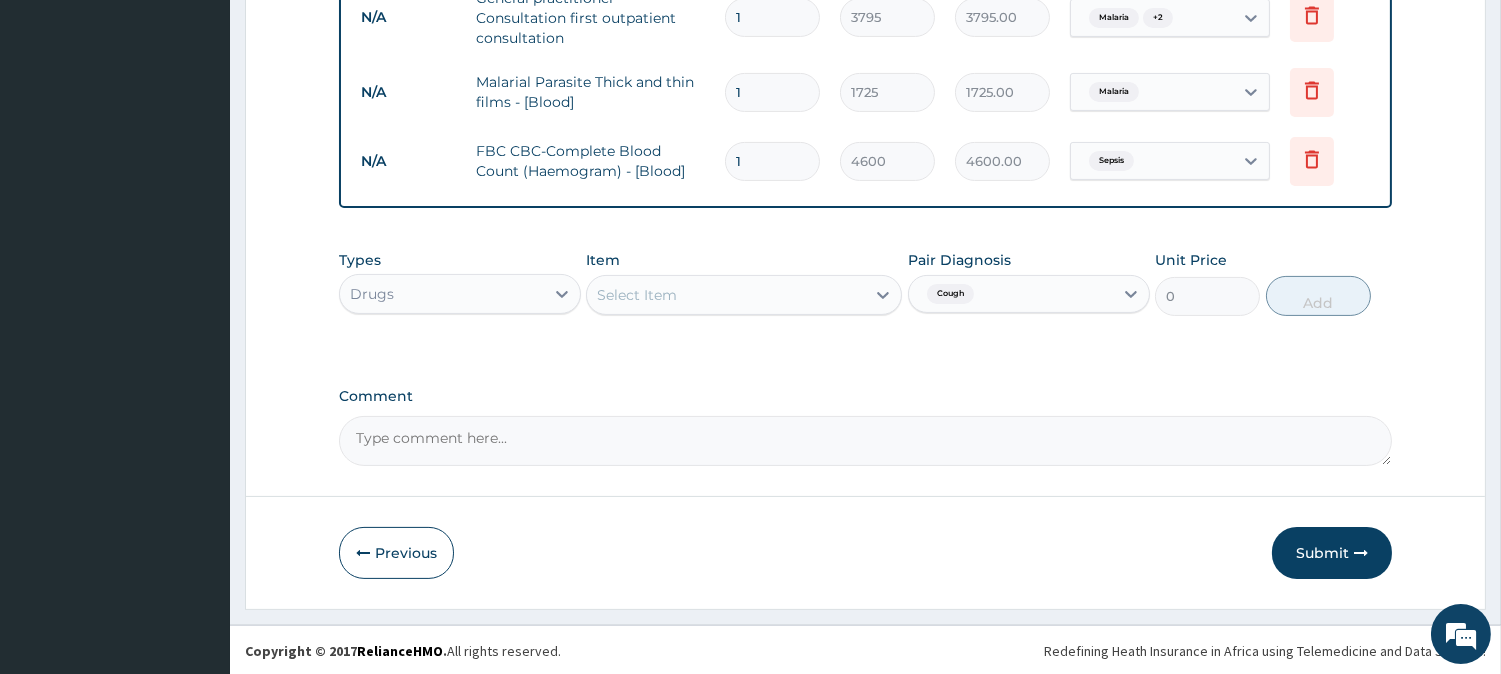 click on "Select Item" at bounding box center [726, 295] 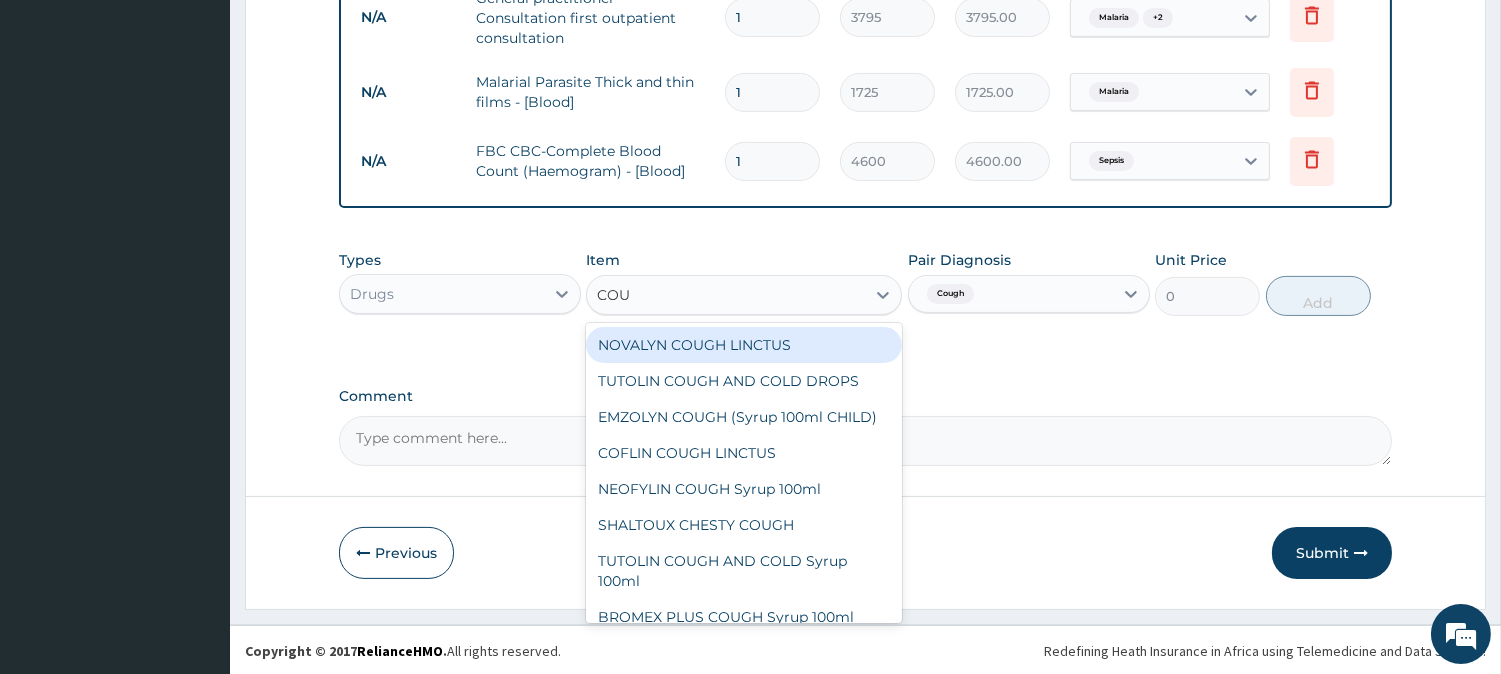 type on "COUG" 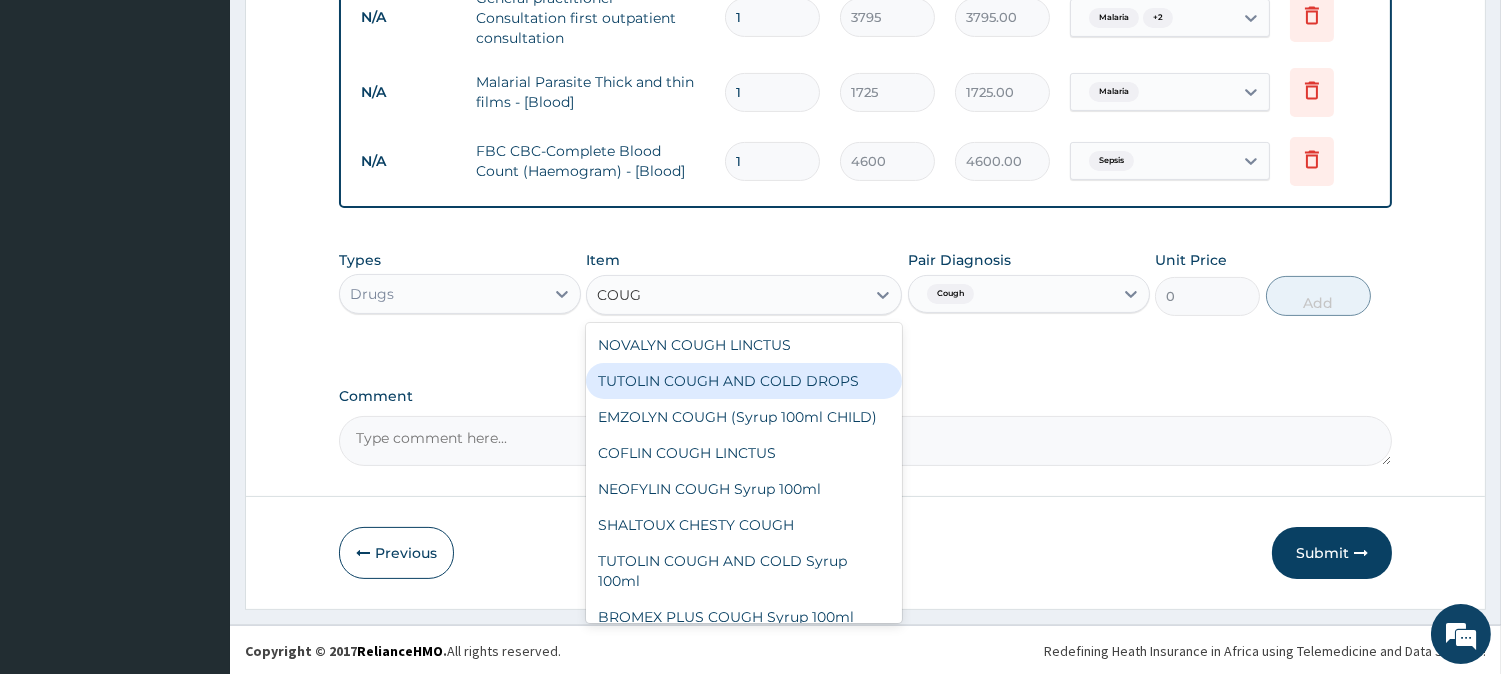 click on "TUTOLIN COUGH AND COLD DROPS" at bounding box center [744, 381] 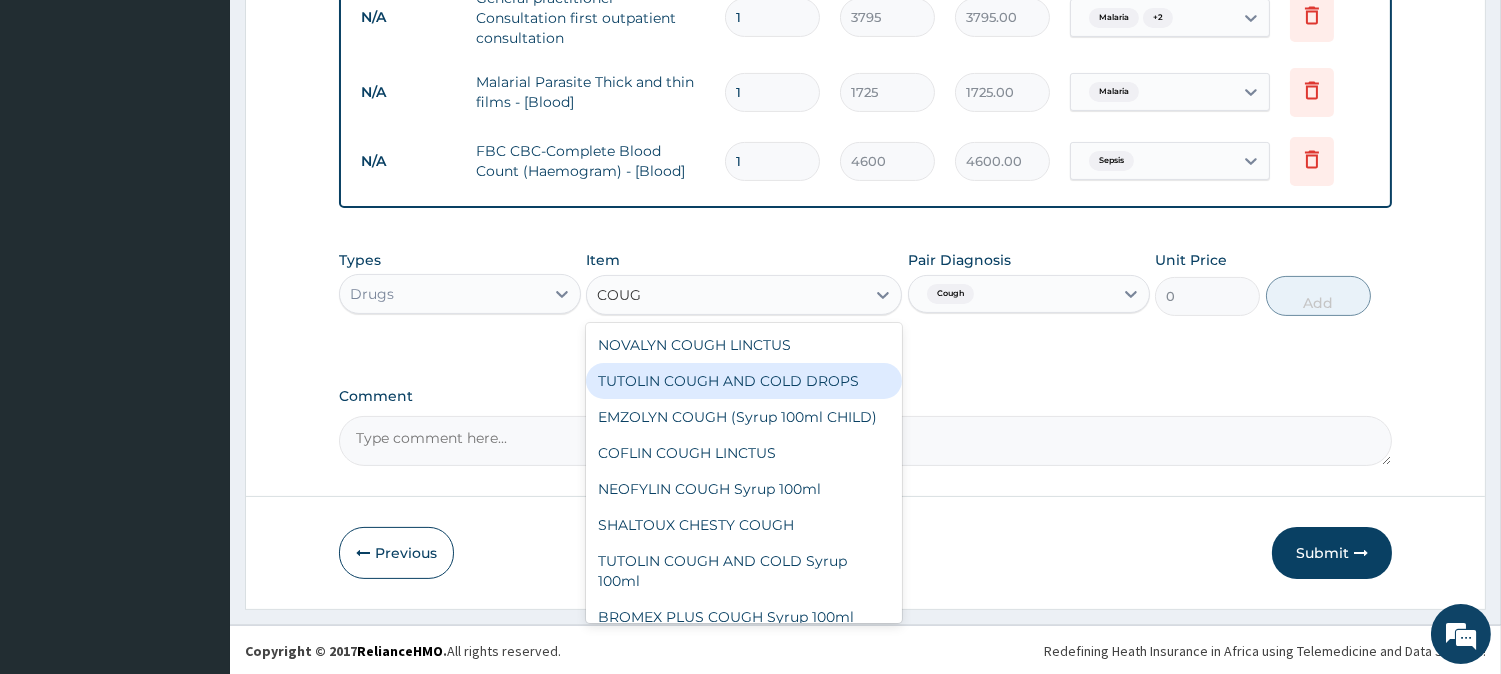type 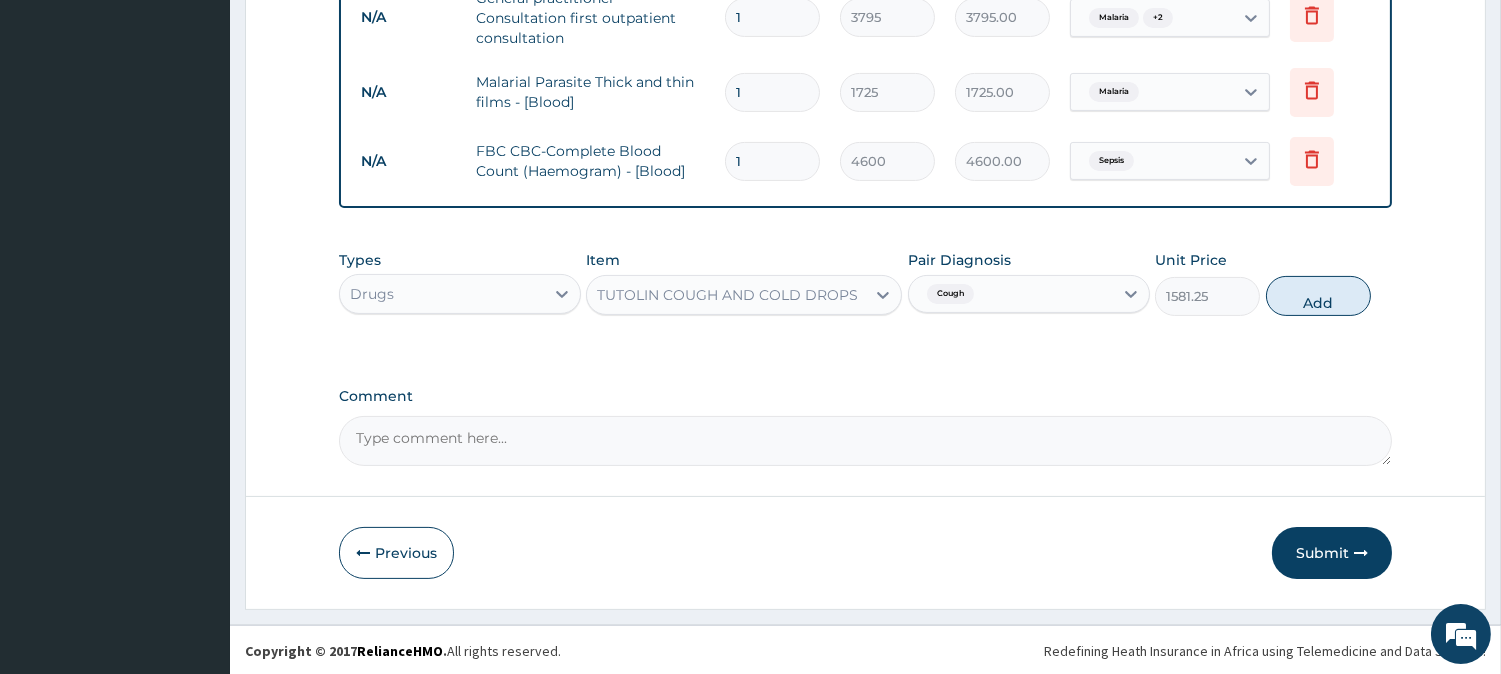 drag, startPoint x: 1332, startPoint y: 300, endPoint x: 1182, endPoint y: 335, distance: 154.02922 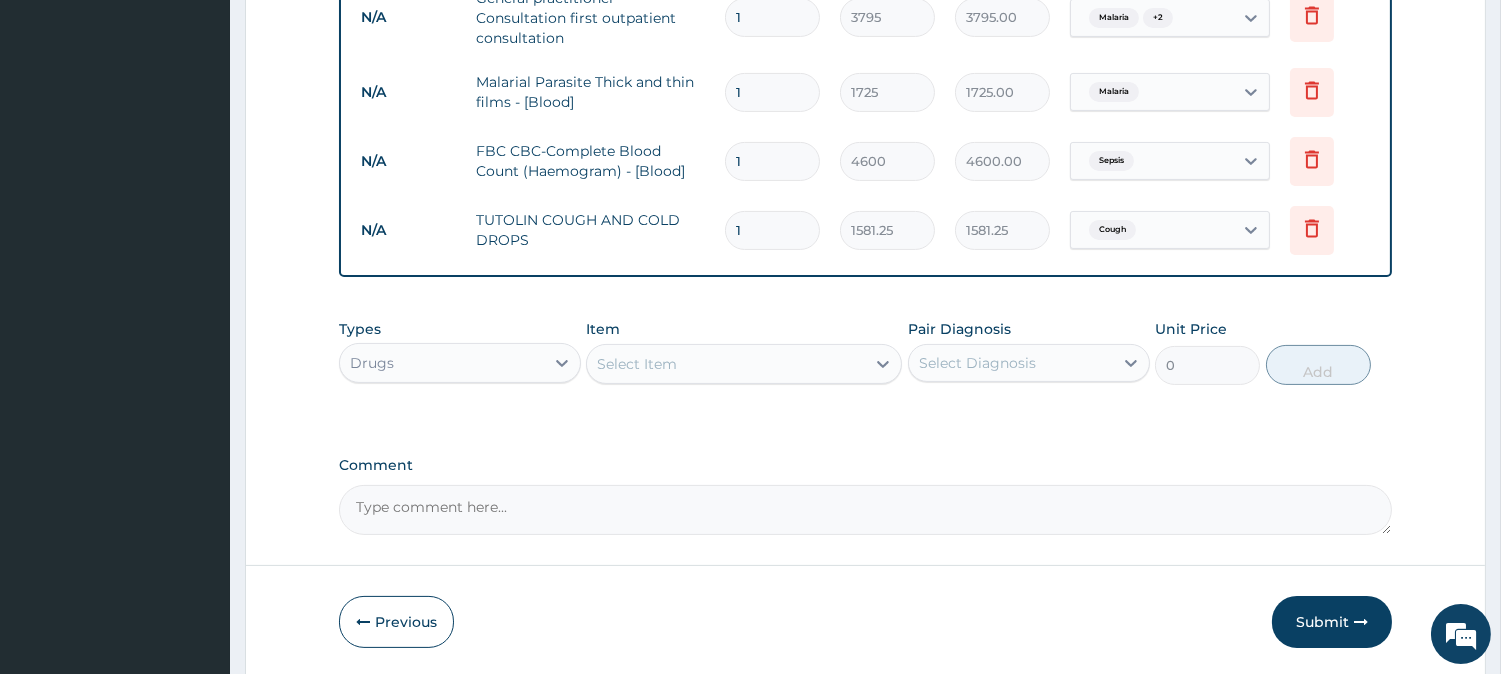 click on "Select Item" at bounding box center (726, 364) 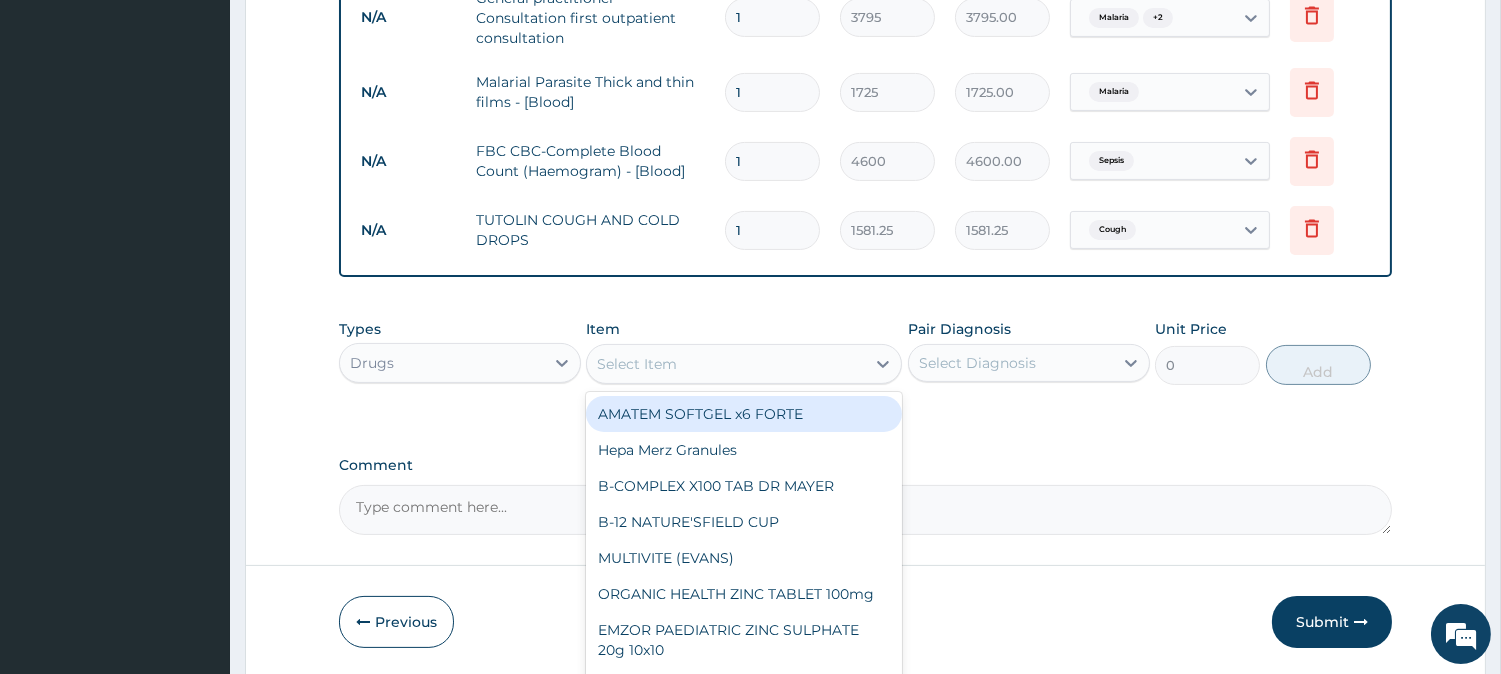 click on "AMATEM SOFTGEL x6 FORTE" at bounding box center [744, 414] 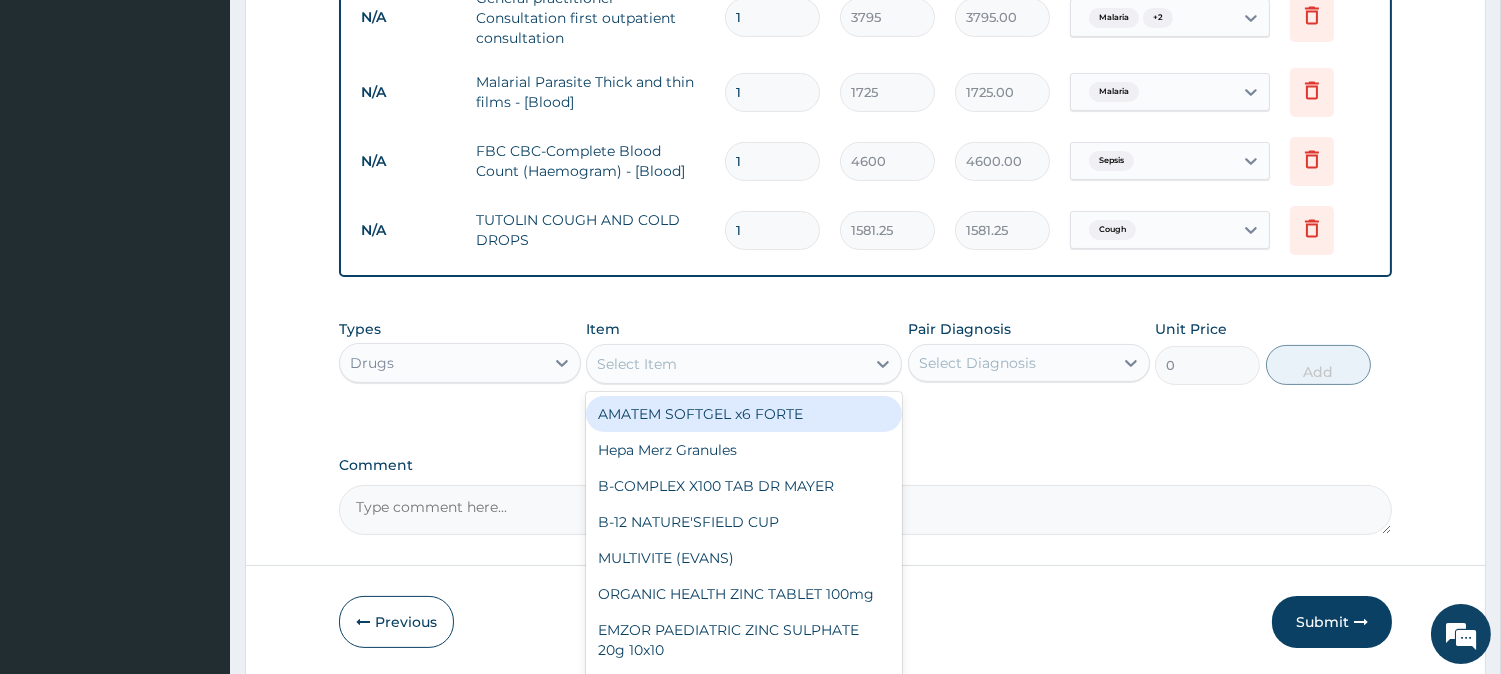type on "506" 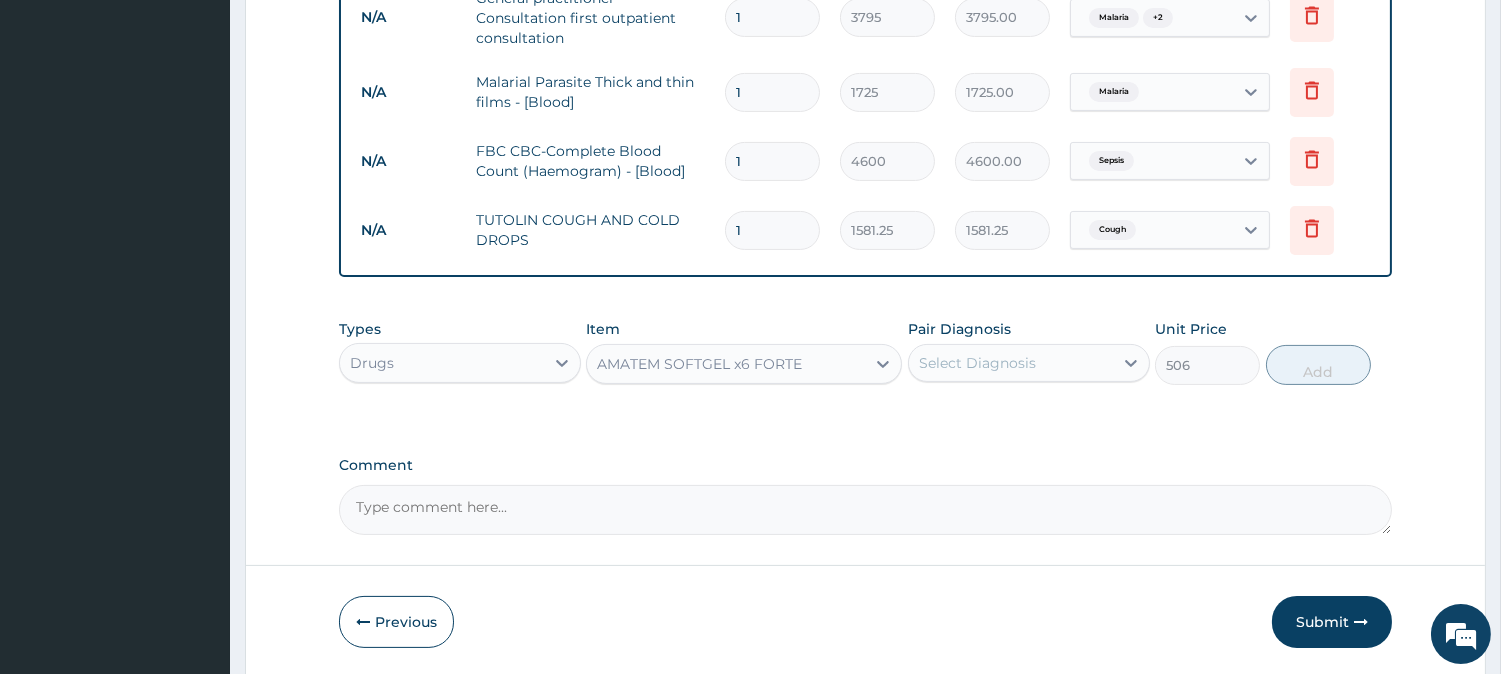 drag, startPoint x: 1015, startPoint y: 354, endPoint x: 1008, endPoint y: 386, distance: 32.75668 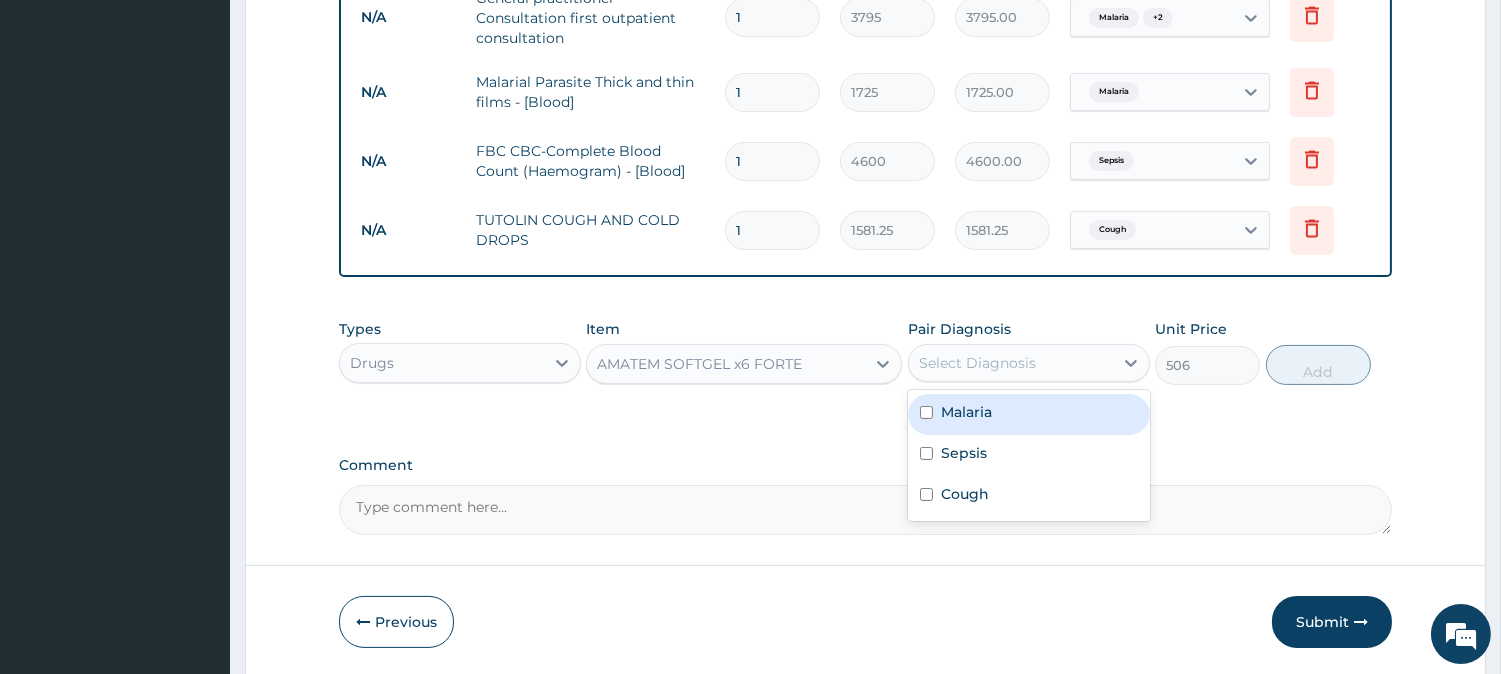 drag, startPoint x: 1008, startPoint y: 417, endPoint x: 1071, endPoint y: 390, distance: 68.54196 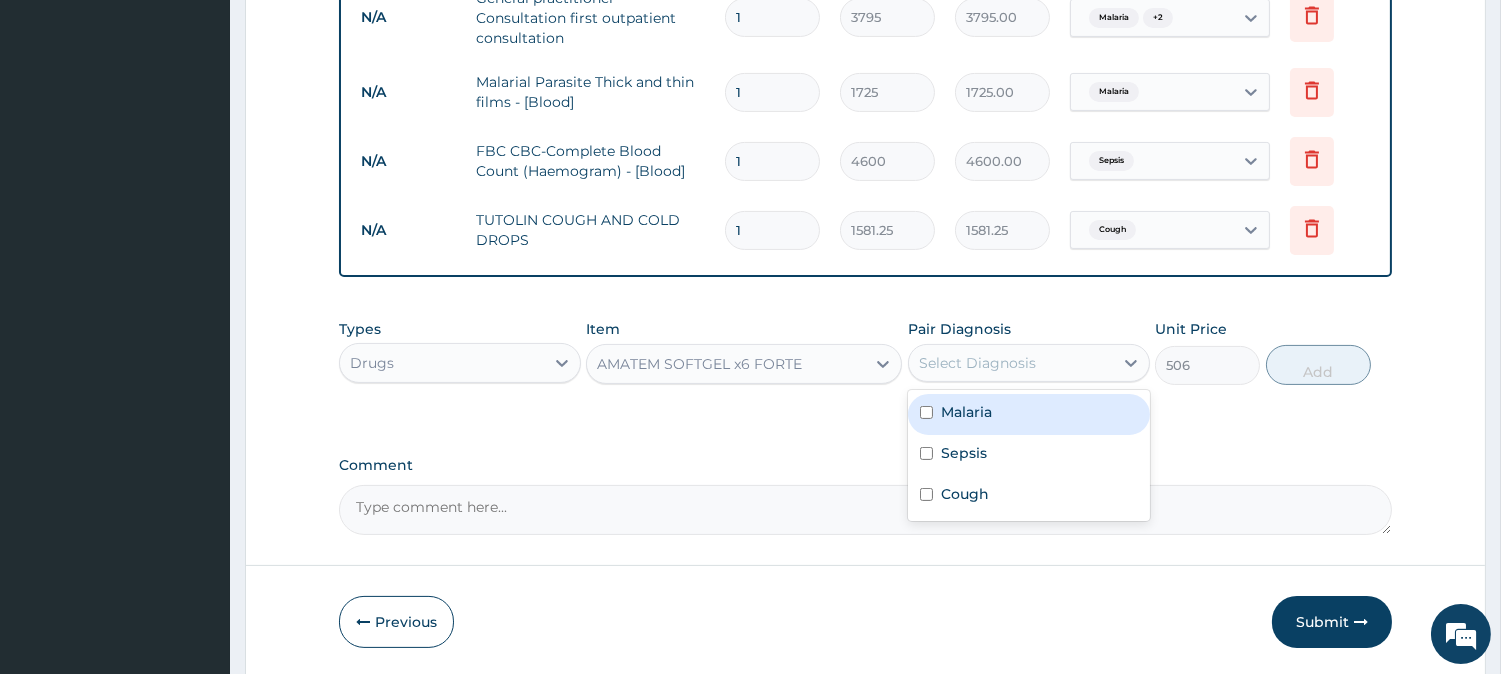click on "Malaria" at bounding box center [1029, 414] 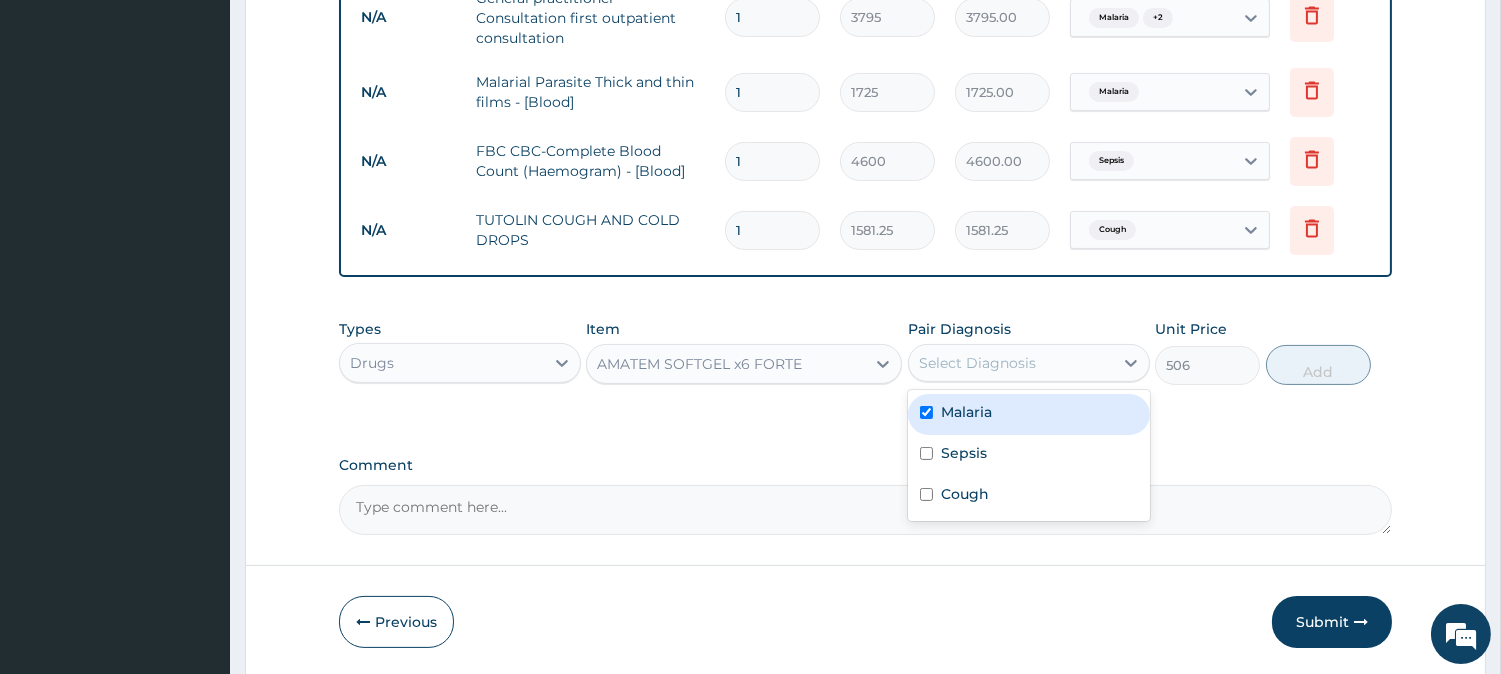 checkbox on "true" 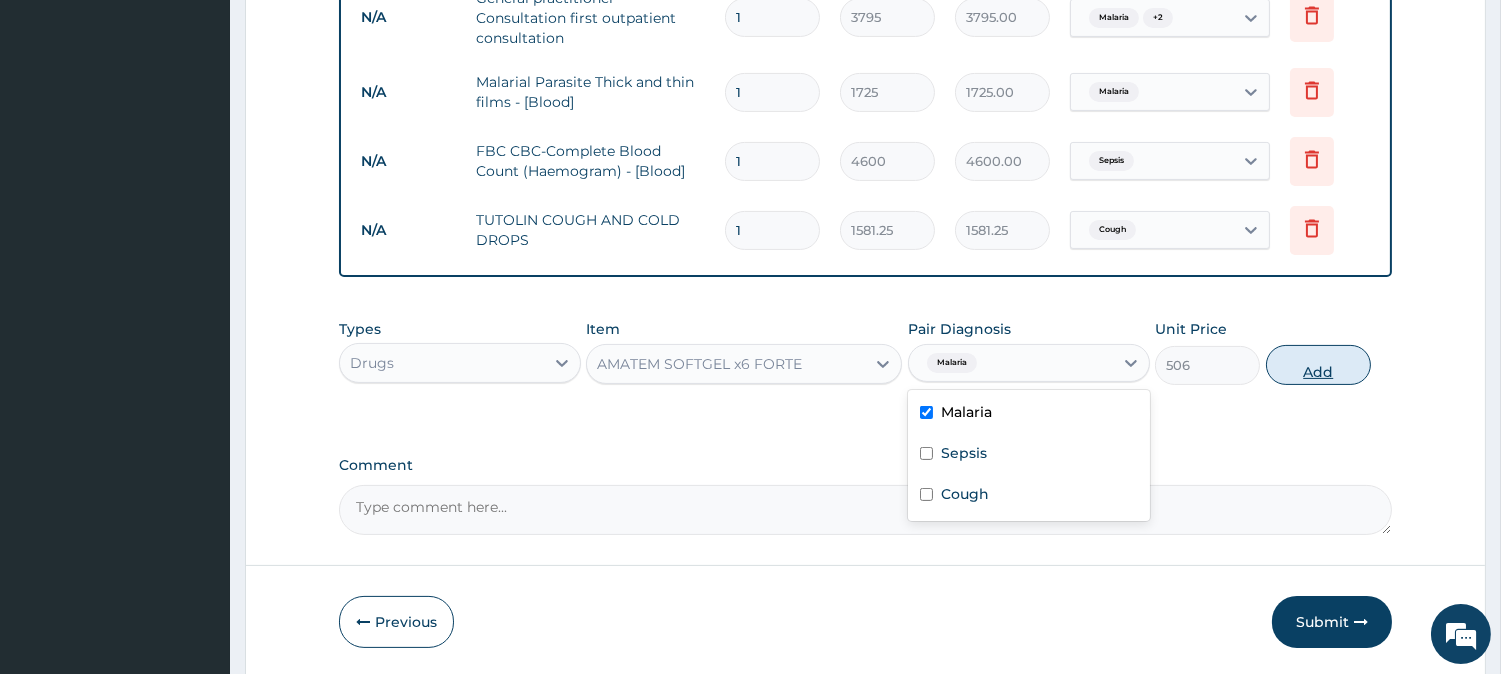 click on "Add" at bounding box center (1318, 365) 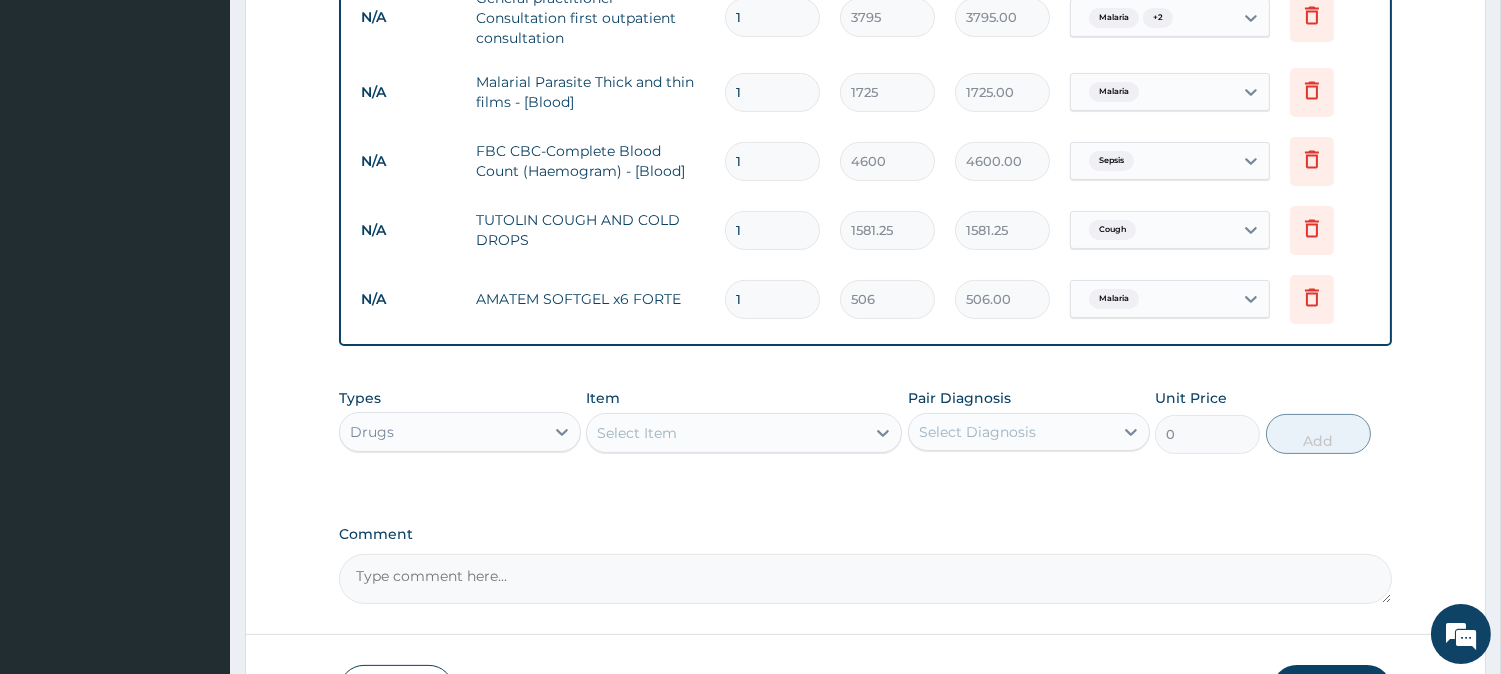 type 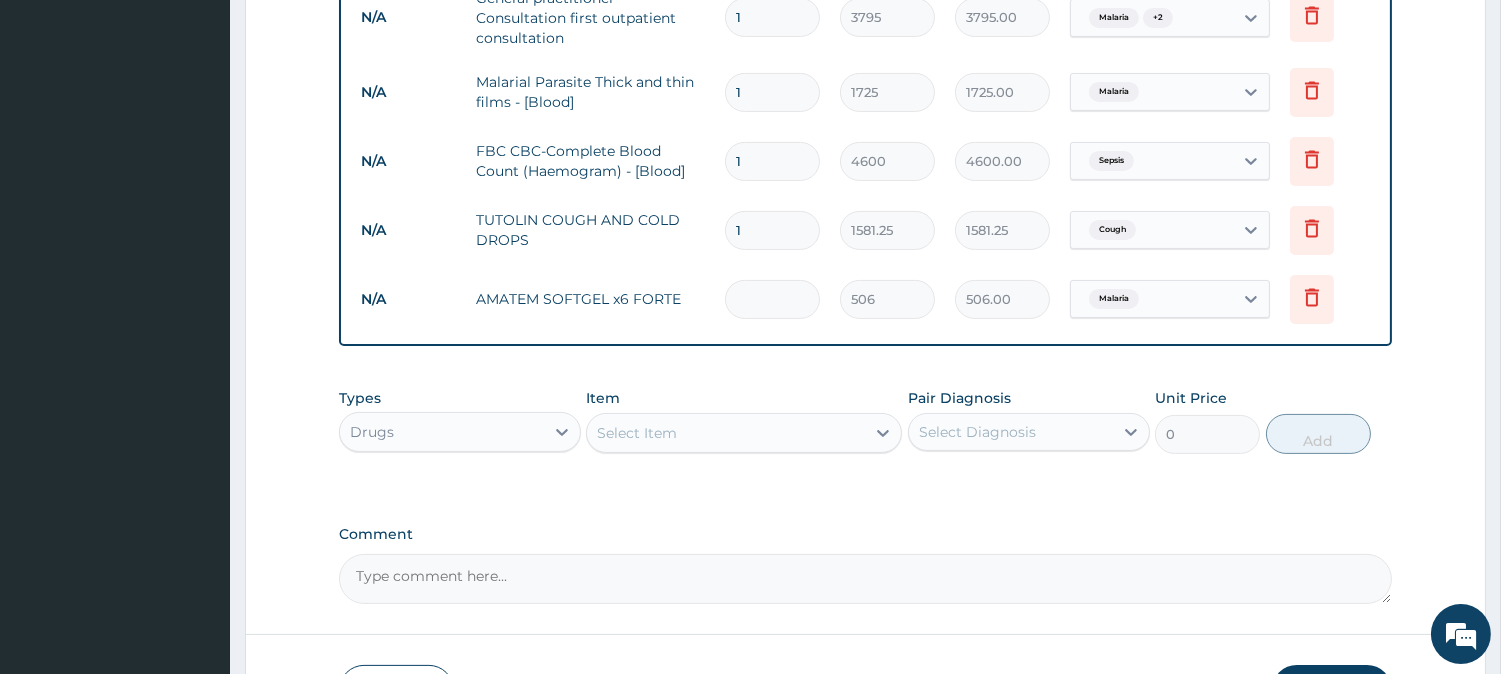 type on "0.00" 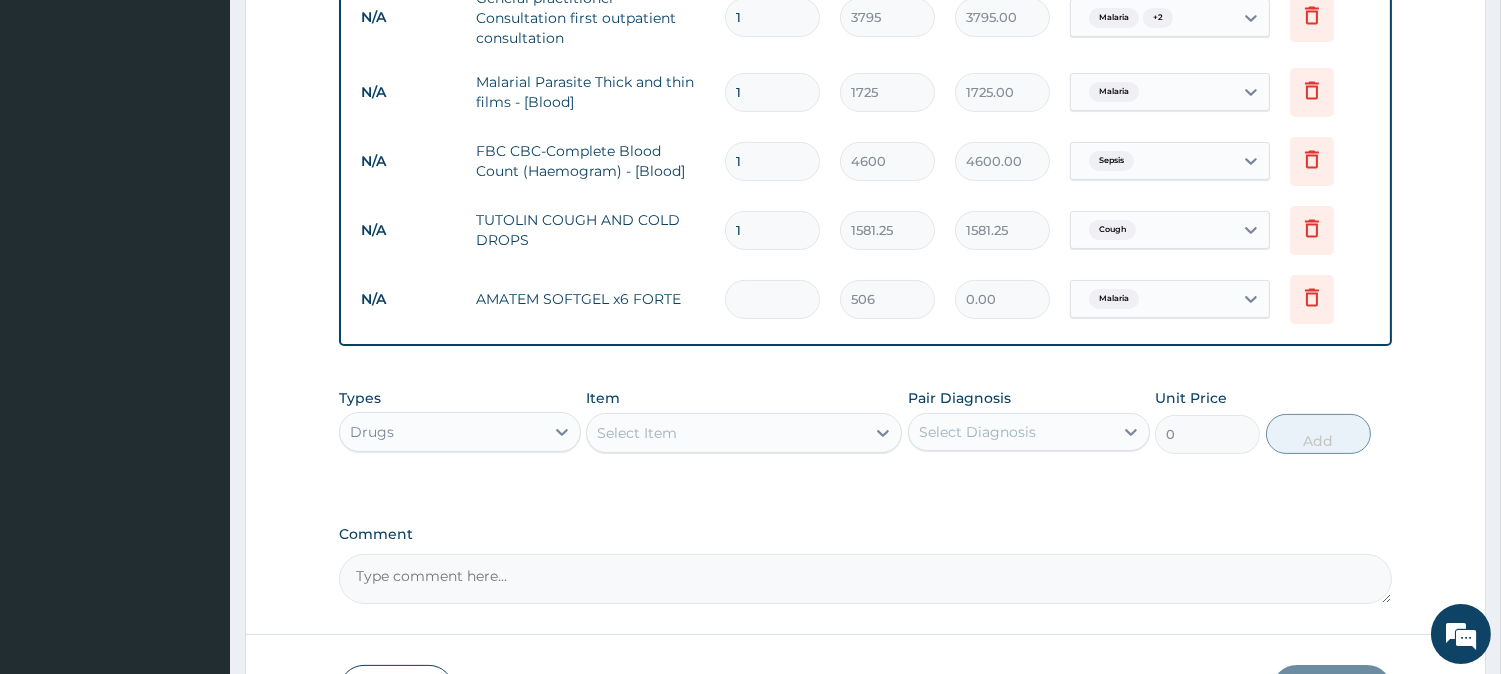 type on "6" 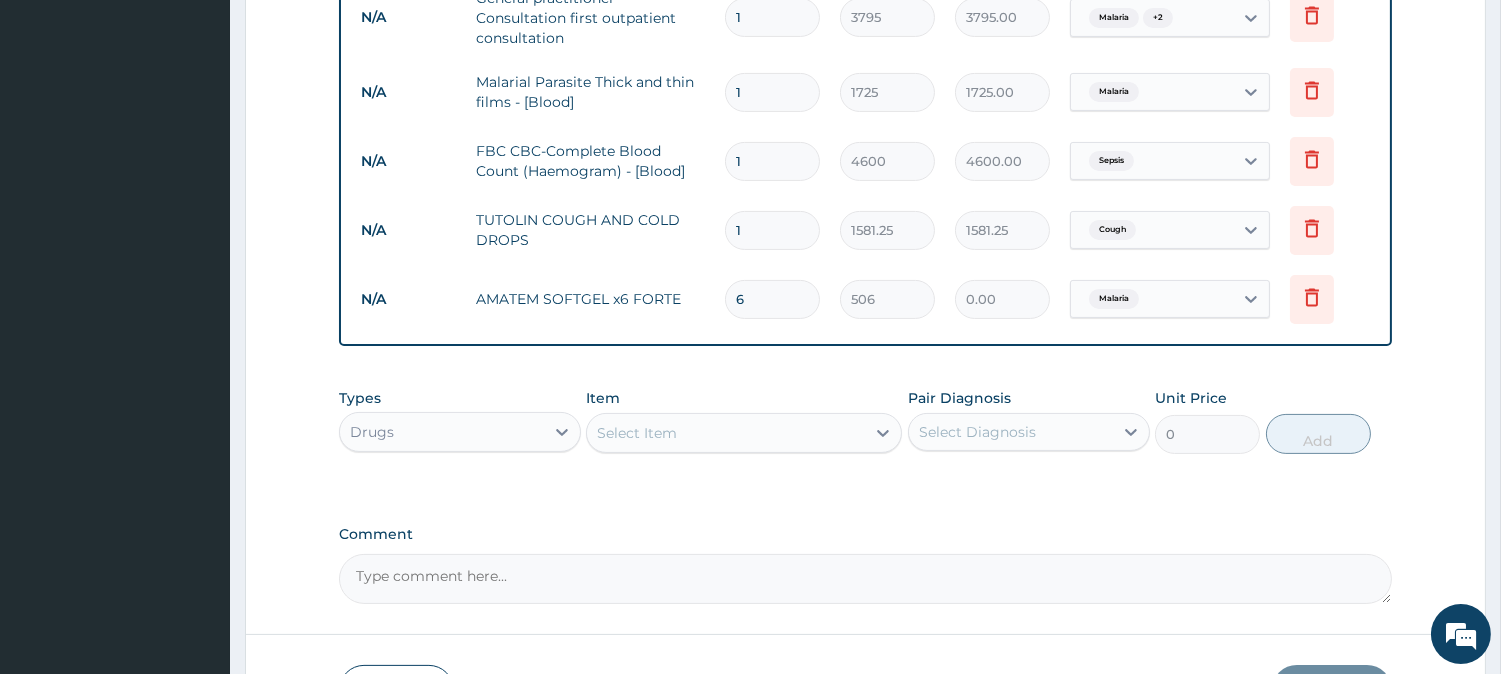 type on "3036.00" 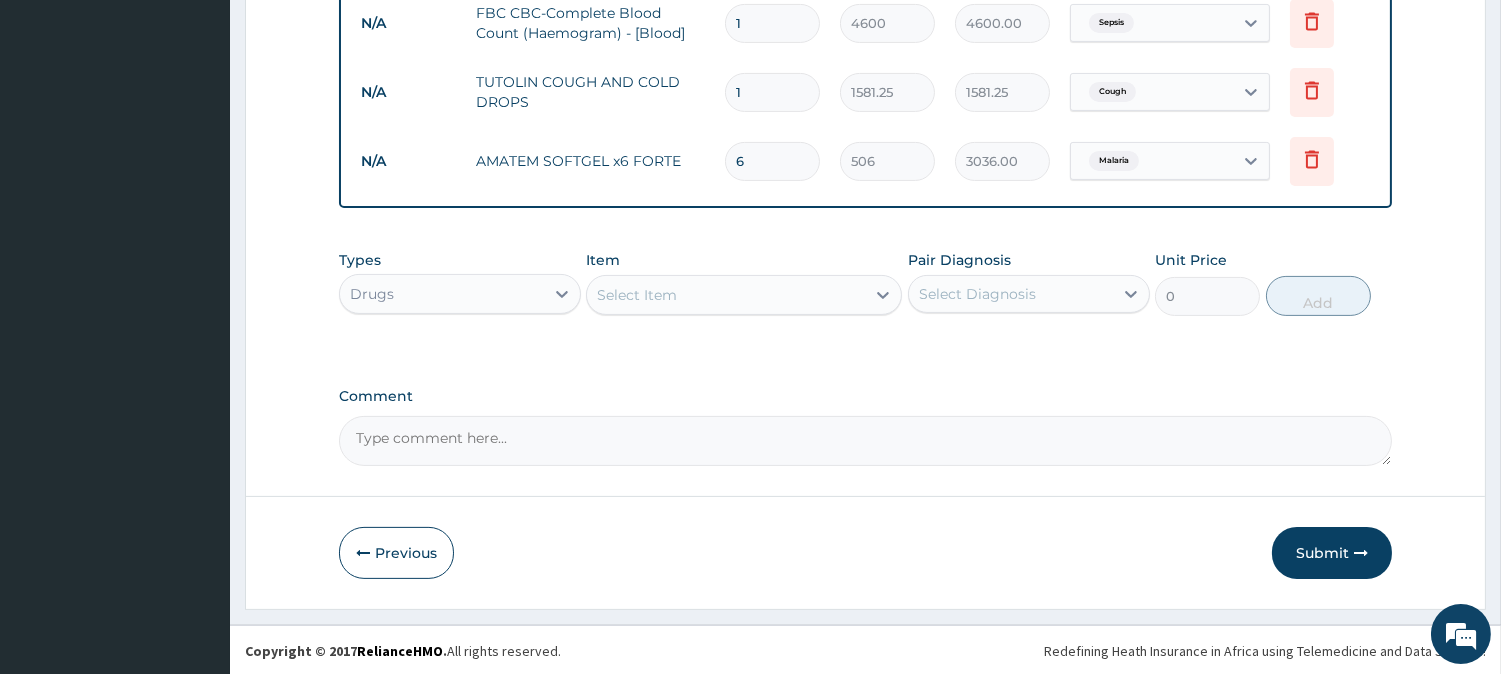 scroll, scrollTop: 960, scrollLeft: 0, axis: vertical 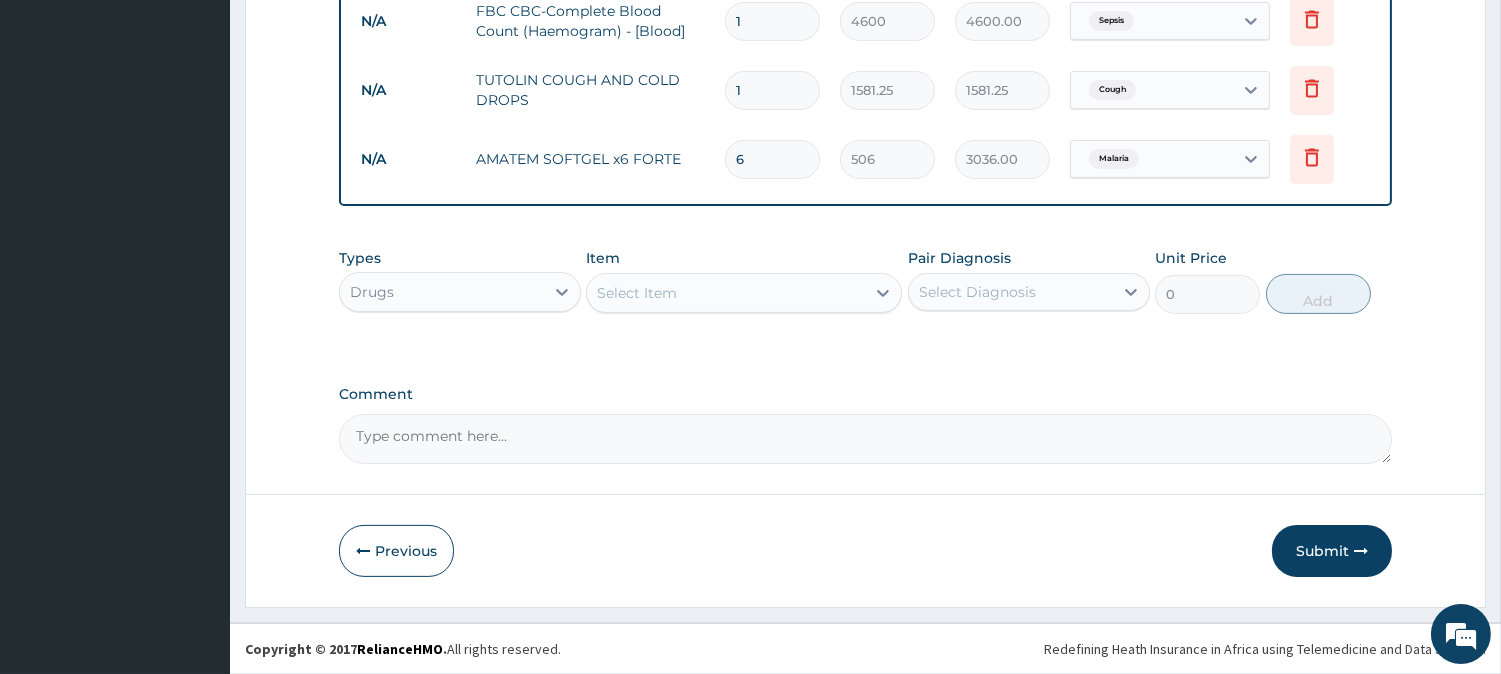 type on "6" 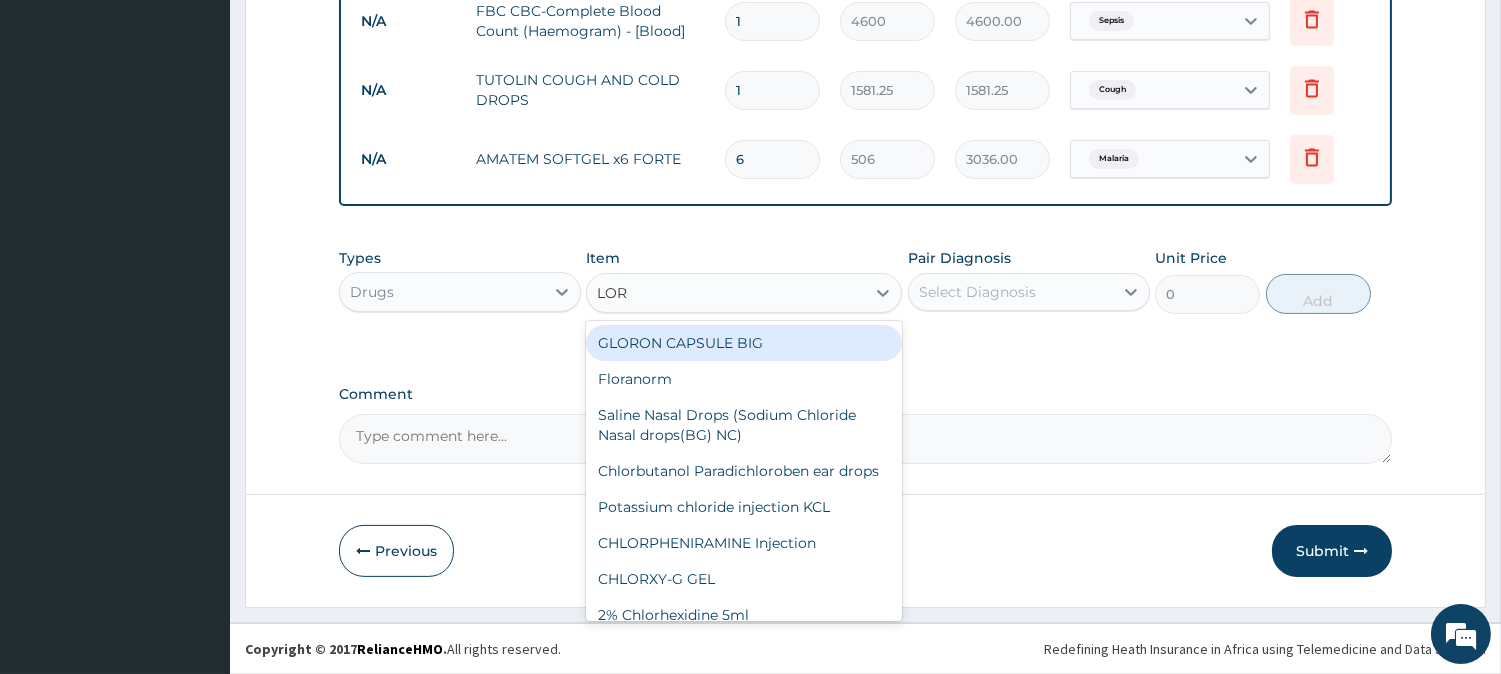 type on "LORA" 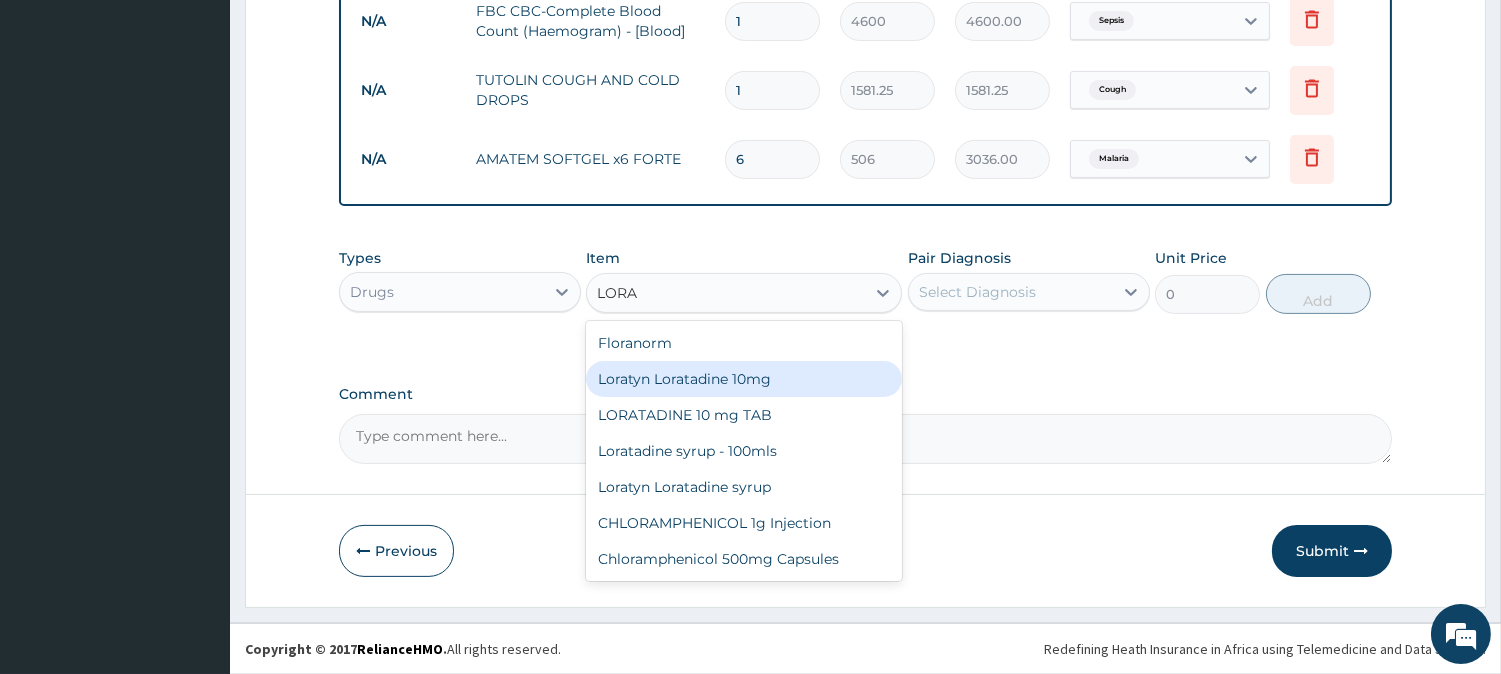 click on "Loratyn Loratadine 10mg" at bounding box center (744, 379) 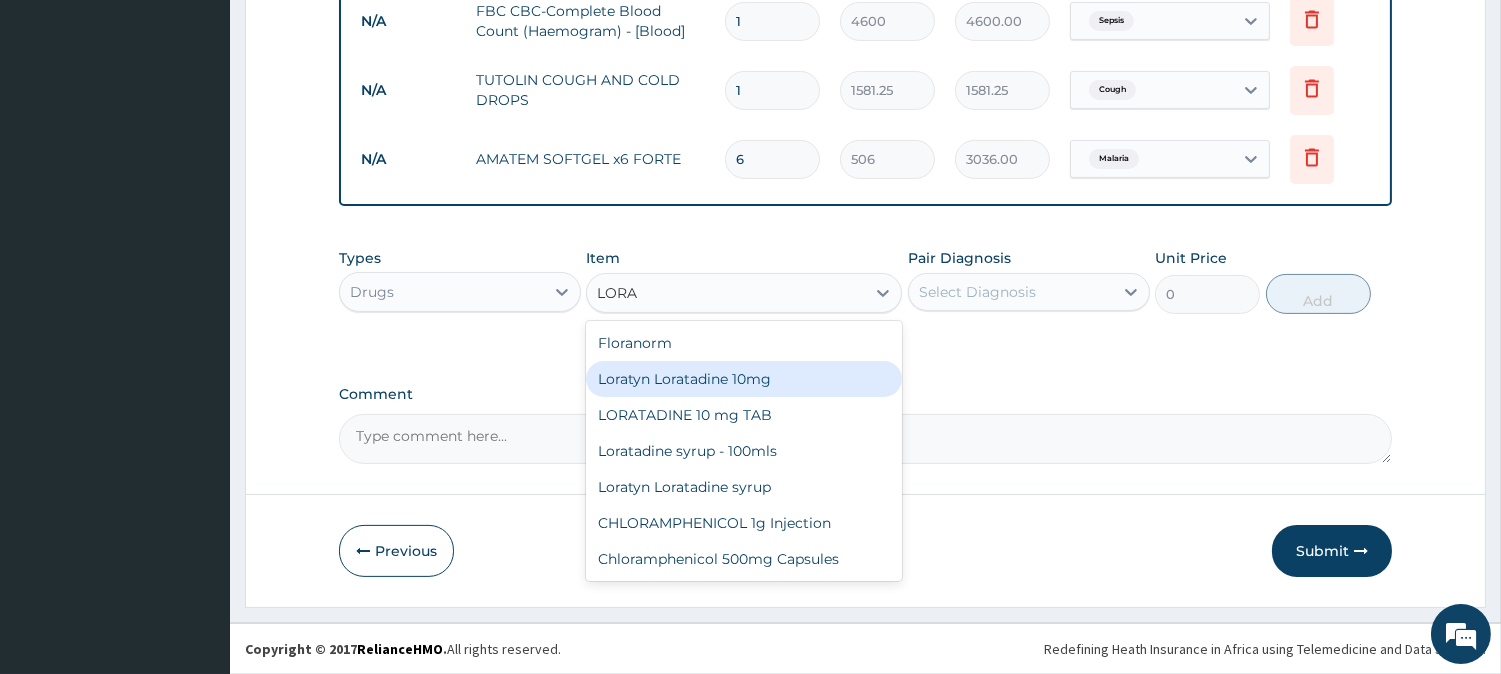 type 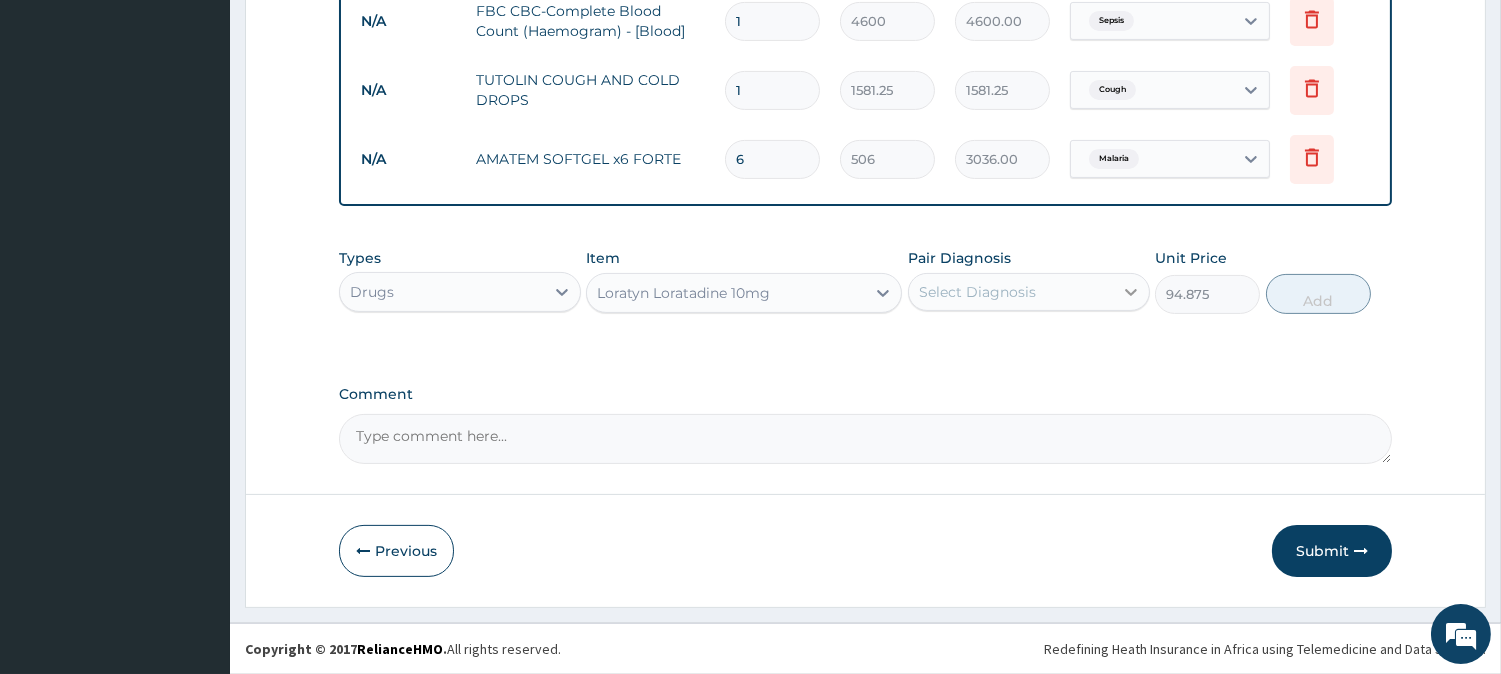 click 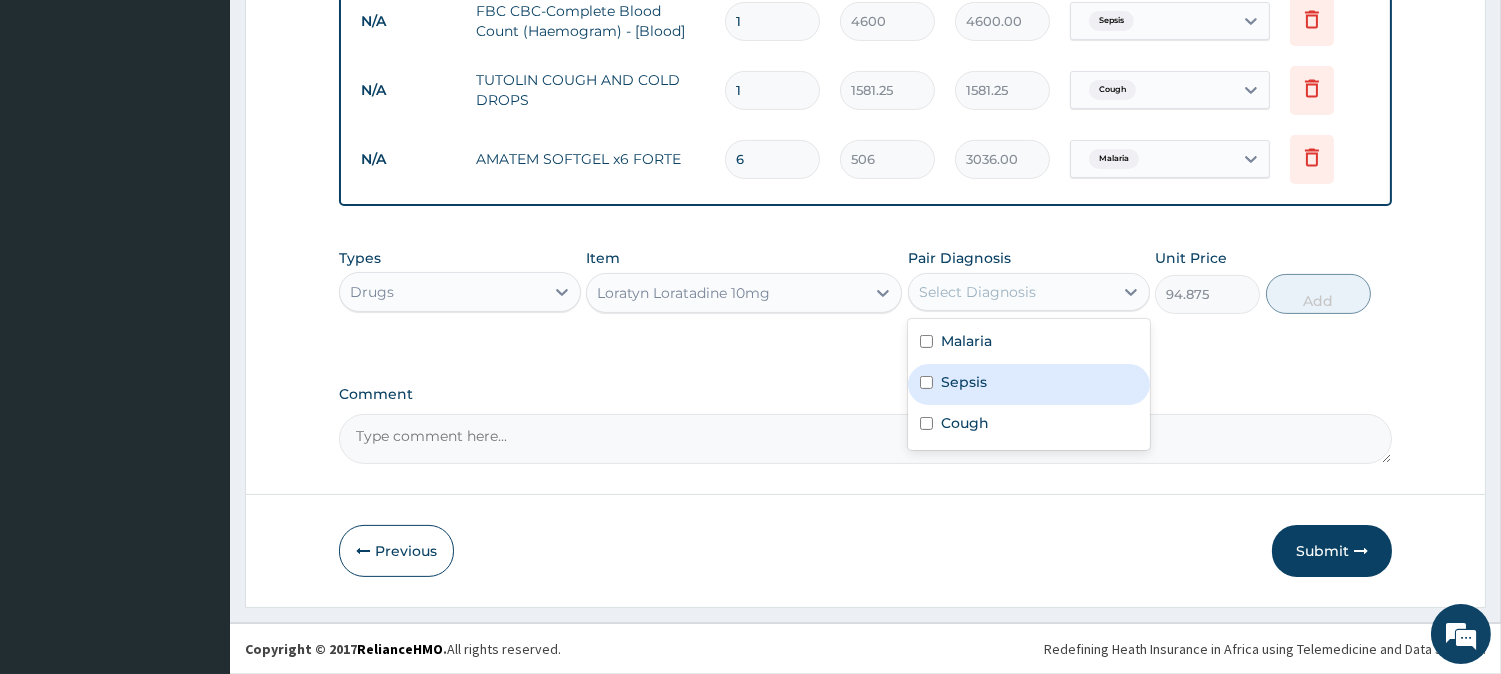 click on "Sepsis" at bounding box center (1029, 384) 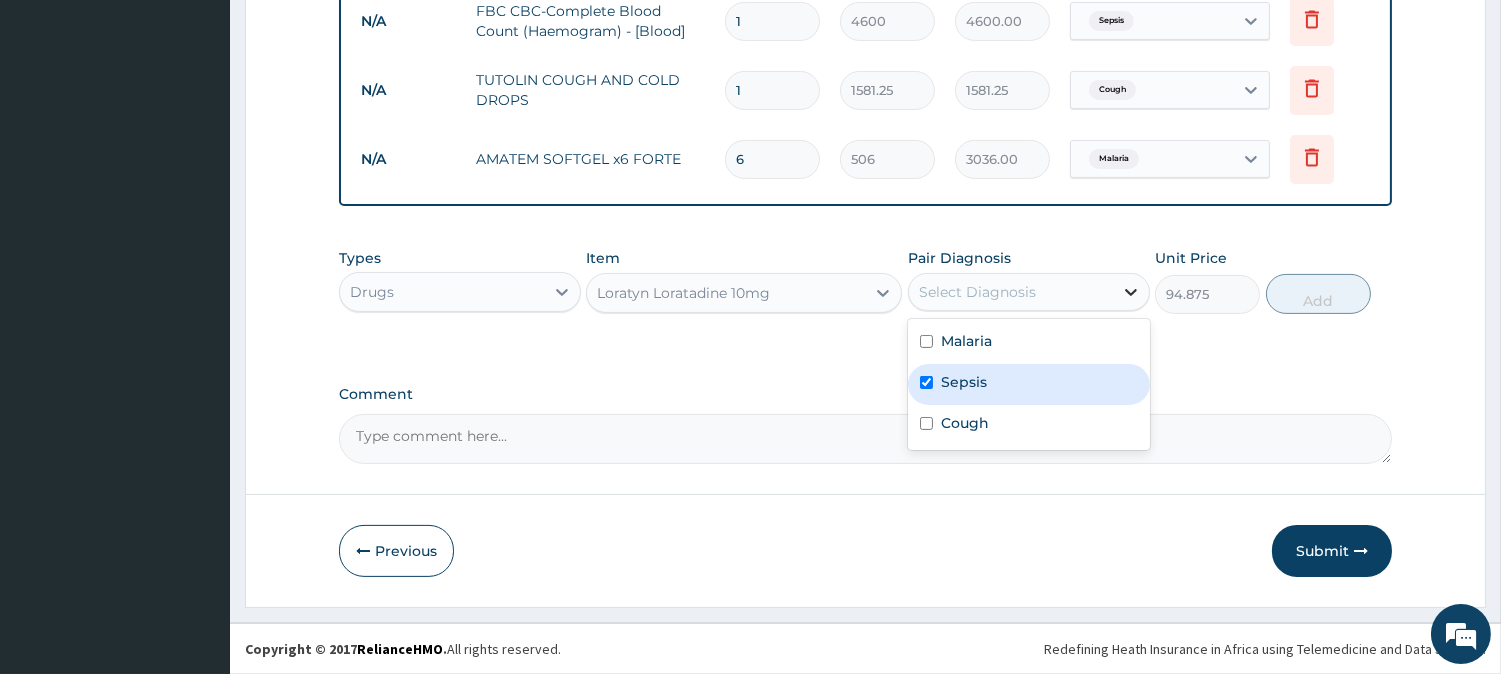 checkbox on "true" 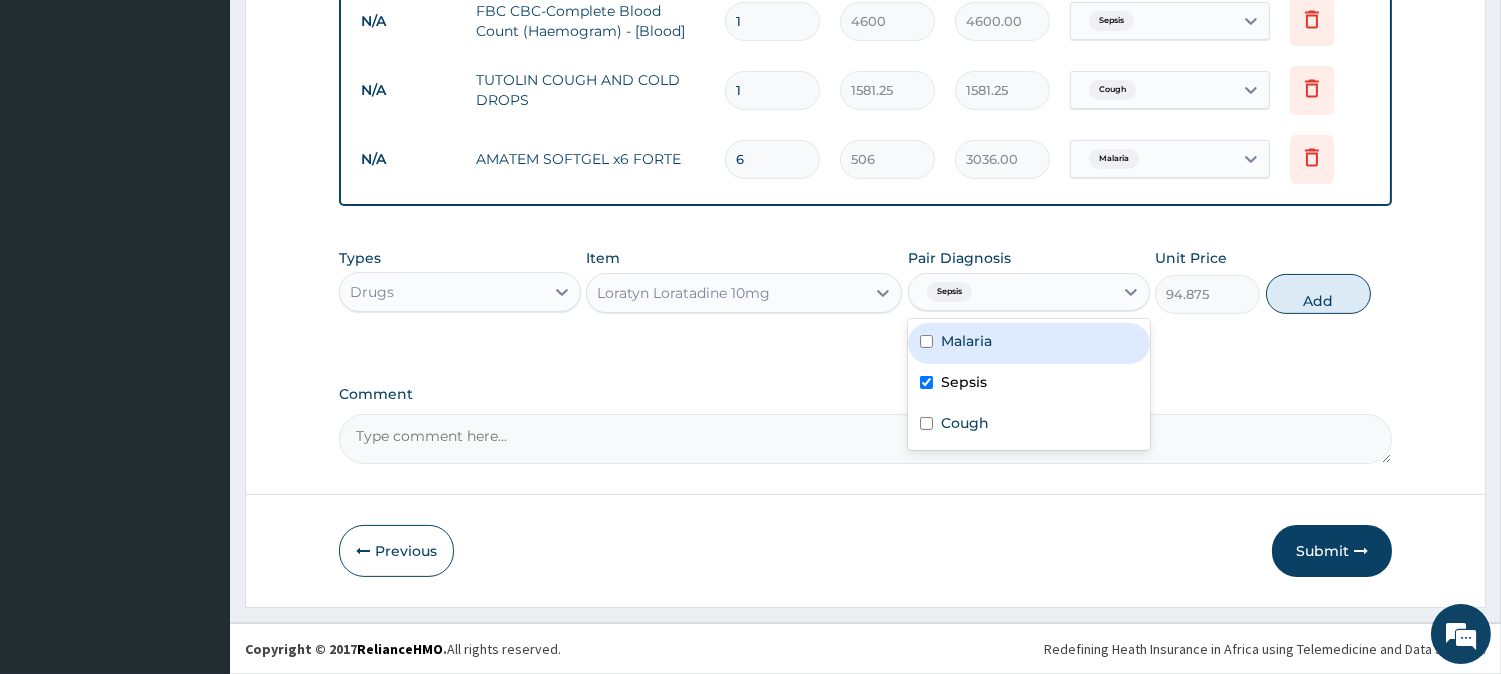 drag, startPoint x: 1340, startPoint y: 260, endPoint x: 1337, endPoint y: 272, distance: 12.369317 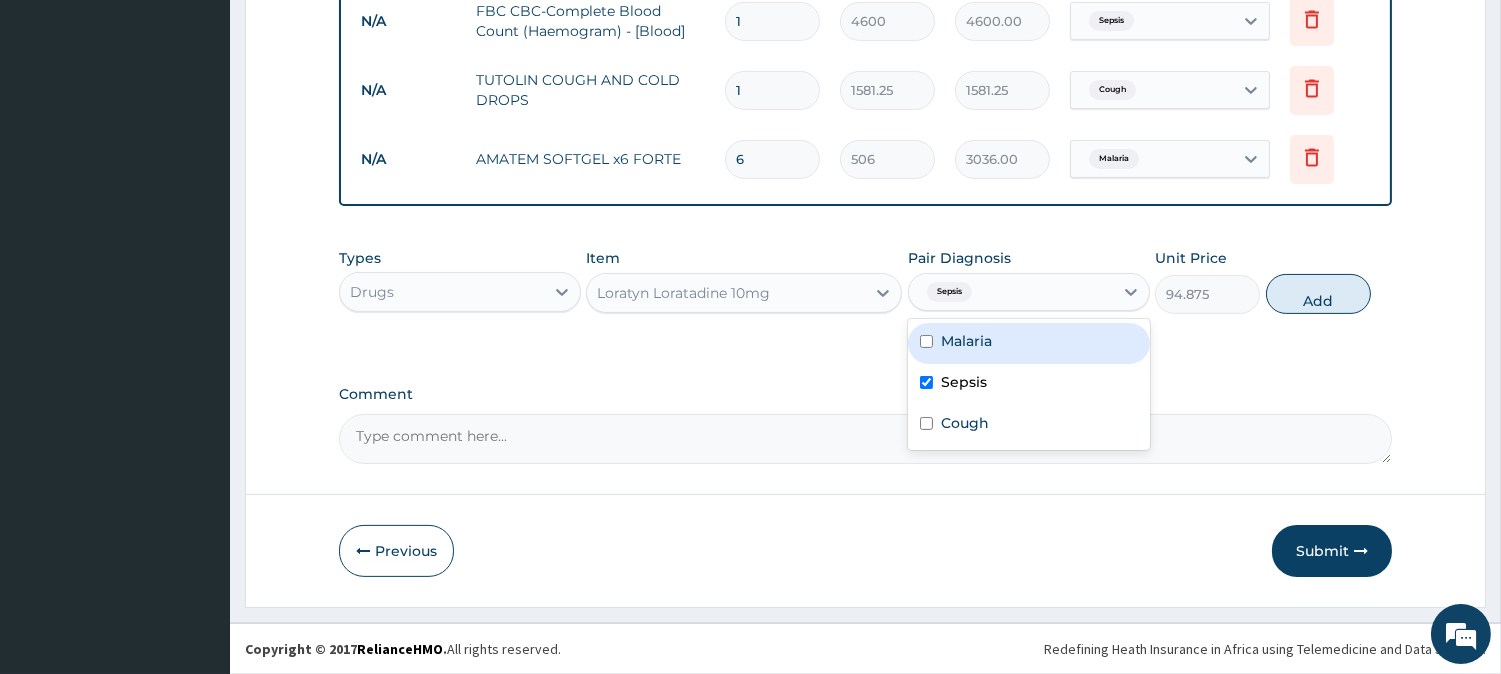 click on "Types Drugs Item Loratyn Loratadine 10mg Pair Diagnosis option Sepsis, selected. option Malaria focused, 1 of 3. 3 results available. Use Up and Down to choose options, press Enter to select the currently focused option, press Escape to exit the menu, press Tab to select the option and exit the menu. Sepsis Malaria Sepsis Cough Unit Price 94.875 Add" at bounding box center [865, 281] 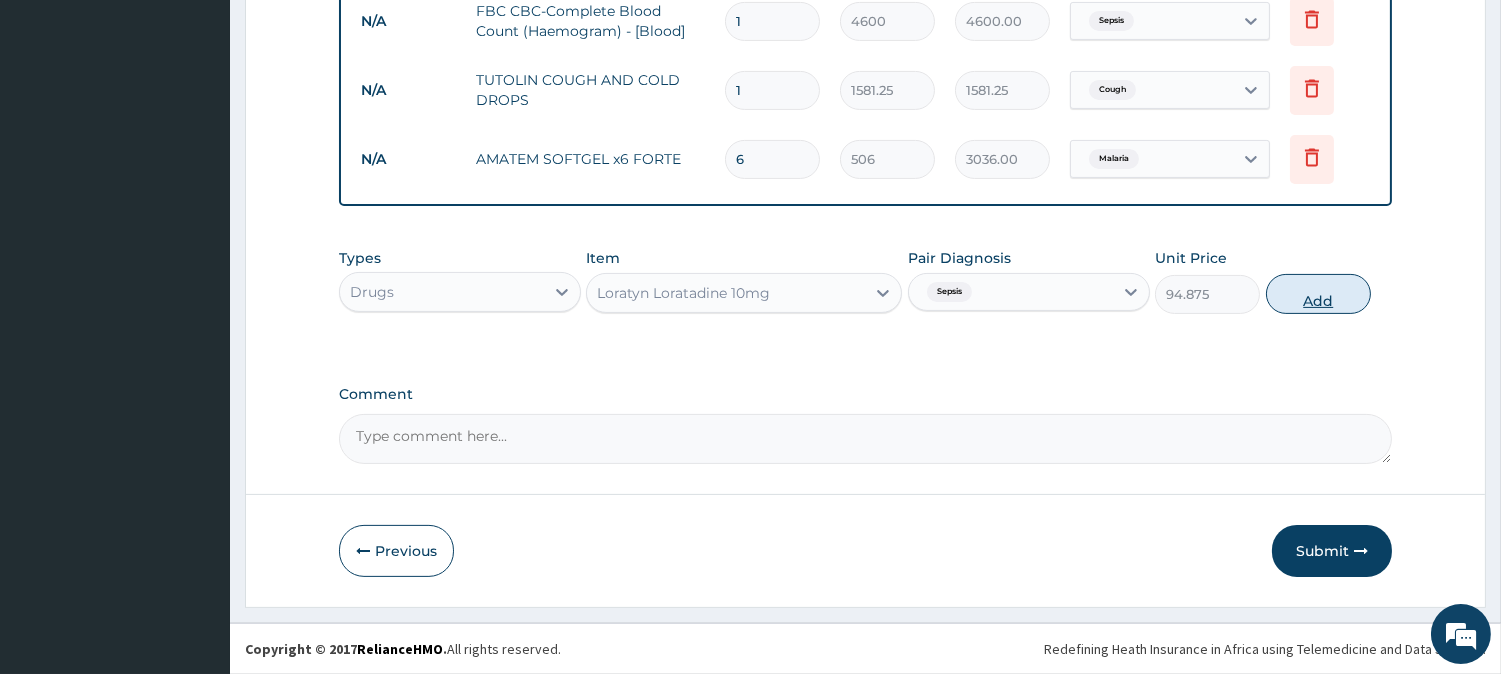 click on "Add" at bounding box center [1318, 294] 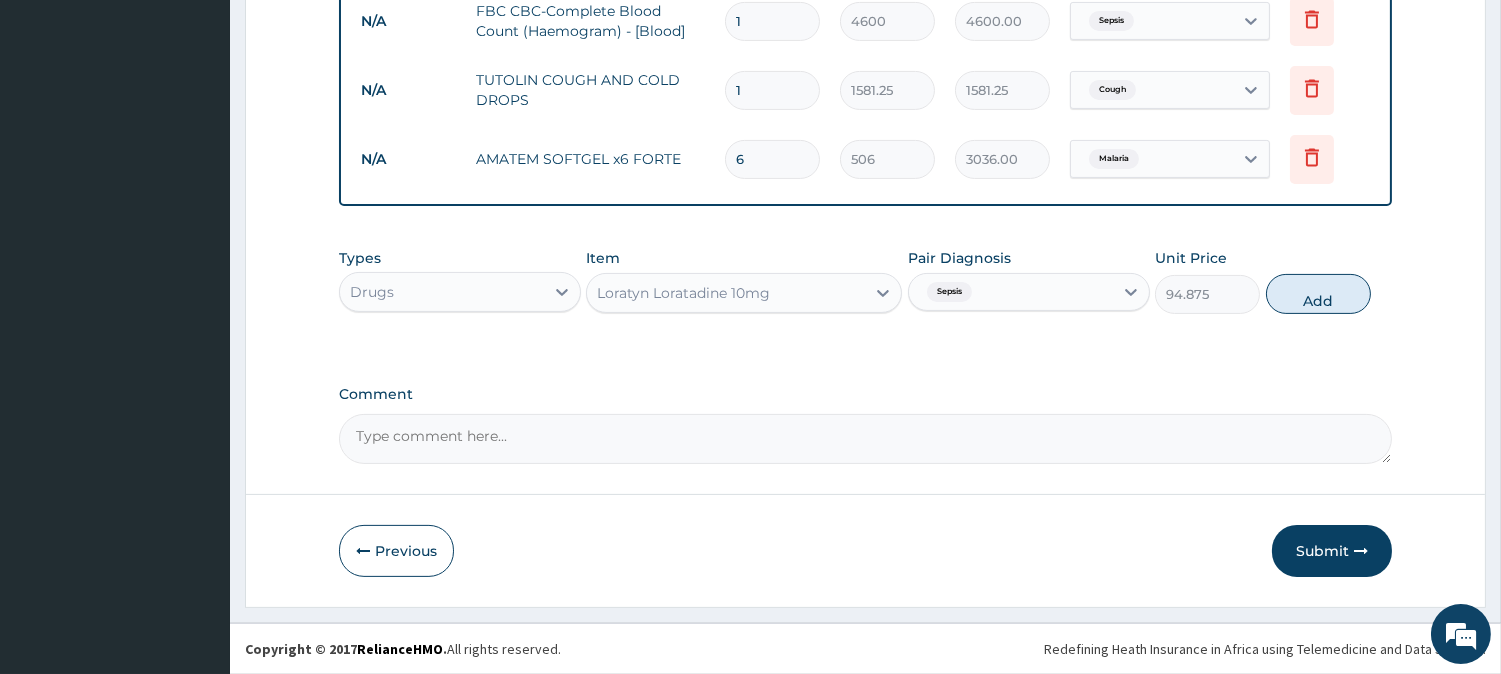 type on "0" 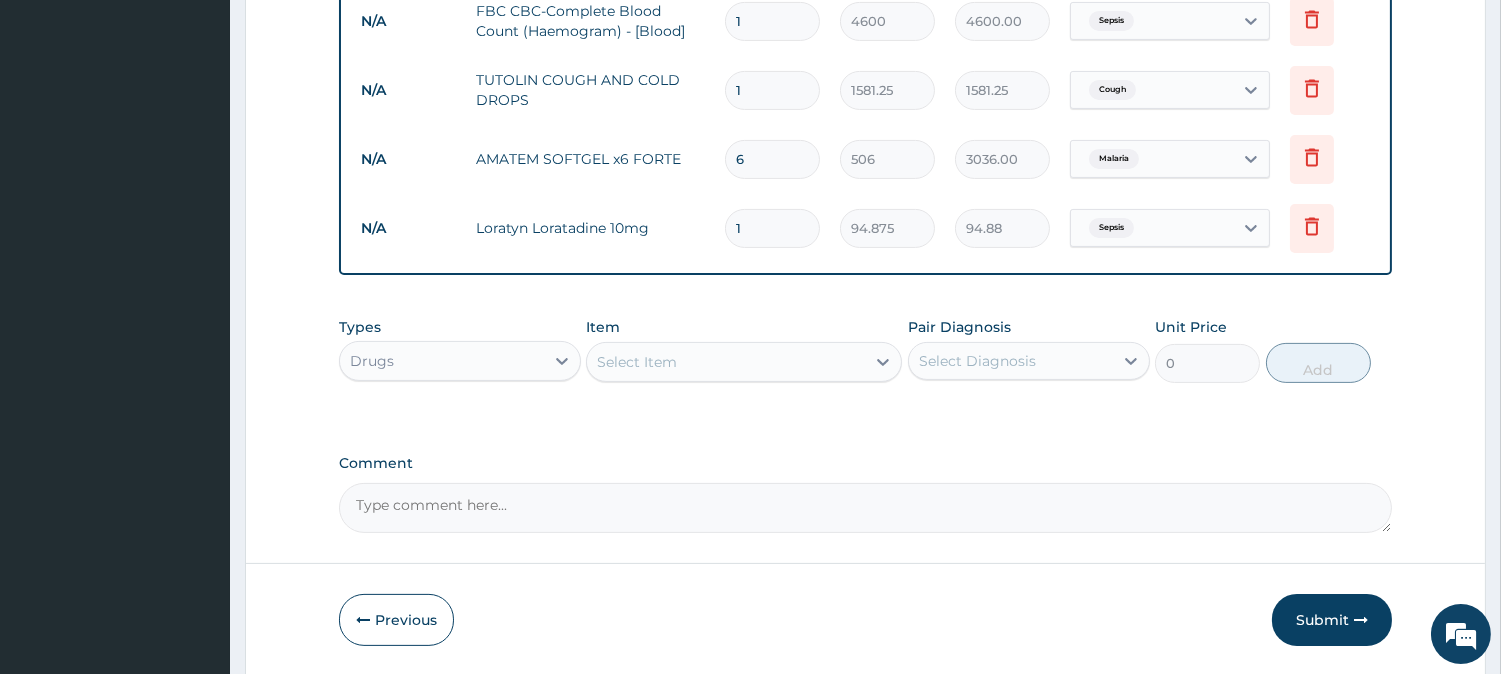 type 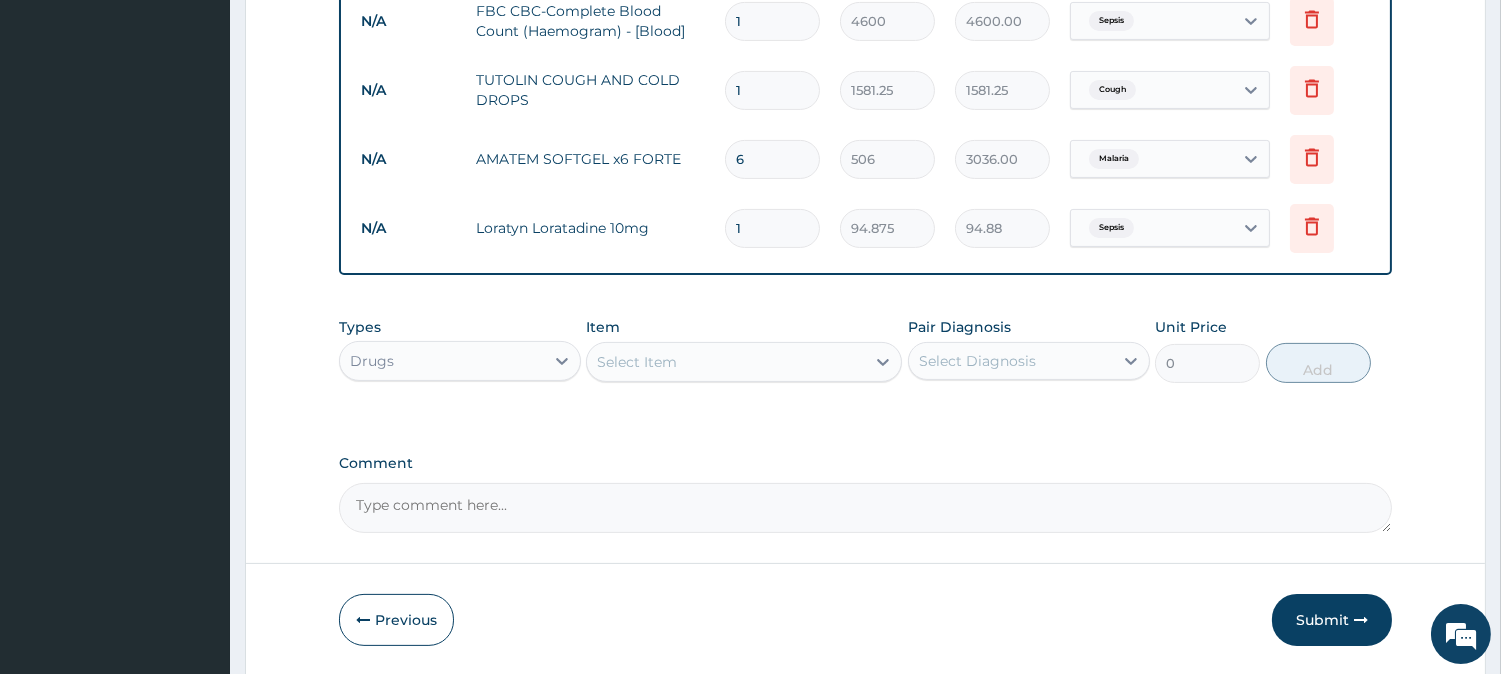 type on "0.00" 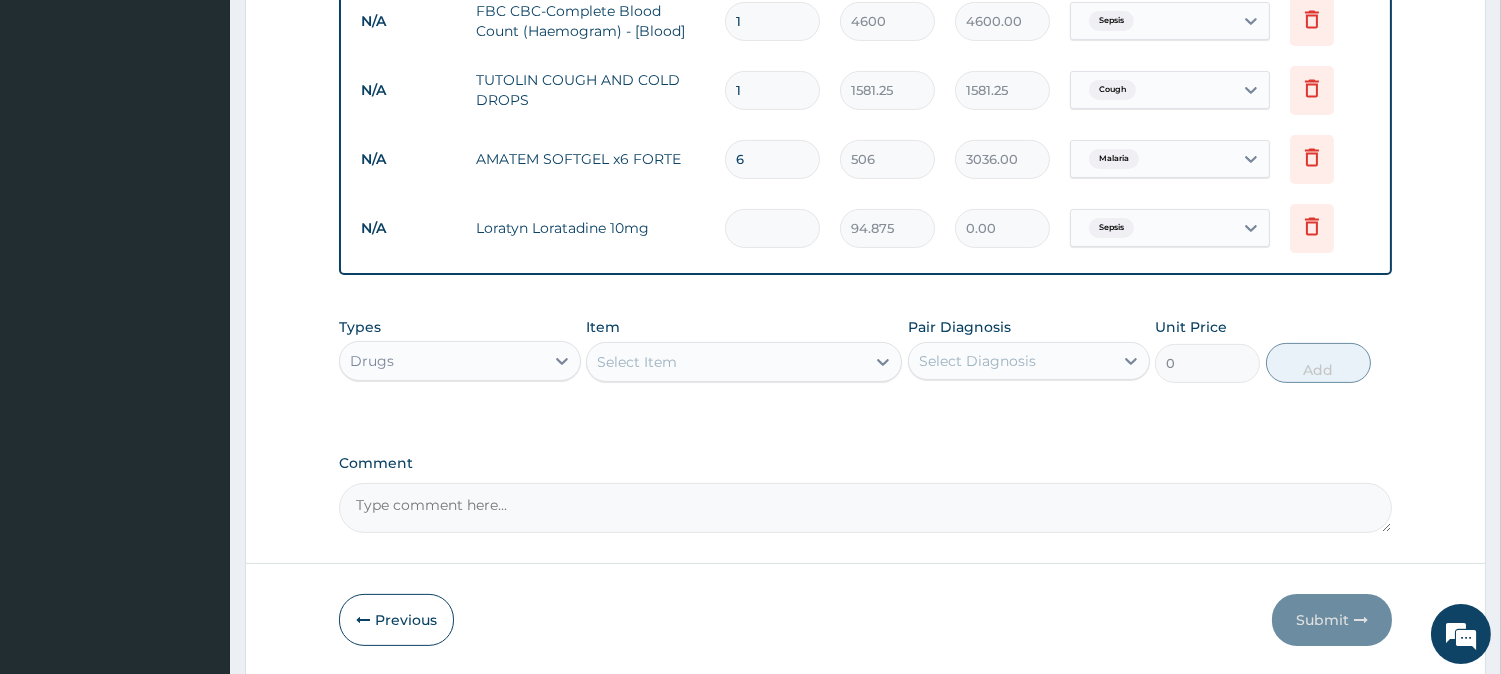 type on "5" 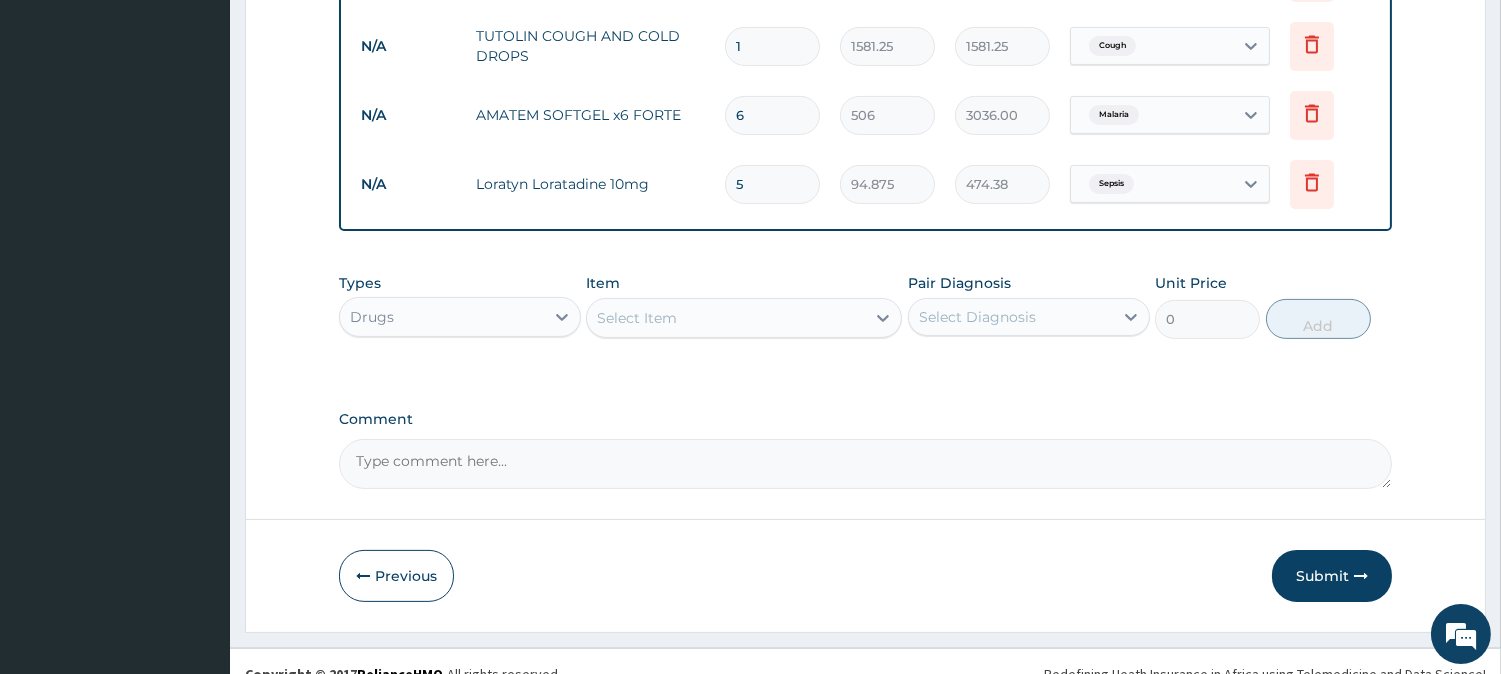 scroll, scrollTop: 1028, scrollLeft: 0, axis: vertical 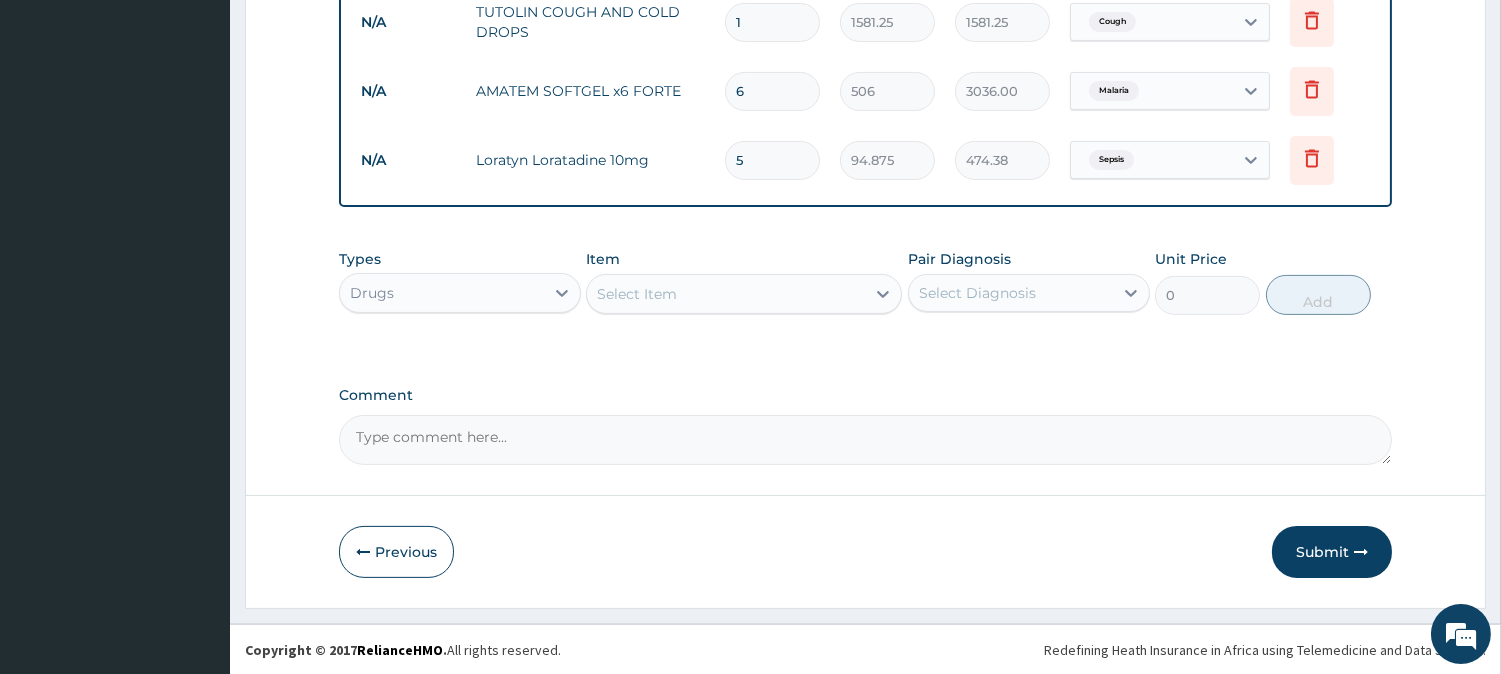 type on "5" 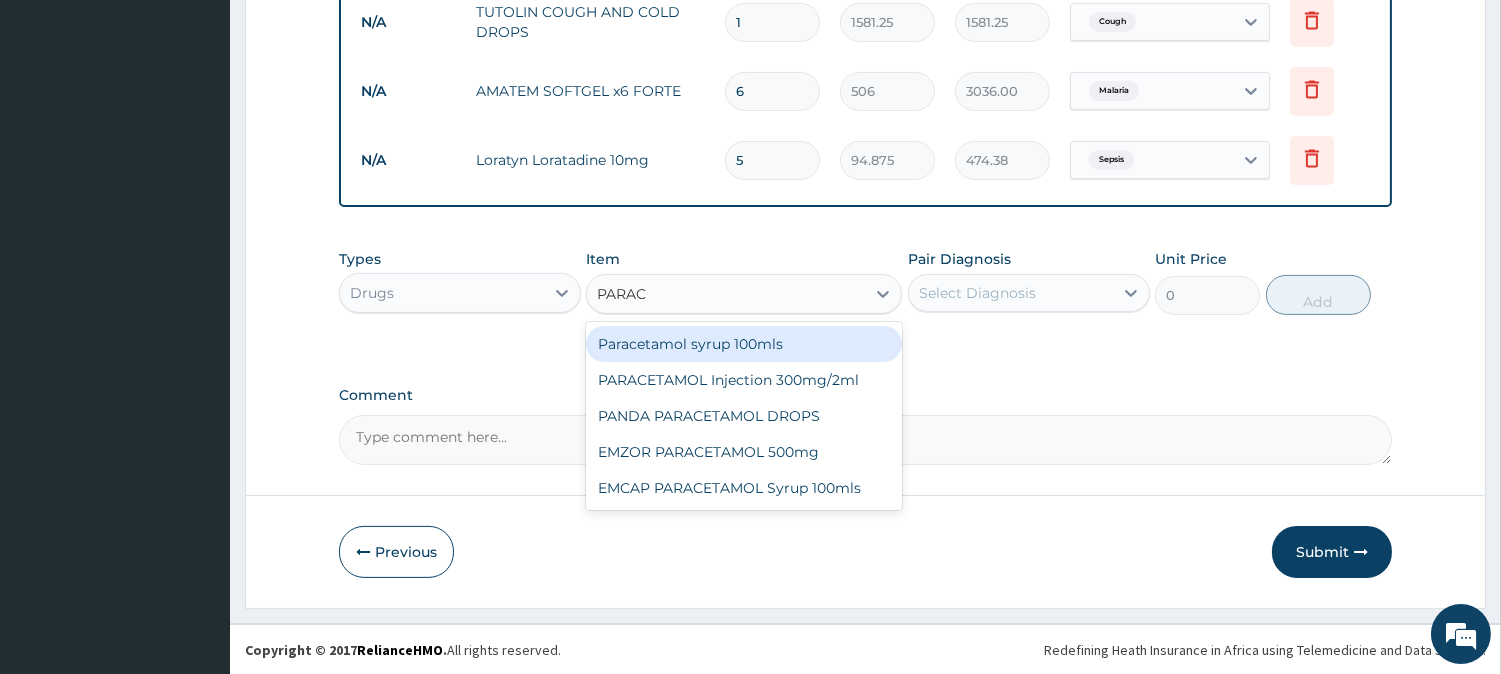 type on "PARACE" 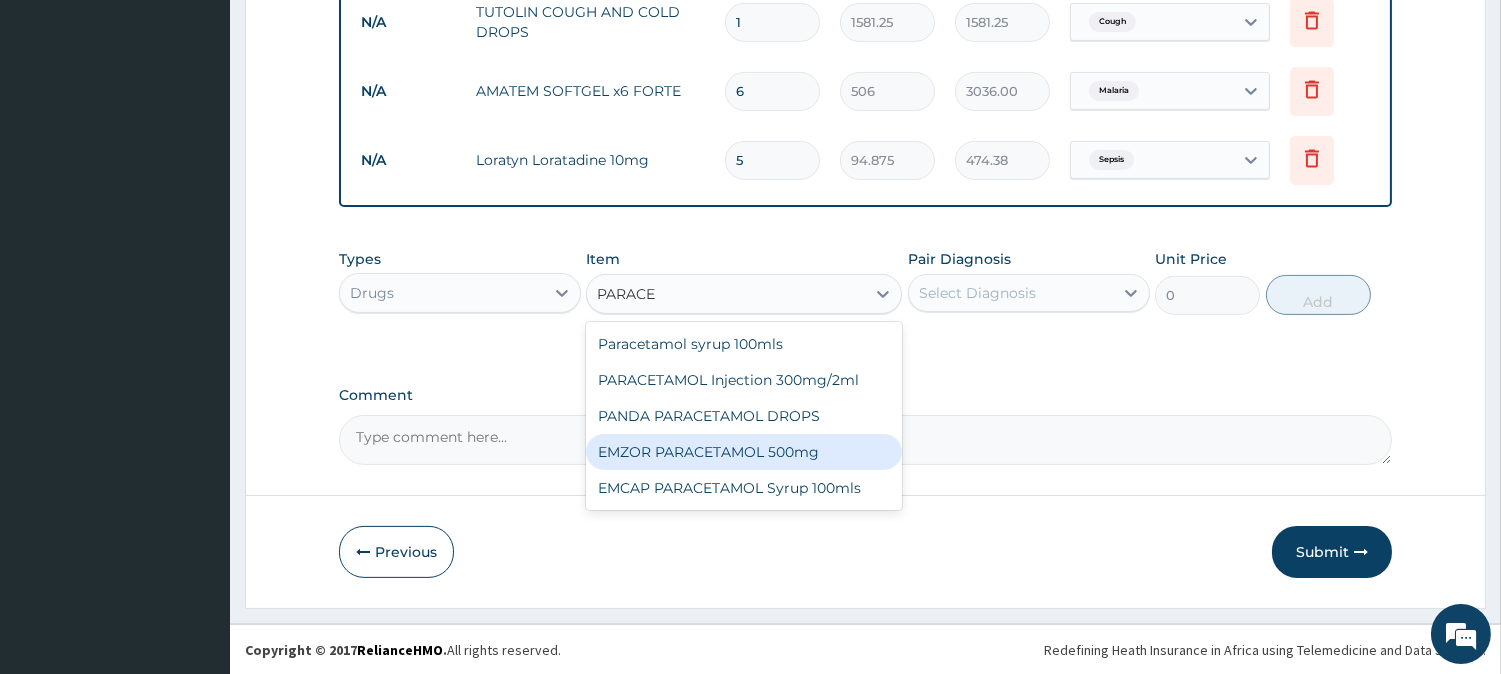 drag, startPoint x: 797, startPoint y: 437, endPoint x: 877, endPoint y: 361, distance: 110.34492 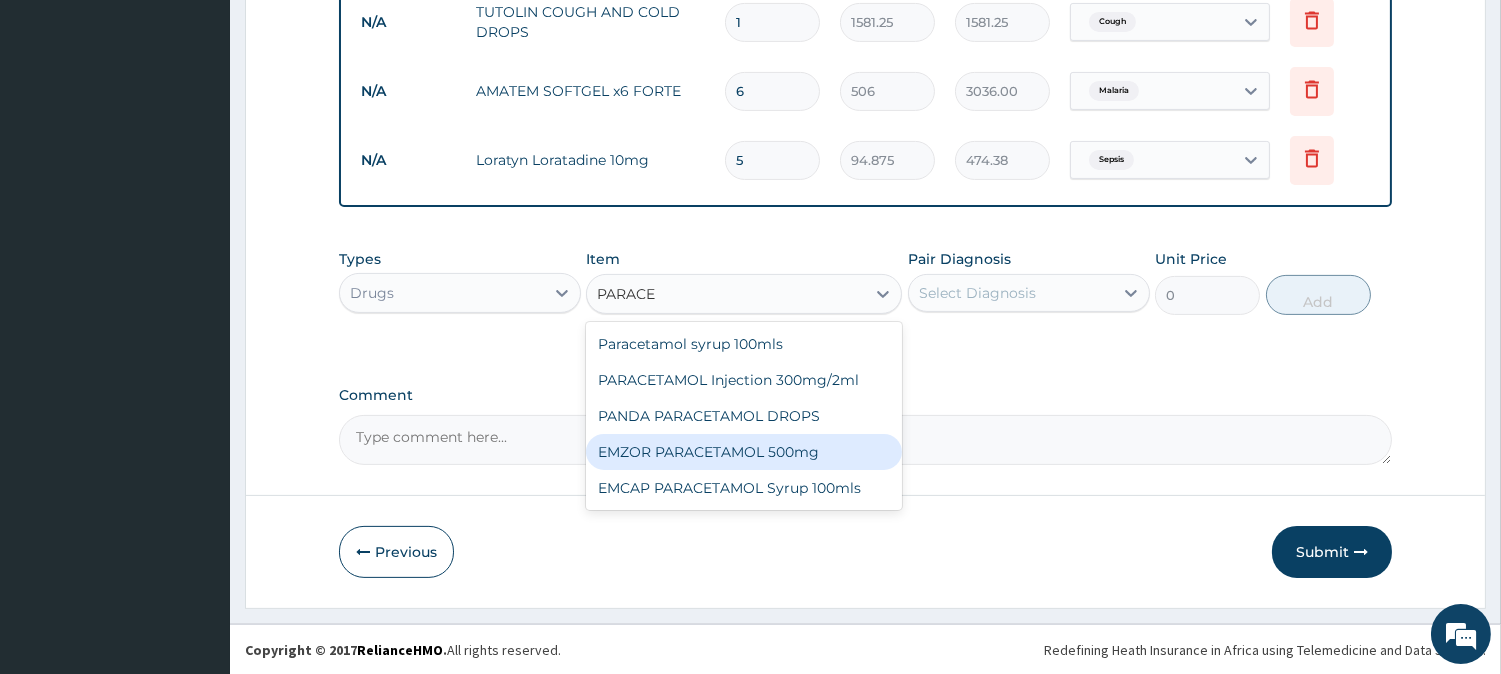 click on "EMZOR PARACETAMOL 500mg" at bounding box center [744, 452] 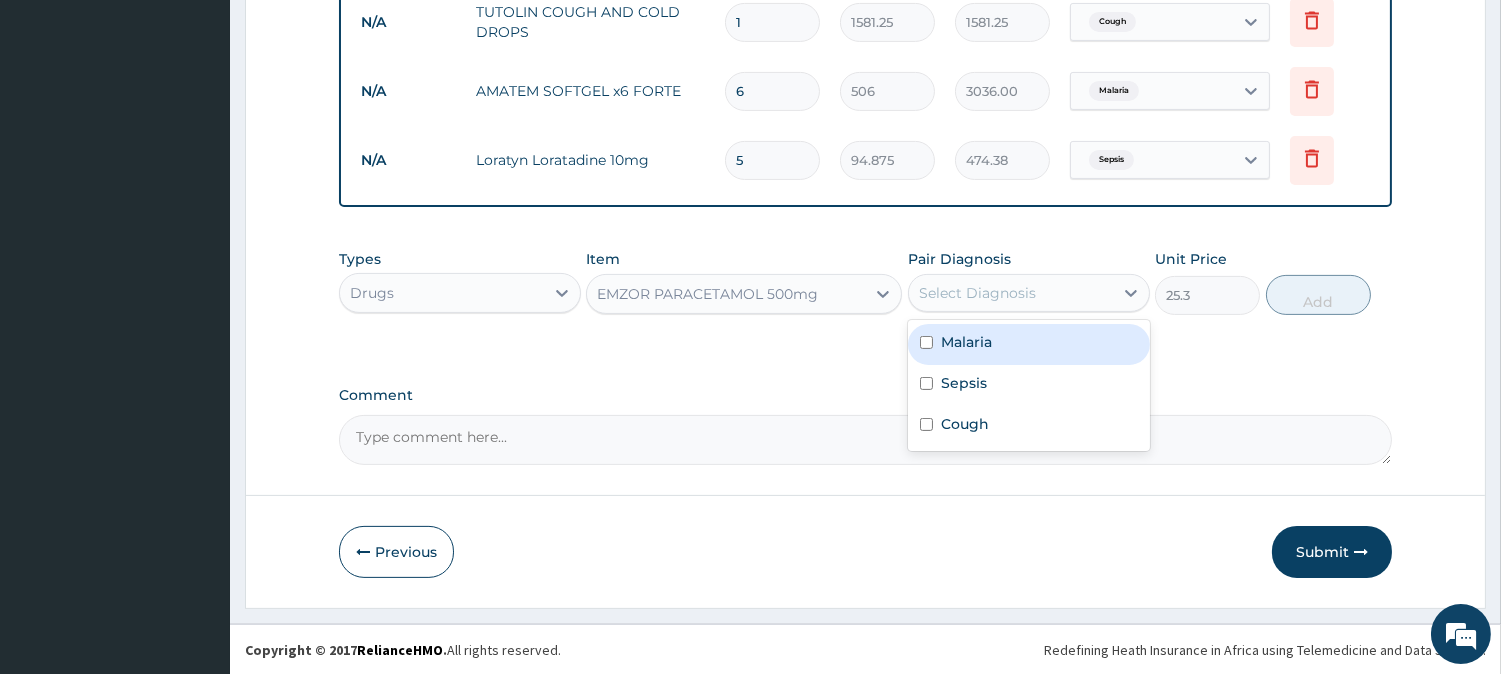 click on "Select Diagnosis" at bounding box center (977, 293) 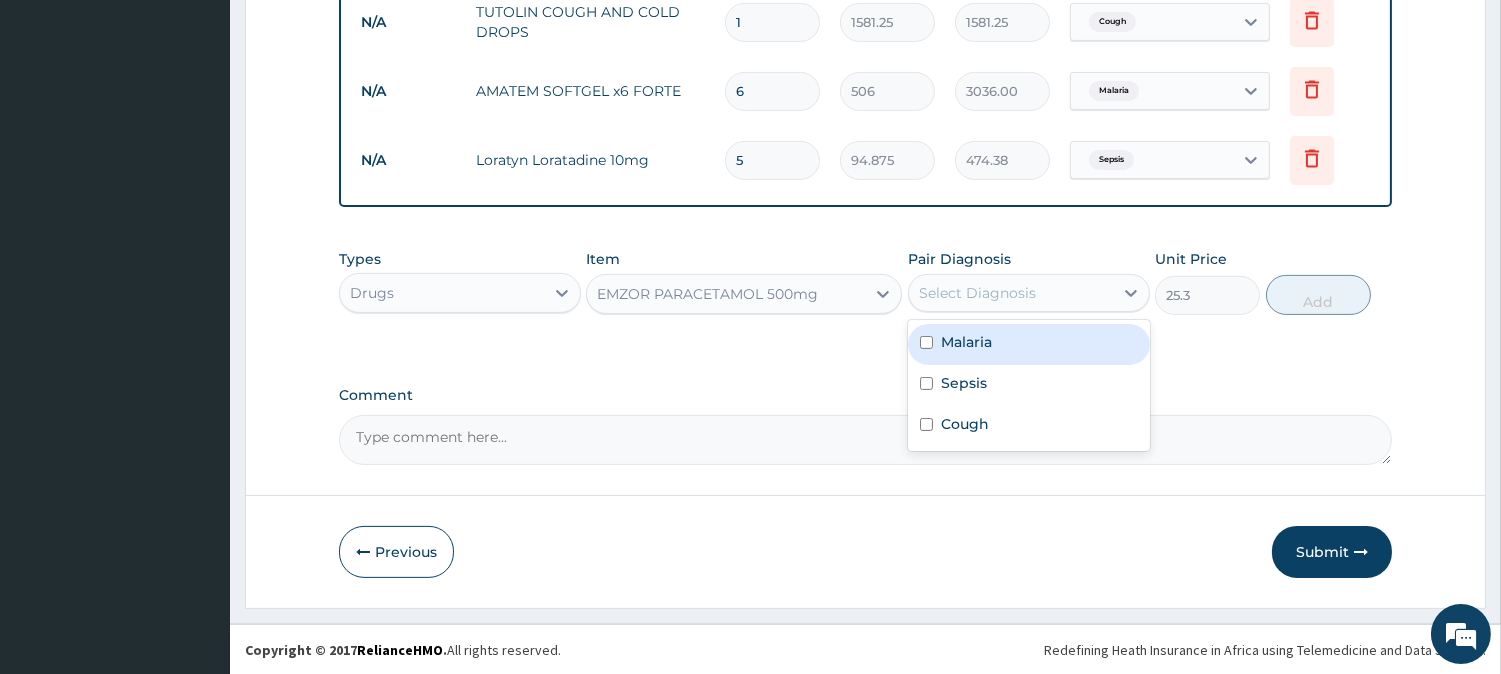 click on "Malaria" at bounding box center (1029, 344) 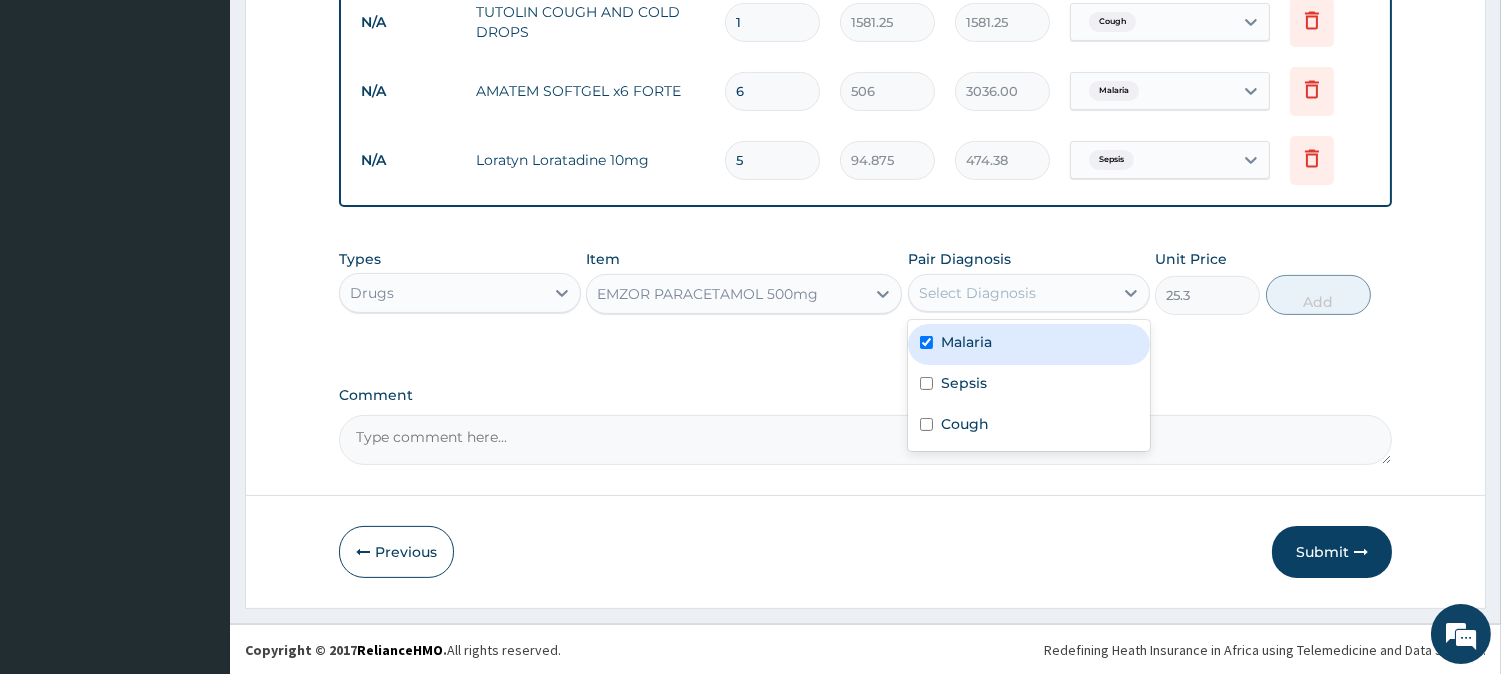checkbox on "true" 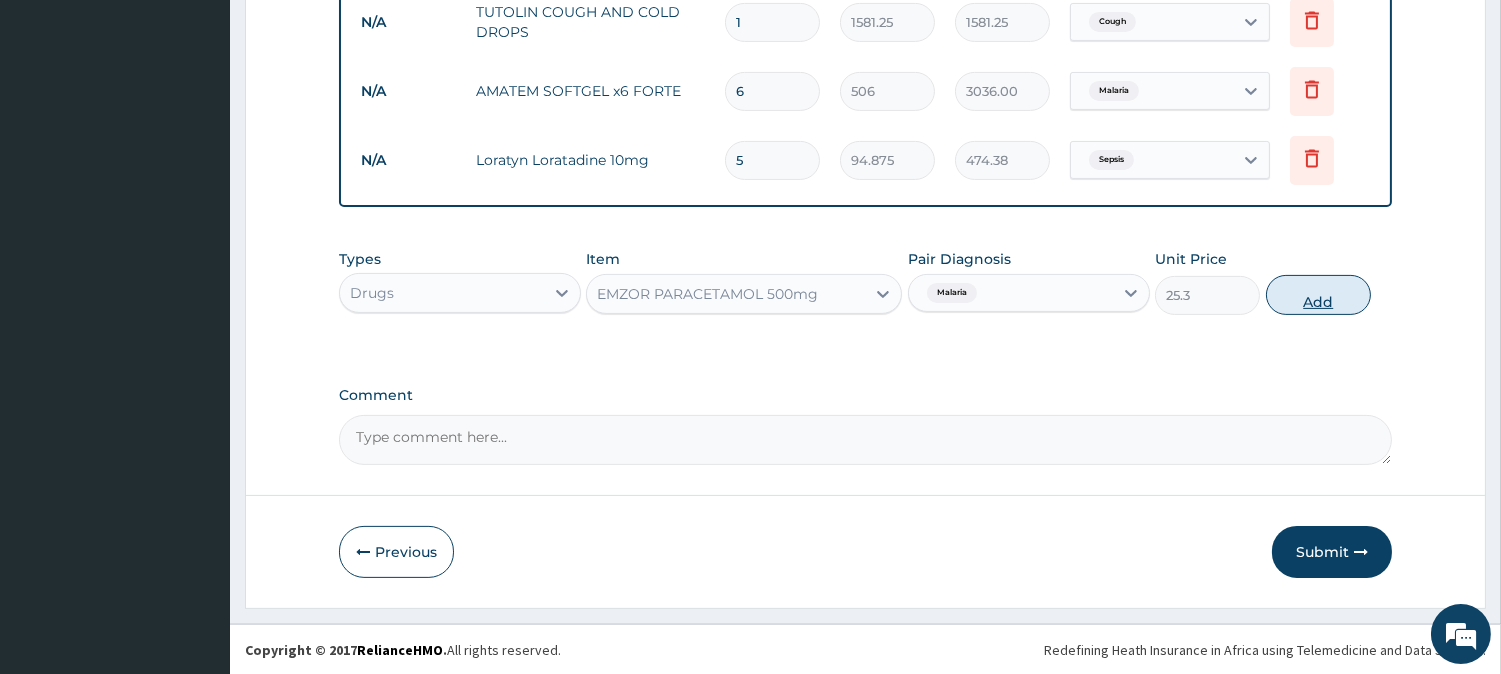 click on "Add" at bounding box center (1318, 295) 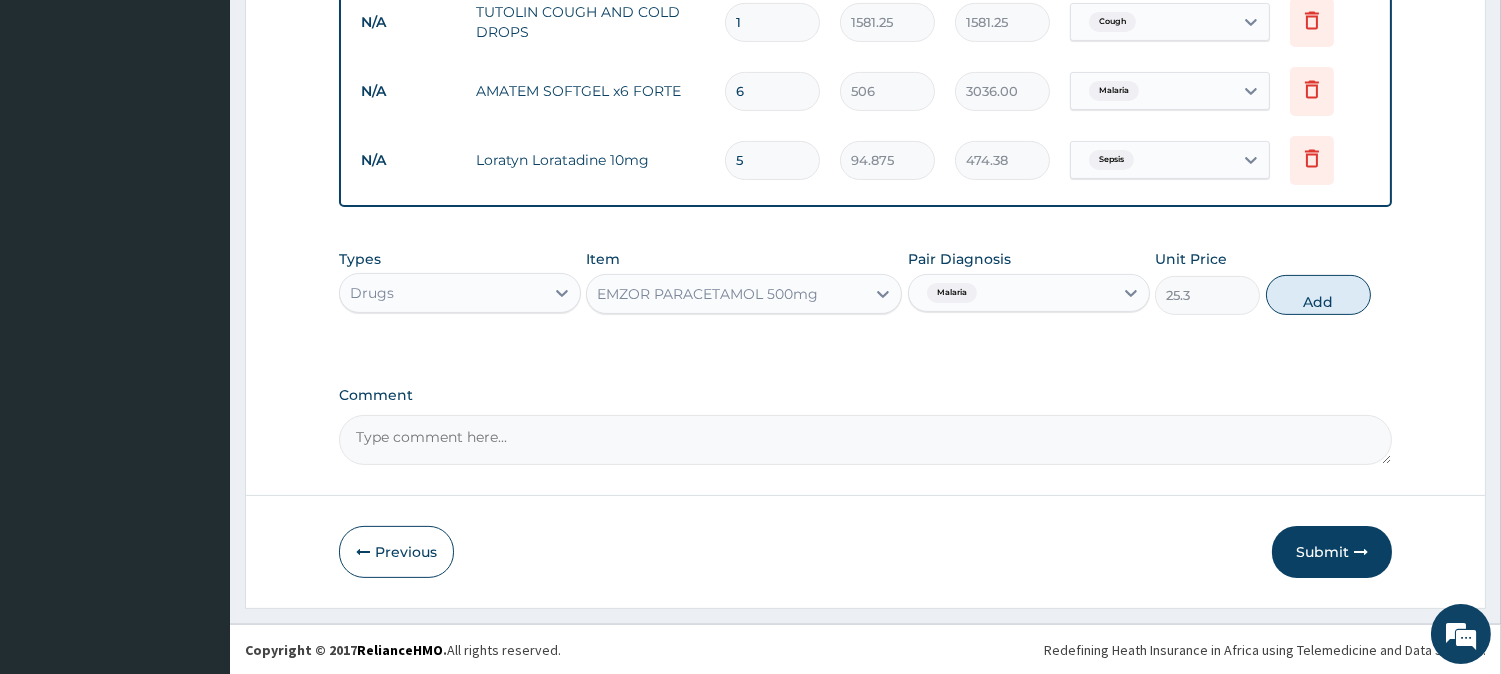 type on "0" 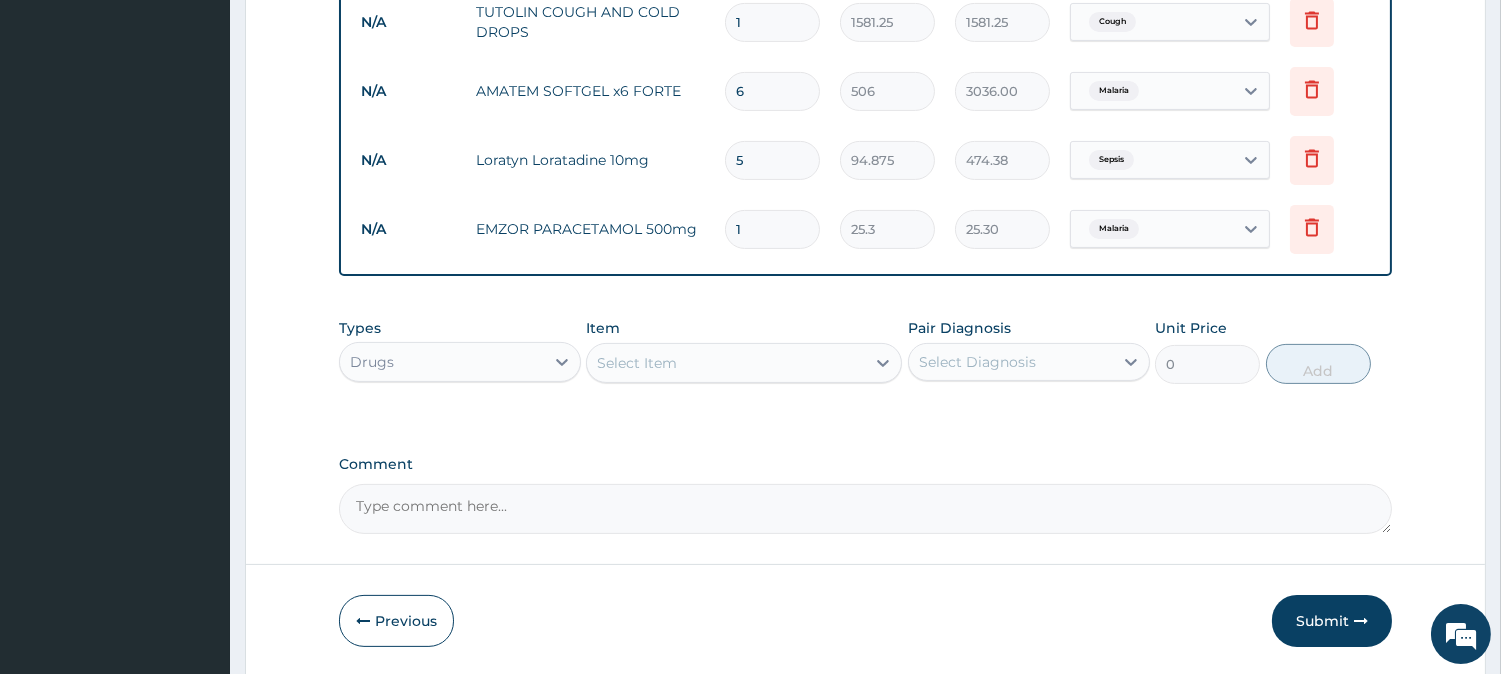 type on "18" 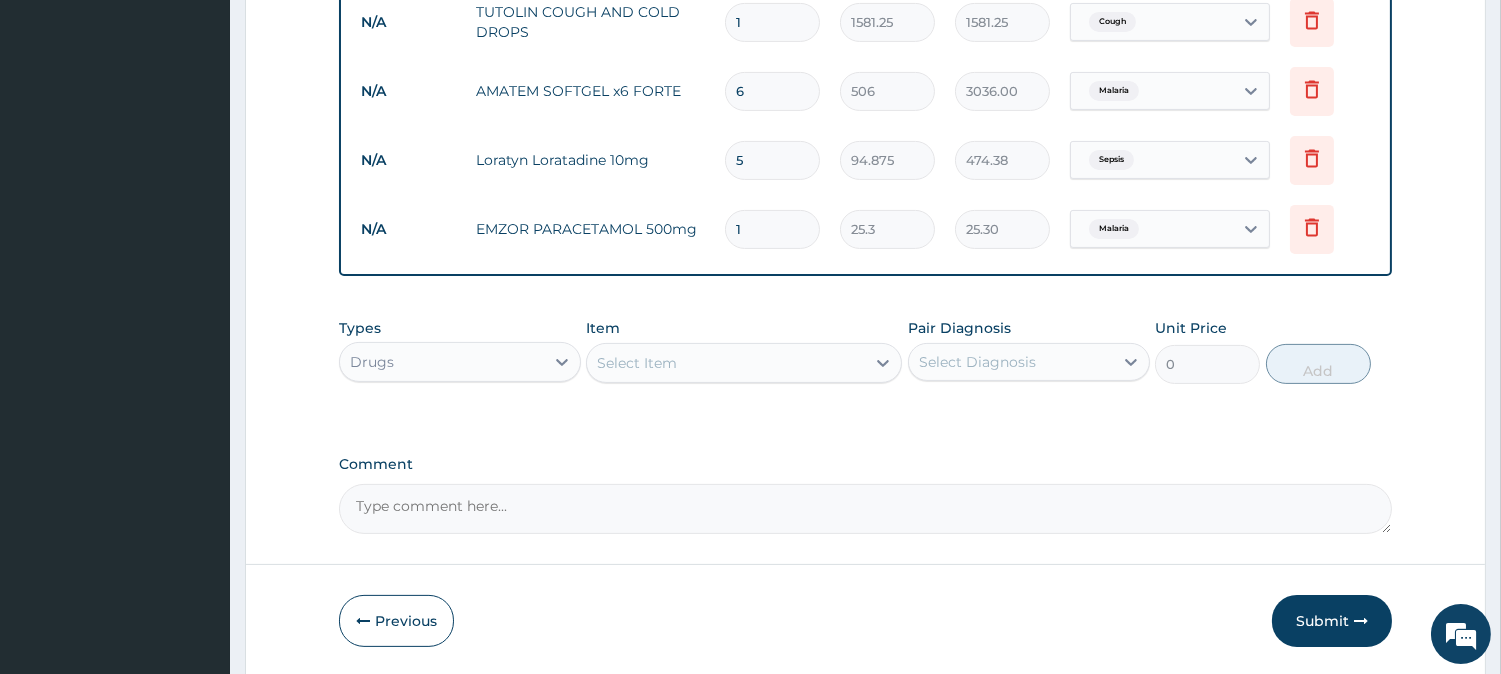 type on "455.40" 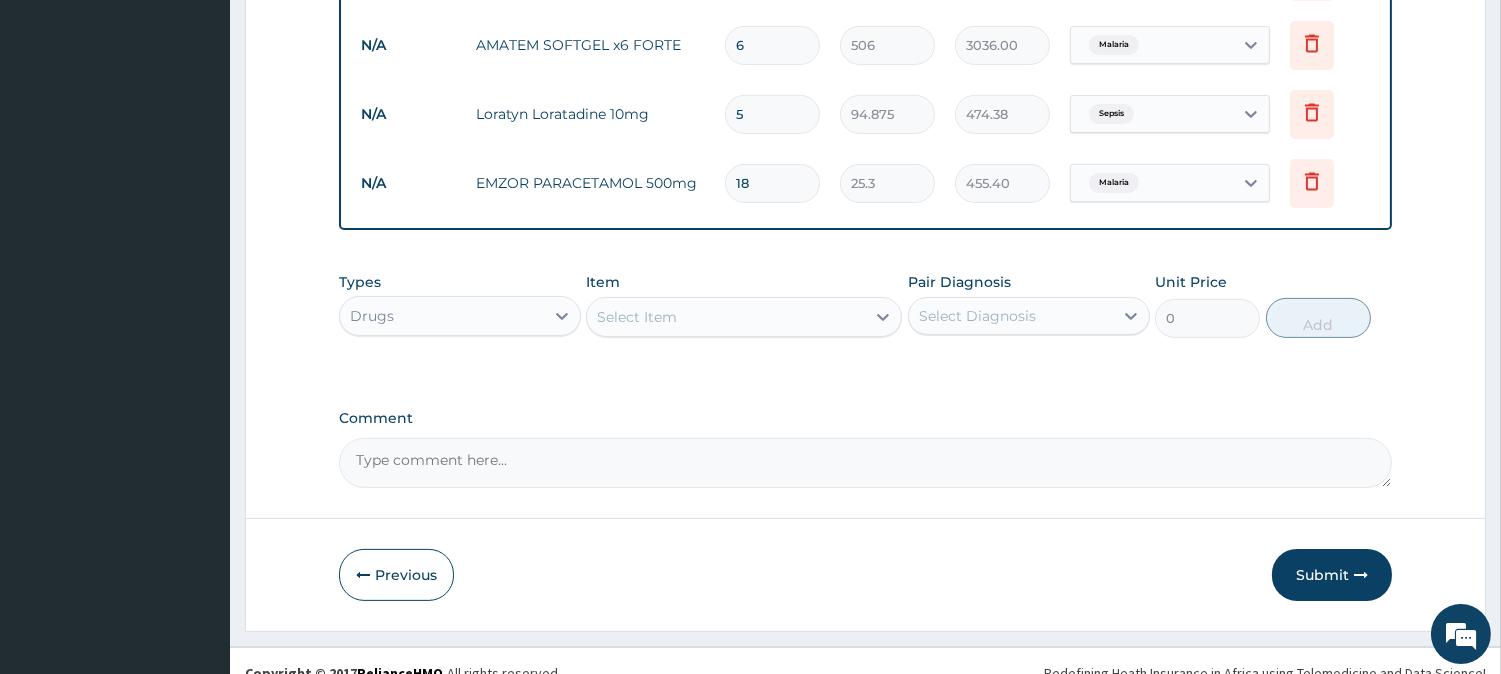 scroll, scrollTop: 1098, scrollLeft: 0, axis: vertical 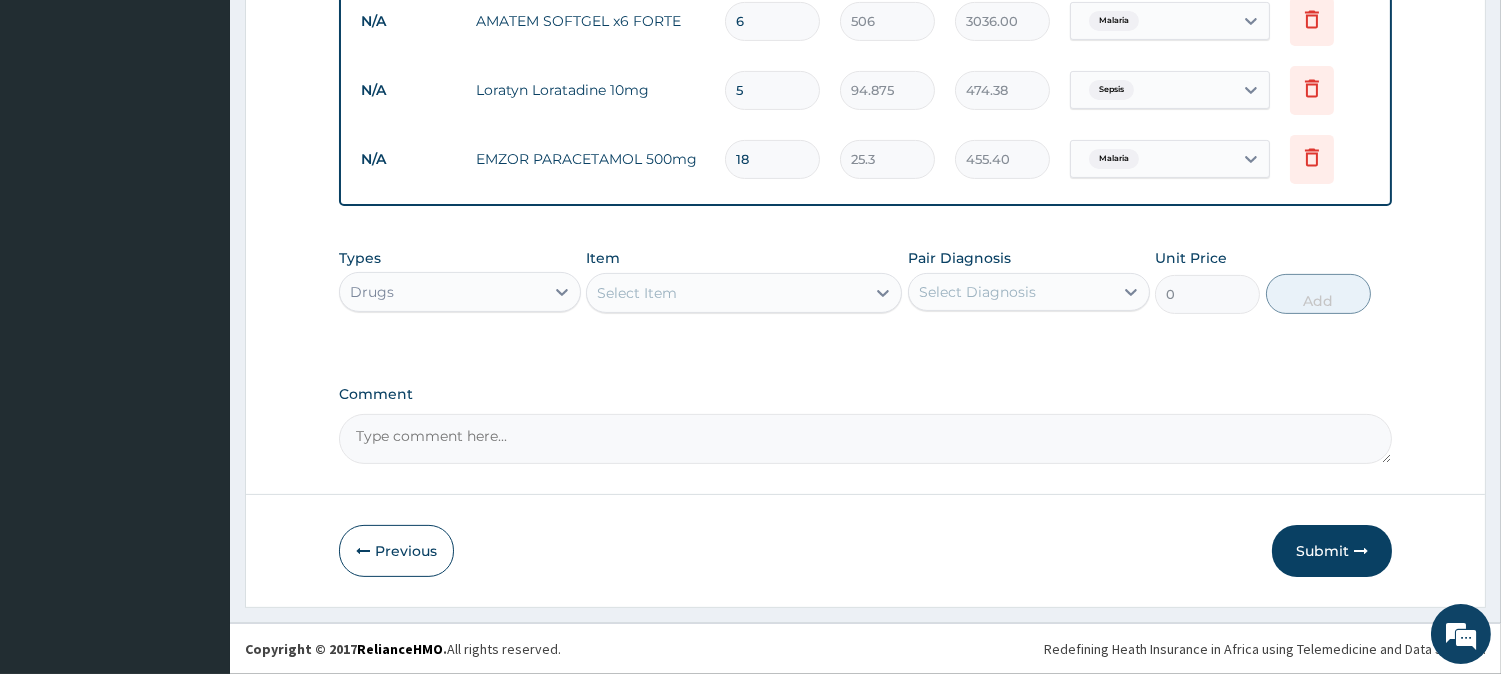 type on "18" 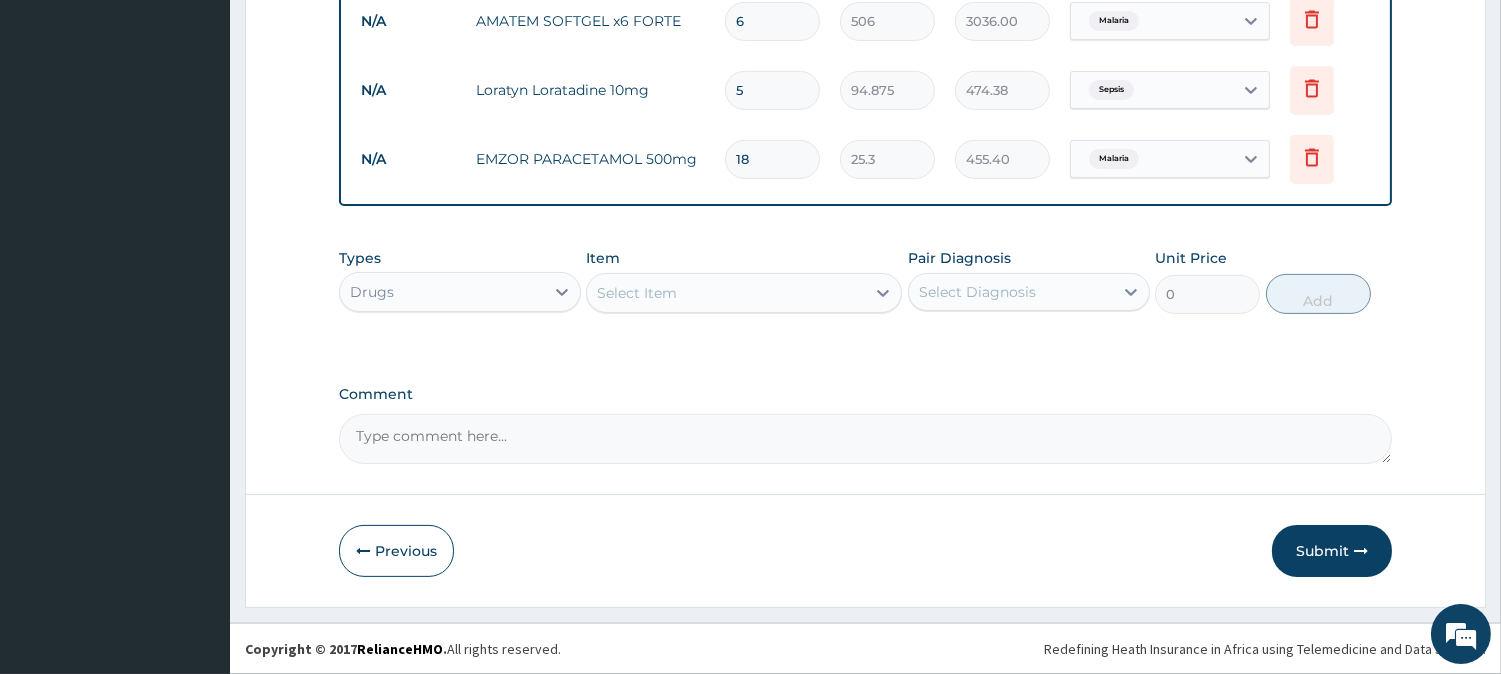 click on "Select Item" at bounding box center [726, 293] 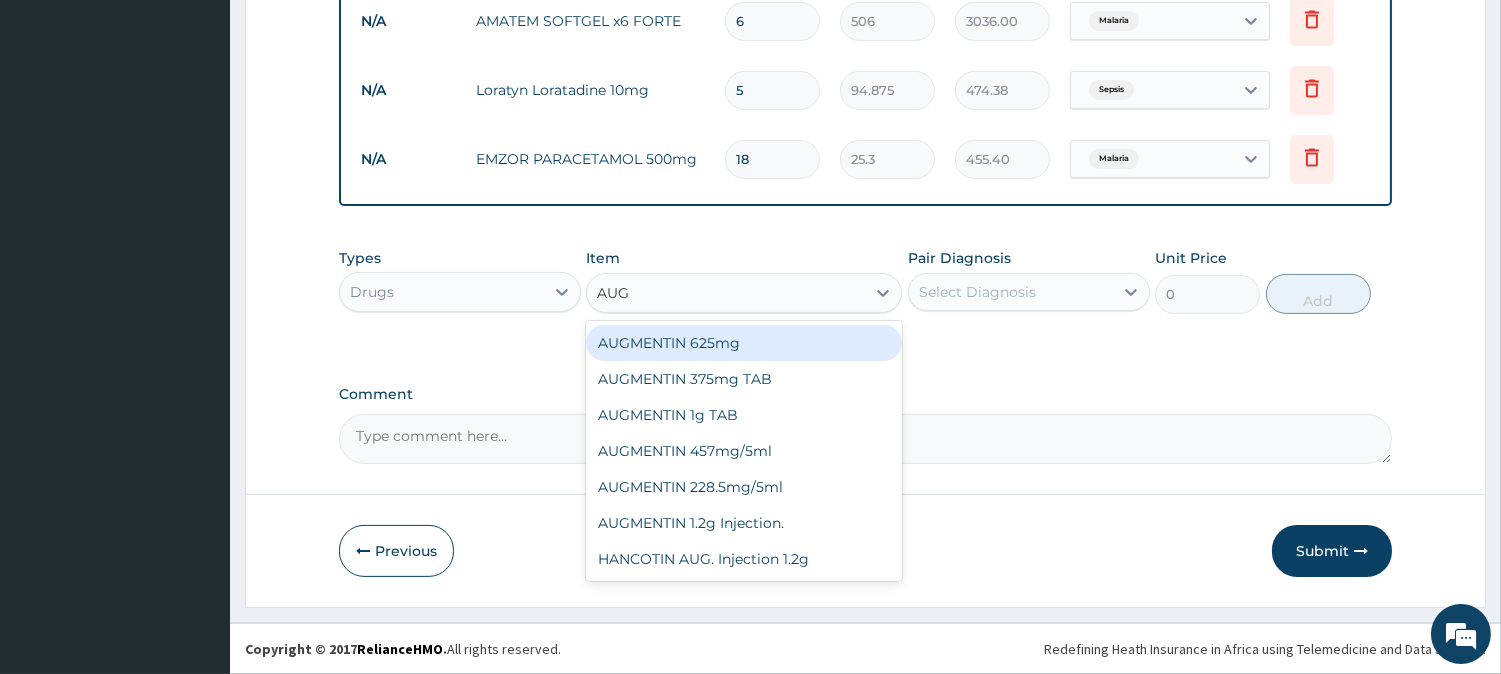 type on "AUGM" 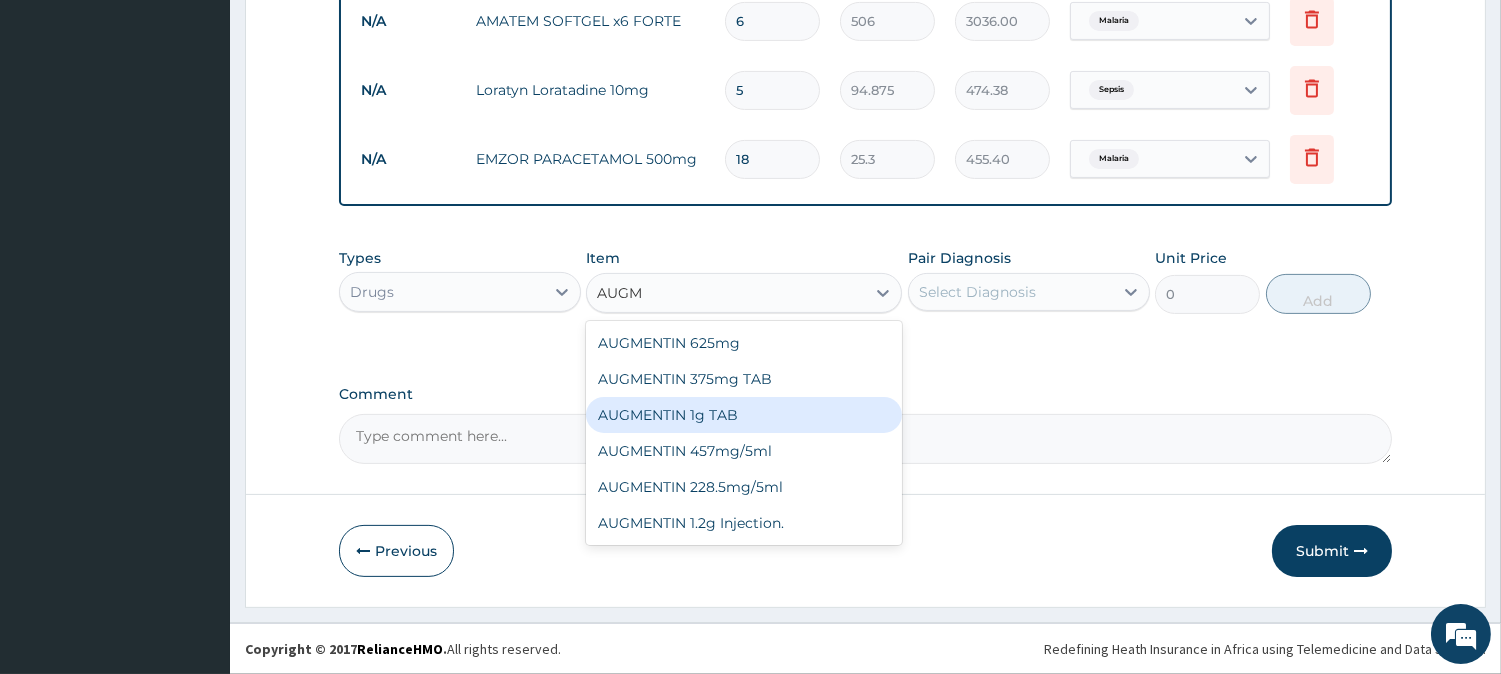 click on "AUGMENTIN 1g TAB" at bounding box center (744, 415) 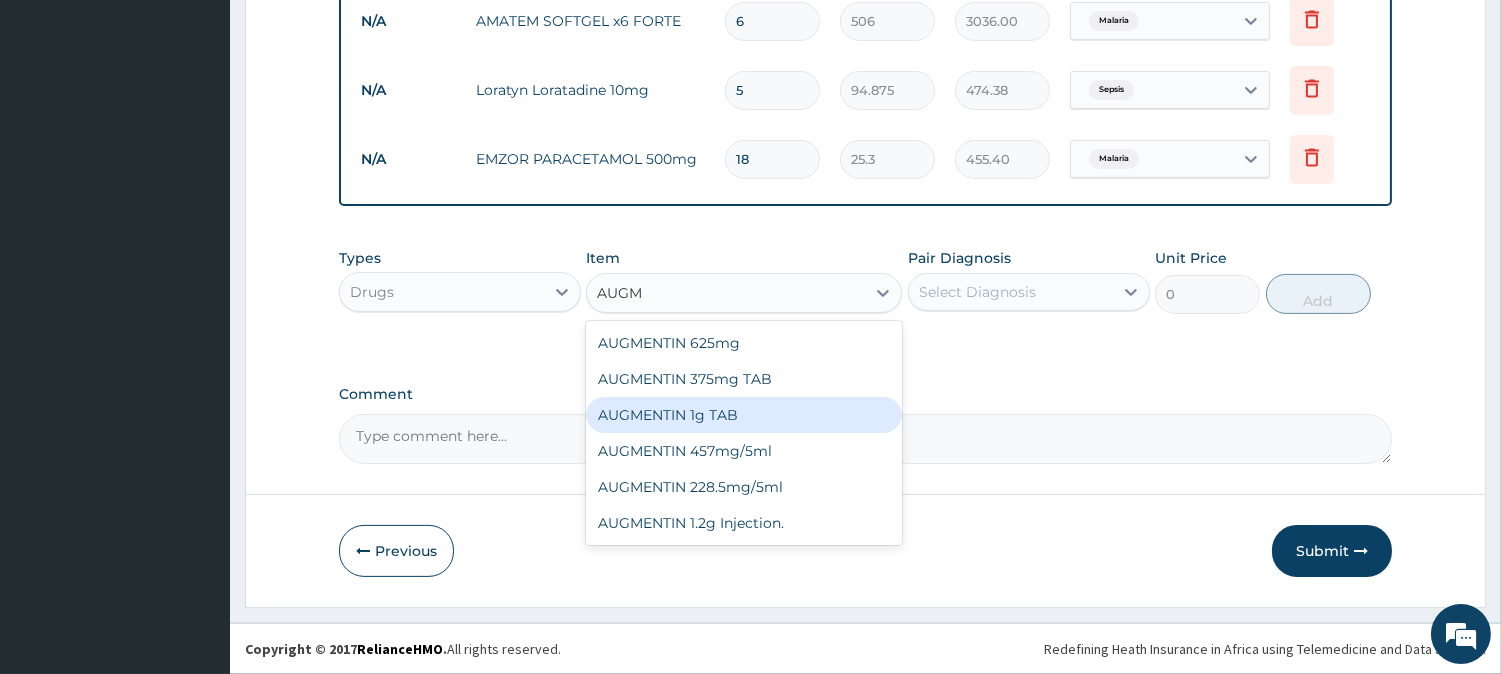 type 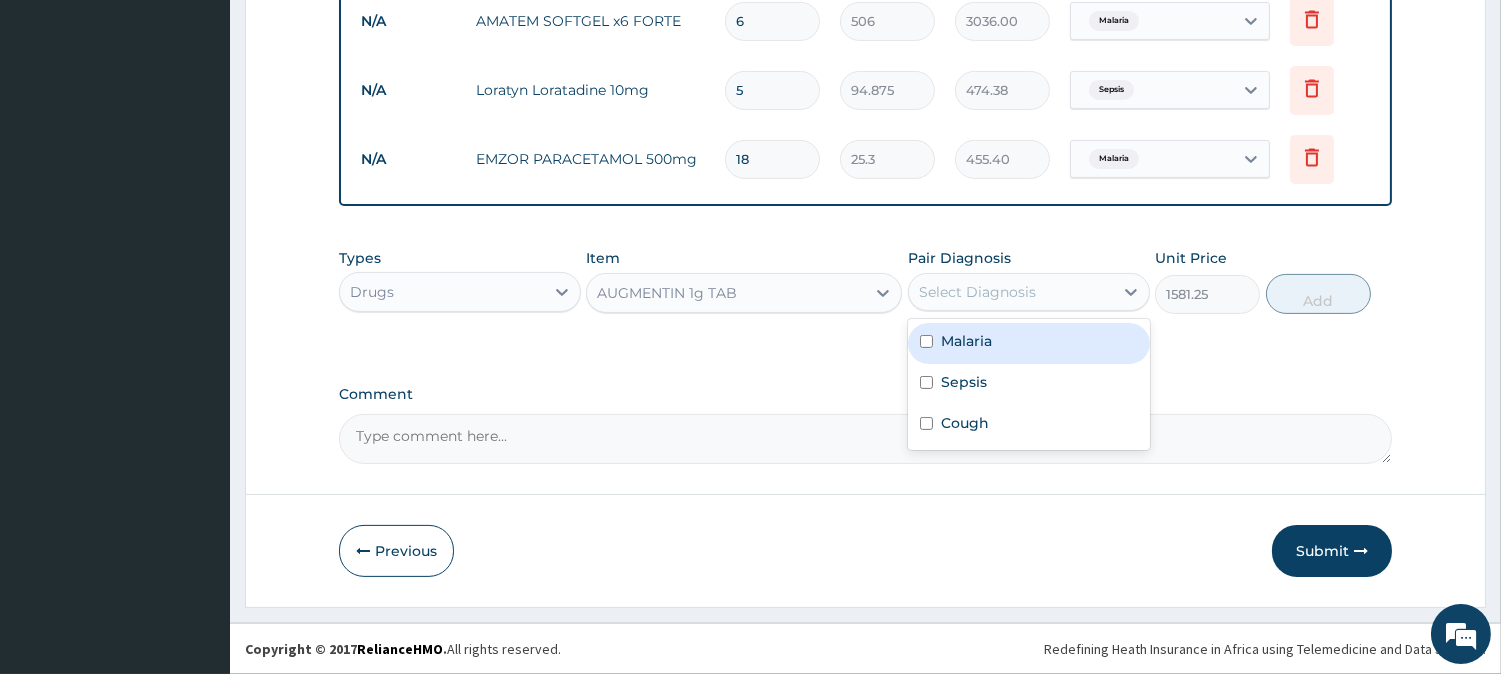 click on "Select Diagnosis" at bounding box center [977, 292] 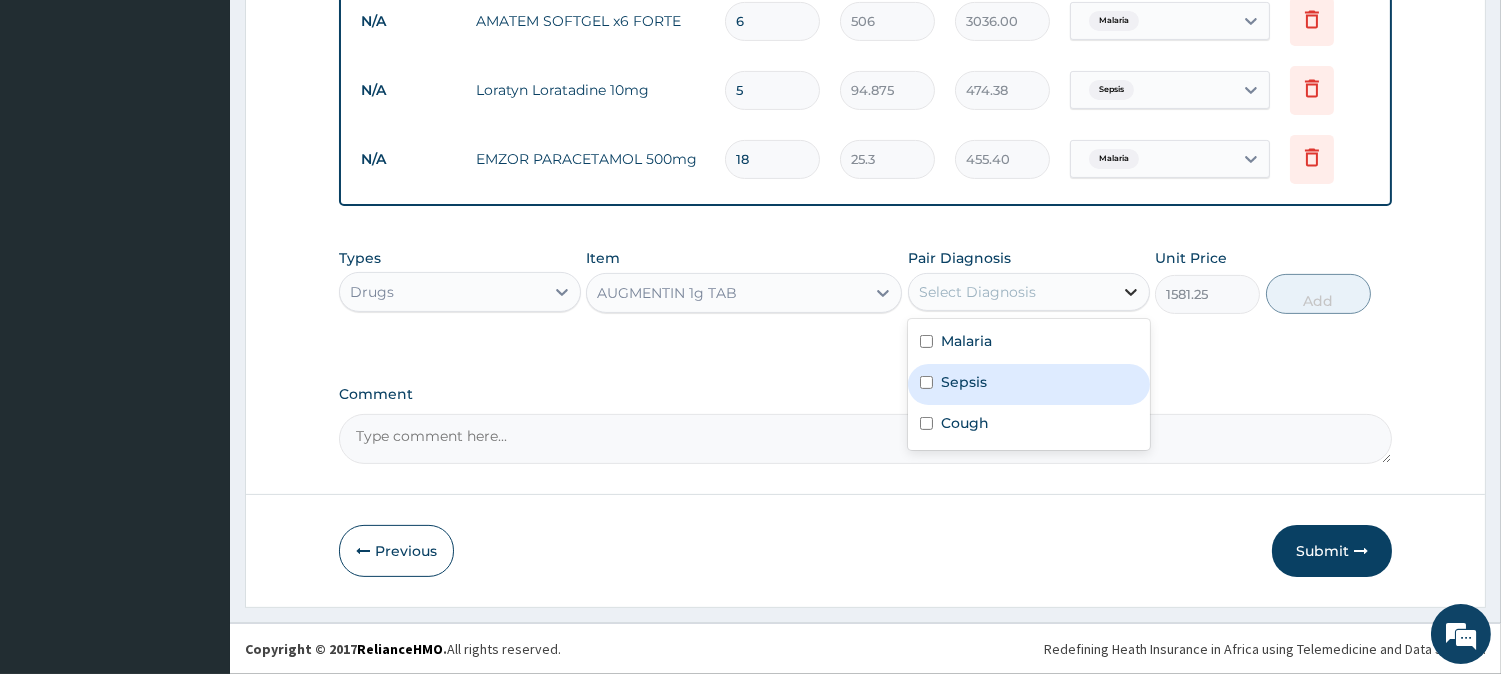 drag, startPoint x: 962, startPoint y: 382, endPoint x: 1125, endPoint y: 306, distance: 179.84715 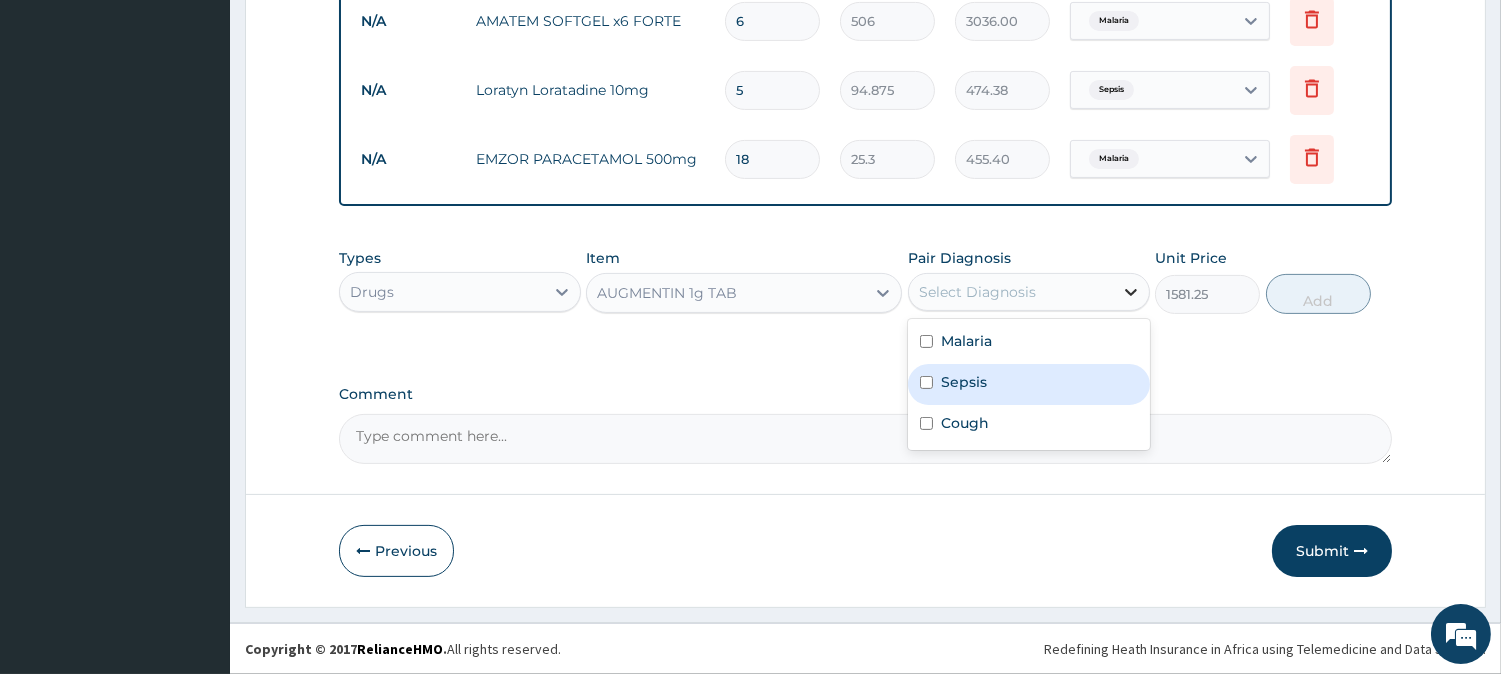 click on "Sepsis" at bounding box center [964, 382] 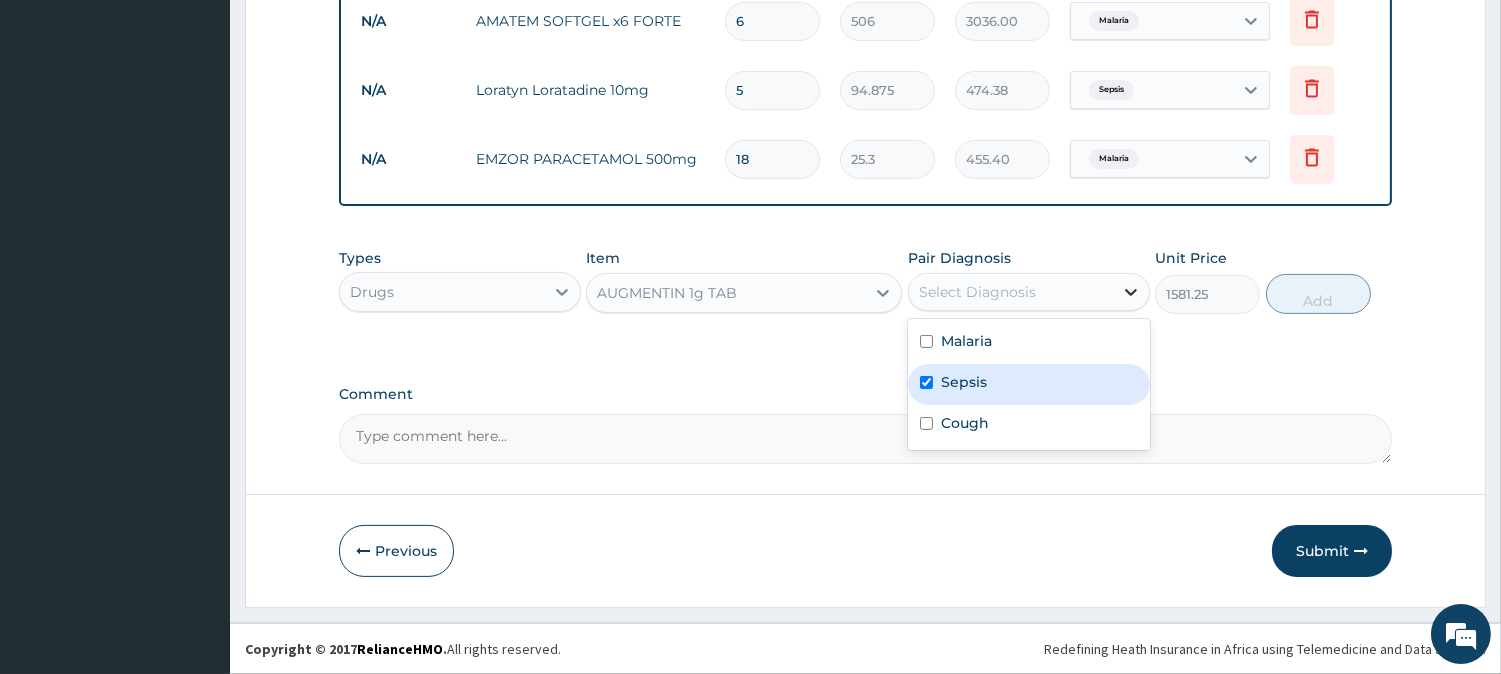 checkbox on "true" 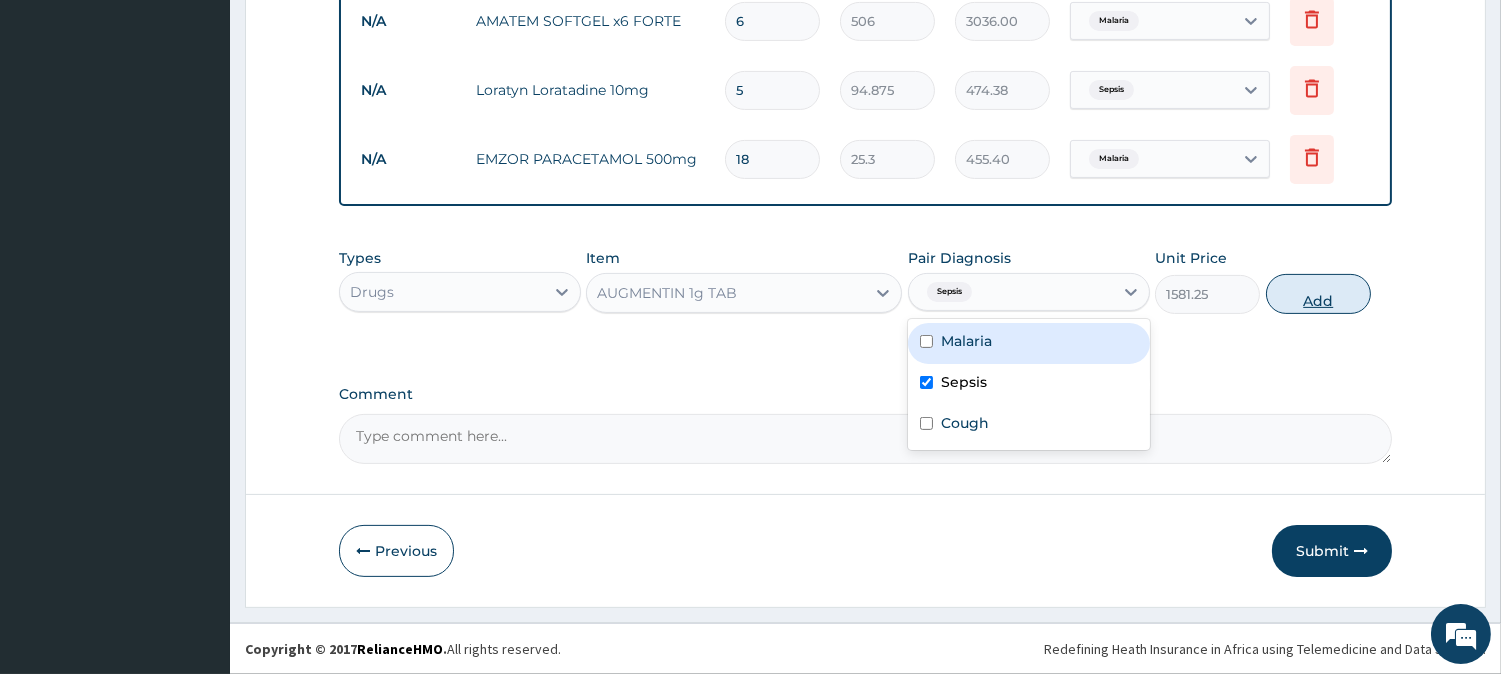 click on "Add" at bounding box center (1318, 294) 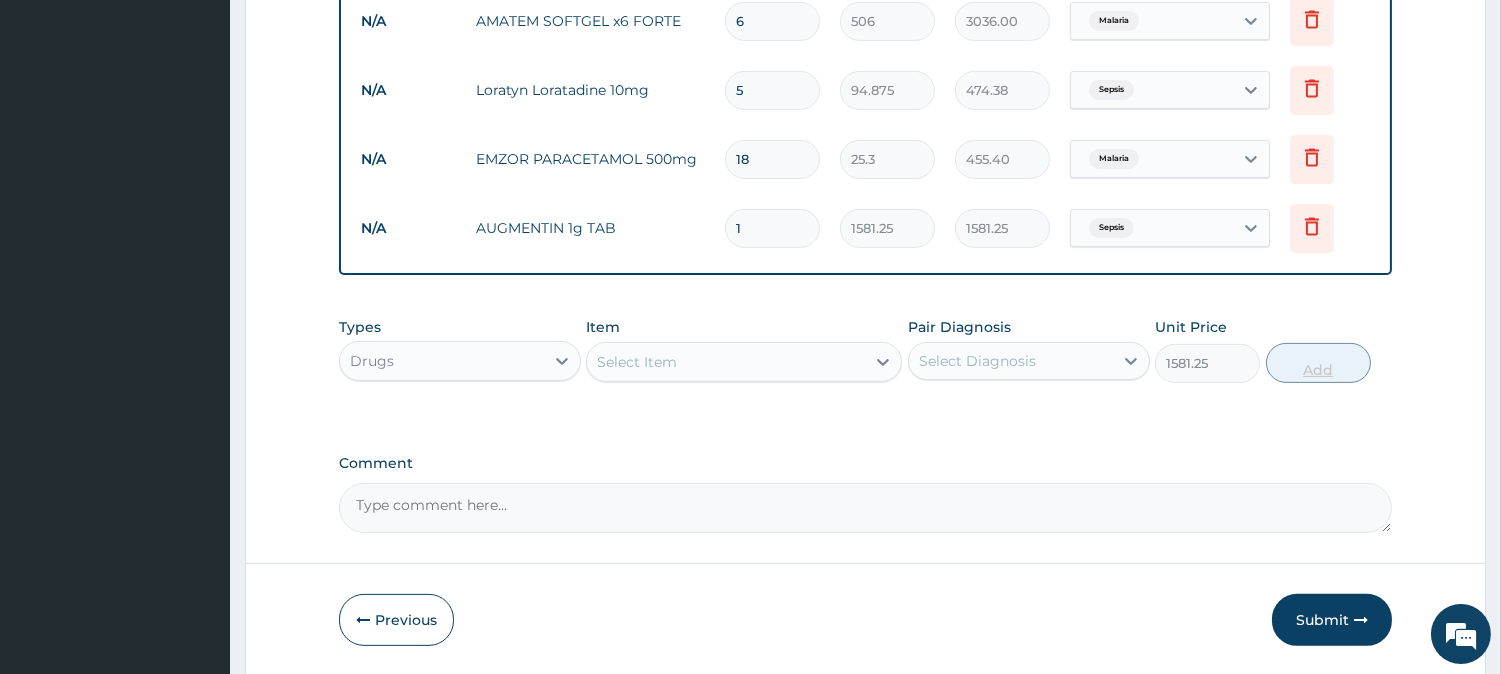 type on "0" 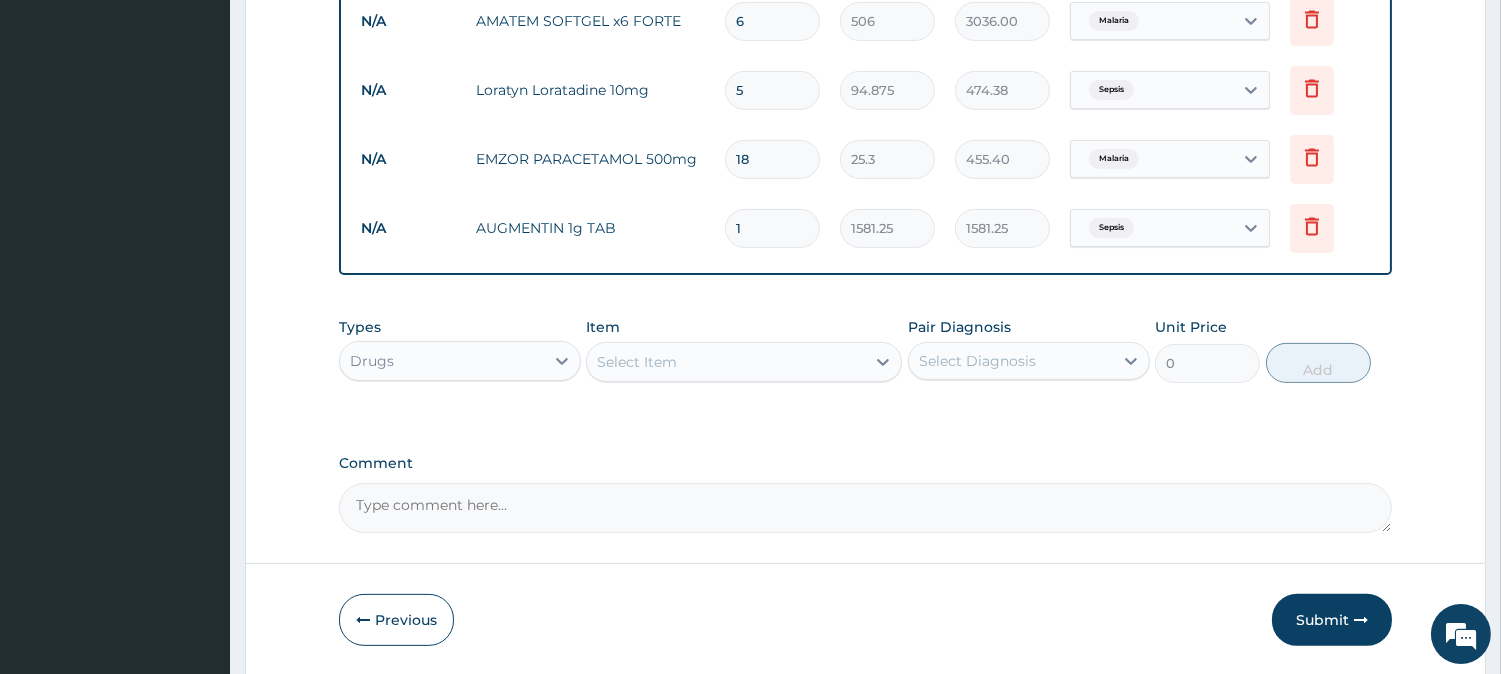 type on "14" 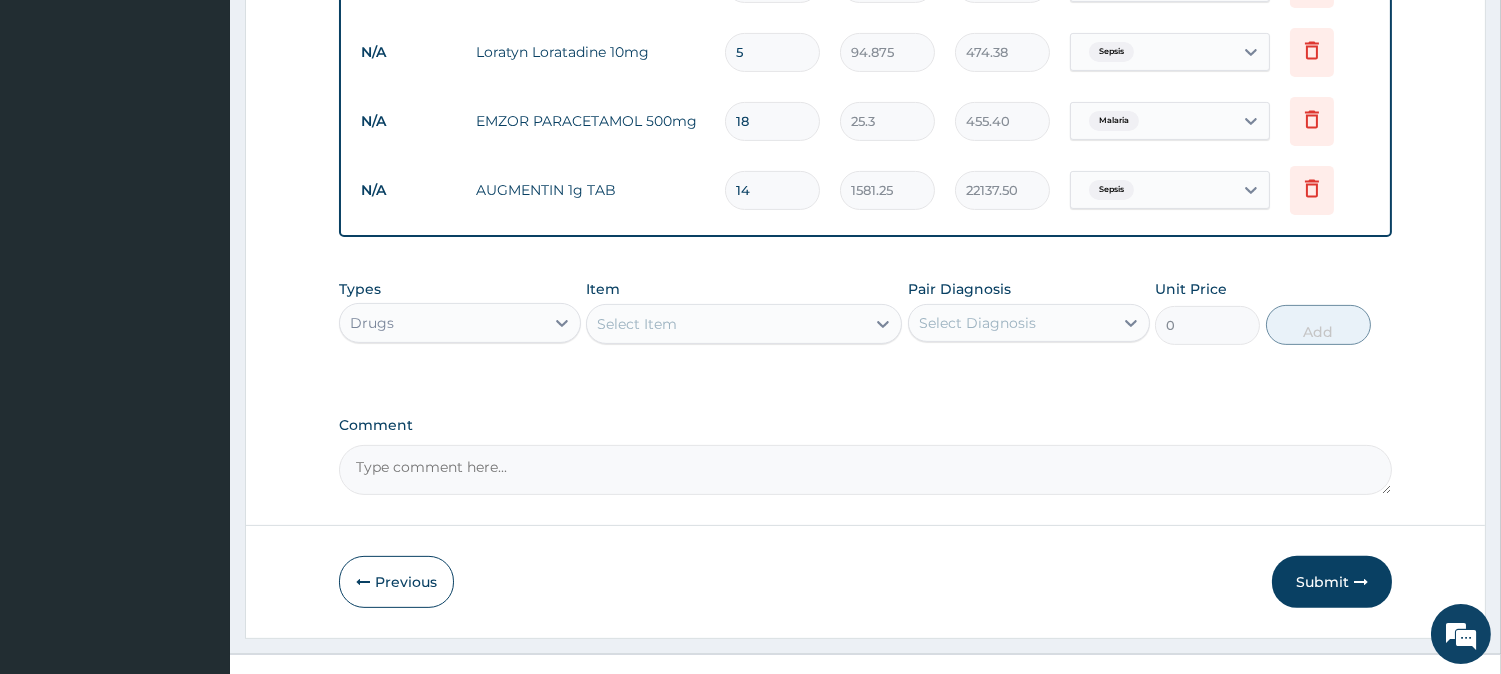 scroll, scrollTop: 1167, scrollLeft: 0, axis: vertical 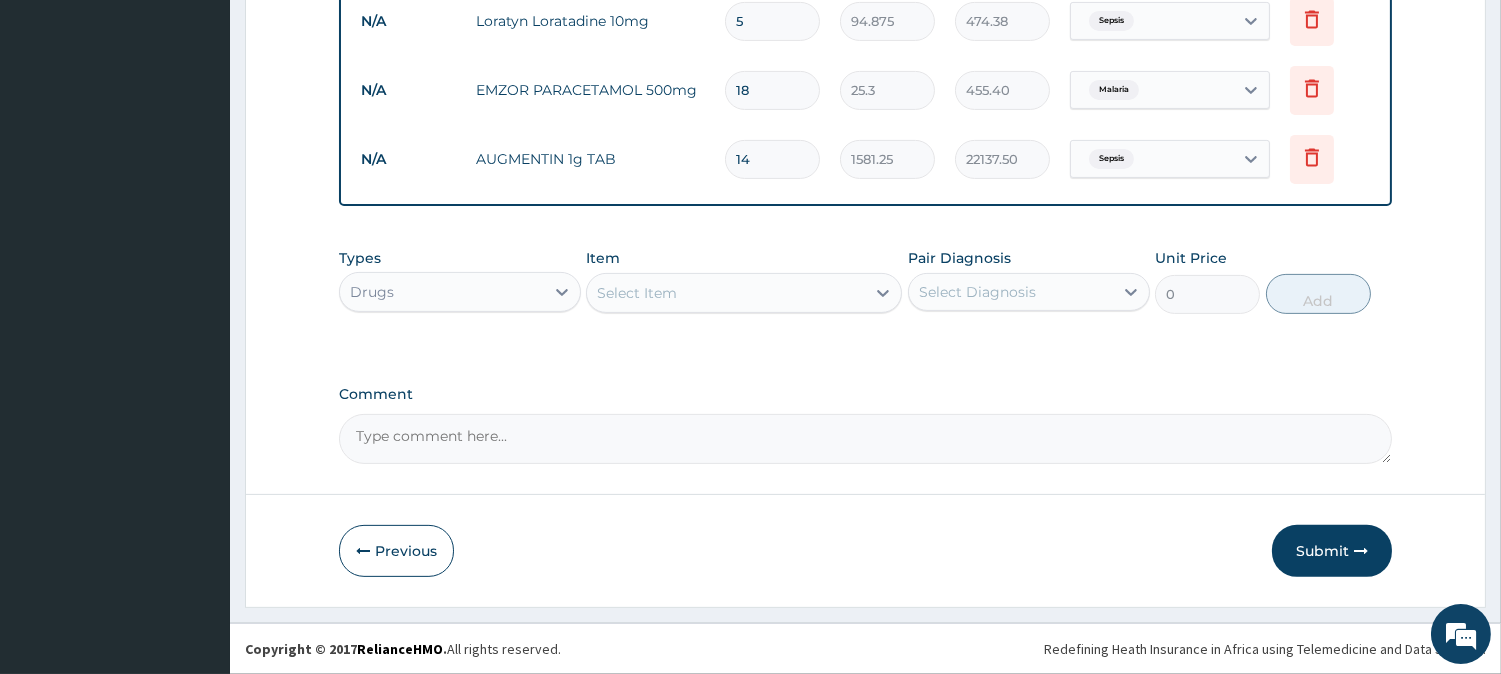 type on "14" 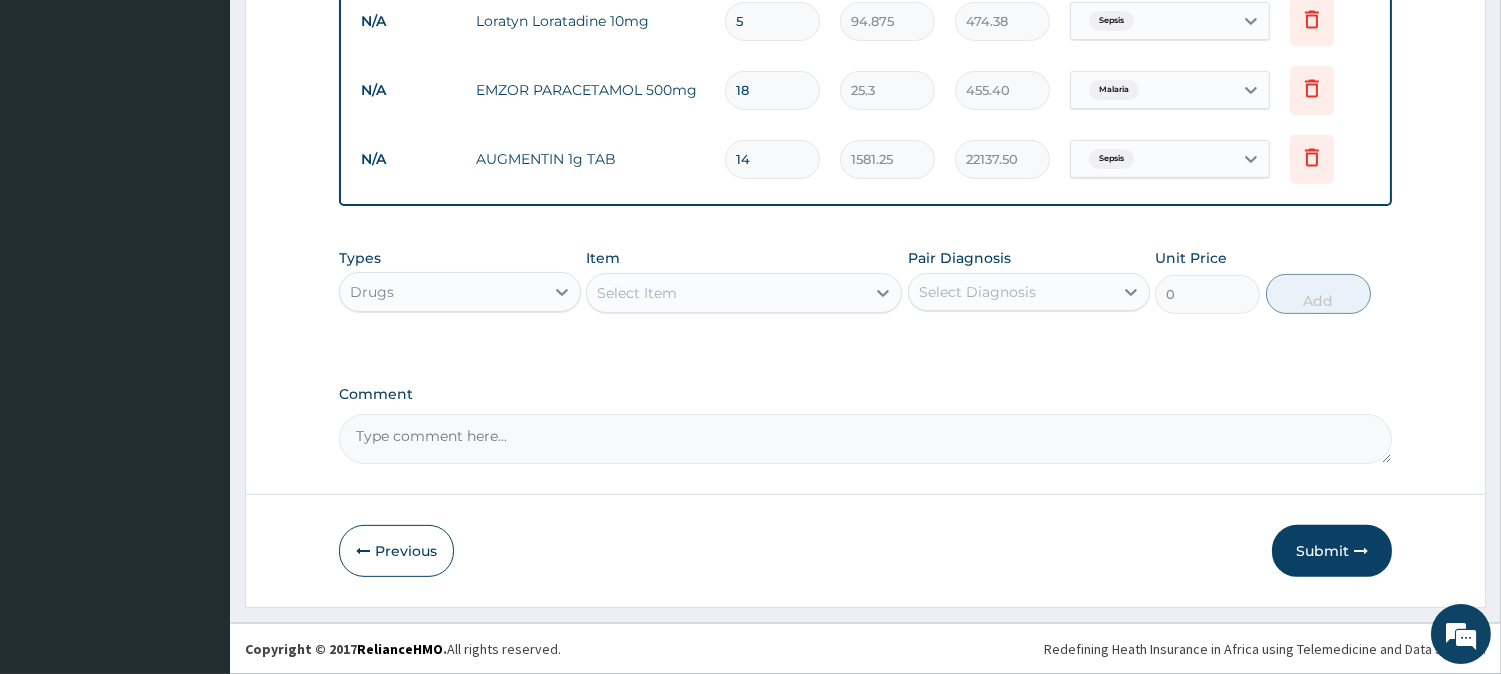 drag, startPoint x: 783, startPoint y: 298, endPoint x: 756, endPoint y: 310, distance: 29.546574 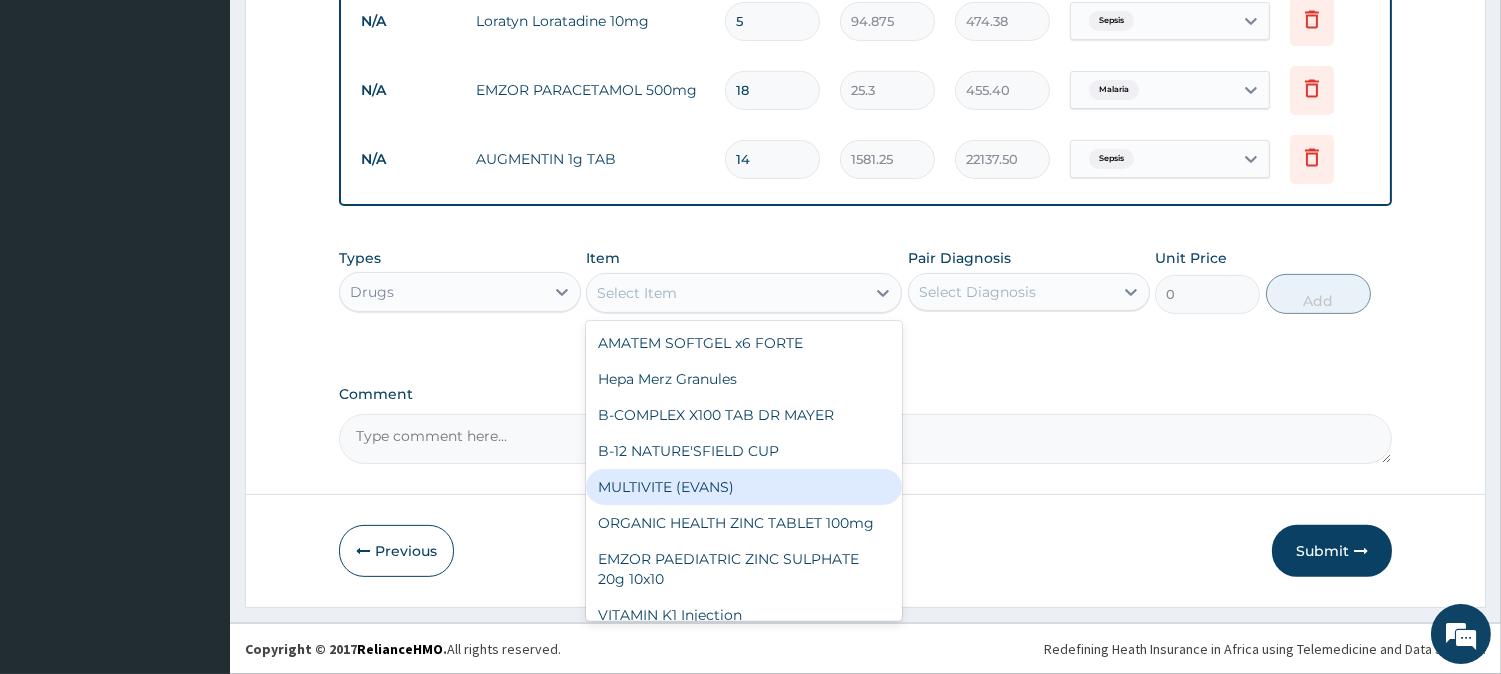click on "MULTIVITE (EVANS)" at bounding box center (744, 487) 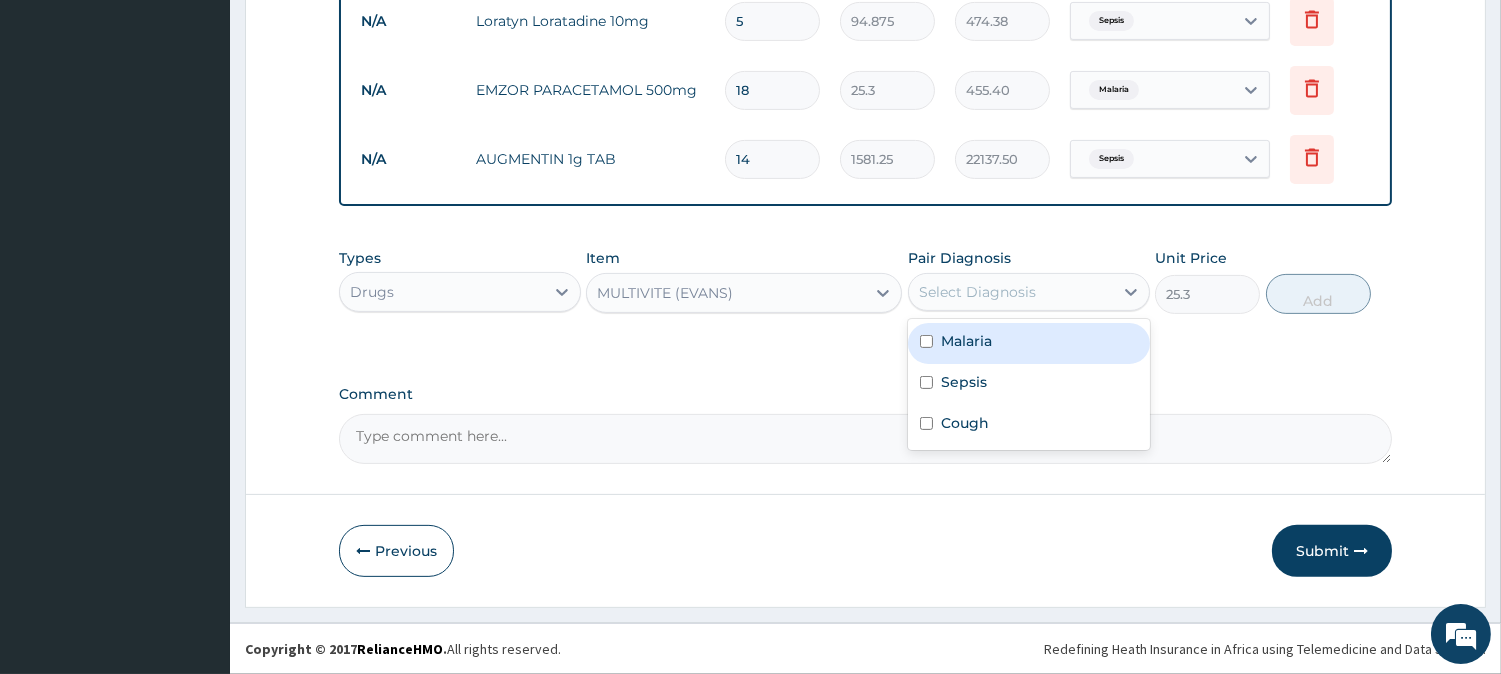 click on "Select Diagnosis" at bounding box center [977, 292] 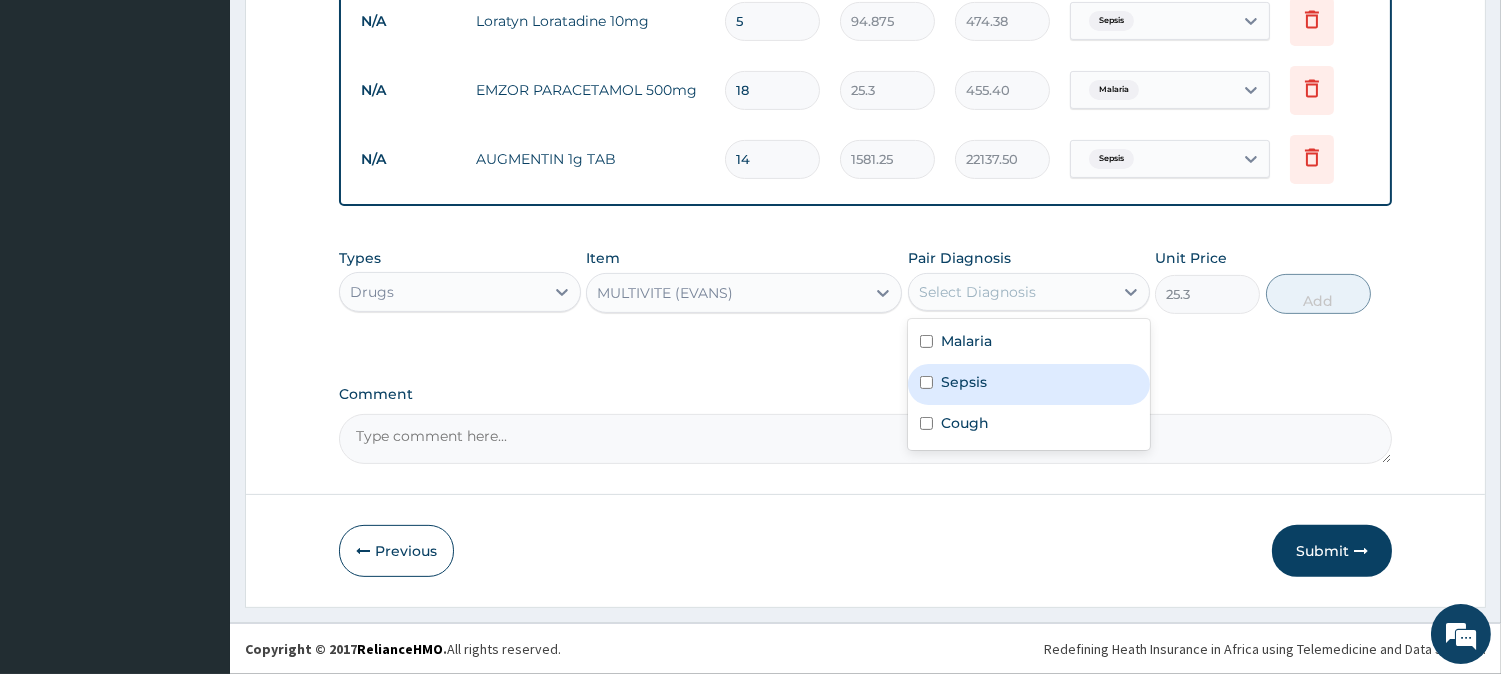 click on "Sepsis" at bounding box center [1029, 384] 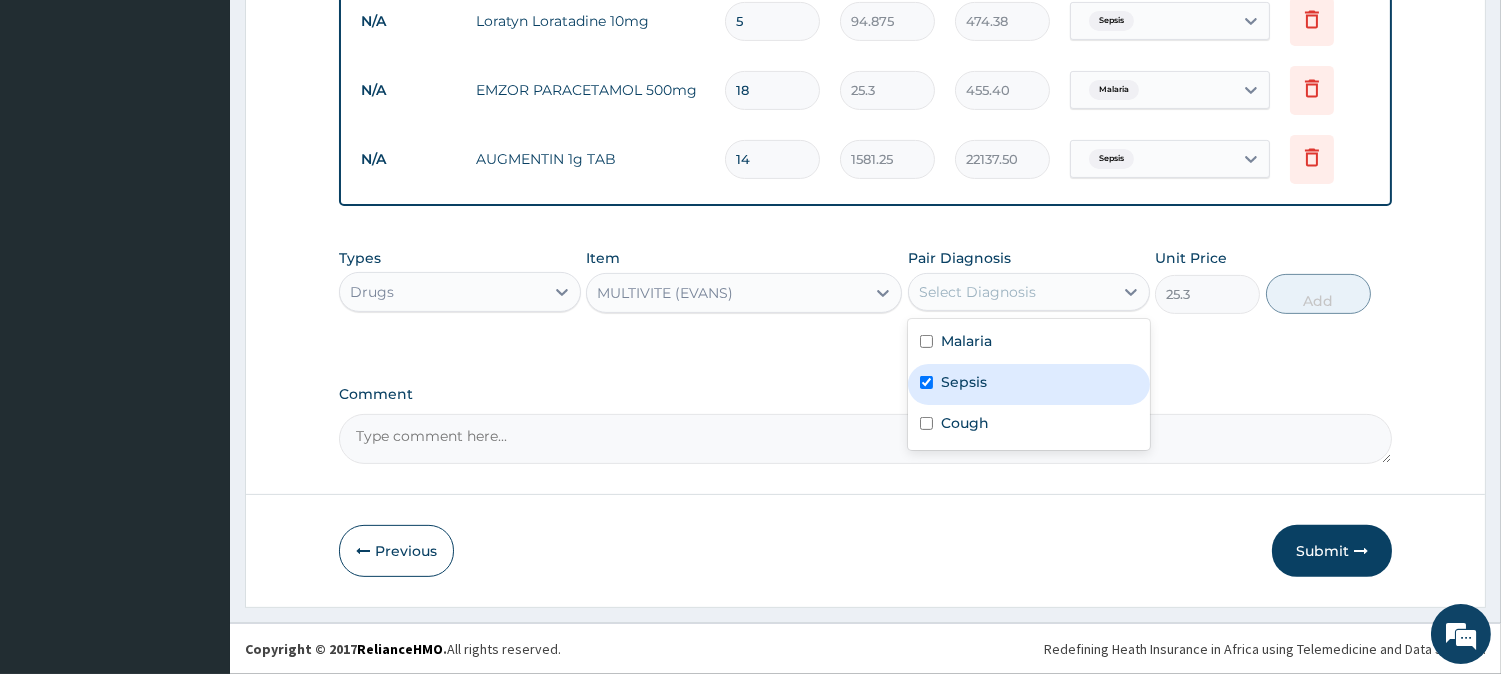 checkbox on "true" 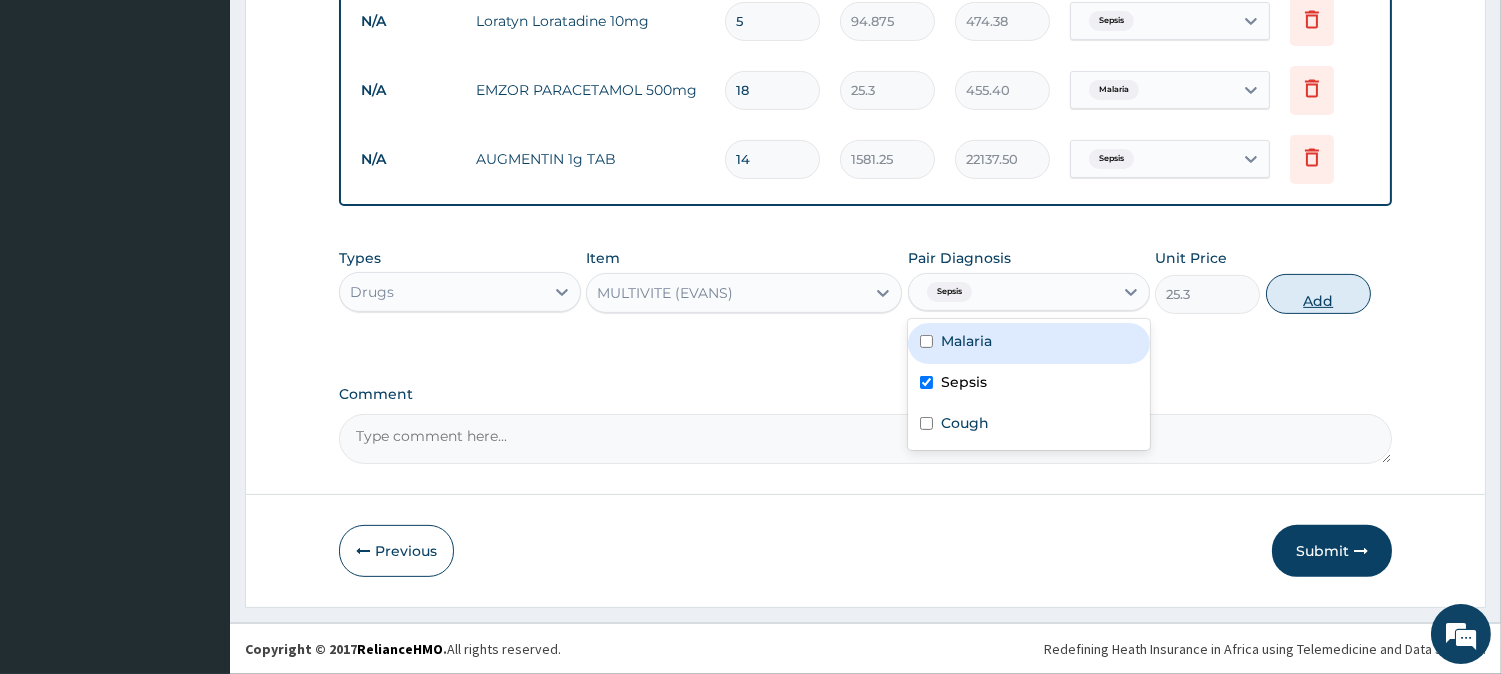 click on "Add" at bounding box center (1318, 294) 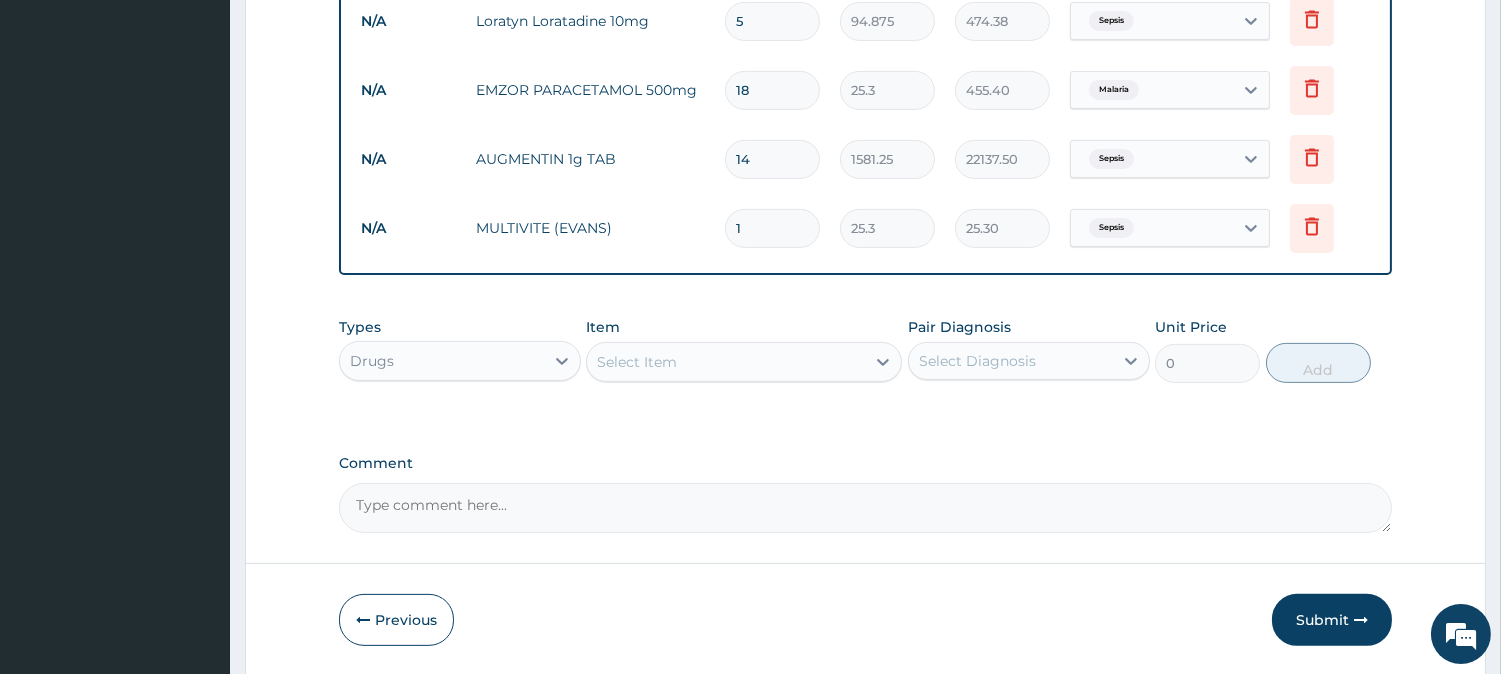 type 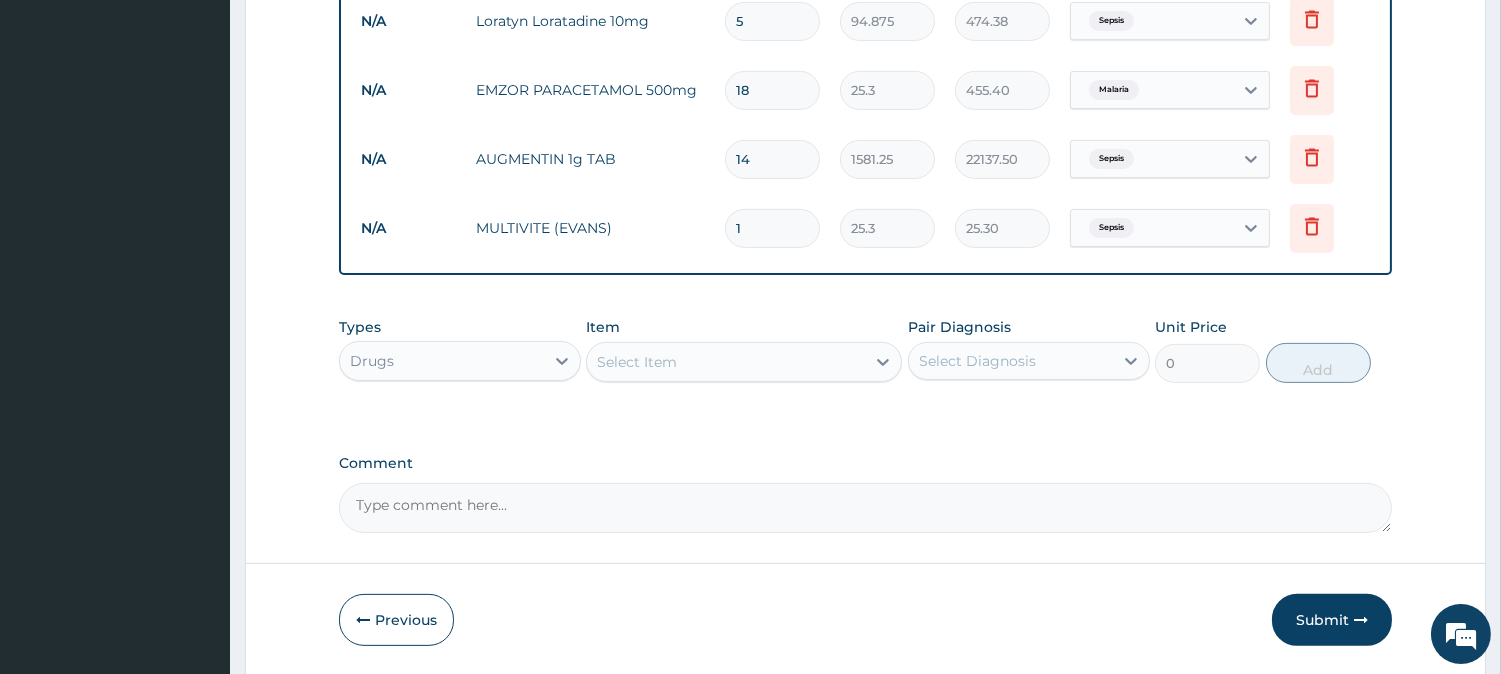 type on "0.00" 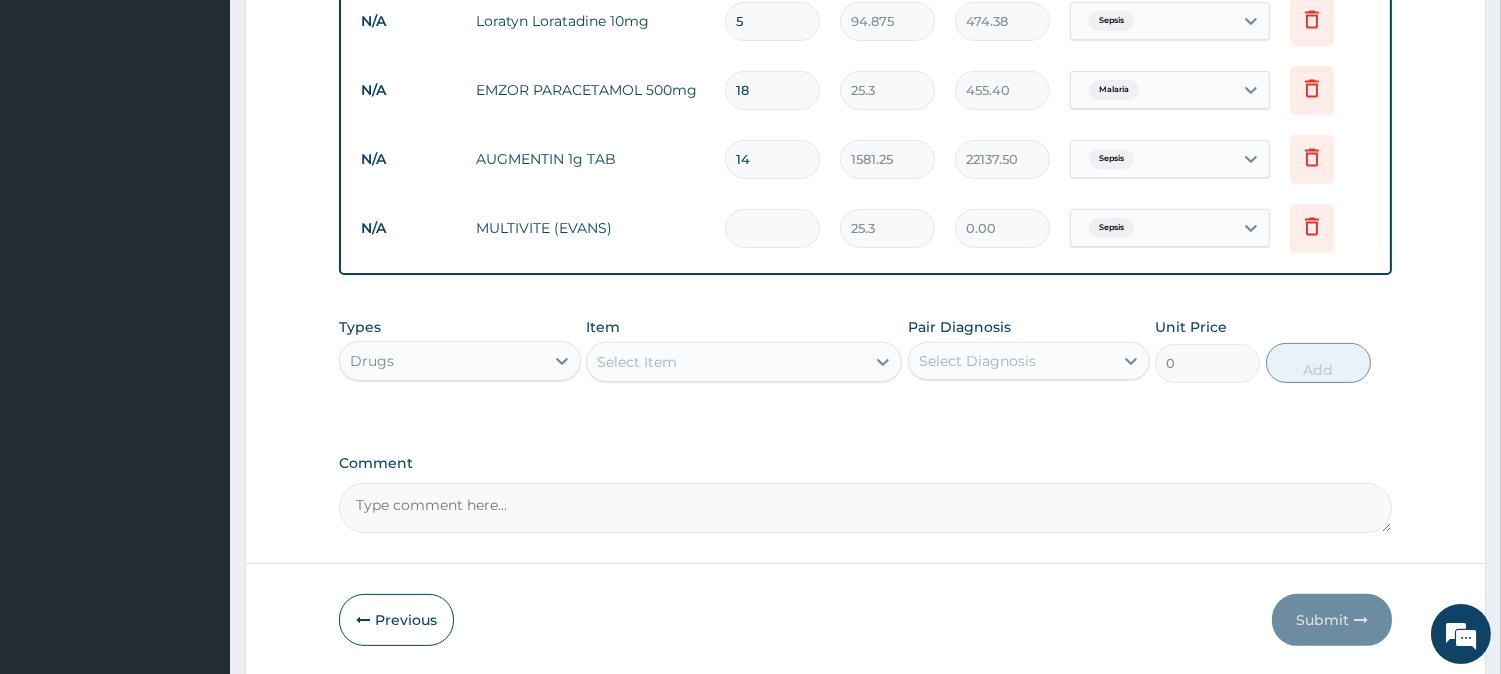 type on "2" 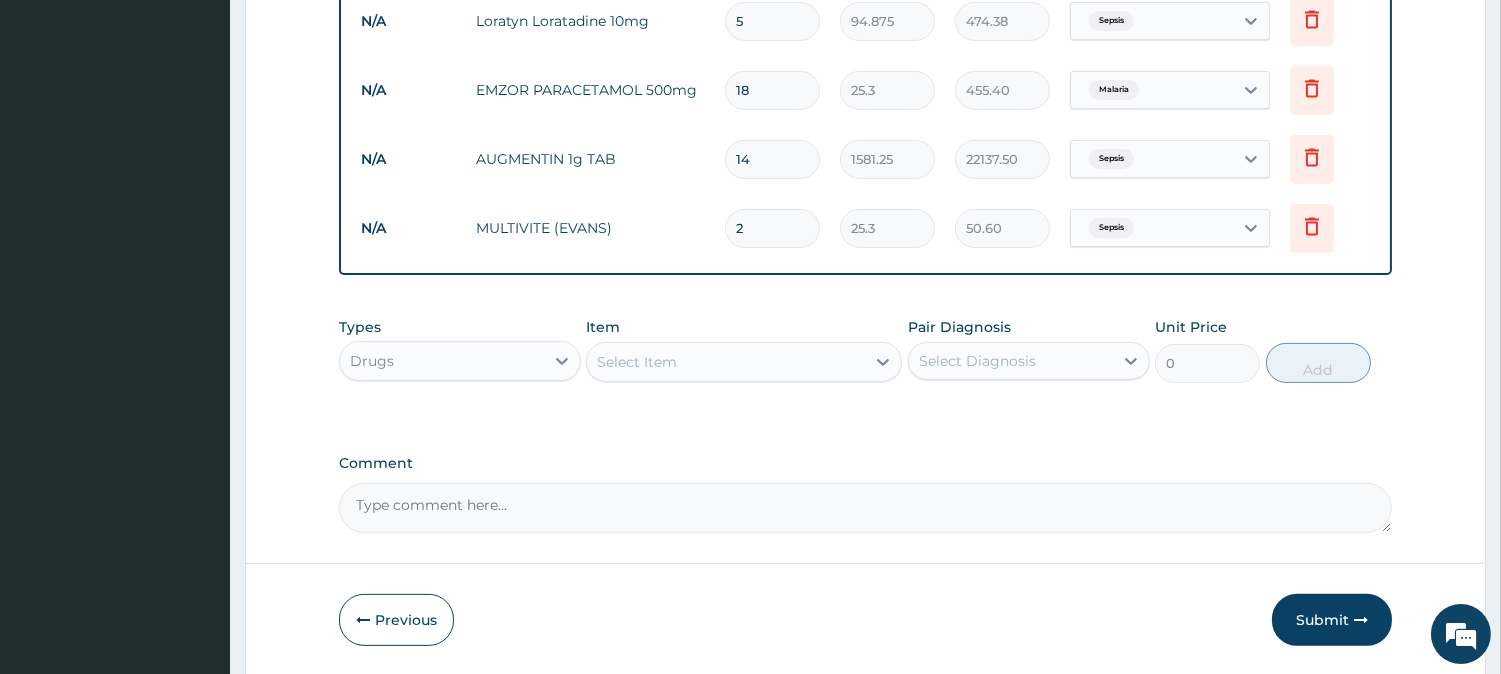 type on "20" 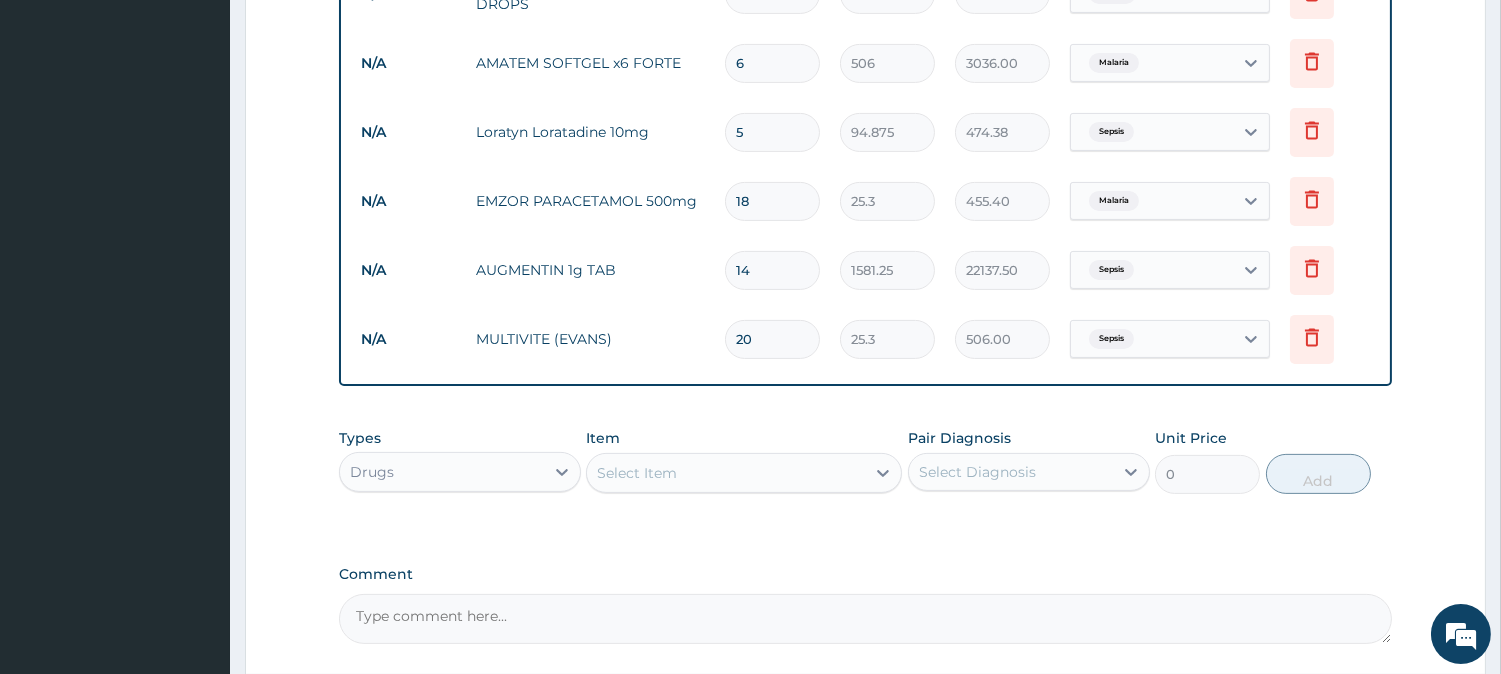 scroll, scrollTop: 1167, scrollLeft: 0, axis: vertical 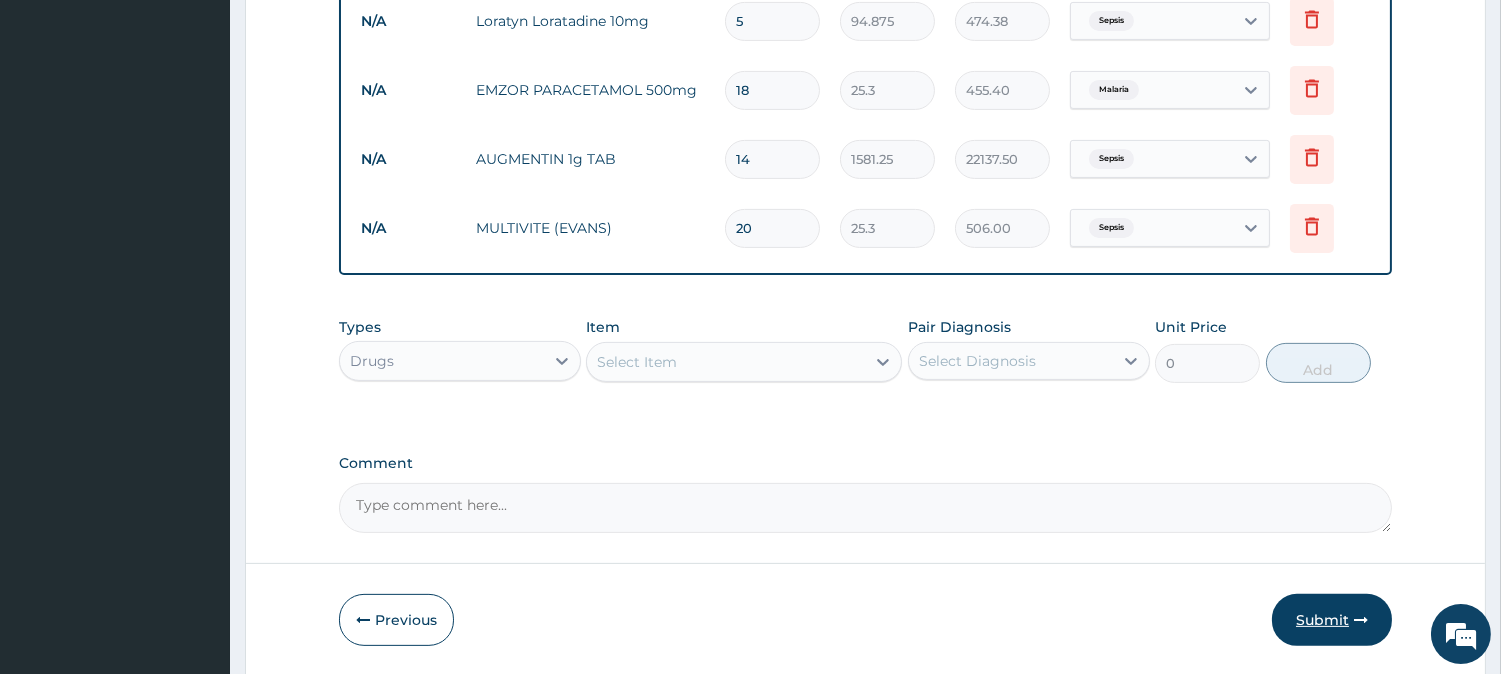 type on "20" 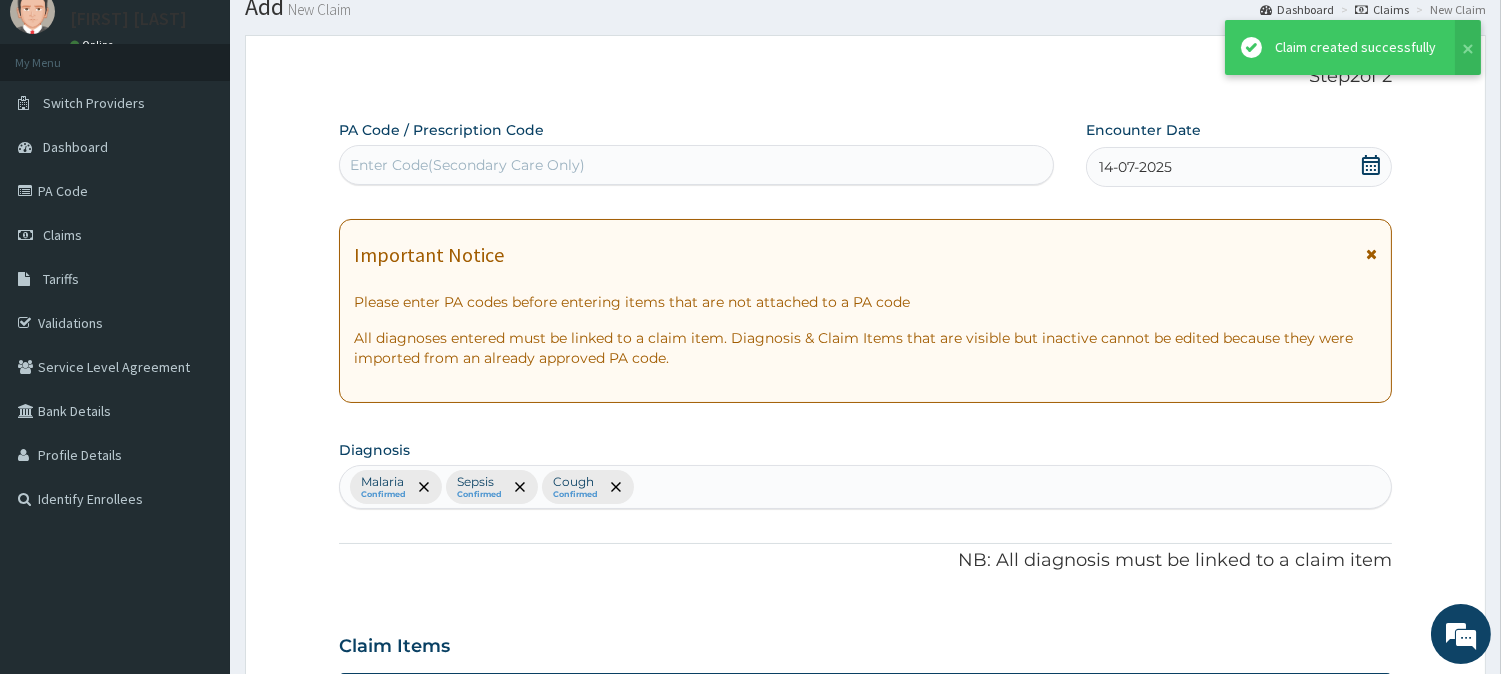 scroll, scrollTop: 1167, scrollLeft: 0, axis: vertical 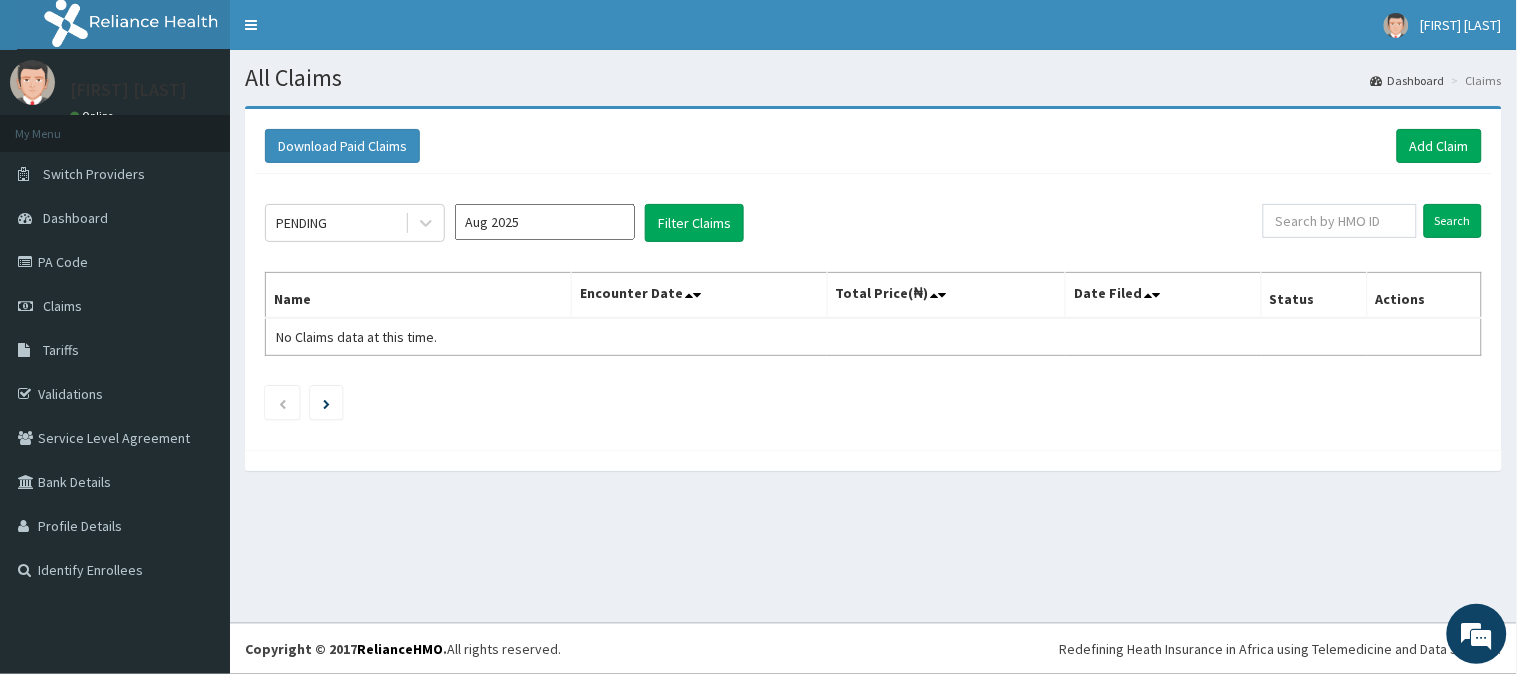 click on "Download Paid Claims Add Claim" at bounding box center [873, 146] 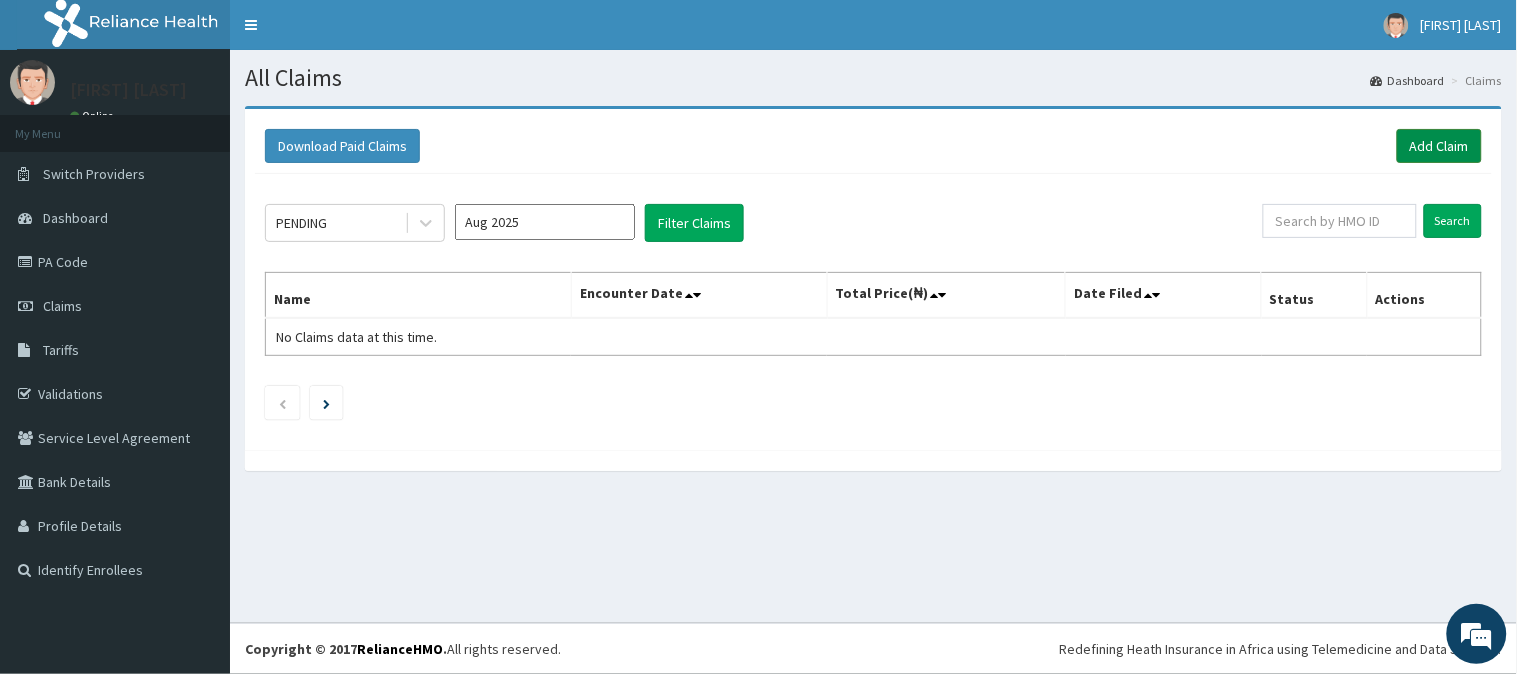 click on "Add Claim" at bounding box center [1439, 146] 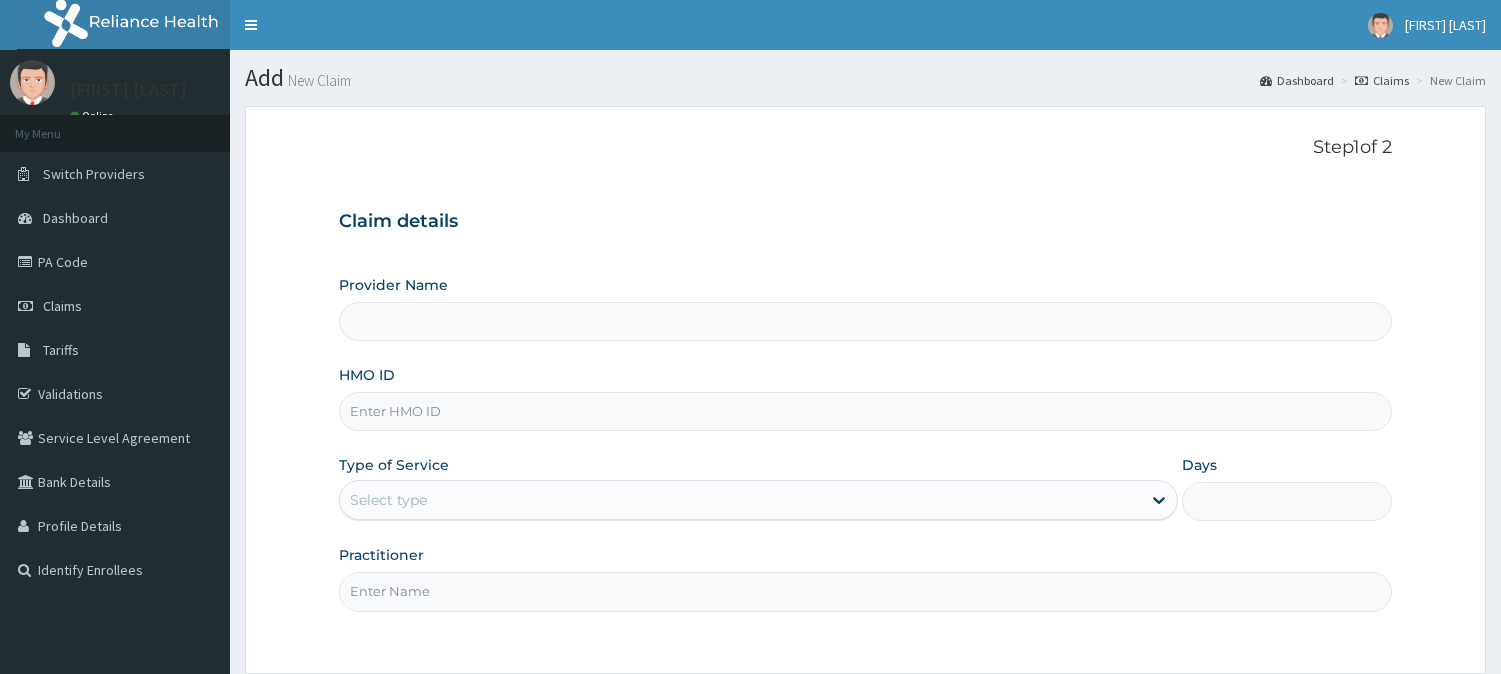 scroll, scrollTop: 0, scrollLeft: 0, axis: both 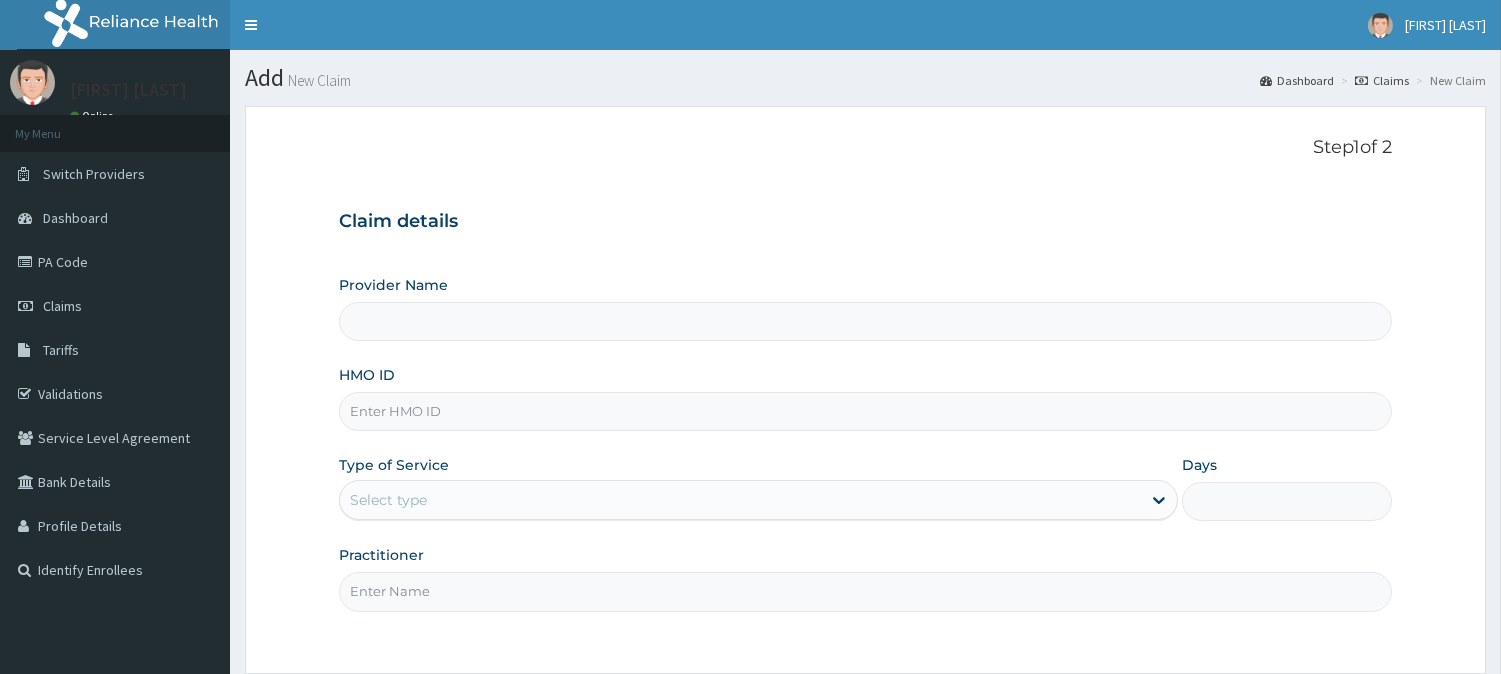 click on "HMO ID" at bounding box center [865, 411] 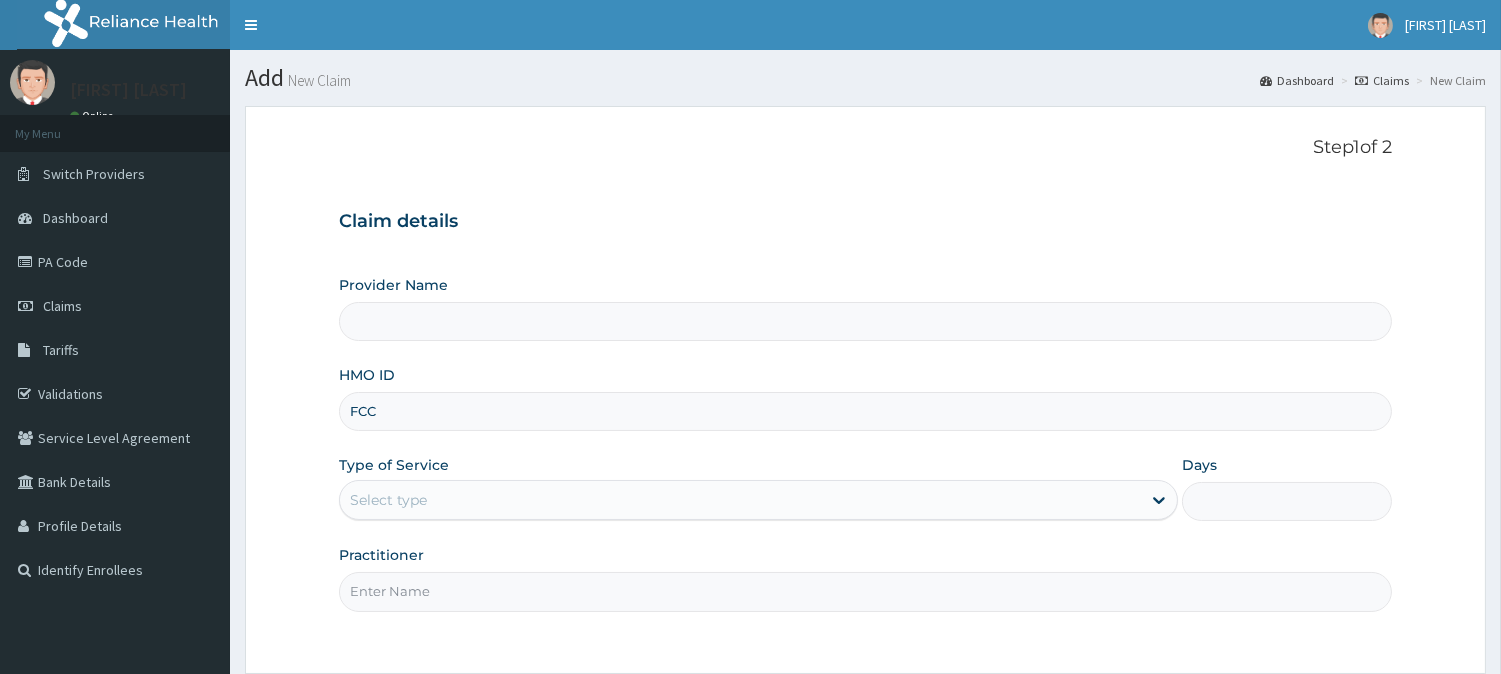 type on "FCC/13569/B" 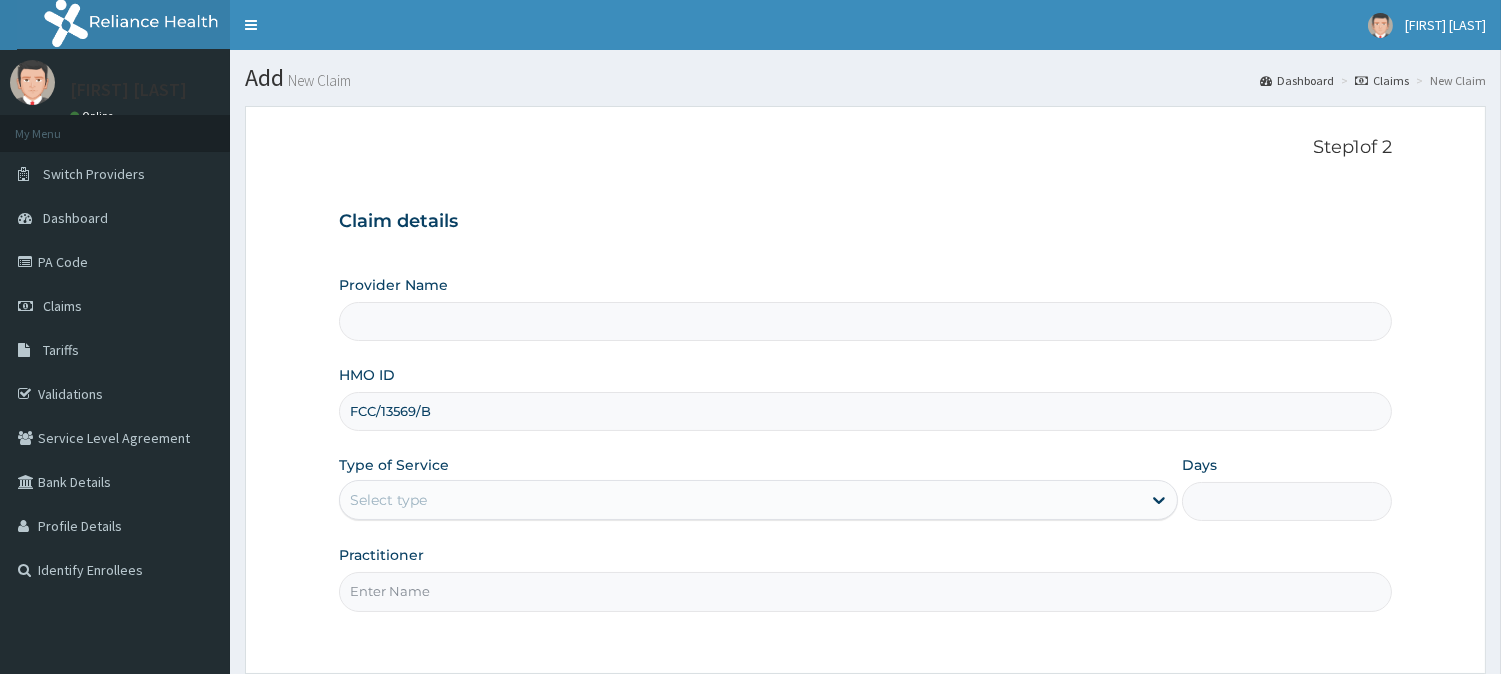 type on "Vigor Hospitals" 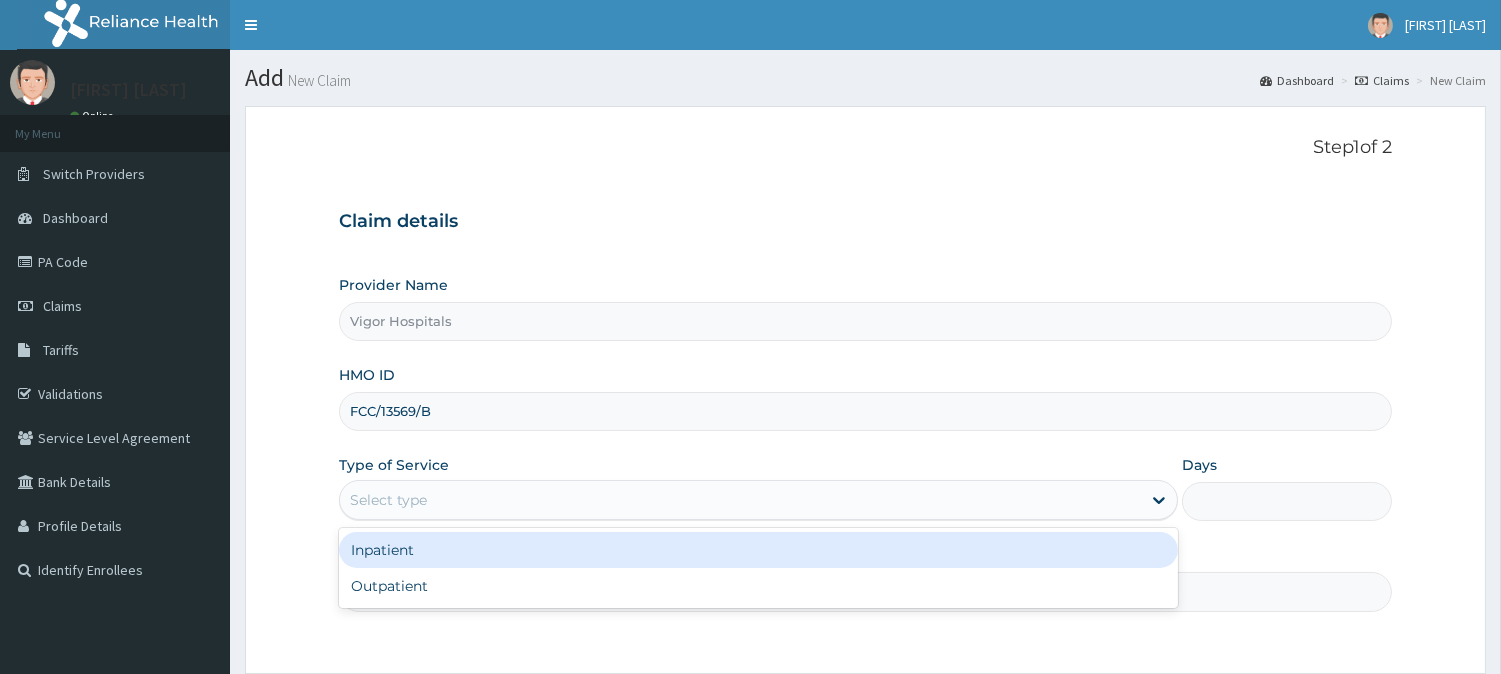 click on "Select type" at bounding box center (740, 500) 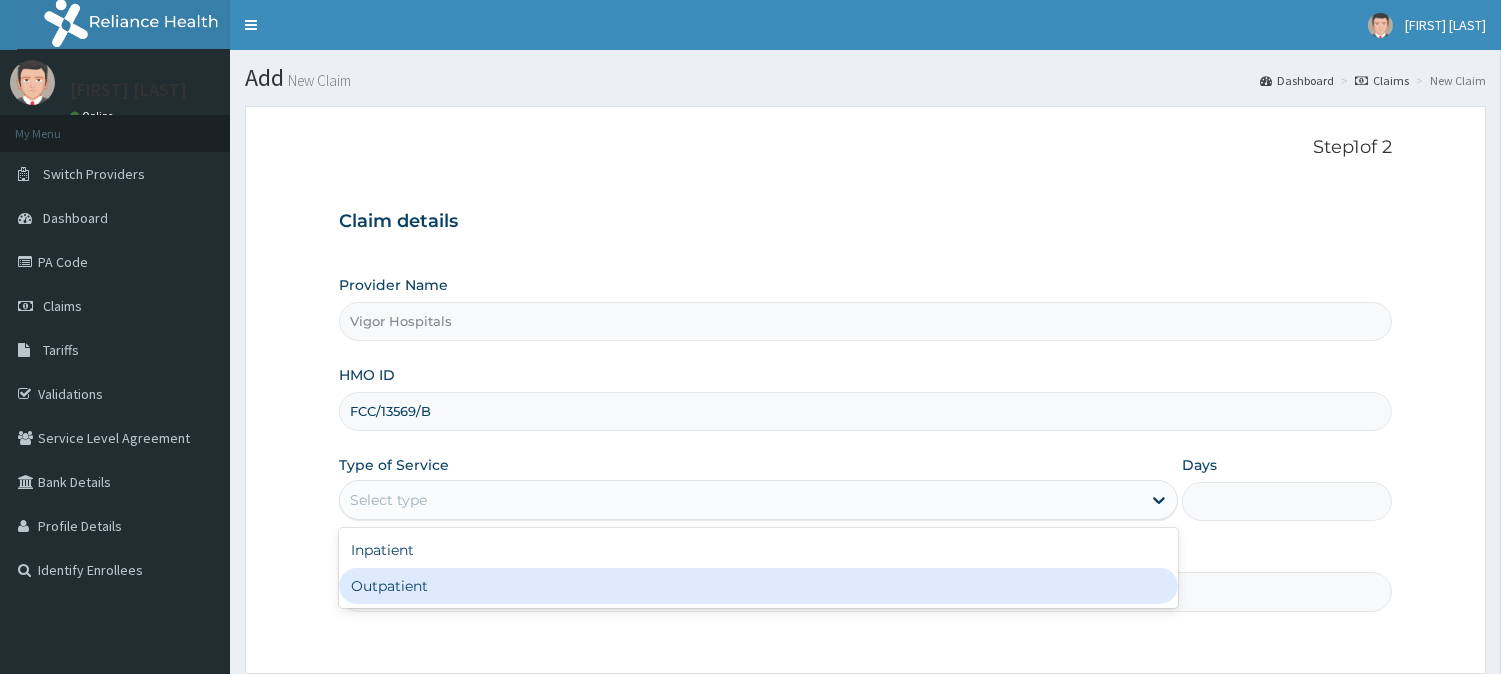 click on "Outpatient" at bounding box center [758, 586] 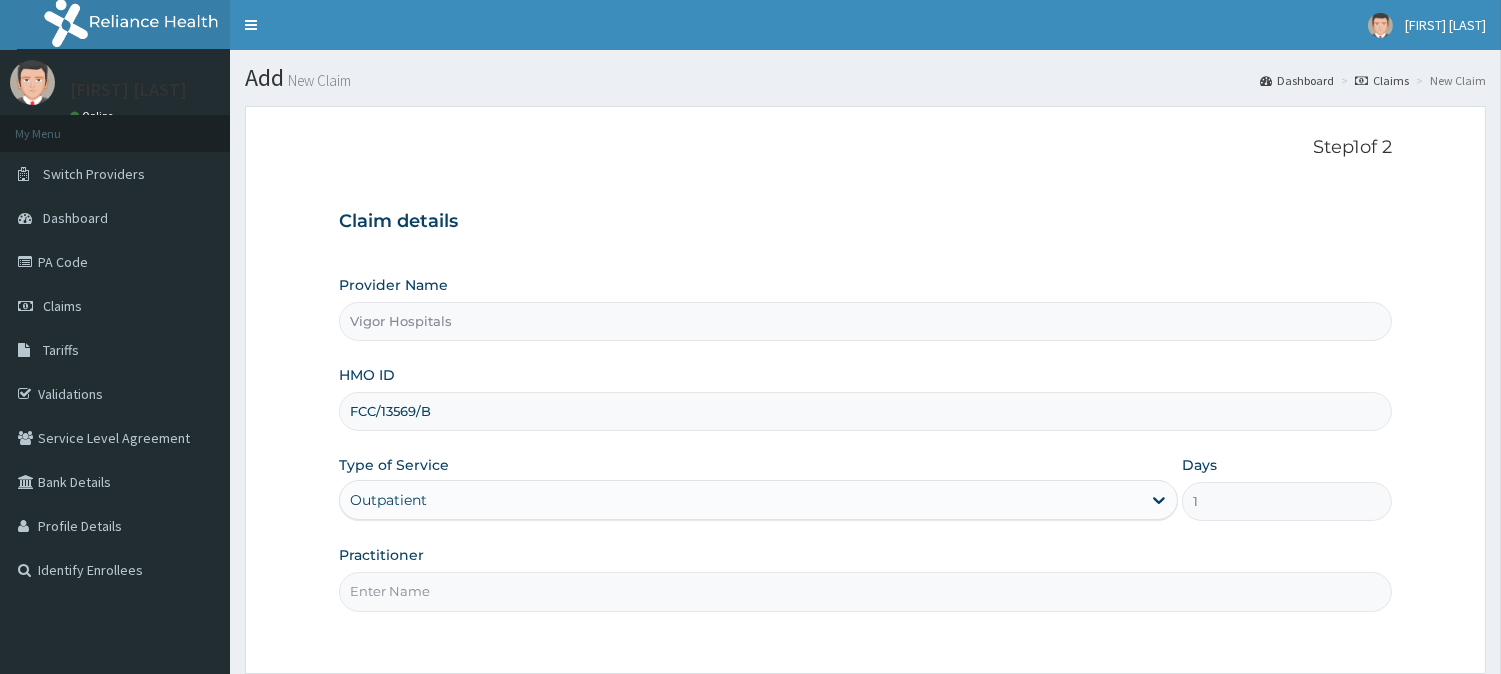 click on "Practitioner" at bounding box center (865, 591) 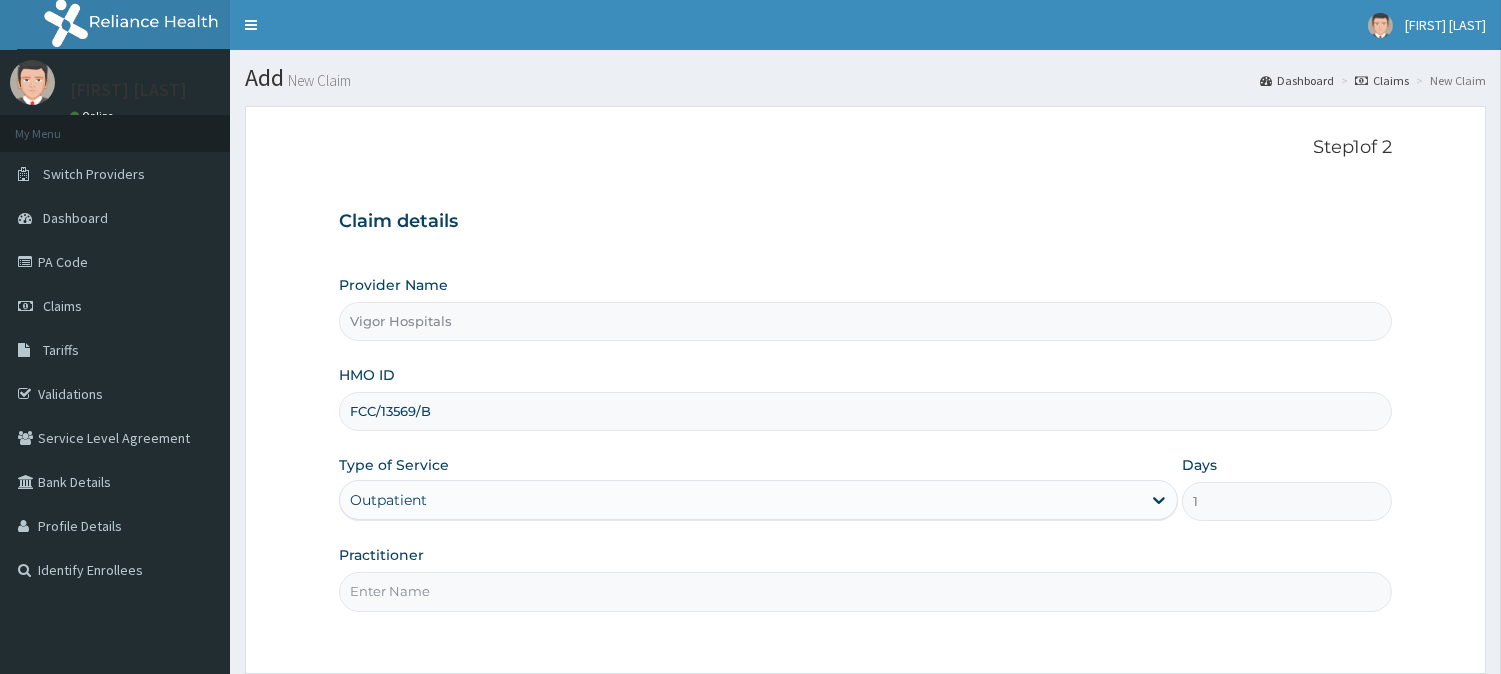 type on "[FIRST] [LAST]" 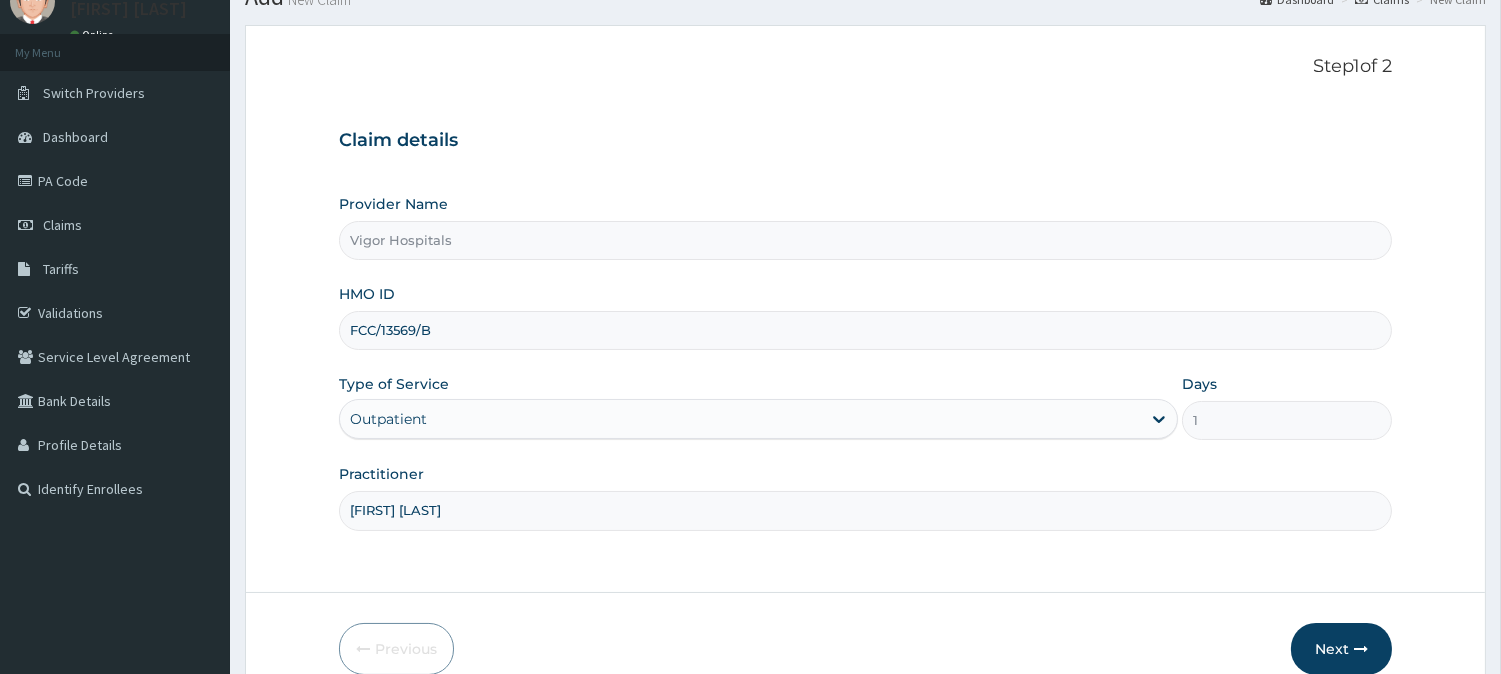 scroll, scrollTop: 178, scrollLeft: 0, axis: vertical 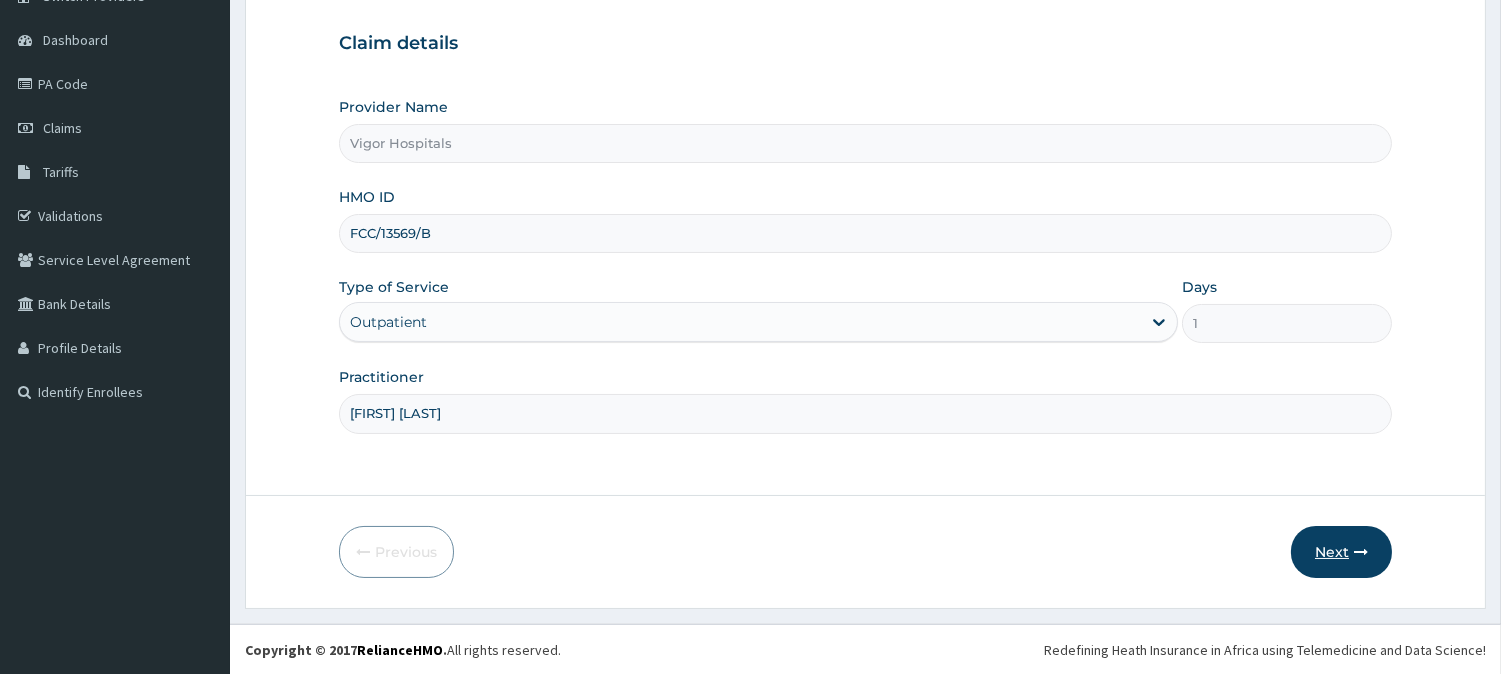 click on "Next" at bounding box center (1341, 552) 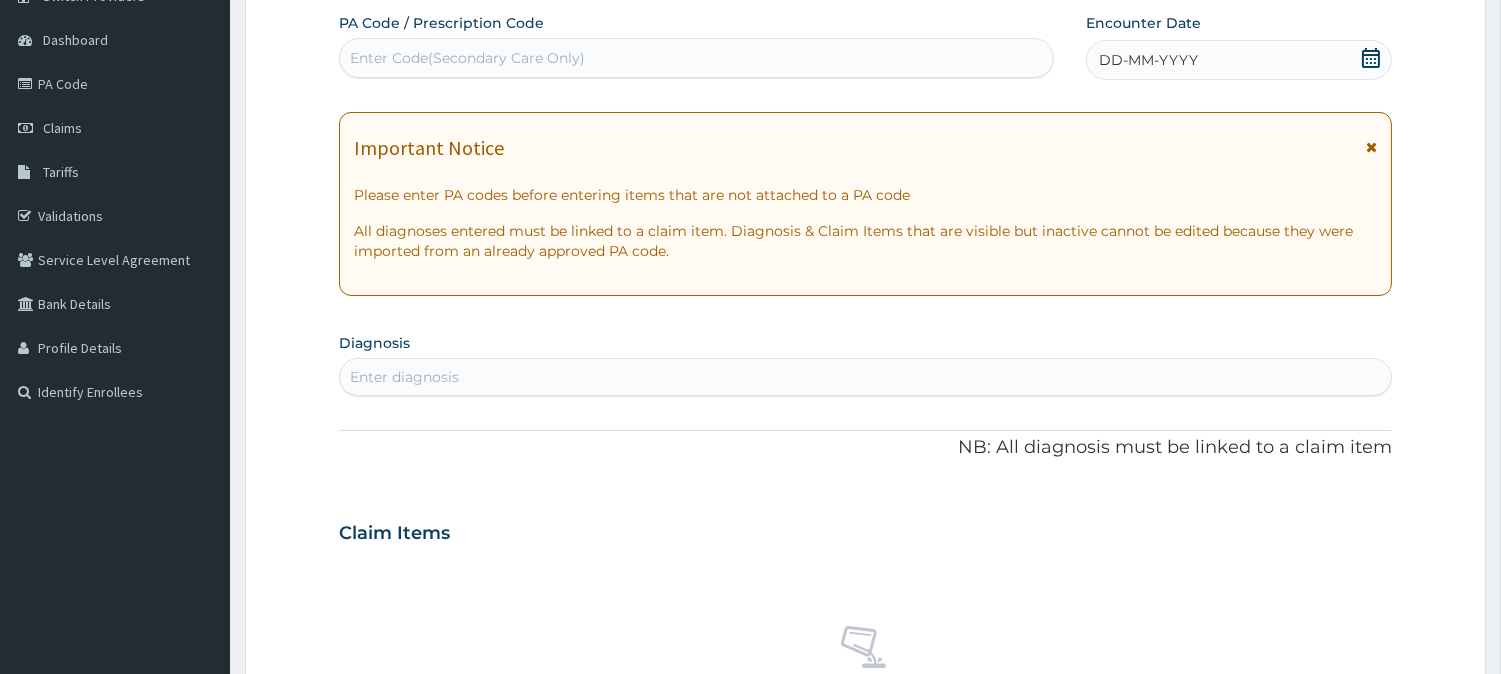 click on "DD-MM-YYYY" at bounding box center (1239, 60) 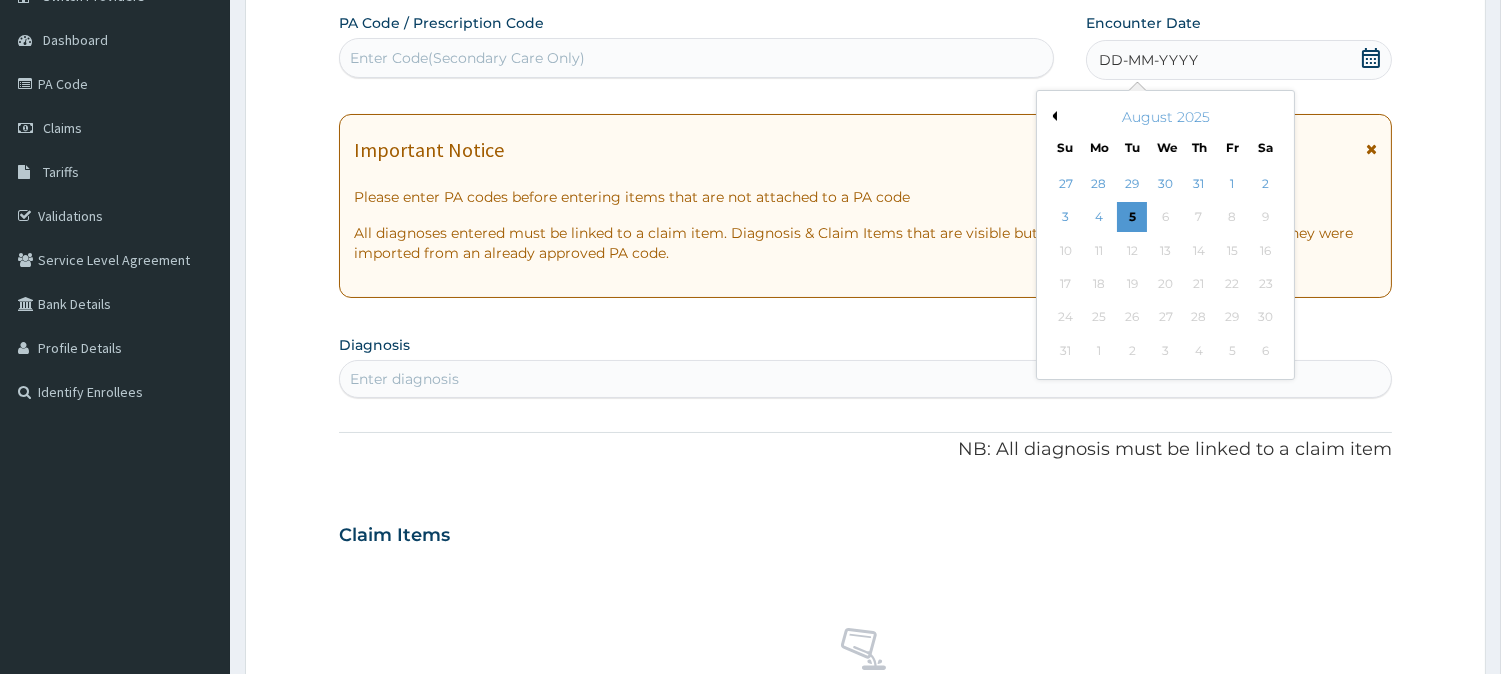 click on "Previous Month" at bounding box center (1052, 116) 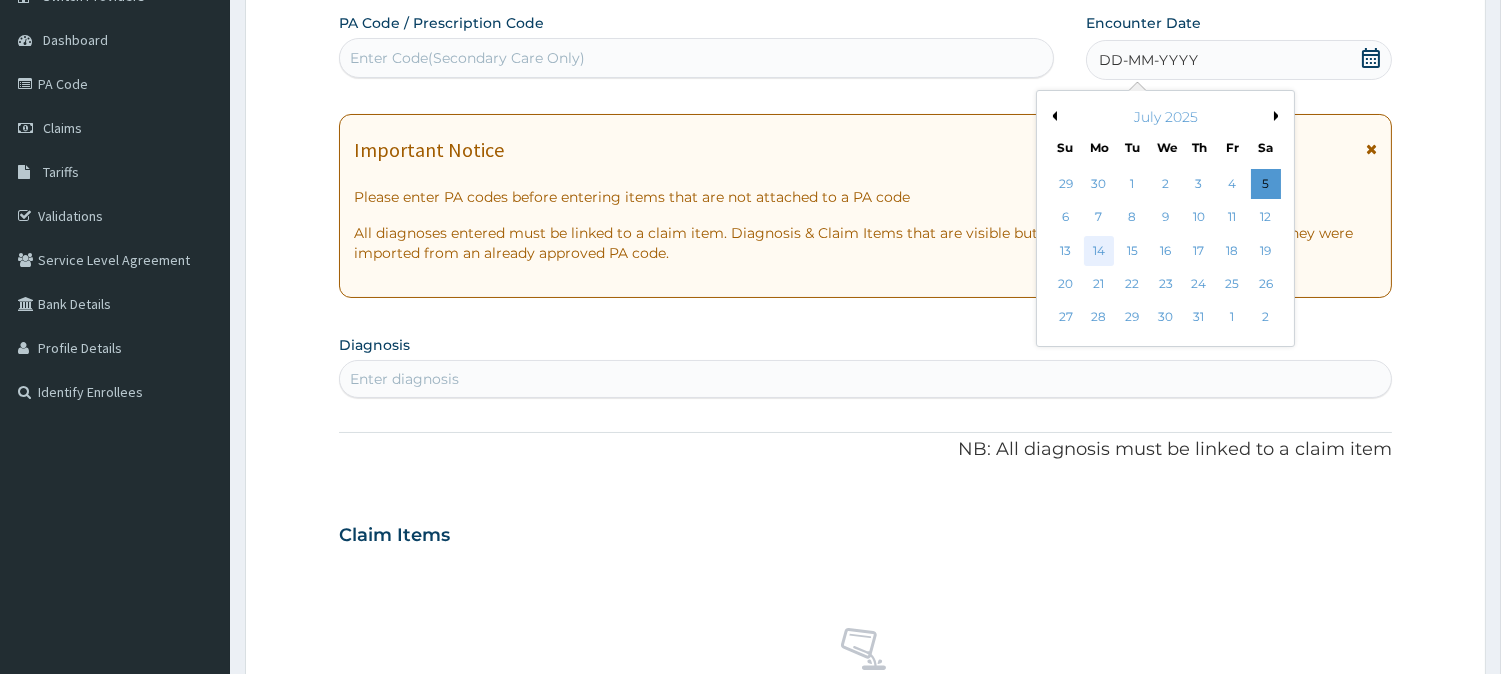 click on "14" at bounding box center (1099, 251) 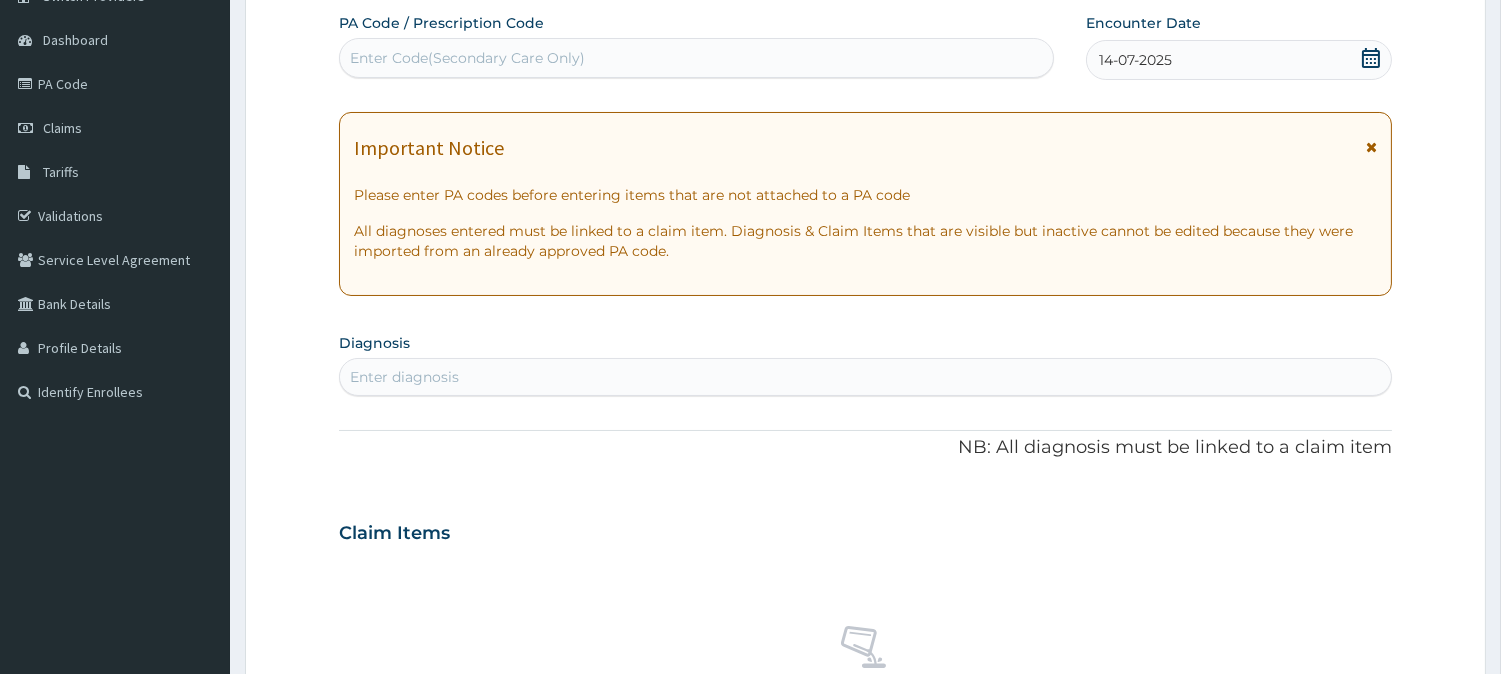 click on "Diagnosis Enter diagnosis" at bounding box center [865, 362] 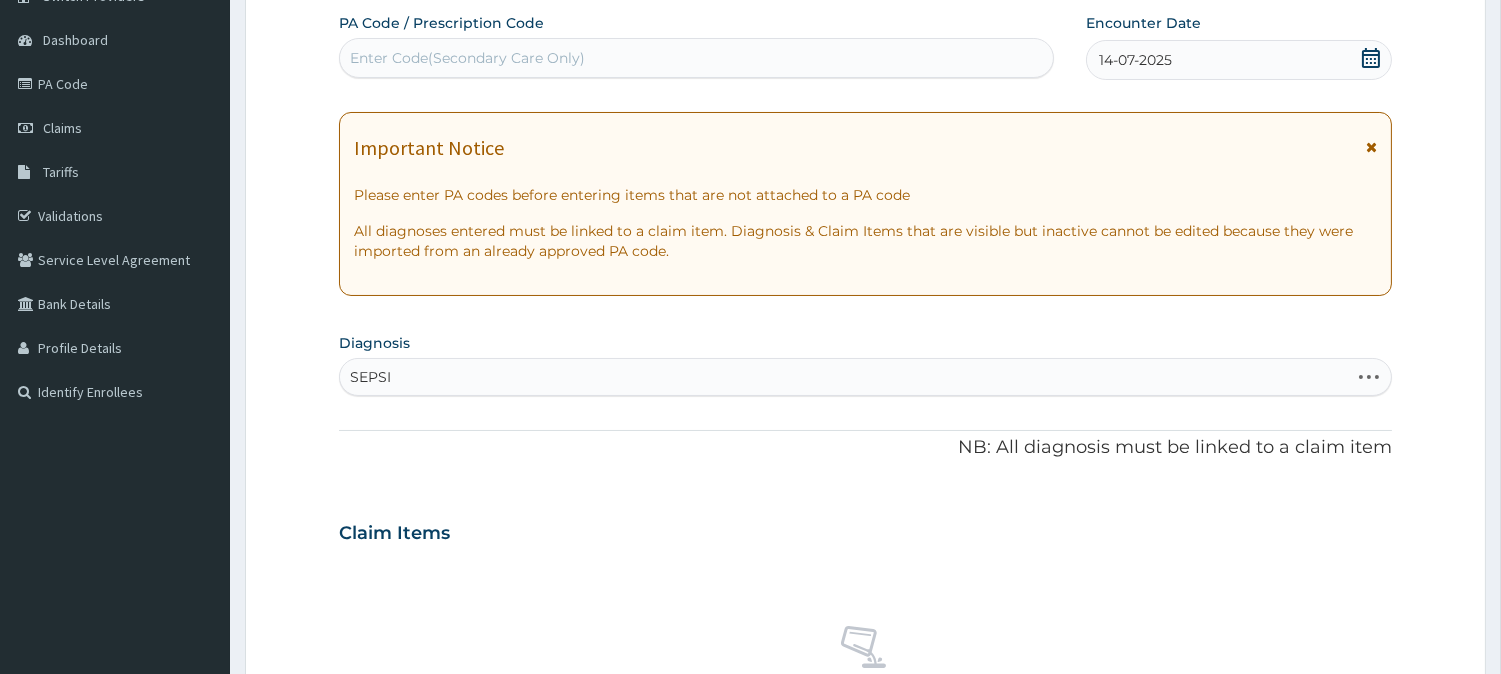 type on "SEPSIS" 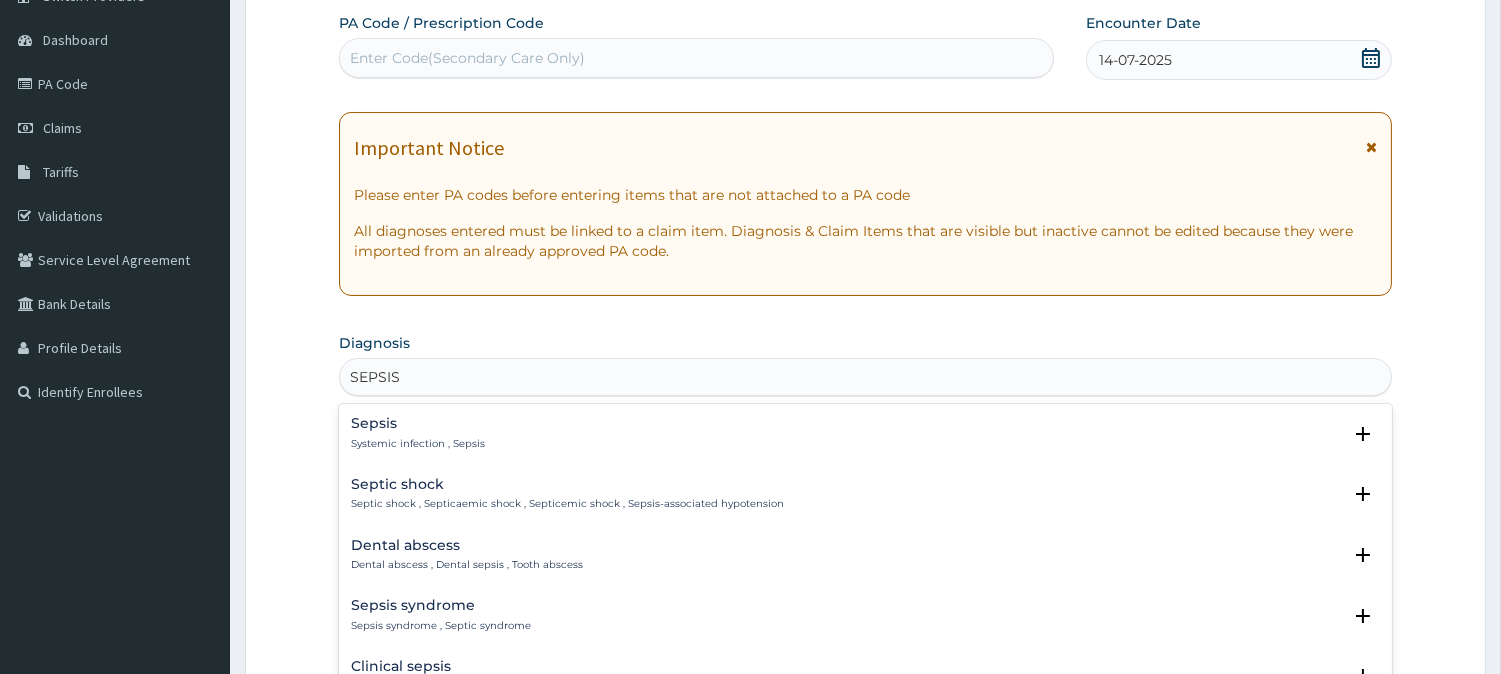 click on "Systemic infection , Sepsis" at bounding box center (418, 444) 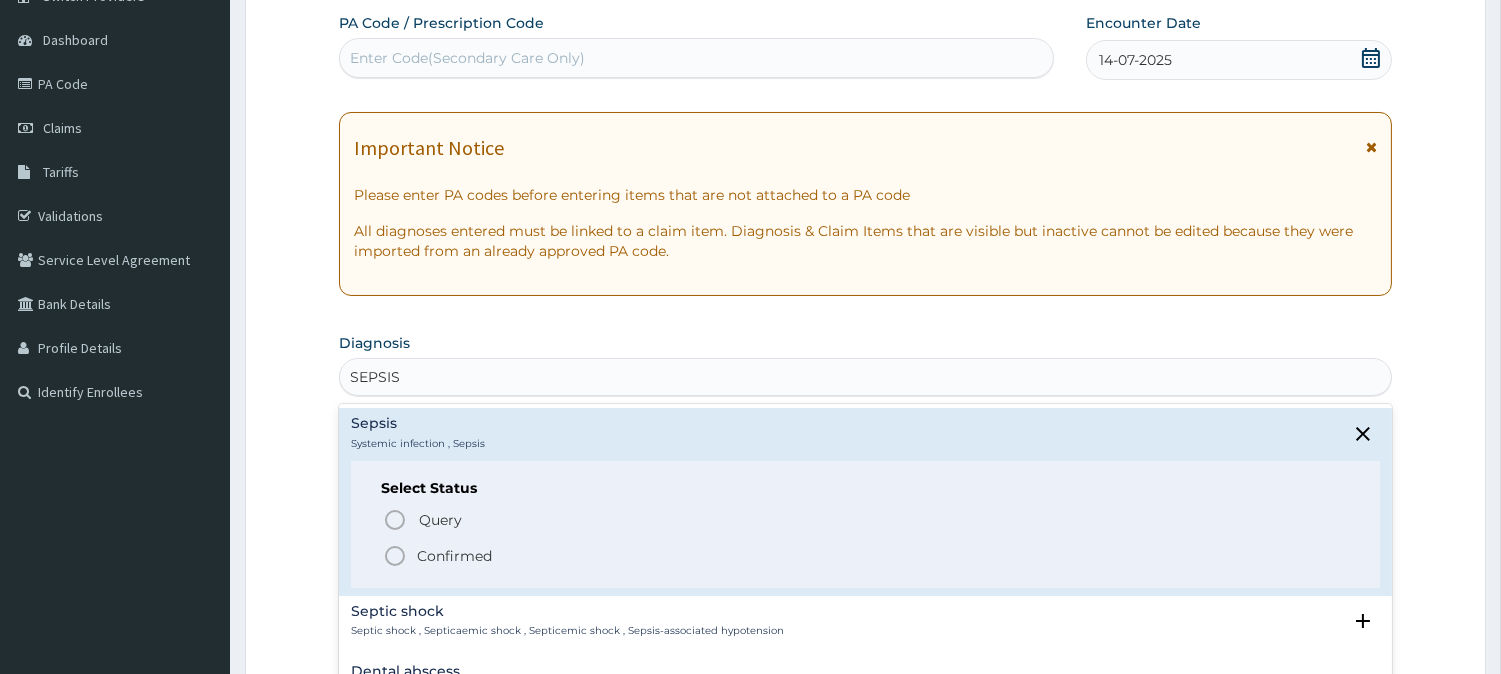 click 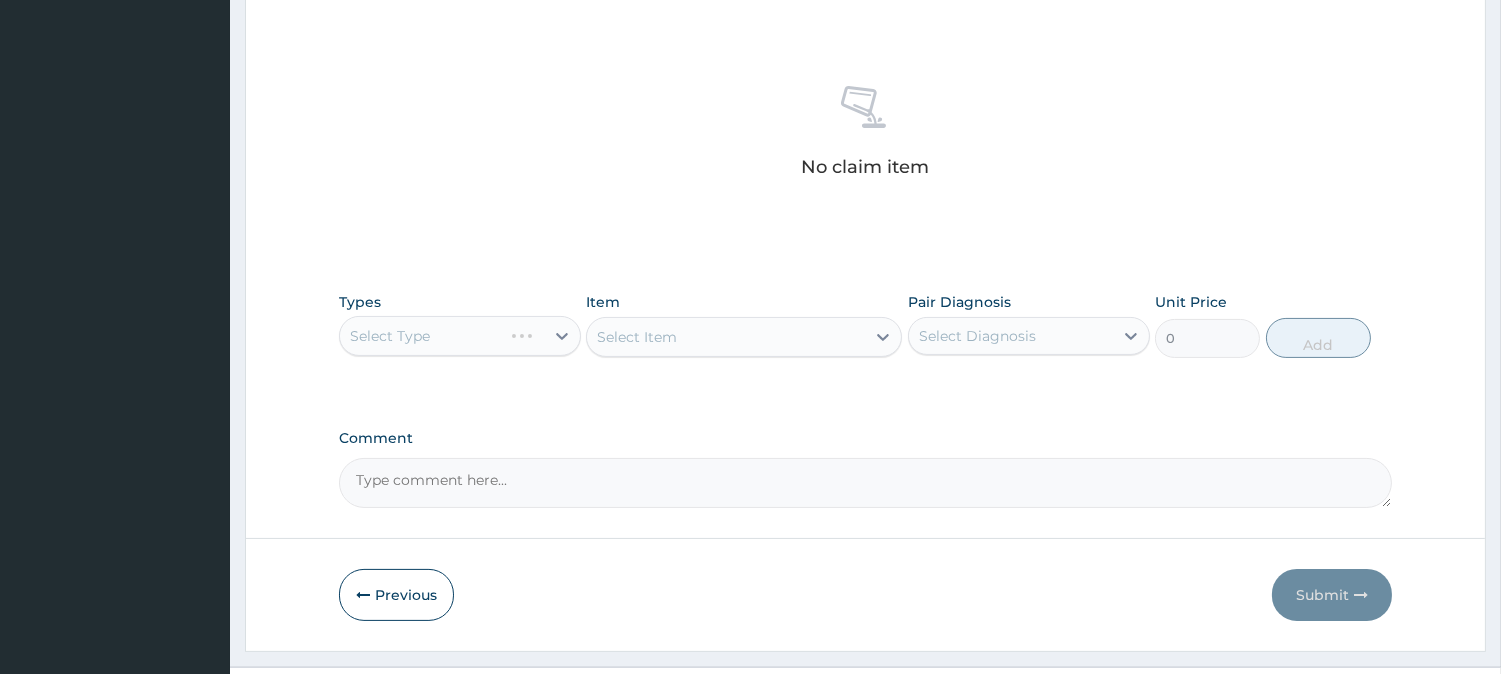 scroll, scrollTop: 734, scrollLeft: 0, axis: vertical 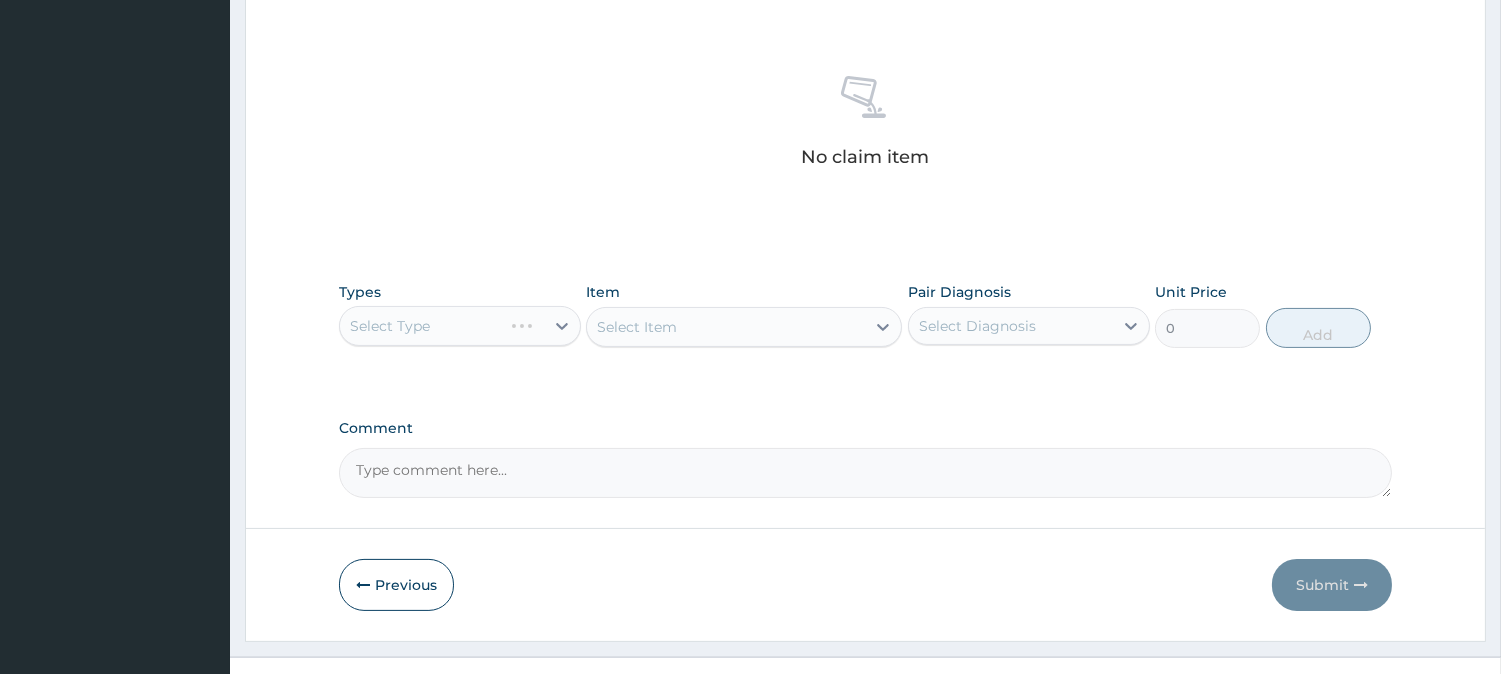 click on "Select Item" at bounding box center (744, 327) 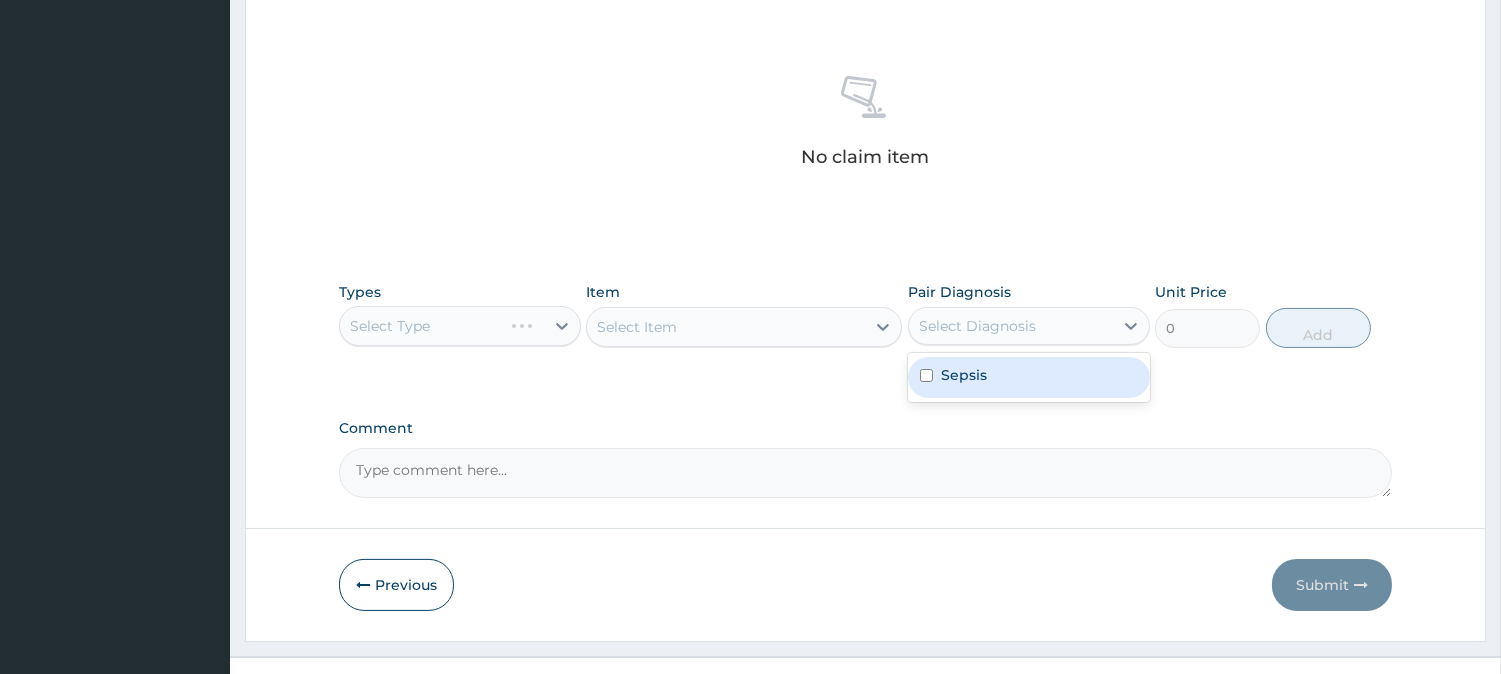 drag, startPoint x: 973, startPoint y: 382, endPoint x: 756, endPoint y: 390, distance: 217.14742 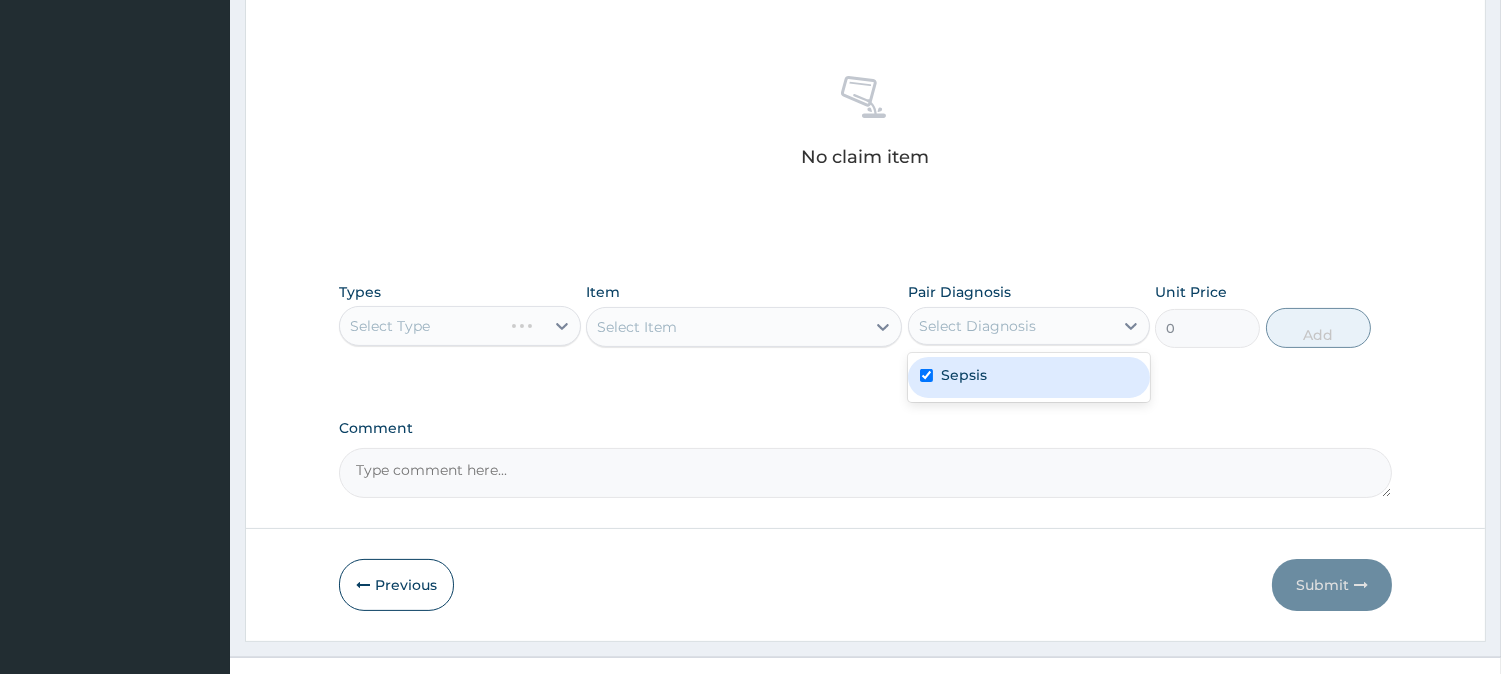 checkbox on "true" 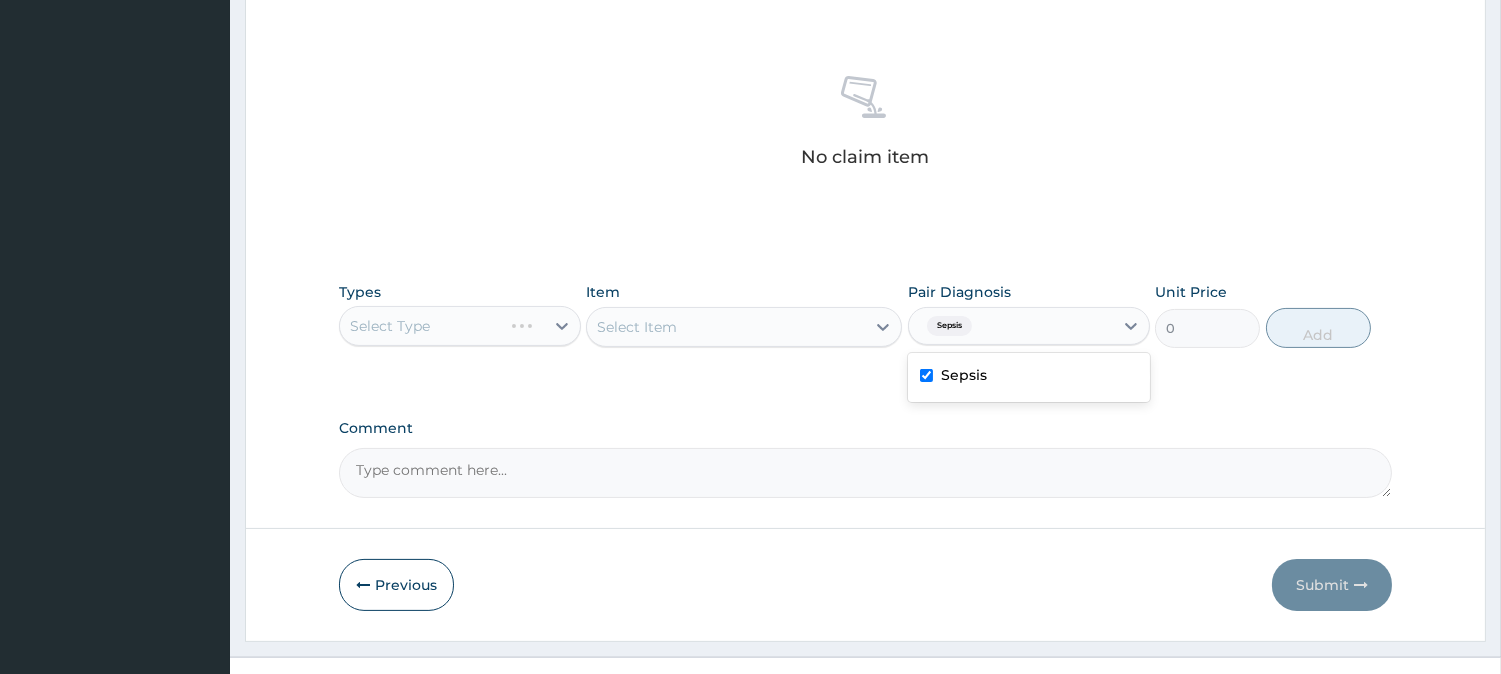 click on "Select Type" at bounding box center [460, 326] 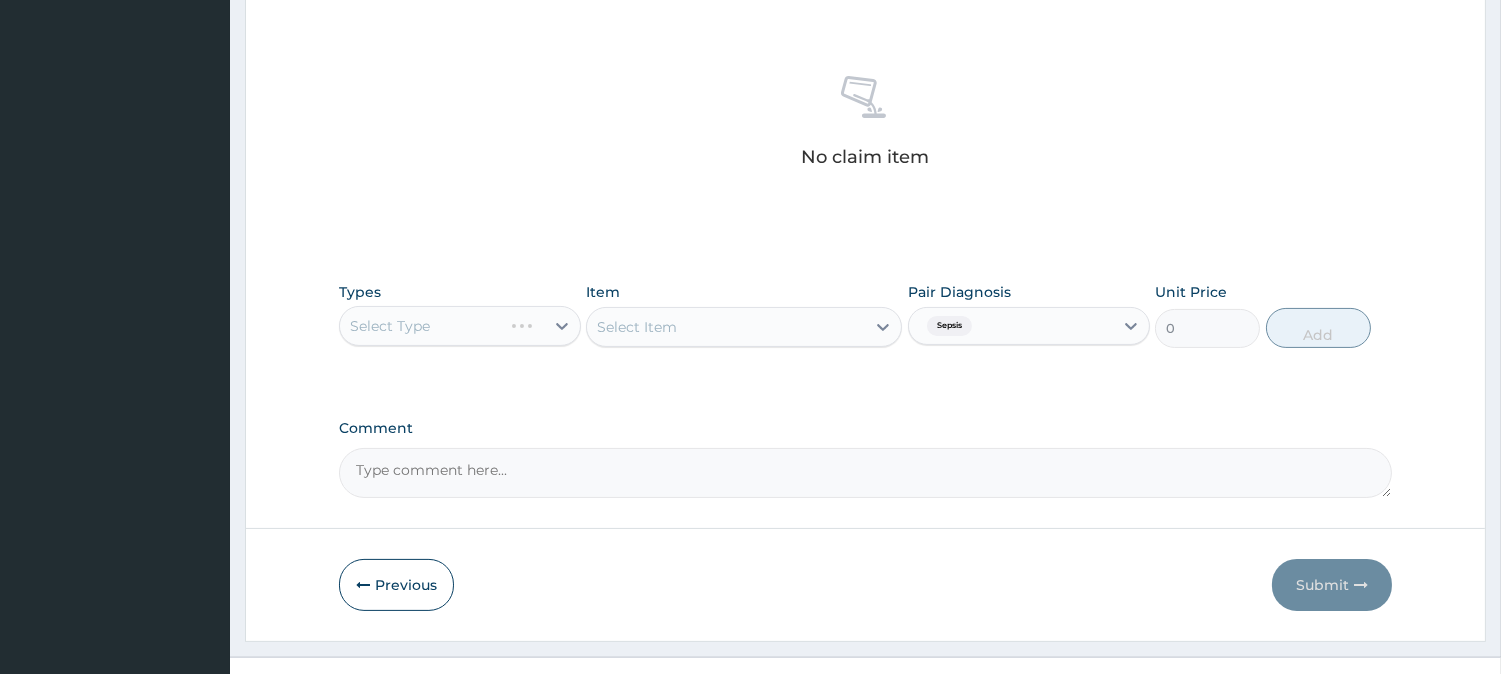 click on "Select Item" at bounding box center (744, 327) 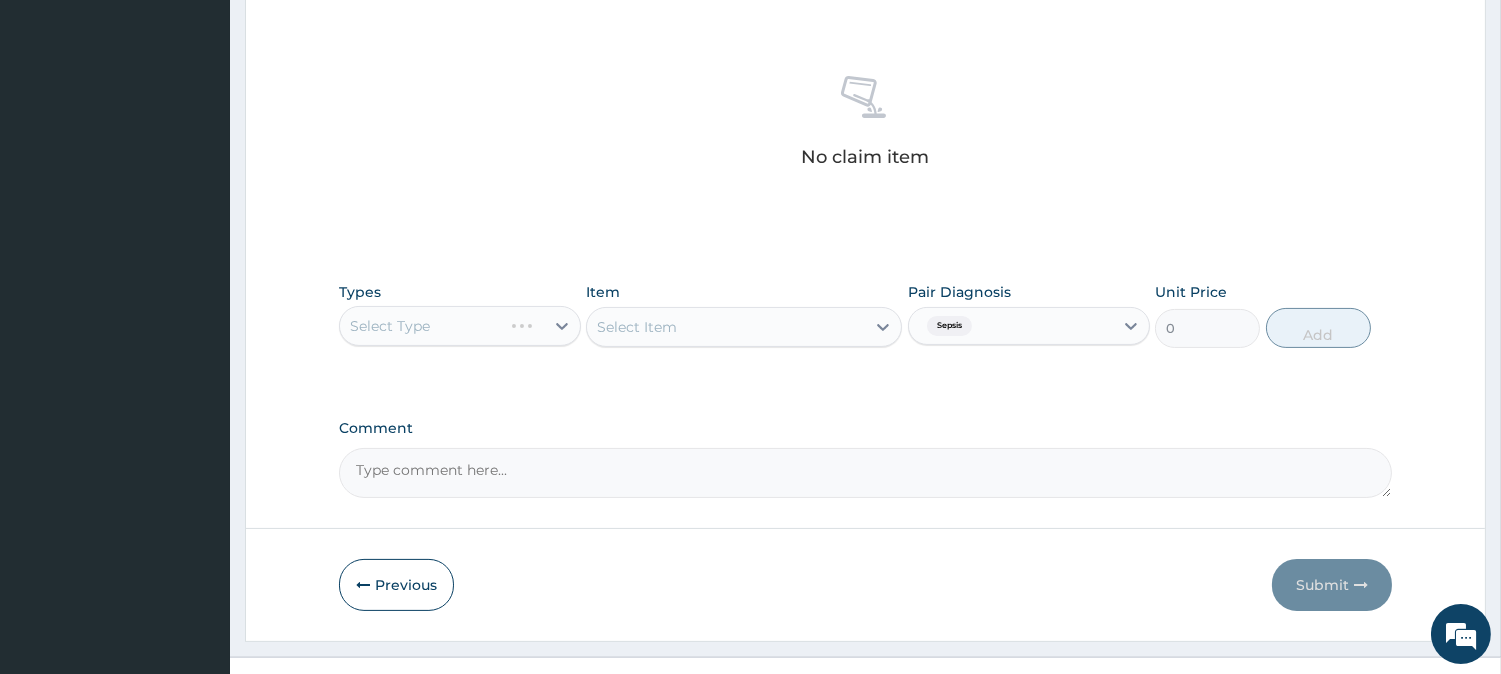 scroll, scrollTop: 0, scrollLeft: 0, axis: both 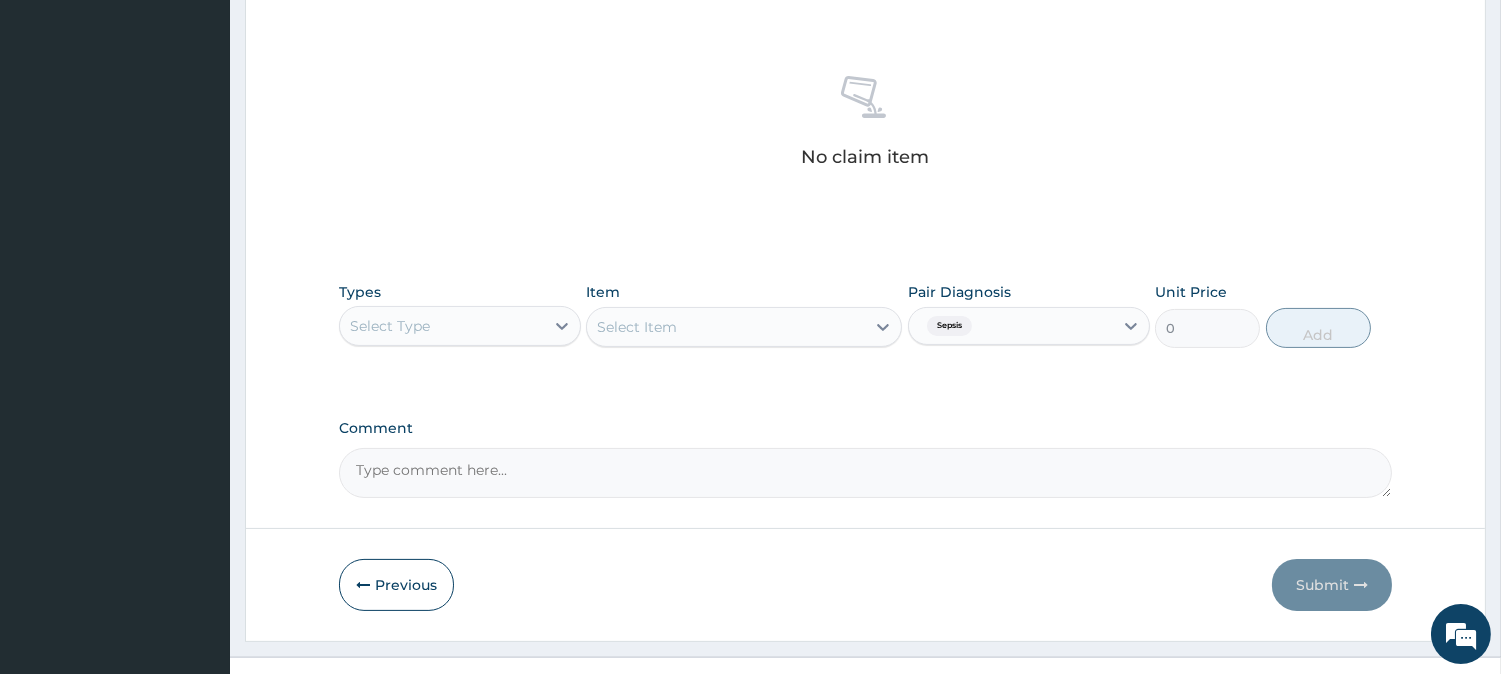 drag, startPoint x: 866, startPoint y: 333, endPoint x: 881, endPoint y: 314, distance: 24.207438 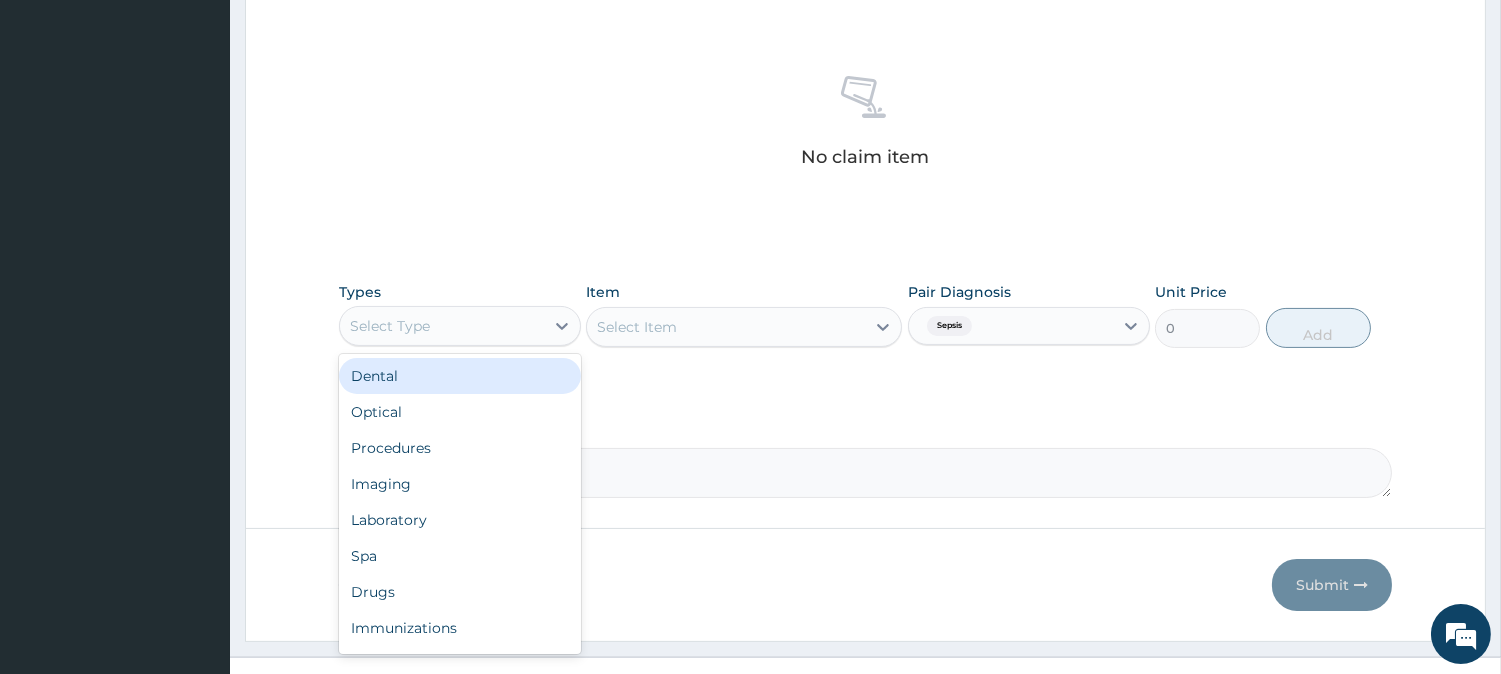 click on "Select Type" at bounding box center (442, 326) 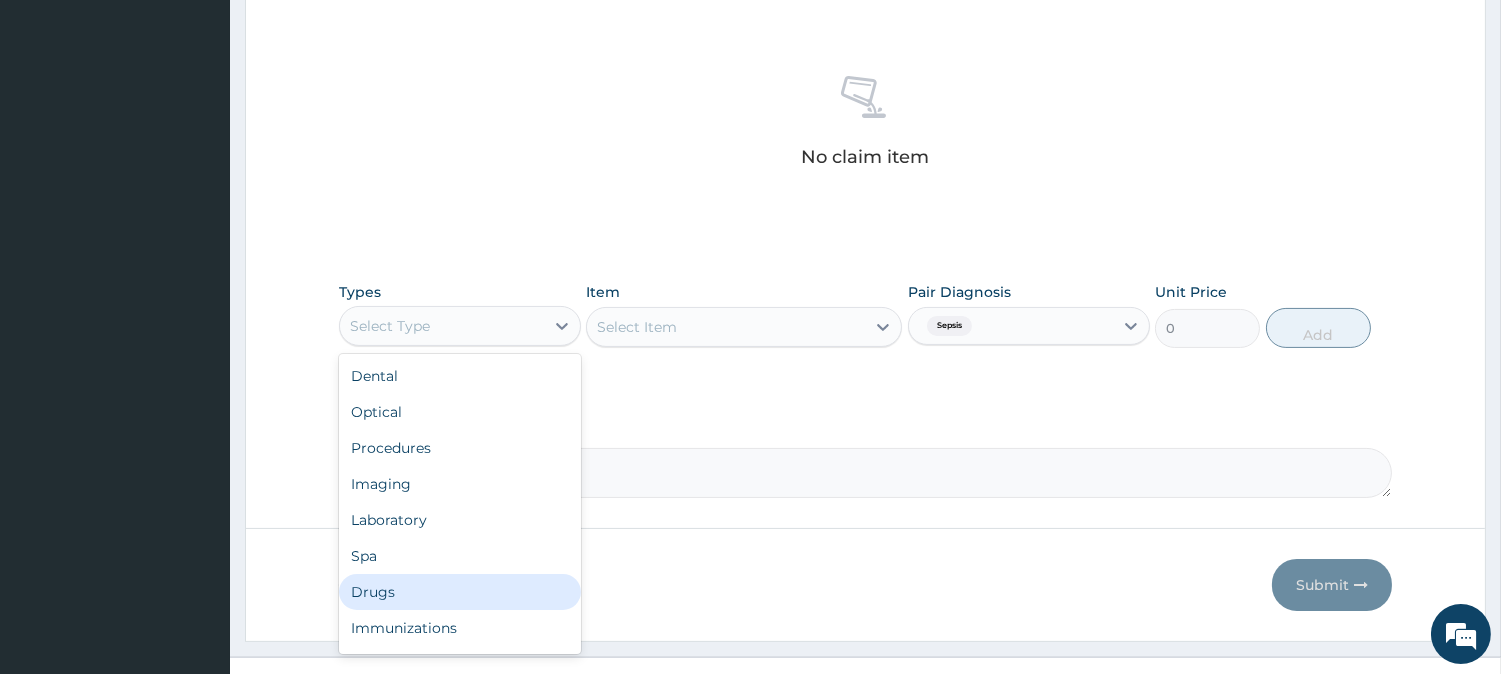 drag, startPoint x: 492, startPoint y: 434, endPoint x: 468, endPoint y: 591, distance: 158.8238 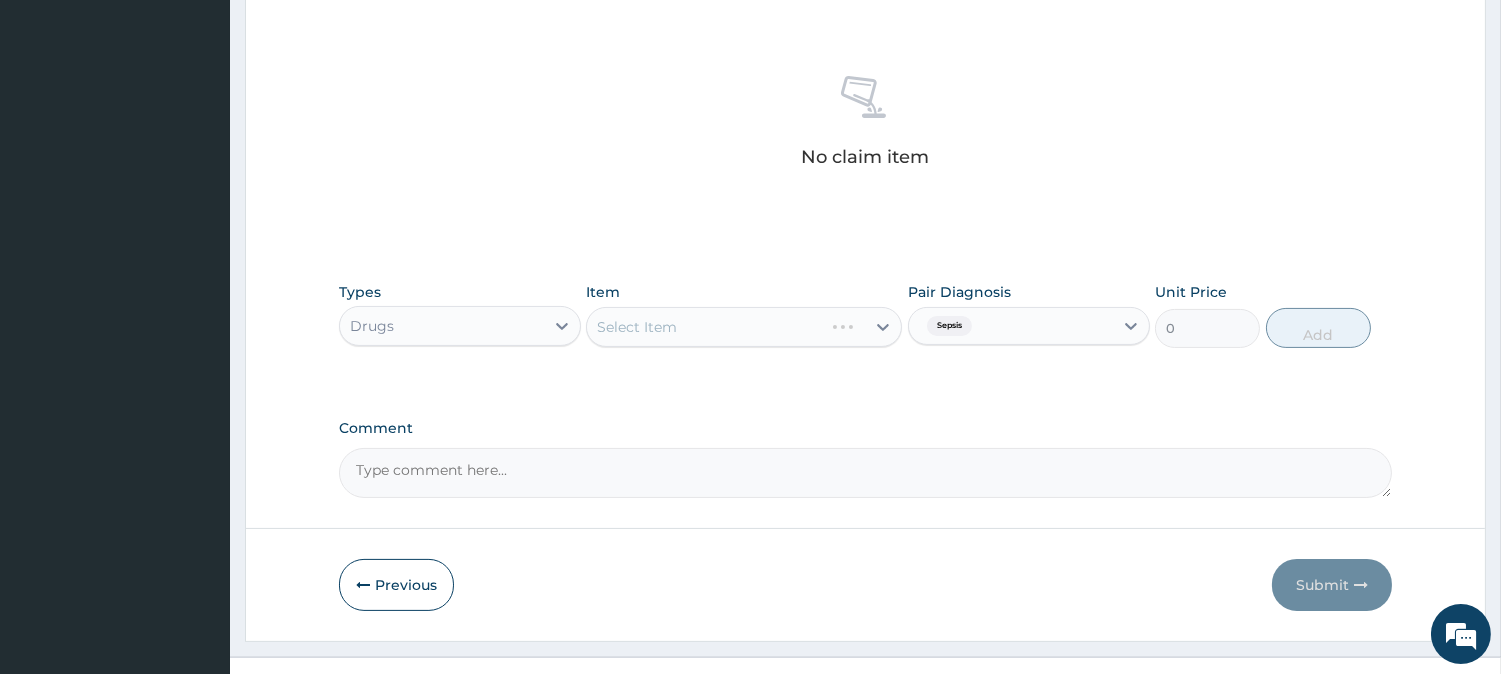 click on "Select Item" at bounding box center (744, 327) 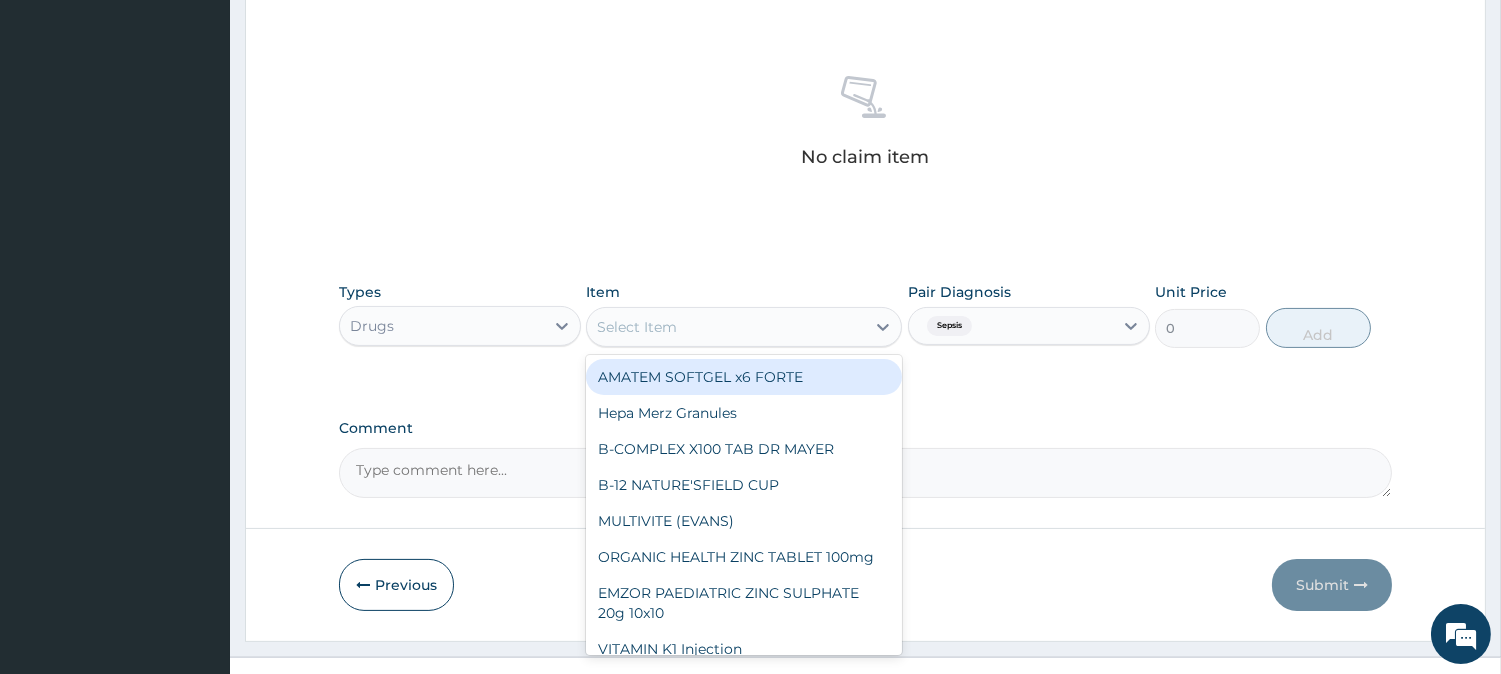 click on "Select Item" at bounding box center (726, 327) 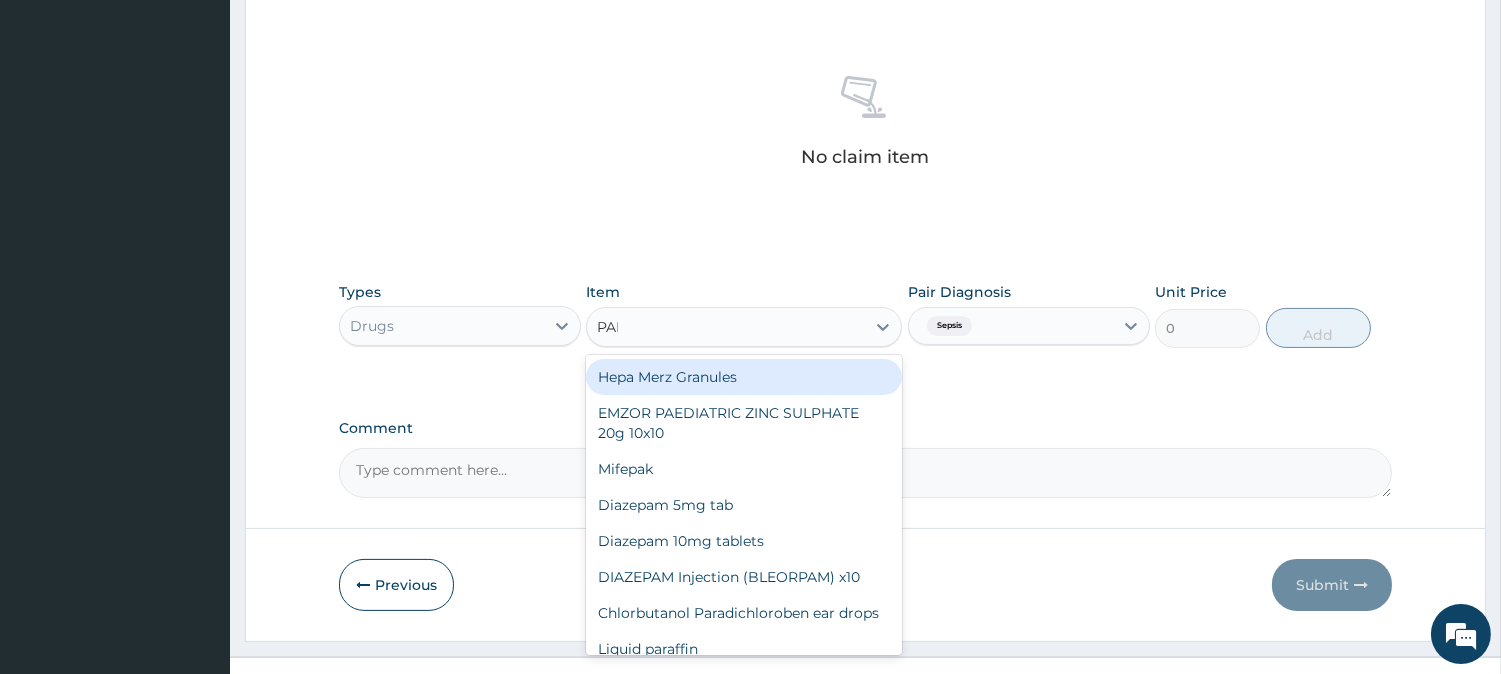 type on "PAM" 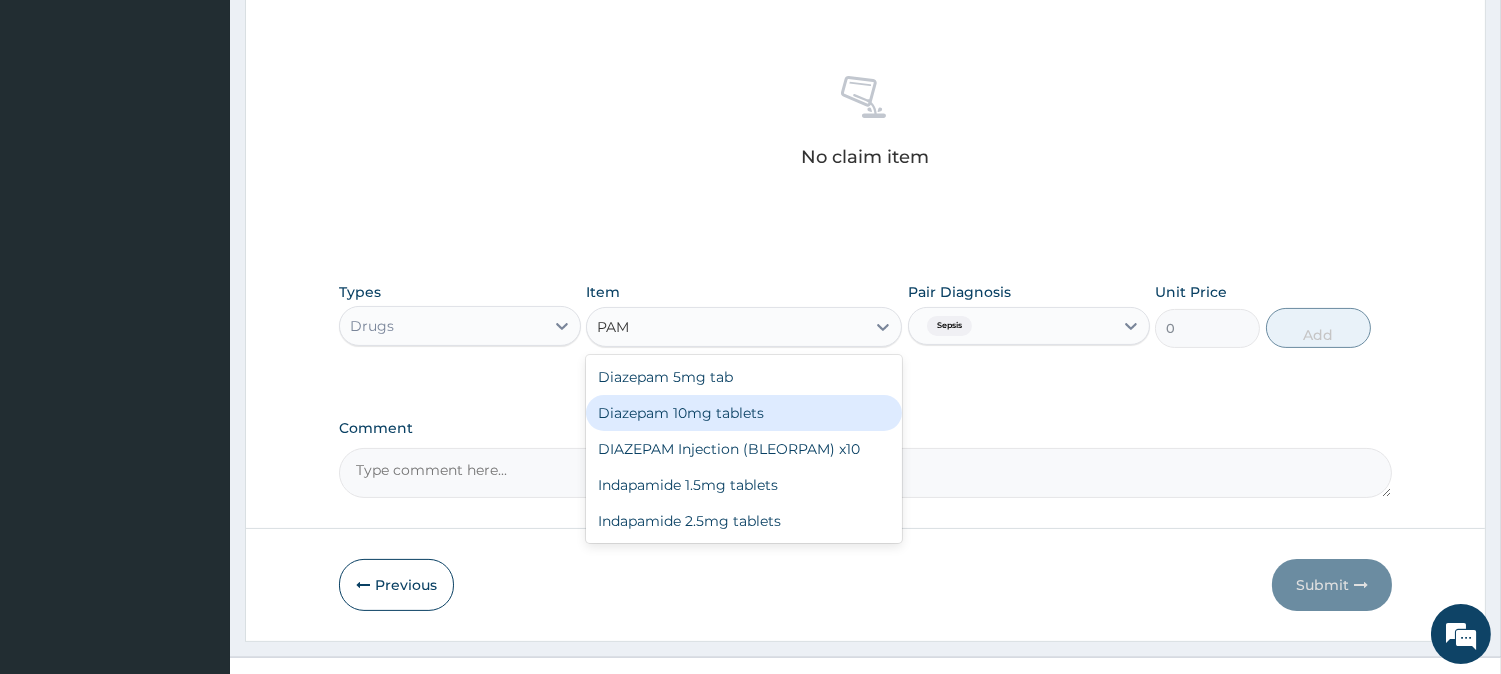 click on "Diazepam 10mg tablets" at bounding box center (744, 413) 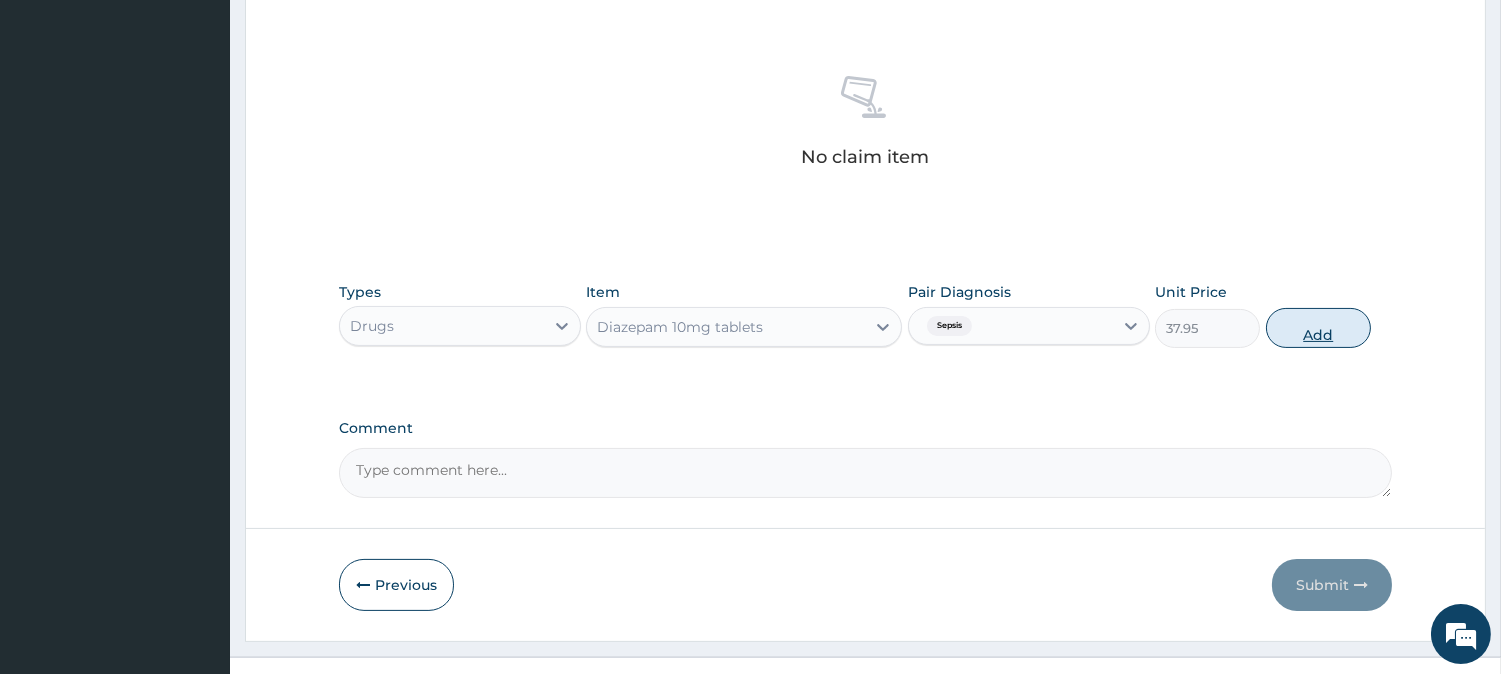 click on "Add" at bounding box center (1318, 328) 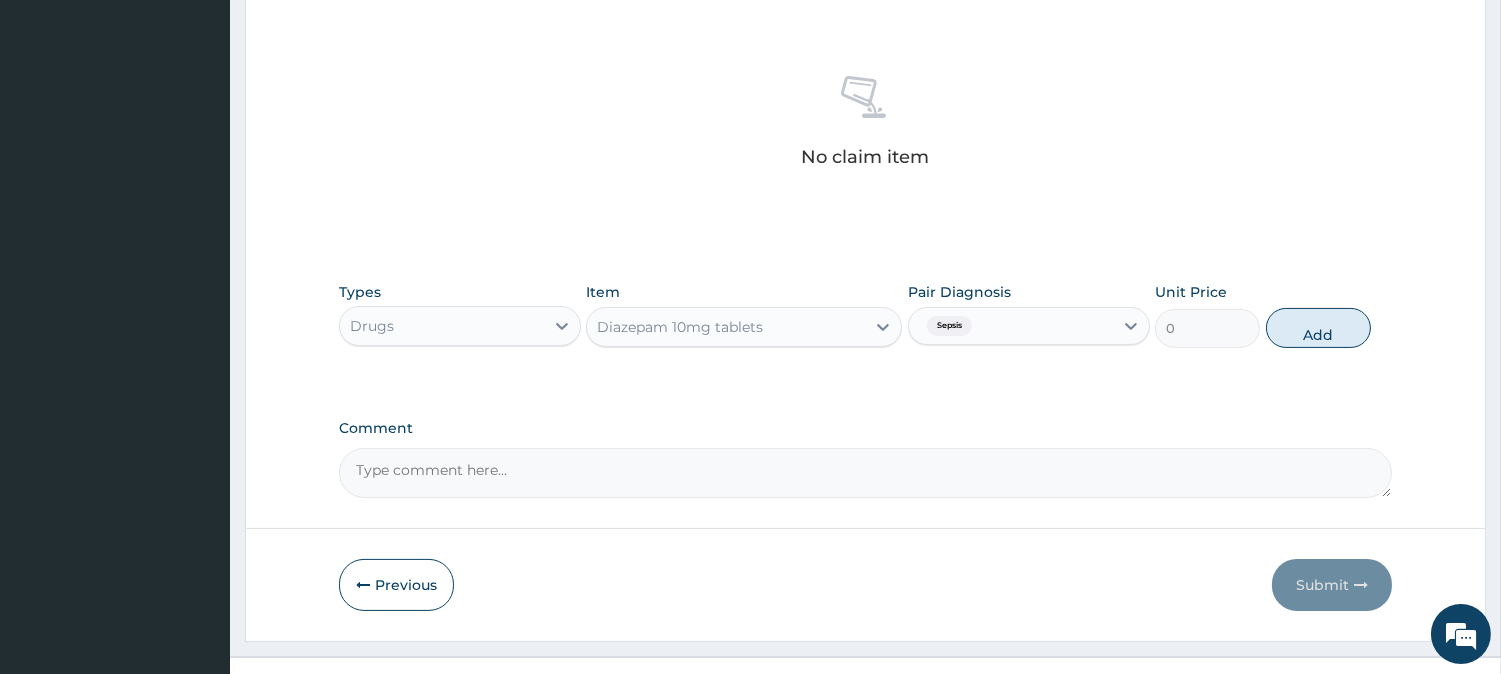 scroll, scrollTop: 671, scrollLeft: 0, axis: vertical 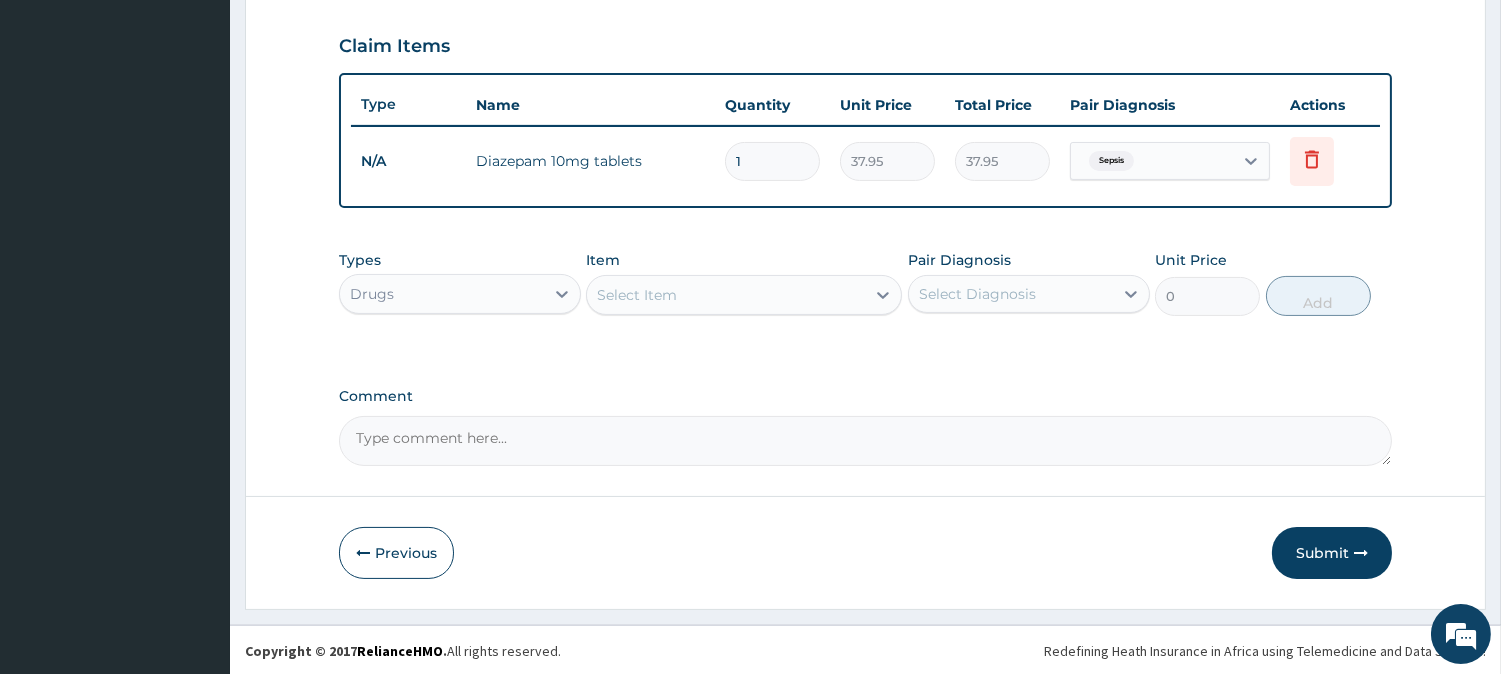type on "10" 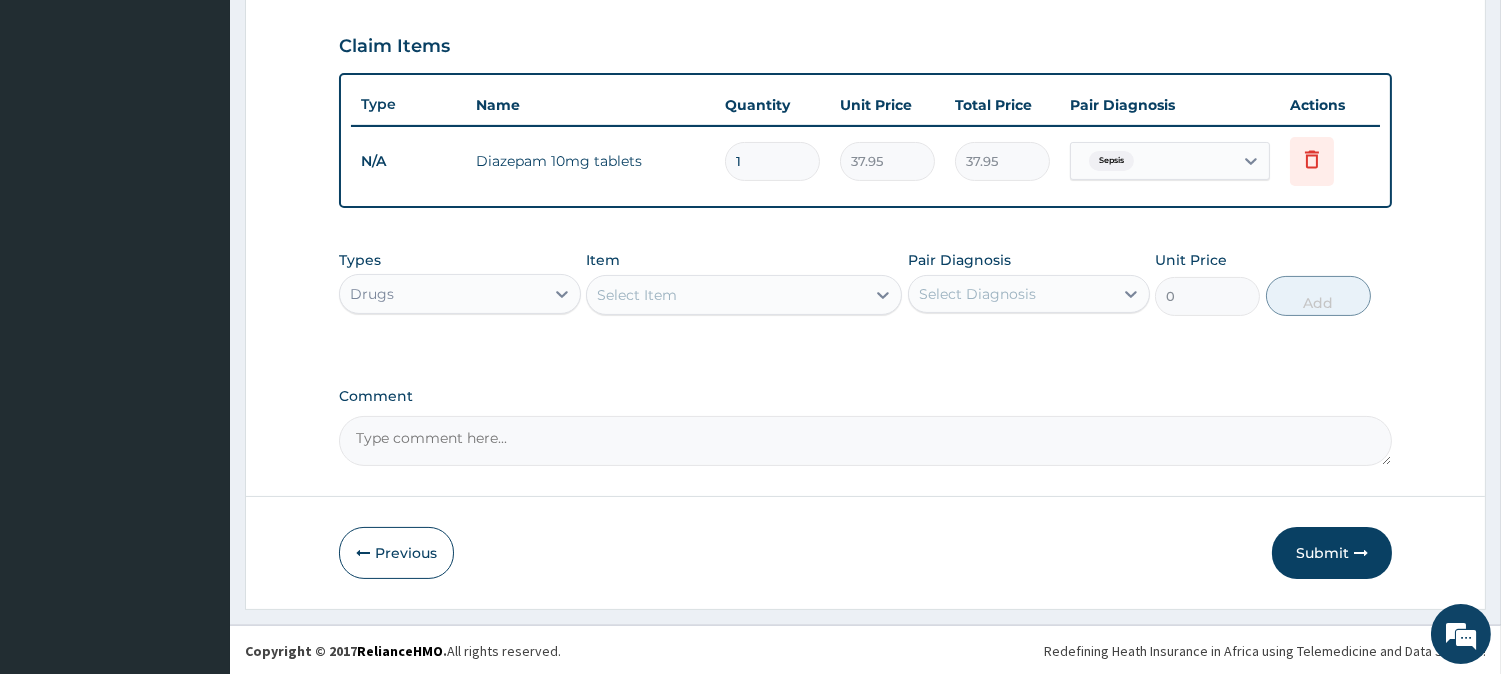 type on "379.50" 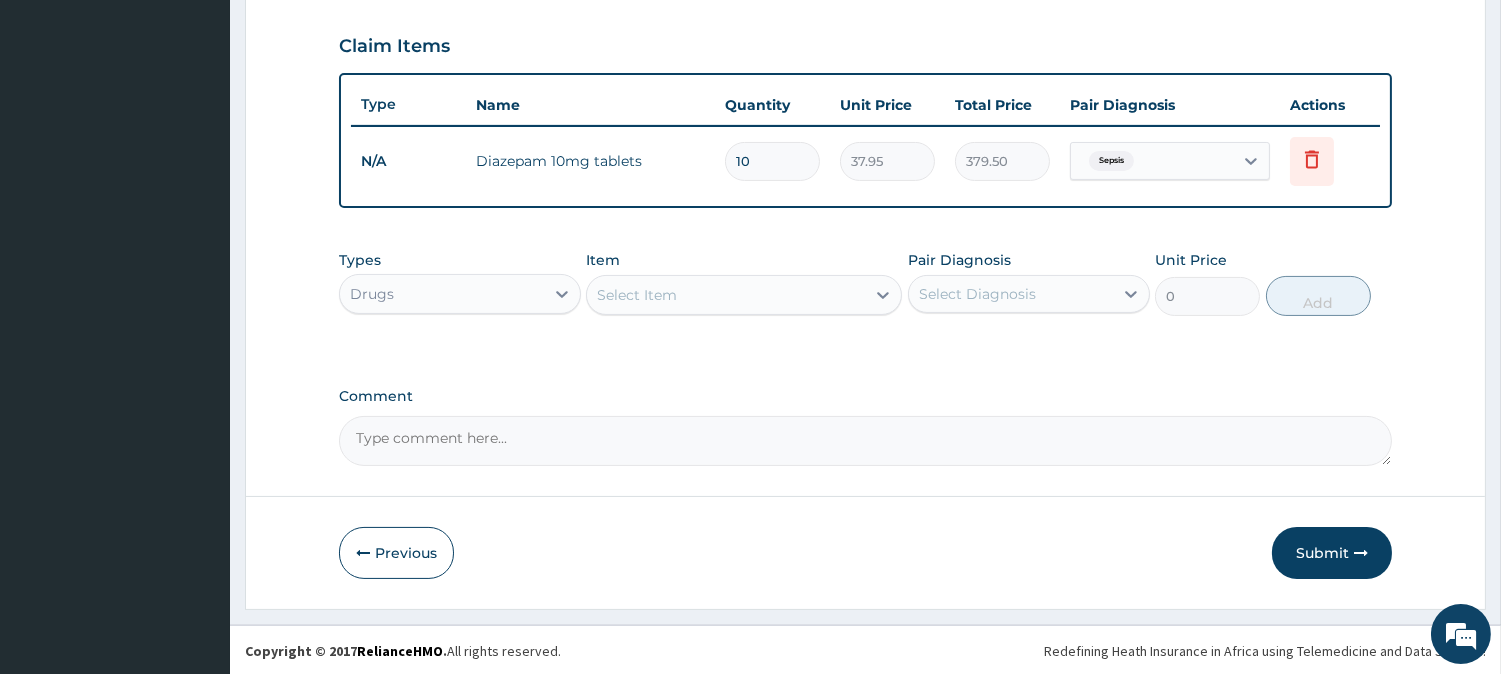 type on "10" 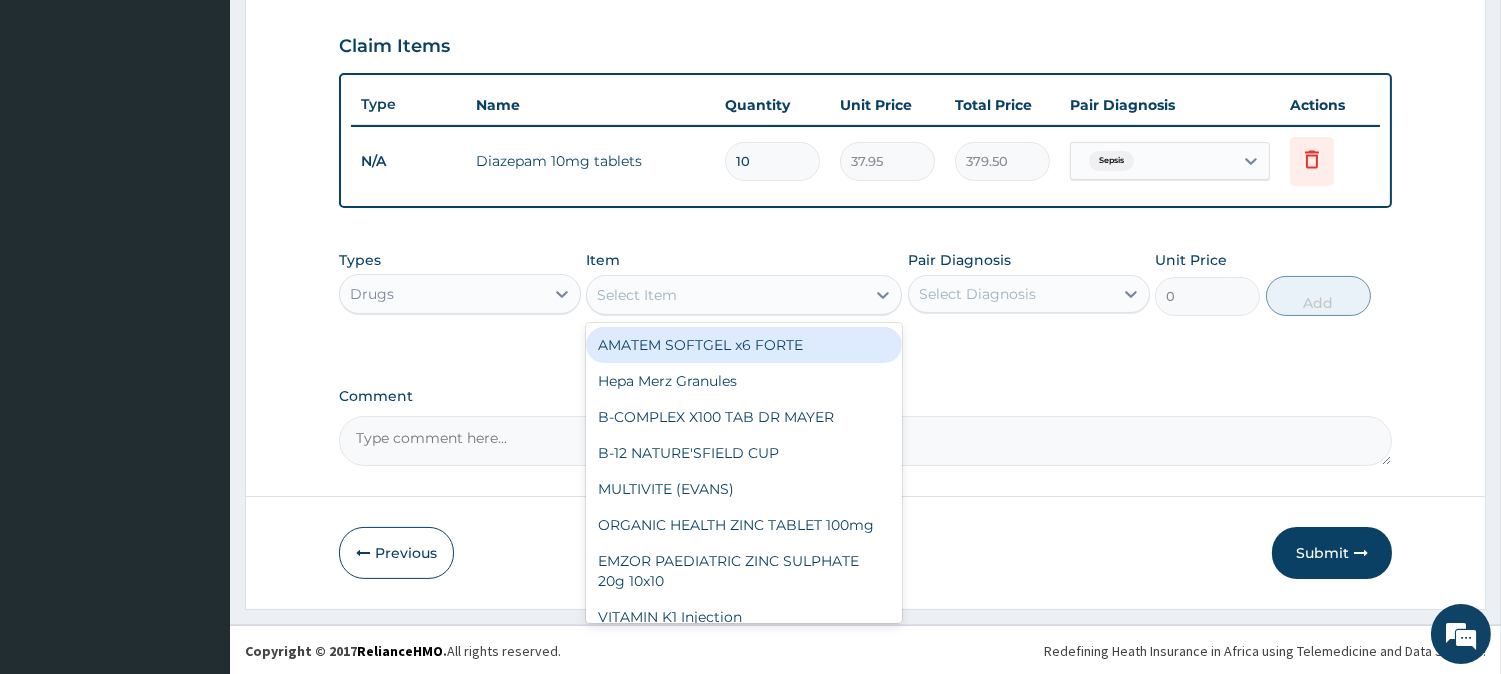 click on "Select Item" at bounding box center [726, 295] 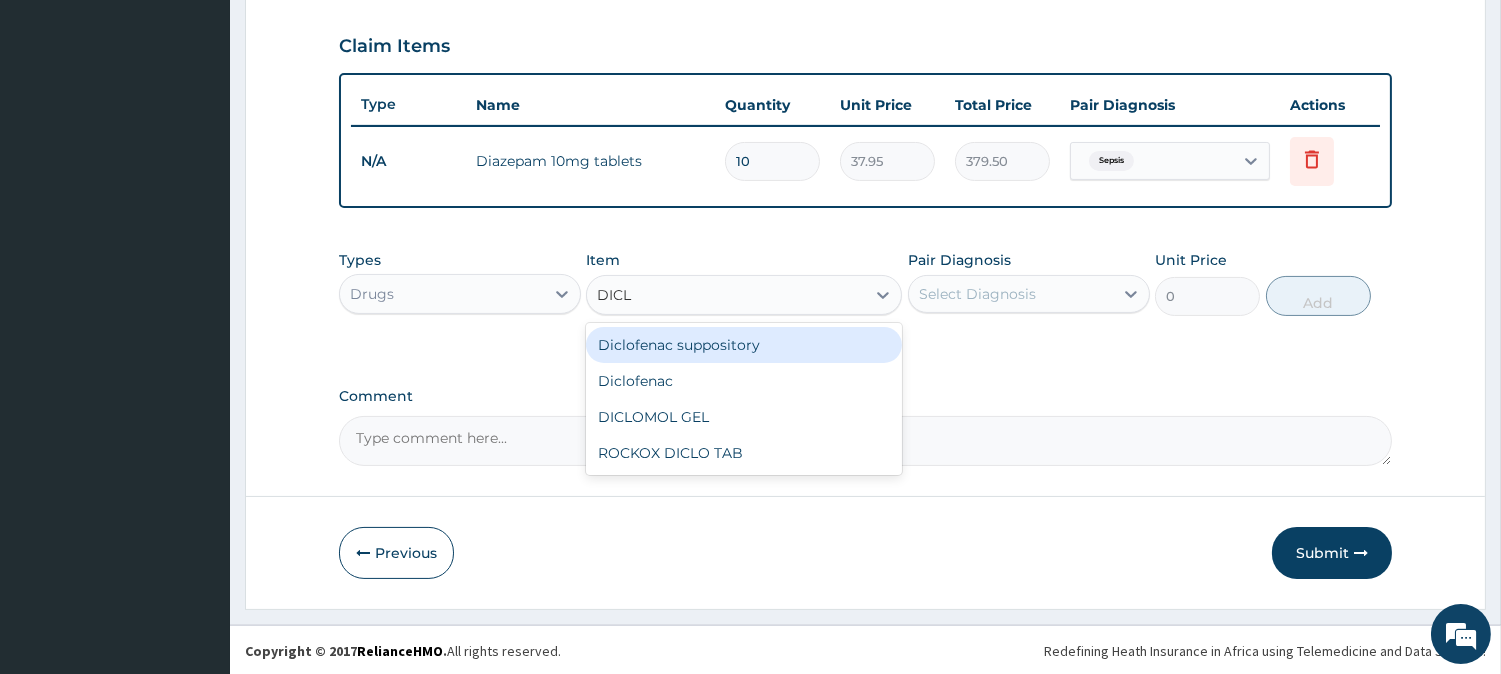 type on "DICLO" 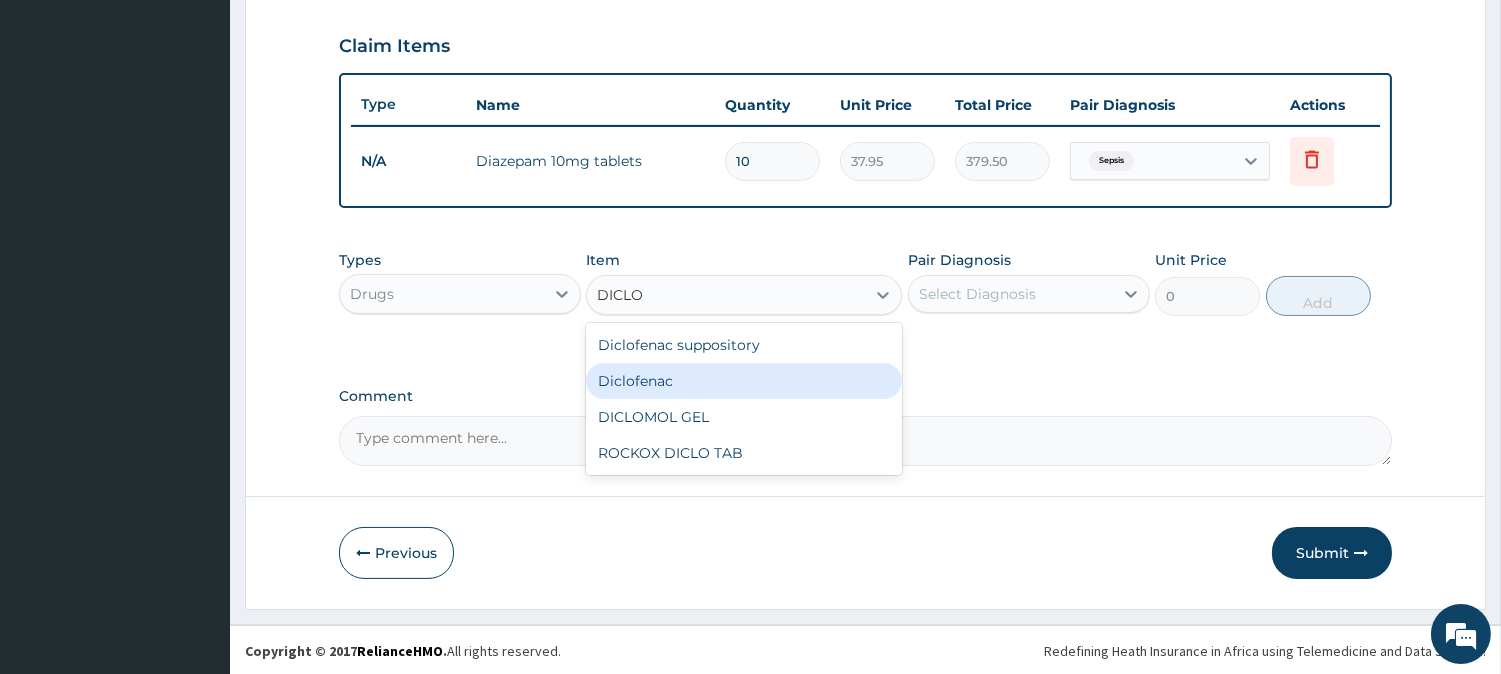 drag, startPoint x: 648, startPoint y: 360, endPoint x: 665, endPoint y: 366, distance: 18.027756 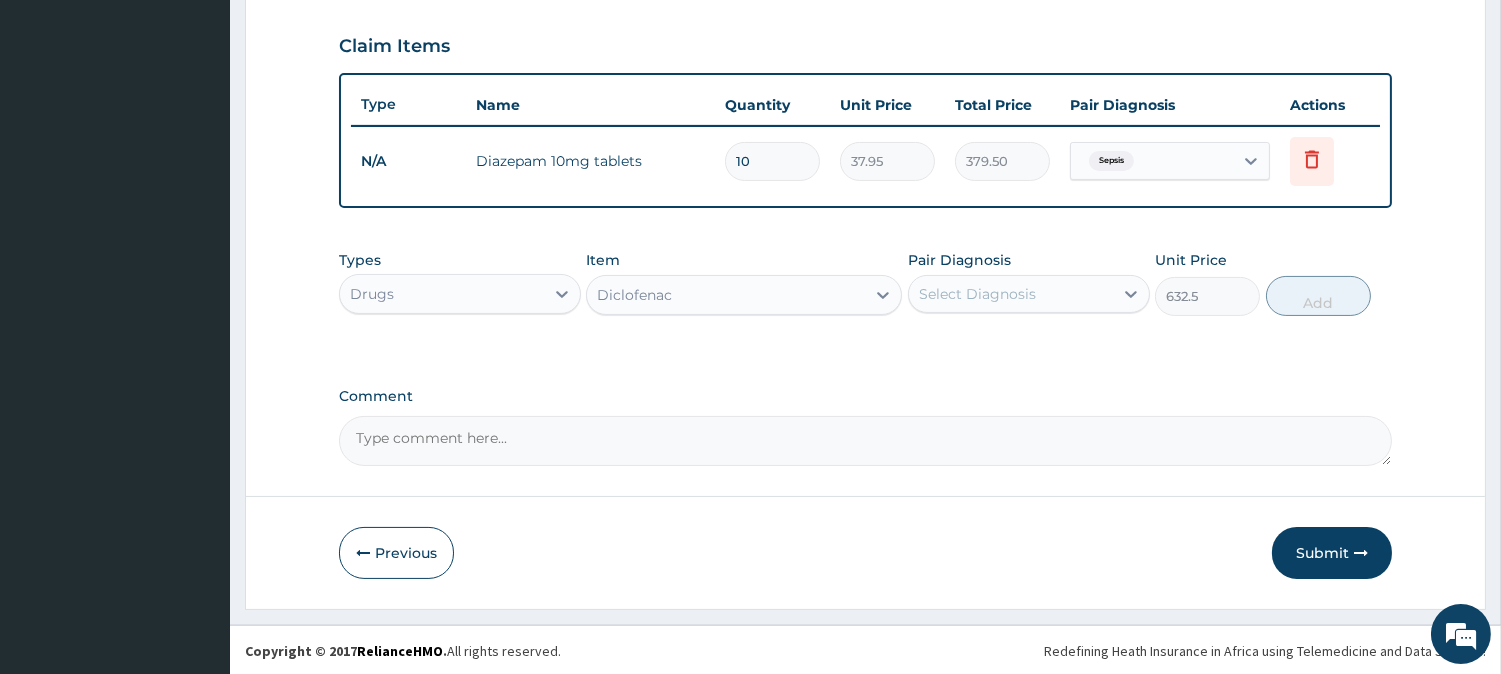 click on "Select Diagnosis" at bounding box center [1011, 294] 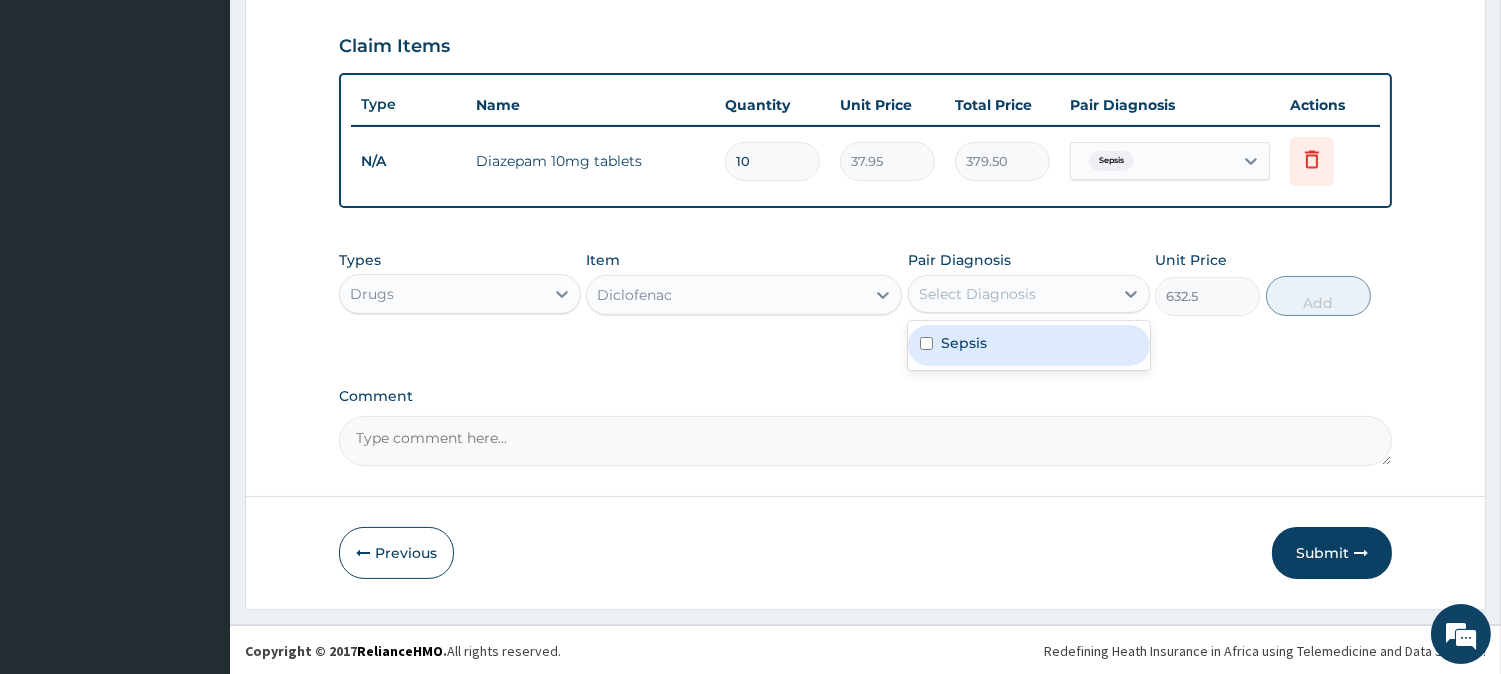 click on "Sepsis" at bounding box center [1029, 345] 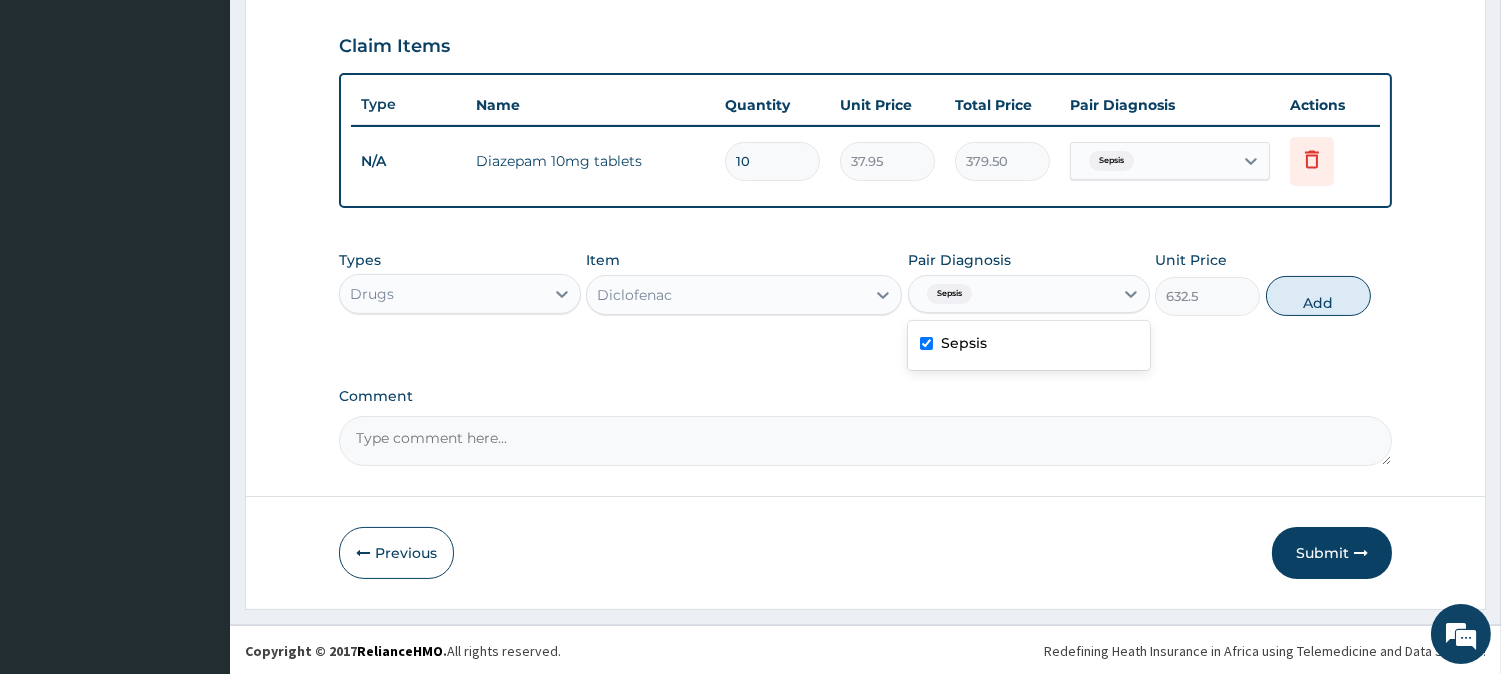 checkbox on "true" 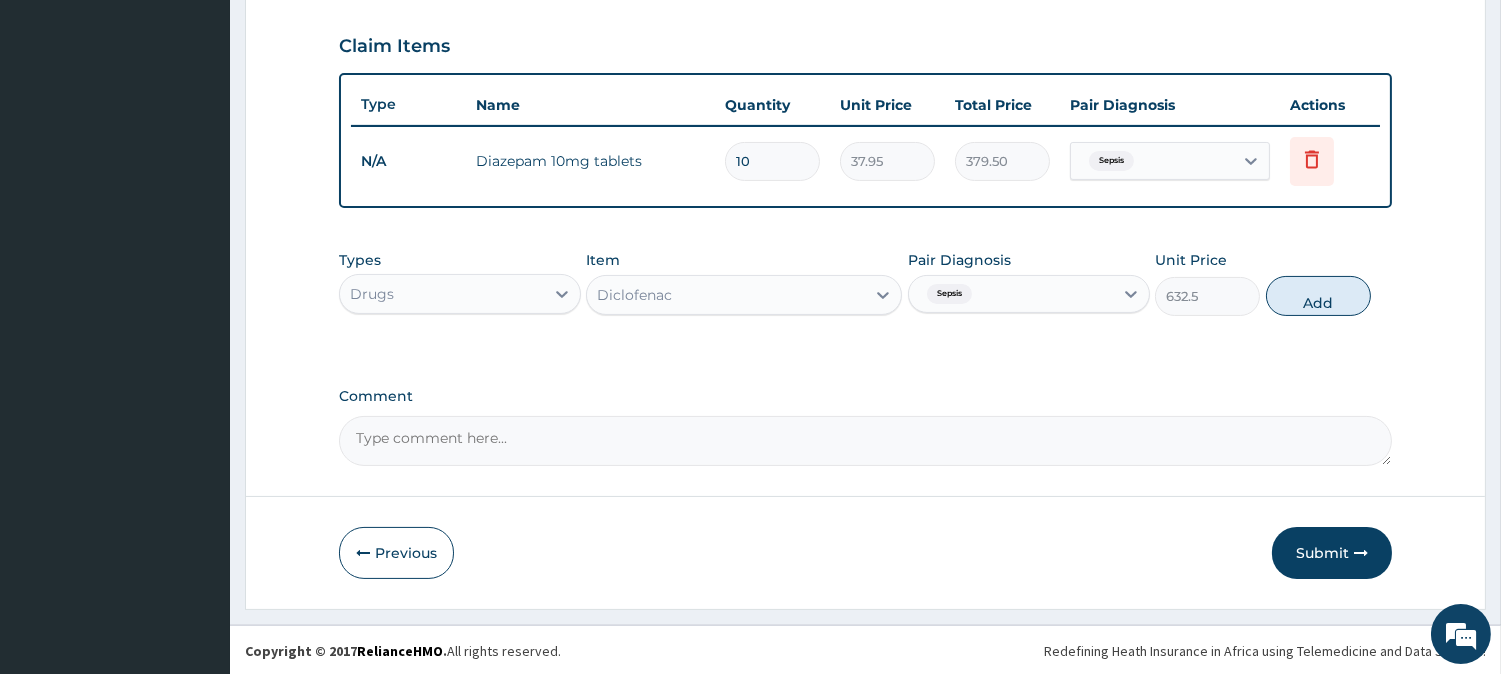 click on "Add" at bounding box center [1318, 296] 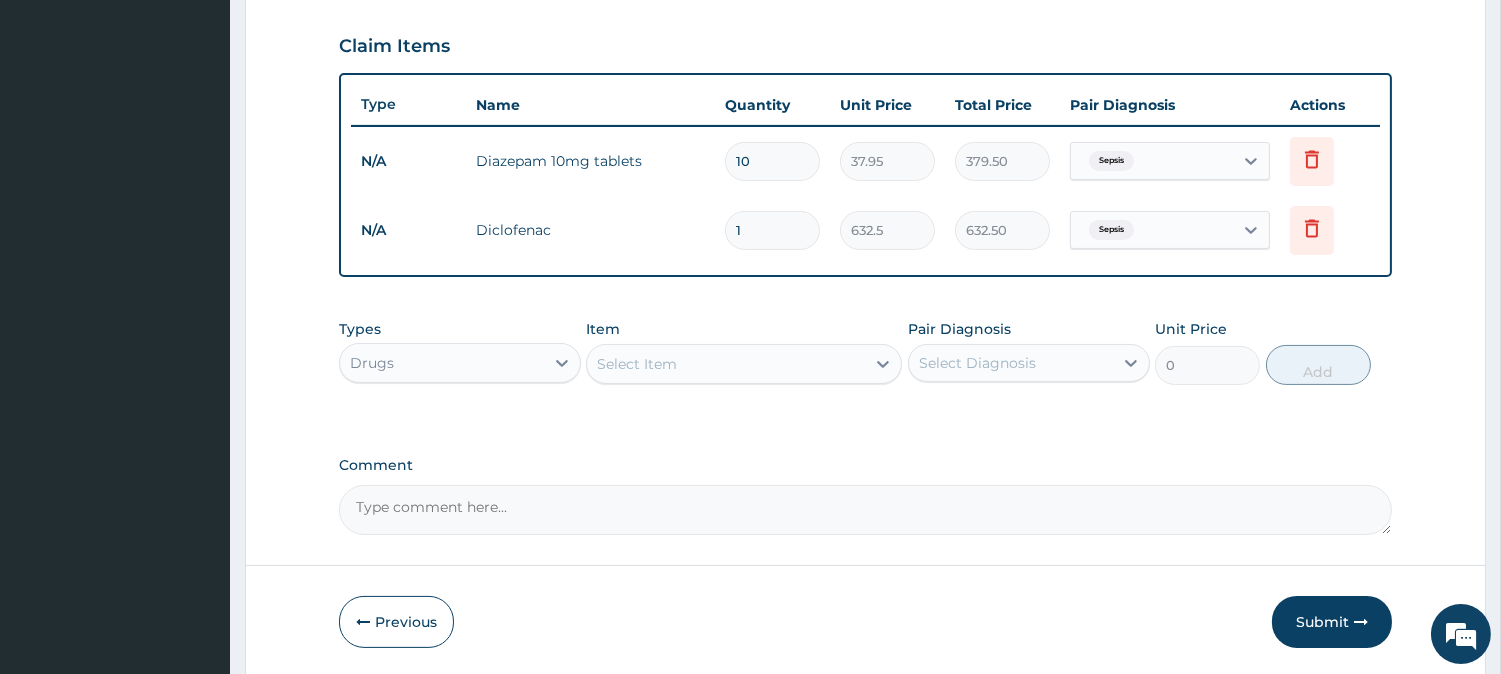 type on "10" 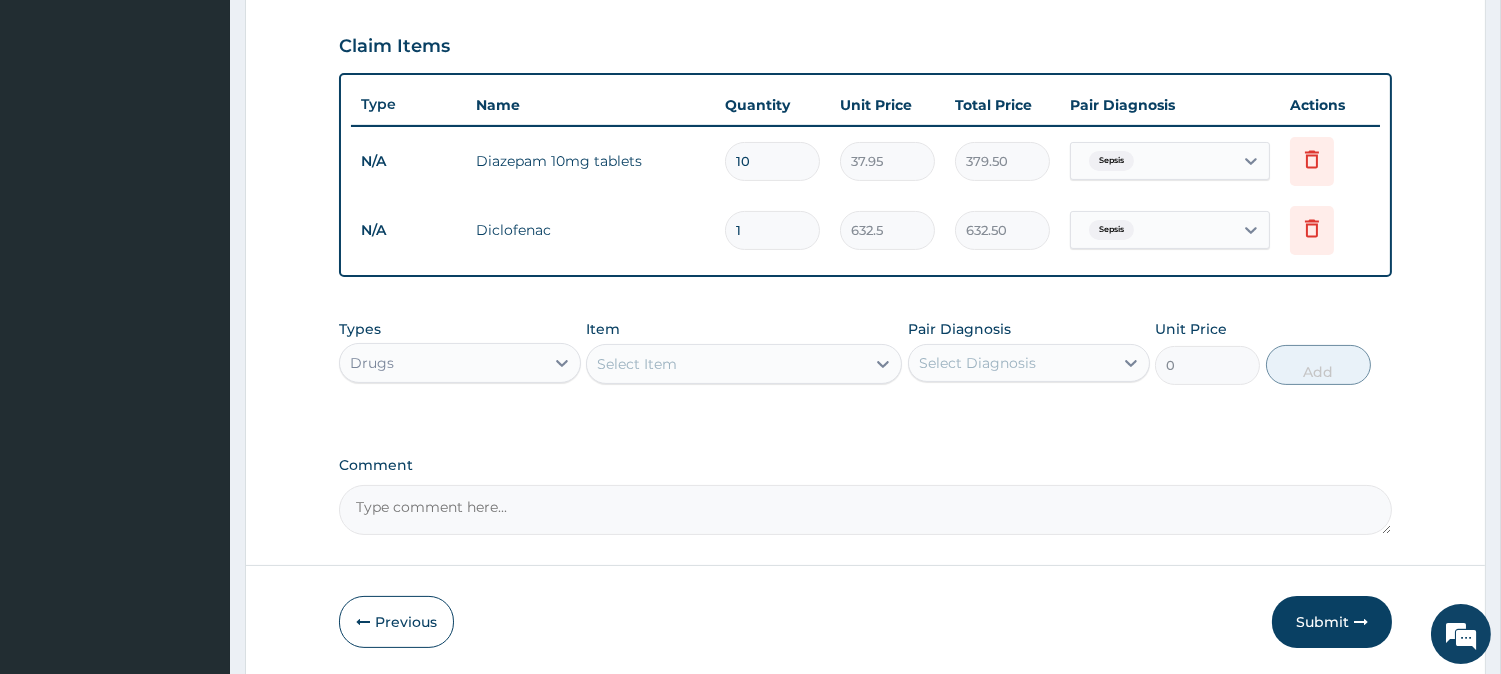 type on "6325.00" 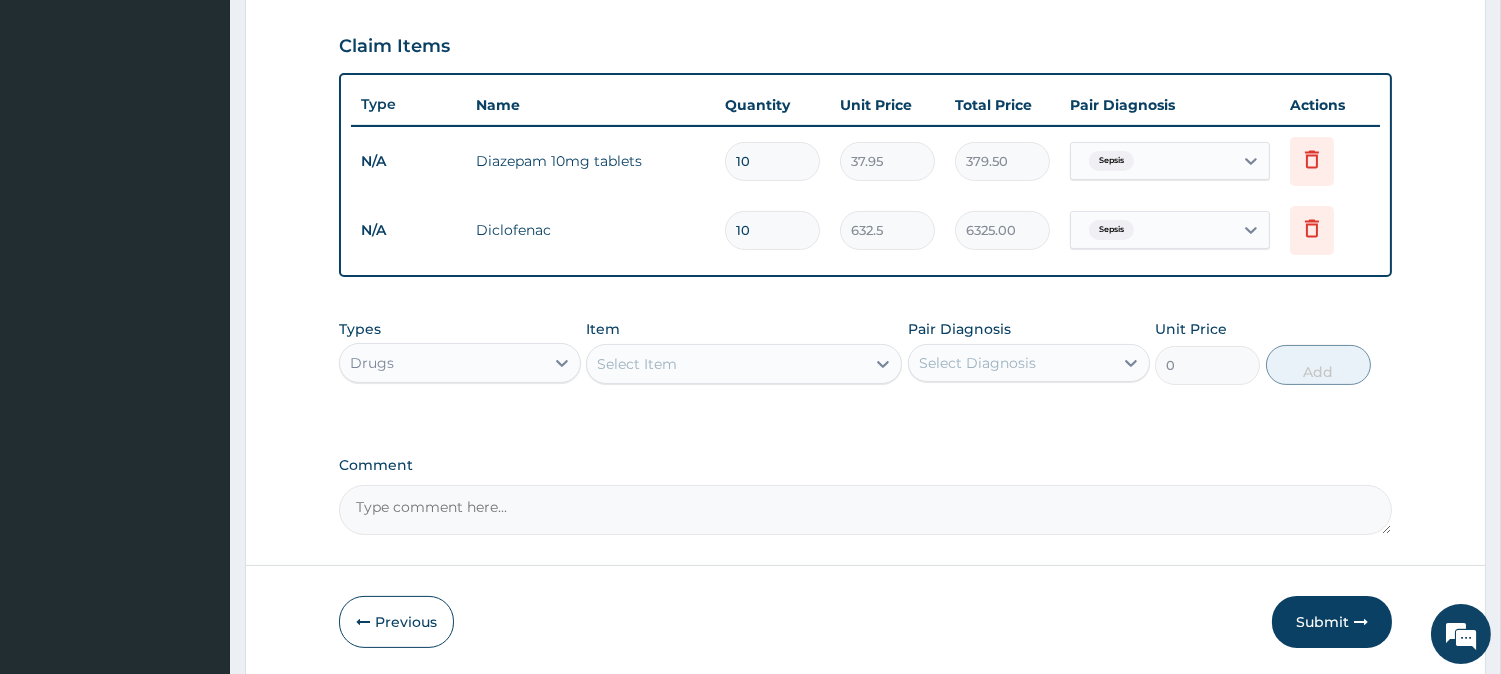 type on "10" 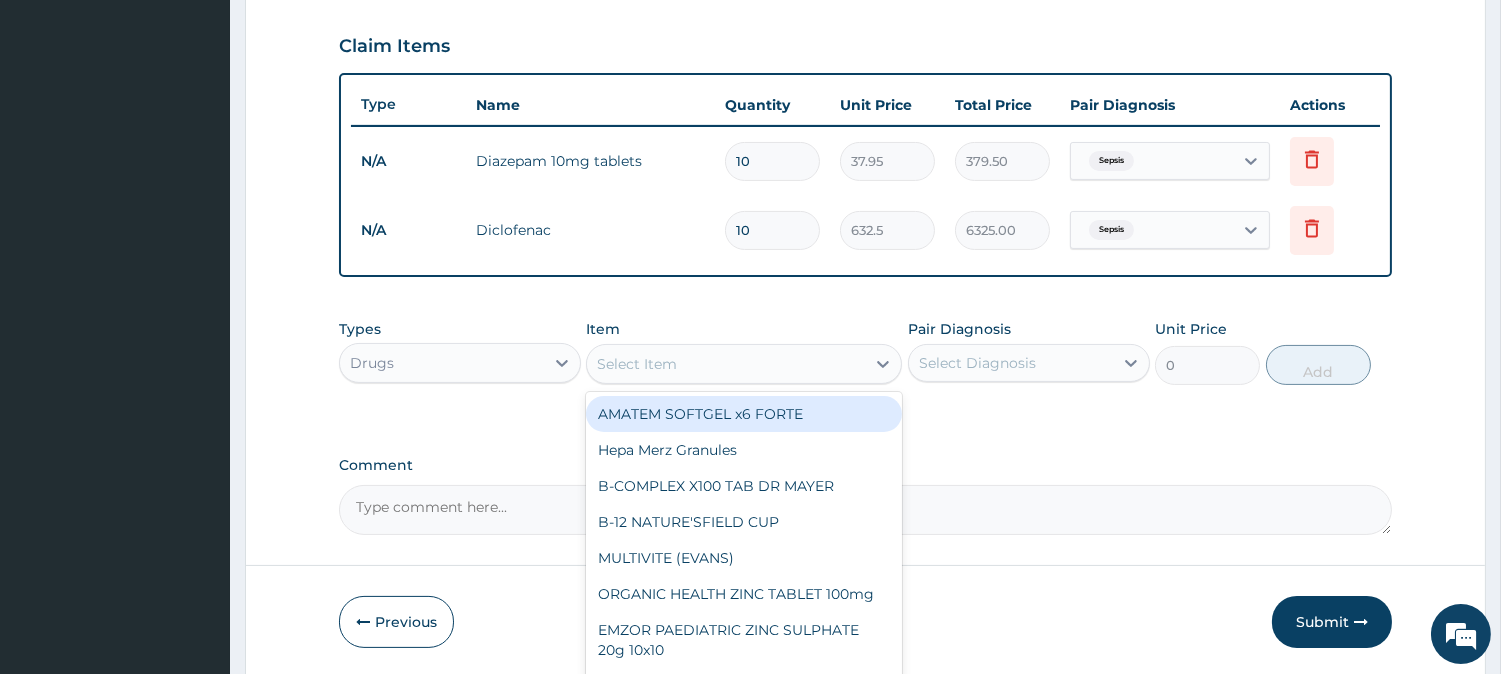 click on "Drugs" at bounding box center [442, 363] 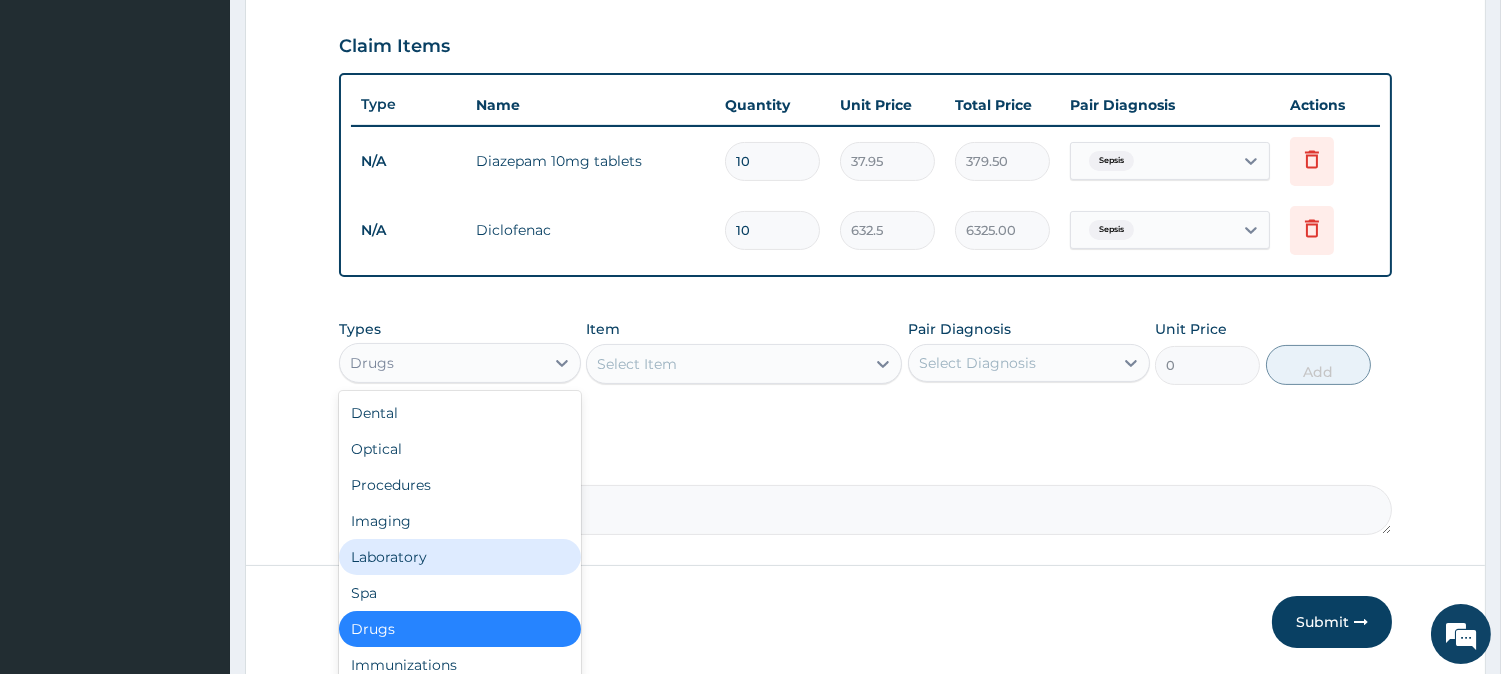 click on "Laboratory" at bounding box center (460, 557) 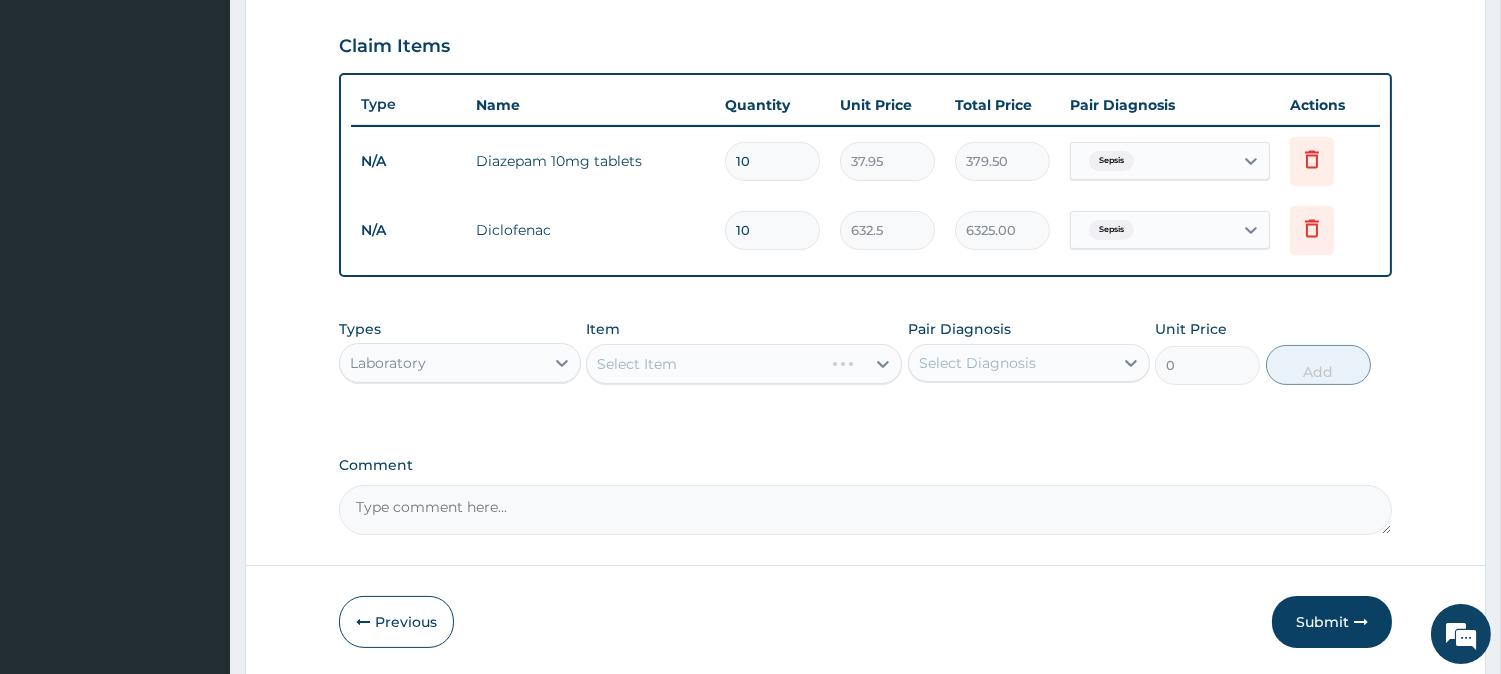 click on "Select Diagnosis" at bounding box center [977, 363] 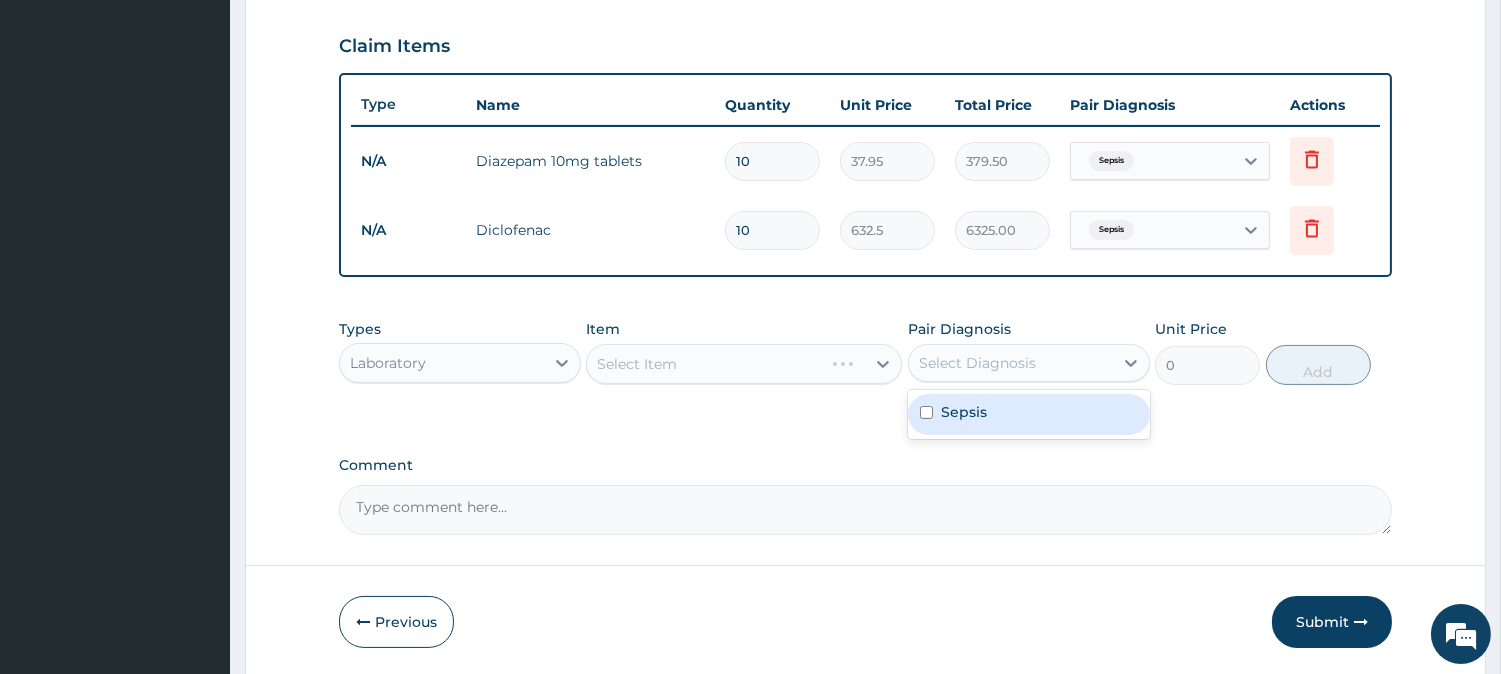 drag, startPoint x: 961, startPoint y: 402, endPoint x: 824, endPoint y: 381, distance: 138.60014 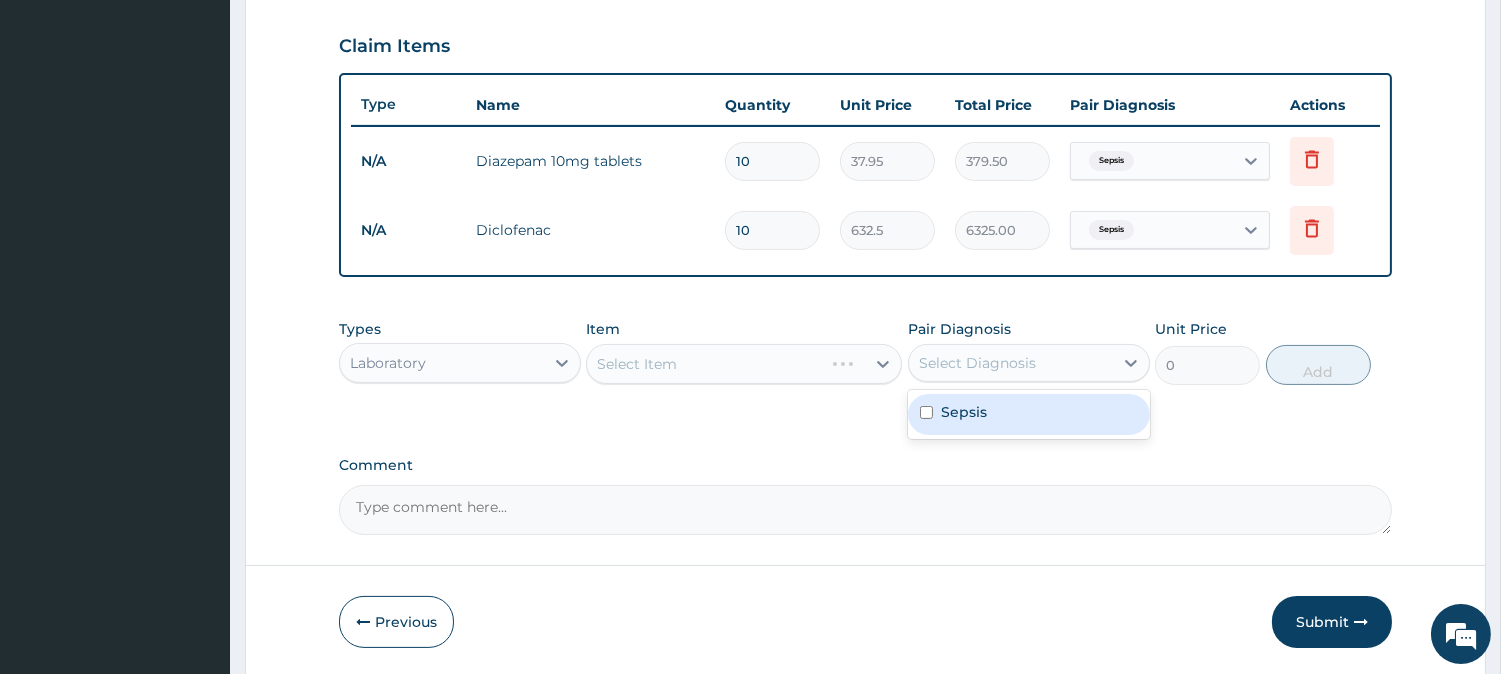 click on "Sepsis" at bounding box center (964, 412) 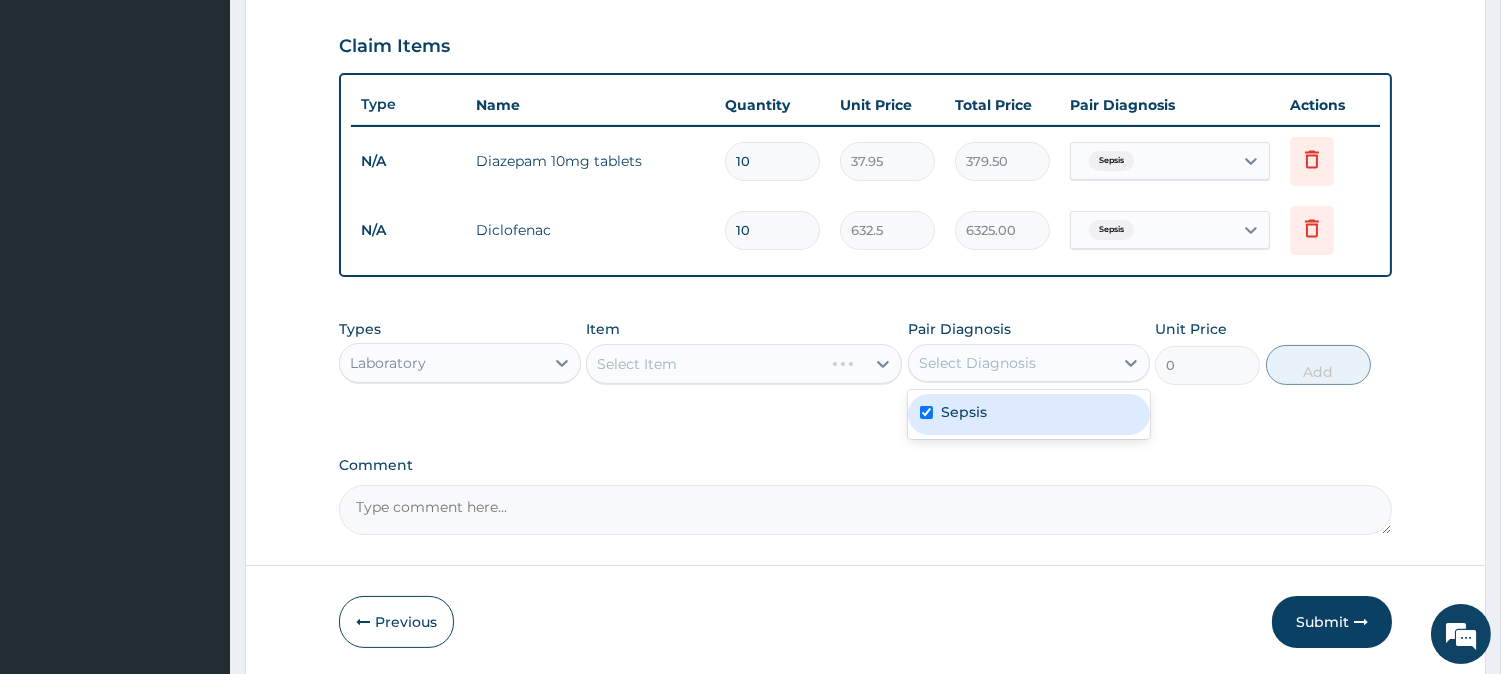 checkbox on "true" 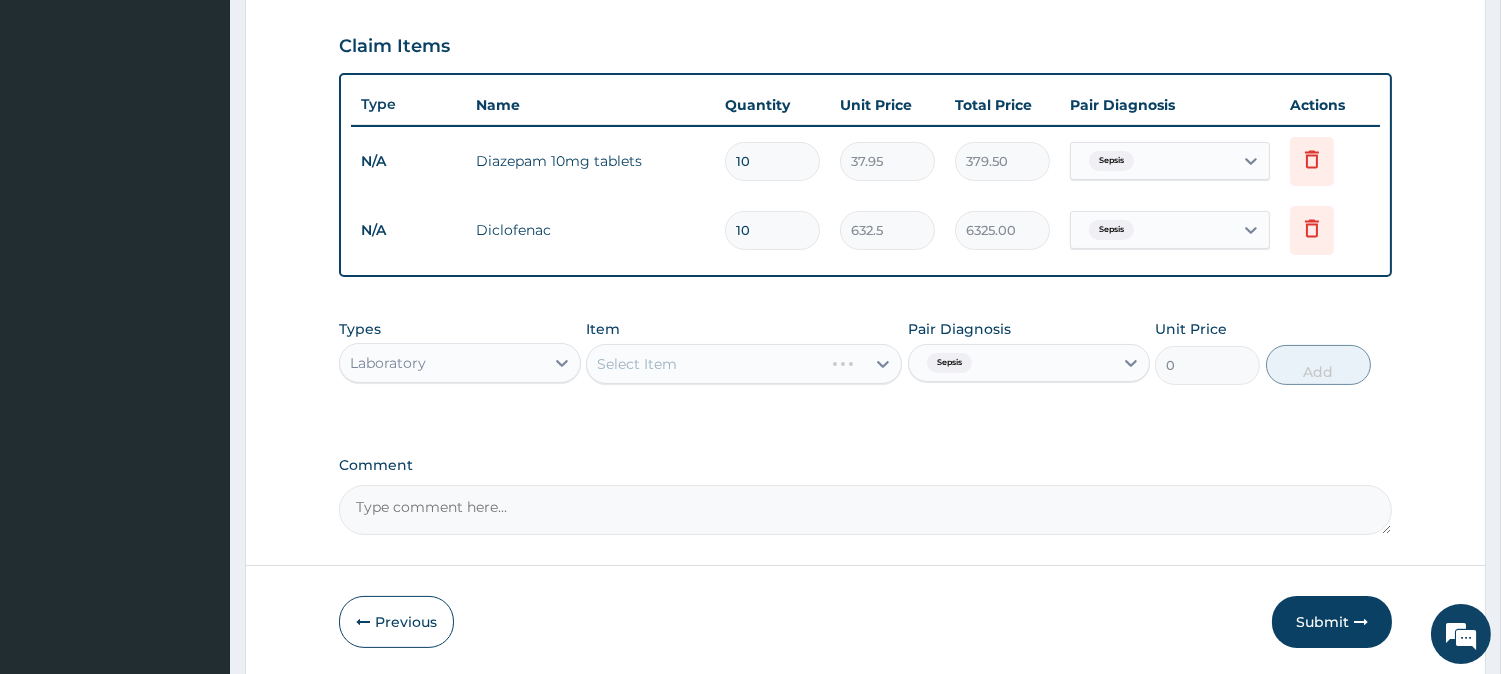 click on "Select Item" at bounding box center [744, 364] 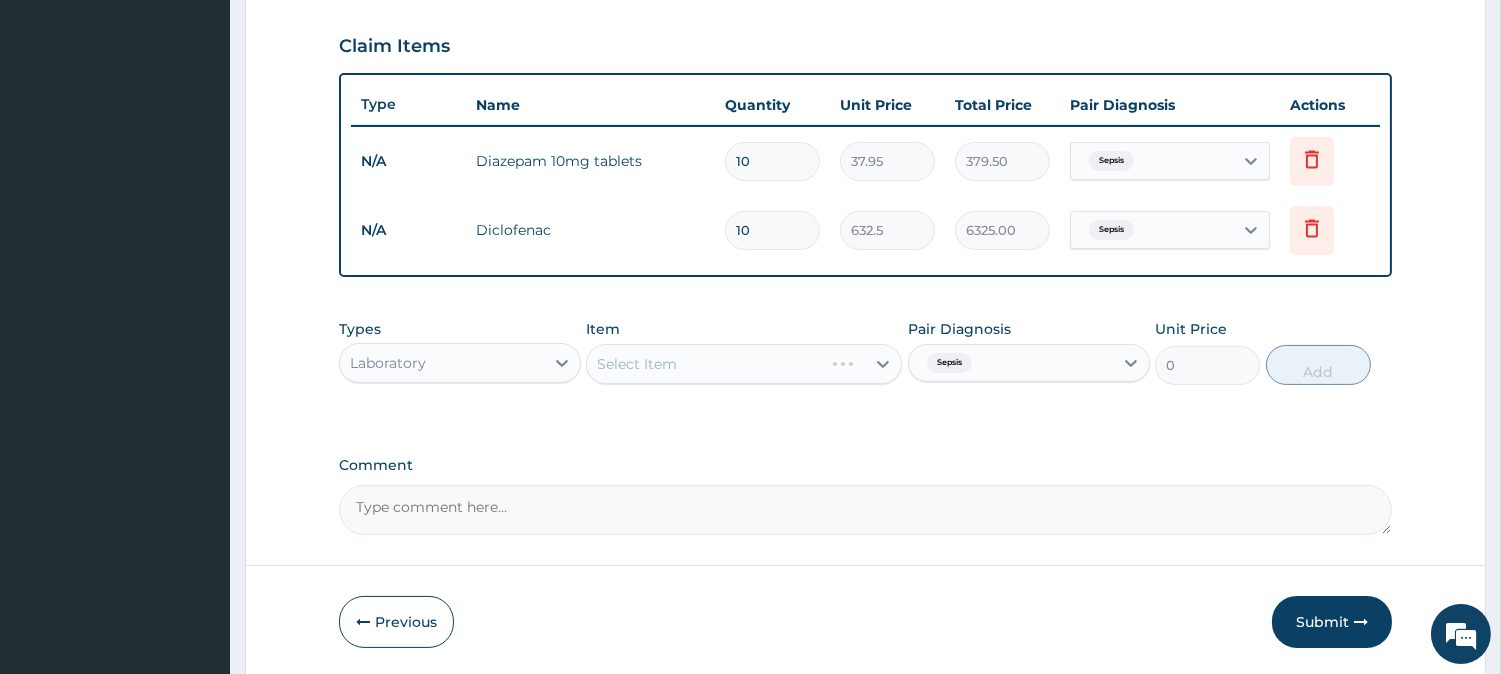 click on "Select Item" at bounding box center [744, 364] 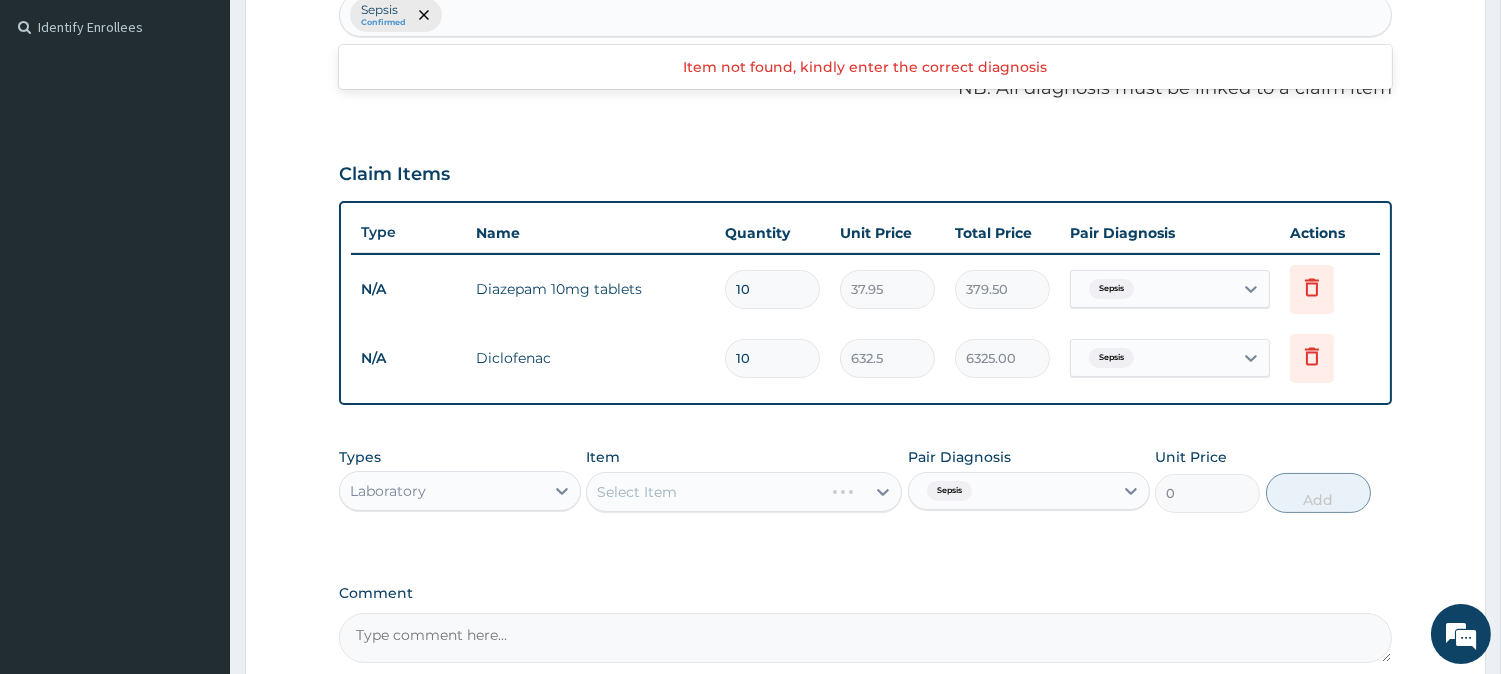 scroll, scrollTop: 337, scrollLeft: 0, axis: vertical 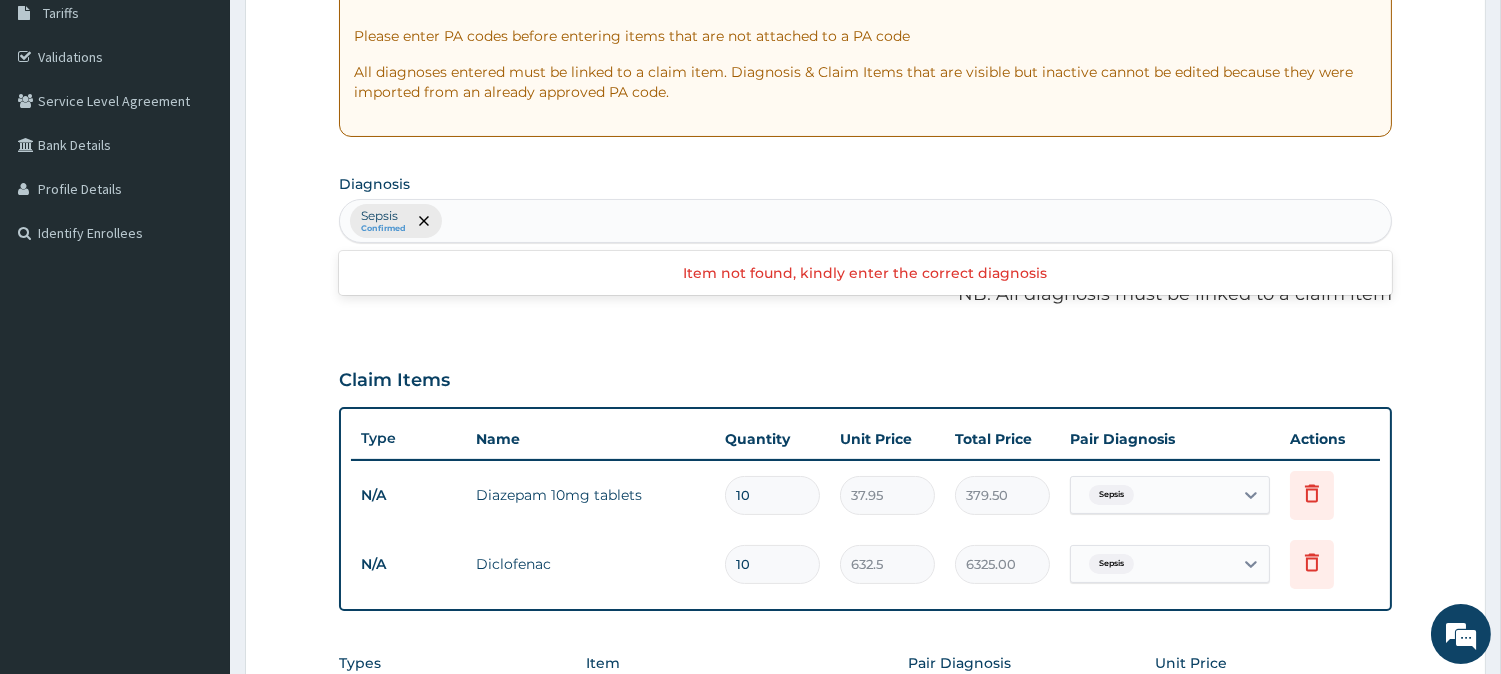 click on "Sepsis Confirmed" at bounding box center (865, 221) 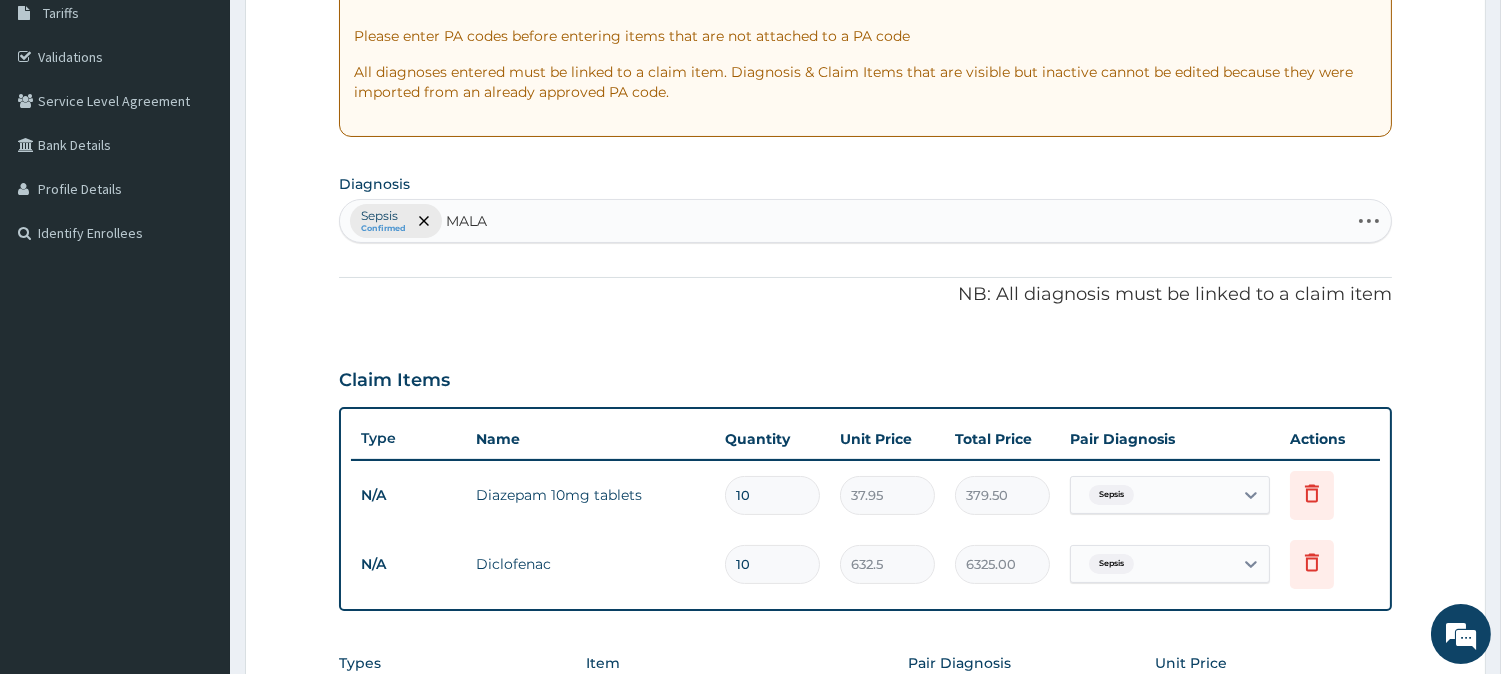 type on "MALAR" 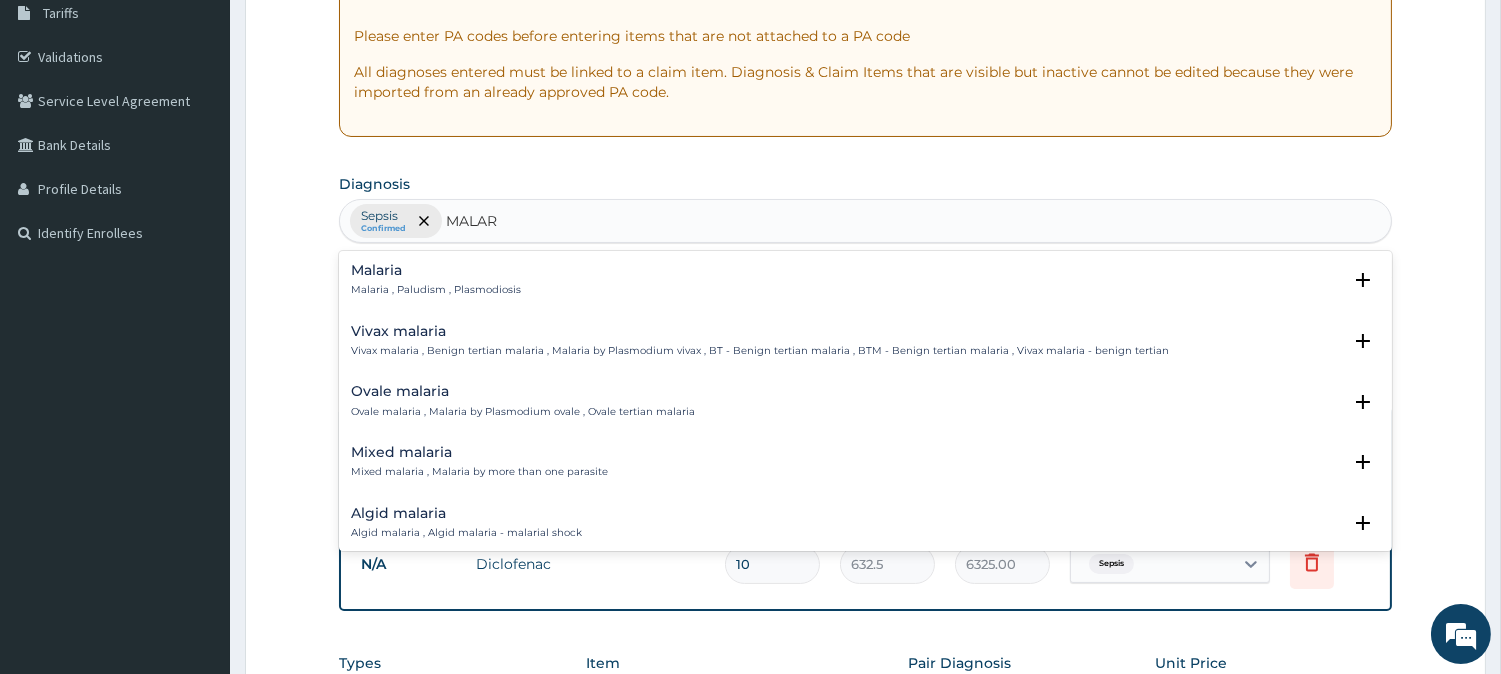 click on "Malaria , Paludism , Plasmodiosis" at bounding box center [436, 290] 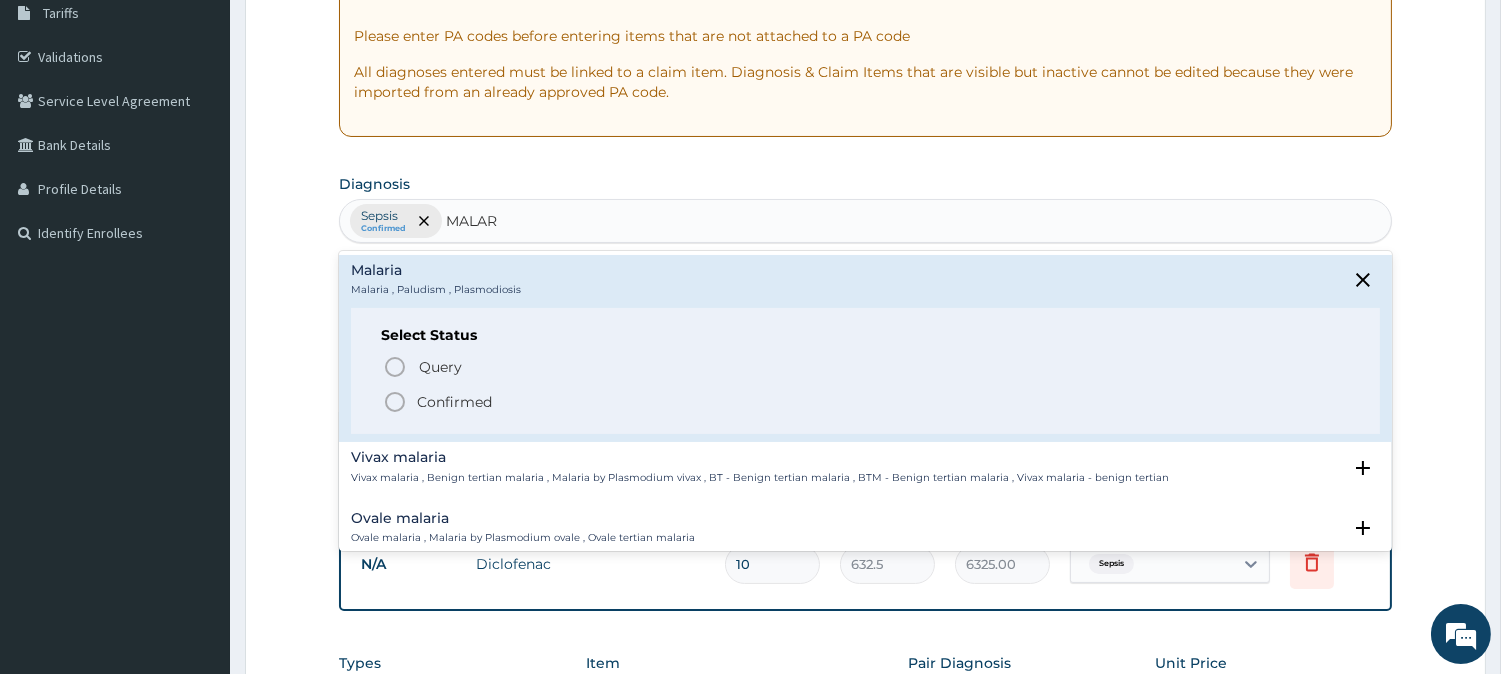 click 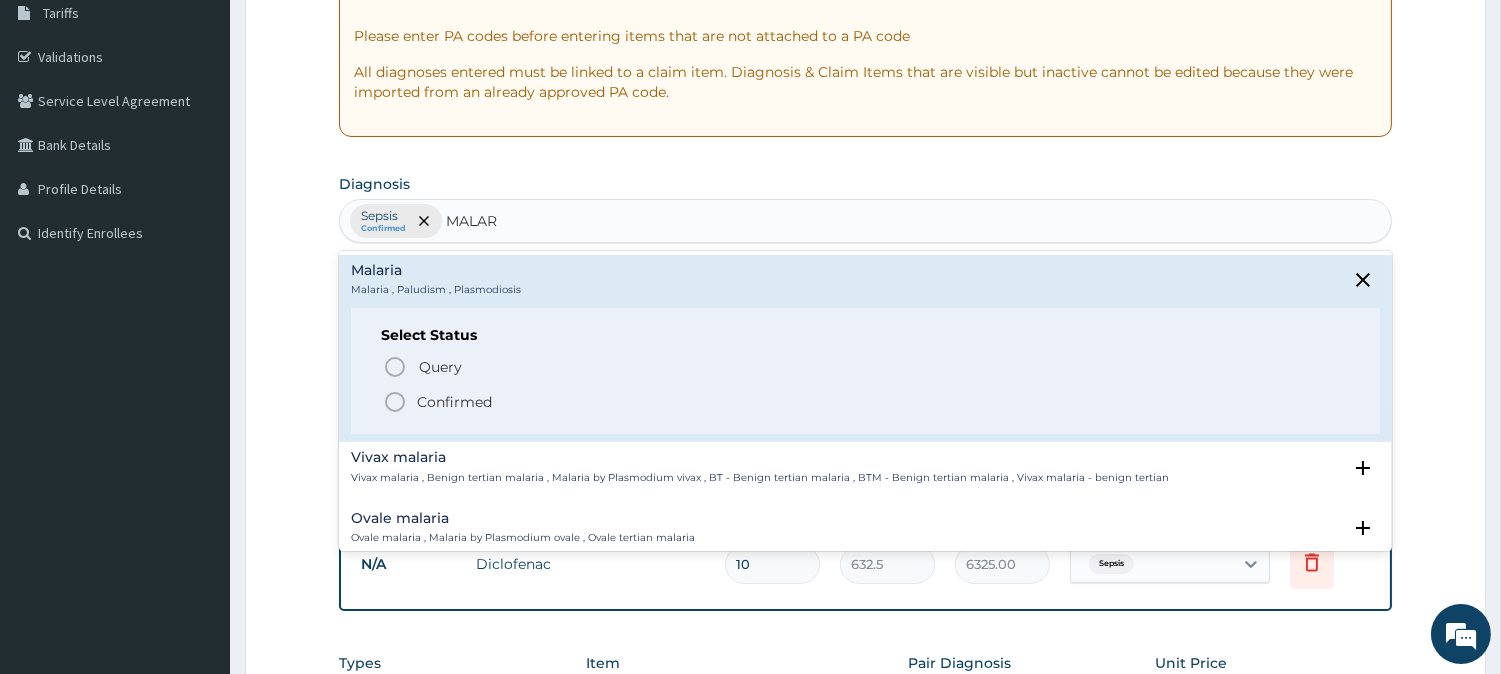 type 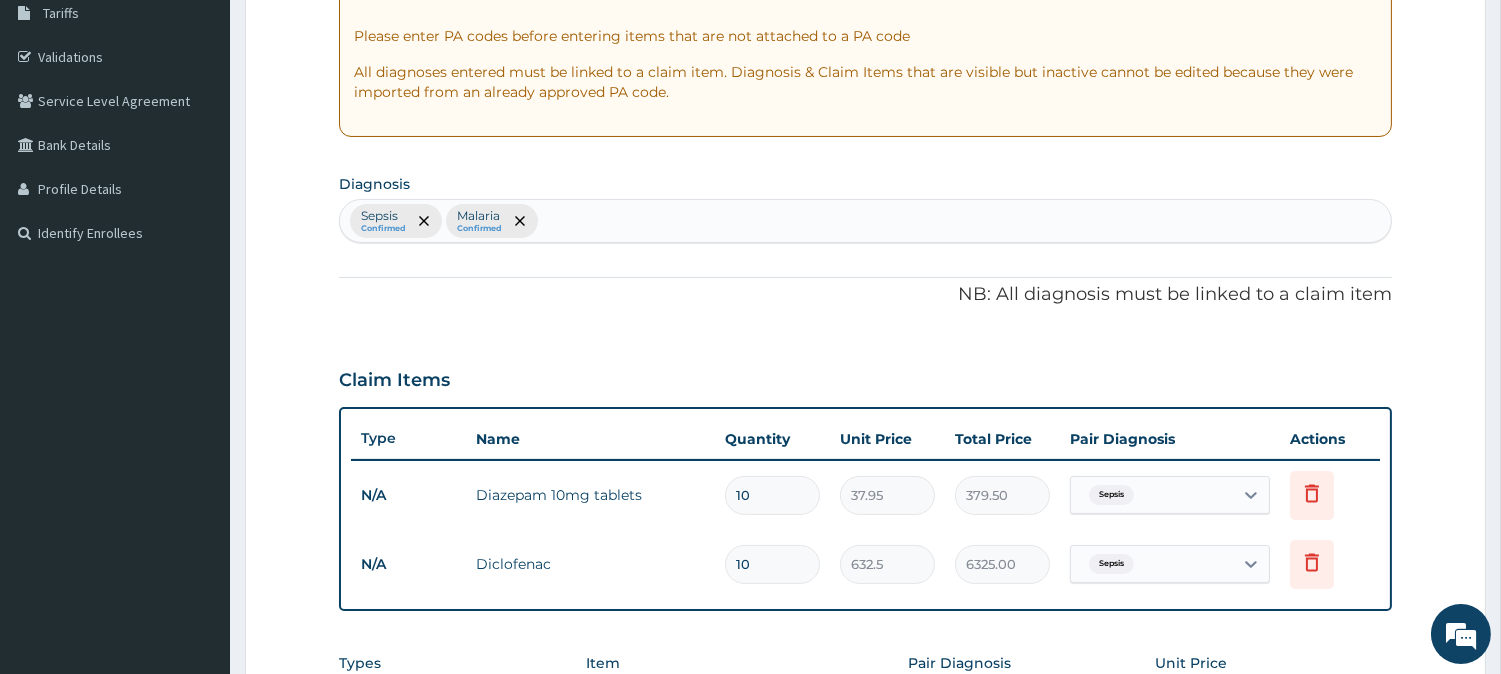 scroll, scrollTop: 740, scrollLeft: 0, axis: vertical 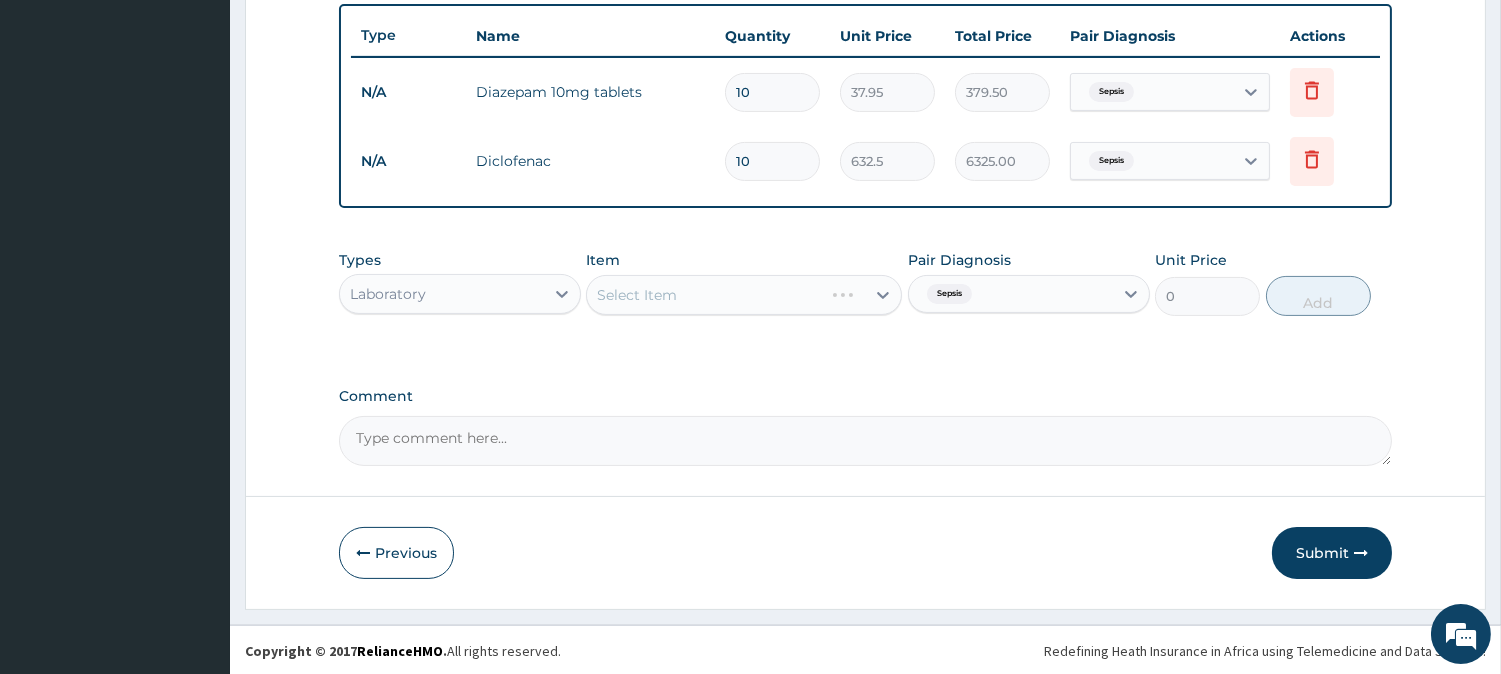 click on "Select Item" at bounding box center (744, 295) 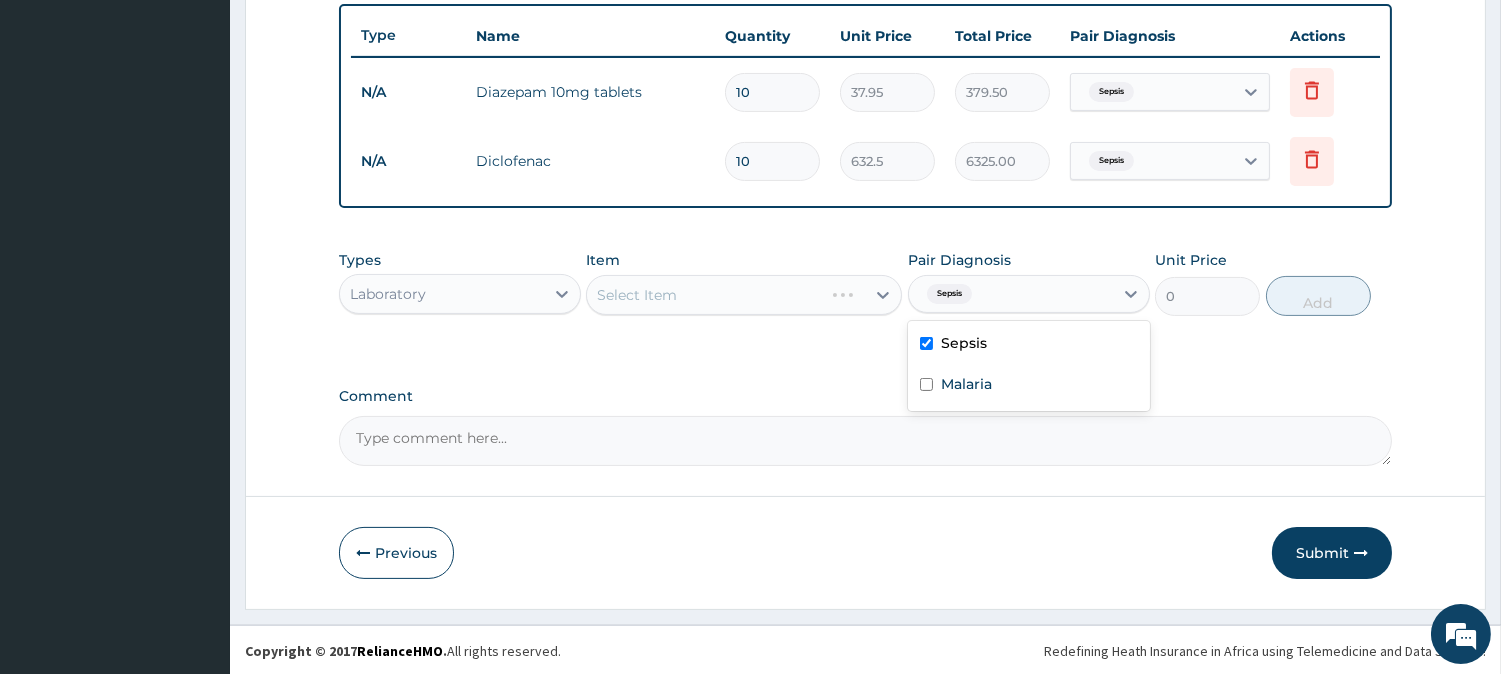 click on "Sepsis" at bounding box center [947, 294] 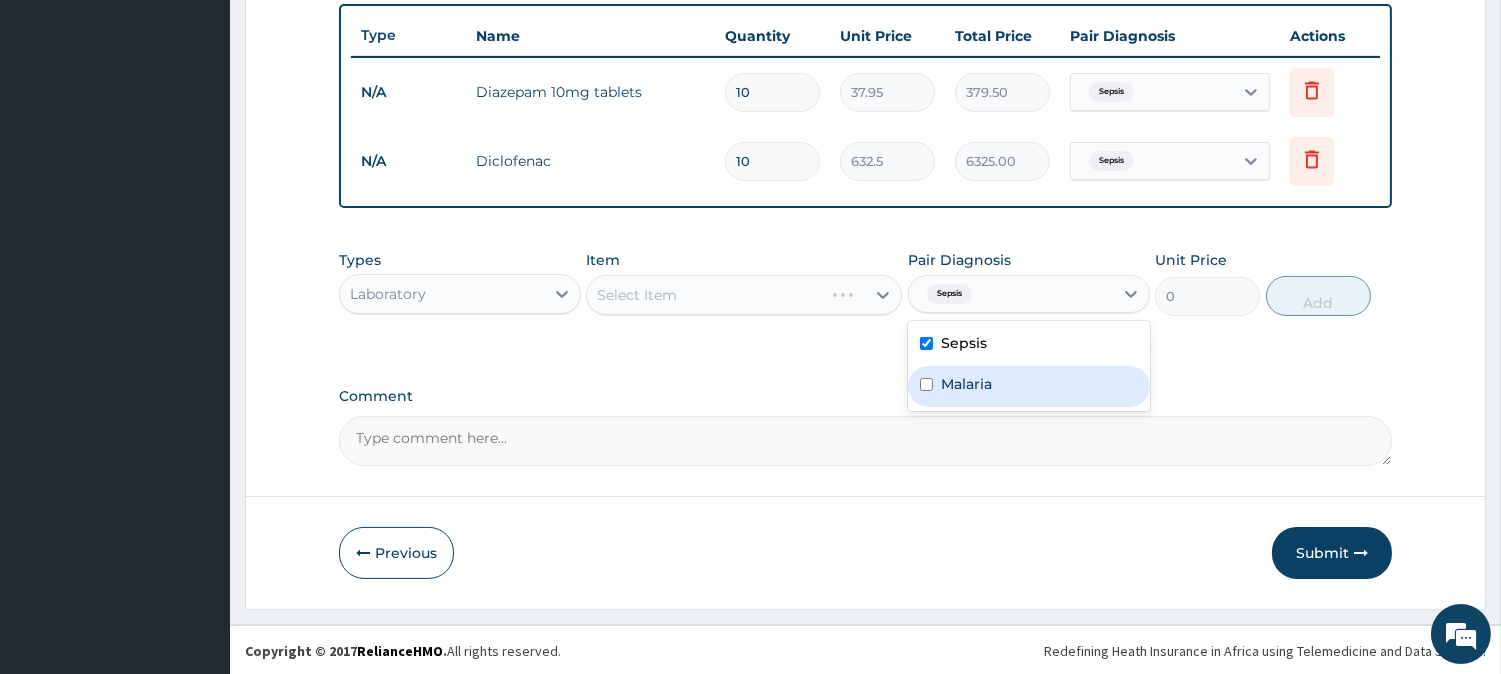 click on "Malaria" at bounding box center [966, 384] 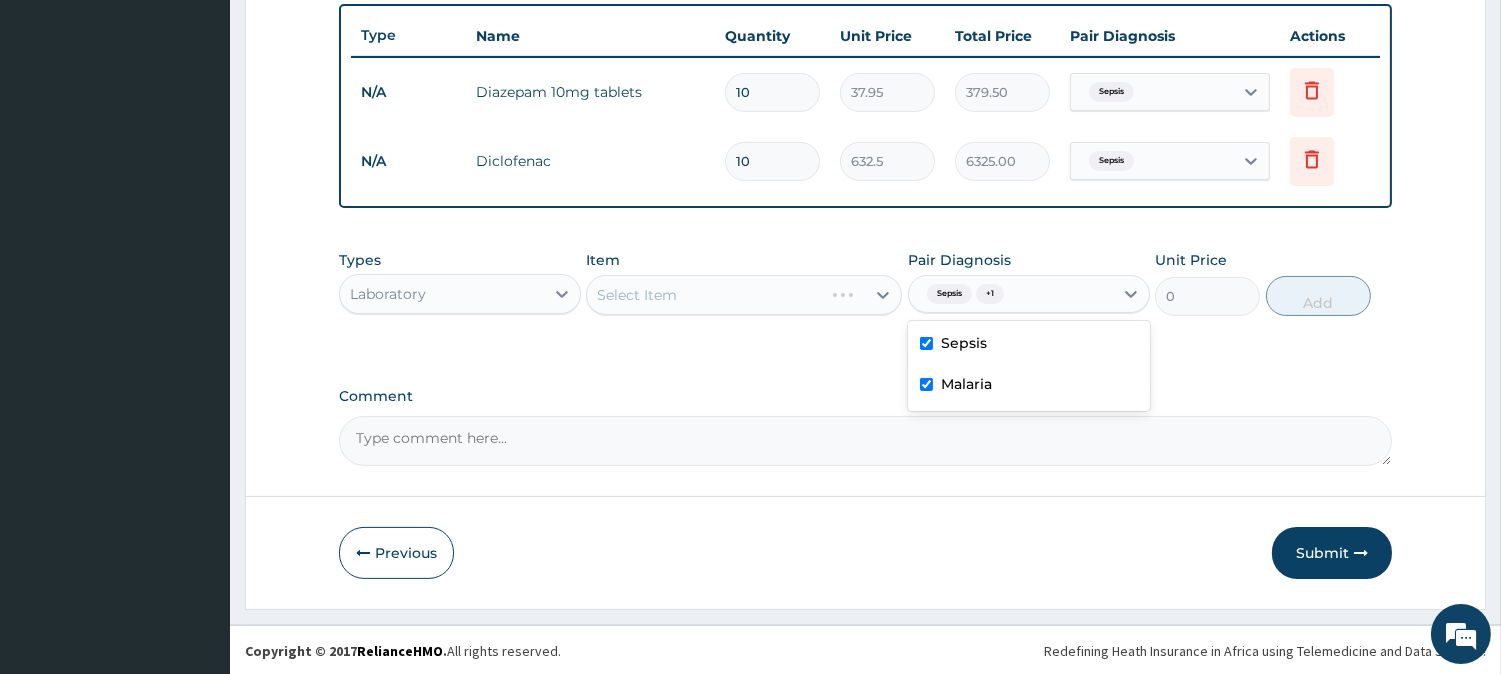 checkbox on "true" 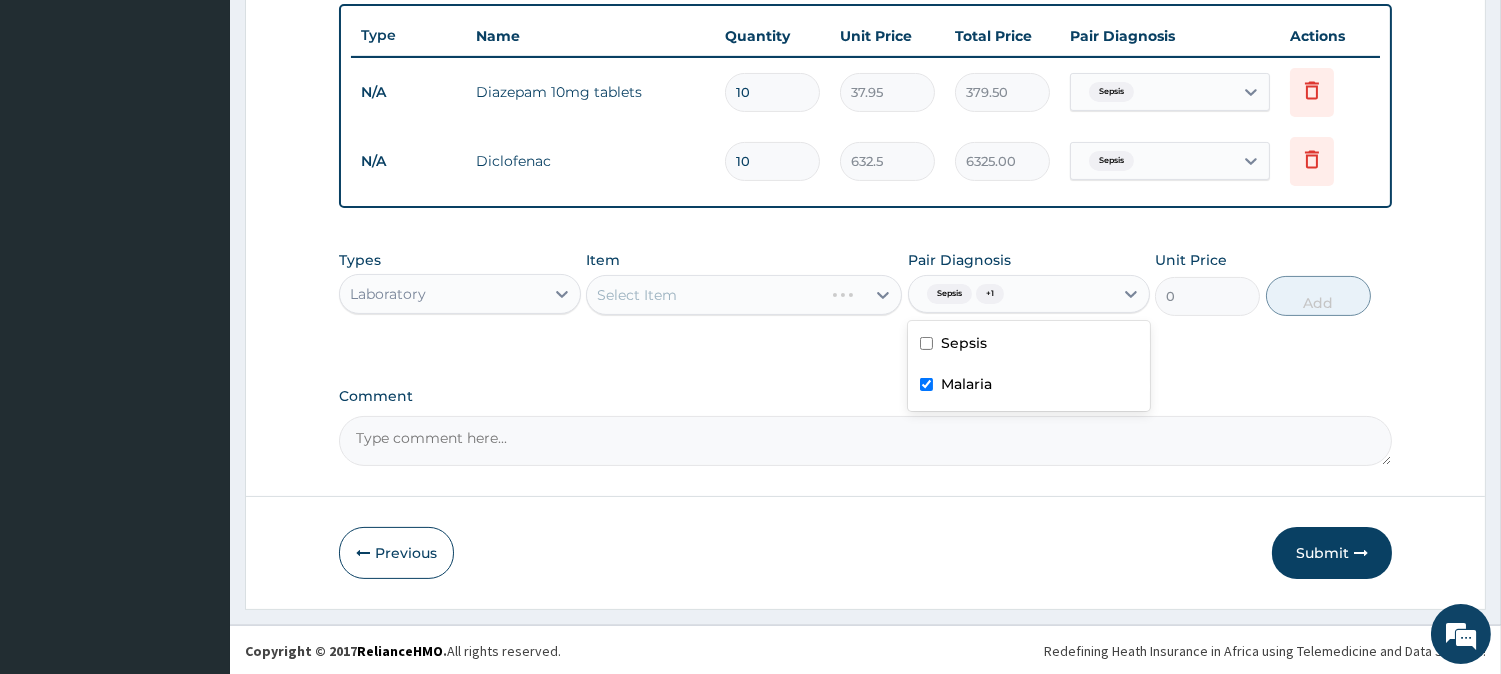 checkbox on "false" 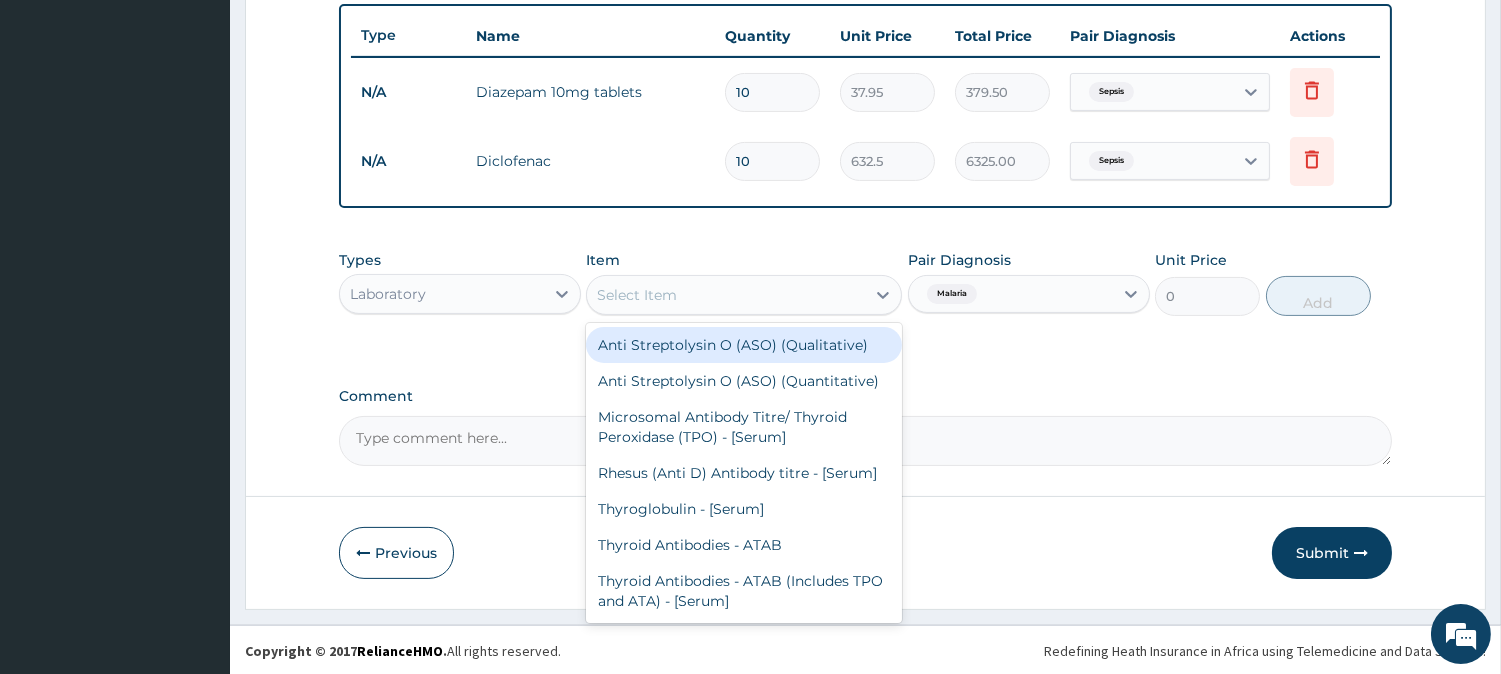 click on "Select Item" at bounding box center (726, 295) 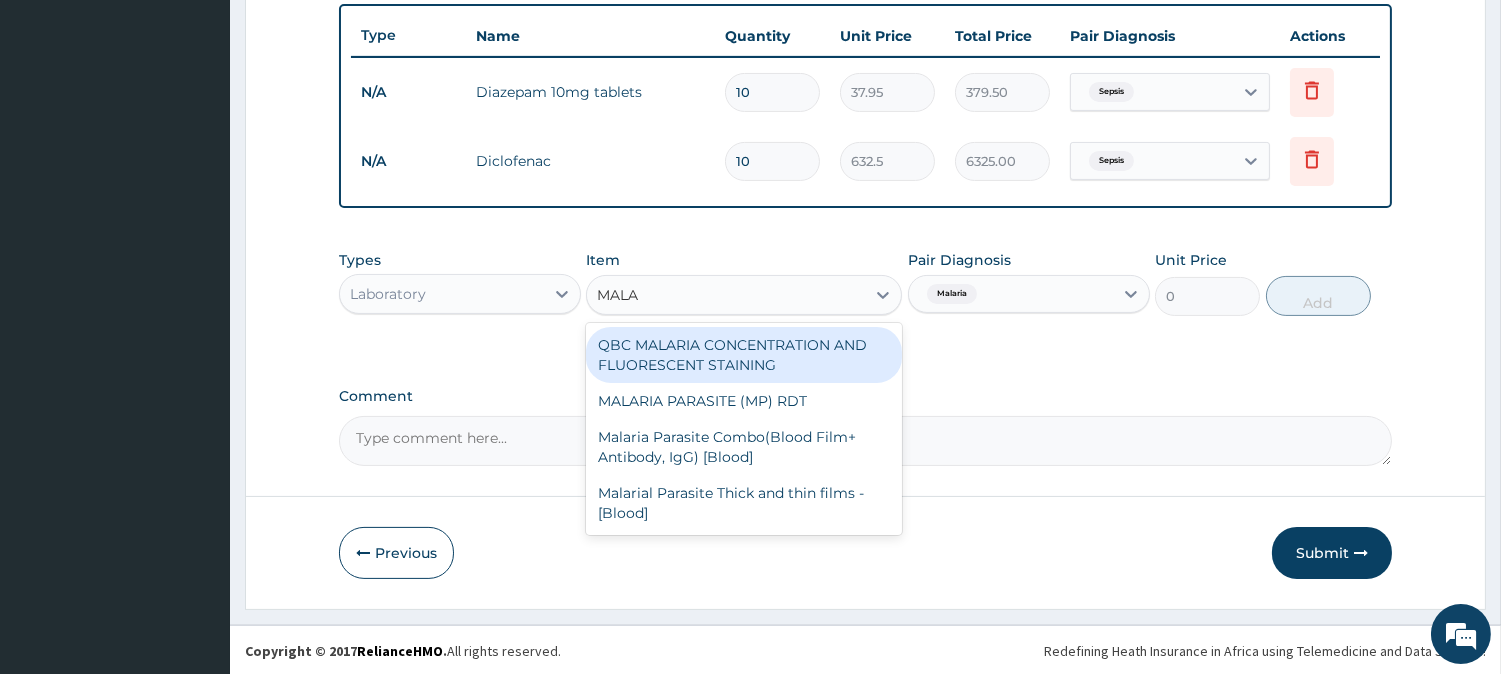 type on "MALAR" 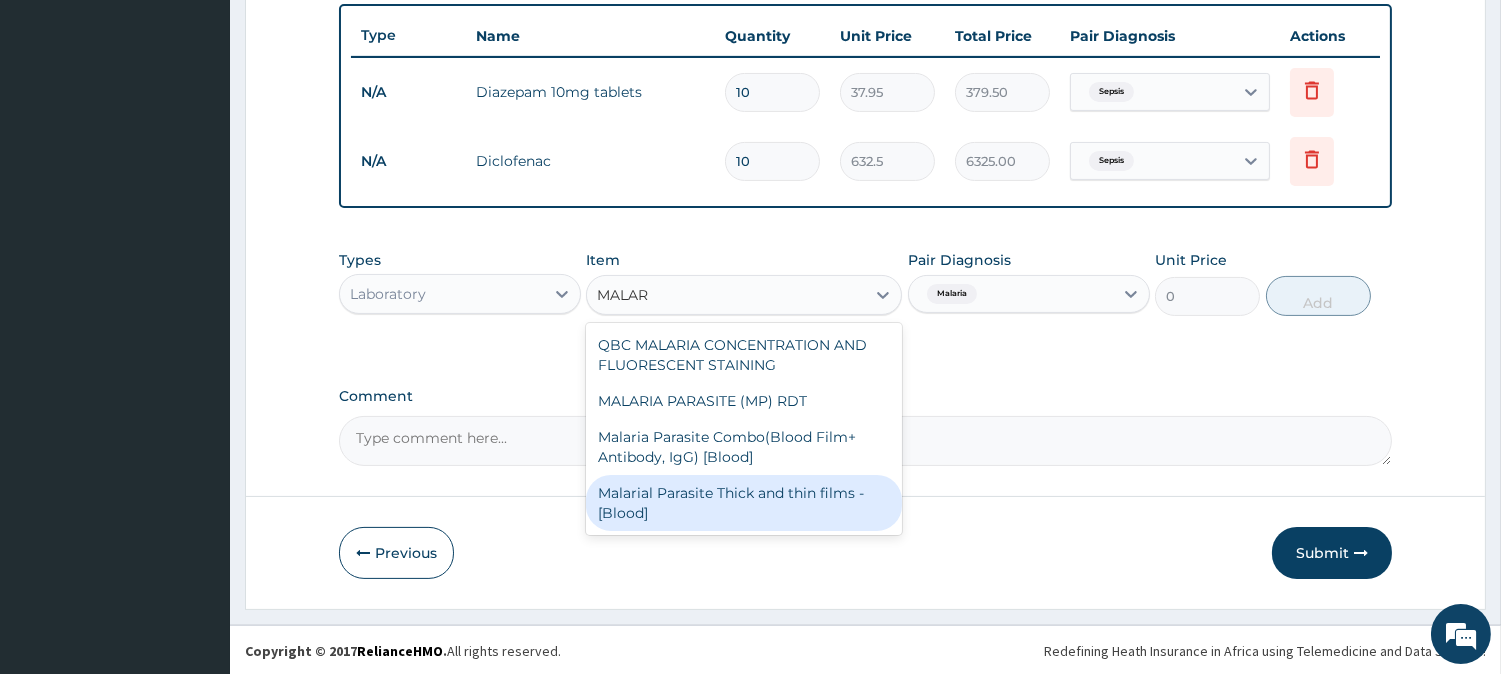 click on "Malarial Parasite Thick and thin films - [Blood]" at bounding box center (744, 503) 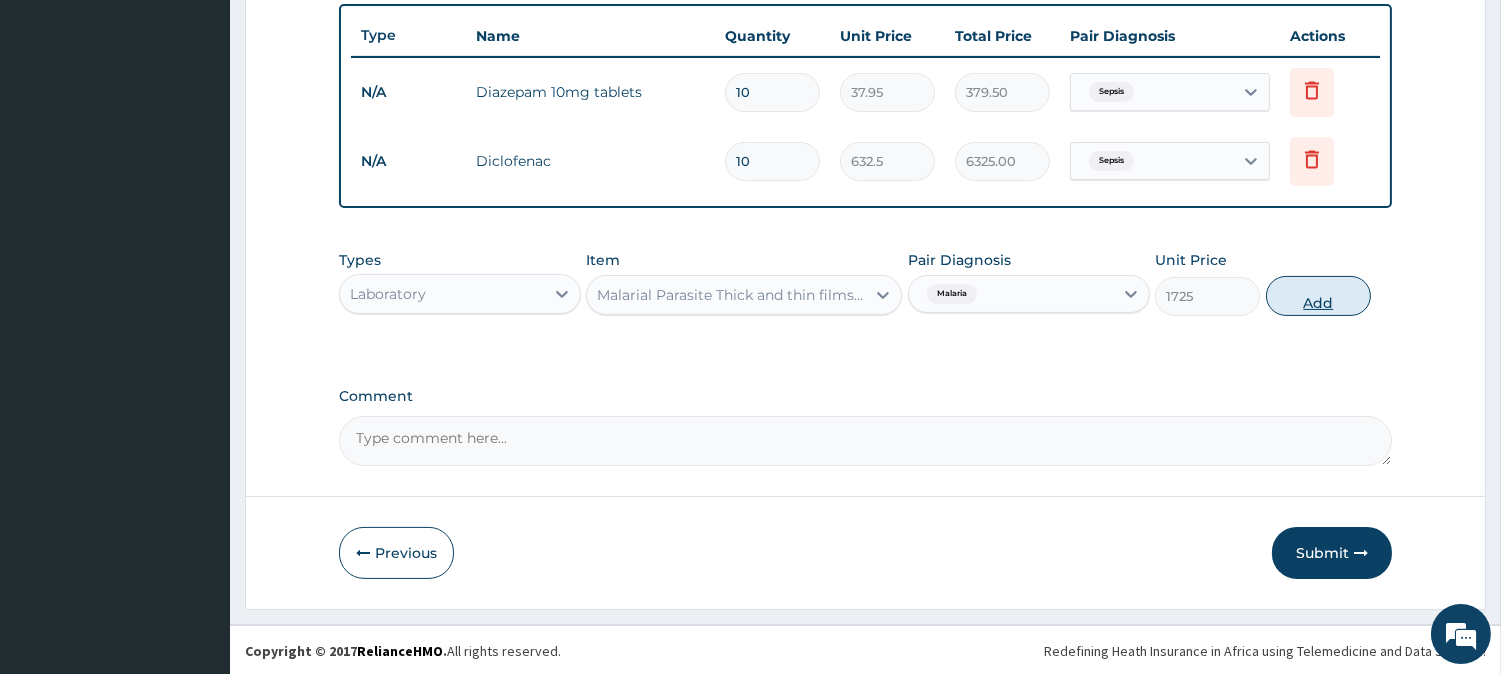 click on "Add" at bounding box center [1318, 296] 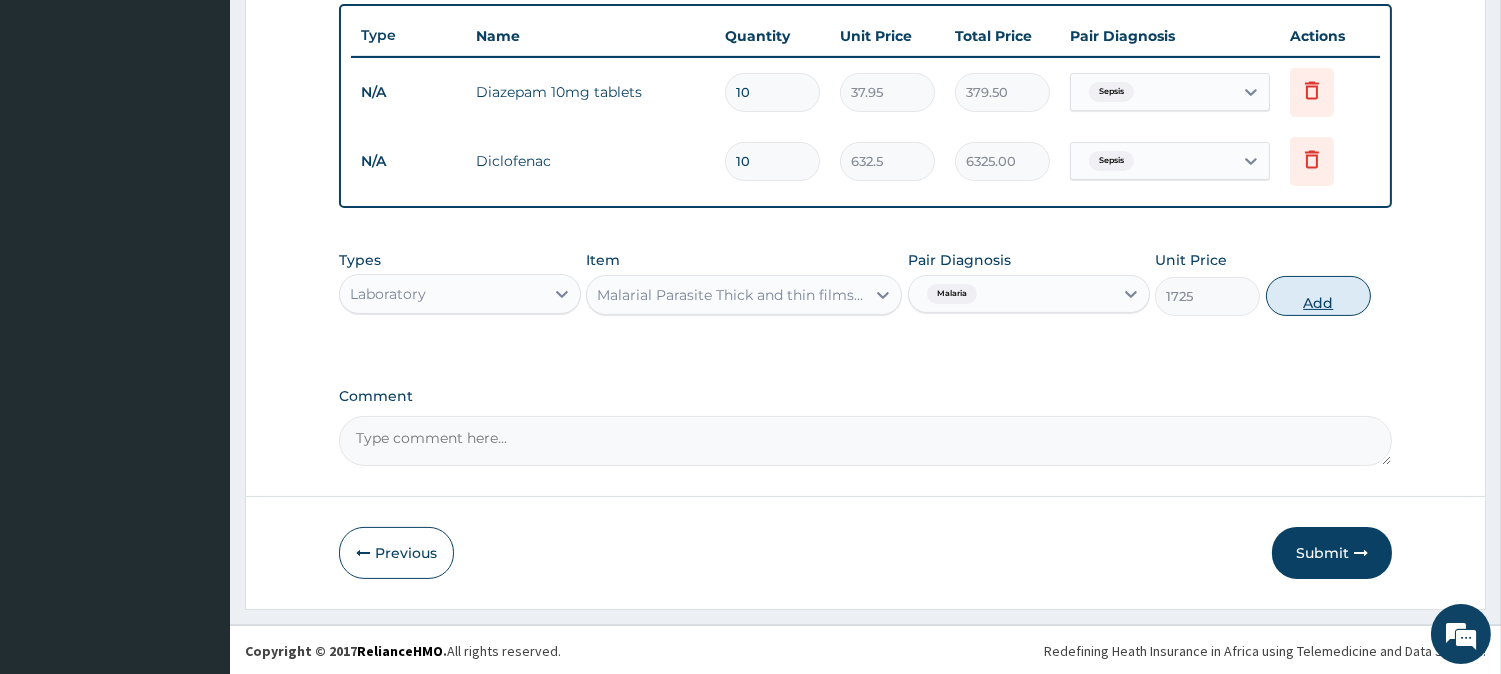 type on "0" 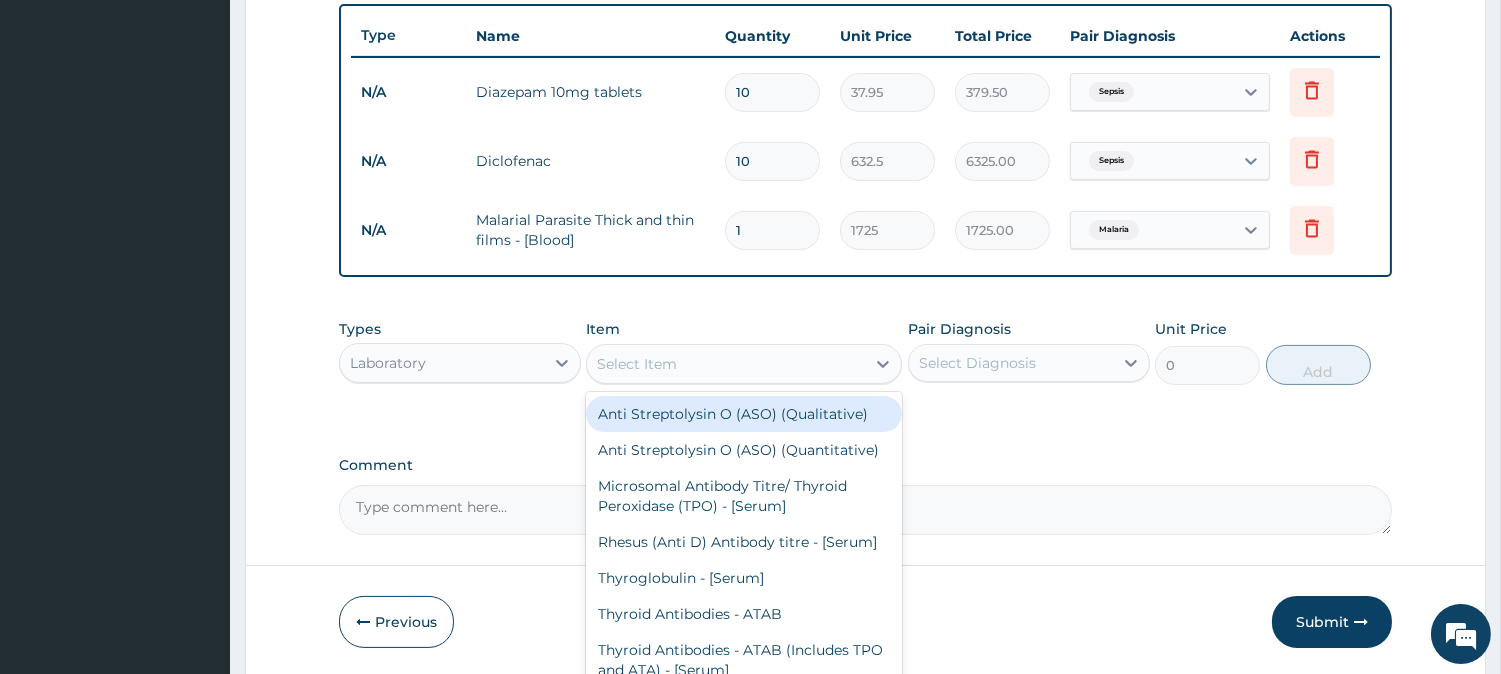 click on "Select Item" at bounding box center [726, 364] 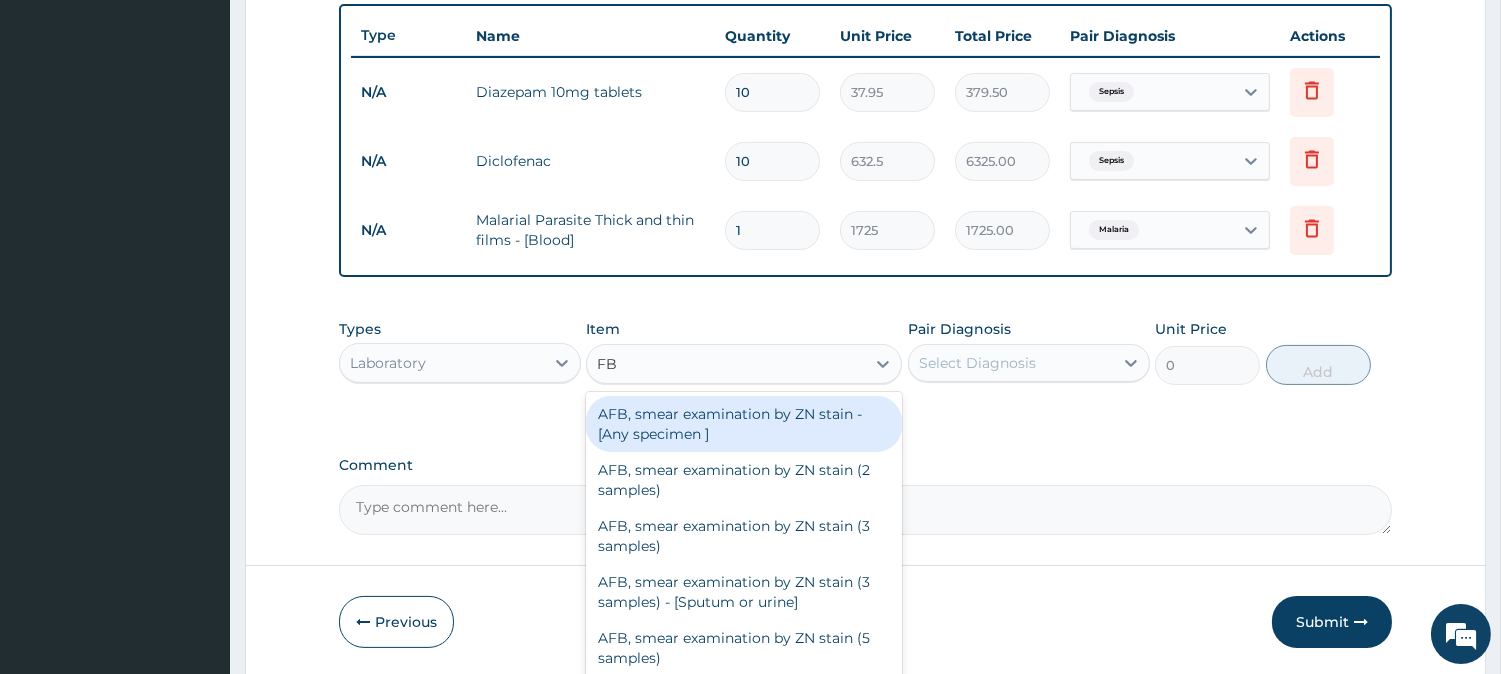 type on "FBC" 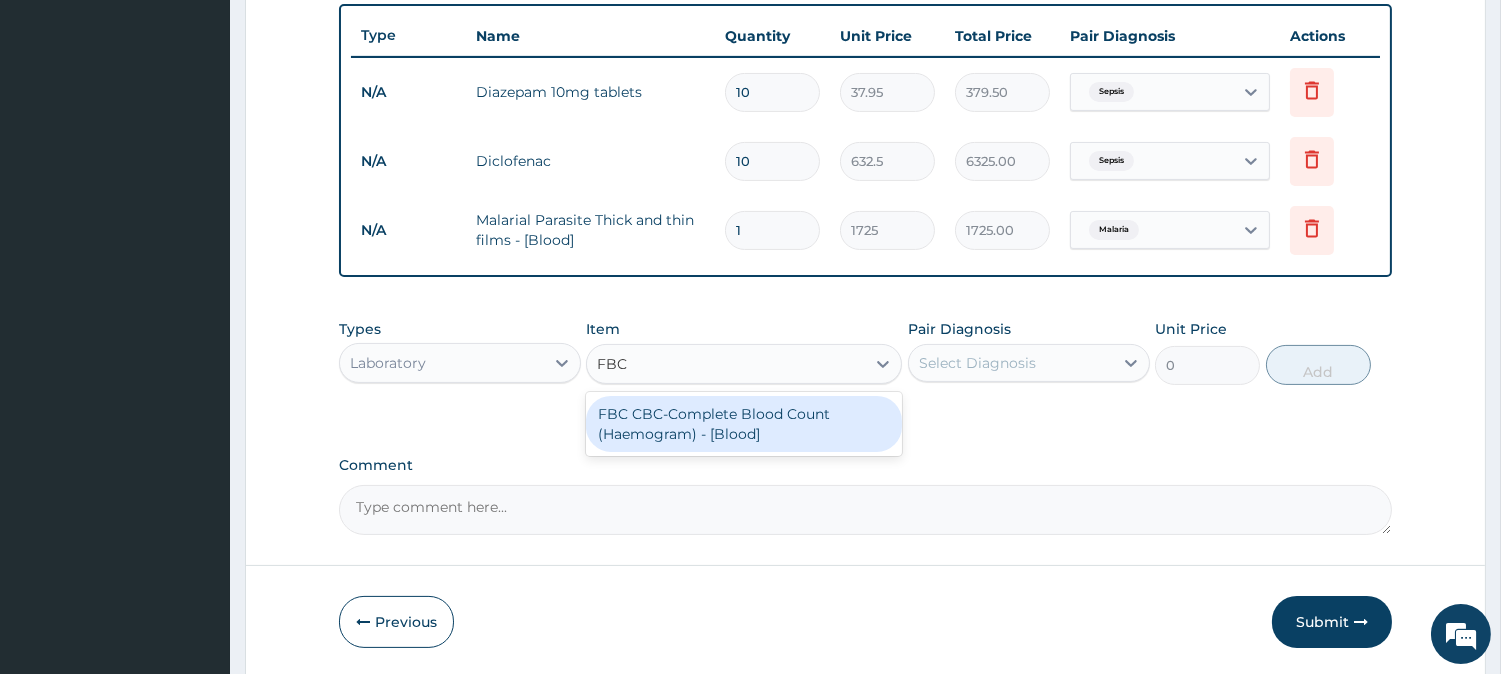 click on "FBC CBC-Complete Blood Count (Haemogram) - [Blood]" at bounding box center (744, 424) 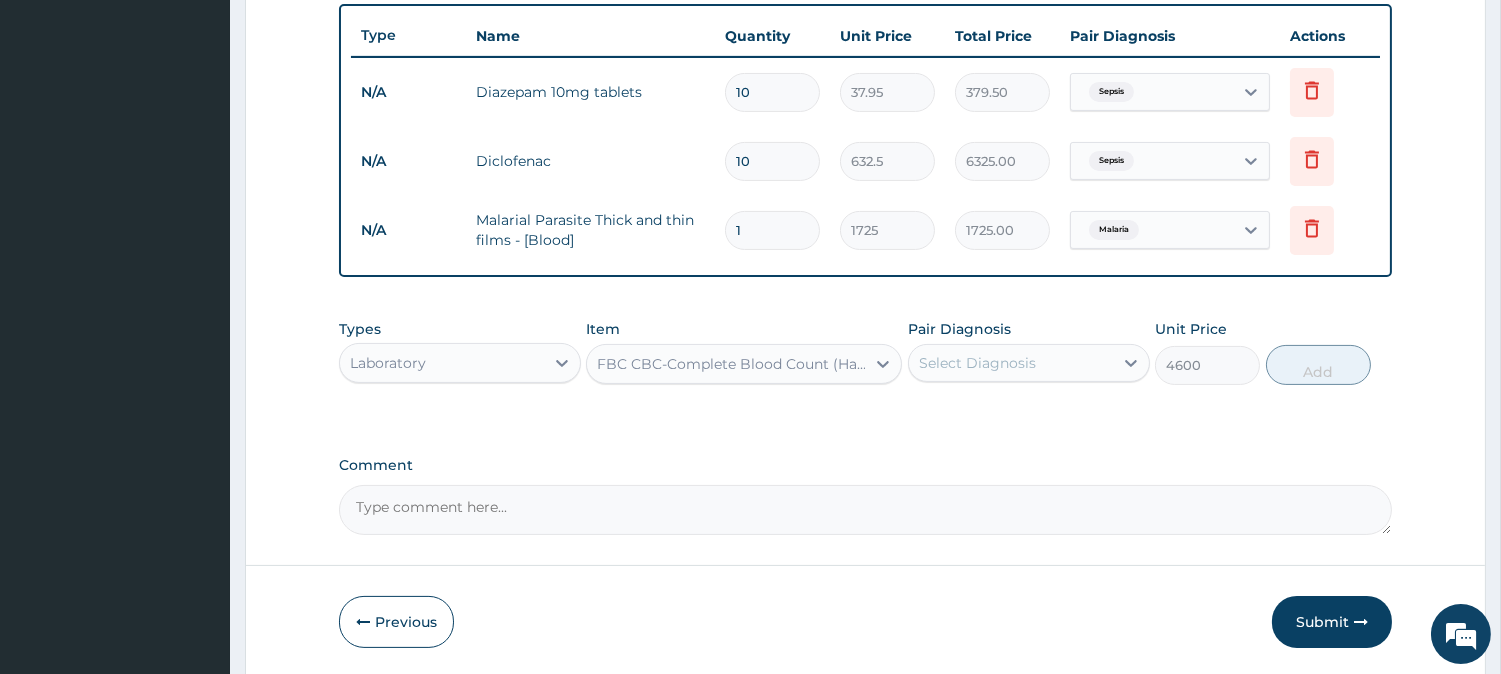 click on "Select Diagnosis" at bounding box center [977, 363] 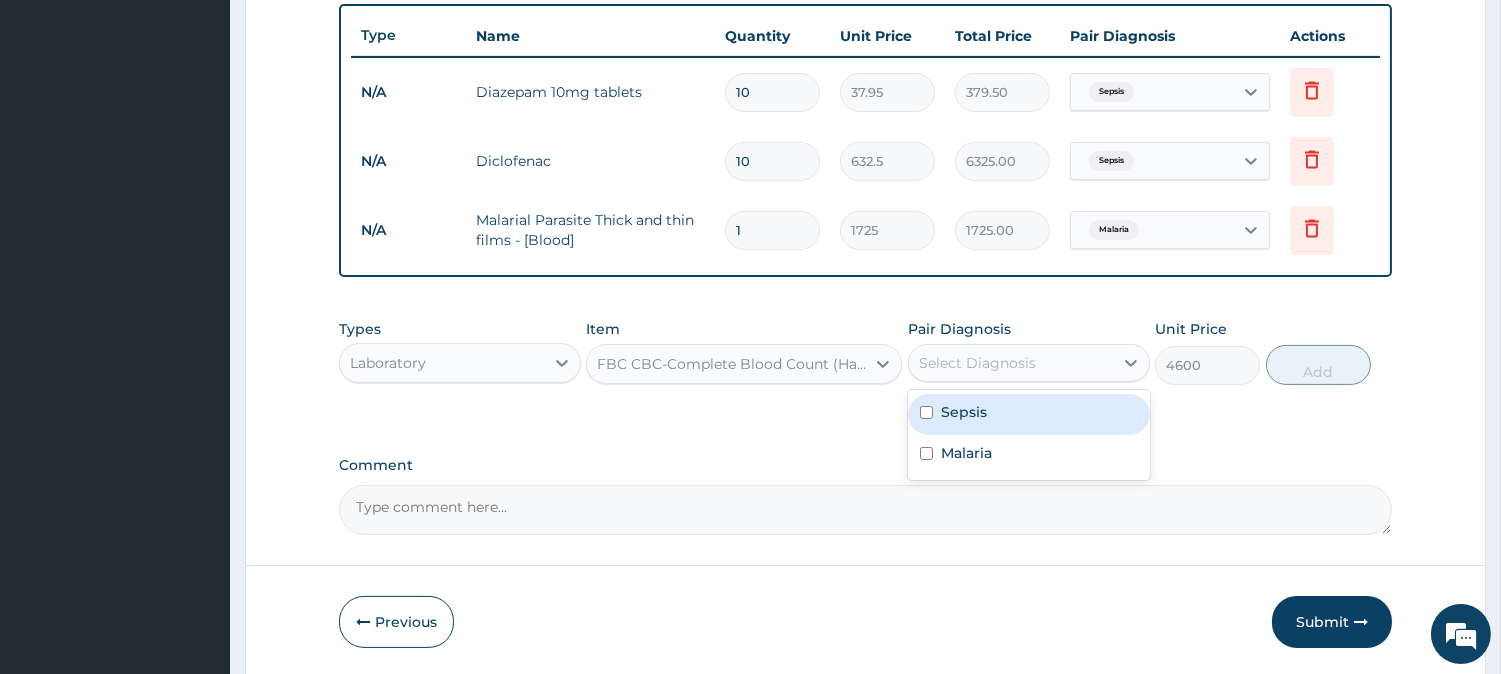 click on "Sepsis" at bounding box center [1029, 414] 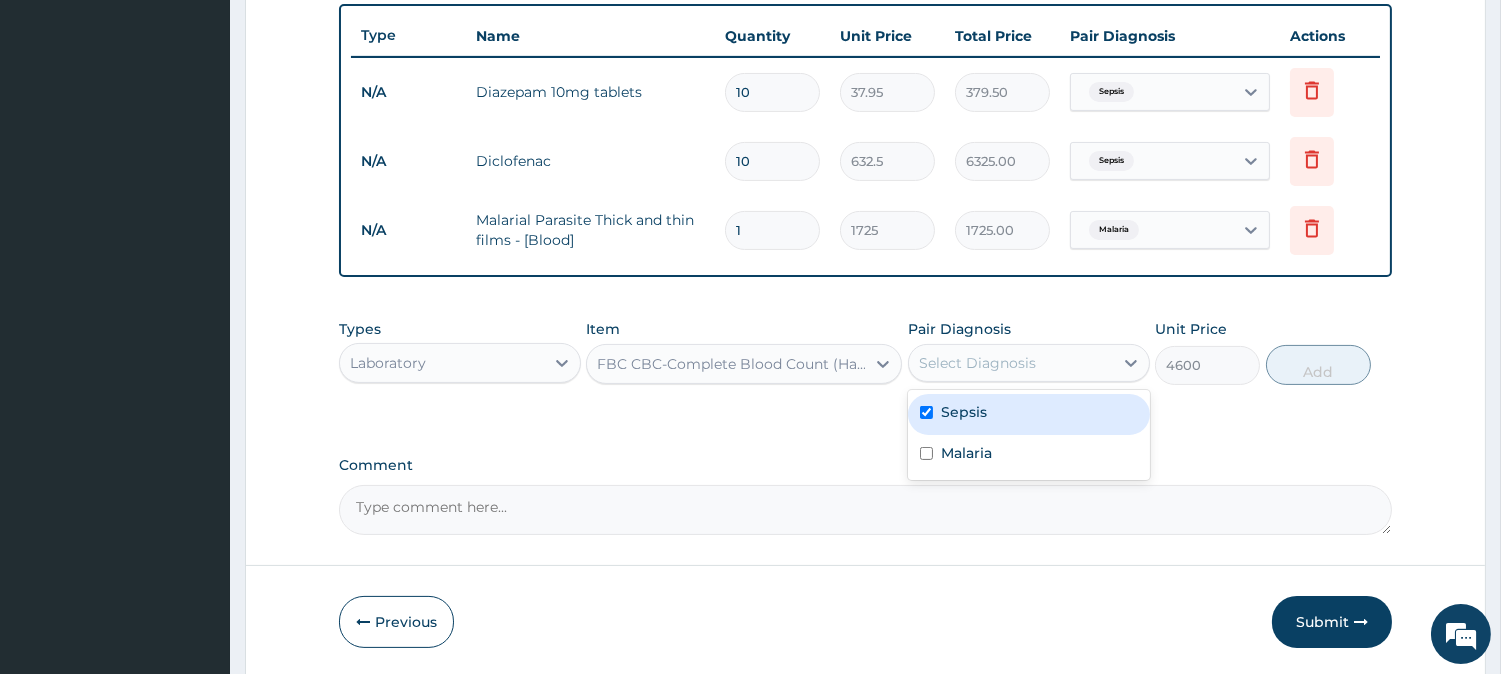 checkbox on "true" 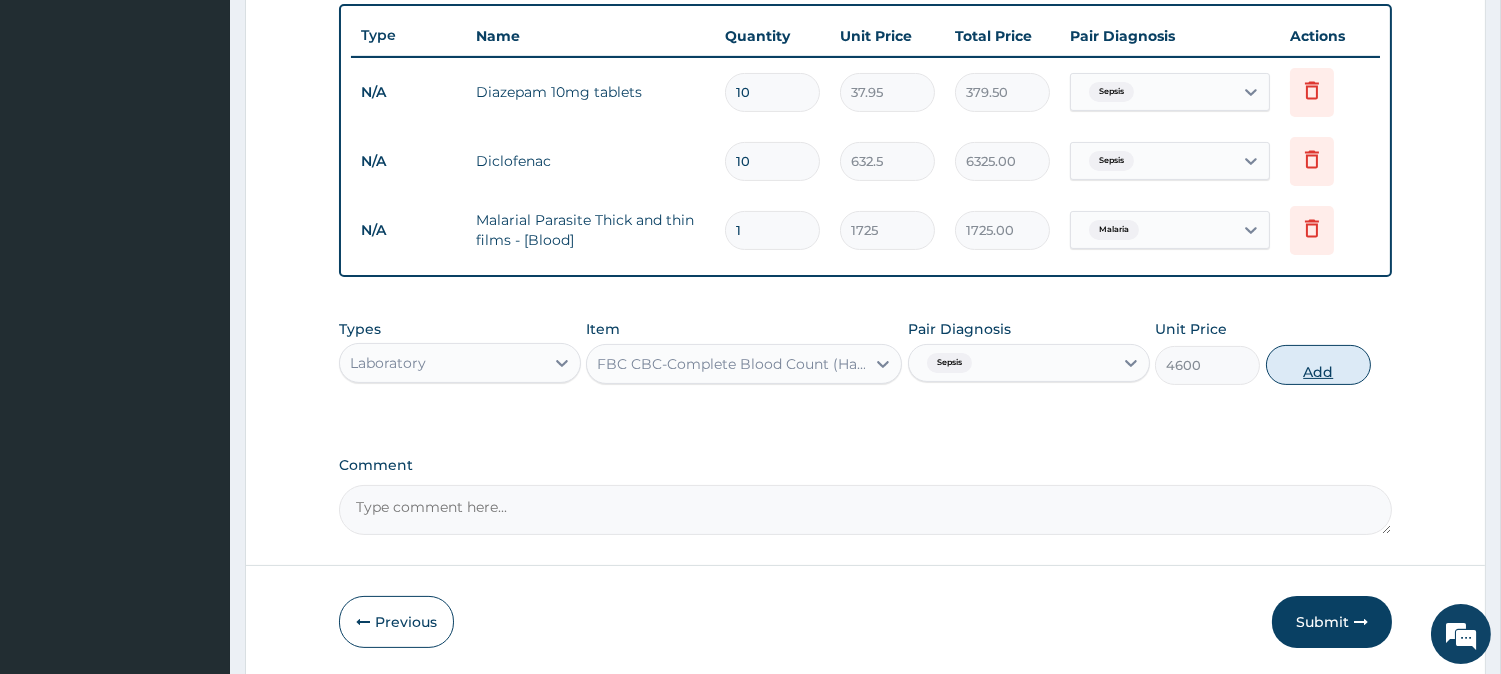 click on "Add" at bounding box center [1318, 365] 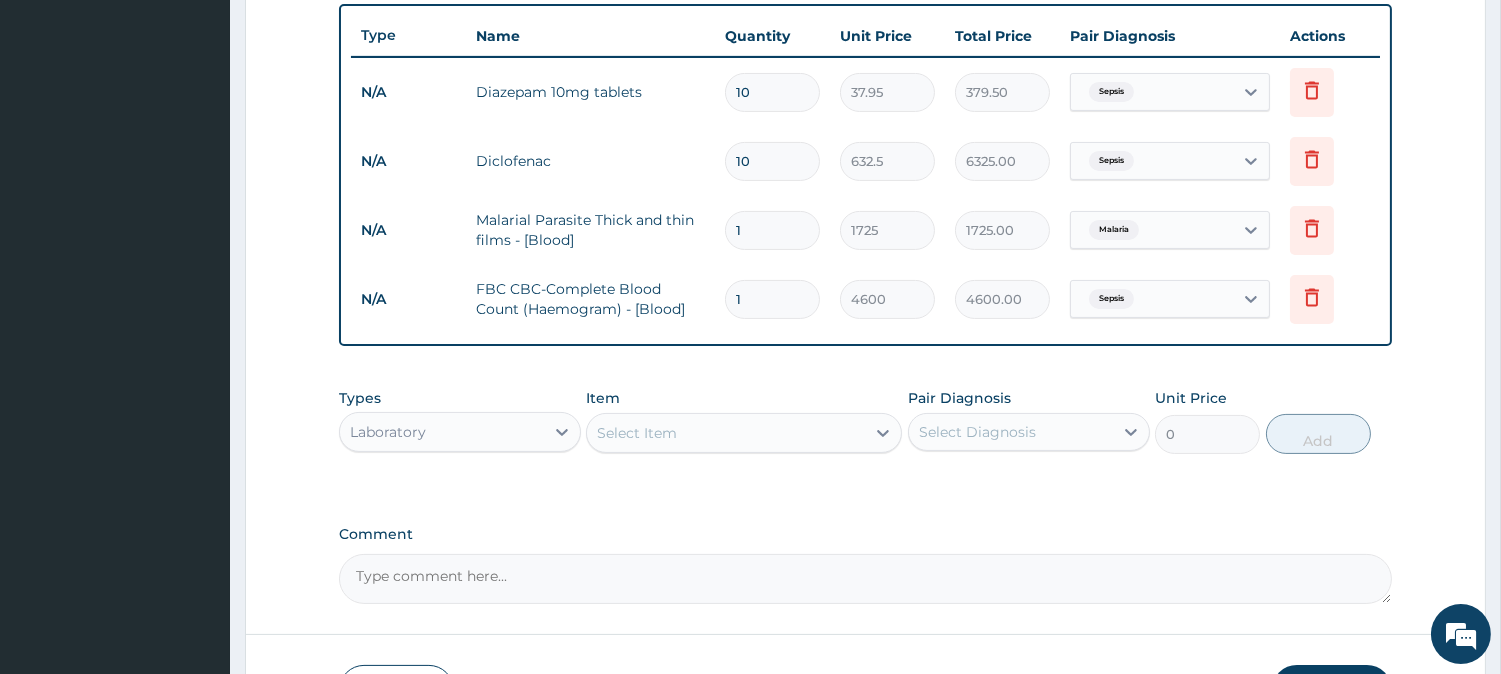 click on "Laboratory" at bounding box center (460, 432) 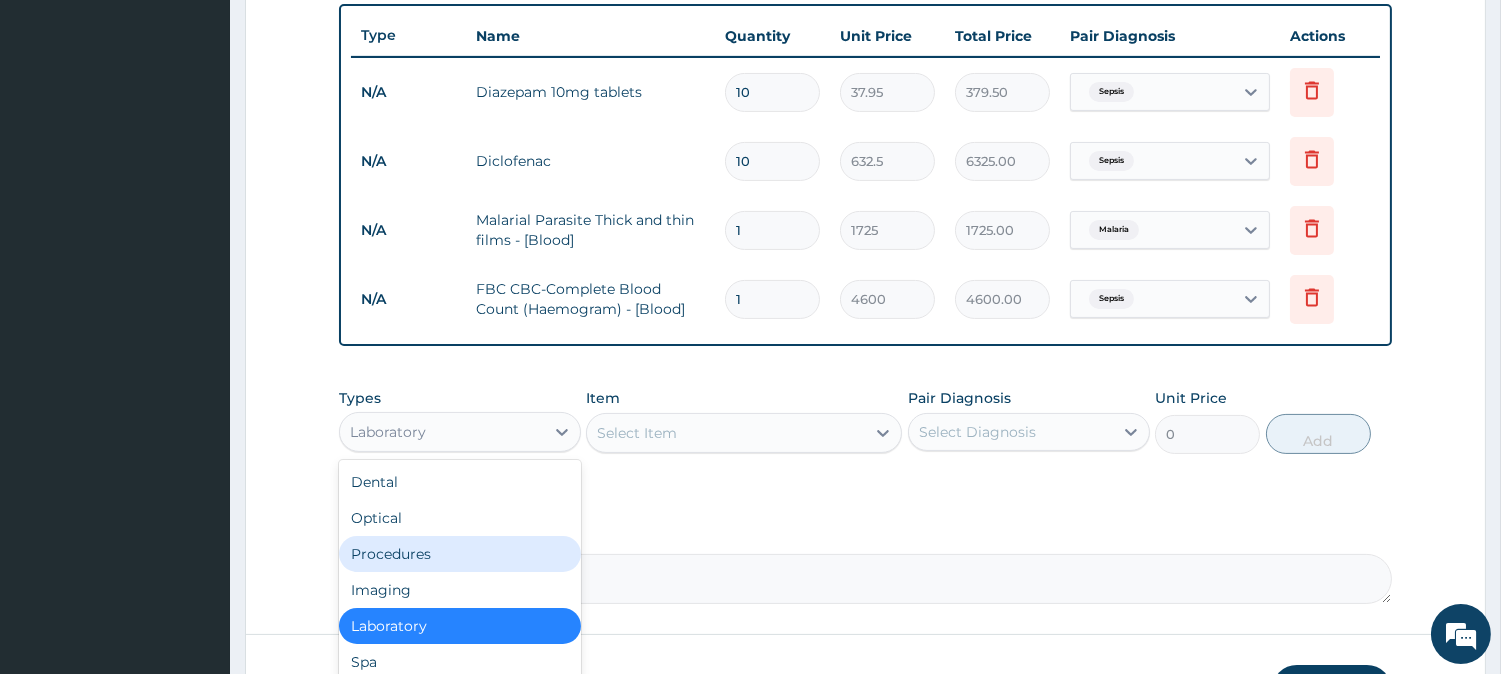 click on "Procedures" at bounding box center (460, 554) 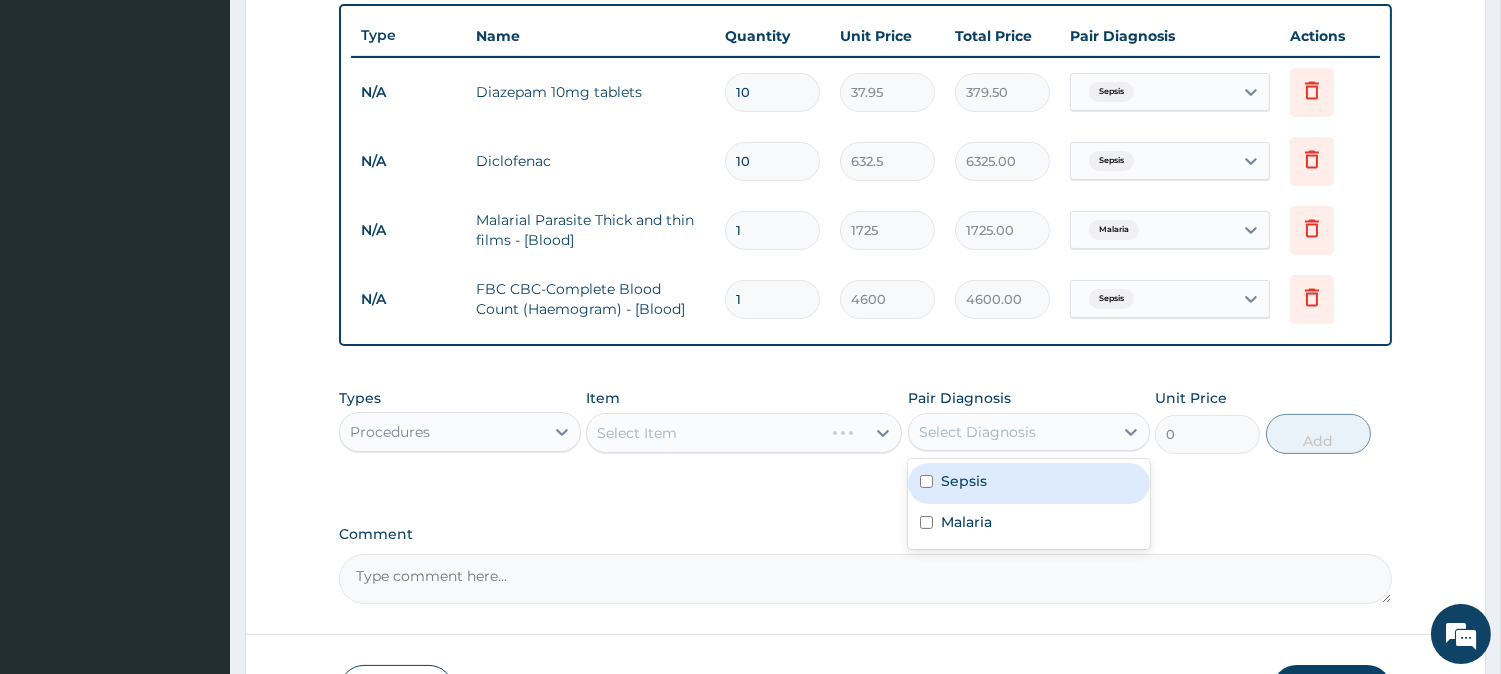 click on "Select Diagnosis" at bounding box center [977, 432] 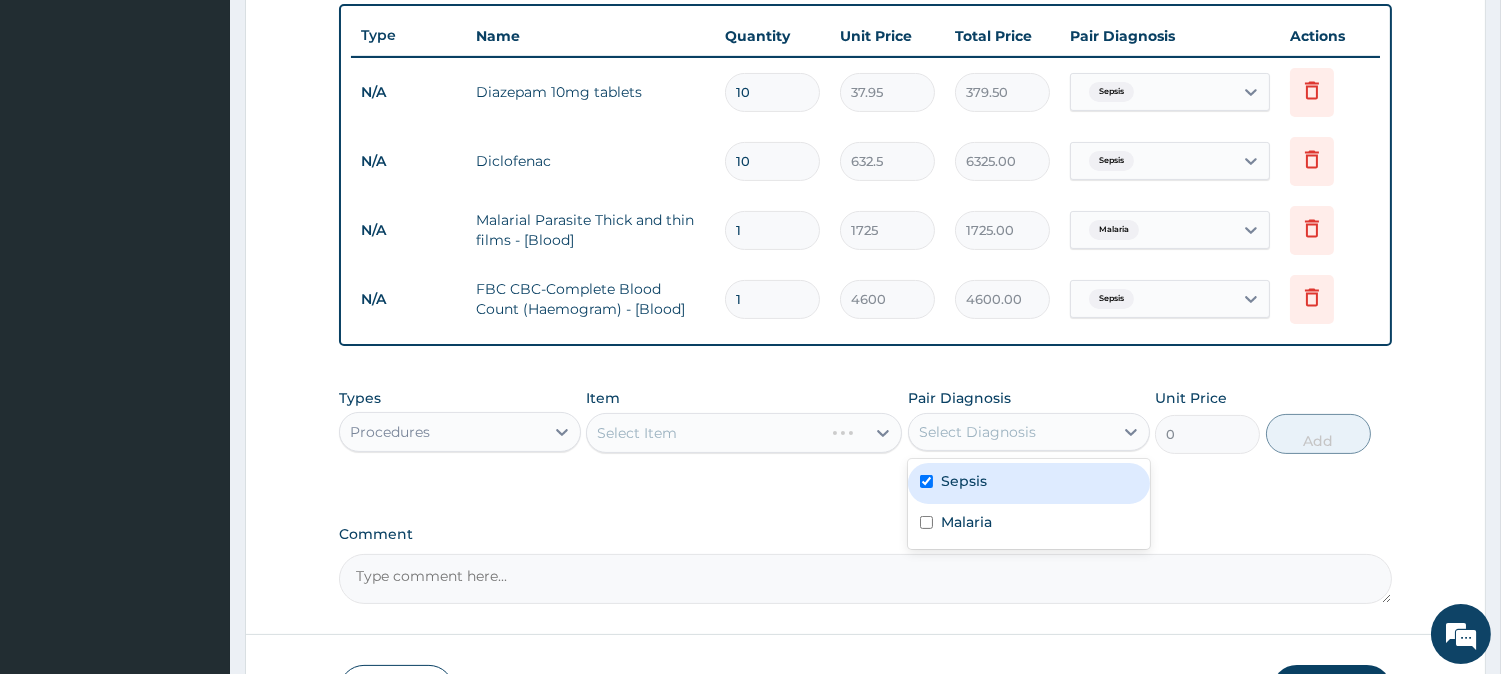 checkbox on "true" 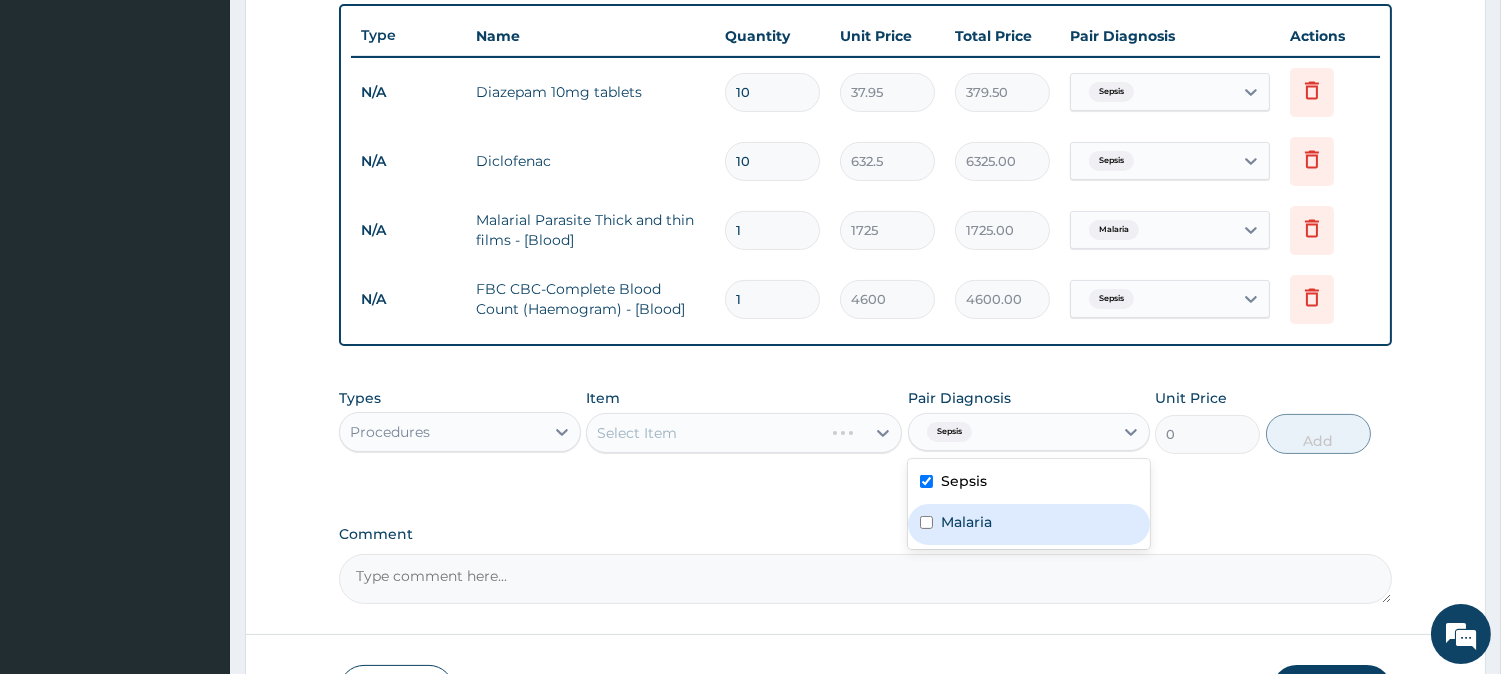 click on "Malaria" at bounding box center (1029, 524) 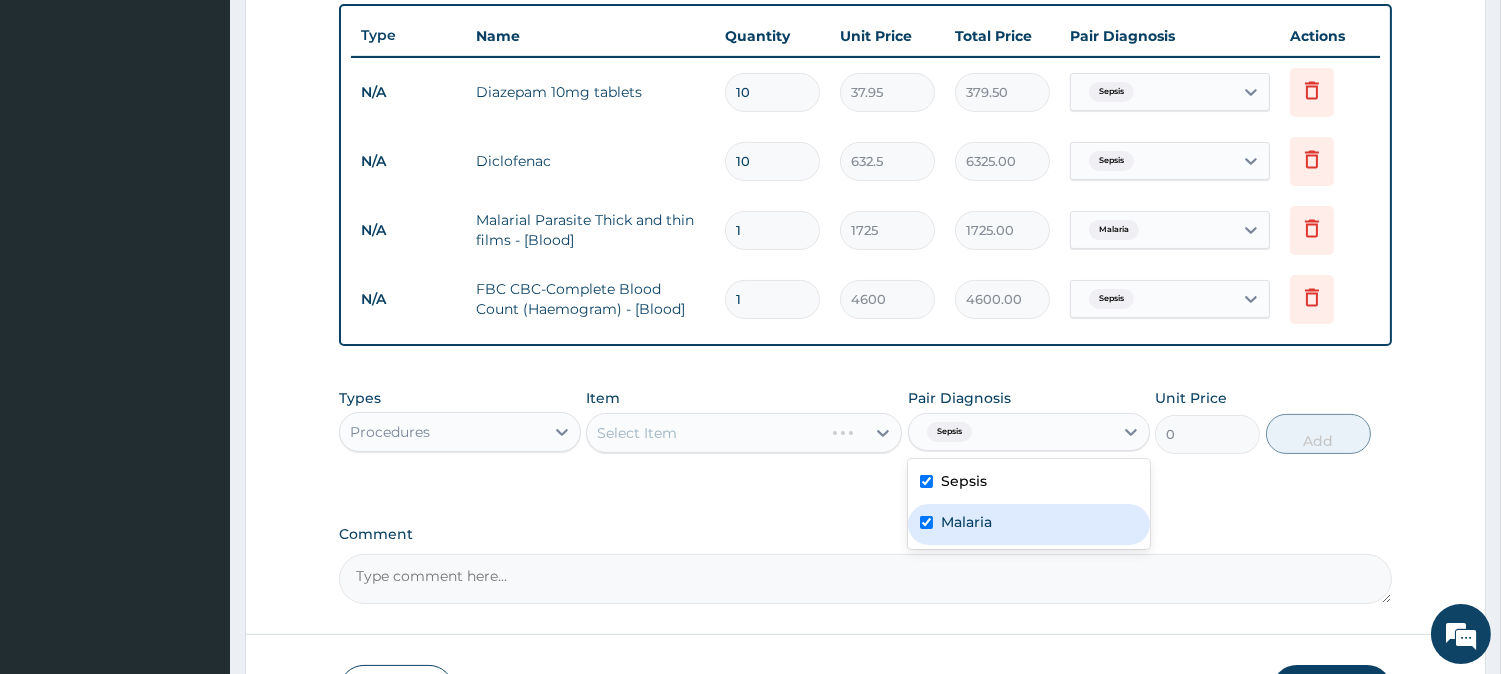 checkbox on "true" 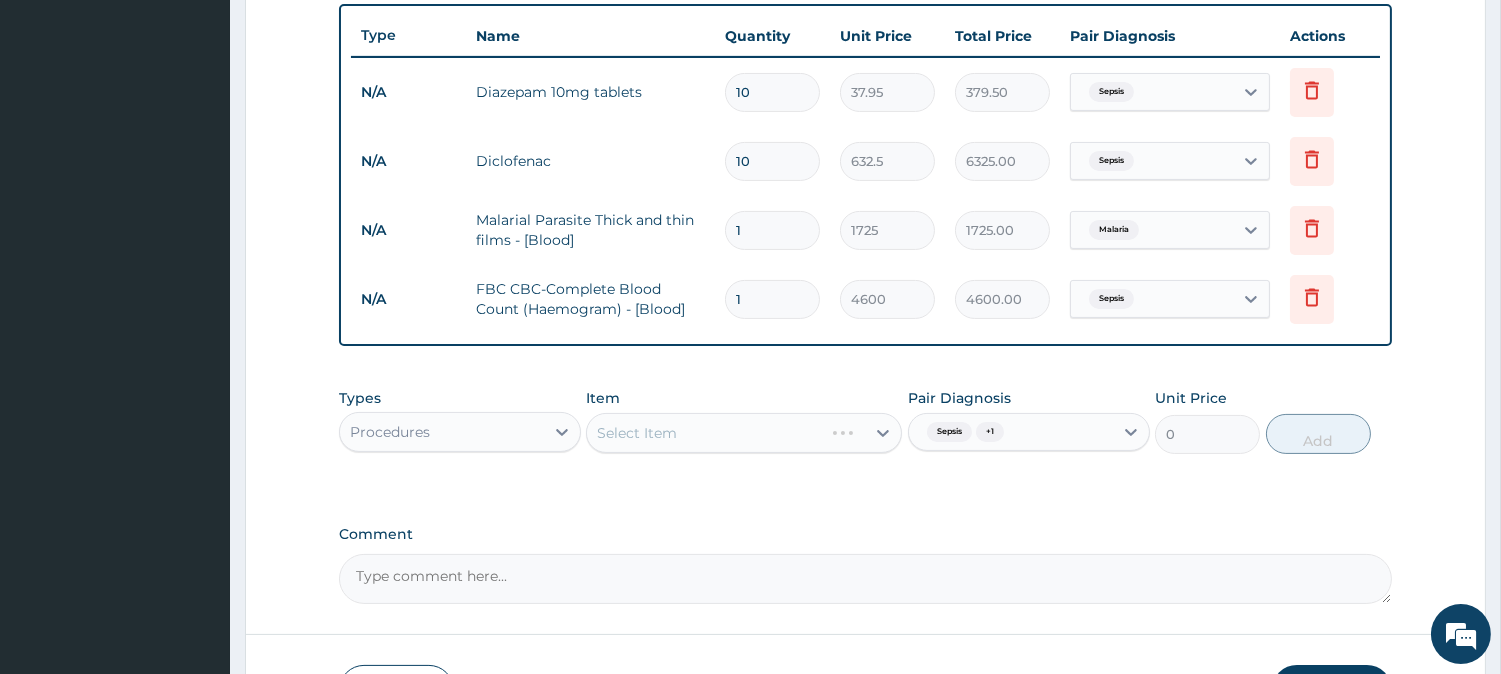 click on "Select Item" at bounding box center [744, 433] 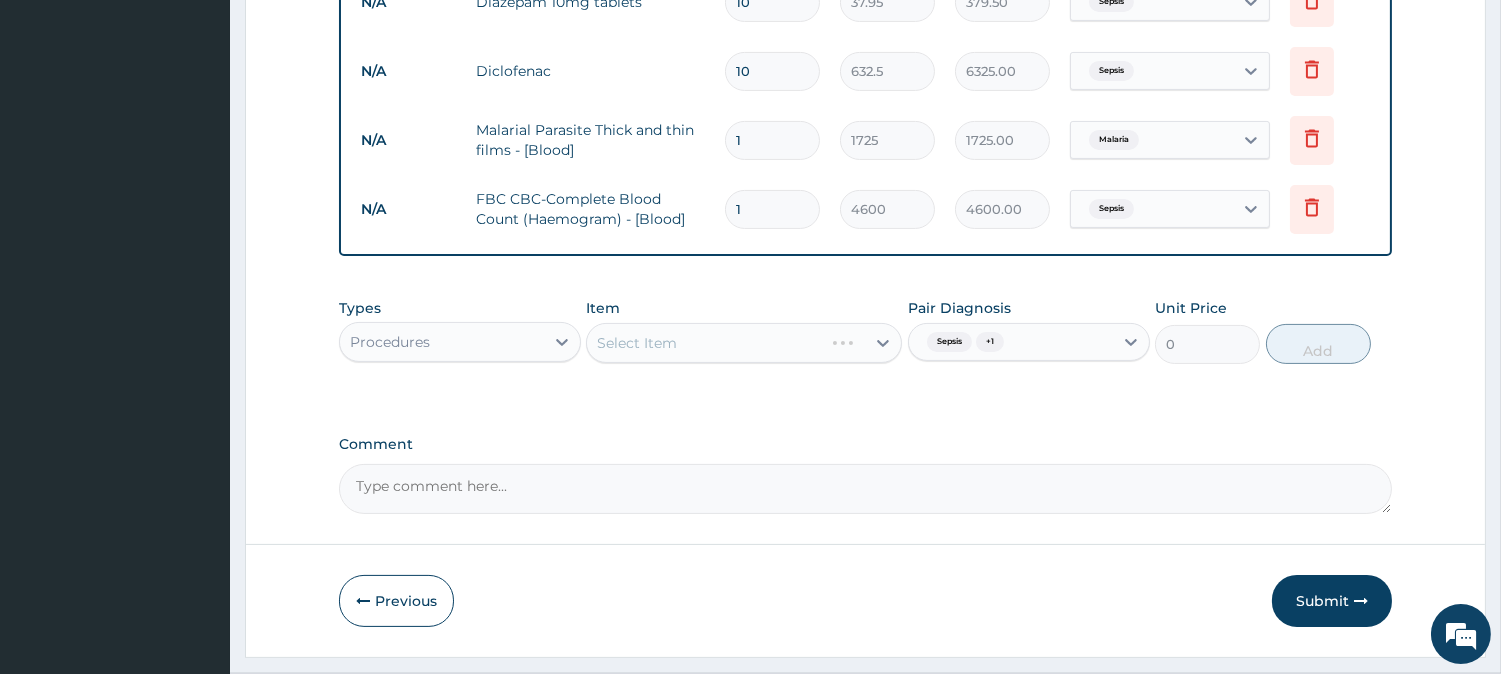 scroll, scrollTop: 880, scrollLeft: 0, axis: vertical 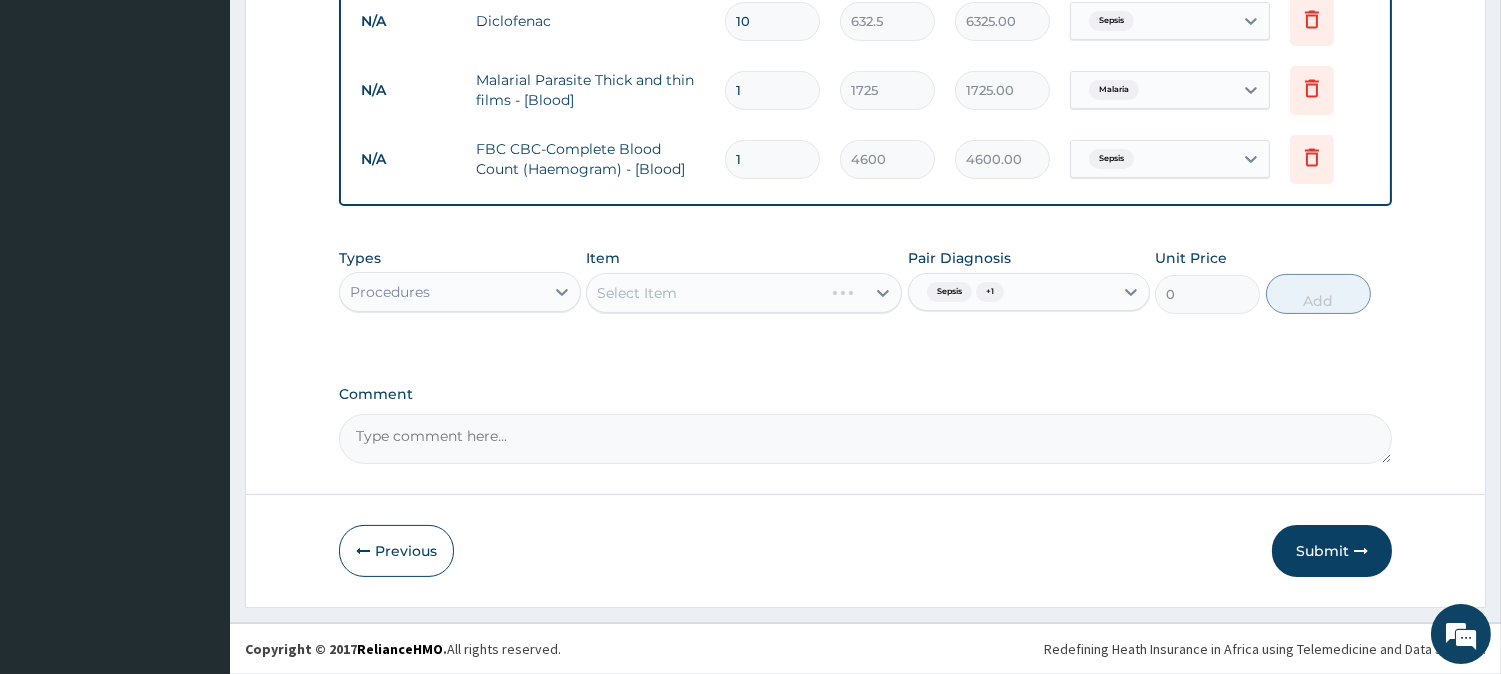 click on "Select Item" at bounding box center [744, 293] 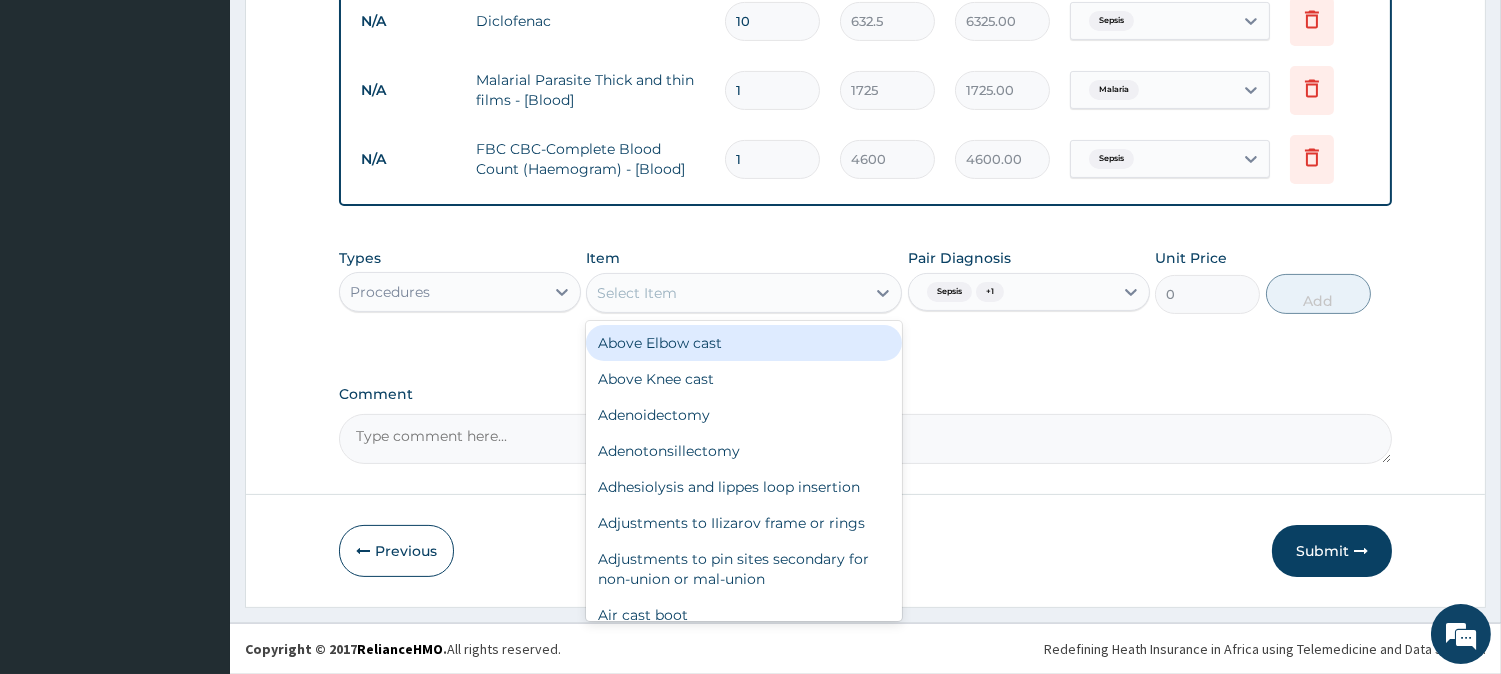 click on "Select Item" at bounding box center (726, 293) 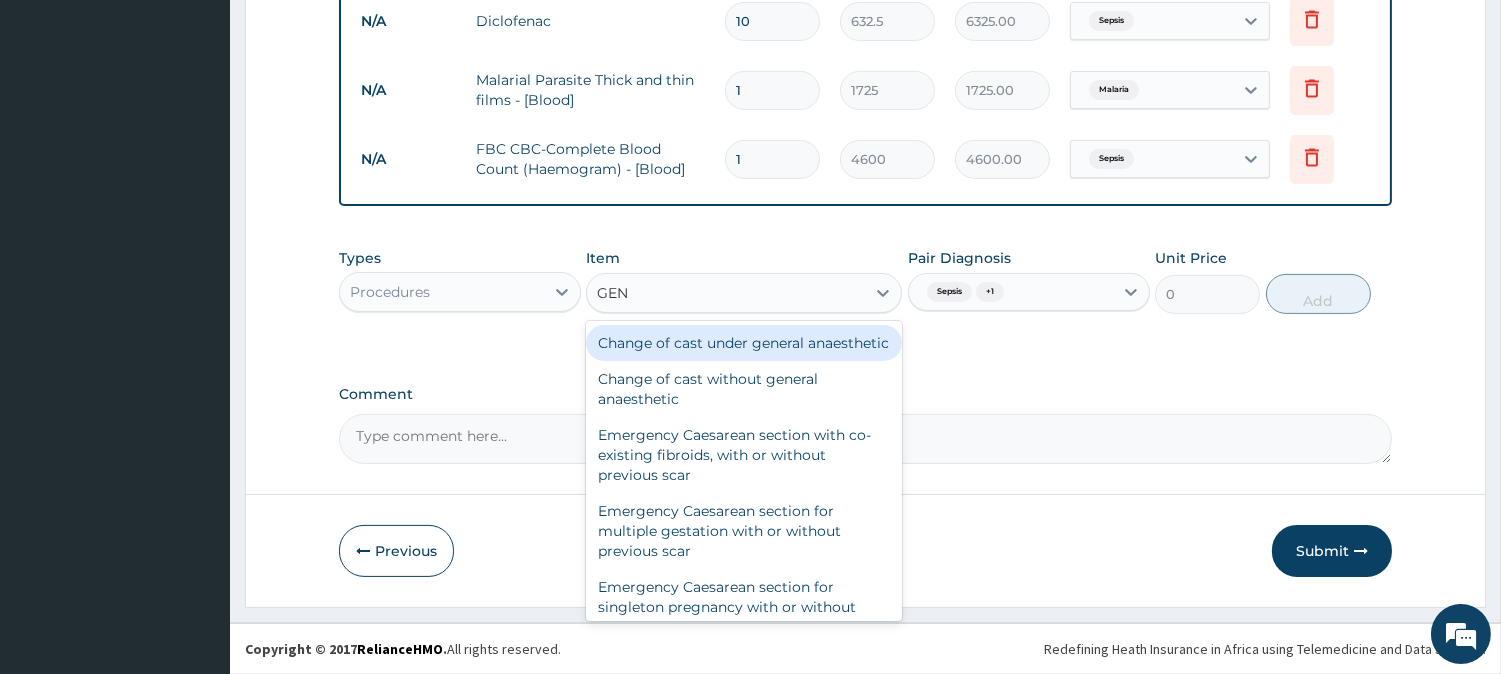 type on "GENE" 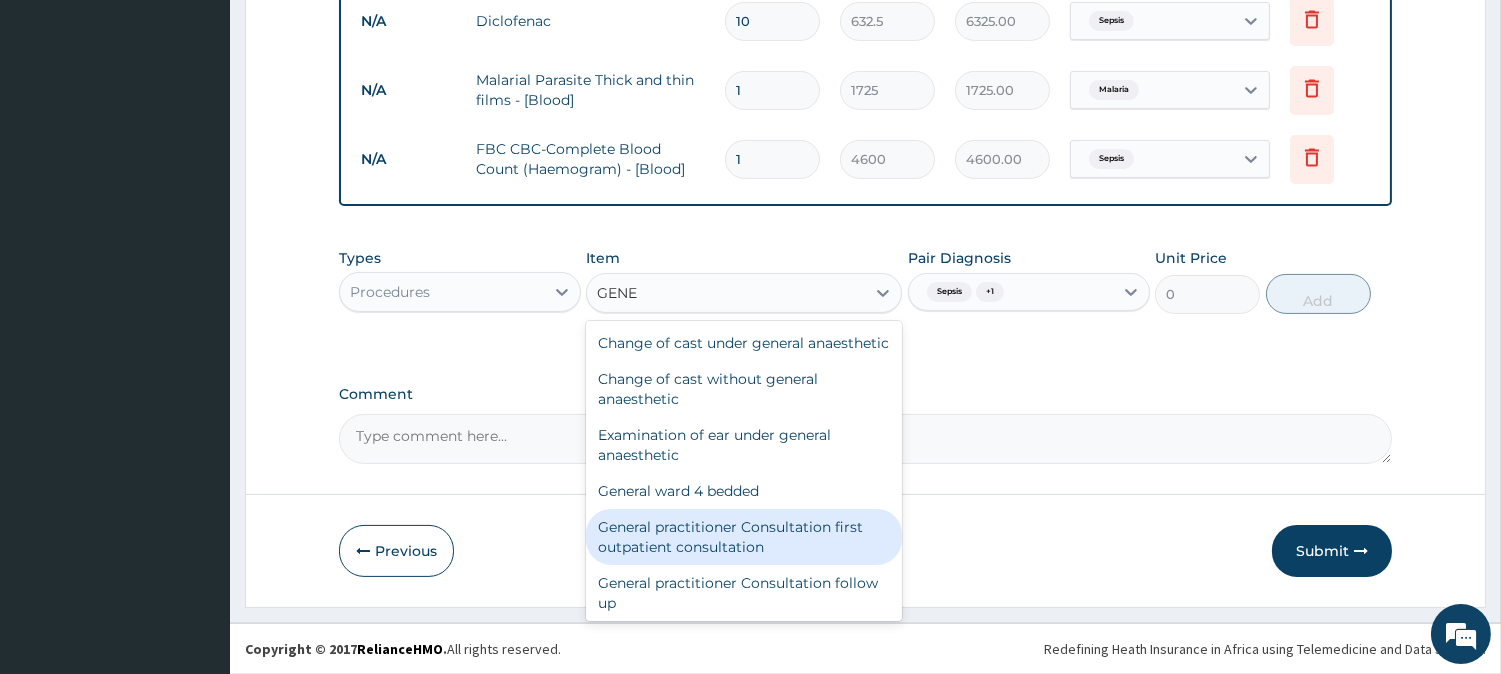 click on "General practitioner Consultation first outpatient consultation" at bounding box center (744, 537) 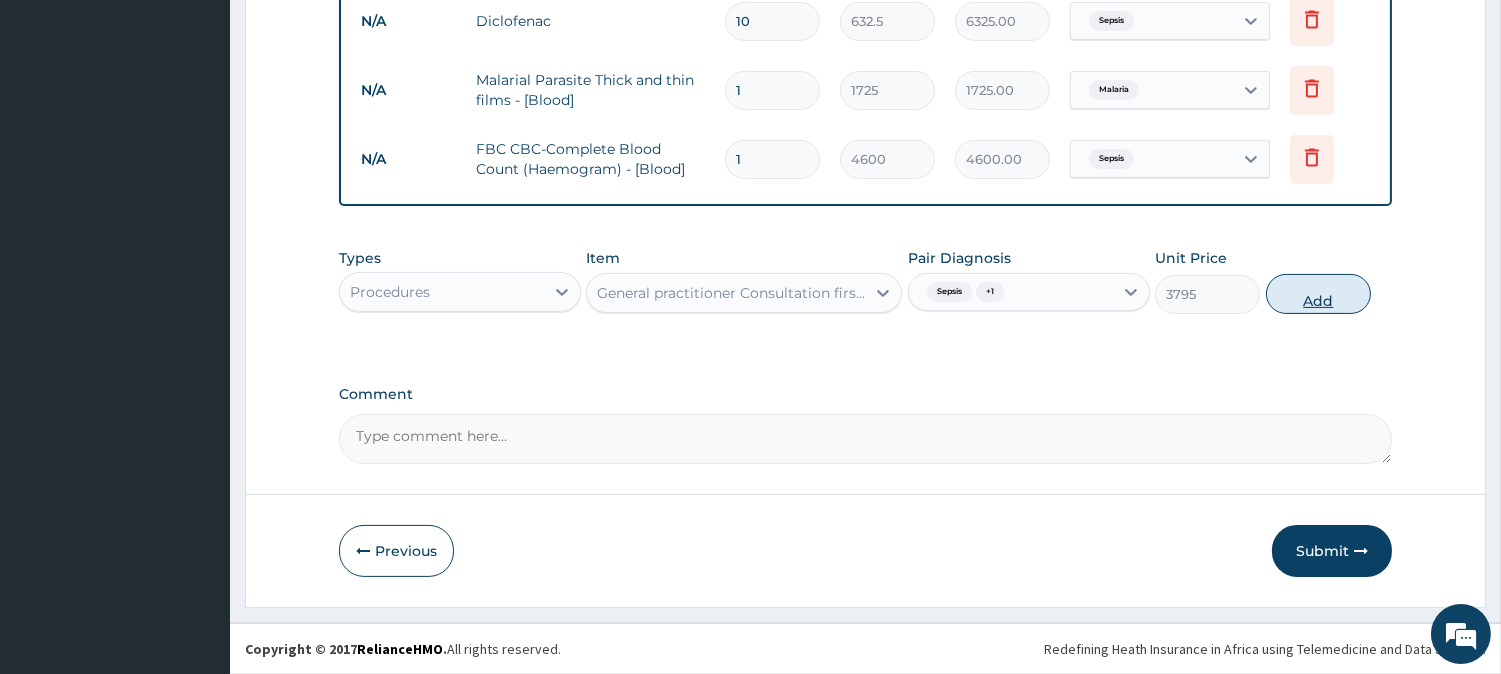 click on "Add" at bounding box center [1318, 294] 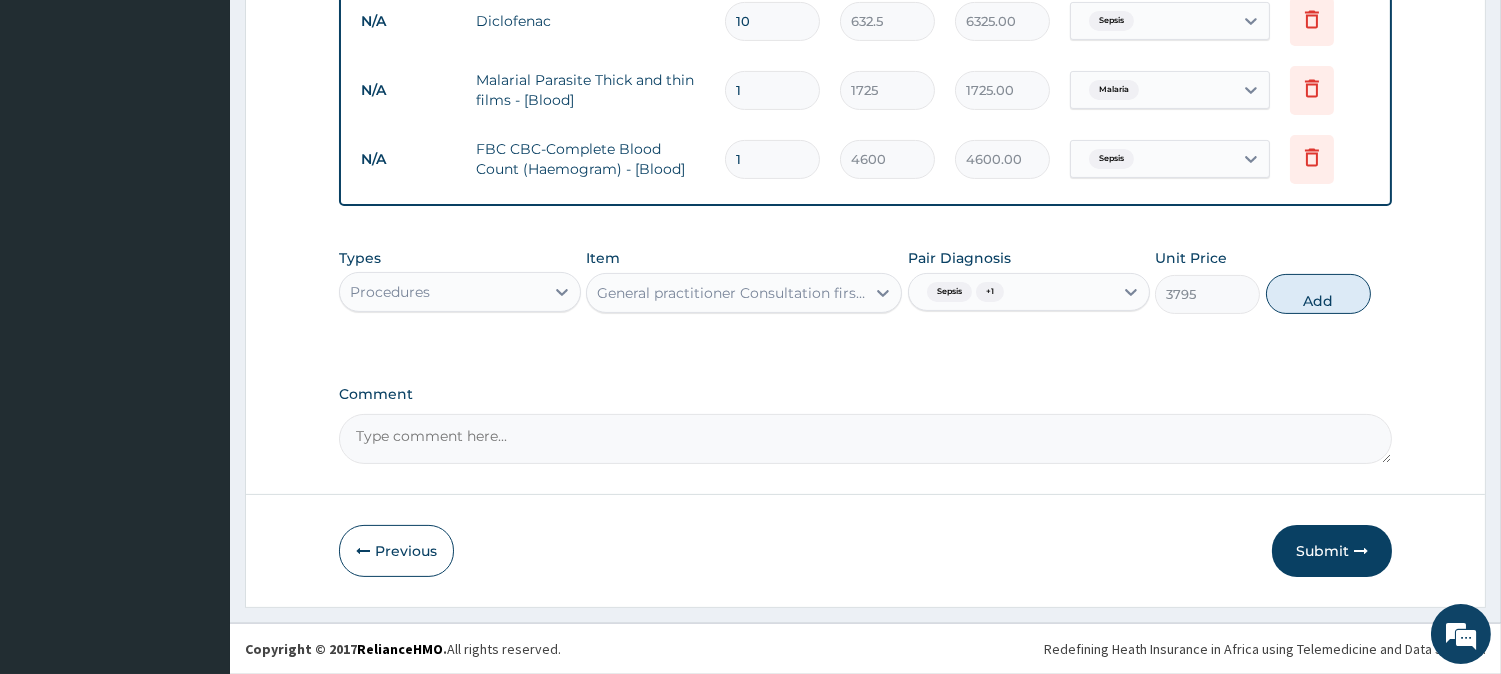 type on "0" 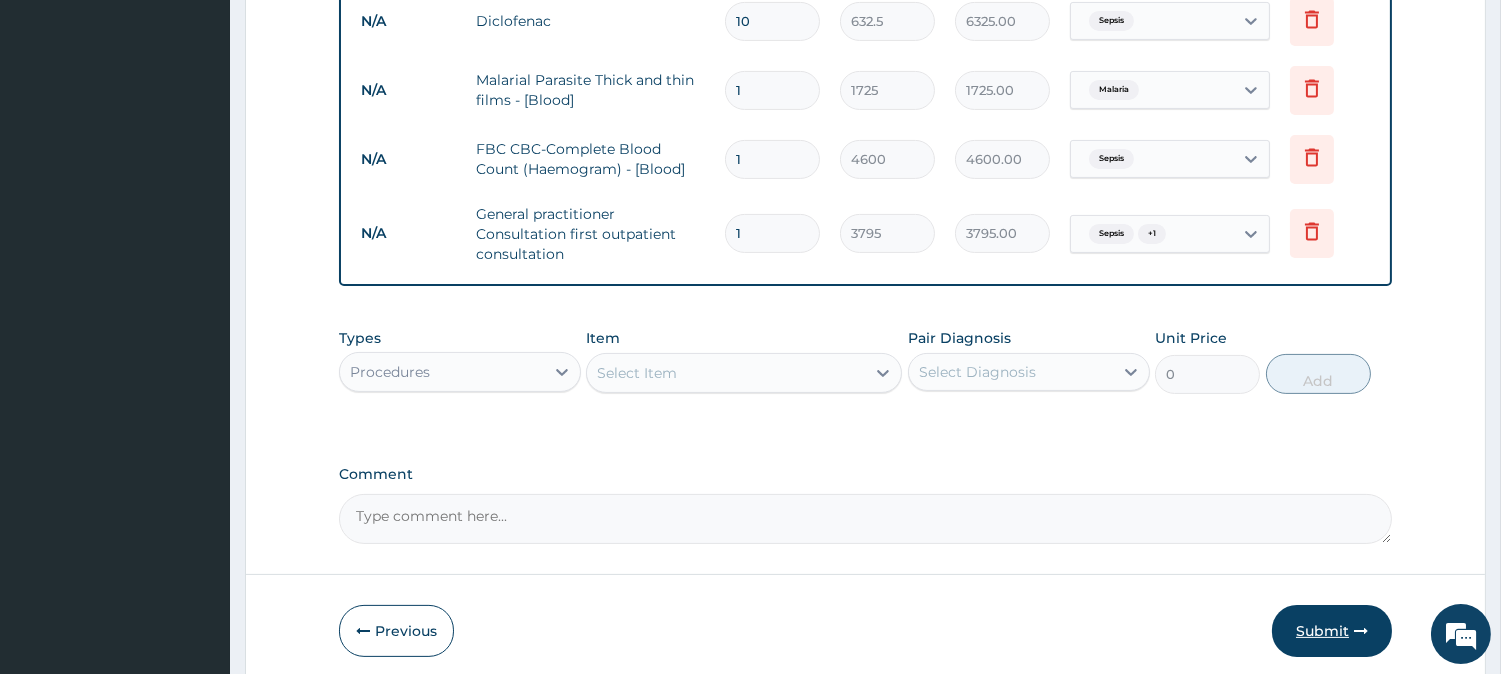 click on "Submit" at bounding box center (1332, 631) 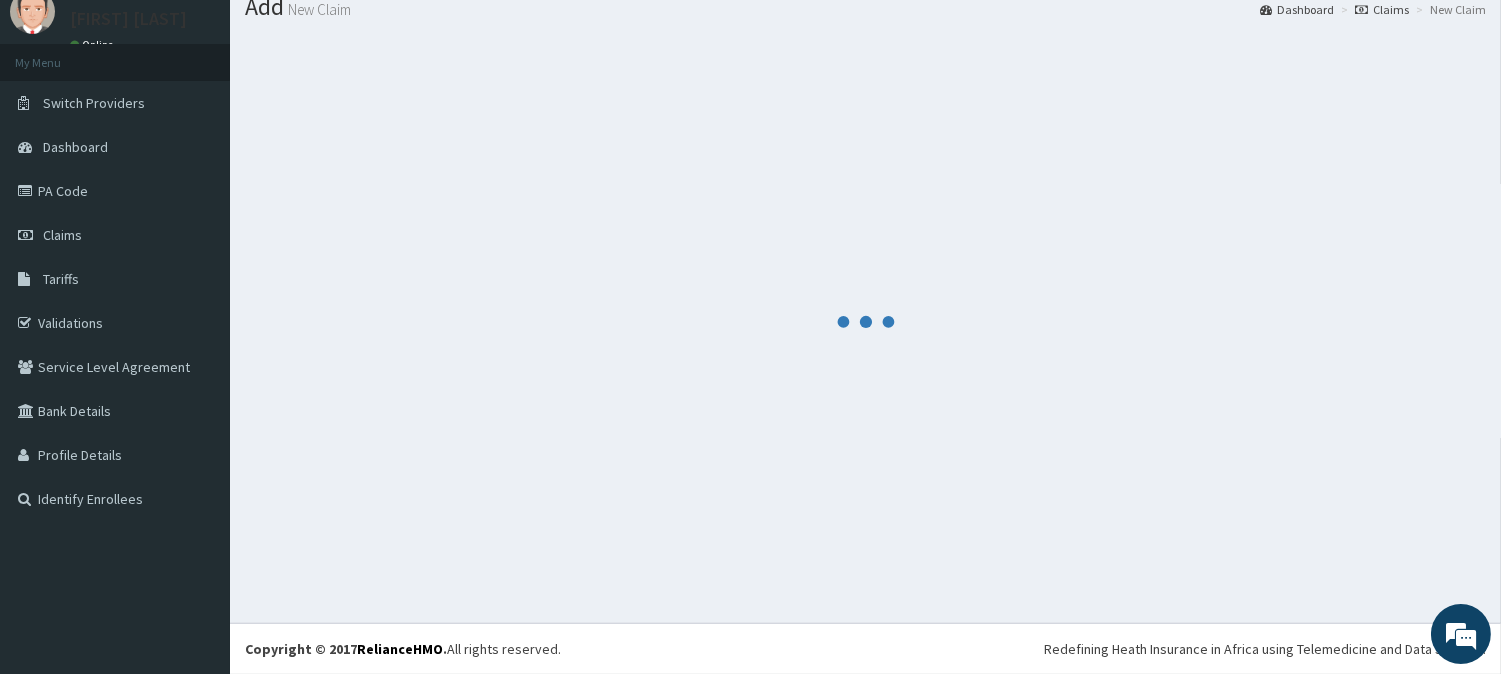 scroll, scrollTop: 880, scrollLeft: 0, axis: vertical 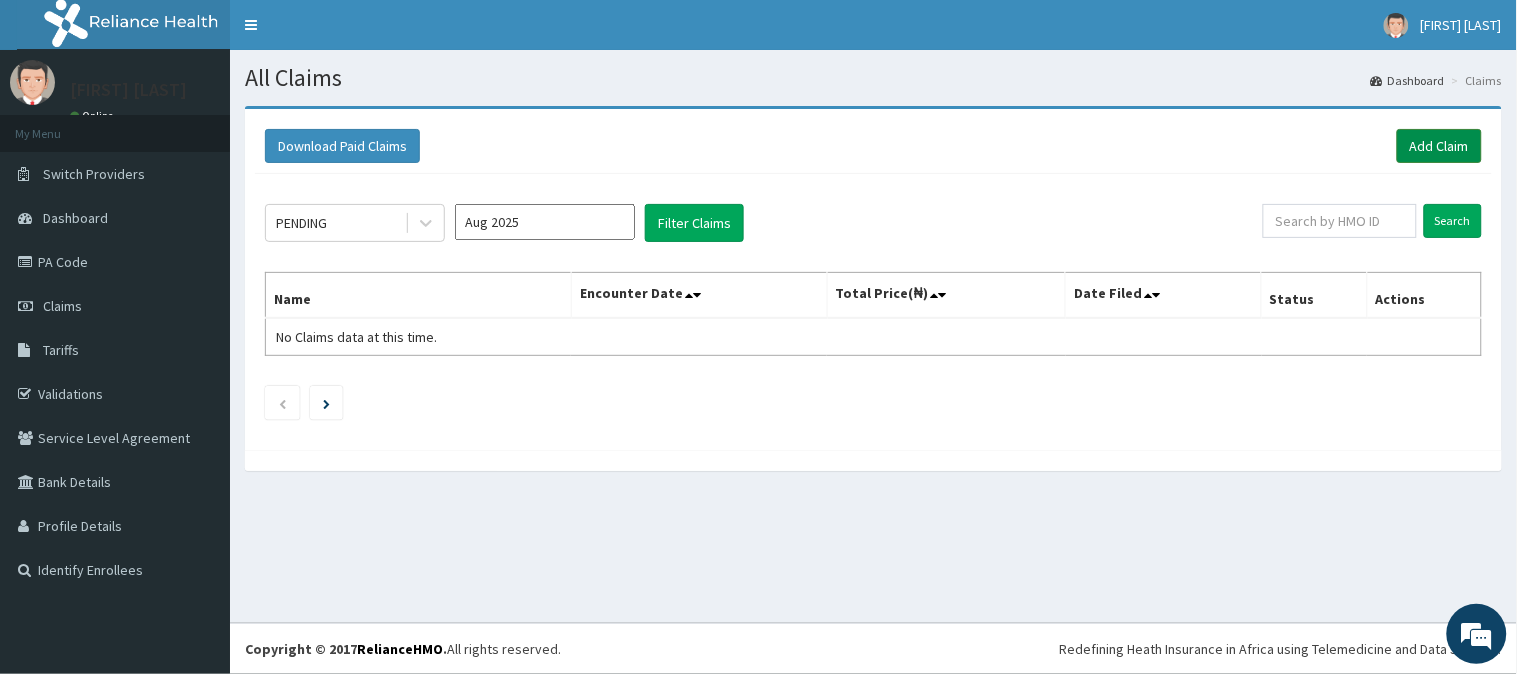 click on "Add Claim" at bounding box center (1439, 146) 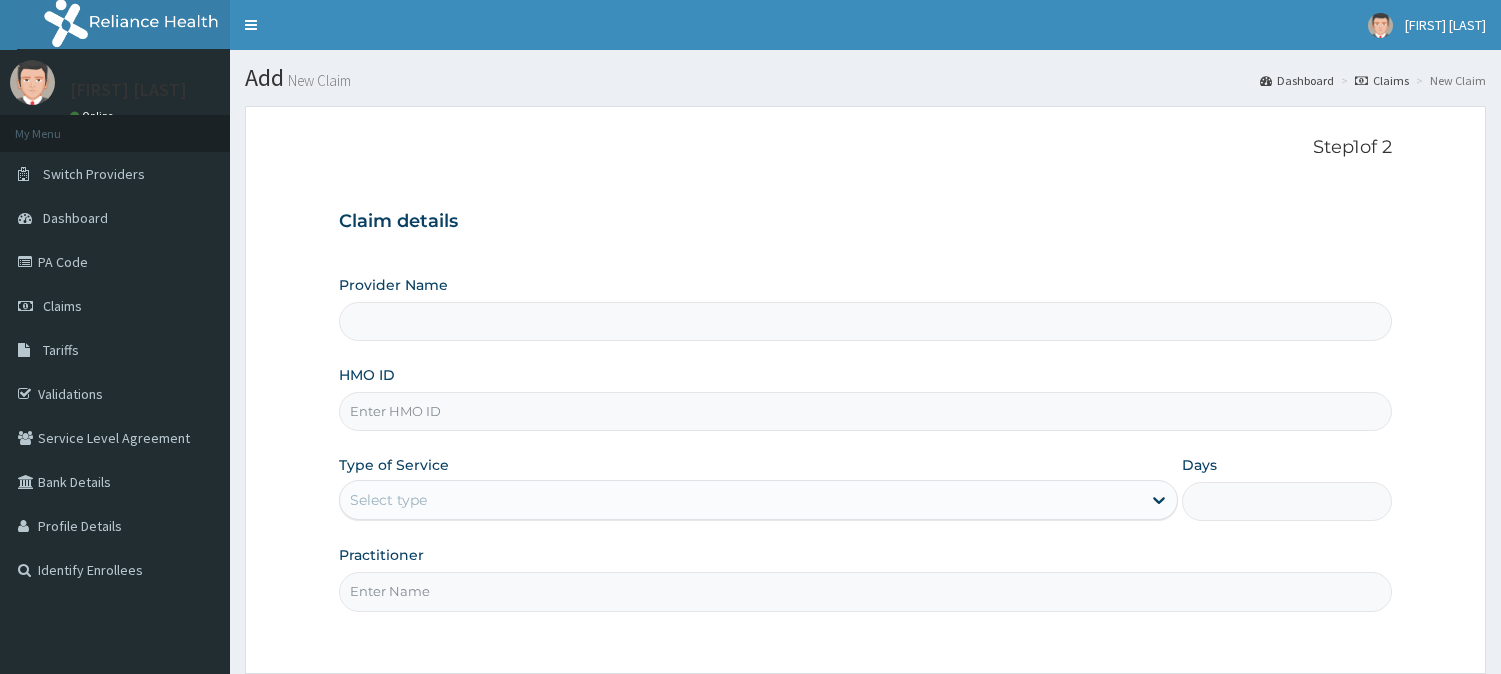 scroll, scrollTop: 0, scrollLeft: 0, axis: both 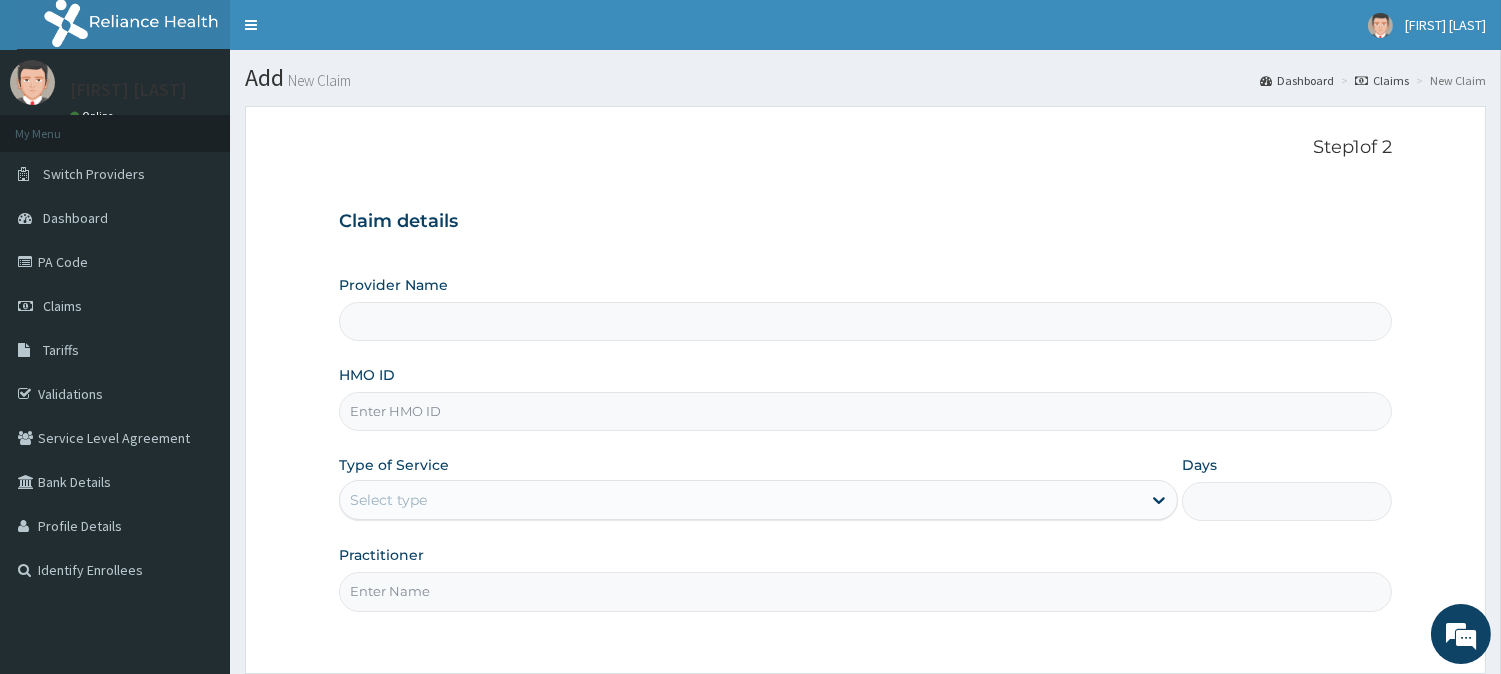 type on "Vigor Hospitals" 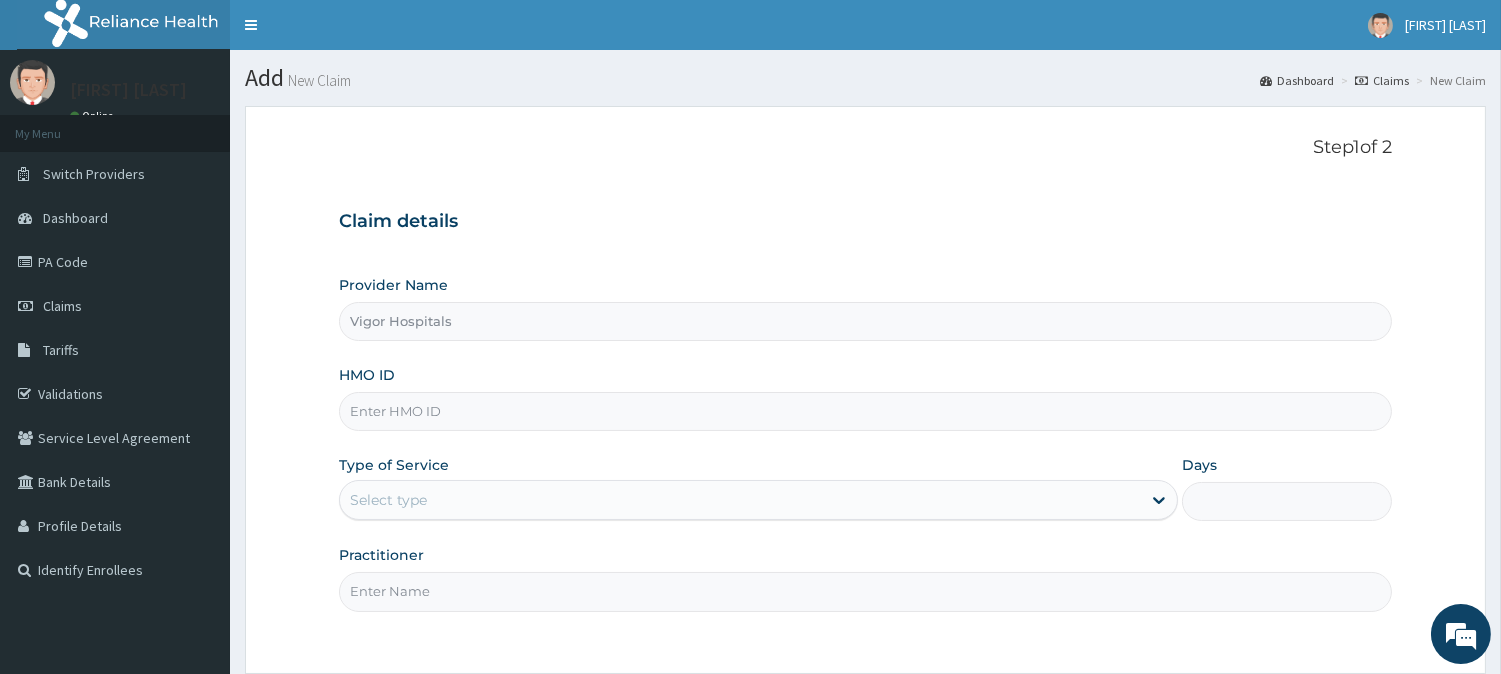 click on "HMO ID" at bounding box center (865, 411) 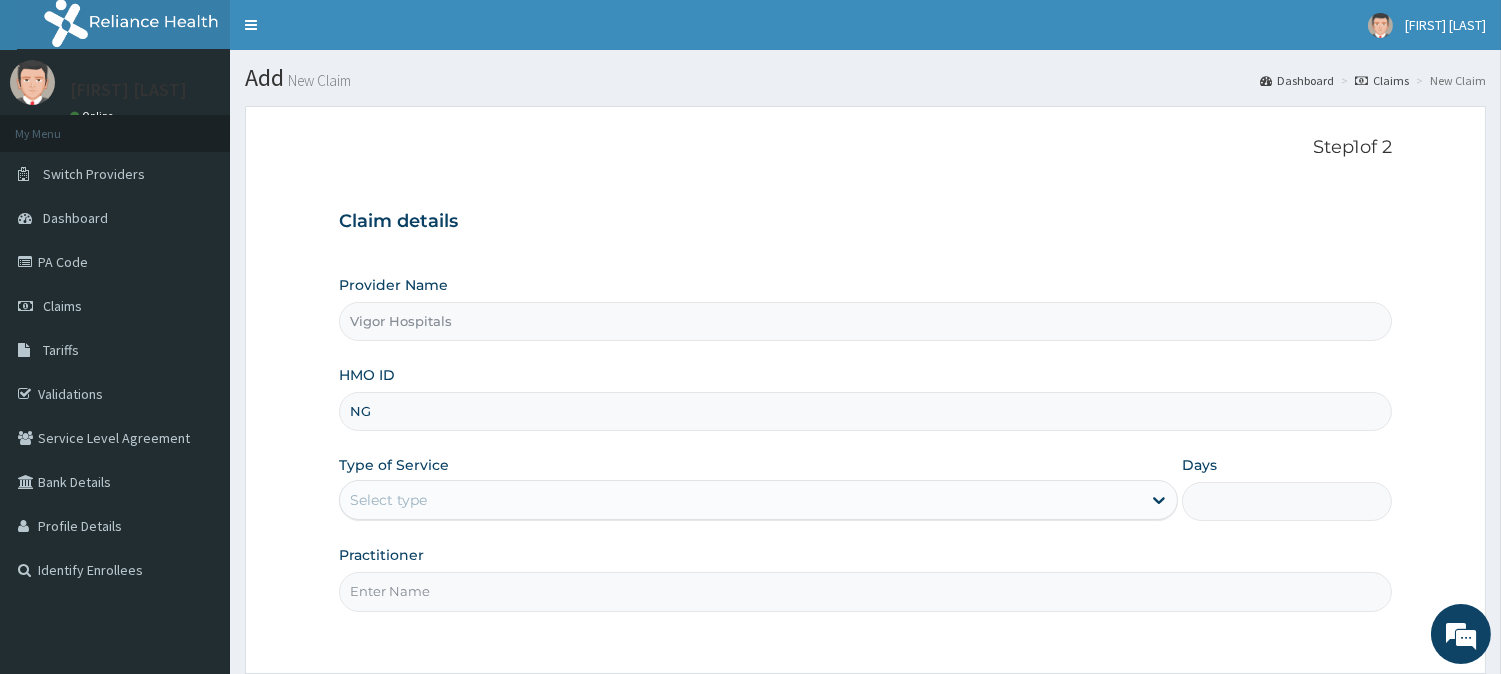 scroll, scrollTop: 0, scrollLeft: 0, axis: both 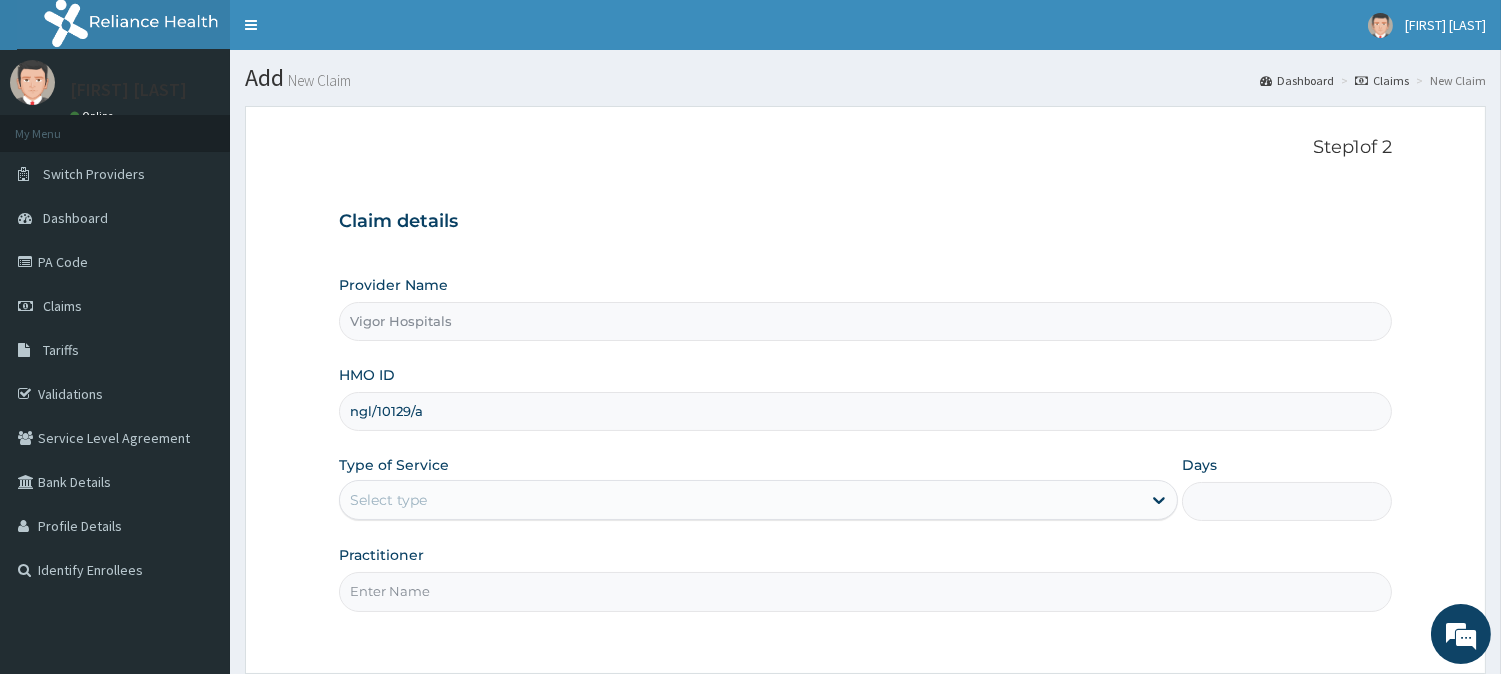click on "Select type" at bounding box center [740, 500] 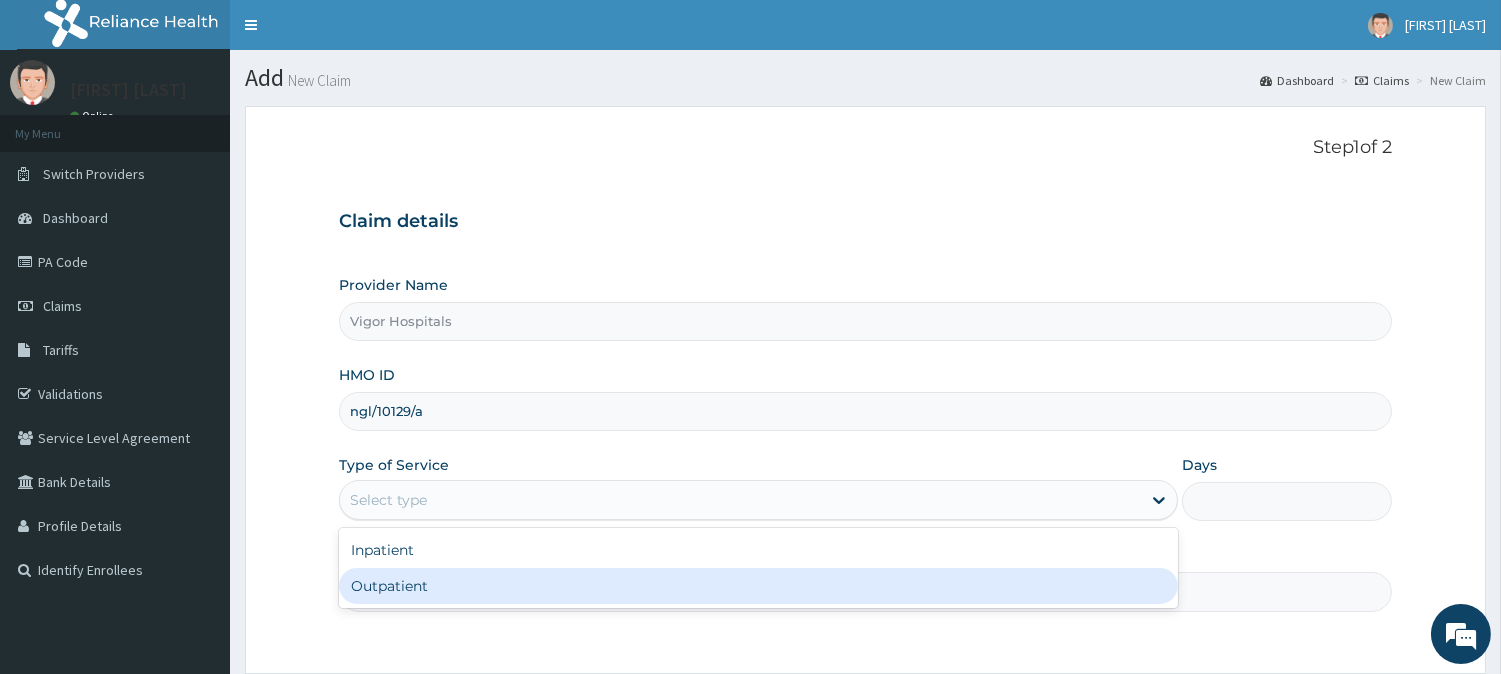 click on "Outpatient" at bounding box center [758, 586] 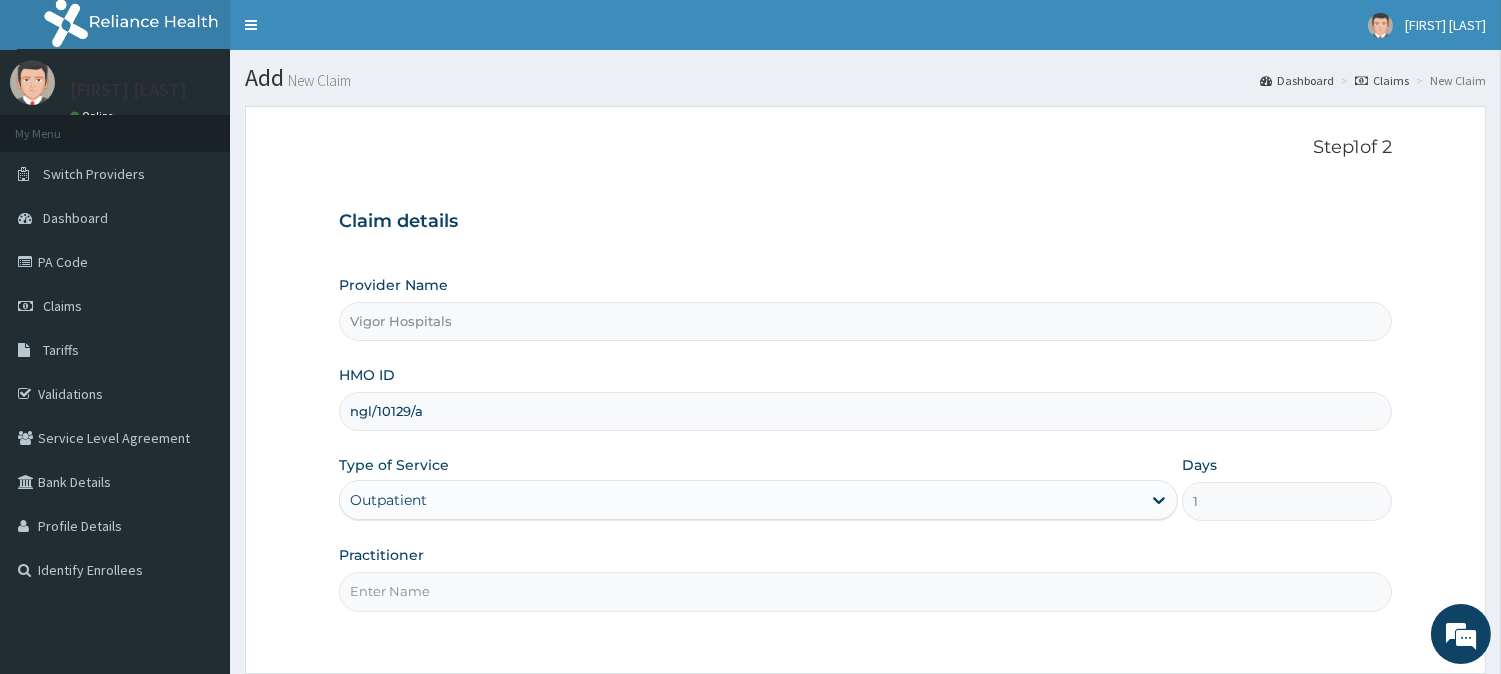 click on "Practitioner" at bounding box center [865, 591] 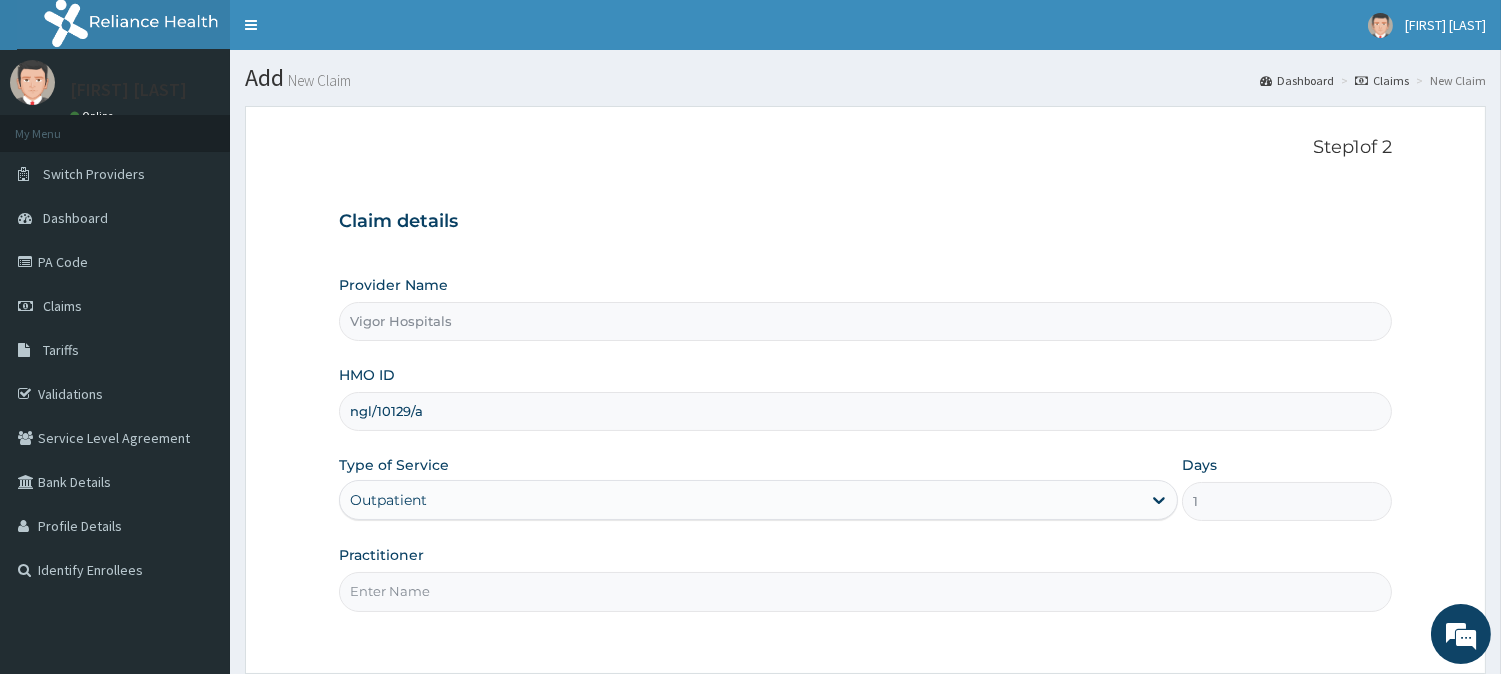 type on "[FIRST] [LAST]" 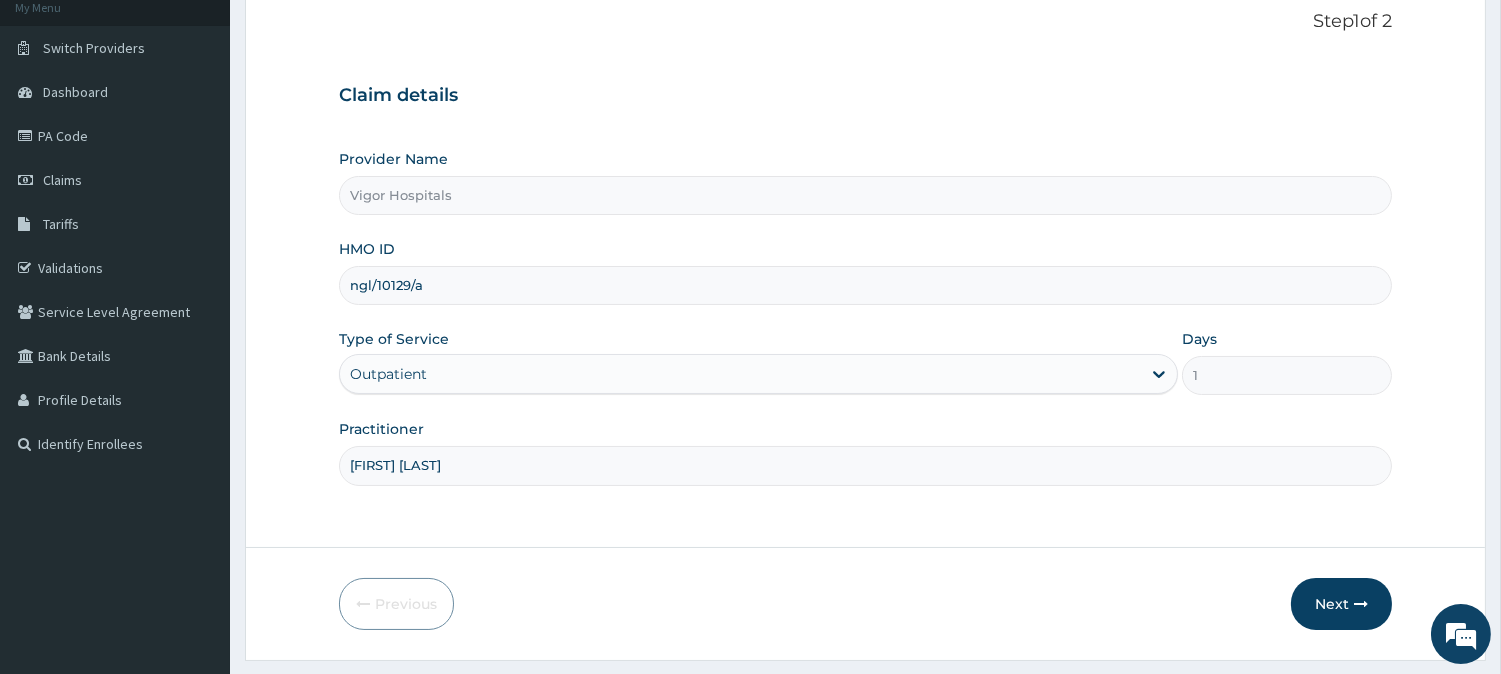 scroll, scrollTop: 178, scrollLeft: 0, axis: vertical 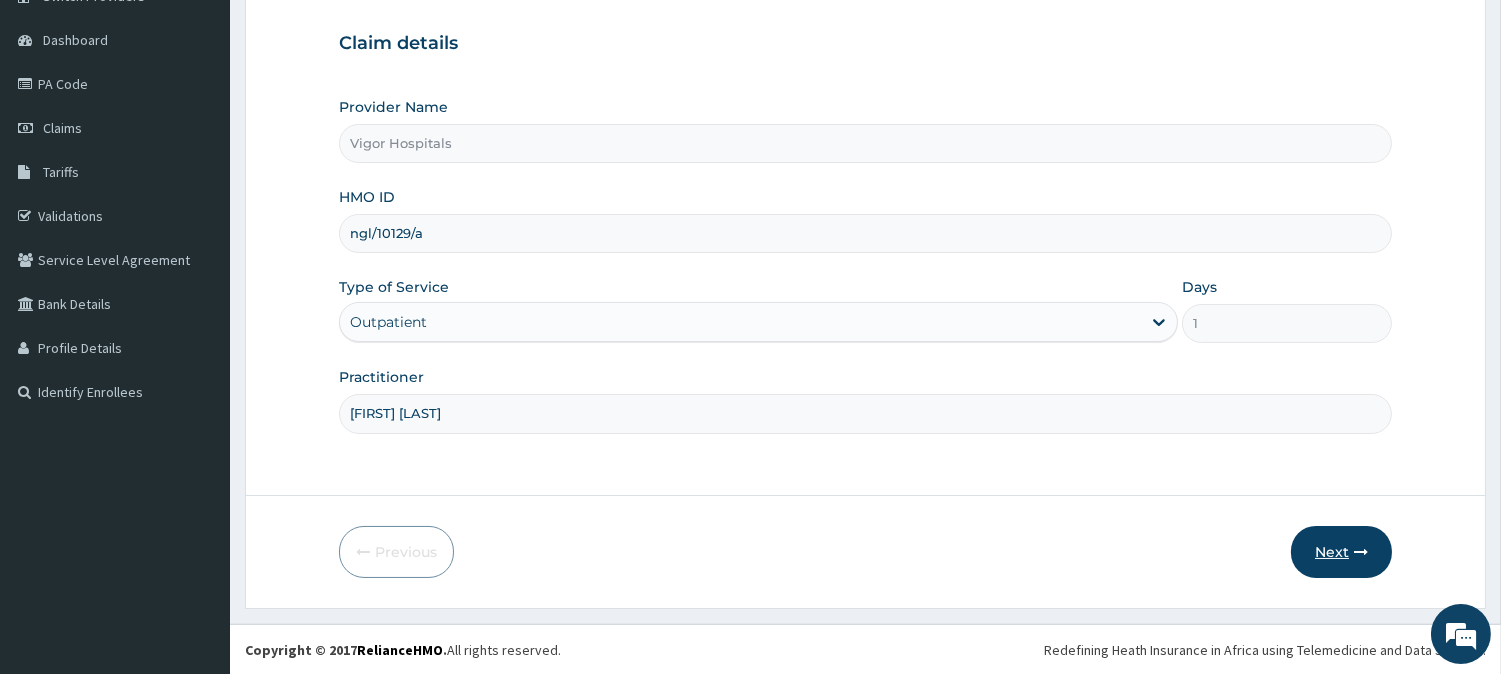click on "Next" at bounding box center (1341, 552) 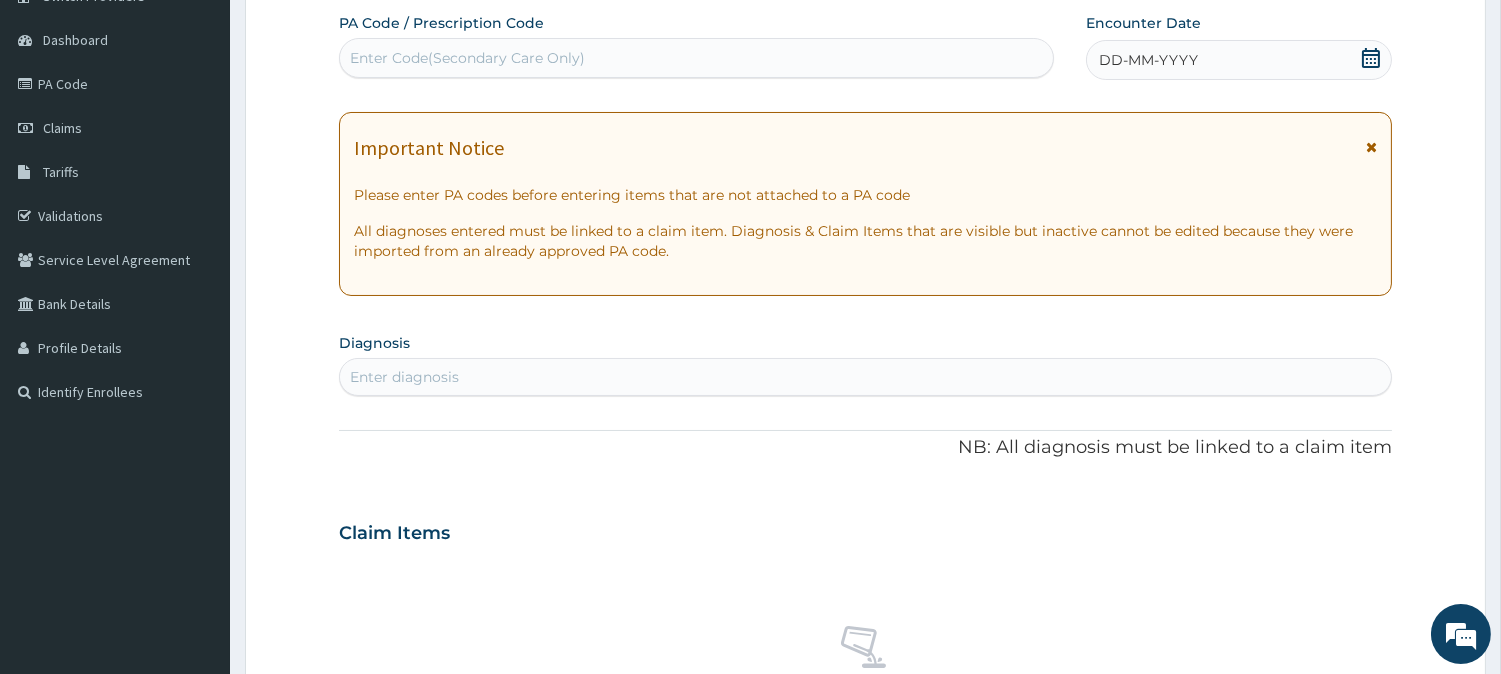 click on "DD-MM-YYYY" at bounding box center [1148, 60] 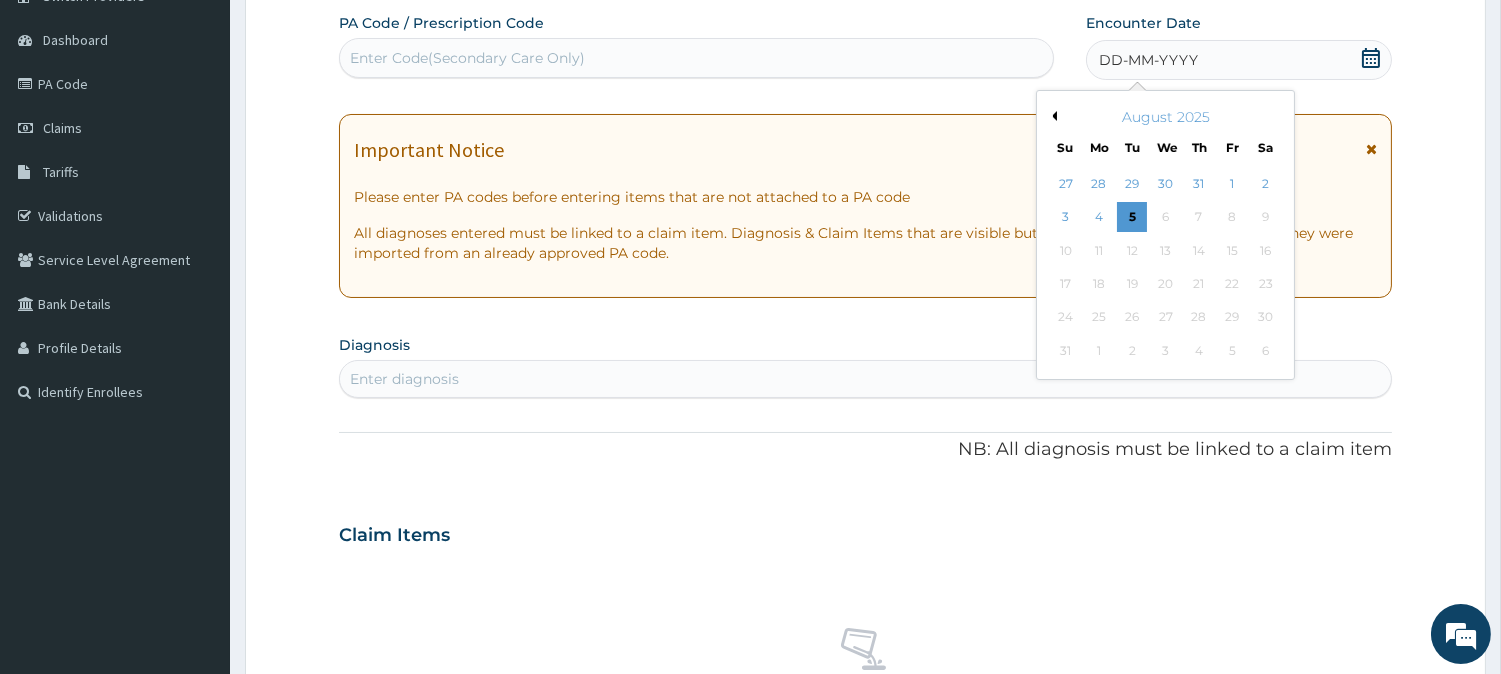 click on "Previous Month" at bounding box center (1052, 116) 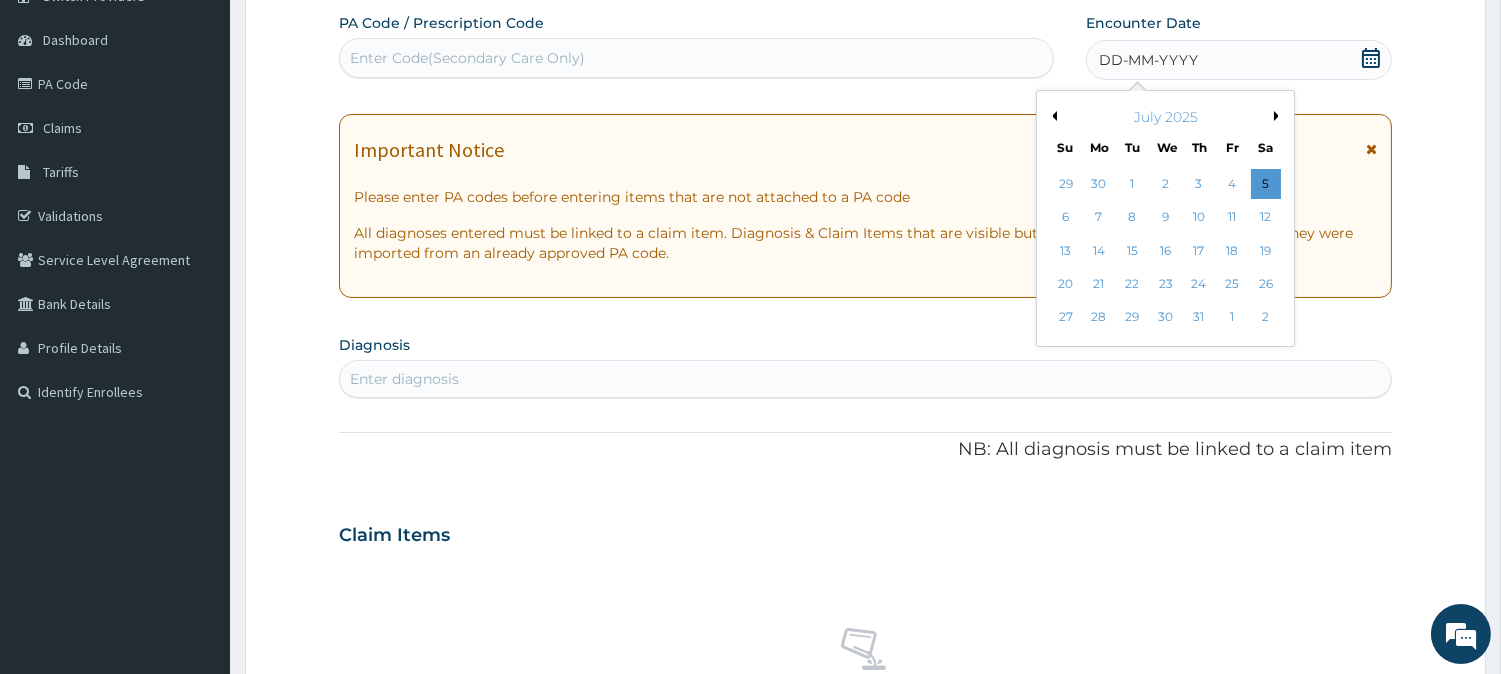 drag, startPoint x: 1094, startPoint y: 248, endPoint x: 1082, endPoint y: 250, distance: 12.165525 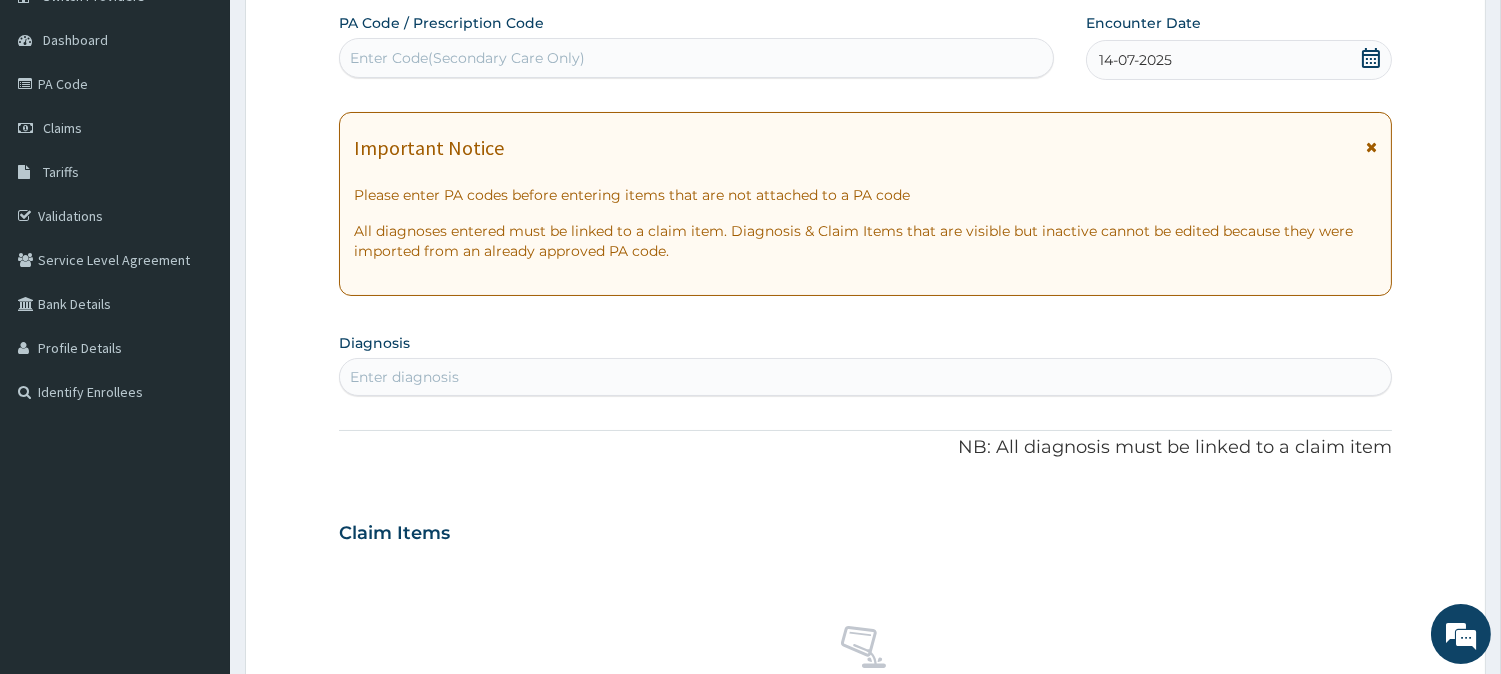 click on "Enter diagnosis" at bounding box center (865, 377) 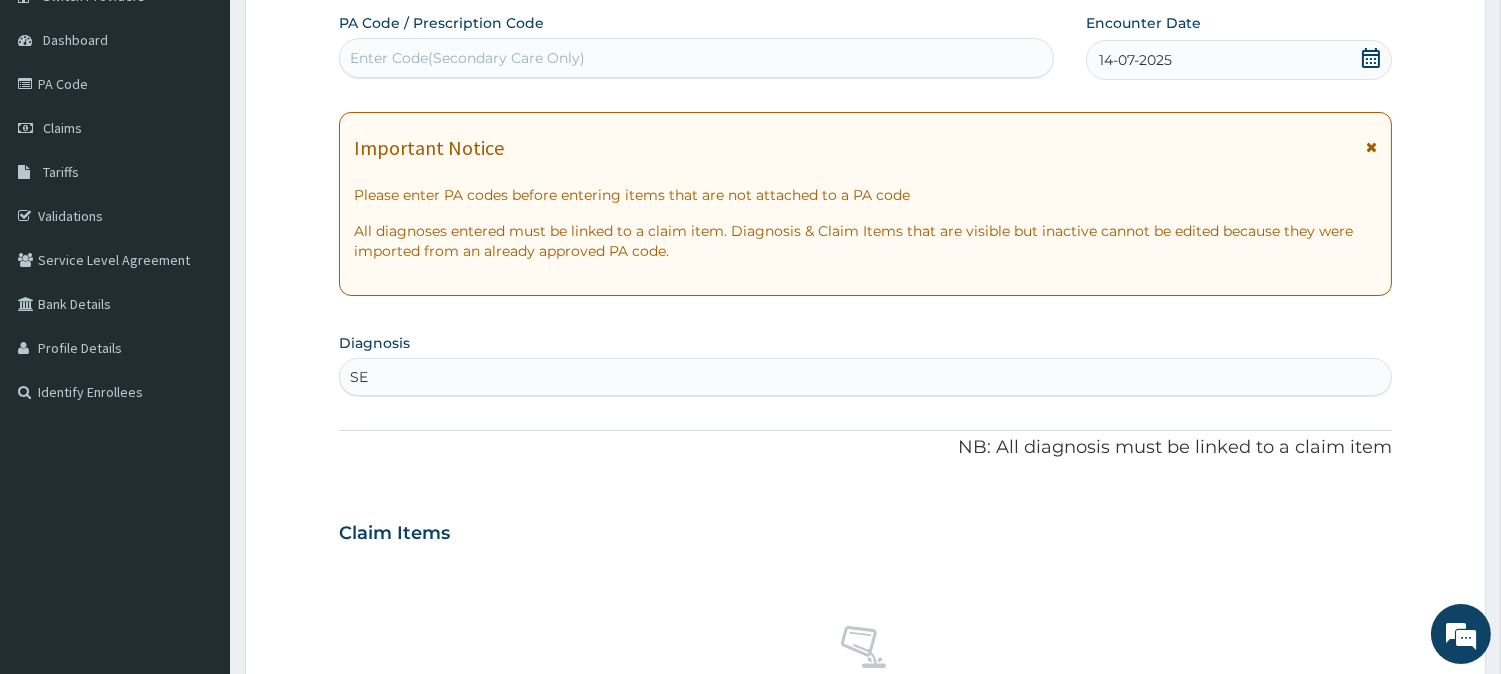 type on "S" 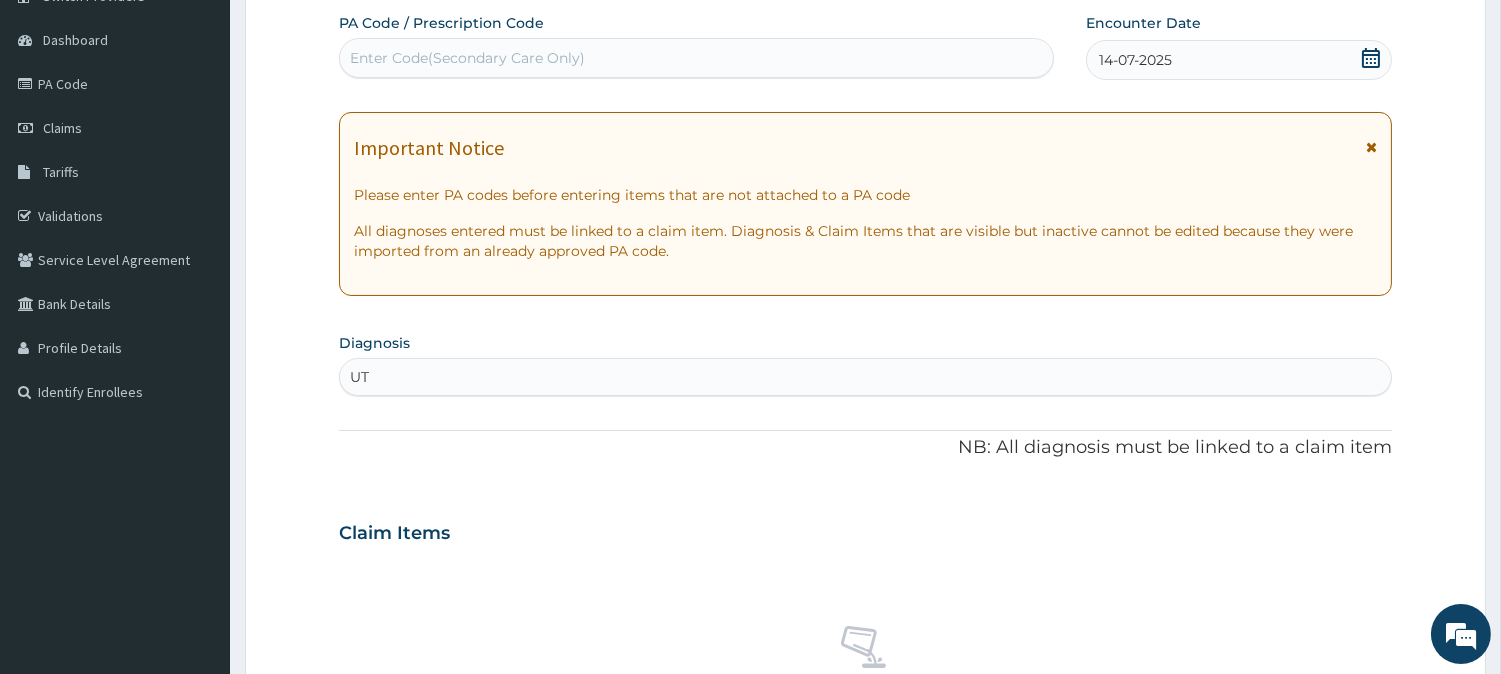 type on "UTI" 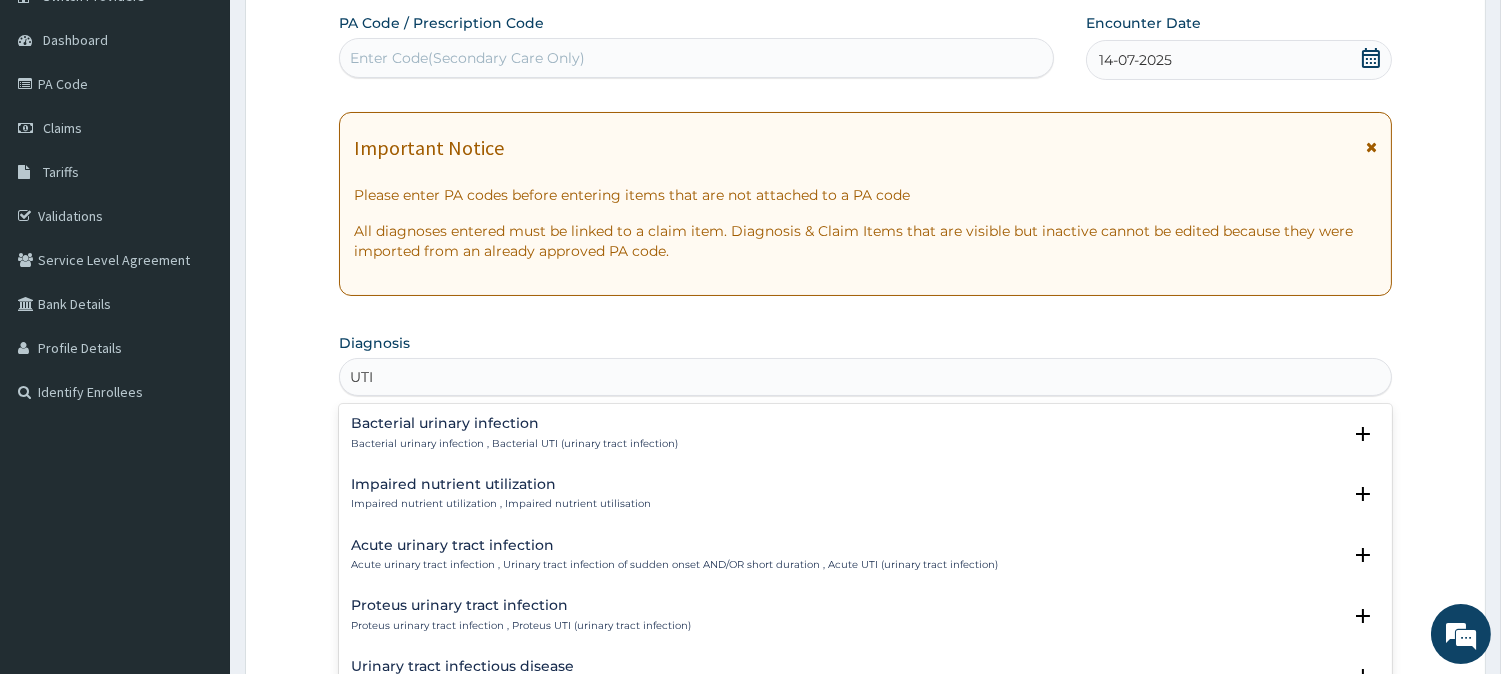 scroll, scrollTop: 111, scrollLeft: 0, axis: vertical 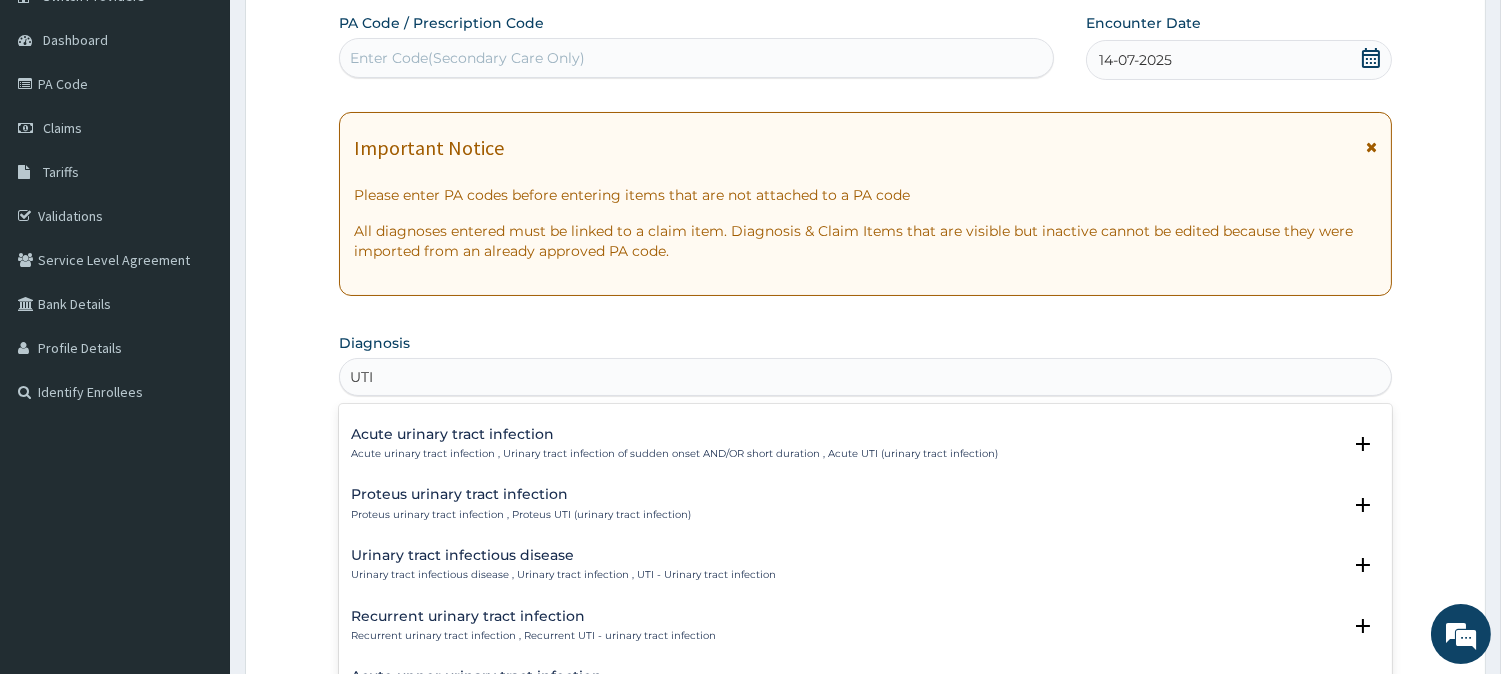 click on "Urinary tract infectious disease , Urinary tract infection , UTI - Urinary tract infection" at bounding box center (563, 575) 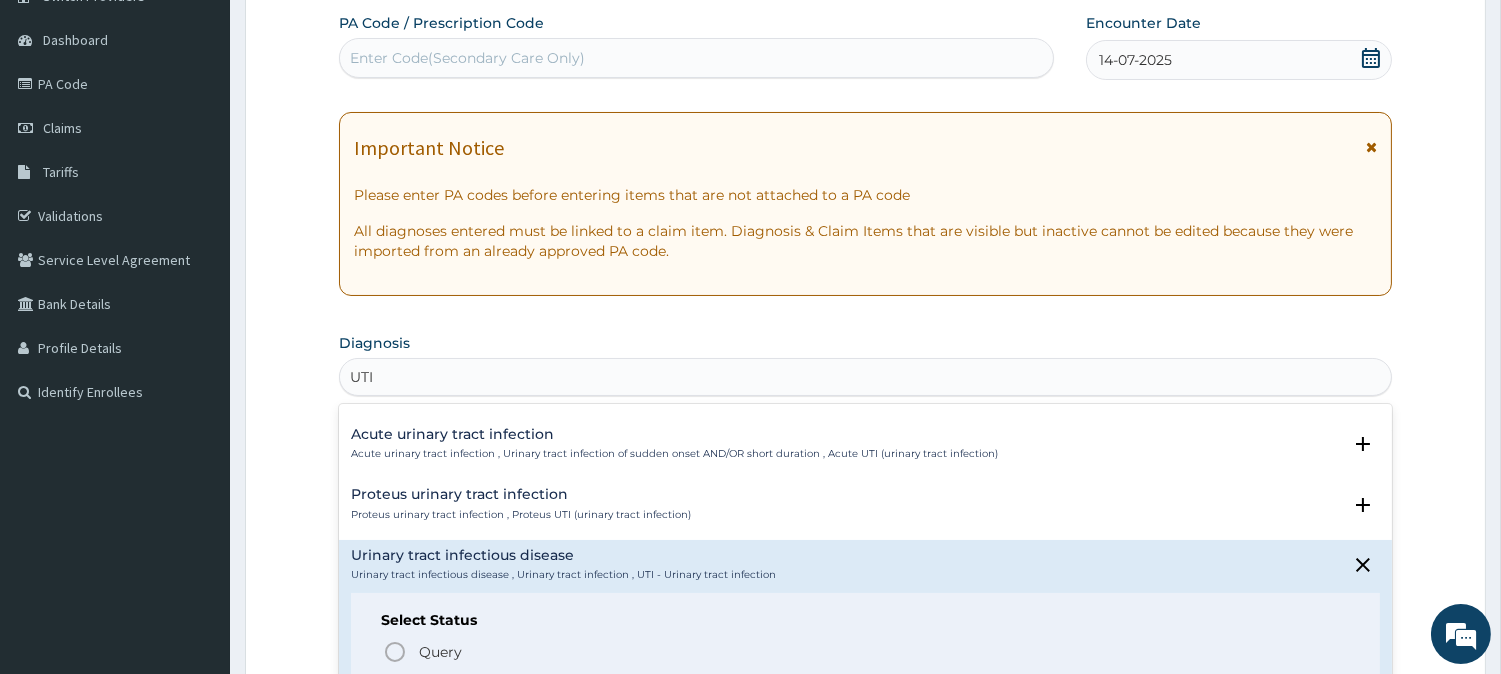 scroll, scrollTop: 222, scrollLeft: 0, axis: vertical 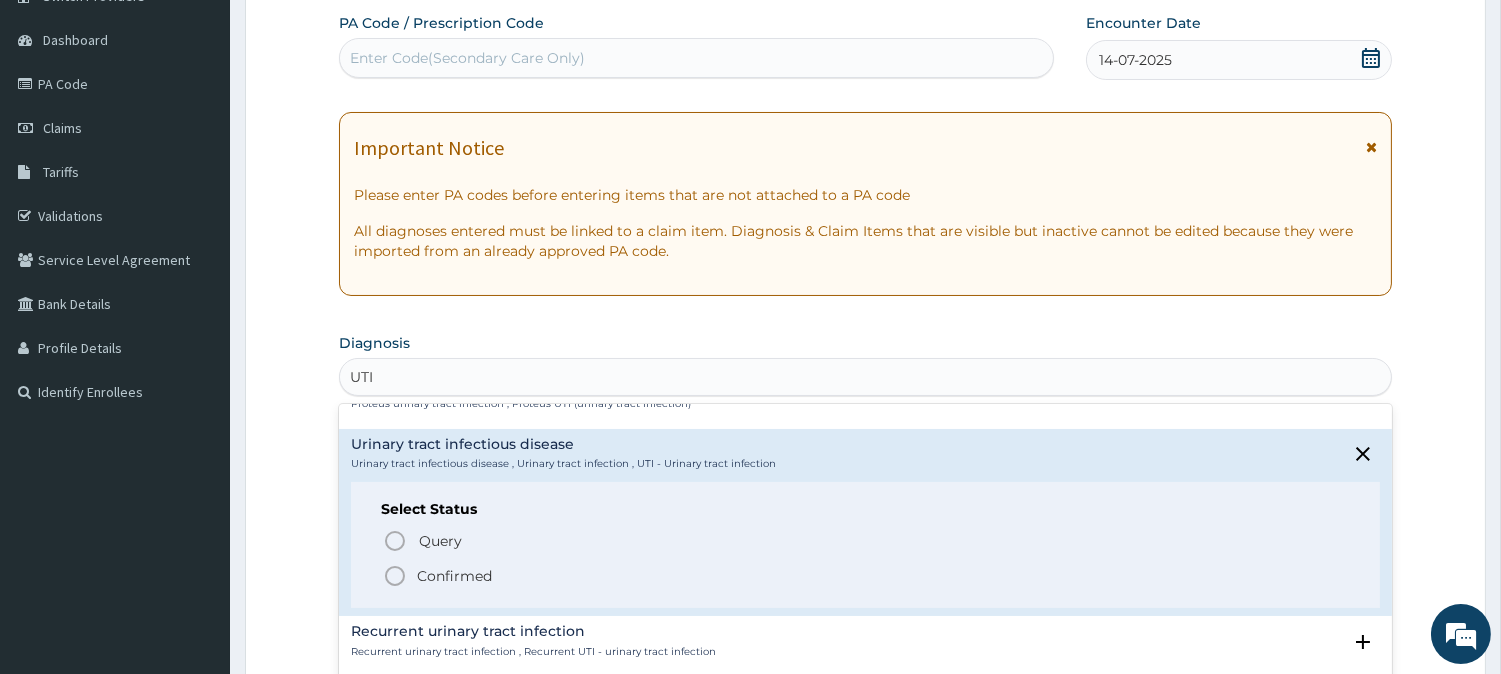 click 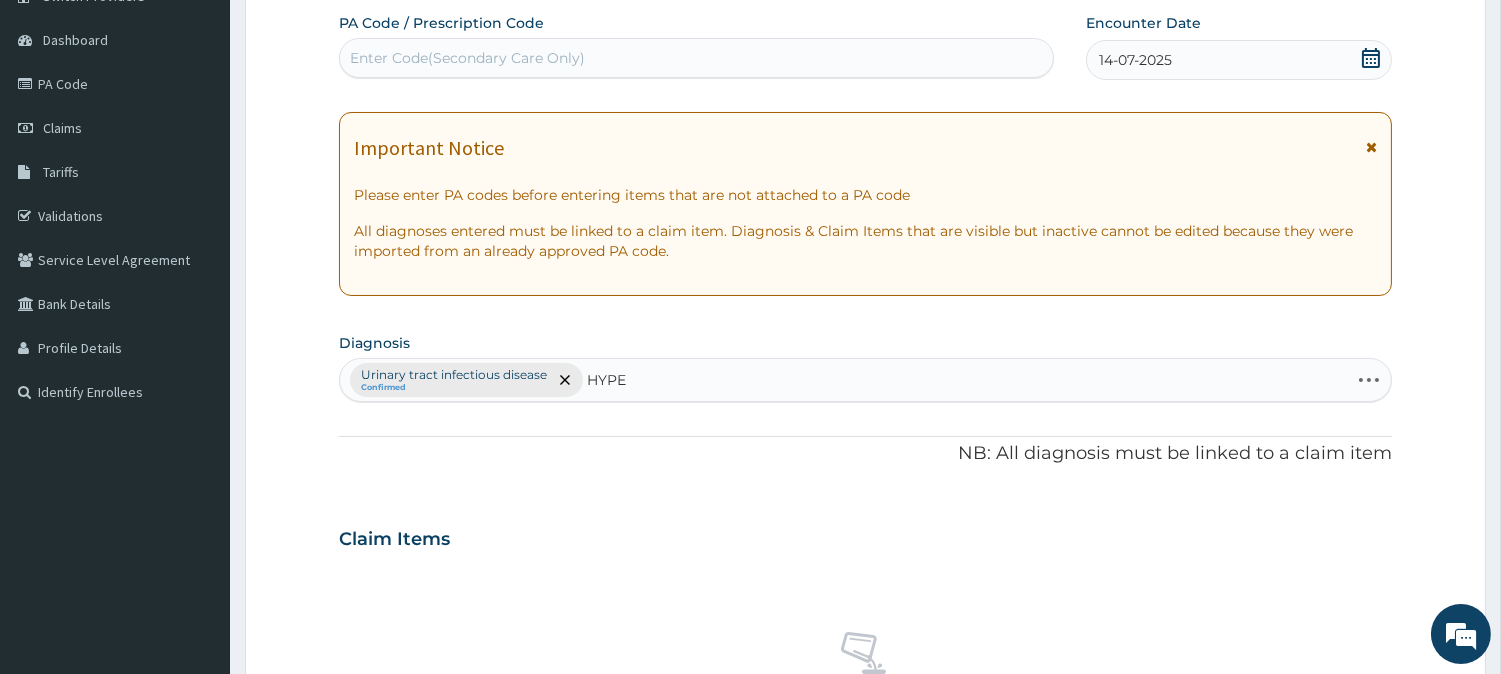 type on "HYPER" 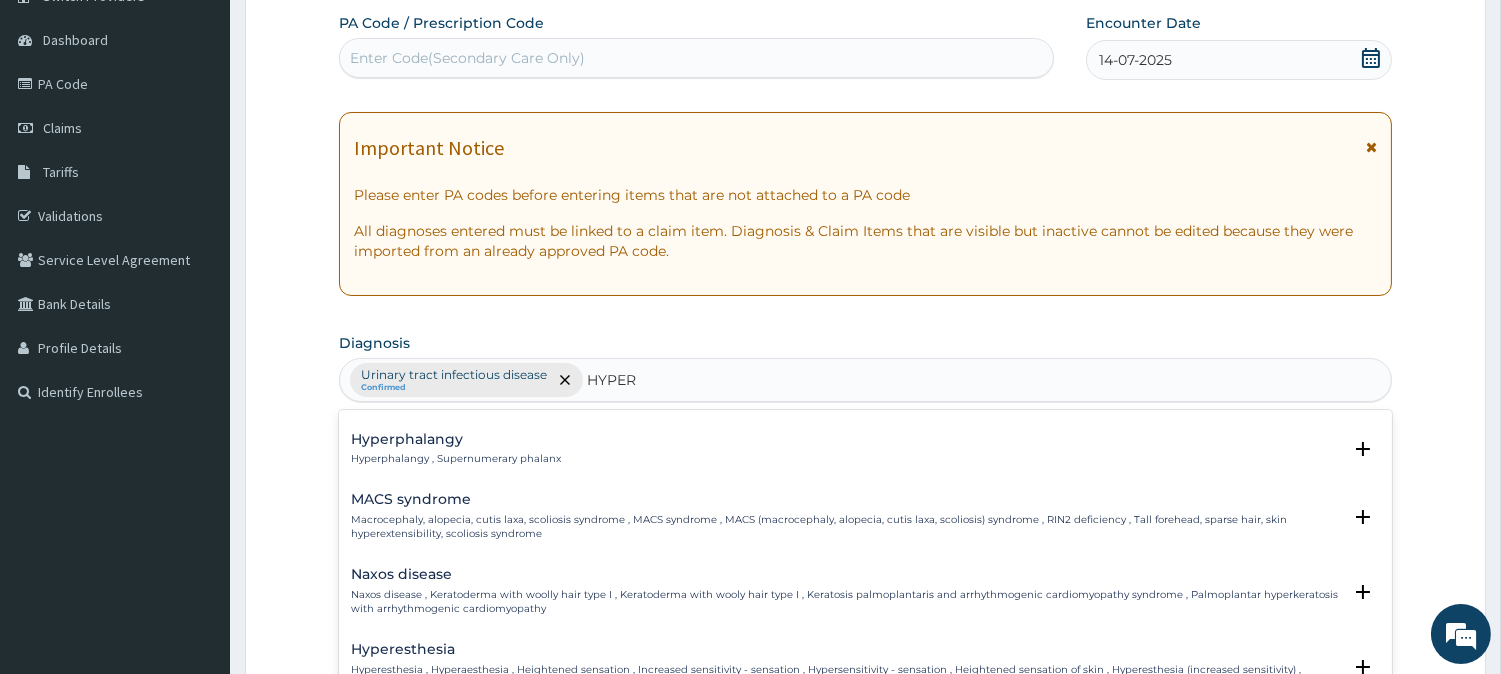 scroll, scrollTop: 2811, scrollLeft: 0, axis: vertical 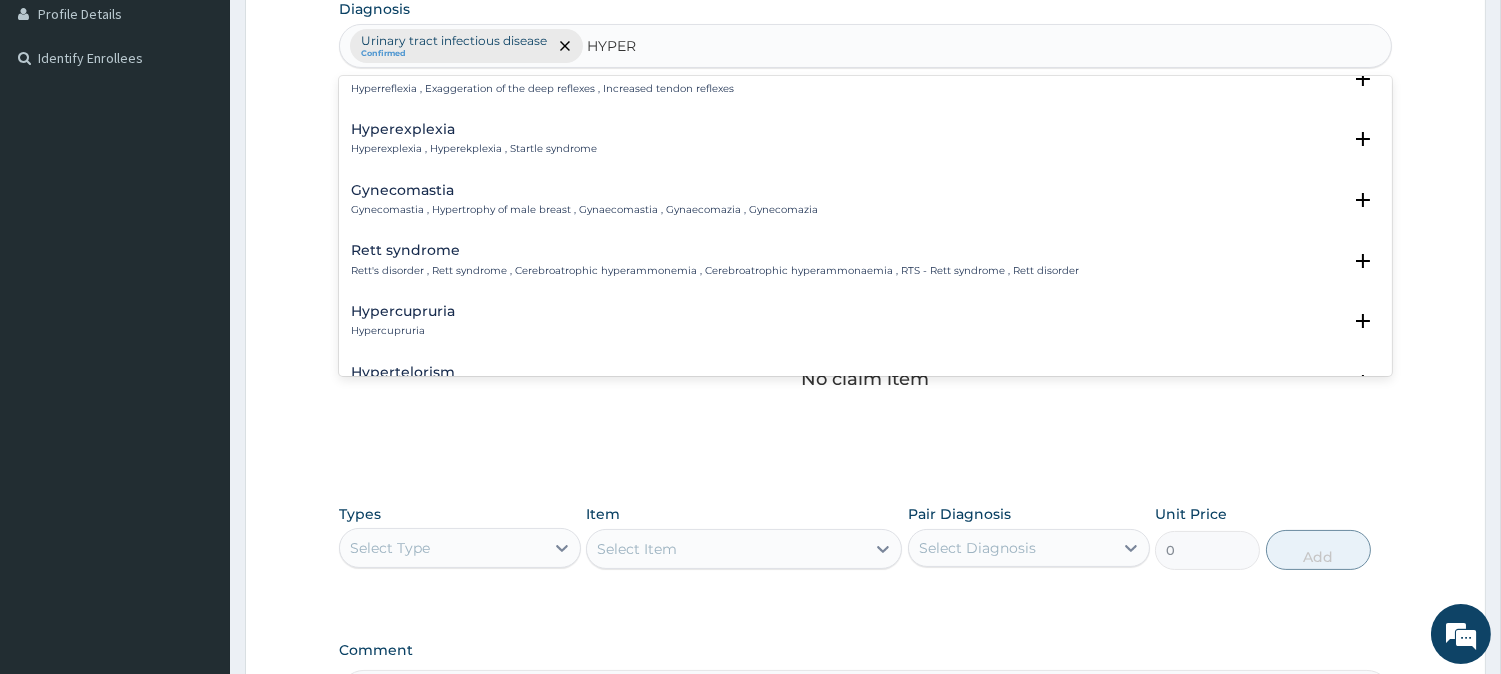 click on "Hypercupruria Hypercupruria" at bounding box center (865, 321) 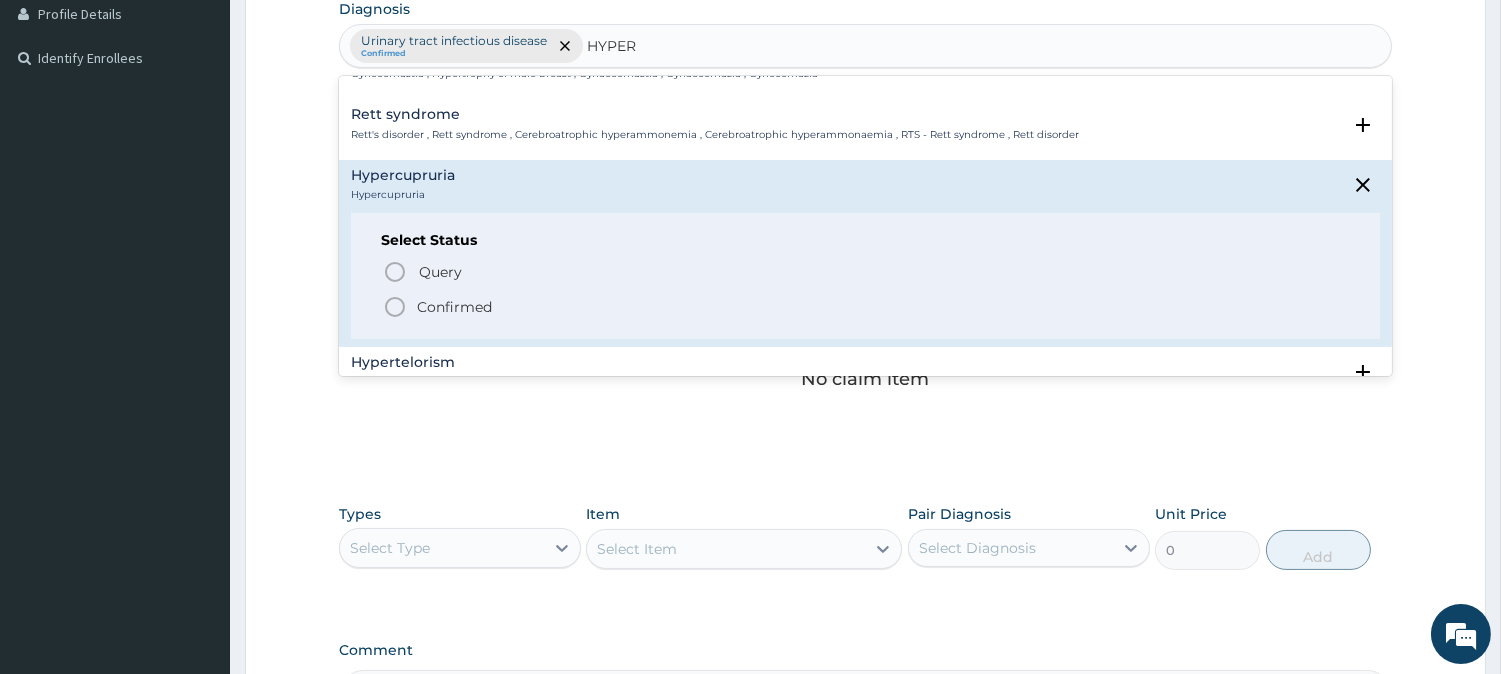 scroll, scrollTop: 2144, scrollLeft: 0, axis: vertical 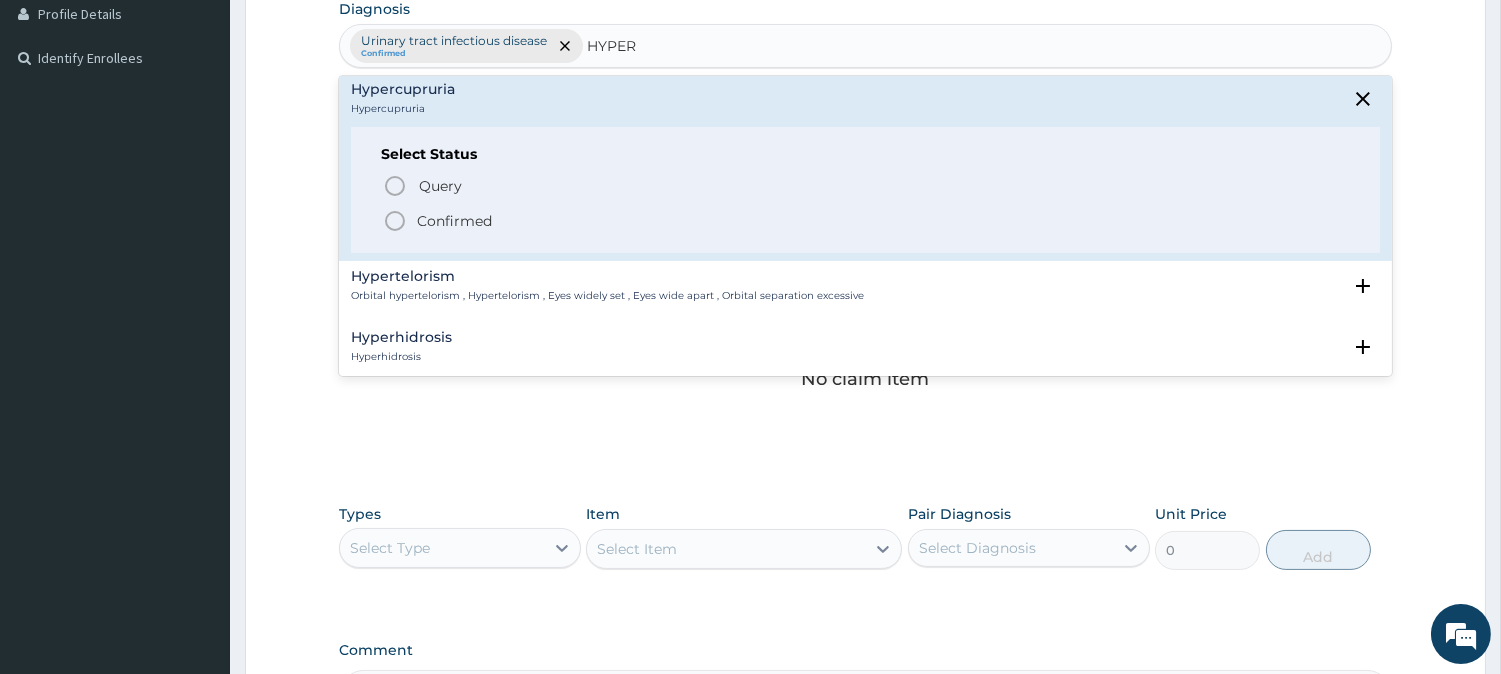 click 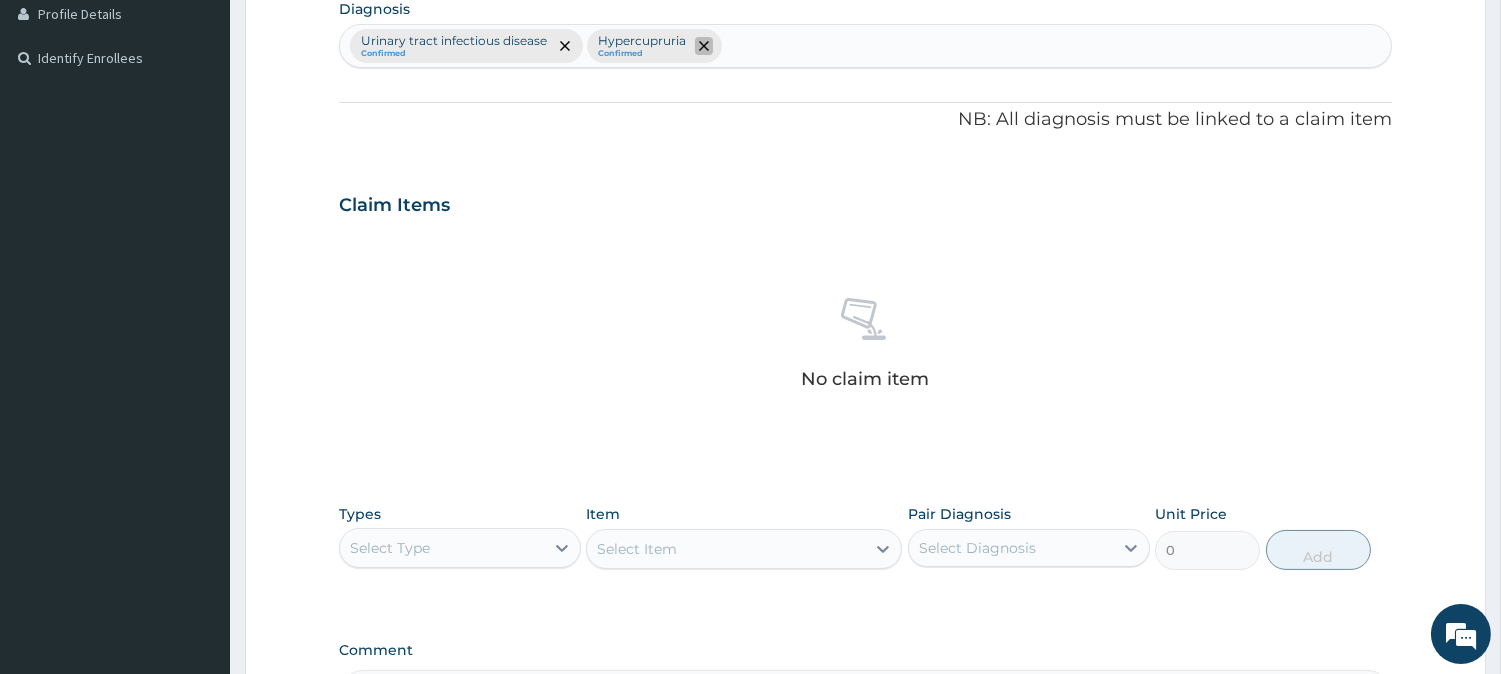click at bounding box center [704, 46] 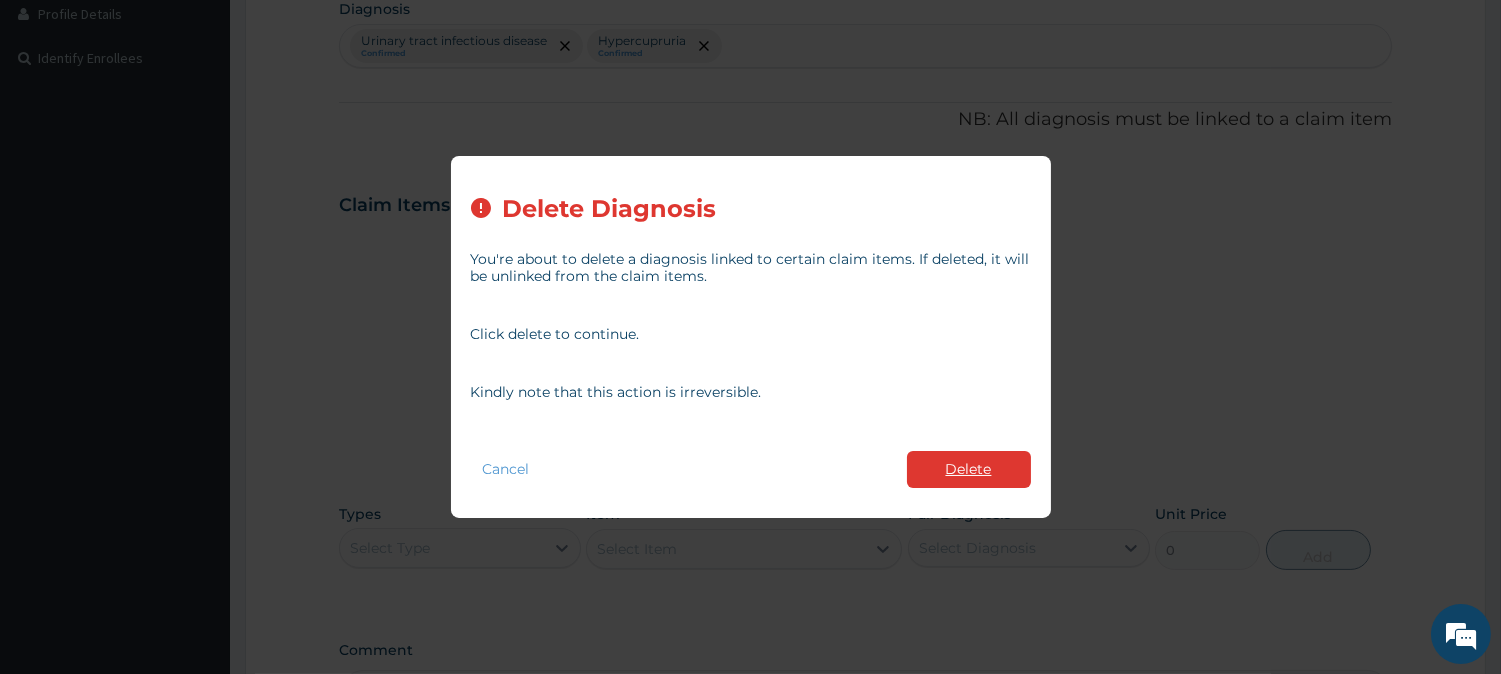 click on "Delete" at bounding box center (969, 469) 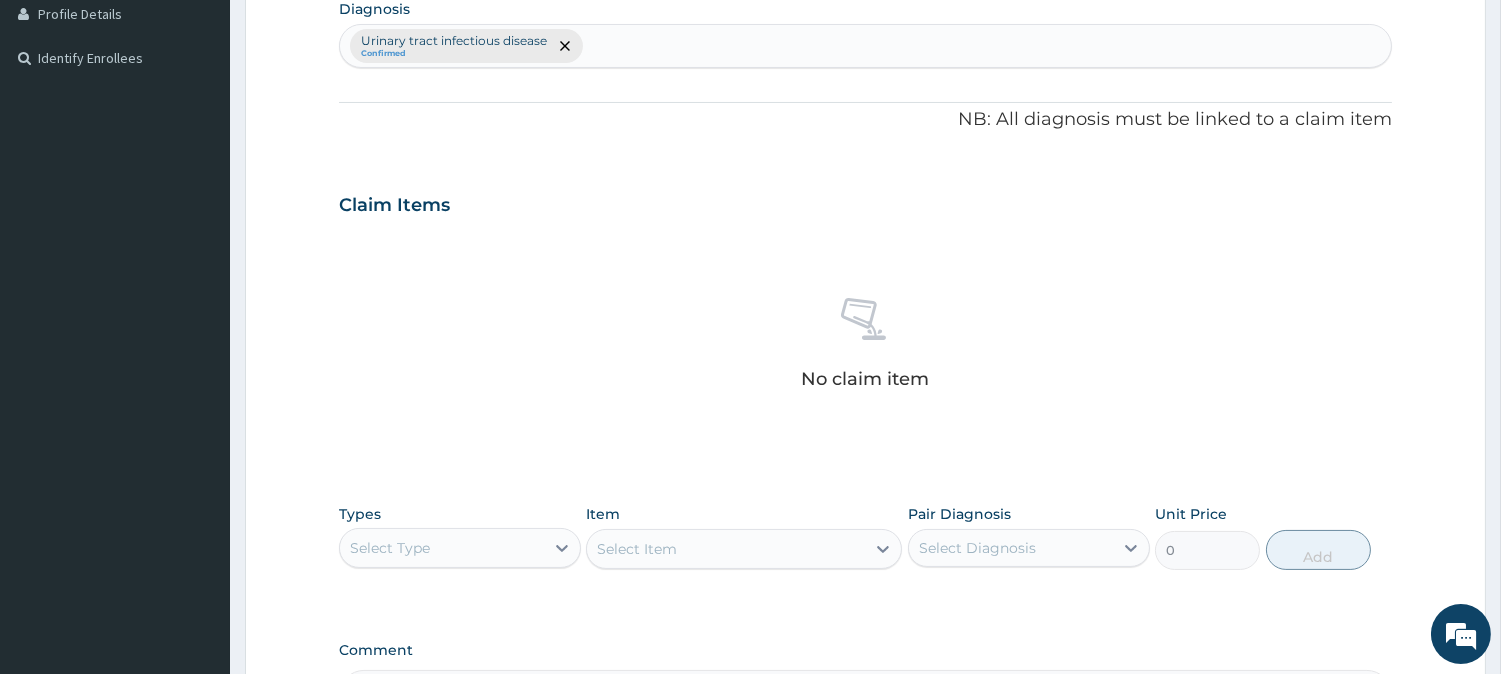 click on "Urinary tract infectious disease Confirmed" at bounding box center [865, 46] 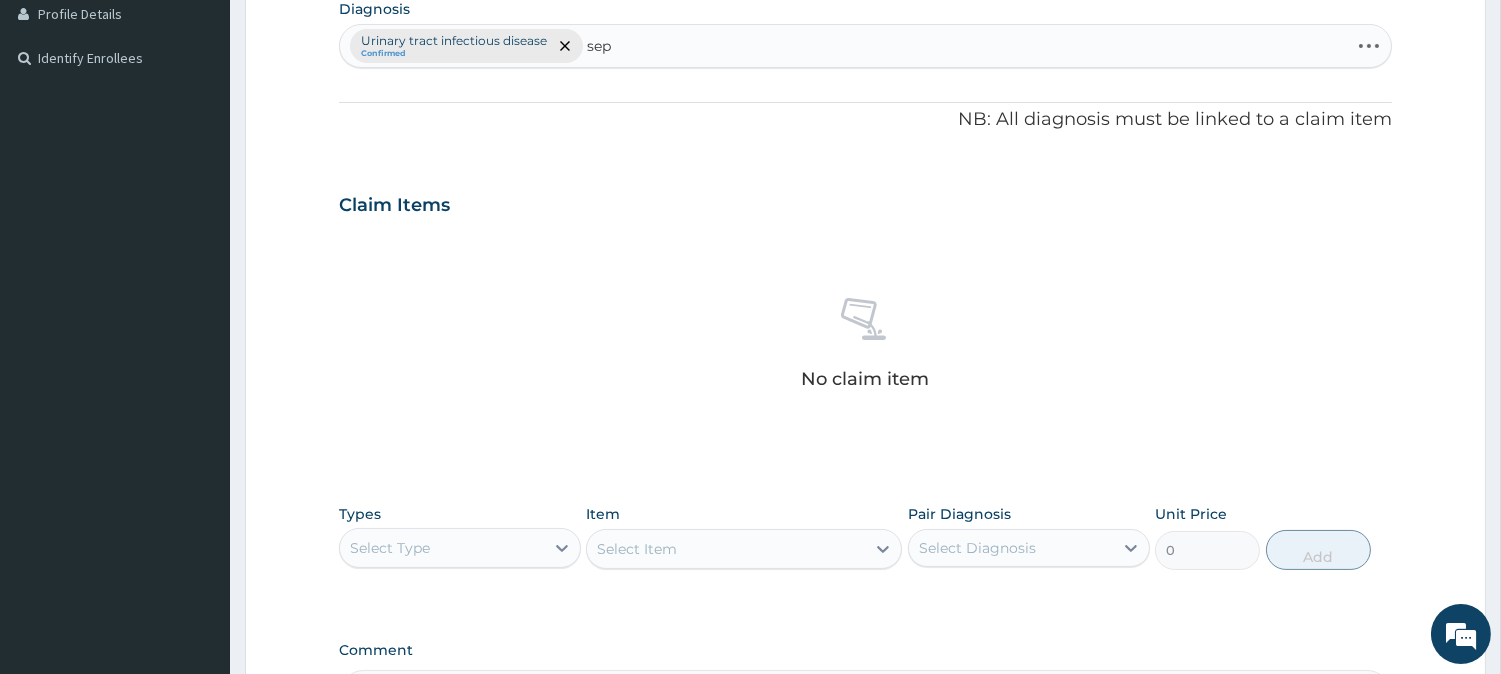 type on "seps" 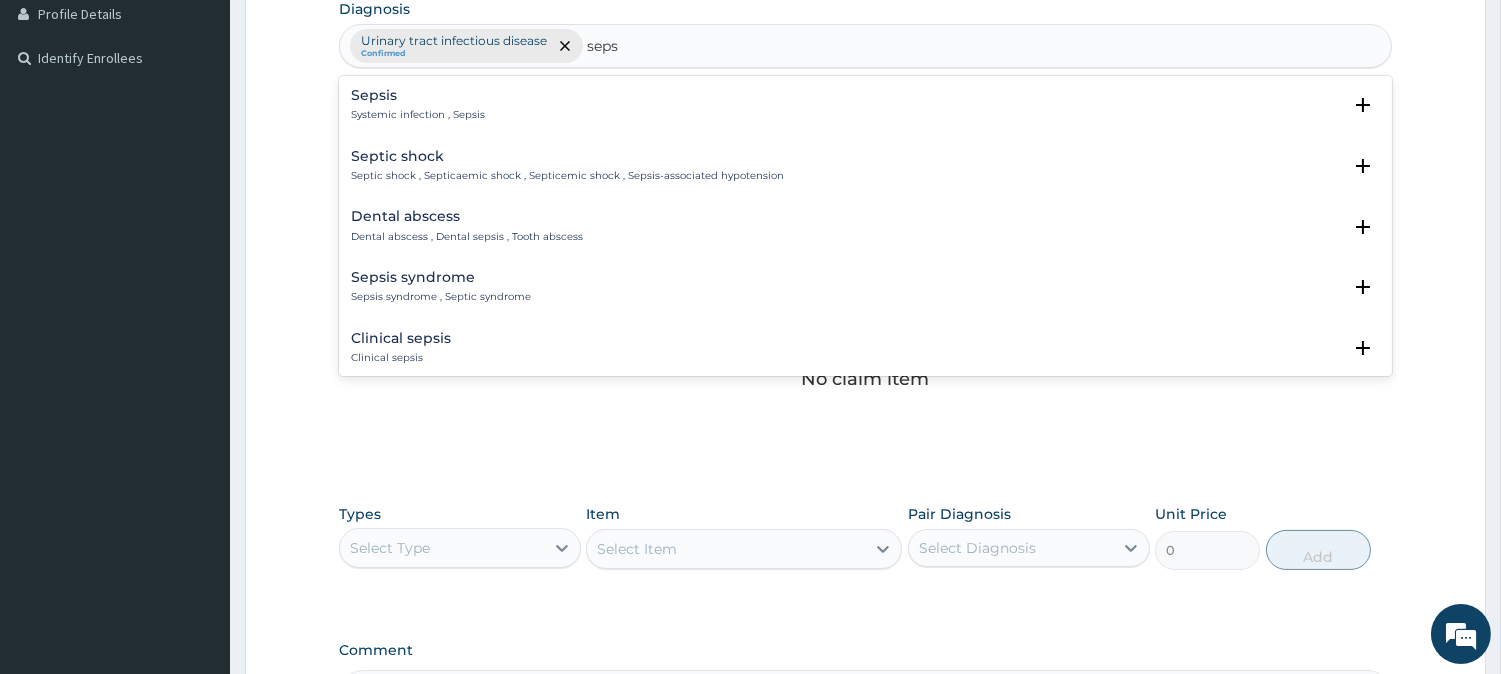 click on "Systemic infection , Sepsis" at bounding box center [418, 115] 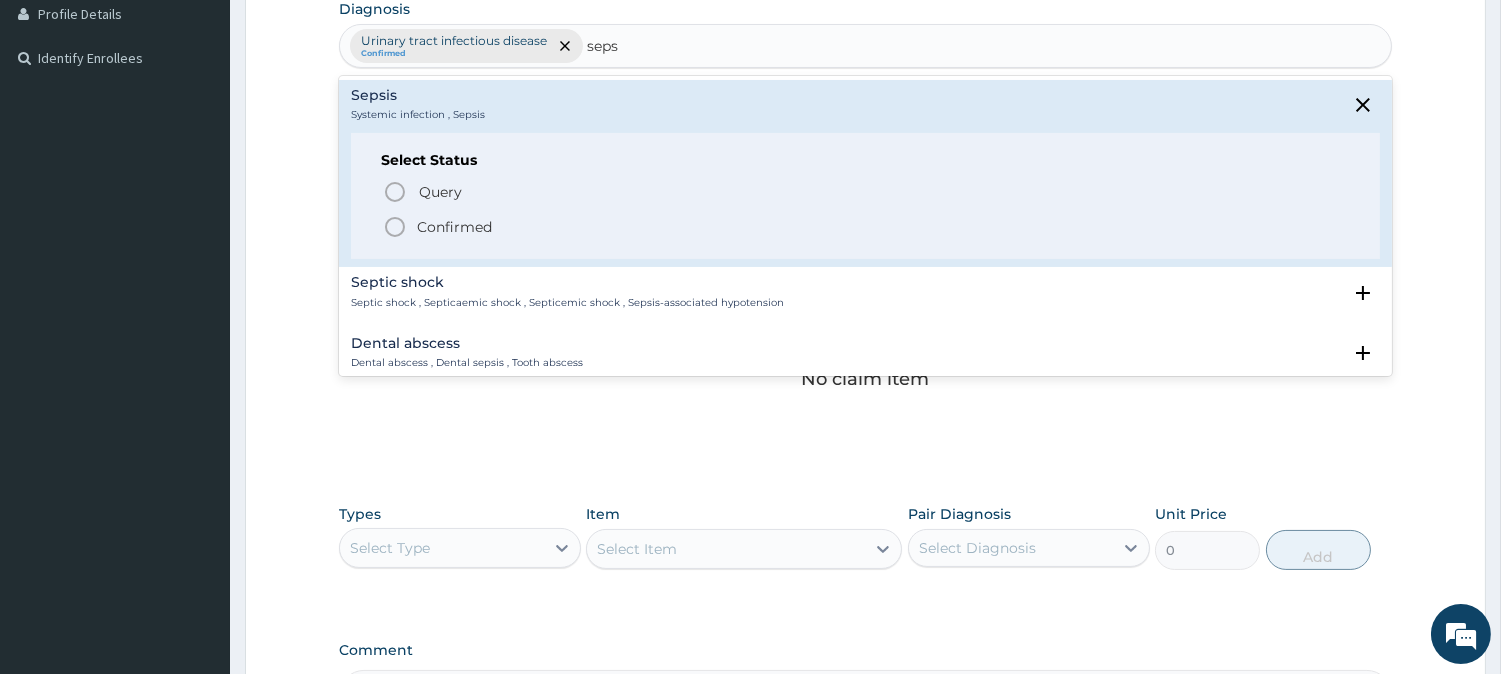 click 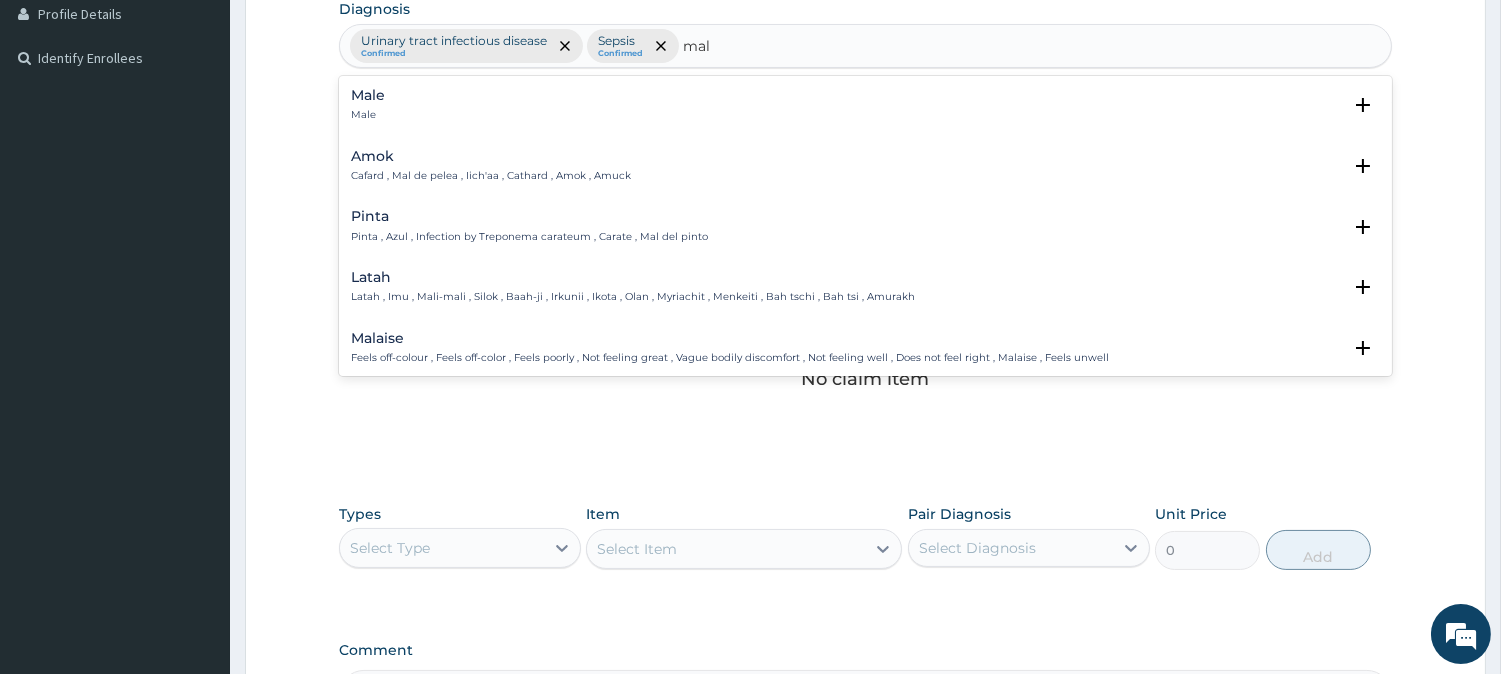 type on "mala" 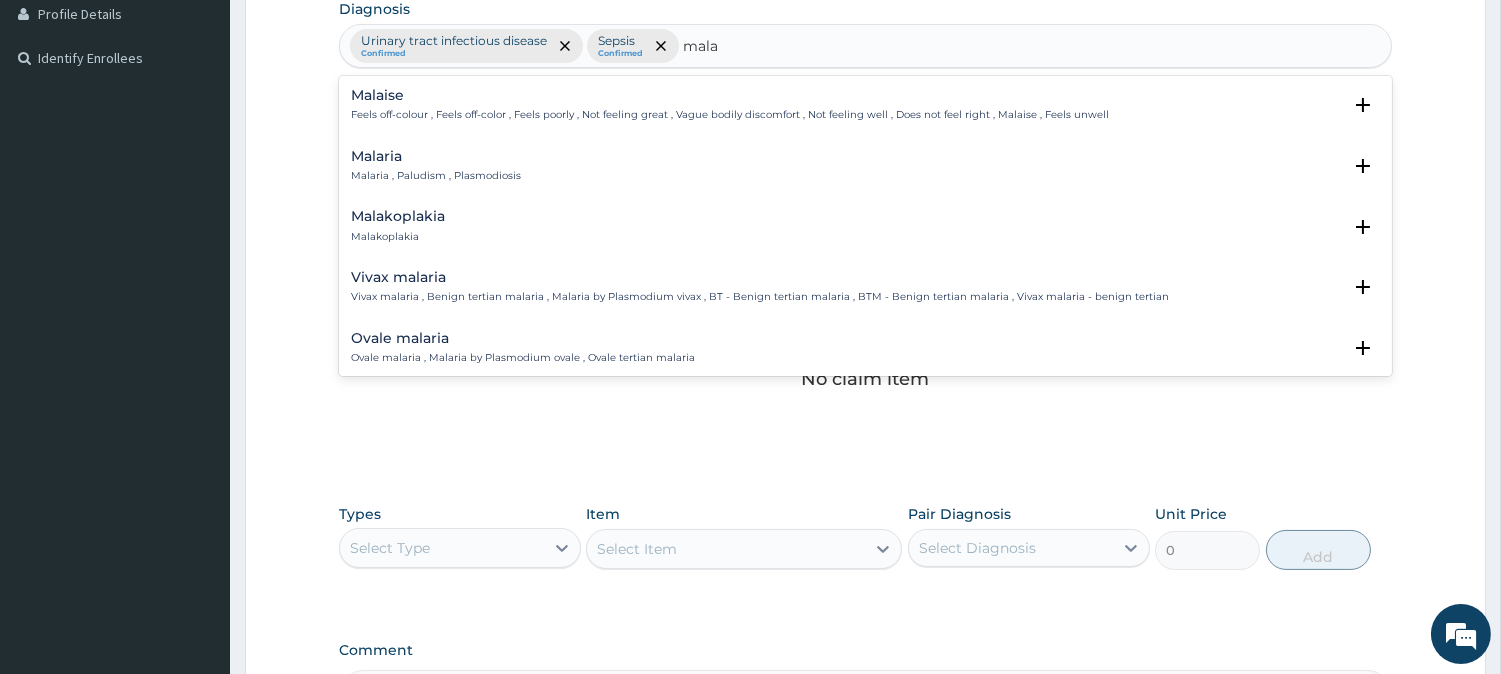 click on "Malaria , Paludism , Plasmodiosis" at bounding box center [436, 176] 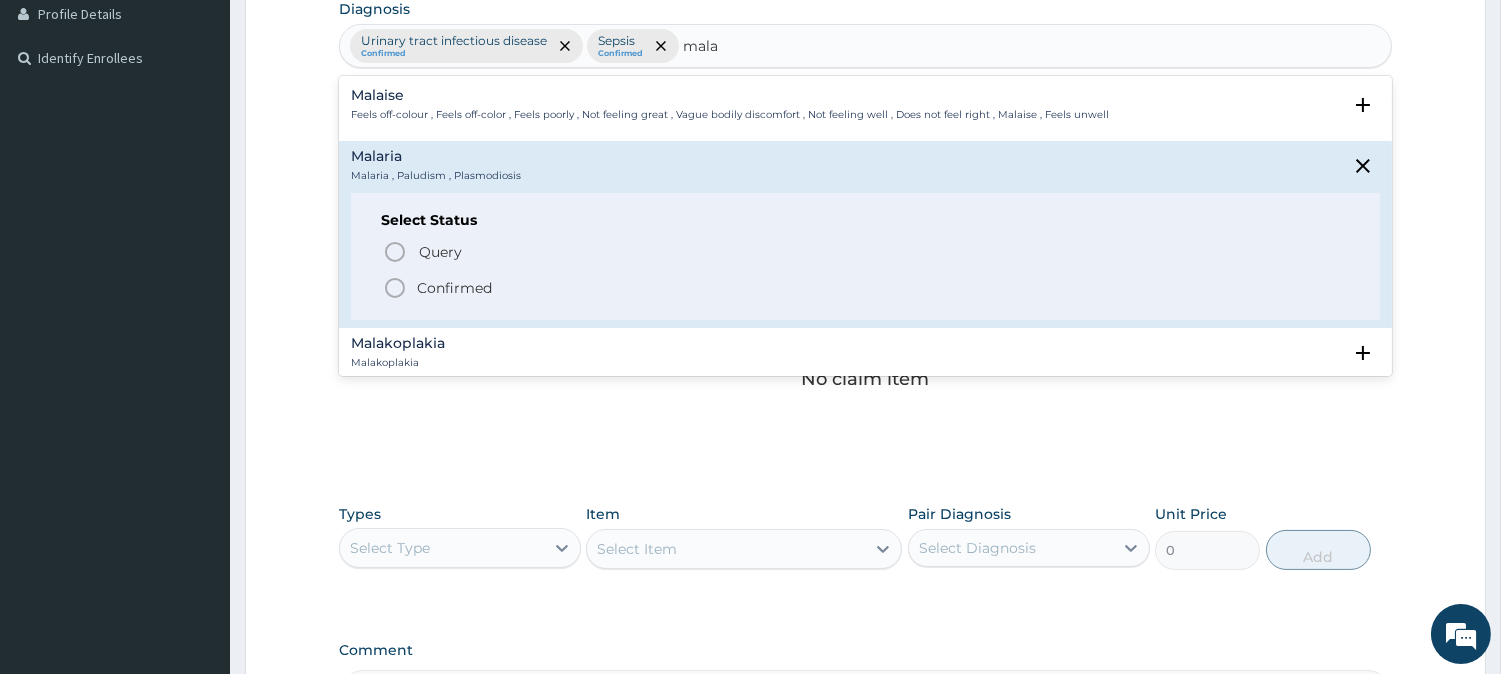click 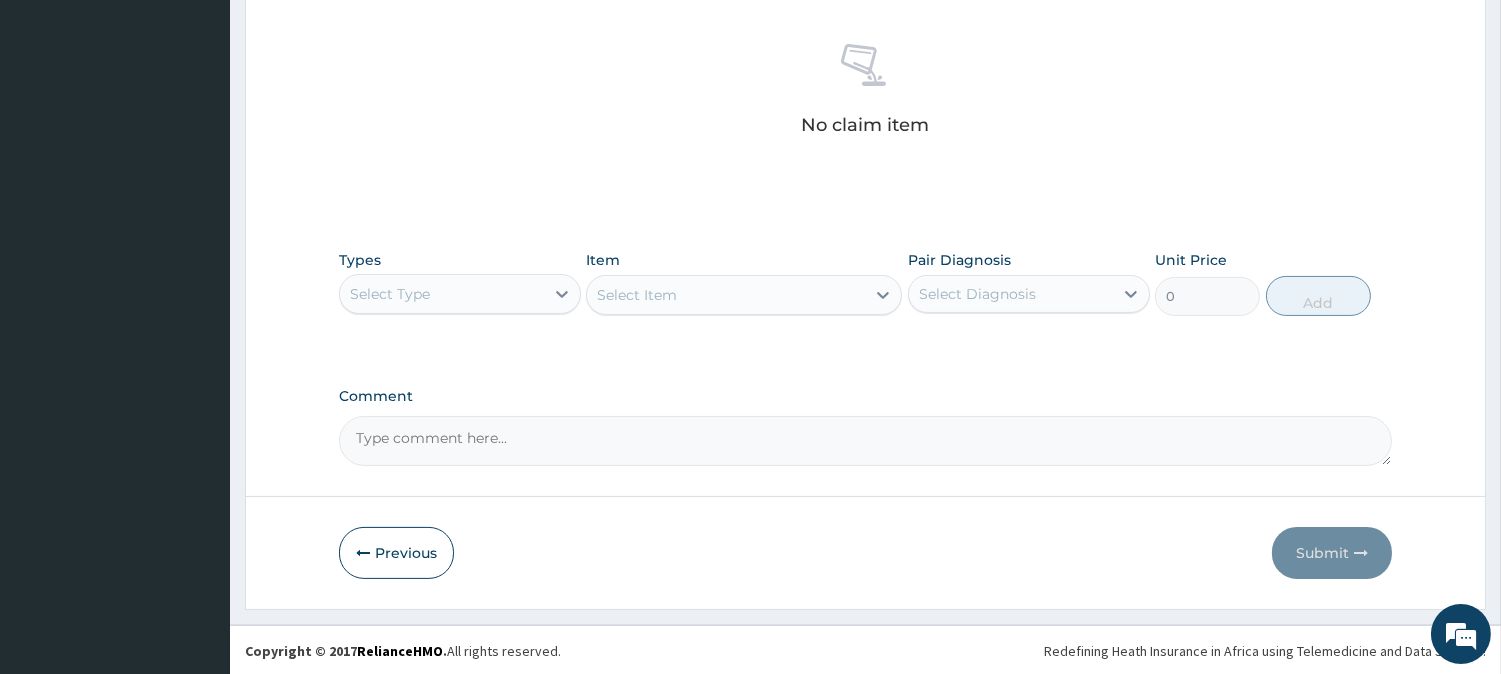 scroll, scrollTop: 767, scrollLeft: 0, axis: vertical 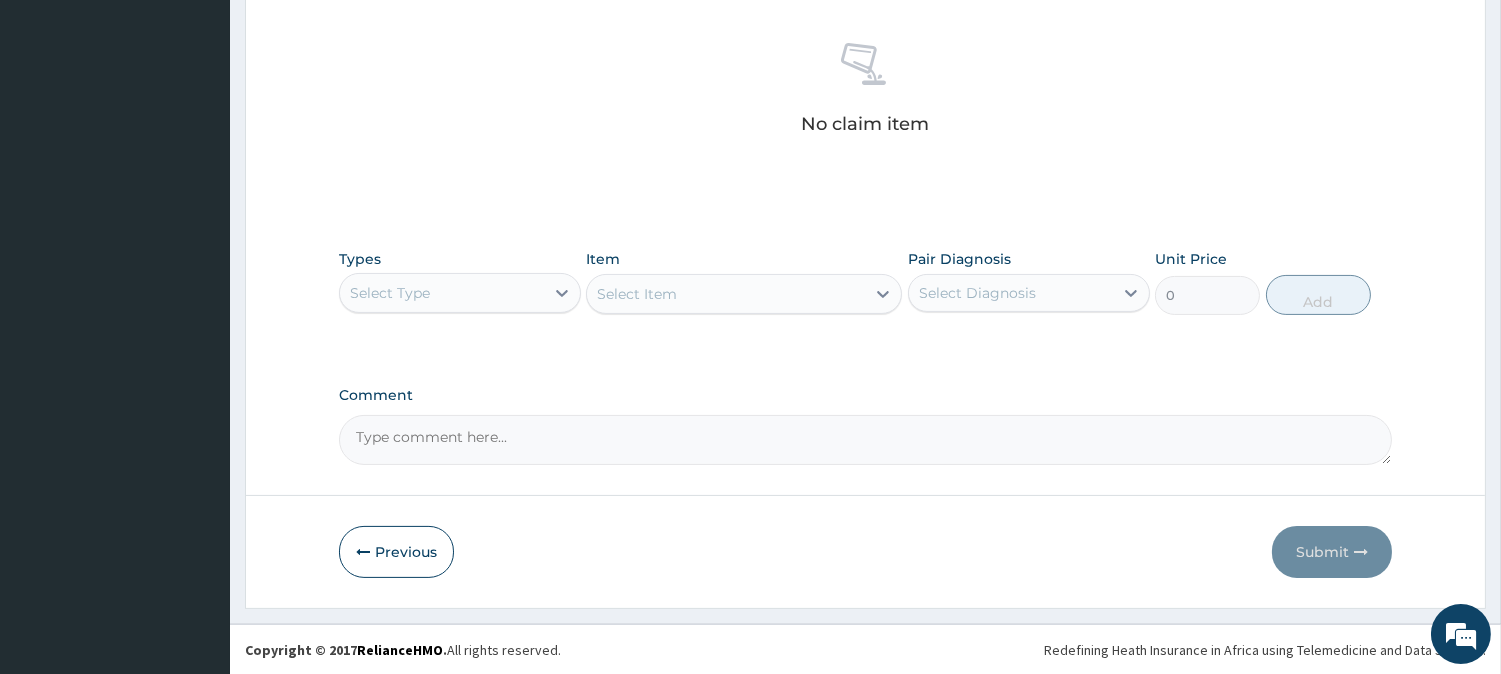 click on "Select Type" at bounding box center (442, 293) 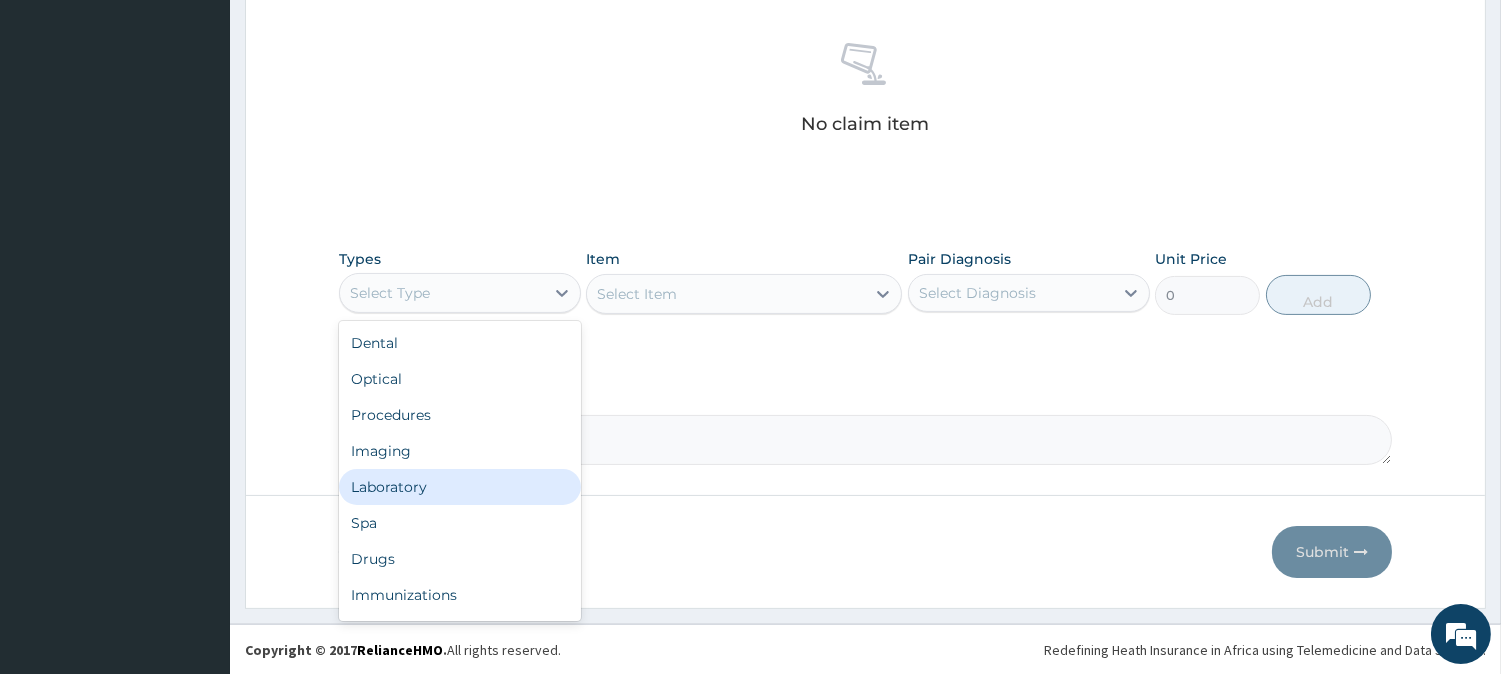 click on "Laboratory" at bounding box center (460, 487) 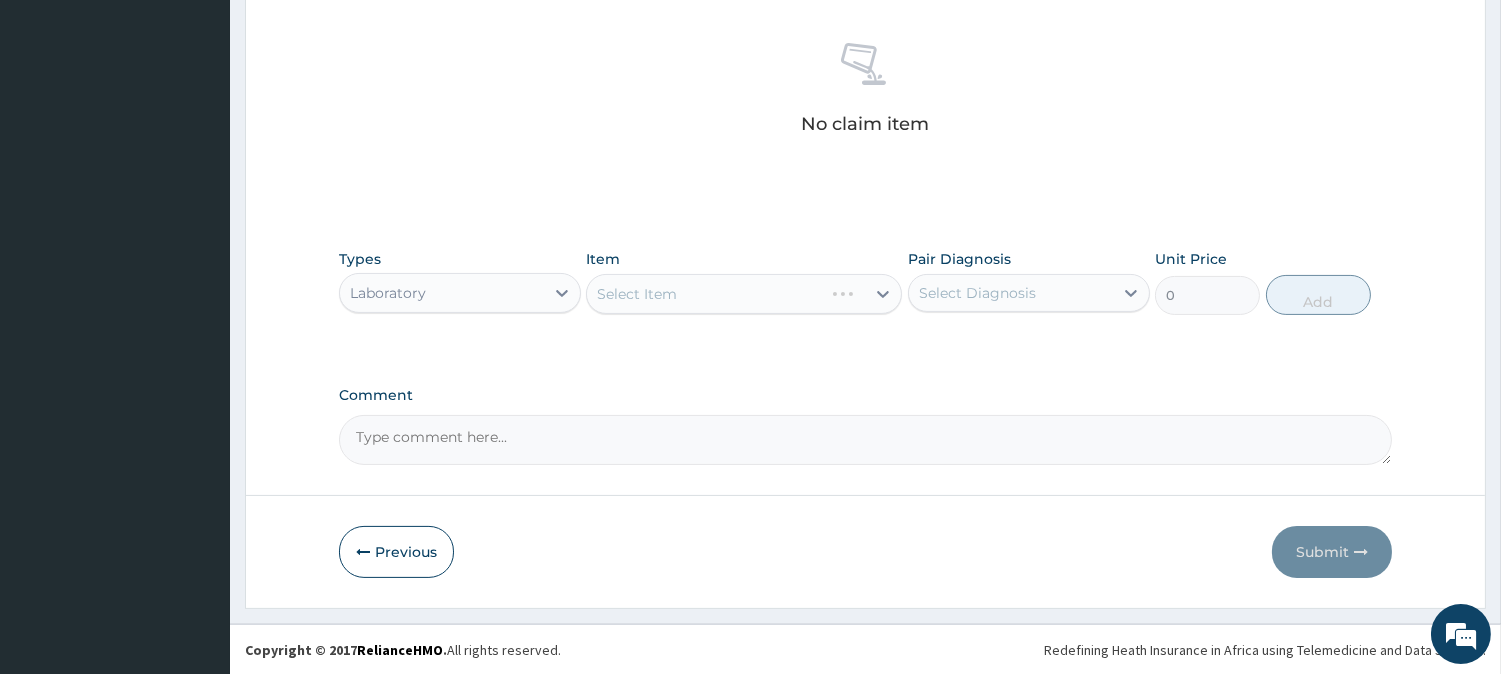 click on "Select Diagnosis" at bounding box center (977, 293) 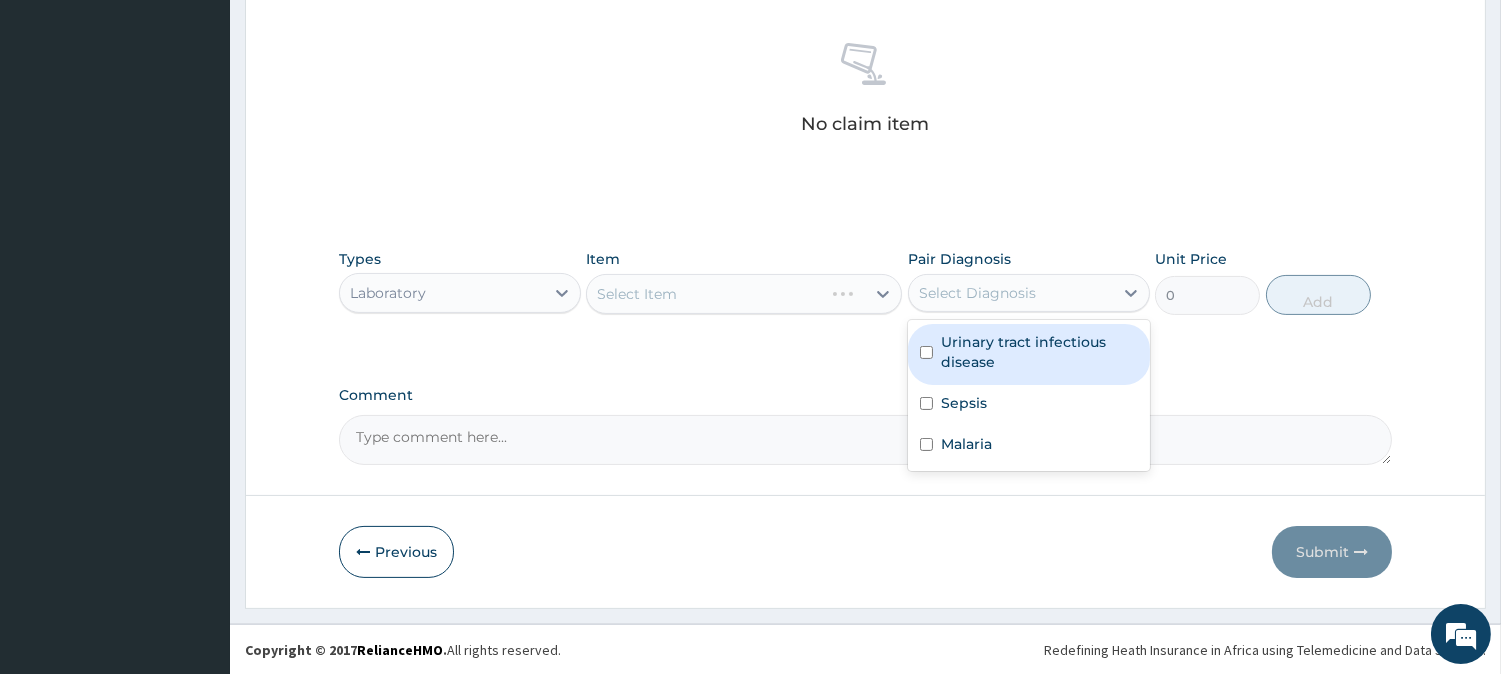 drag, startPoint x: 953, startPoint y: 347, endPoint x: 874, endPoint y: 307, distance: 88.54942 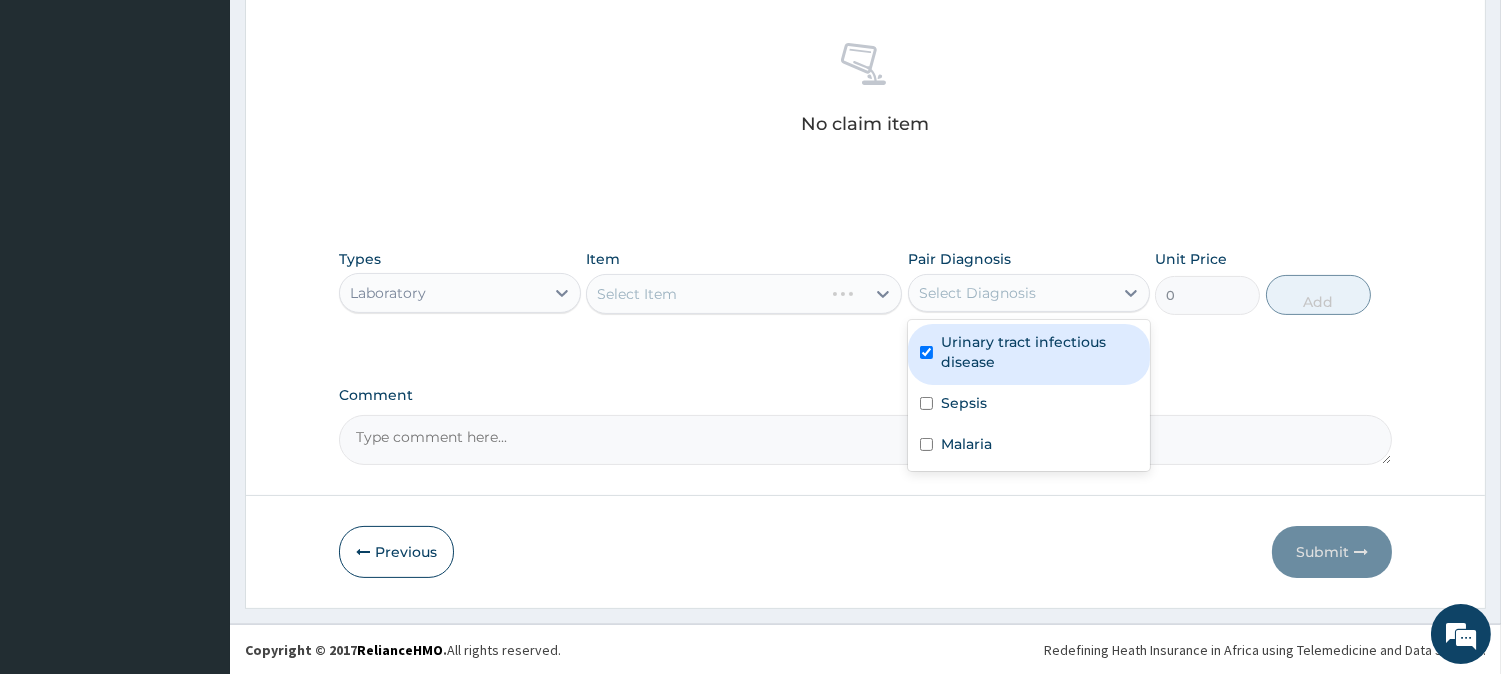checkbox on "true" 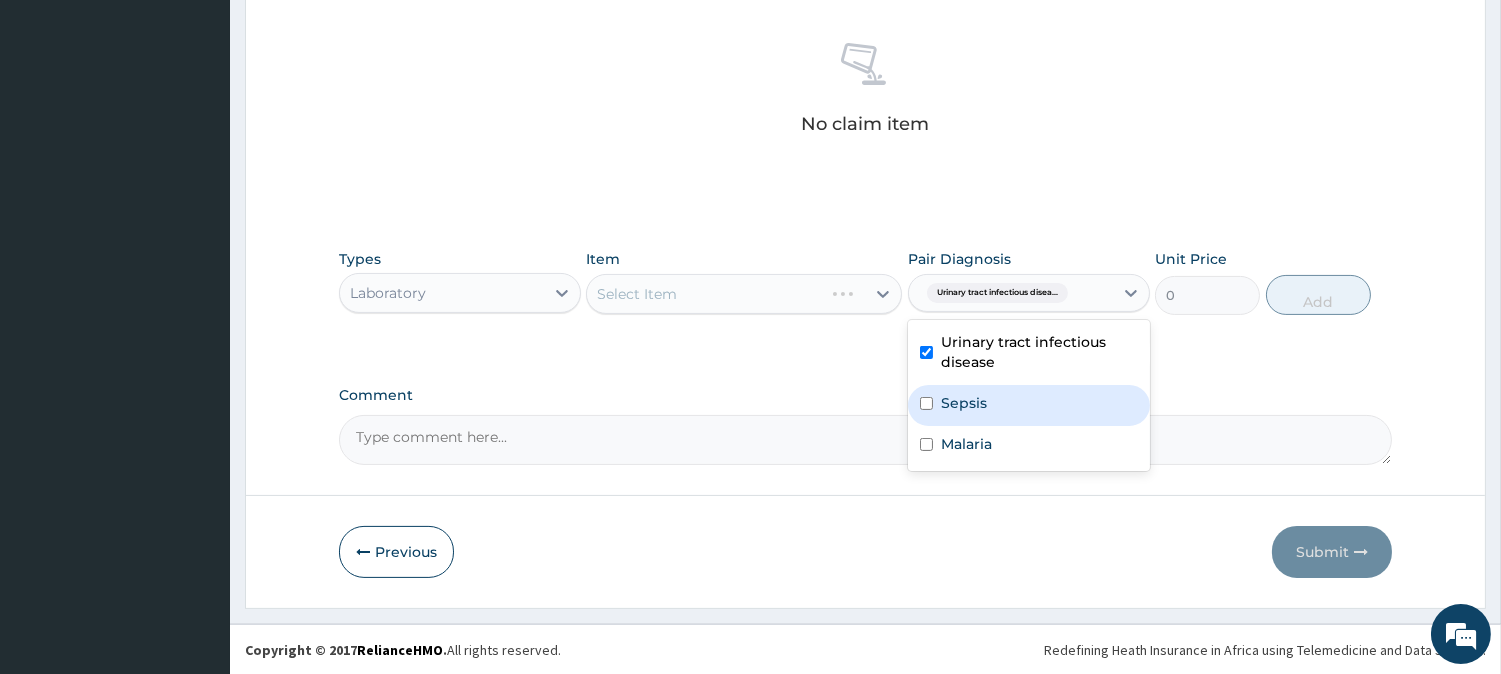 drag, startPoint x: 955, startPoint y: 412, endPoint x: 790, endPoint y: 283, distance: 209.44212 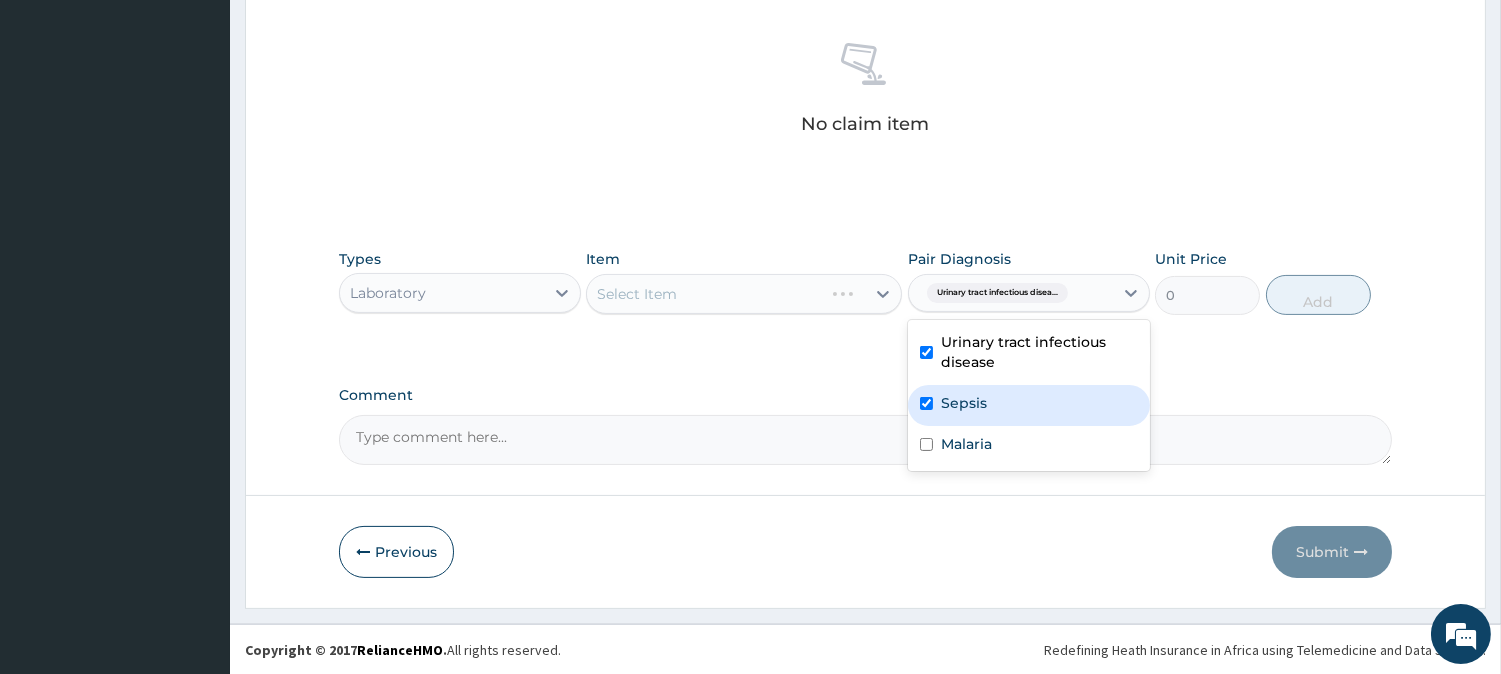 checkbox on "true" 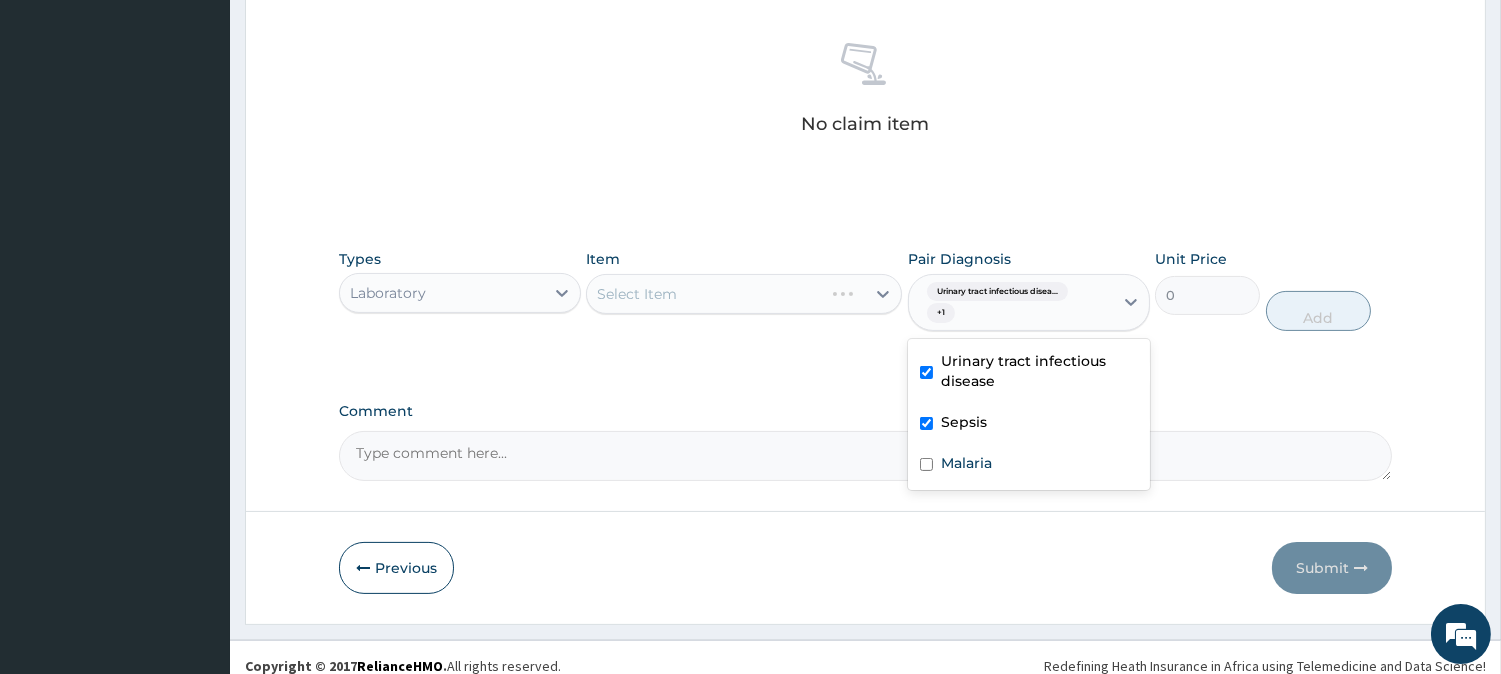 click on "Select Item" at bounding box center (744, 294) 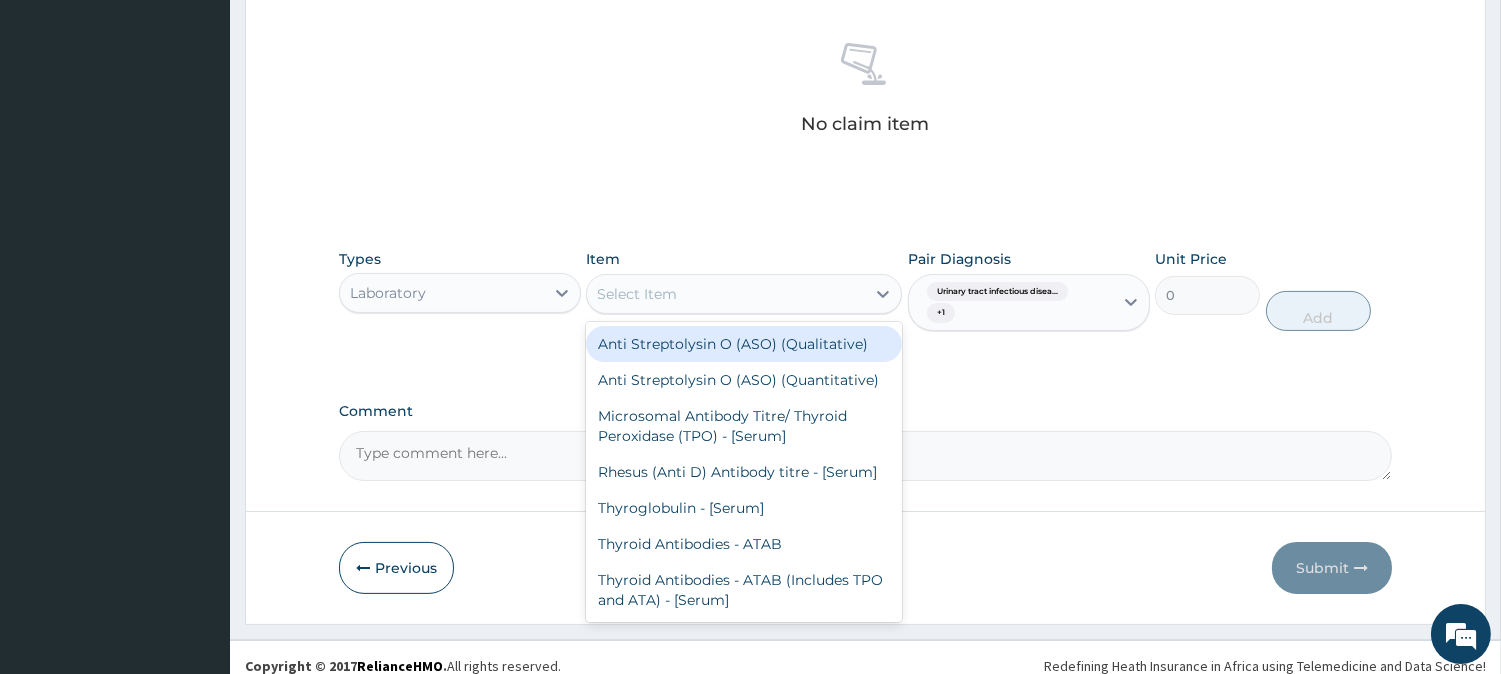 click on "Select Item" at bounding box center (726, 294) 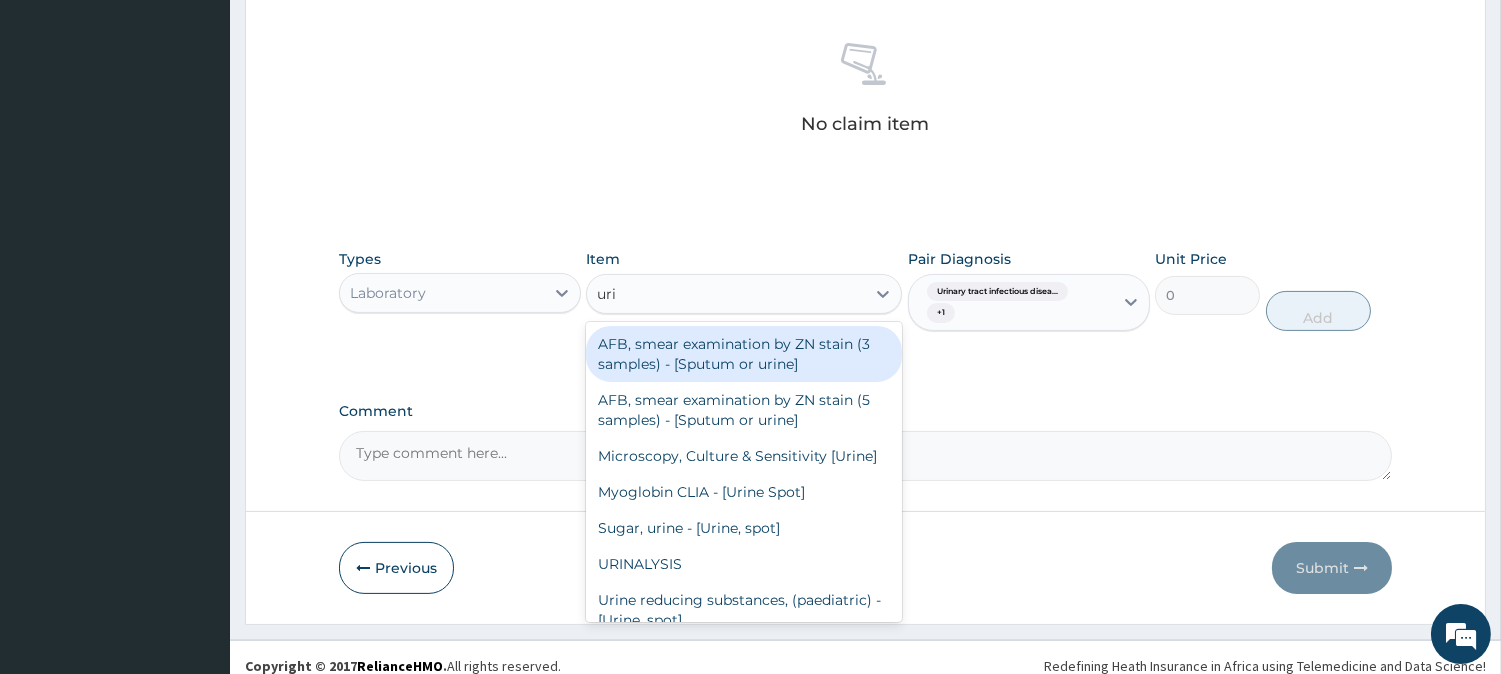 type on "uric" 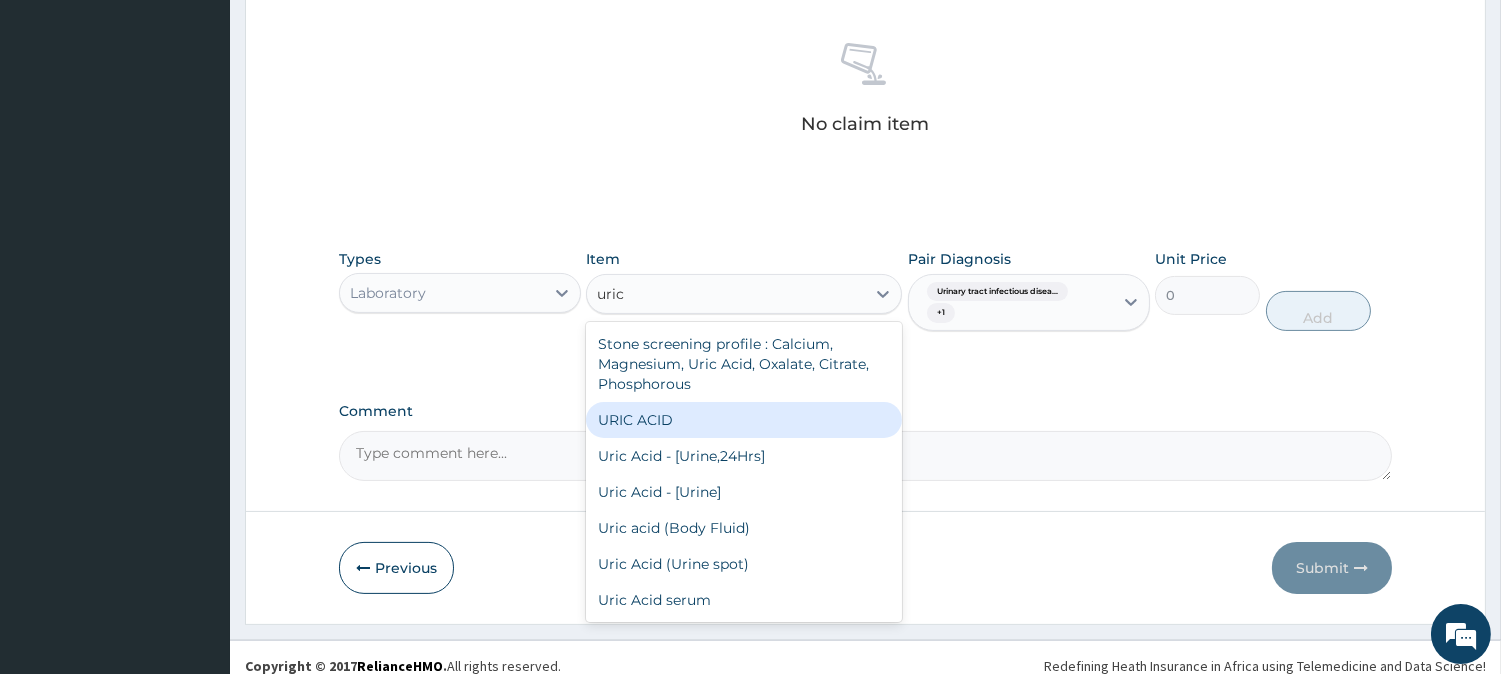 click on "URIC ACID" at bounding box center (744, 420) 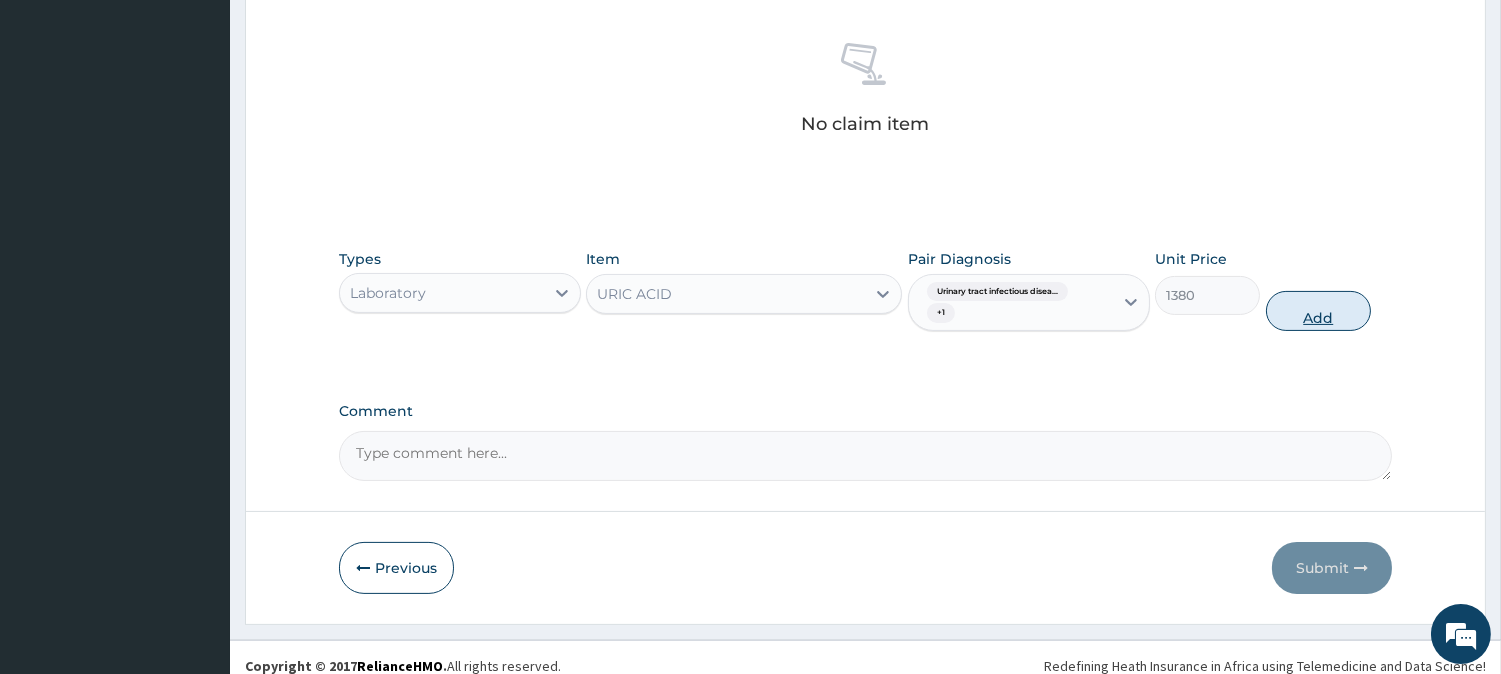 click on "Add" at bounding box center (1318, 311) 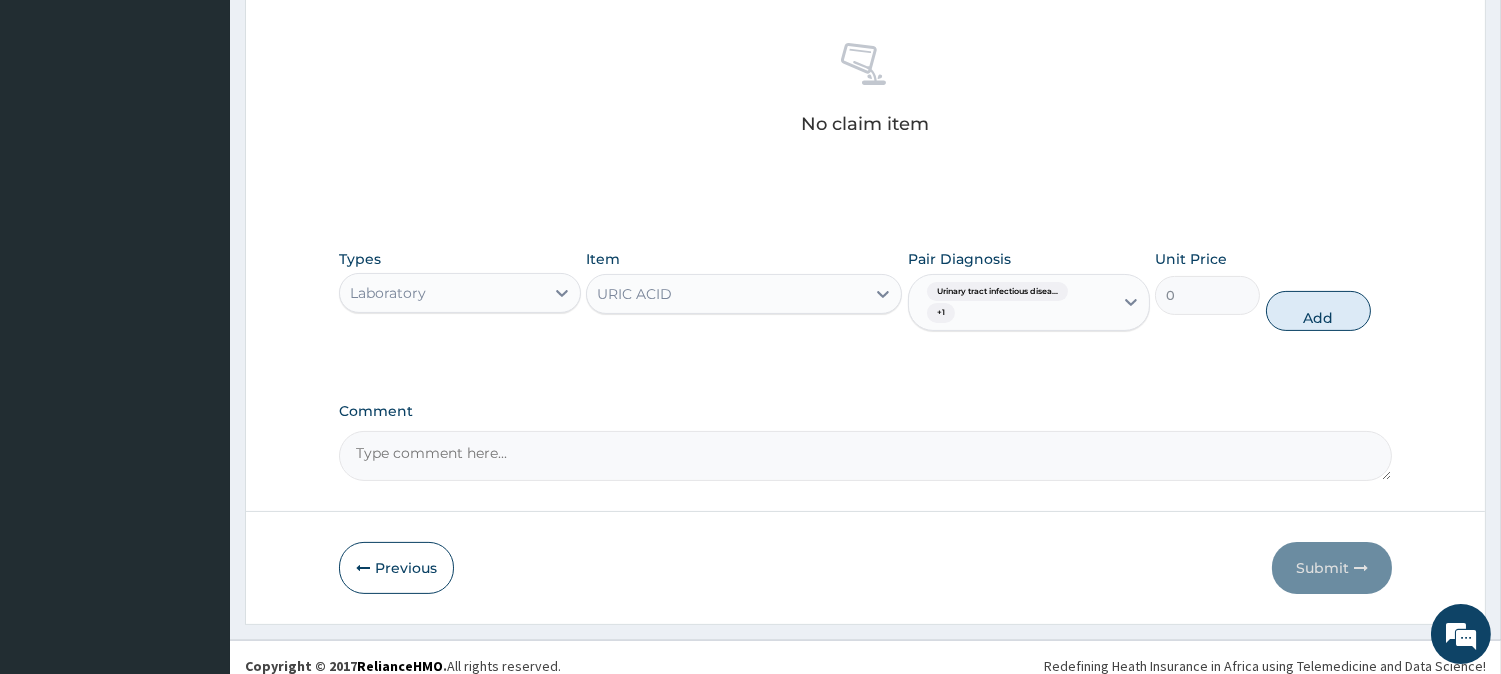 scroll, scrollTop: 678, scrollLeft: 0, axis: vertical 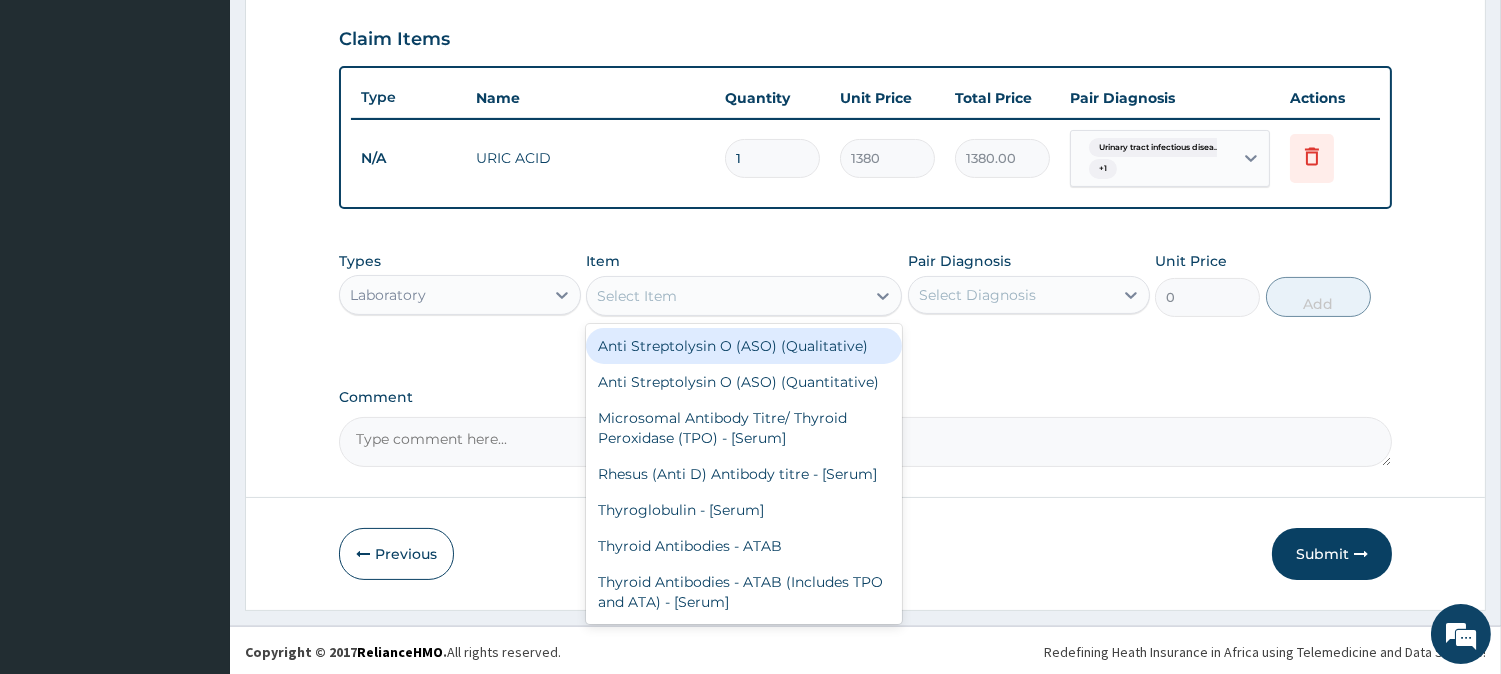 click on "Select Item" at bounding box center (726, 296) 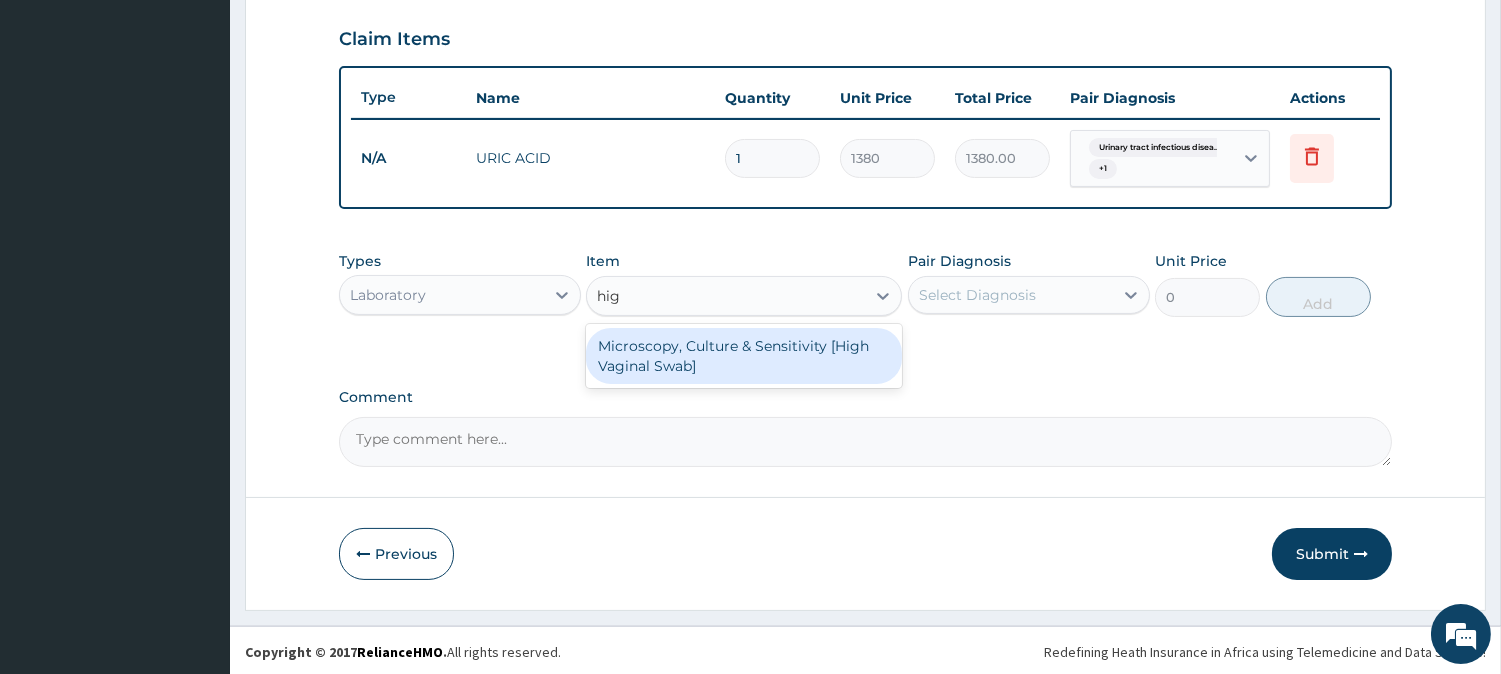 type on "high" 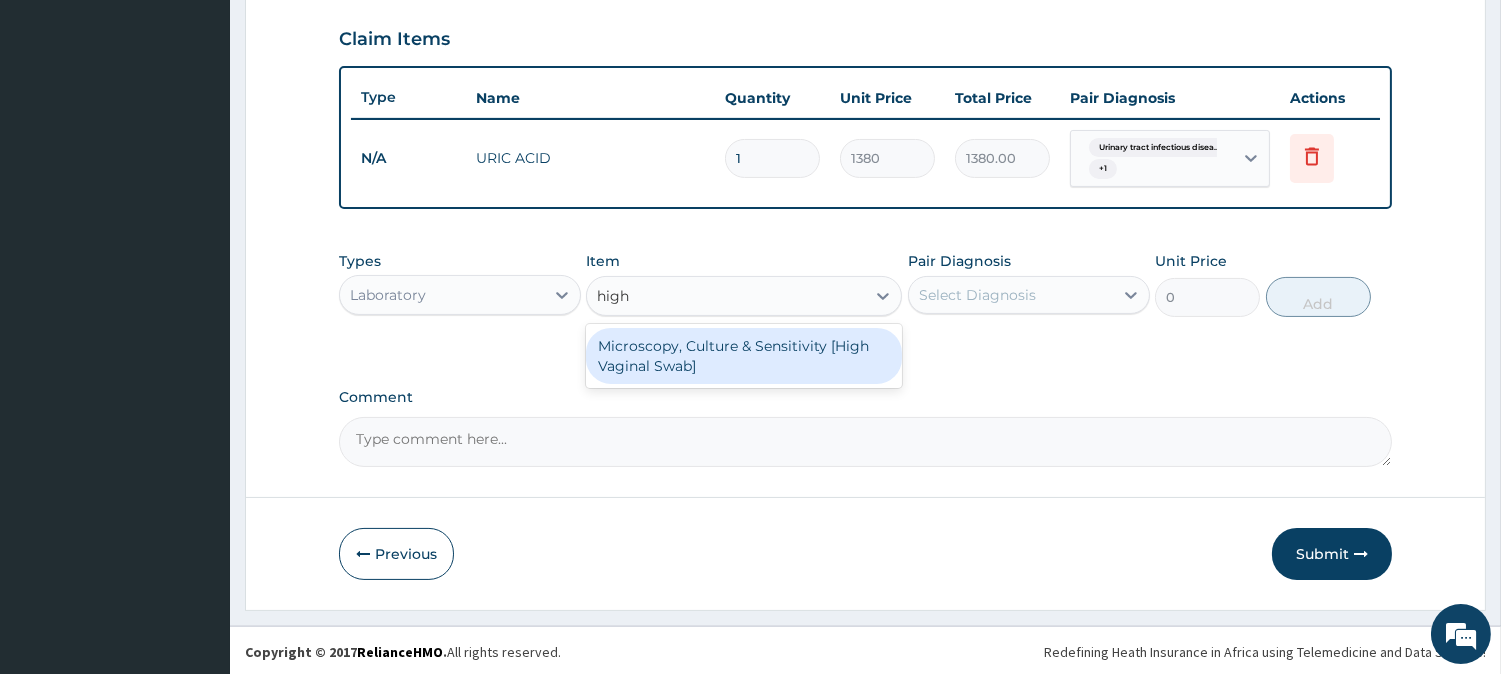 click on "Microscopy, Culture & Sensitivity [High Vaginal Swab]" at bounding box center (744, 356) 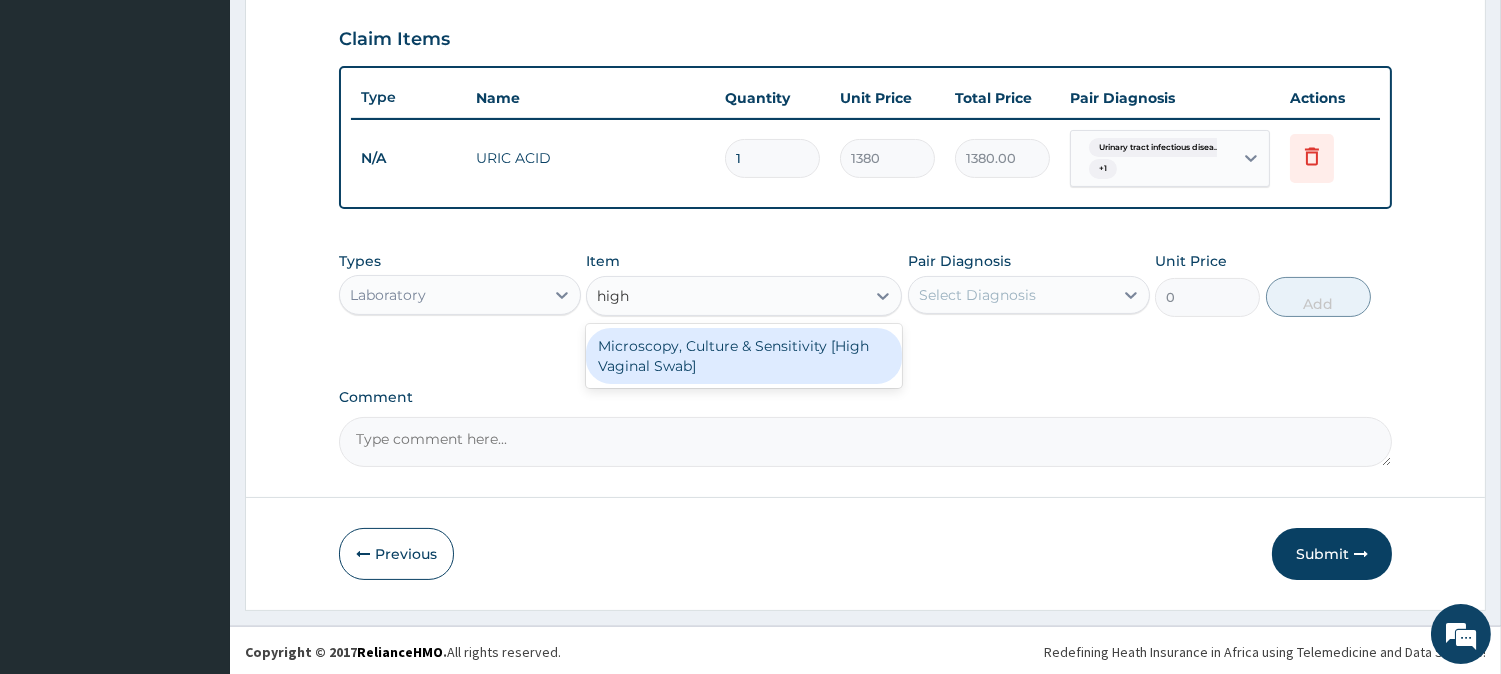 type 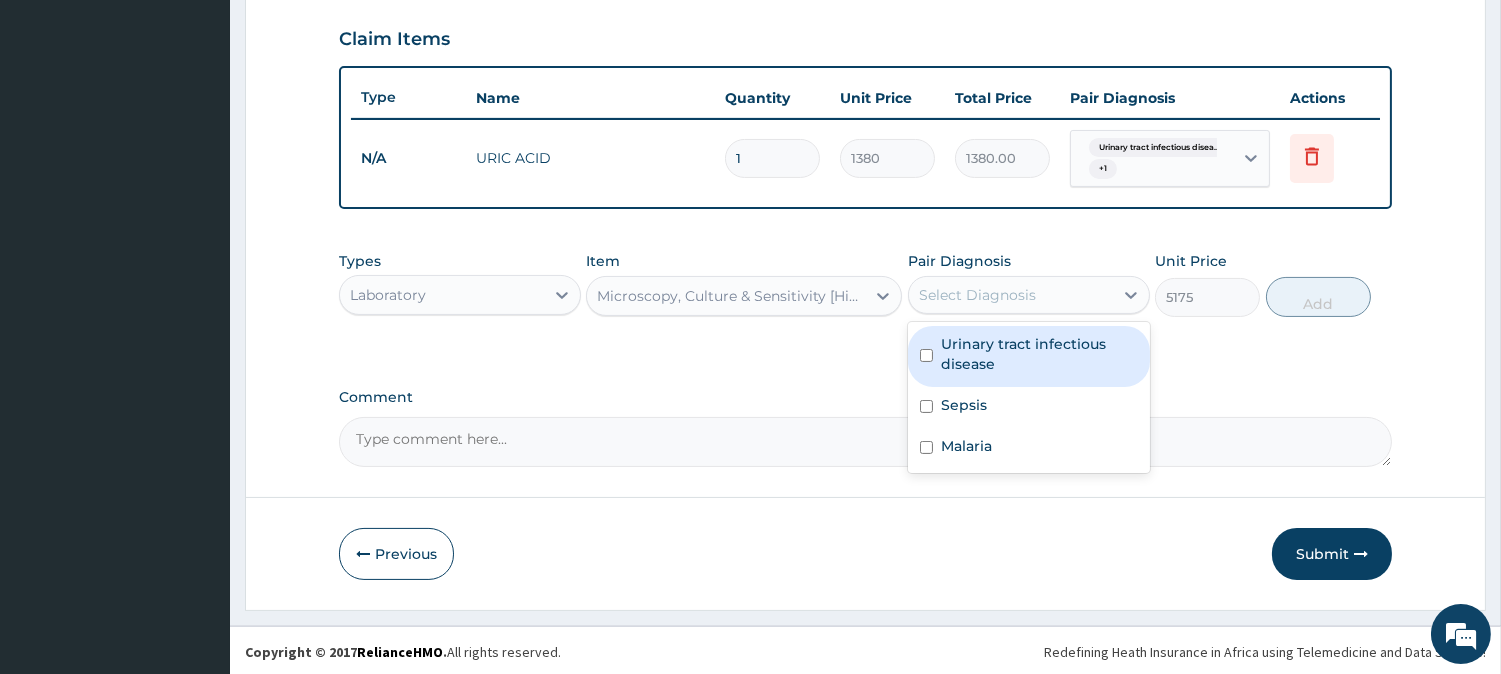 click on "Select Diagnosis" at bounding box center (977, 295) 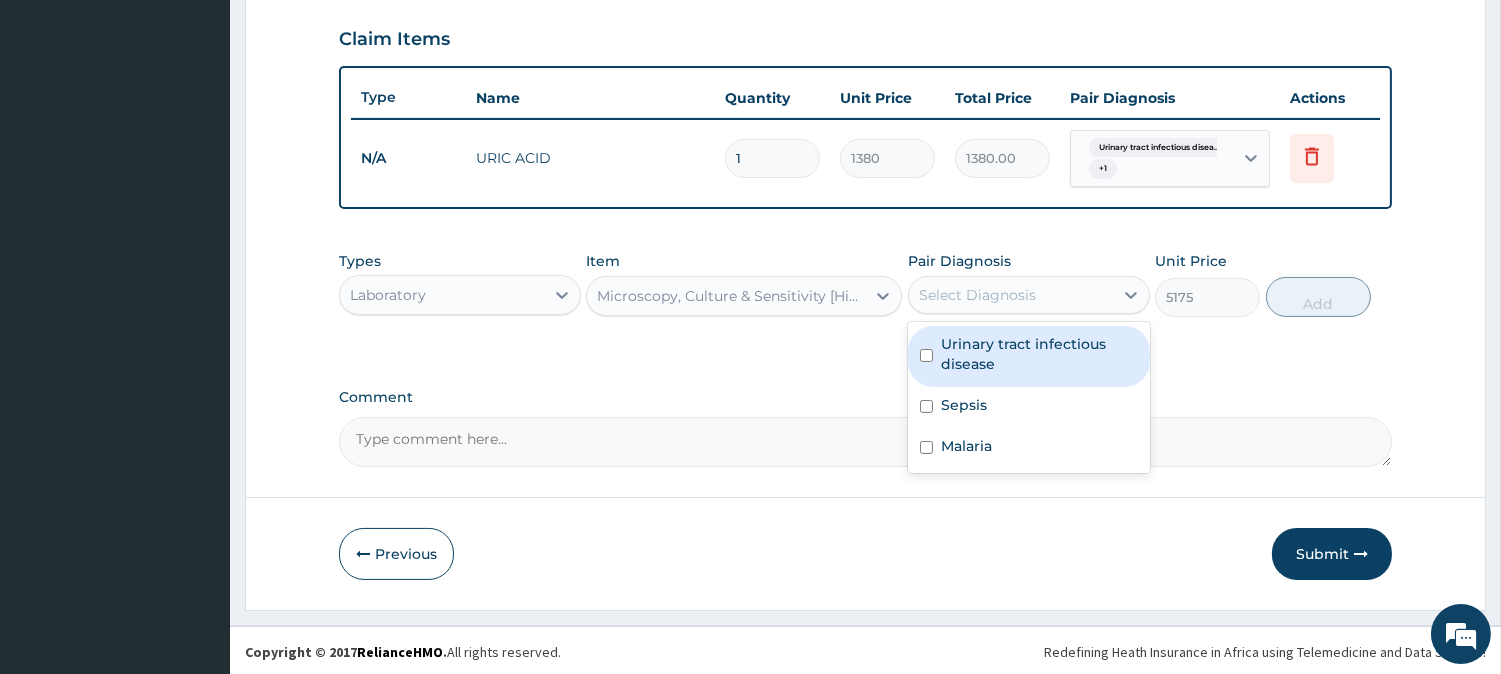 click on "Urinary tract infectious disease" at bounding box center (1039, 354) 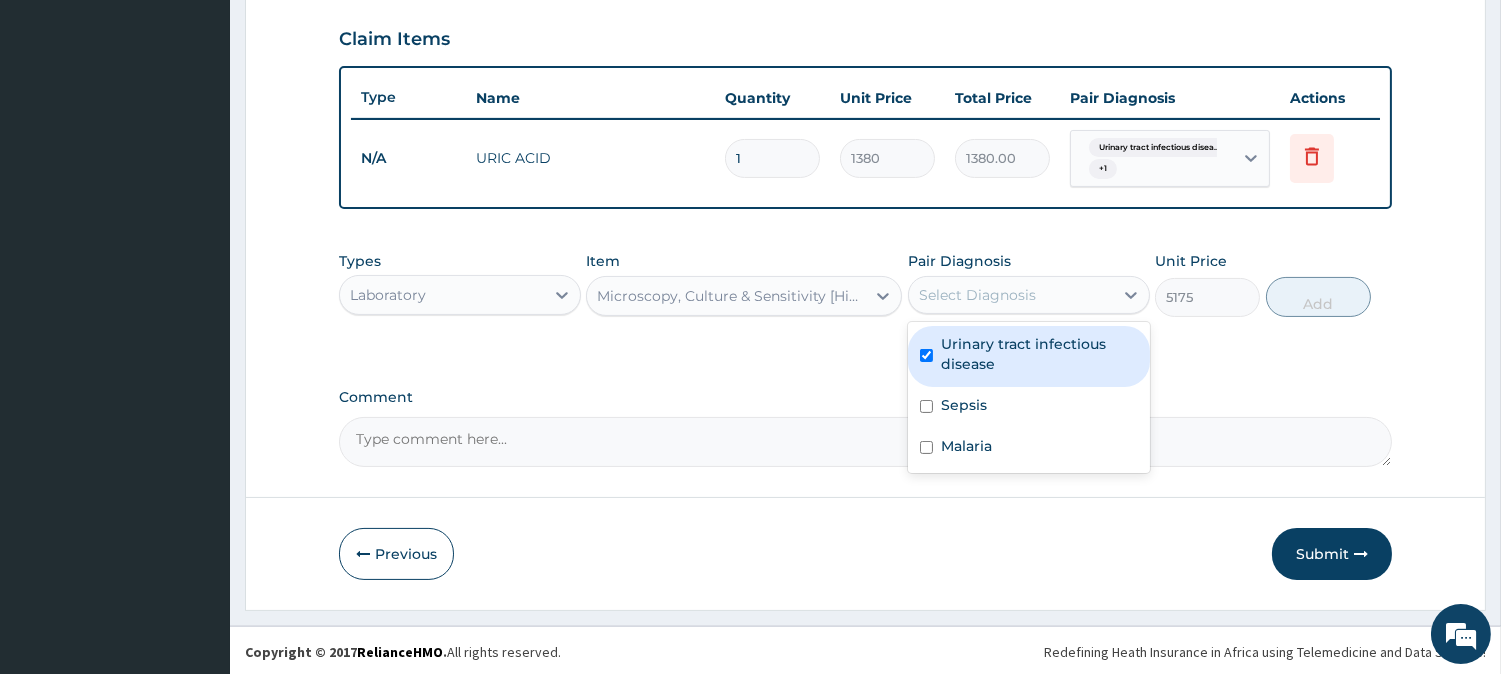 checkbox on "true" 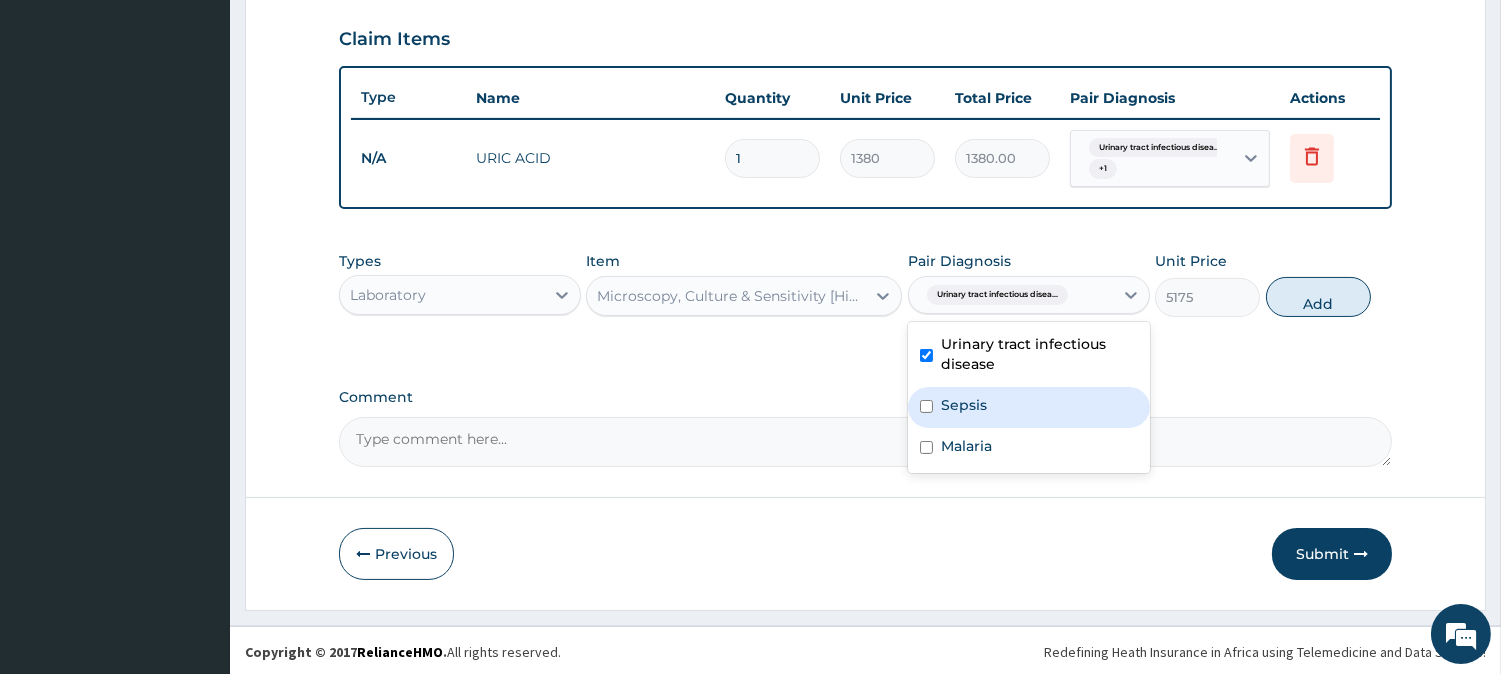 click on "Sepsis" at bounding box center (1029, 407) 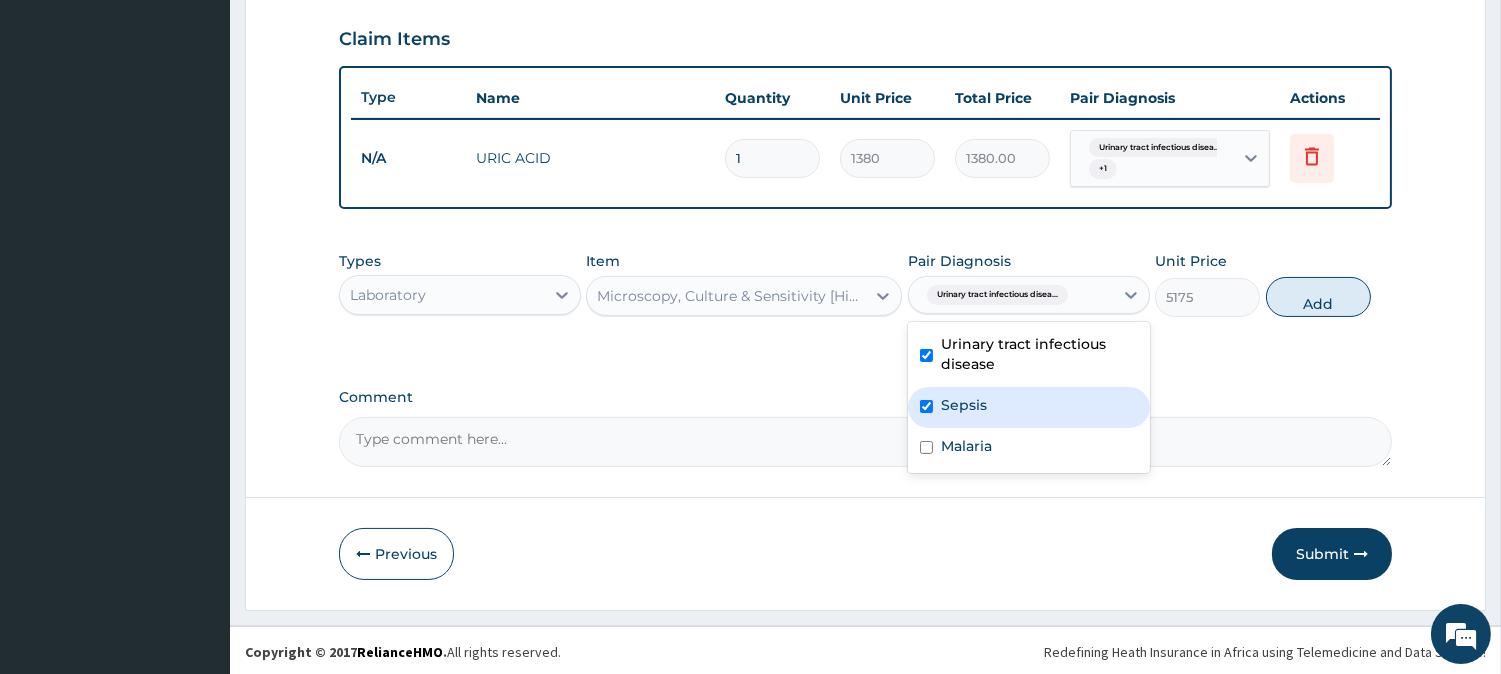 checkbox on "true" 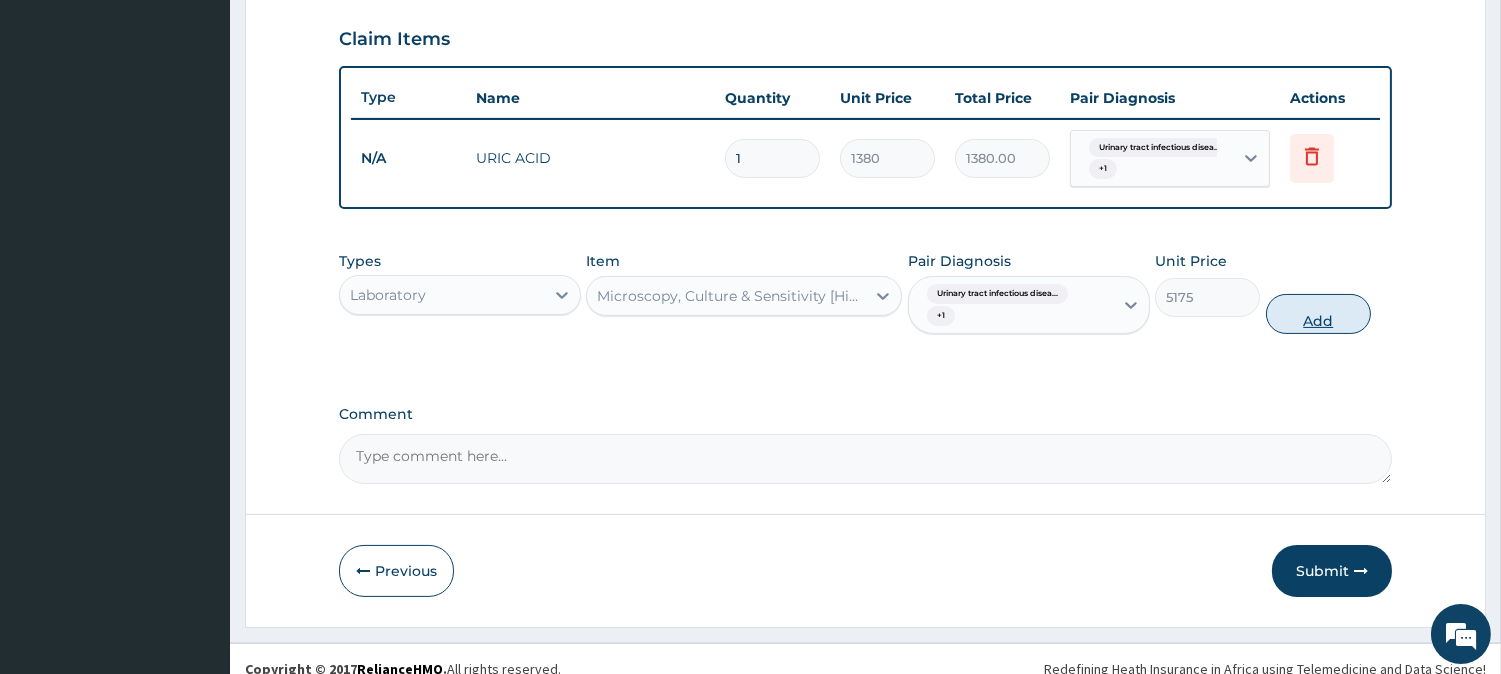 click on "Add" at bounding box center [1318, 314] 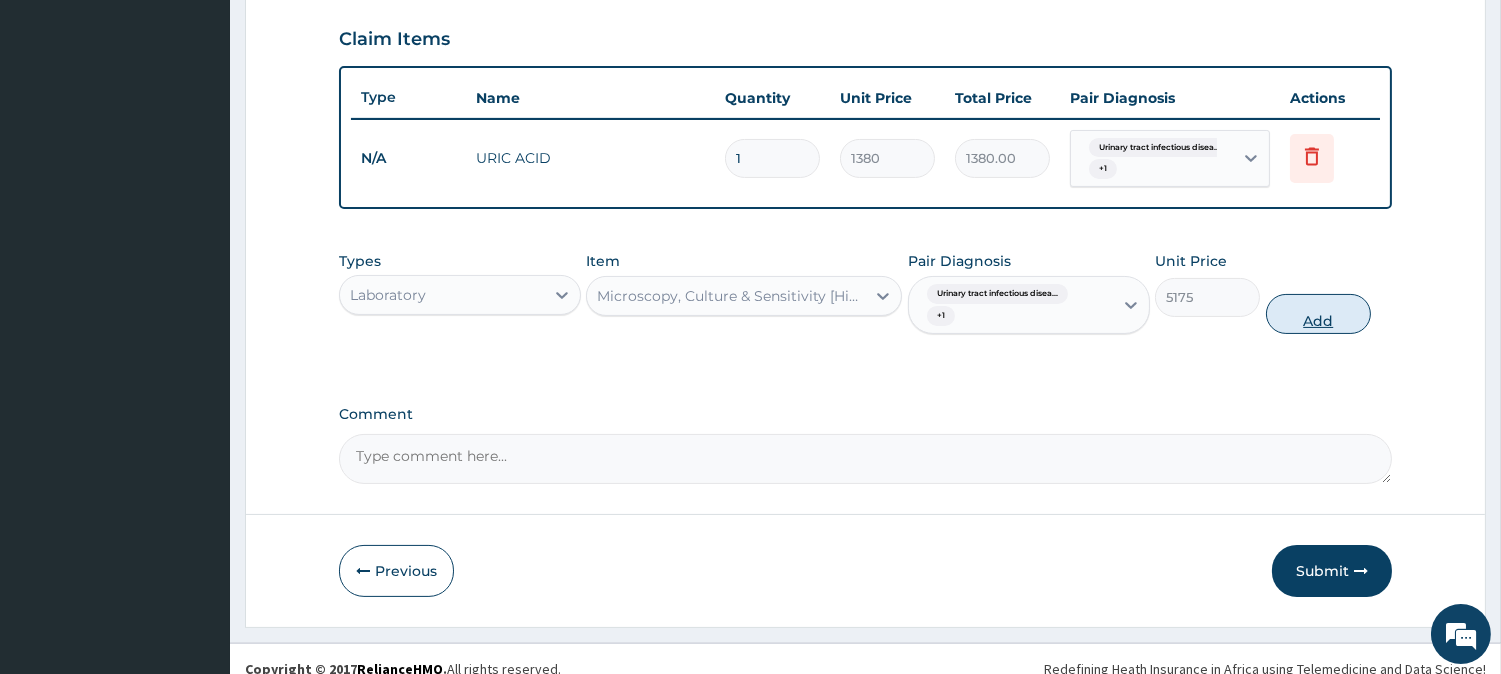 type on "0" 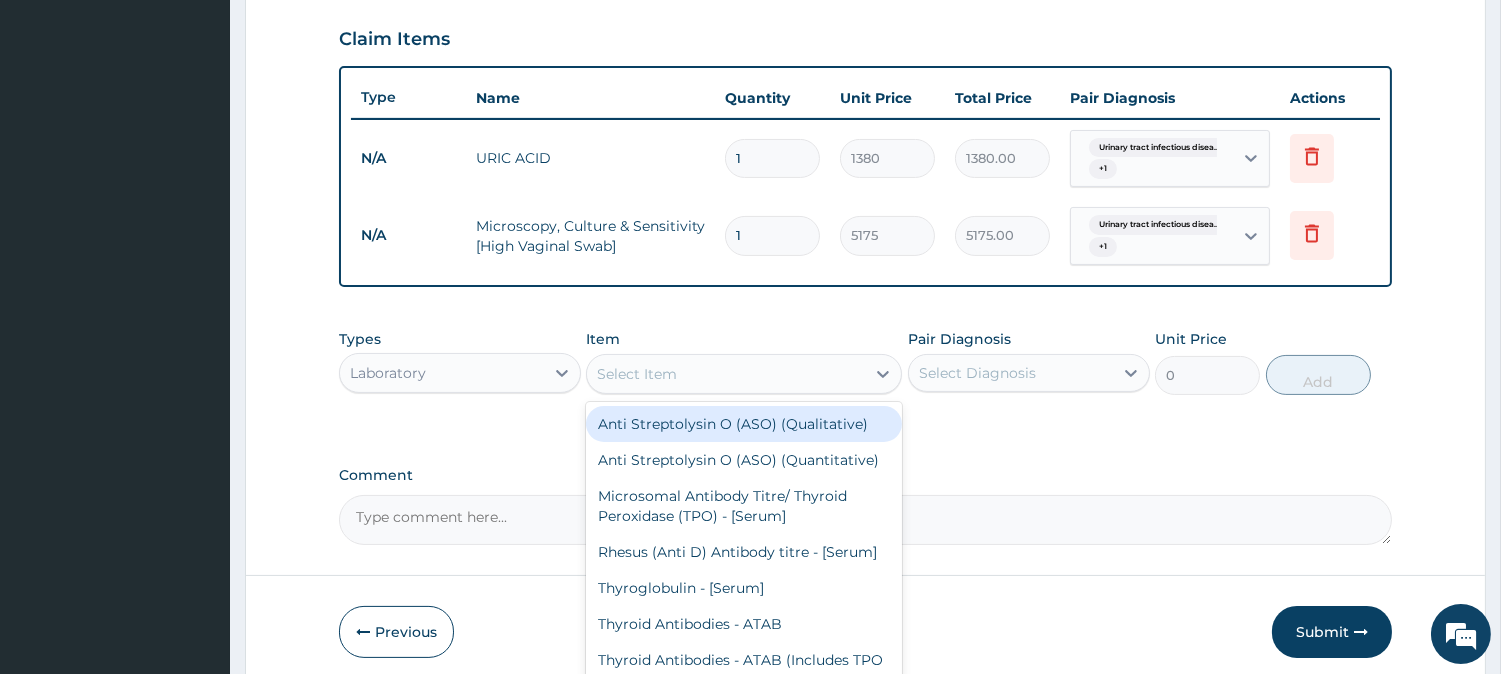 click on "Select Item" at bounding box center [726, 374] 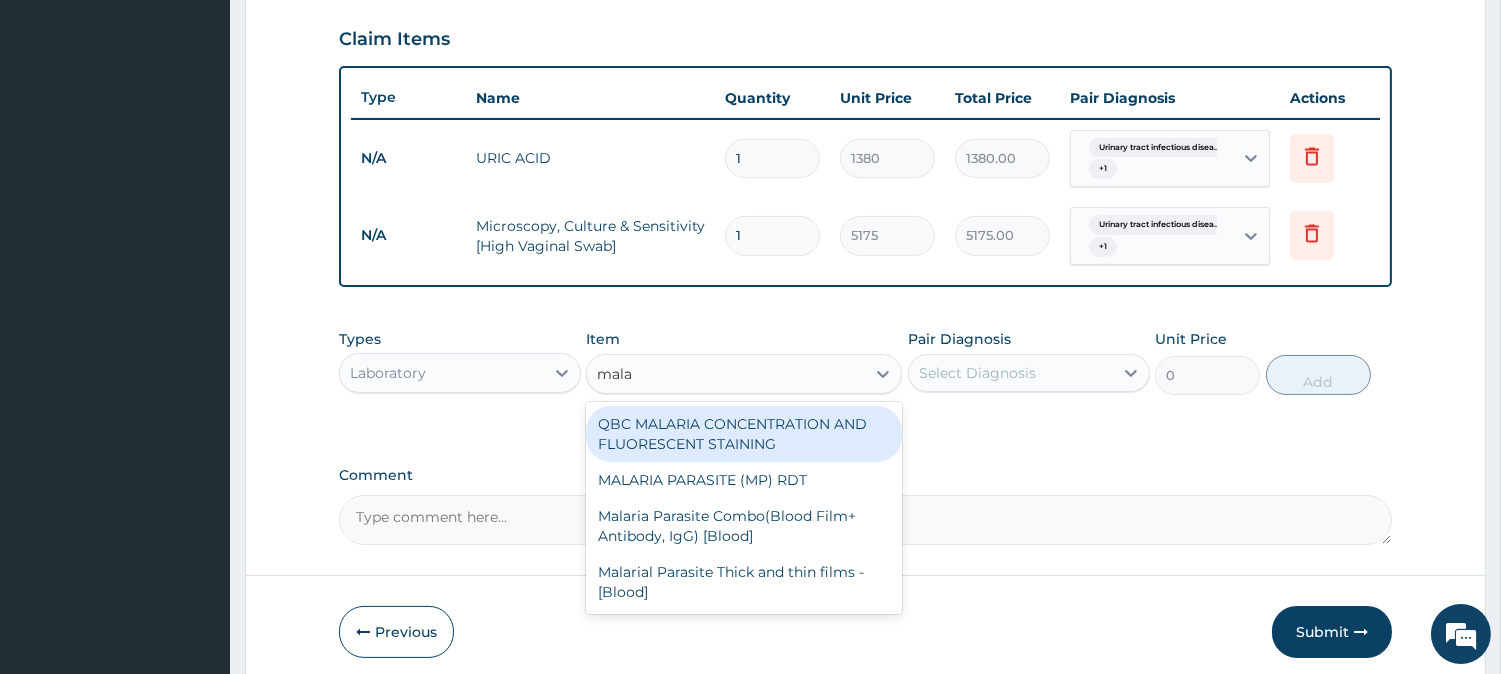 type on "malar" 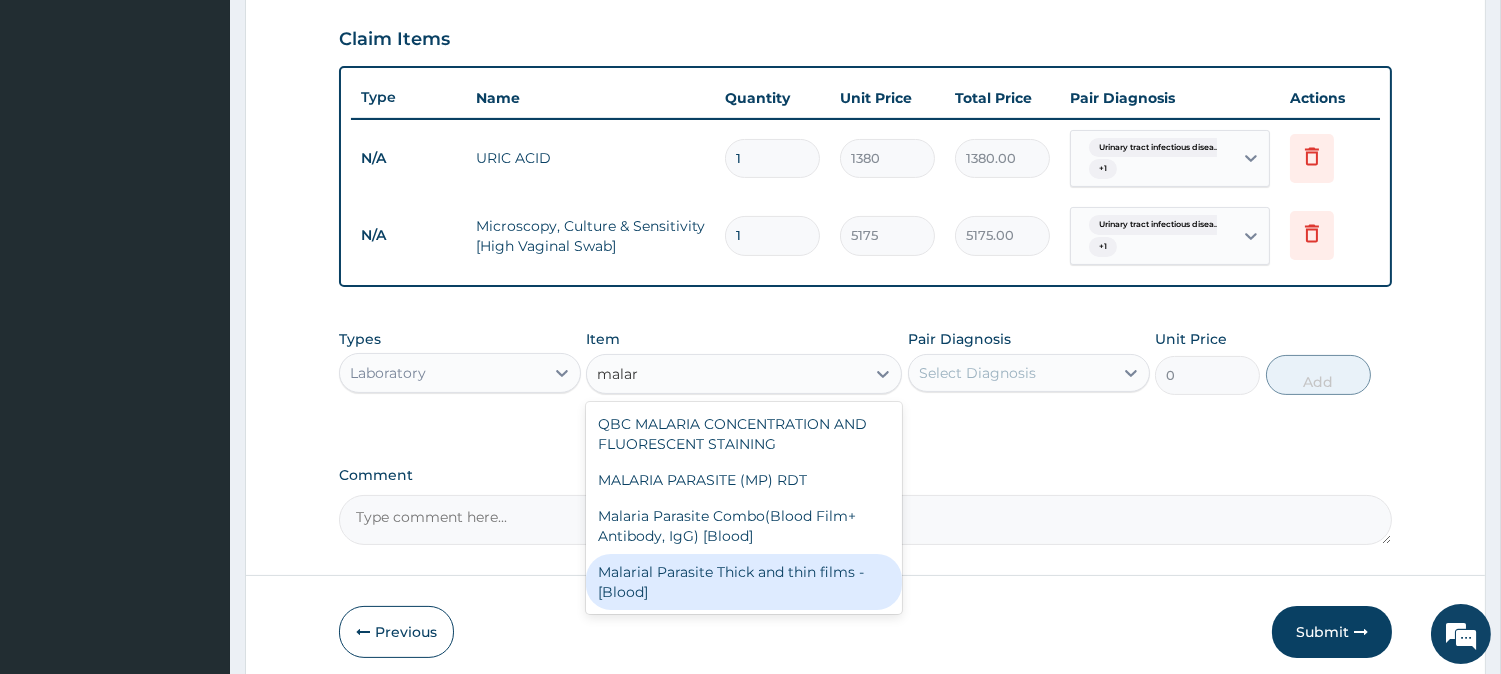 click on "Malarial Parasite Thick and thin films - [Blood]" at bounding box center (744, 582) 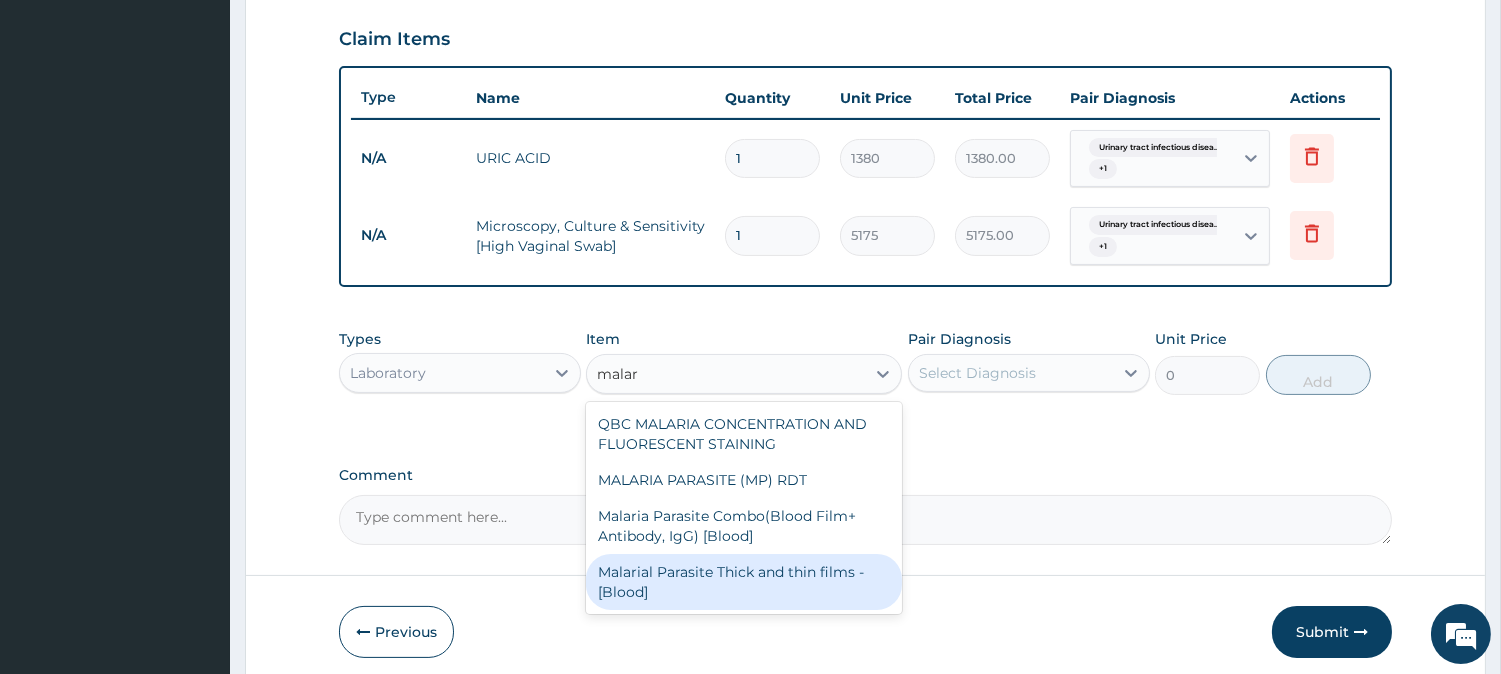 type 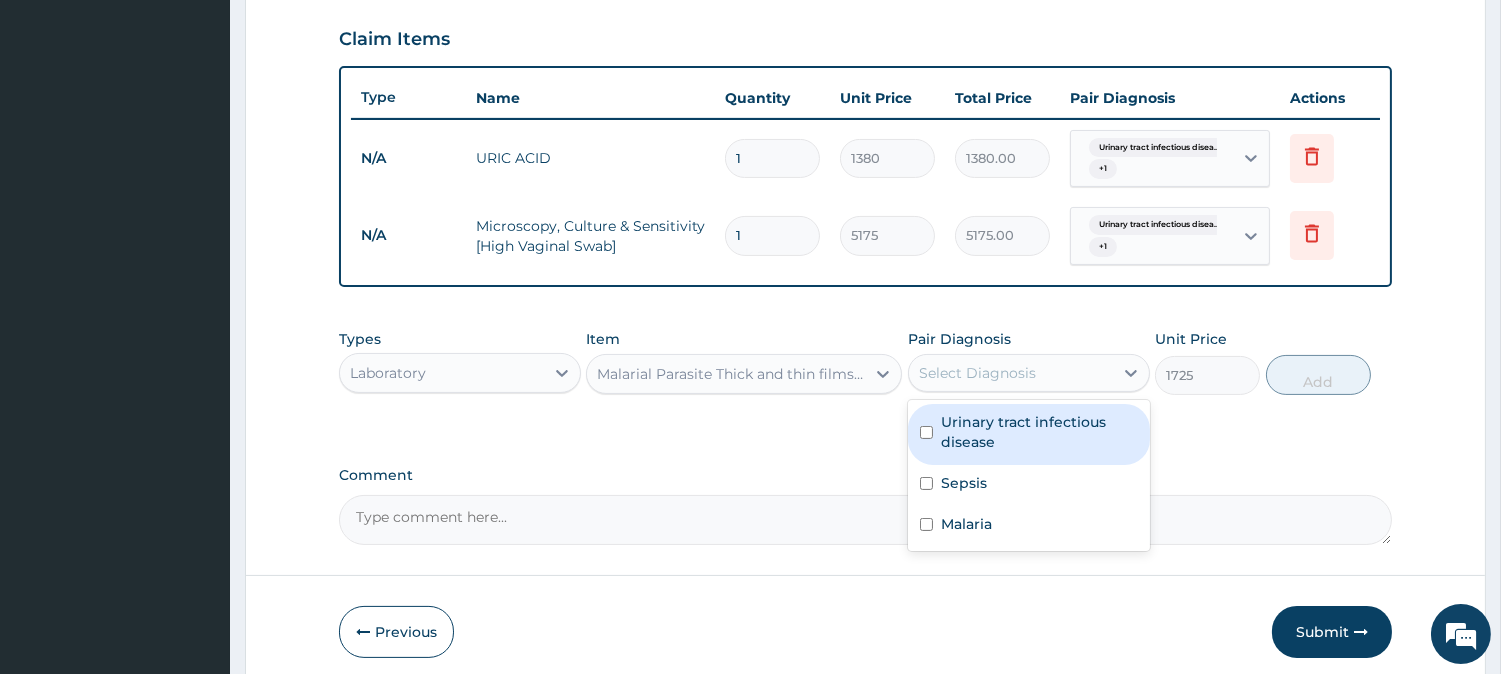 click on "Select Diagnosis" at bounding box center (977, 373) 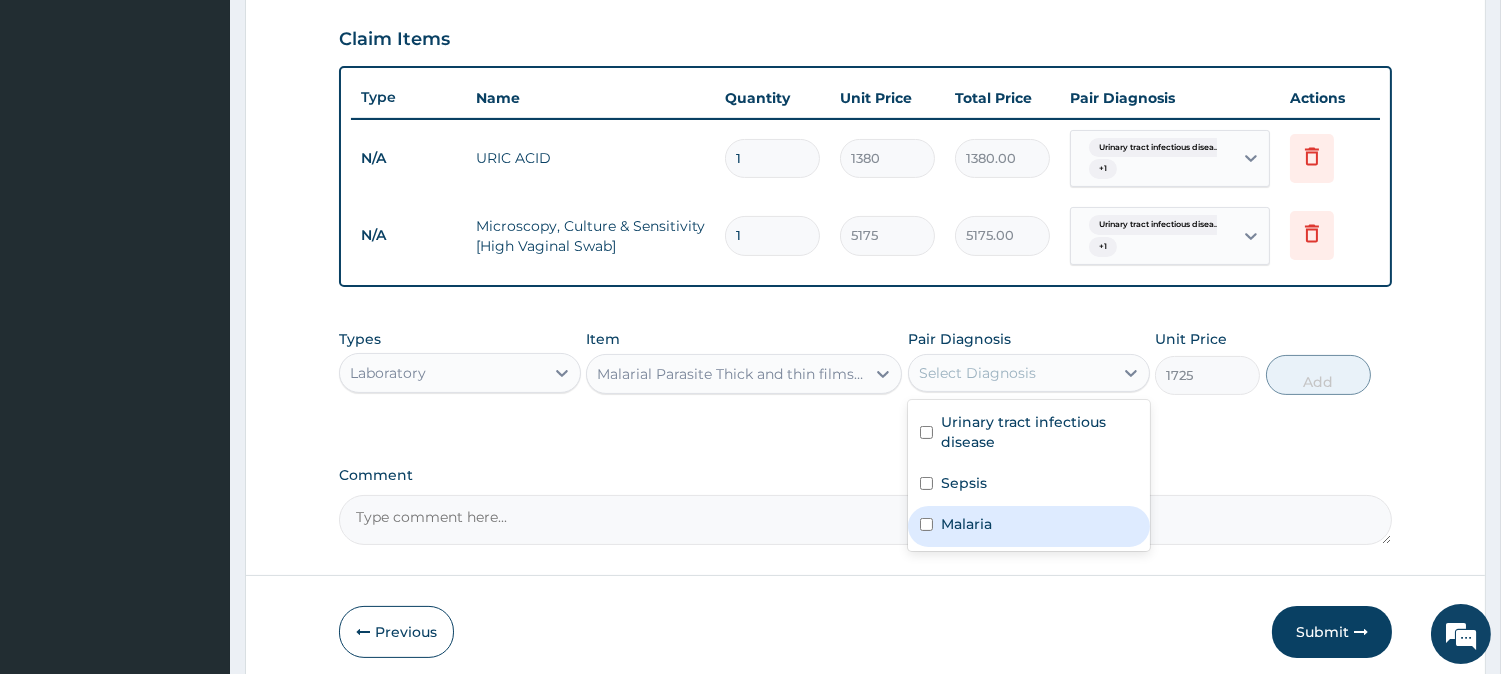 click on "Malaria" at bounding box center (966, 524) 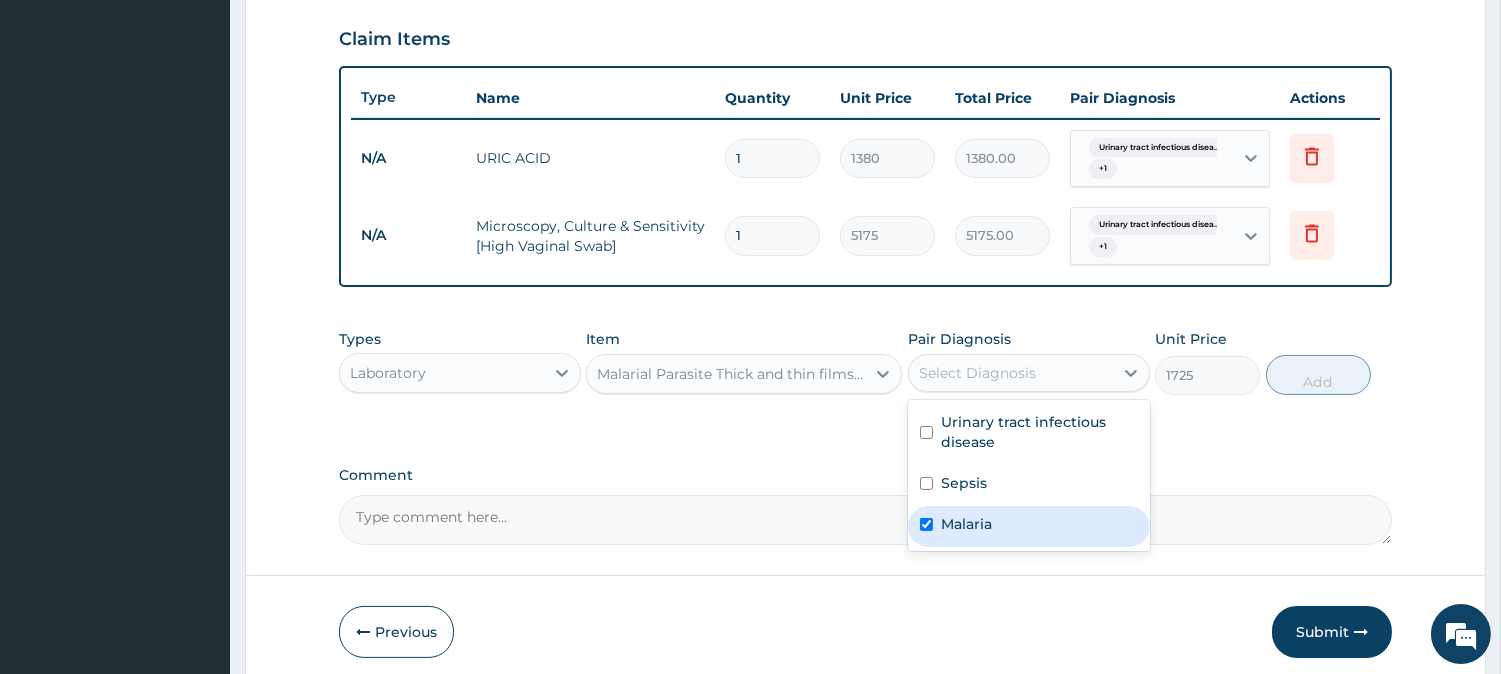 checkbox on "true" 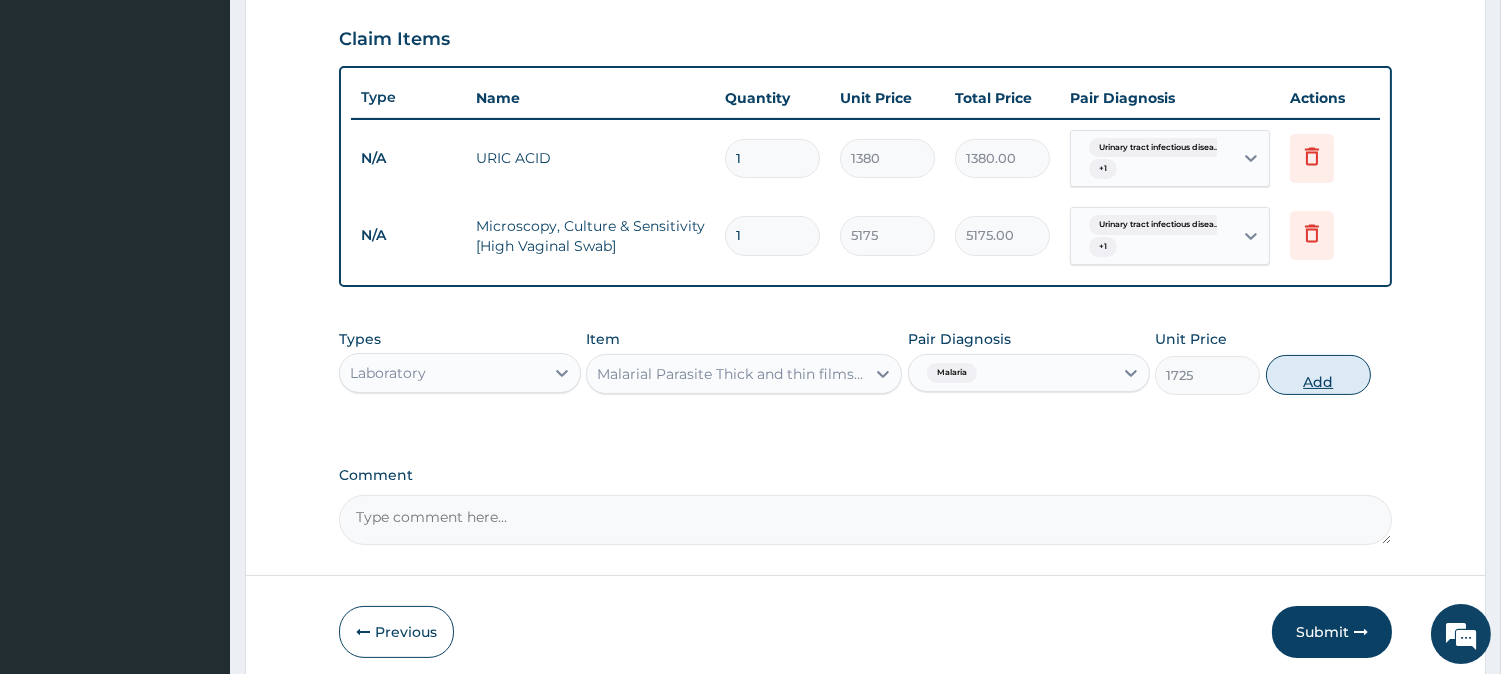 click on "Add" at bounding box center [1318, 375] 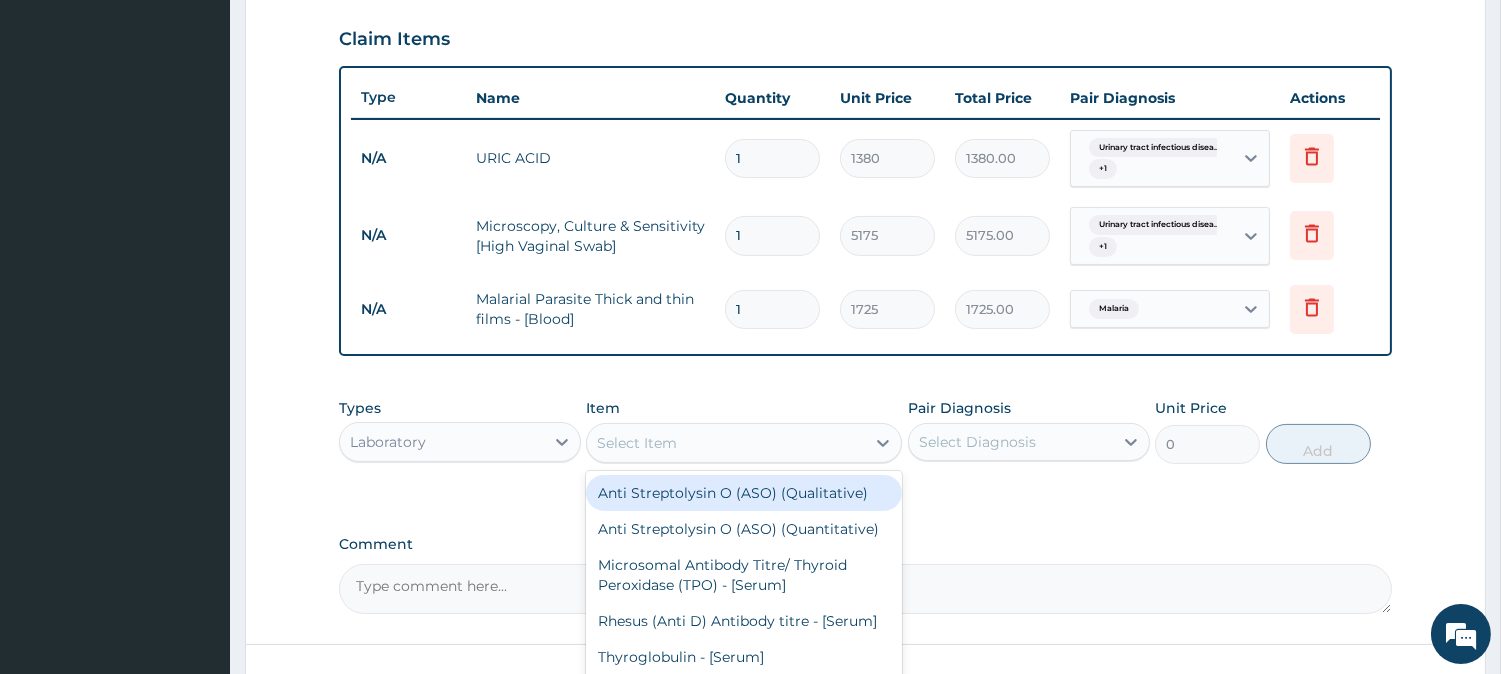 click on "Select Item" at bounding box center [726, 443] 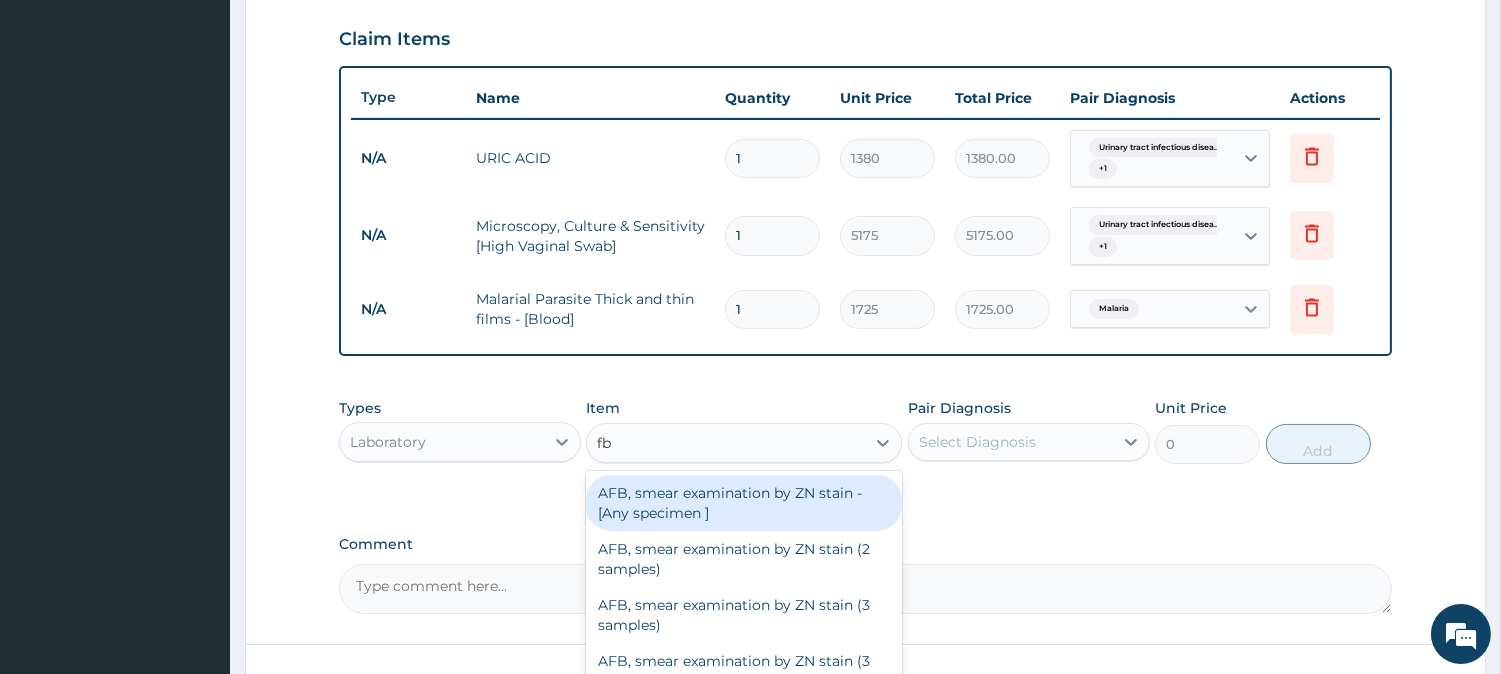 type on "fbc" 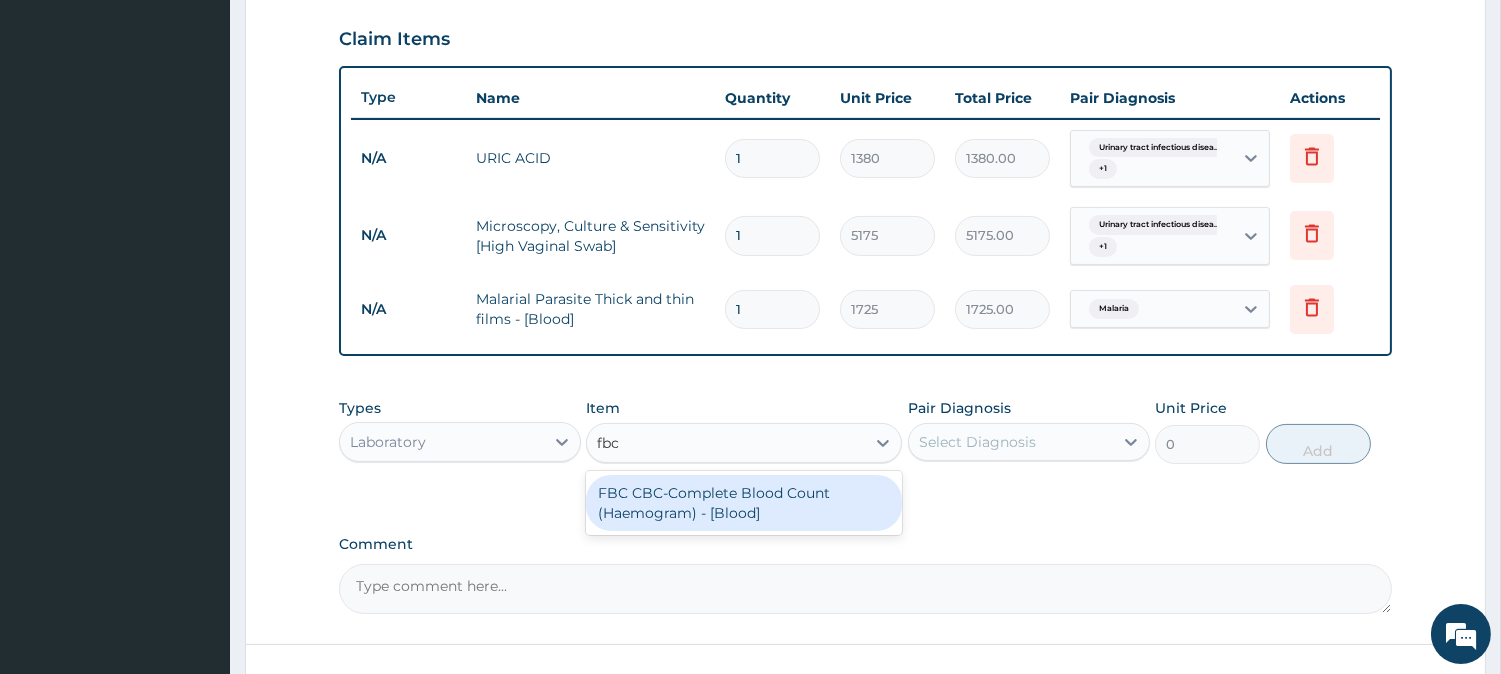 click on "FBC CBC-Complete Blood Count (Haemogram) - [Blood]" at bounding box center [744, 503] 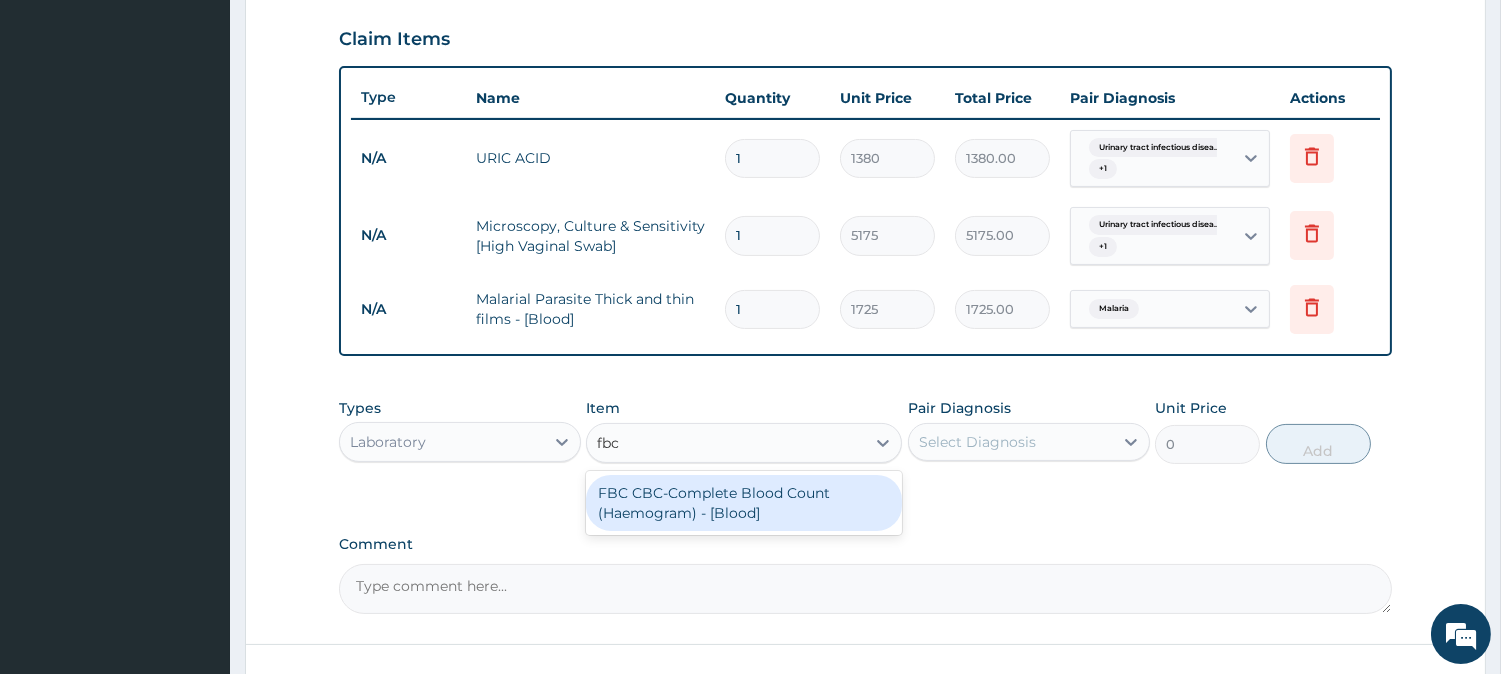type 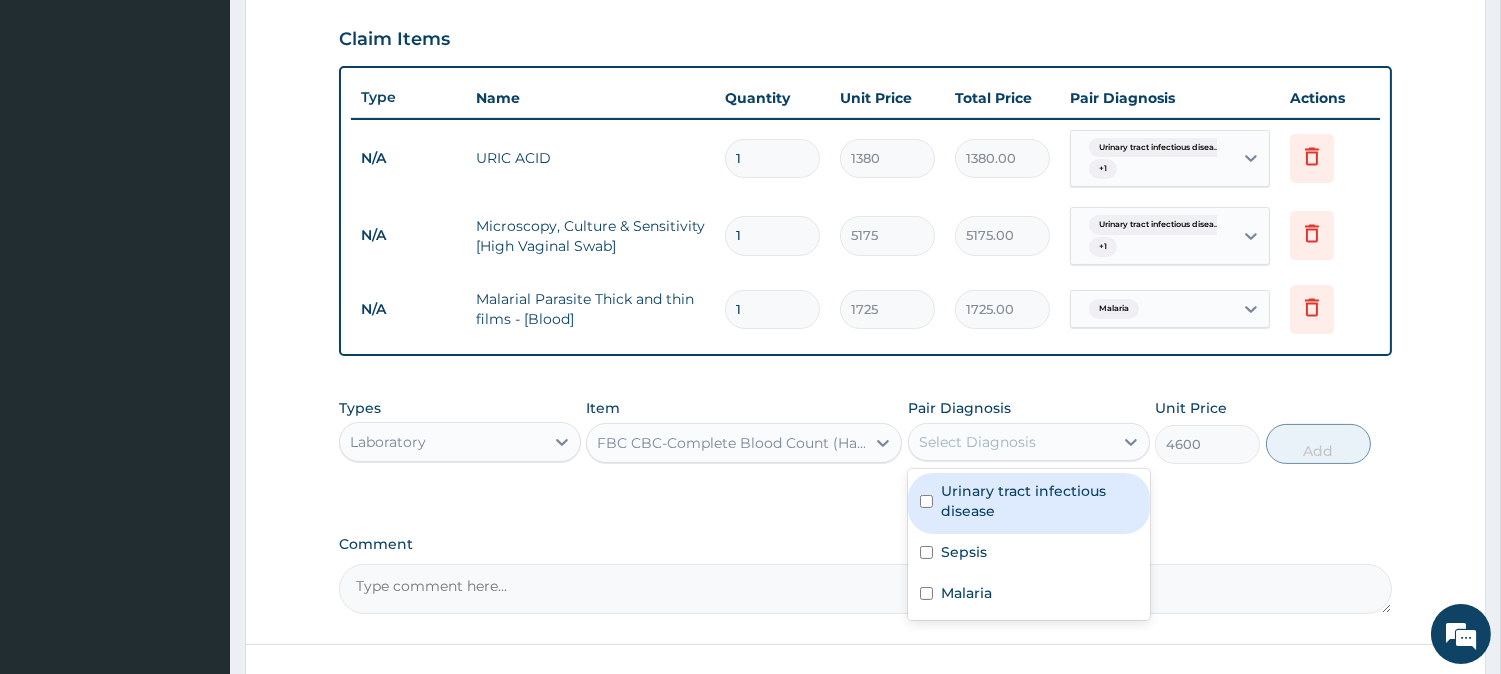 click on "Select Diagnosis" at bounding box center (977, 442) 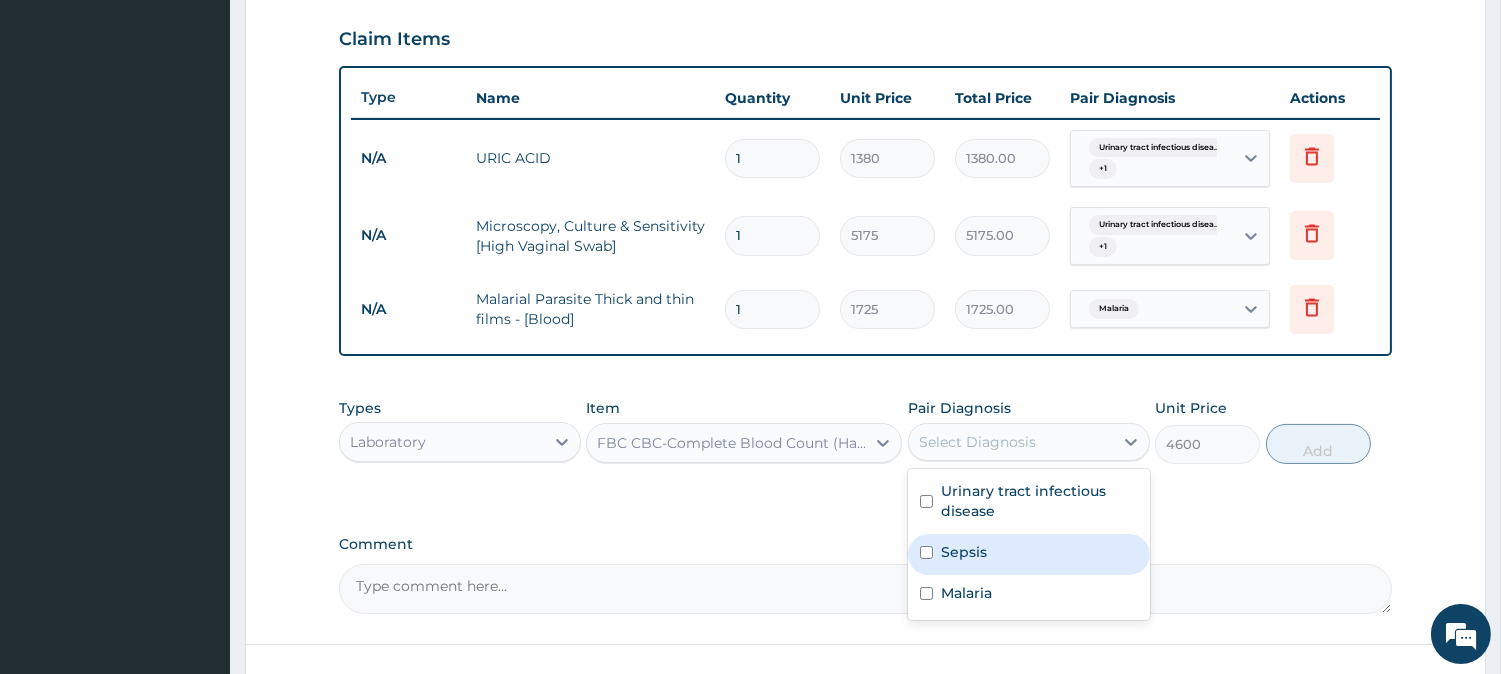 click on "Sepsis" at bounding box center [964, 552] 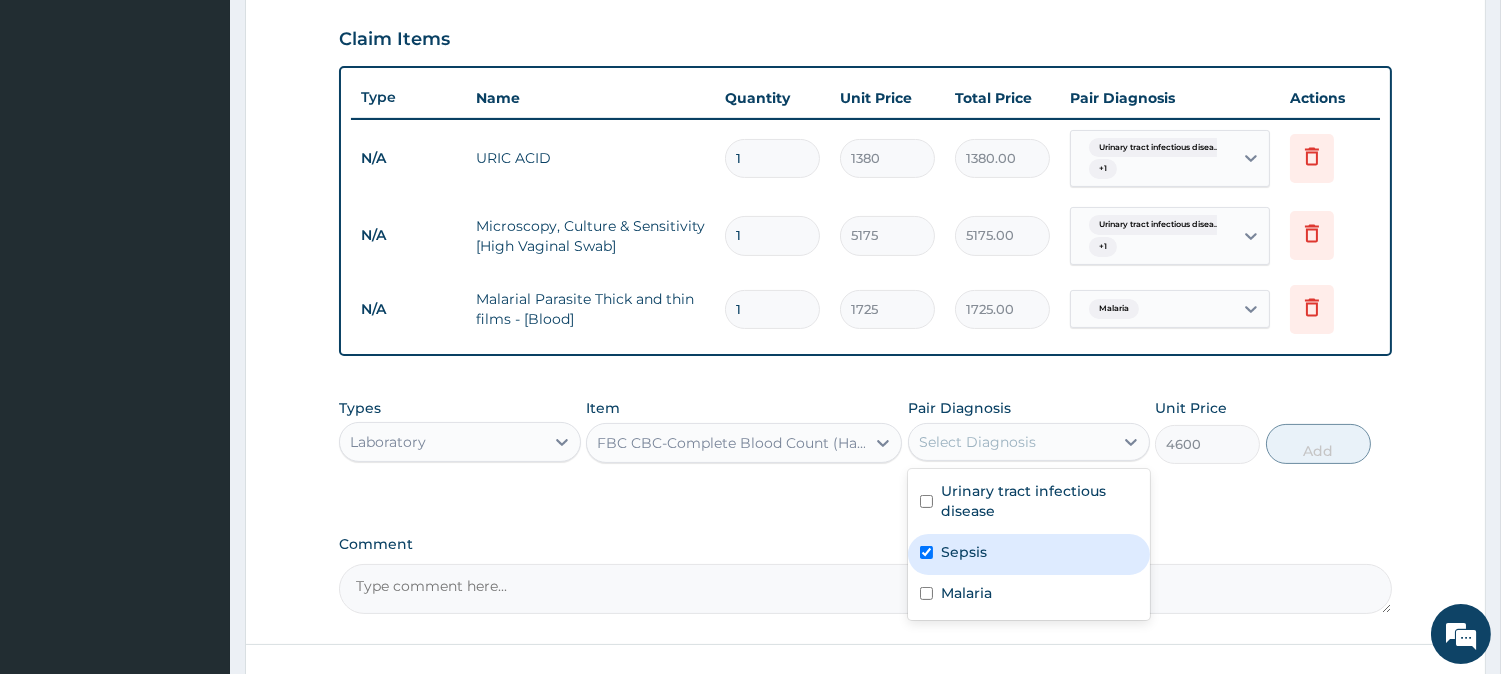 checkbox on "true" 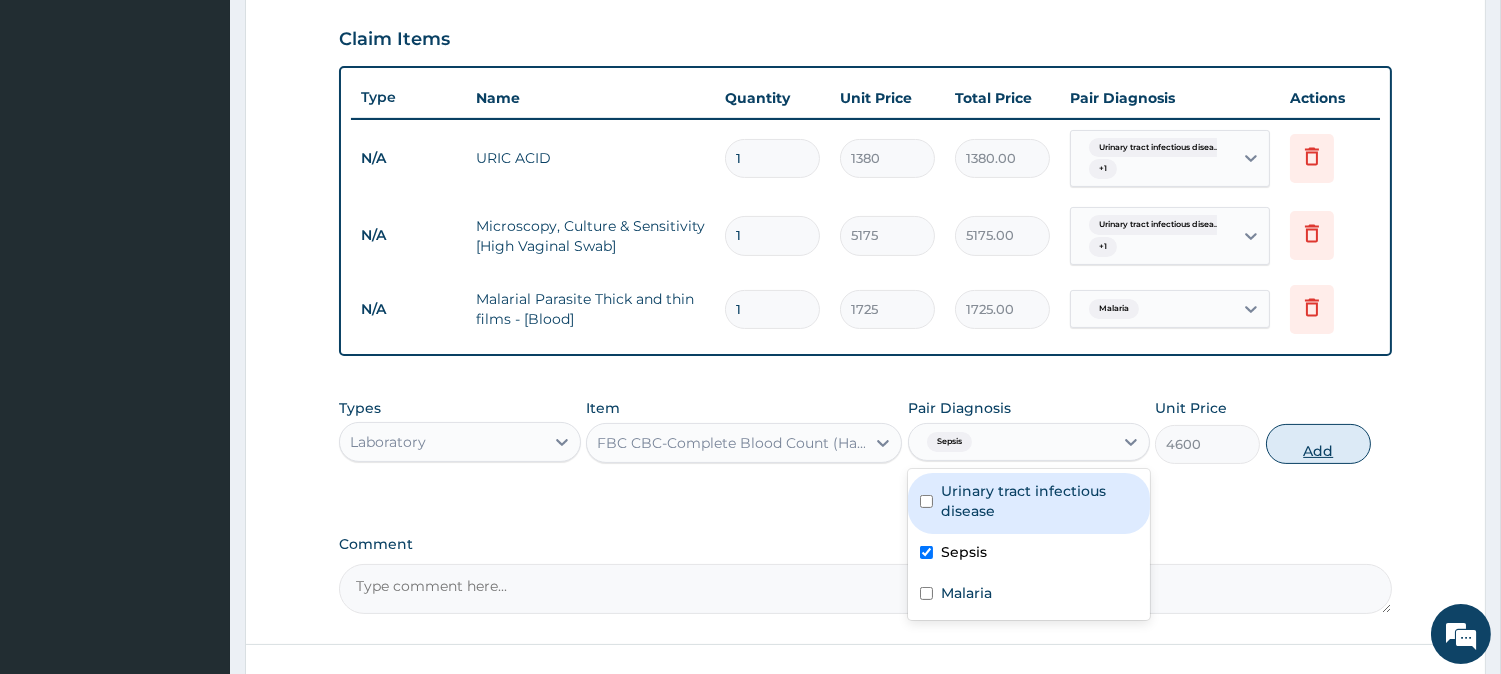 click on "Add" at bounding box center (1318, 444) 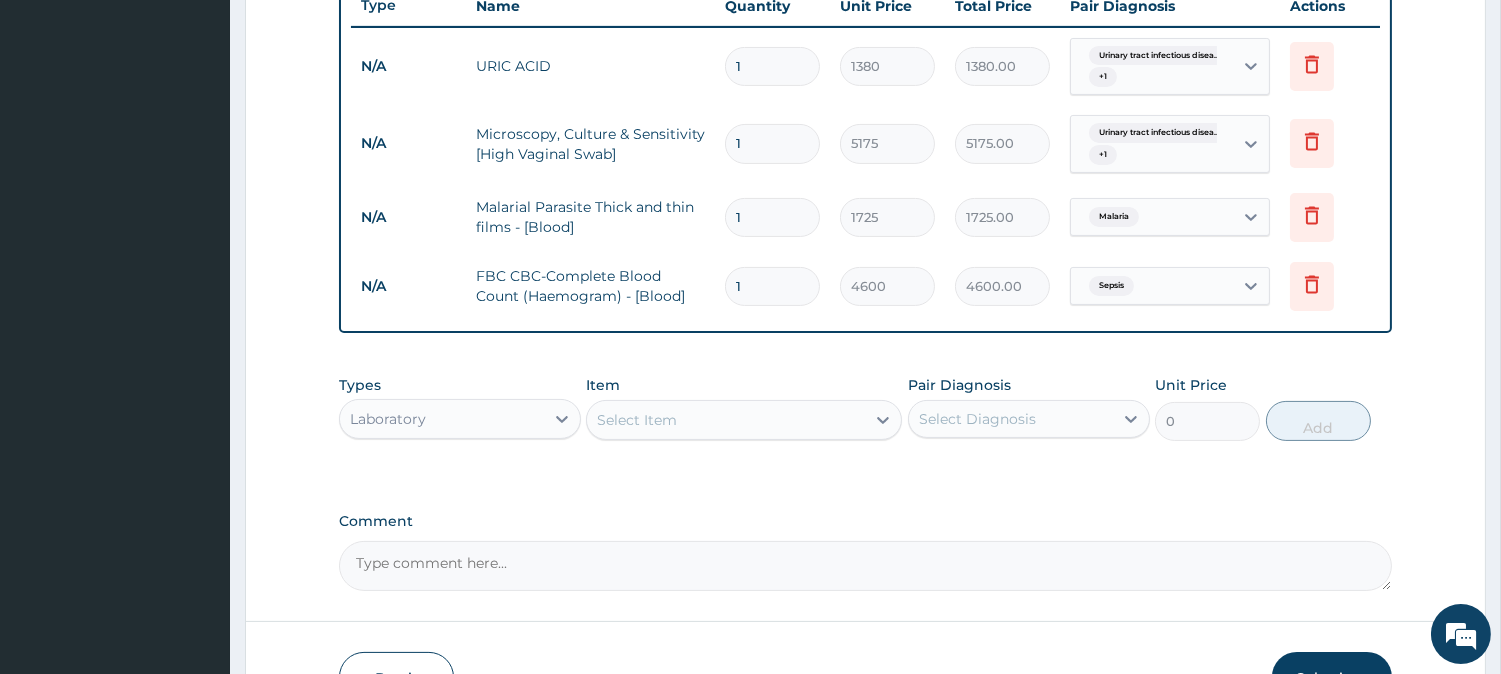 scroll, scrollTop: 895, scrollLeft: 0, axis: vertical 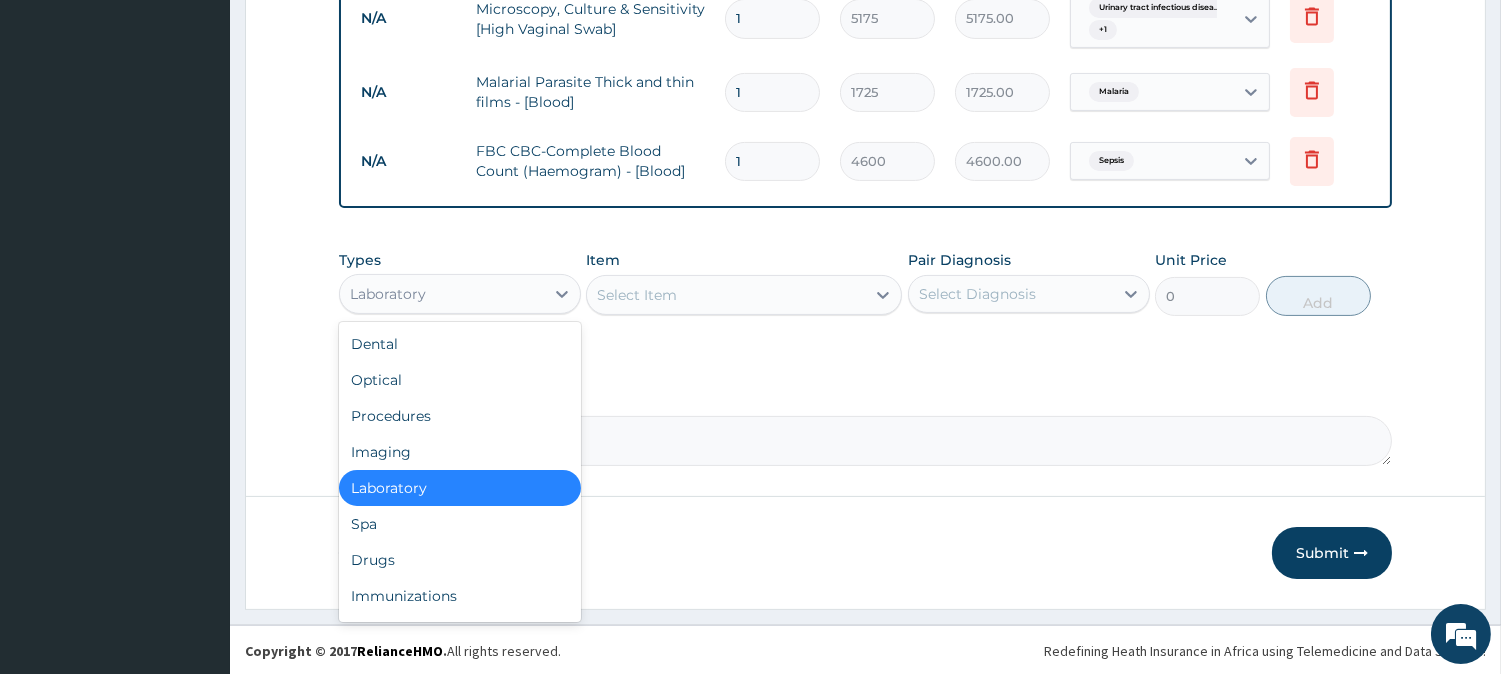 click on "Laboratory" at bounding box center [442, 294] 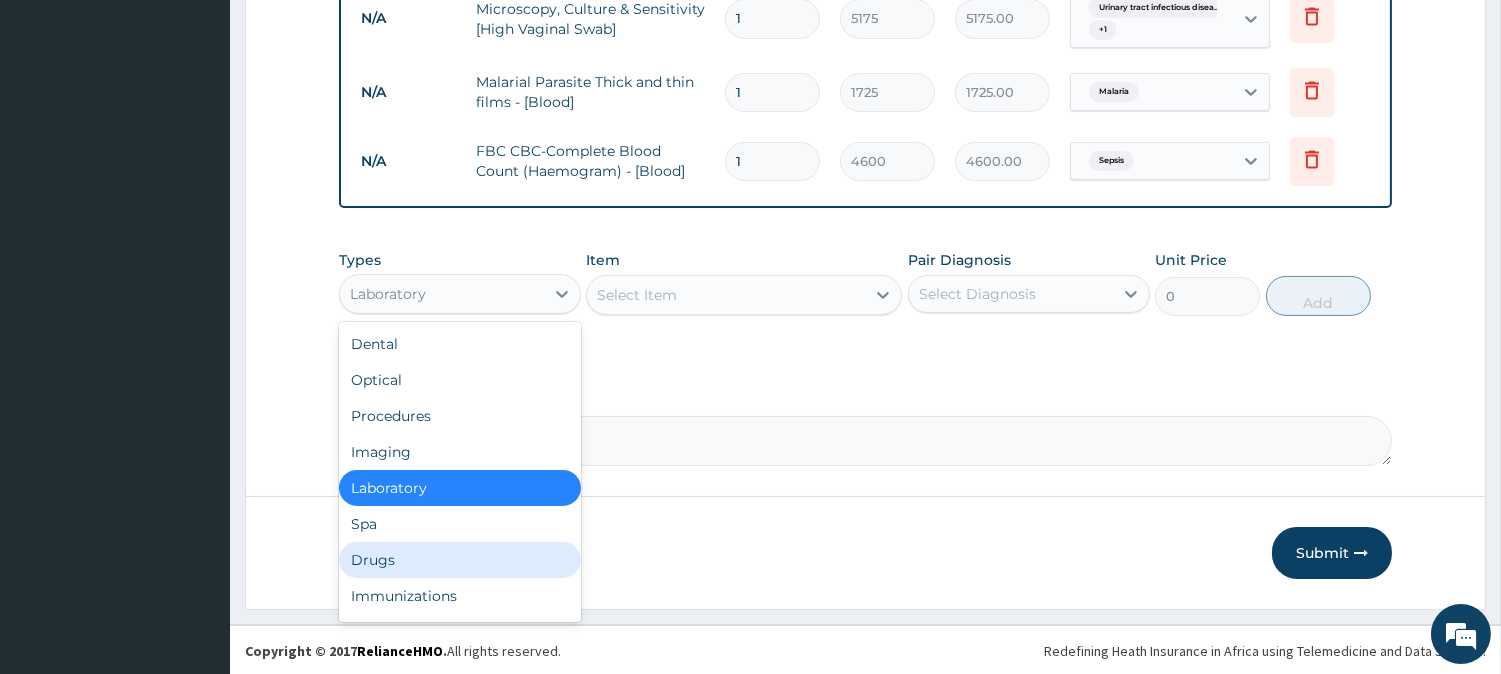 click on "Drugs" at bounding box center (460, 560) 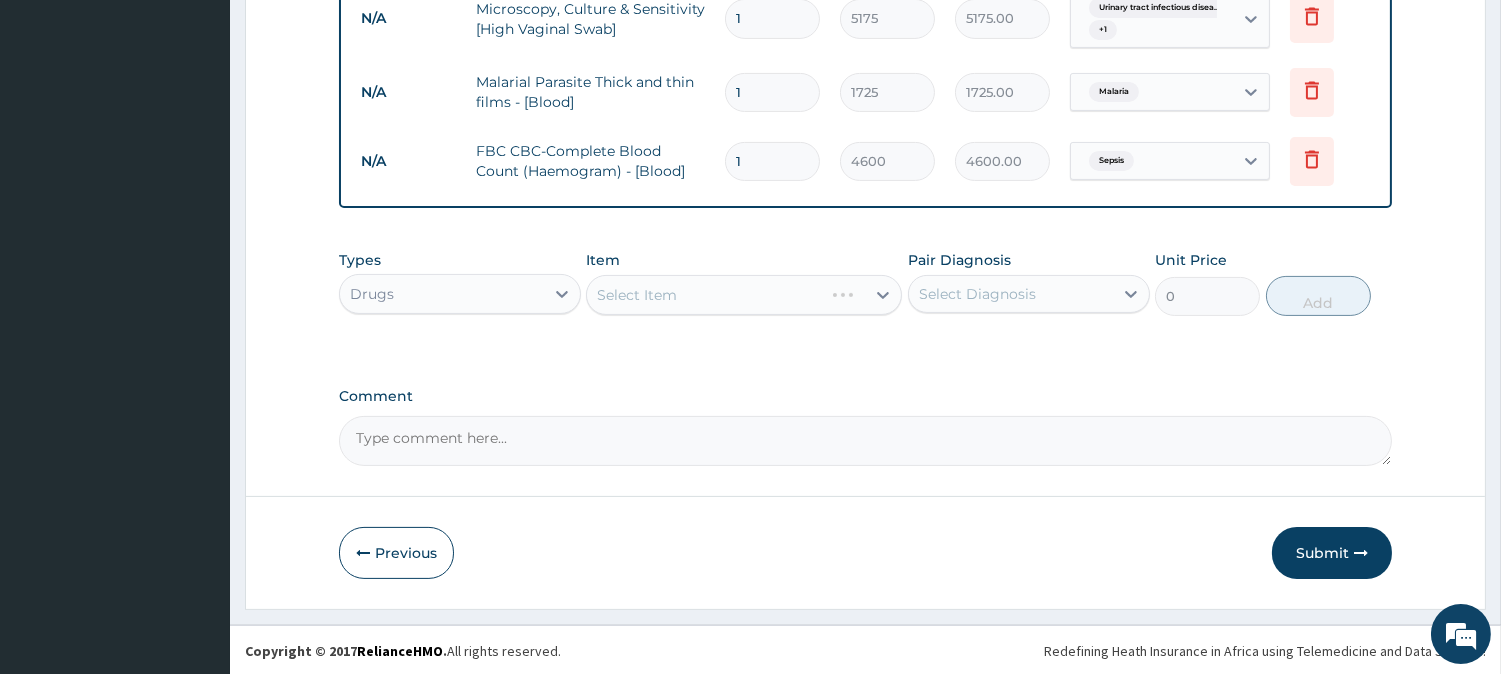 click on "Drugs" at bounding box center (442, 294) 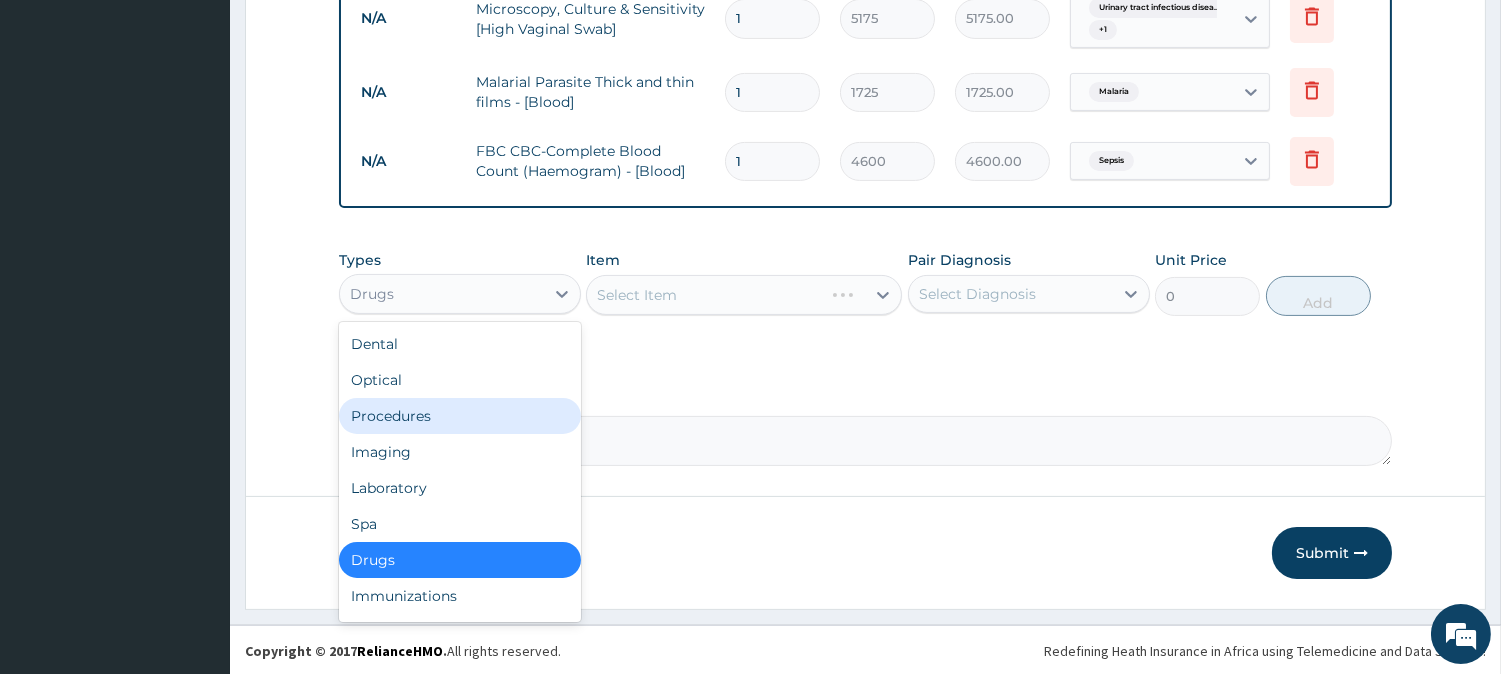 click on "Procedures" at bounding box center [460, 416] 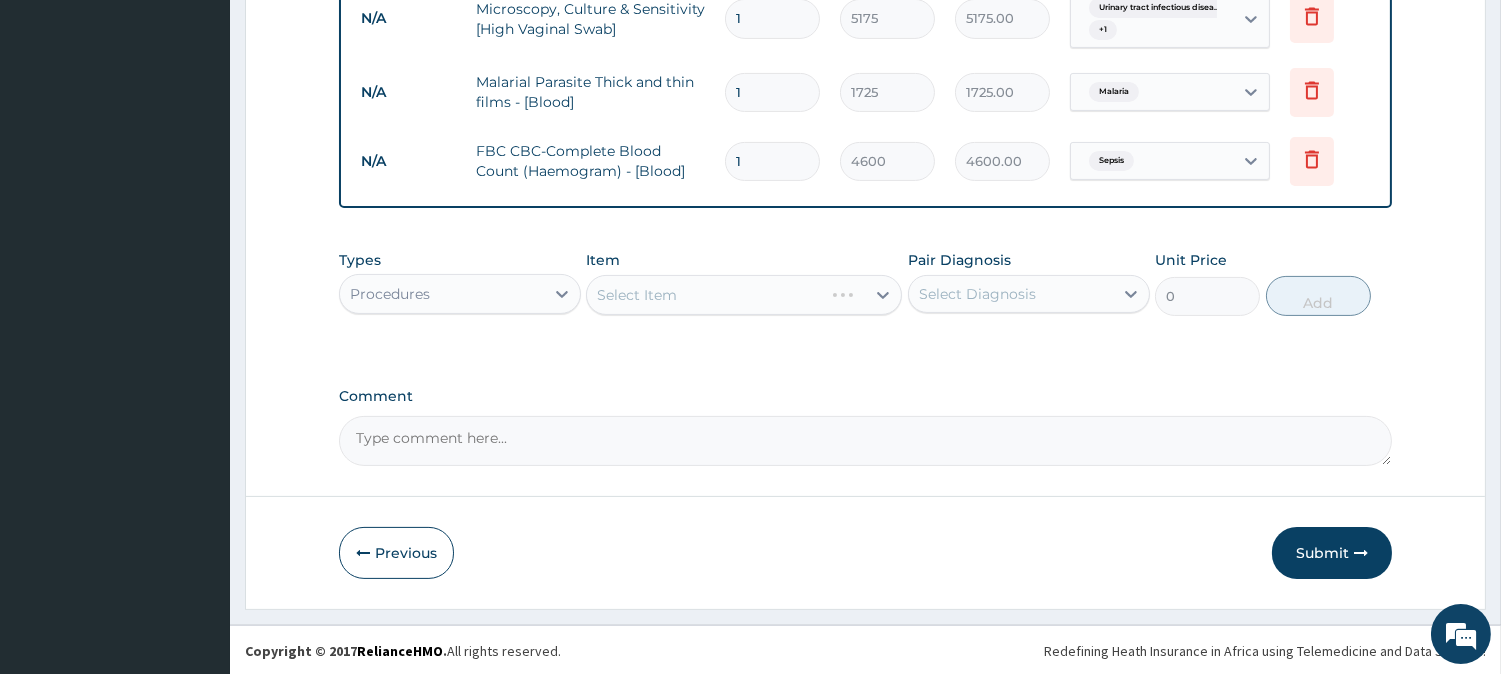 click on "Select Diagnosis" at bounding box center [977, 294] 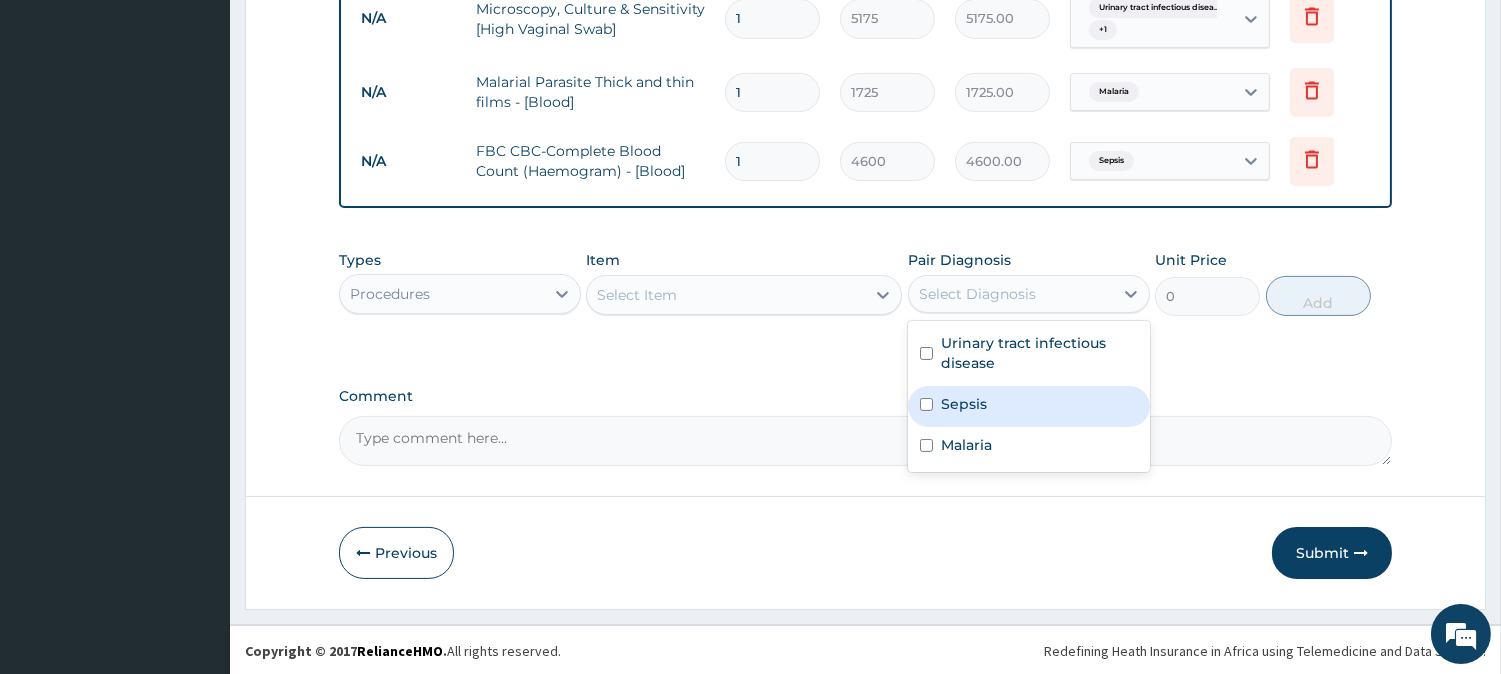 drag, startPoint x: 967, startPoint y: 391, endPoint x: 952, endPoint y: 431, distance: 42.72002 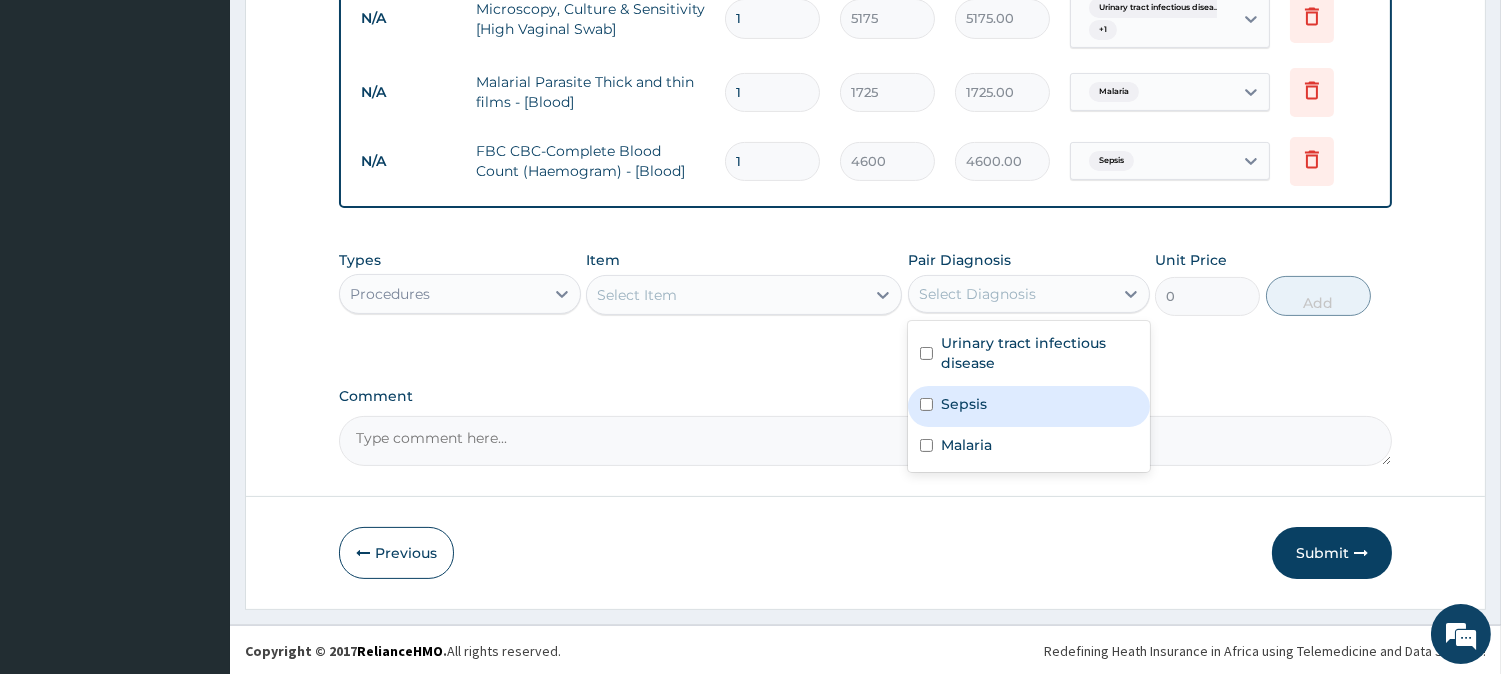 click on "Sepsis" at bounding box center (1029, 406) 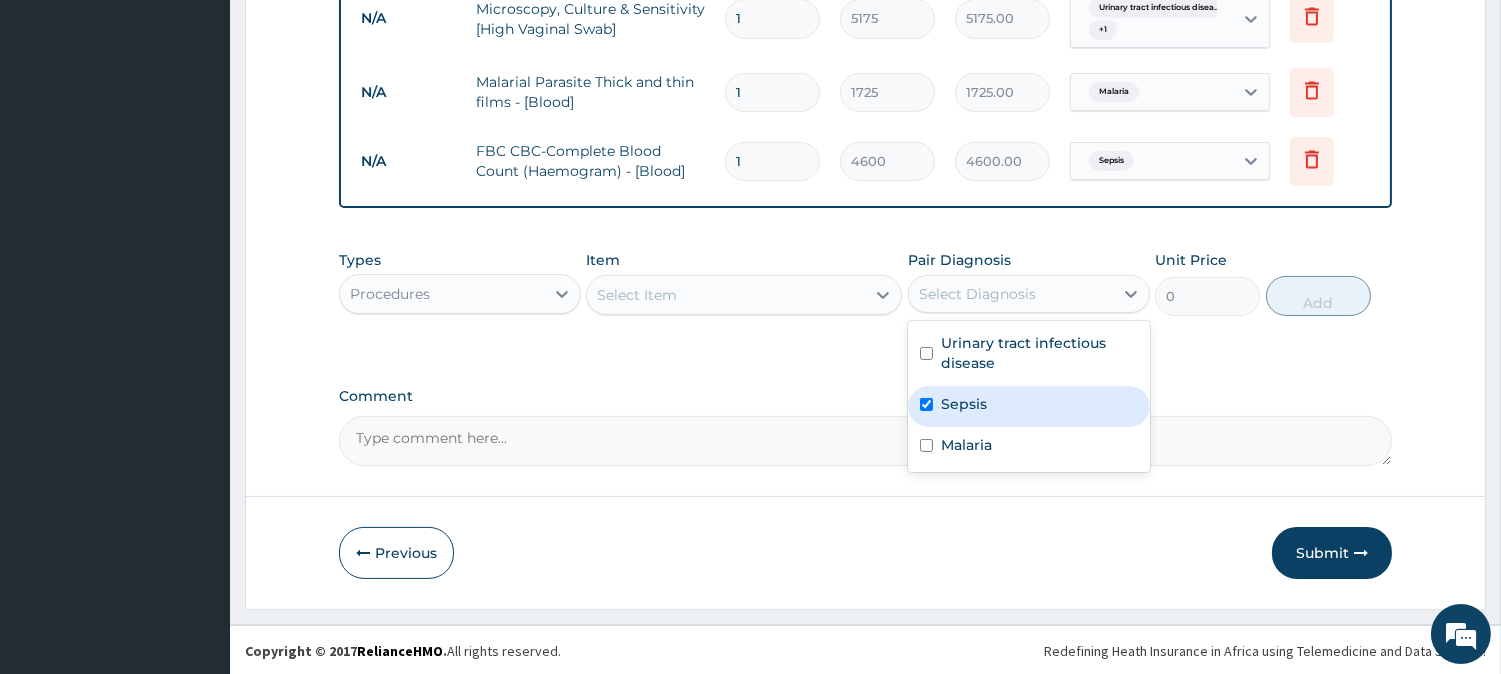 checkbox on "true" 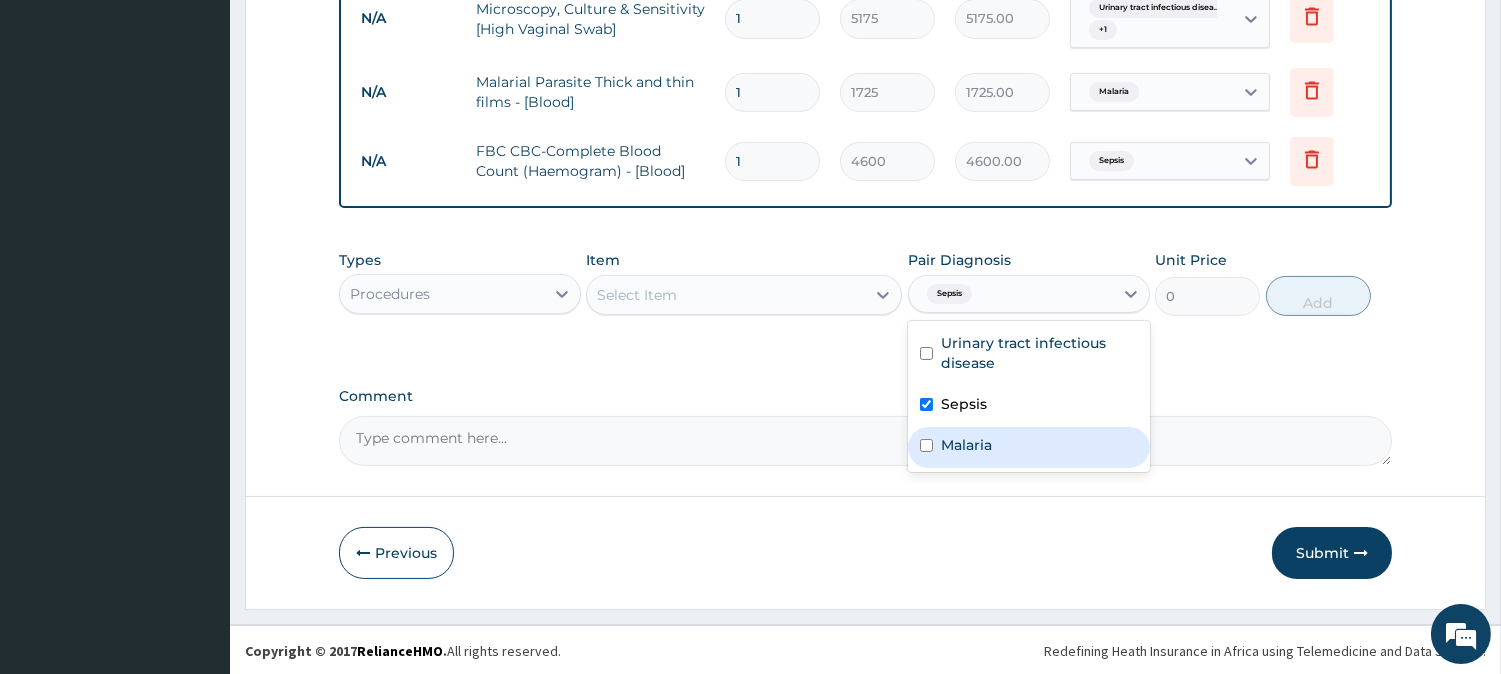 click on "Malaria" at bounding box center (1029, 447) 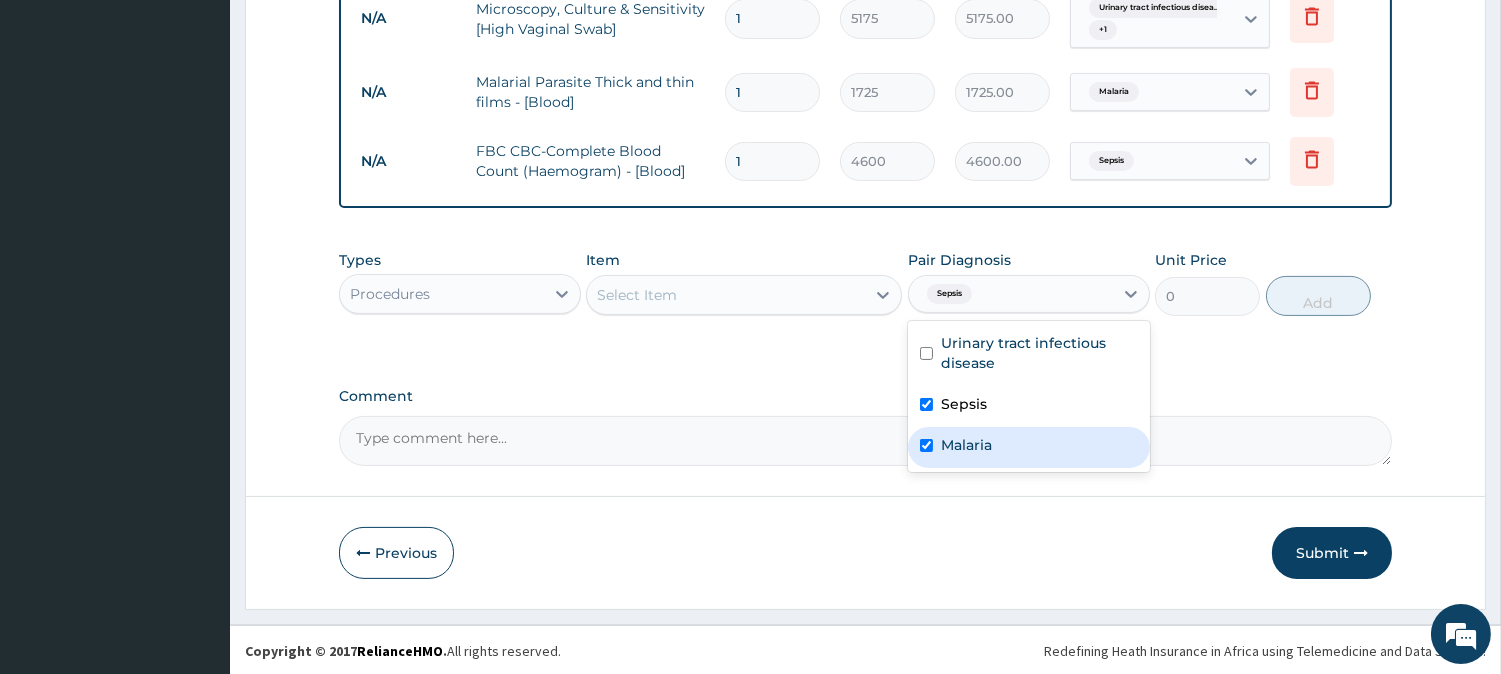 checkbox on "true" 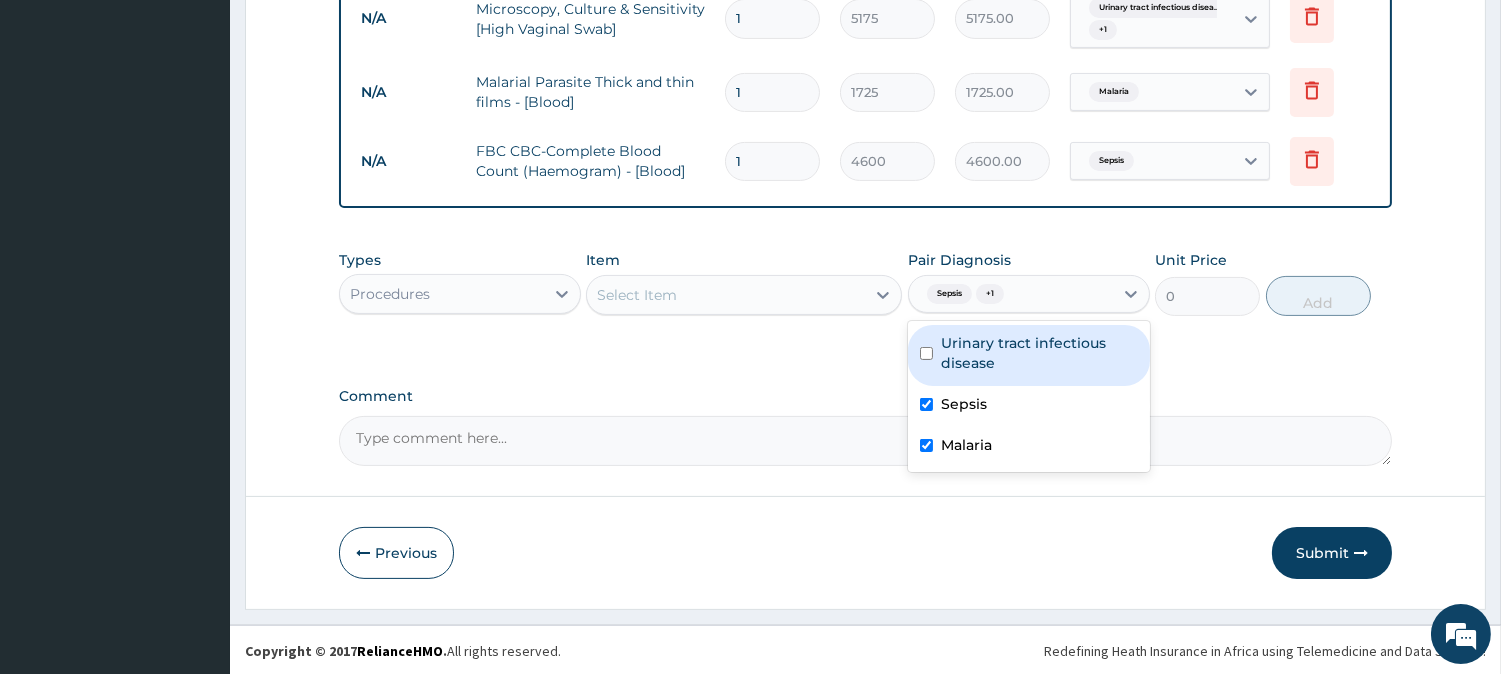 drag, startPoint x: 965, startPoint y: 354, endPoint x: 698, endPoint y: 284, distance: 276.02356 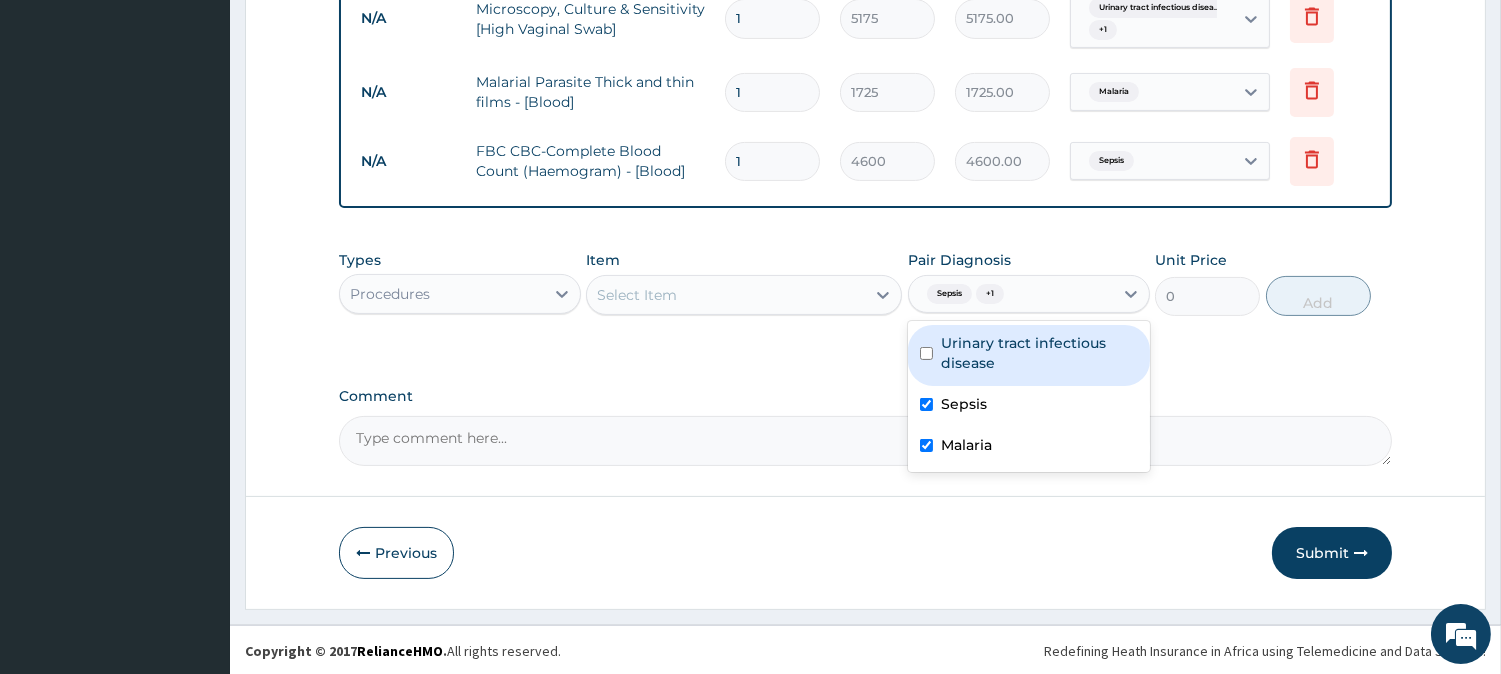 click on "Urinary tract infectious disease" at bounding box center (1039, 353) 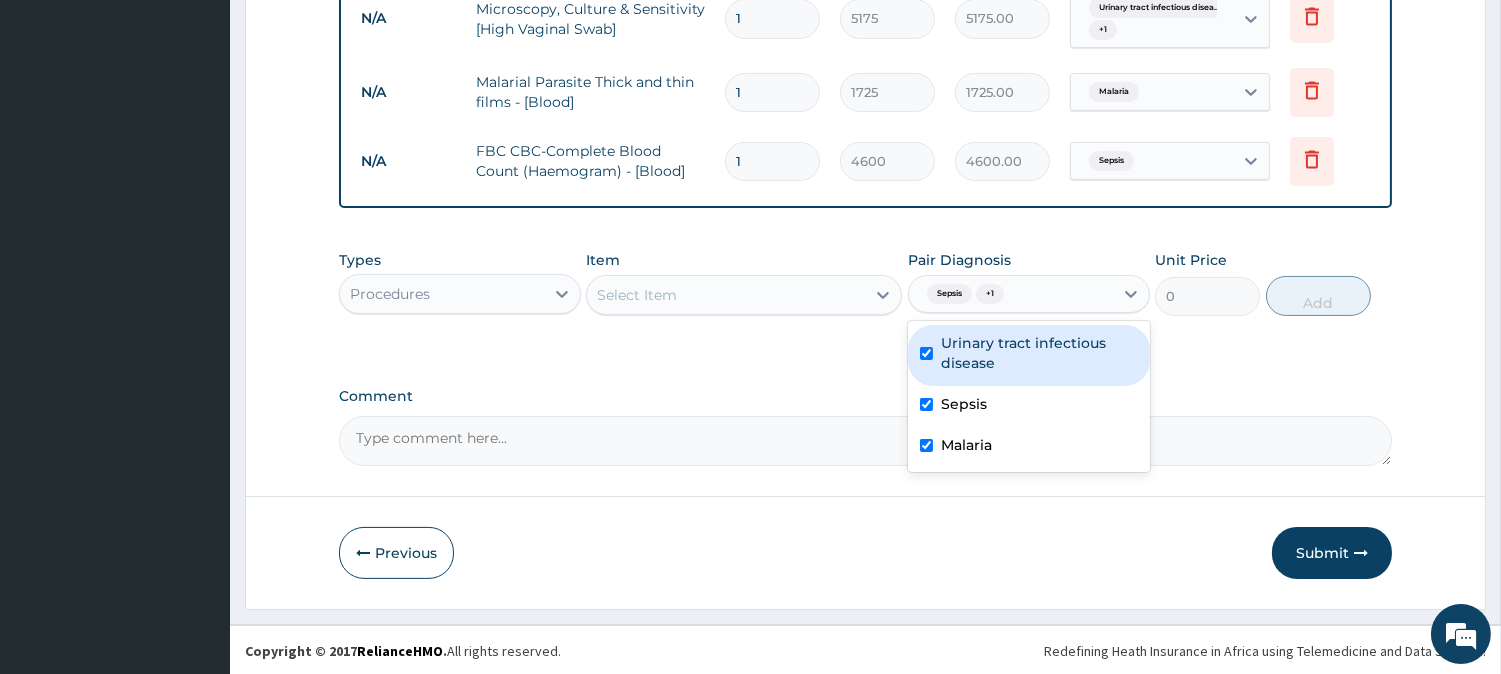 checkbox on "true" 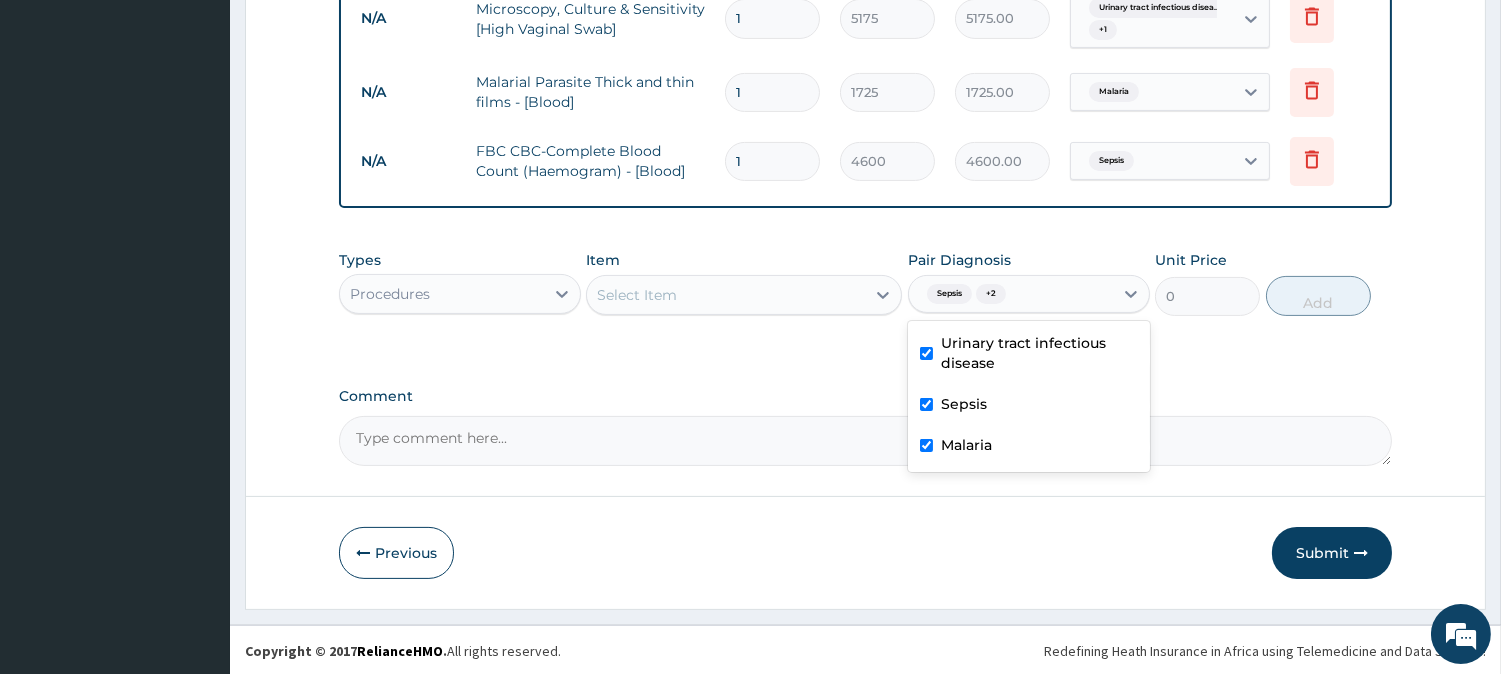 click on "Select Item" at bounding box center (726, 295) 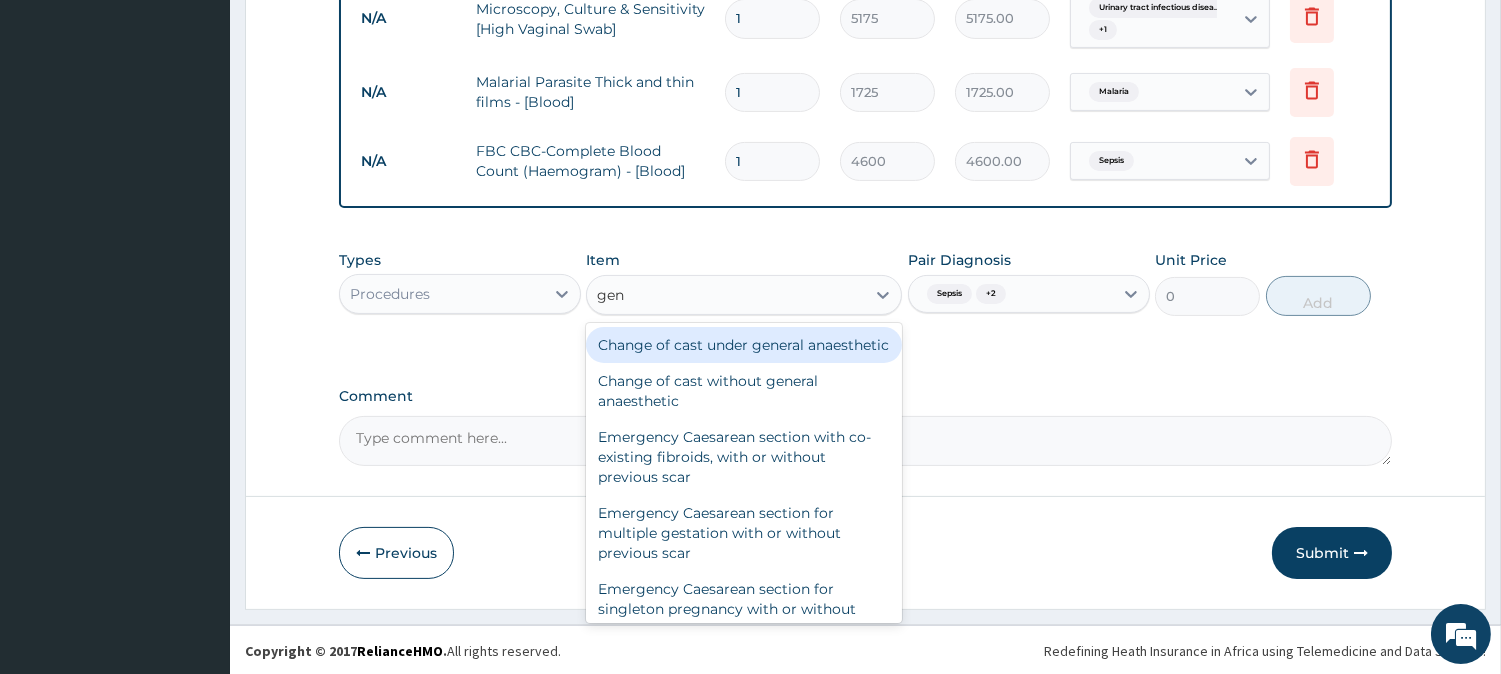 type on "gene" 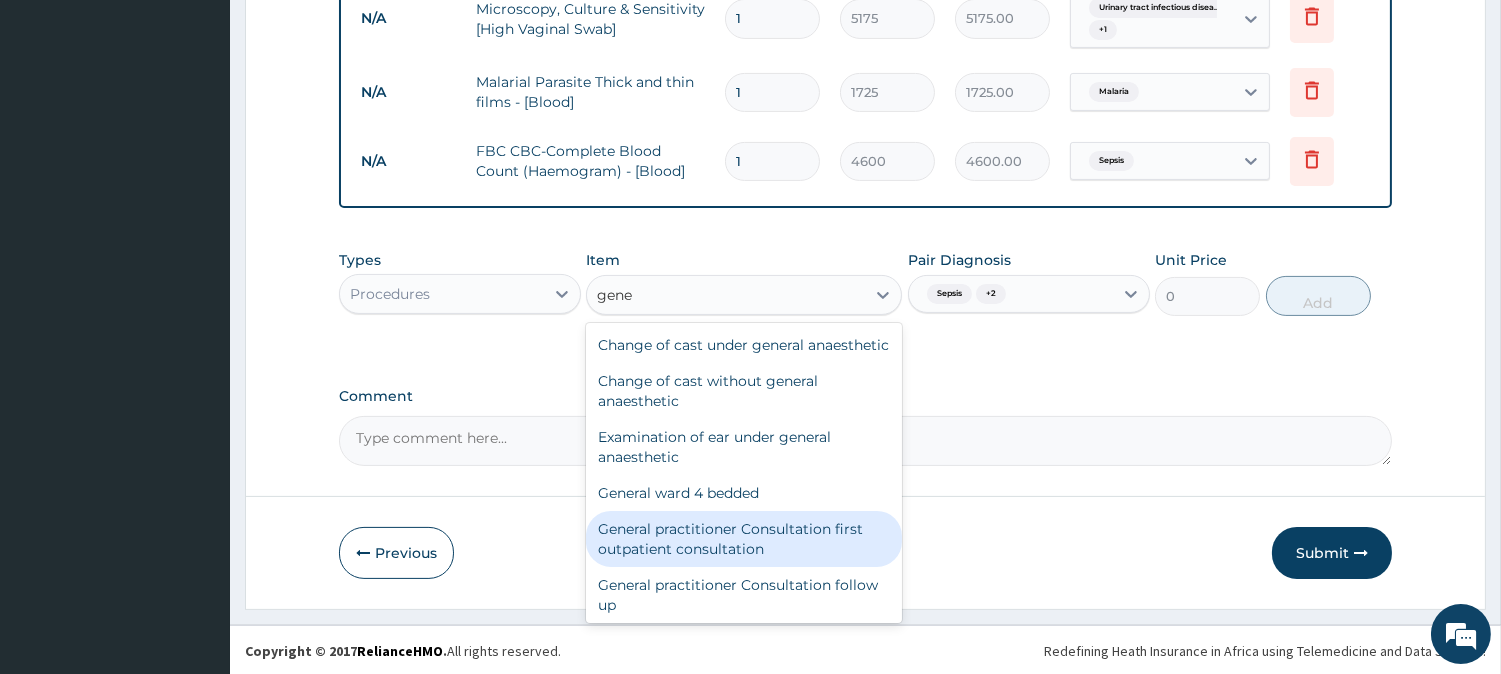 click on "General practitioner Consultation first outpatient consultation" at bounding box center (744, 539) 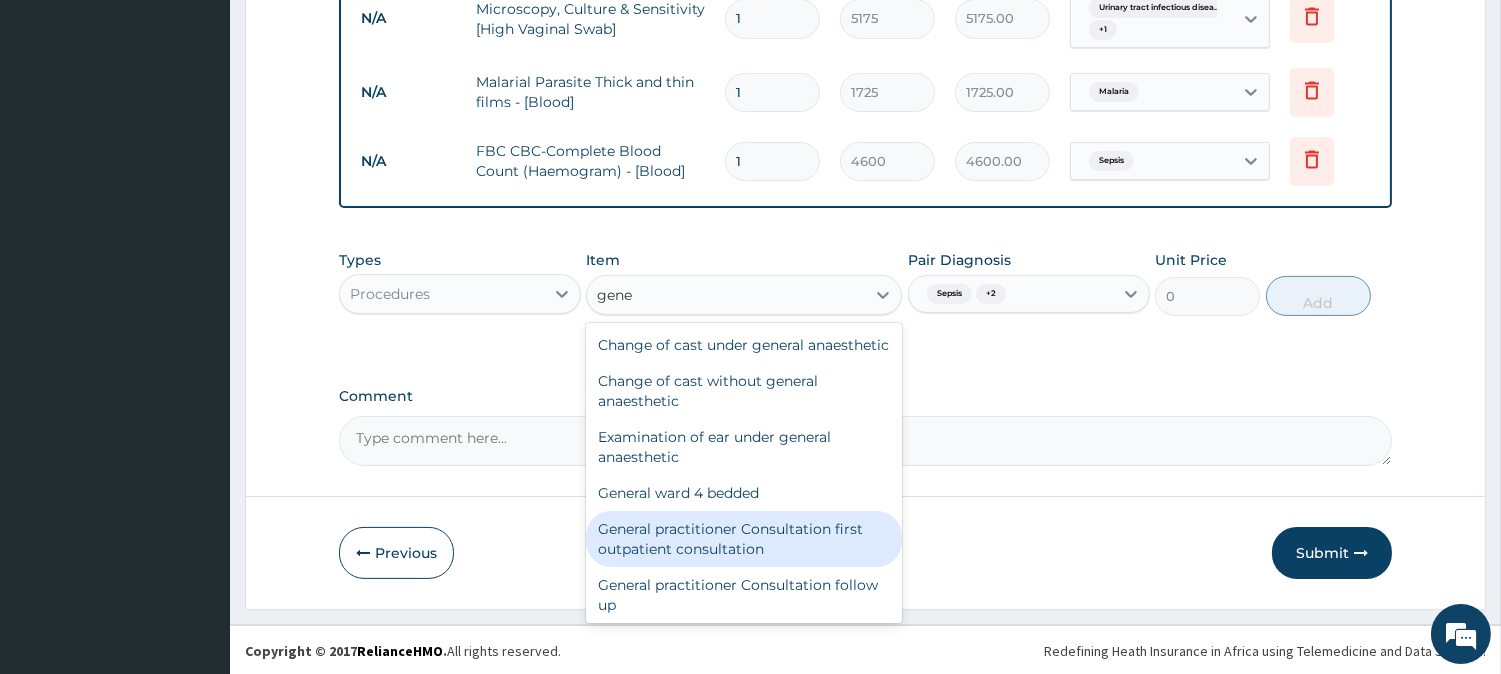 type 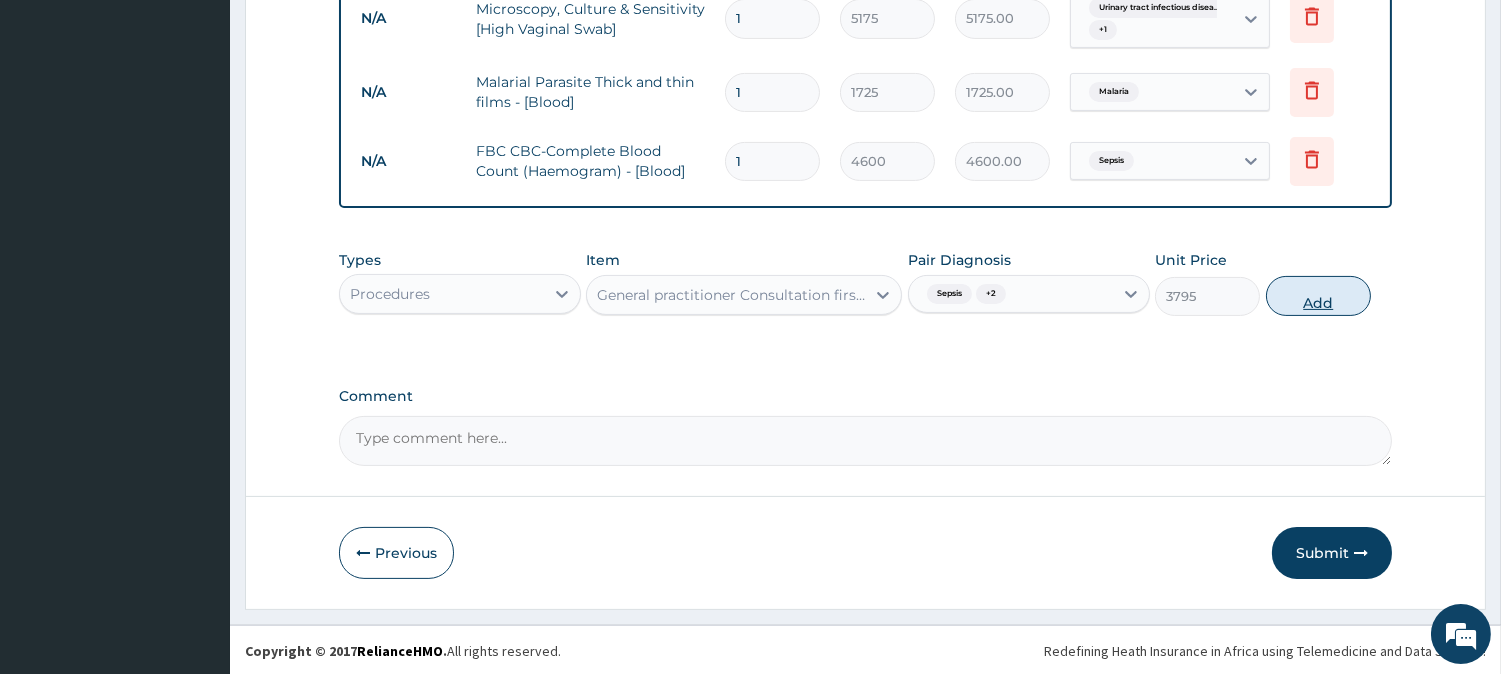 click on "Add" at bounding box center [1318, 296] 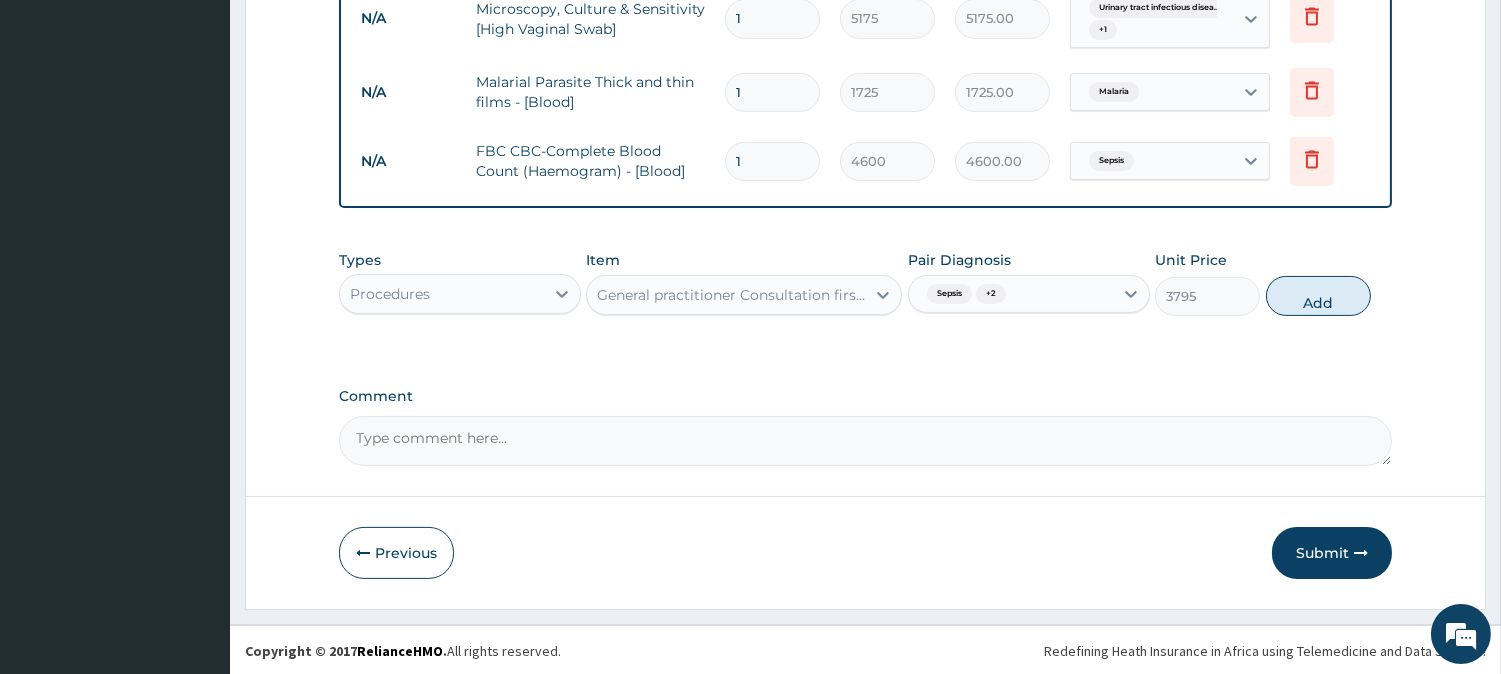 type on "0" 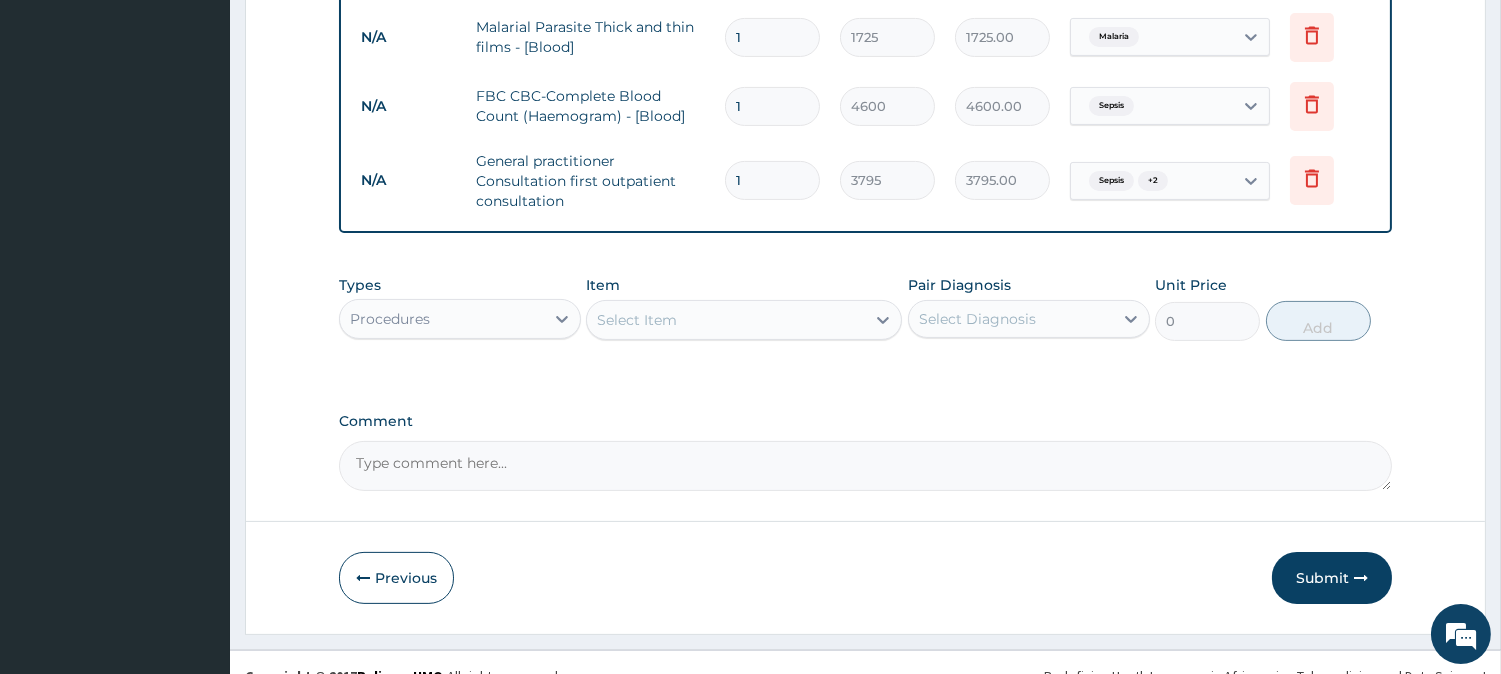 scroll, scrollTop: 975, scrollLeft: 0, axis: vertical 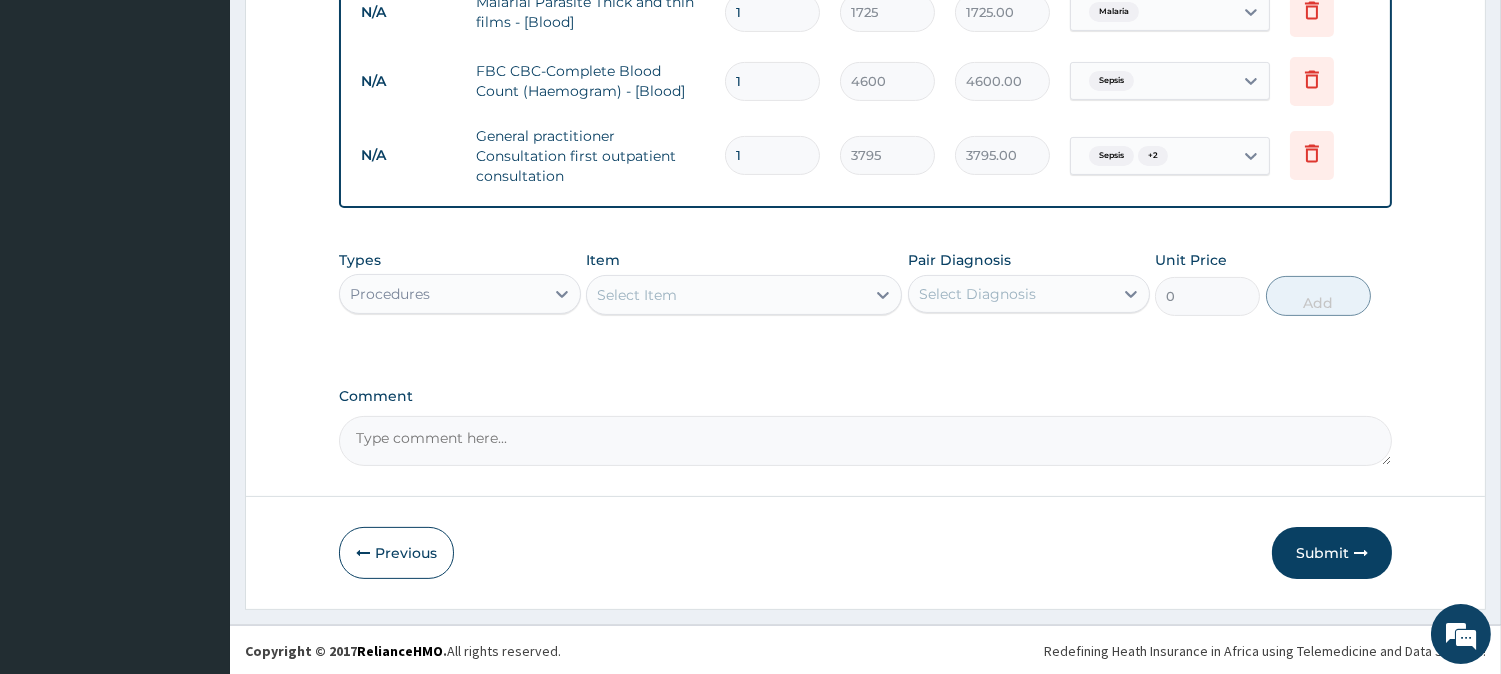 click on "Procedures" at bounding box center (460, 294) 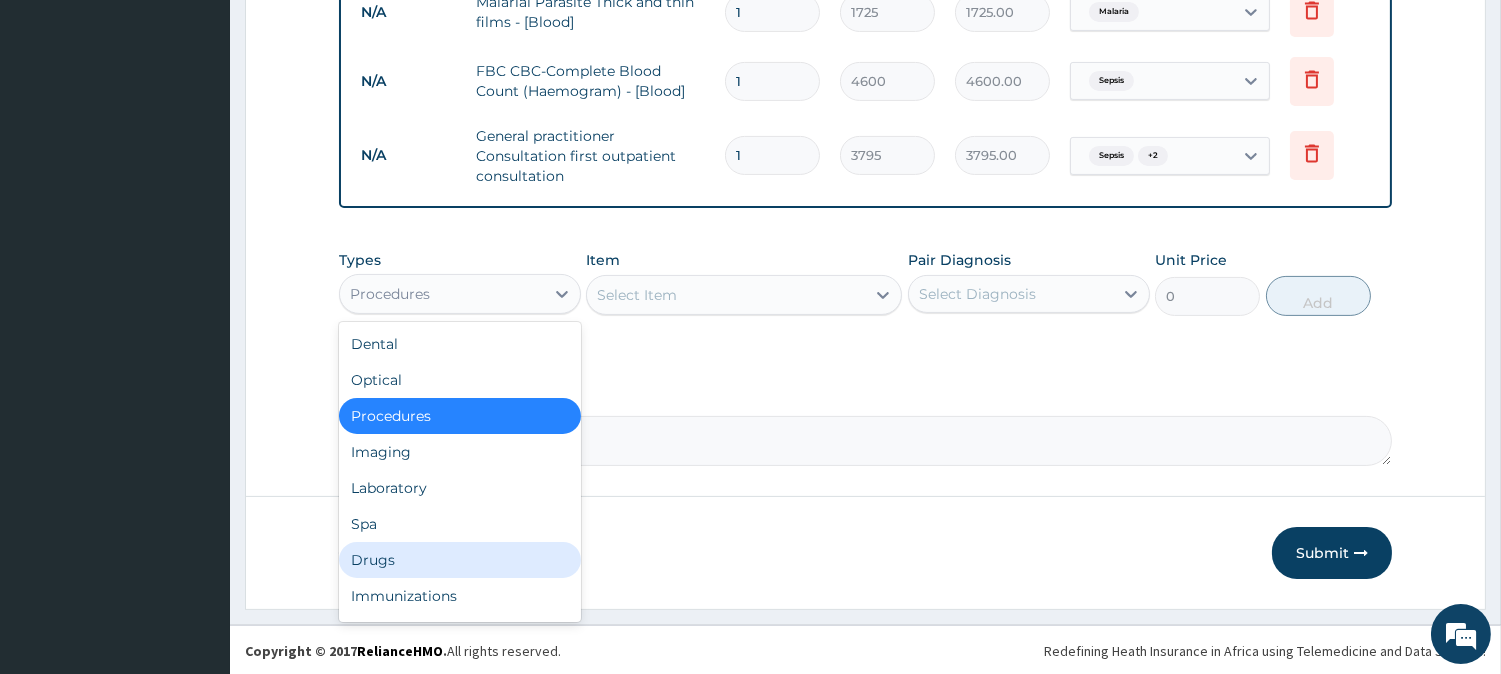 click on "Drugs" at bounding box center [460, 560] 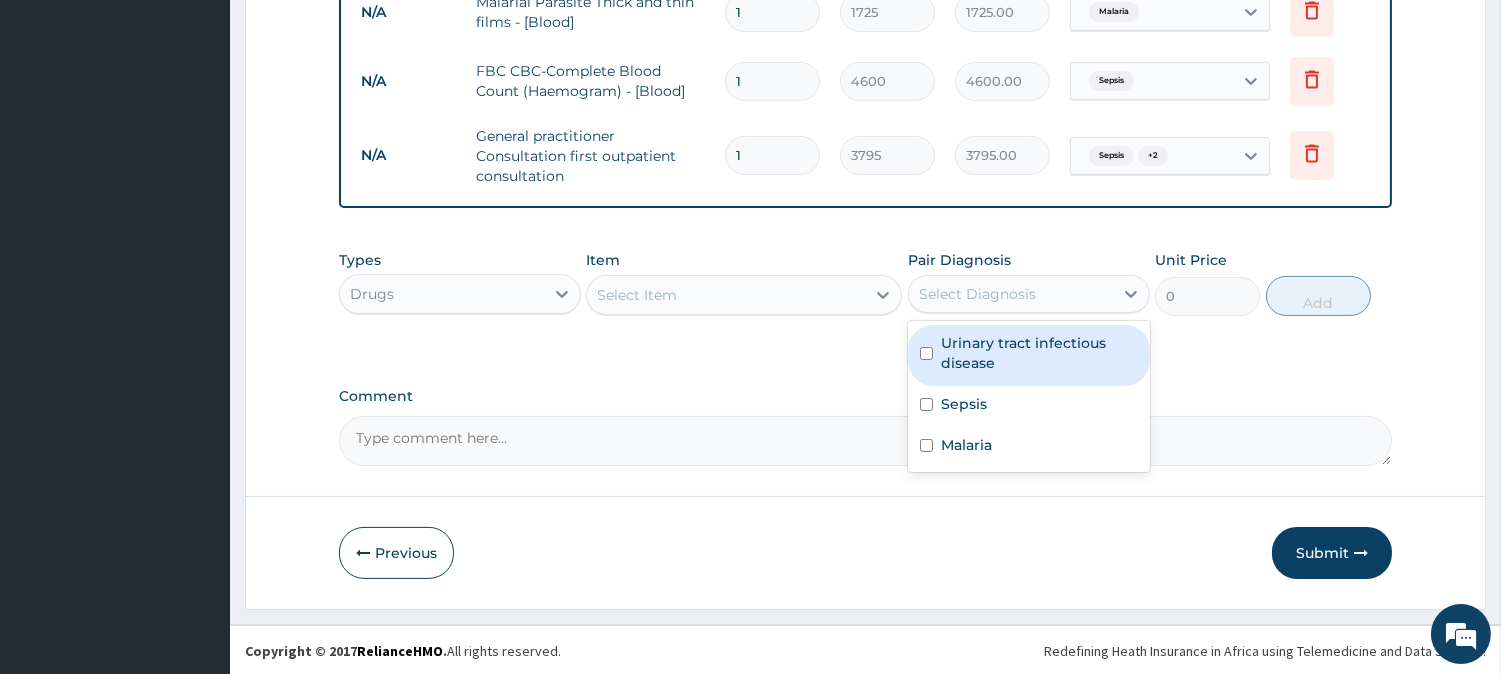 click on "Select Diagnosis" at bounding box center [977, 294] 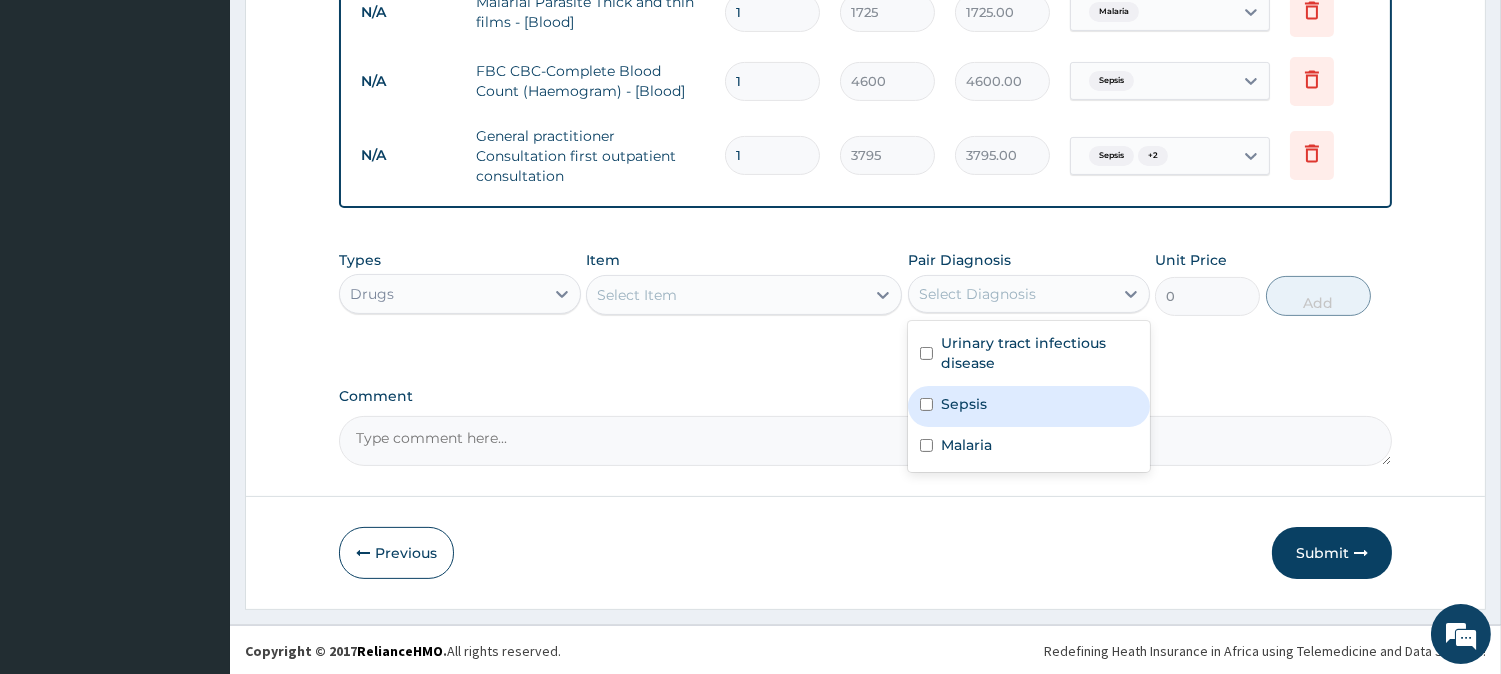 click on "Sepsis" at bounding box center [1029, 406] 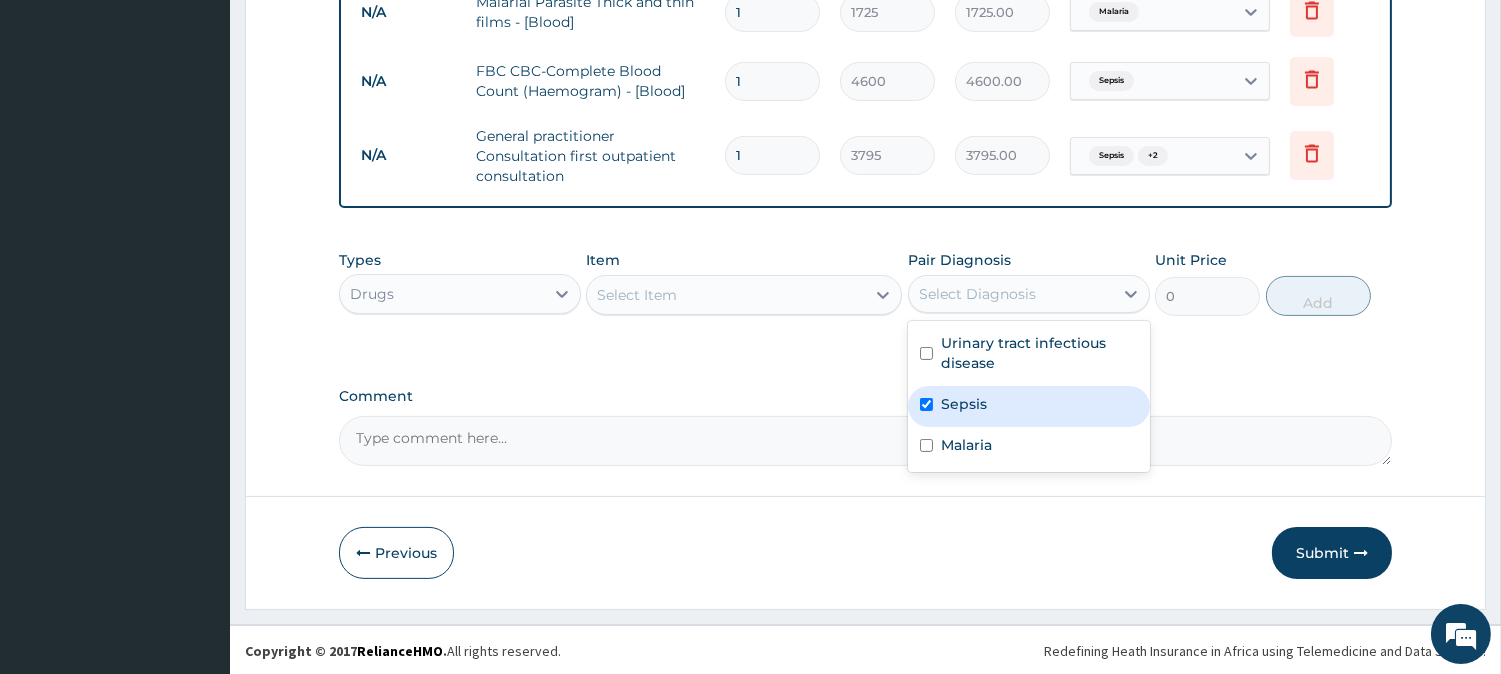 checkbox on "true" 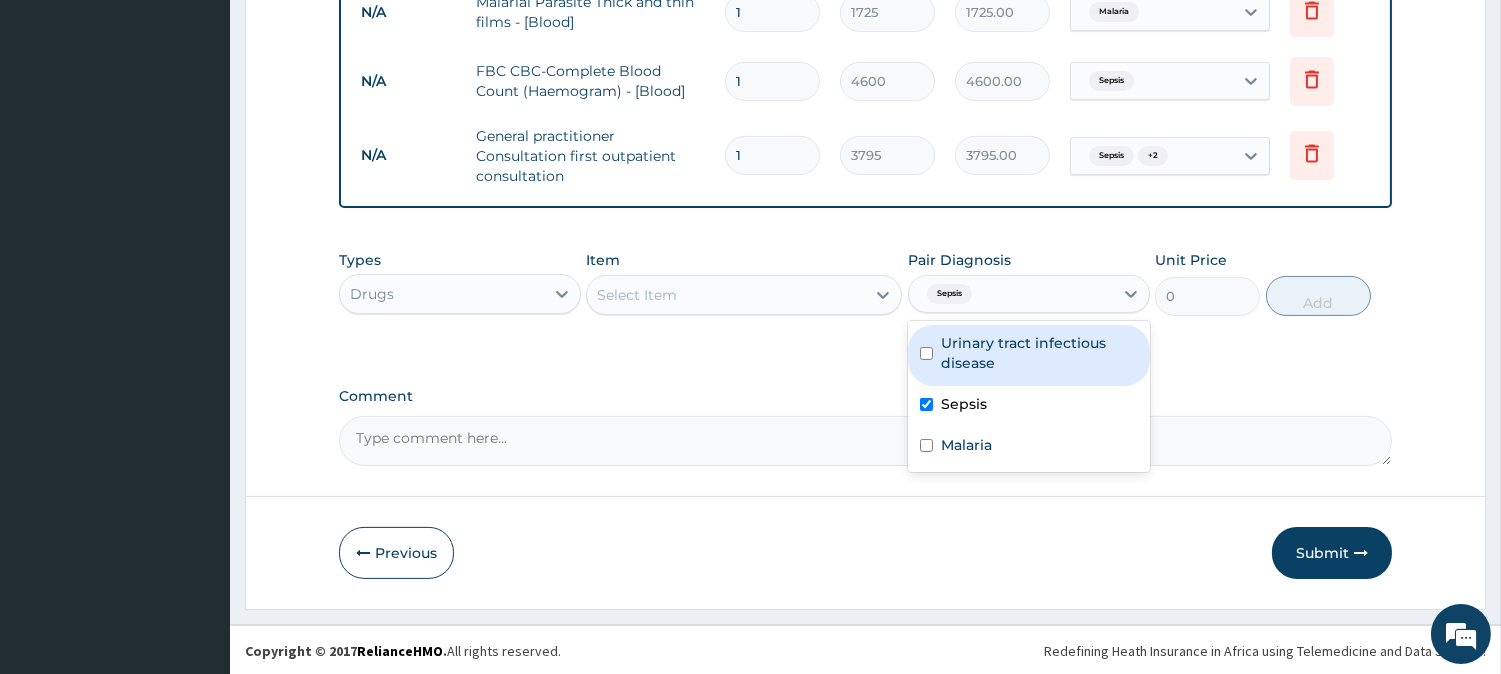 click on "Select Item" at bounding box center (726, 295) 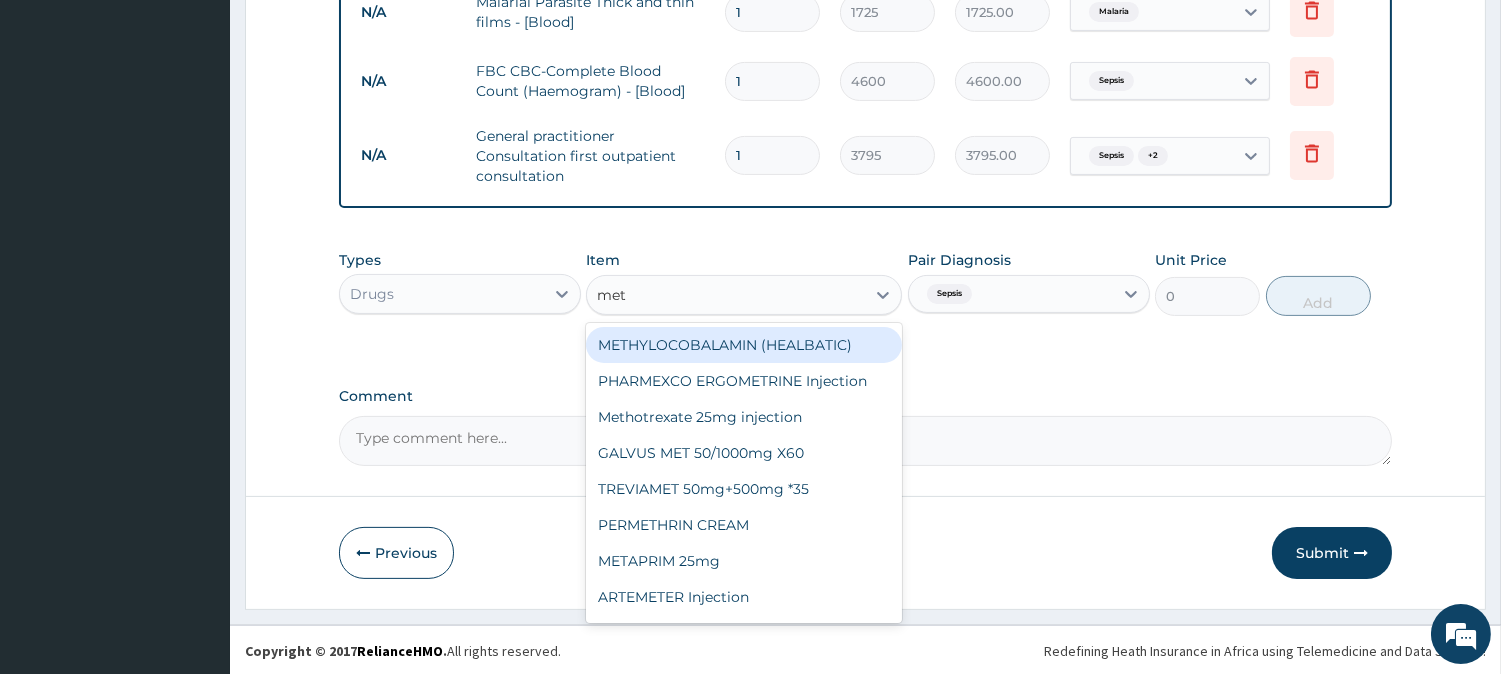 type on "metr" 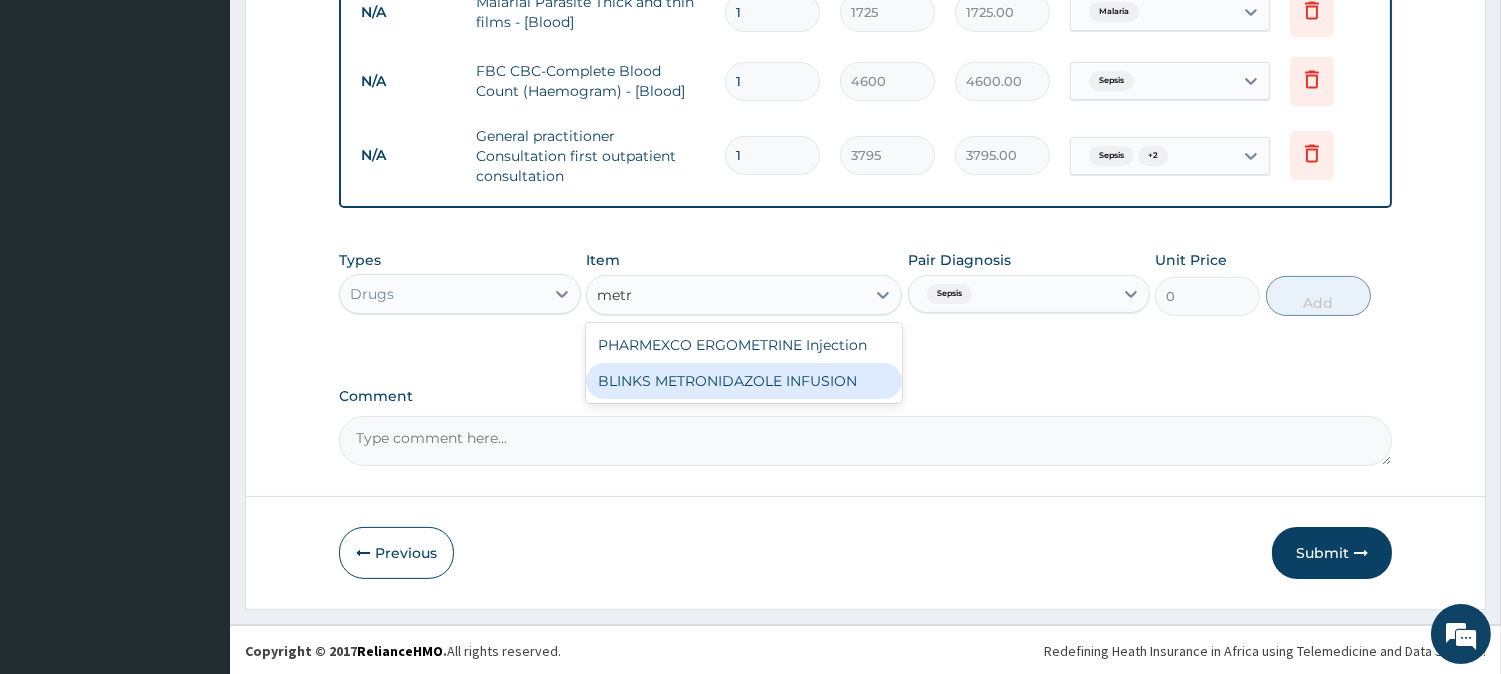 click on "BLINKS METRONIDAZOLE INFUSION" at bounding box center [744, 381] 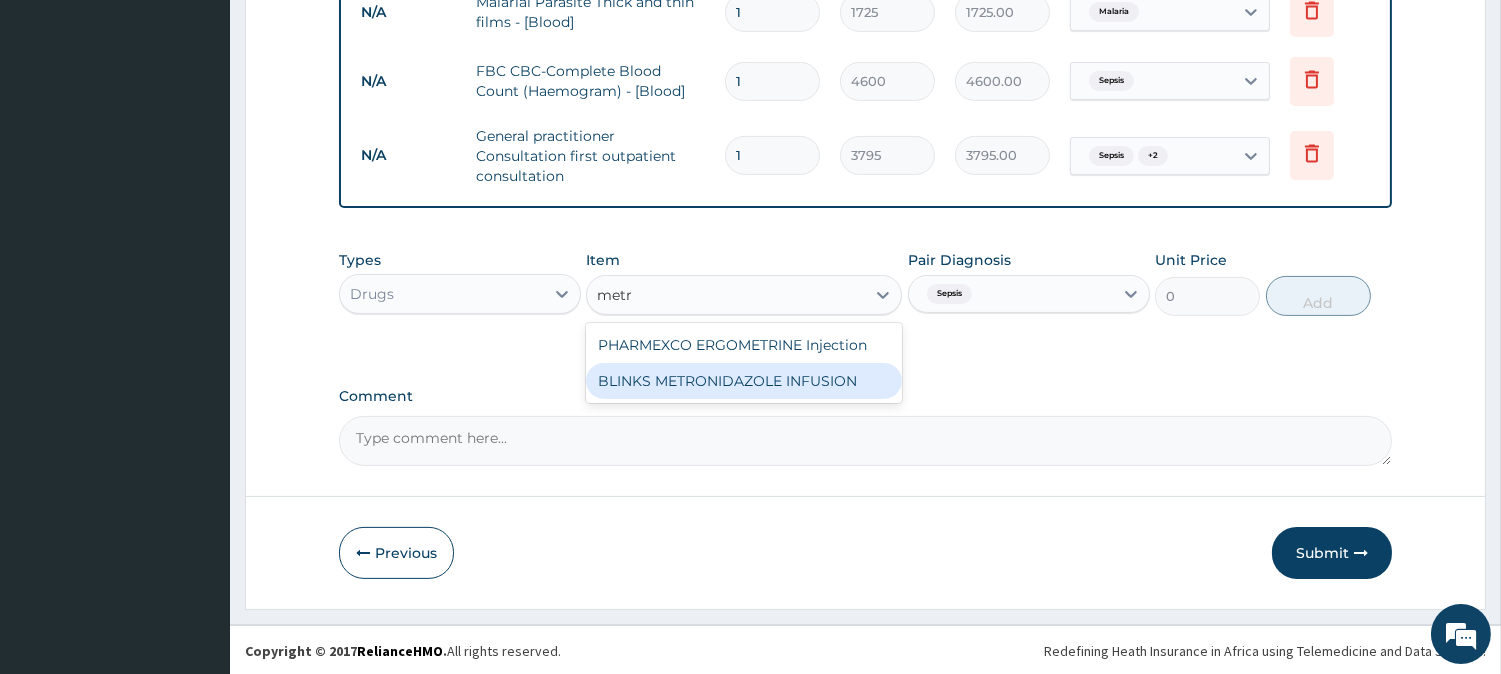 type 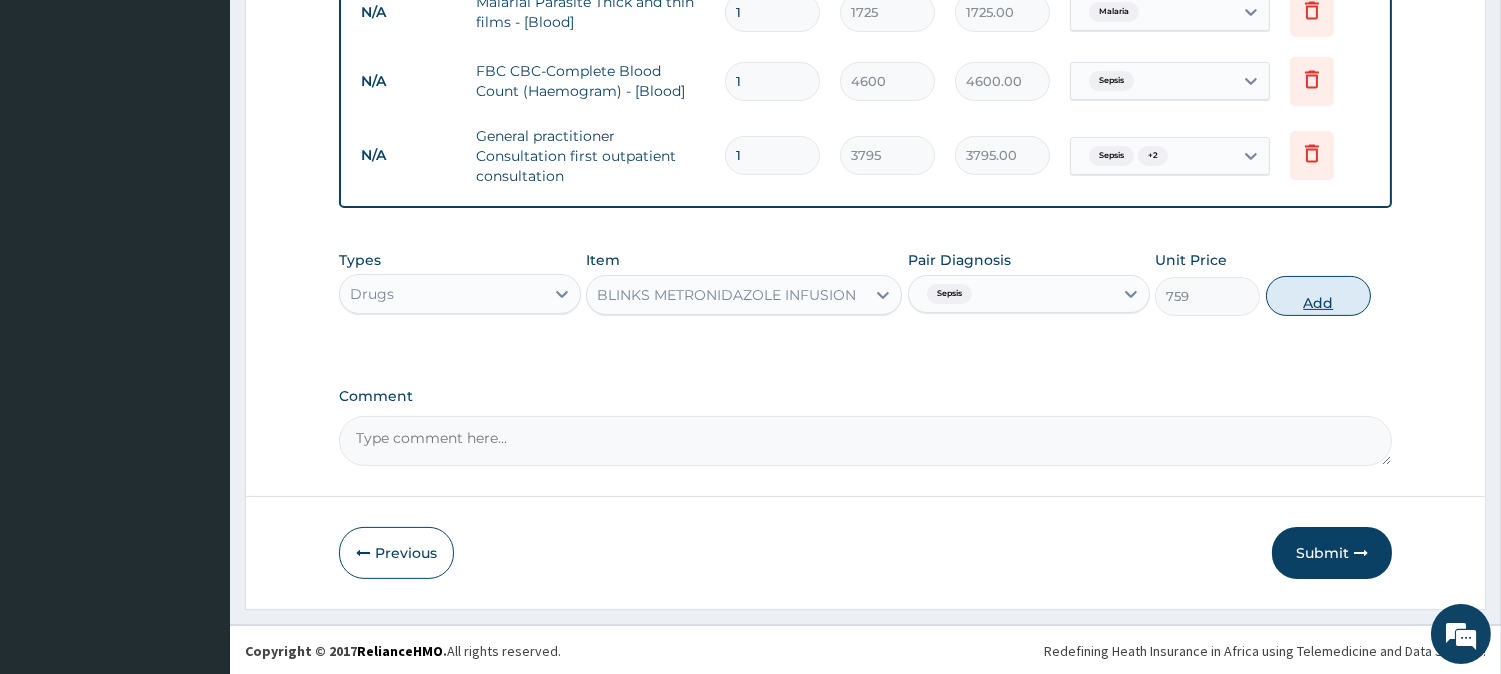 click on "Add" at bounding box center (1318, 296) 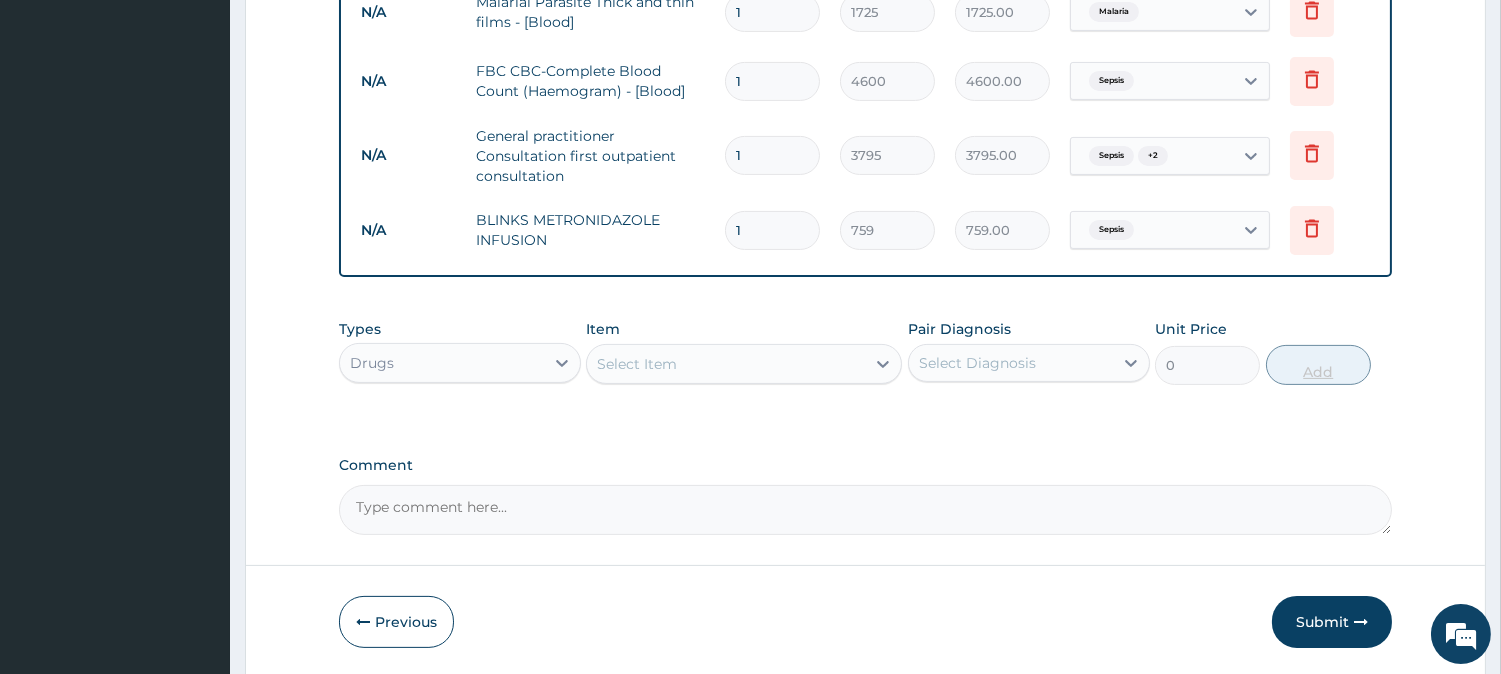 type 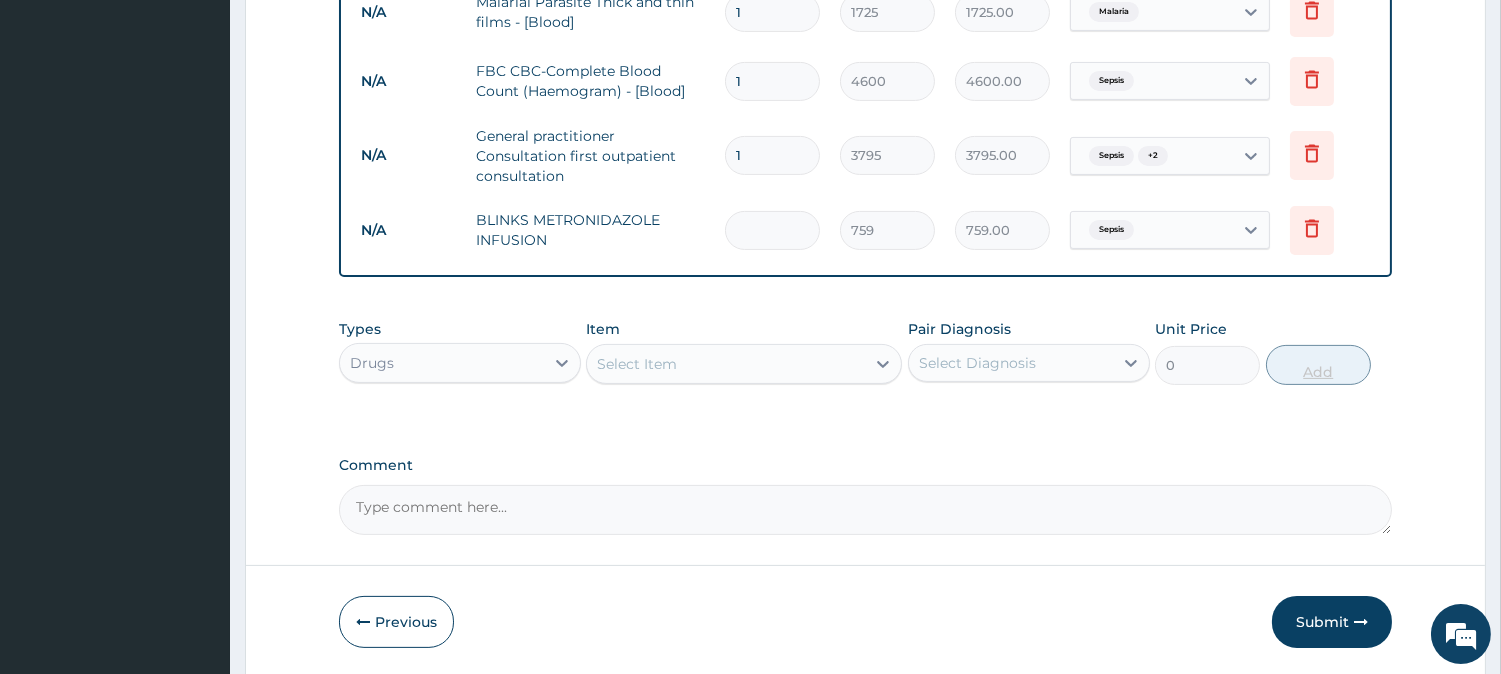 type on "0.00" 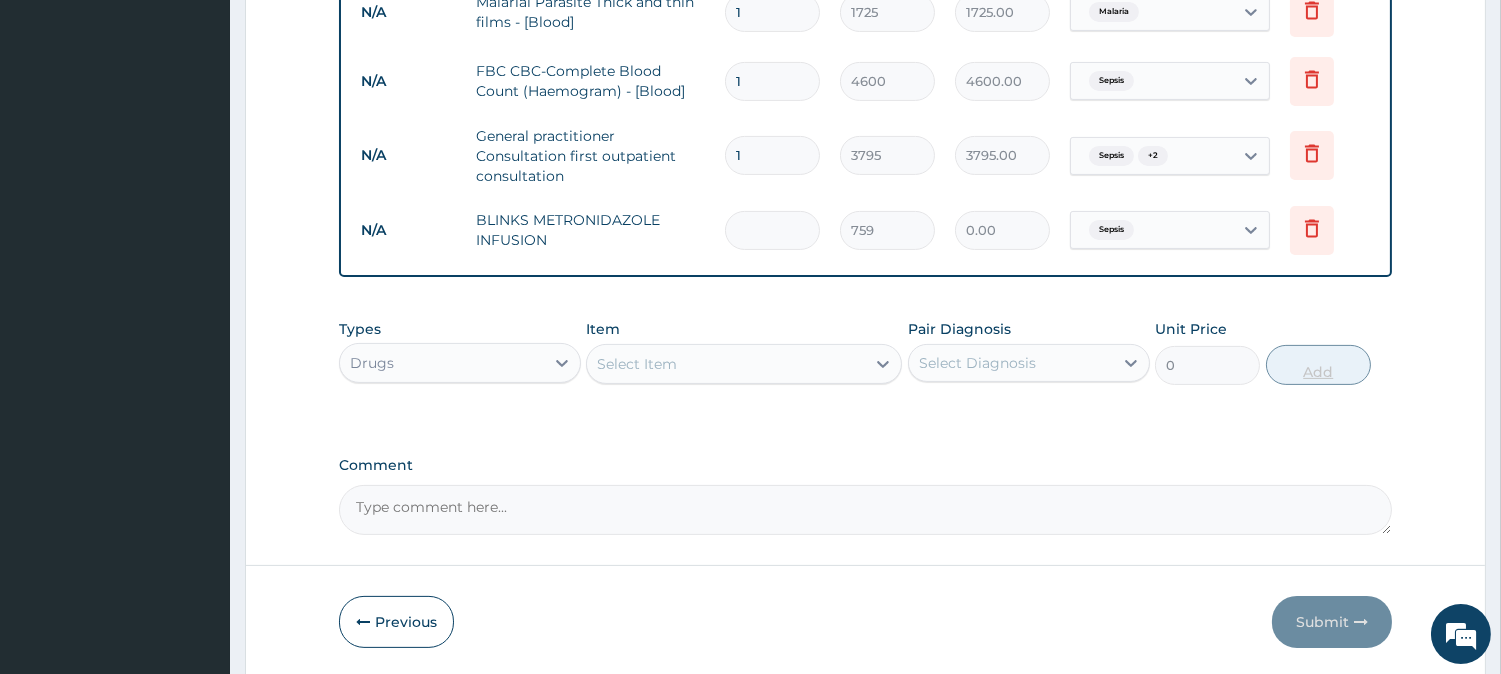 type on "4" 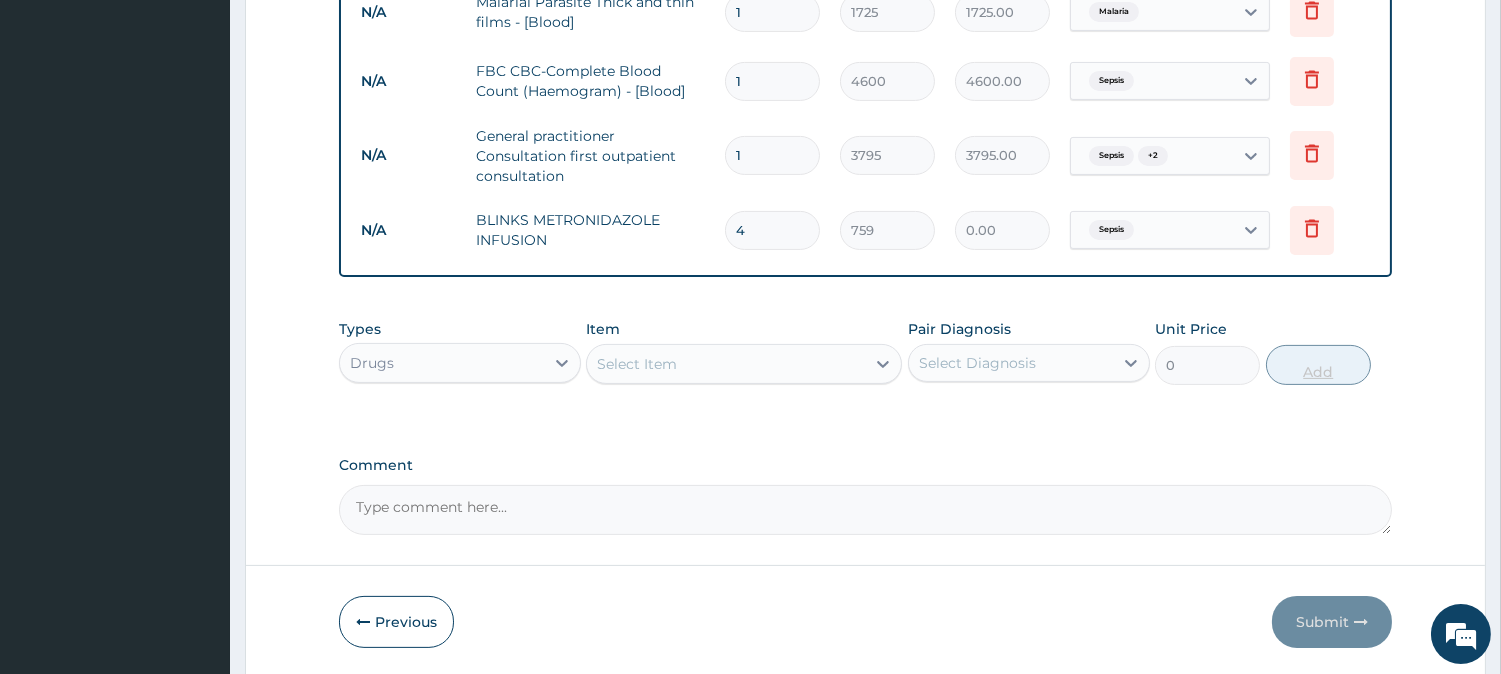 type on "3036.00" 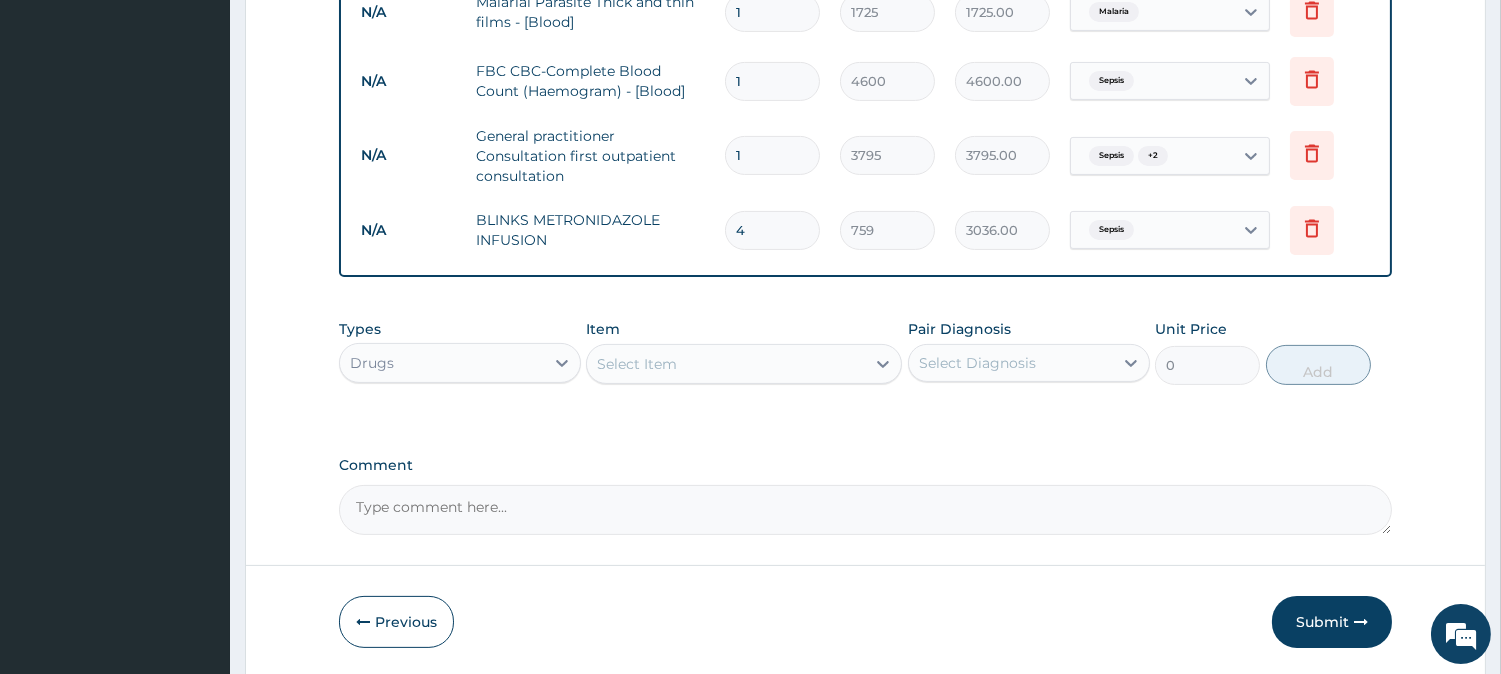 scroll, scrollTop: 1045, scrollLeft: 0, axis: vertical 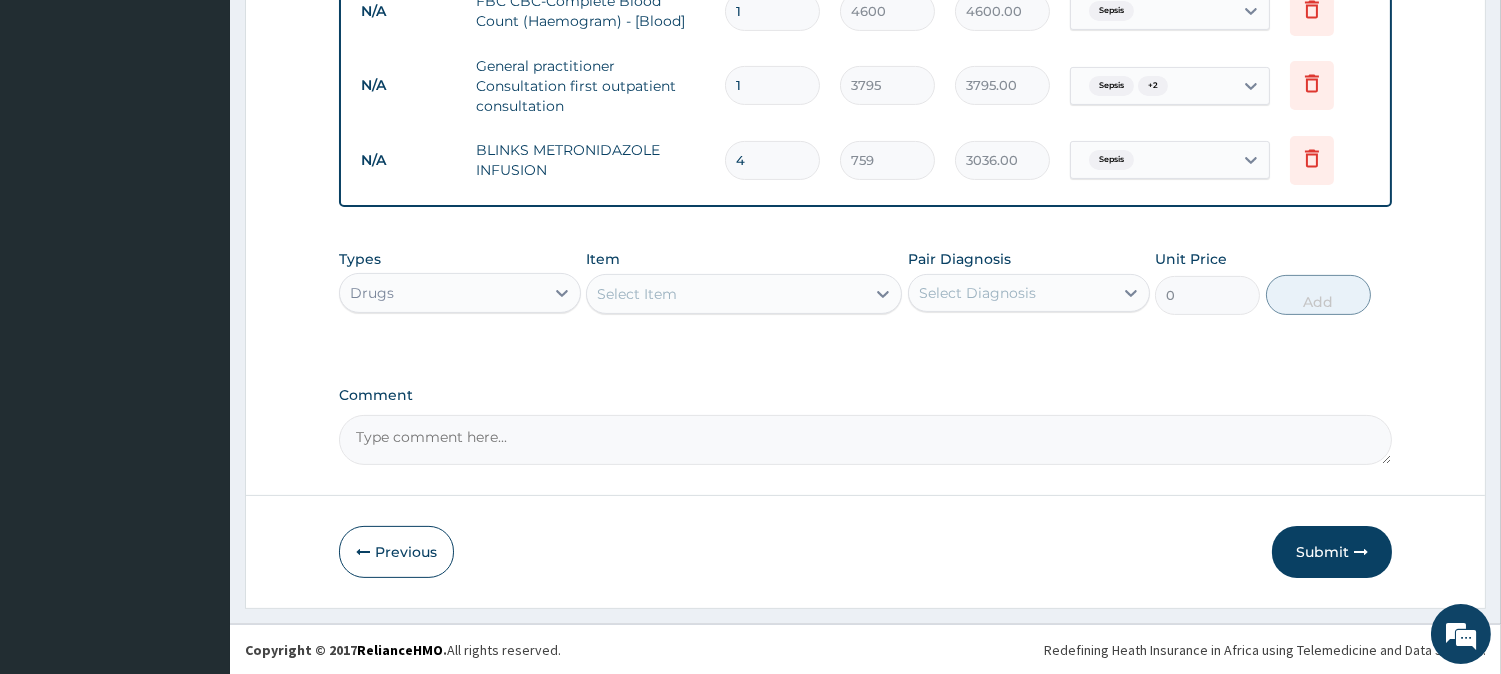 type on "4" 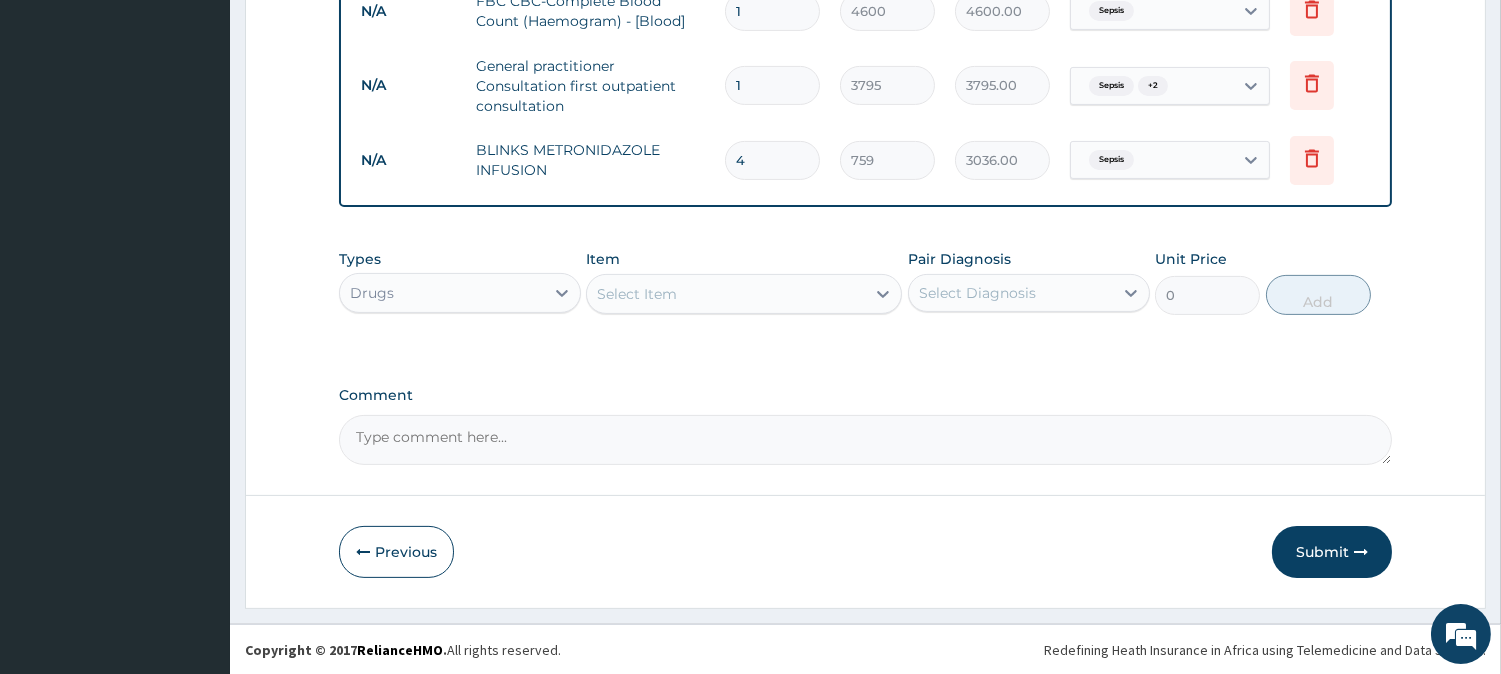 click on "Select Item" at bounding box center (726, 294) 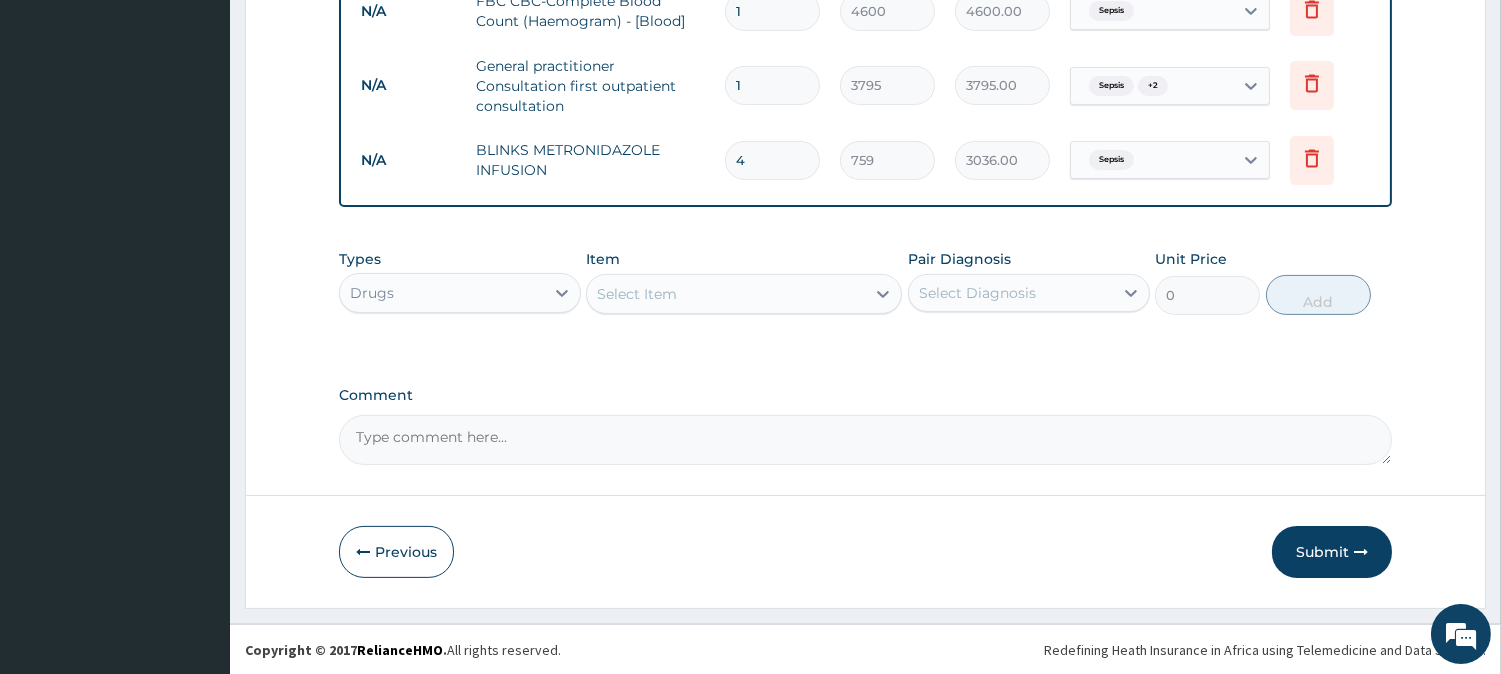 click on "Select Item" at bounding box center (637, 294) 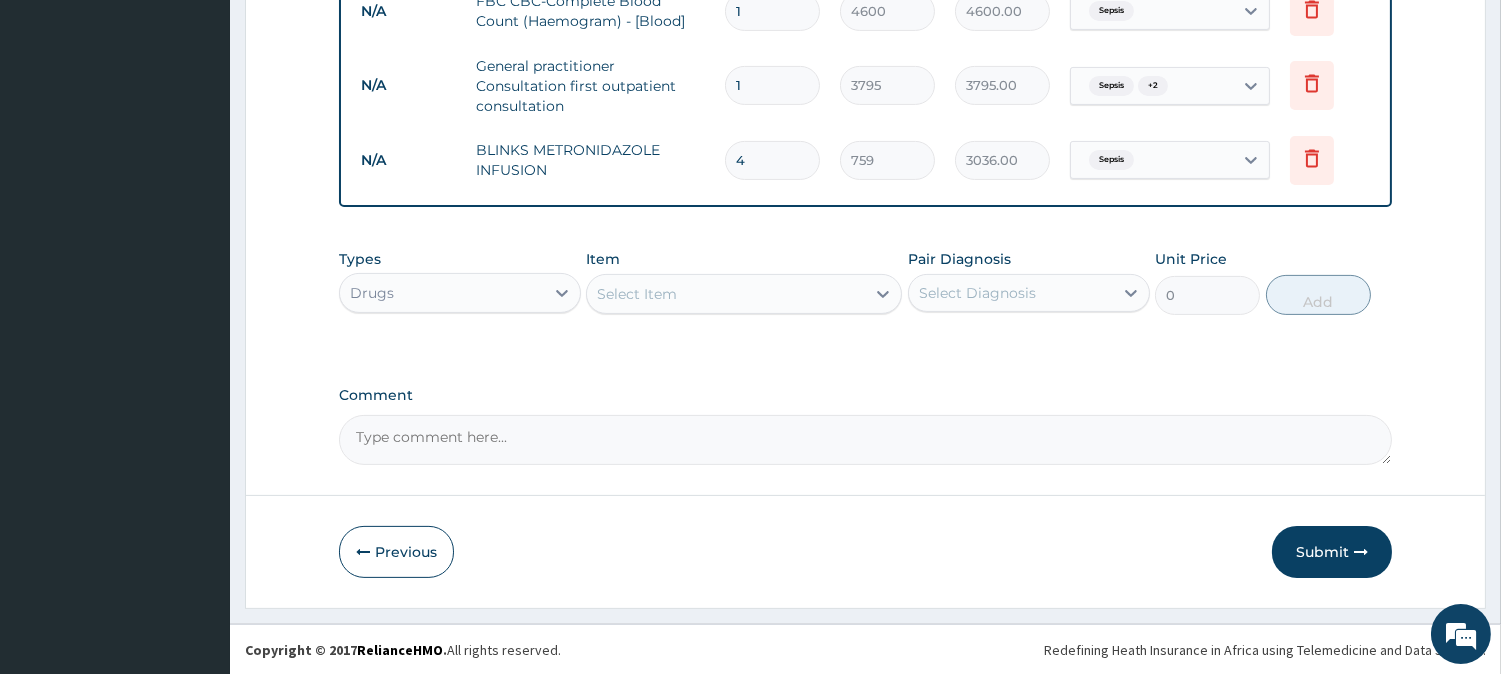 click on "Select Item" at bounding box center [726, 294] 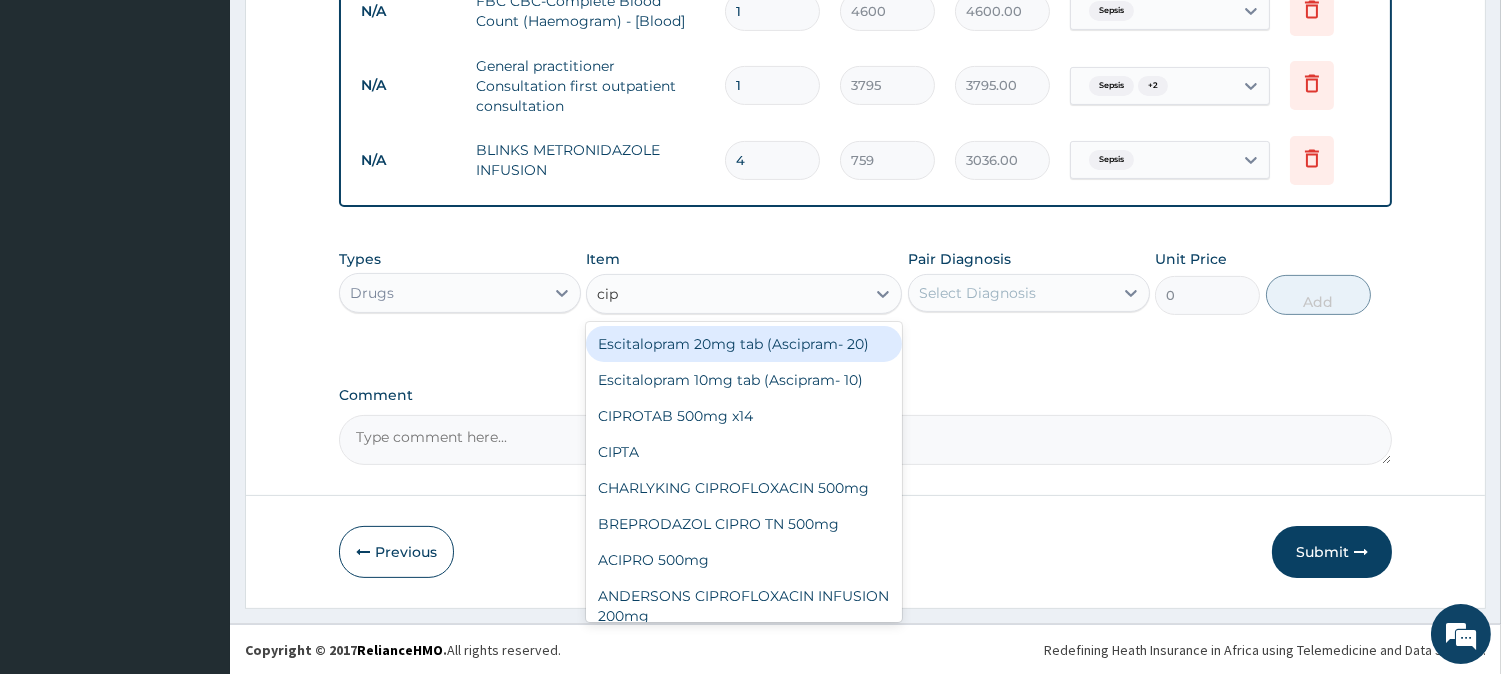 type on "cipr" 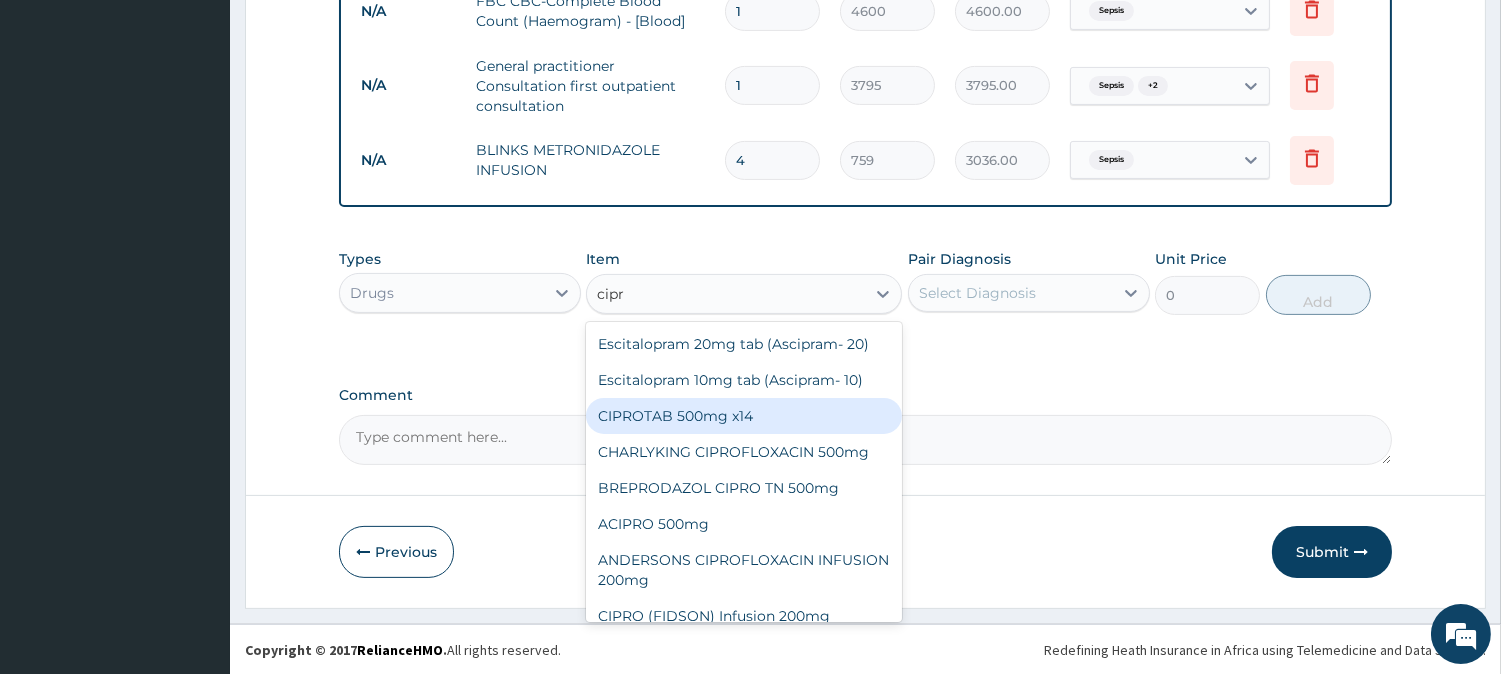 click on "CIPROTAB 500mg x14" at bounding box center (744, 416) 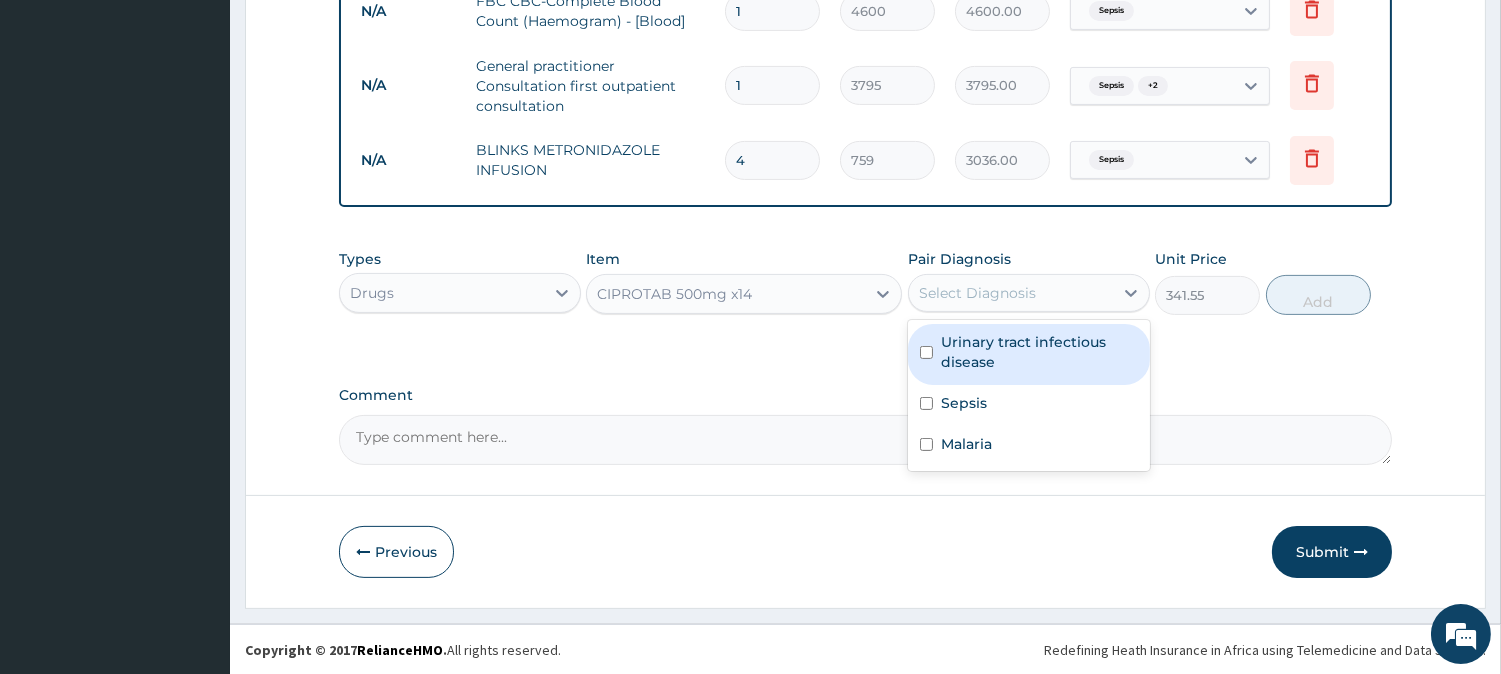 click on "Select Diagnosis" at bounding box center [977, 293] 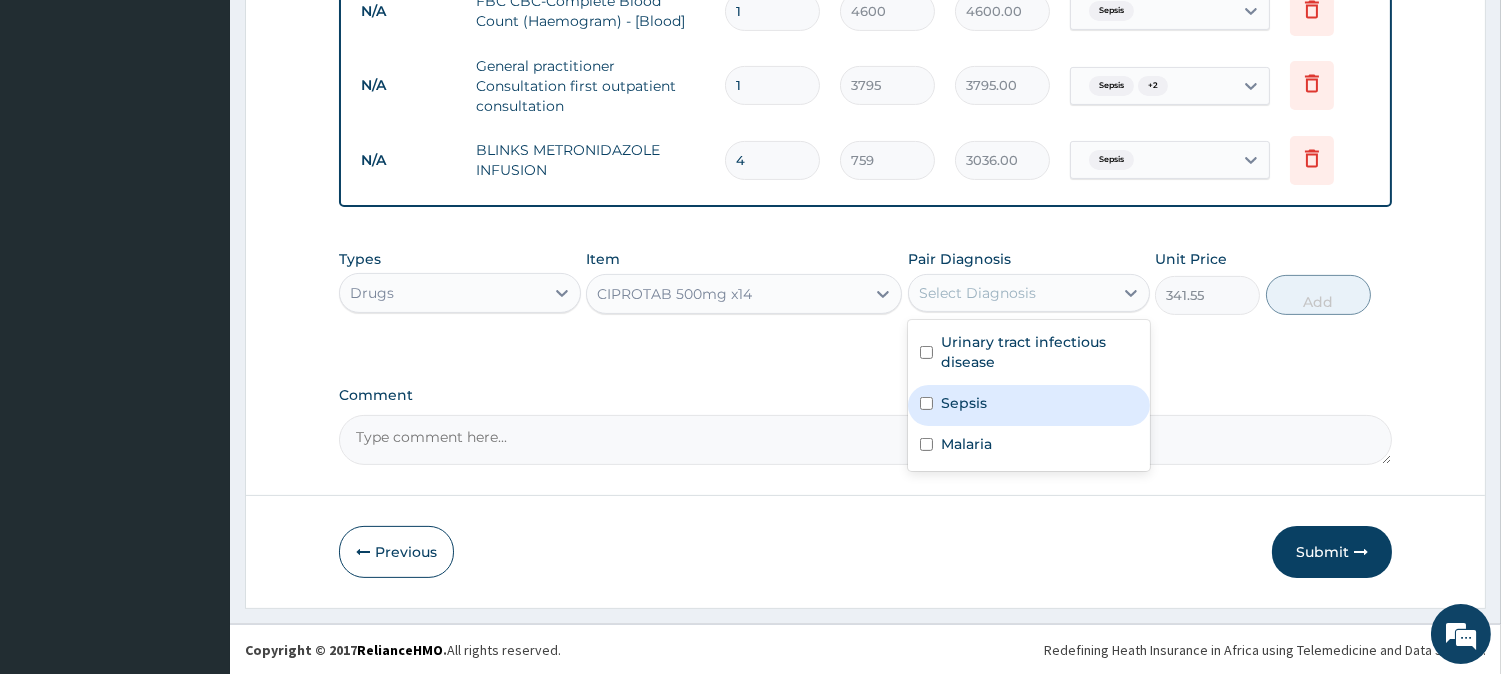 click on "Sepsis" at bounding box center (1029, 405) 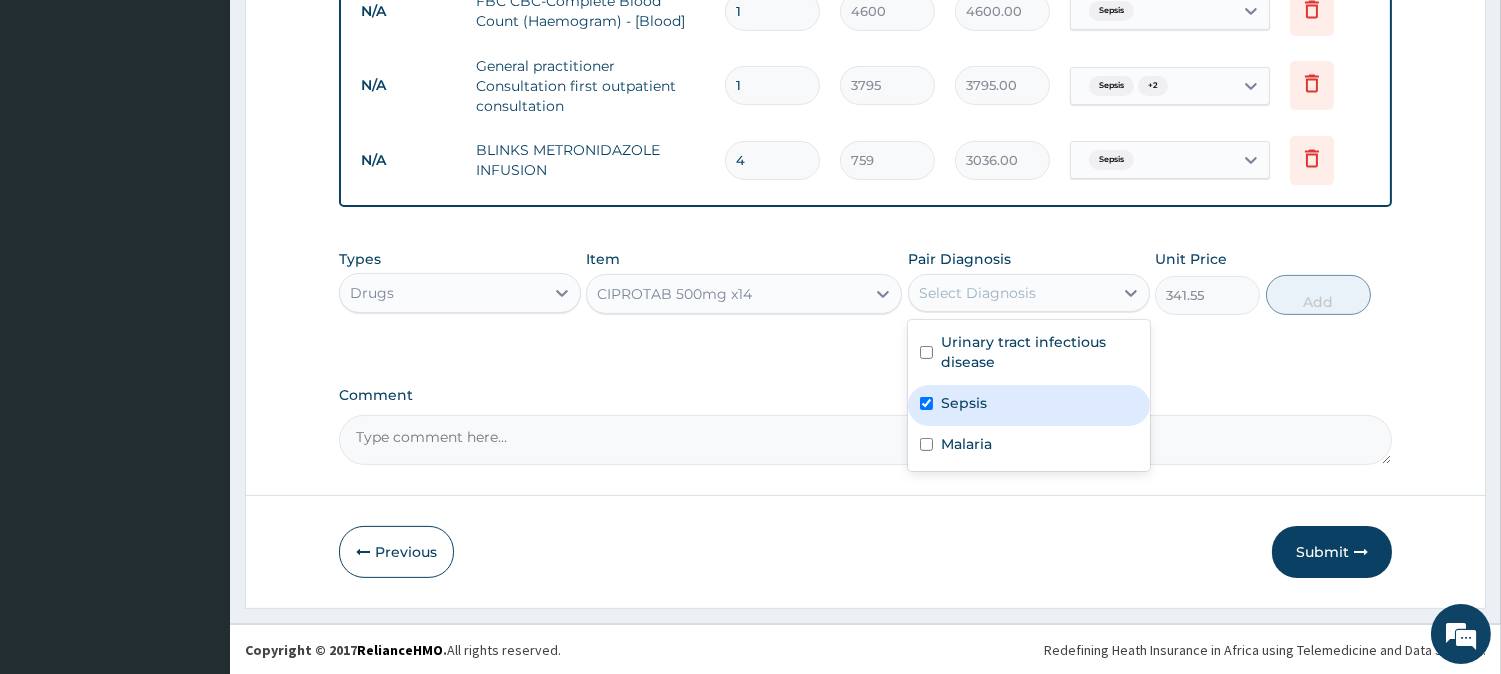 checkbox on "true" 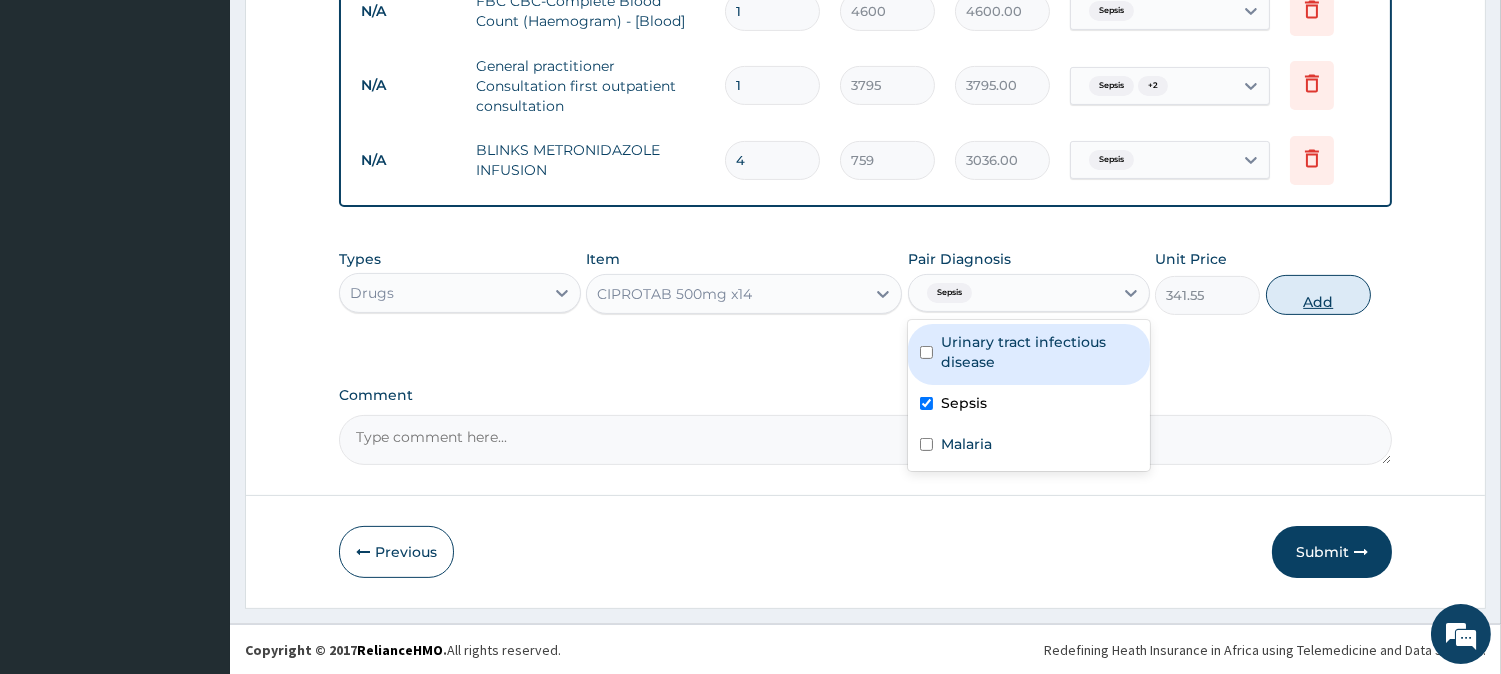 click on "Add" at bounding box center (1318, 295) 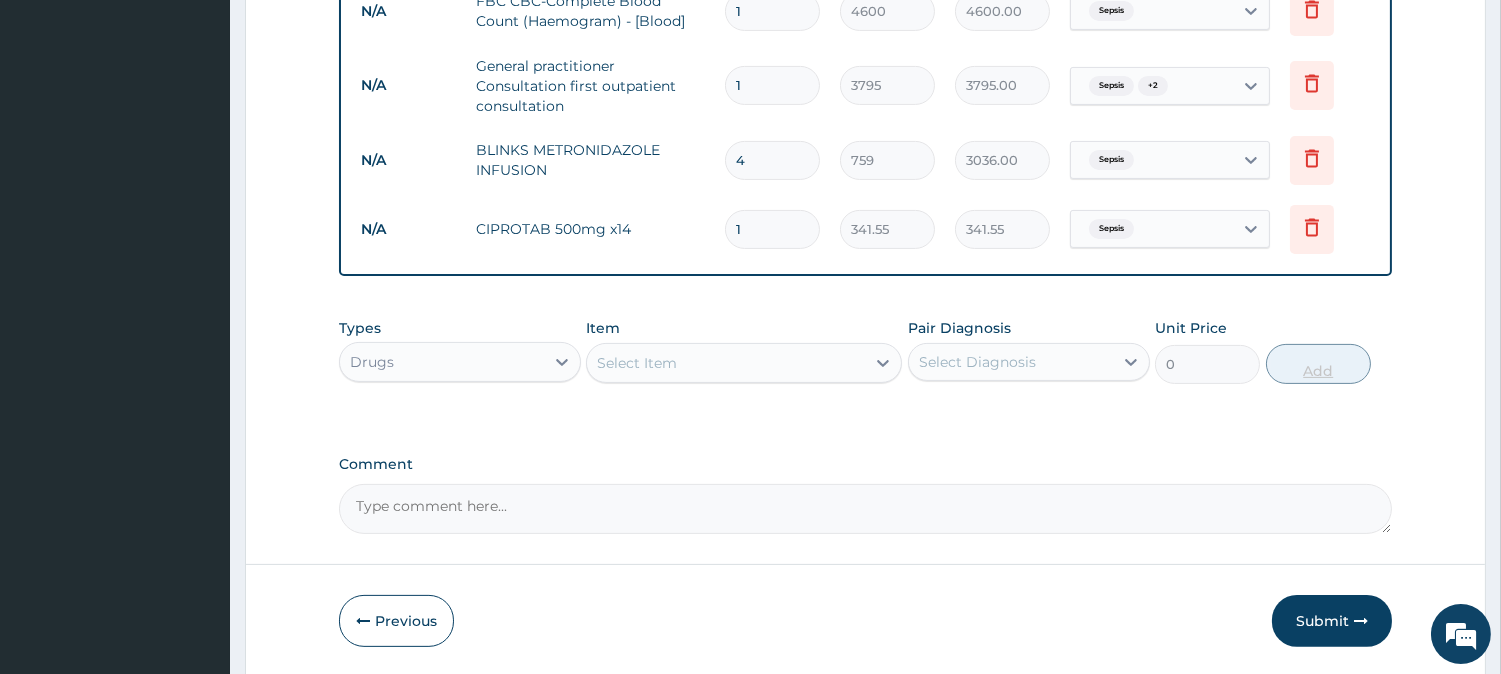 type on "14" 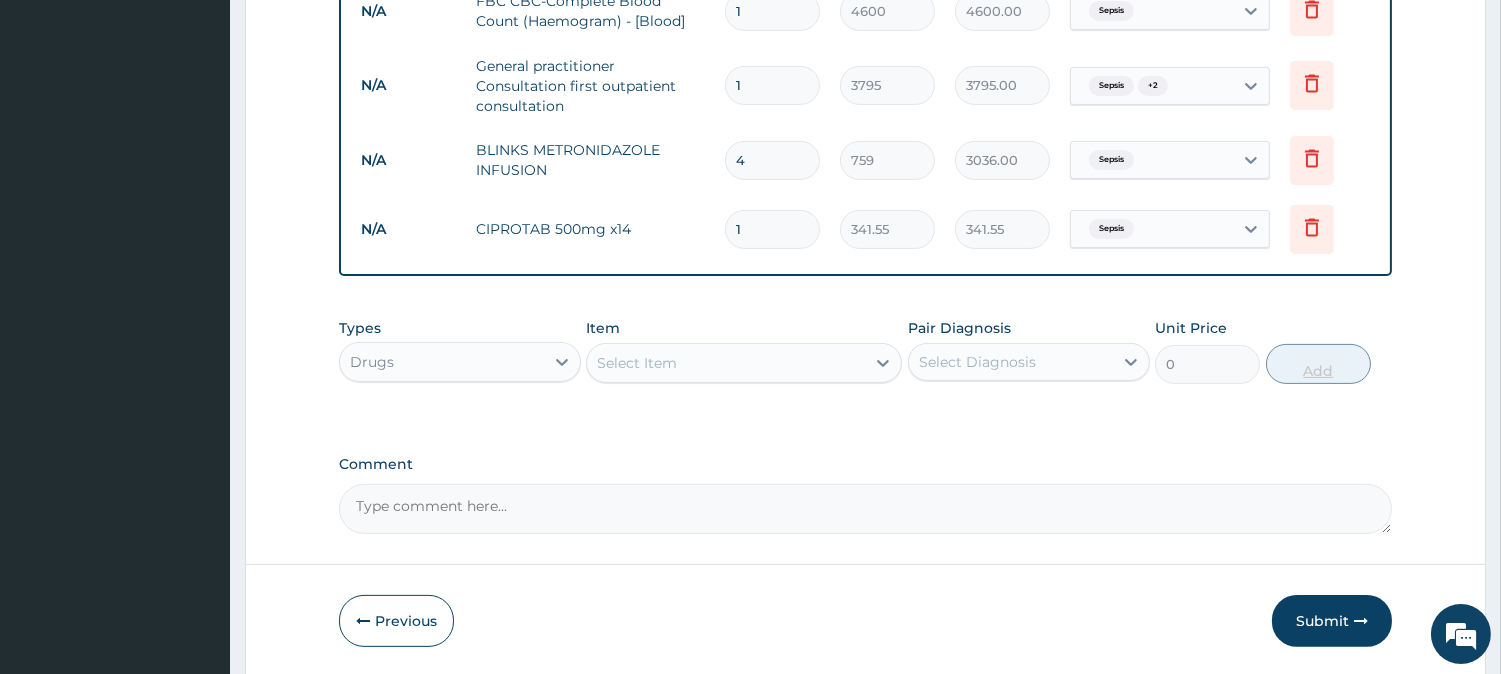 type on "4781.70" 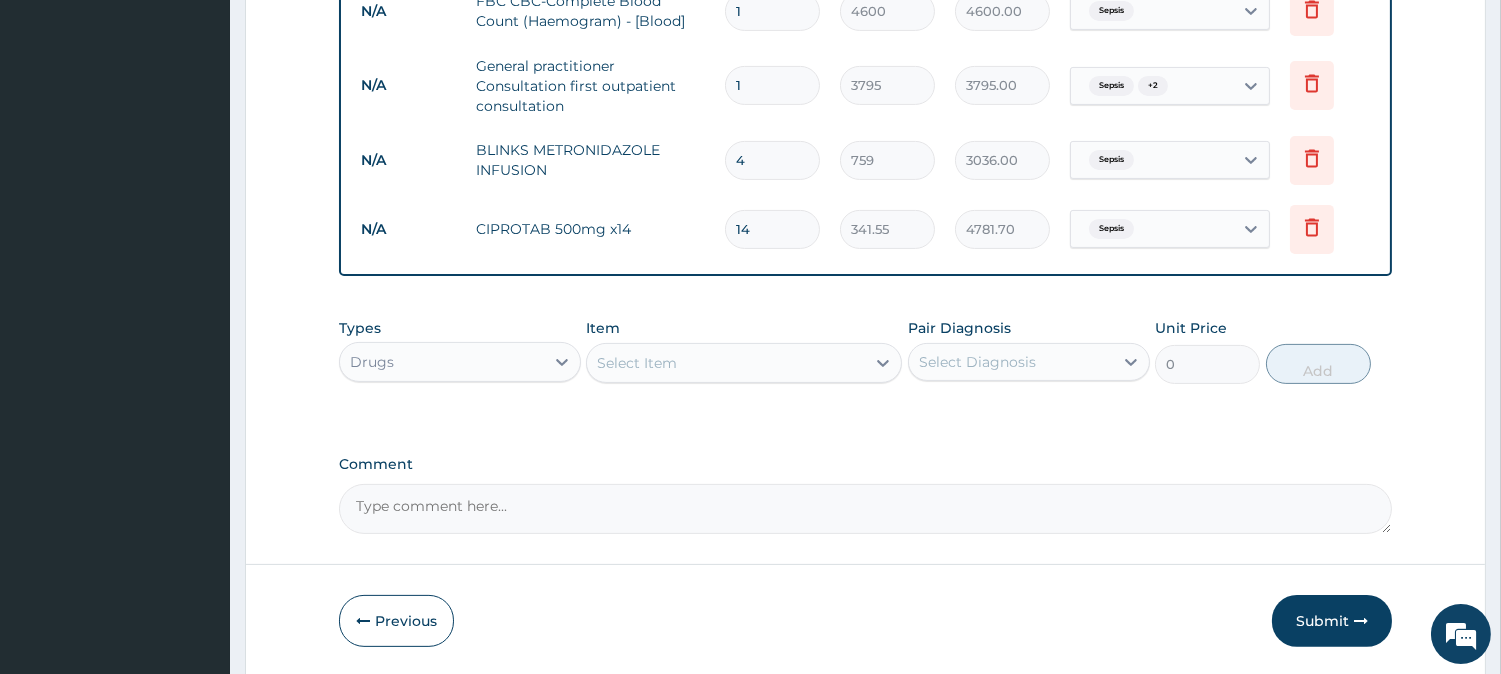 type on "14" 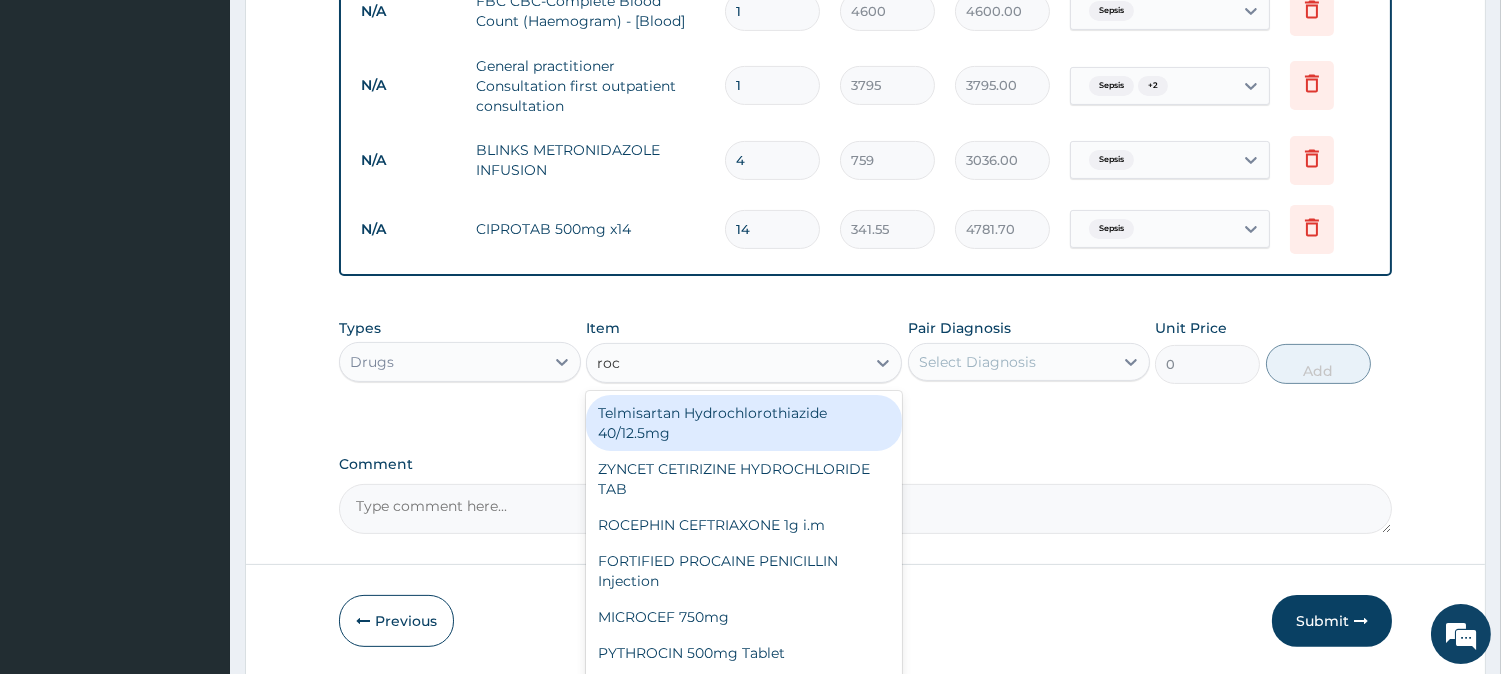 type on "roce" 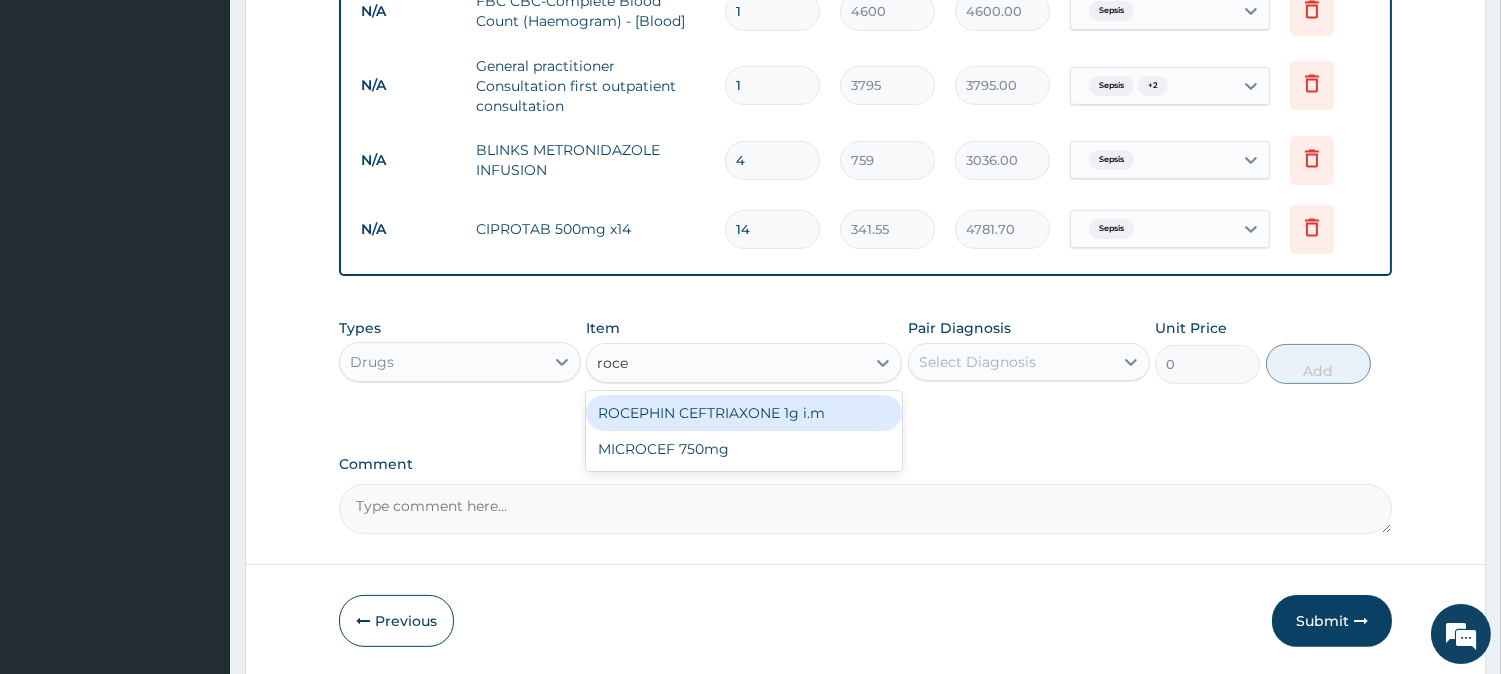 click on "ROCEPHIN CEFTRIAXONE 1g i.m MICROCEF 750mg" at bounding box center (744, 431) 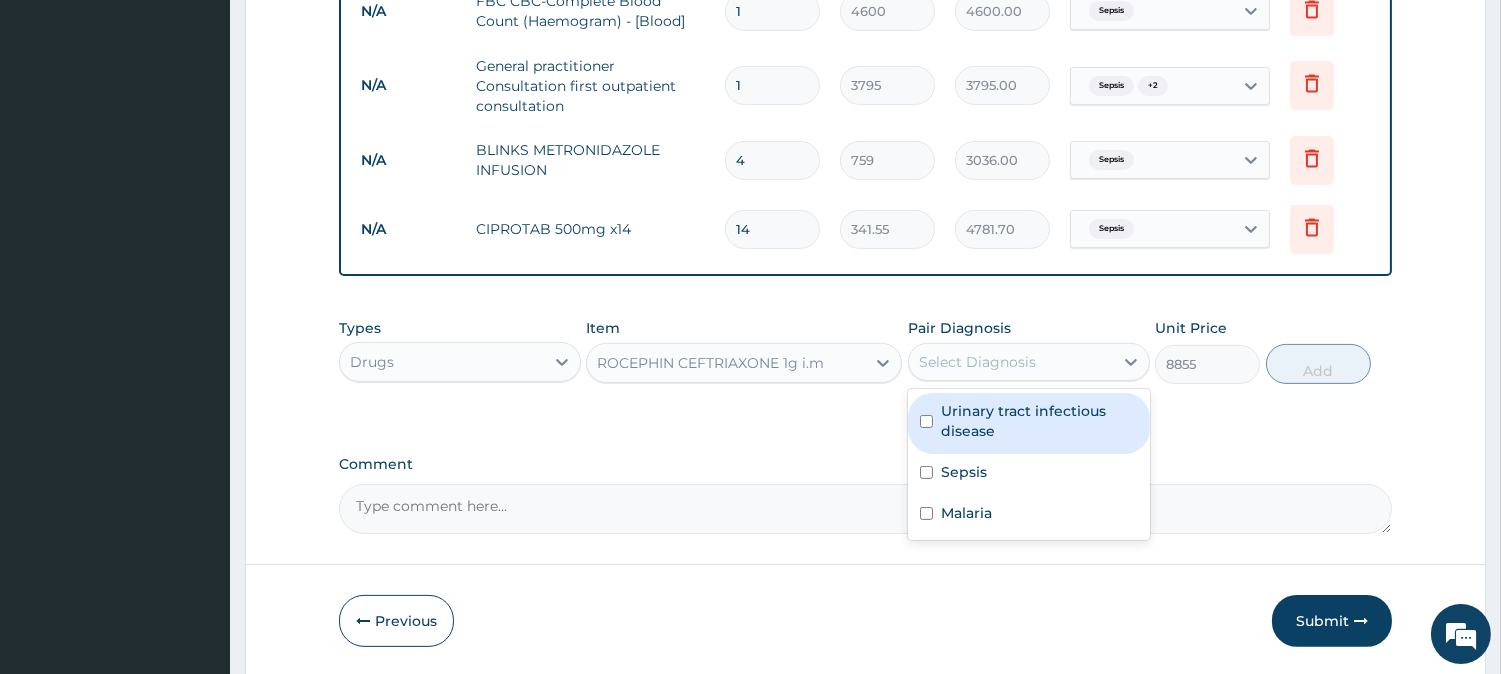 click on "Select Diagnosis" at bounding box center (977, 362) 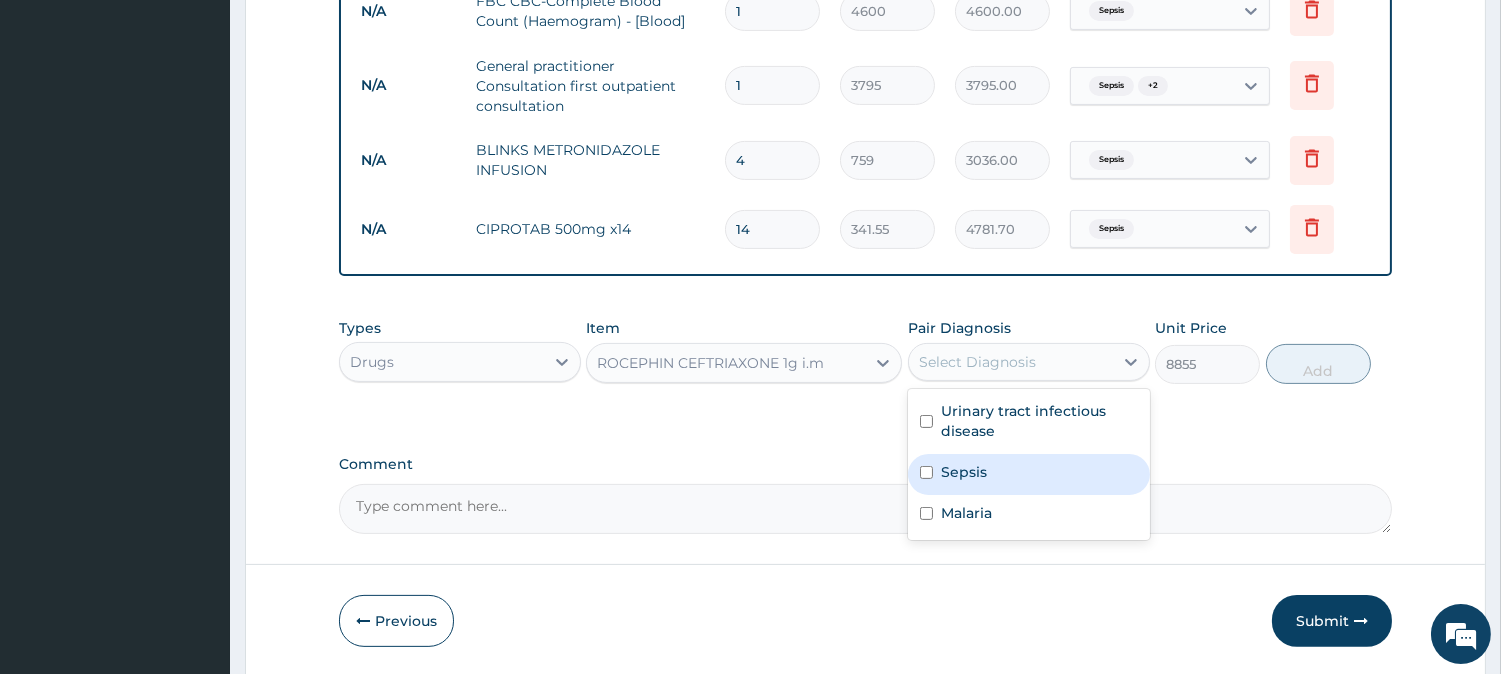 click on "Sepsis" at bounding box center [1029, 474] 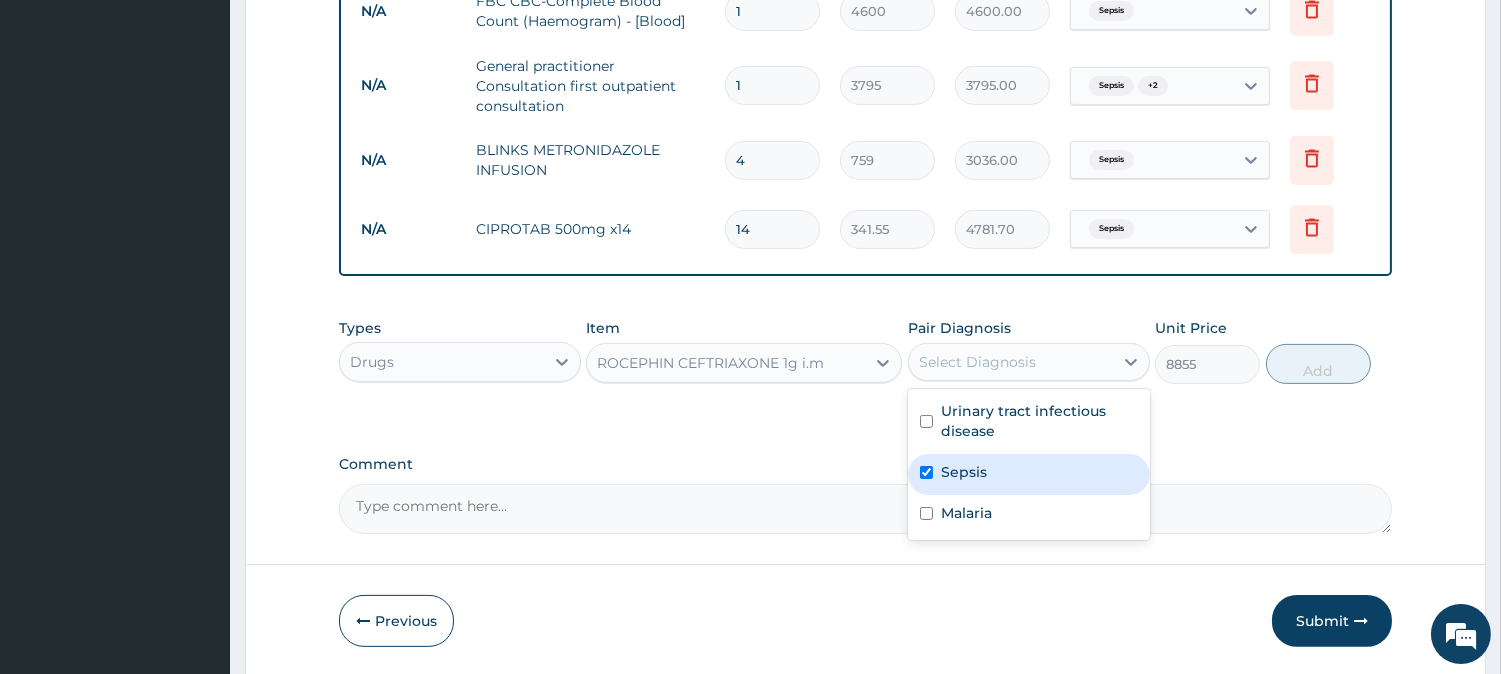 checkbox on "true" 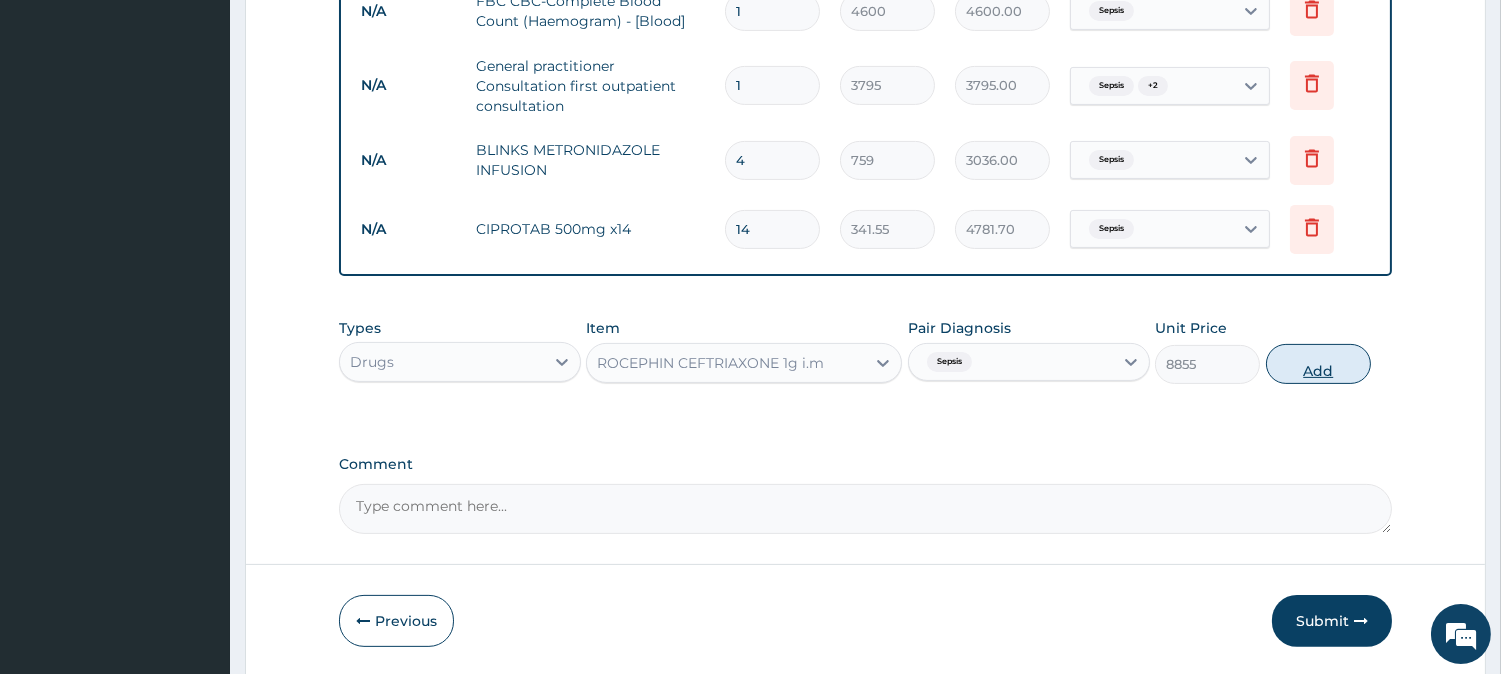 click on "Add" at bounding box center [1318, 364] 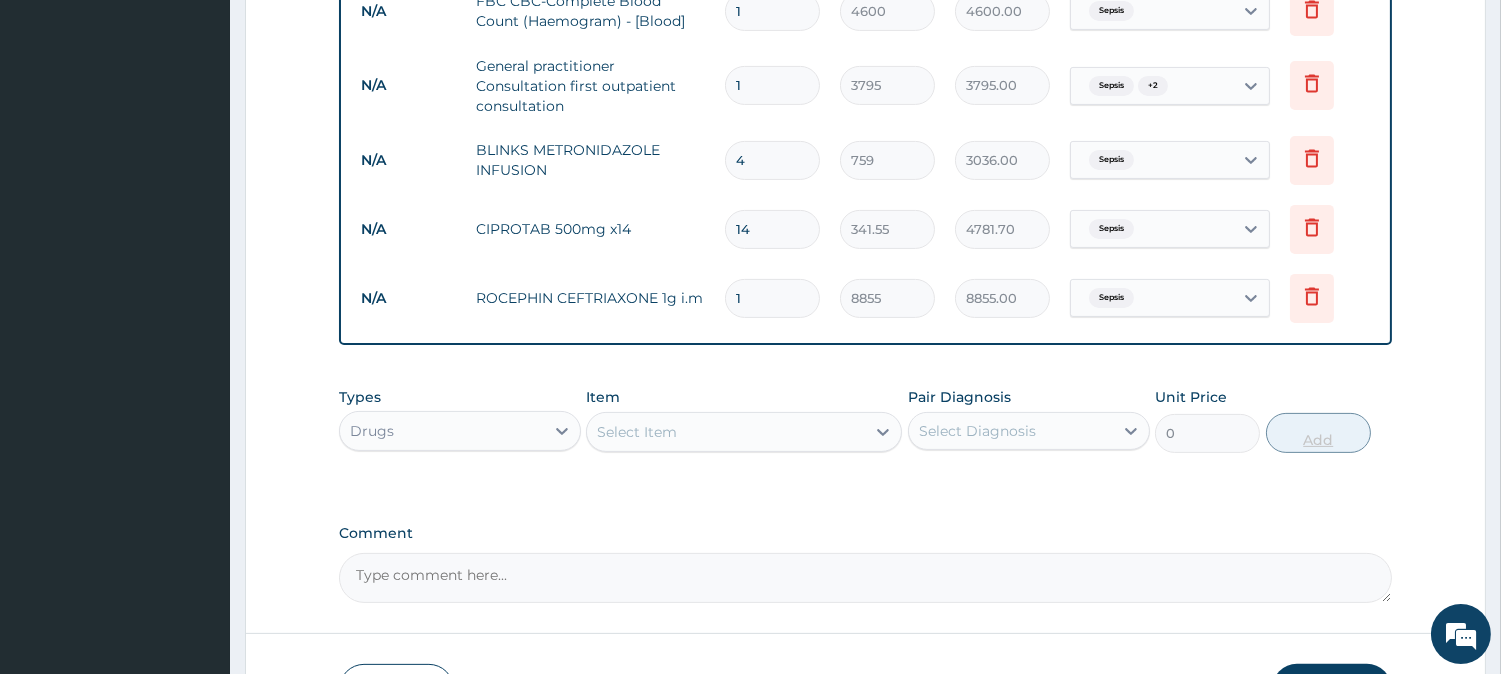 type 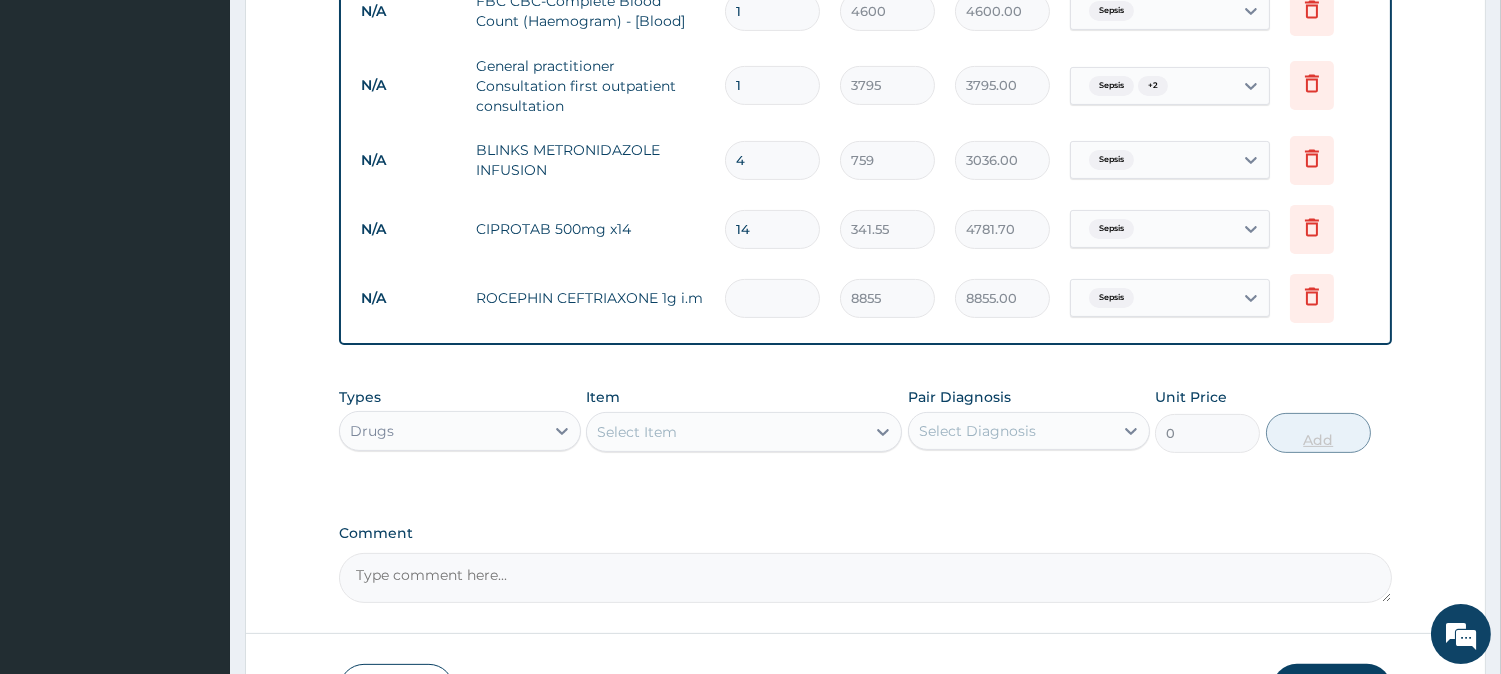 type on "0.00" 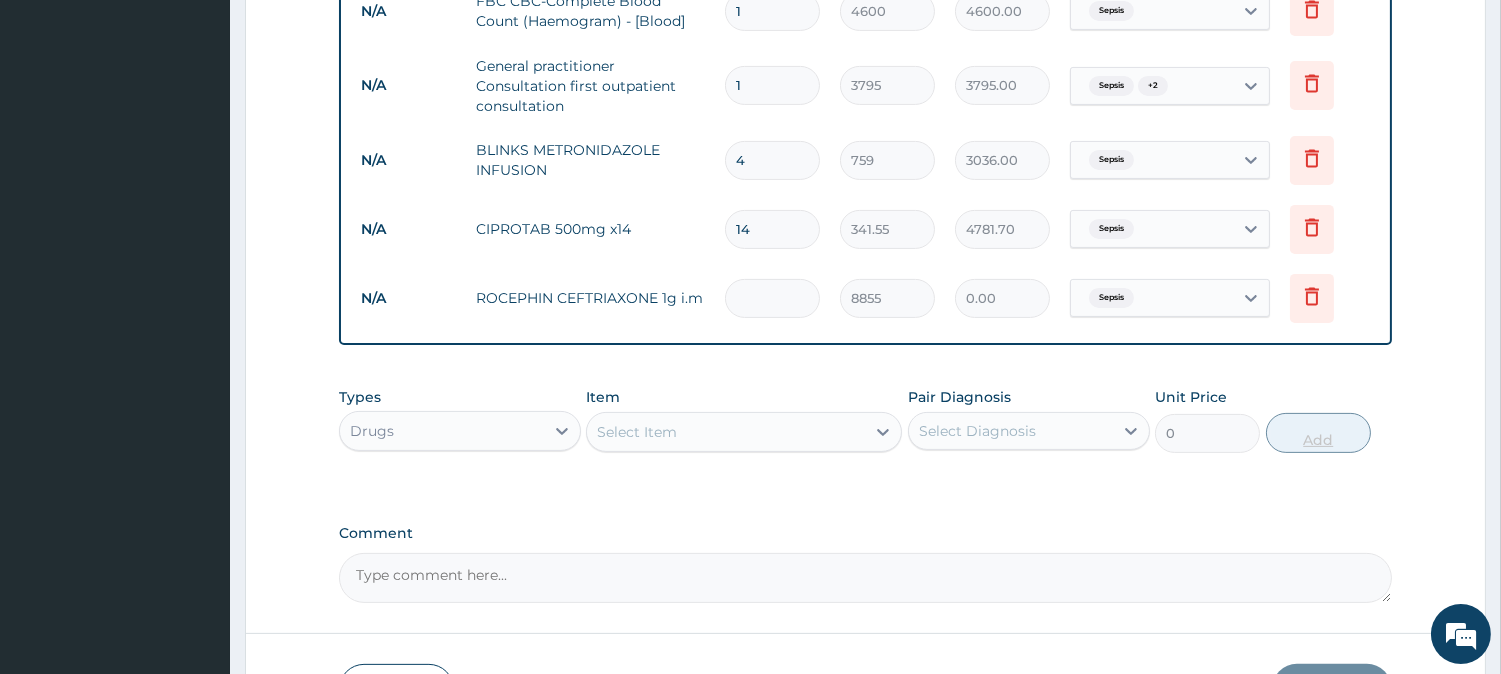 type on "4" 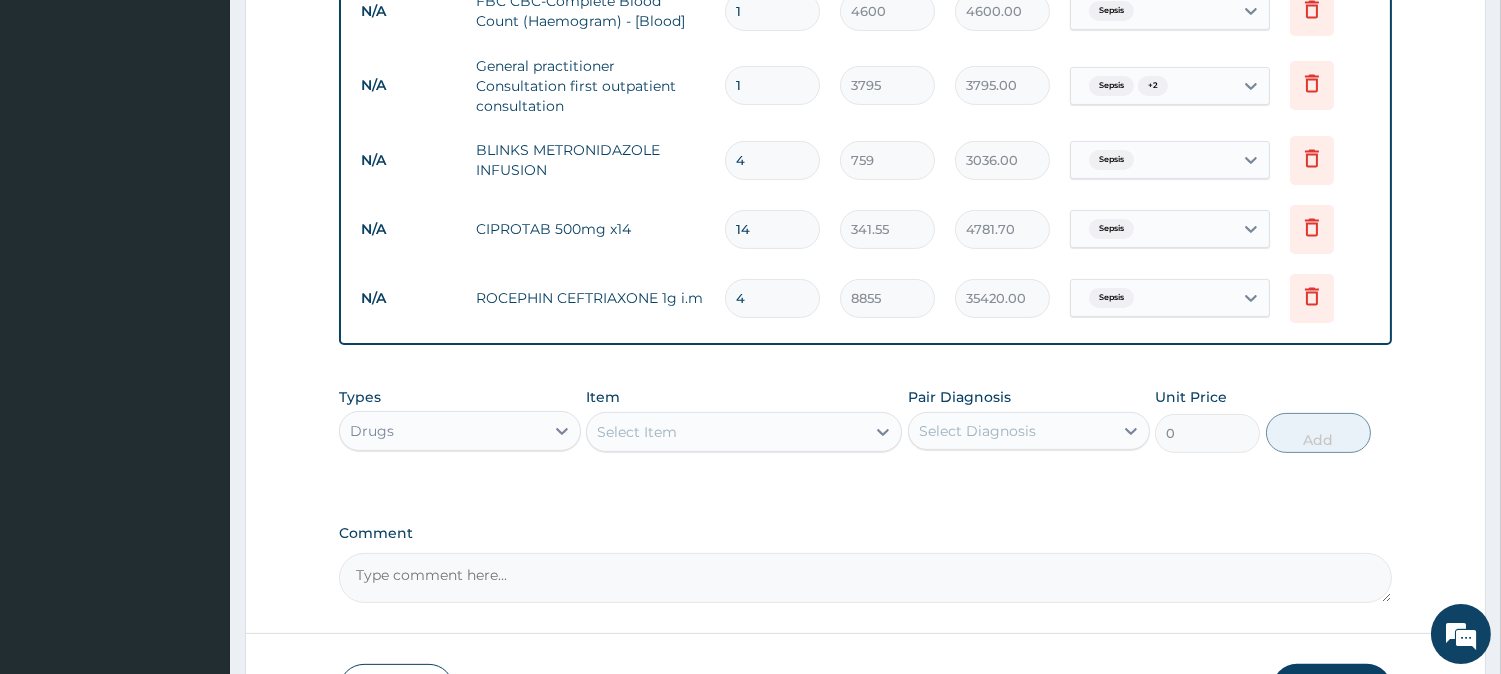 type on "4" 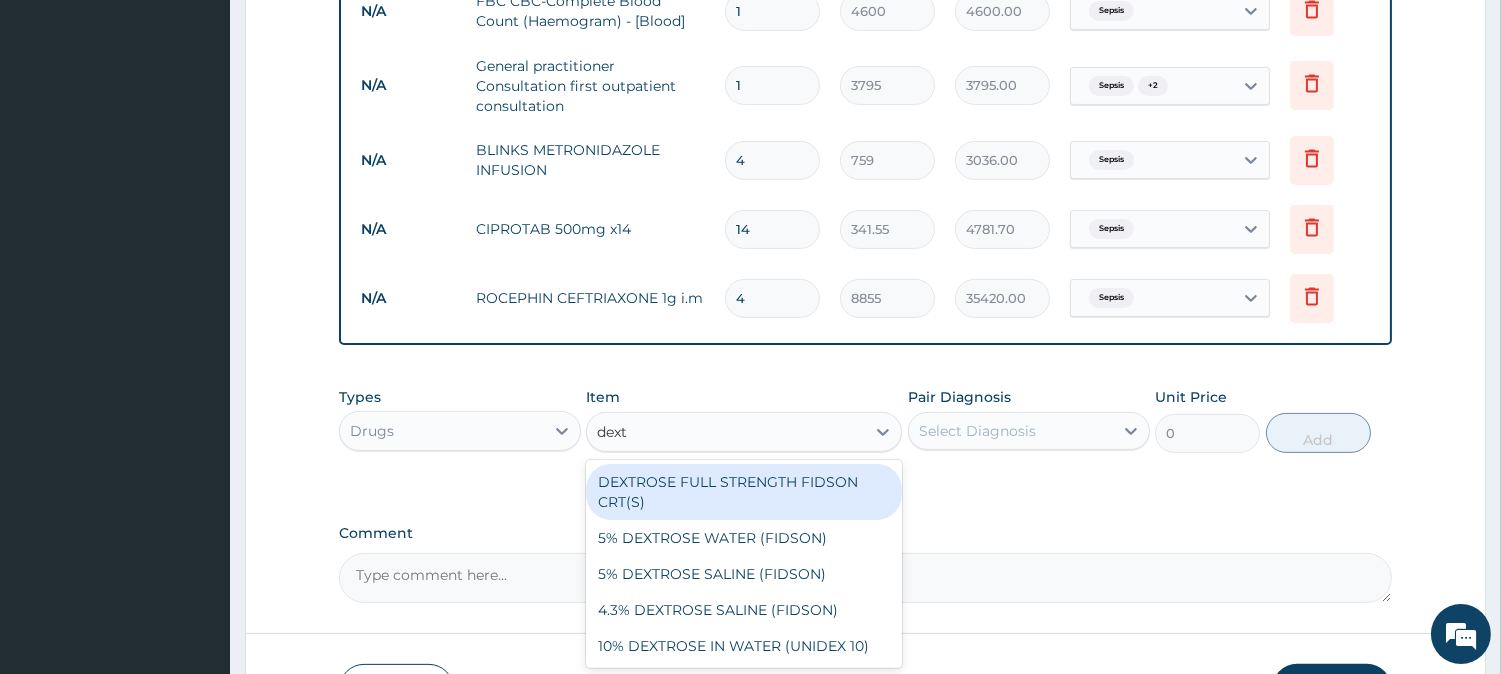 type on "dextr" 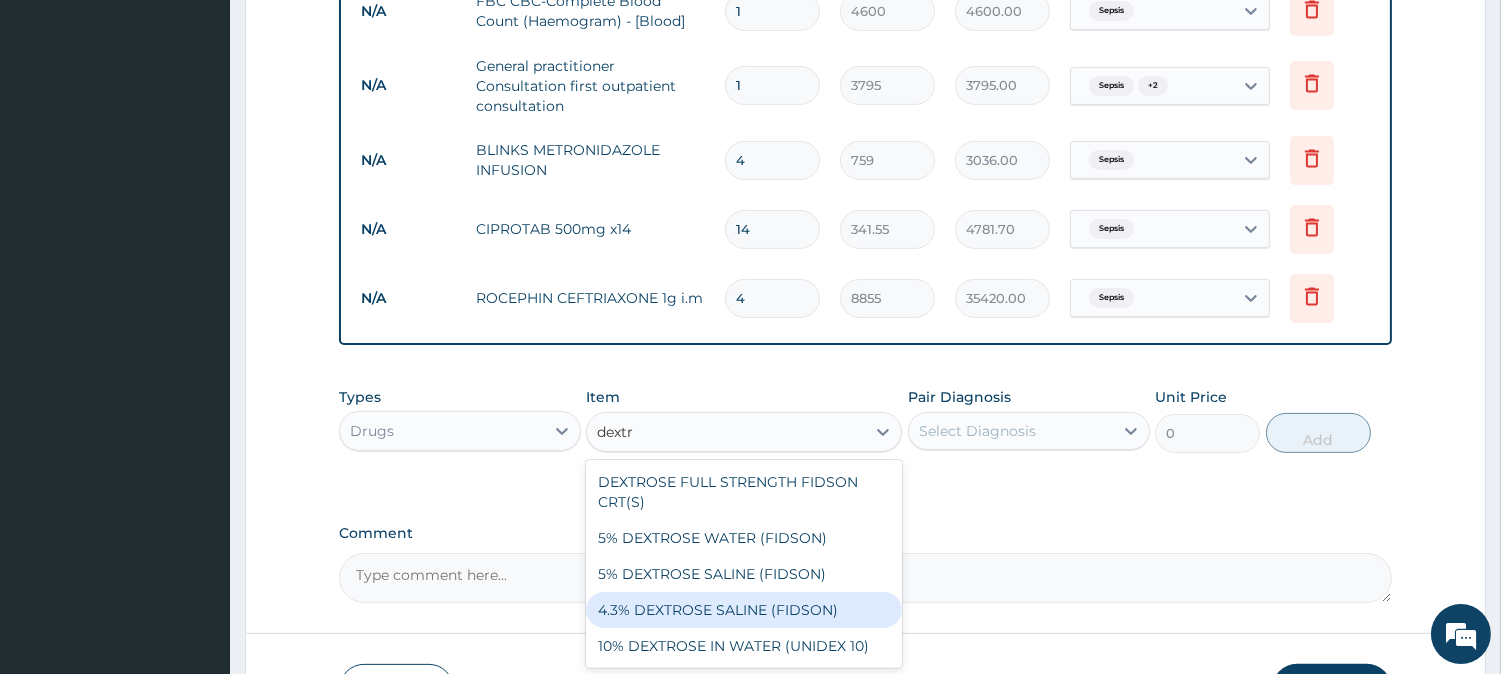 click on "4.3% DEXTROSE SALINE (FIDSON)" at bounding box center [744, 610] 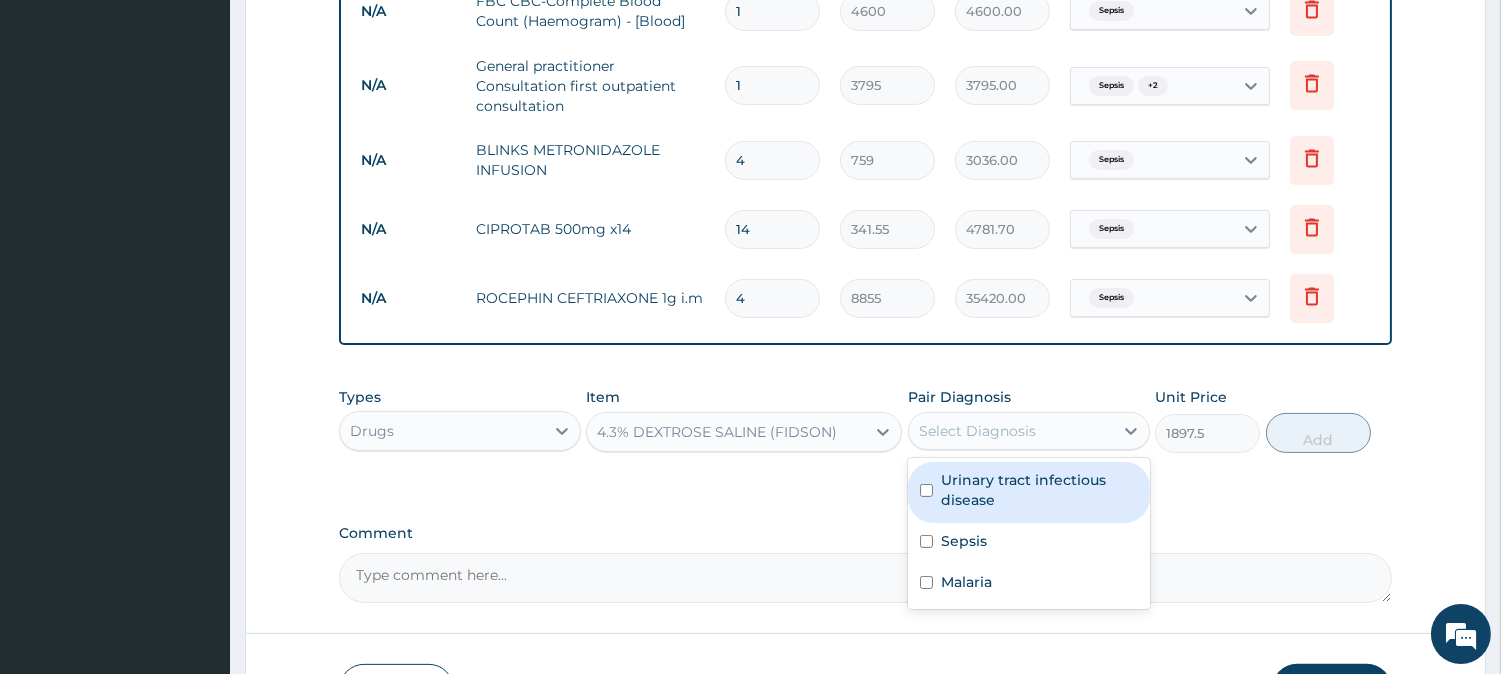 click on "Select Diagnosis" at bounding box center [1011, 431] 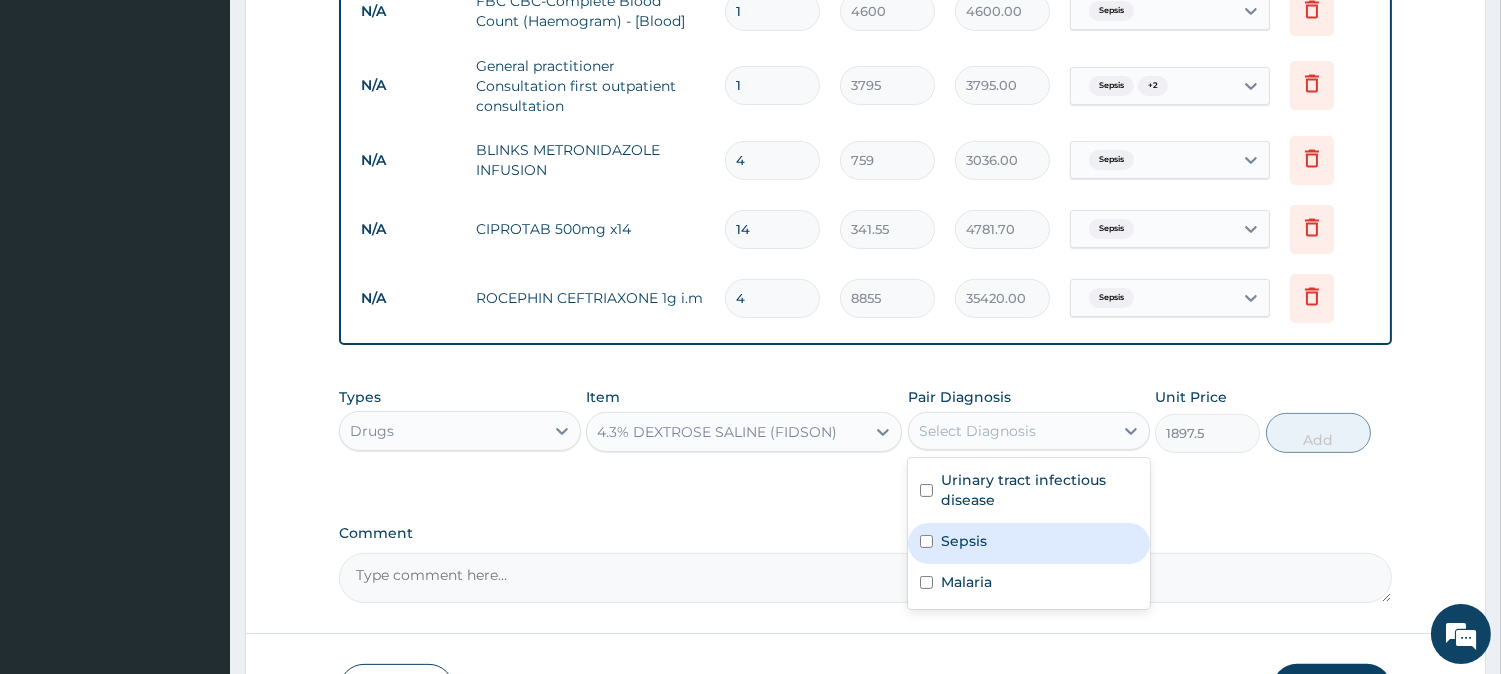 click on "Sepsis" at bounding box center (964, 541) 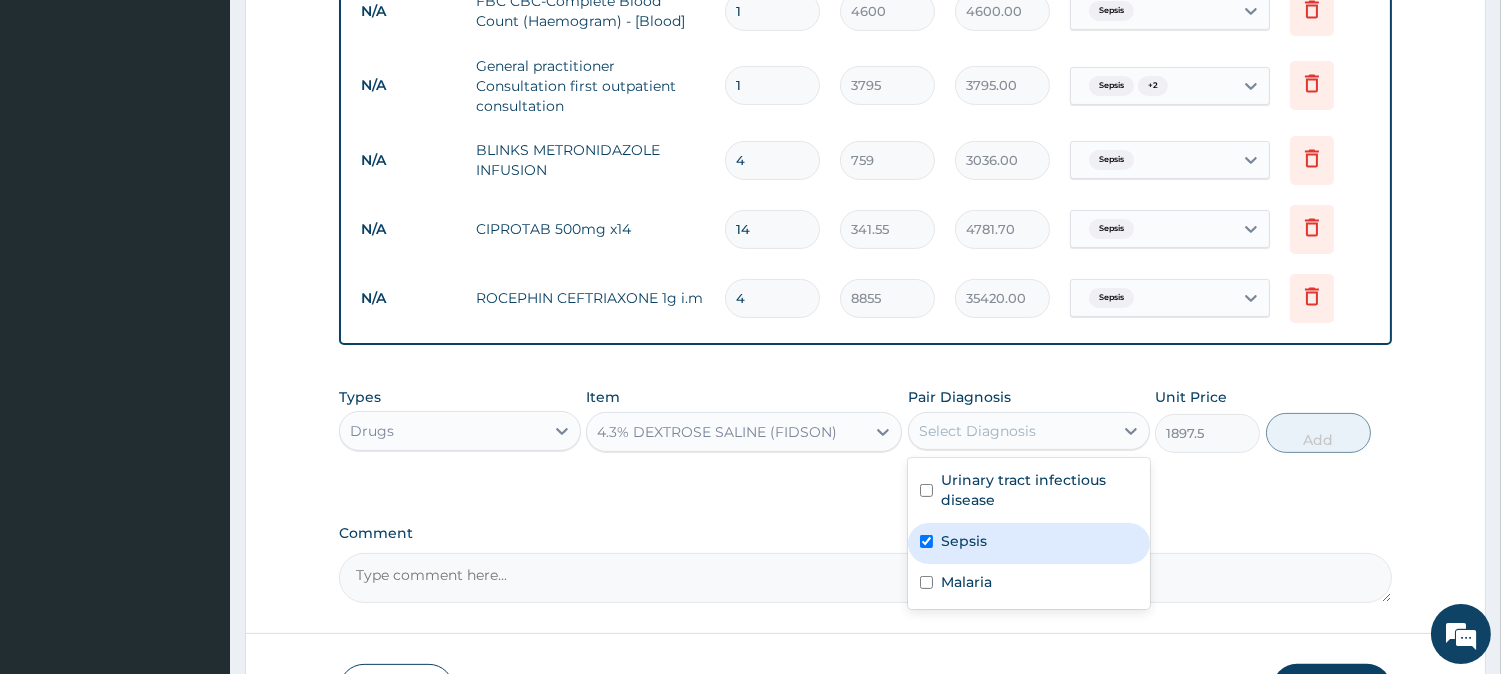 checkbox on "true" 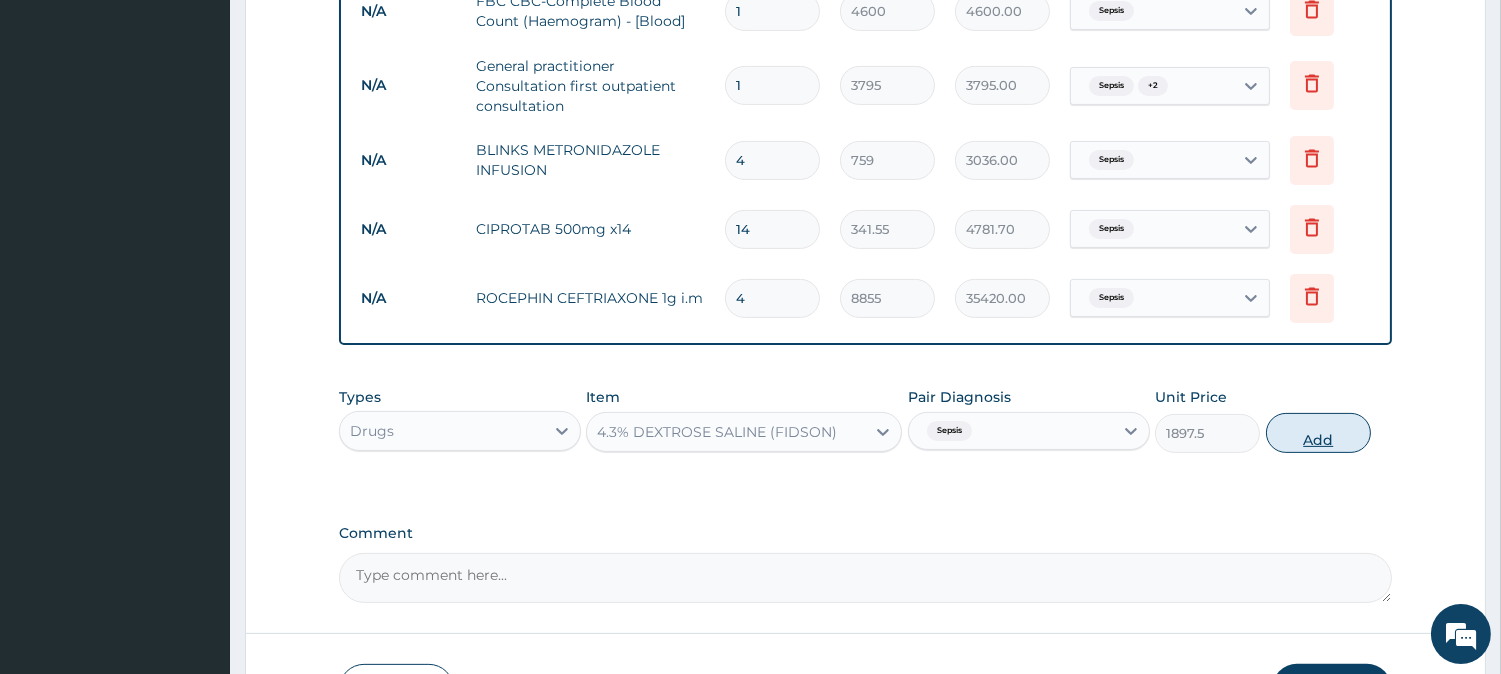click on "Add" at bounding box center (1318, 433) 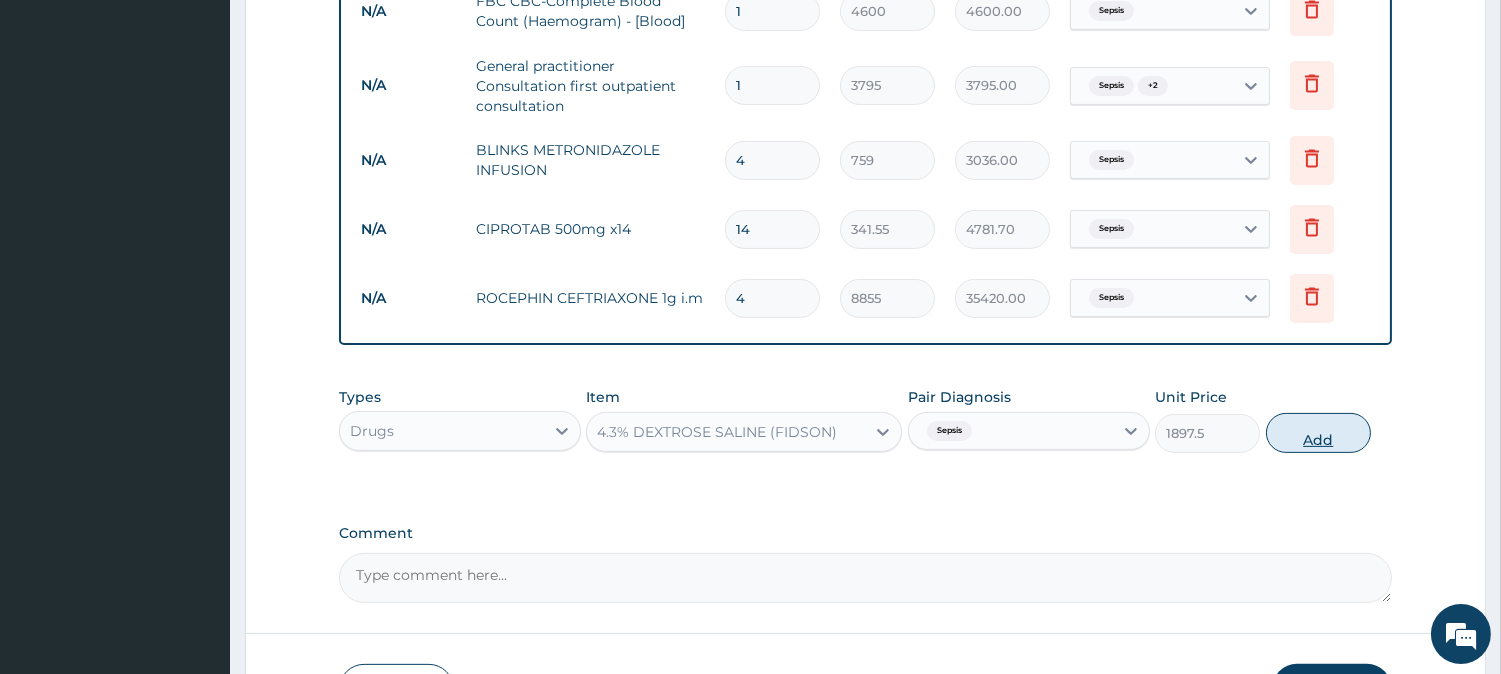 type on "0" 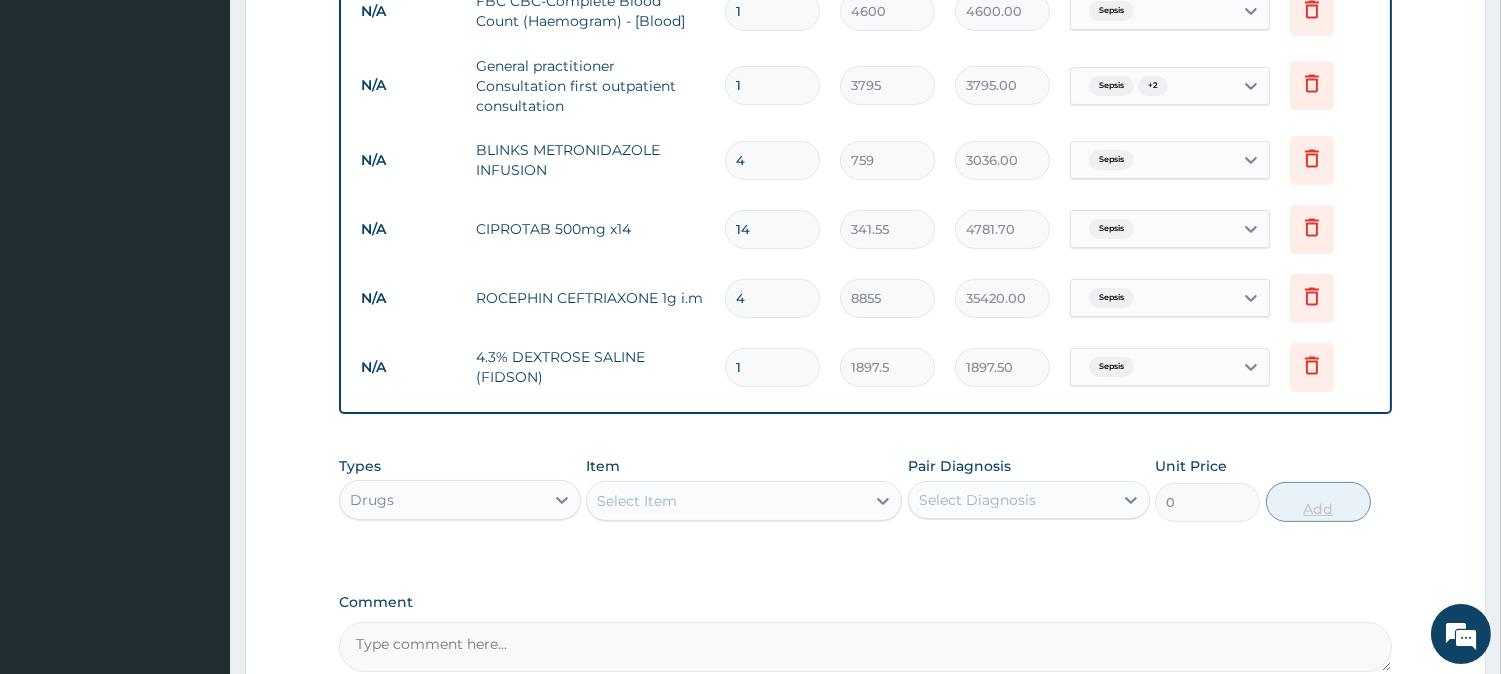 type 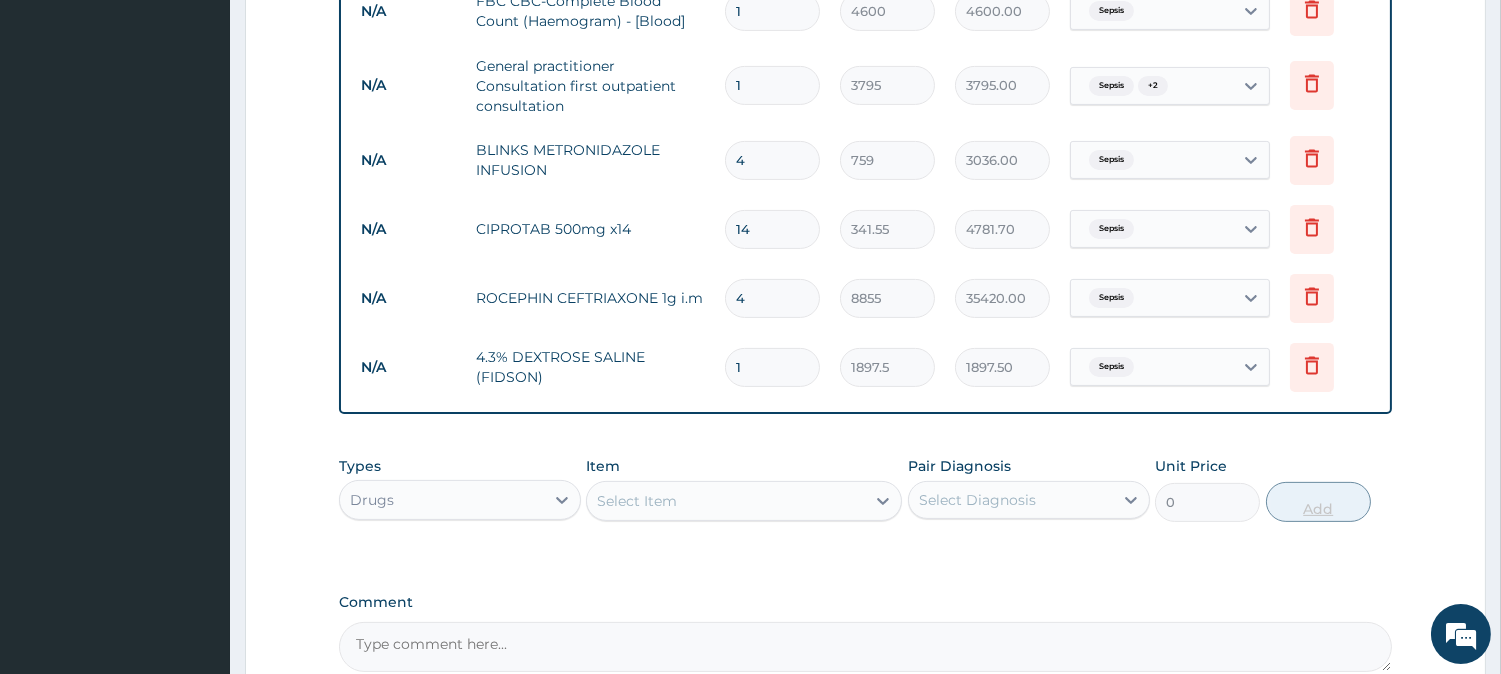 type on "0.00" 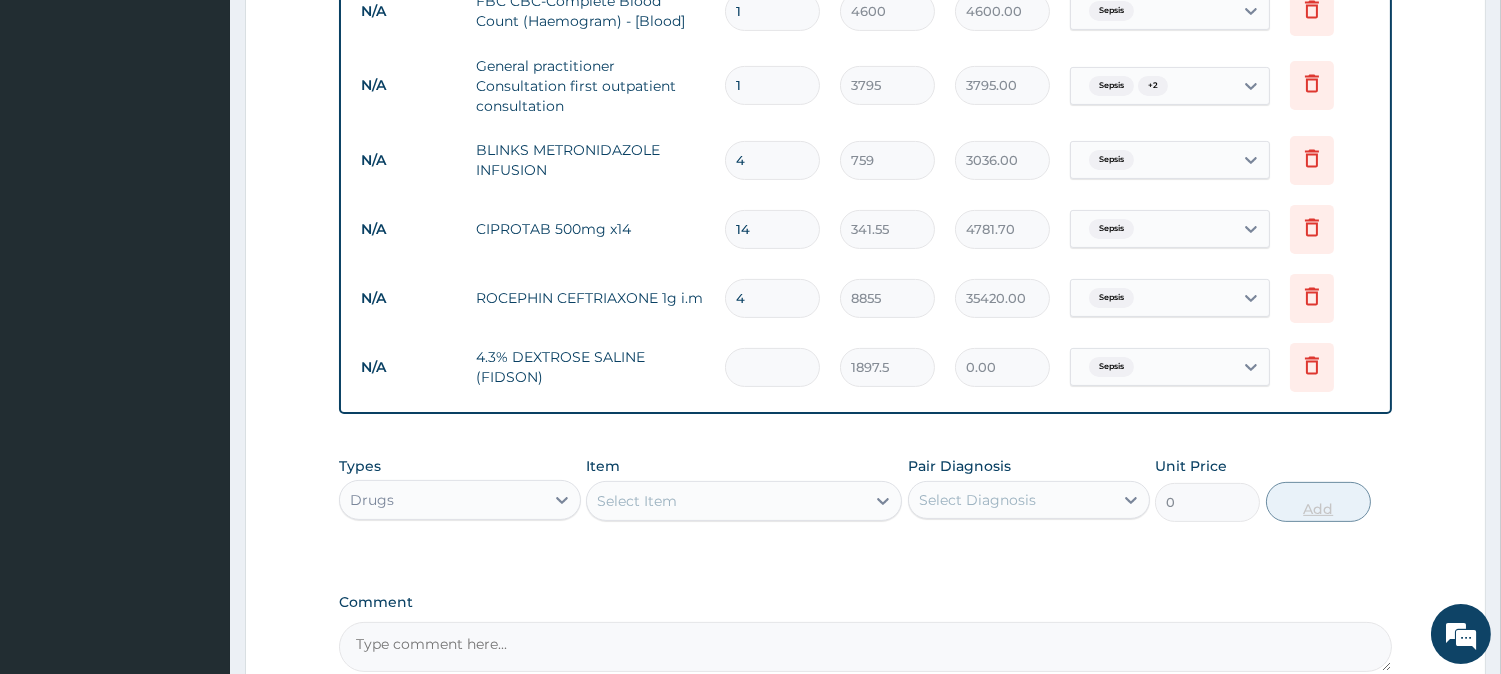 type on "5" 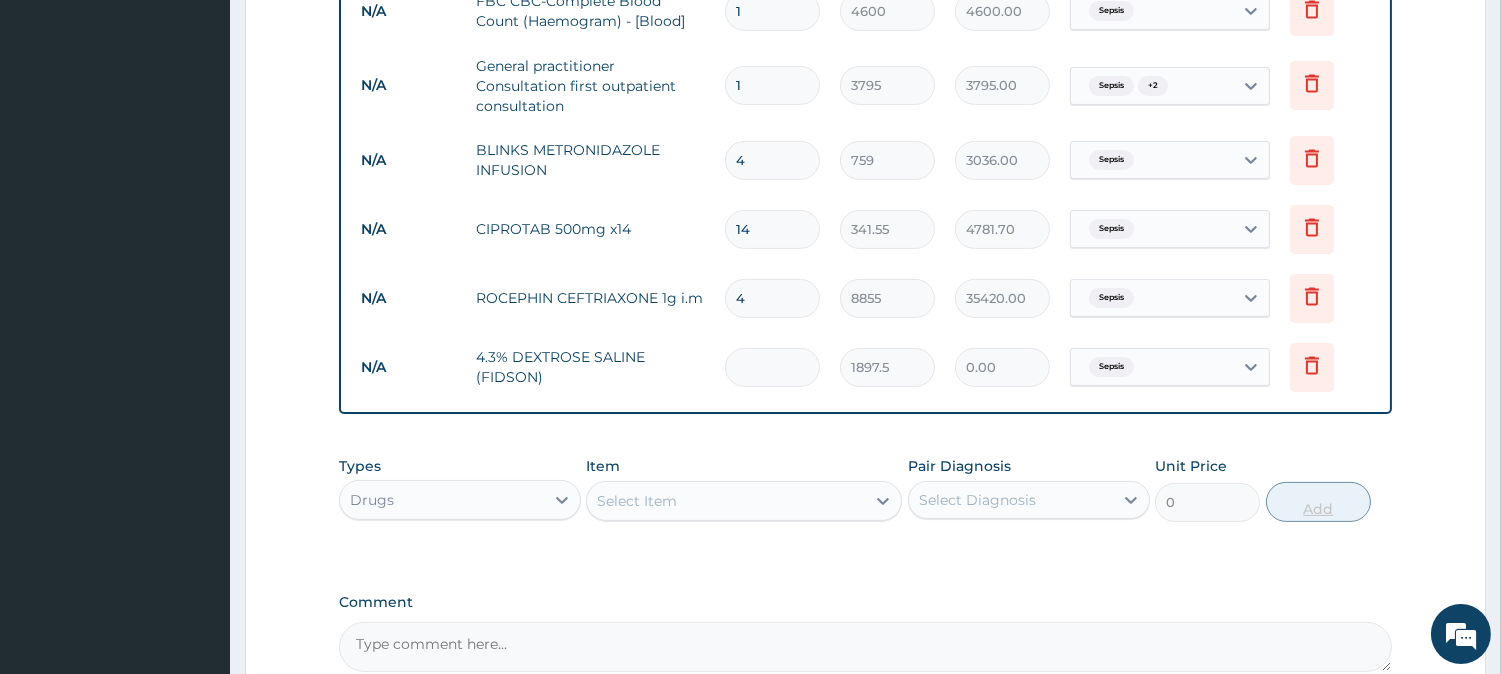 type on "9487.50" 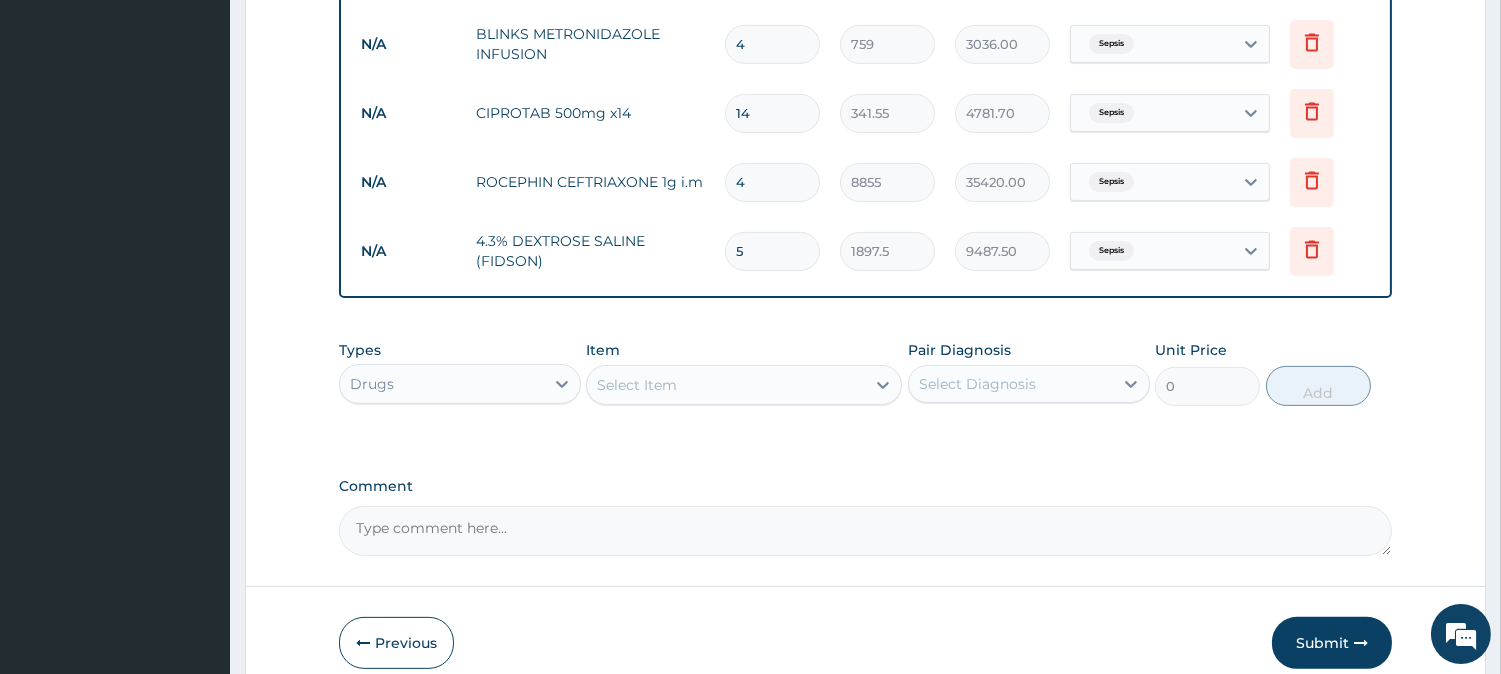 scroll, scrollTop: 1254, scrollLeft: 0, axis: vertical 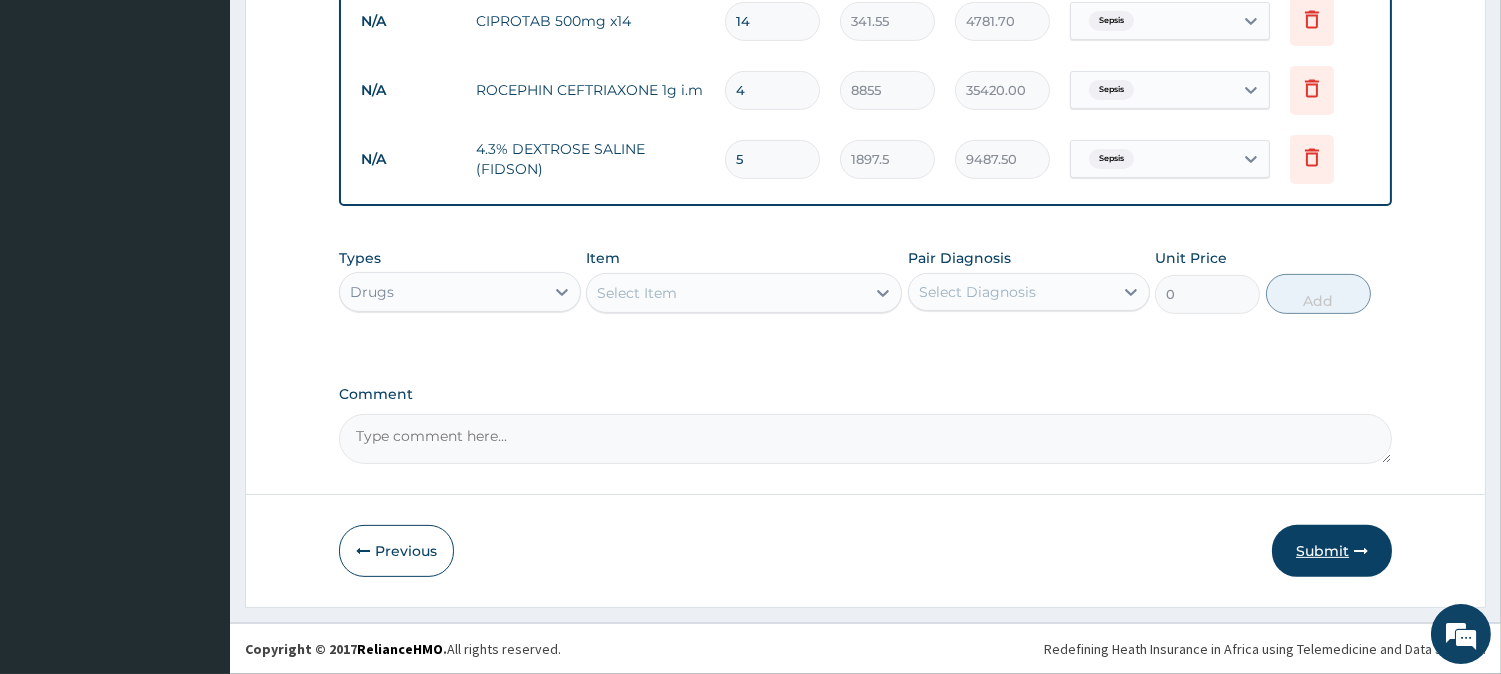 type on "5" 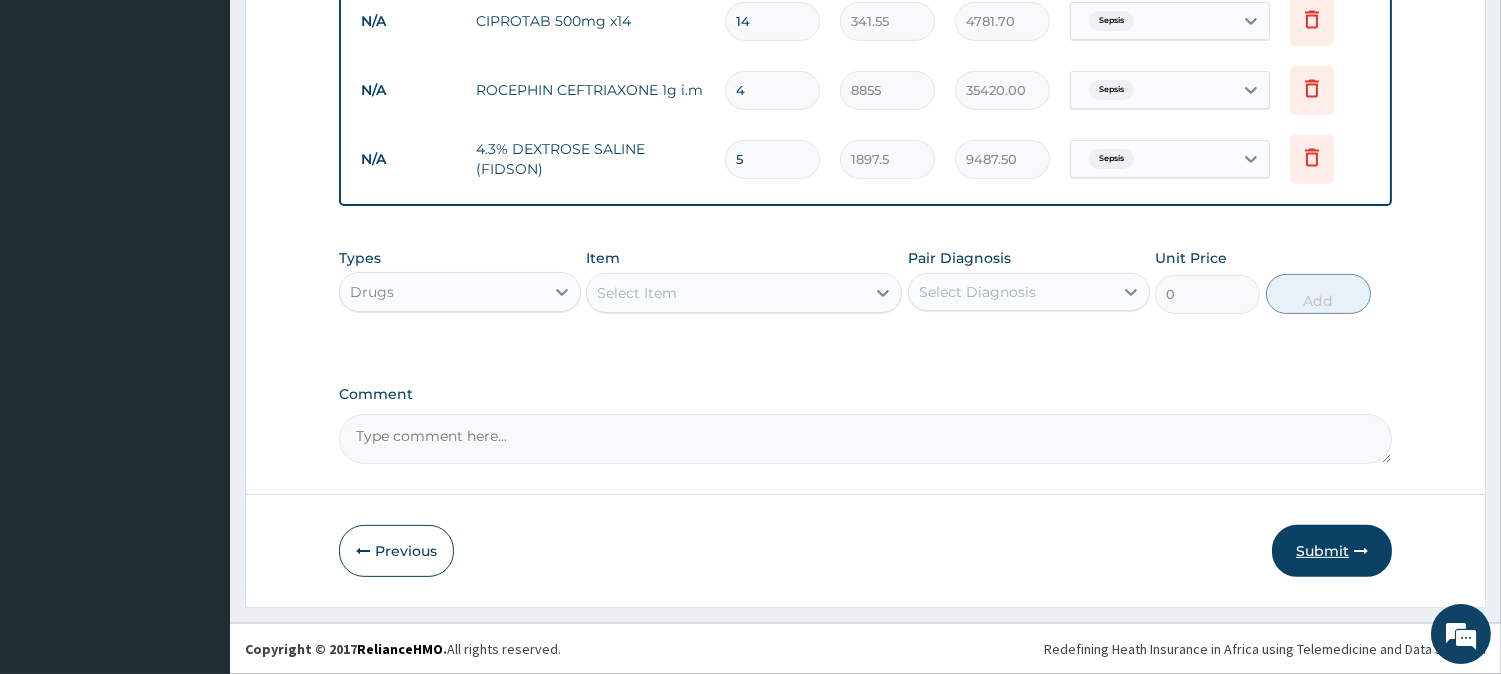 click on "Submit" at bounding box center [1332, 551] 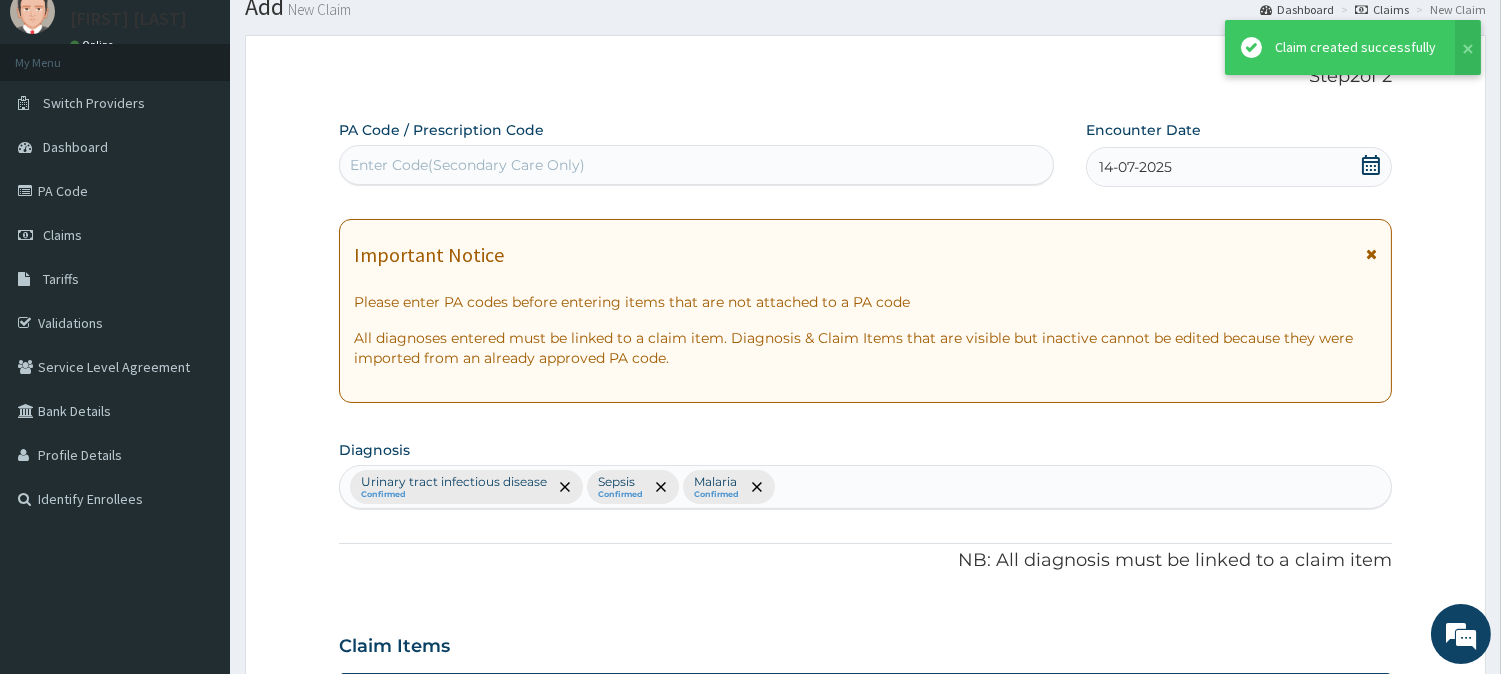scroll, scrollTop: 1254, scrollLeft: 0, axis: vertical 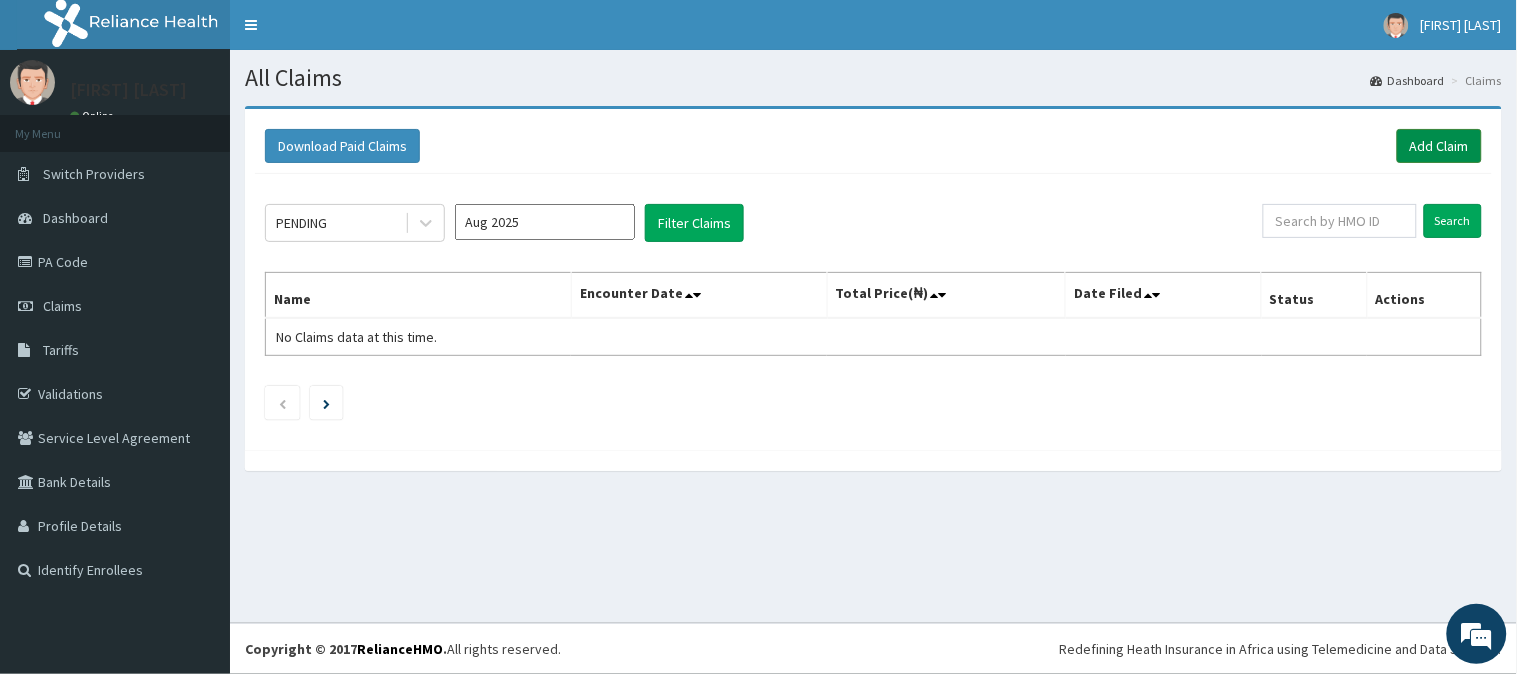click on "Add Claim" at bounding box center [1439, 146] 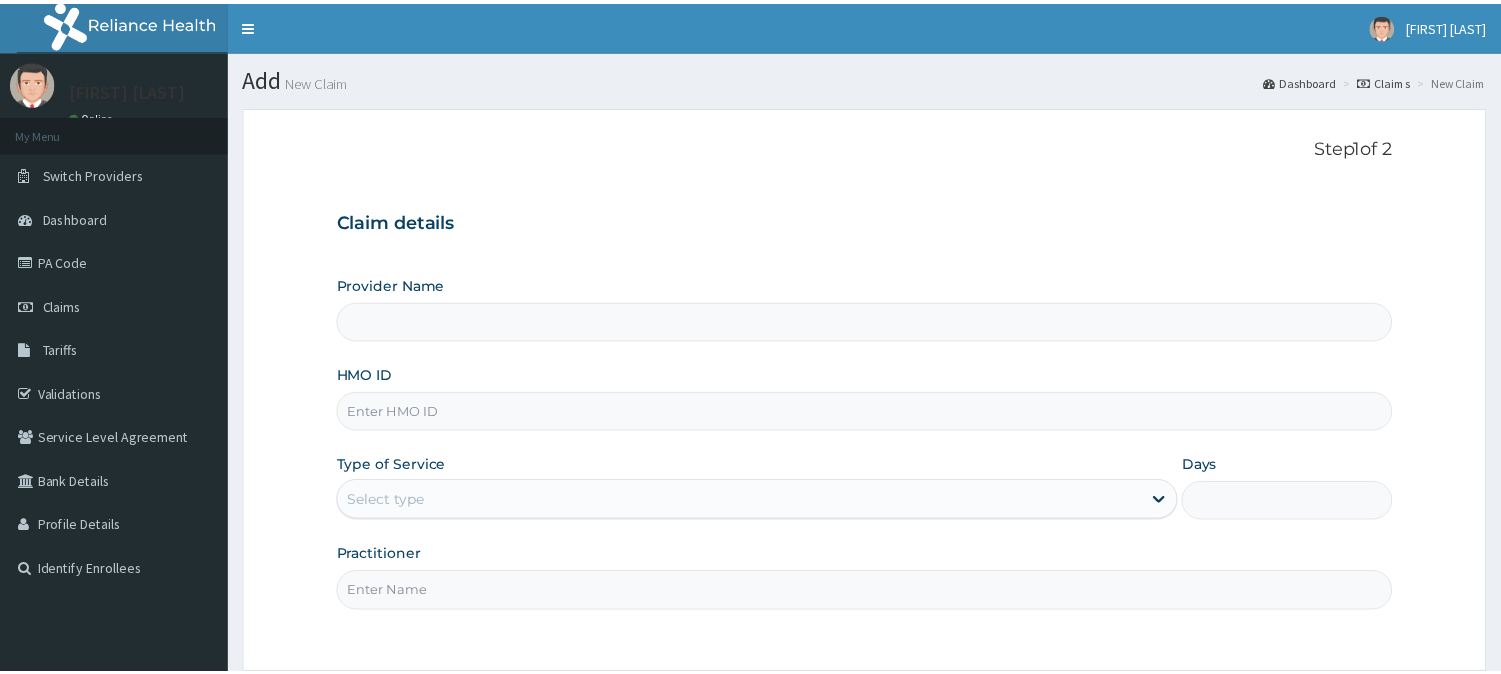 scroll, scrollTop: 0, scrollLeft: 0, axis: both 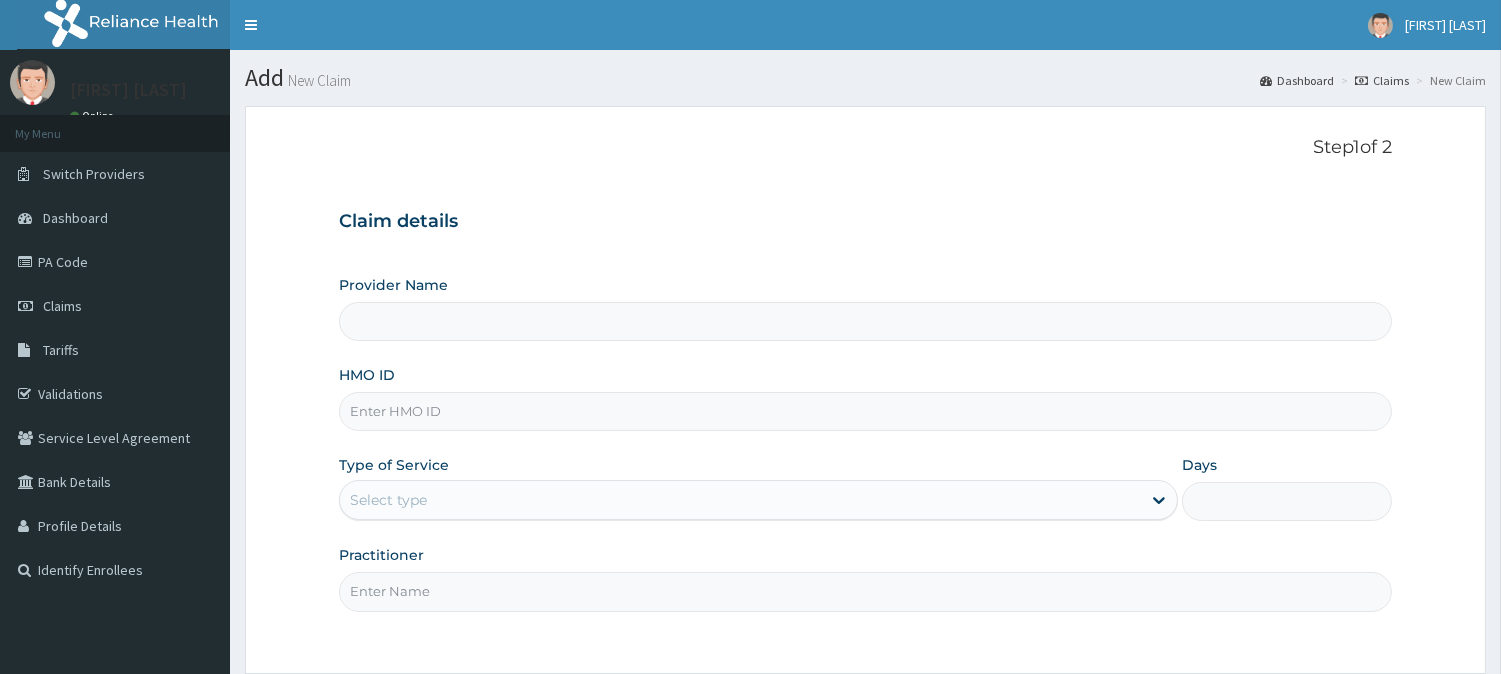type on "Vigor Hospitals" 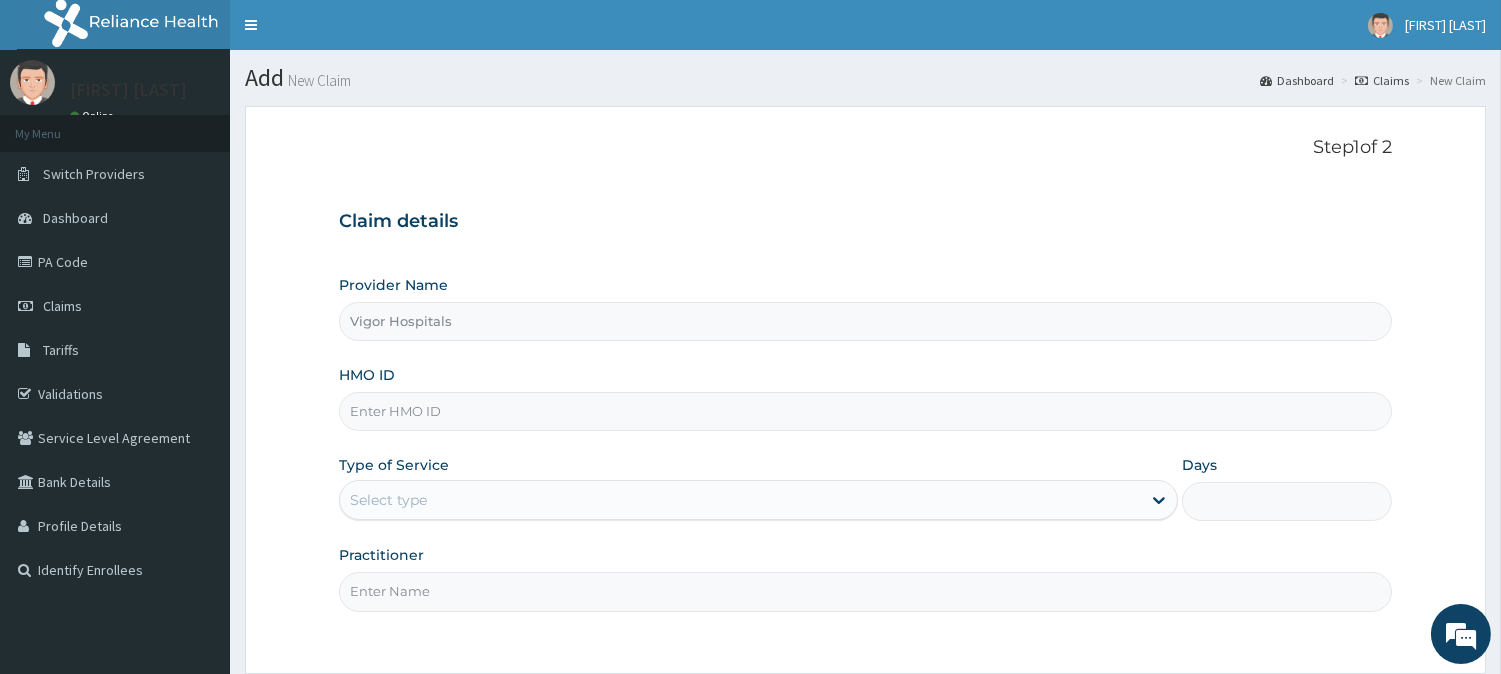 scroll, scrollTop: 0, scrollLeft: 0, axis: both 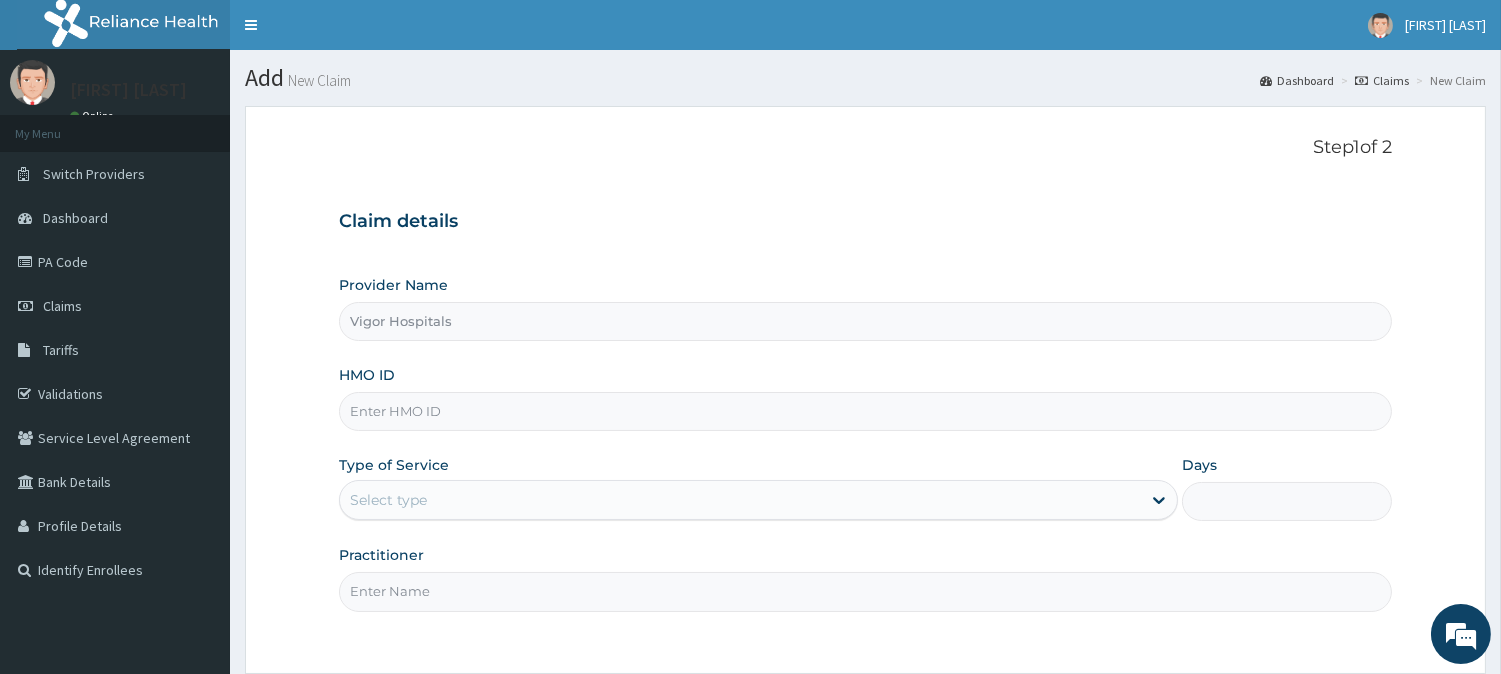 click on "HMO ID" at bounding box center [865, 411] 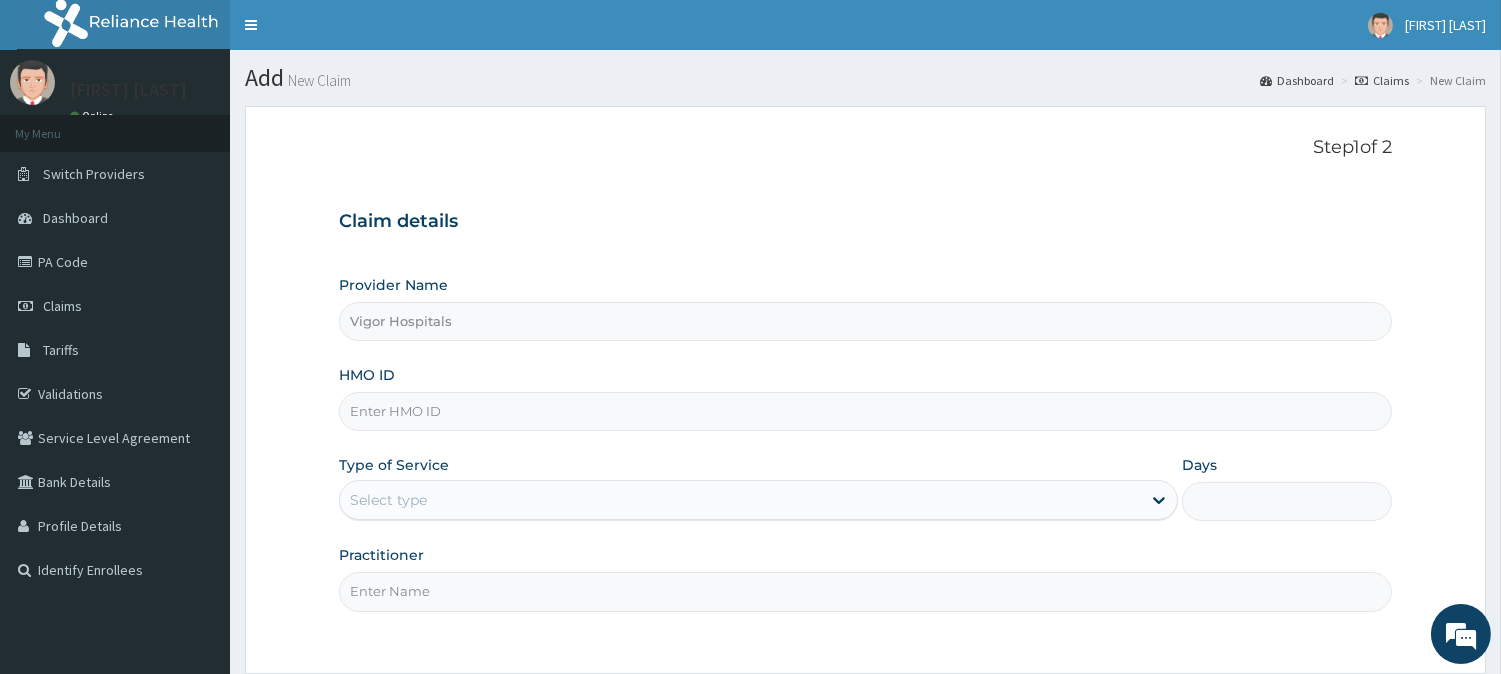 type on "s" 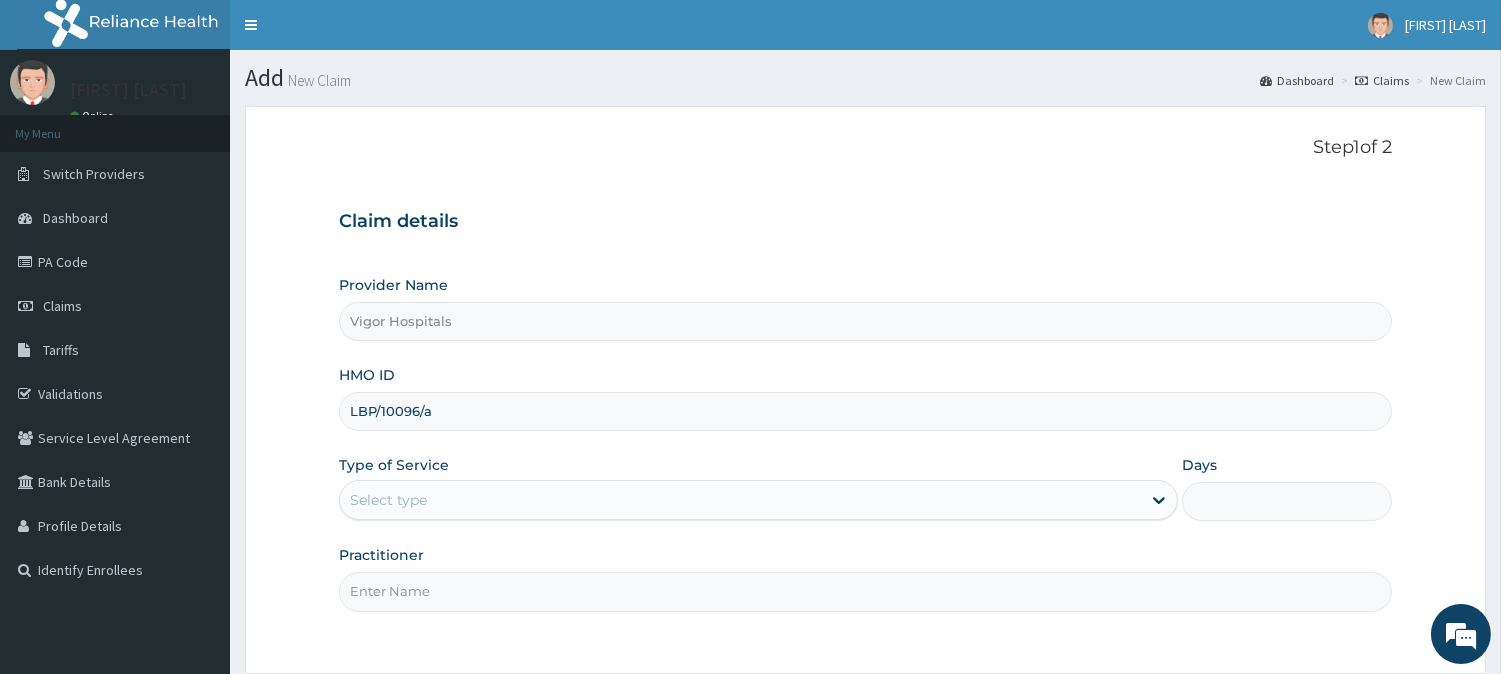click on "LBP/10096/a" at bounding box center (865, 411) 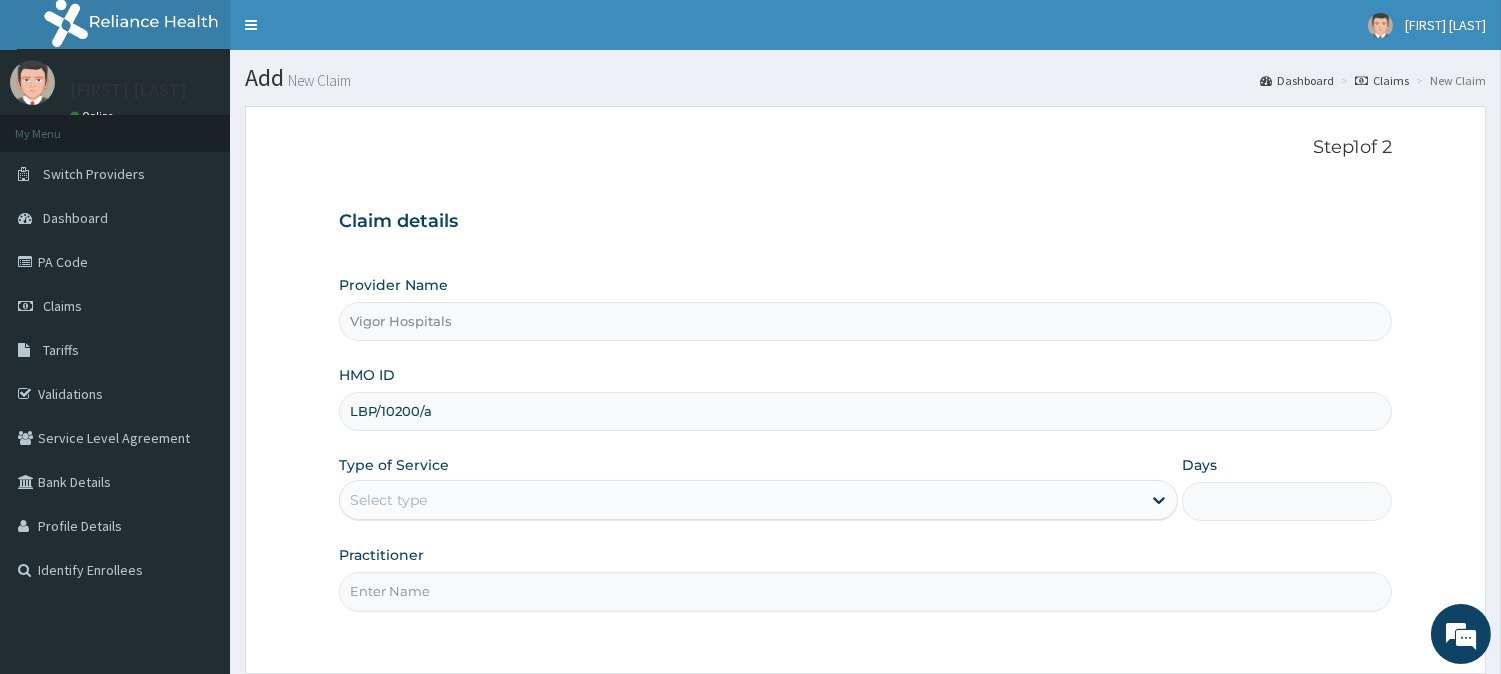 type on "LBP/10200/a" 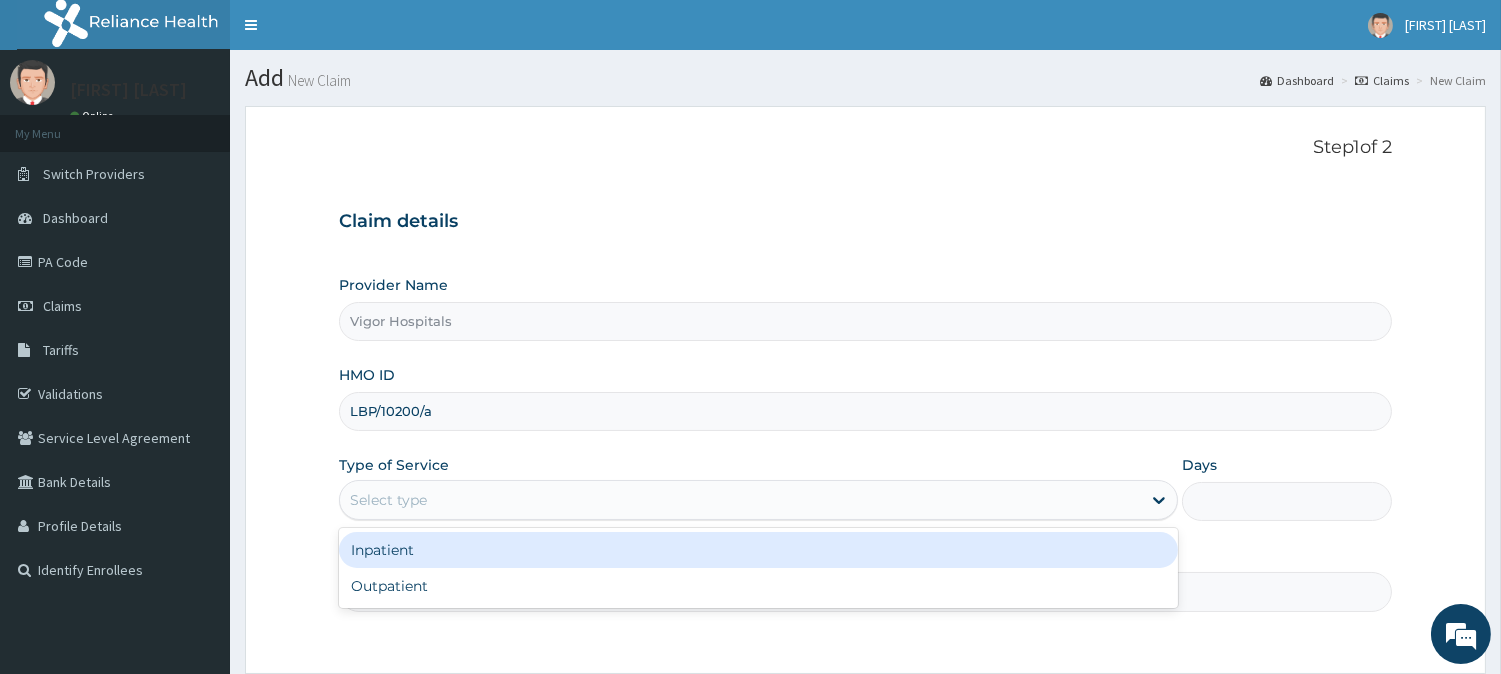 click on "Select type" at bounding box center [740, 500] 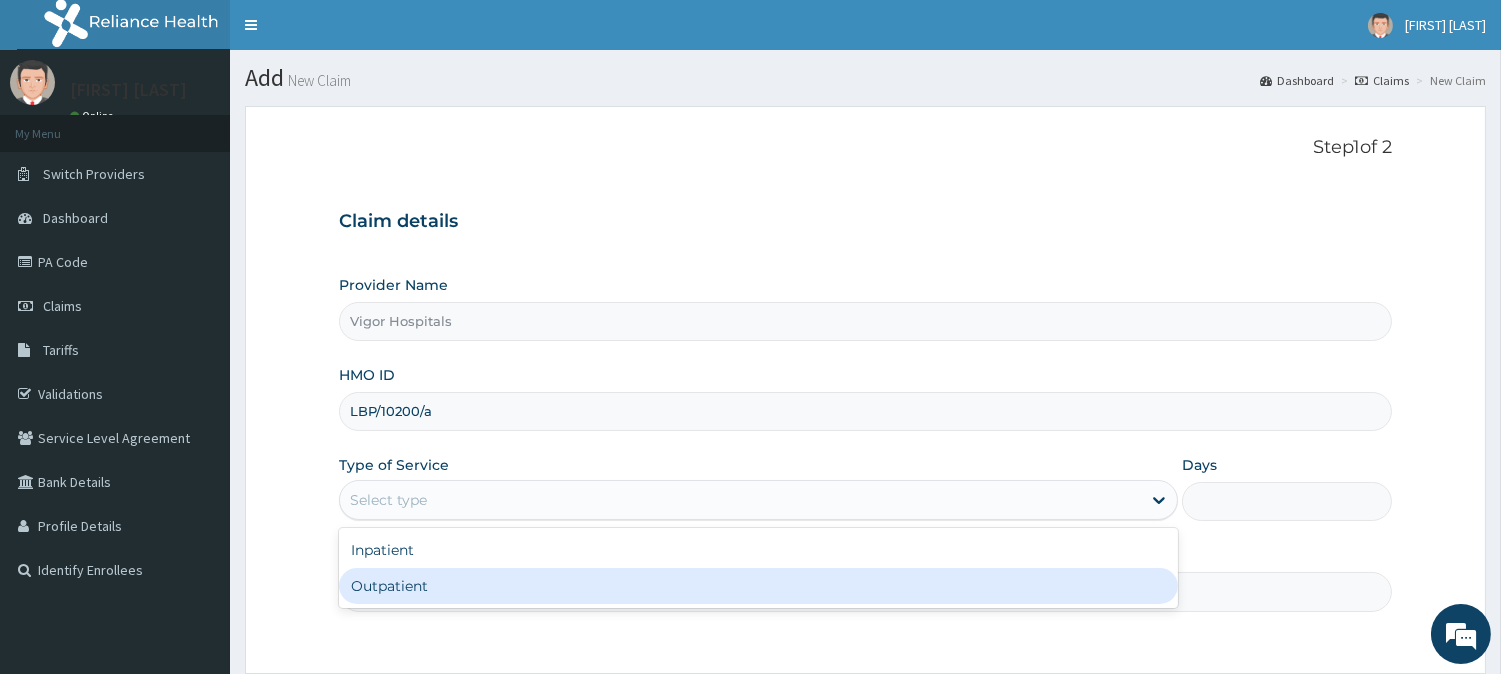 click on "Outpatient" at bounding box center [758, 586] 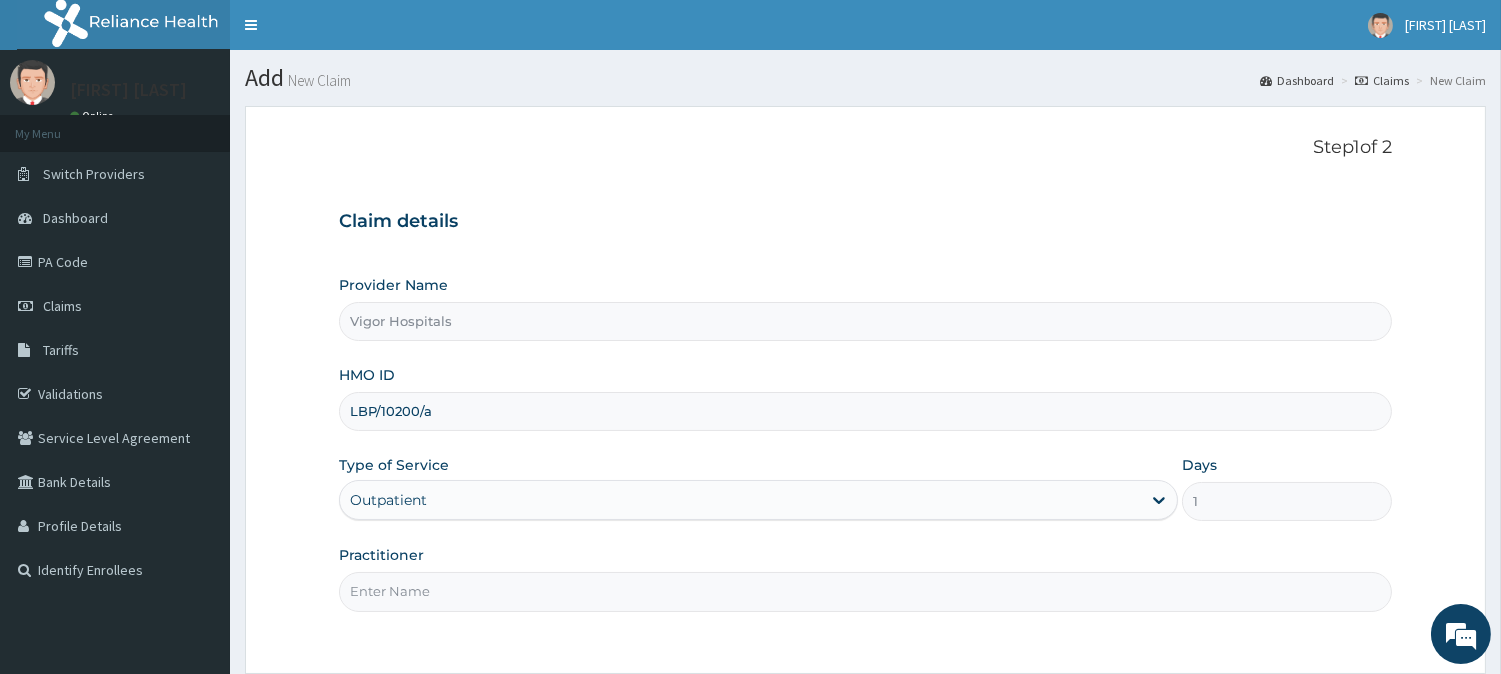 click on "Practitioner" at bounding box center (865, 591) 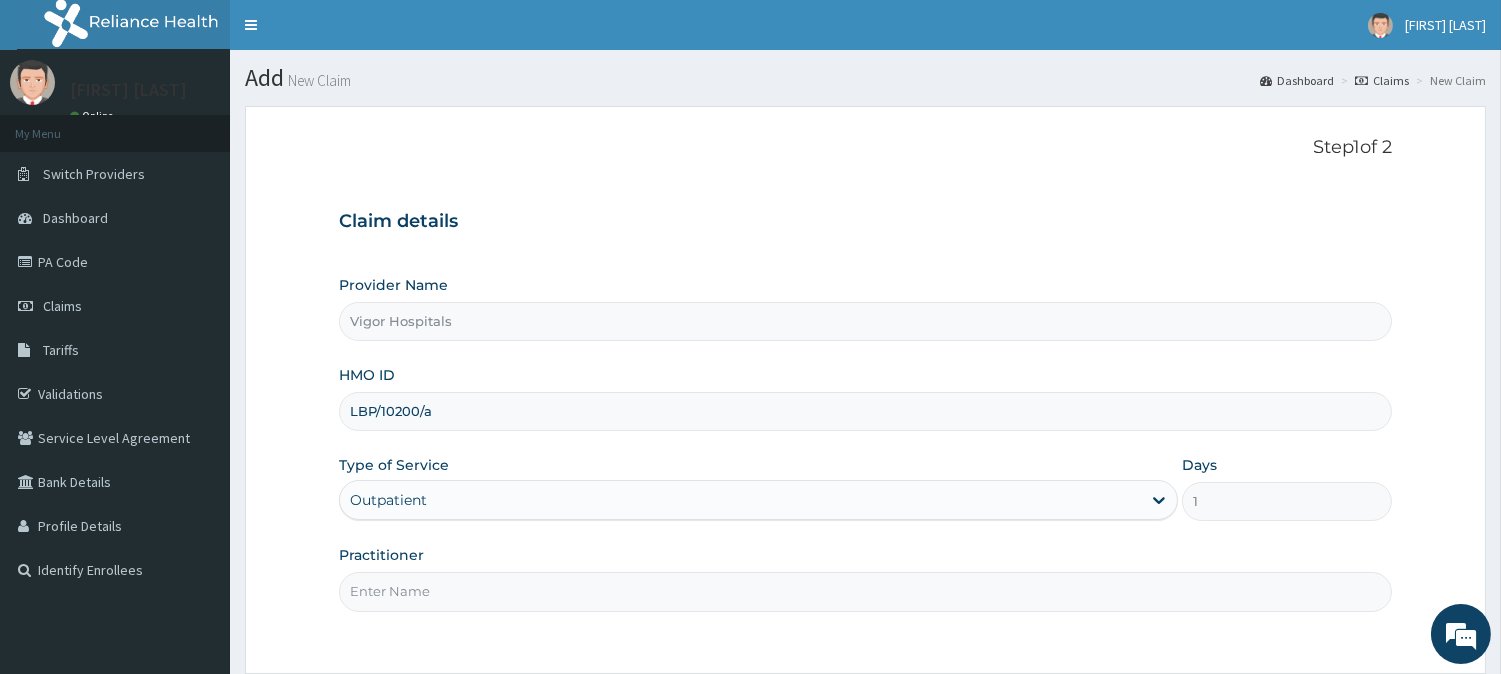 type on "[FIRST] [LAST]" 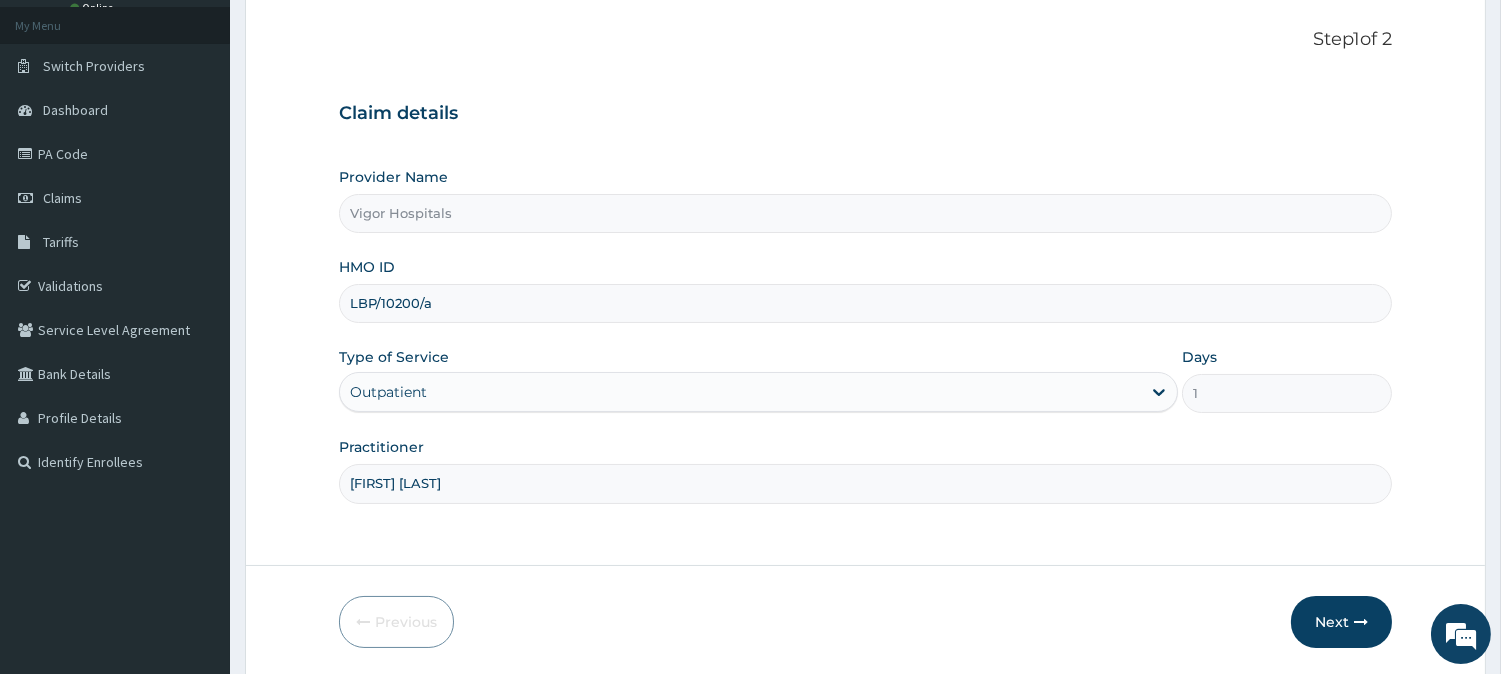scroll, scrollTop: 178, scrollLeft: 0, axis: vertical 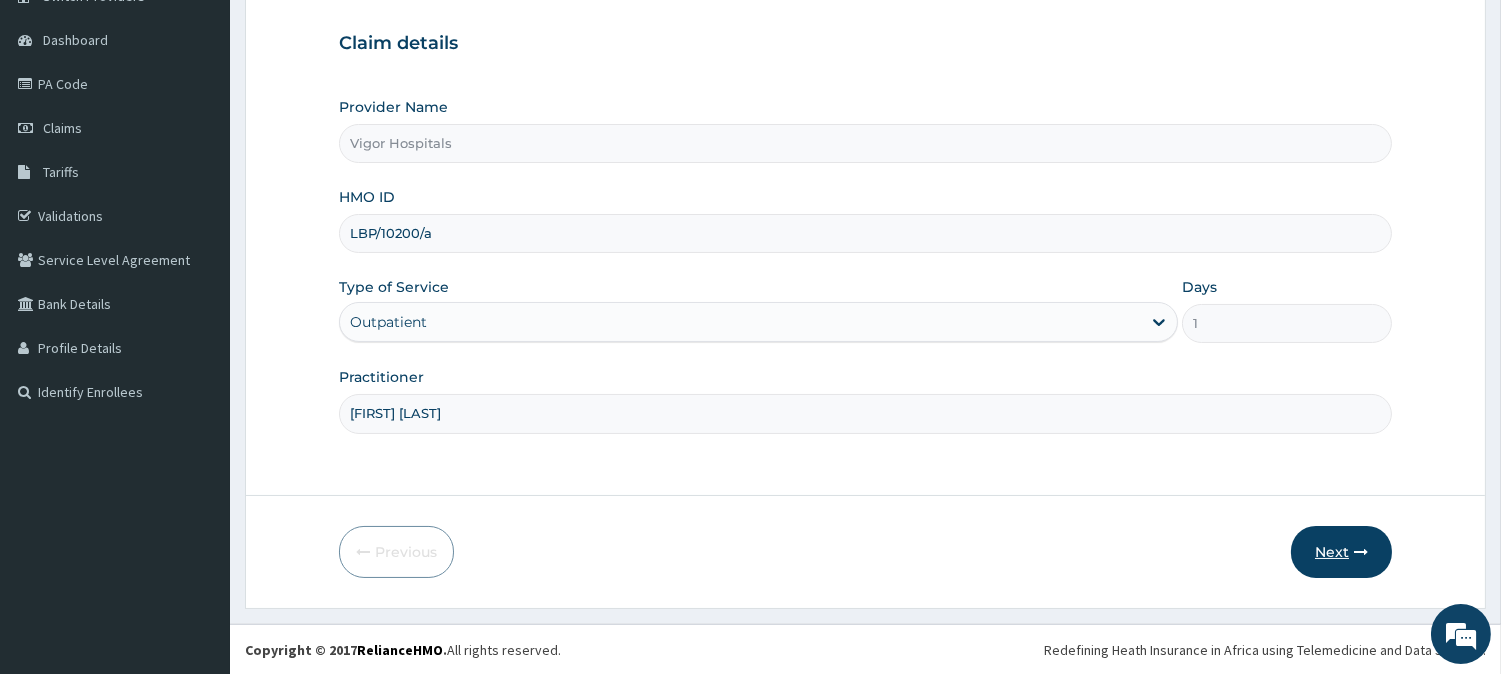 click on "Next" at bounding box center (1341, 552) 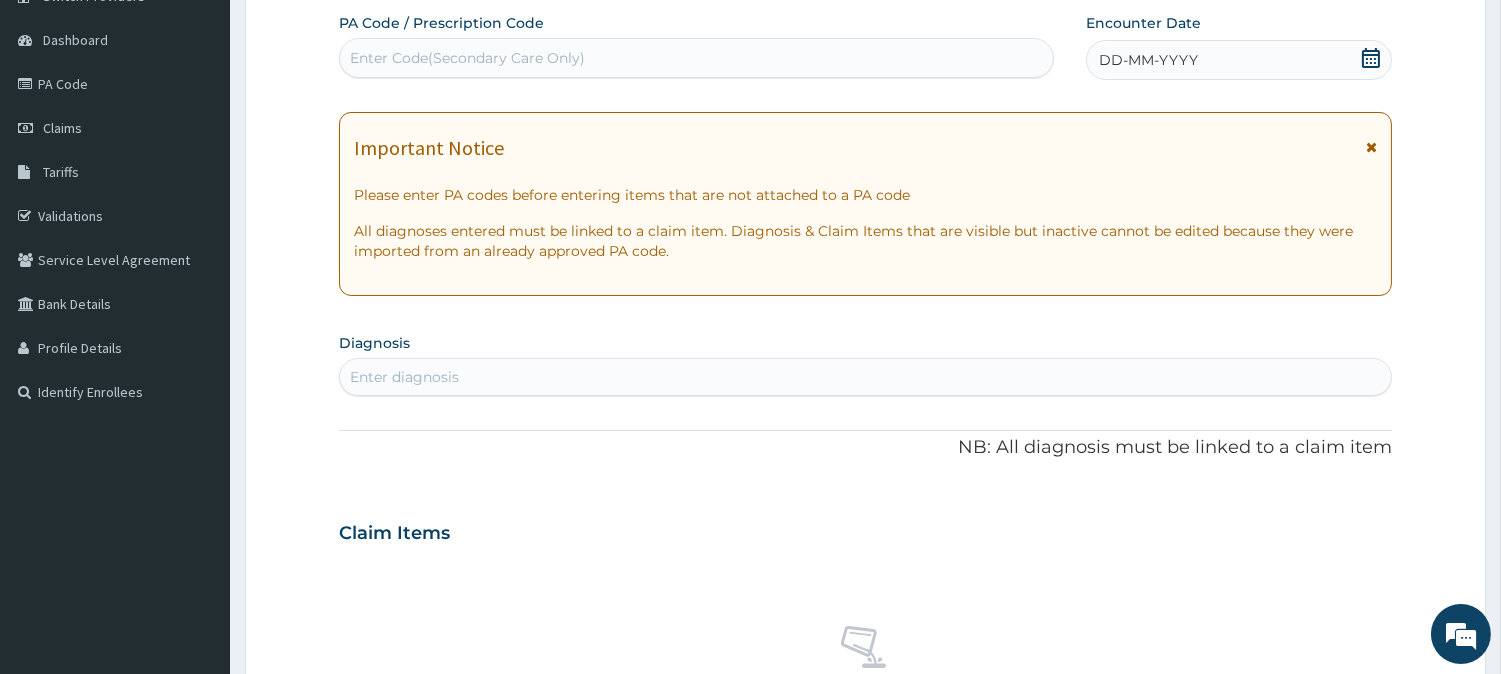 click on "DD-MM-YYYY" at bounding box center [1148, 60] 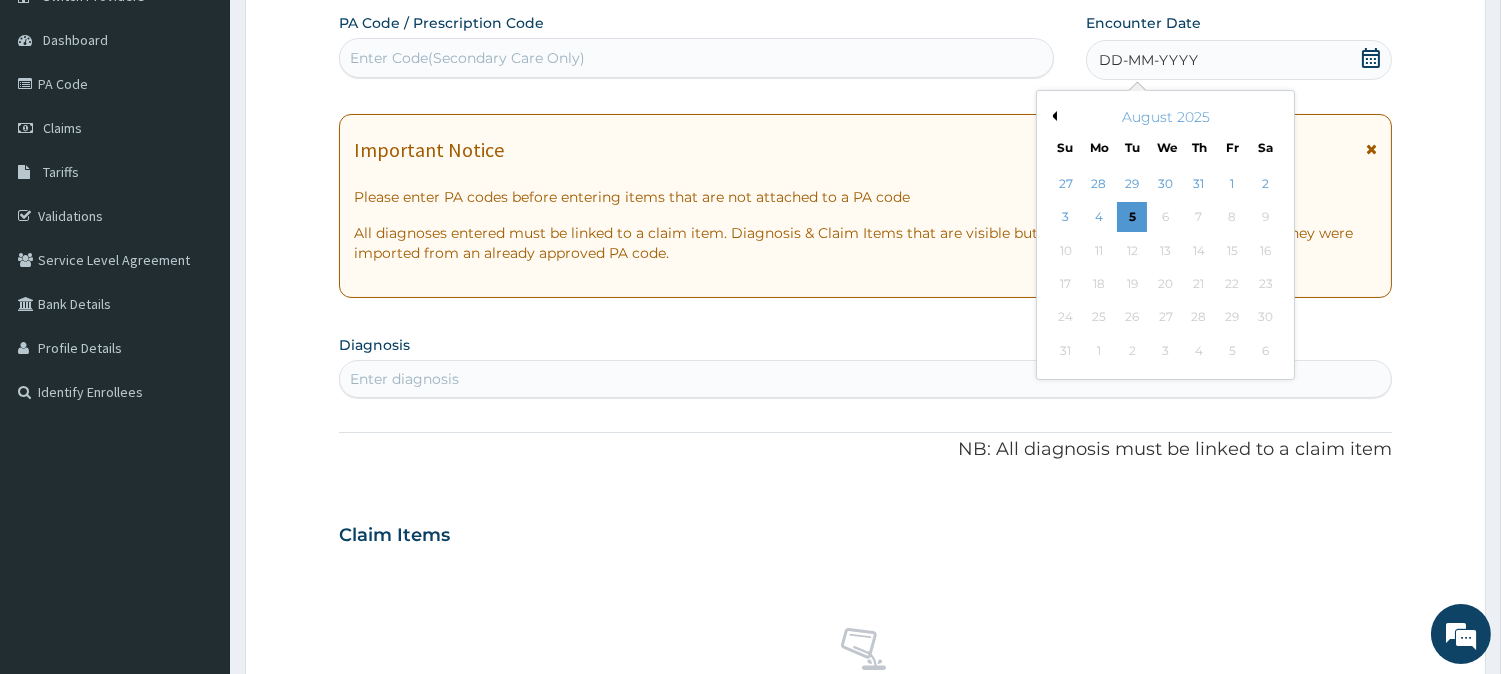 click on "August 2025" at bounding box center (1165, 117) 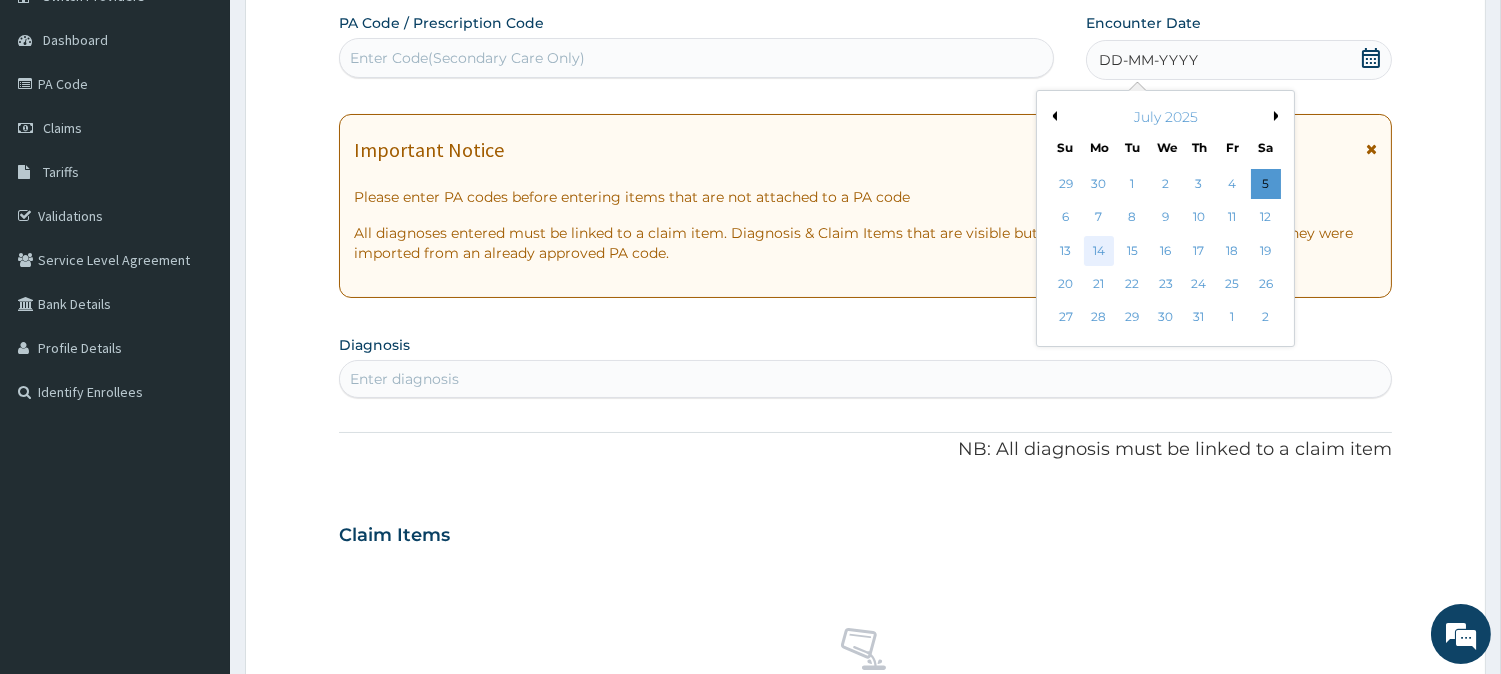 click on "14" at bounding box center (1099, 251) 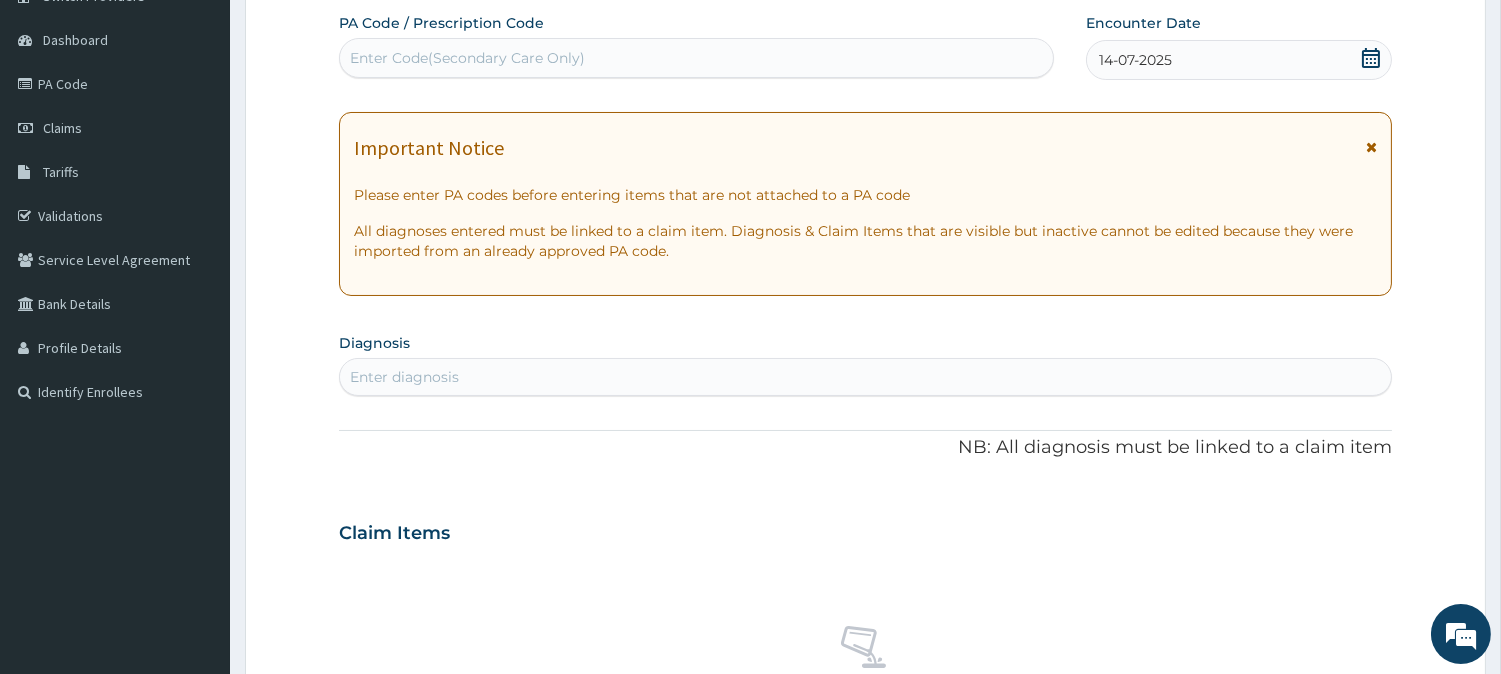 click on "Enter diagnosis" at bounding box center [865, 377] 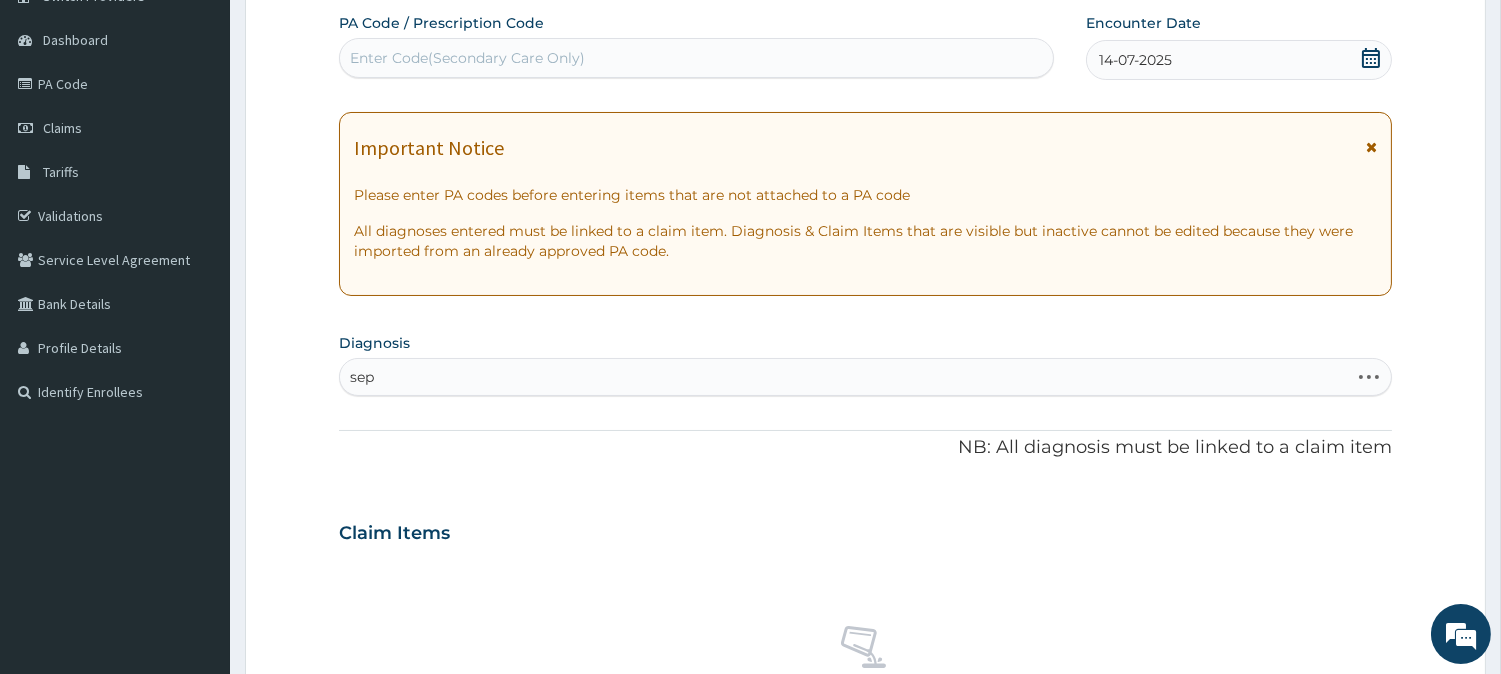 type on "seps" 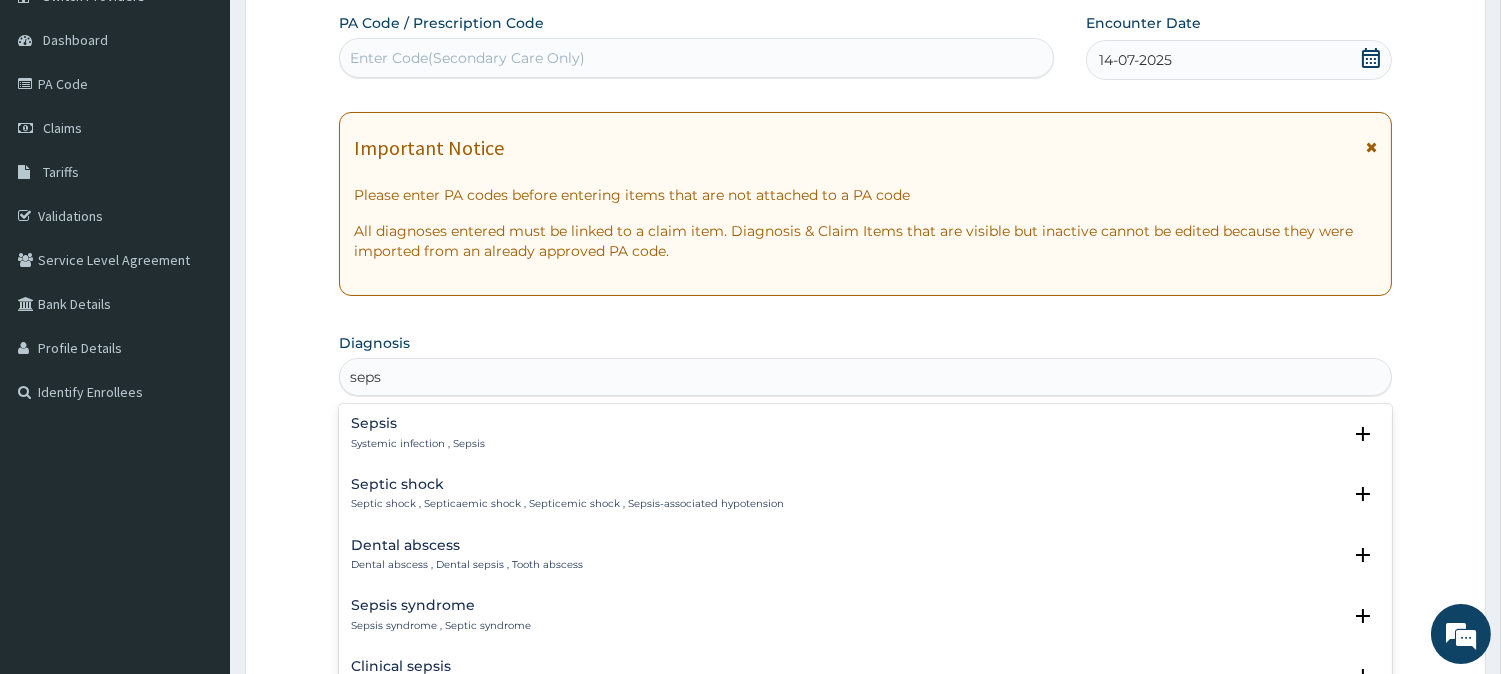 click on "Sepsis Systemic infection , Sepsis" at bounding box center [418, 433] 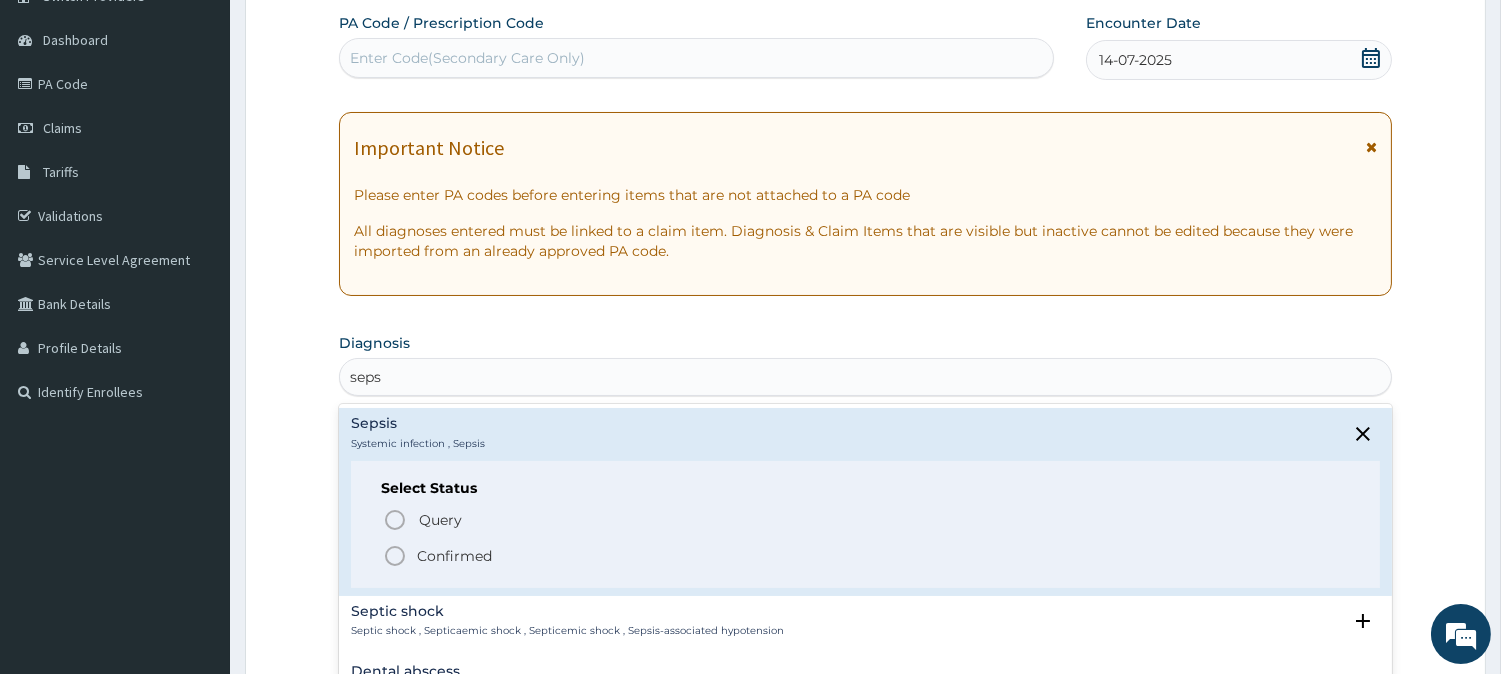 click 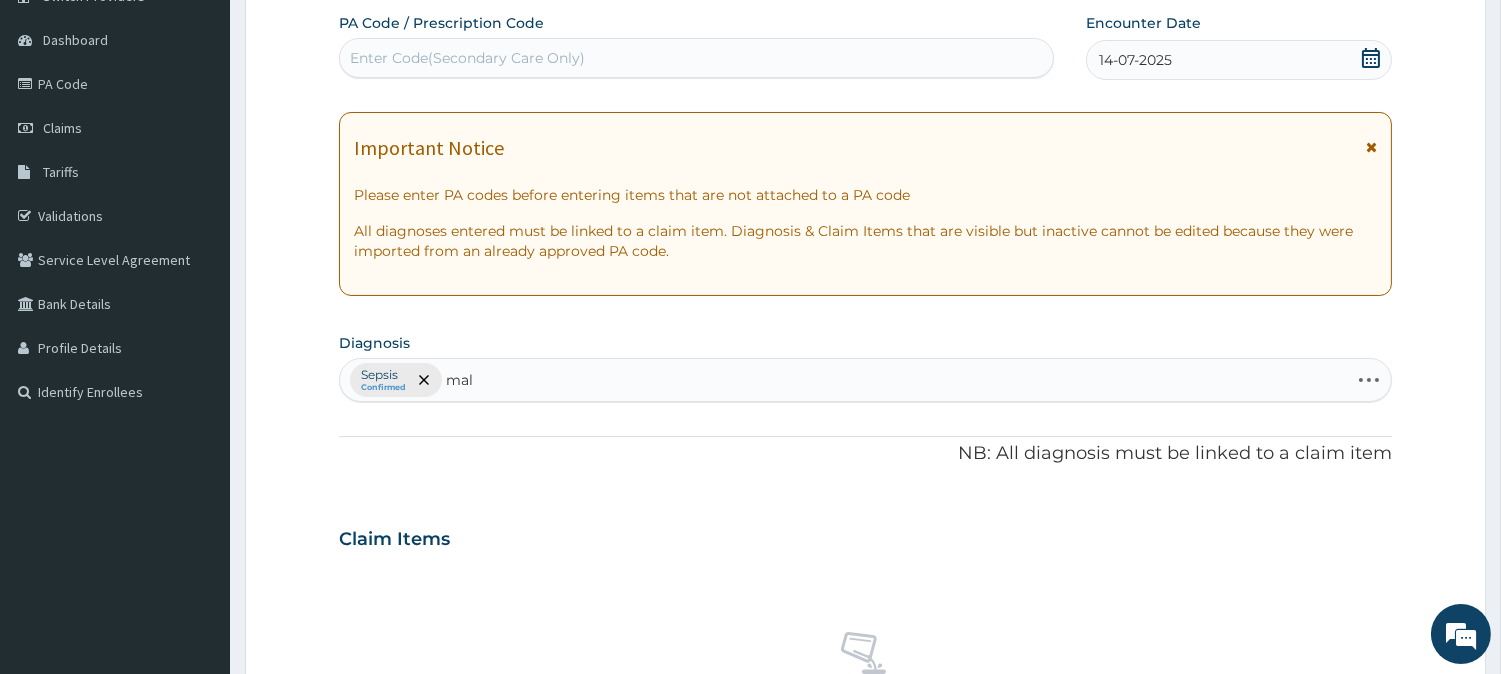 type on "mala" 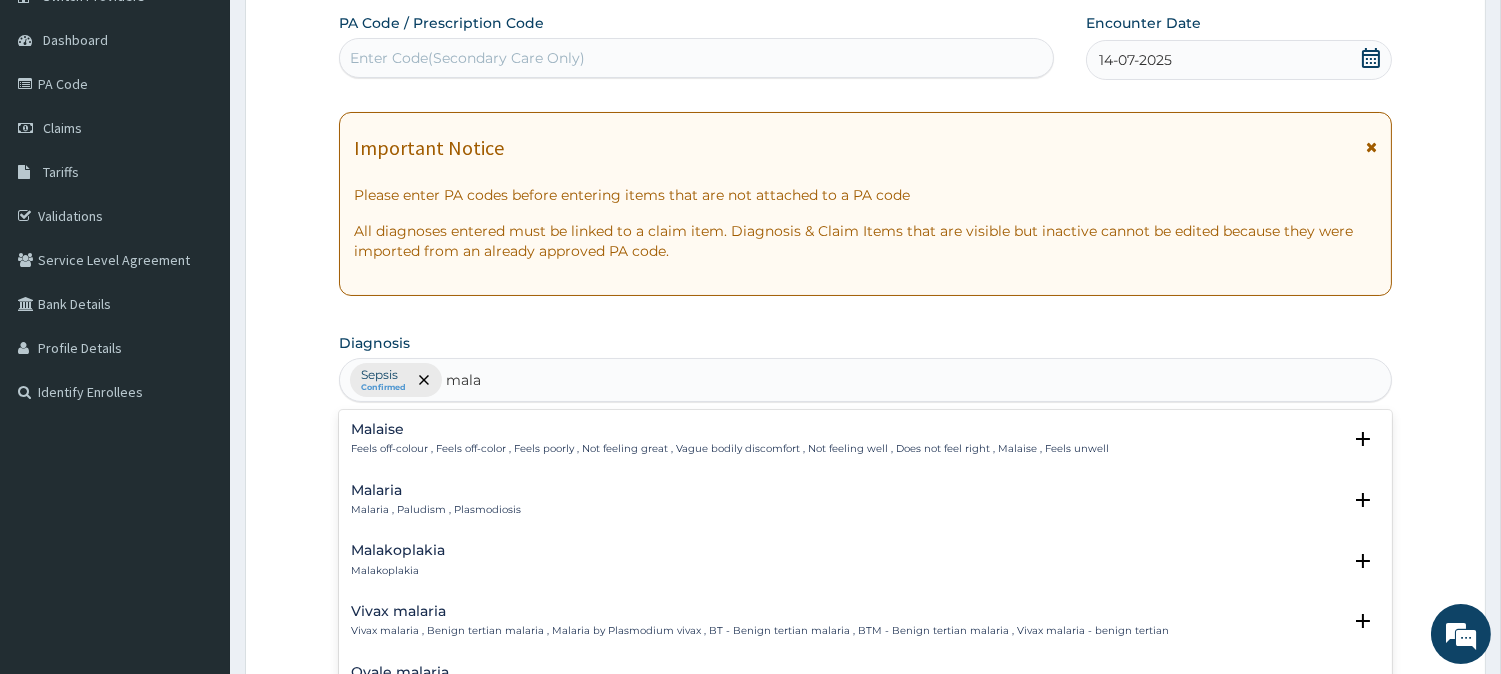 click on "Malaria , Paludism , Plasmodiosis" at bounding box center [436, 510] 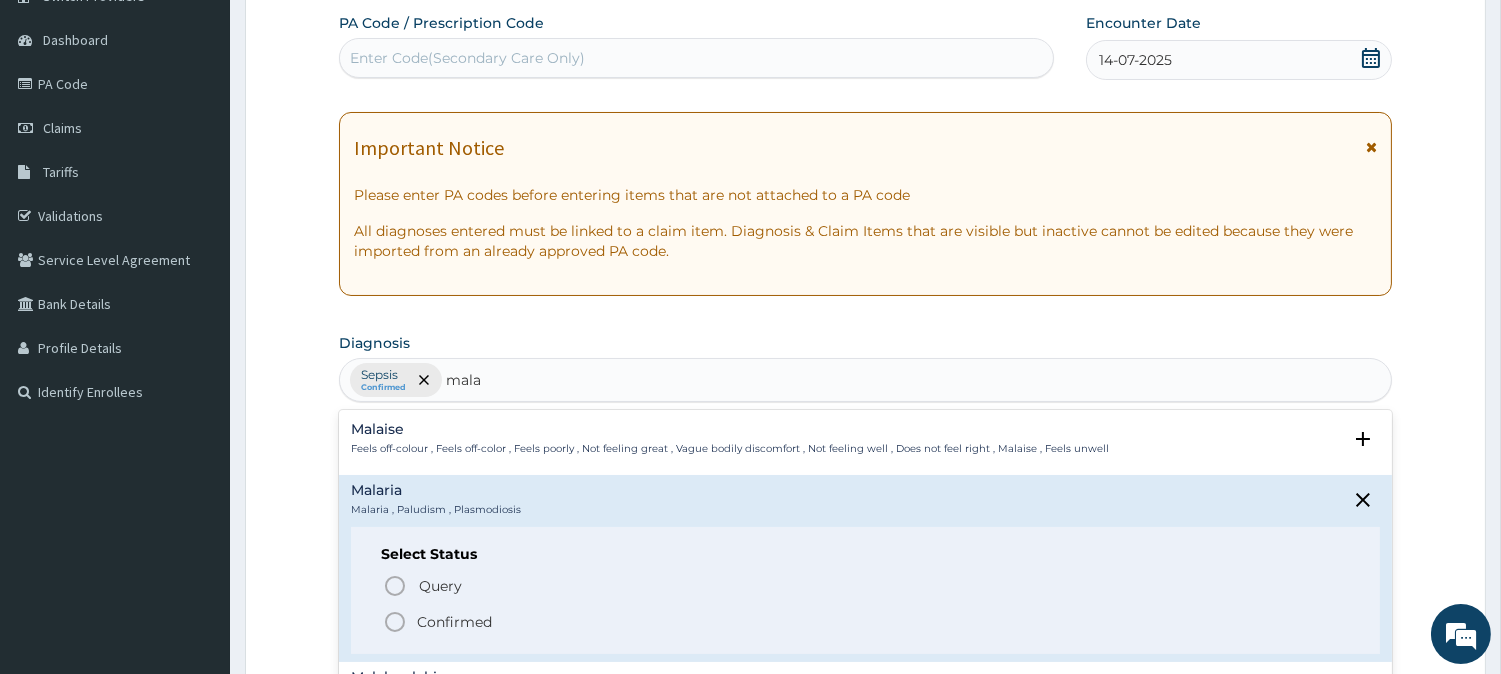 click 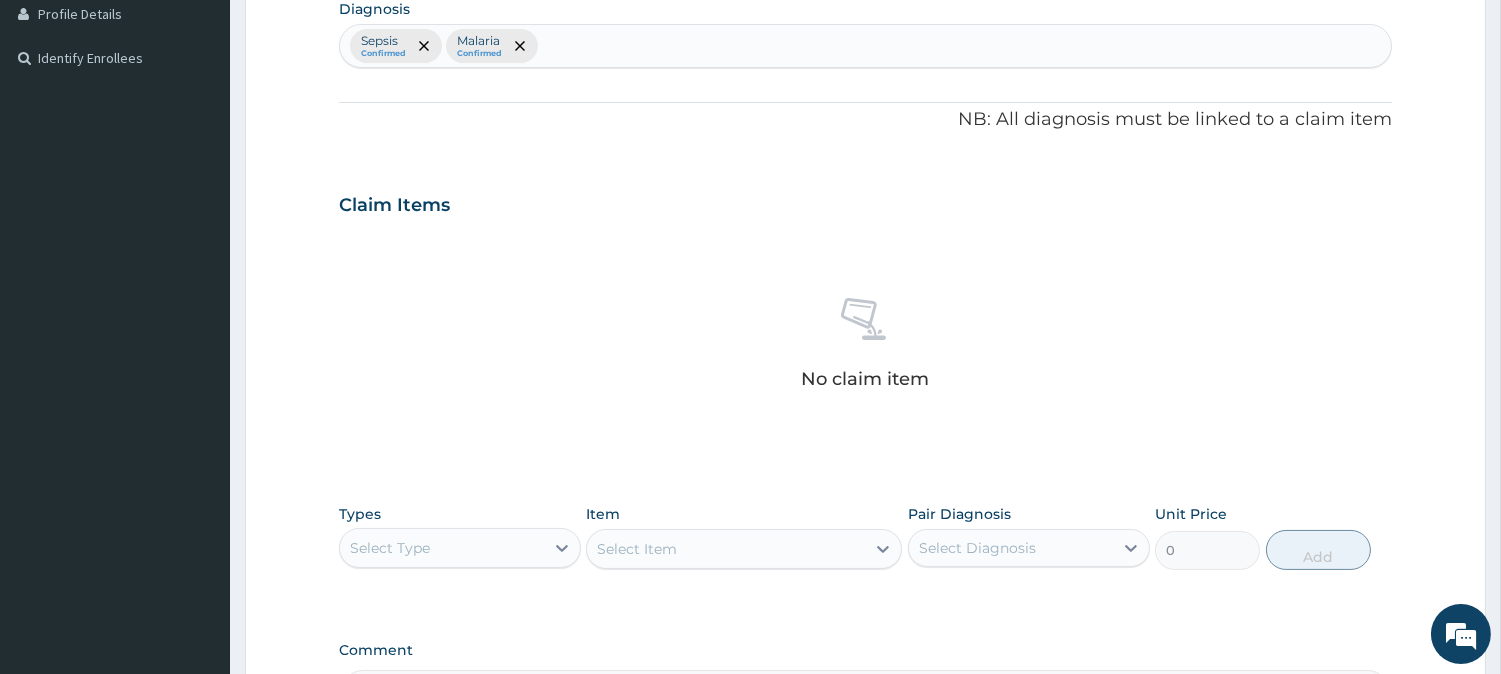 scroll, scrollTop: 623, scrollLeft: 0, axis: vertical 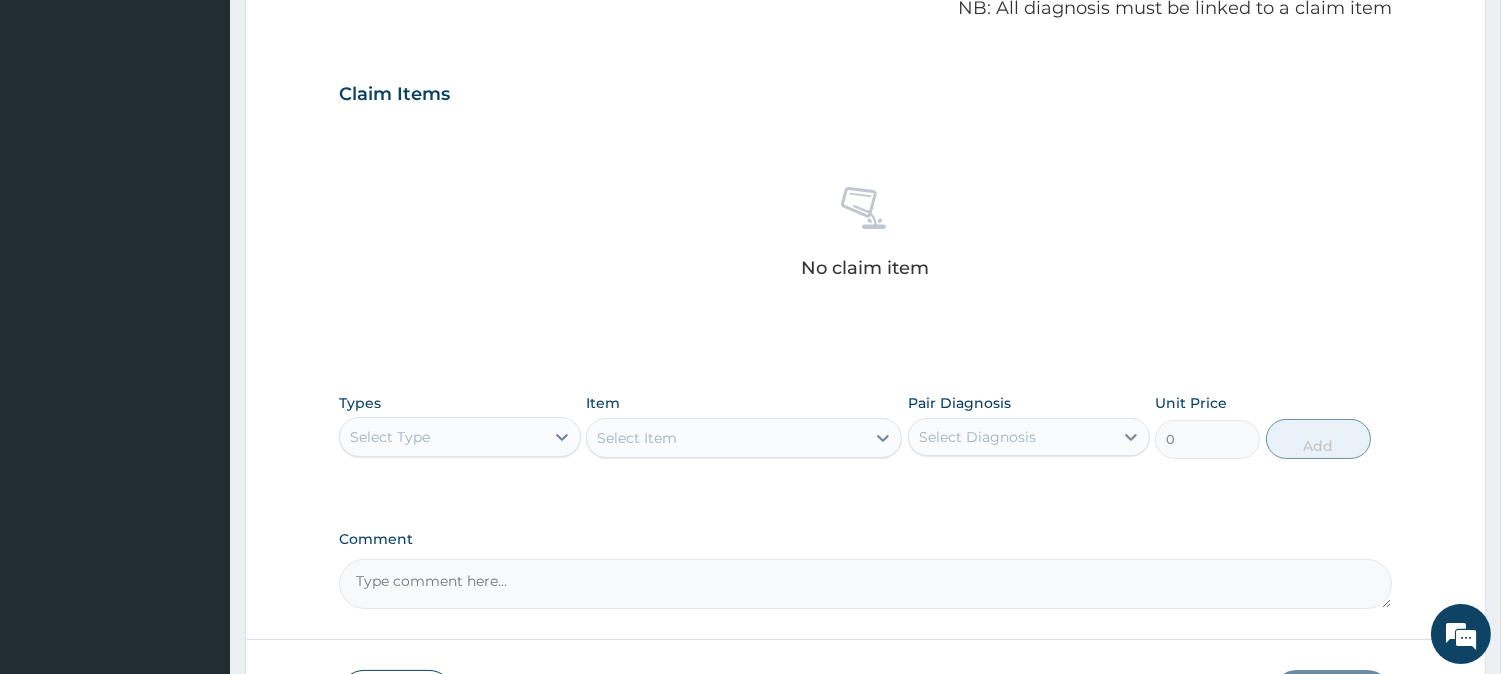 click on "Select Type" at bounding box center (460, 437) 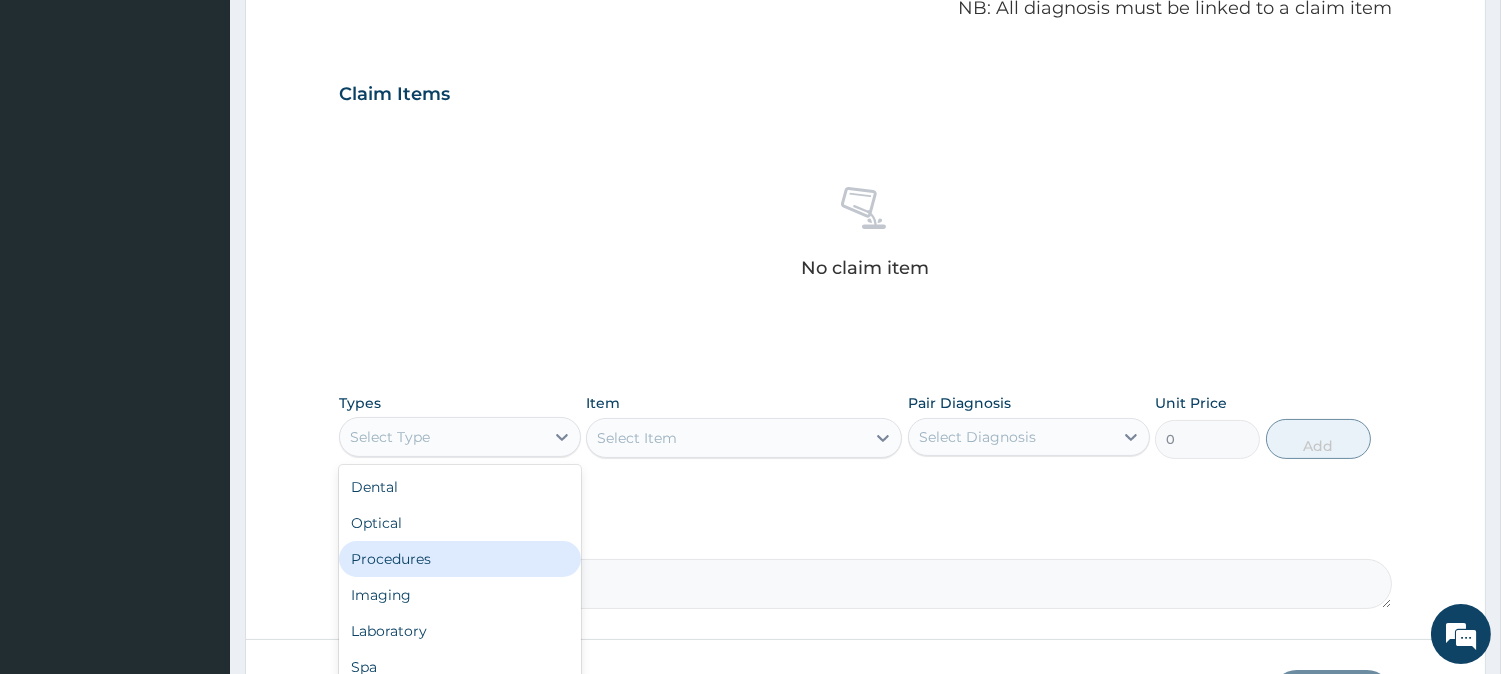 click on "Procedures" at bounding box center (460, 559) 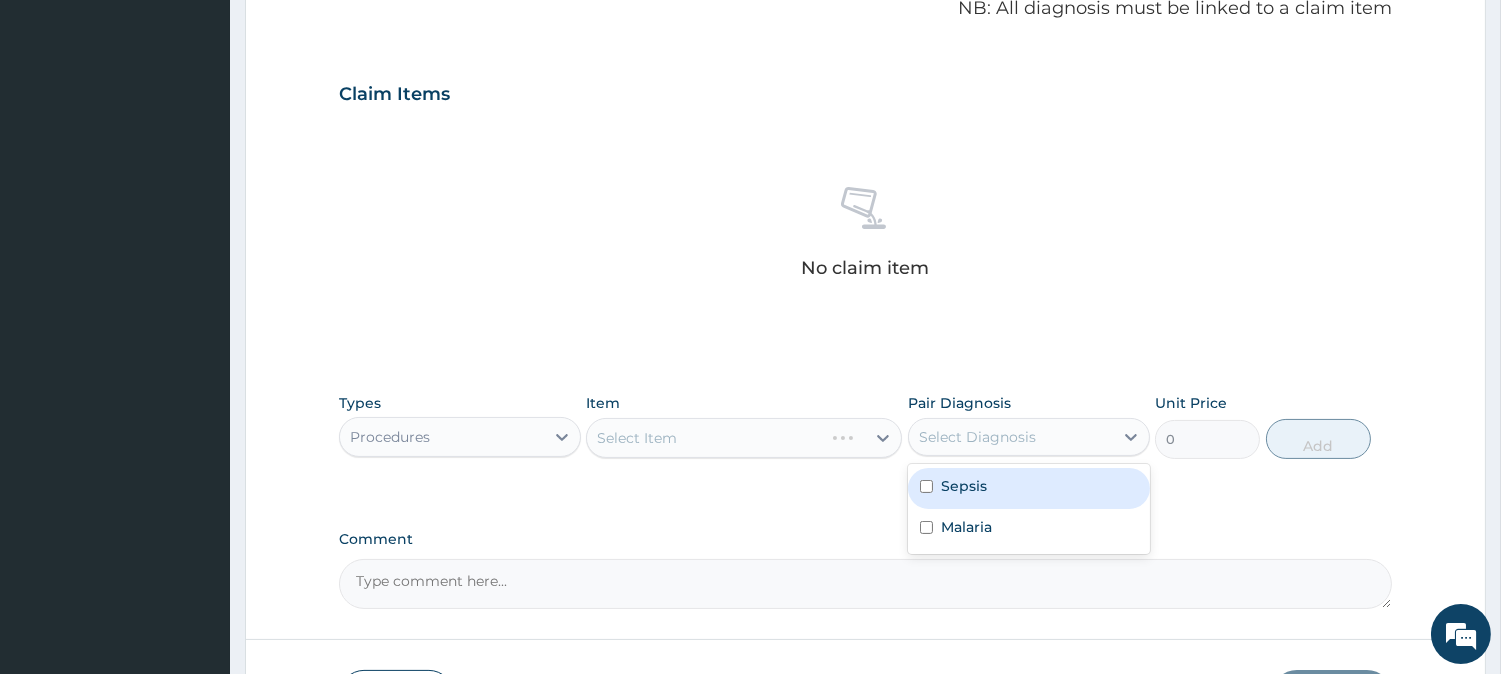 drag, startPoint x: 1058, startPoint y: 434, endPoint x: 1038, endPoint y: 470, distance: 41.18252 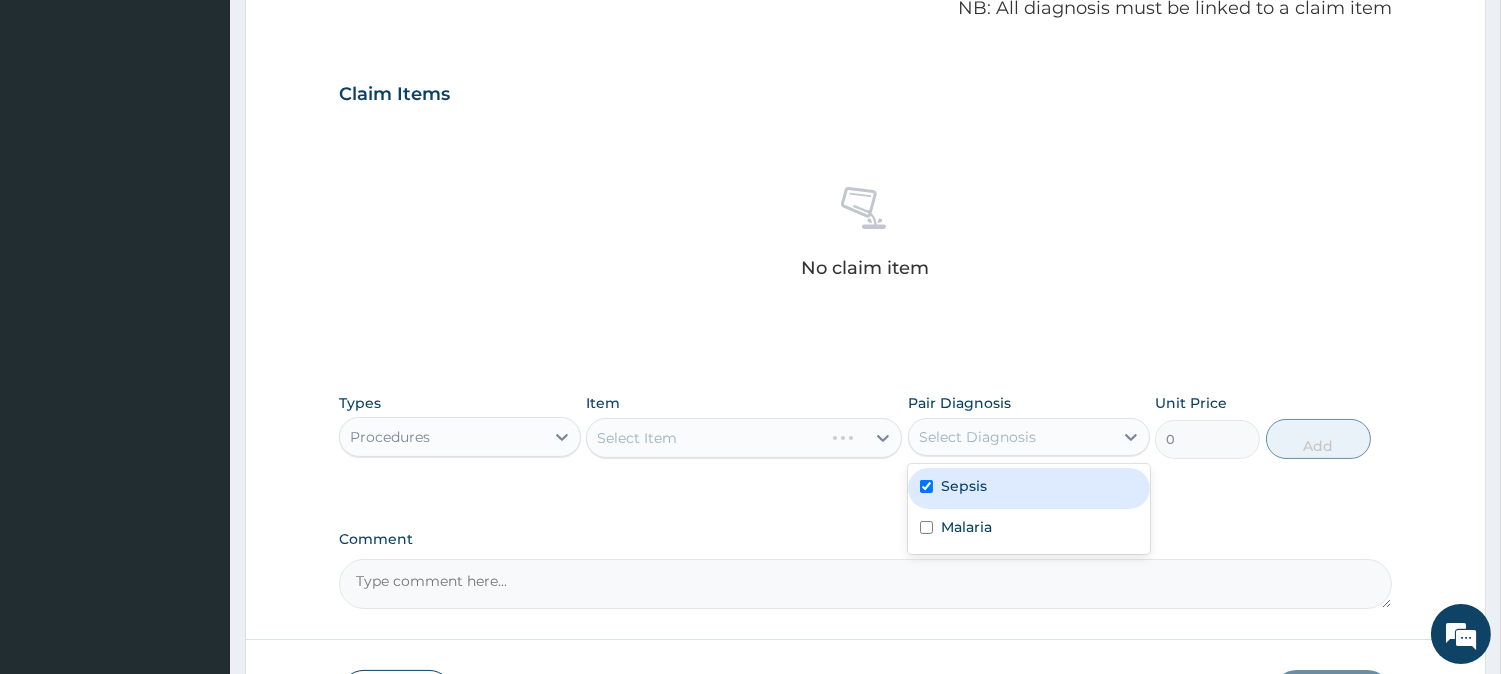checkbox on "true" 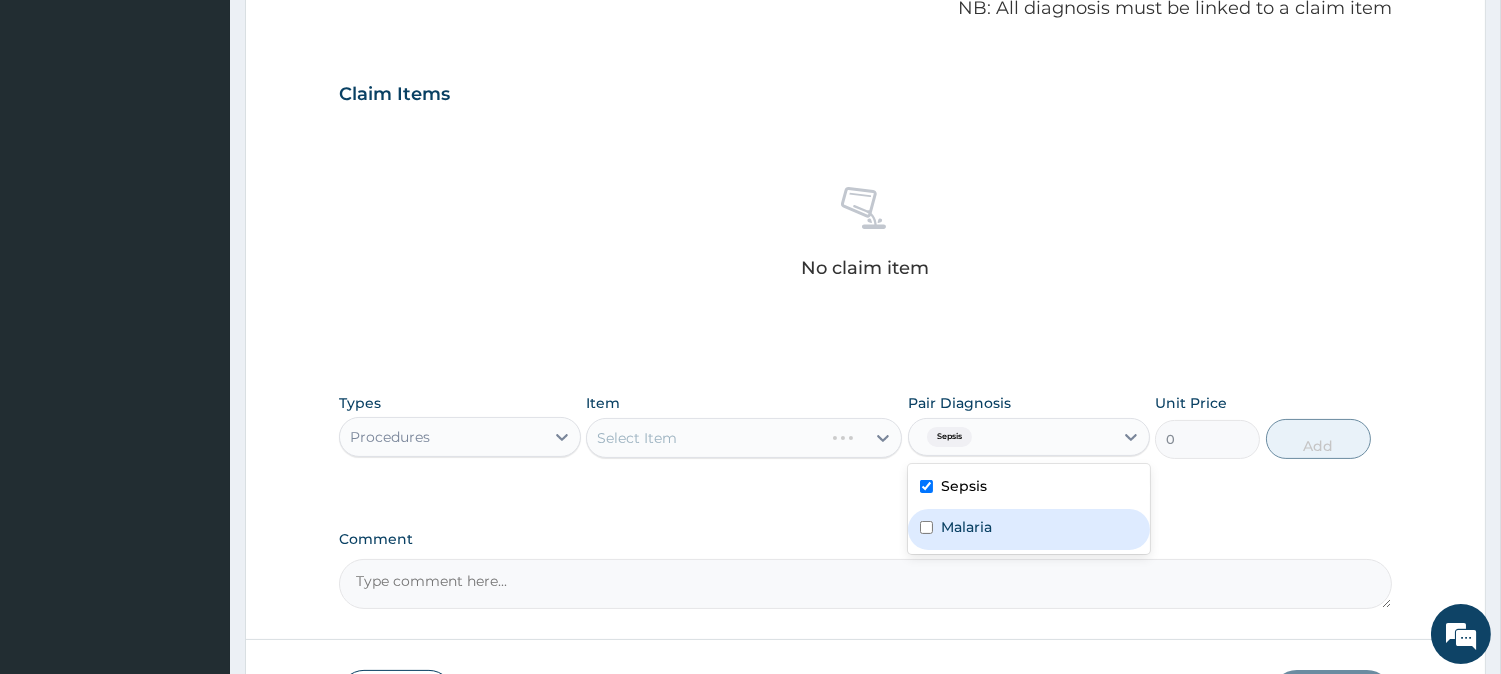 drag, startPoint x: 991, startPoint y: 551, endPoint x: 985, endPoint y: 536, distance: 16.155495 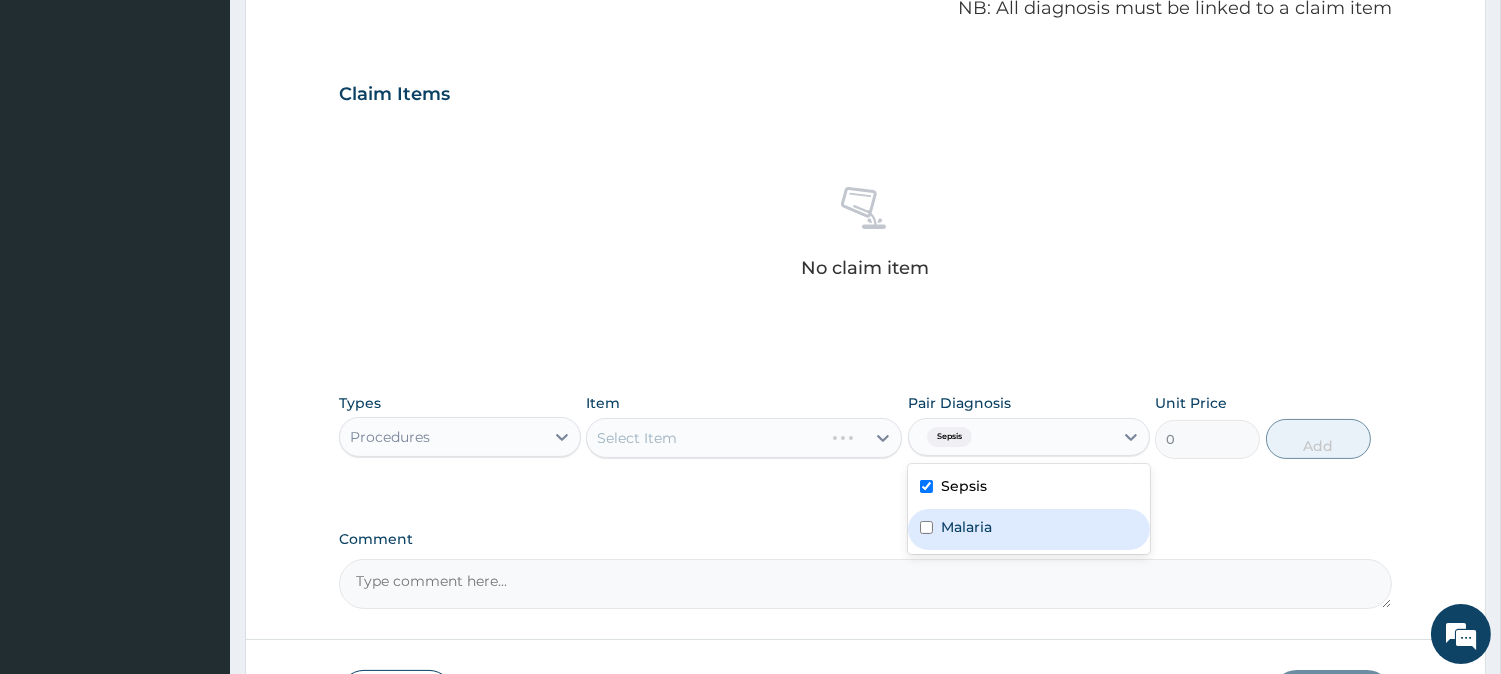 click on "Sepsis Malaria" at bounding box center [1029, 509] 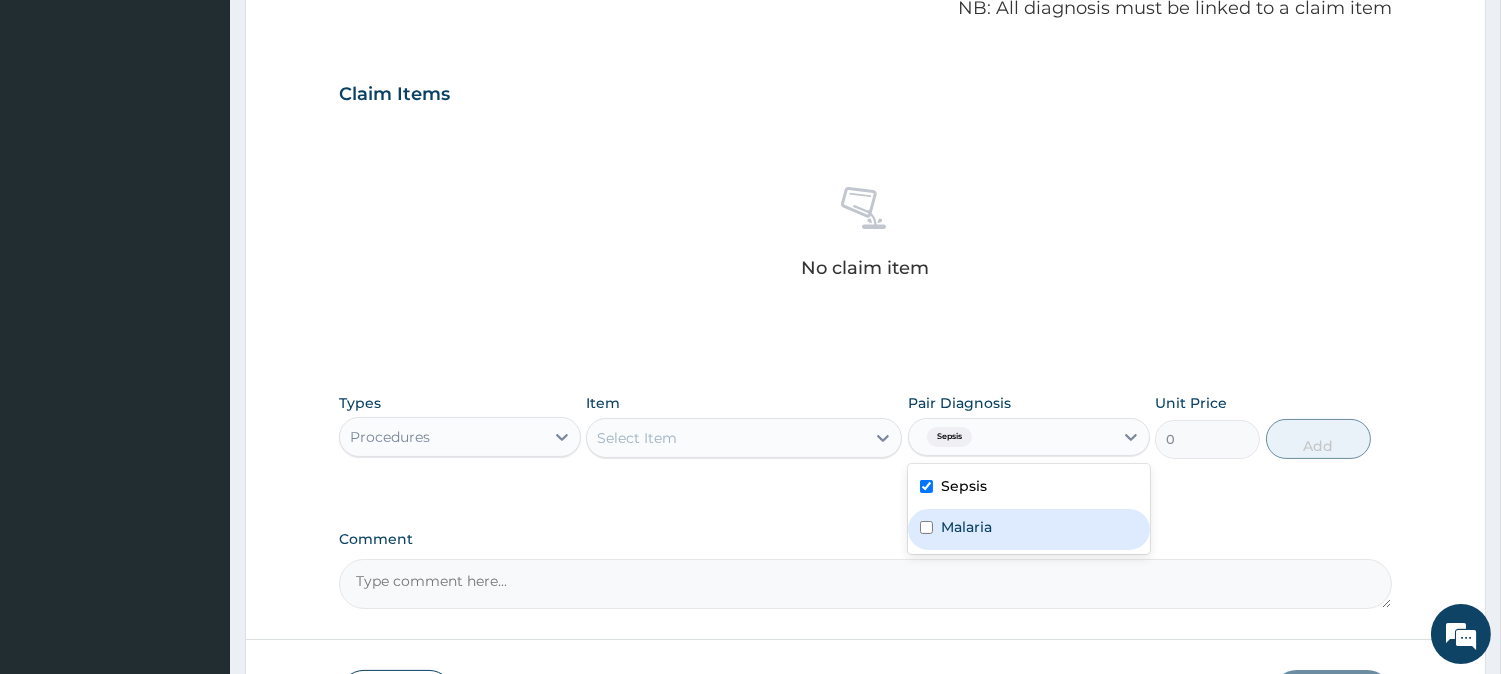 click on "Malaria" at bounding box center (966, 527) 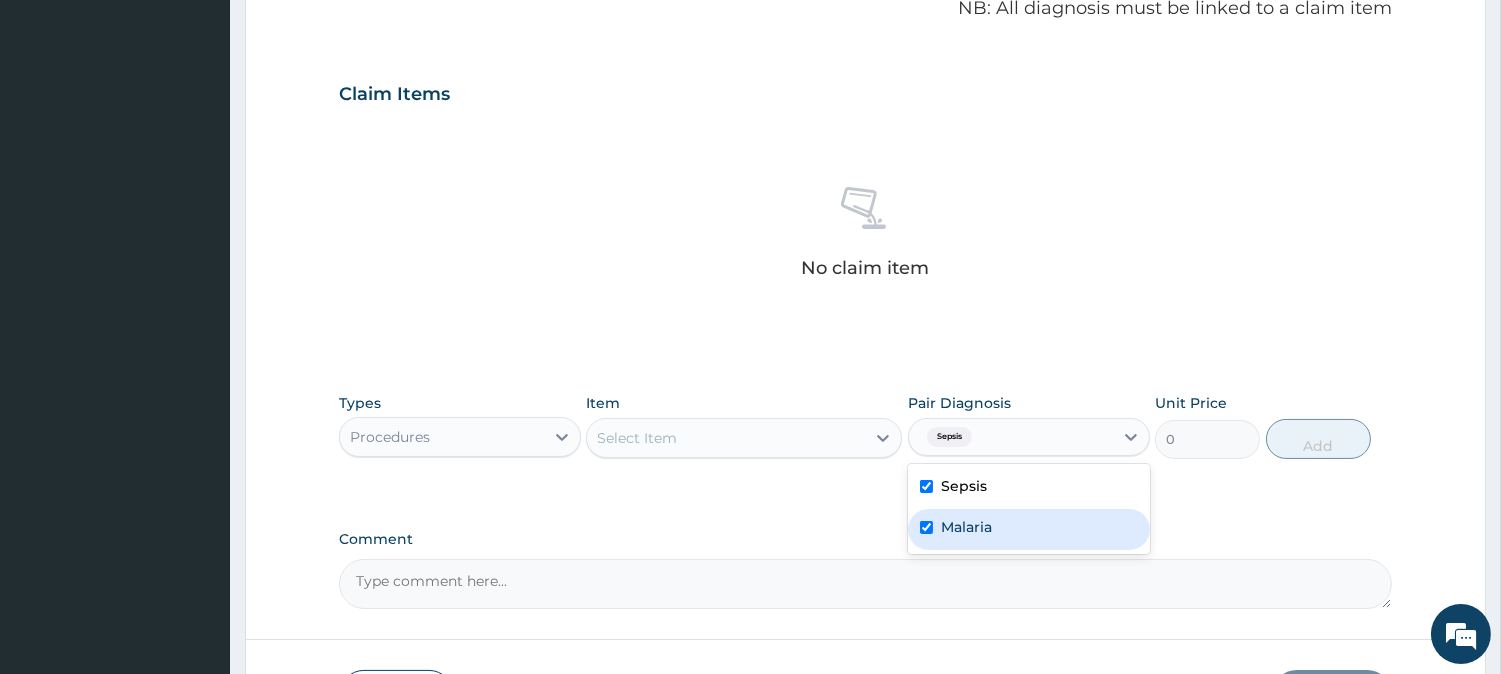 checkbox on "true" 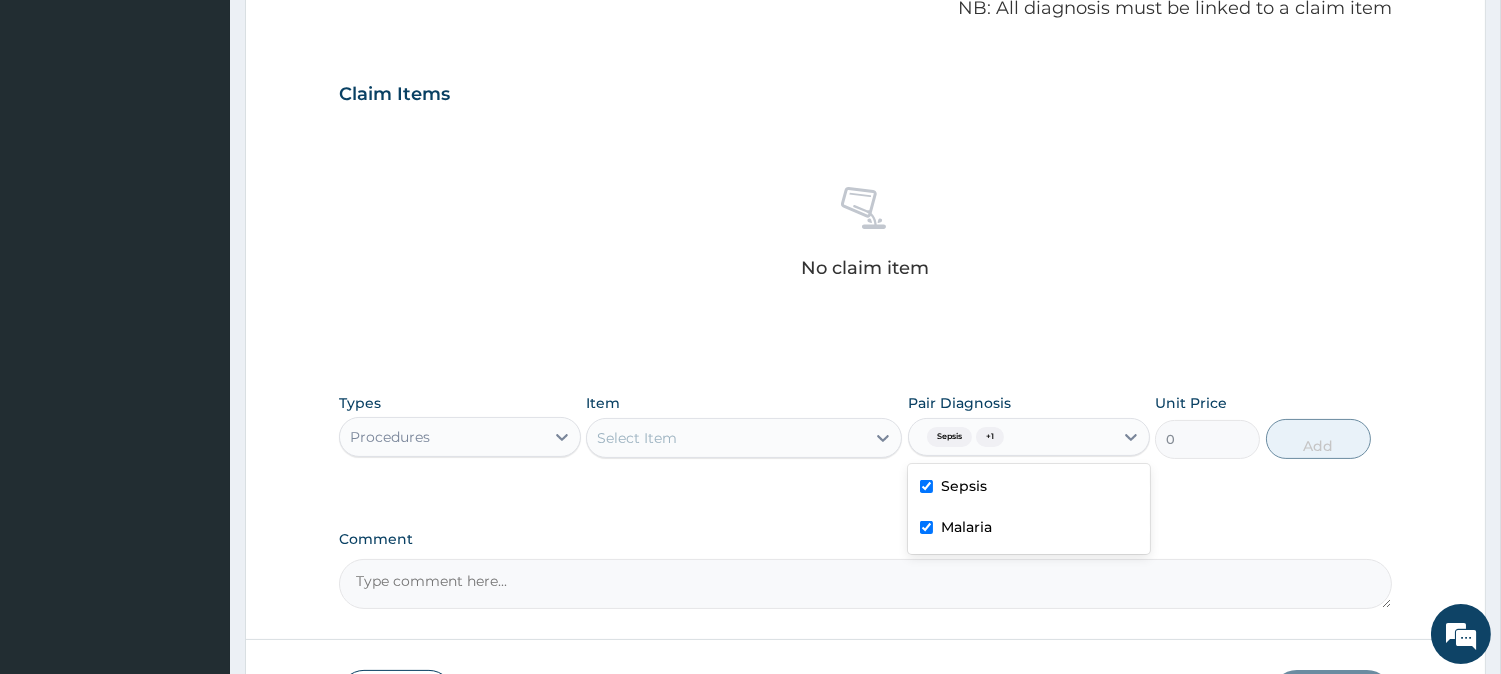 scroll, scrollTop: 767, scrollLeft: 0, axis: vertical 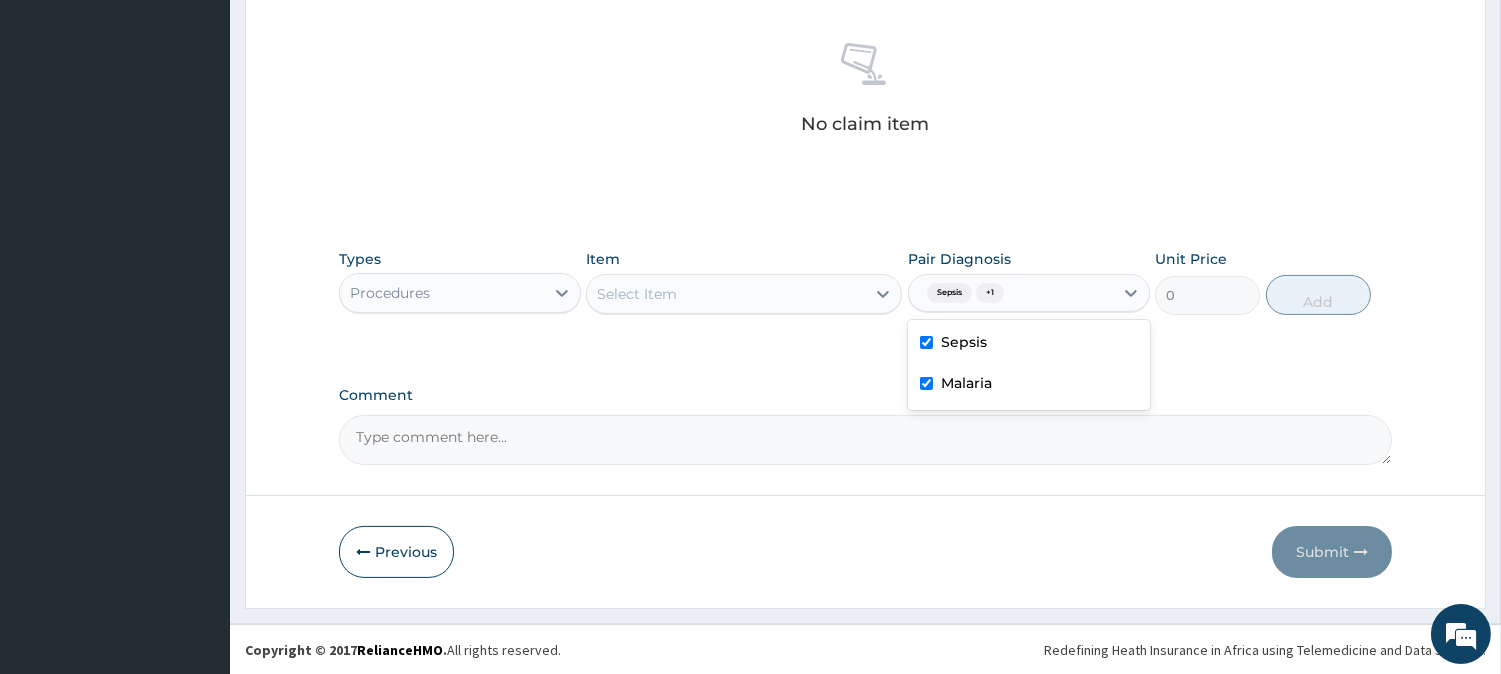 click on "Select Item" at bounding box center [726, 294] 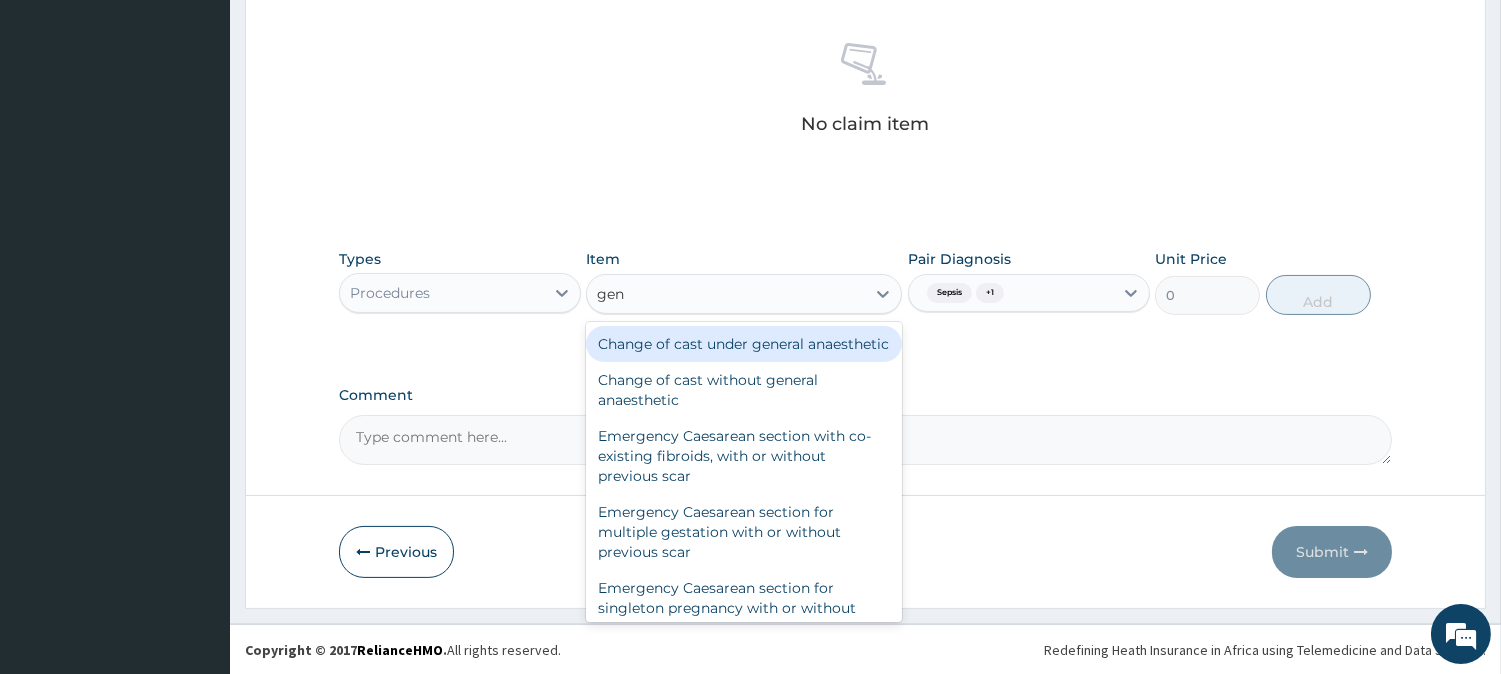 type on "gene" 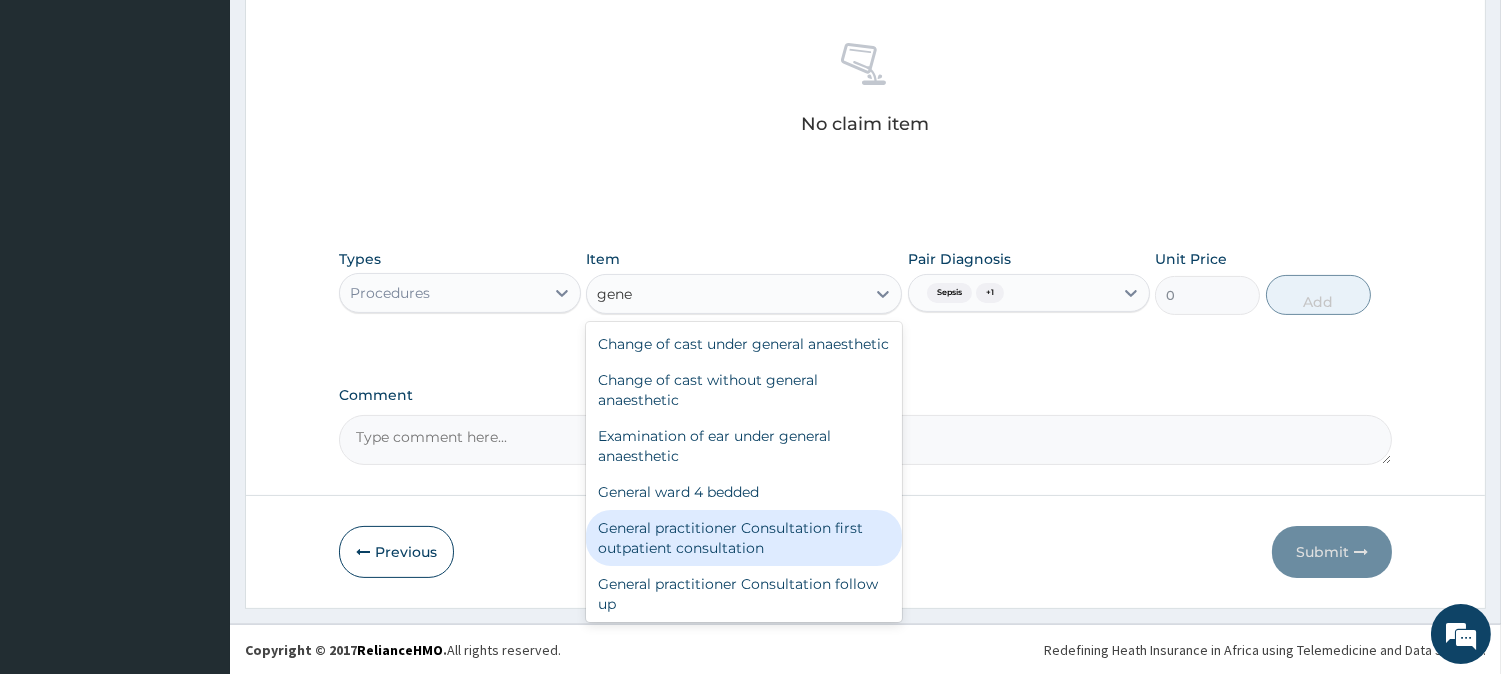 click on "General practitioner Consultation first outpatient consultation" at bounding box center (744, 538) 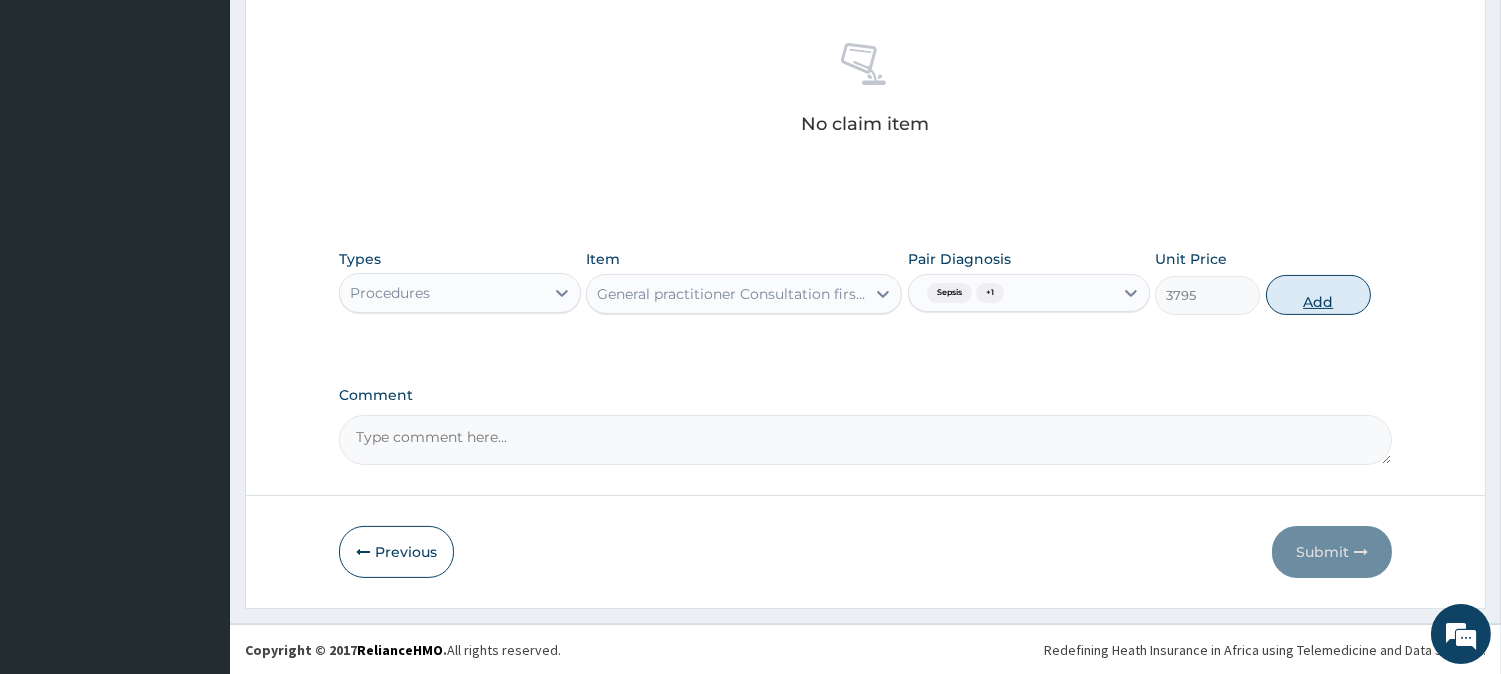 click on "Add" at bounding box center [1318, 295] 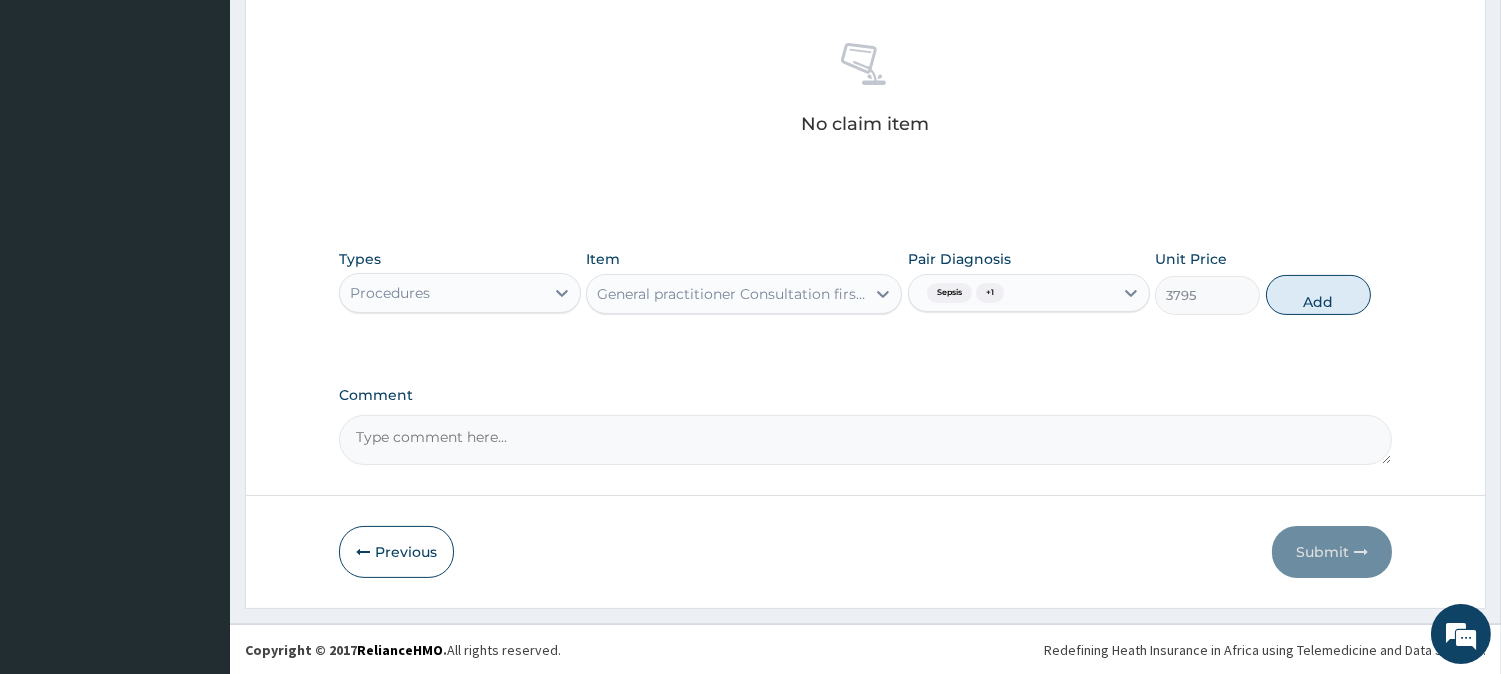 type on "0" 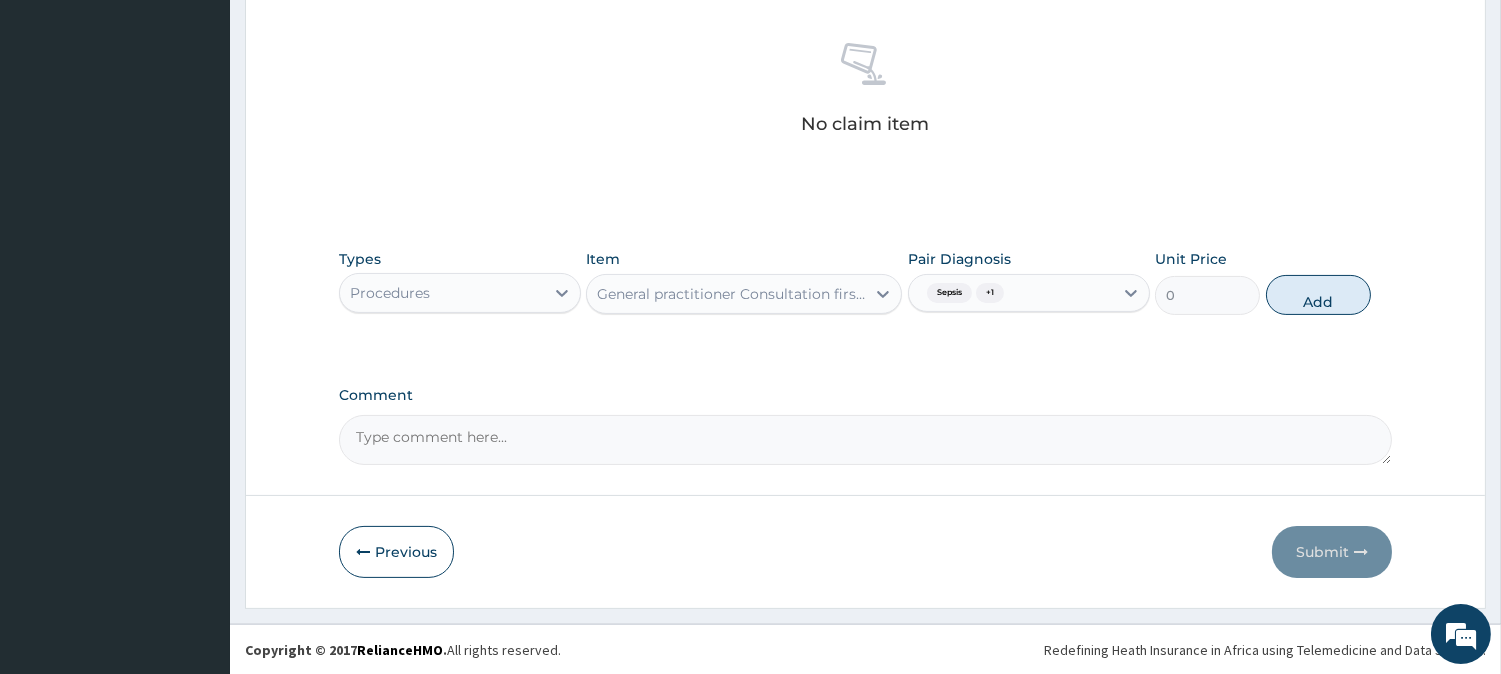 scroll, scrollTop: 681, scrollLeft: 0, axis: vertical 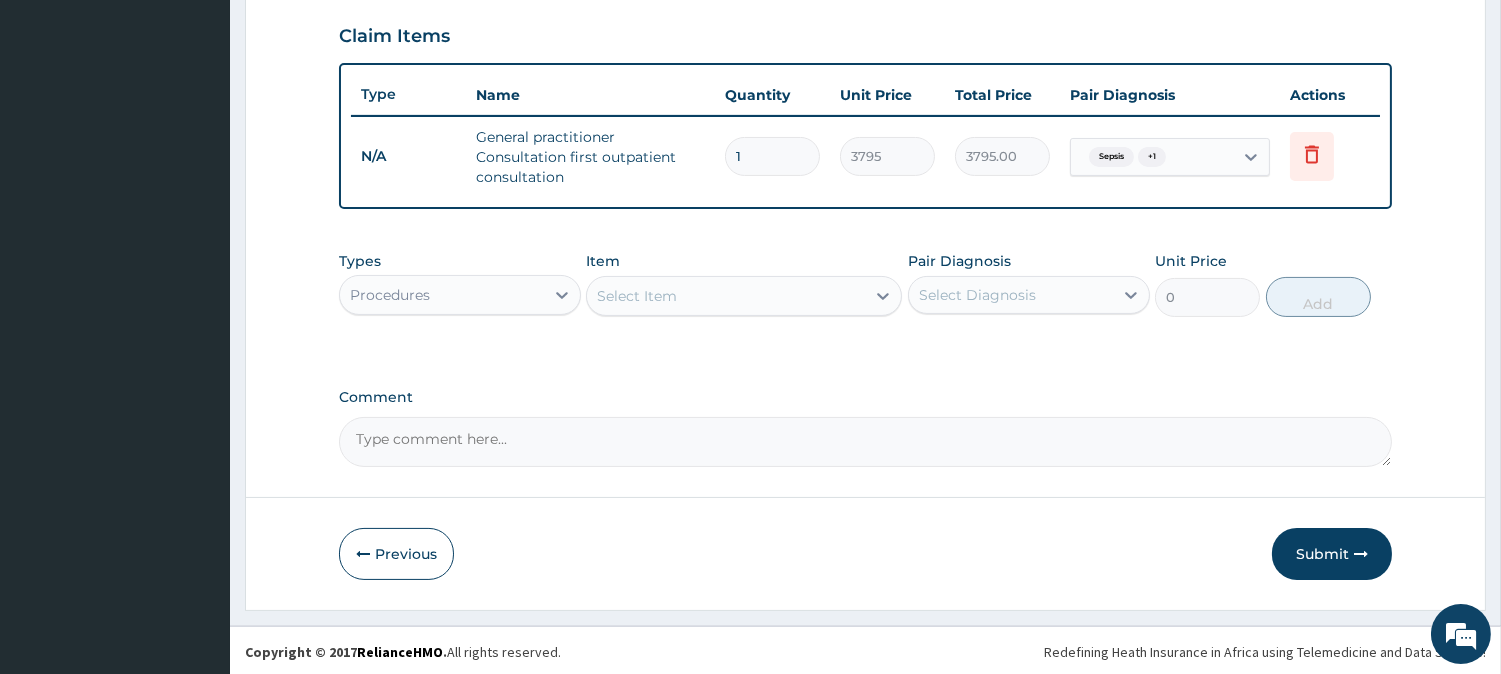 click on "Types Procedures Item Select Item Pair Diagnosis Select Diagnosis Unit Price 0 Add" at bounding box center [865, 284] 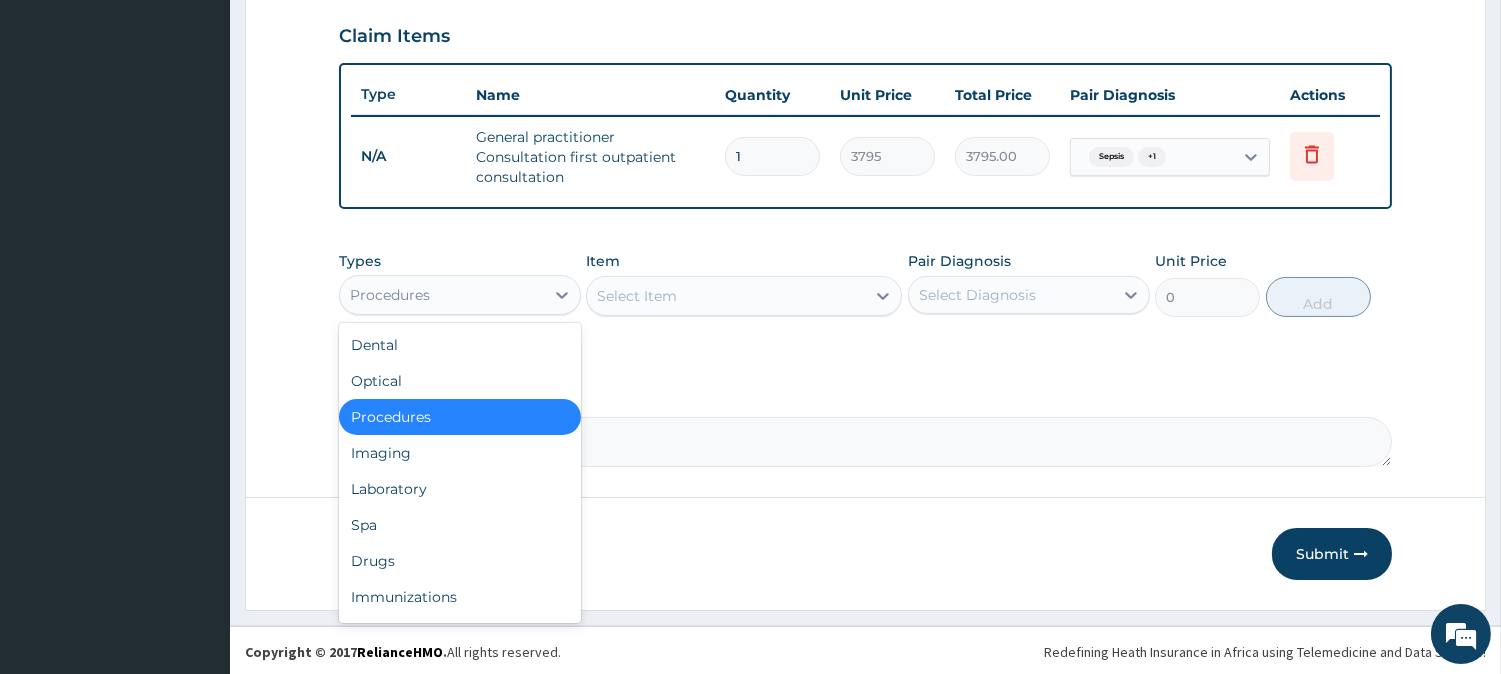 click on "Procedures" at bounding box center [442, 295] 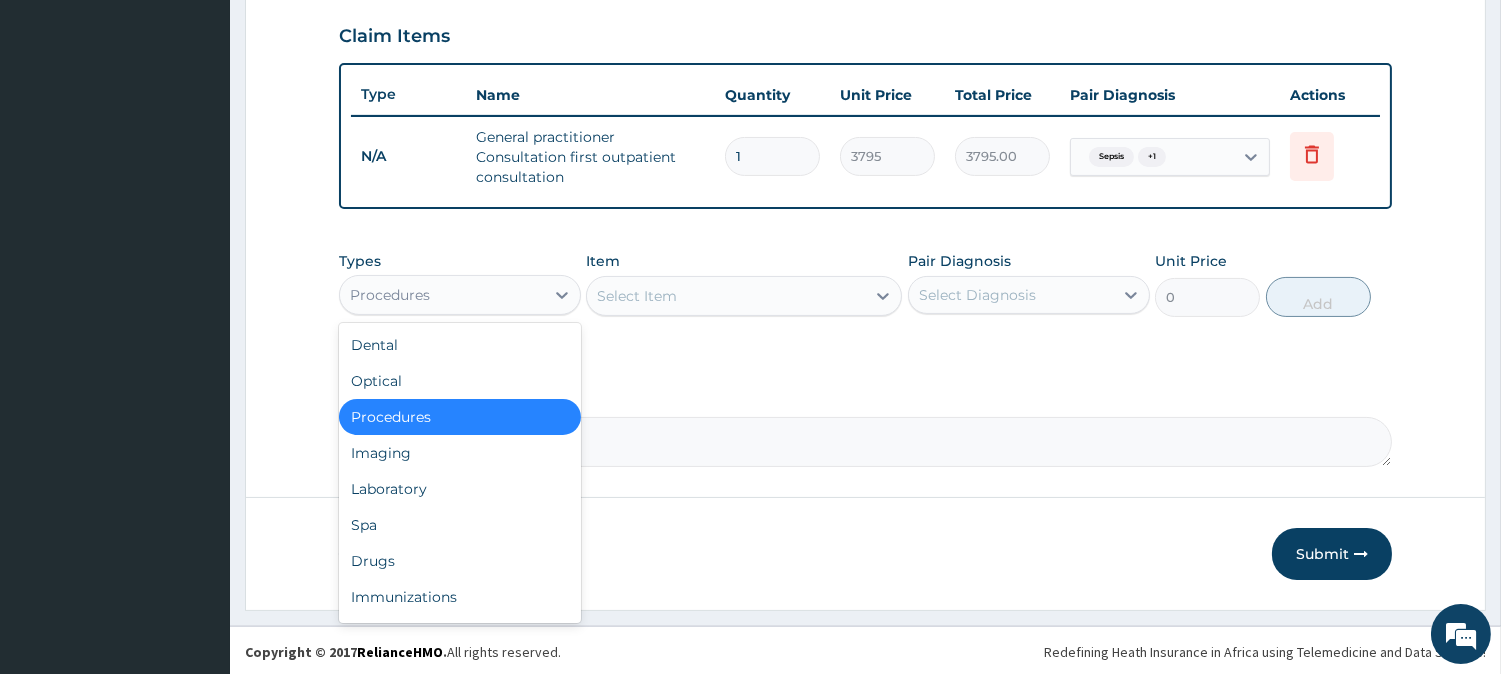 click on "Procedures" at bounding box center [460, 417] 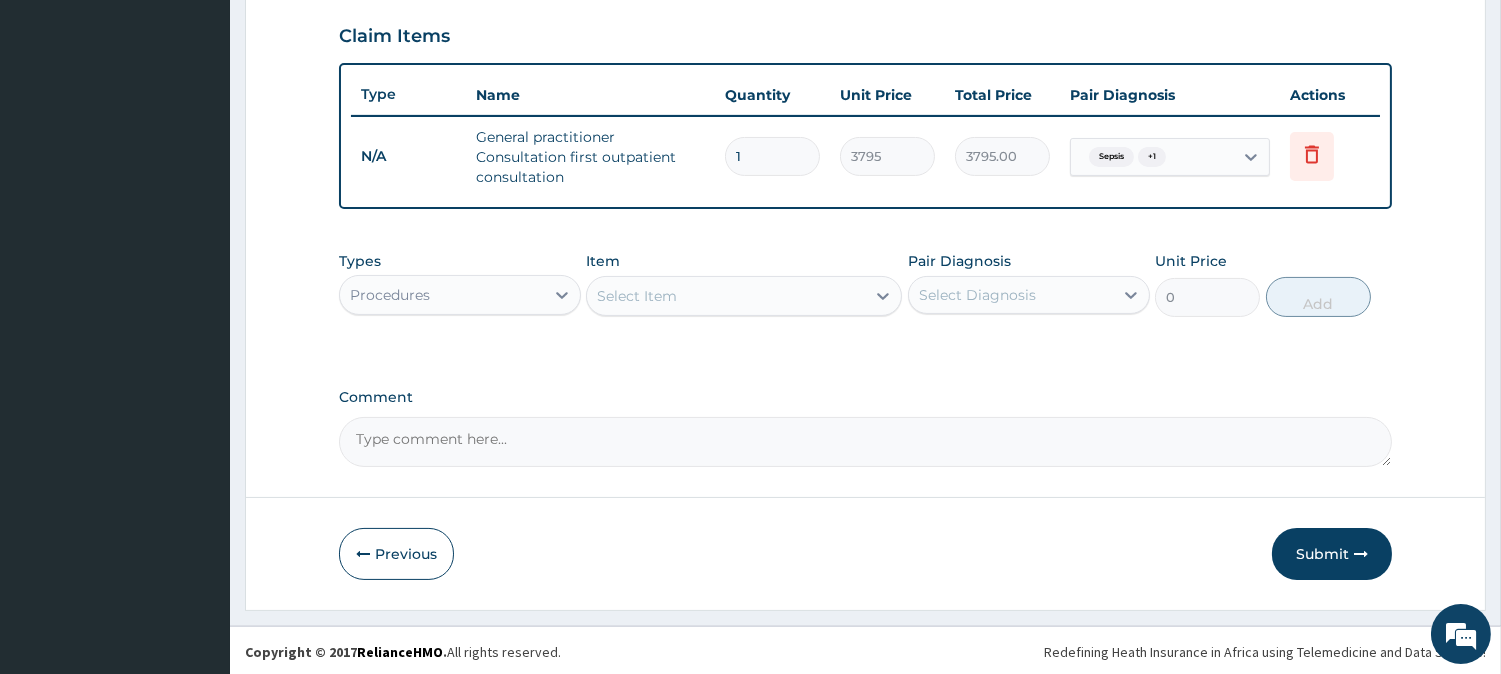 click on "Select Item" at bounding box center [726, 296] 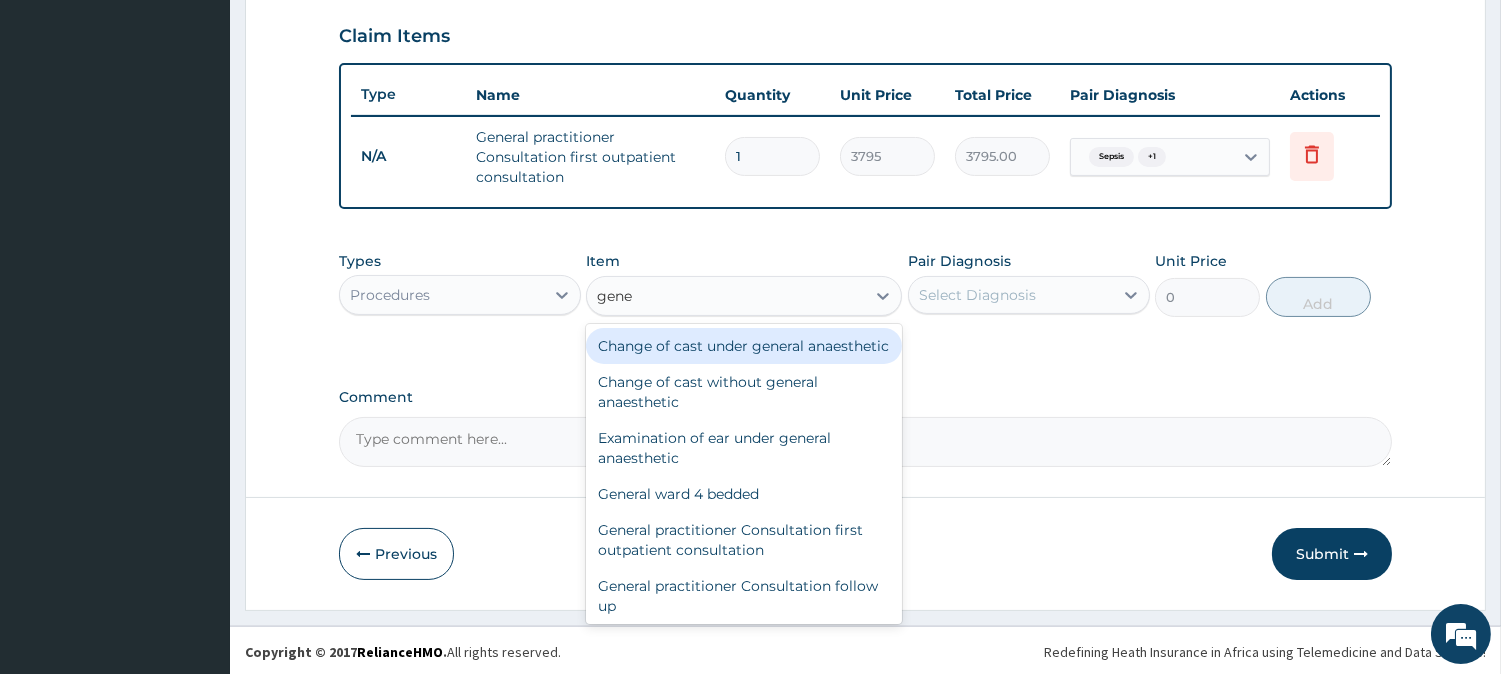 type on "gener" 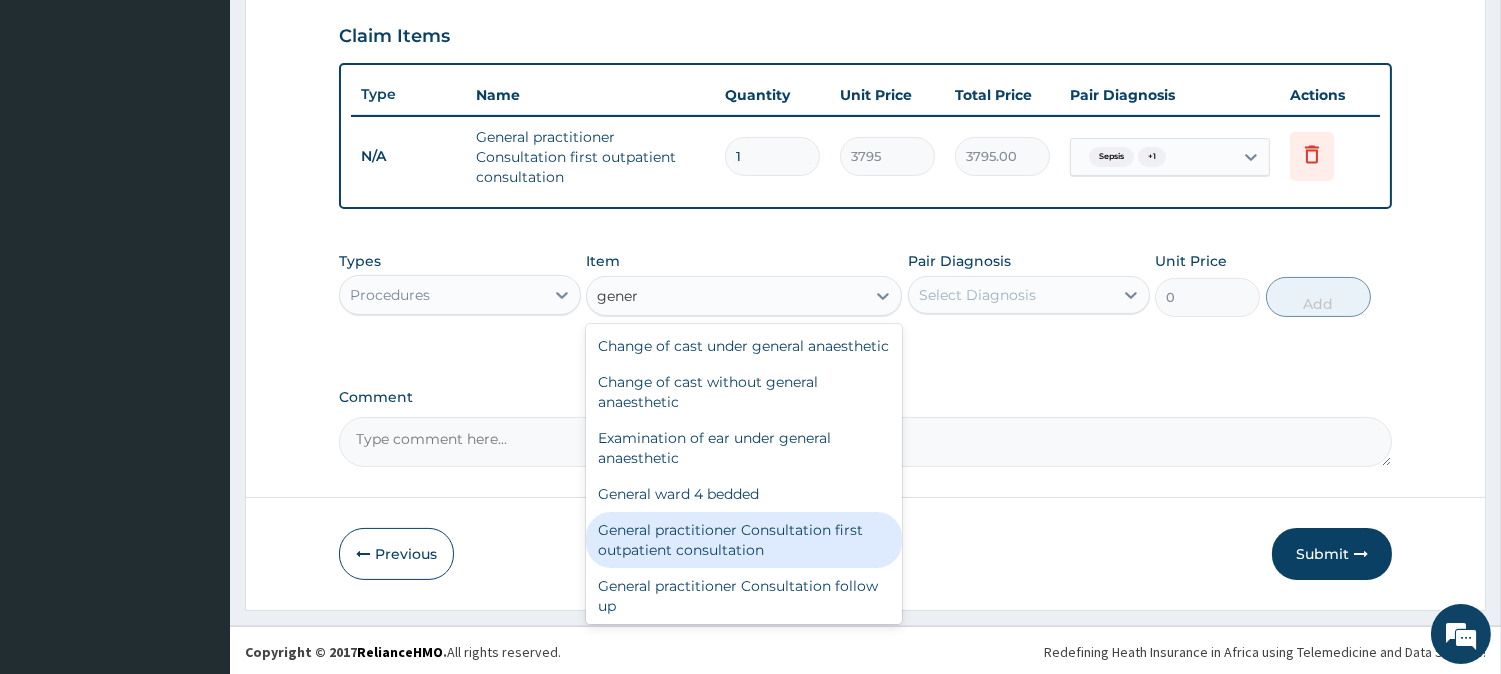 click on "General practitioner Consultation first outpatient consultation" at bounding box center (744, 540) 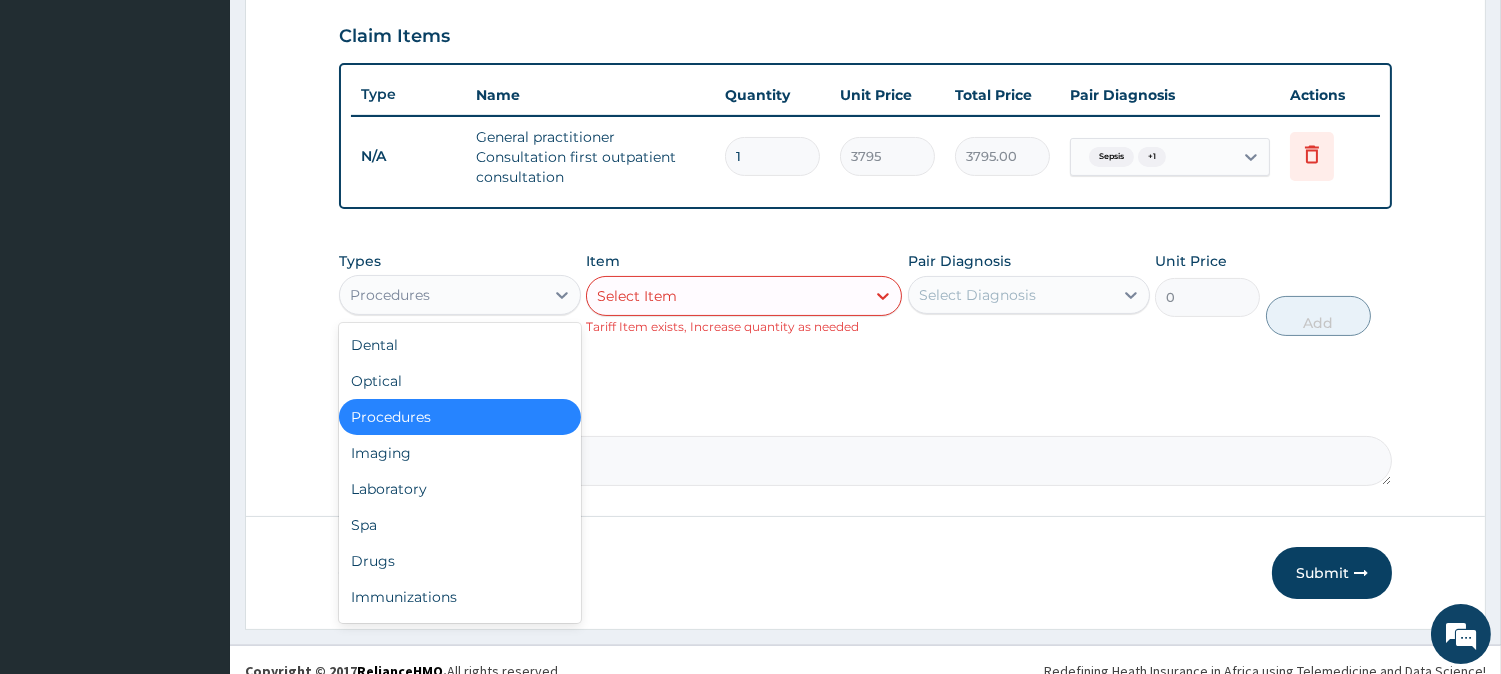 click on "Procedures" at bounding box center [390, 295] 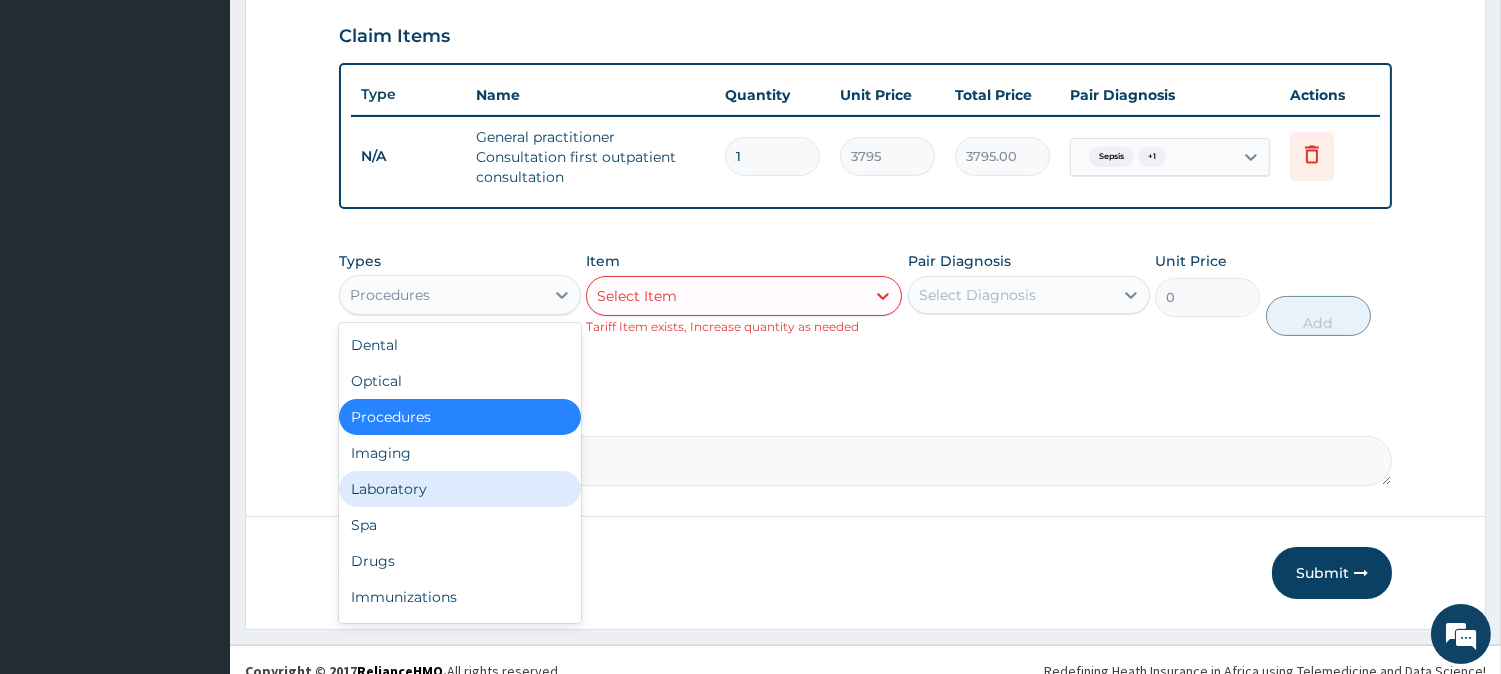 click on "Laboratory" at bounding box center (460, 489) 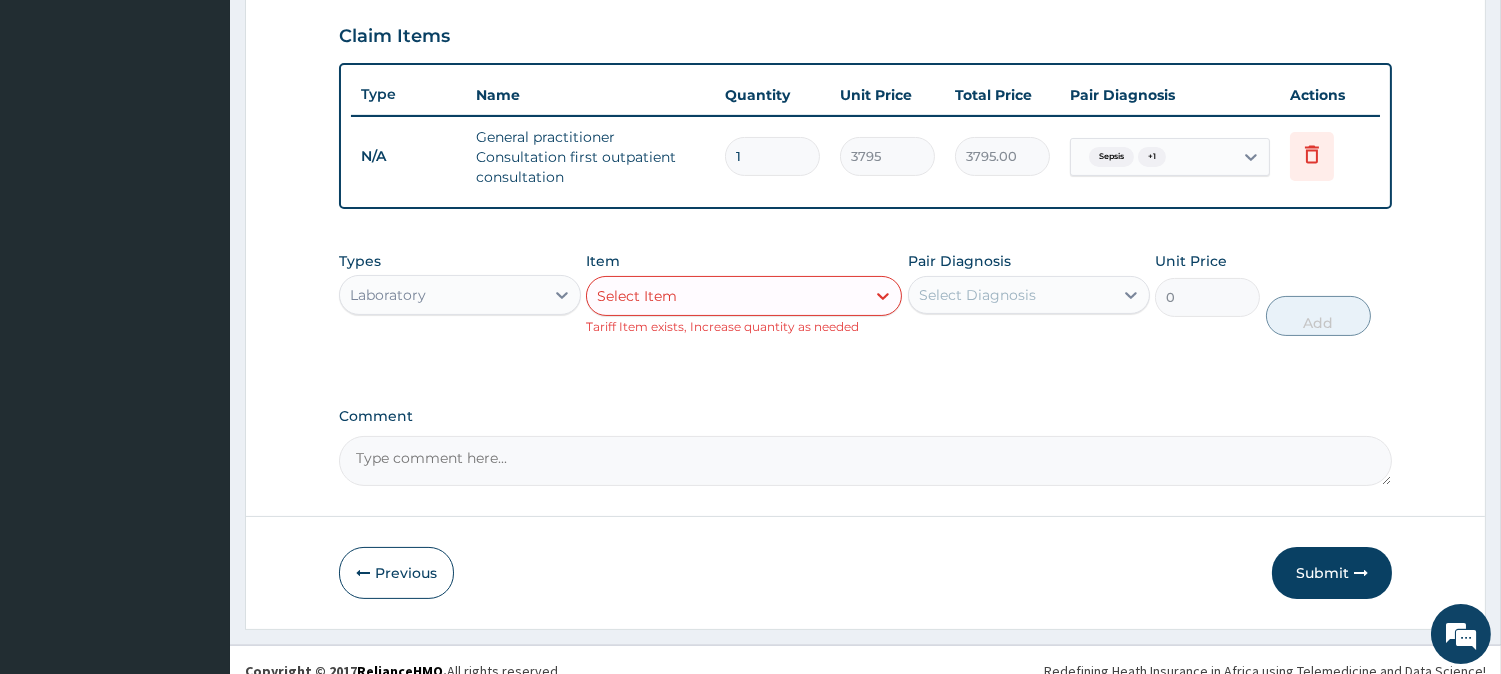 click on "Select Item" at bounding box center (726, 296) 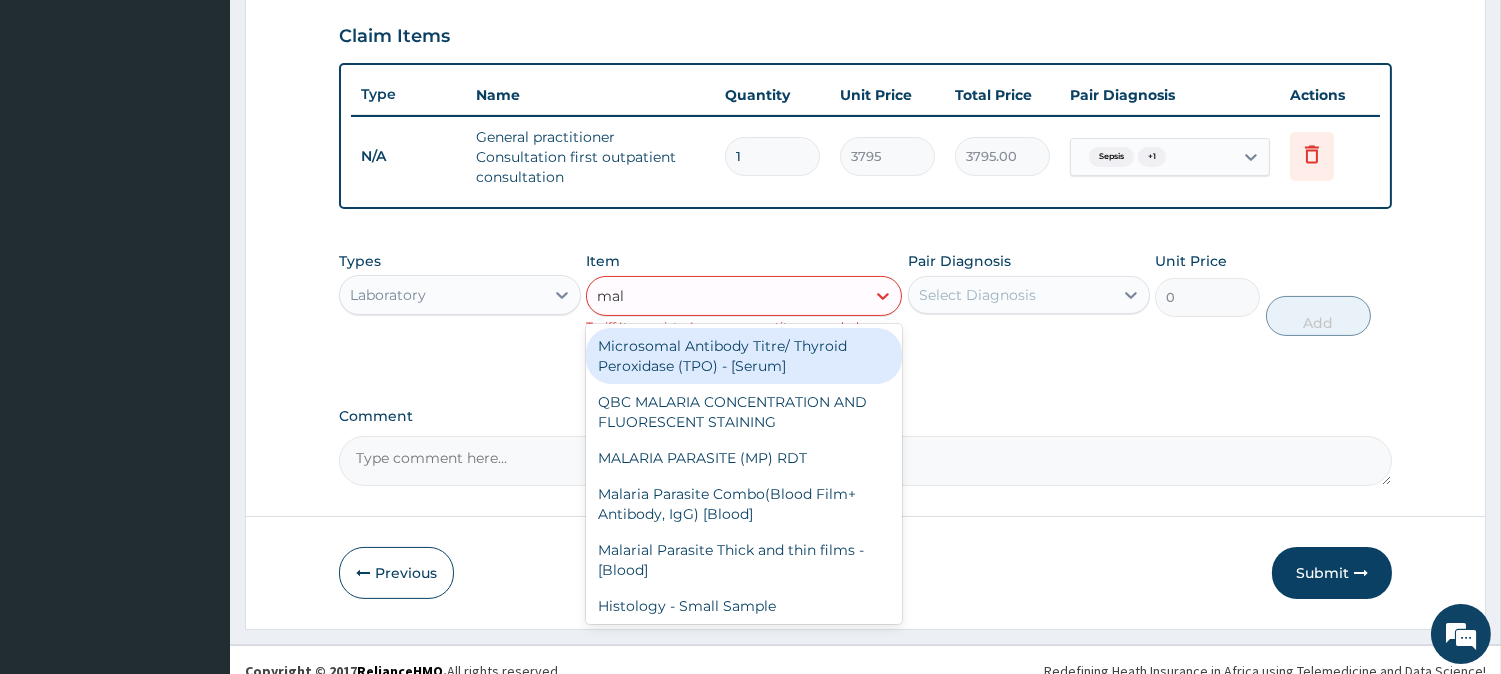 type on "mala" 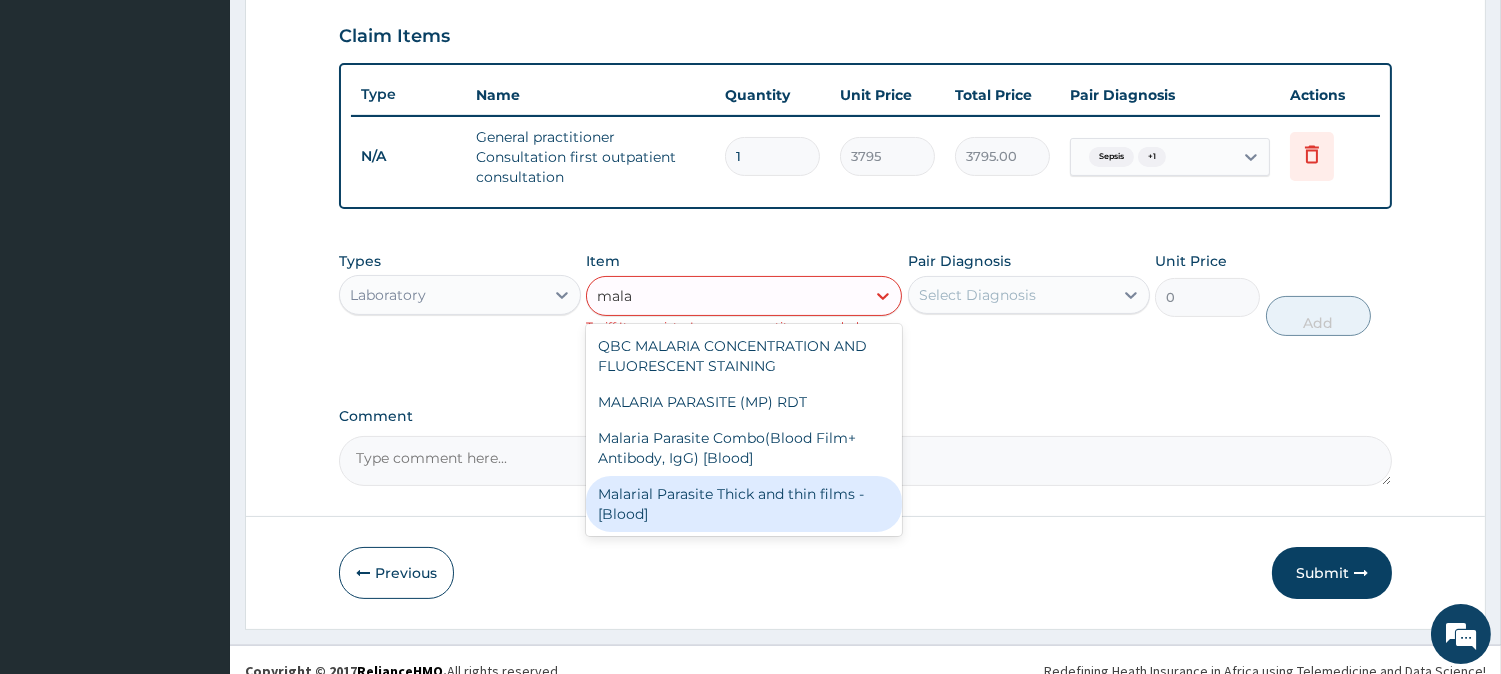 click on "Malarial Parasite Thick and thin films - [Blood]" at bounding box center [744, 504] 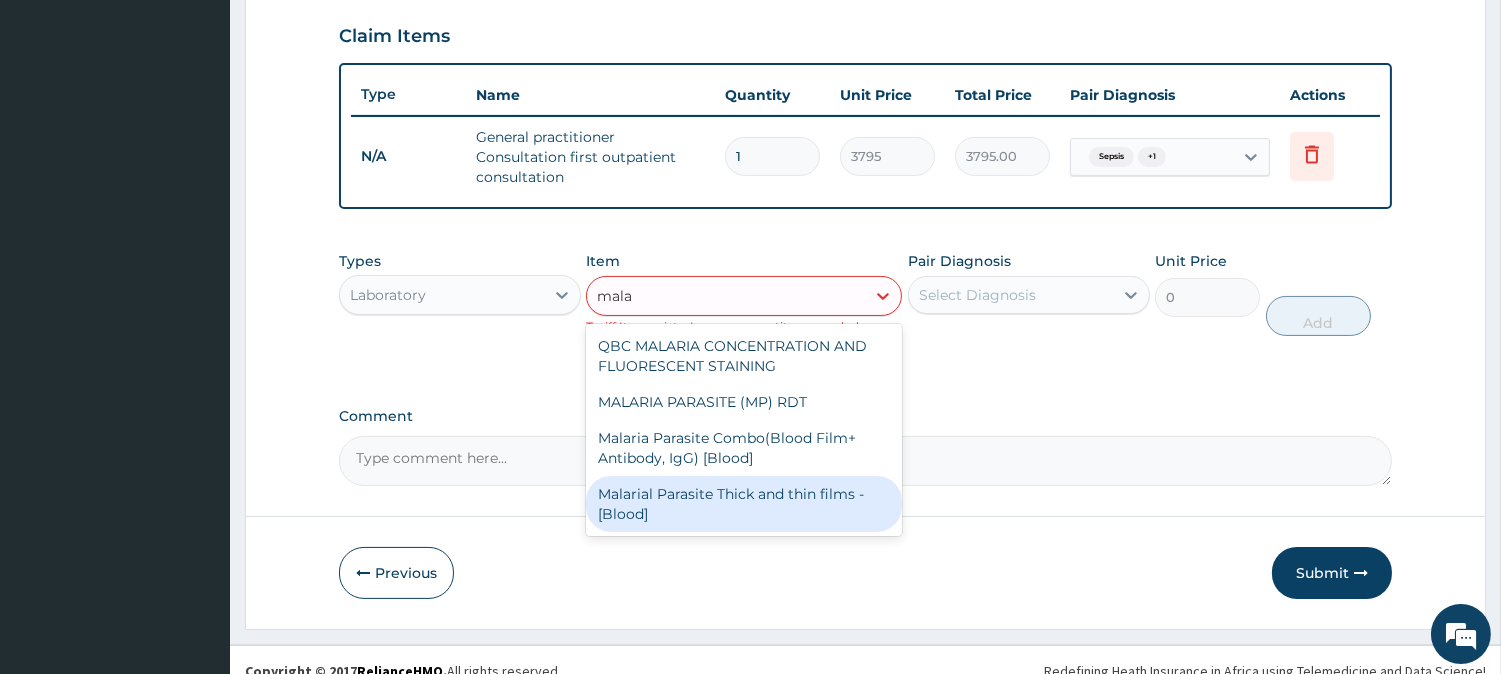 type 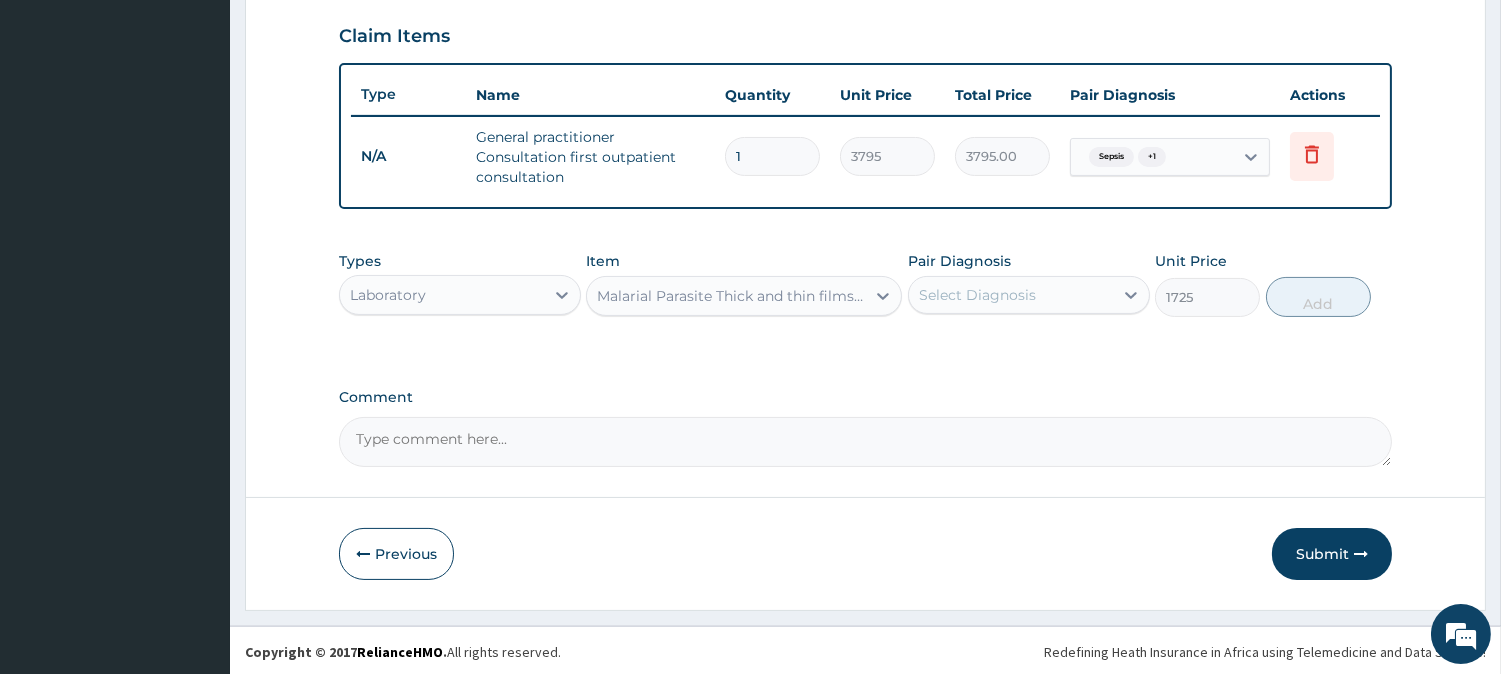 click on "Step  2  of 2 PA Code / Prescription Code Enter Code(Secondary Care Only) Encounter Date 14-07-2025 Important Notice Please enter PA codes before entering items that are not attached to a PA code   All diagnoses entered must be linked to a claim item. Diagnosis & Claim Items that are visible but inactive cannot be edited because they were imported from an already approved PA code. Diagnosis Sepsis Confirmed Malaria Confirmed NB: All diagnosis must be linked to a claim item Claim Items Type Name Quantity Unit Price Total Price Pair Diagnosis Actions N/A General practitioner Consultation first outpatient consultation 1 3795 3795.00 Sepsis  + 1 Delete Types Laboratory Item option Malarial Parasite Thick and thin films - [Blood], selected.   Select is focused ,type to refine list, press Down to open the menu,  Malarial Parasite Thick and thin films - [Blood] Pair Diagnosis Select Diagnosis Unit Price 1725 Add Comment     Previous   Submit" at bounding box center [865, 17] 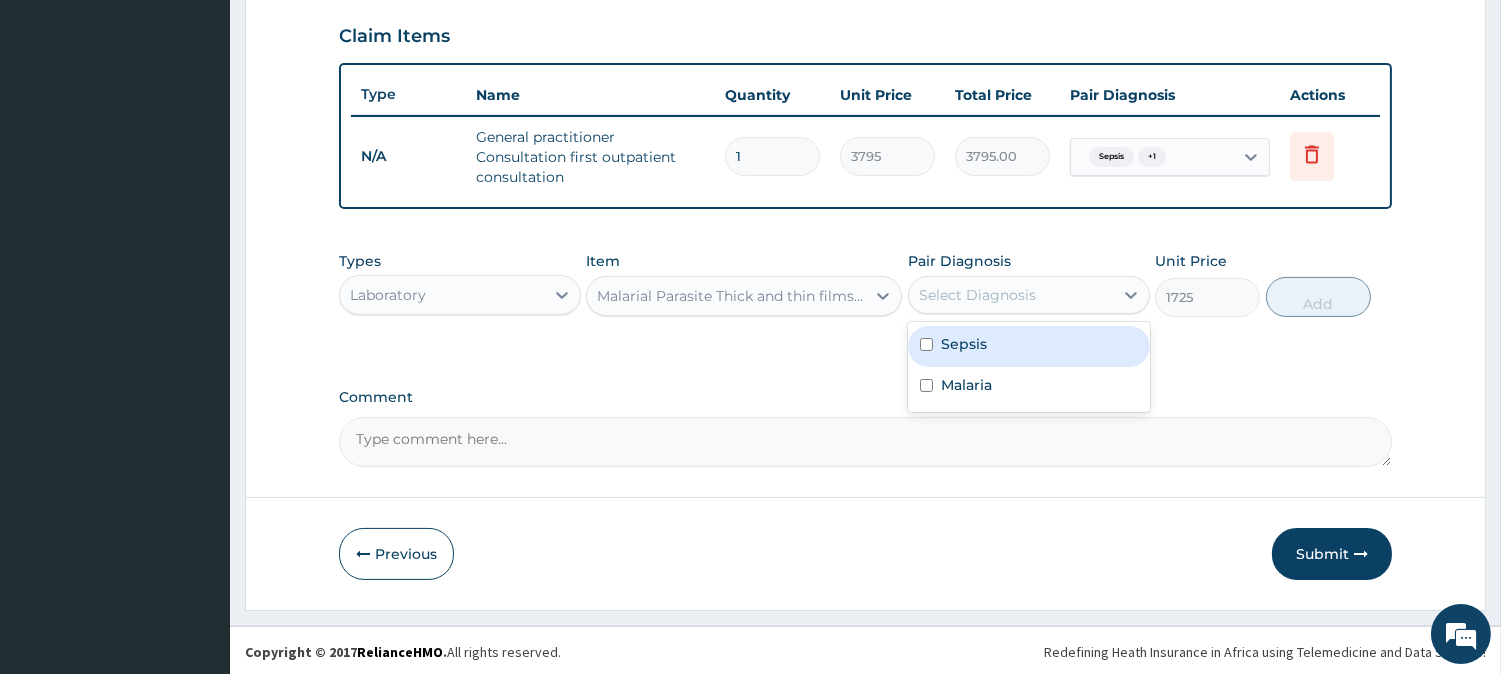 drag, startPoint x: 984, startPoint y: 300, endPoint x: 877, endPoint y: 344, distance: 115.69356 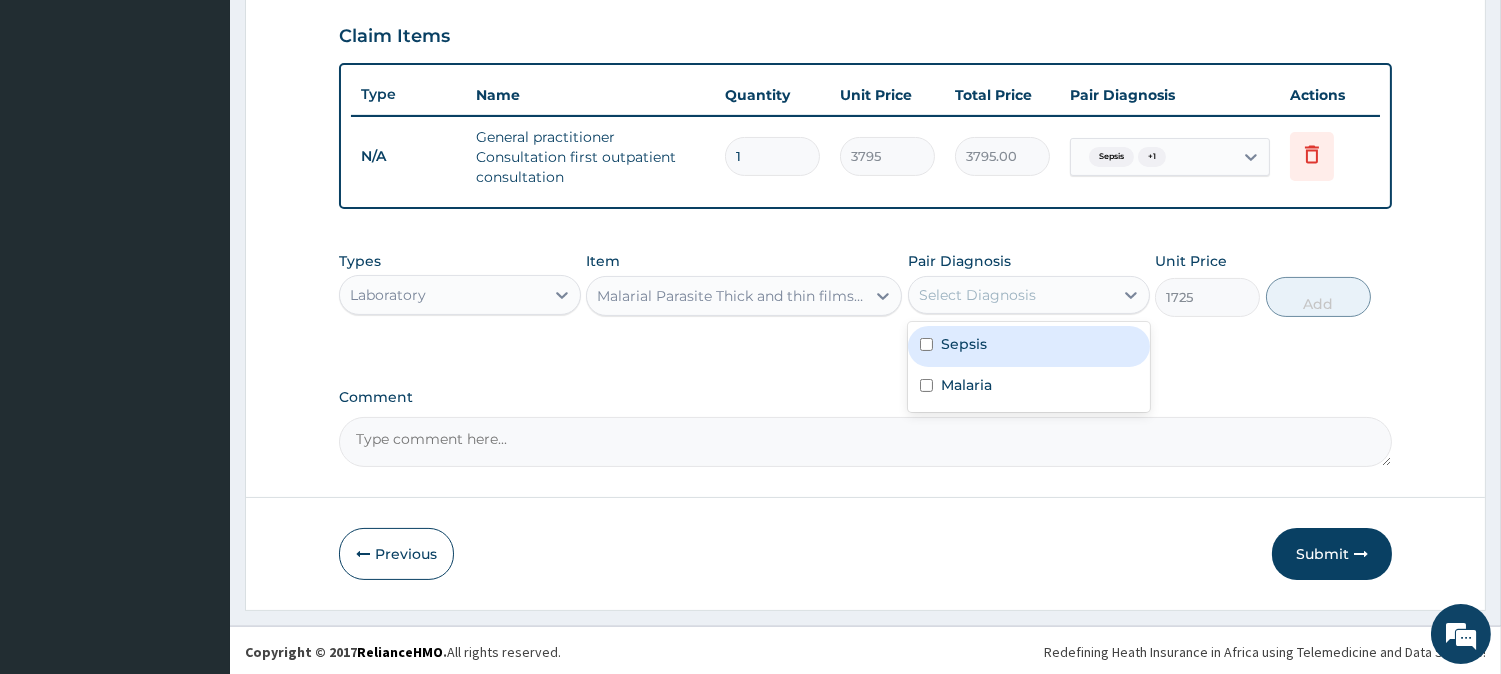 click on "Select Diagnosis" at bounding box center [1011, 295] 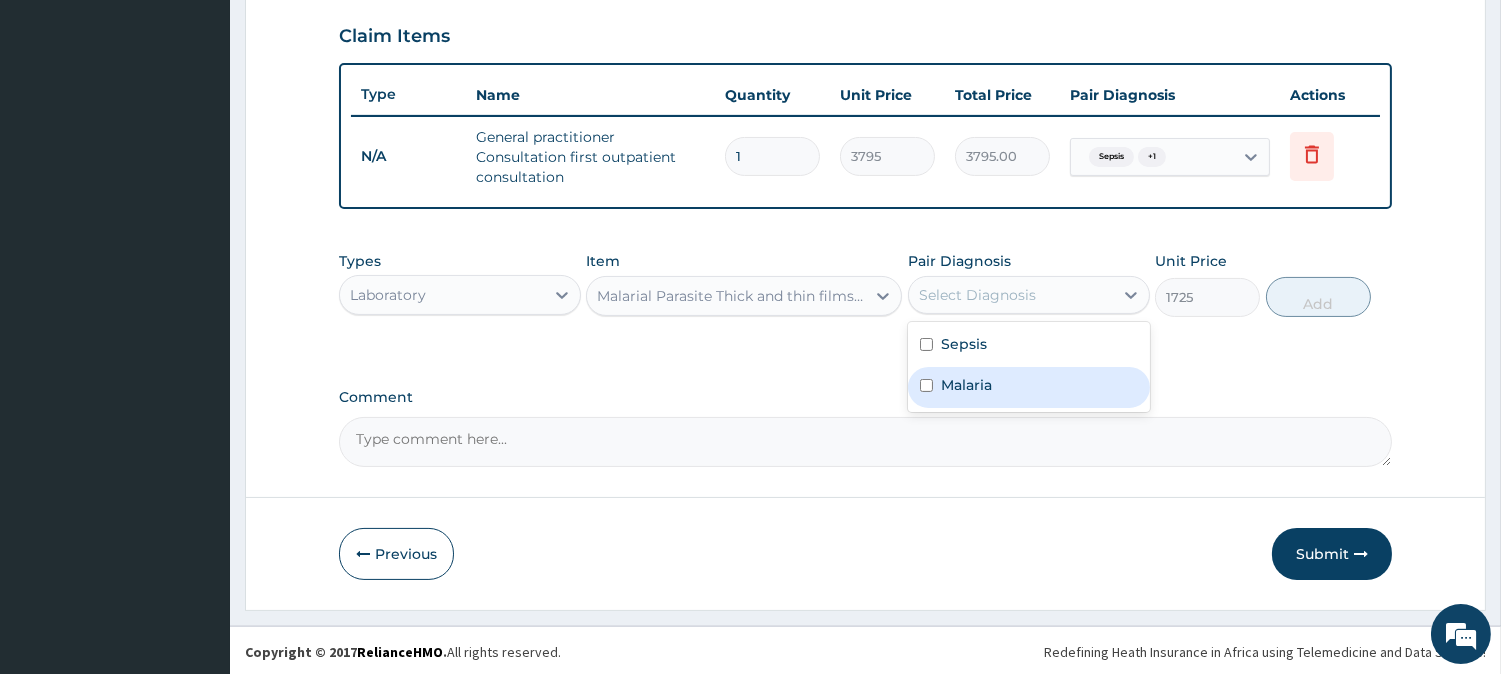 click on "Malaria" at bounding box center (1029, 387) 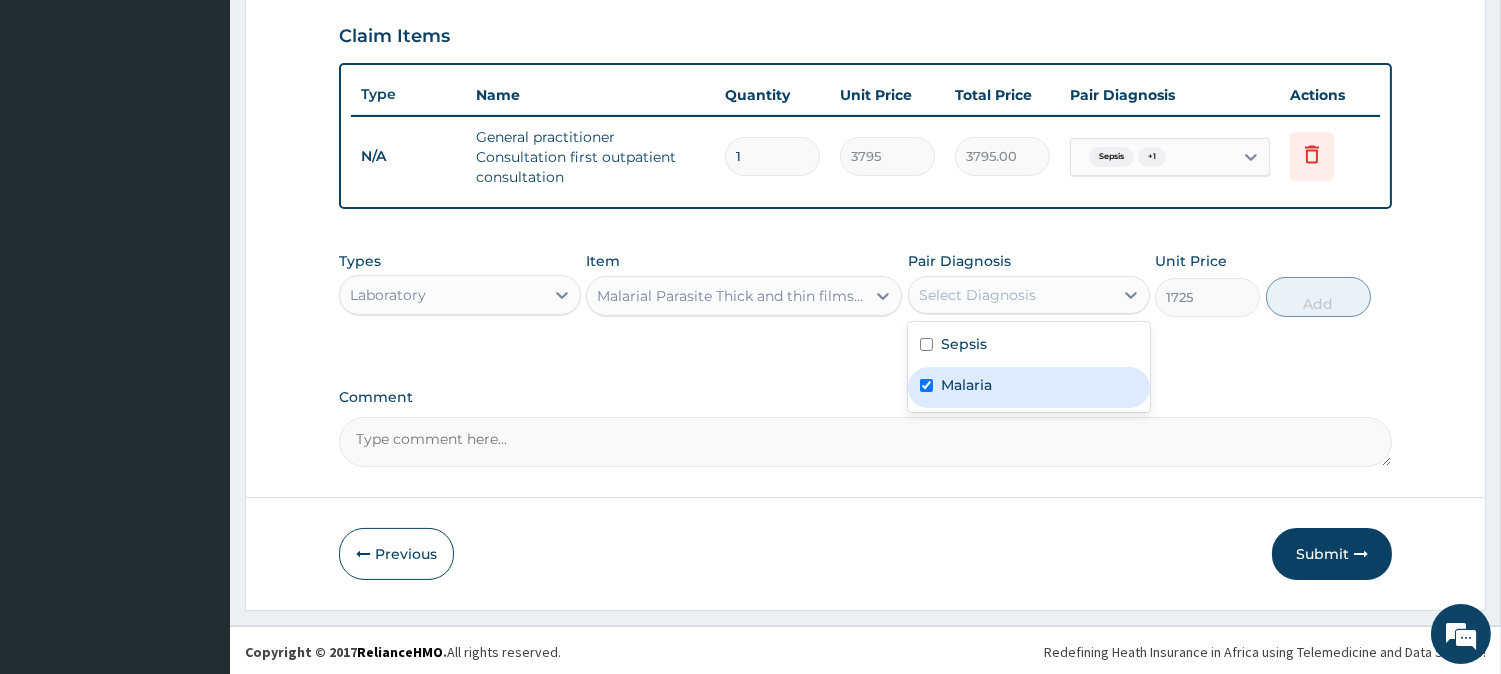 checkbox on "true" 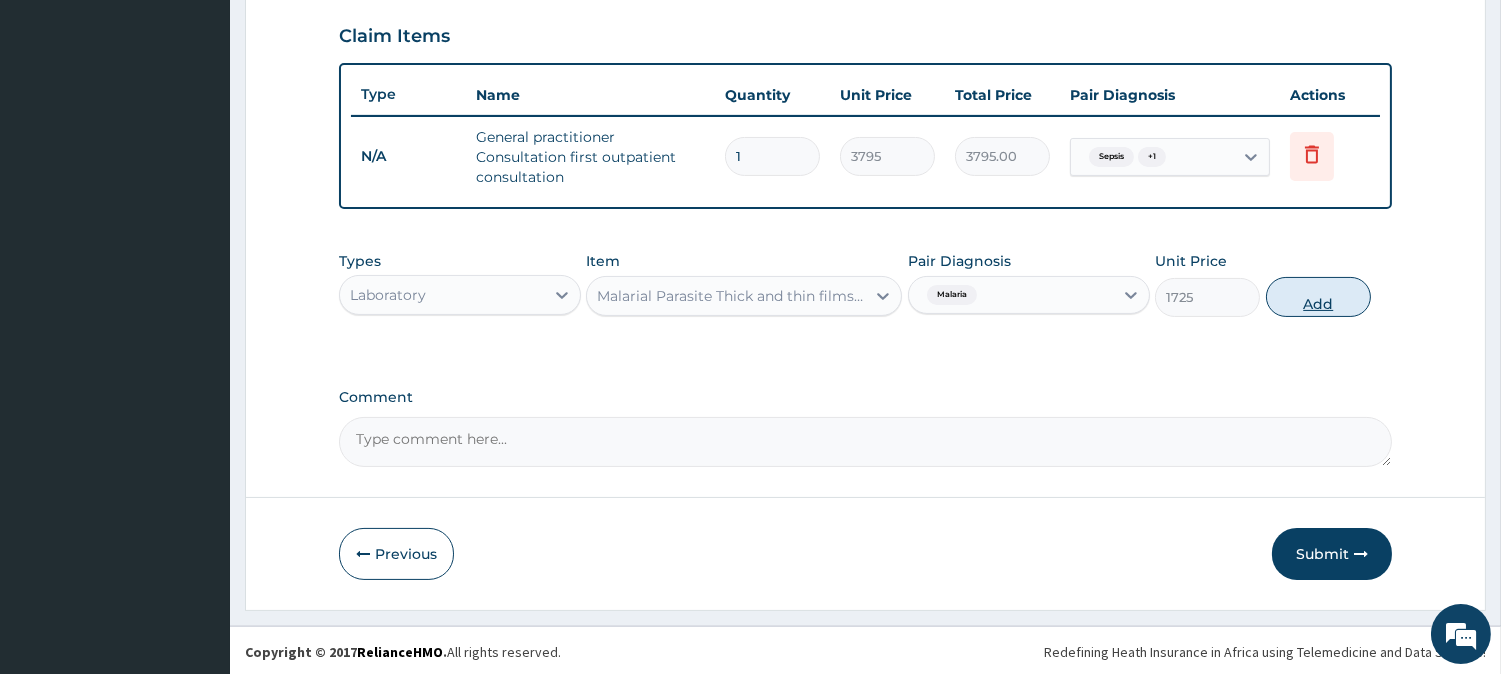 click on "Add" at bounding box center (1318, 297) 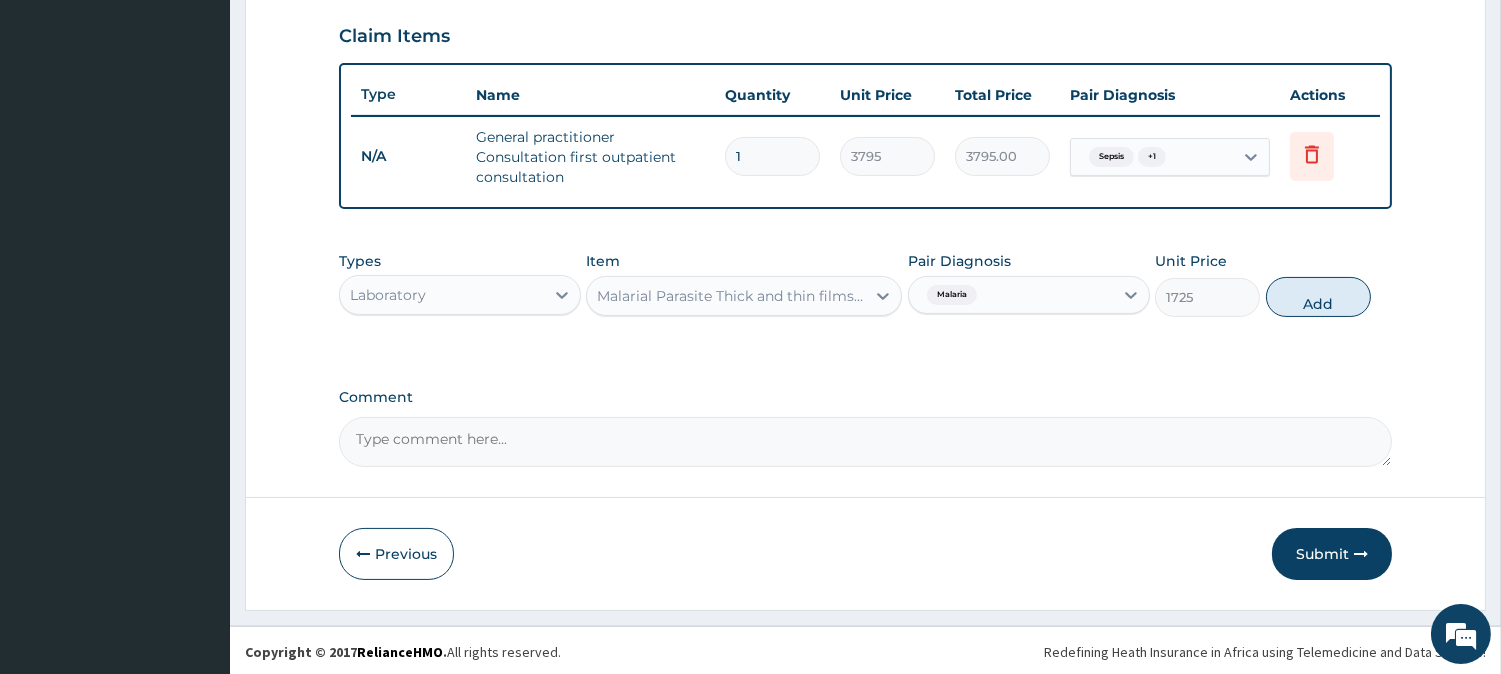 type on "0" 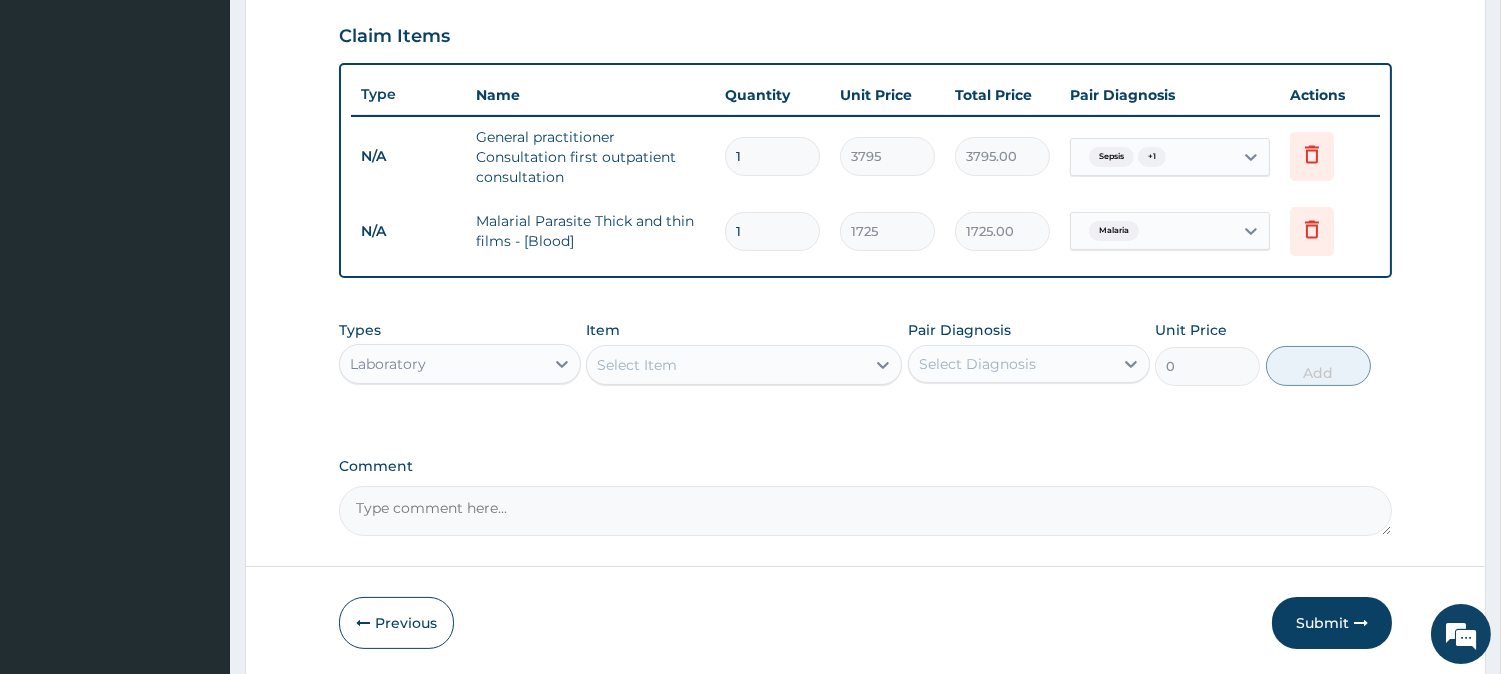 click on "Select Item" at bounding box center (726, 365) 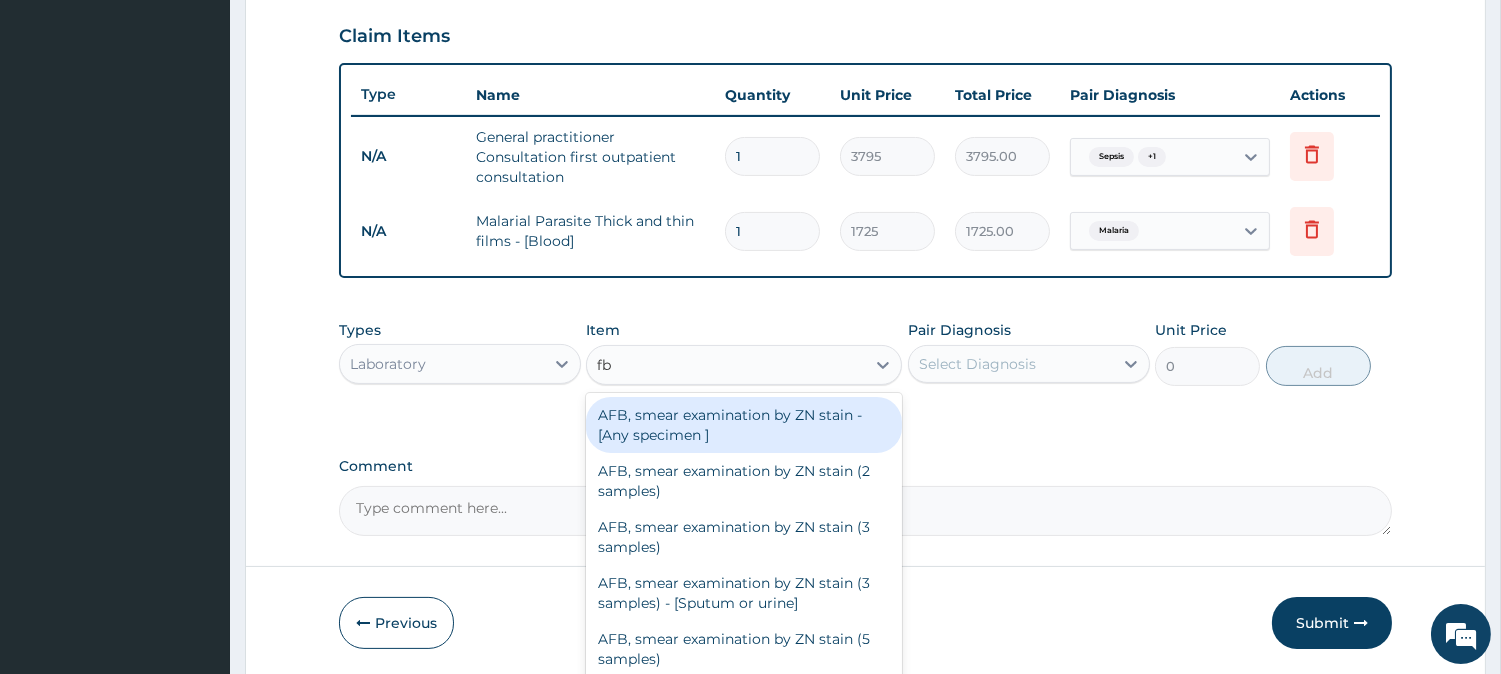 type on "fbc" 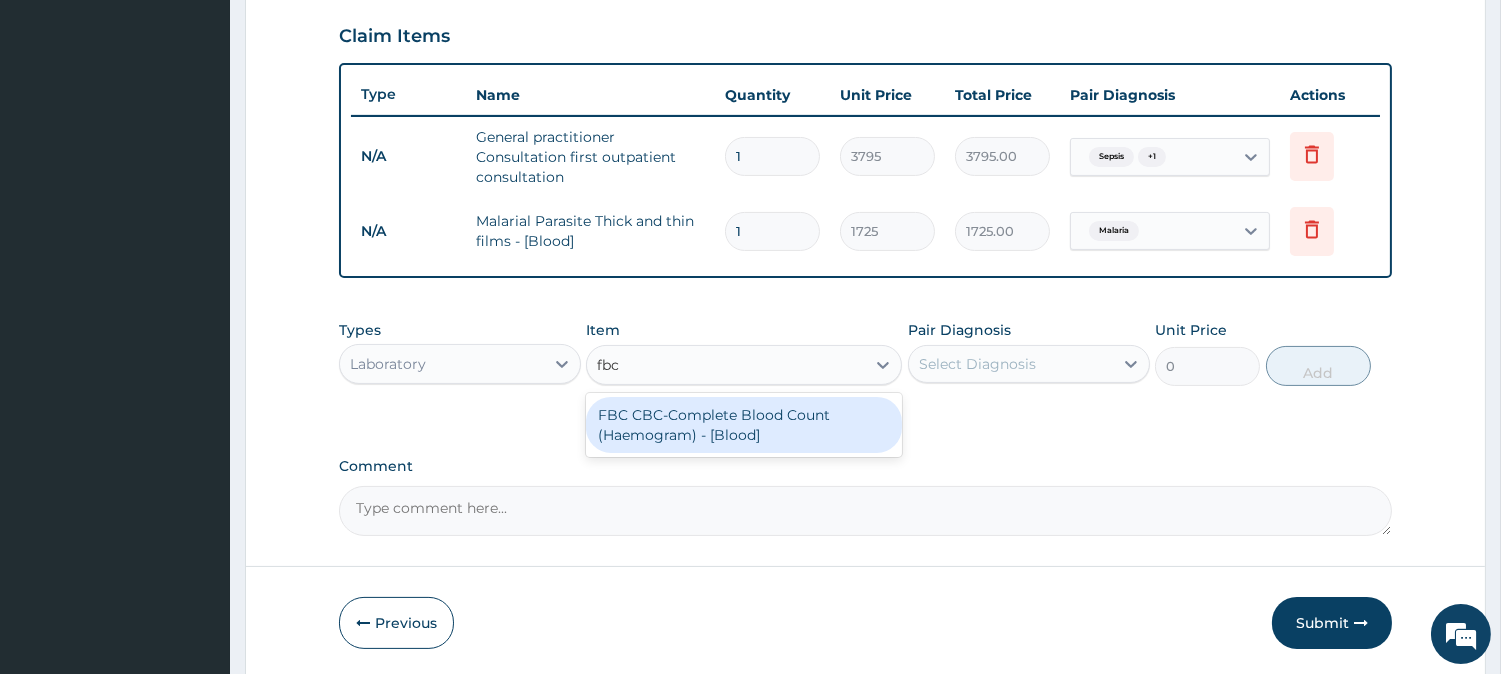 click on "FBC CBC-Complete Blood Count (Haemogram) - [Blood]" at bounding box center (744, 425) 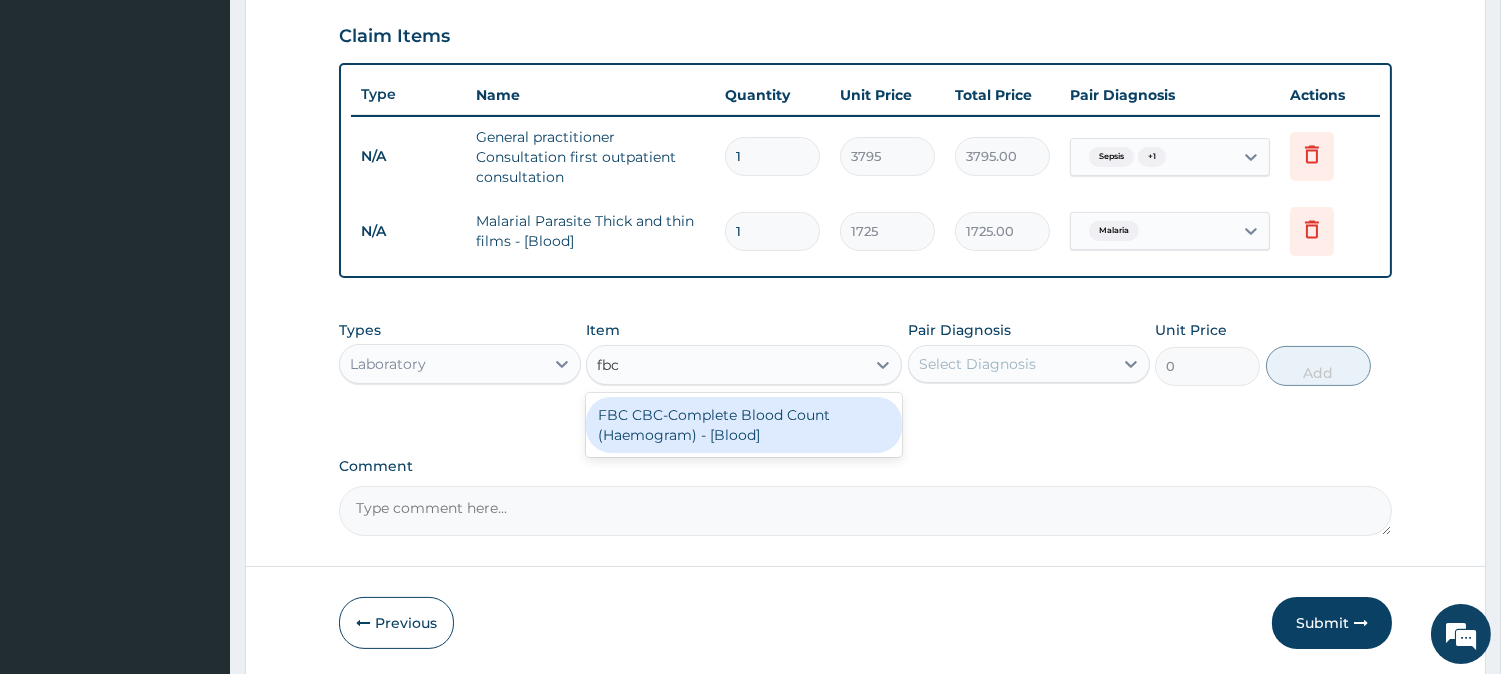 type on "4600" 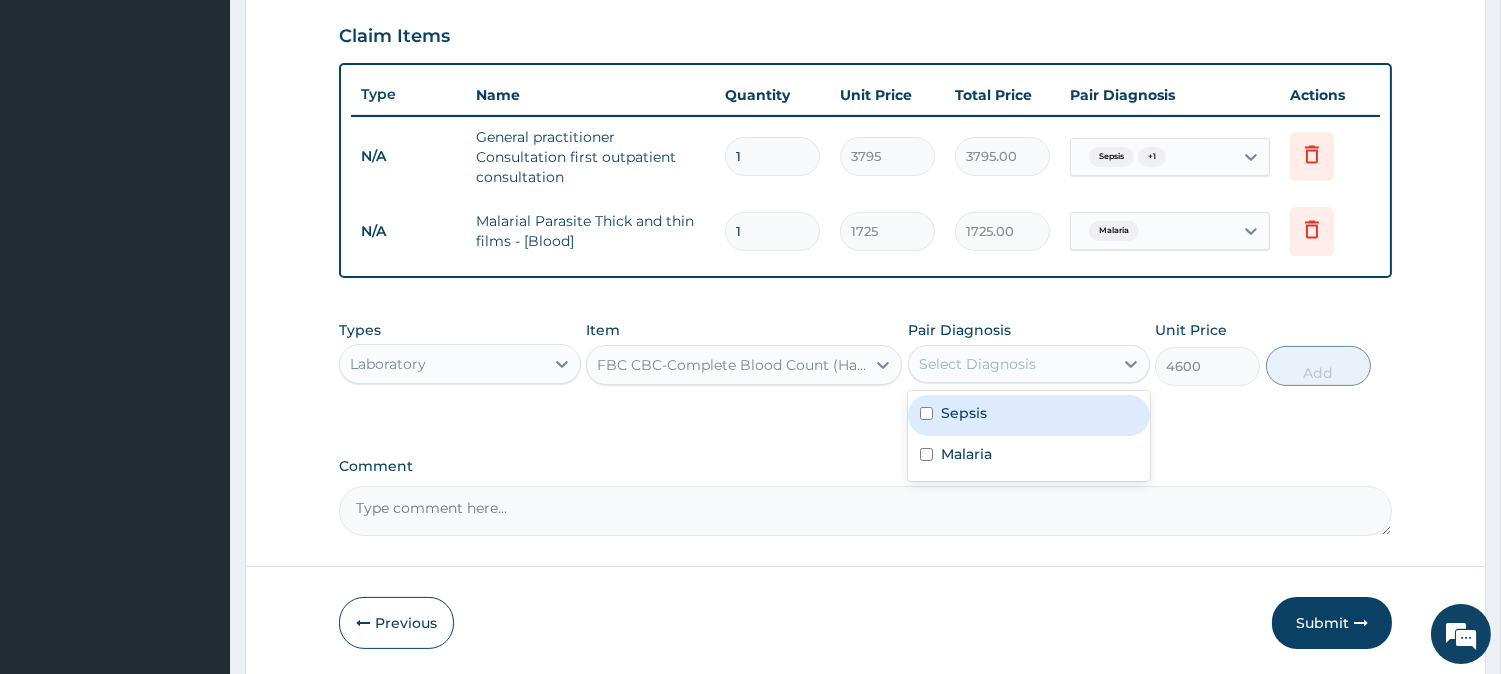 click on "Select Diagnosis" at bounding box center (1011, 364) 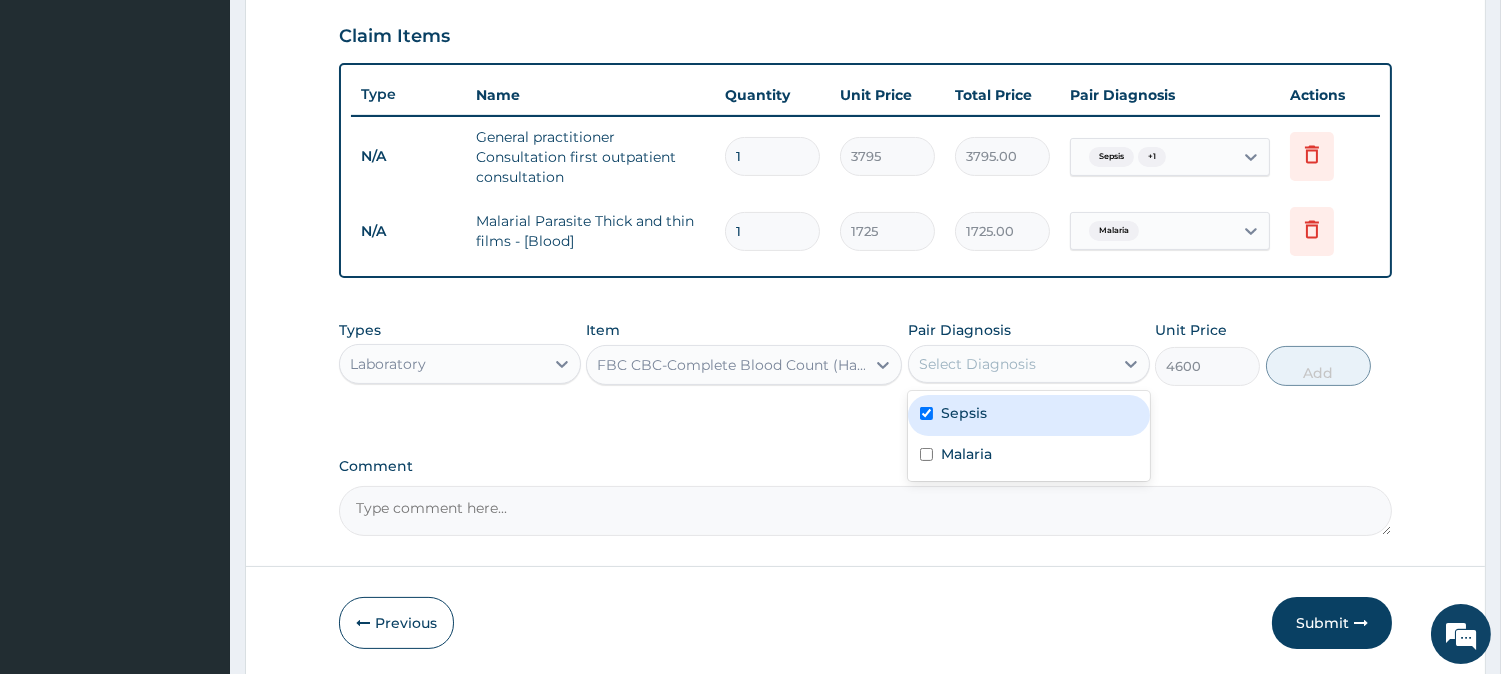 checkbox on "true" 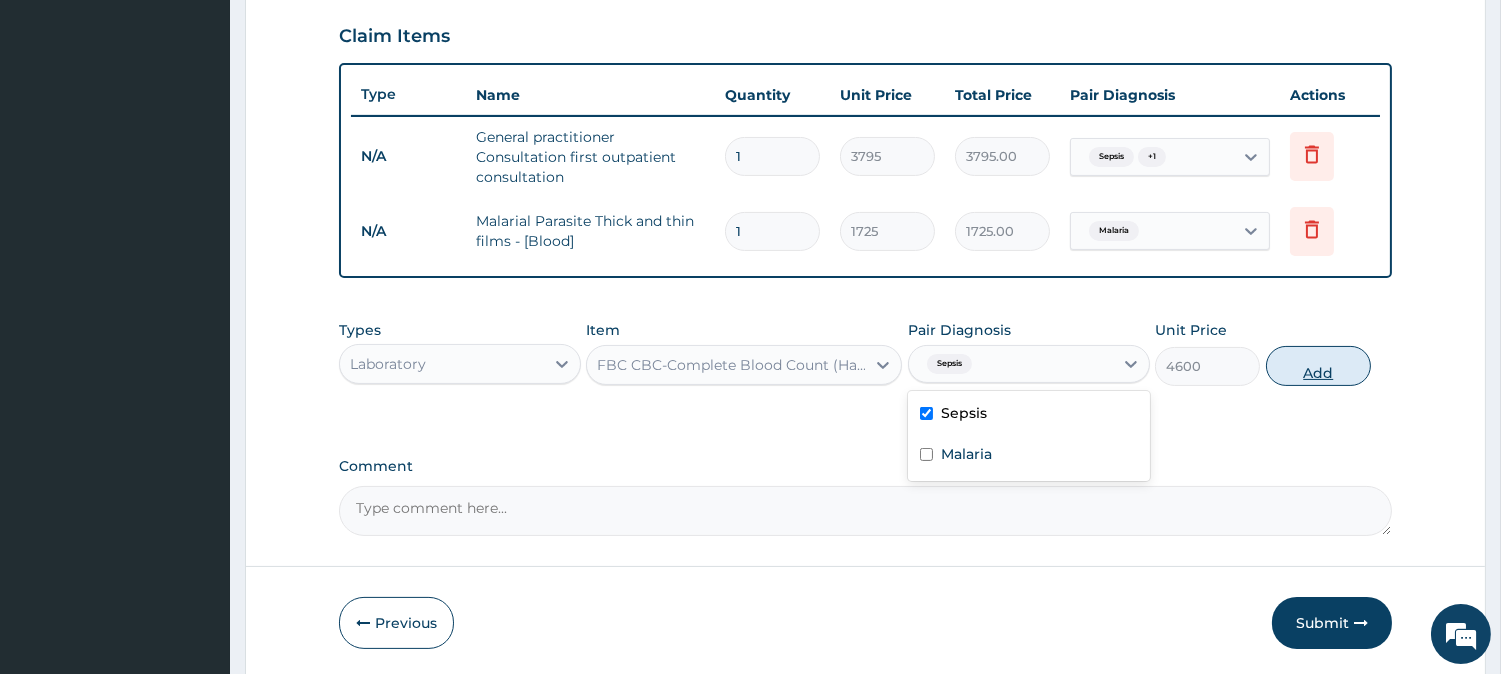 click on "Add" at bounding box center [1318, 366] 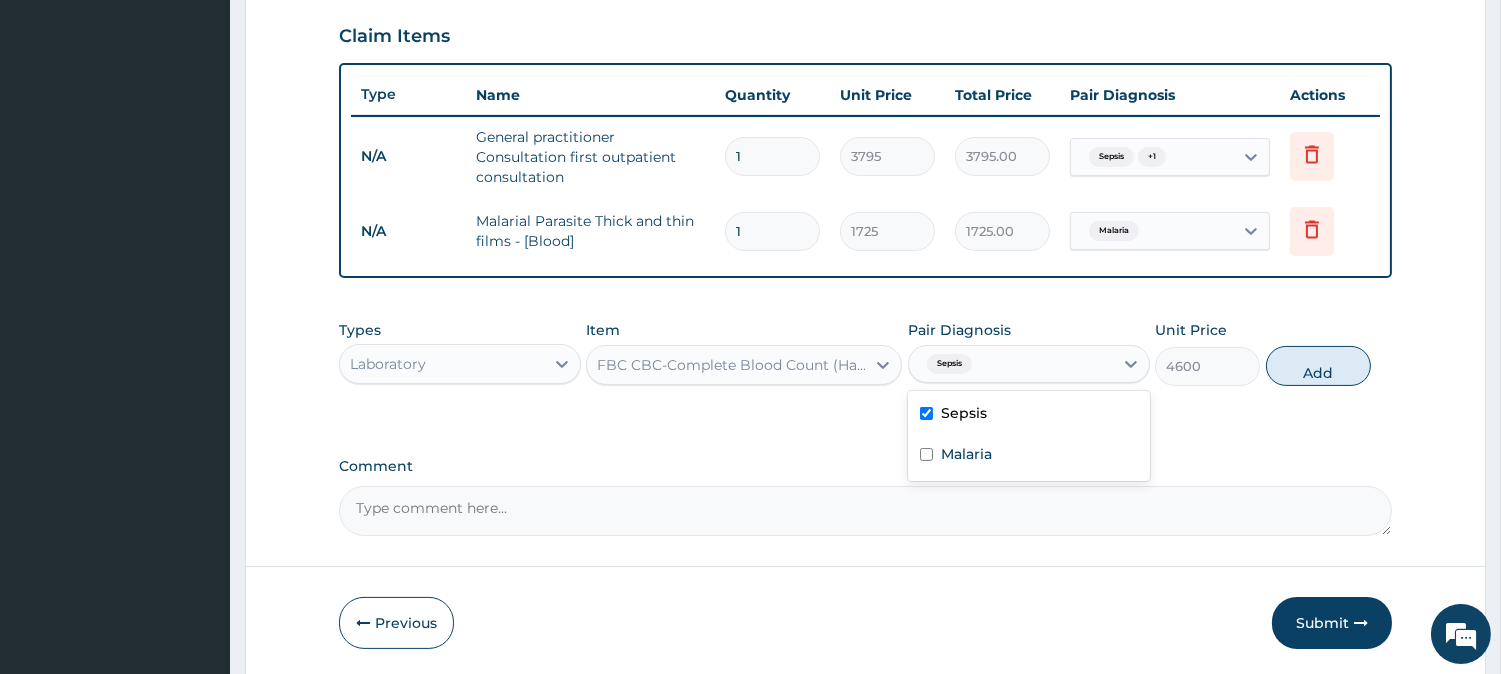 type on "0" 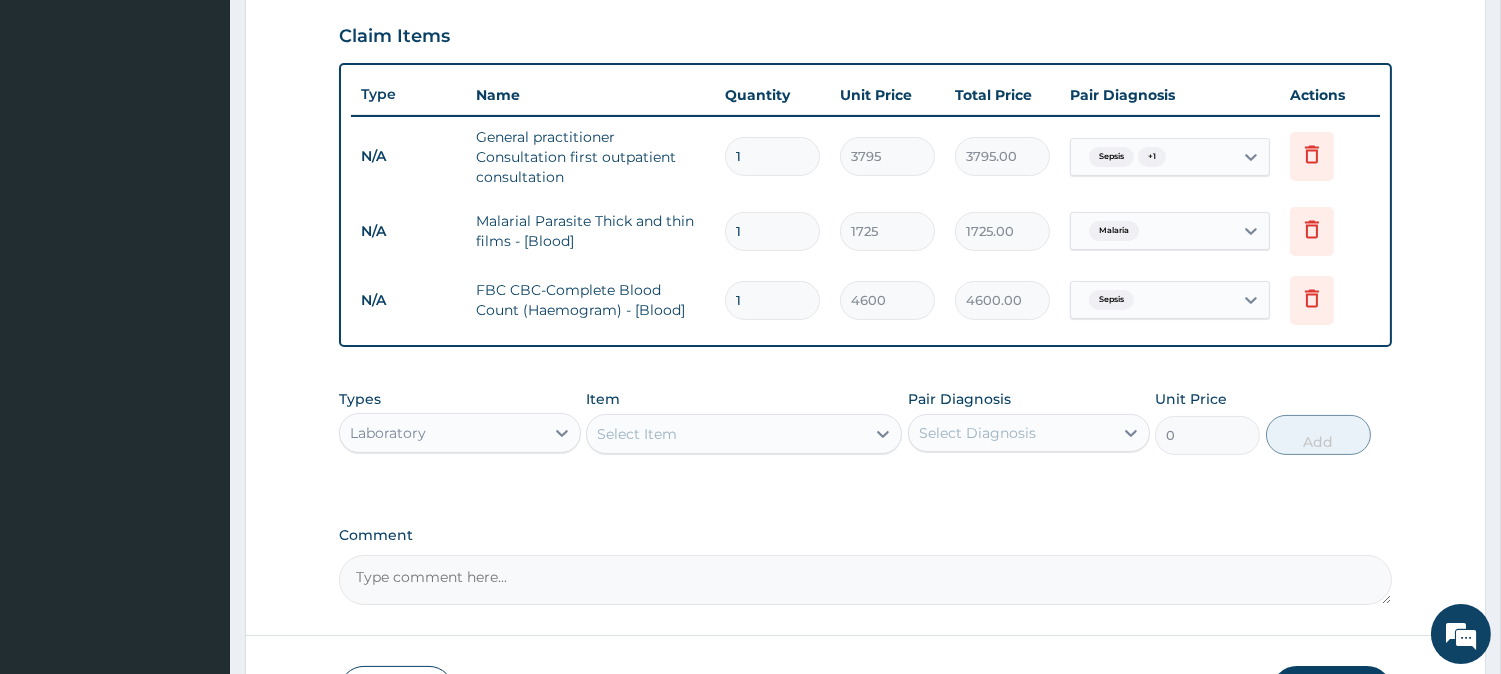 scroll, scrollTop: 820, scrollLeft: 0, axis: vertical 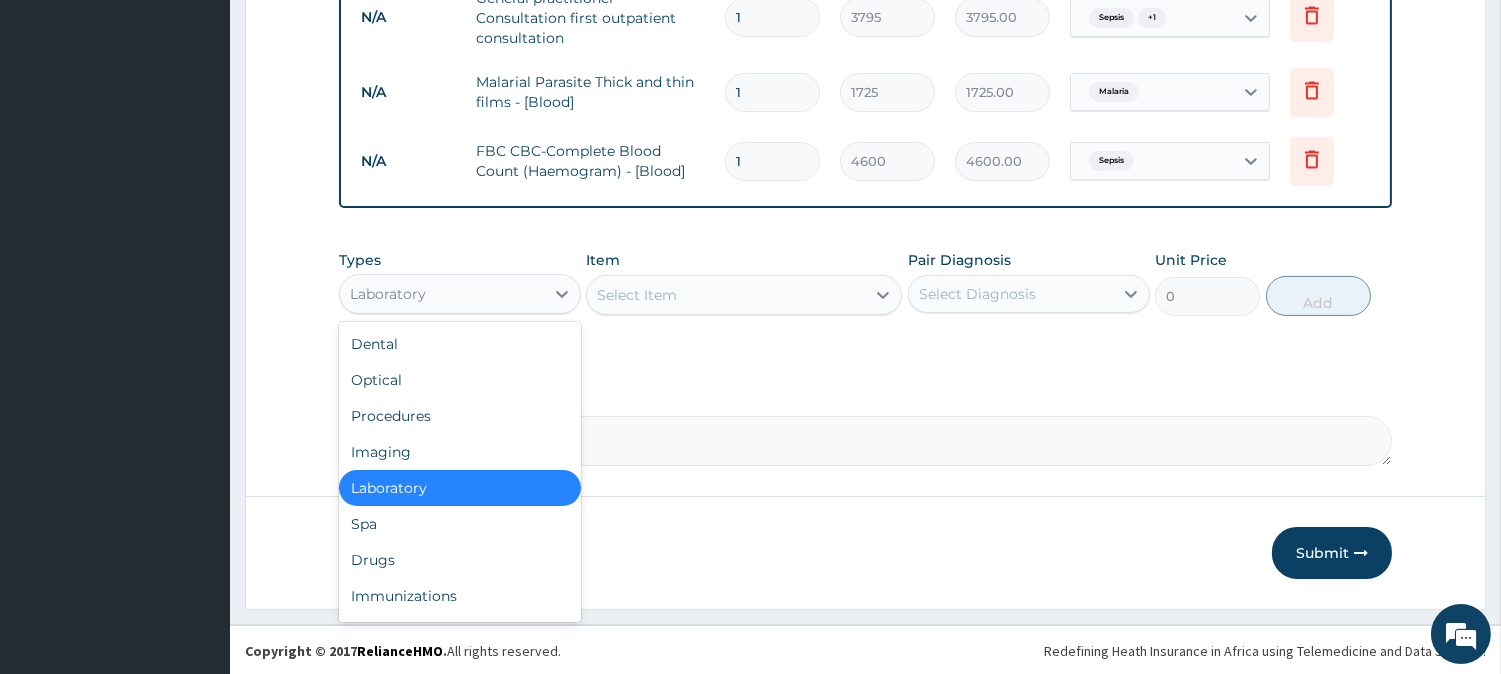 click on "Laboratory" at bounding box center (442, 294) 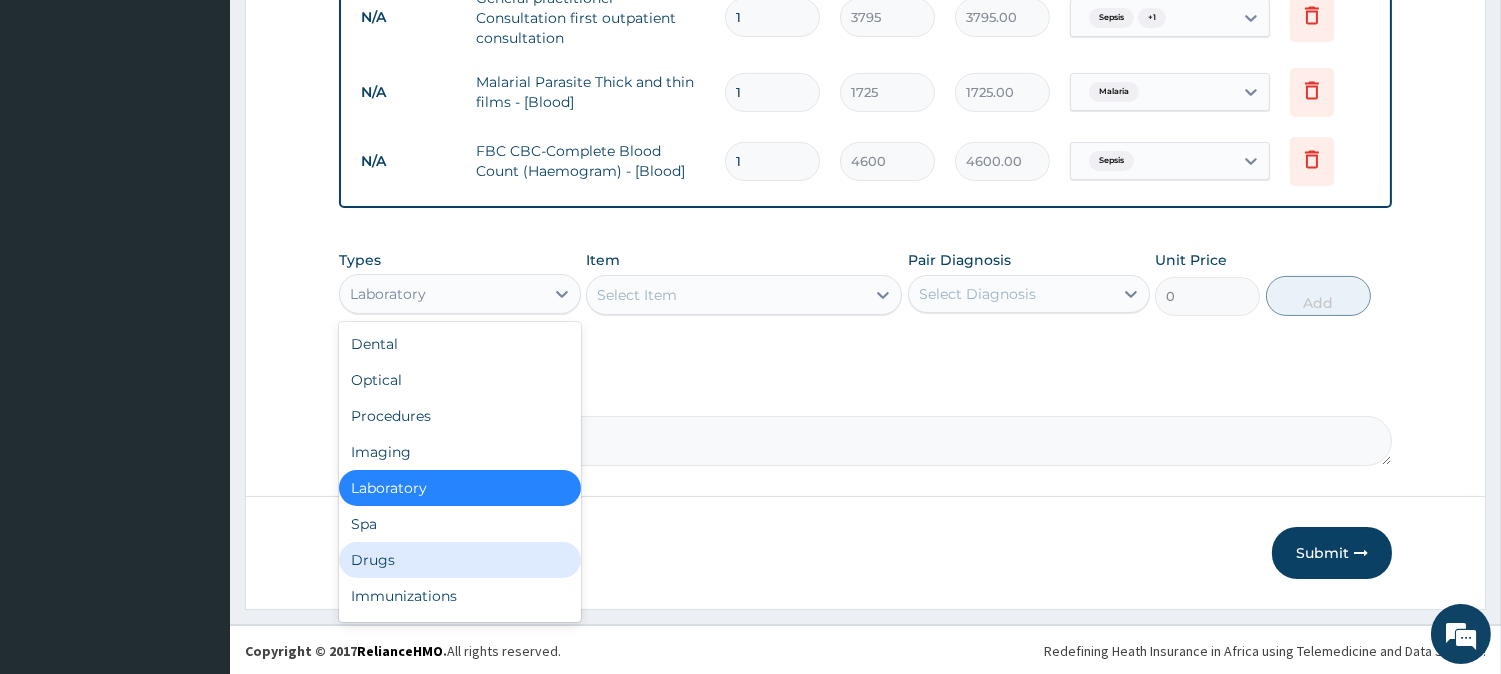 drag, startPoint x: 462, startPoint y: 536, endPoint x: 462, endPoint y: 550, distance: 14 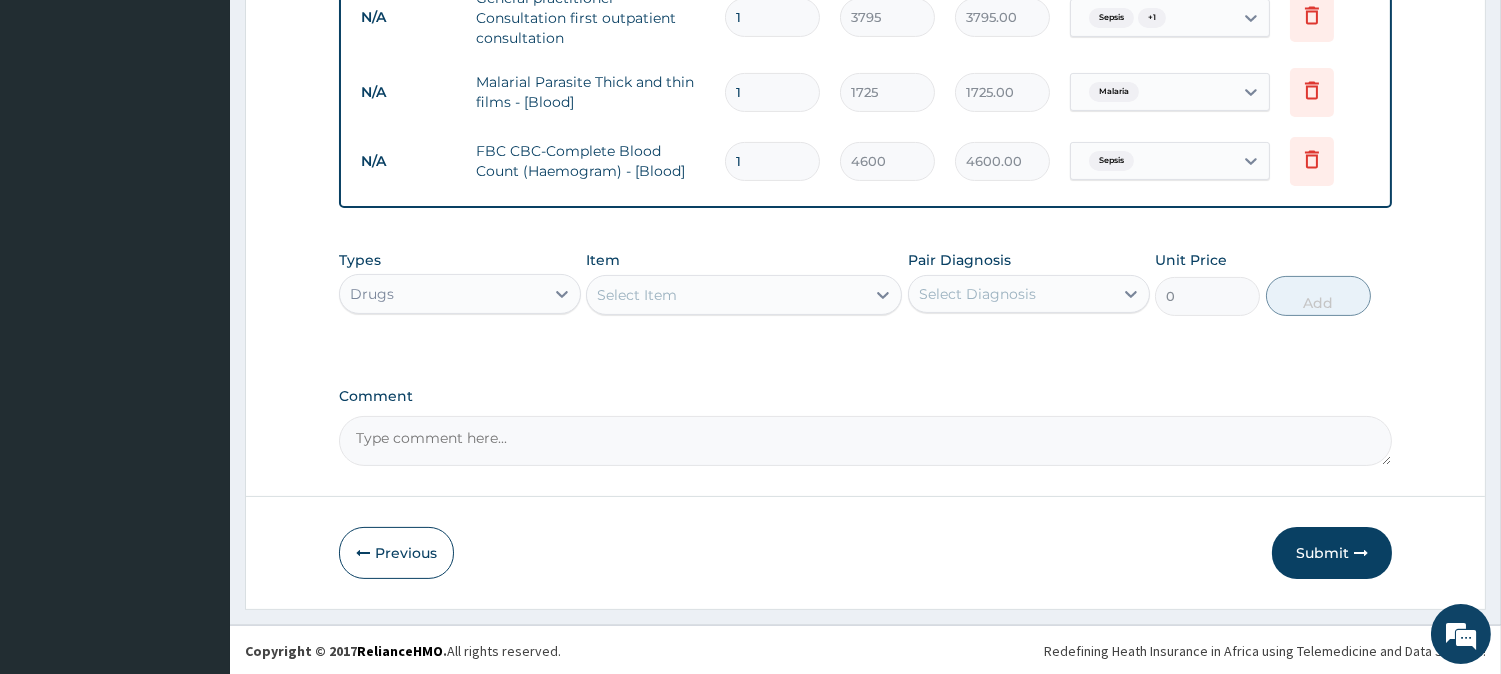click on "Item Select Item" at bounding box center [744, 283] 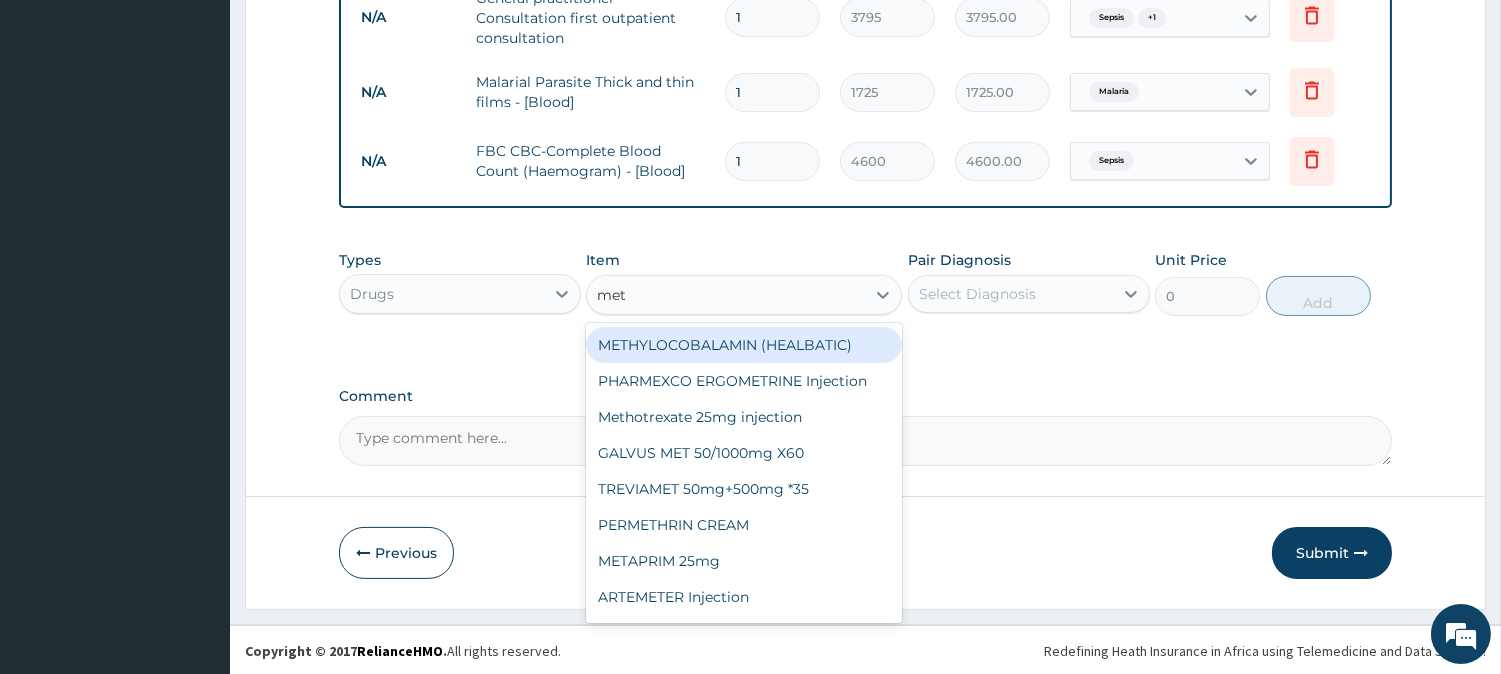 type on "metr" 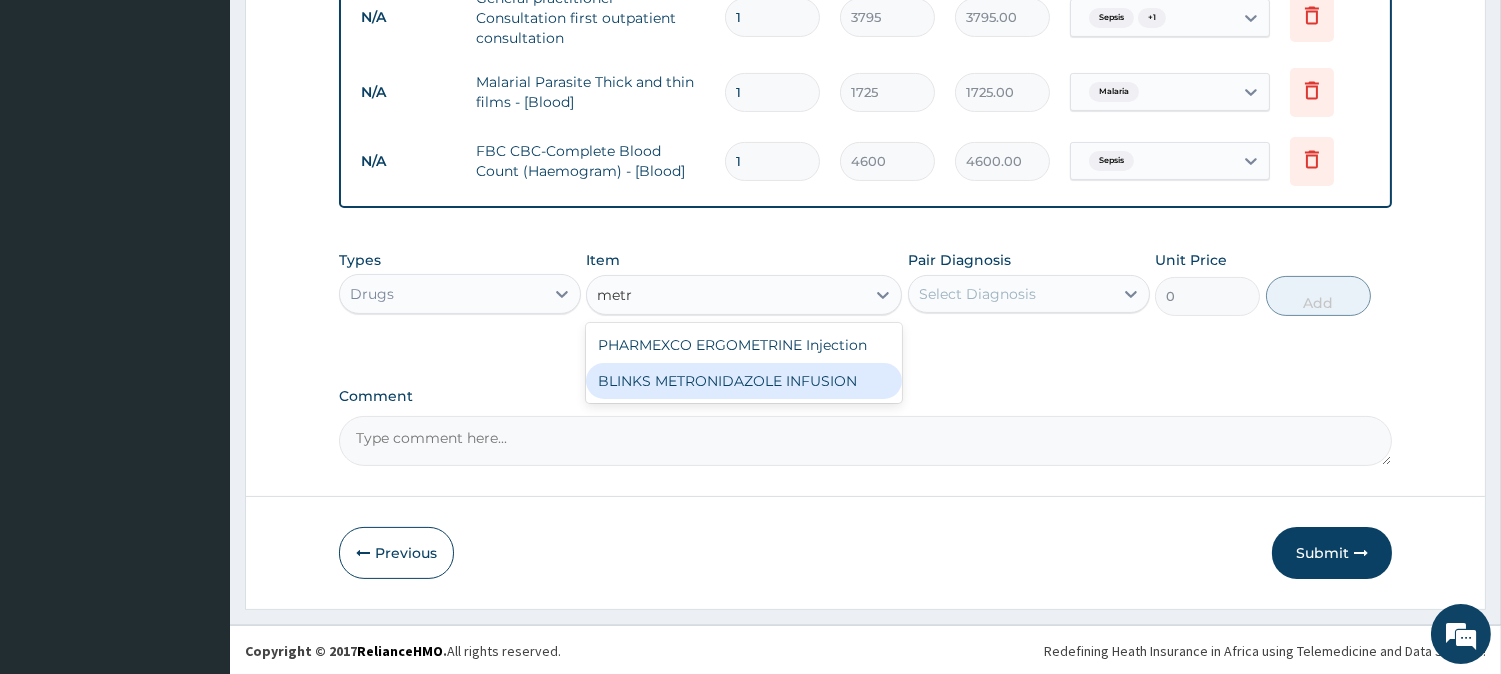 click on "BLINKS METRONIDAZOLE INFUSION" at bounding box center [744, 381] 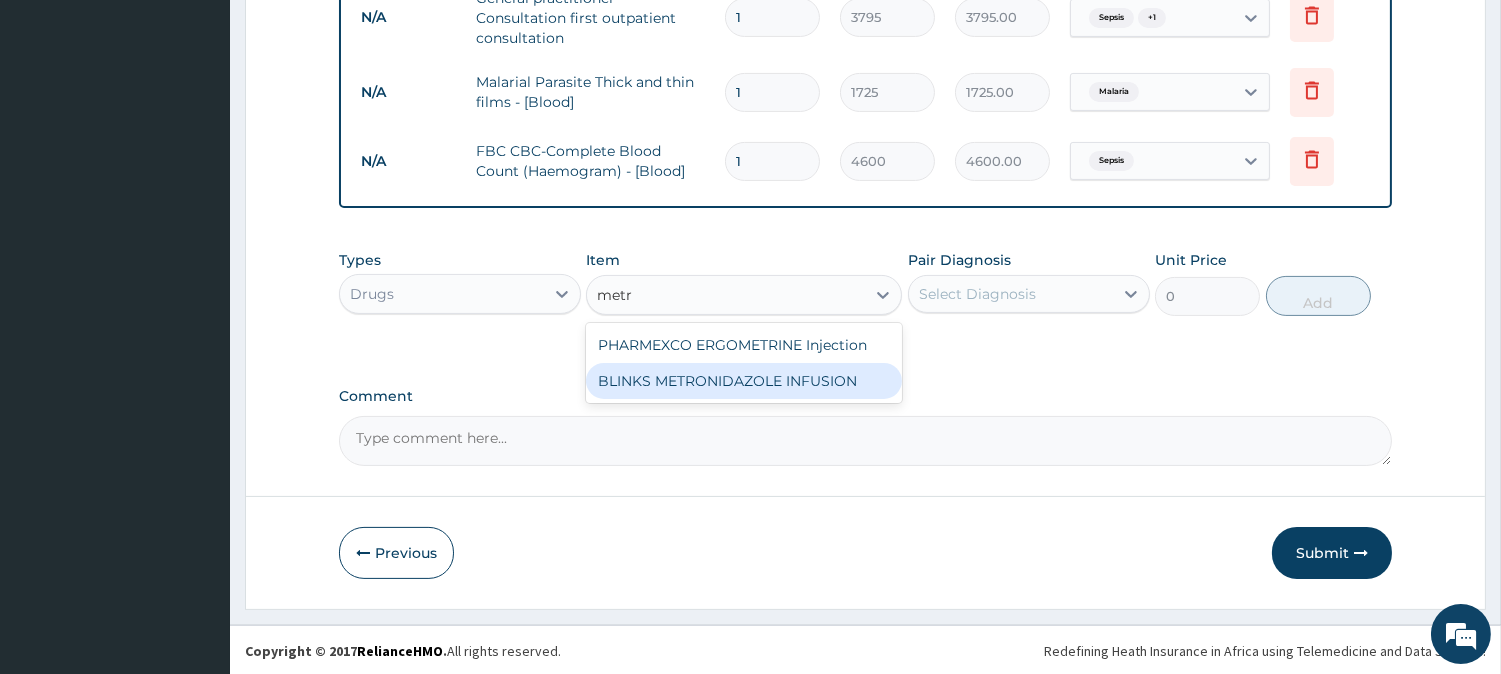 type 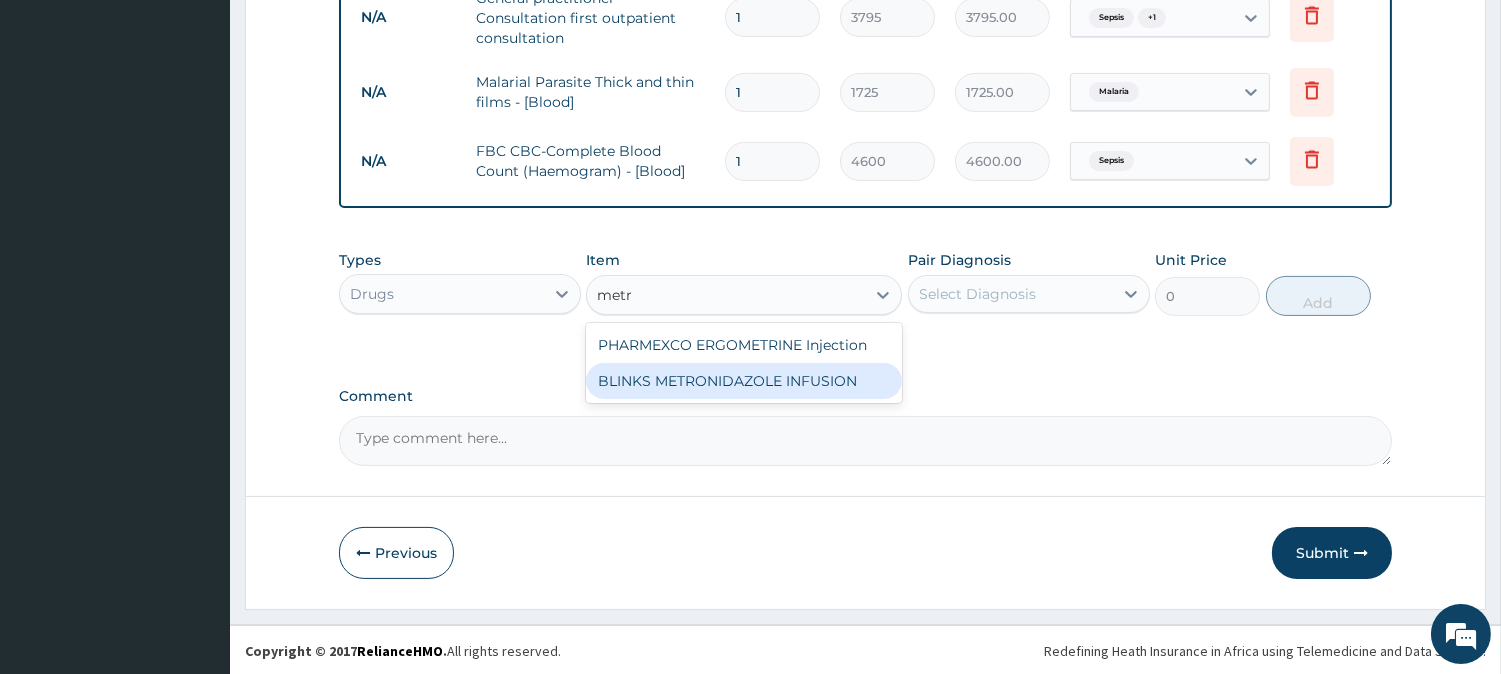 type on "759" 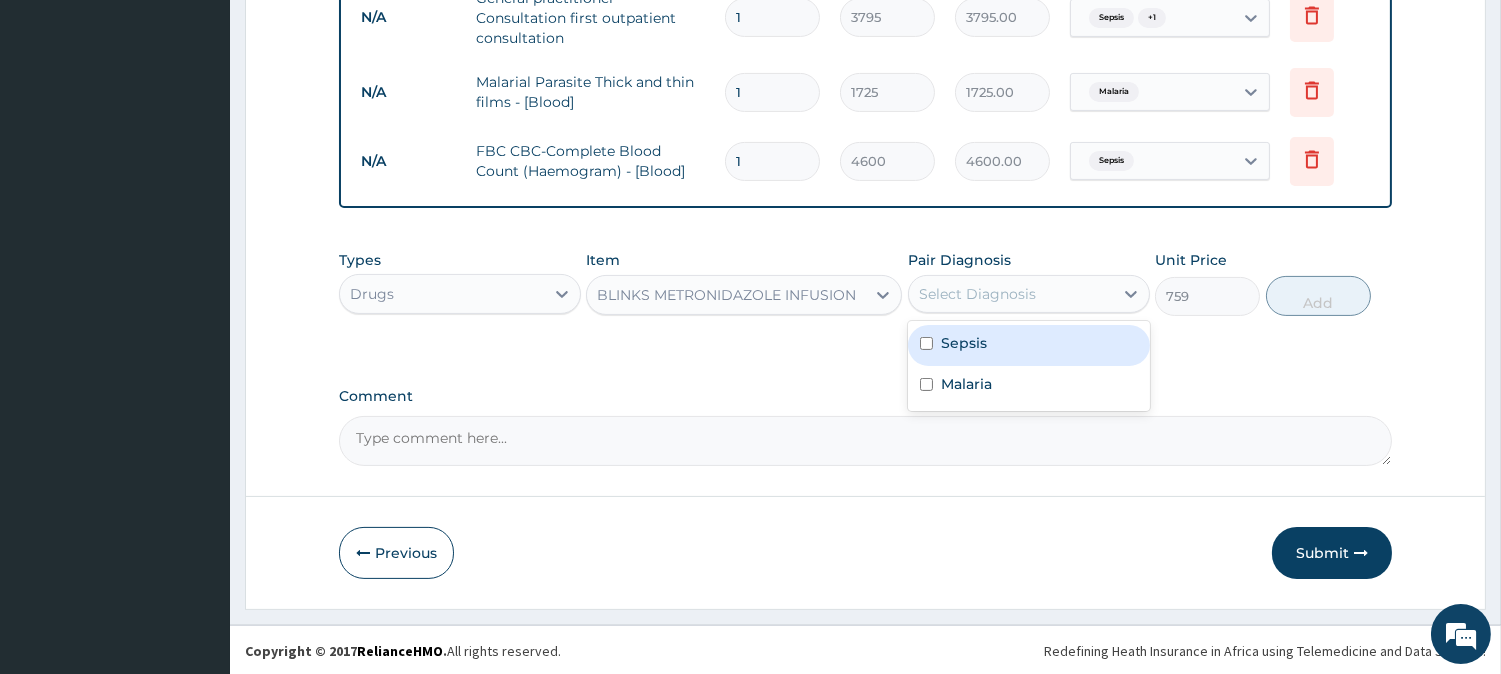 click on "Select Diagnosis" at bounding box center [977, 294] 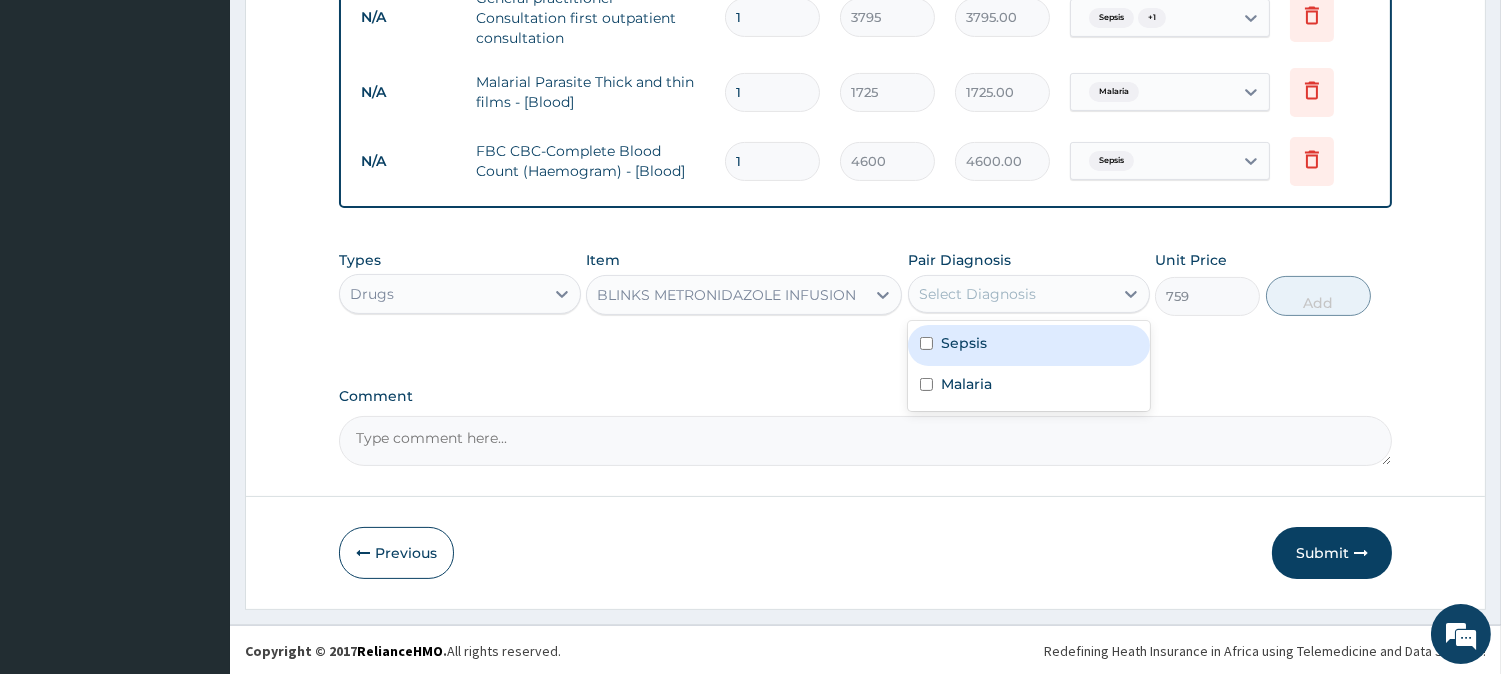 drag, startPoint x: 1015, startPoint y: 332, endPoint x: 1032, endPoint y: 325, distance: 18.384777 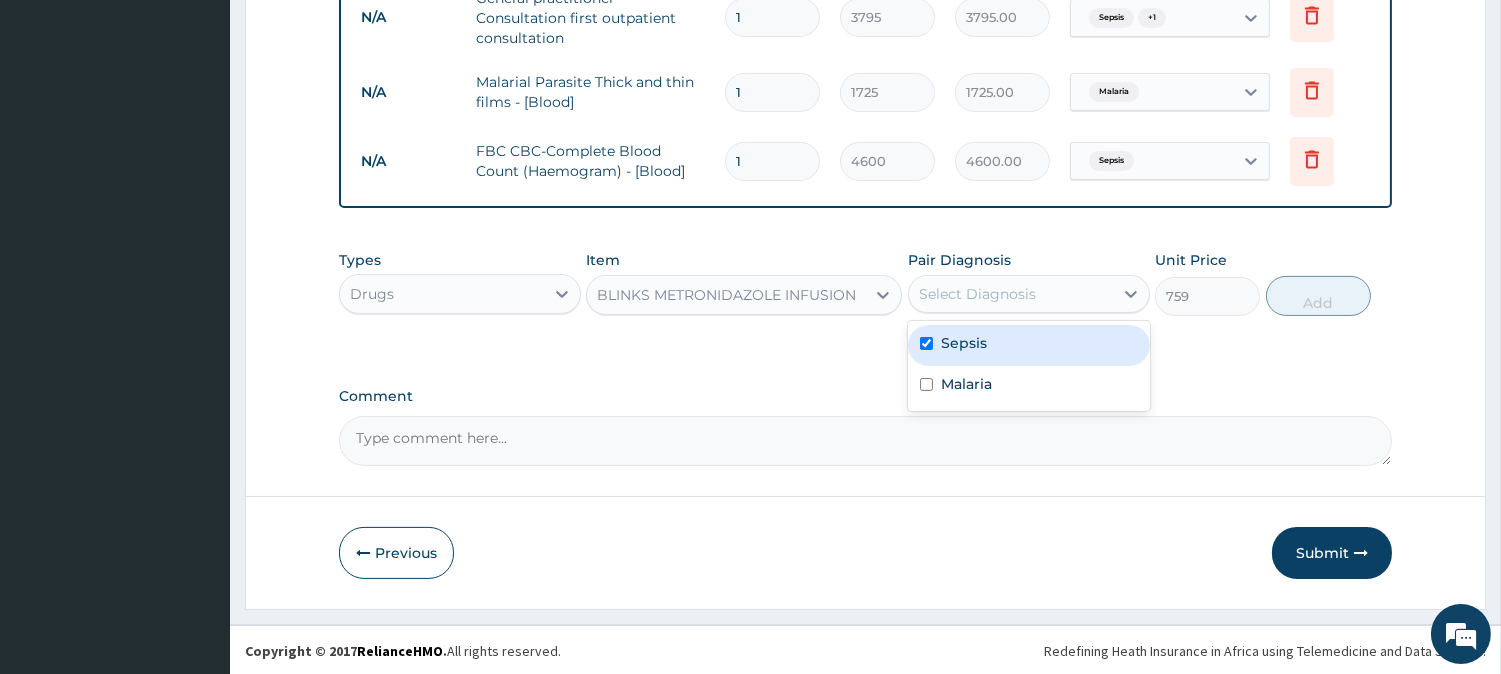 checkbox on "true" 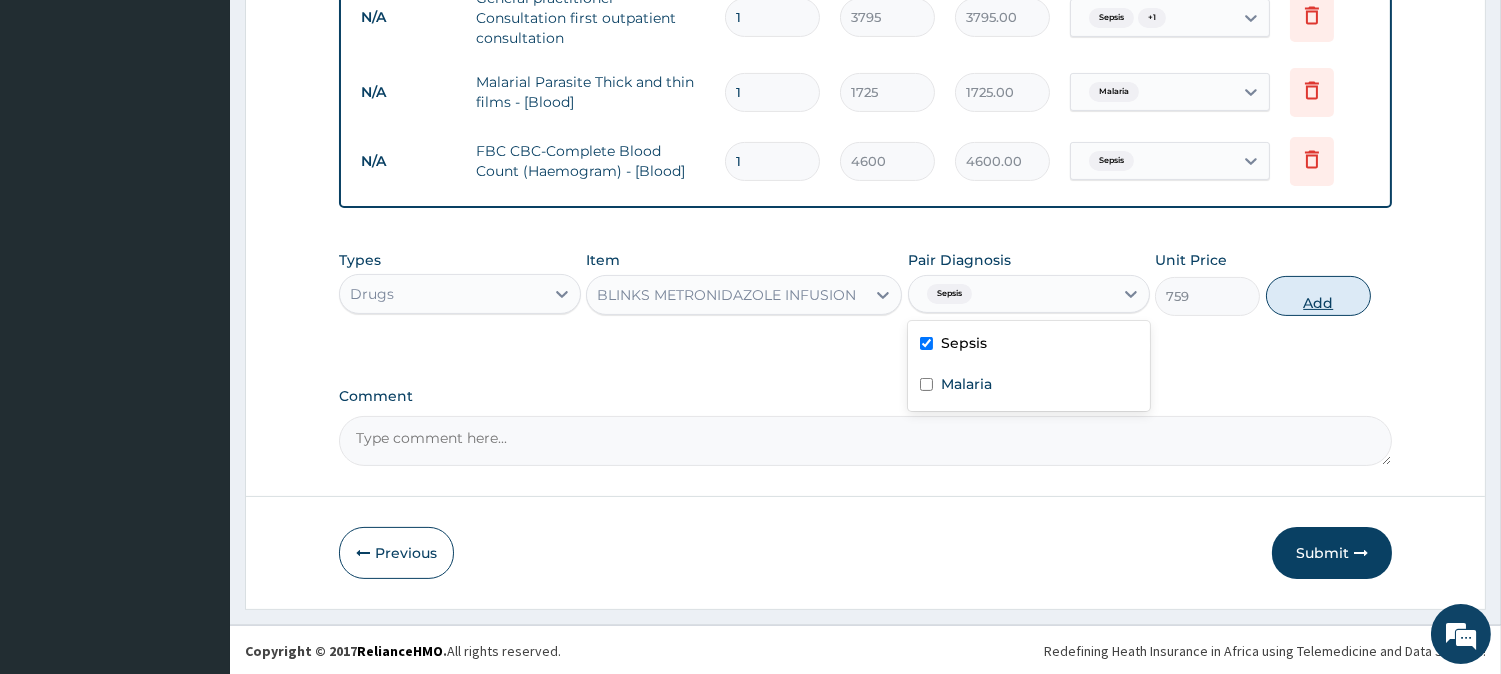 click on "Add" at bounding box center (1318, 296) 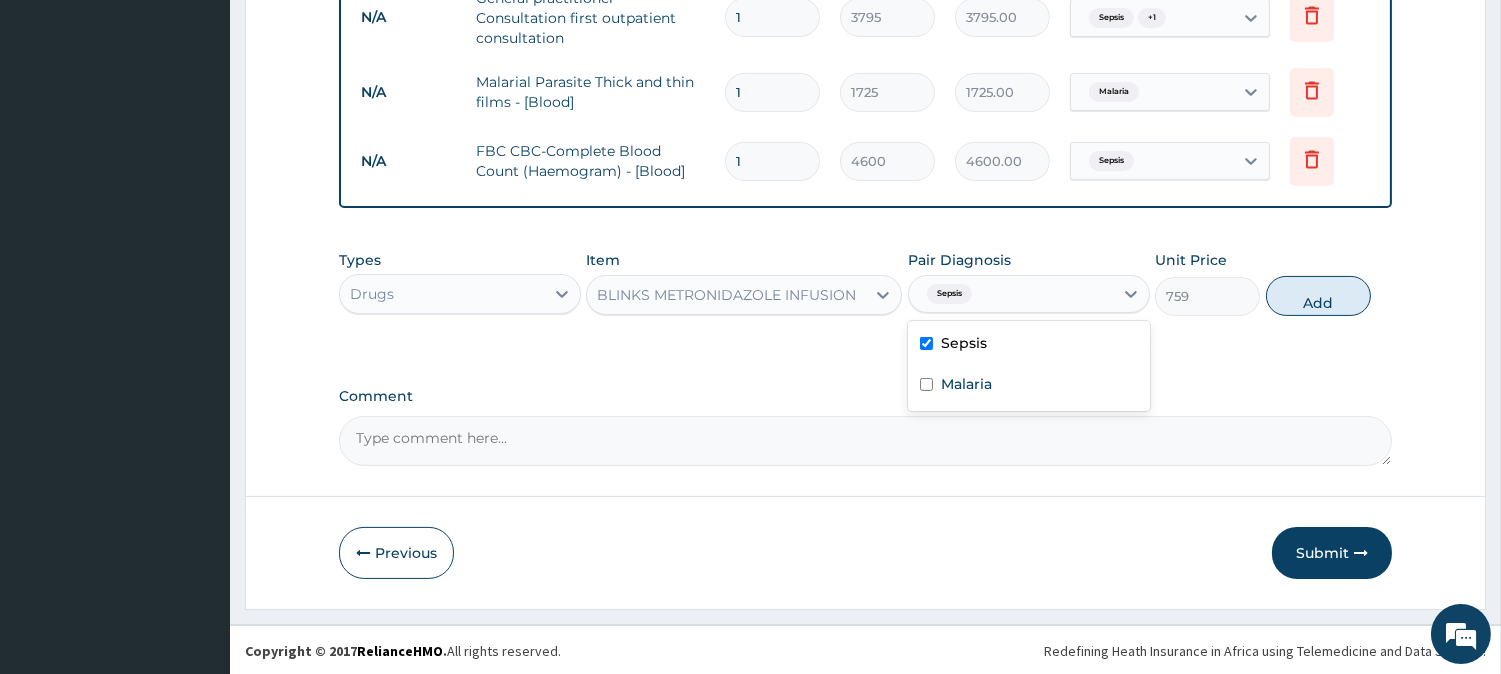 type on "0" 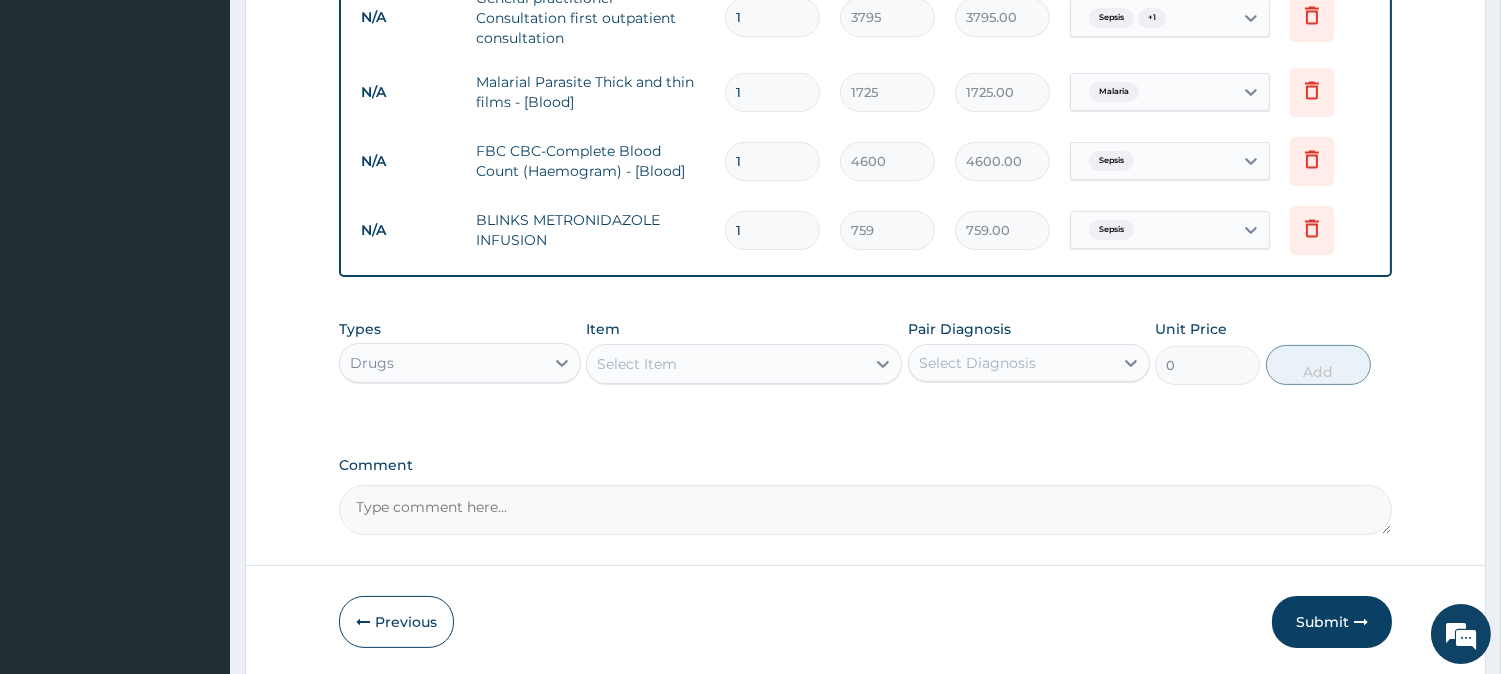 type 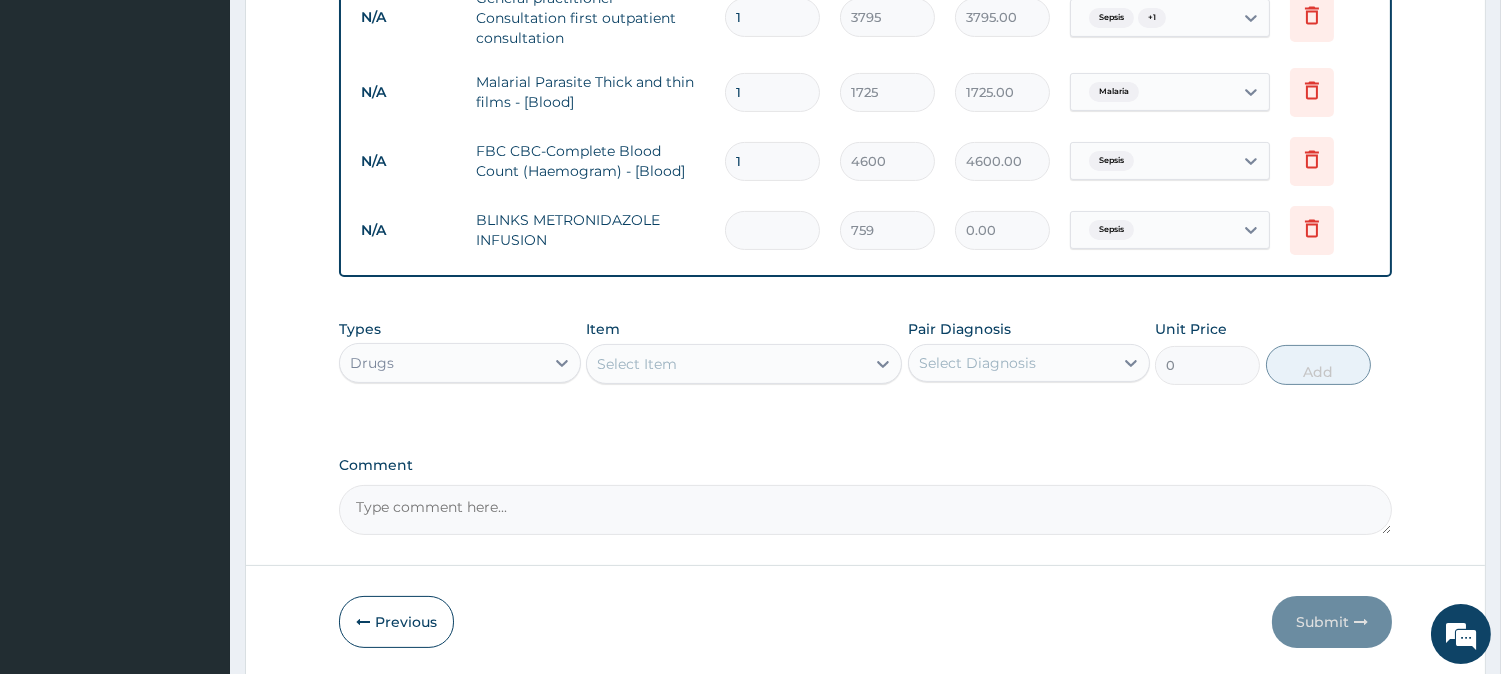 type on "4" 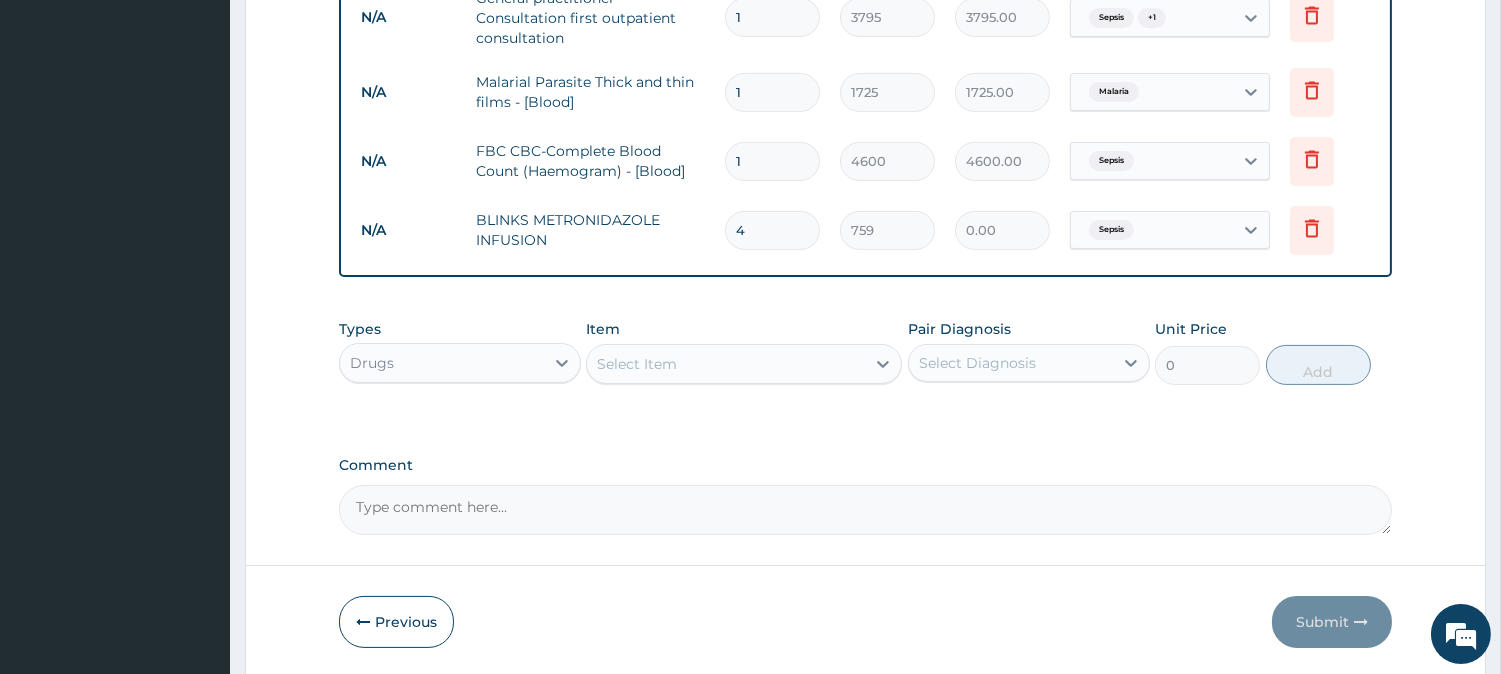 type on "3036.00" 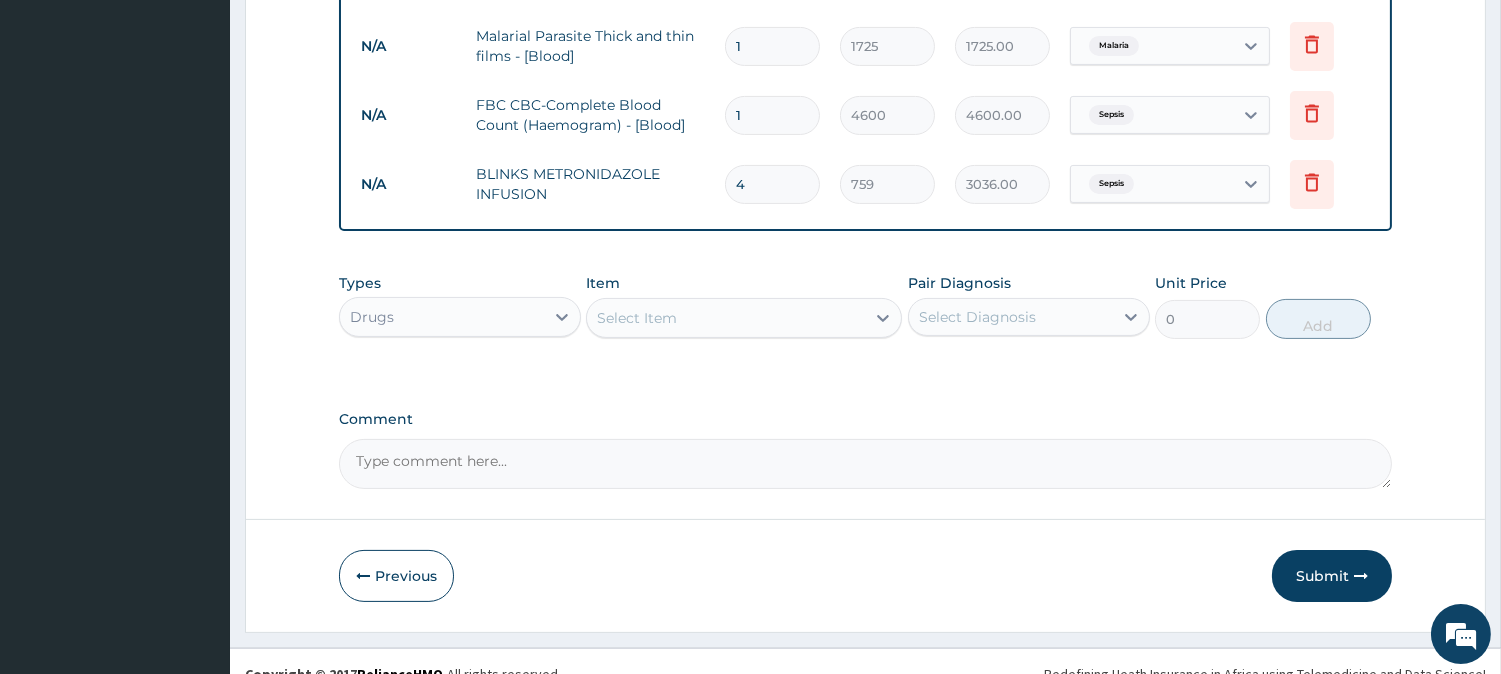 scroll, scrollTop: 890, scrollLeft: 0, axis: vertical 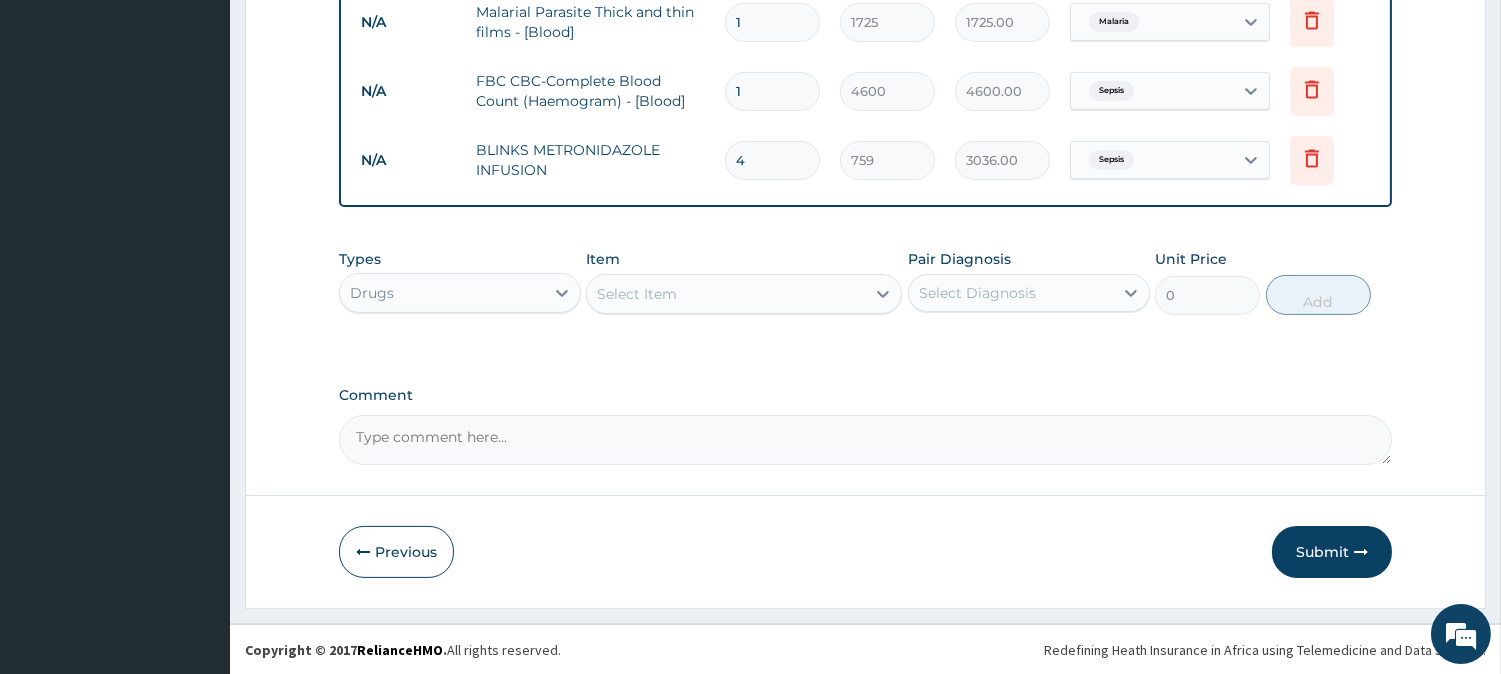 type on "4" 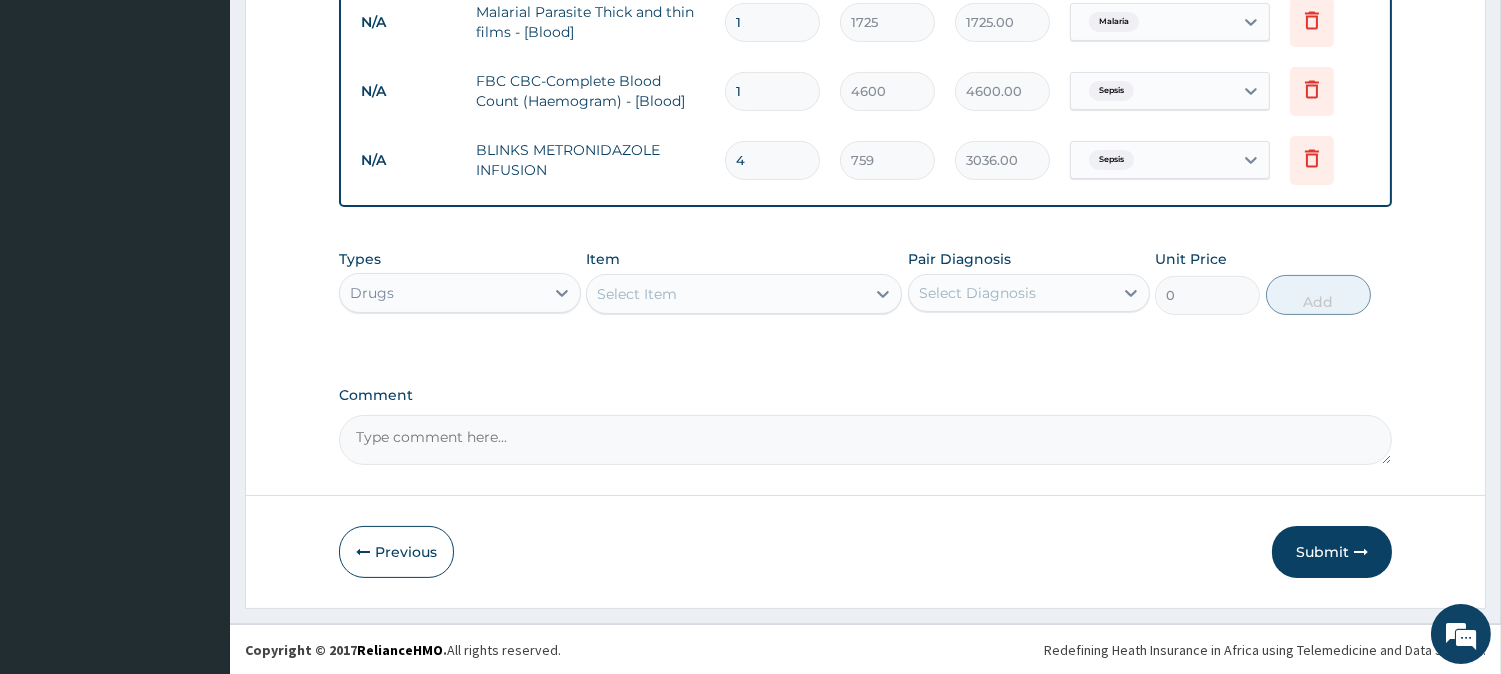 click on "Select Item" at bounding box center [726, 294] 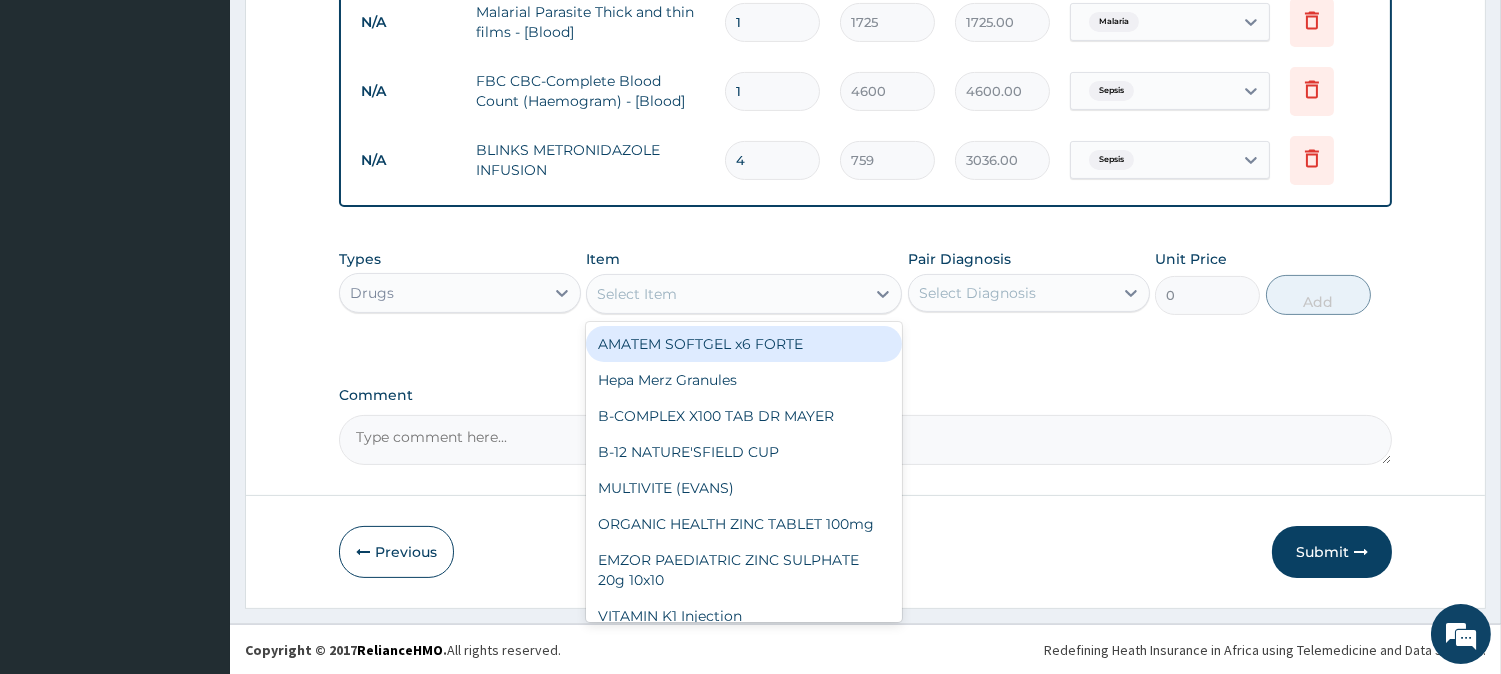 click on "AMATEM SOFTGEL x6 FORTE" at bounding box center [744, 344] 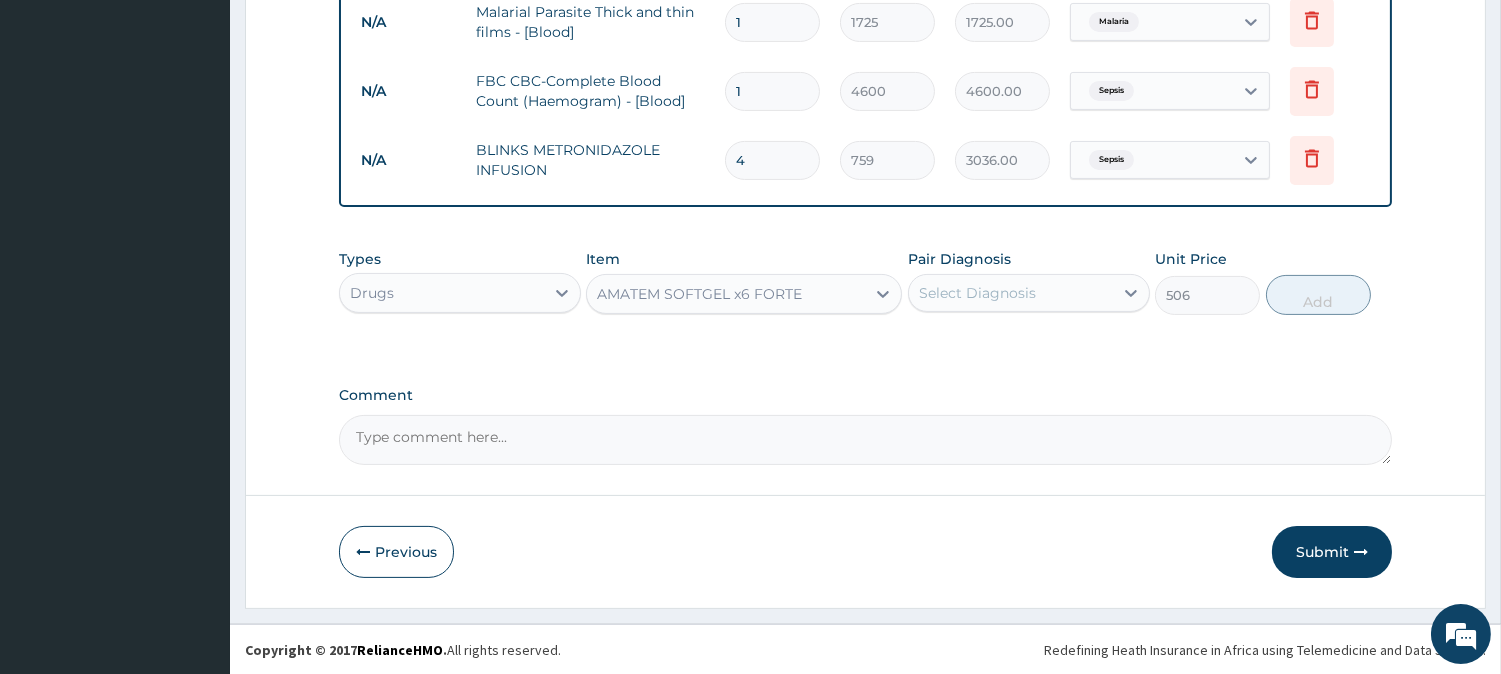 click on "Select Diagnosis" at bounding box center (977, 293) 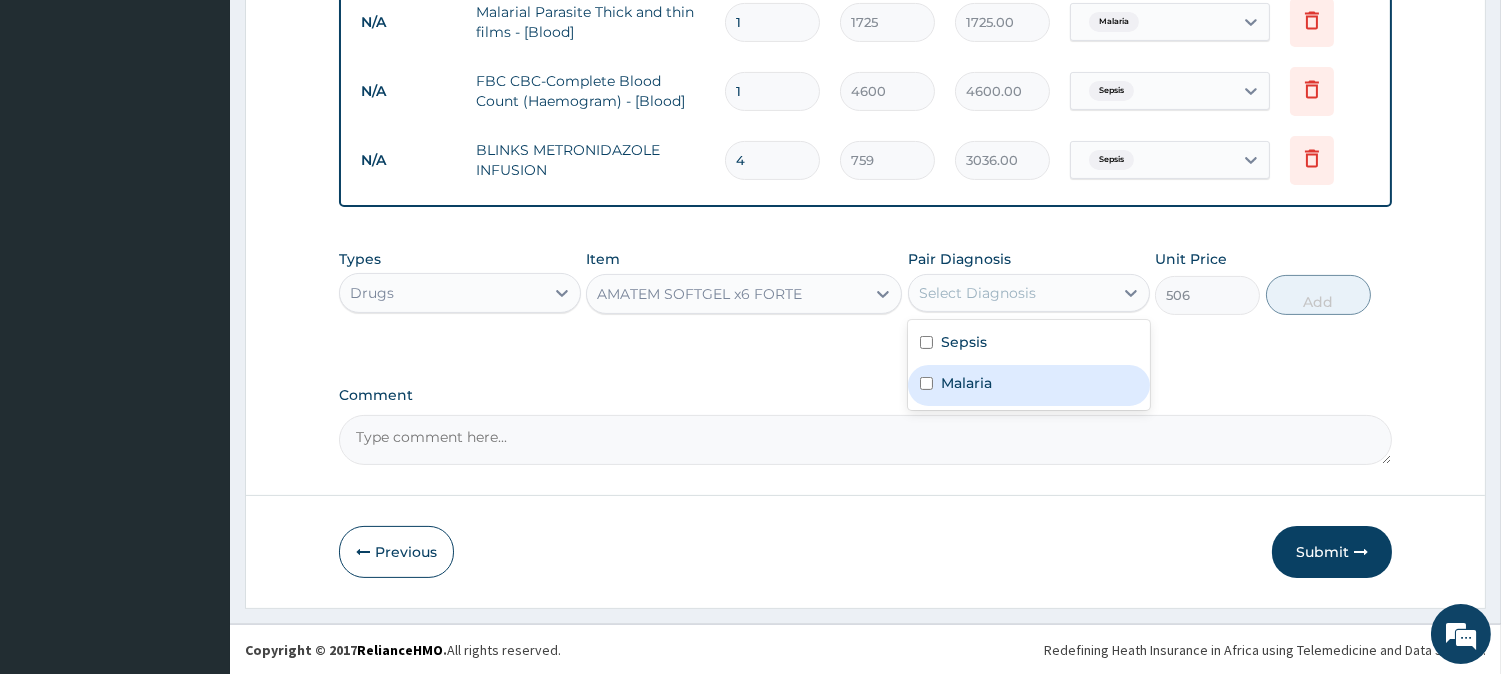 click on "Malaria" at bounding box center [1029, 385] 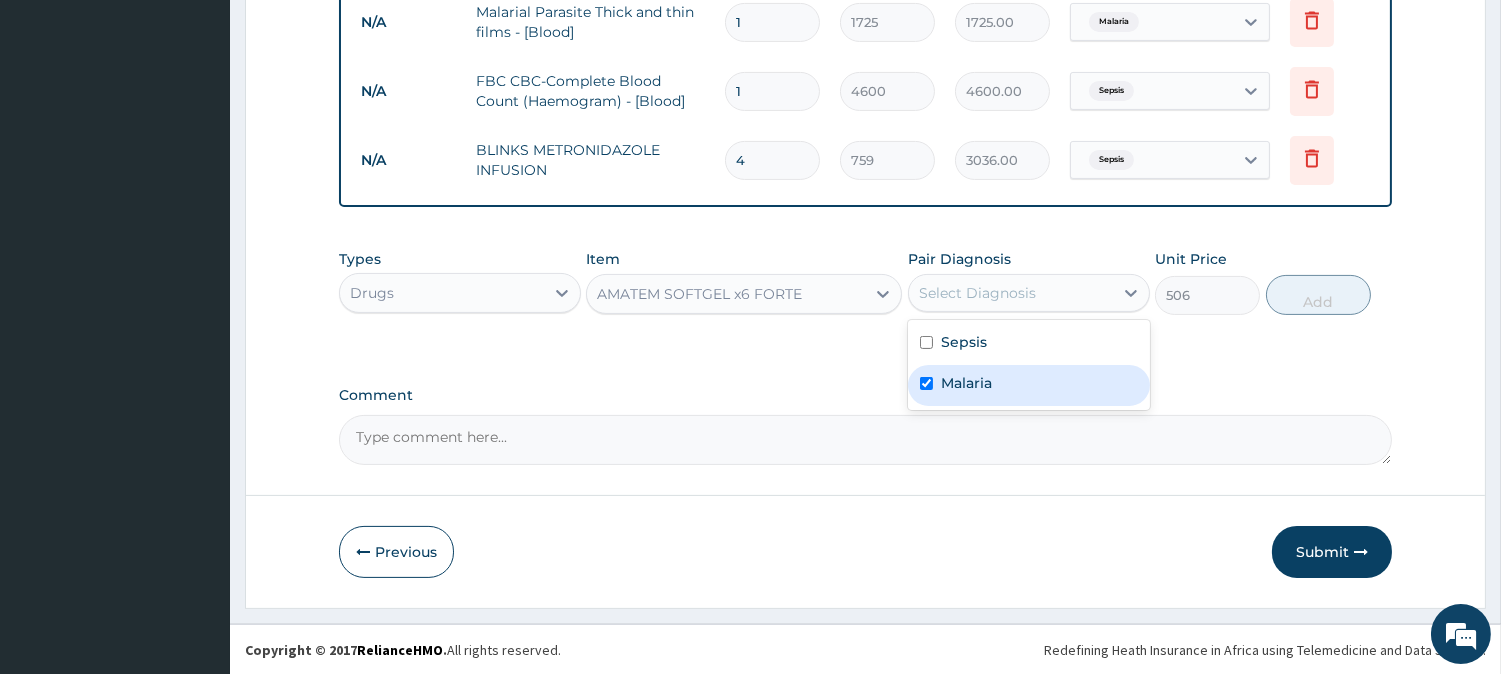 checkbox on "true" 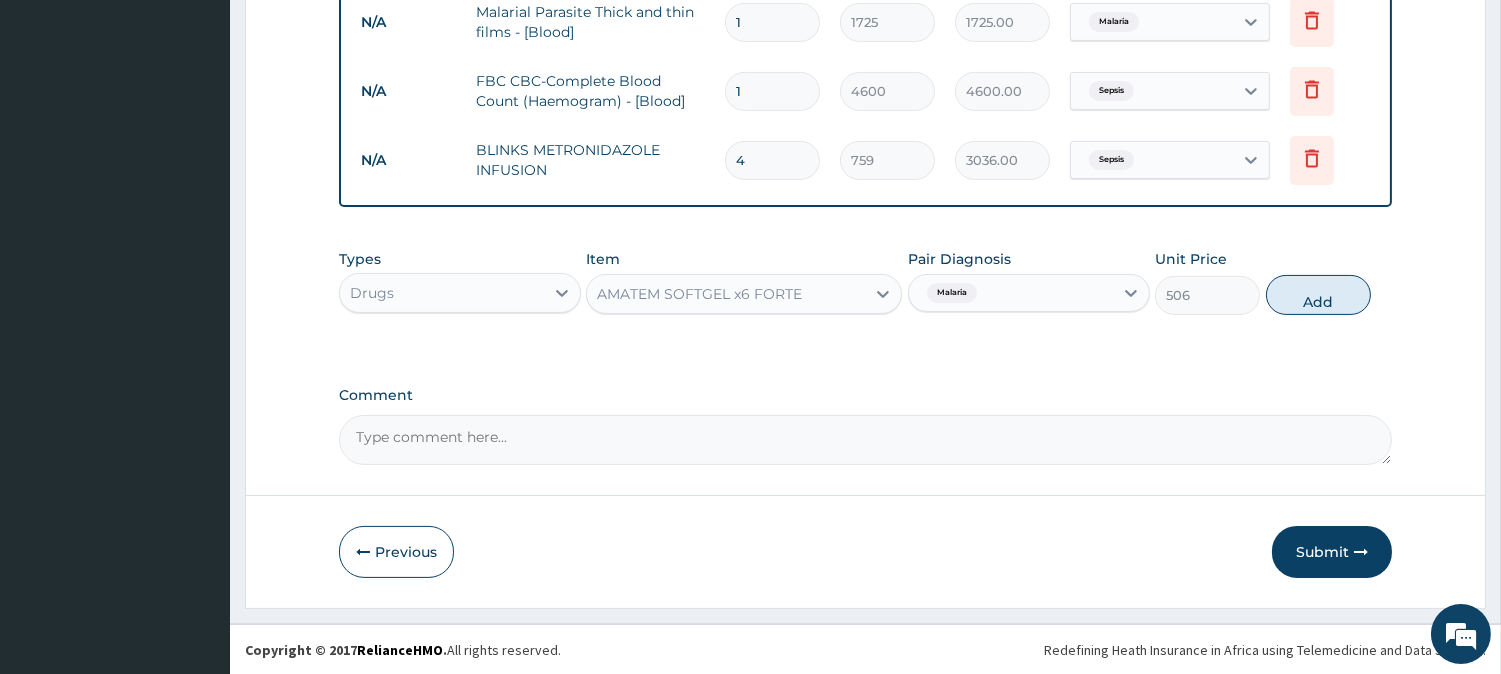 click on "Add" at bounding box center (1318, 295) 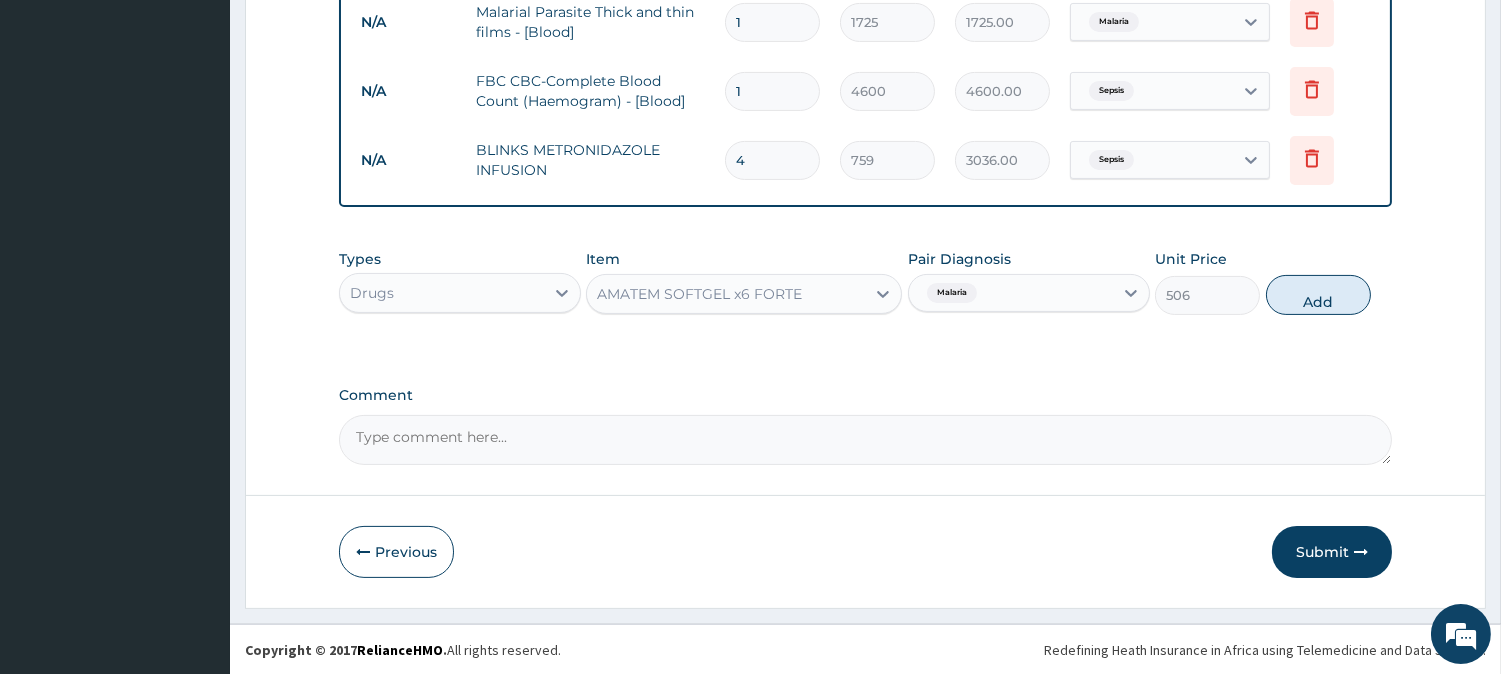 type on "0" 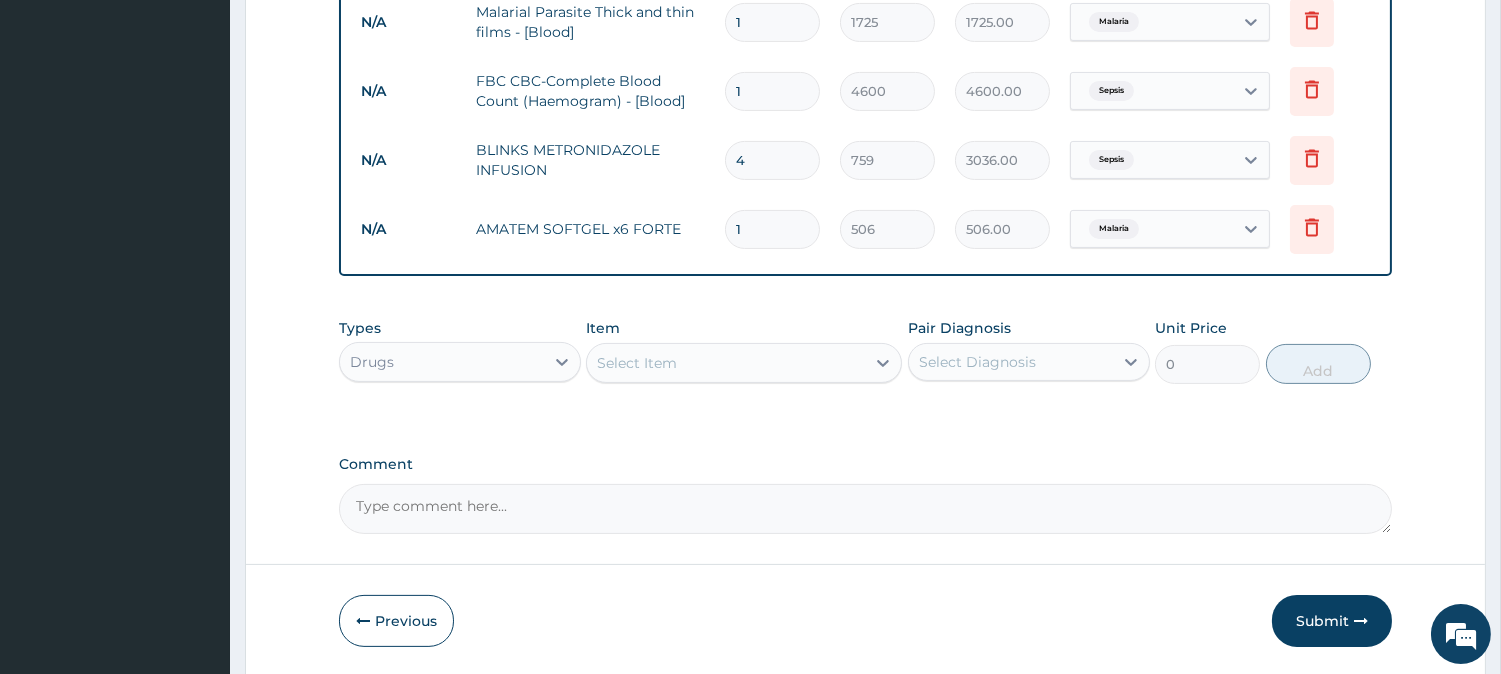 type 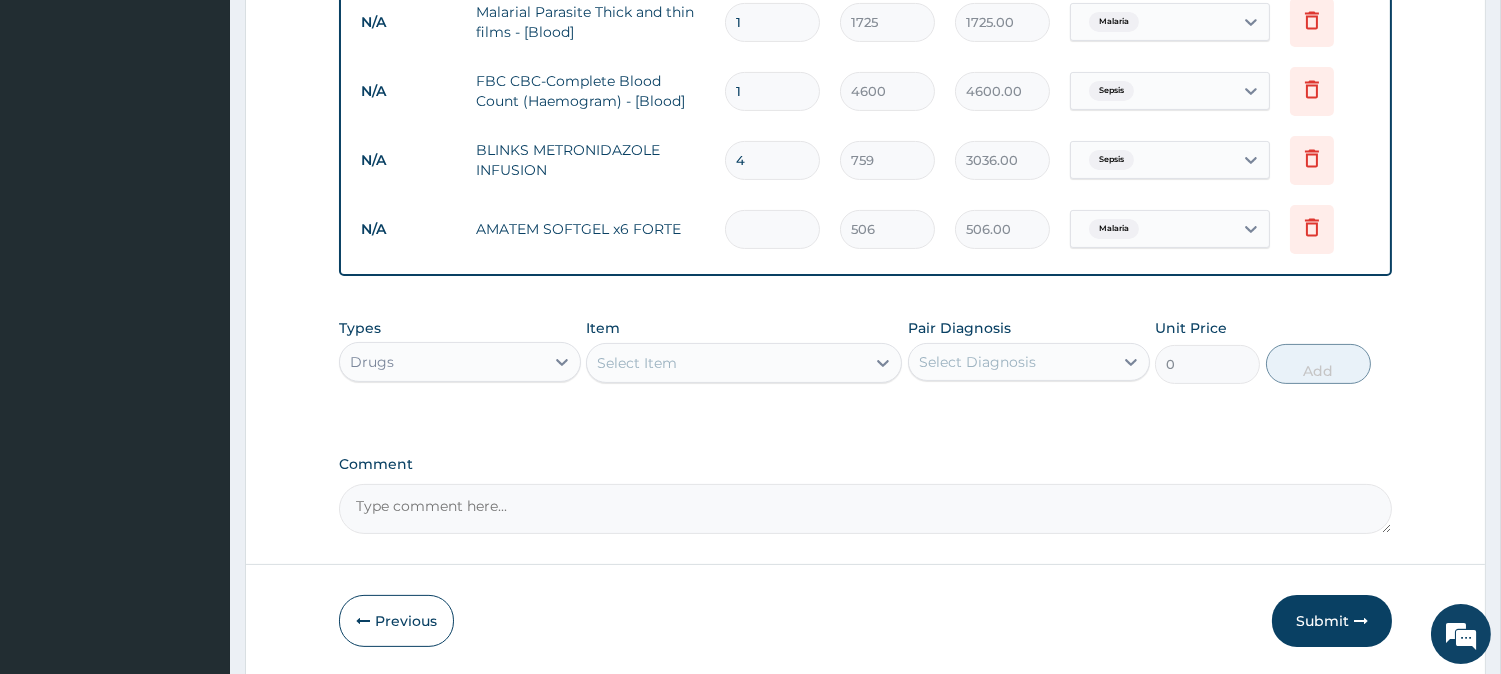 type on "0.00" 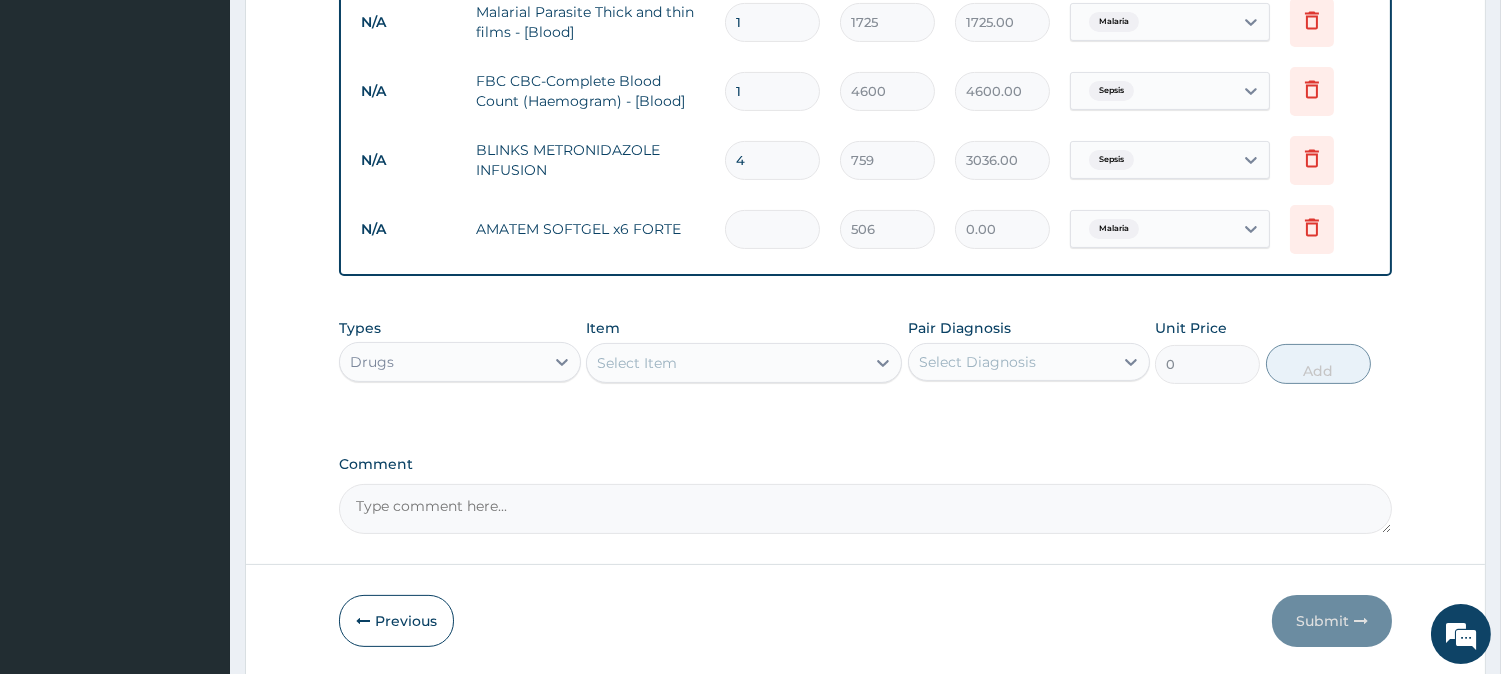 type on "6" 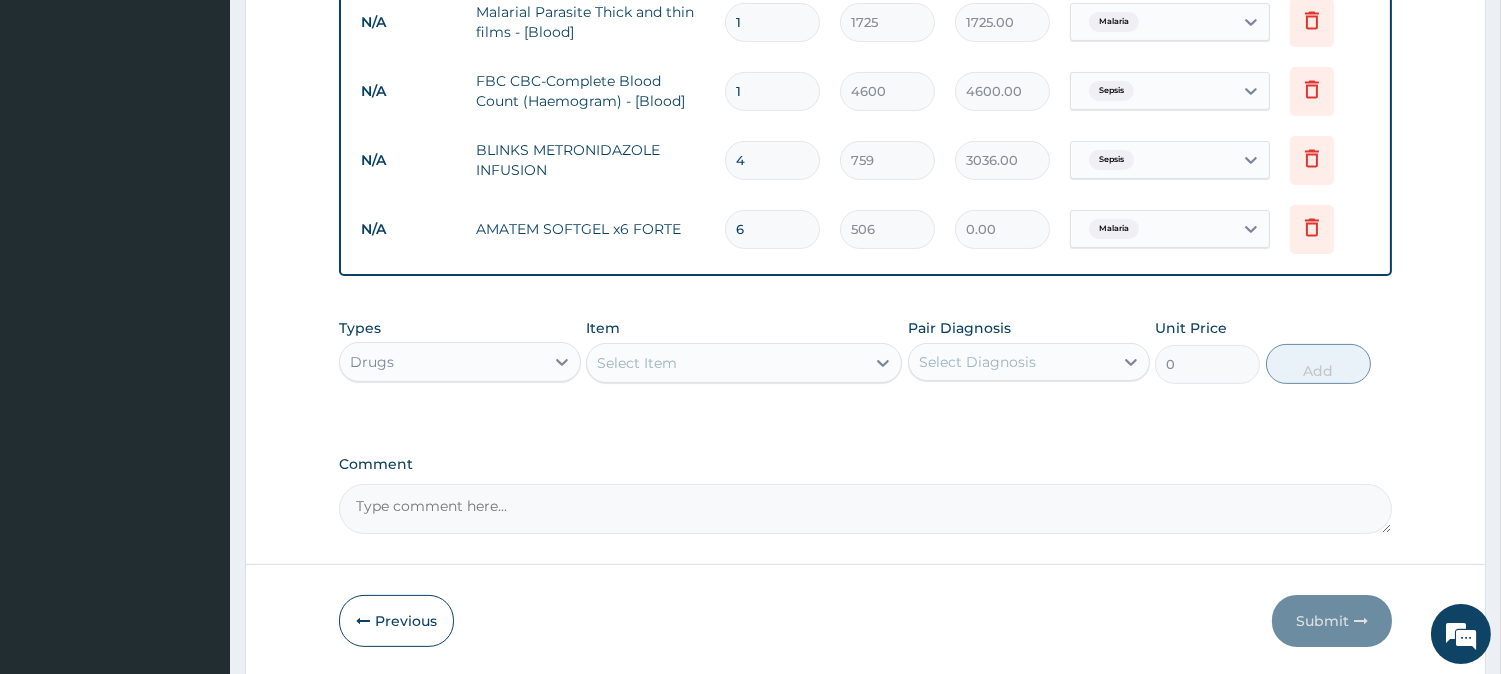 type on "3036.00" 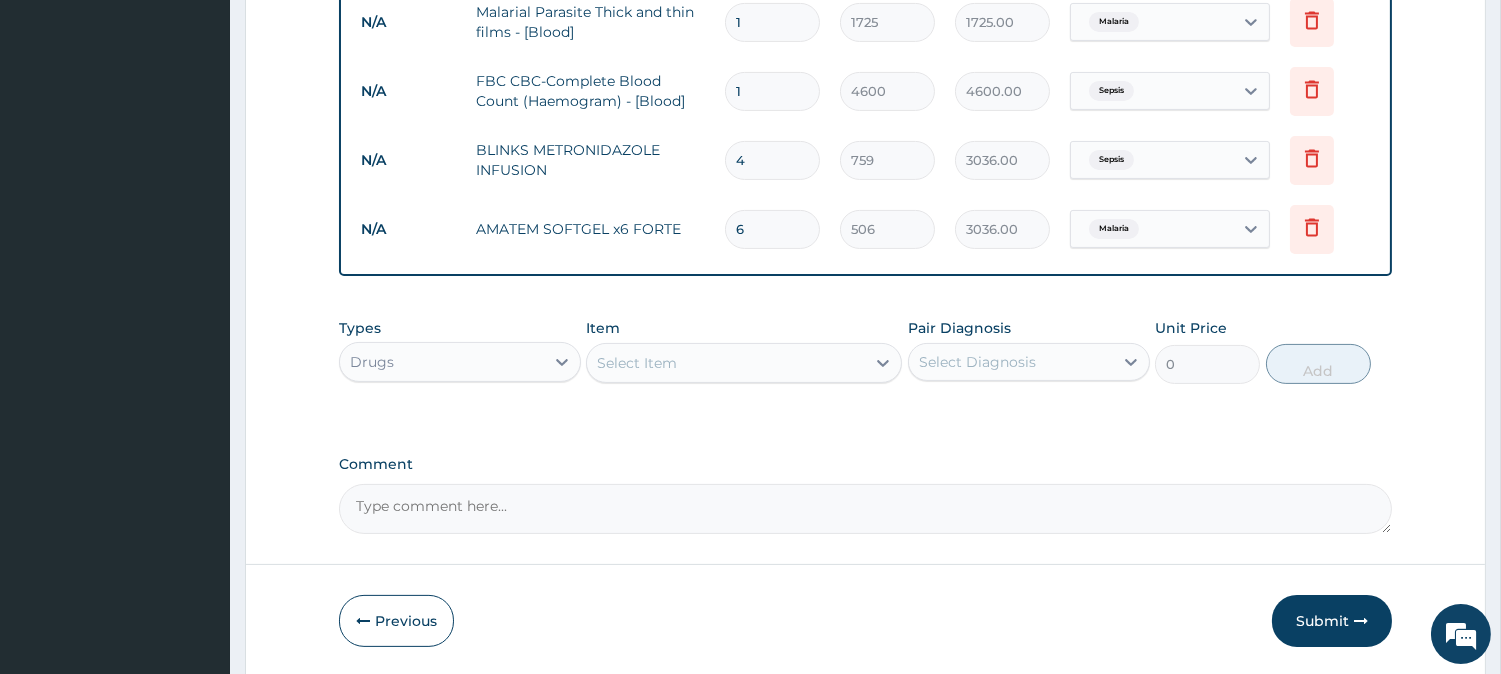 type on "6" 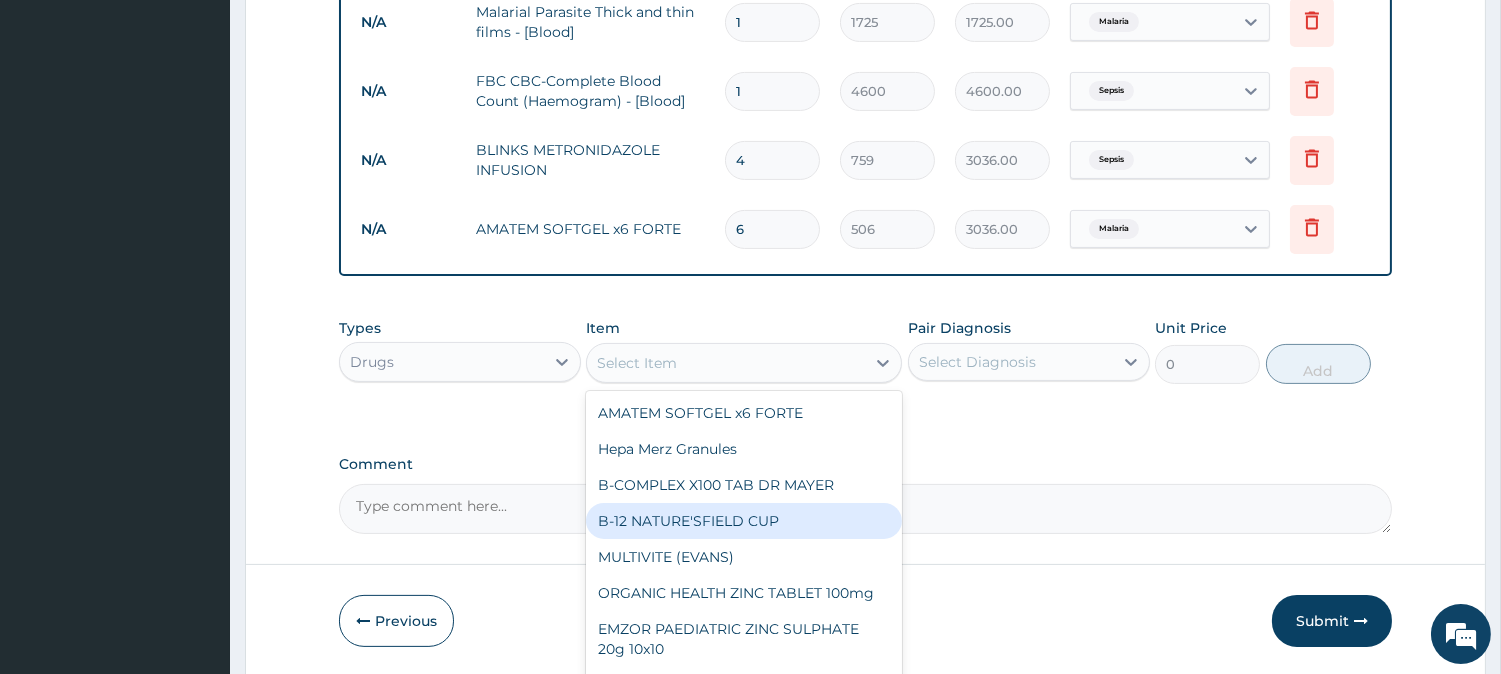 type on "c" 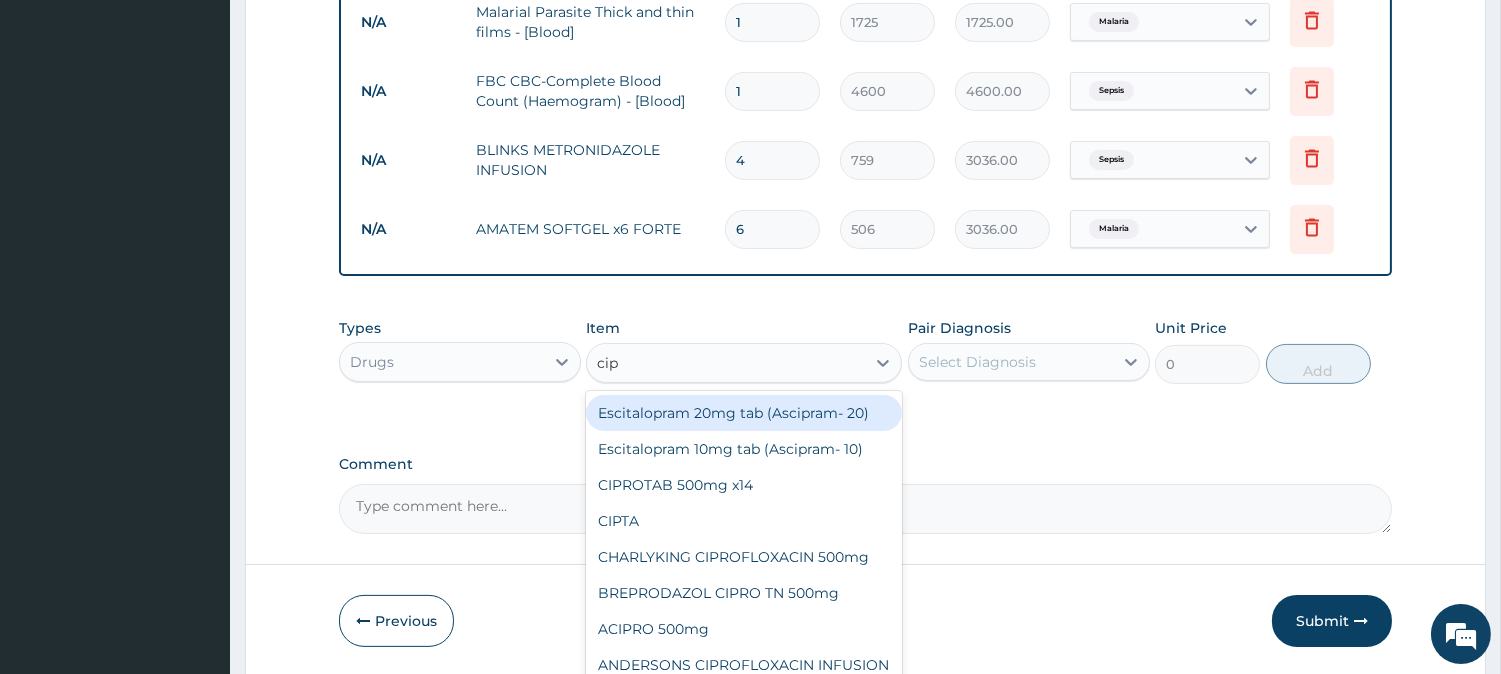 type on "cipr" 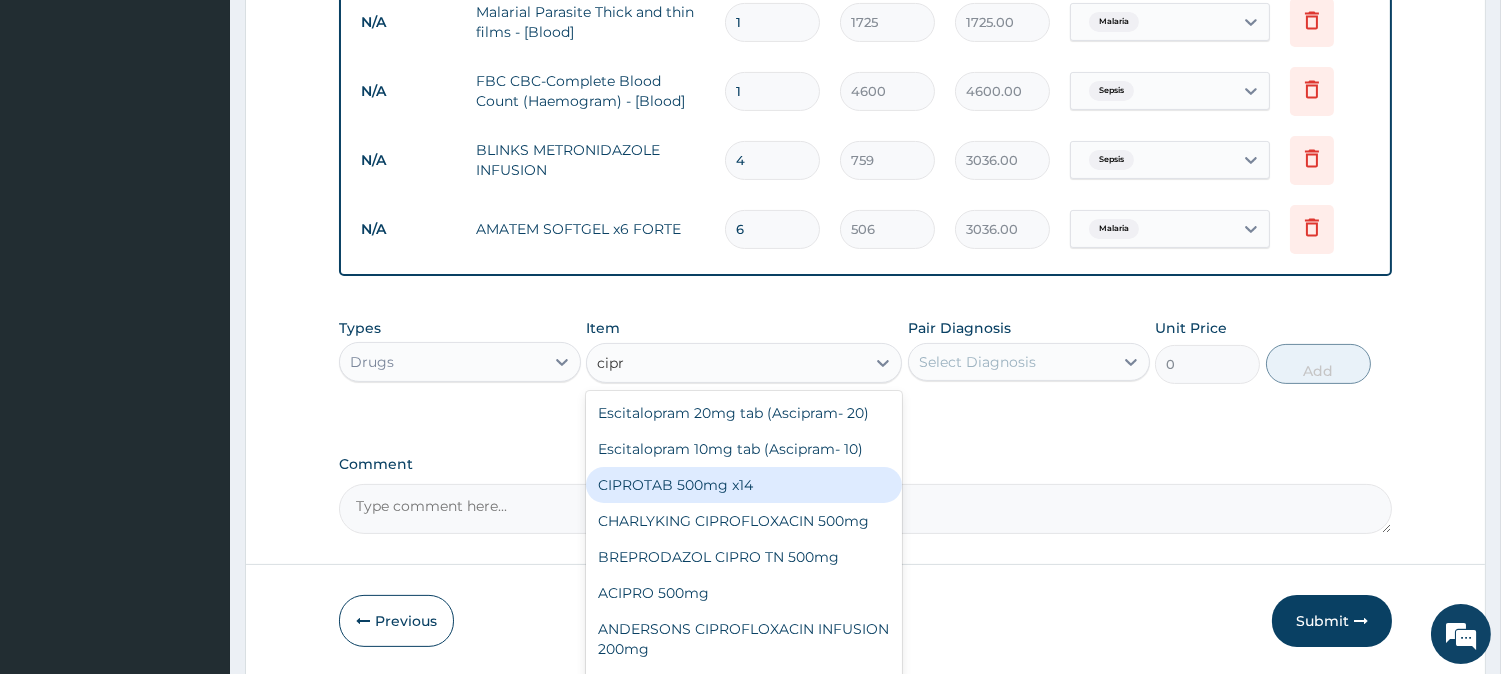 drag, startPoint x: 765, startPoint y: 506, endPoint x: 794, endPoint y: 487, distance: 34.669872 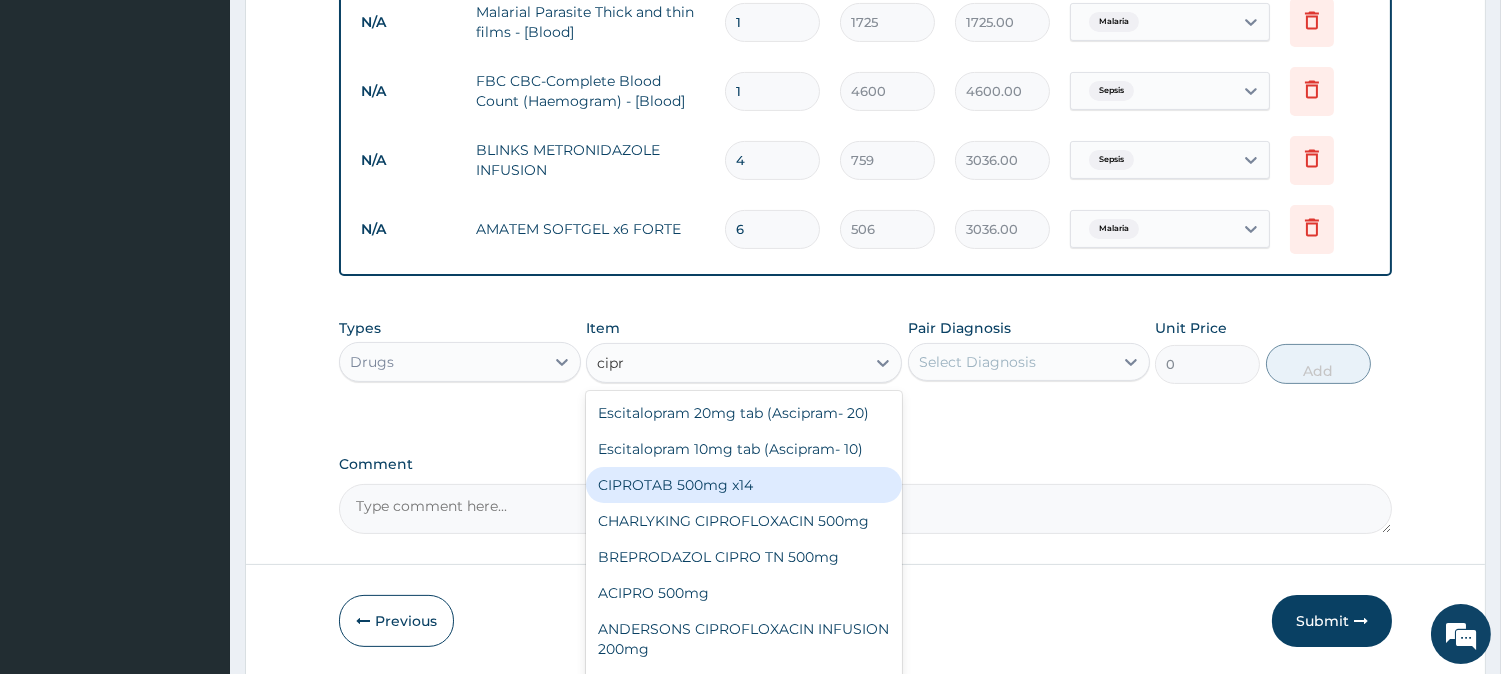 click on "Escitalopram 20mg tab (Ascipram- 20) Escitalopram 10mg tab (Ascipram- 10) CIPROTAB 500mg x14 CHARLYKING CIPROFLOXACIN 500mg BREPRODAZOL CIPRO TN 500mg ACIPRO 500mg ANDERSONS CIPROFLOXACIN INFUSION 200mg CIPRO (FIDSON) Infusion 200mg" at bounding box center (744, 541) 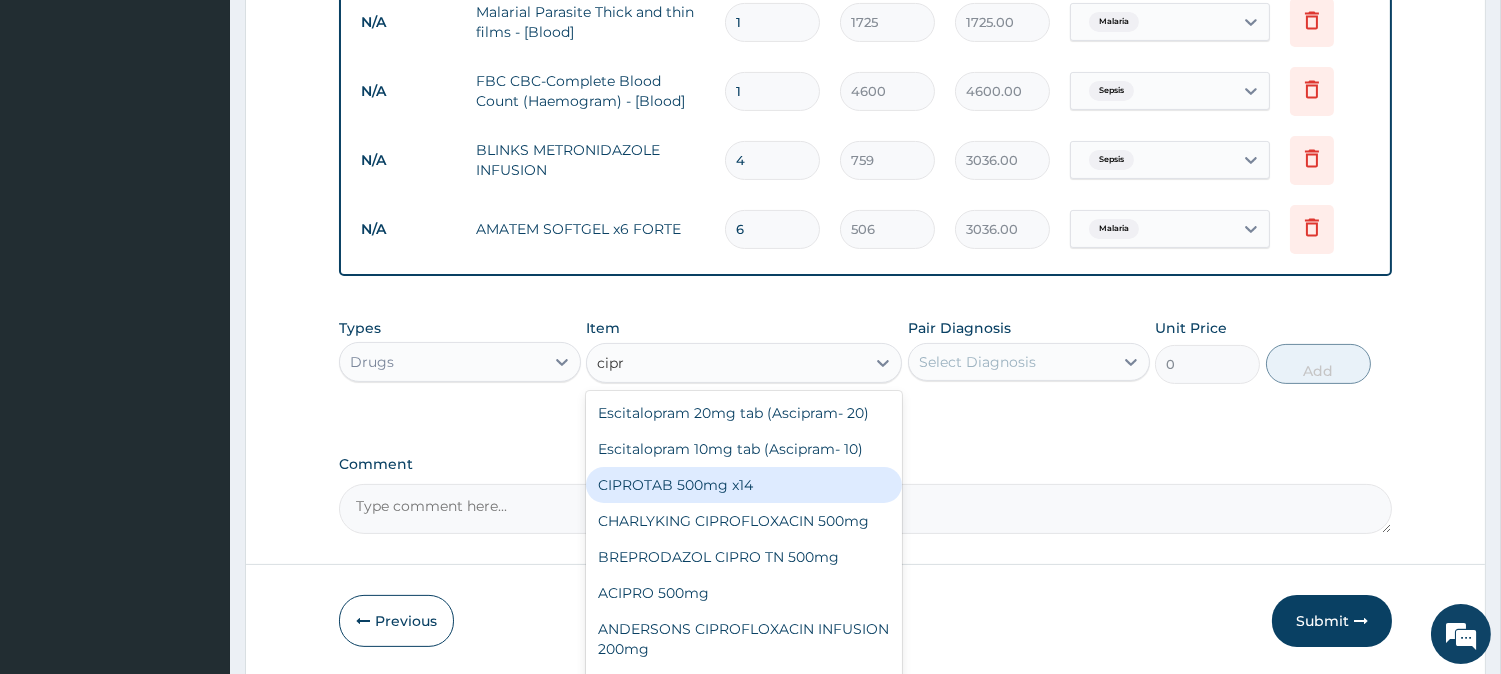 click on "CIPROTAB 500mg x14" at bounding box center [744, 485] 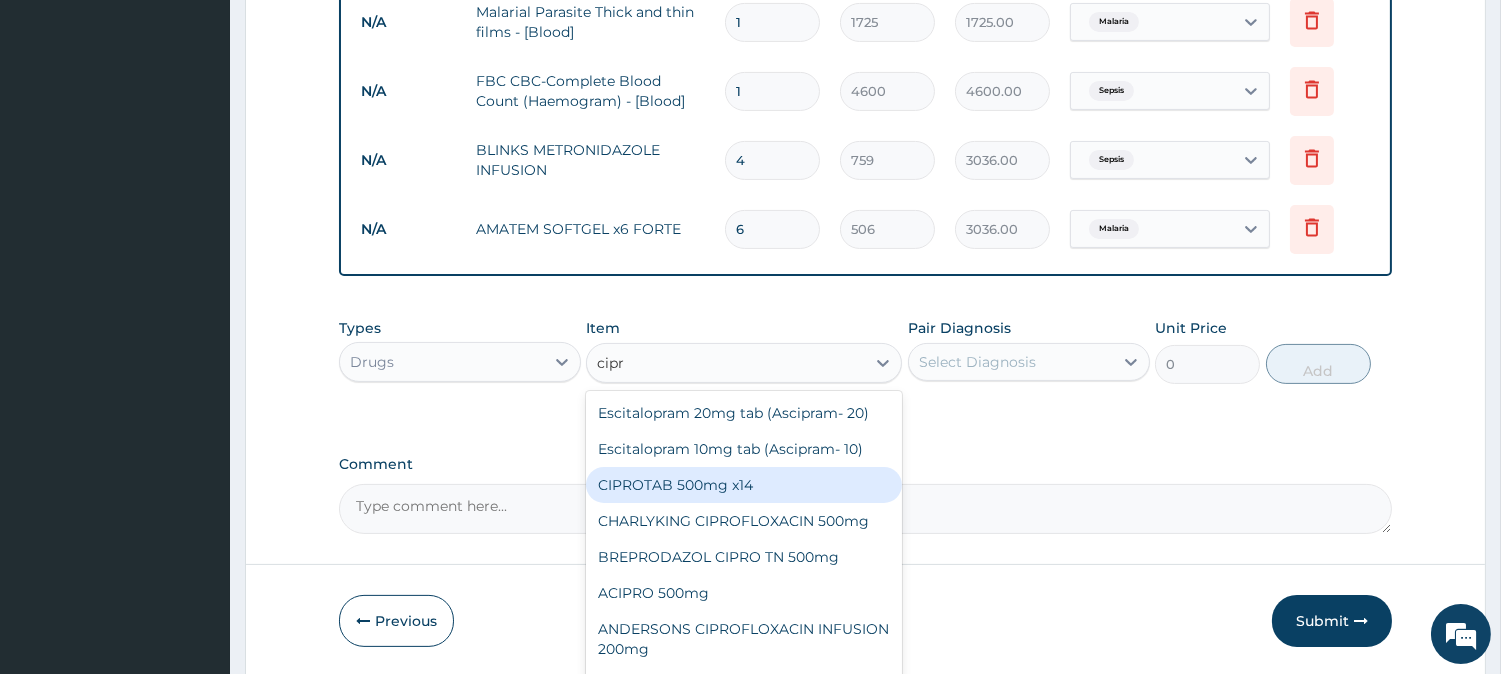 type on "341.55" 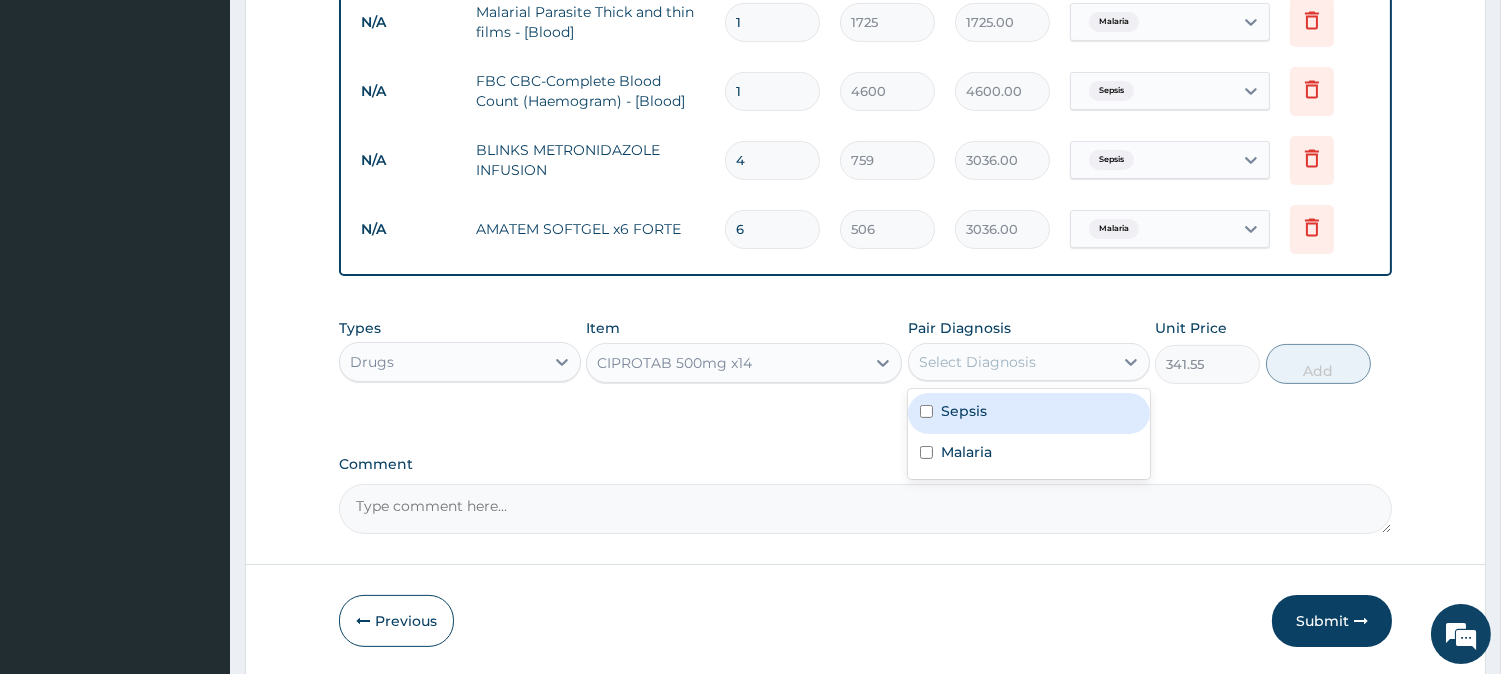 click on "Select Diagnosis" at bounding box center [977, 362] 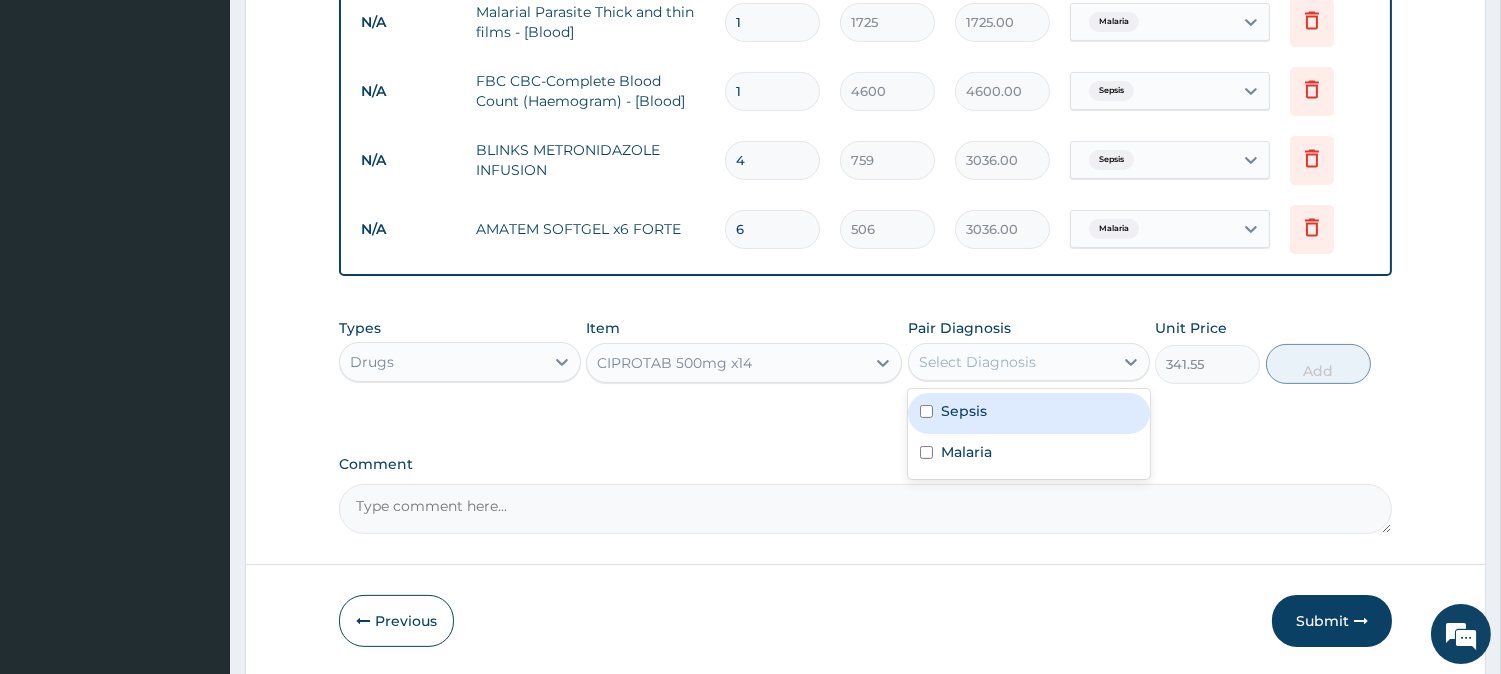 click on "Sepsis" at bounding box center (1029, 413) 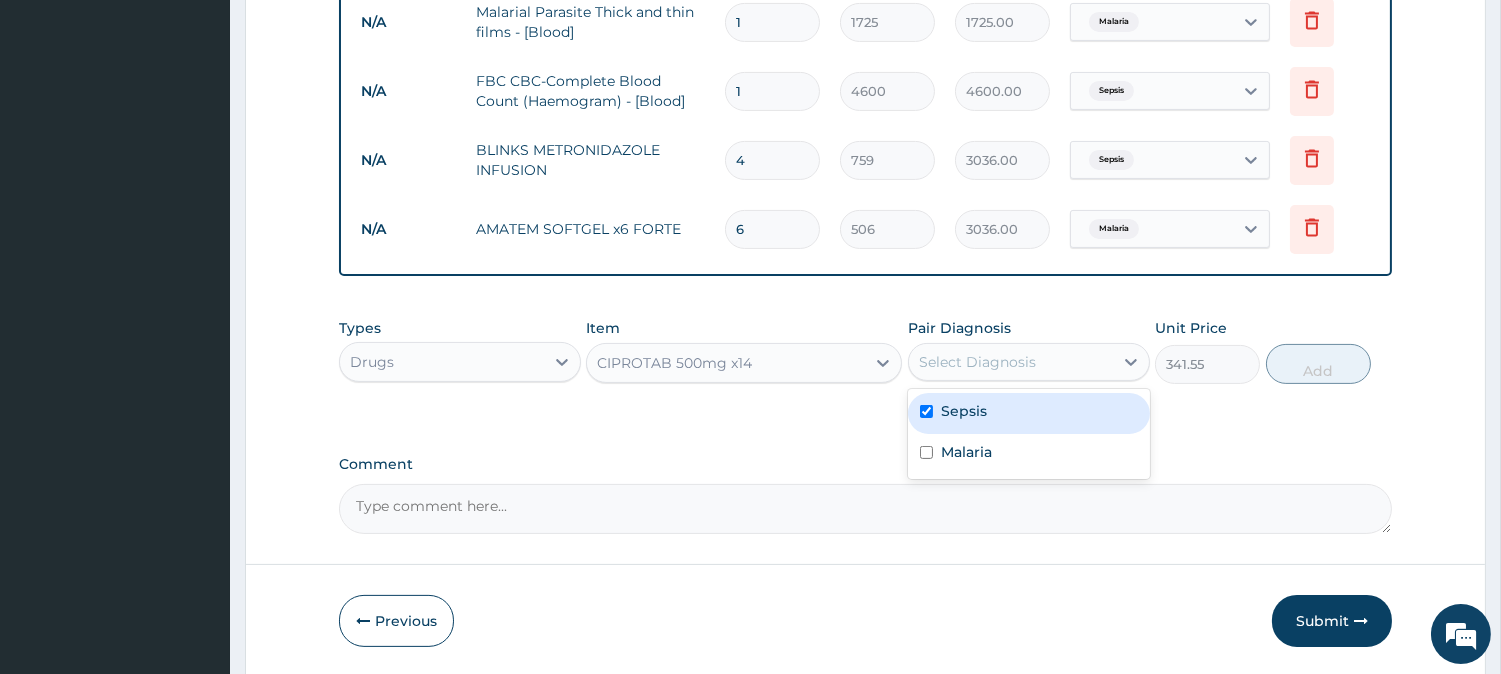 checkbox on "true" 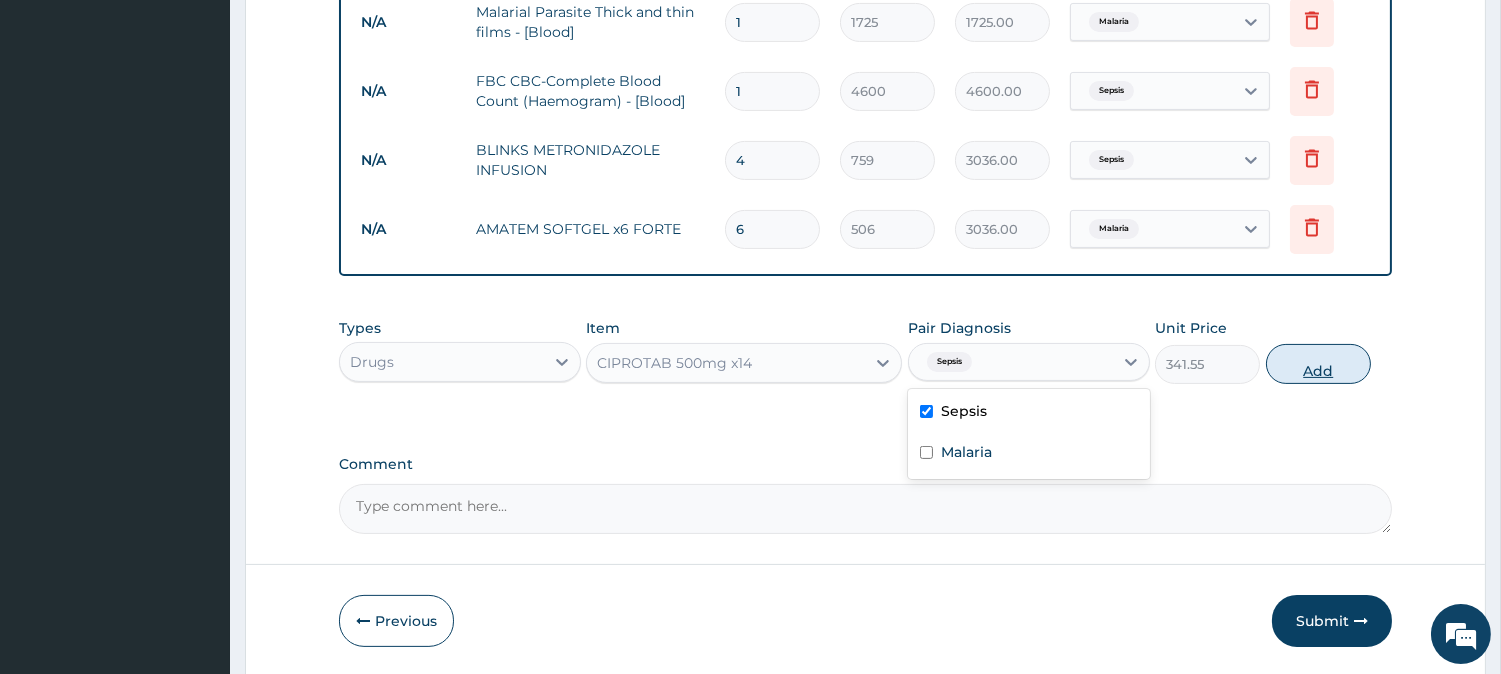 click on "Add" at bounding box center (1318, 364) 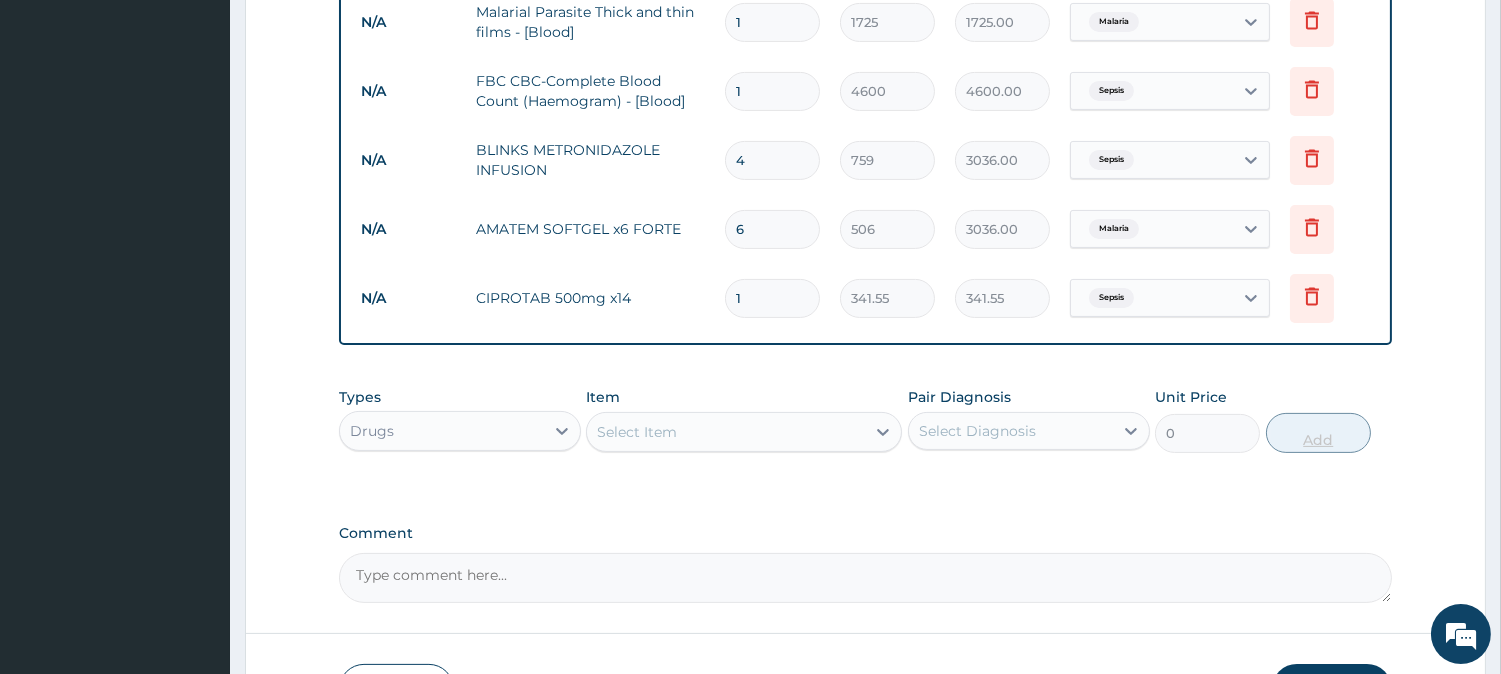 type on "14" 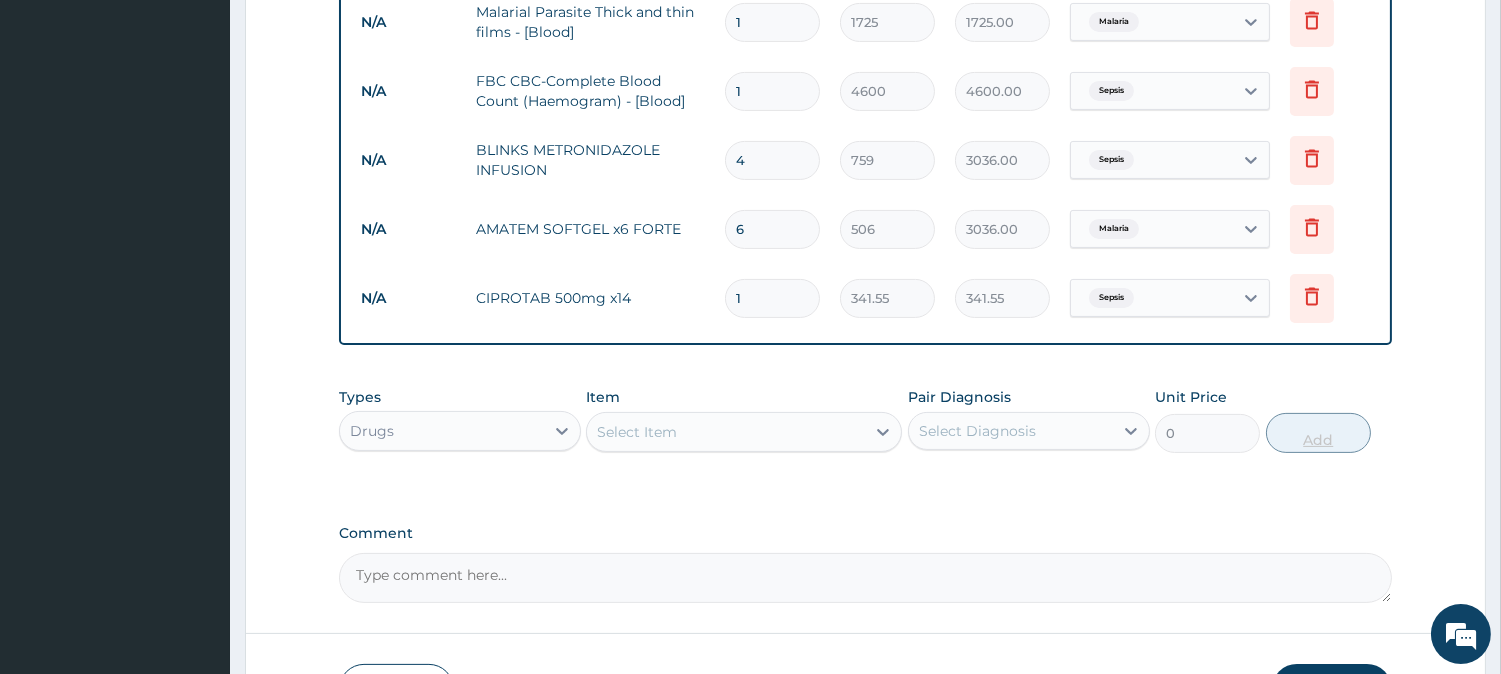 type on "4781.70" 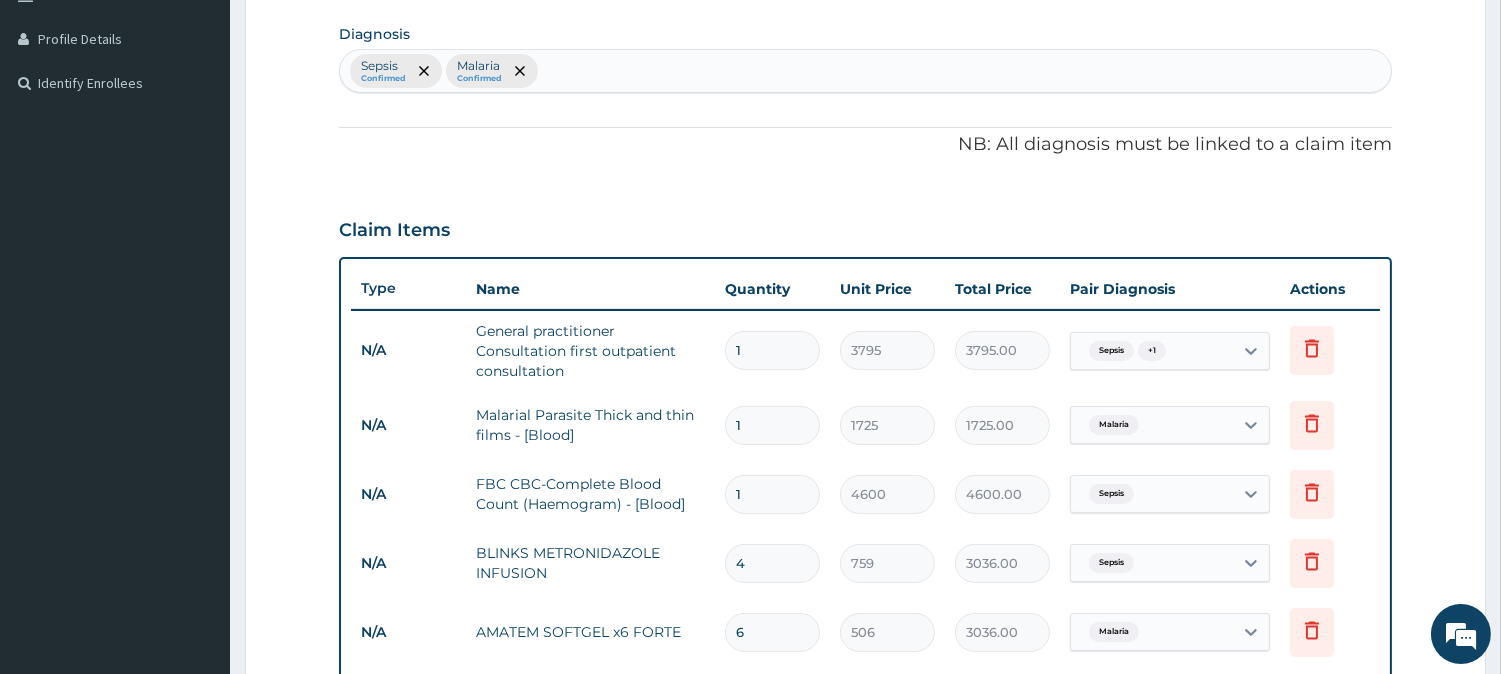 scroll, scrollTop: 112, scrollLeft: 0, axis: vertical 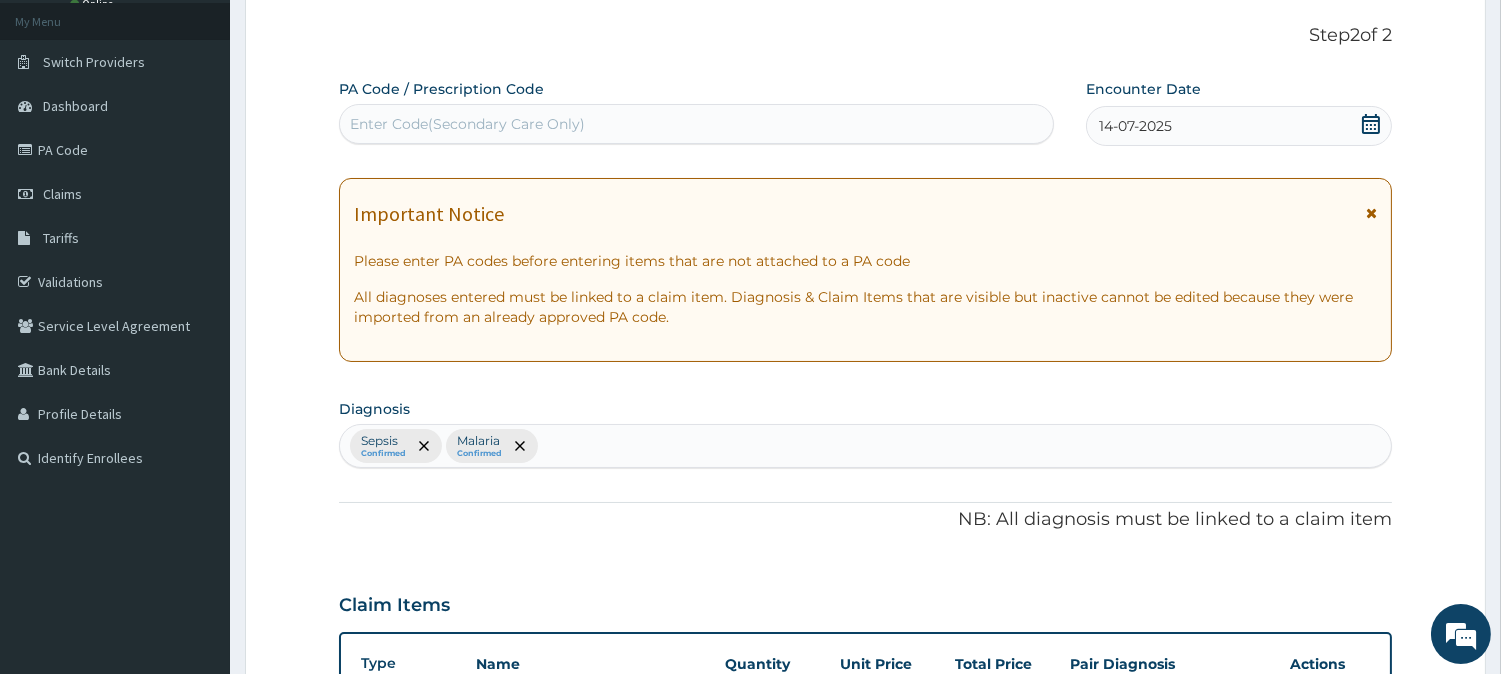 type on "14" 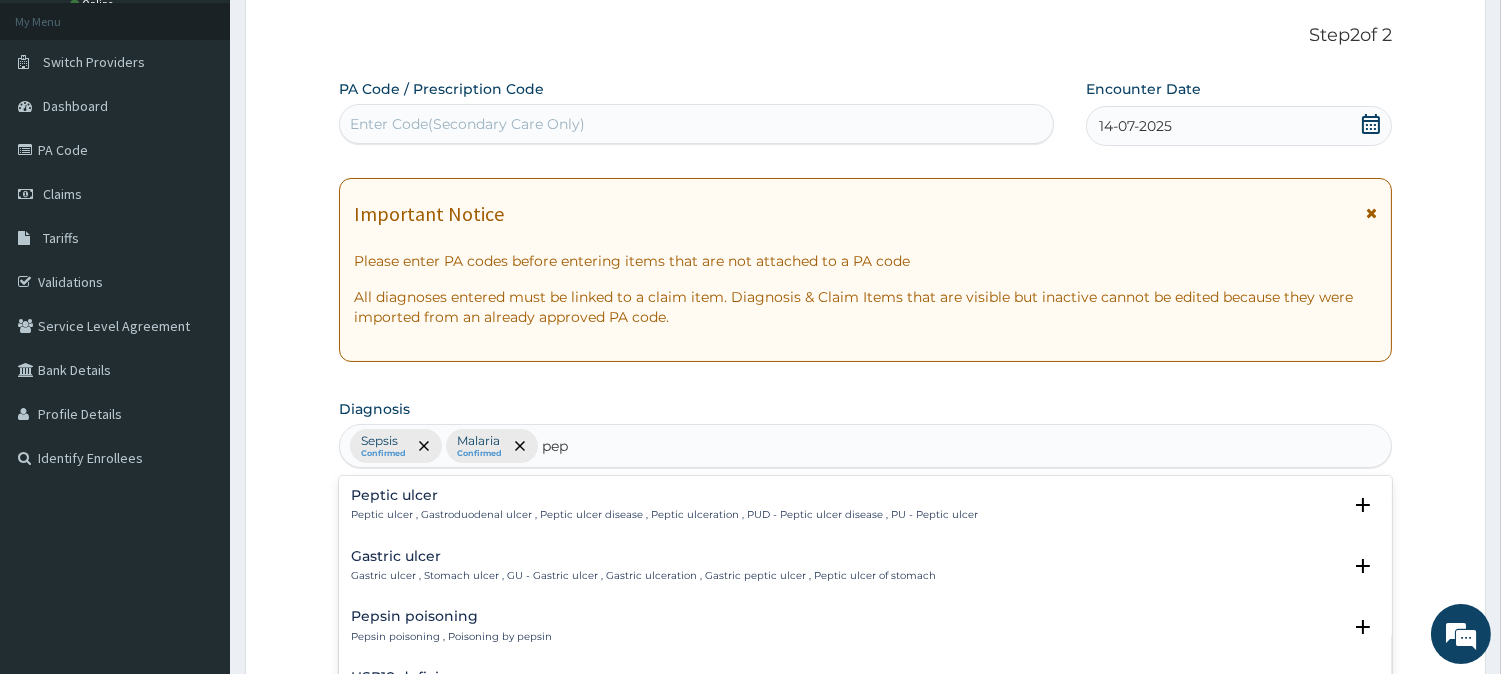 type on "pept" 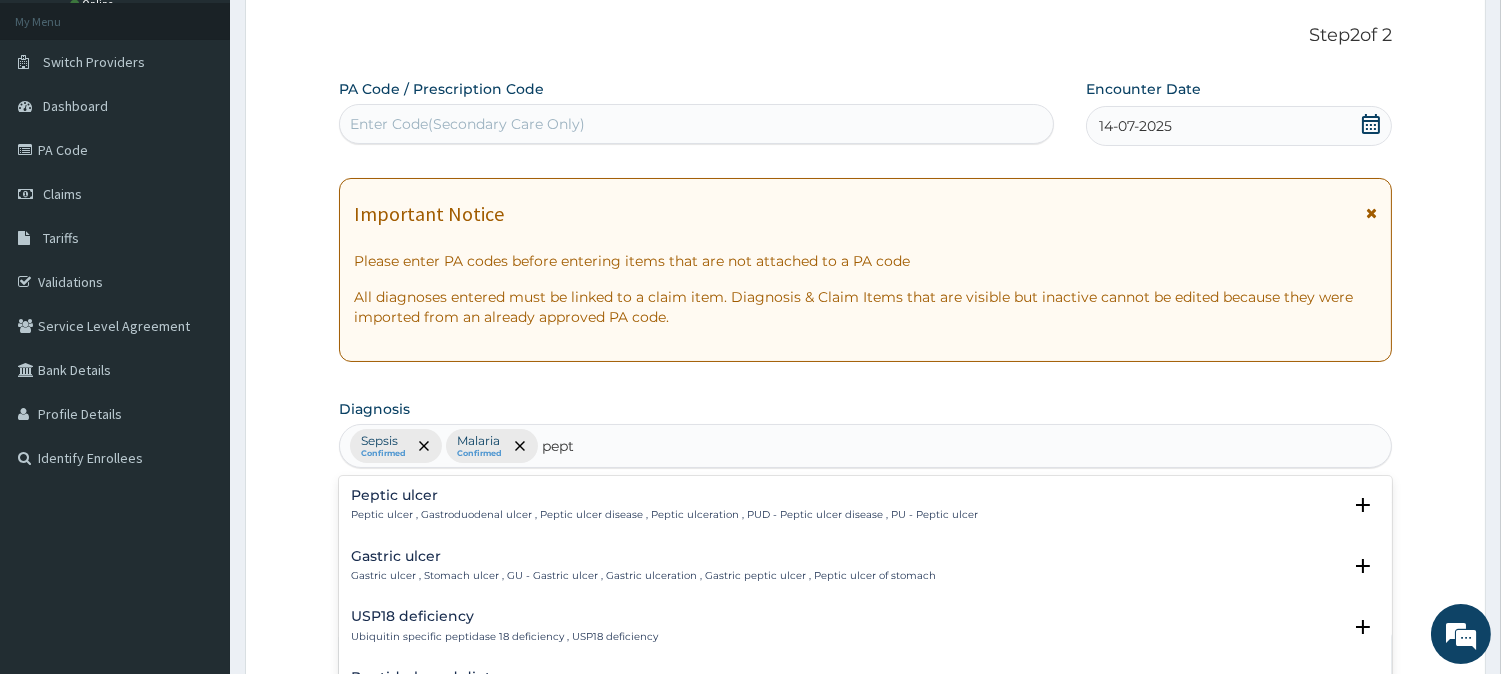click on "Peptic ulcer , Gastroduodenal ulcer , Peptic ulcer disease , Peptic ulceration , PUD - Peptic ulcer disease , PU - Peptic ulcer" at bounding box center [664, 515] 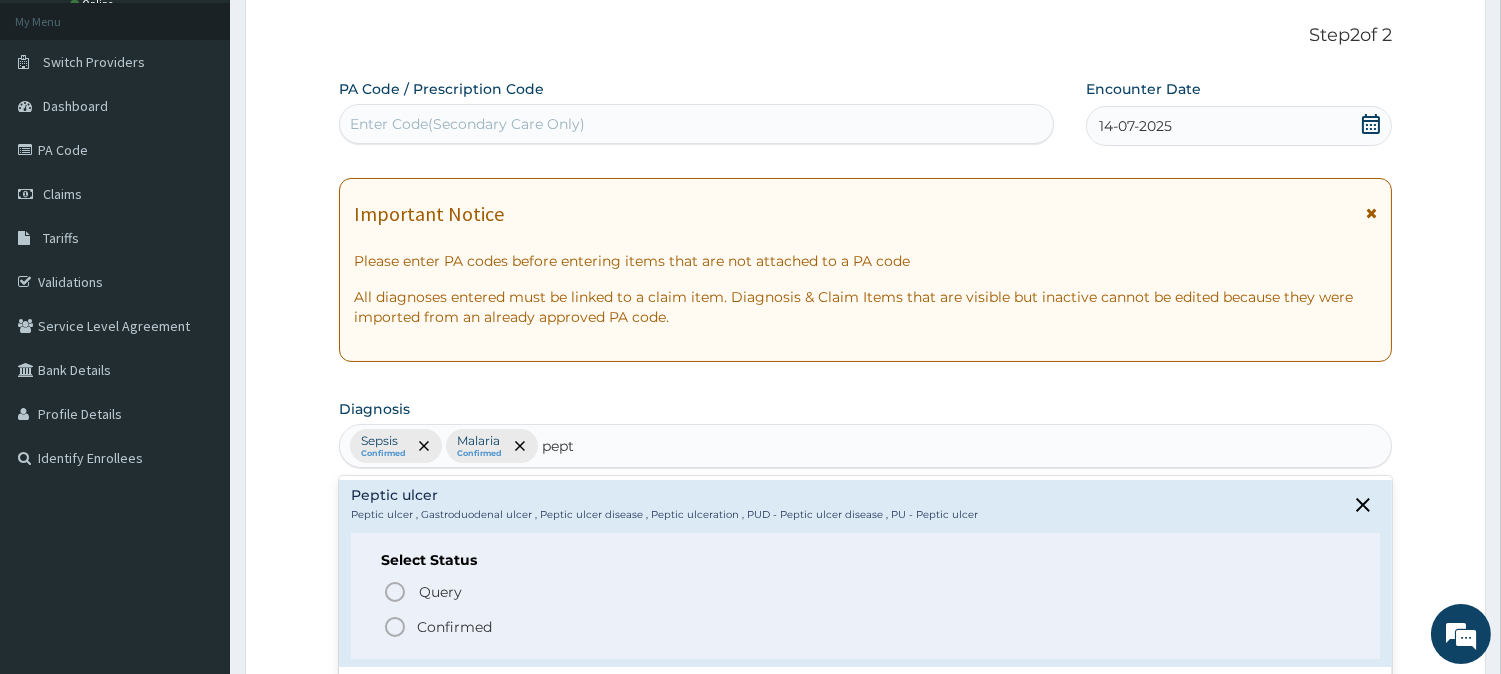 click on "Confirmed" at bounding box center [454, 627] 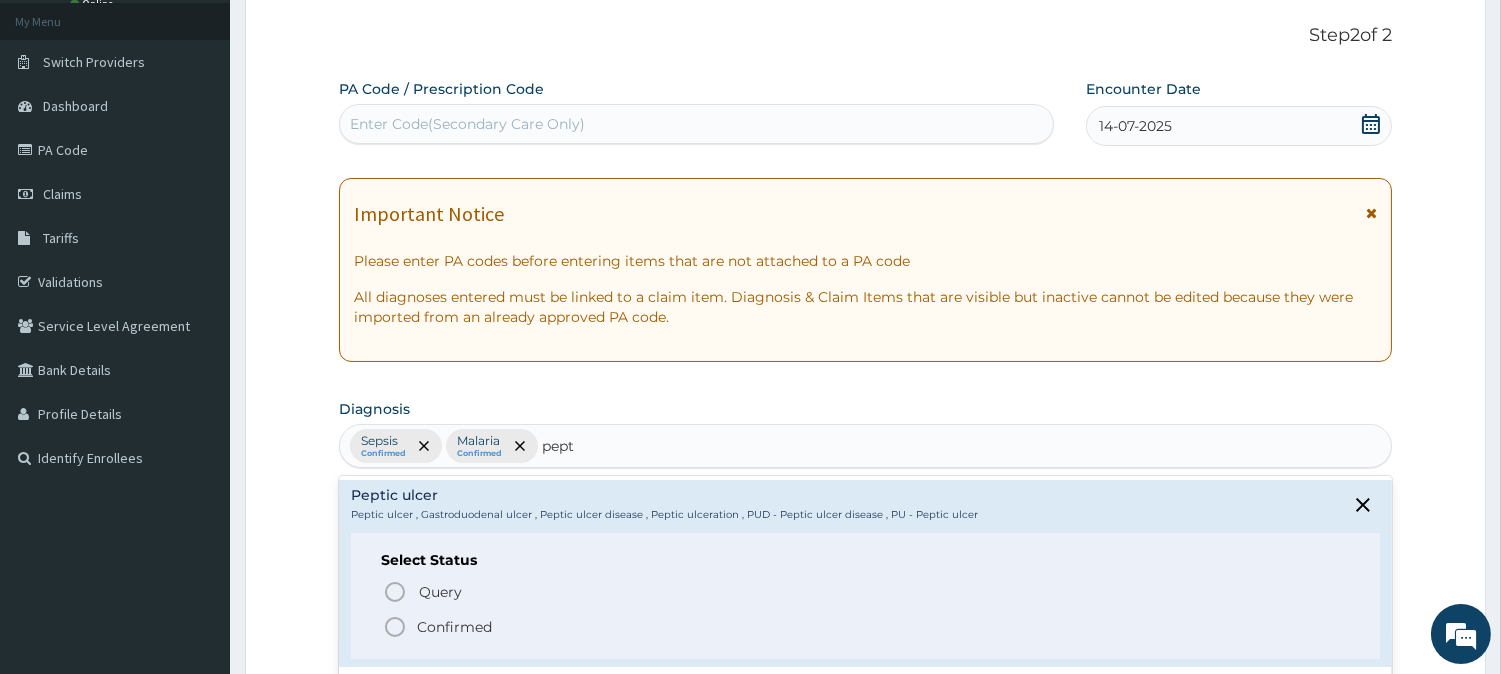 type 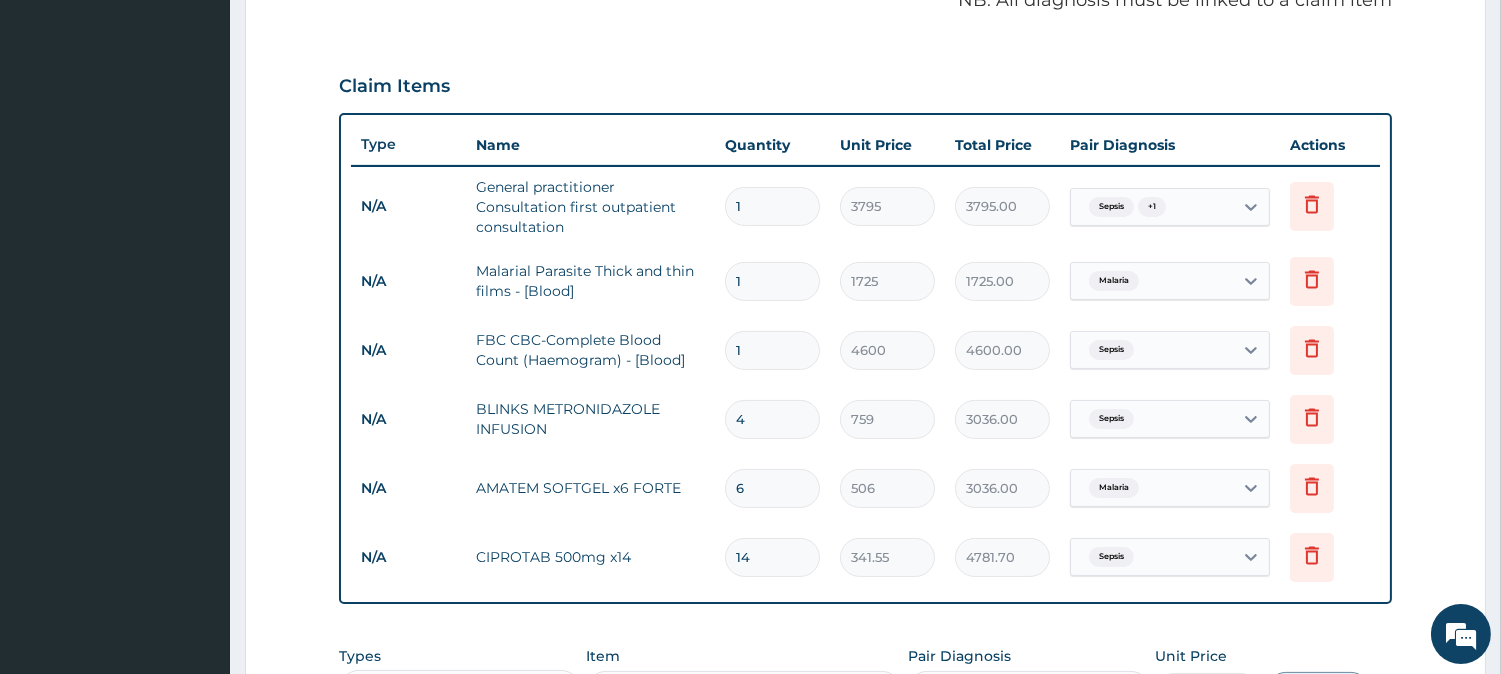 scroll, scrollTop: 890, scrollLeft: 0, axis: vertical 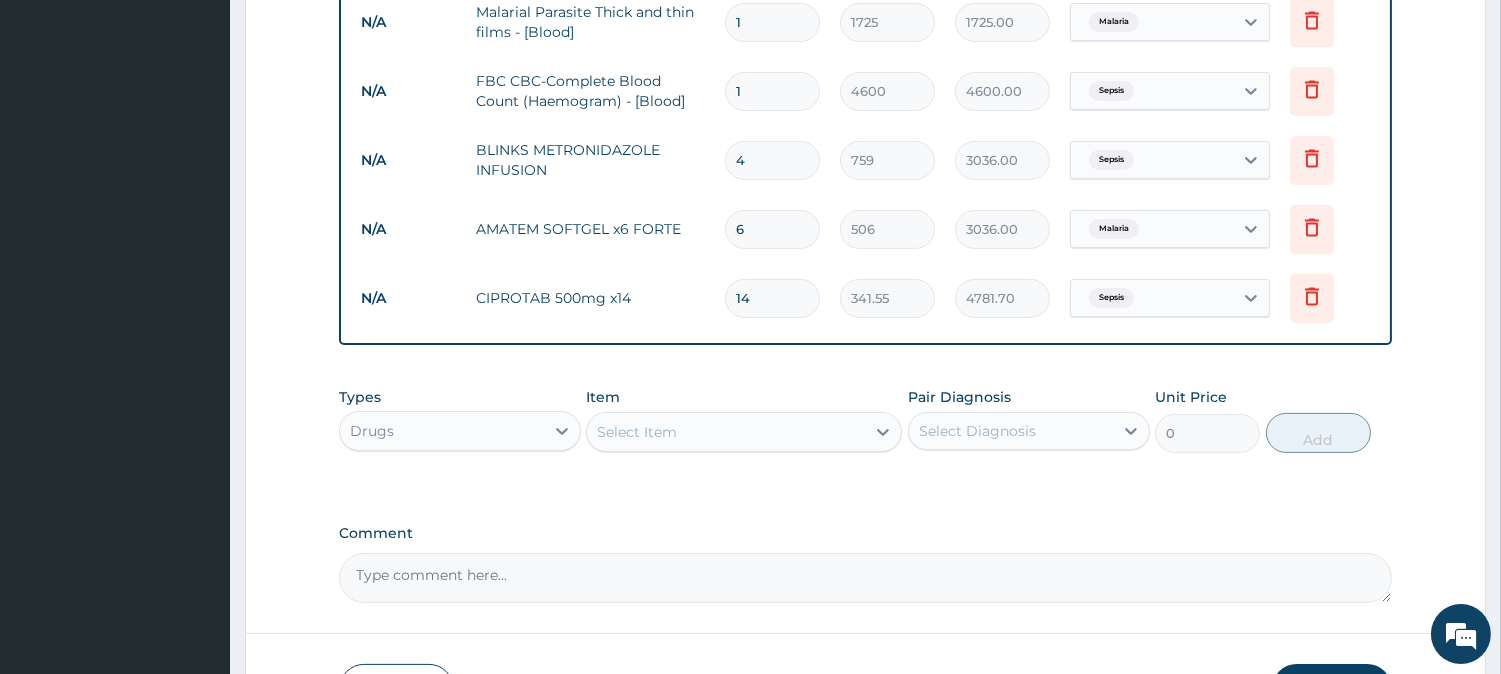 click on "Select Item" at bounding box center (726, 432) 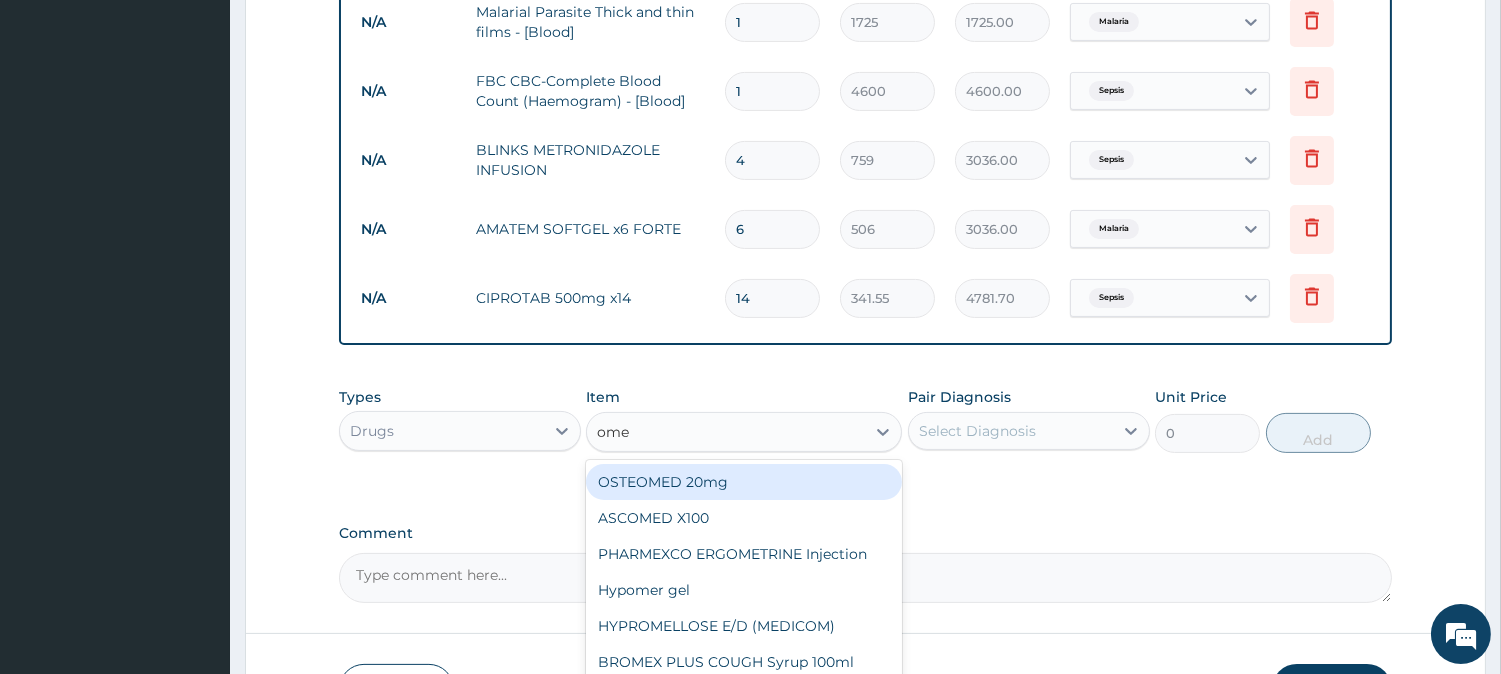 type on "omep" 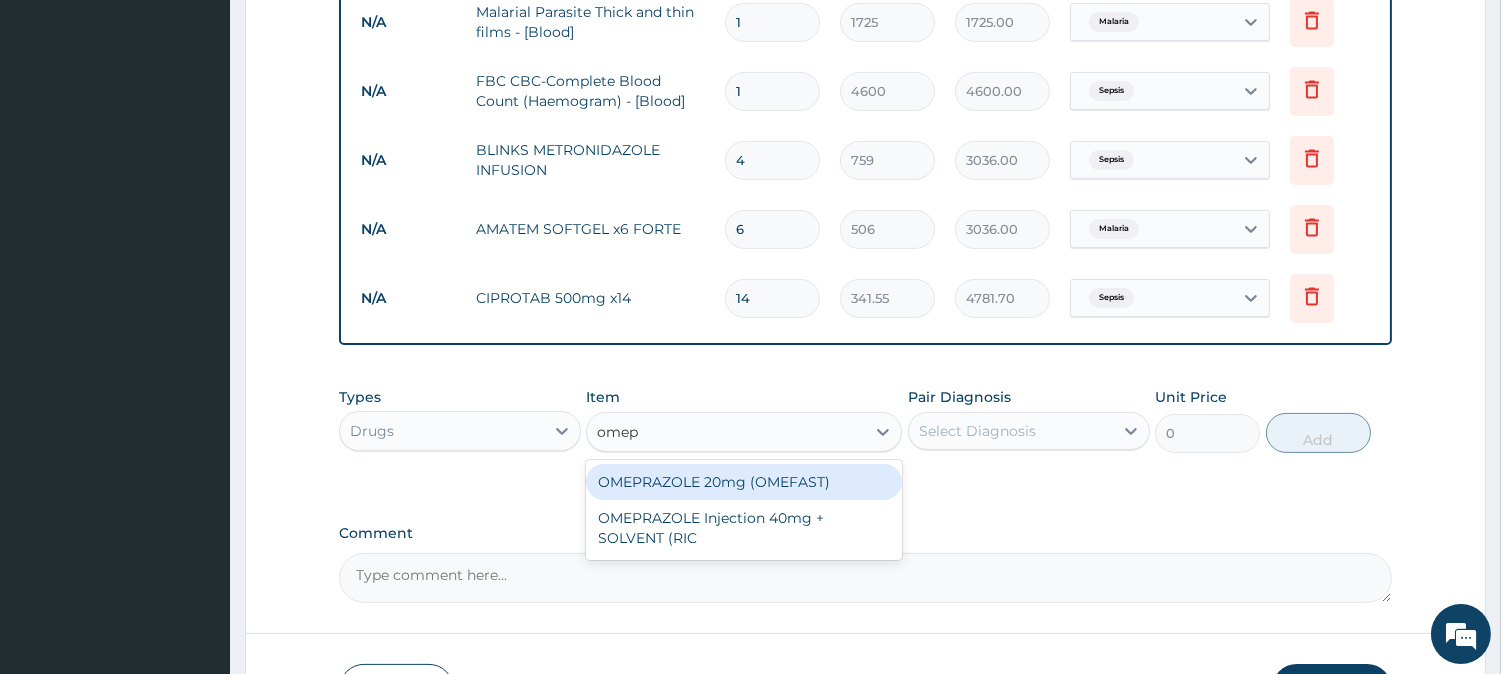 click on "OMEPRAZOLE 20mg (OMEFAST)" at bounding box center [744, 482] 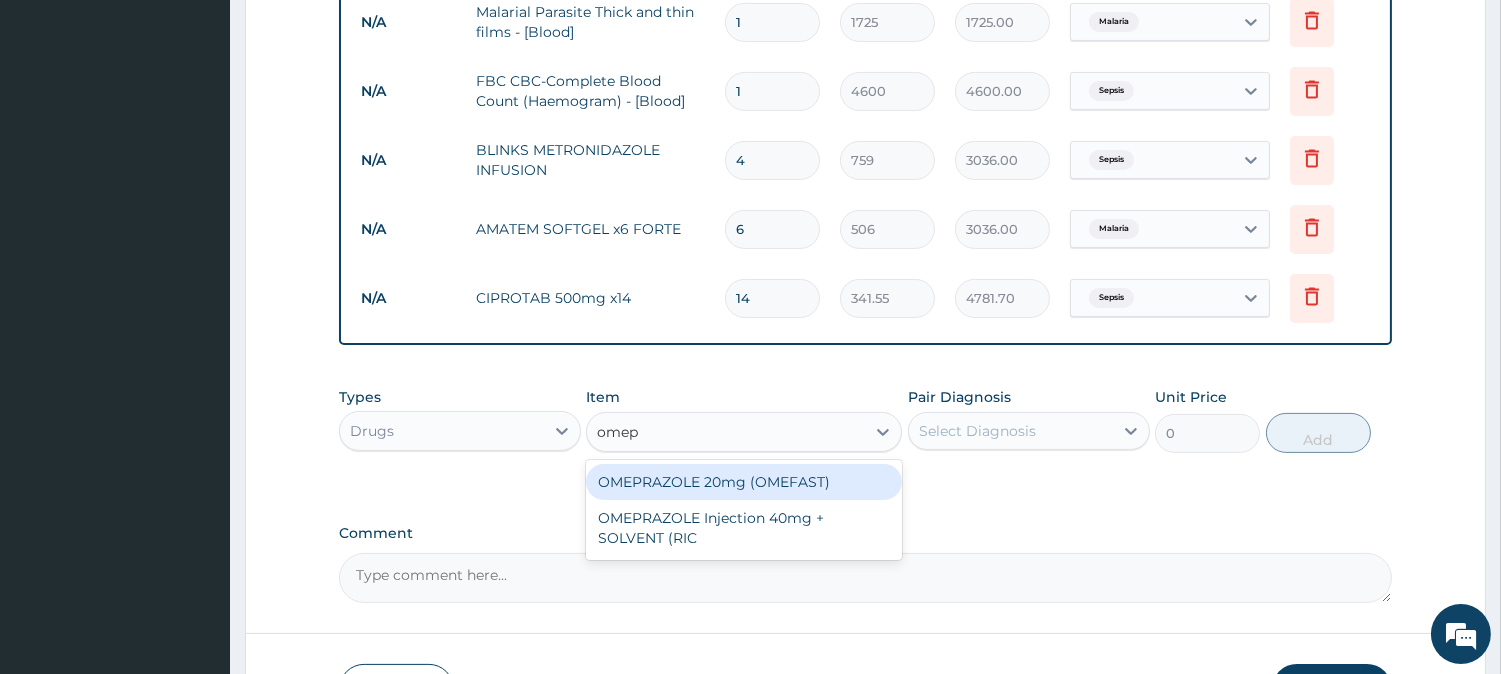 type 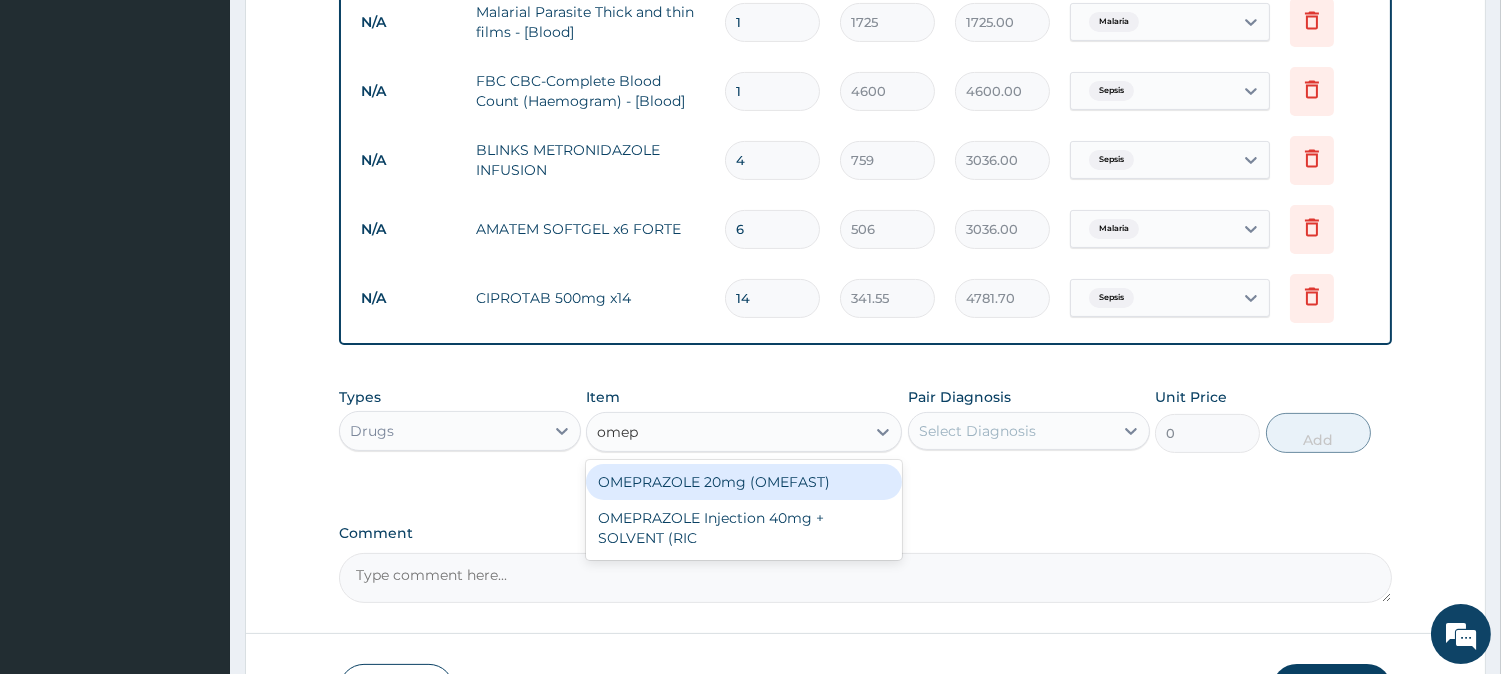 type on "88.55" 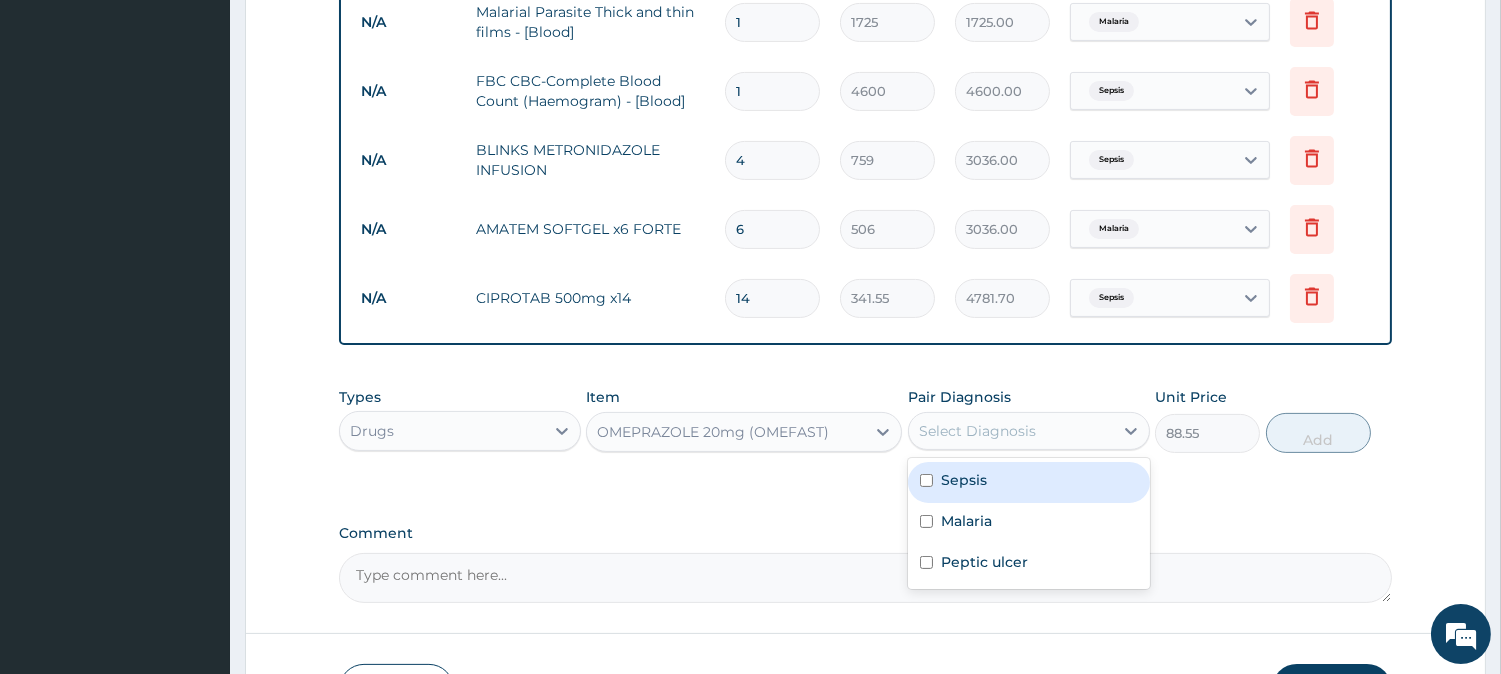 click on "Select Diagnosis" at bounding box center [977, 431] 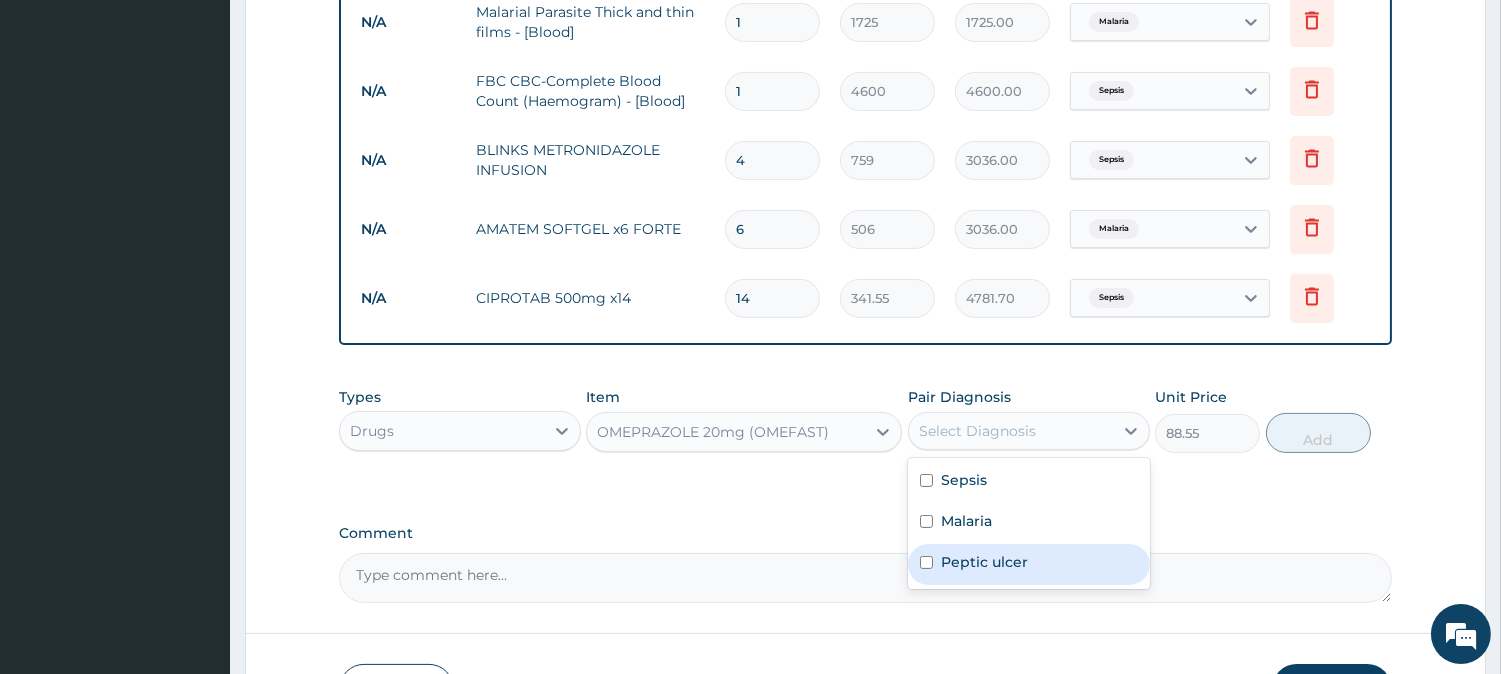 drag, startPoint x: 978, startPoint y: 564, endPoint x: 1152, endPoint y: 461, distance: 202.2004 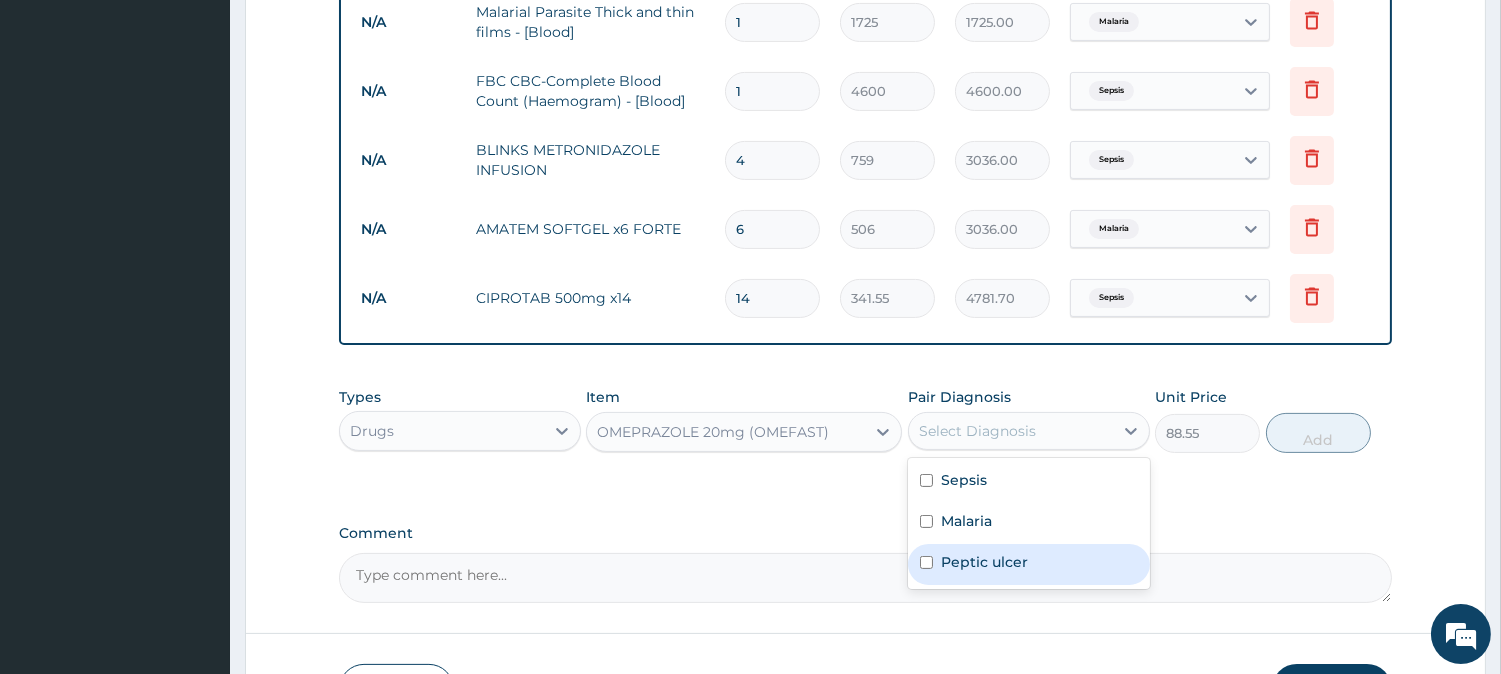 click on "Peptic ulcer" at bounding box center (984, 562) 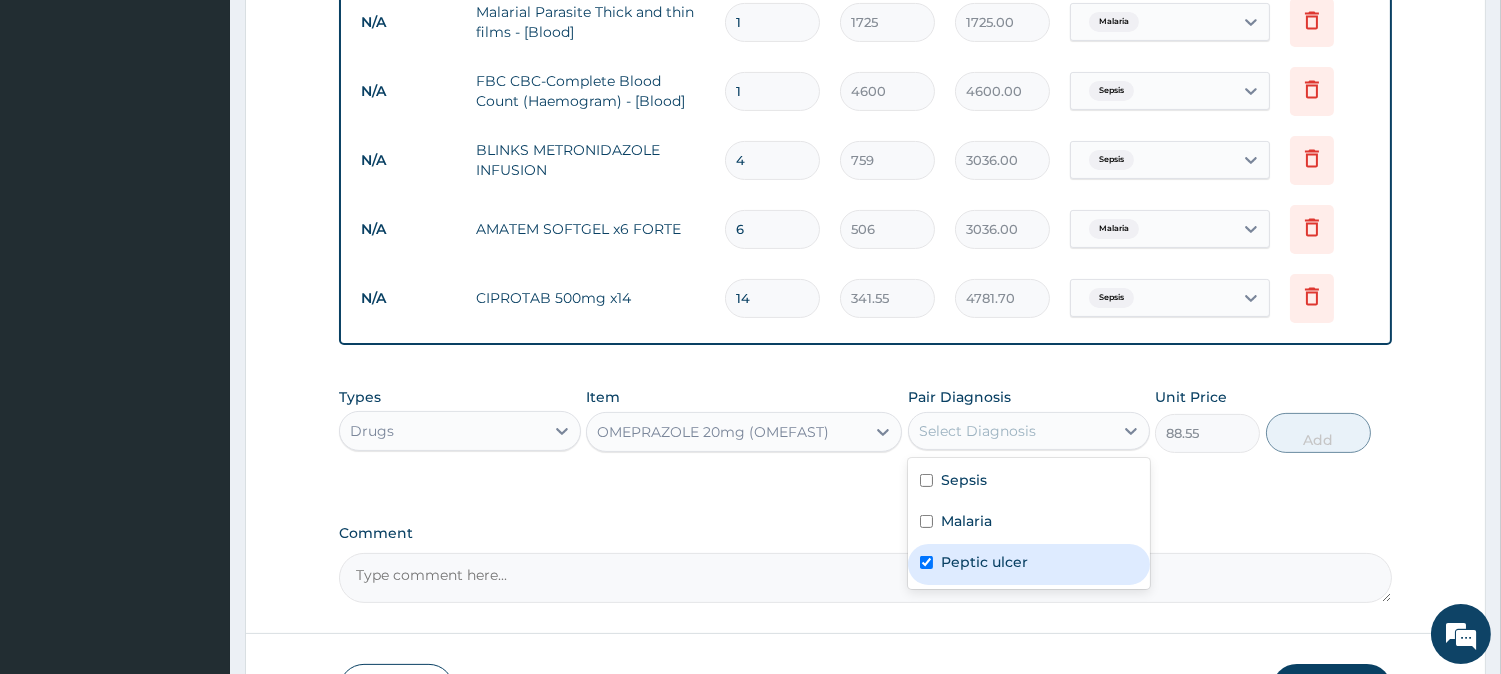 checkbox on "true" 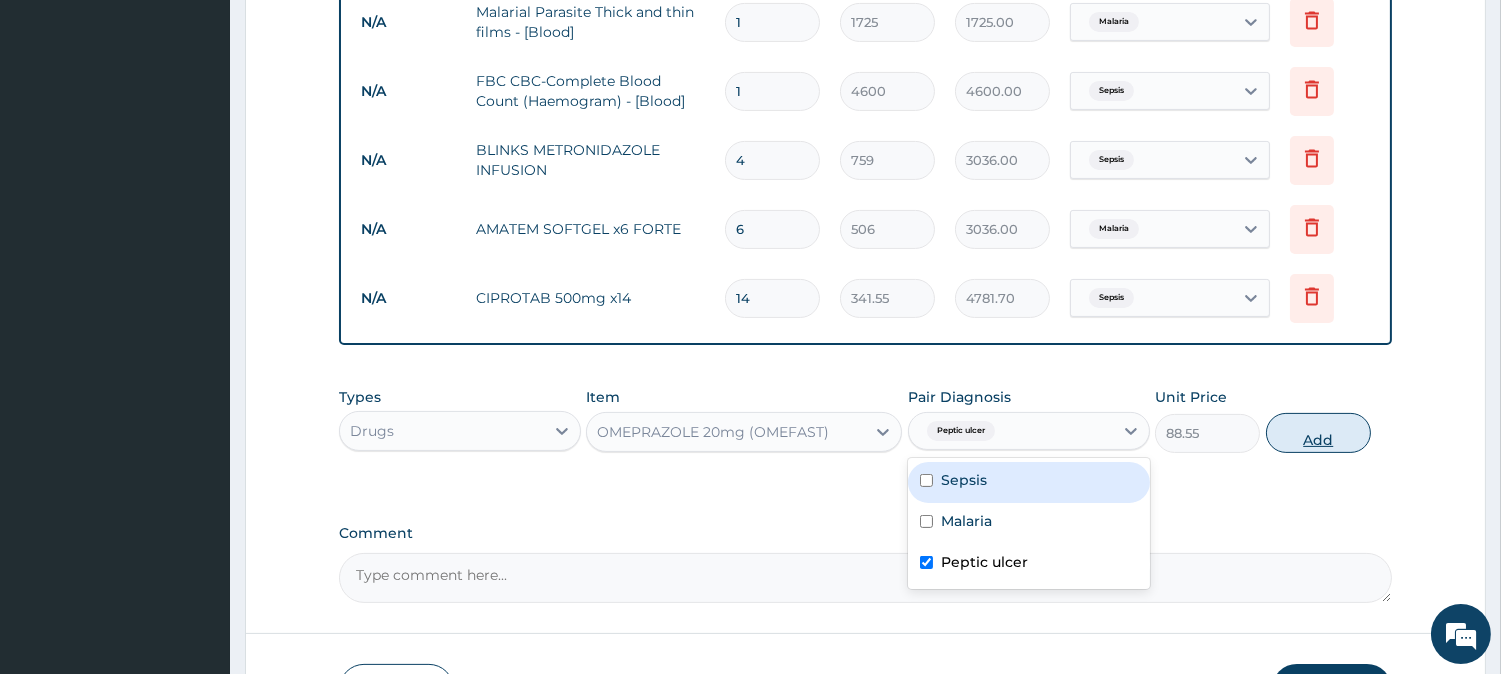 click on "Add" at bounding box center (1318, 433) 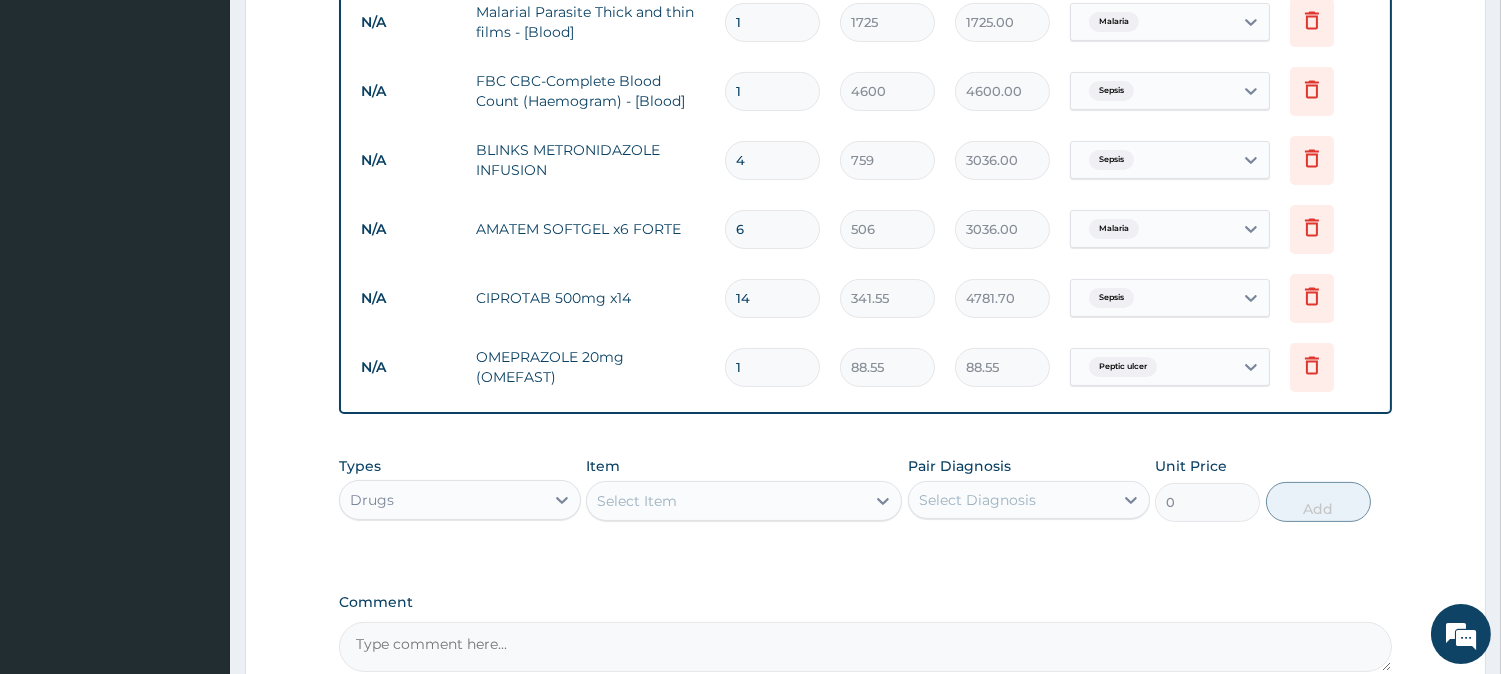 drag, startPoint x: 1325, startPoint y: 436, endPoint x: 755, endPoint y: 361, distance: 574.913 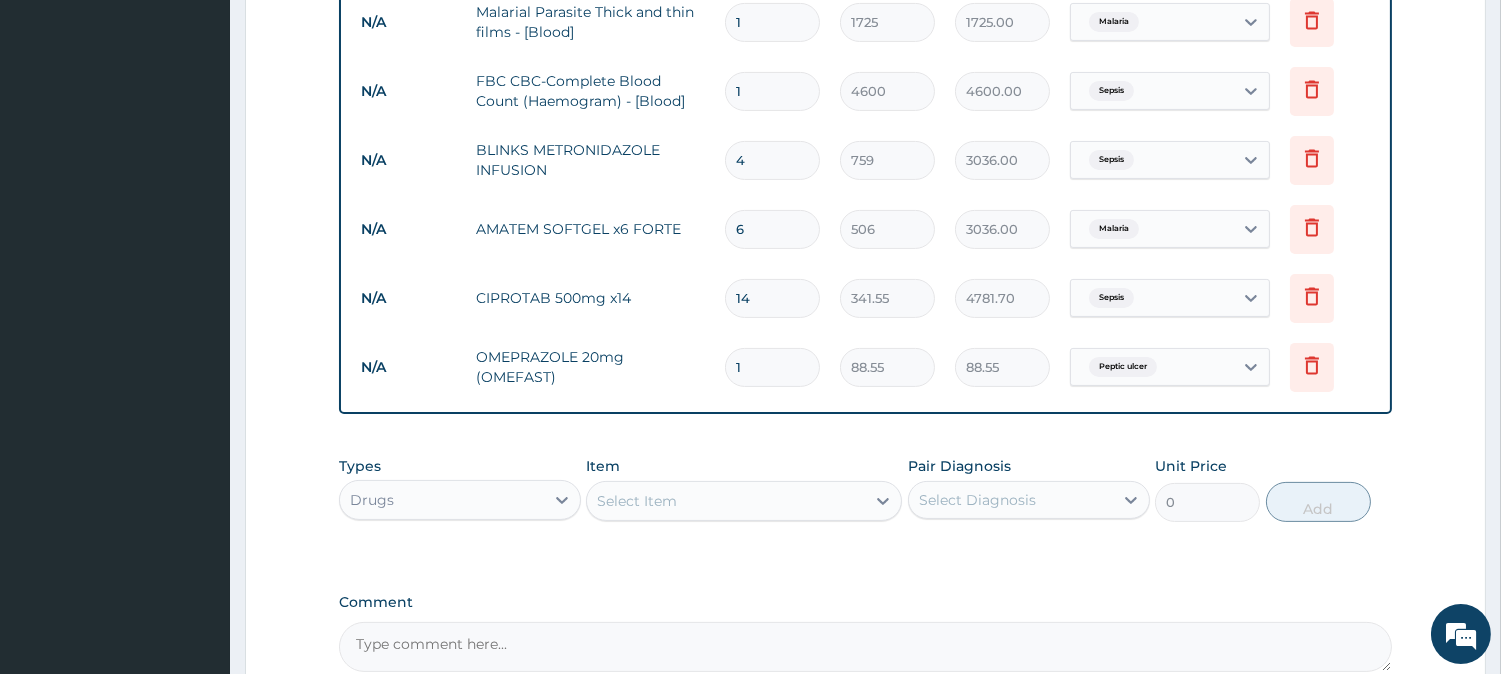 click on "1" at bounding box center [772, 367] 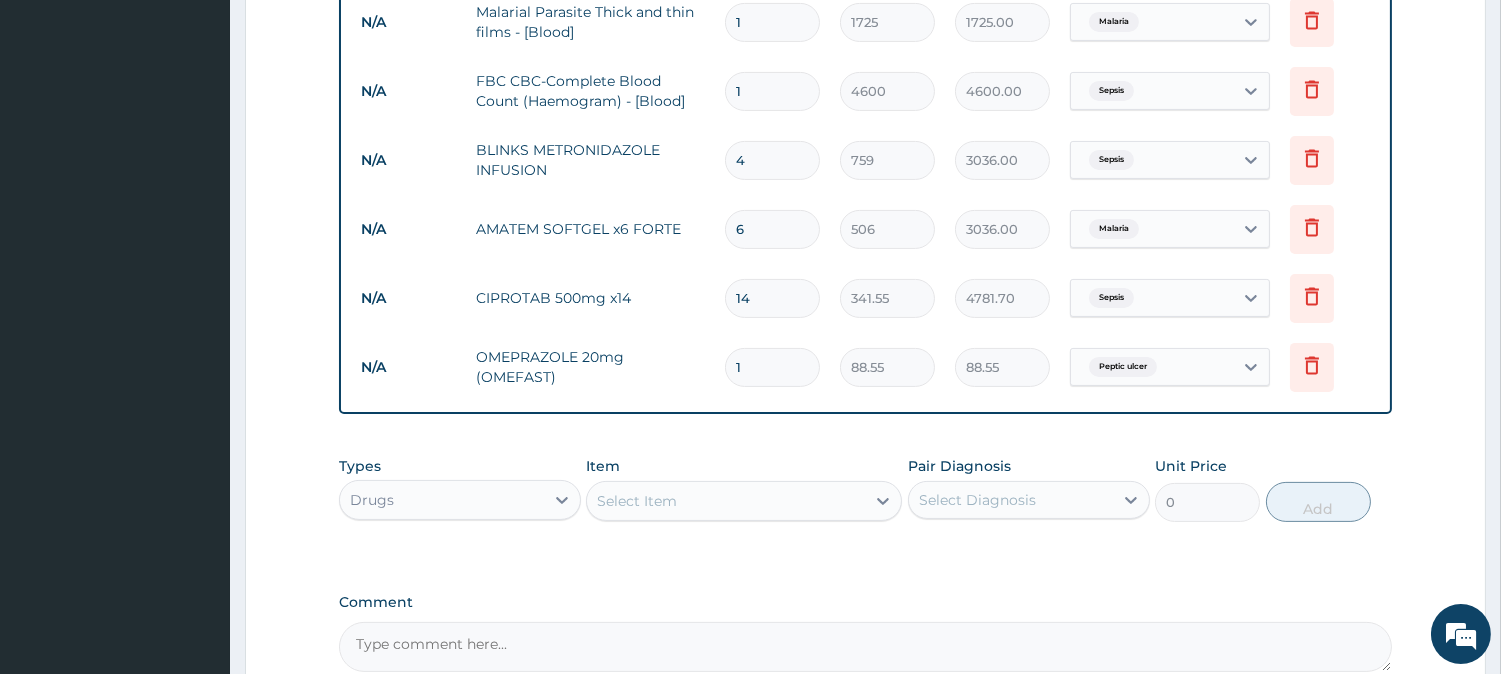 type 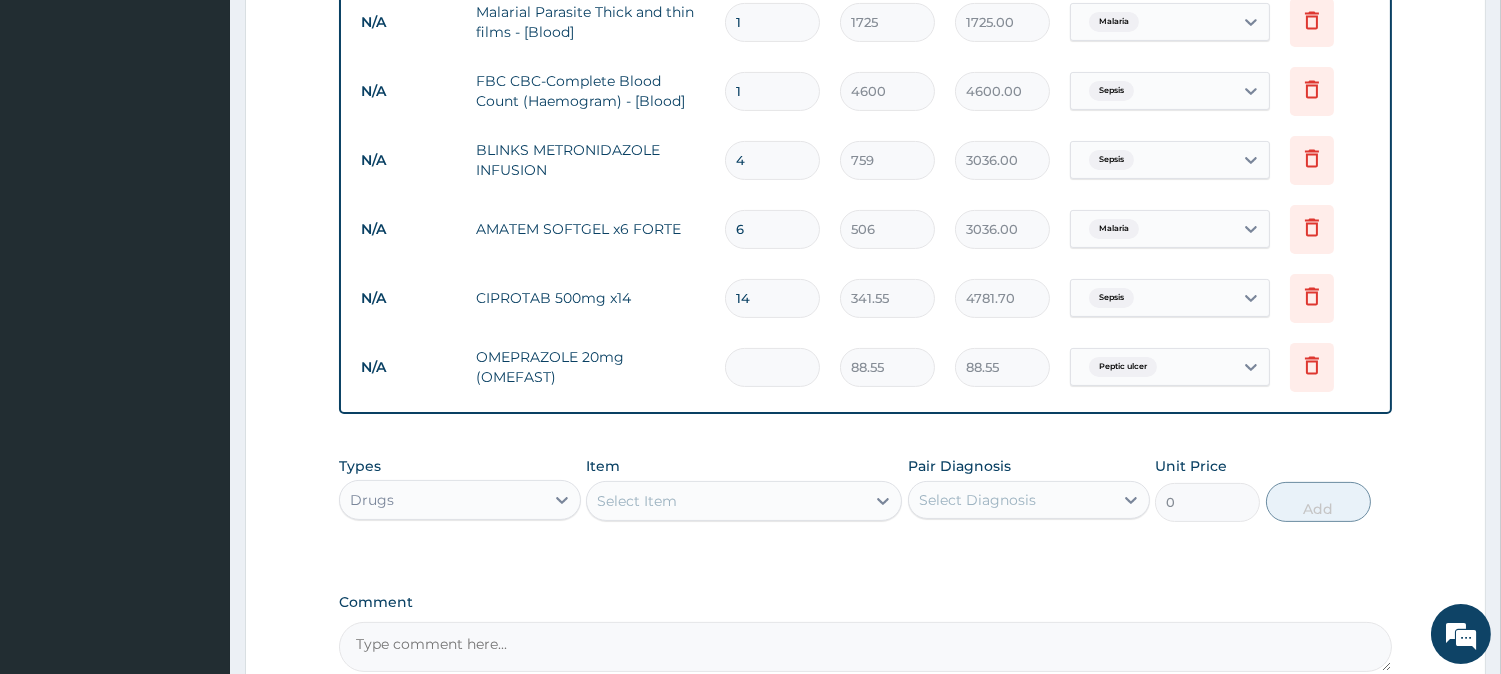 type on "0.00" 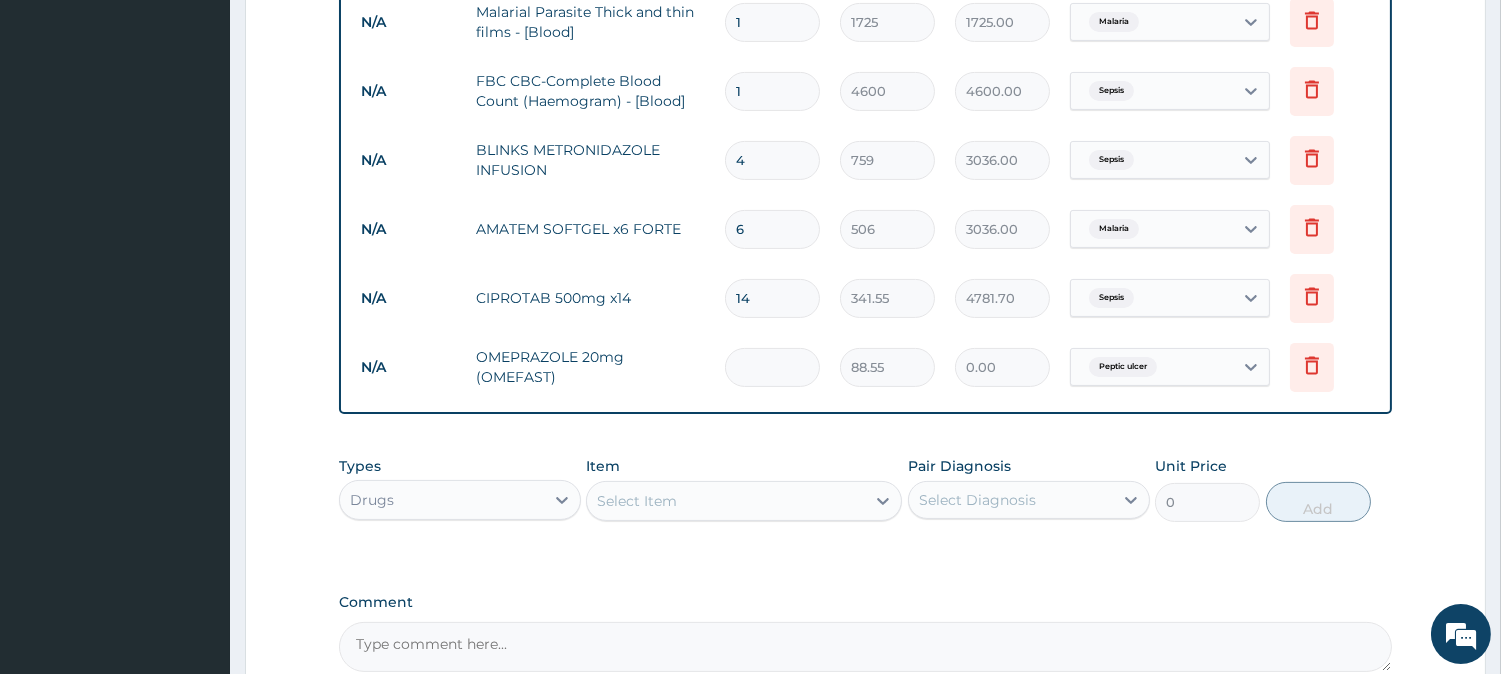 type on "2" 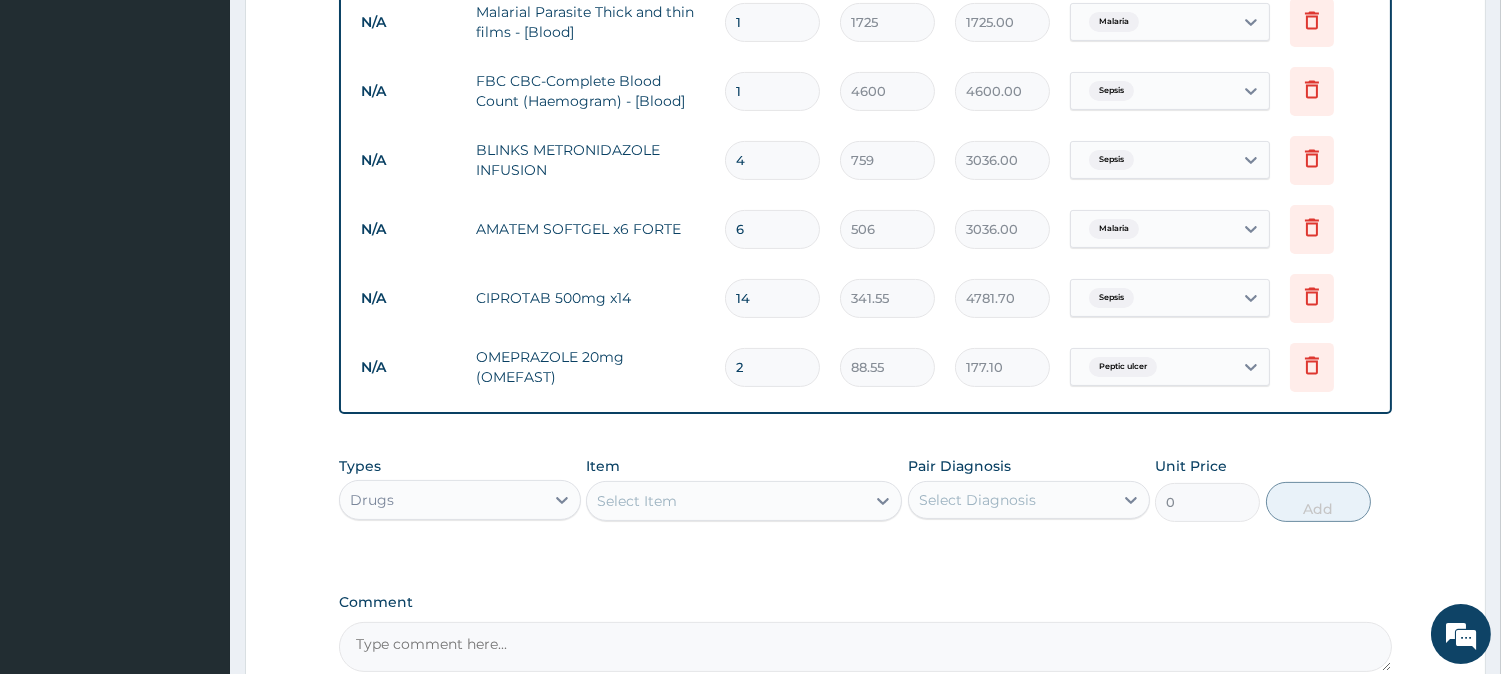 type on "20" 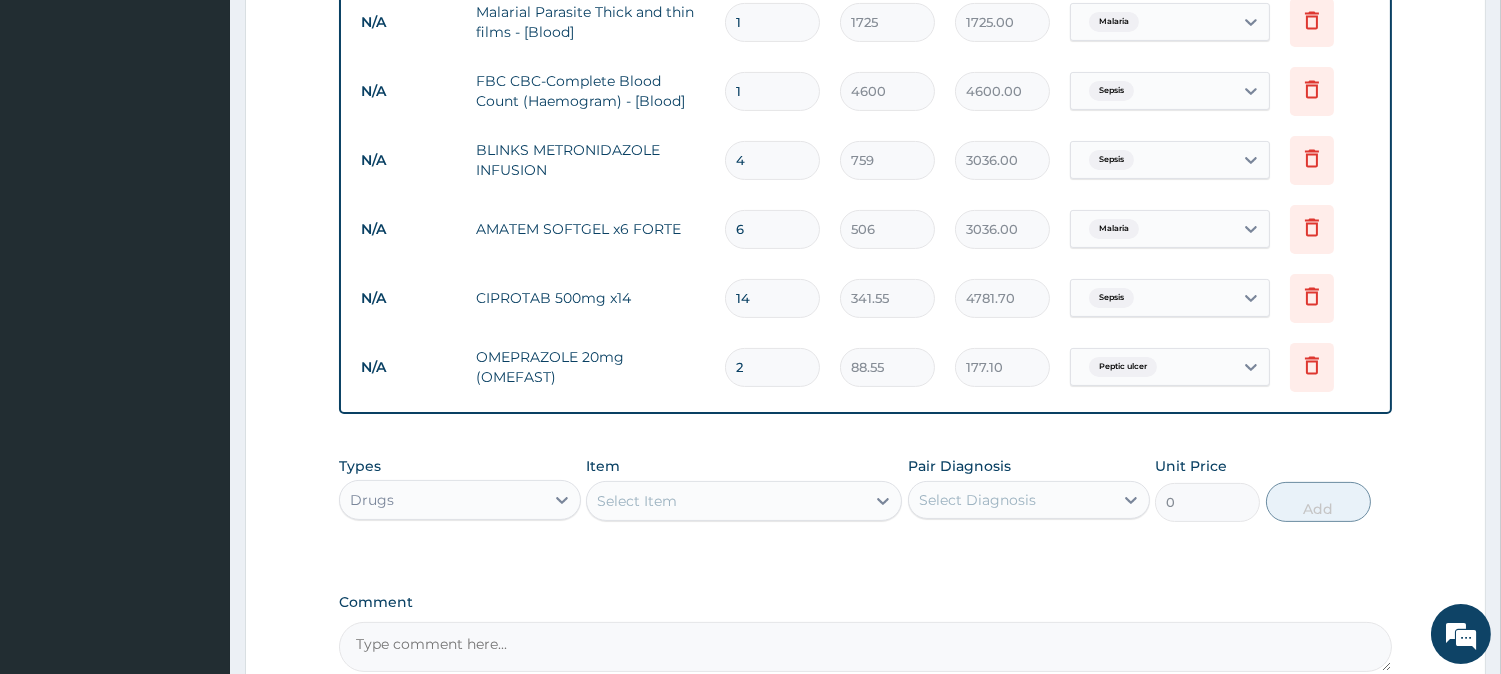 type on "1771.00" 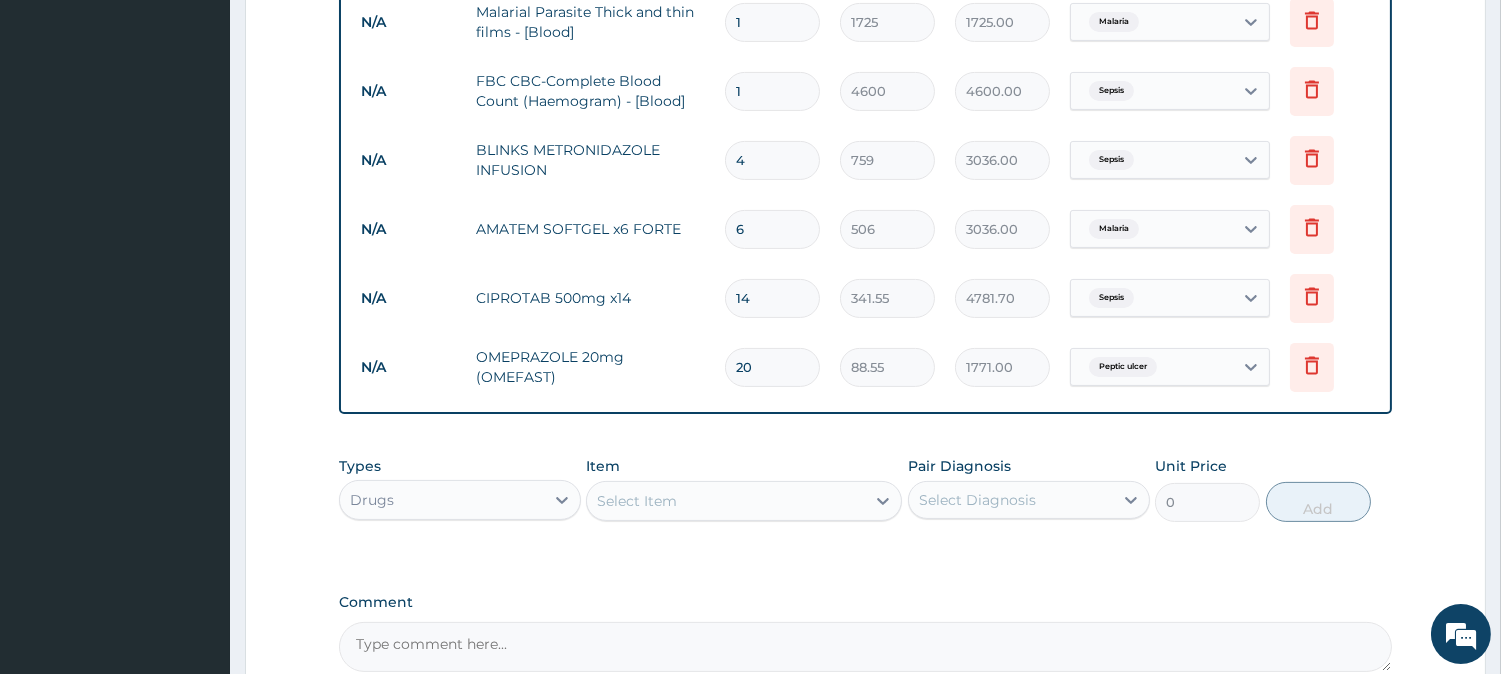 type on "204" 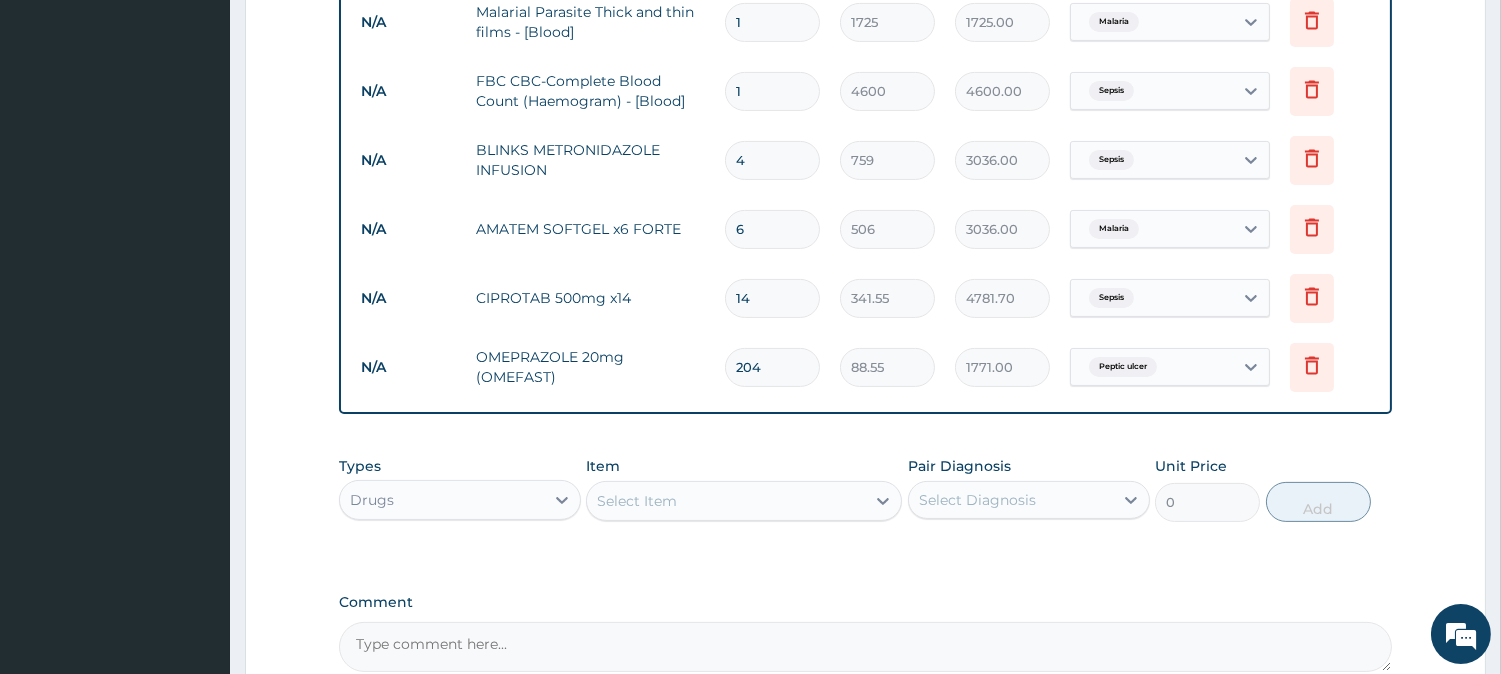 type on "18064.20" 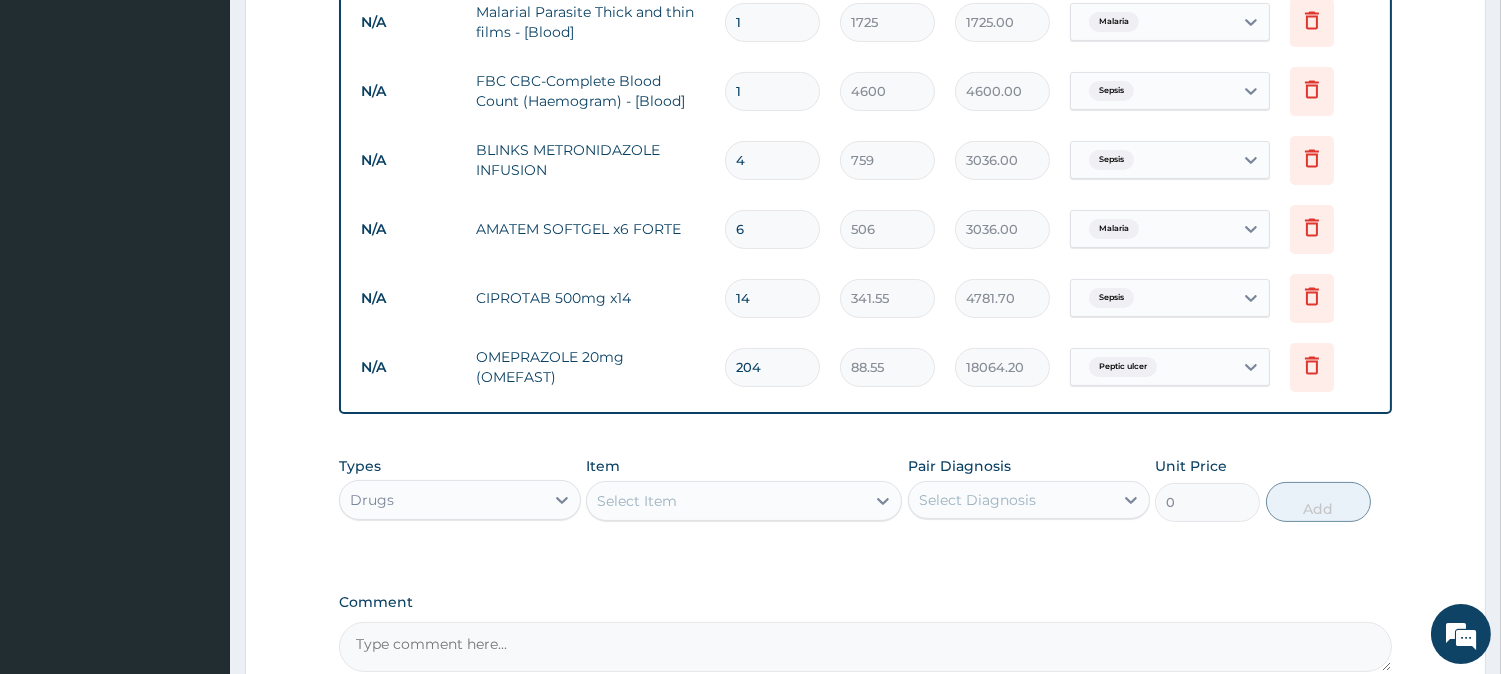 type on "20" 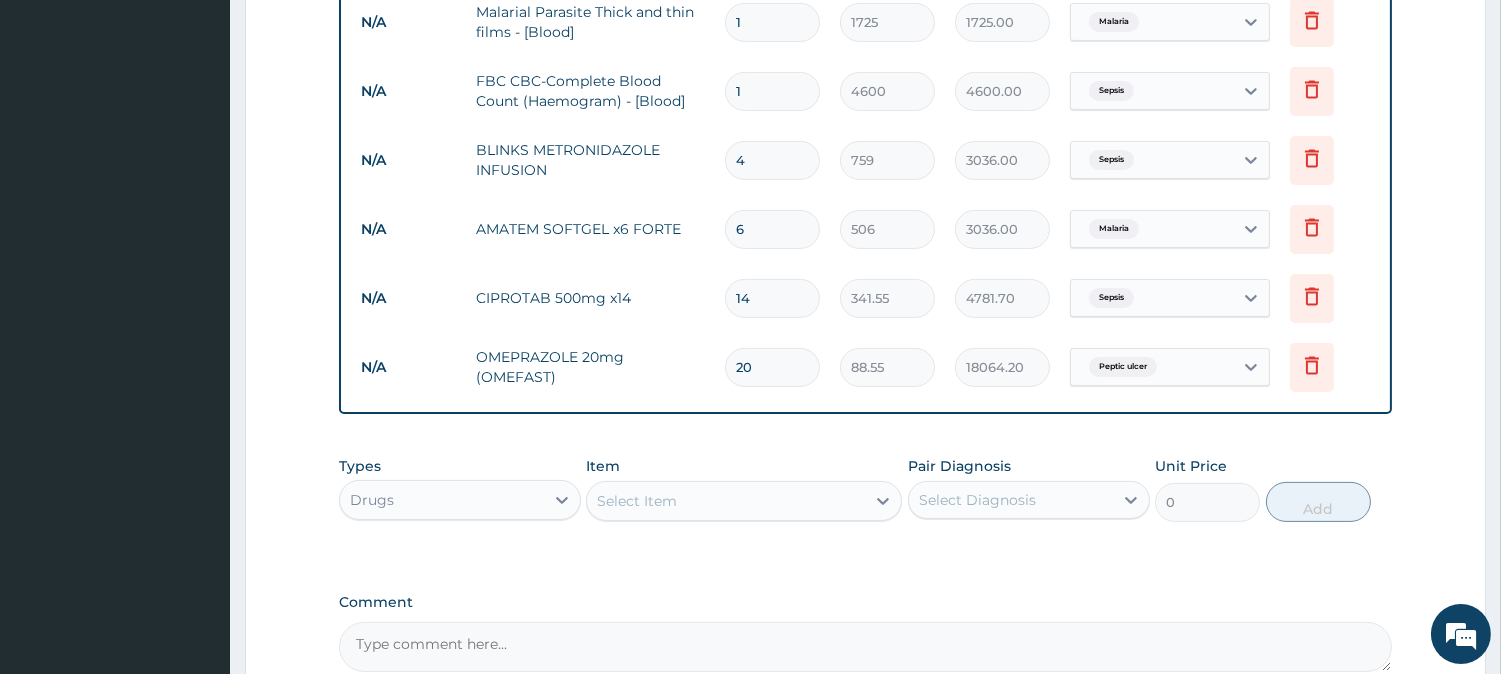 type on "1771.00" 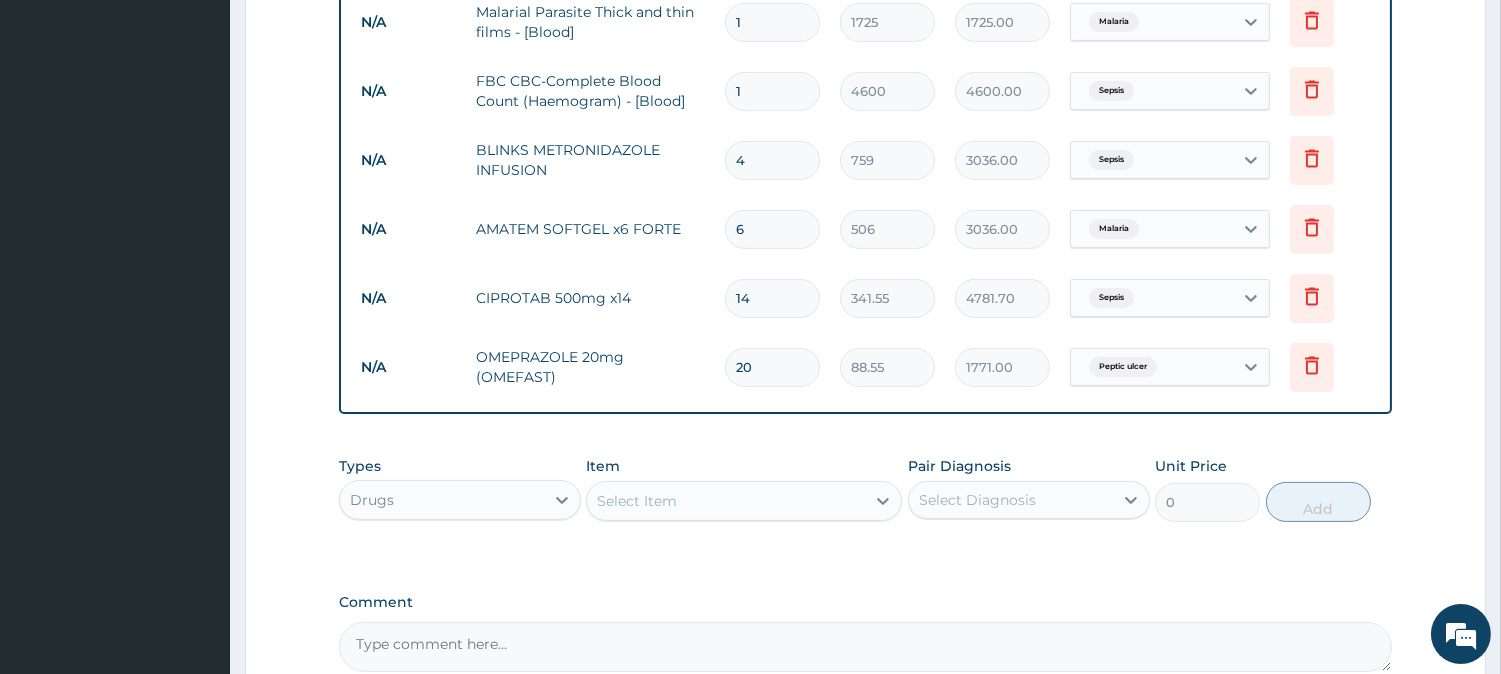 type on "20" 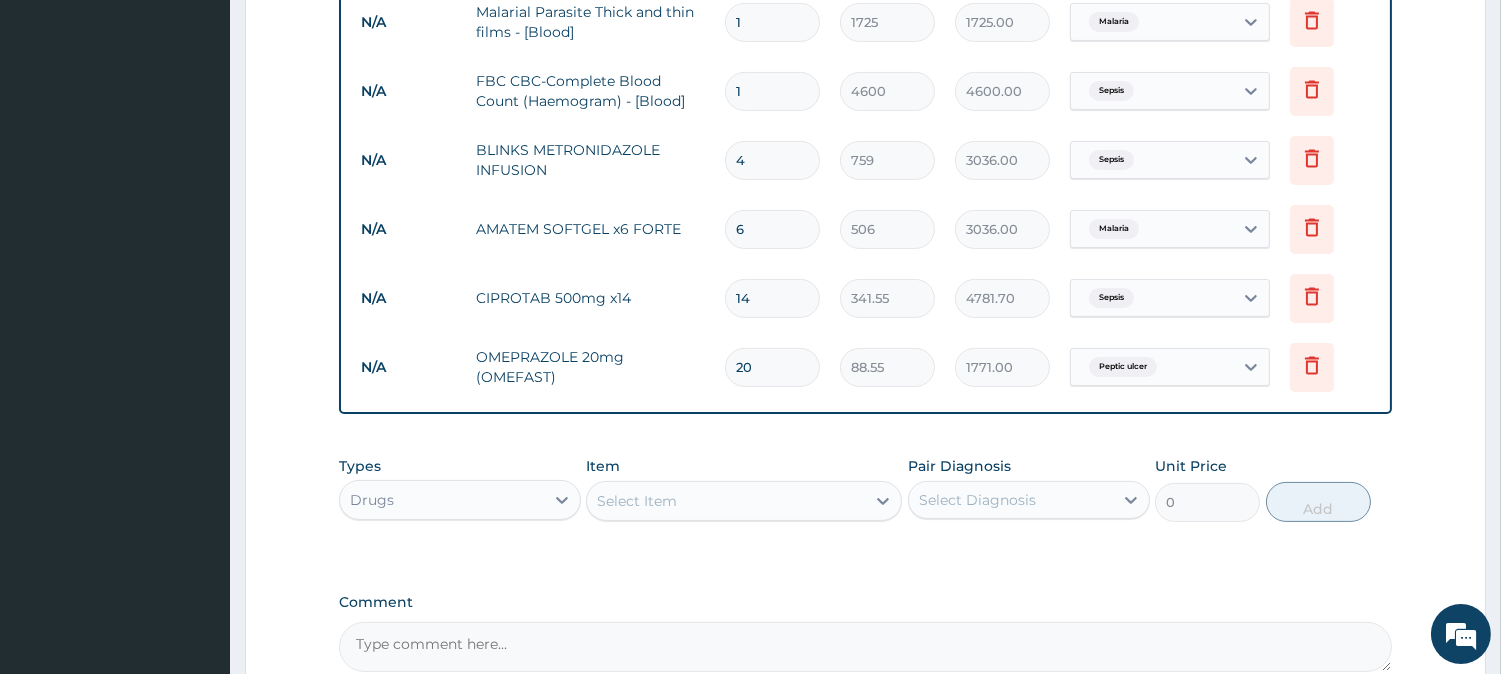 click on "Select Item" at bounding box center (726, 501) 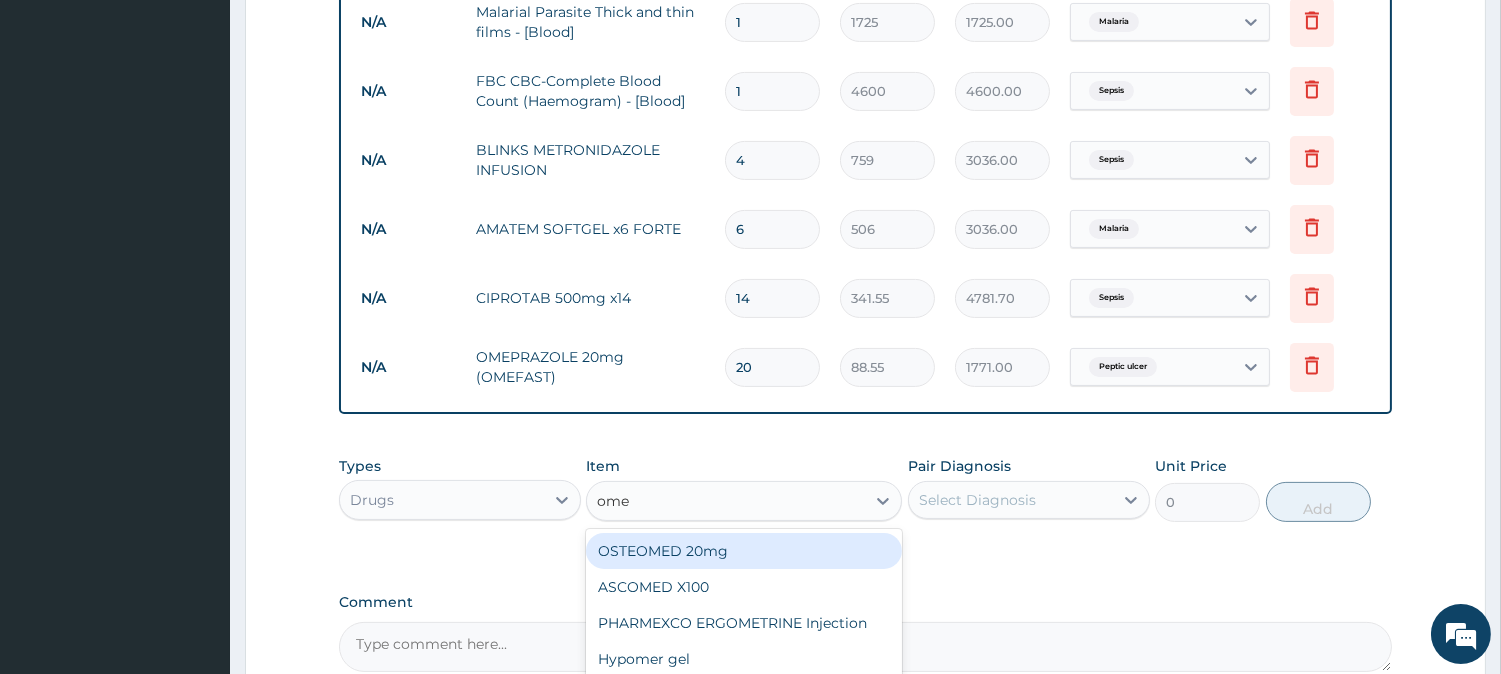 type on "omep" 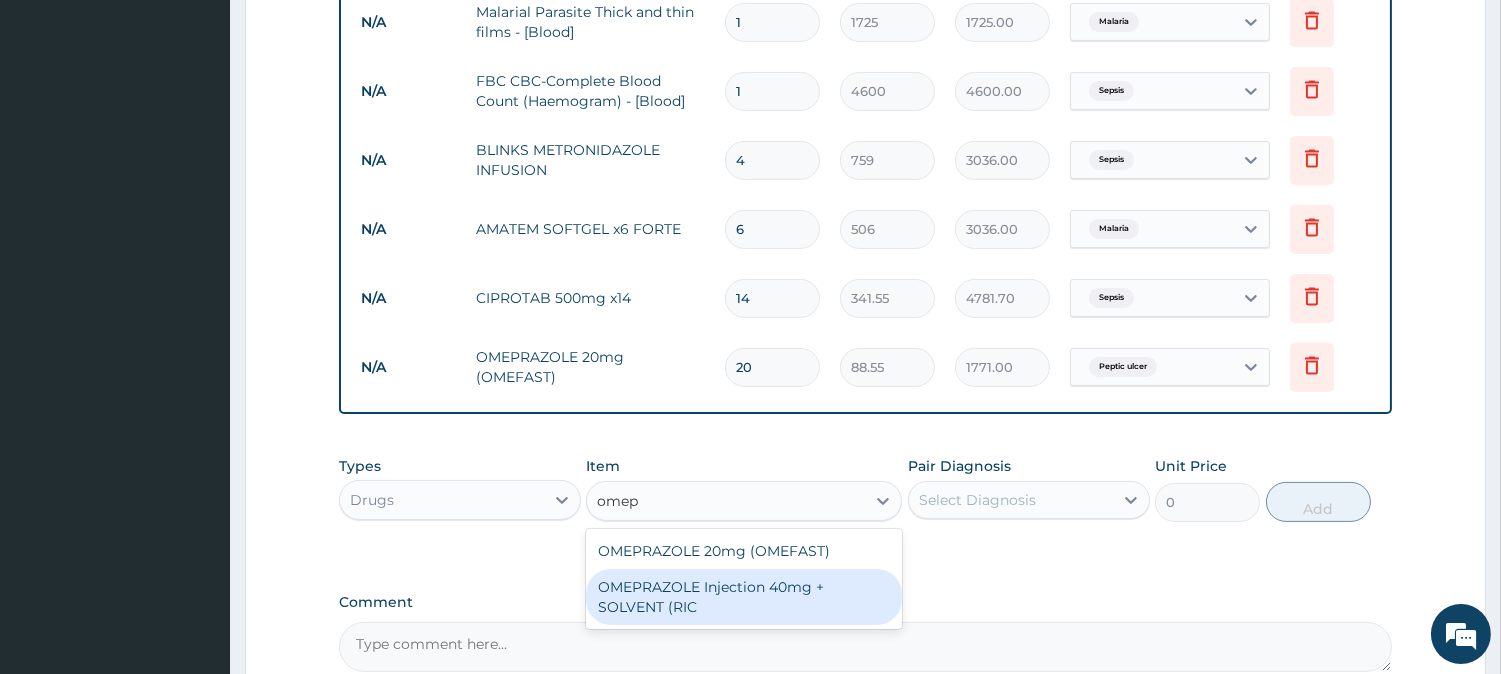 click on "OMEPRAZOLE Injection 40mg + SOLVENT (RIC" at bounding box center [744, 597] 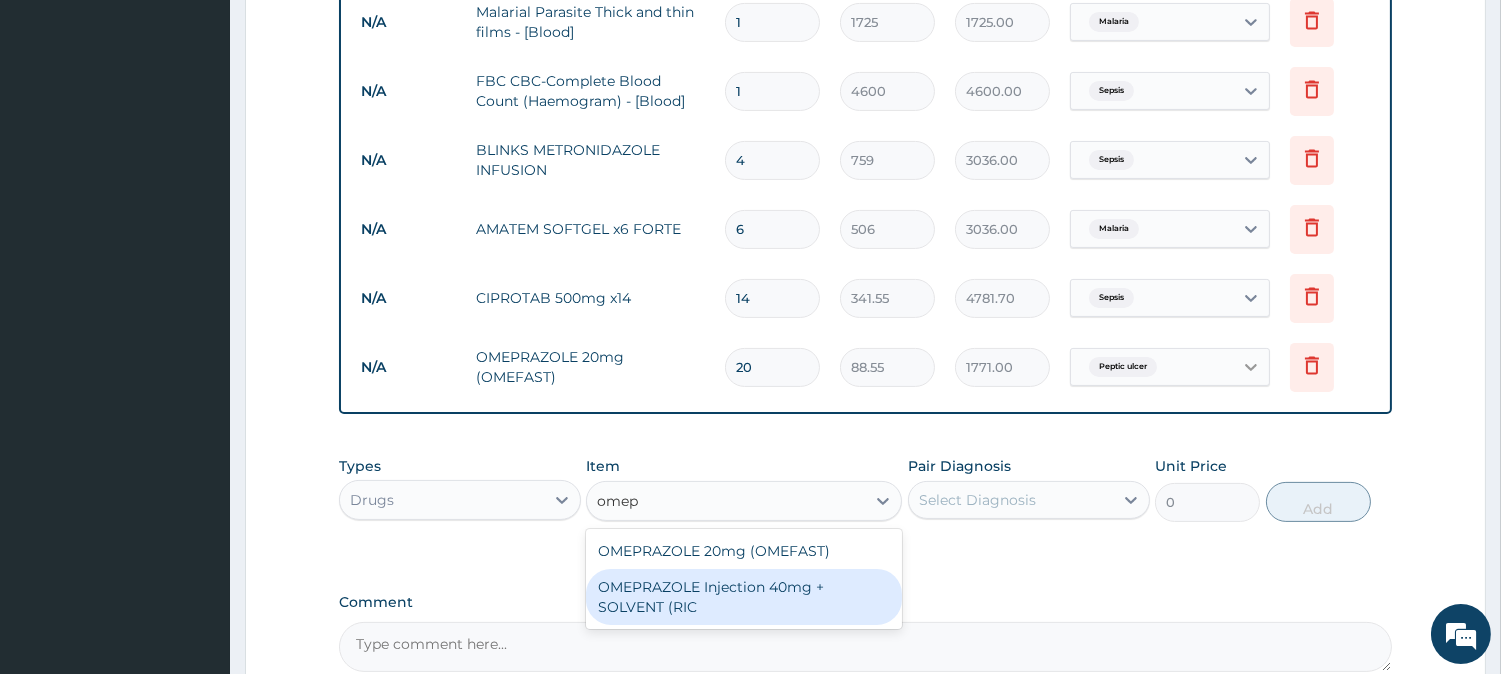 type 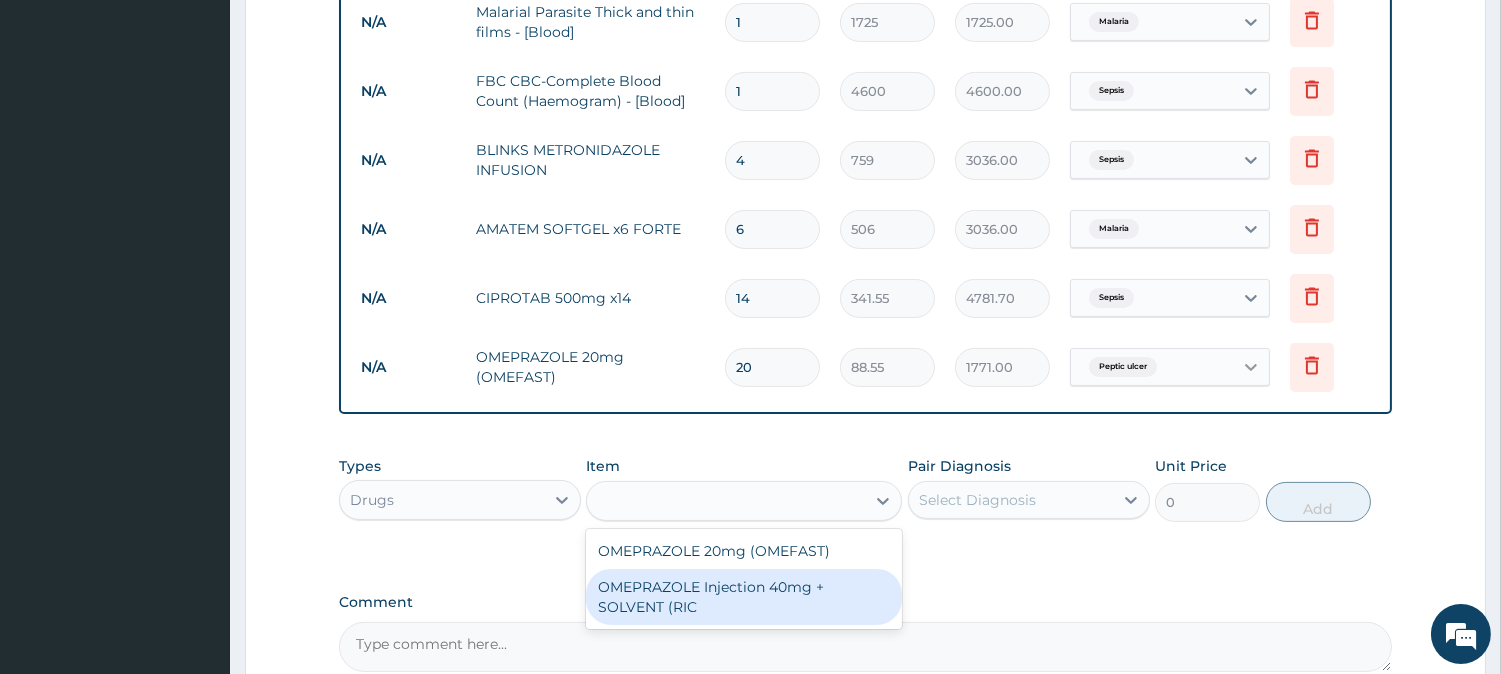 type on "1644.5" 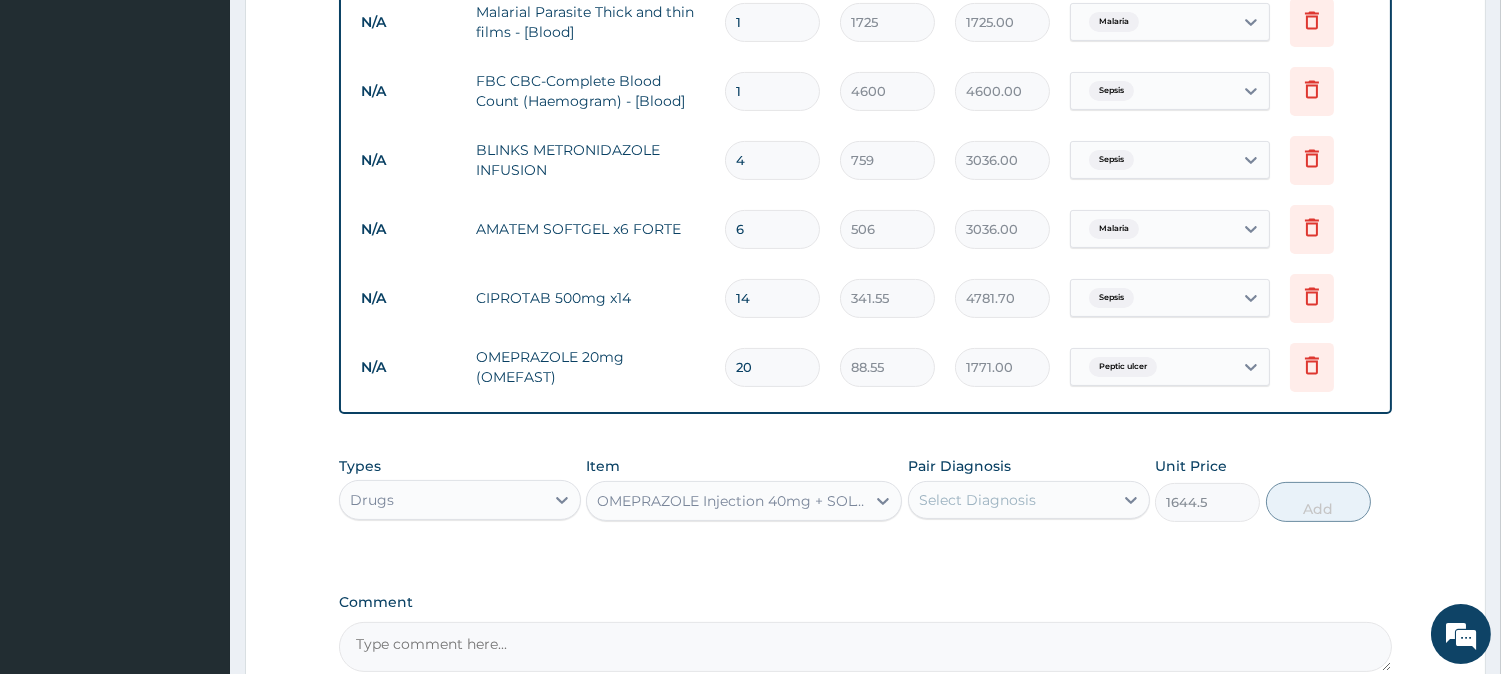 click on "Select Diagnosis" at bounding box center (1011, 500) 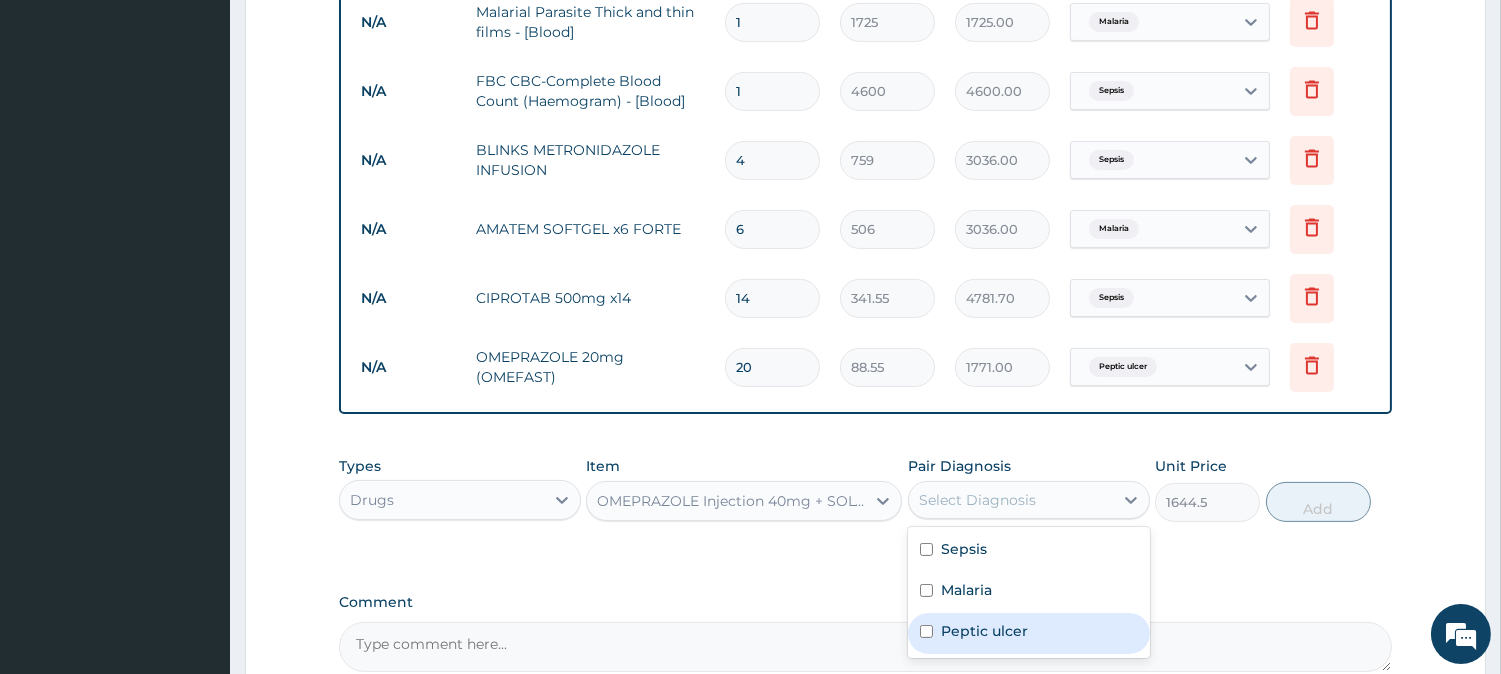click on "Peptic ulcer" at bounding box center [984, 631] 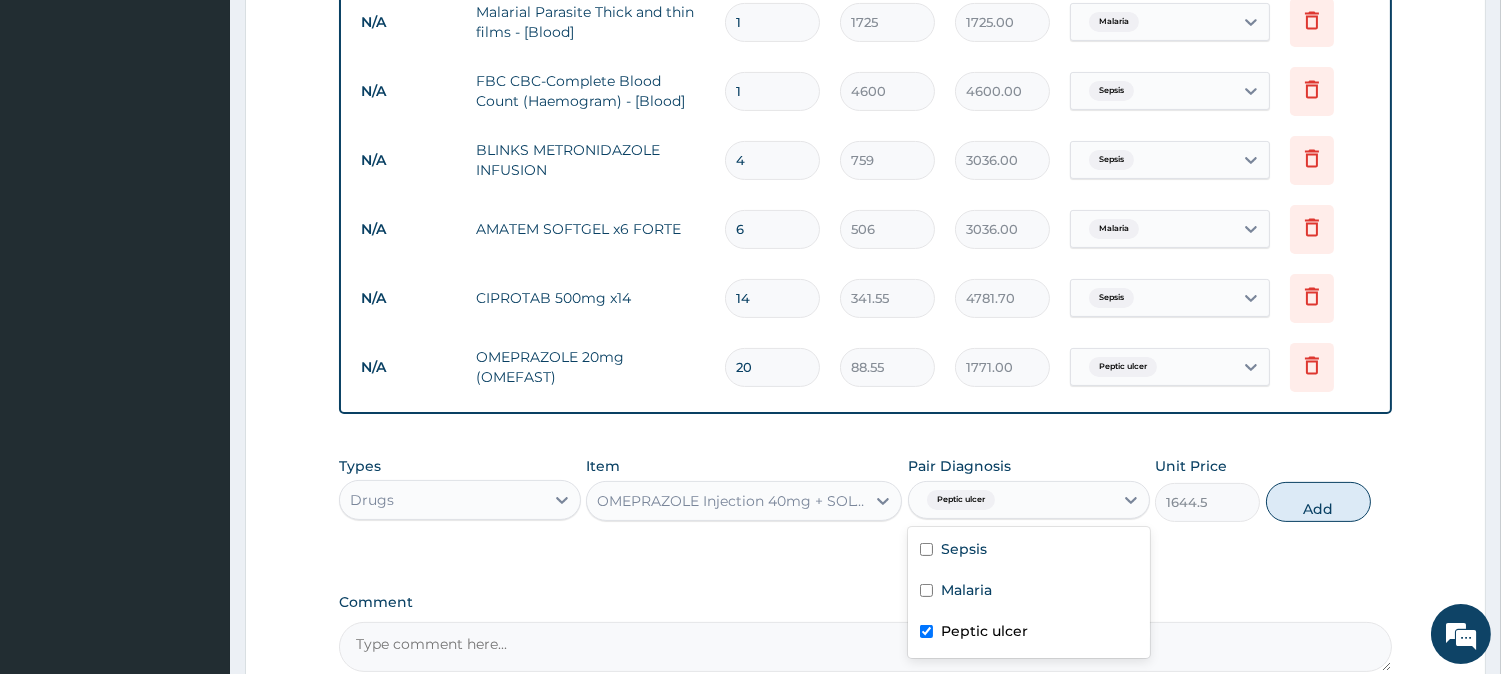 checkbox on "true" 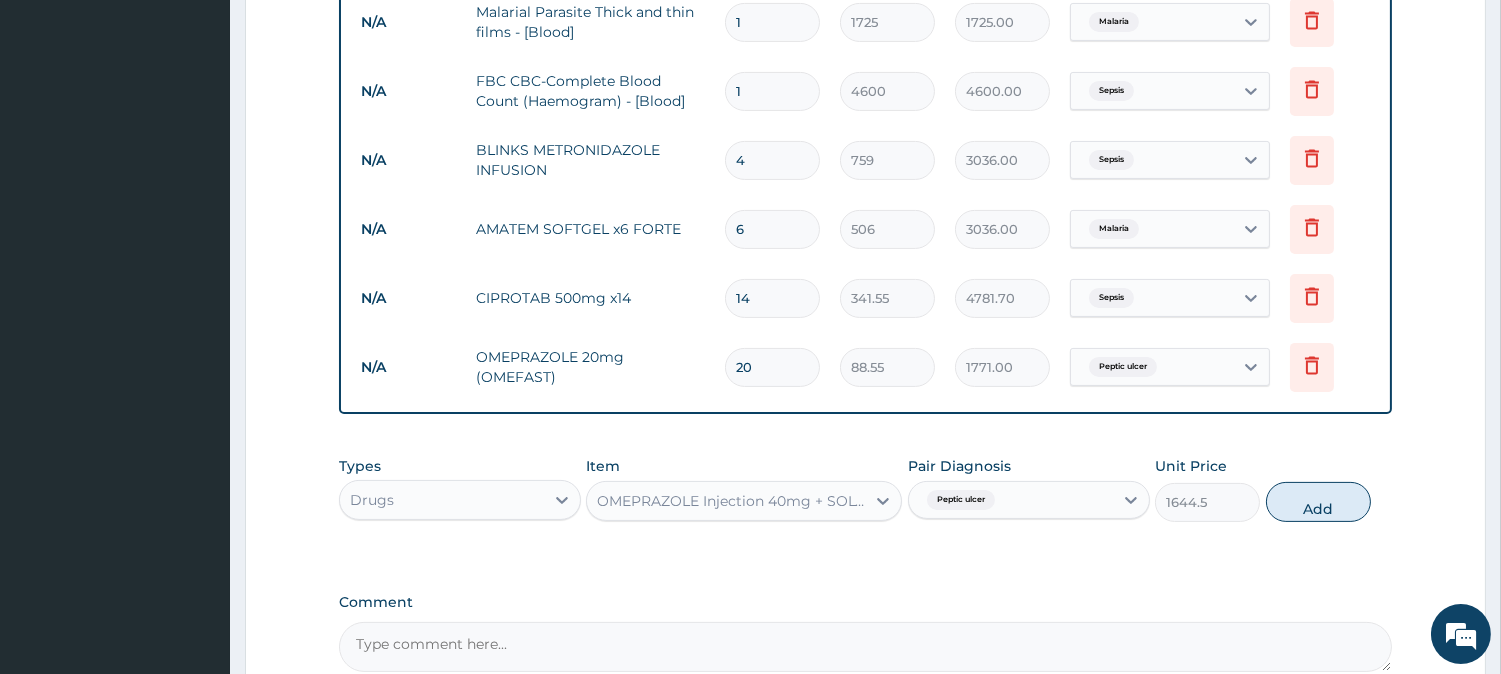 click on "Add" at bounding box center (1318, 502) 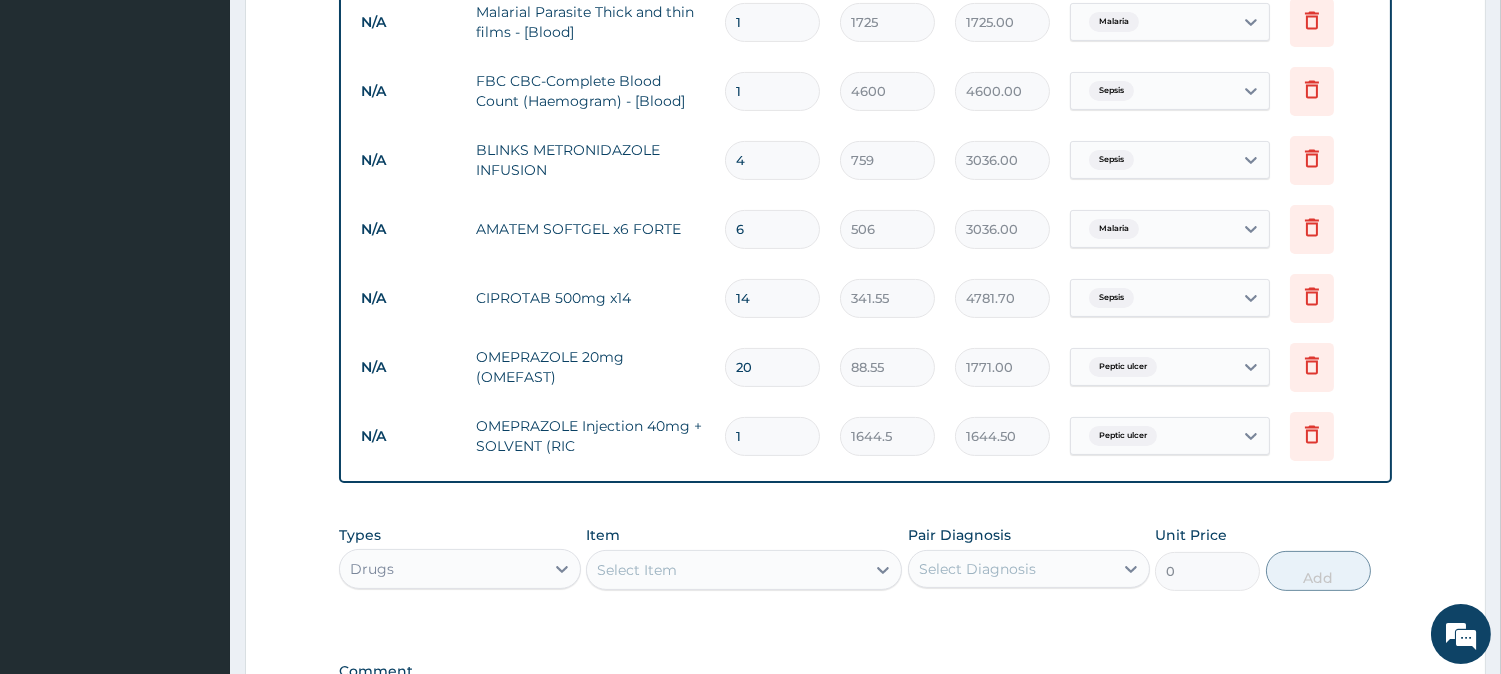 type 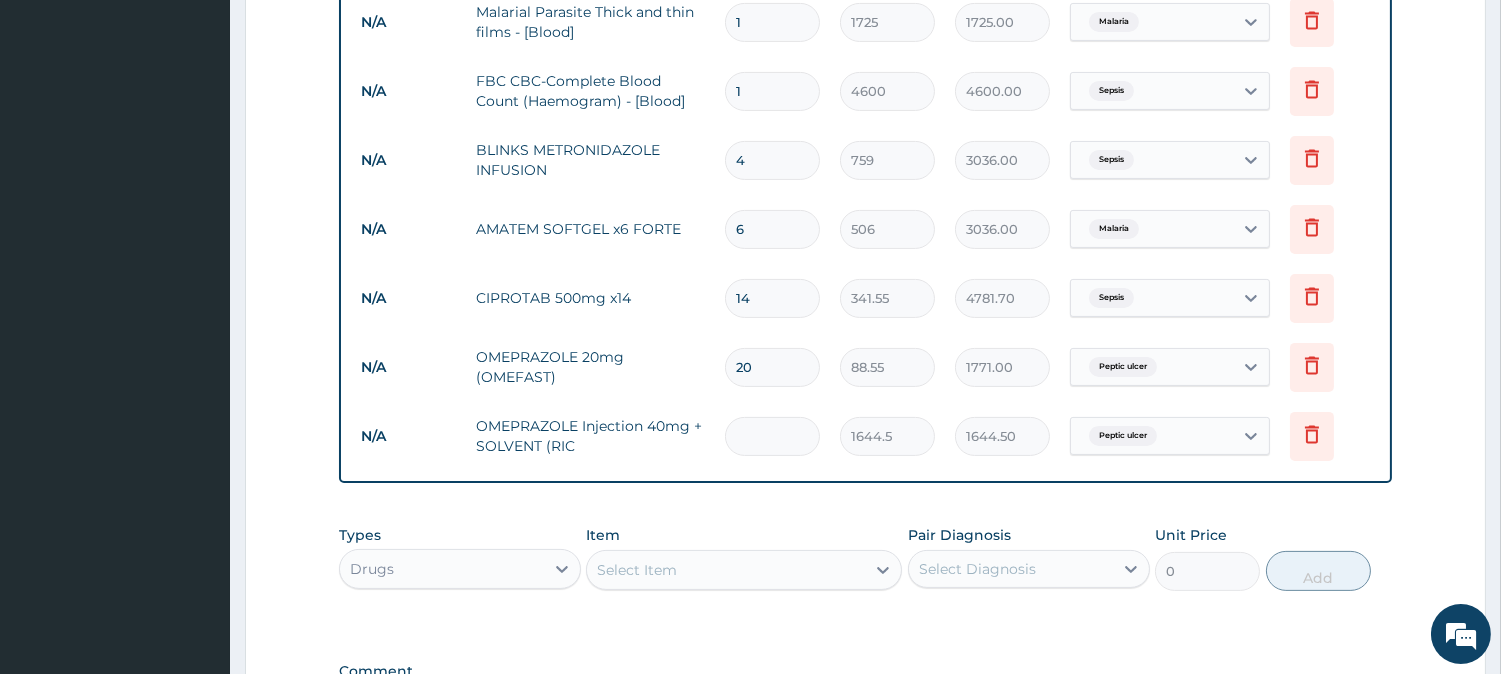 type on "0.00" 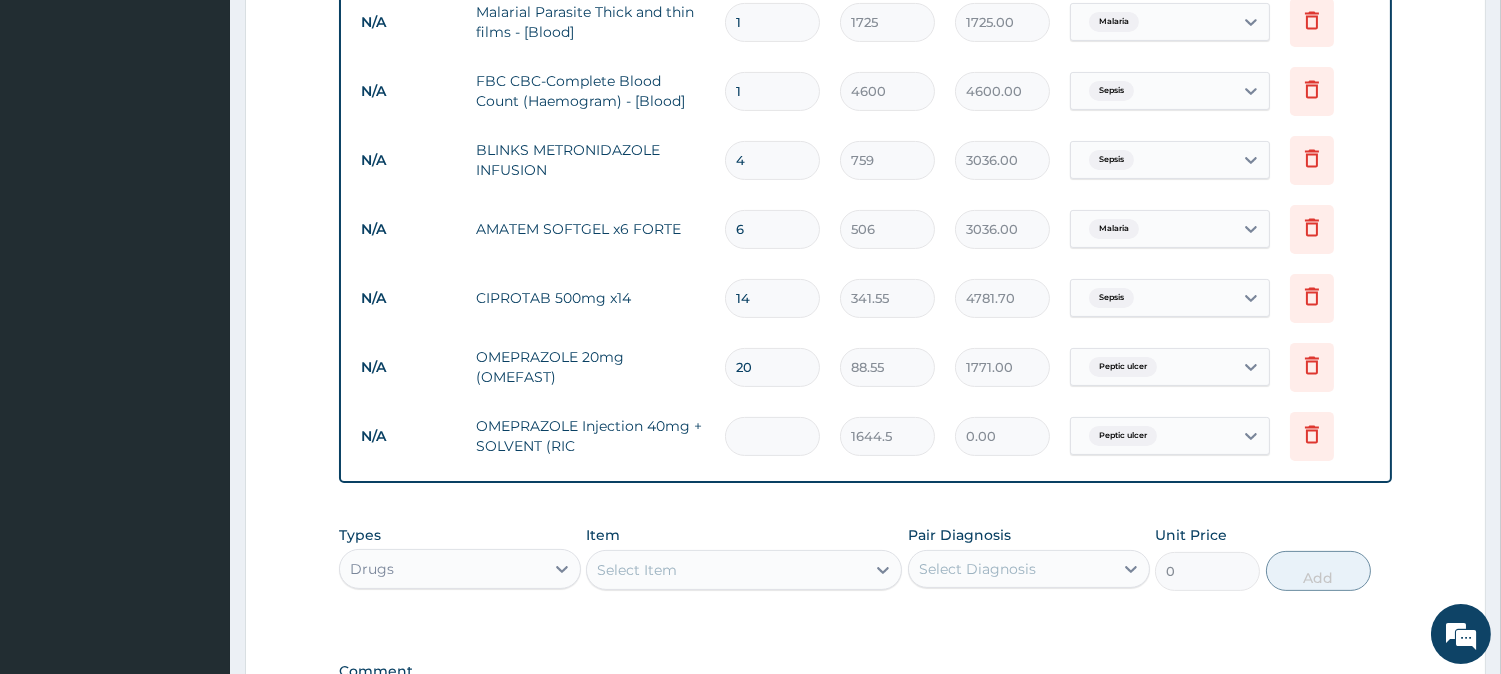 type on "8" 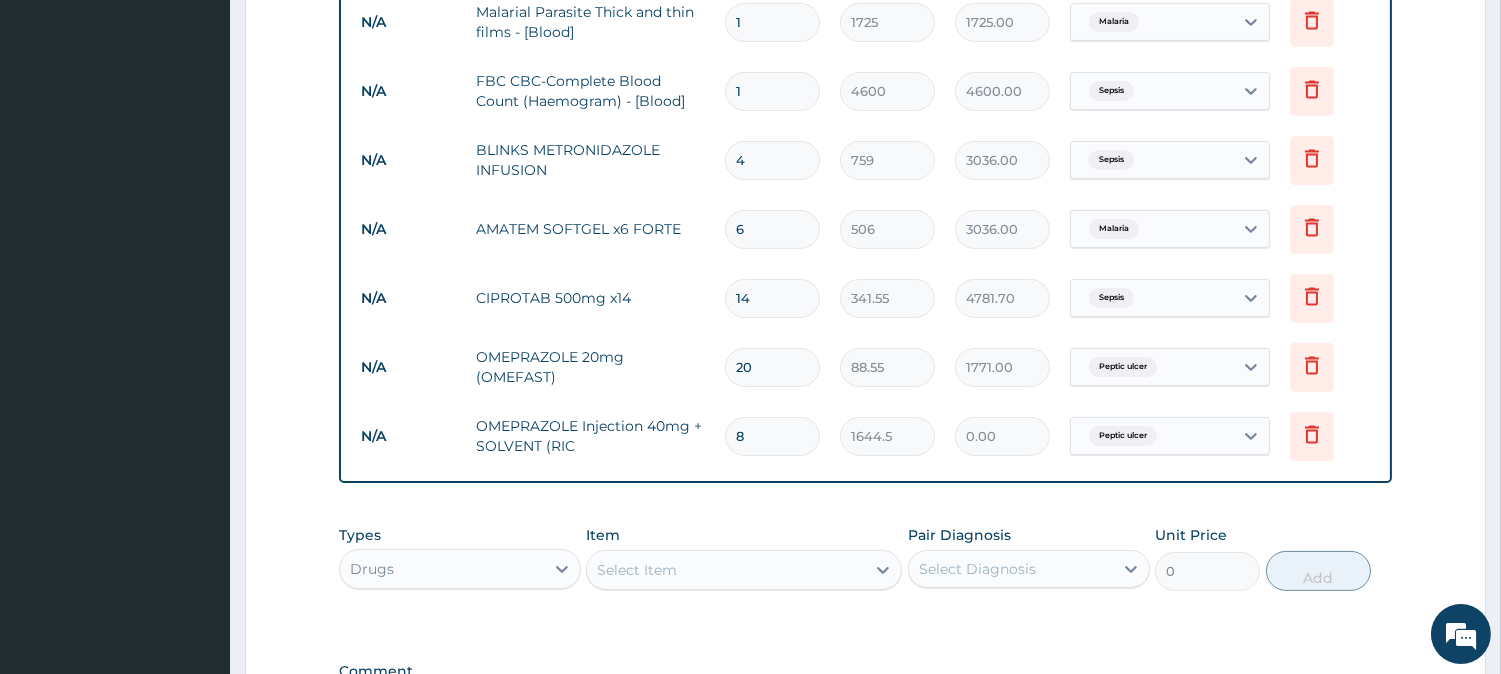 type on "13156.00" 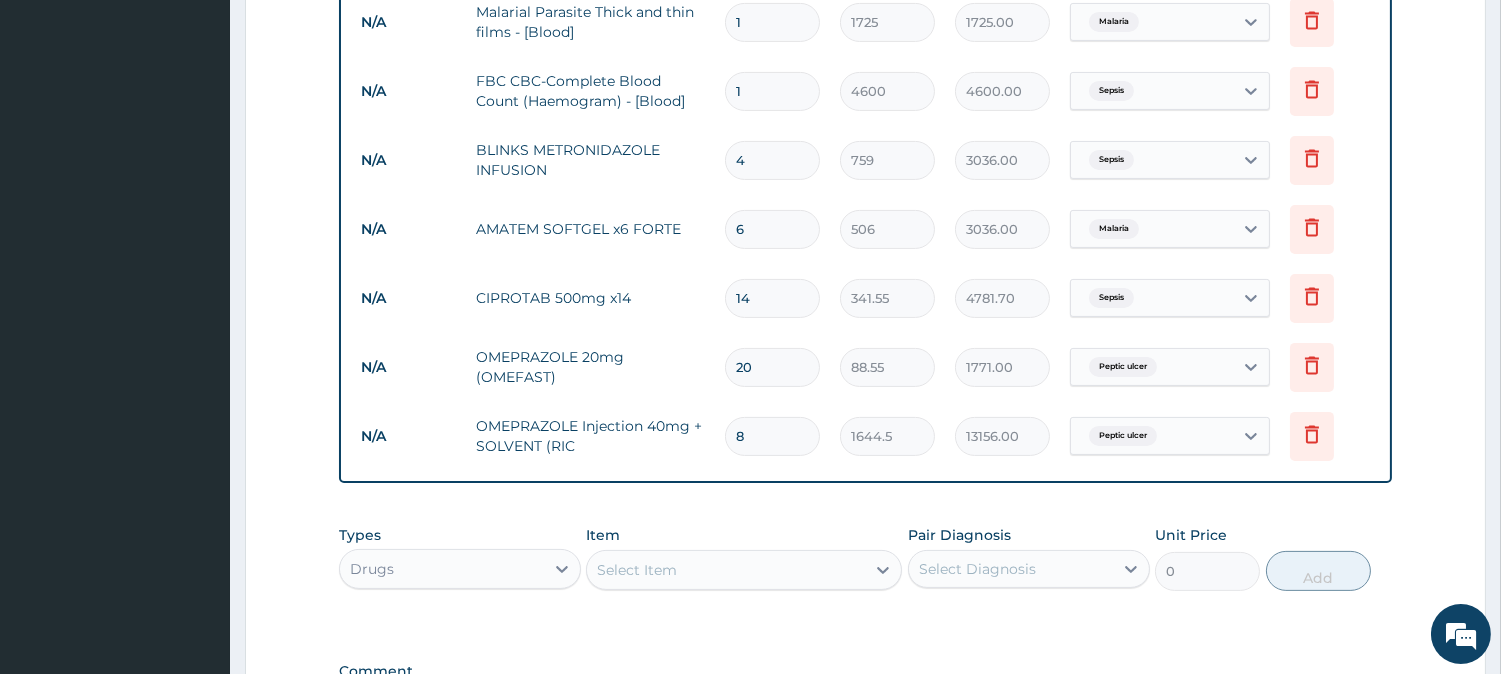 type 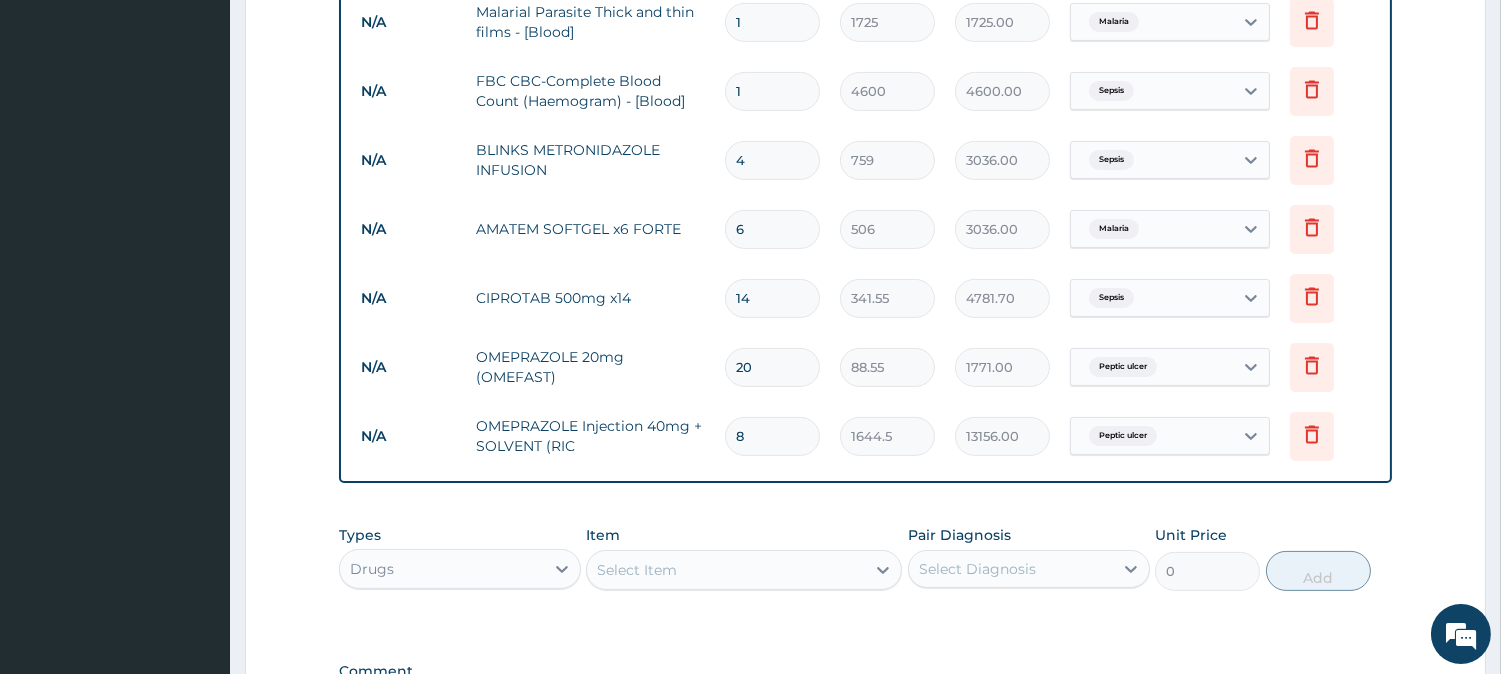 type on "0.00" 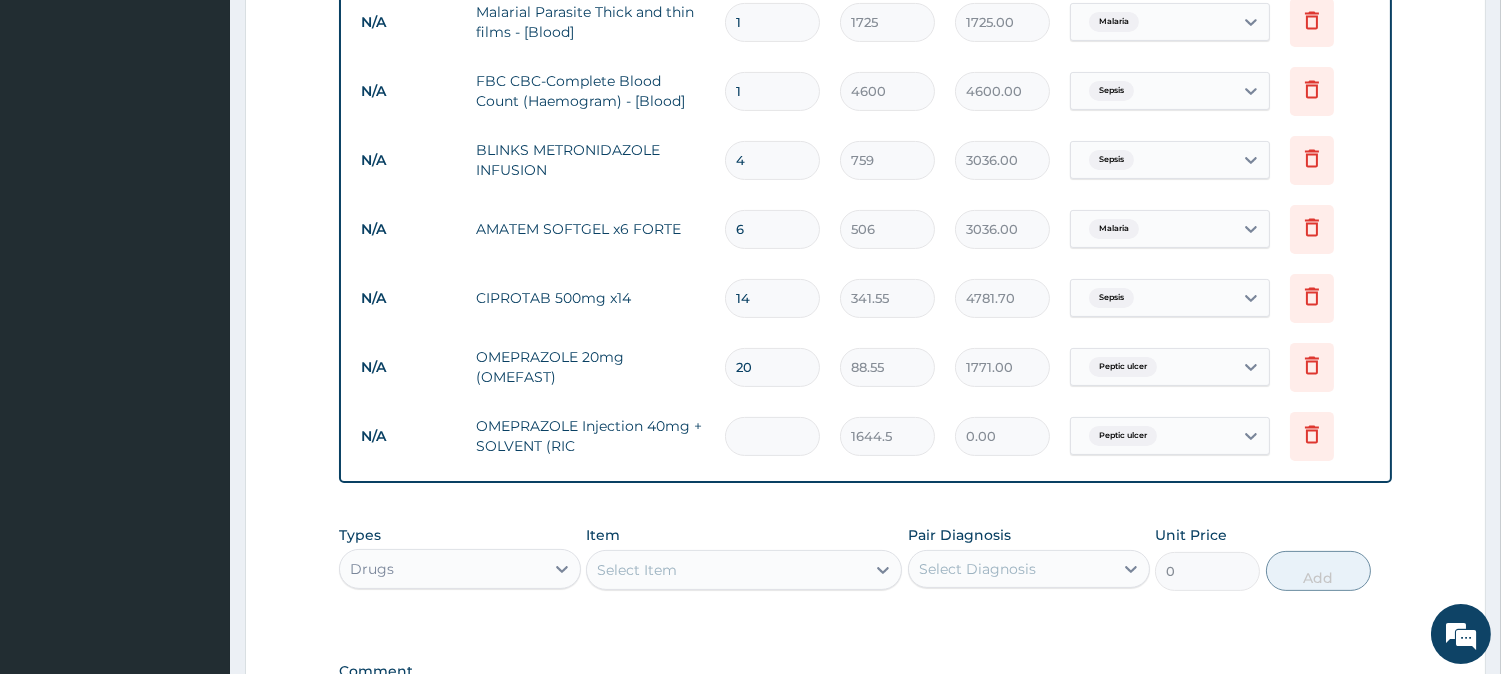 type on "5" 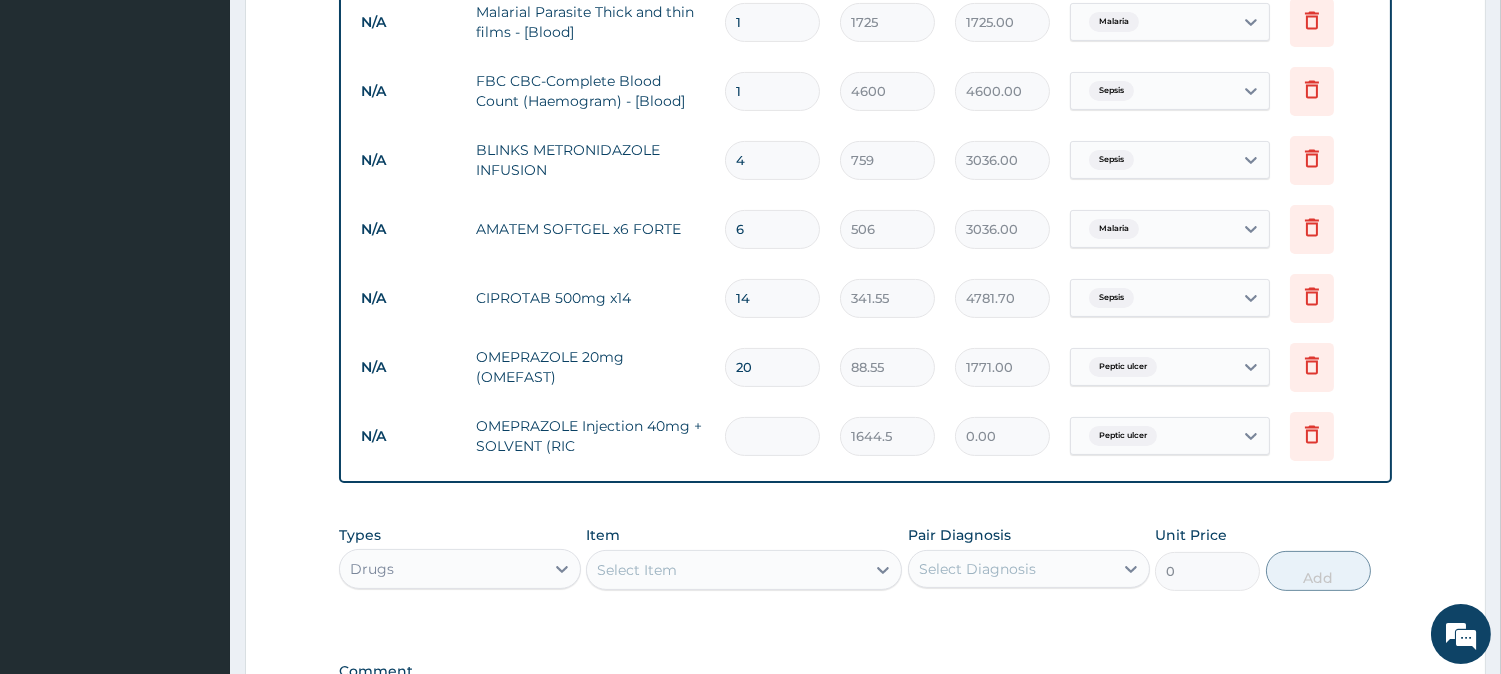 type on "8222.50" 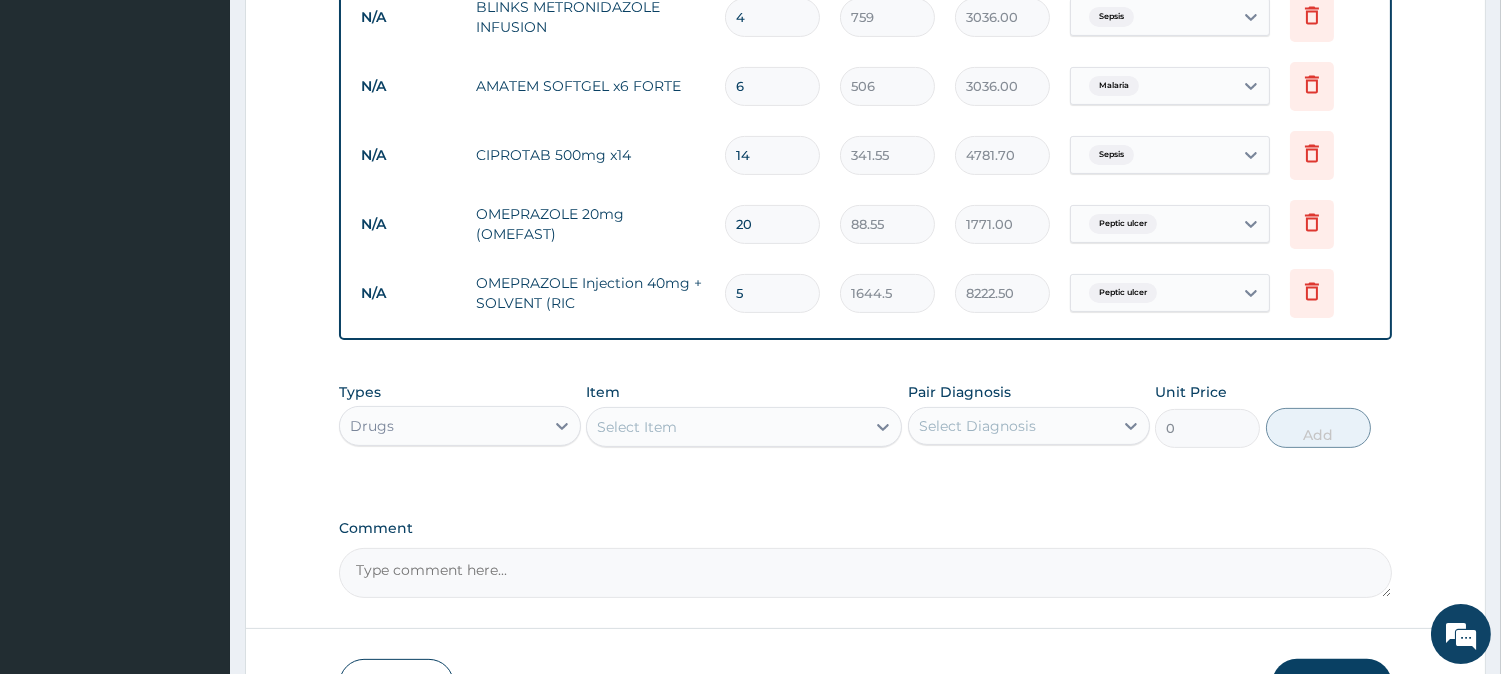 scroll, scrollTop: 1167, scrollLeft: 0, axis: vertical 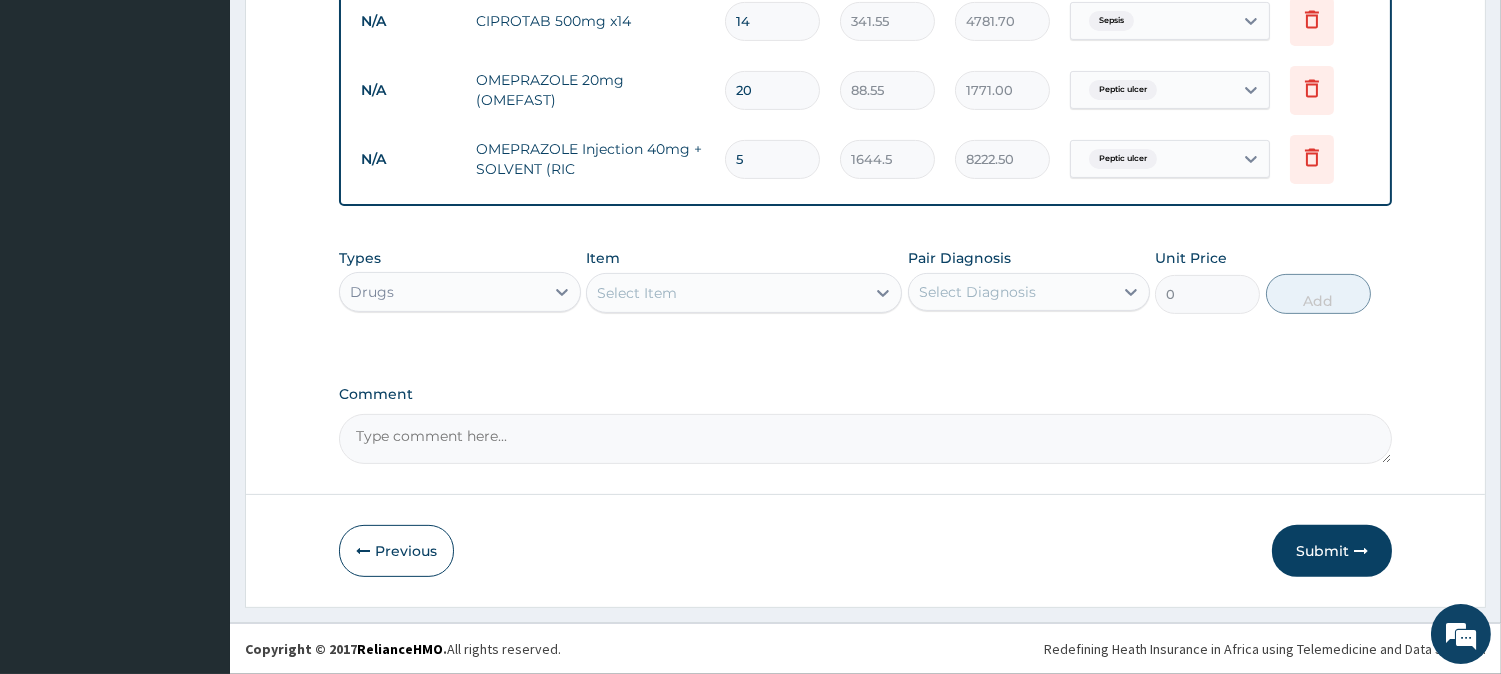 type on "5" 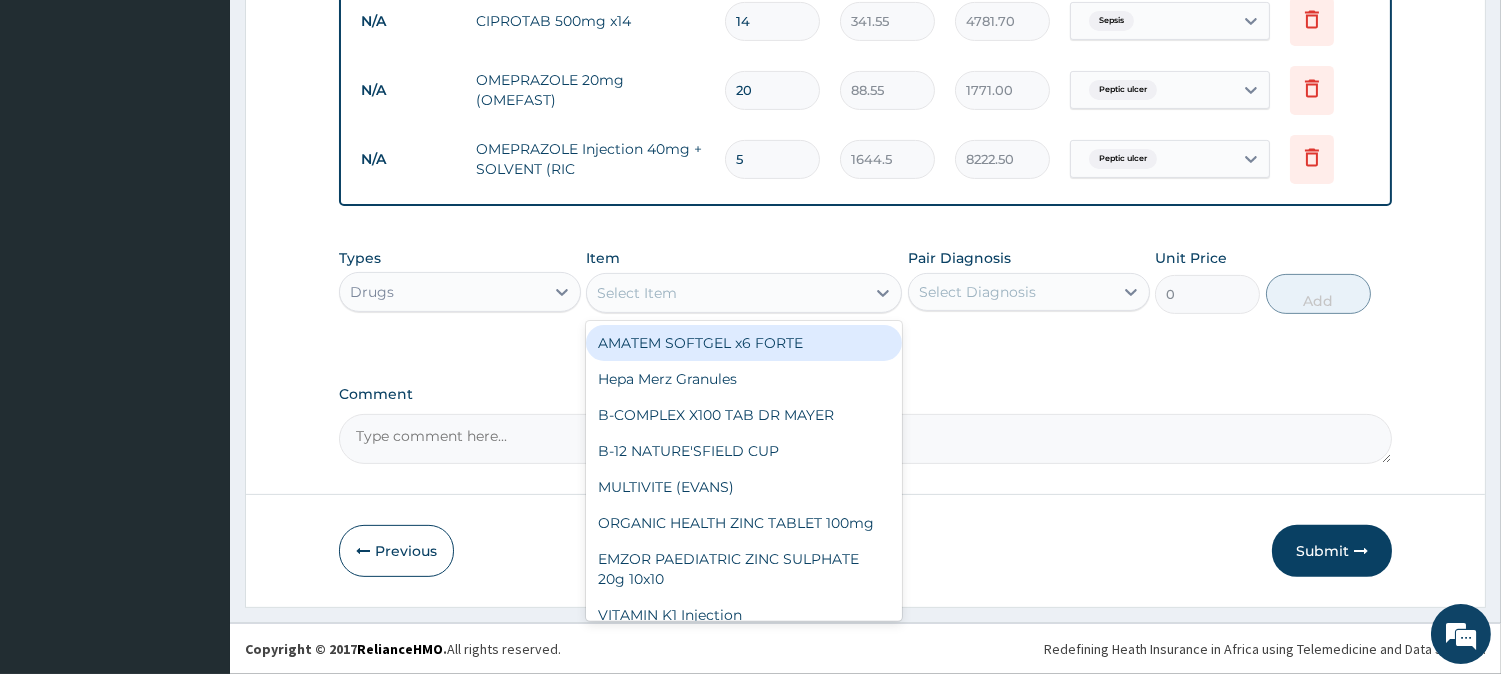 click on "AMATEM SOFTGEL x6 FORTE" at bounding box center [744, 343] 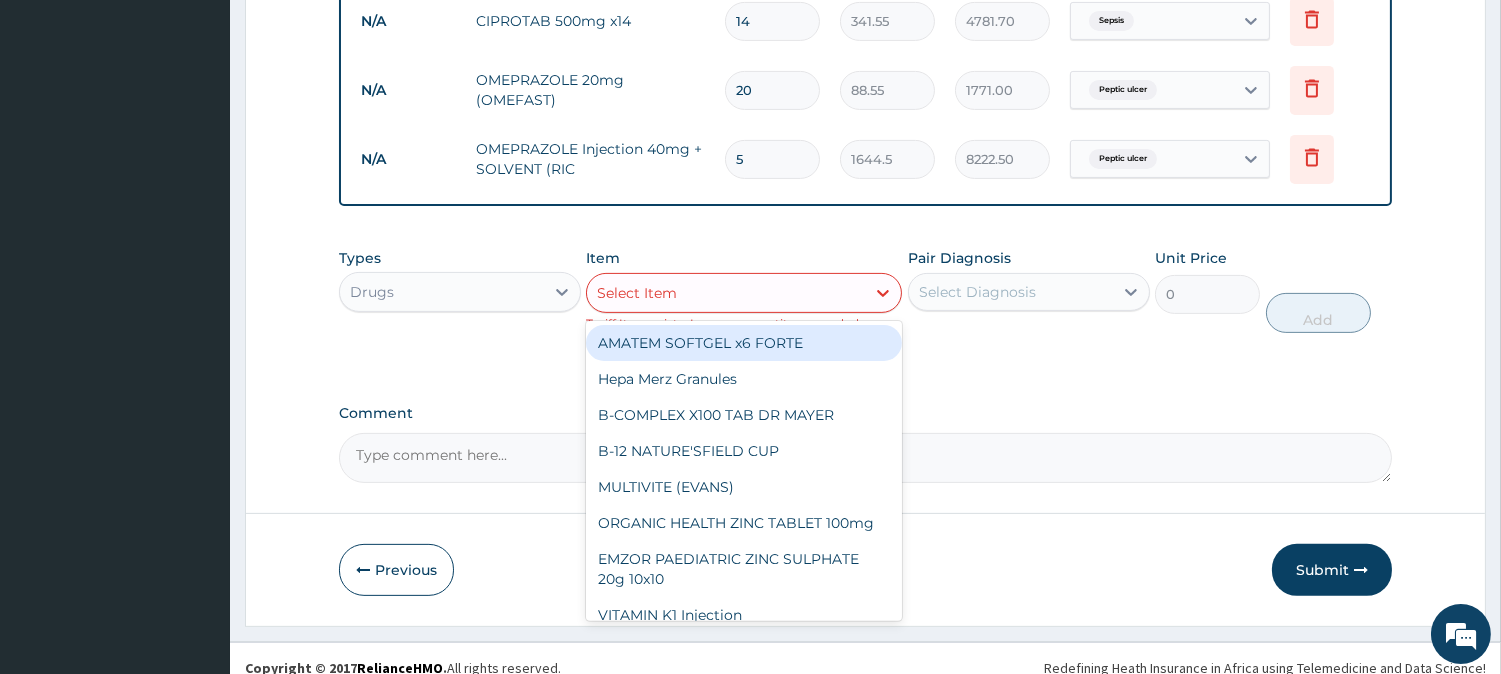 click on "Select Item" at bounding box center [726, 293] 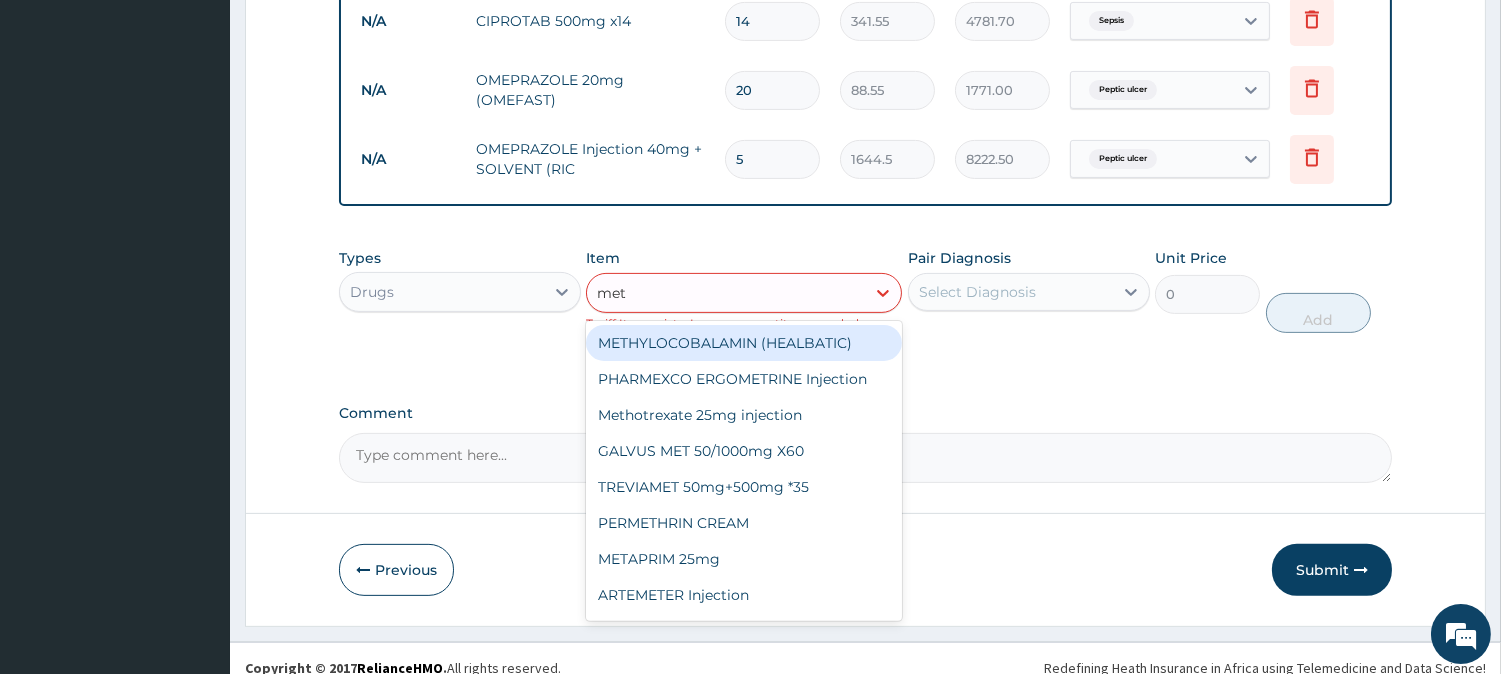 type on "metr" 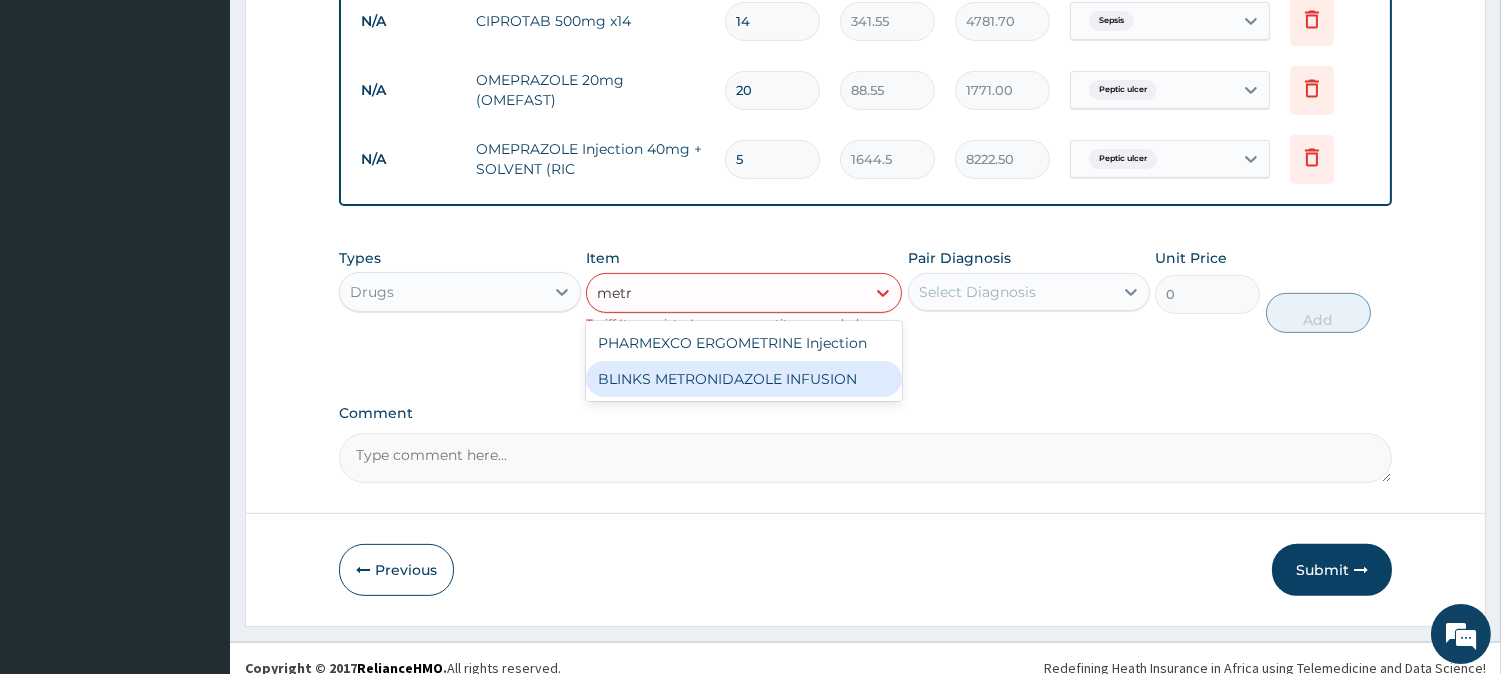 click on "BLINKS METRONIDAZOLE INFUSION" at bounding box center [744, 379] 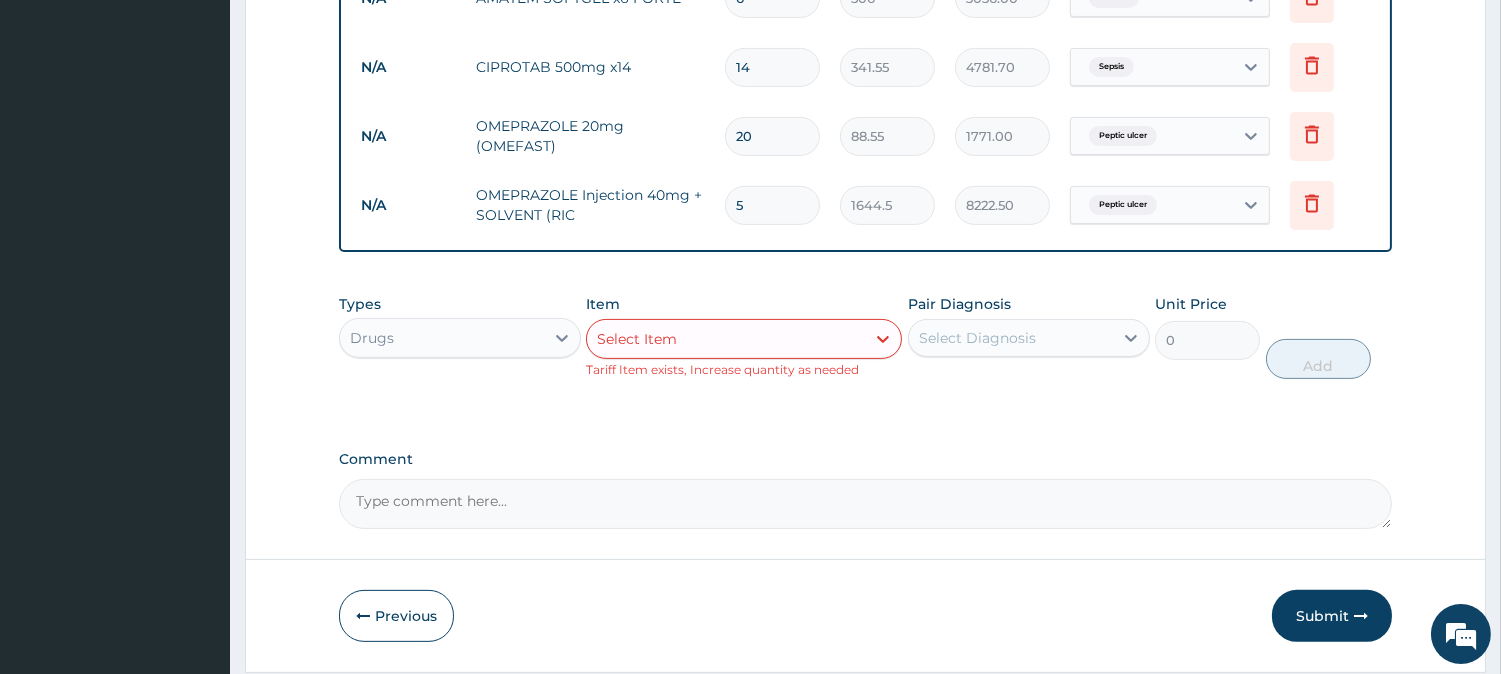 scroll, scrollTop: 1167, scrollLeft: 0, axis: vertical 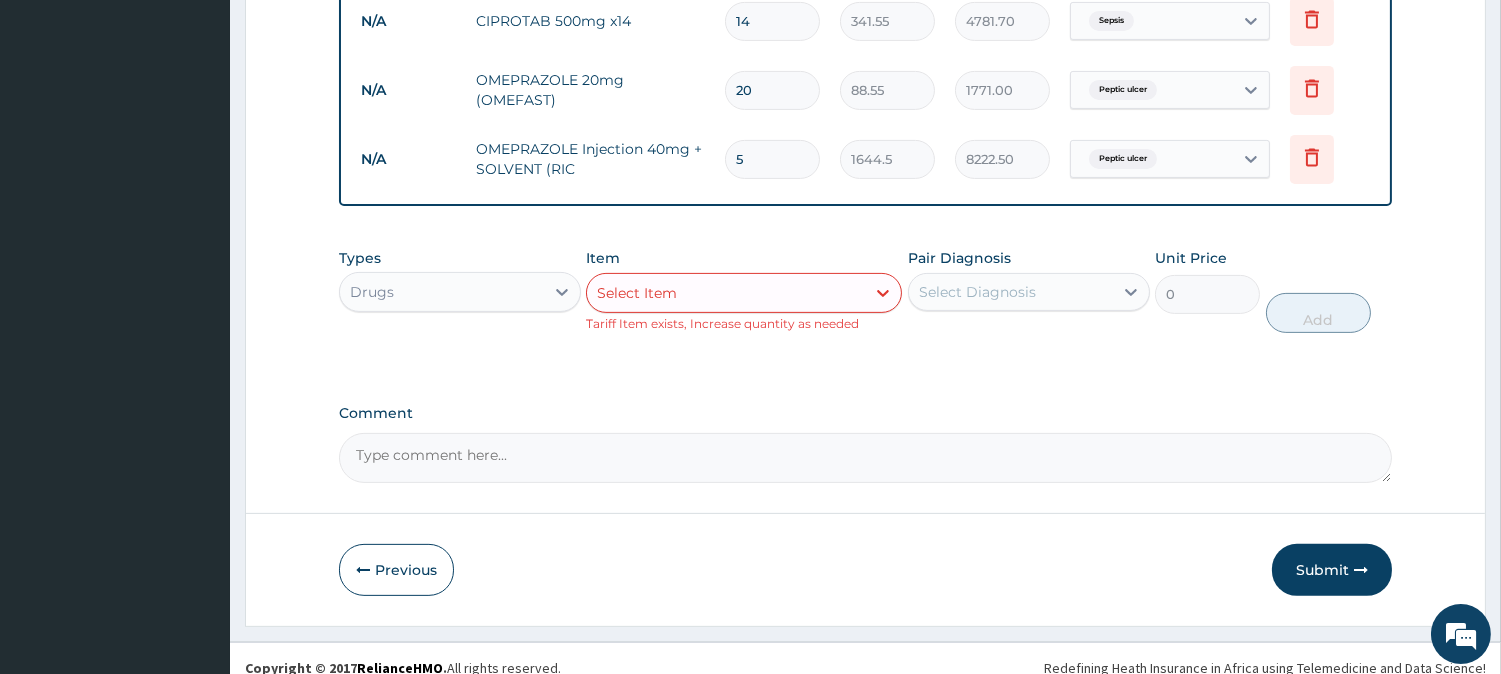 click on "Select Item" at bounding box center [726, 293] 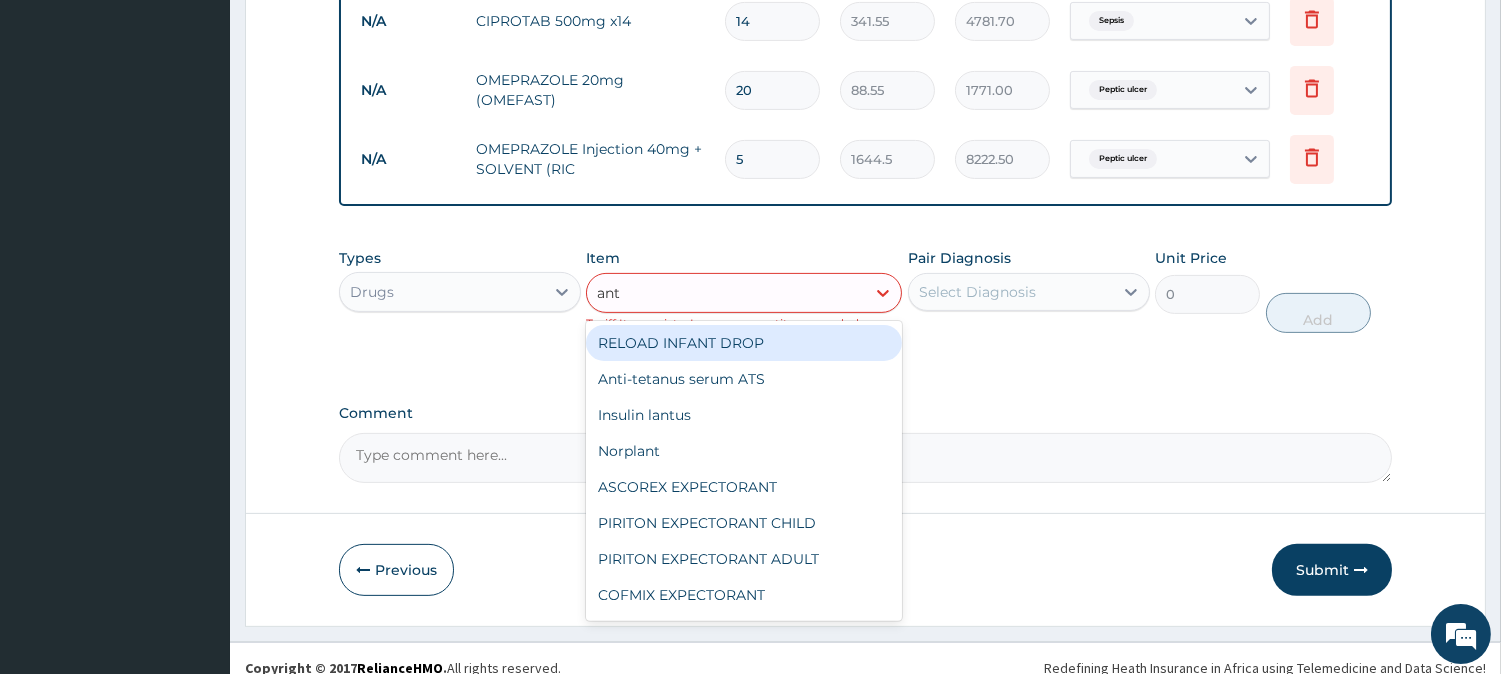 type on "anta" 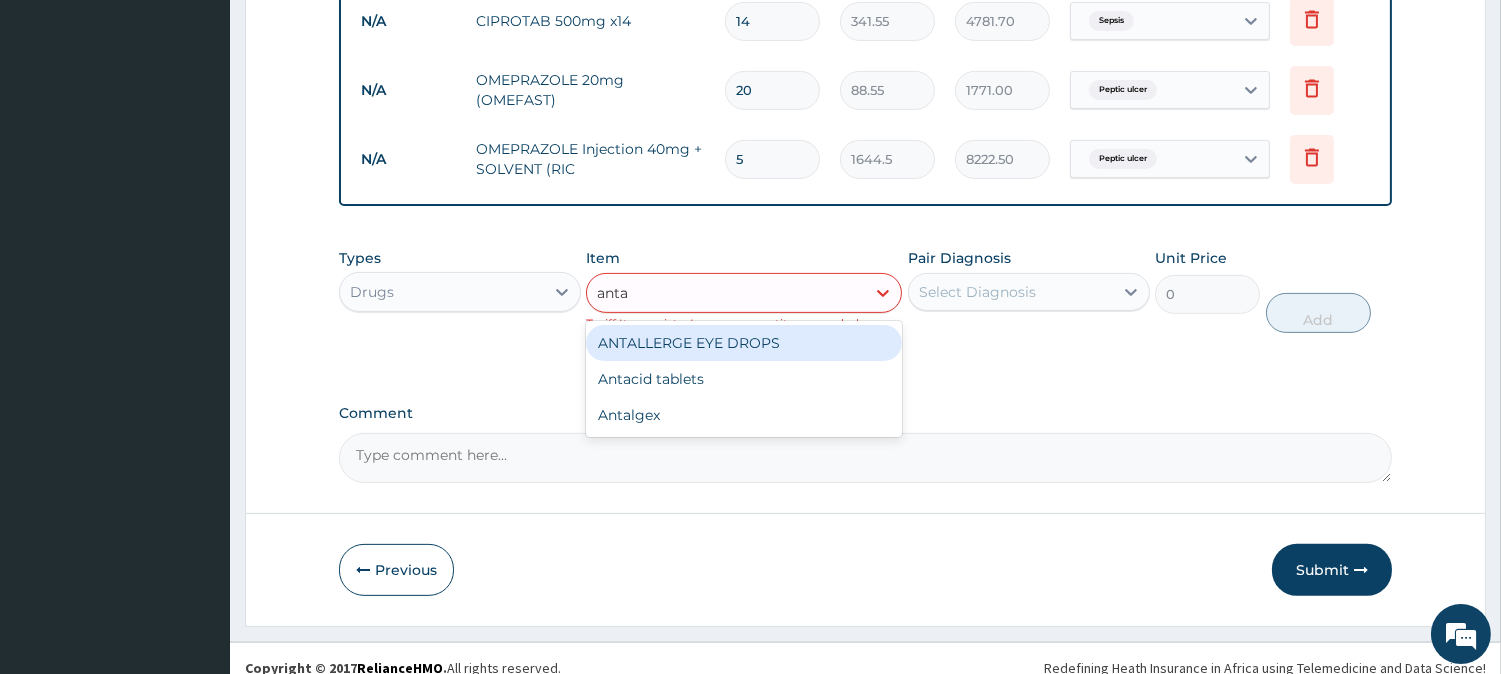 click on "ANTALLERGE EYE DROPS" at bounding box center [744, 343] 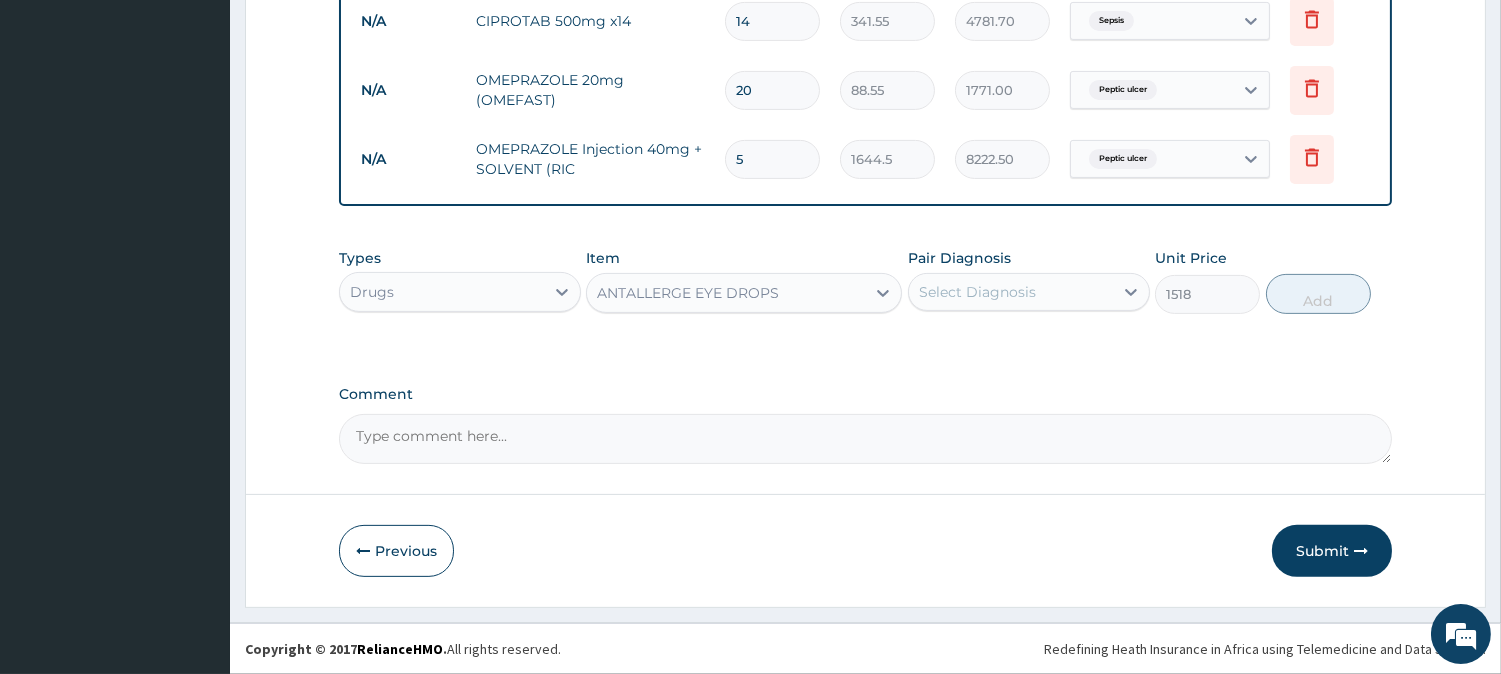click on "ANTALLERGE EYE DROPS" at bounding box center (688, 293) 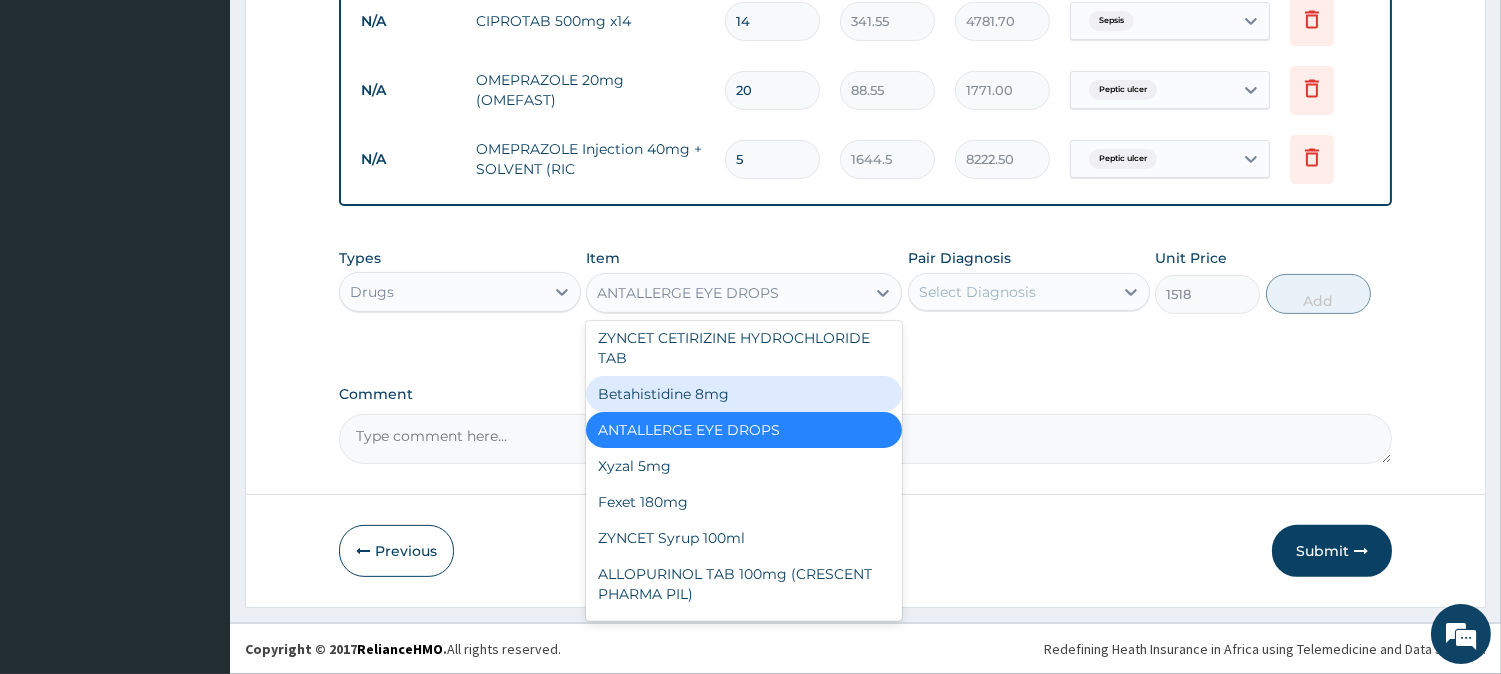 scroll, scrollTop: 14924, scrollLeft: 0, axis: vertical 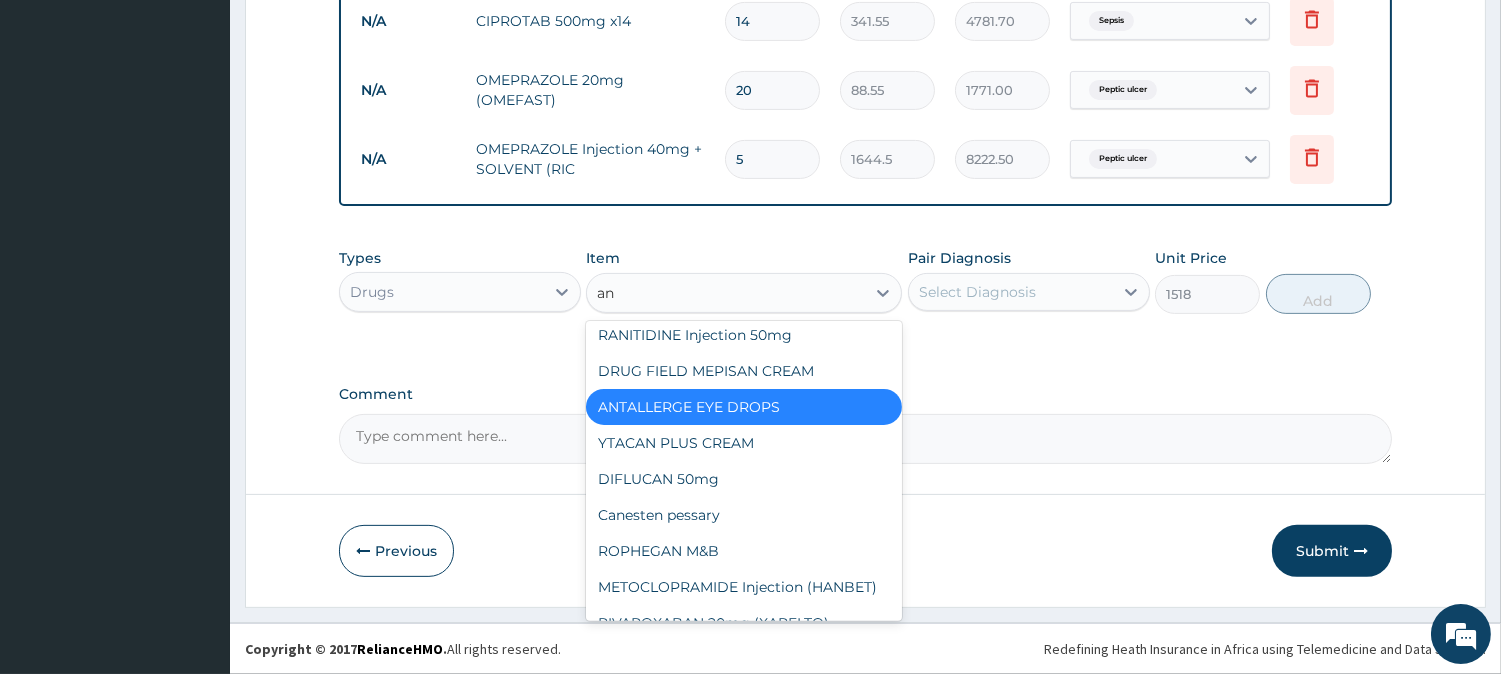 type on "ant" 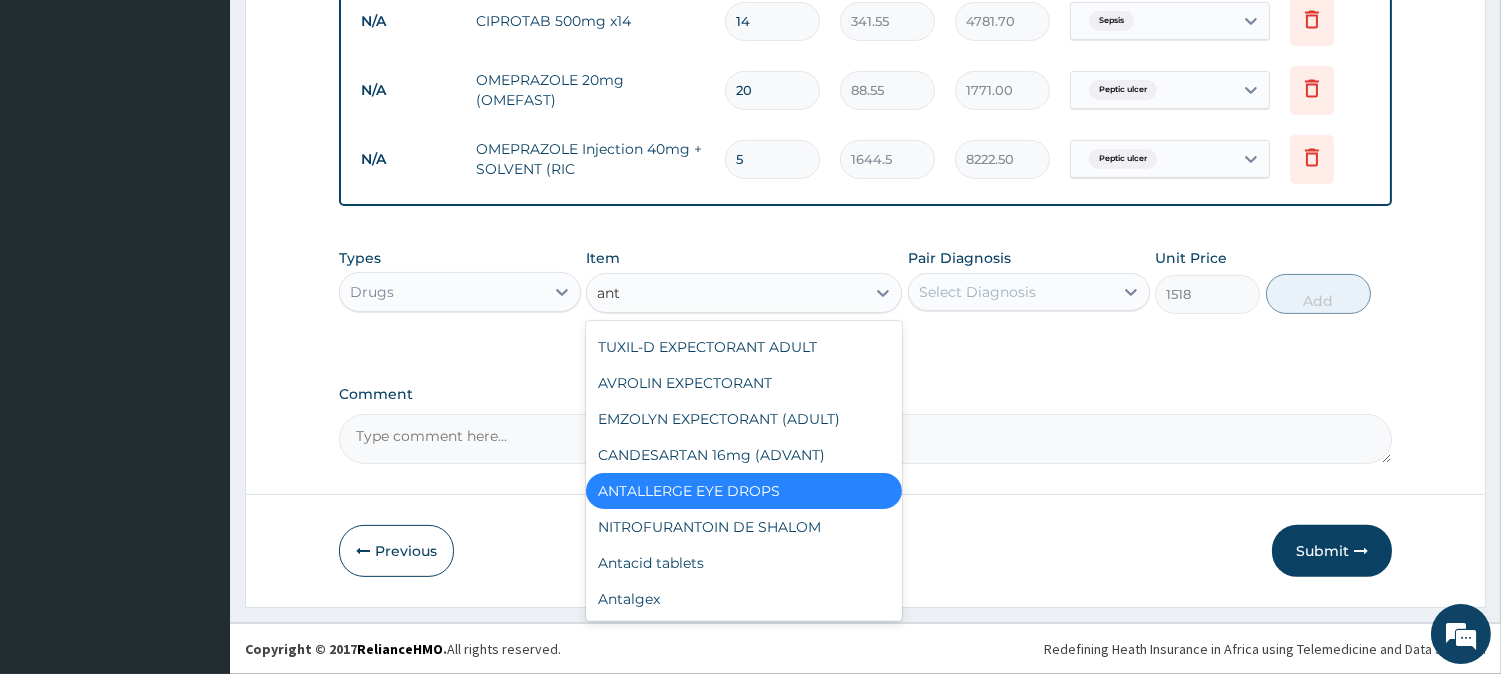 scroll, scrollTop: 355, scrollLeft: 0, axis: vertical 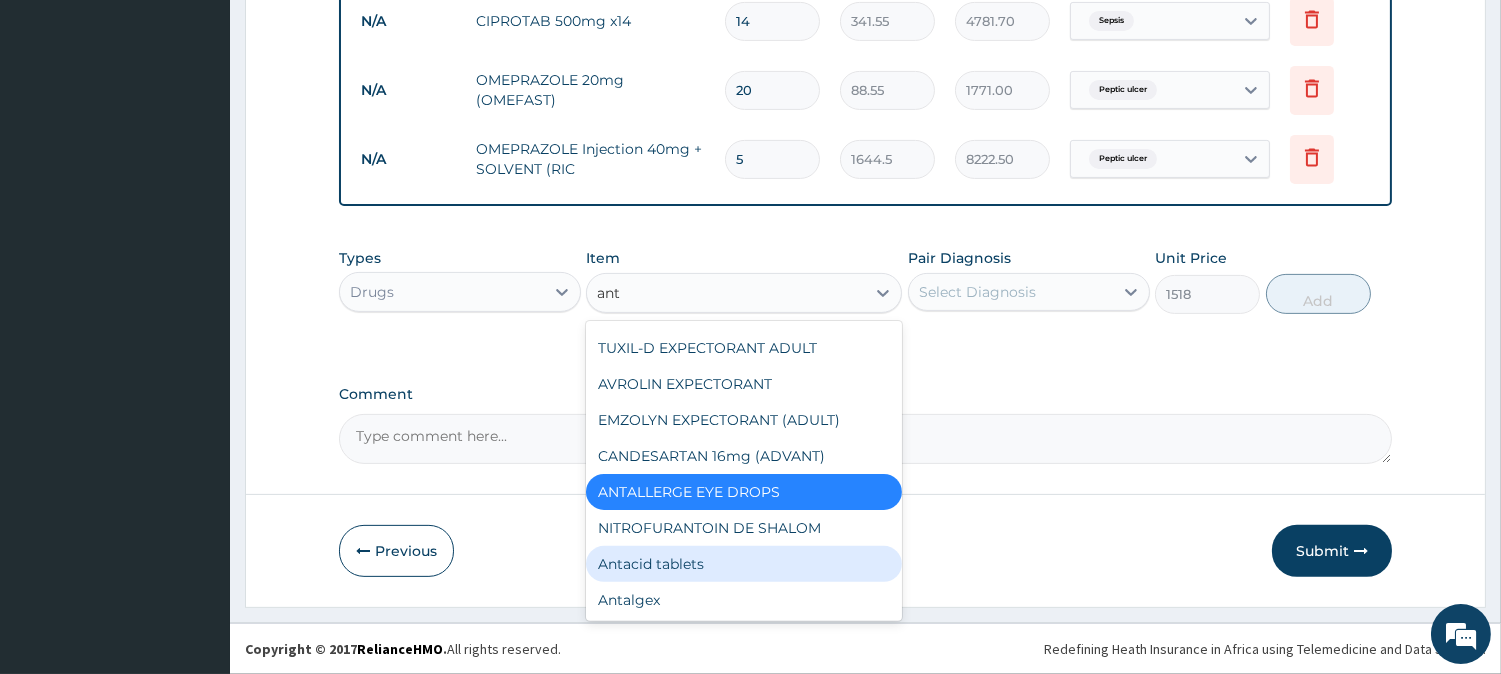 click on "Antacid tablets" at bounding box center (744, 564) 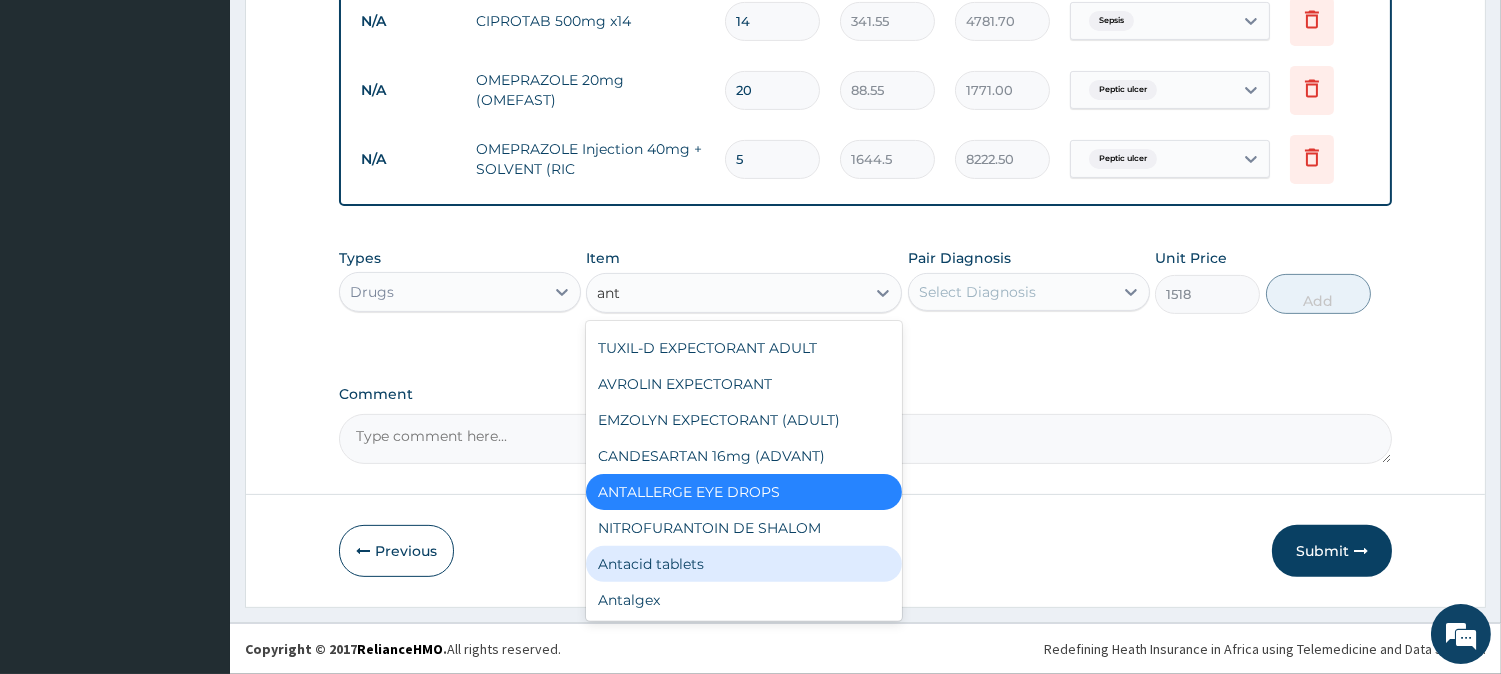type 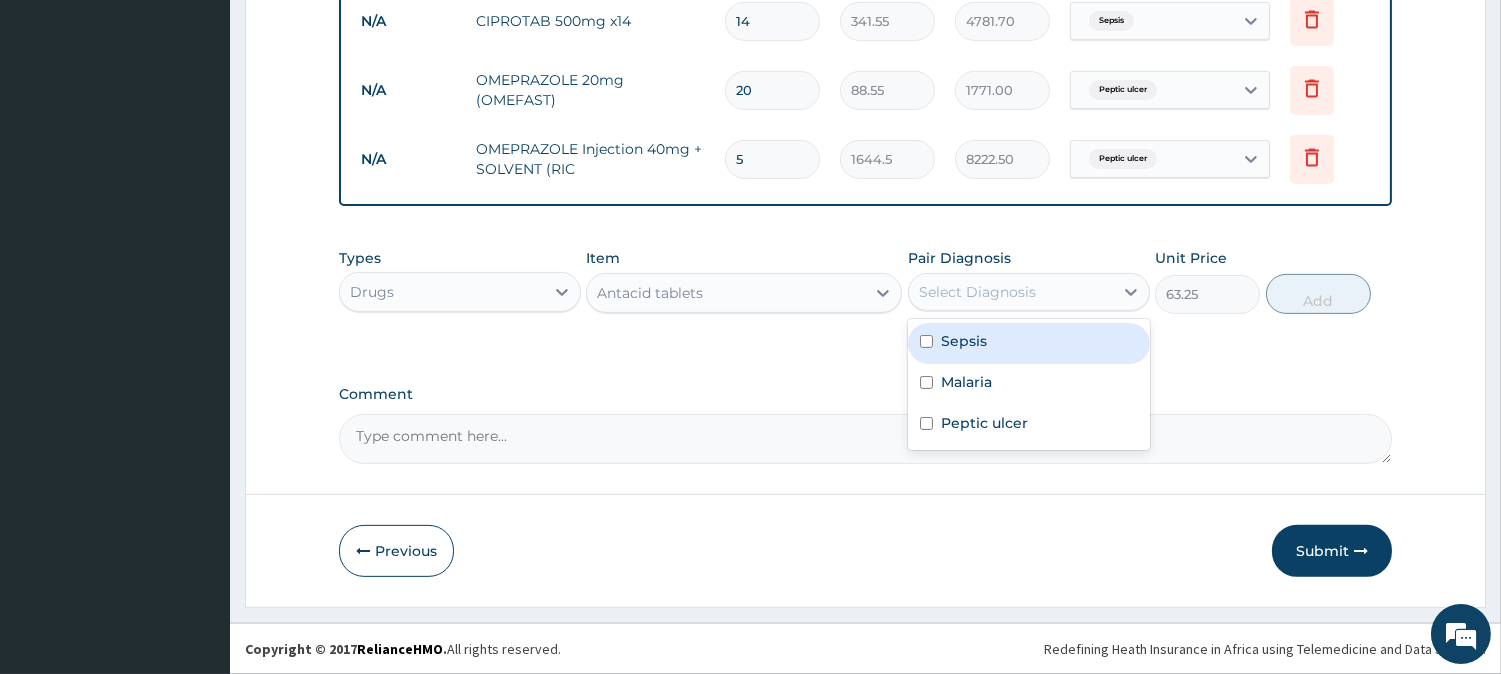 click on "Select Diagnosis" at bounding box center (977, 292) 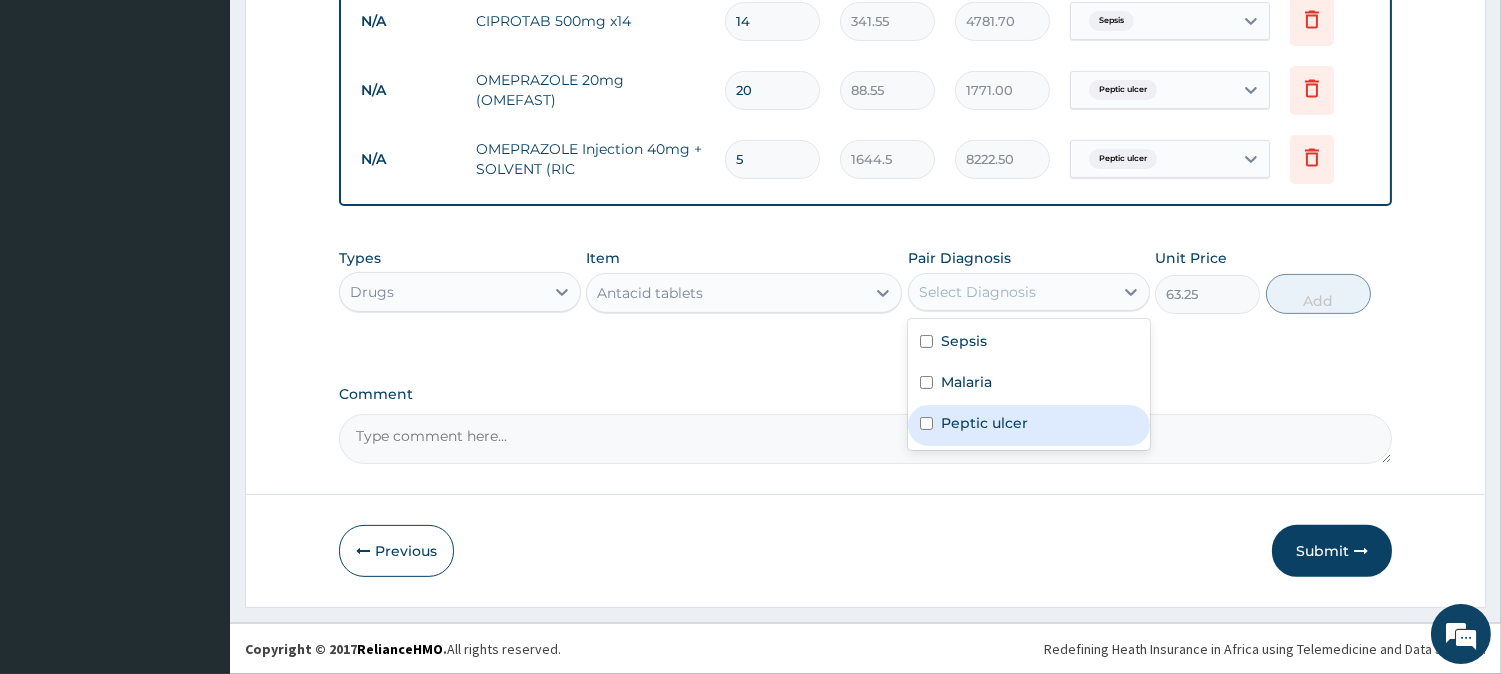 click on "Peptic ulcer" at bounding box center [984, 423] 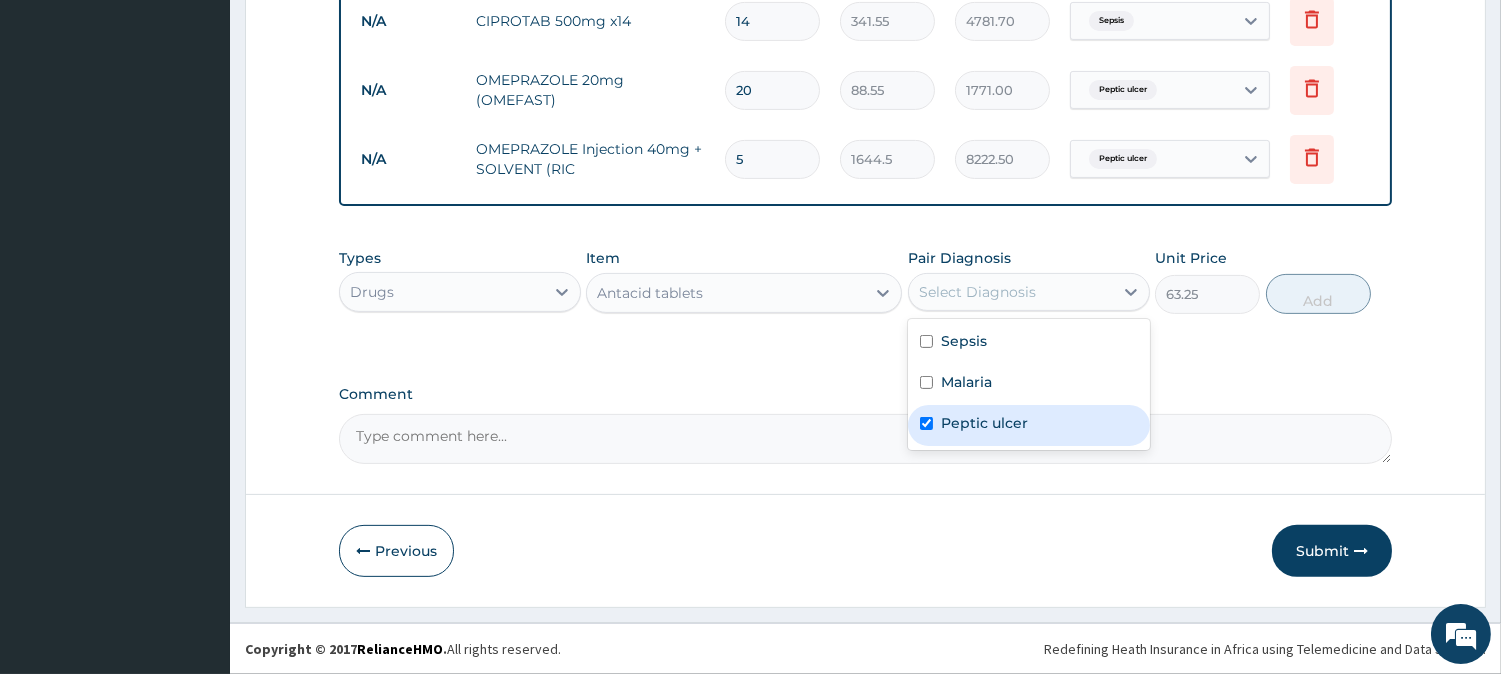 checkbox on "true" 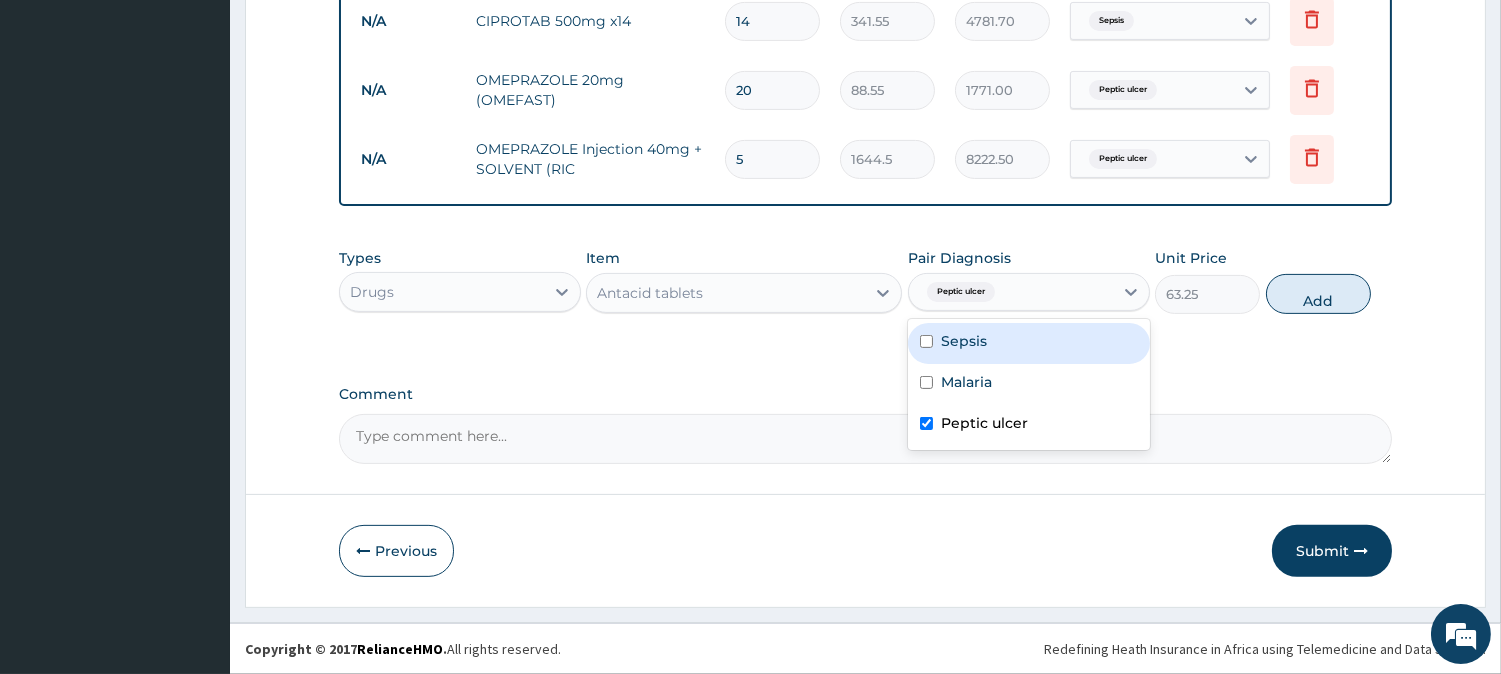 click on "Sepsis" at bounding box center [1029, 343] 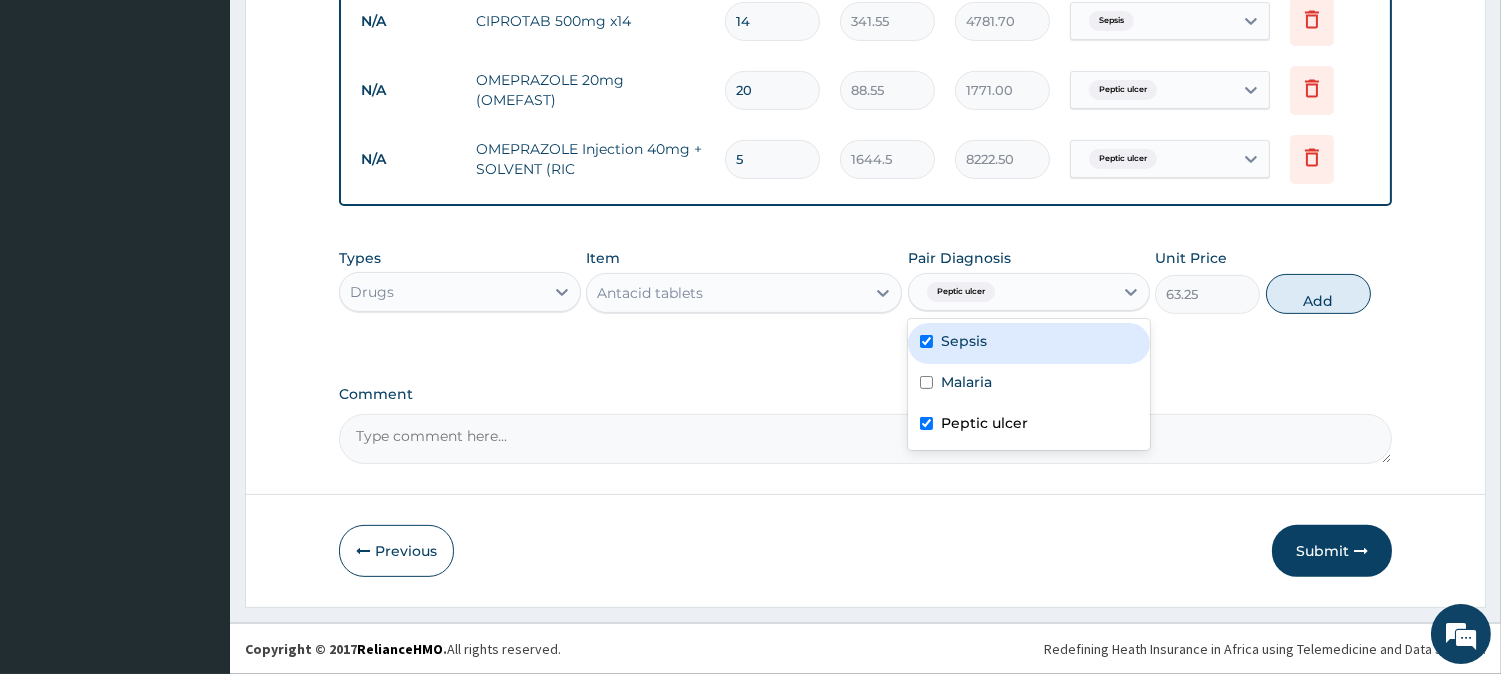 checkbox on "true" 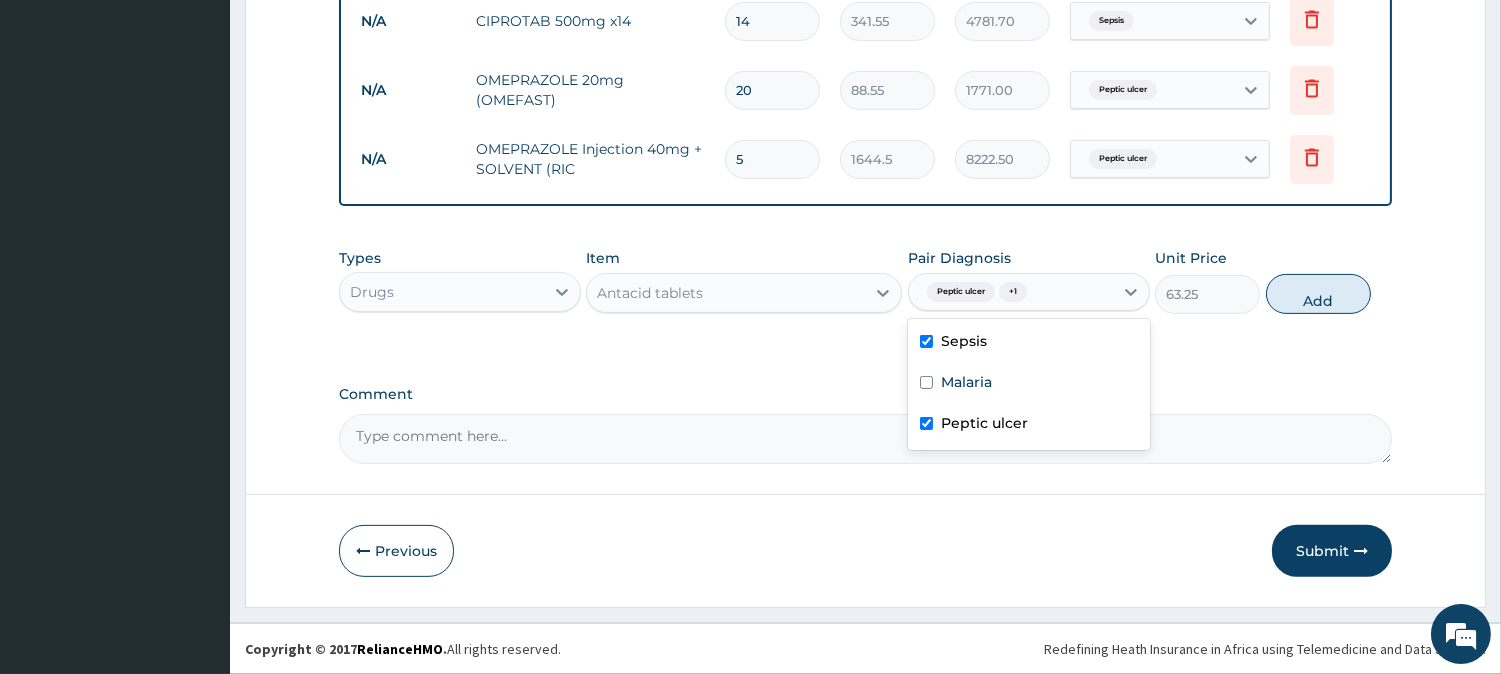 click on "Add" at bounding box center [1318, 294] 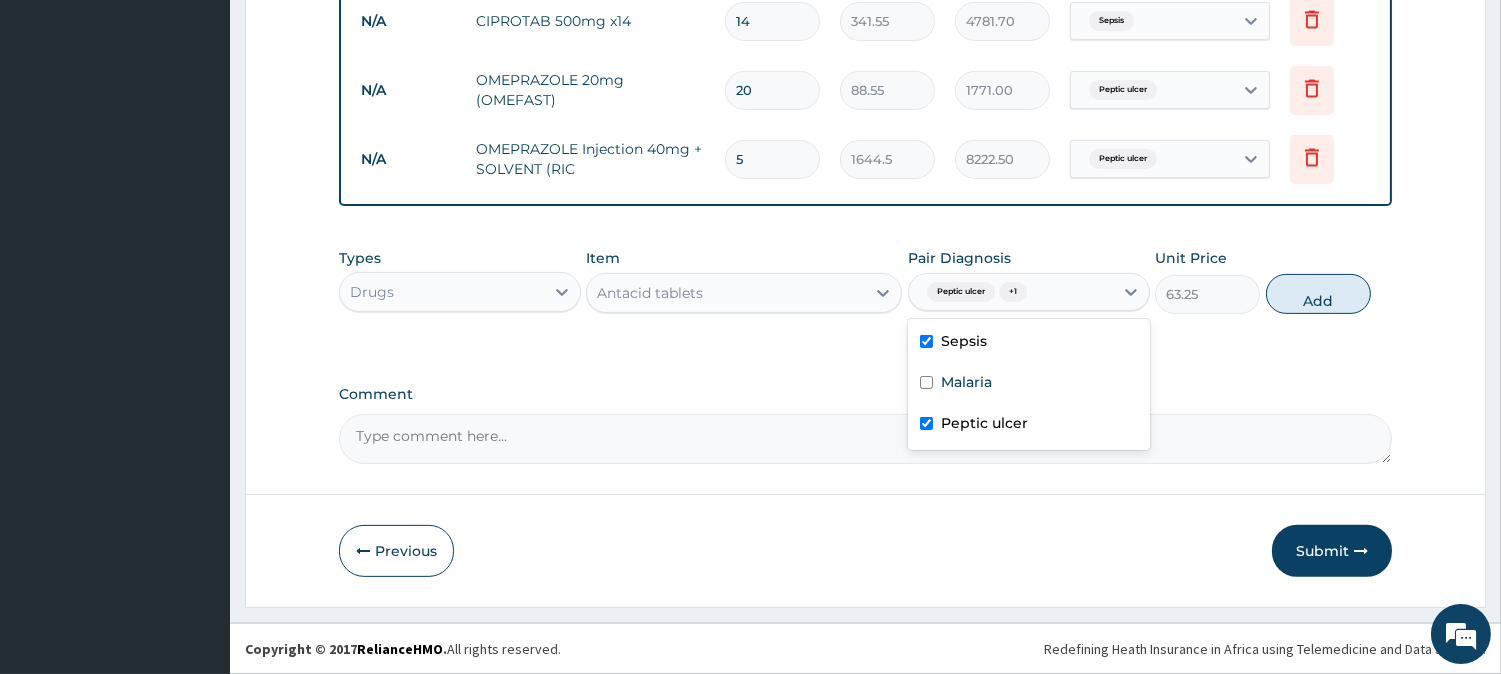 type on "0" 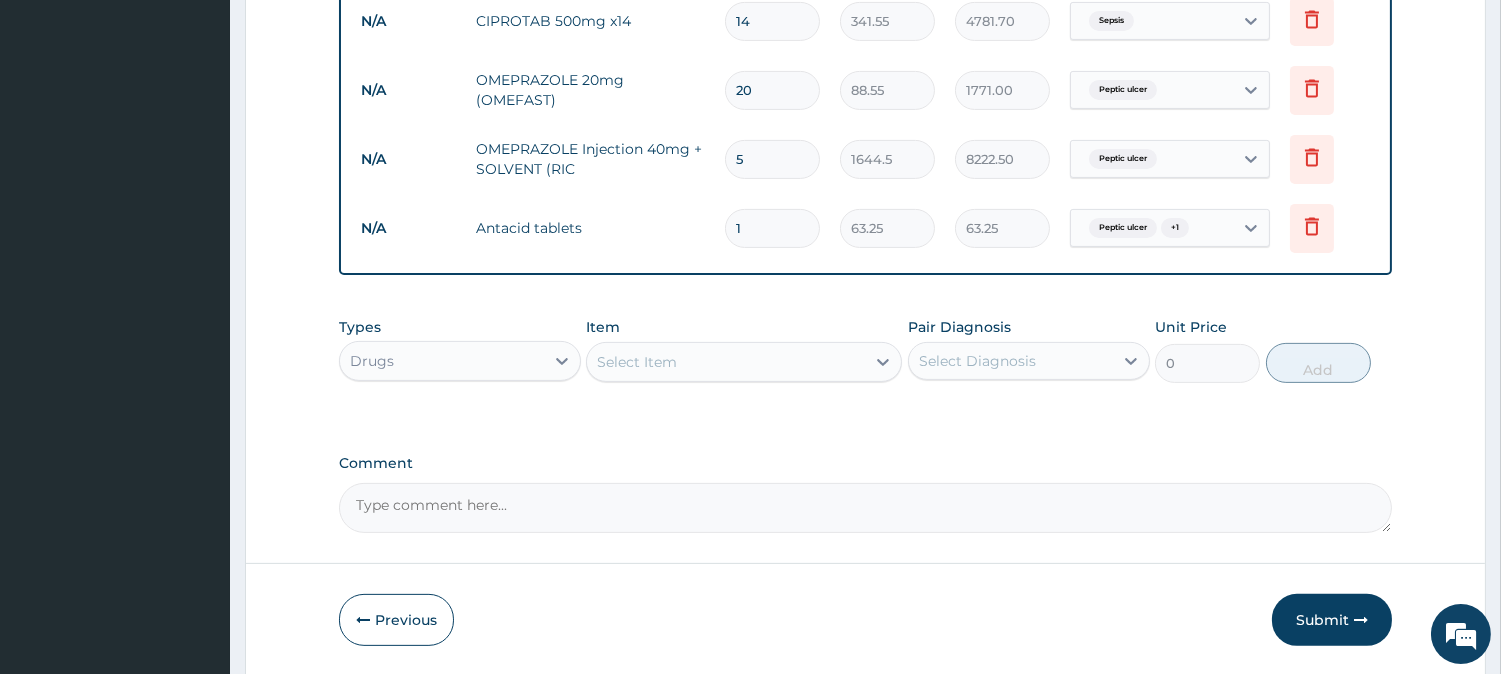type on "10" 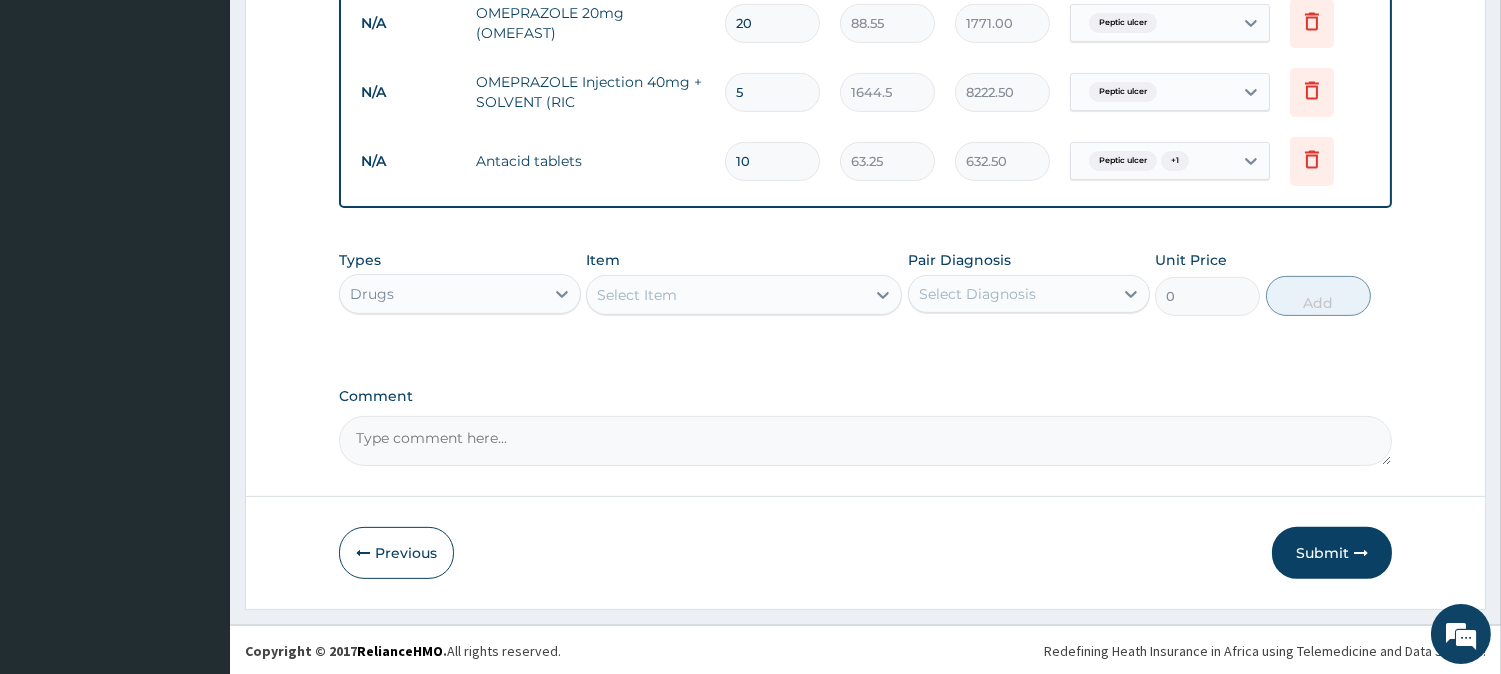 scroll, scrollTop: 1237, scrollLeft: 0, axis: vertical 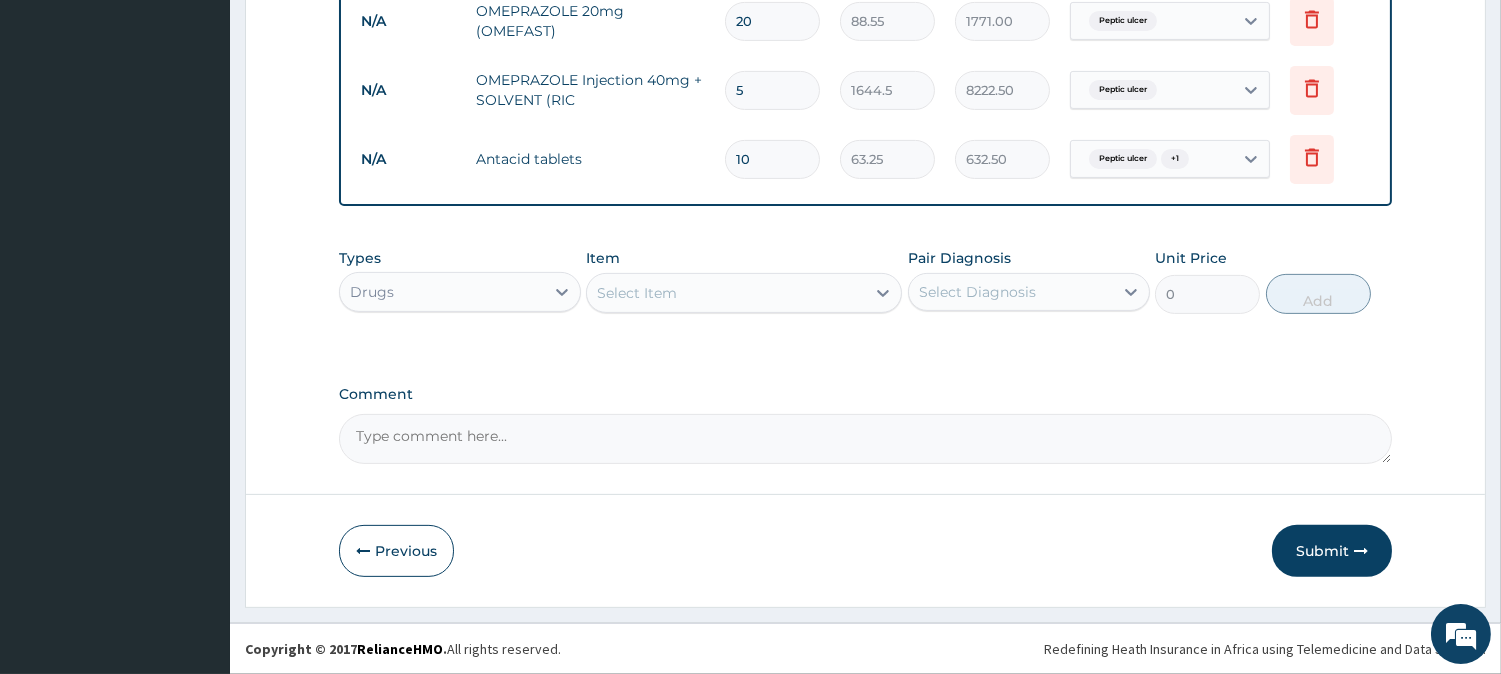 type on "10" 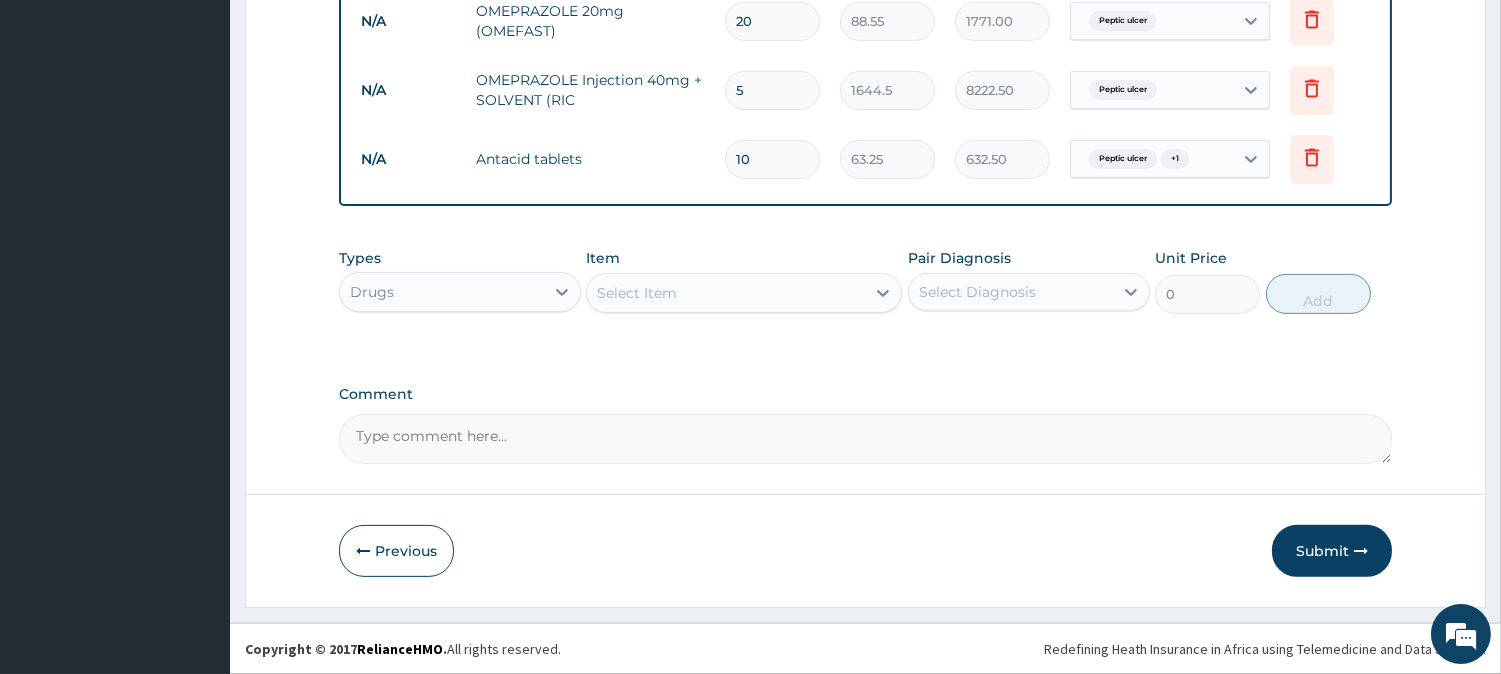 click on "Select Item" at bounding box center (726, 293) 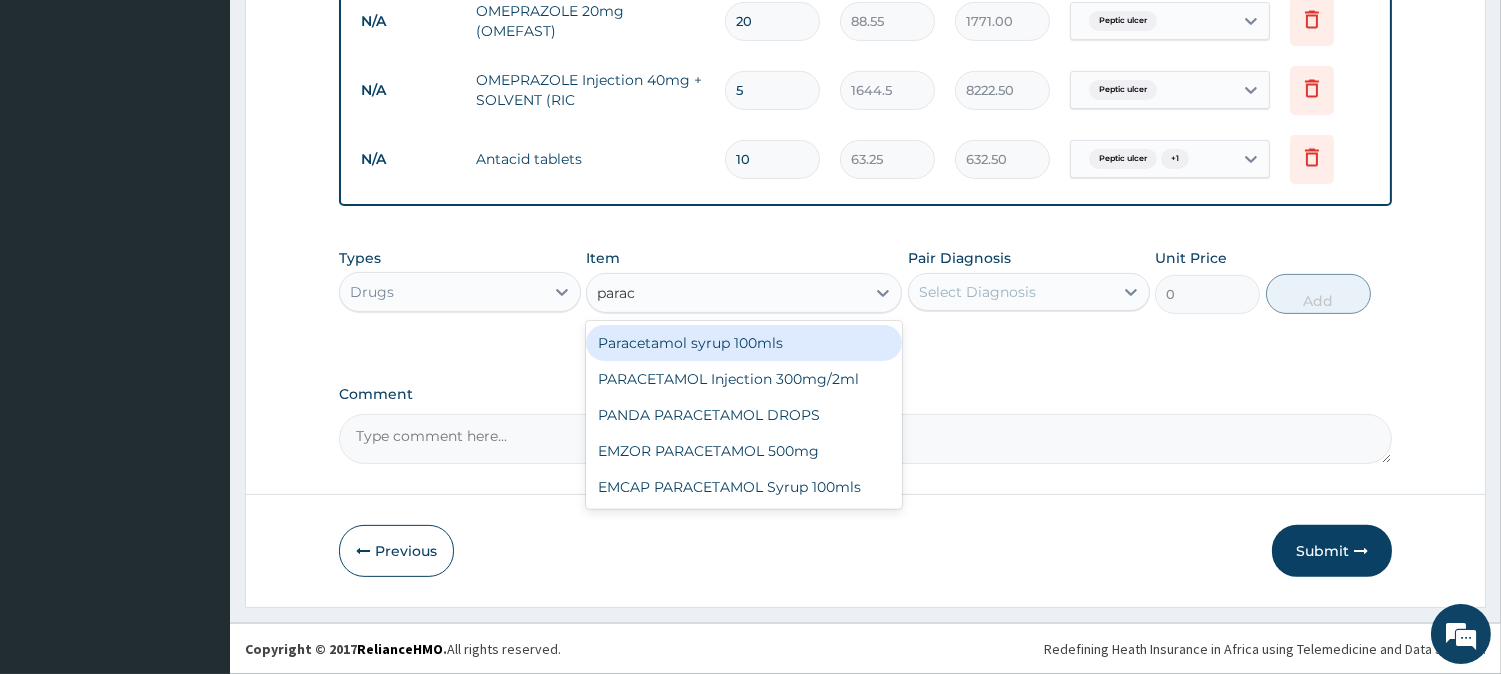 type on "parace" 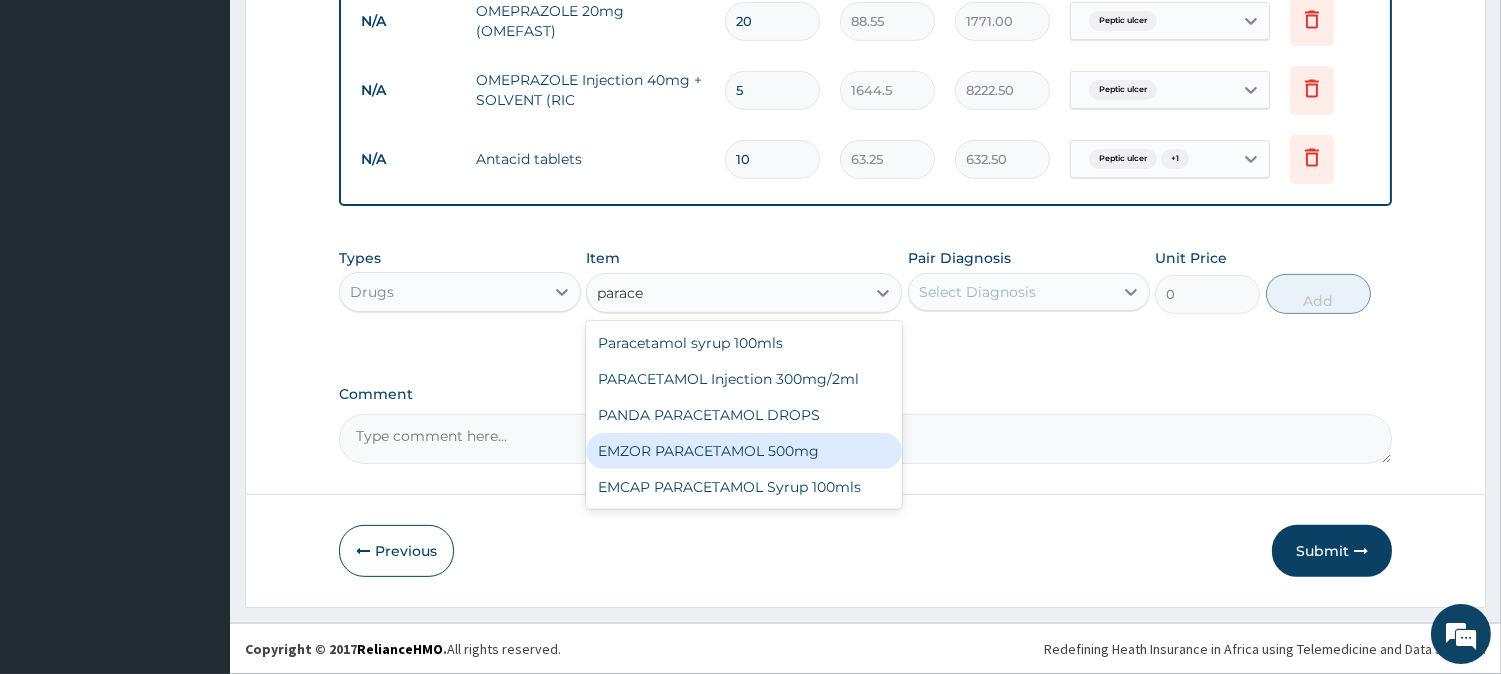 click on "EMZOR PARACETAMOL 500mg" at bounding box center (744, 451) 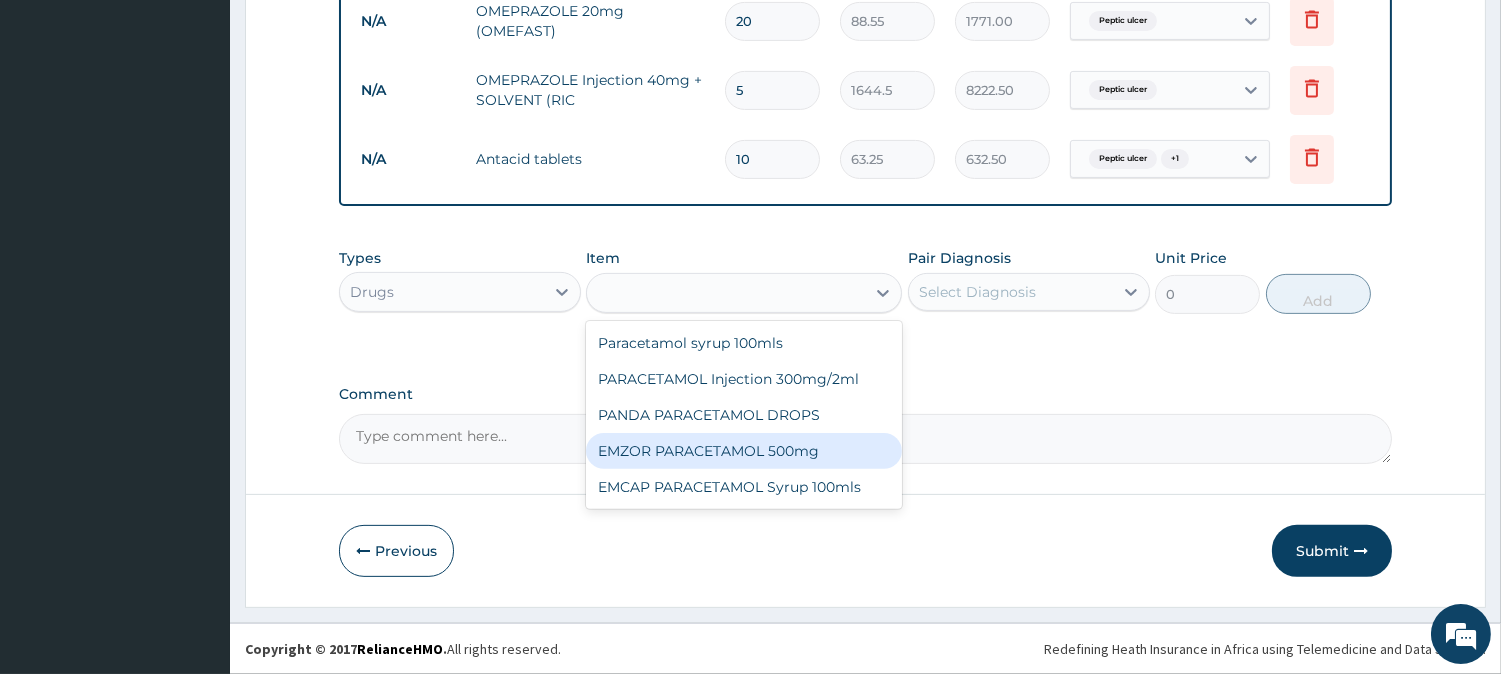 type on "25.3" 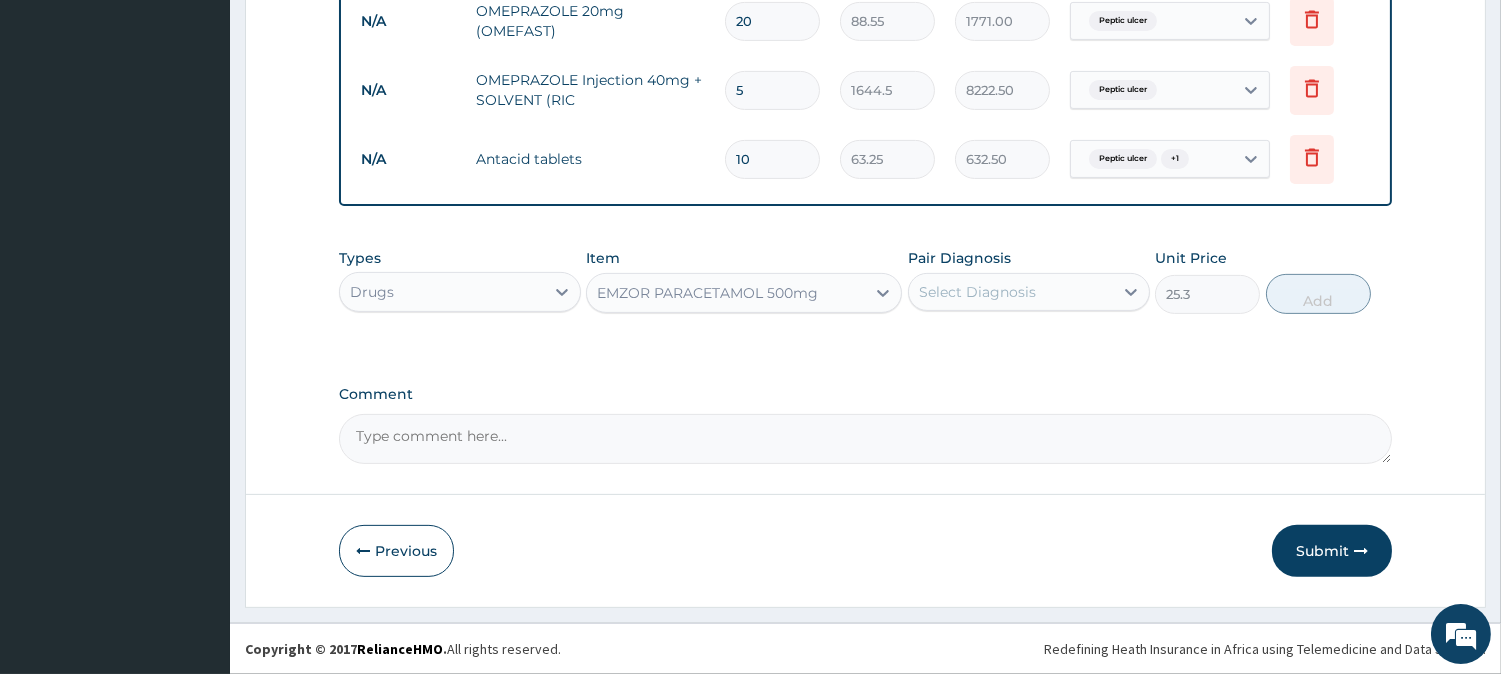 click on "Select Diagnosis" at bounding box center [977, 292] 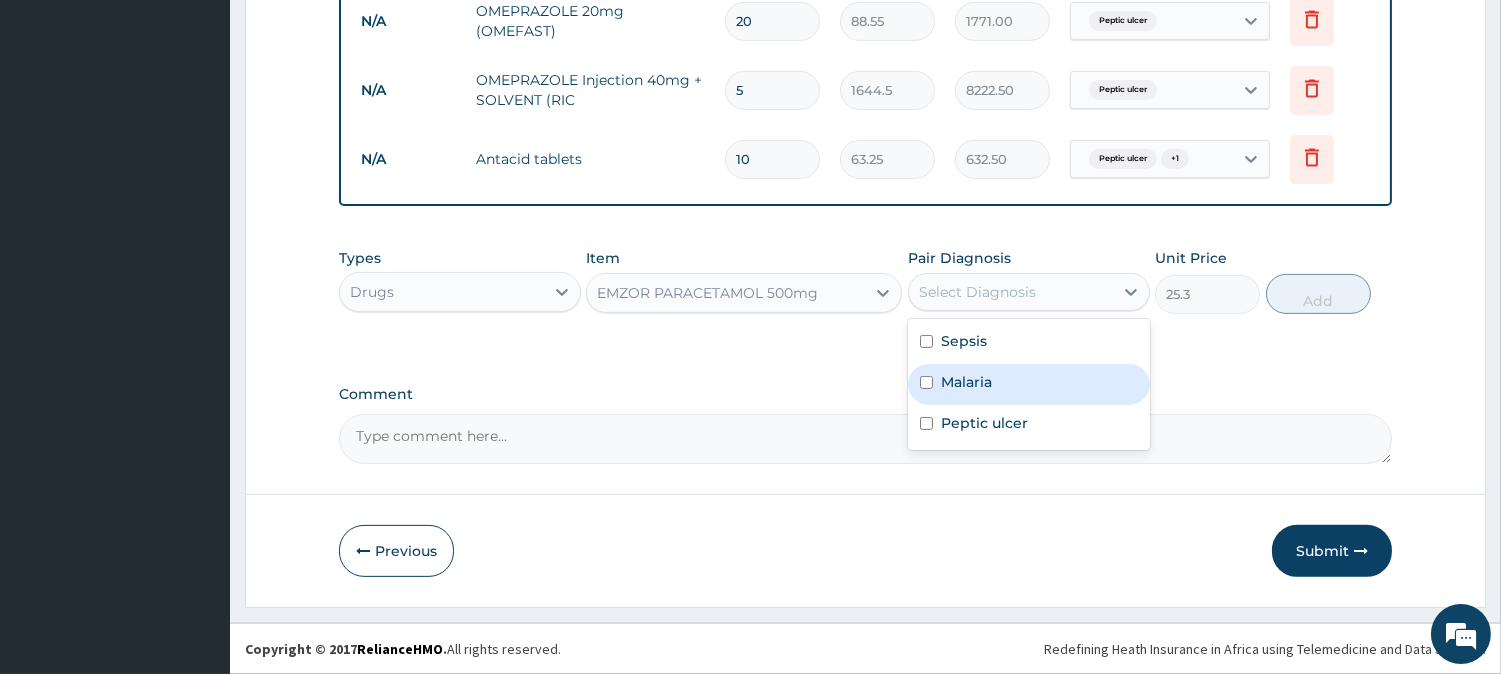 click on "Malaria" at bounding box center (966, 382) 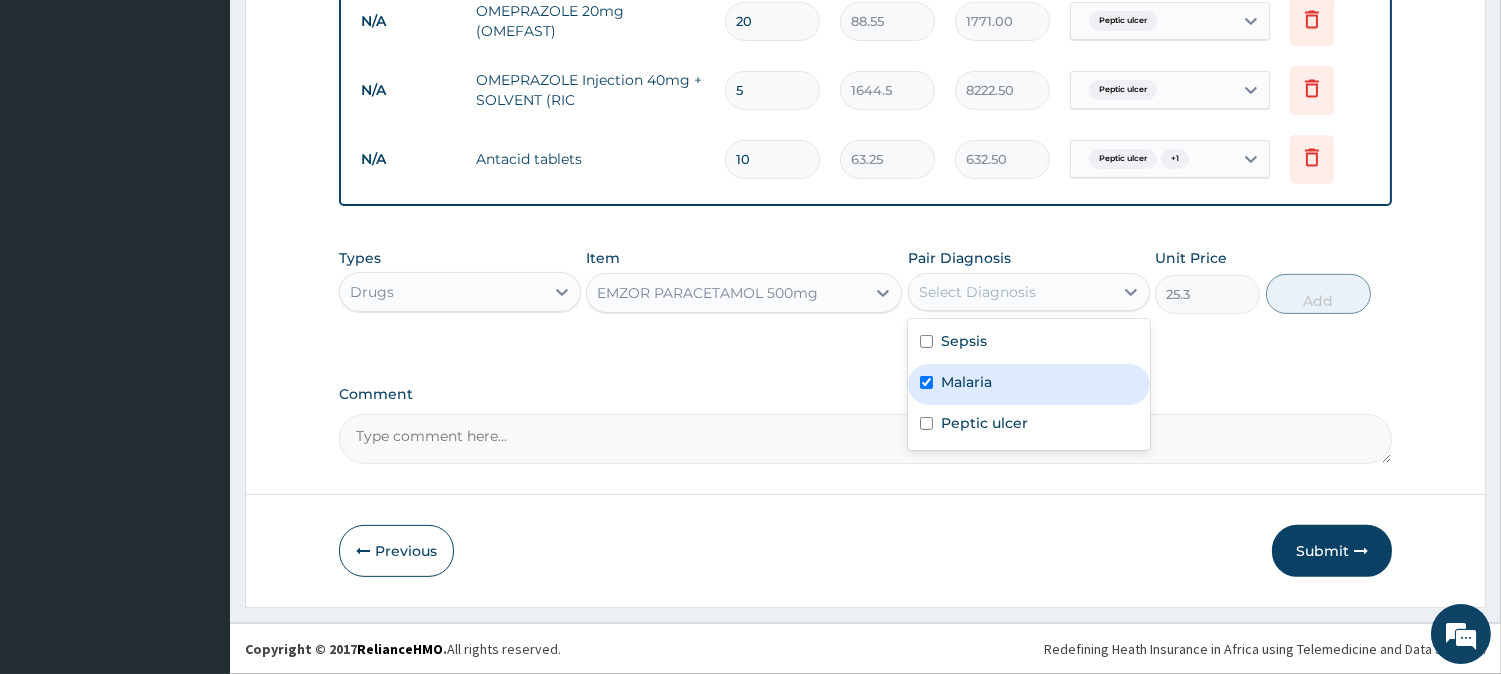 checkbox on "true" 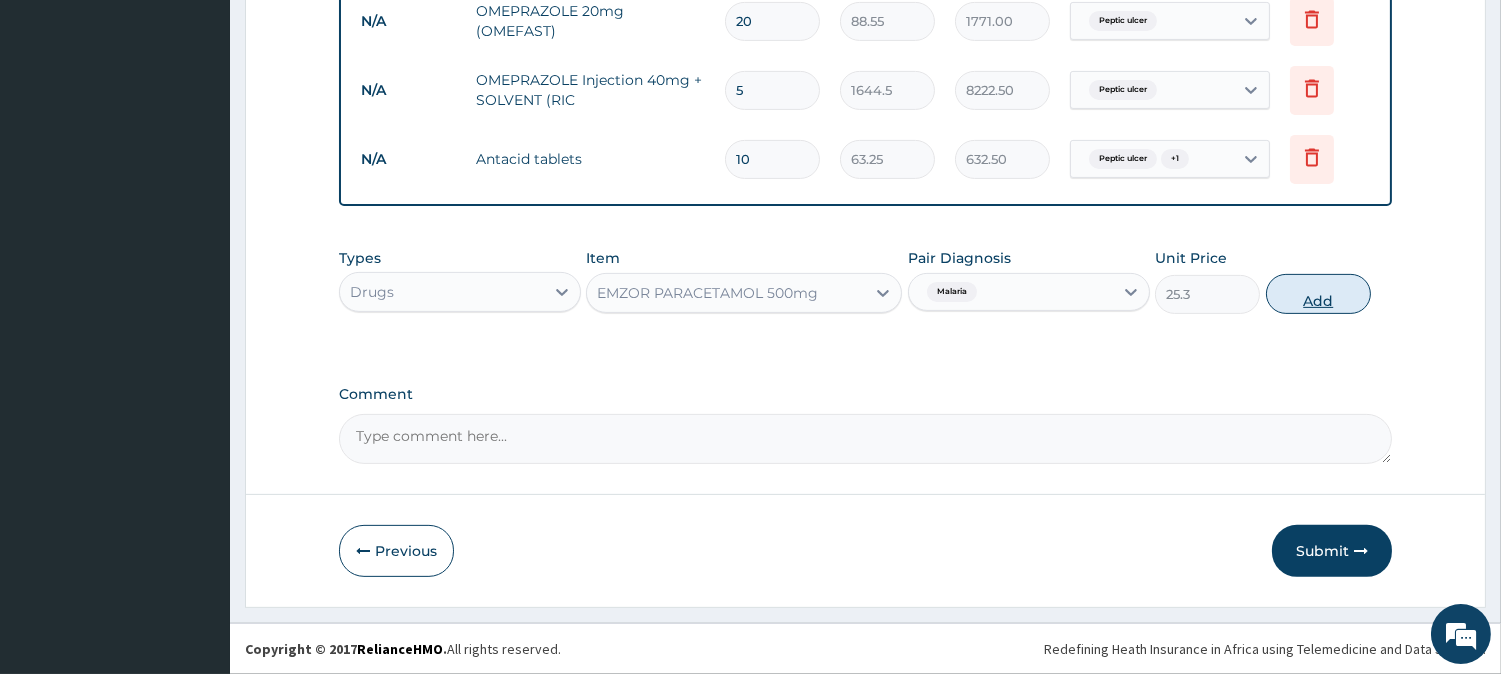 click on "Add" at bounding box center [1318, 294] 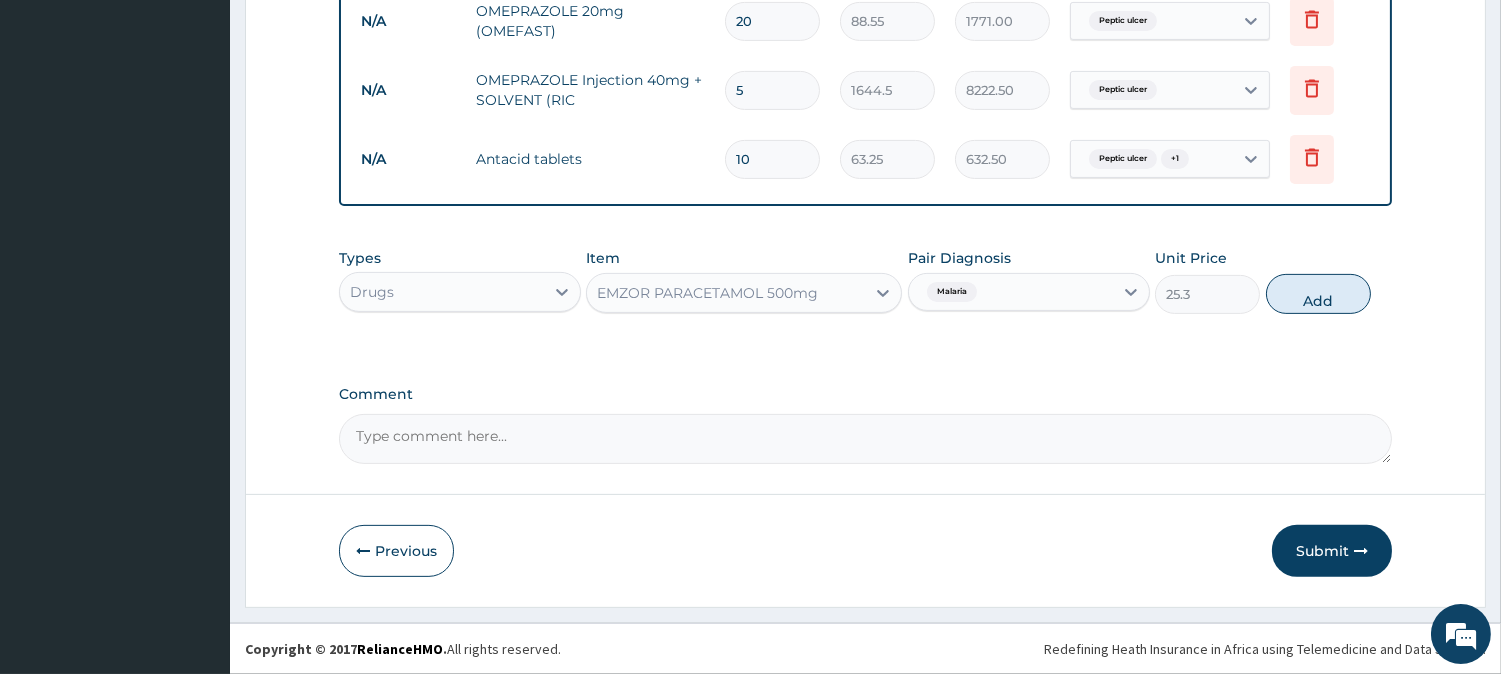 type on "0" 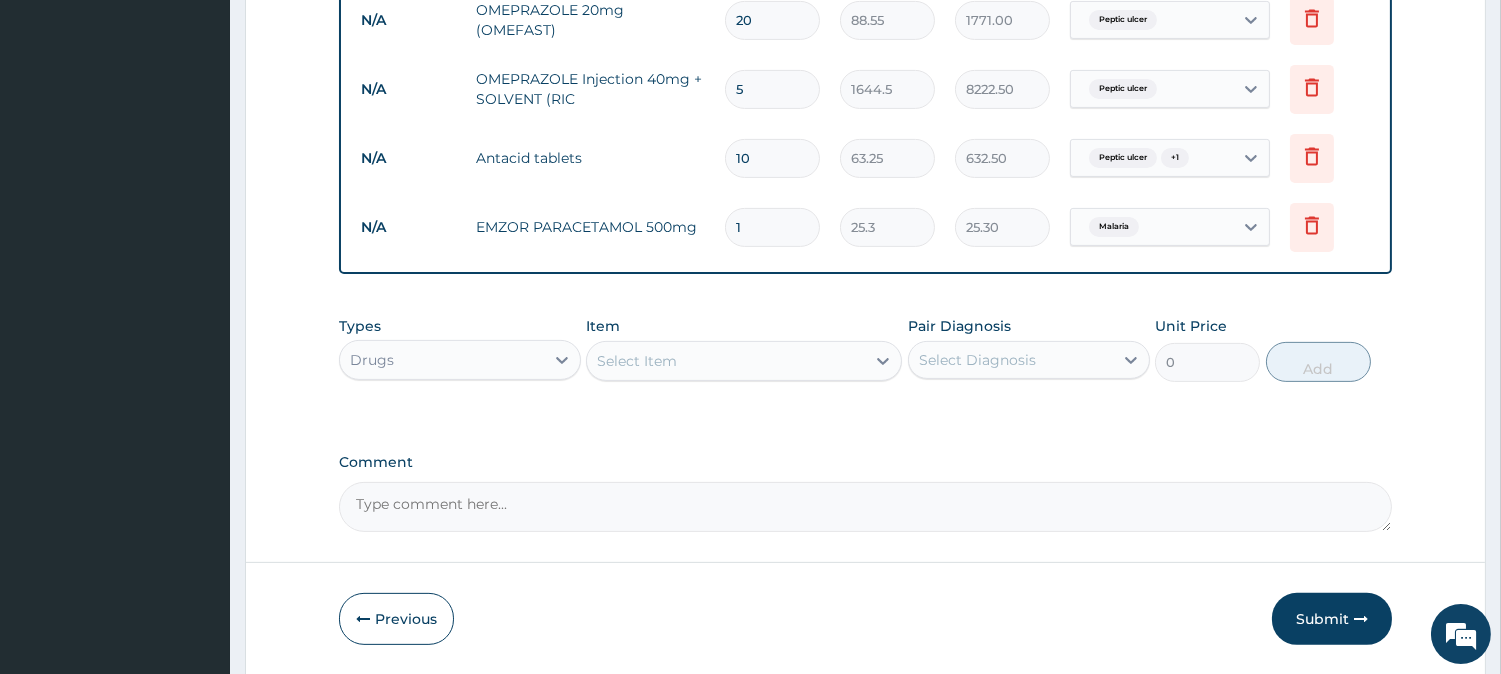 type on "18" 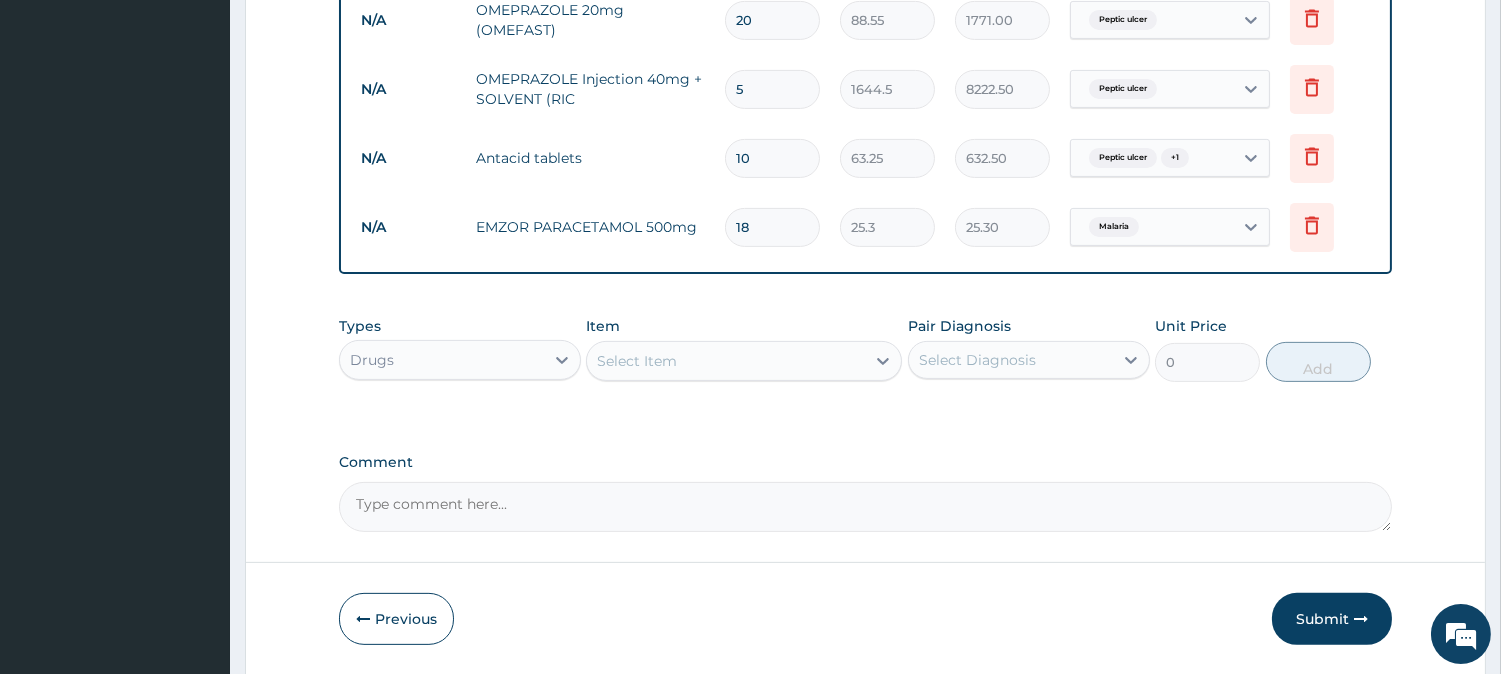type on "455.40" 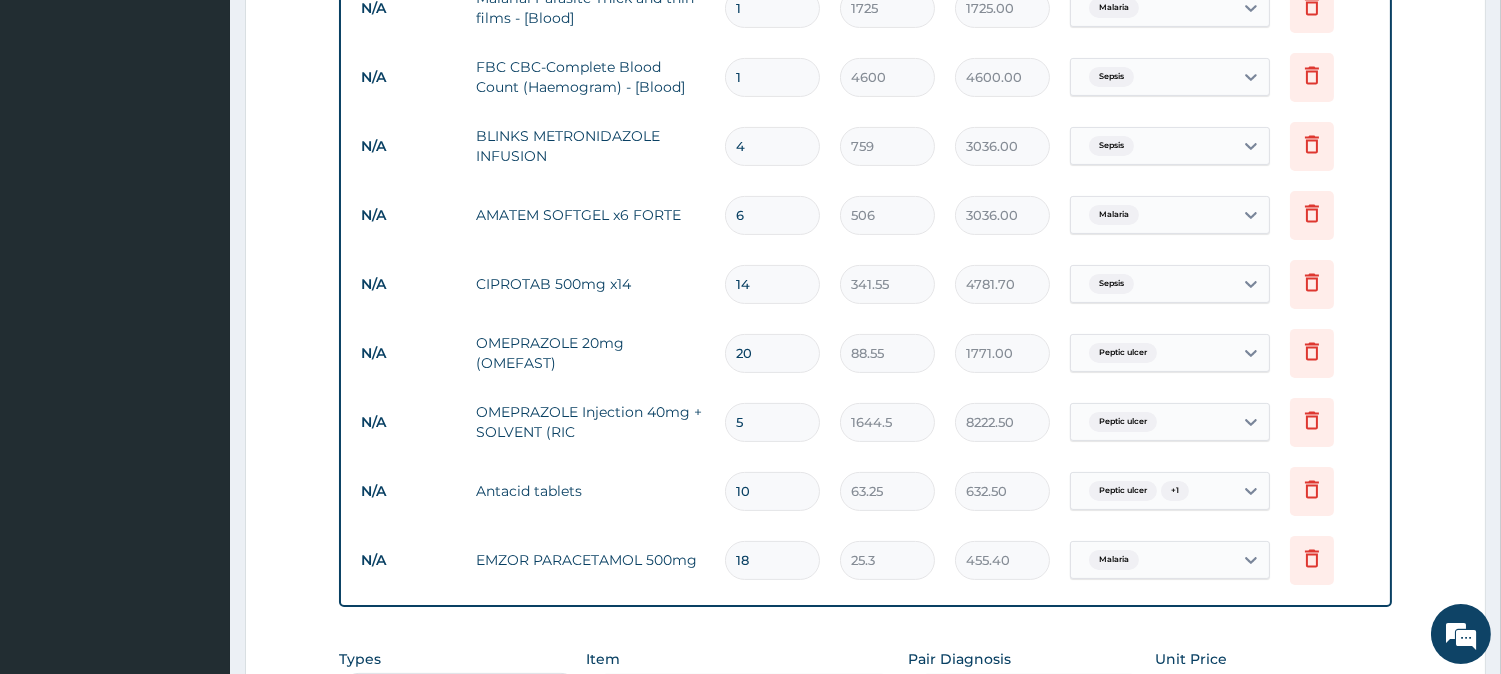 scroll, scrollTop: 1307, scrollLeft: 0, axis: vertical 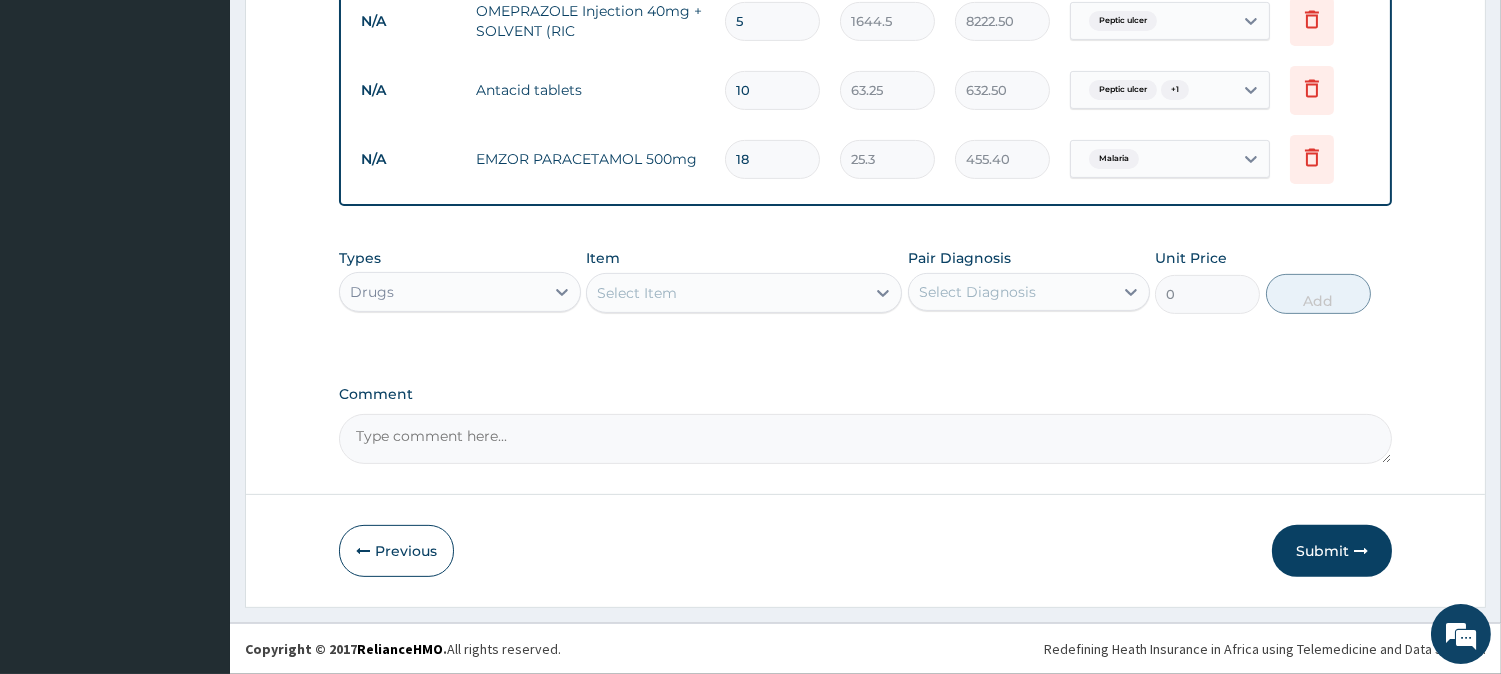 type on "18" 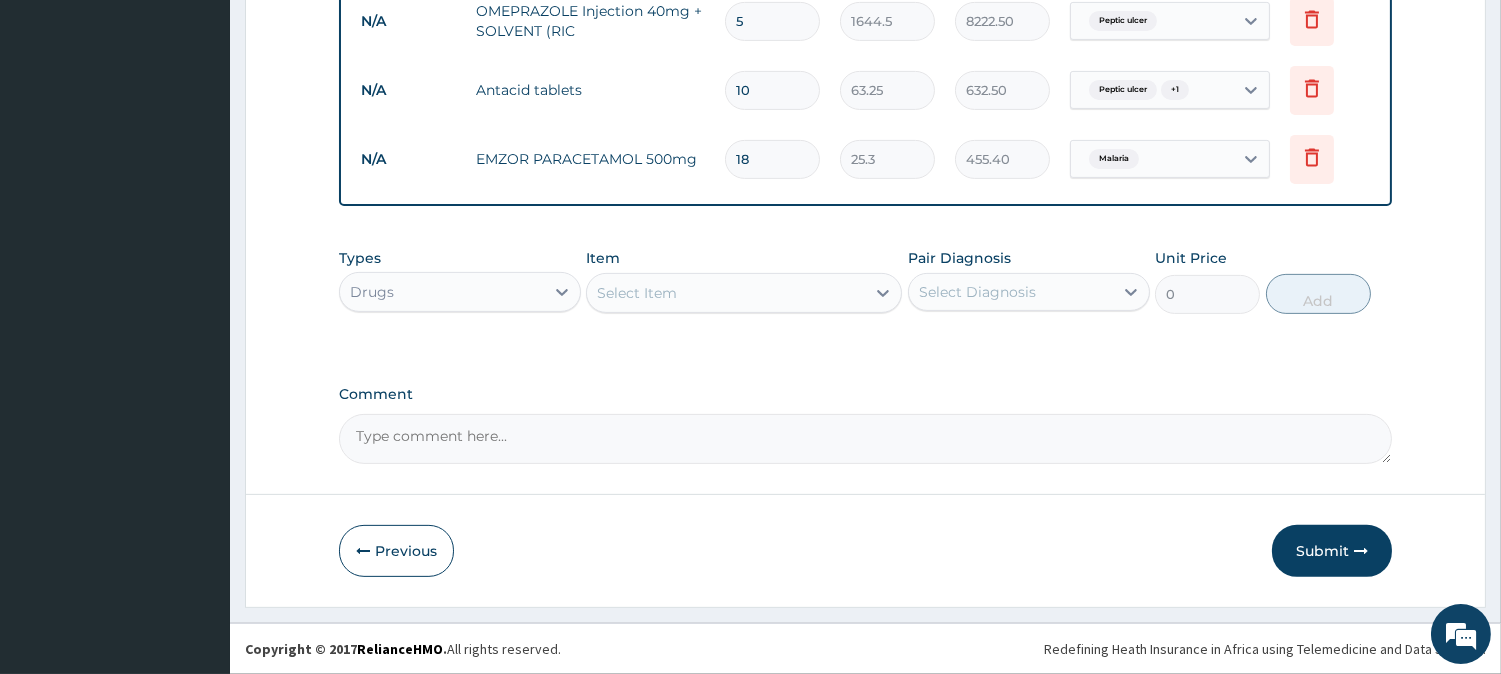 click on "Select Item" at bounding box center [726, 293] 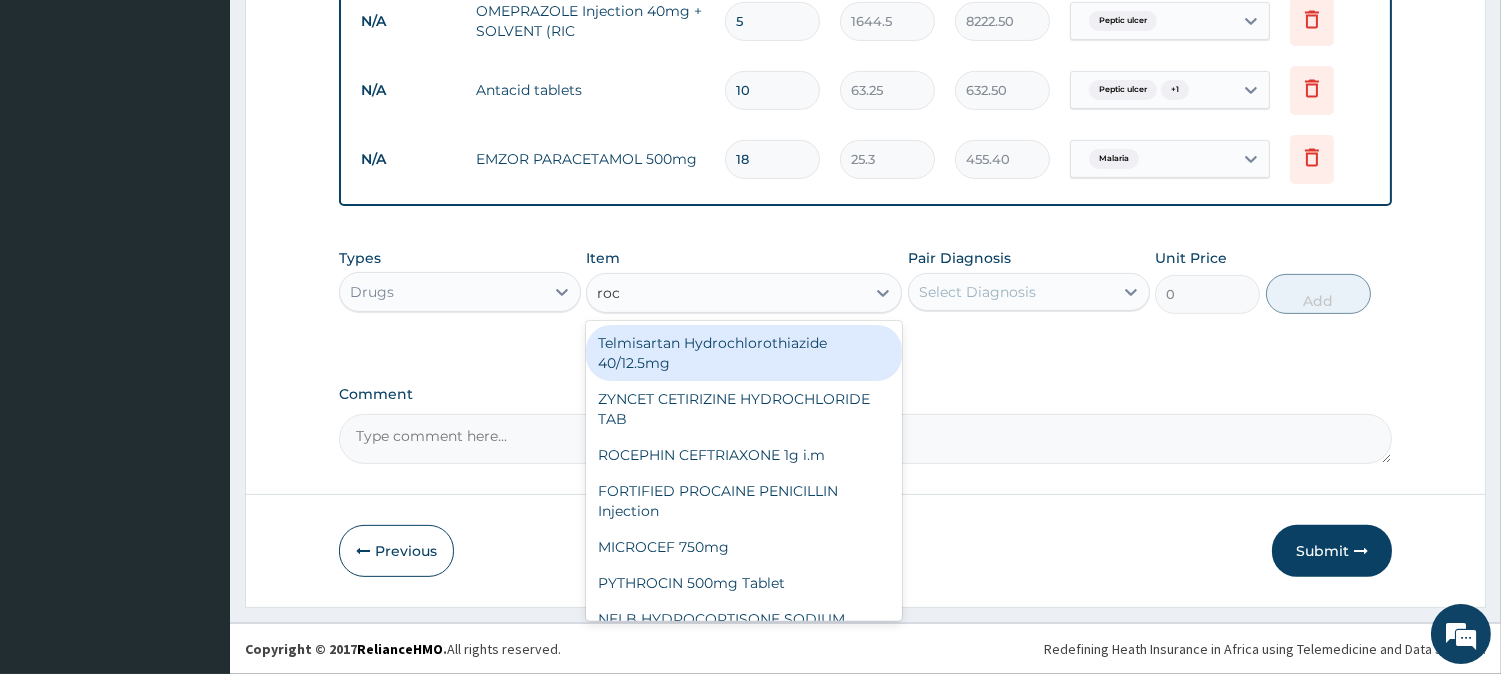 type on "roce" 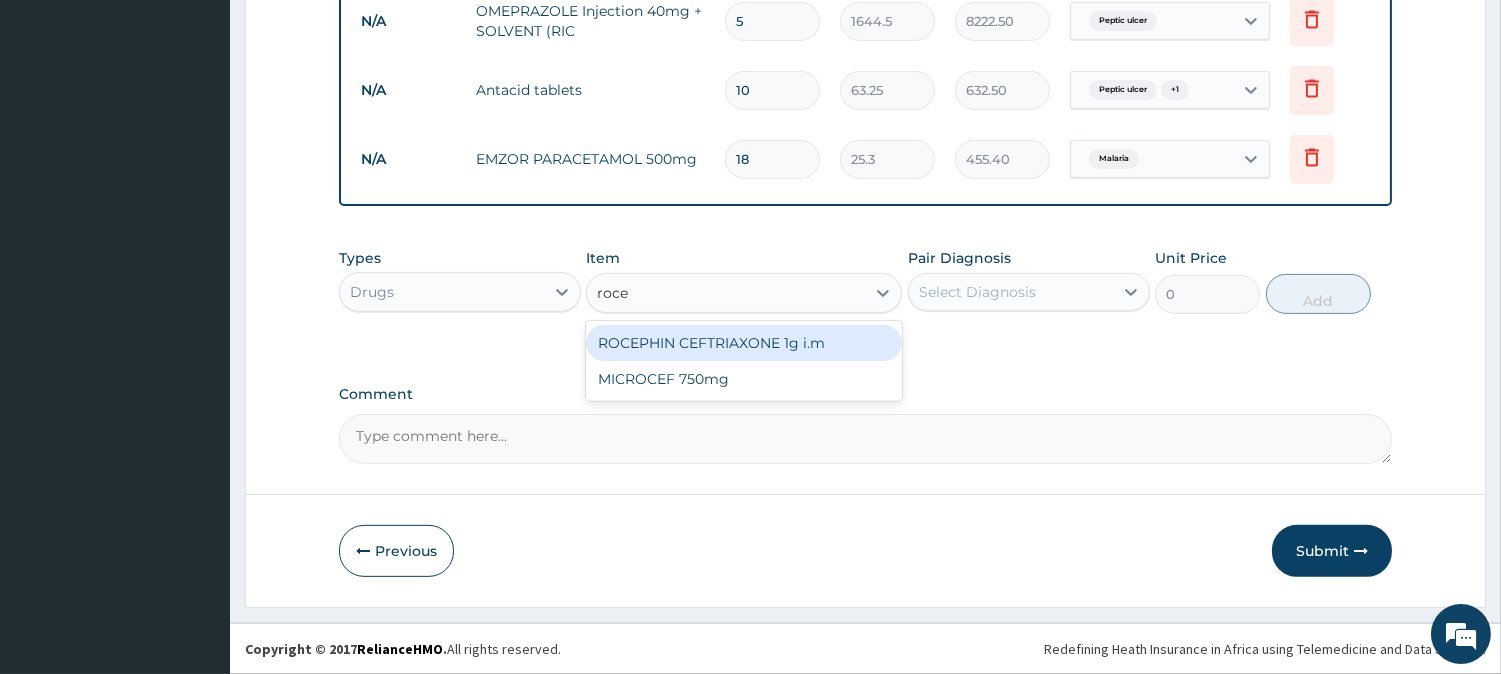 click on "ROCEPHIN CEFTRIAXONE 1g i.m" at bounding box center [744, 343] 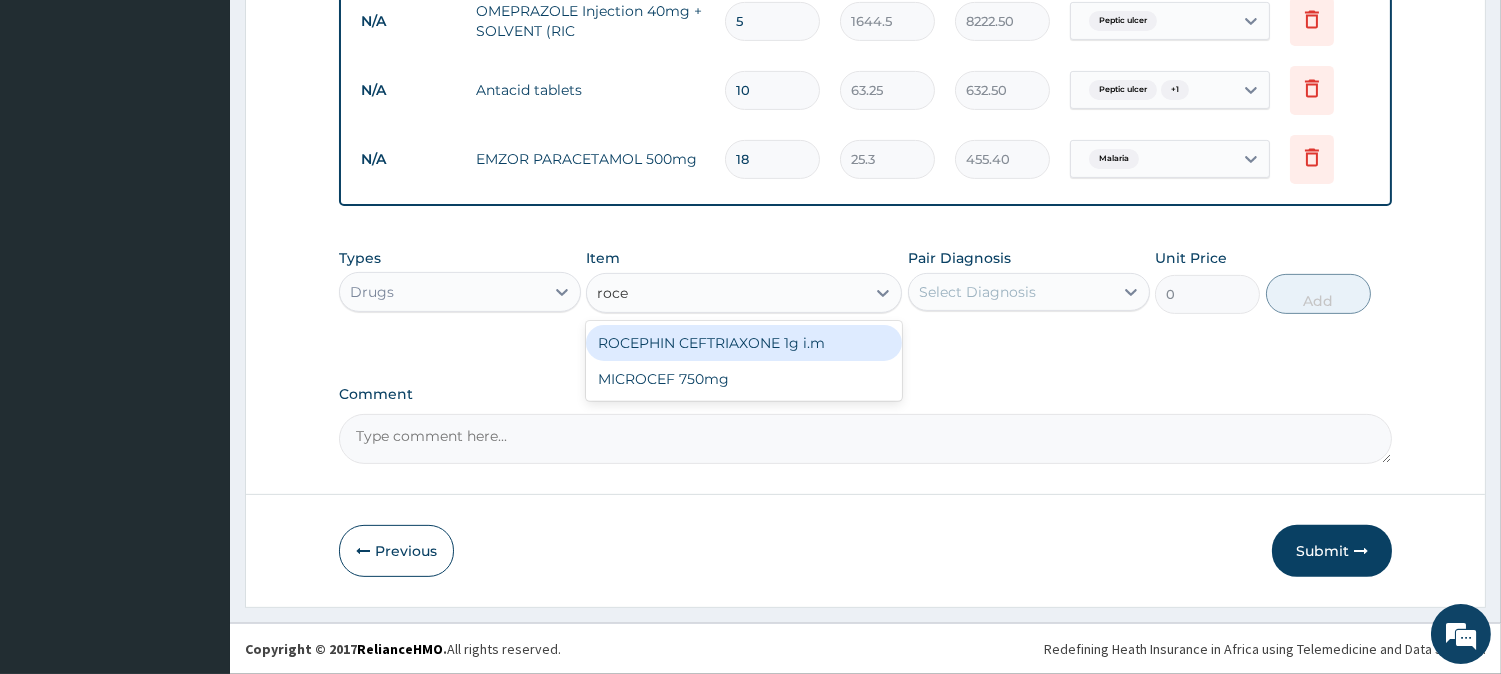 type 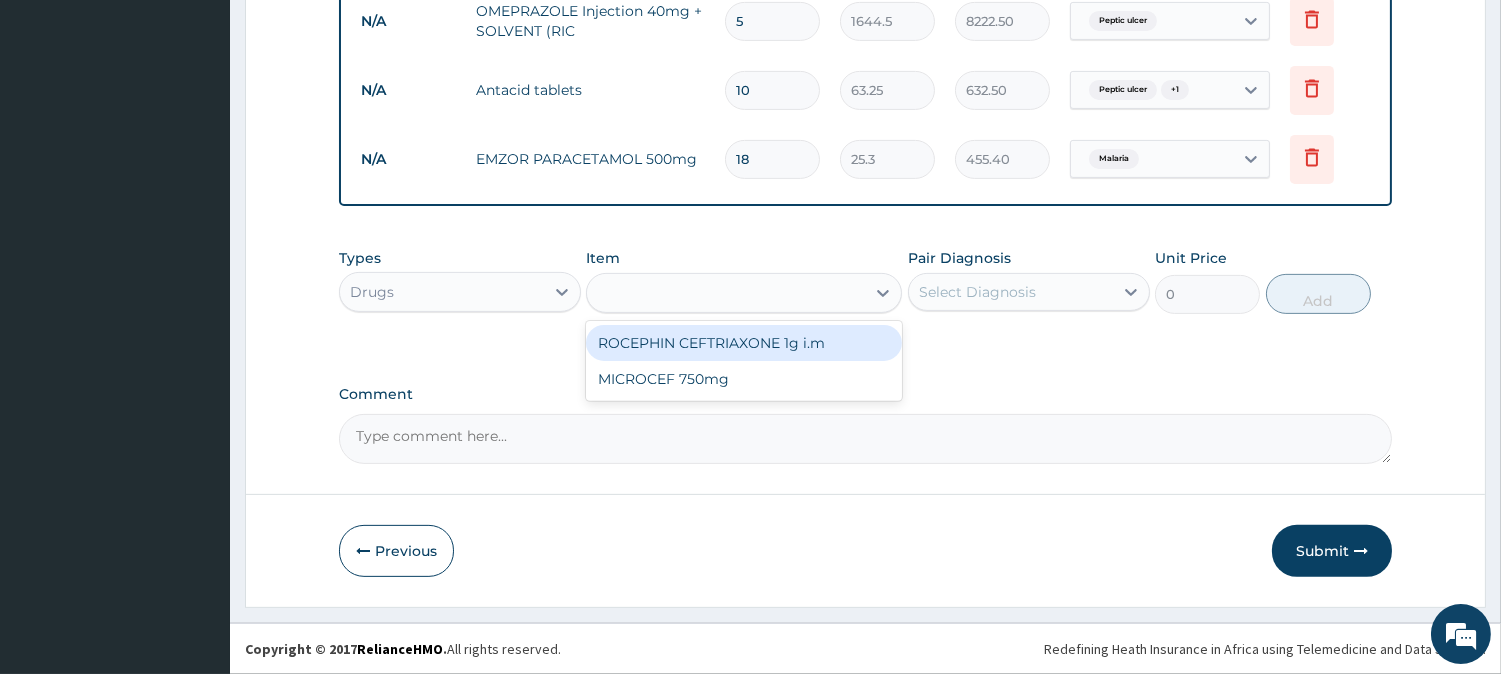 type on "8855" 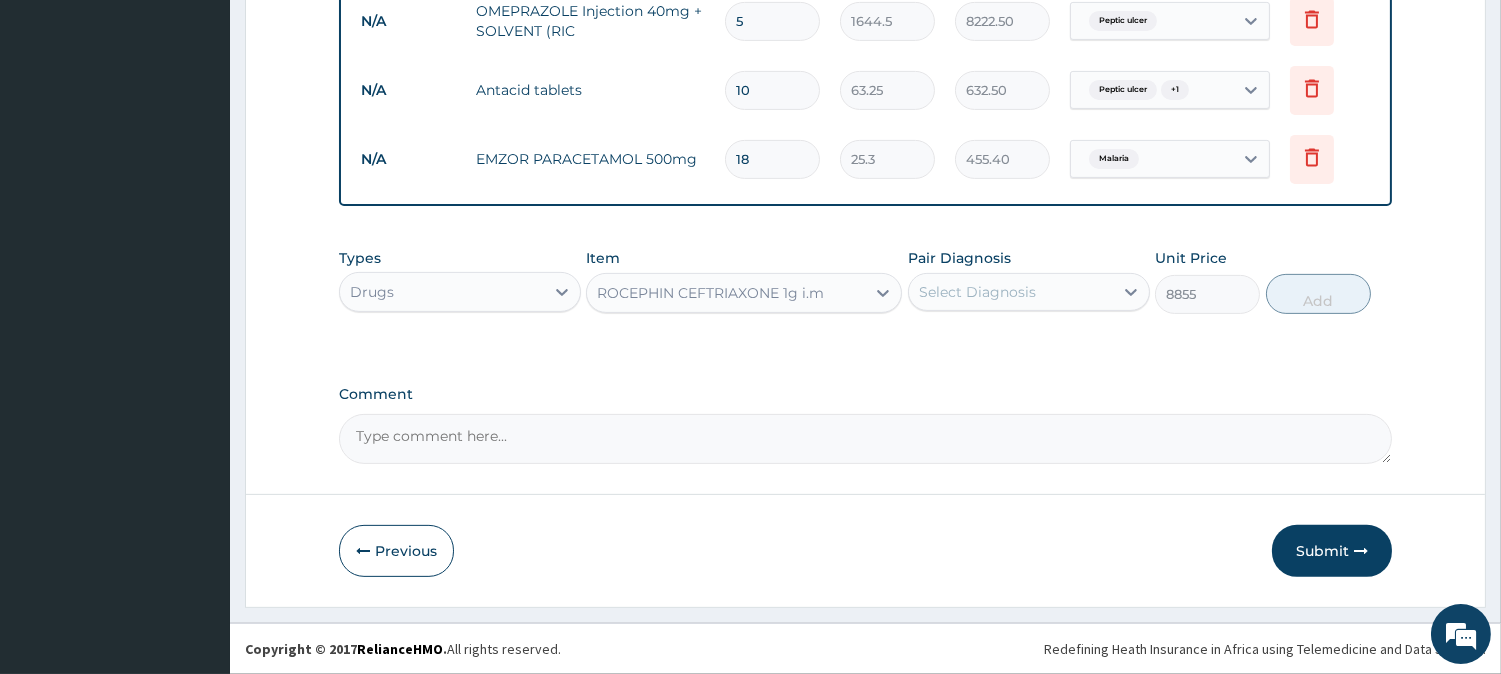 click on "Select Diagnosis" at bounding box center [977, 292] 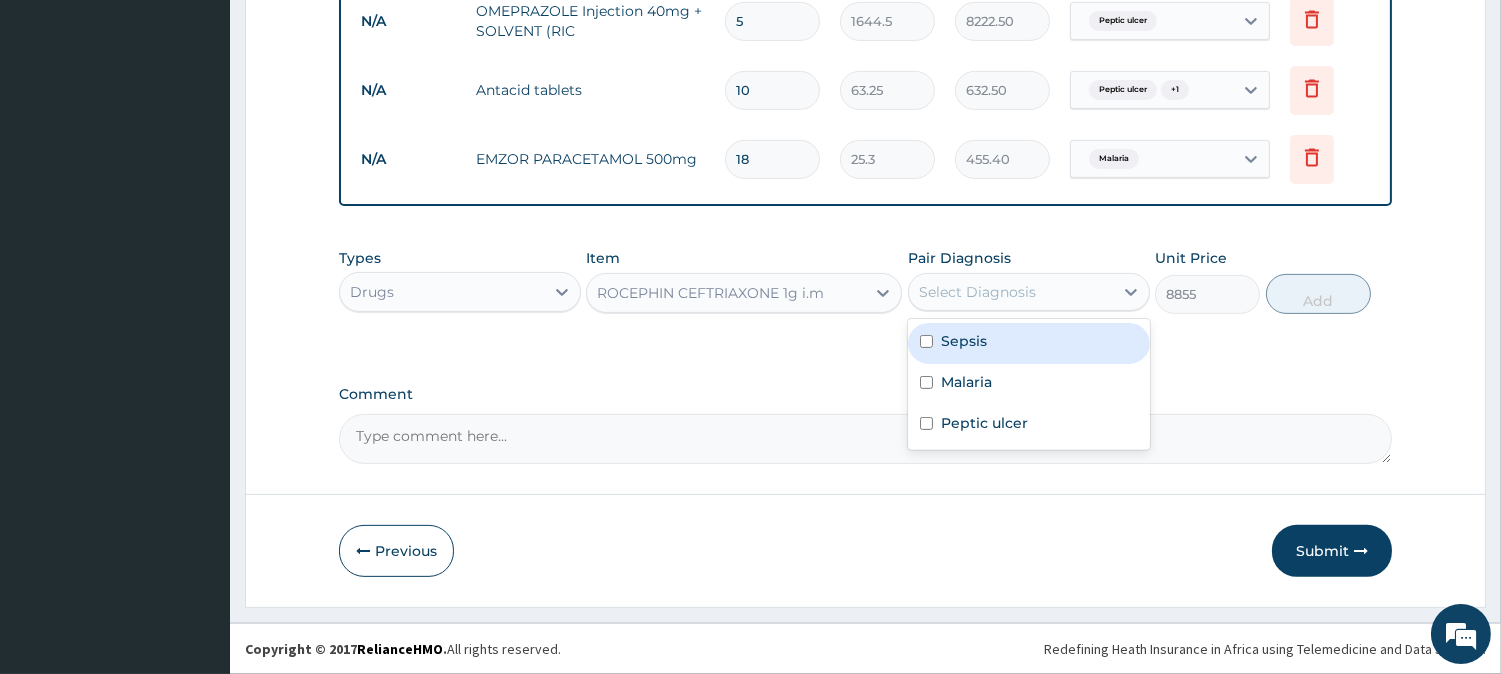 click on "Sepsis" at bounding box center [1029, 343] 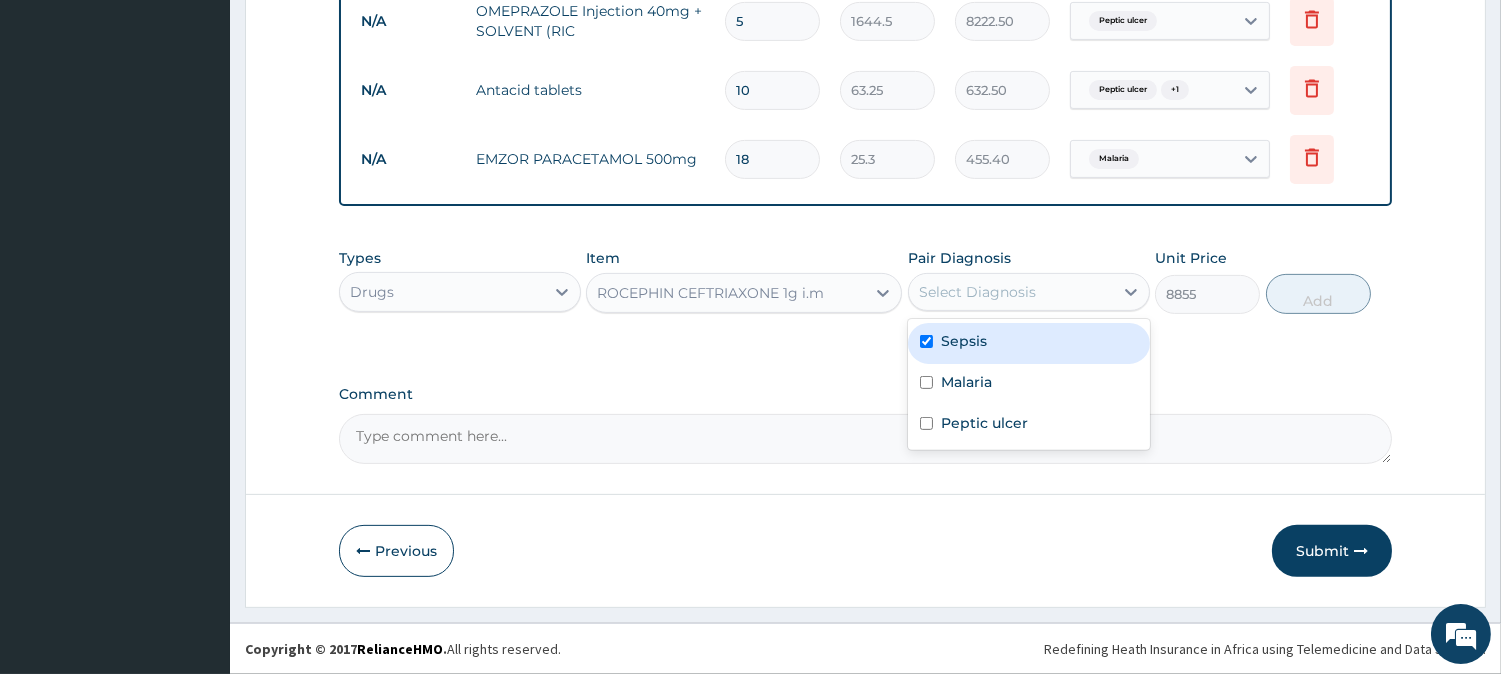 checkbox on "true" 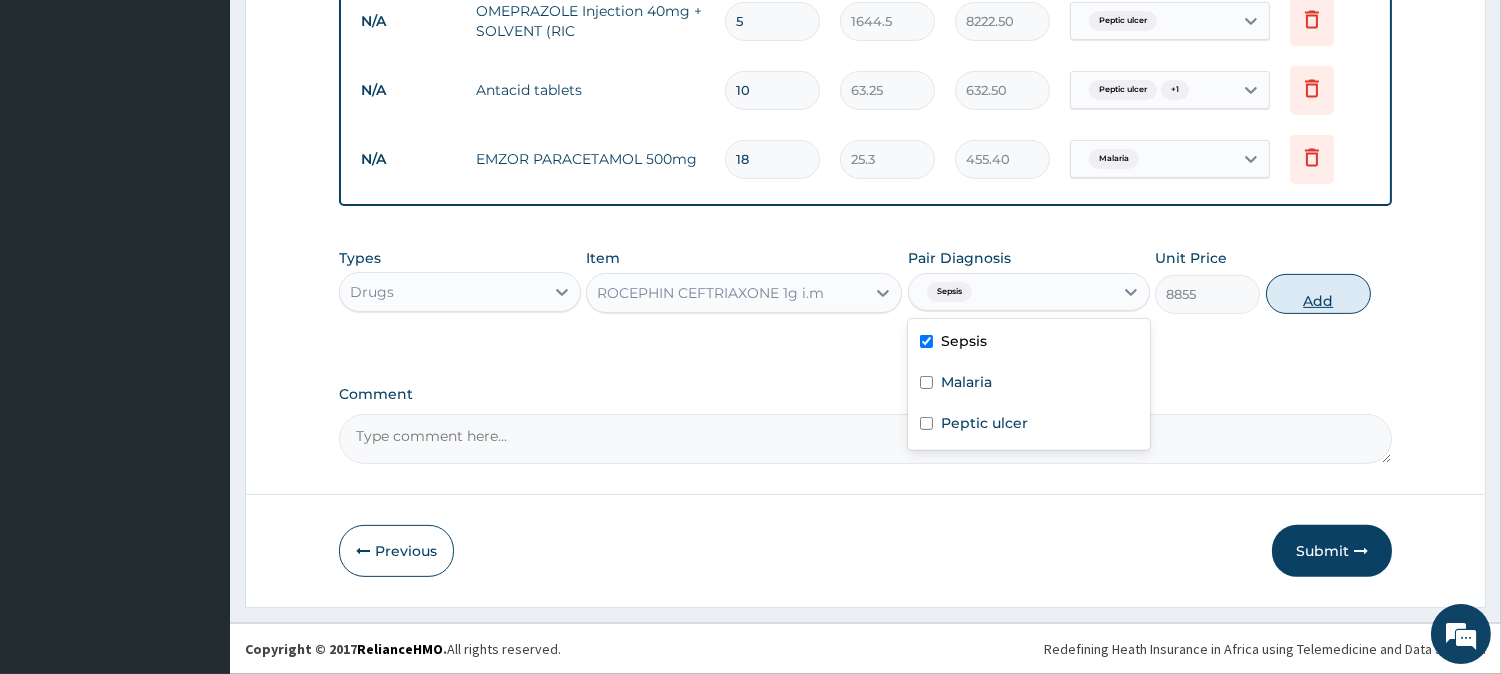 click on "Add" at bounding box center (1318, 294) 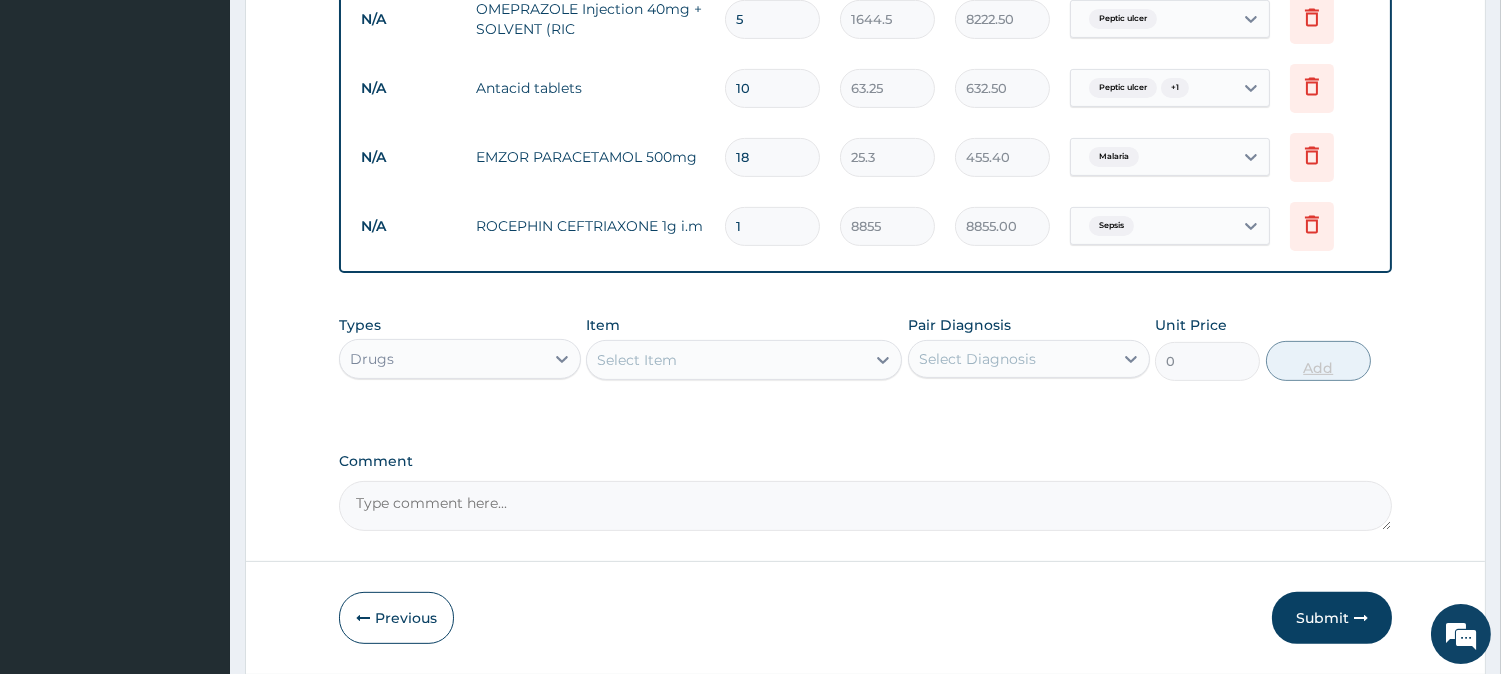 type 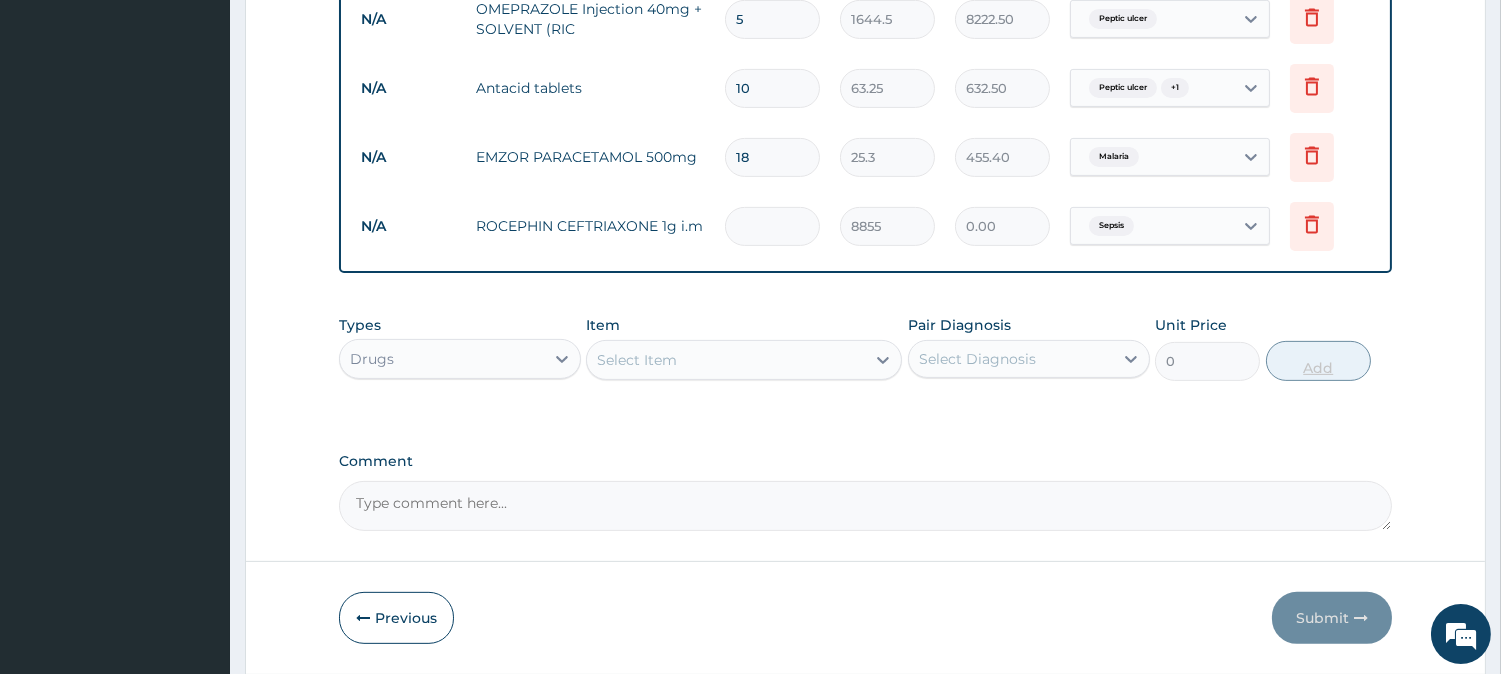 type on "4" 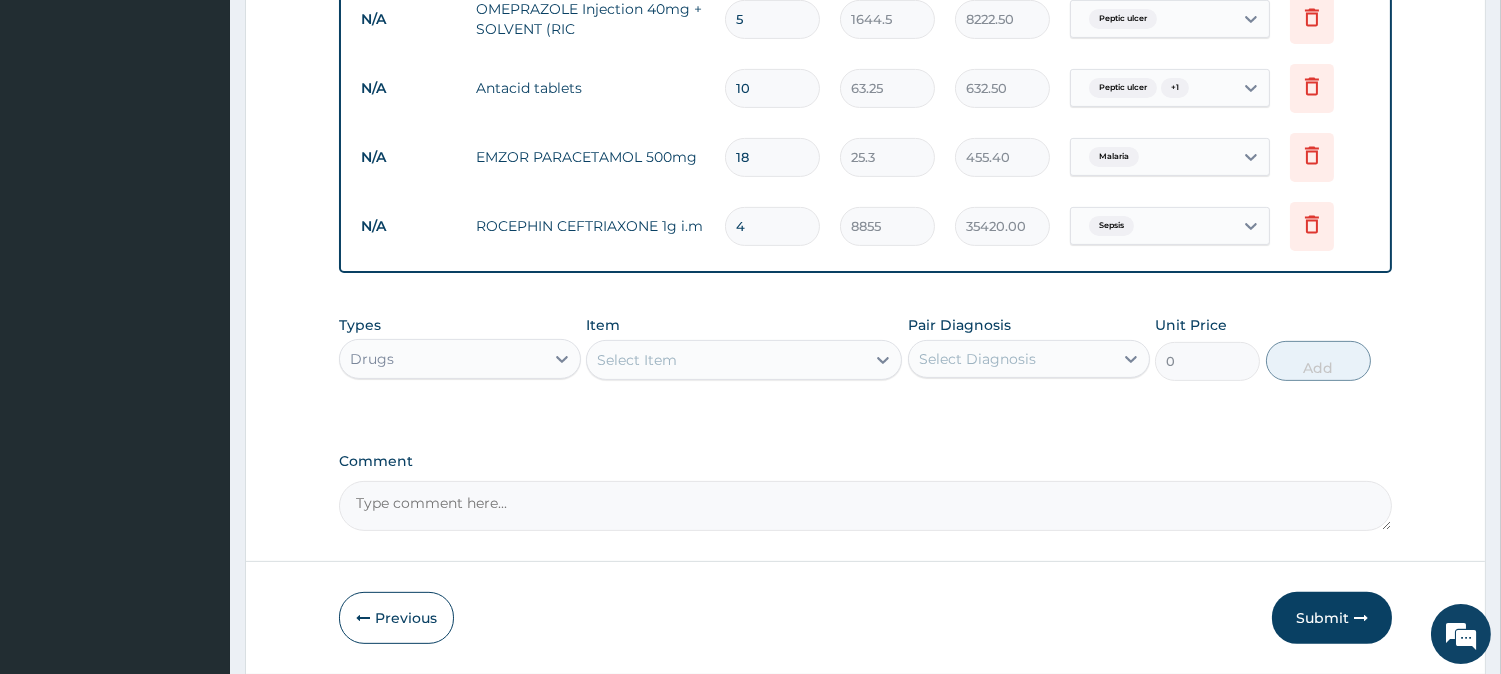 type on "4" 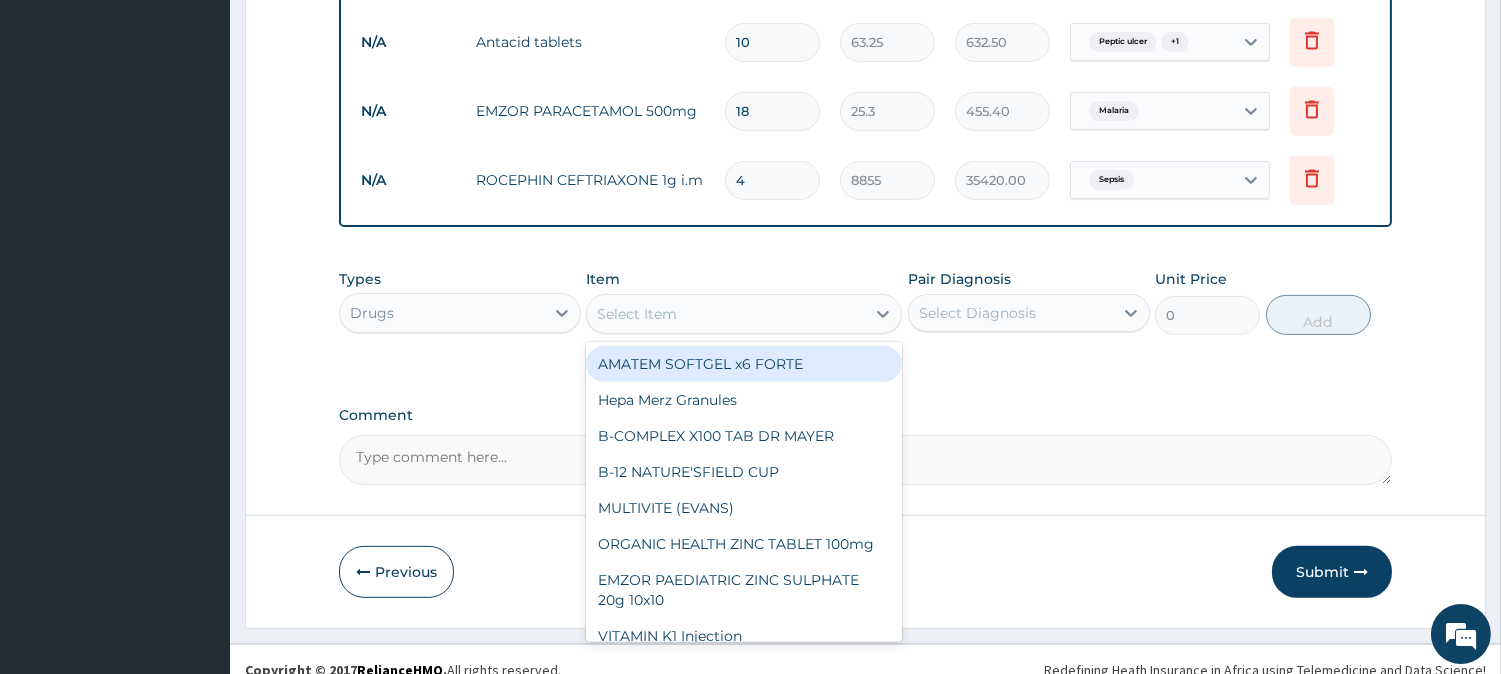 scroll, scrollTop: 1376, scrollLeft: 0, axis: vertical 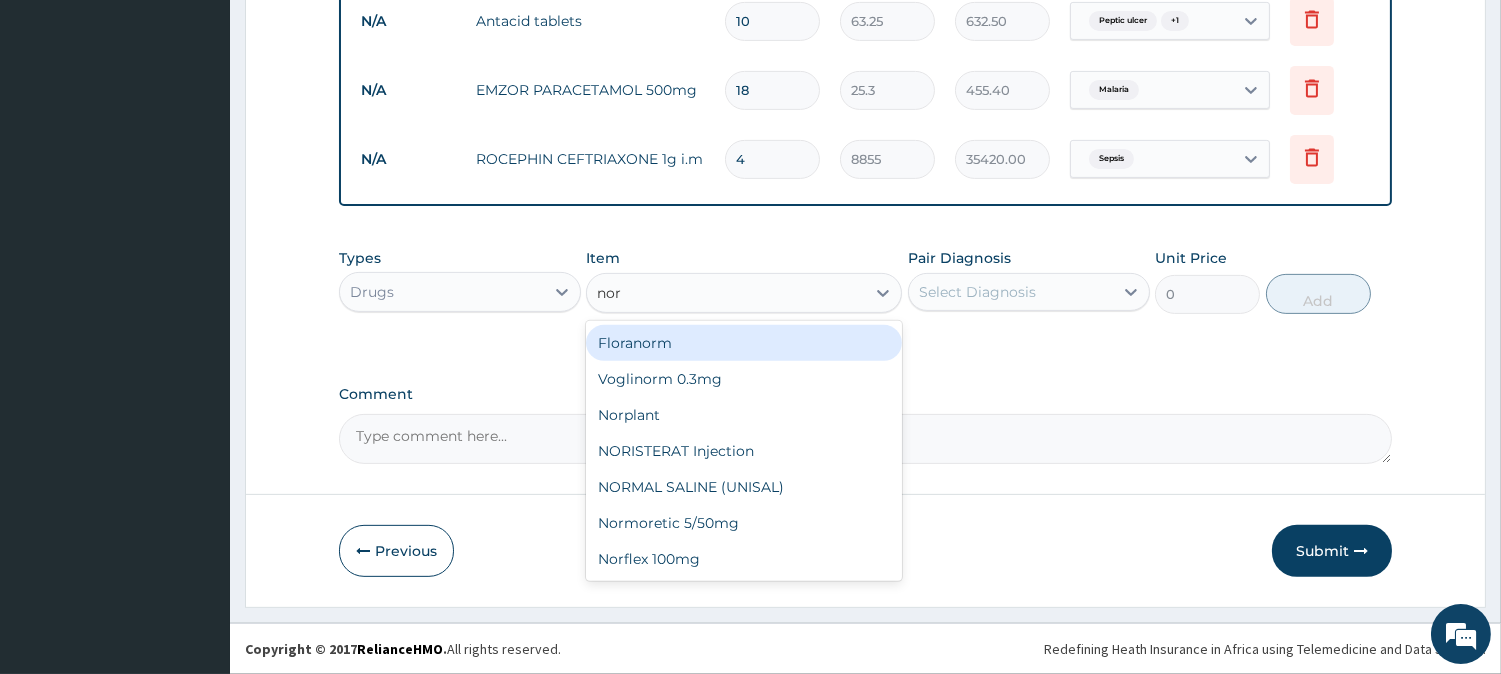 type on "norm" 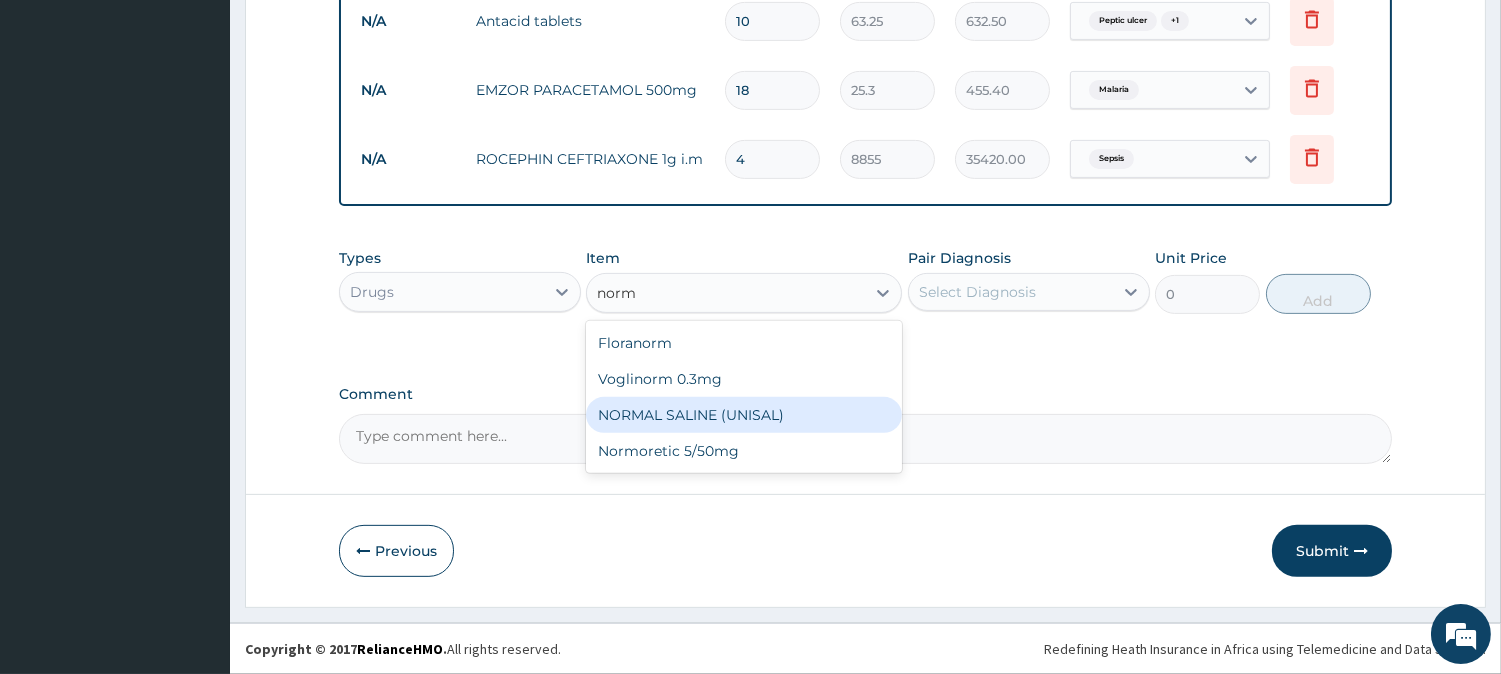 click on "NORMAL SALINE (UNISAL)" at bounding box center (744, 415) 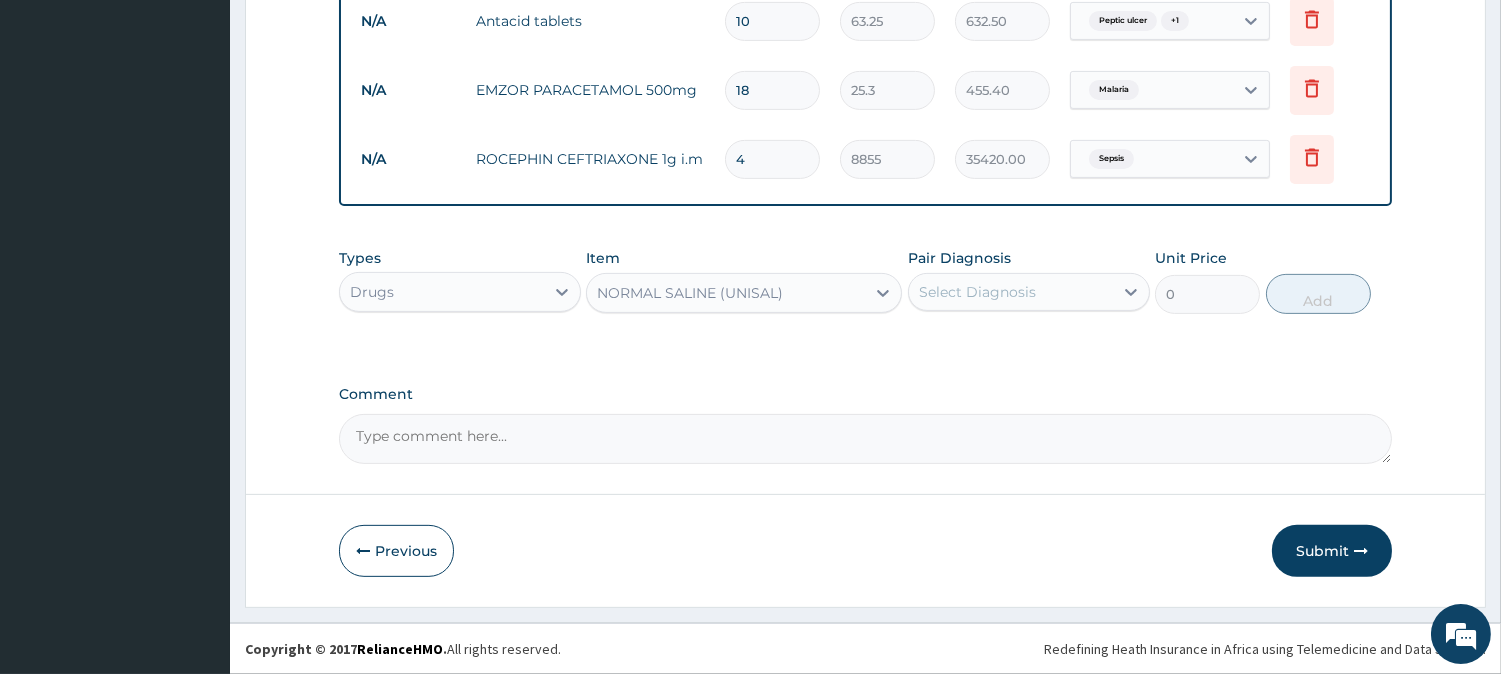 type 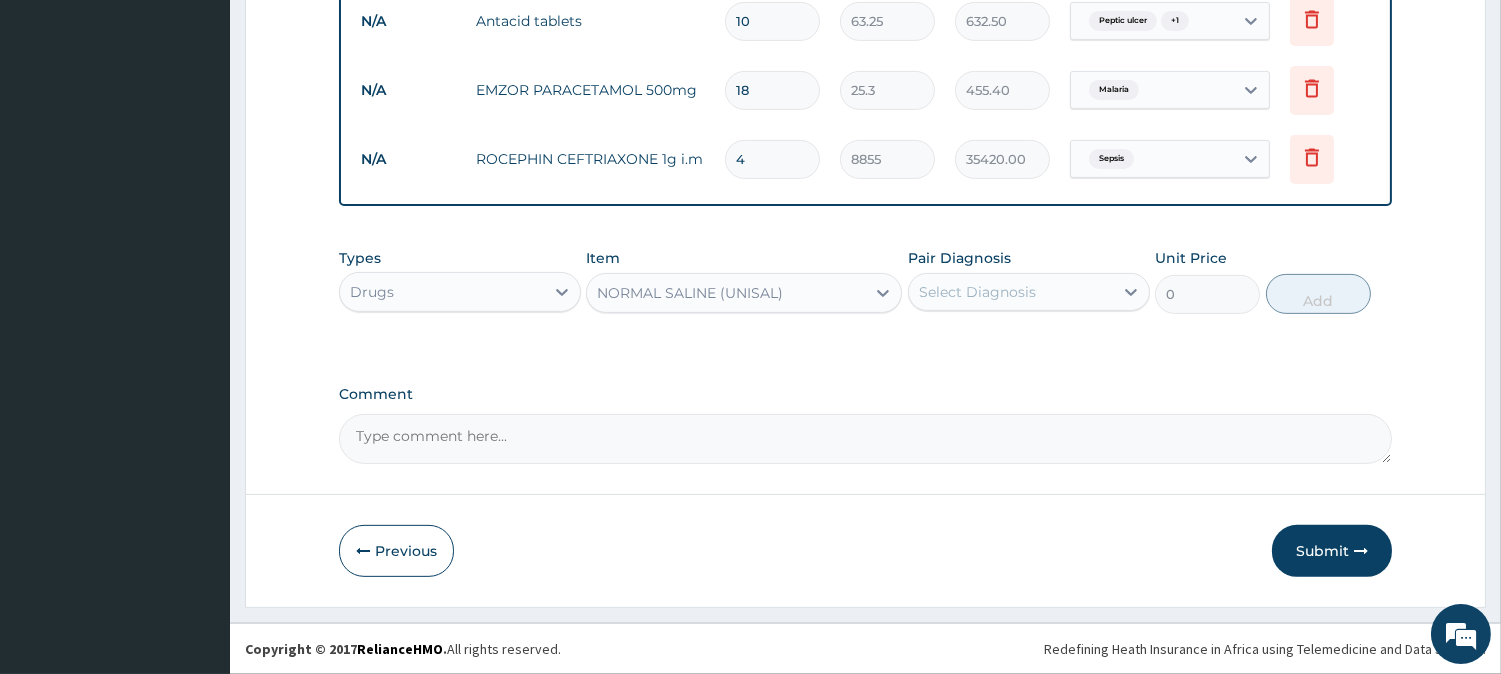 type on "1897.5" 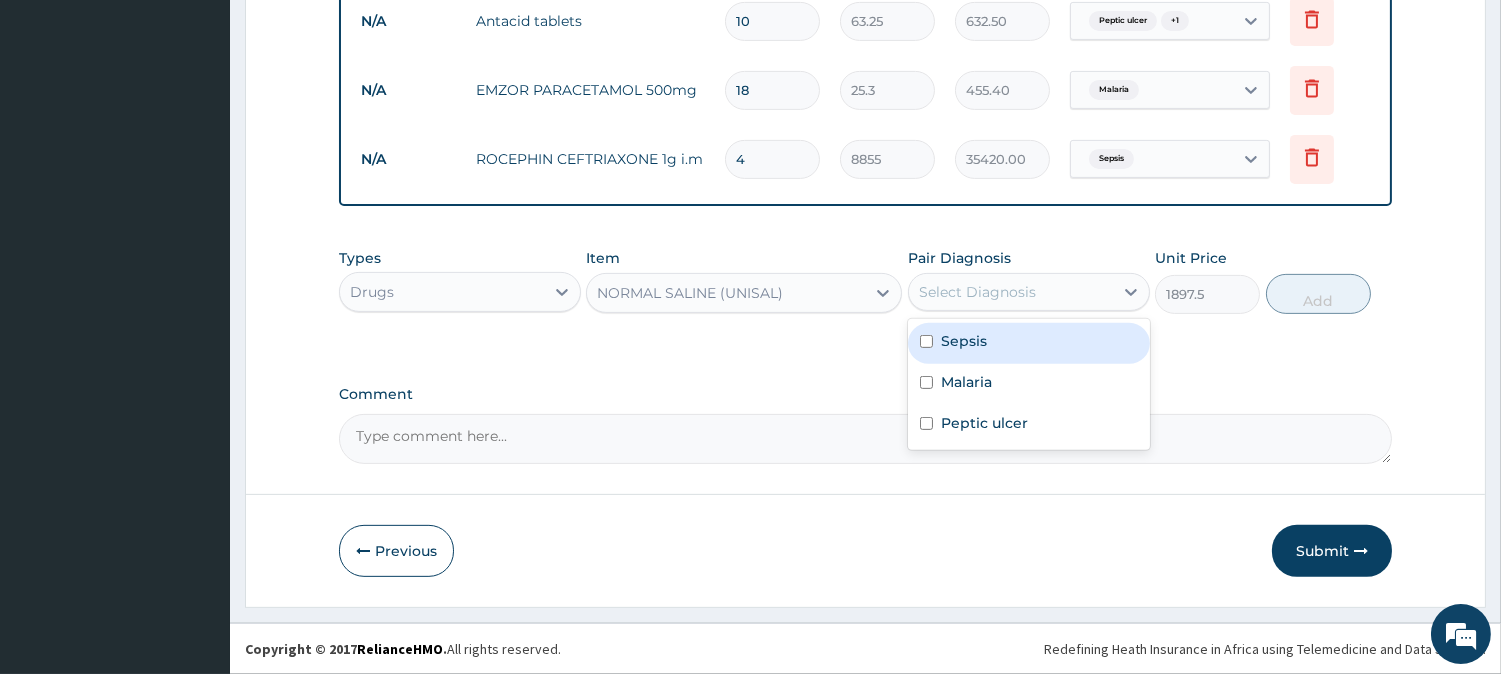 click on "Select Diagnosis" at bounding box center [977, 292] 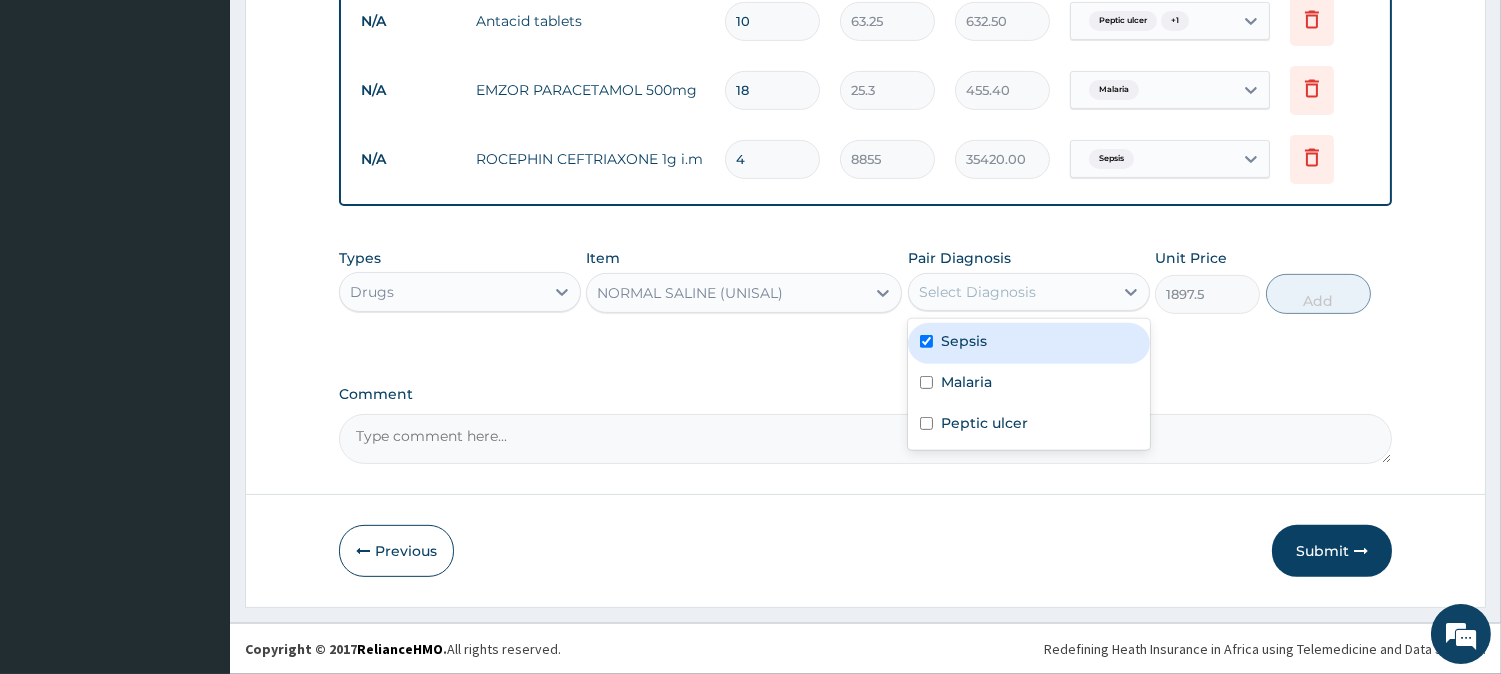 checkbox on "true" 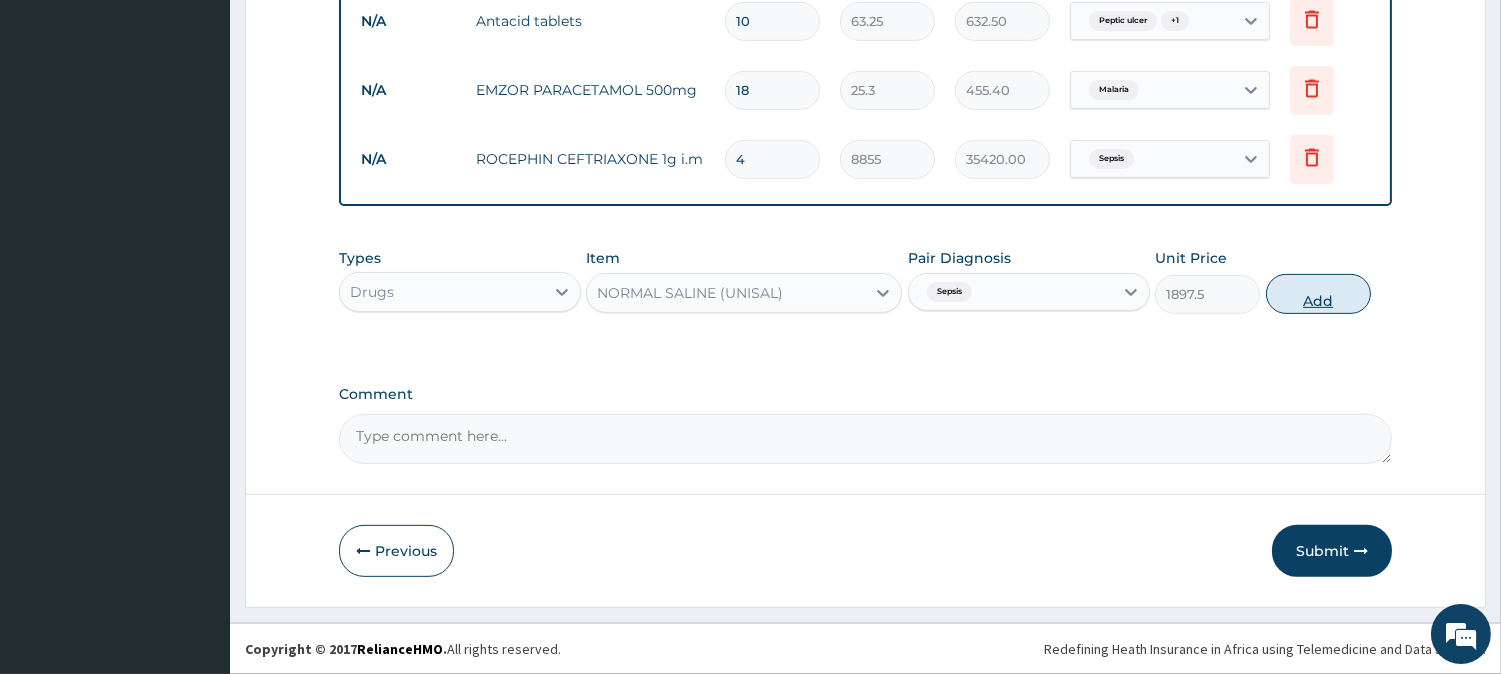 click on "Add" at bounding box center [1318, 294] 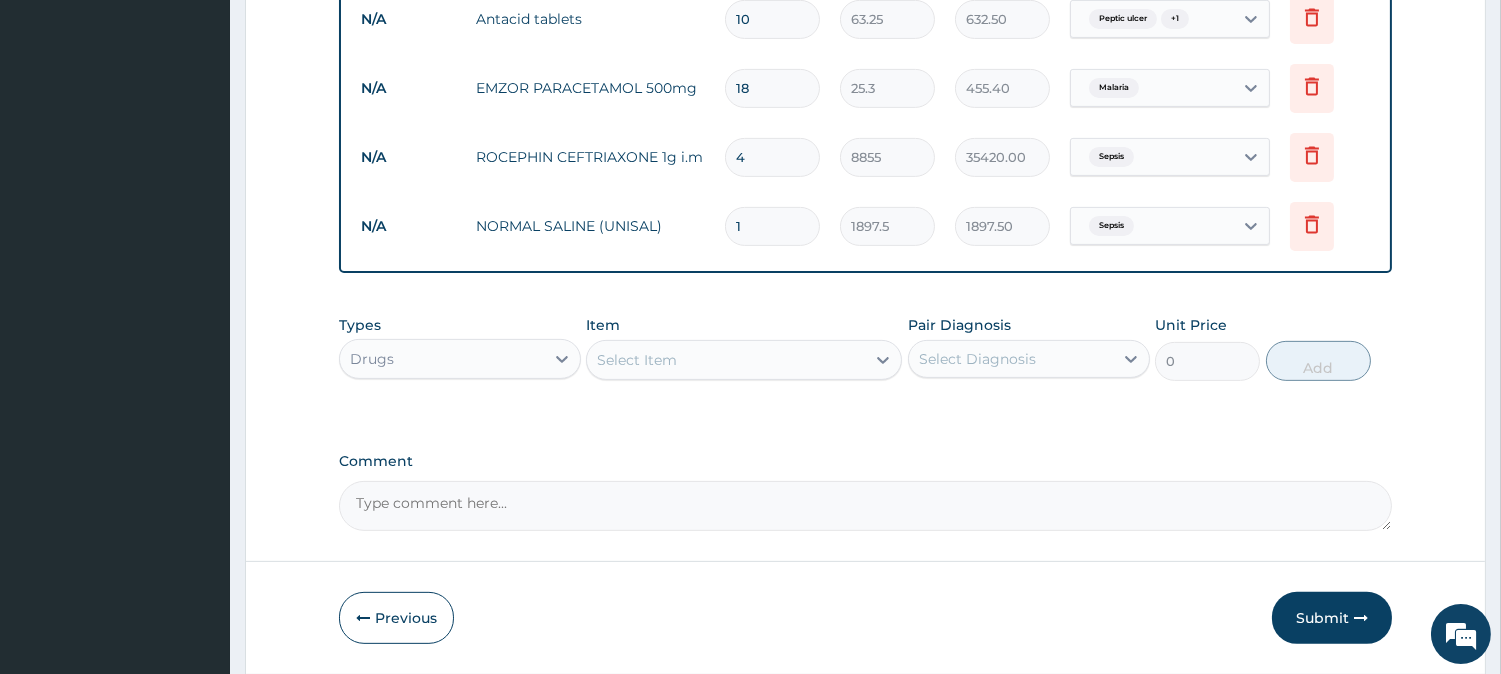 type 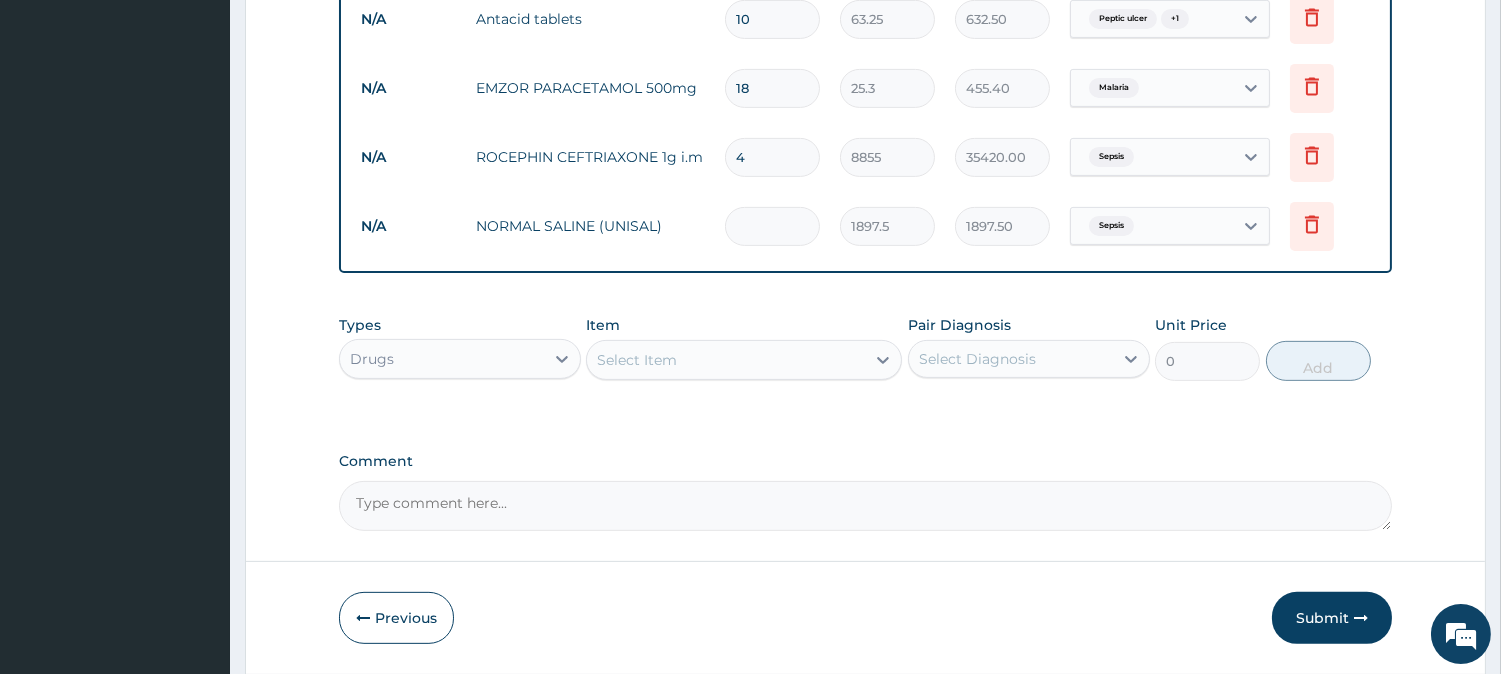 type on "0.00" 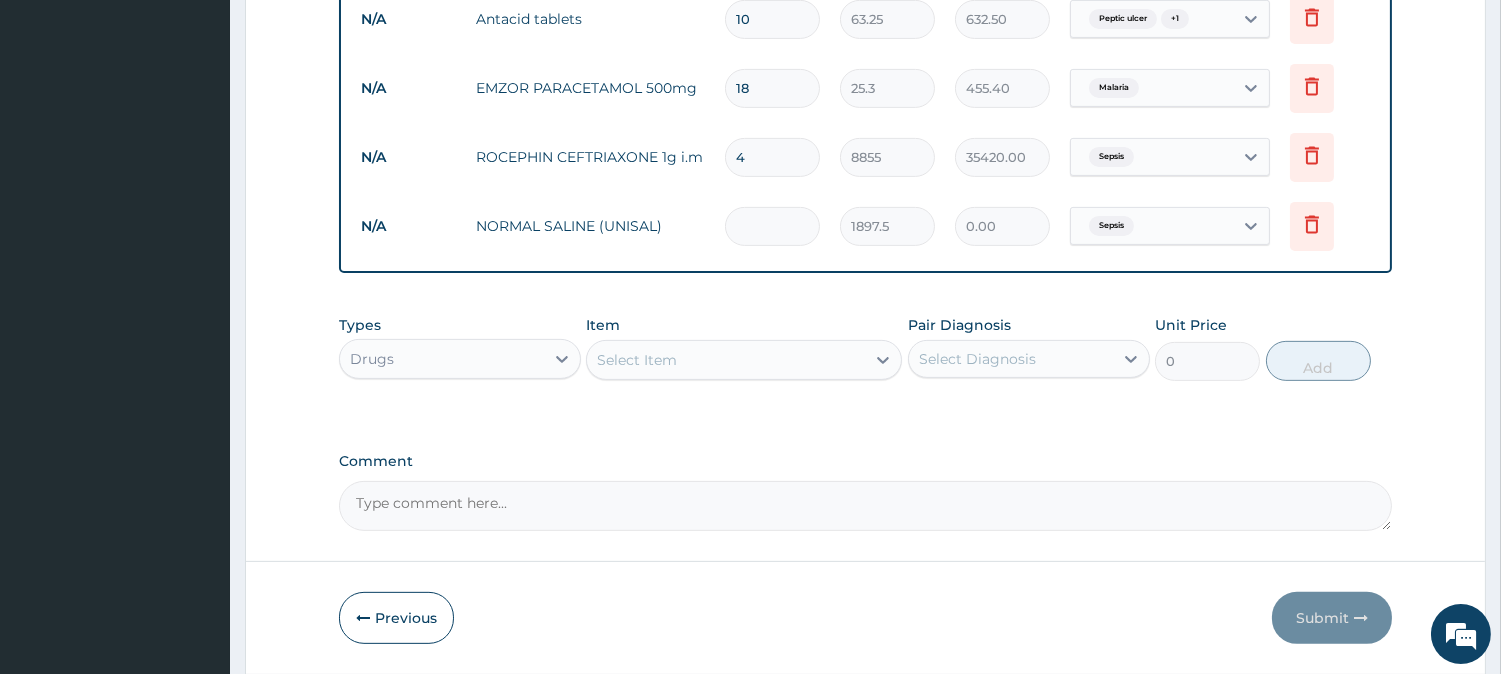 type on "5" 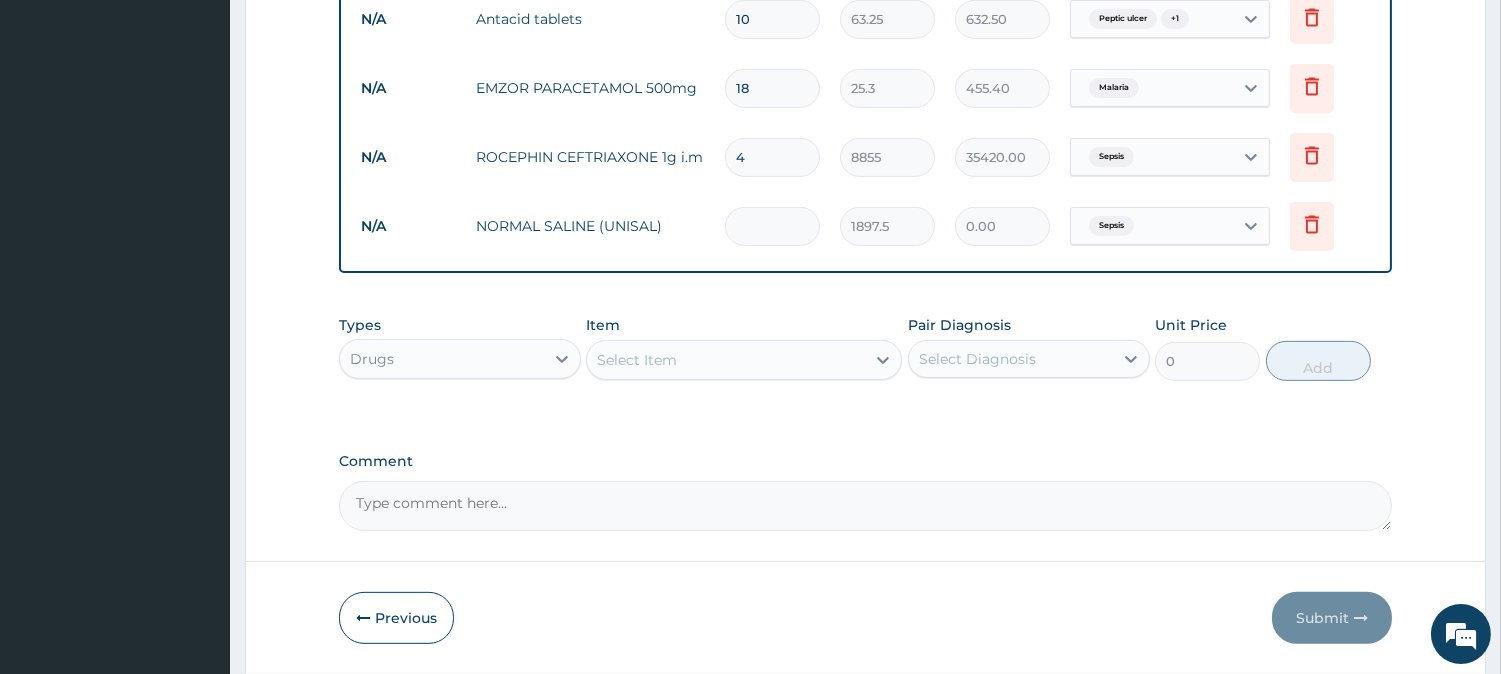 type on "9487.50" 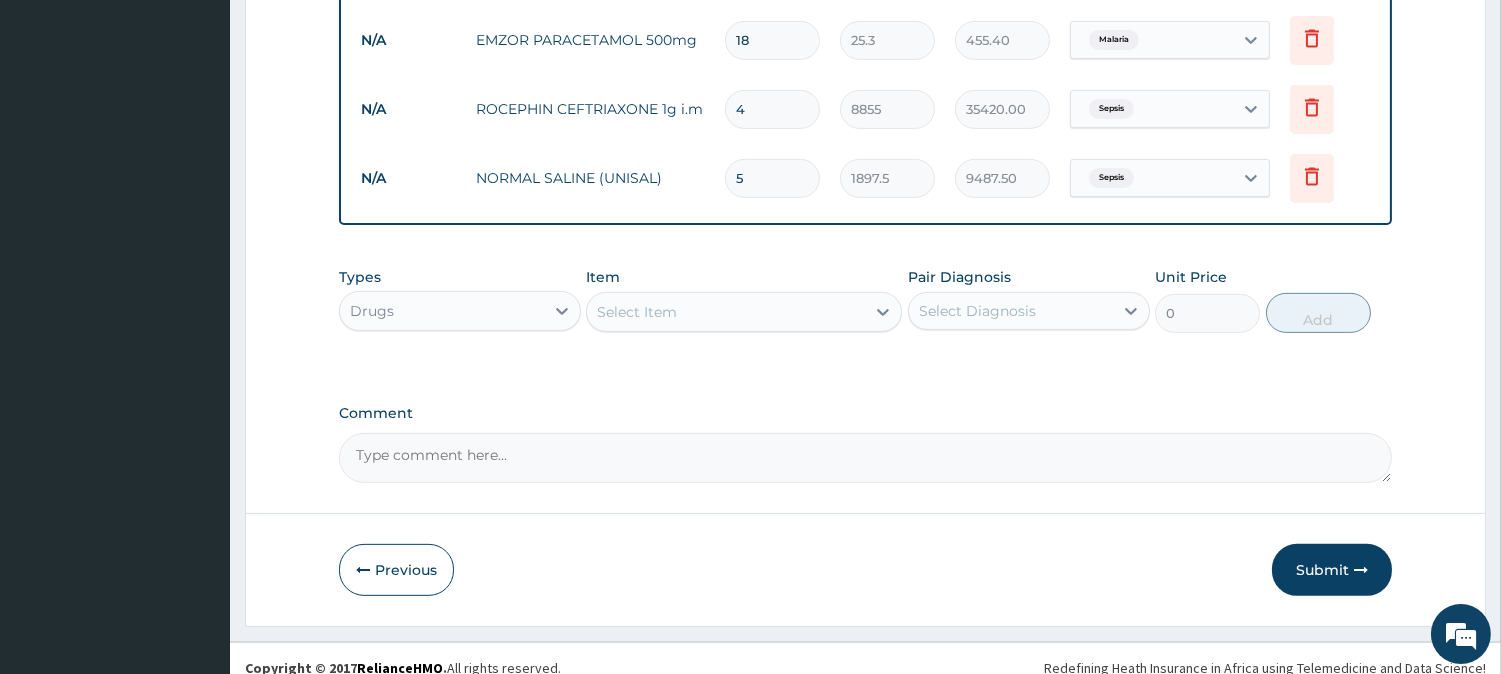 scroll, scrollTop: 1446, scrollLeft: 0, axis: vertical 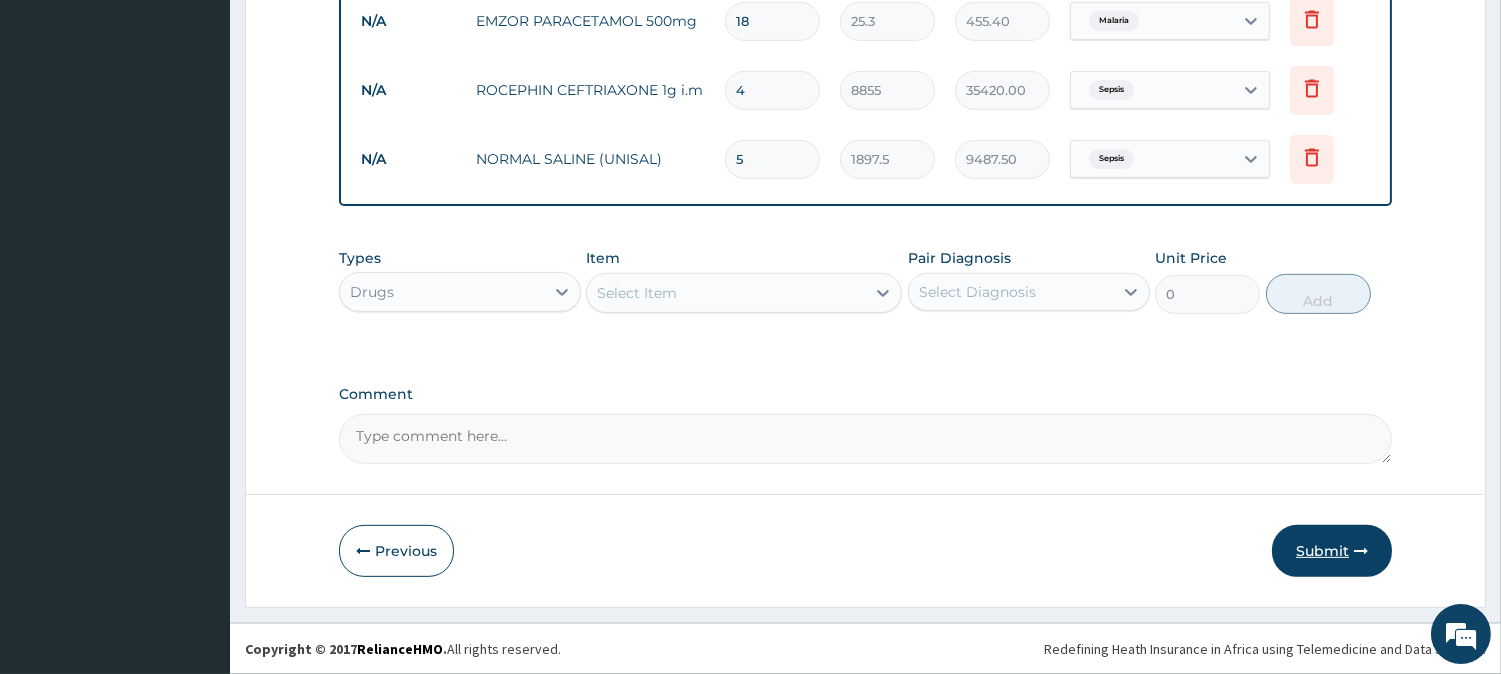 type on "5" 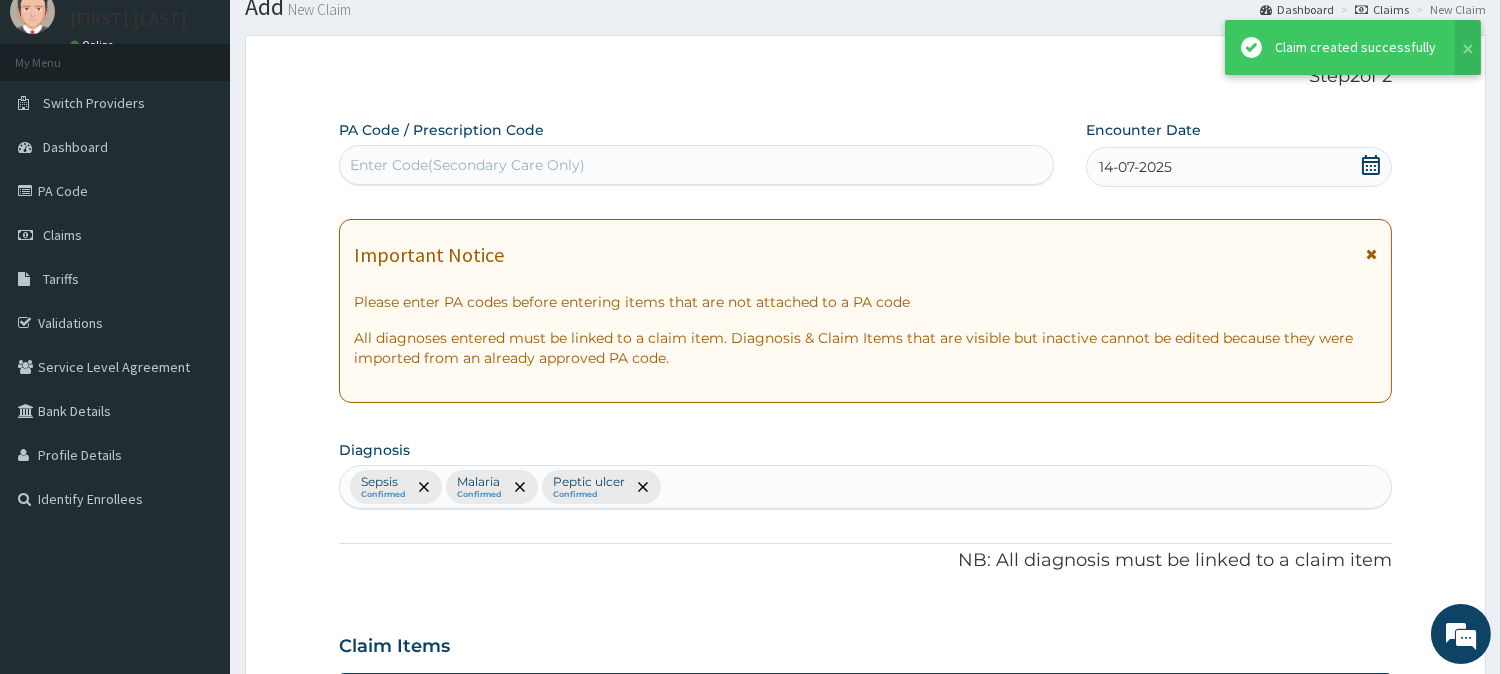 scroll, scrollTop: 1446, scrollLeft: 0, axis: vertical 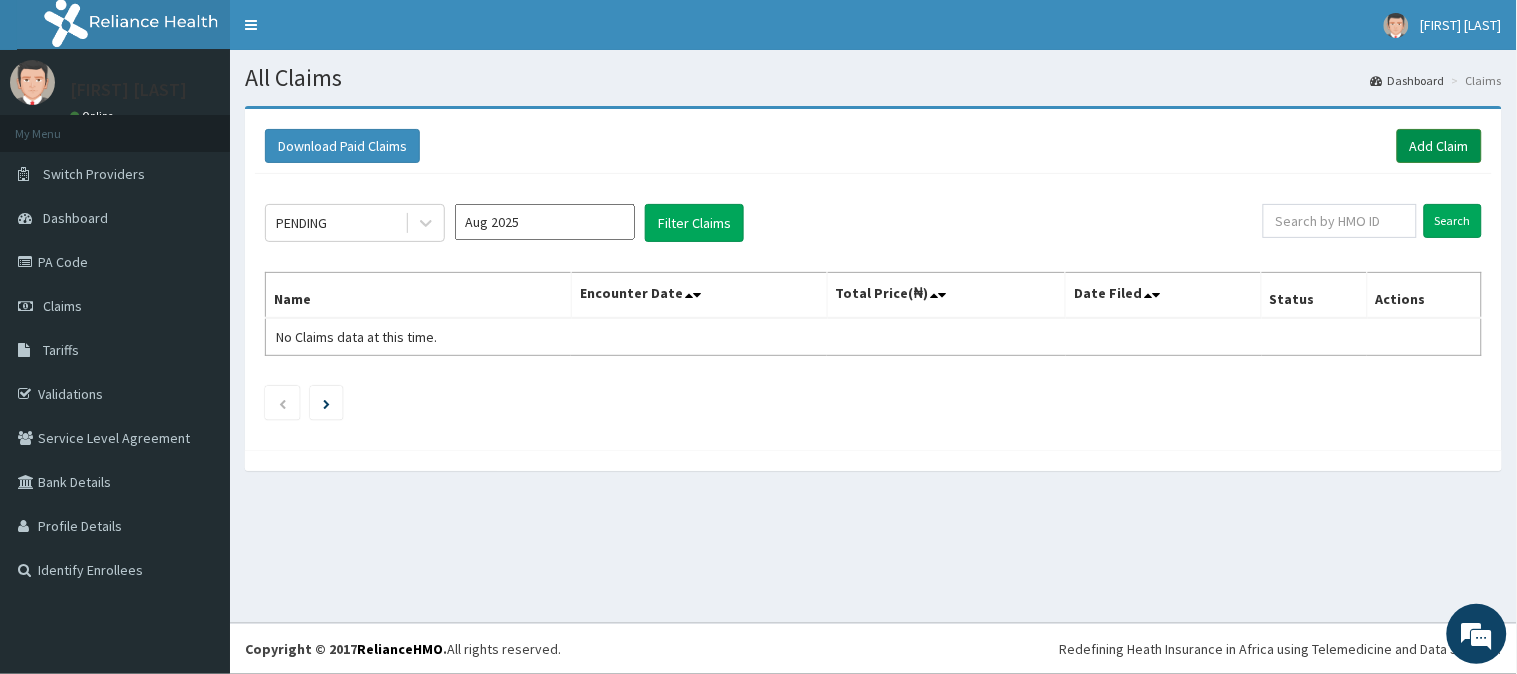 click on "Add Claim" at bounding box center (1439, 146) 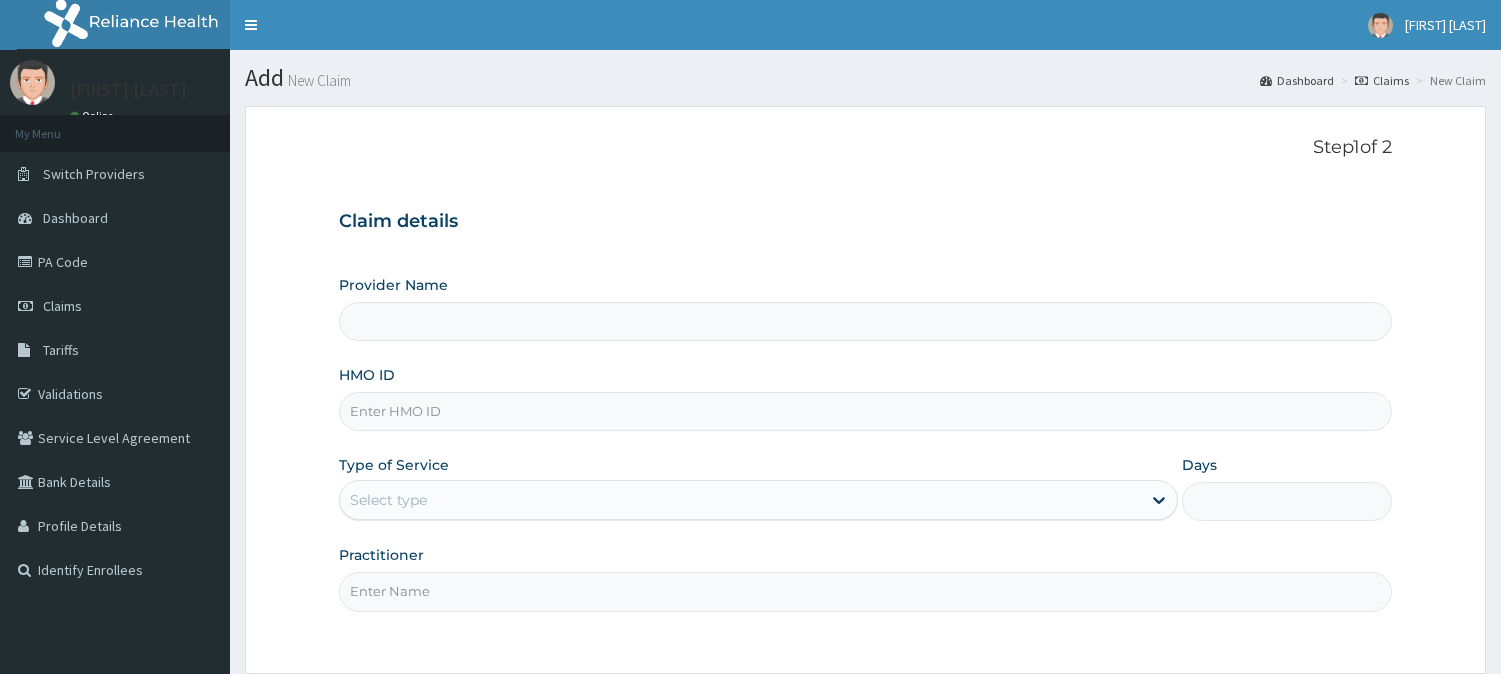 scroll, scrollTop: 0, scrollLeft: 0, axis: both 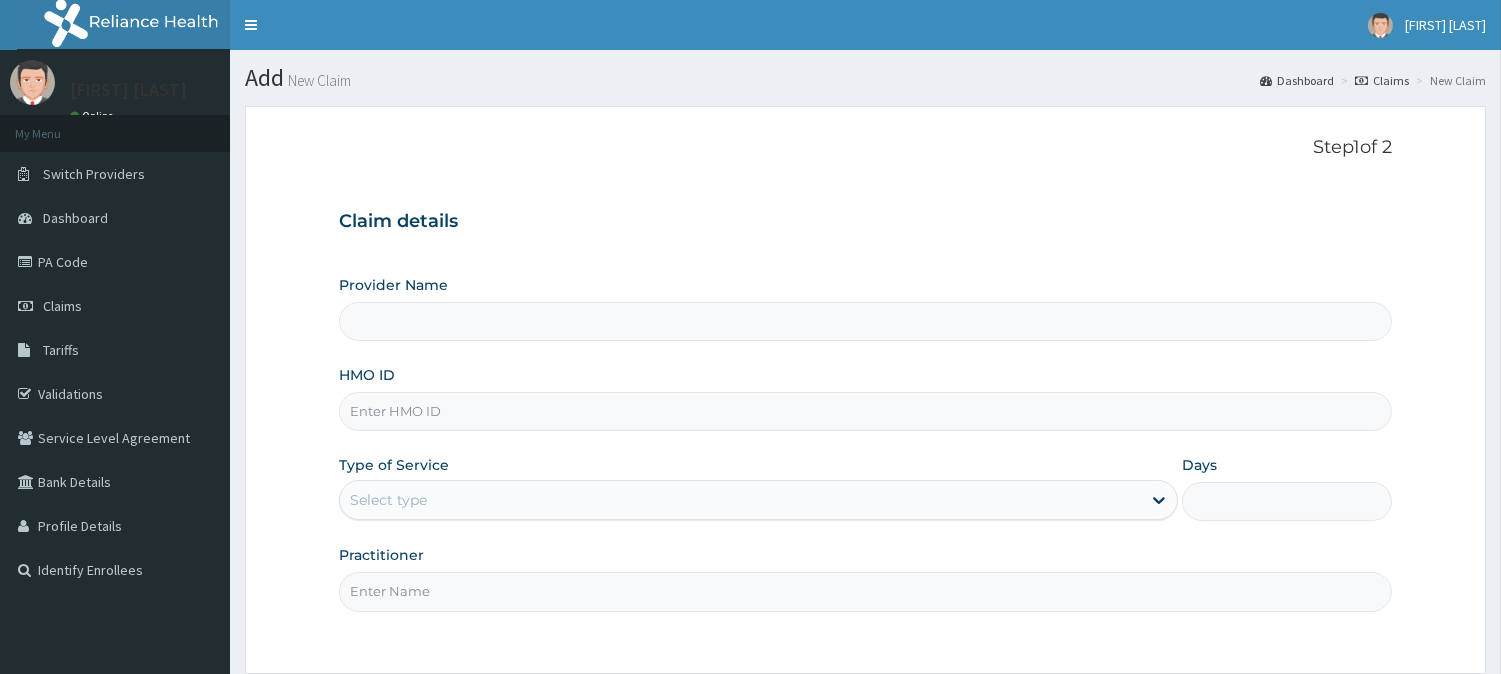 type on "Vigor Hospitals" 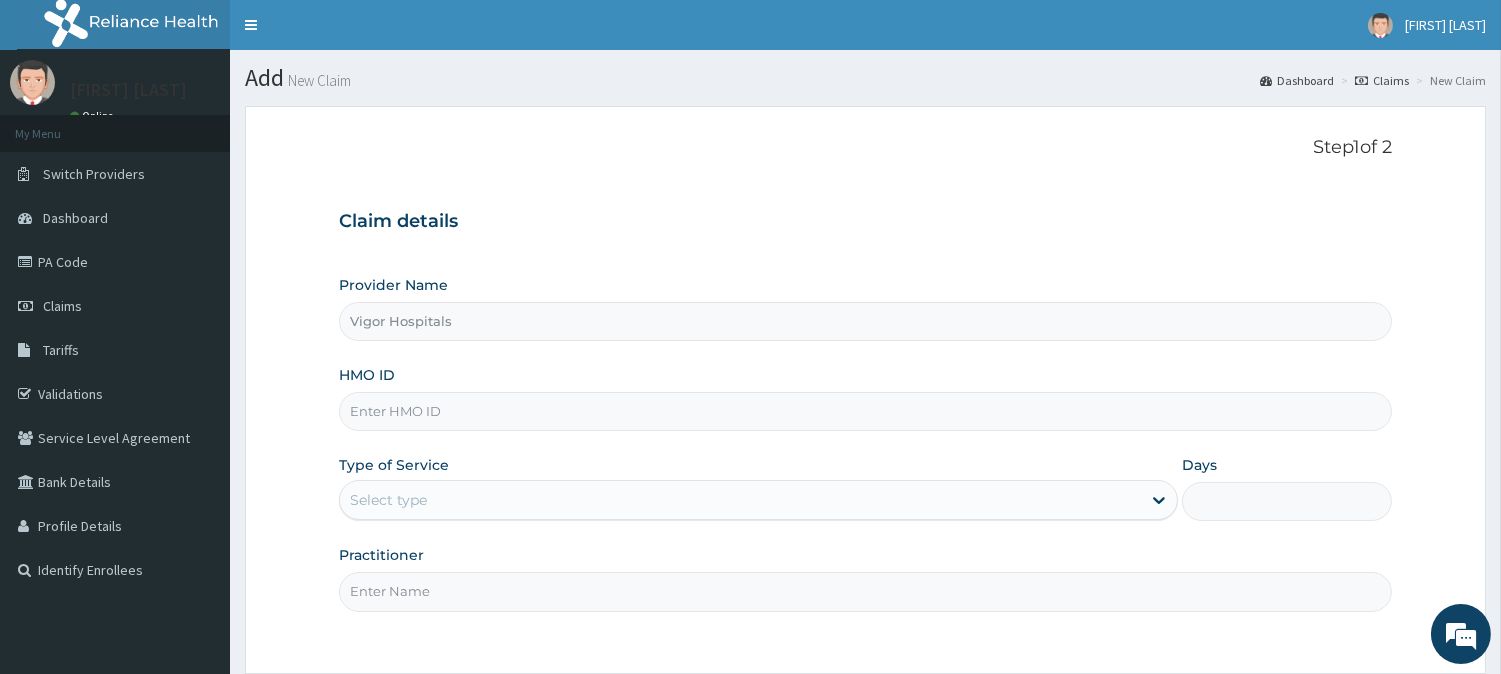 scroll, scrollTop: 0, scrollLeft: 0, axis: both 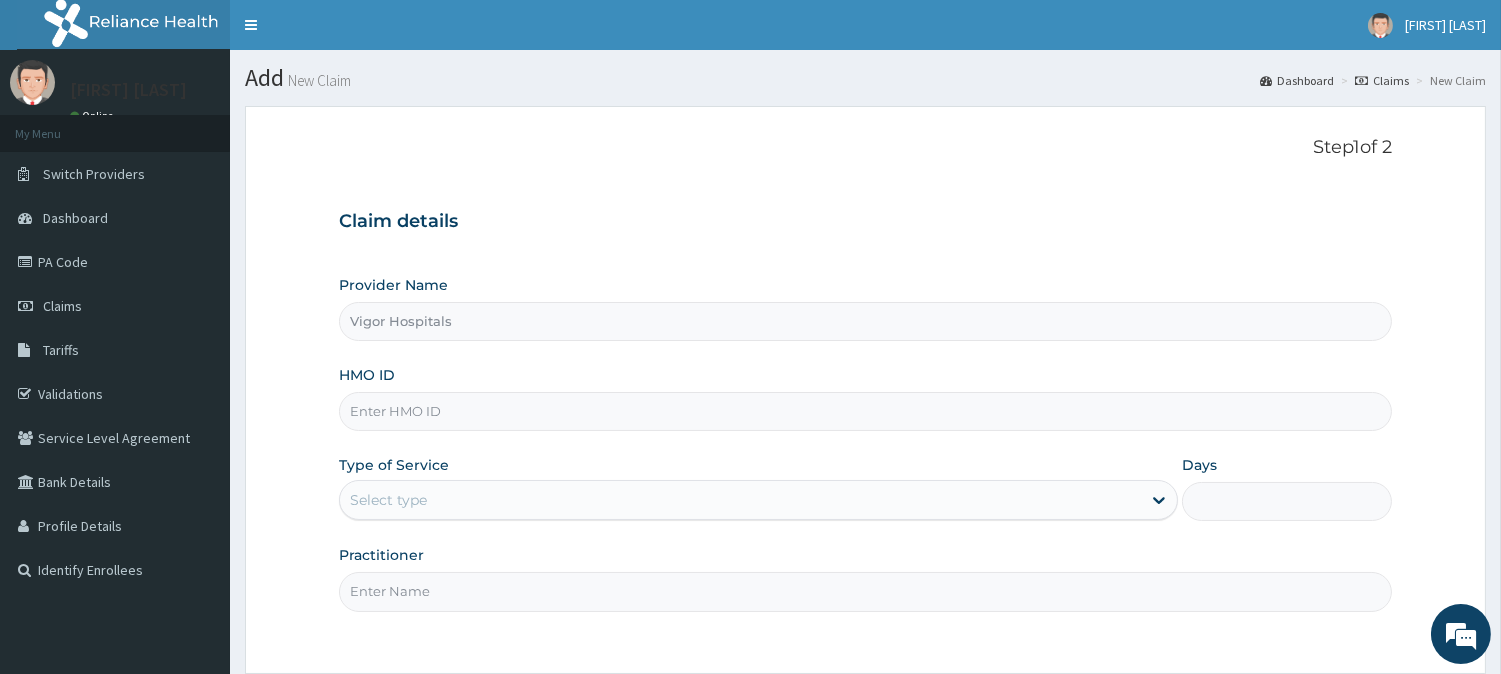 drag, startPoint x: 386, startPoint y: 394, endPoint x: 387, endPoint y: 408, distance: 14.035668 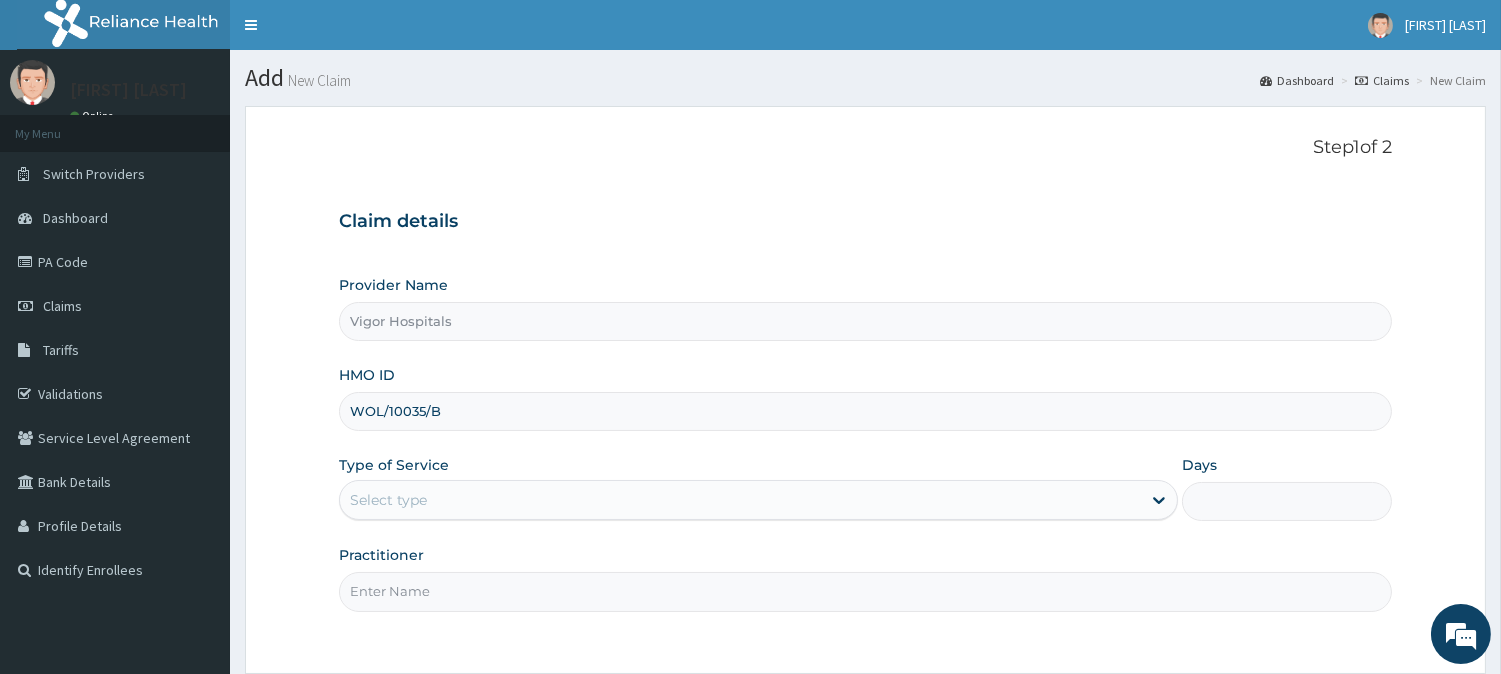 click on "HMO ID WOL/10035/B" at bounding box center [865, 398] 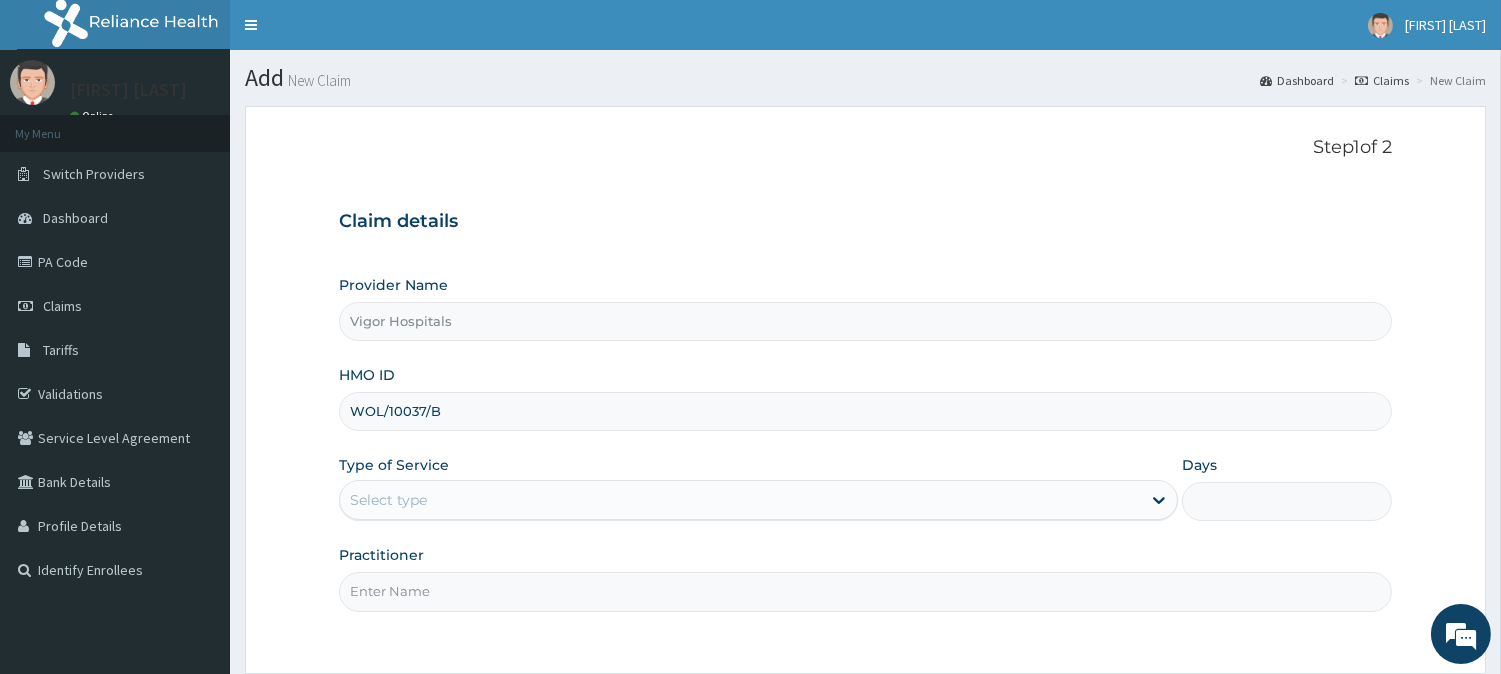 type on "WOL/10037/B" 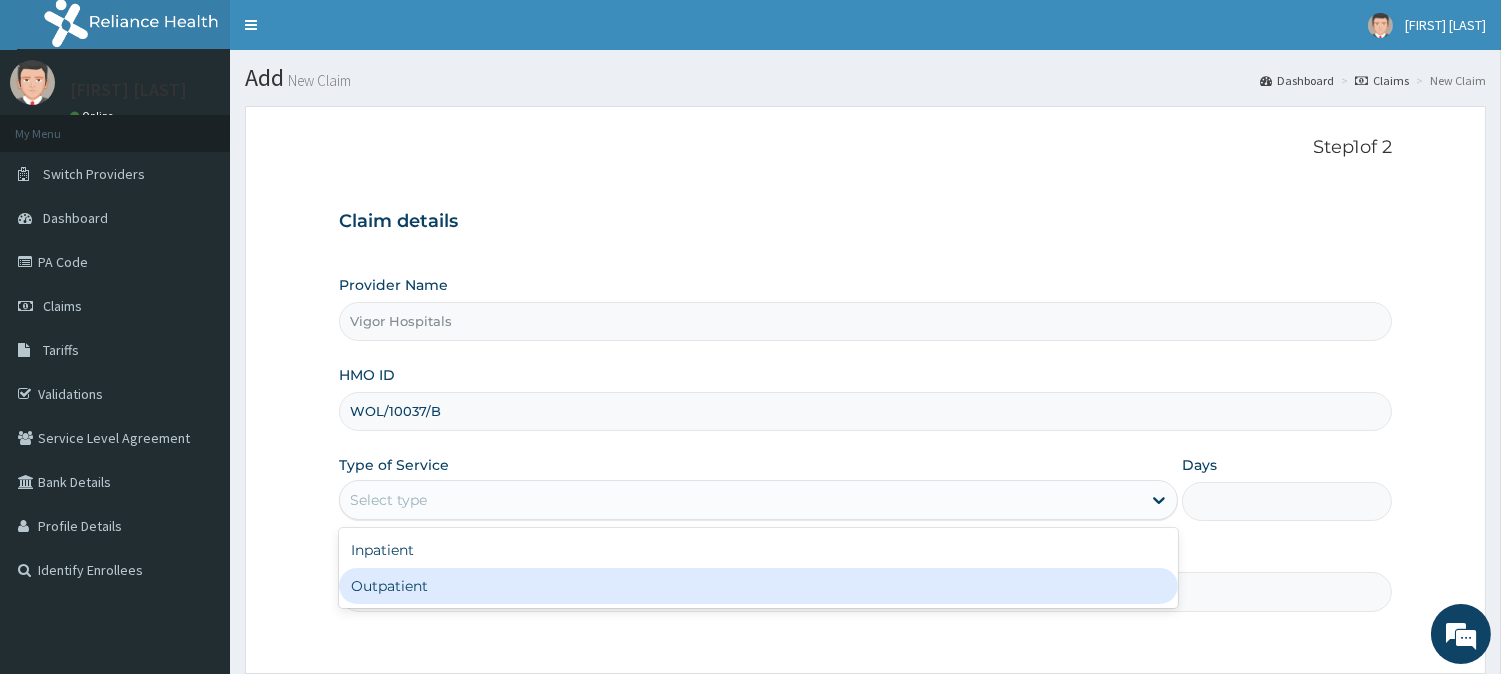 click on "Outpatient" at bounding box center [758, 586] 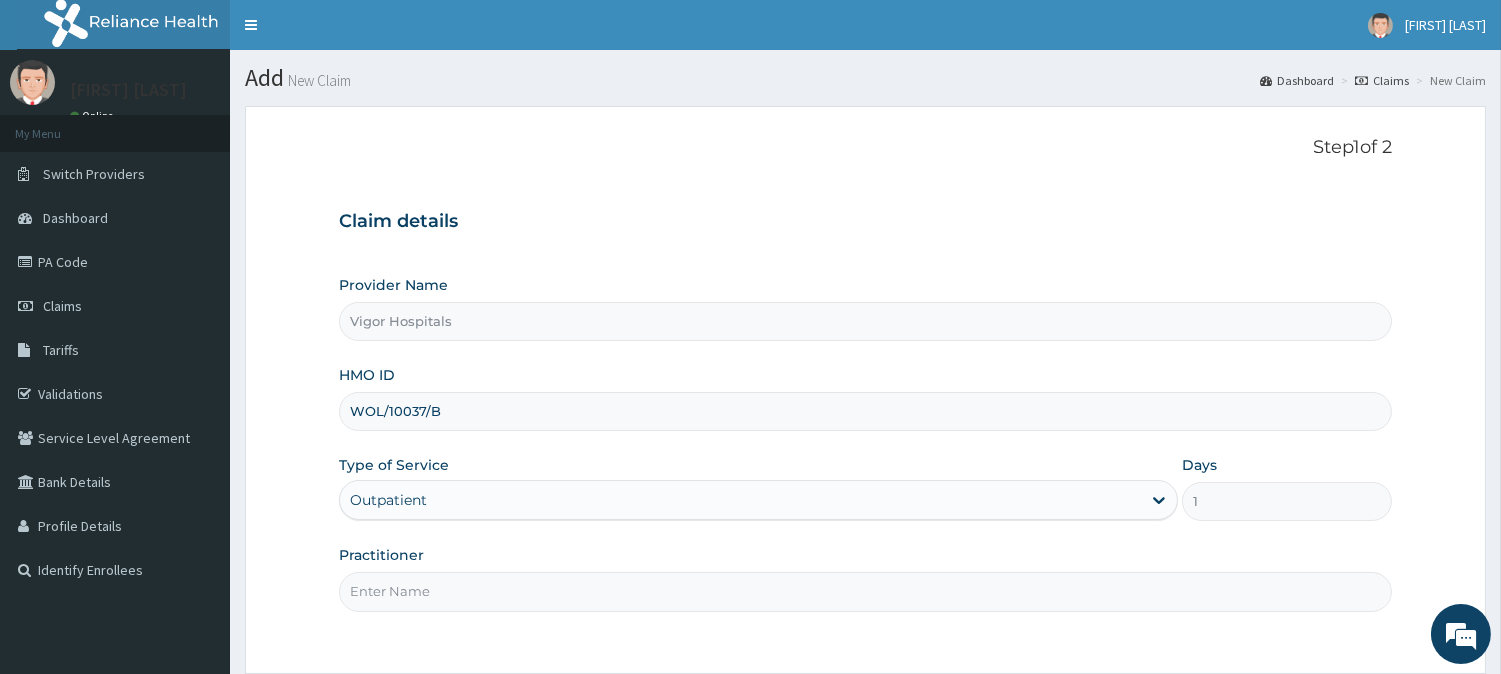 click on "Practitioner" at bounding box center (865, 591) 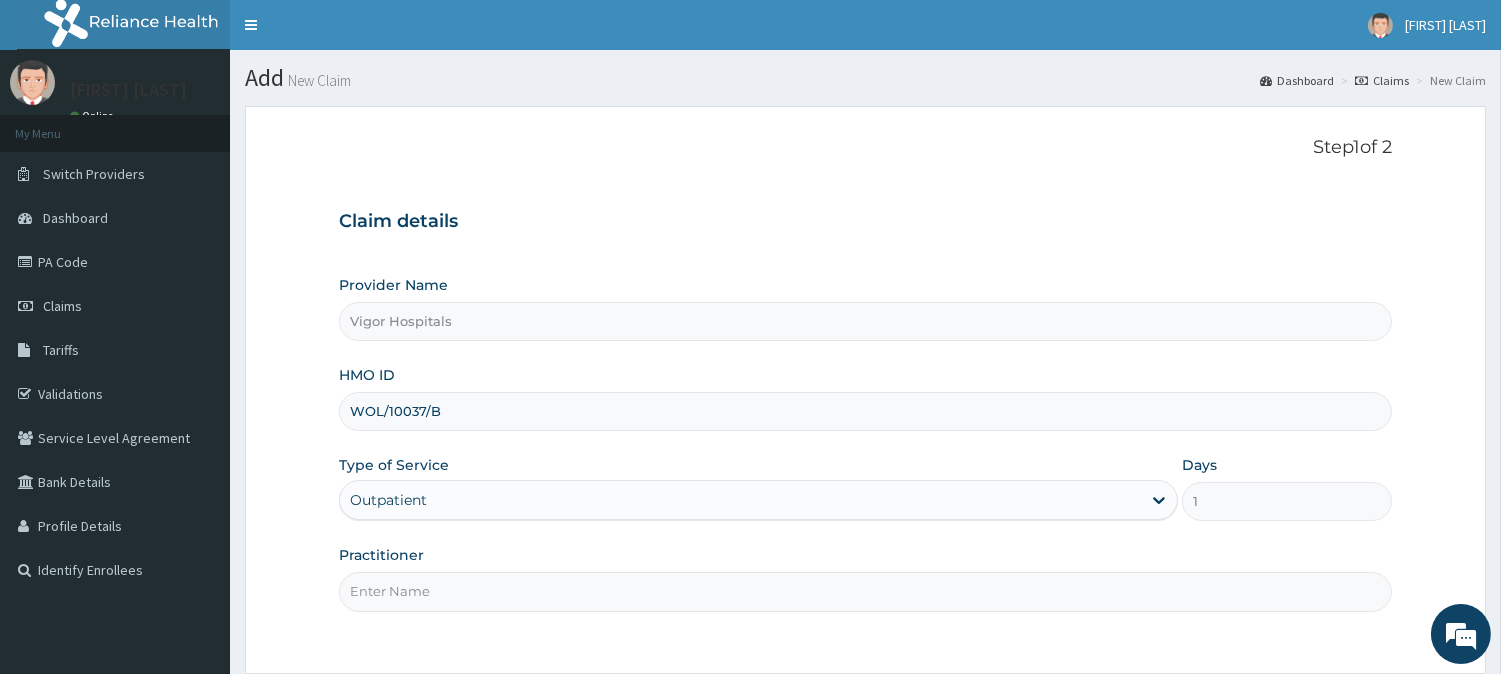 type on "DR [FIRST] [LAST]" 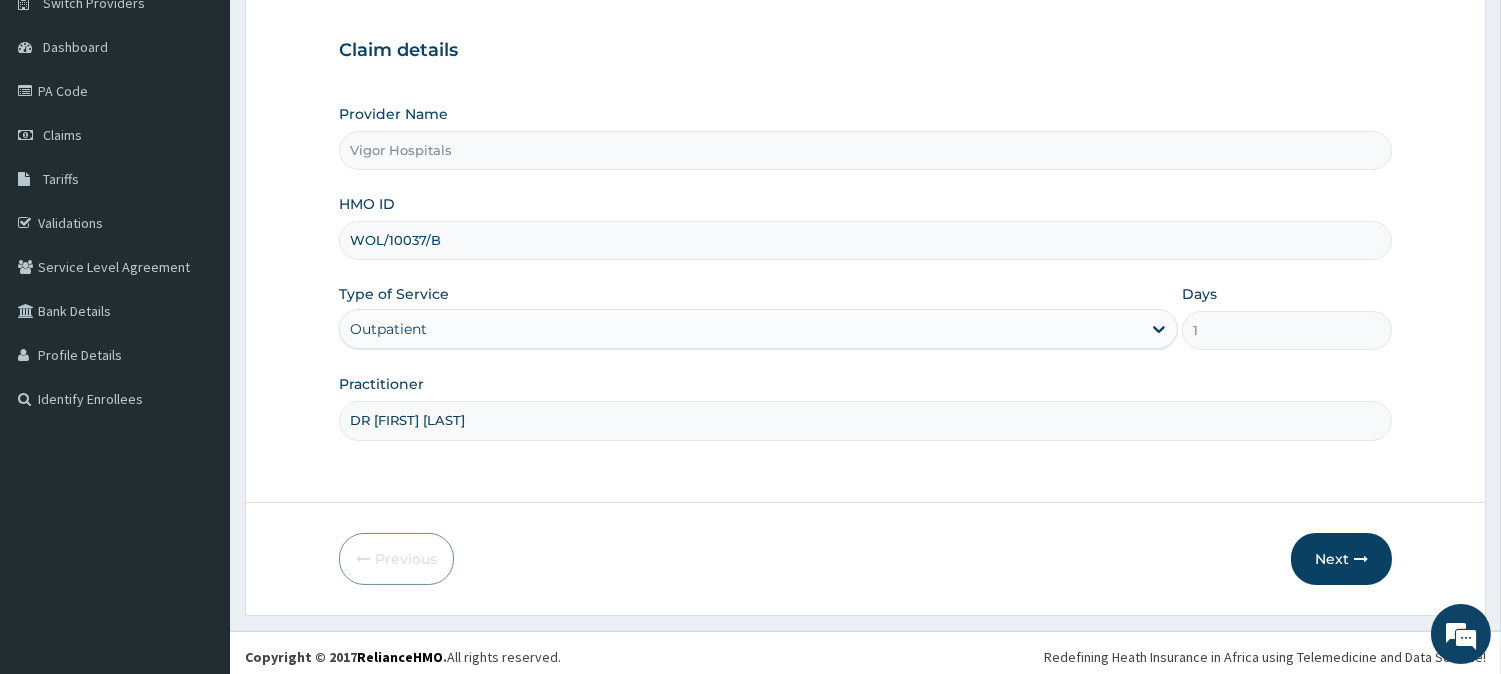 scroll, scrollTop: 178, scrollLeft: 0, axis: vertical 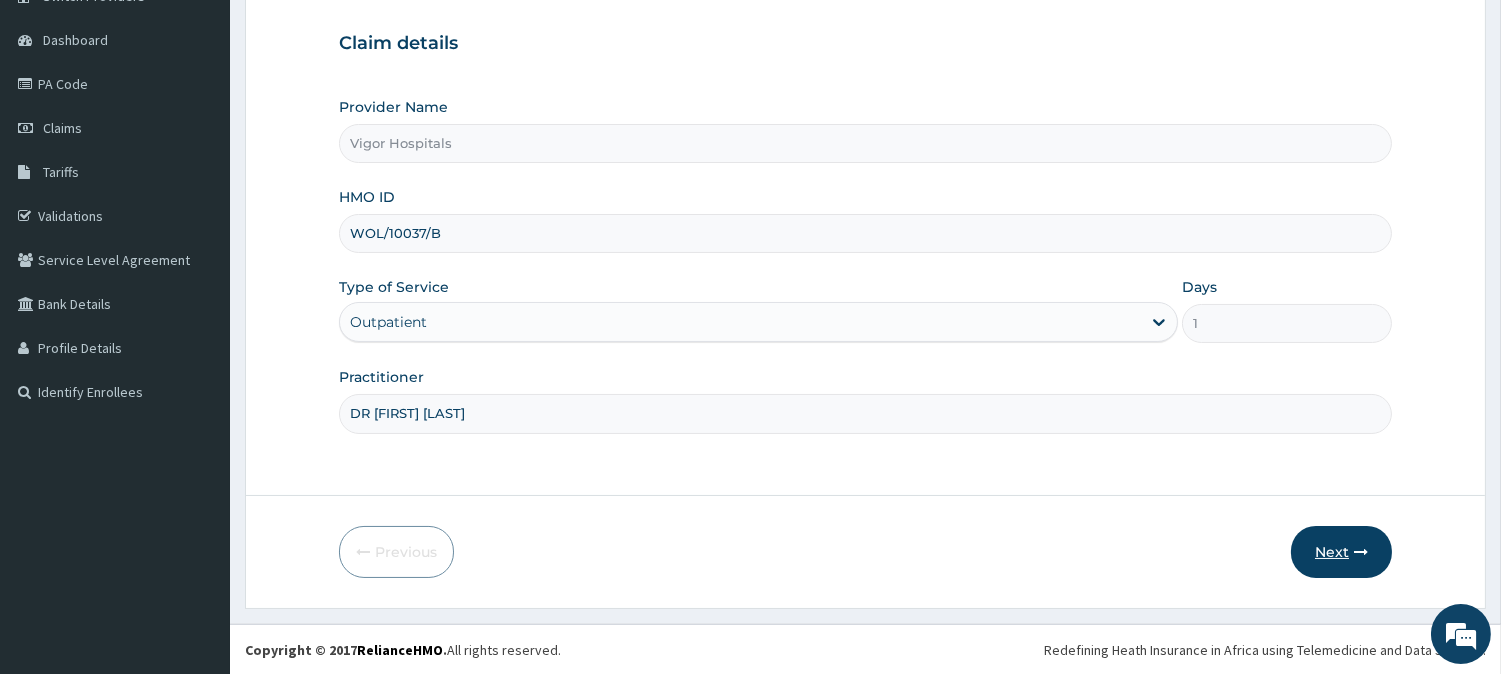 click on "Next" at bounding box center [1341, 552] 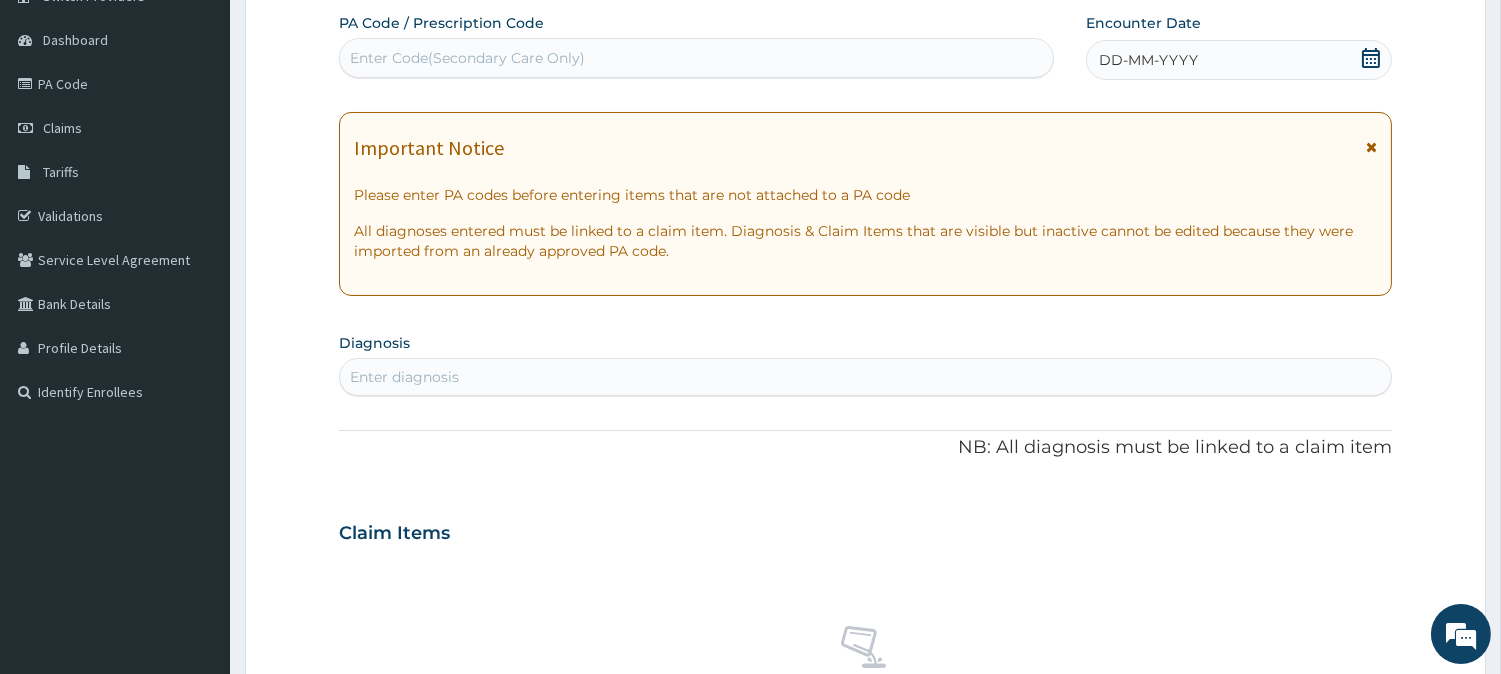 drag, startPoint x: 1151, startPoint y: 55, endPoint x: 1135, endPoint y: 64, distance: 18.35756 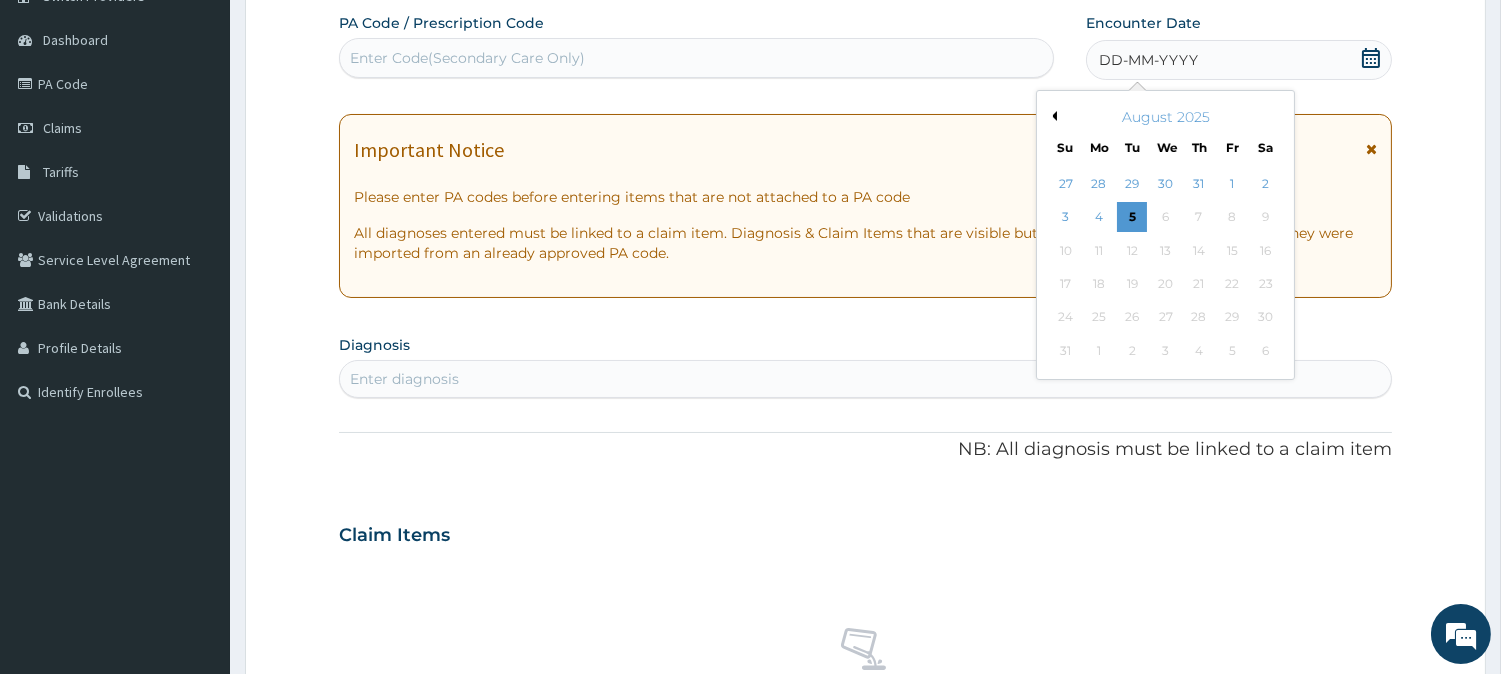 click on "Previous Month" at bounding box center (1052, 116) 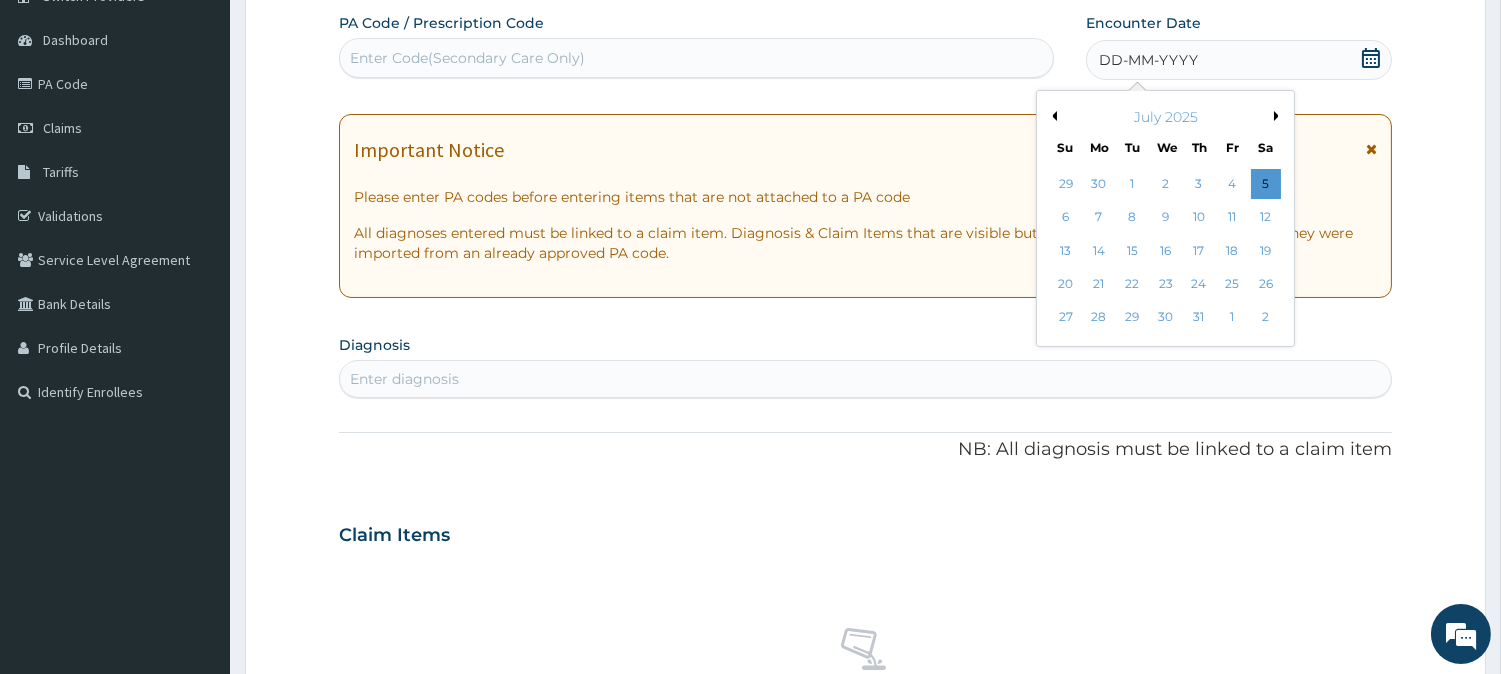 click on "14" at bounding box center (1099, 251) 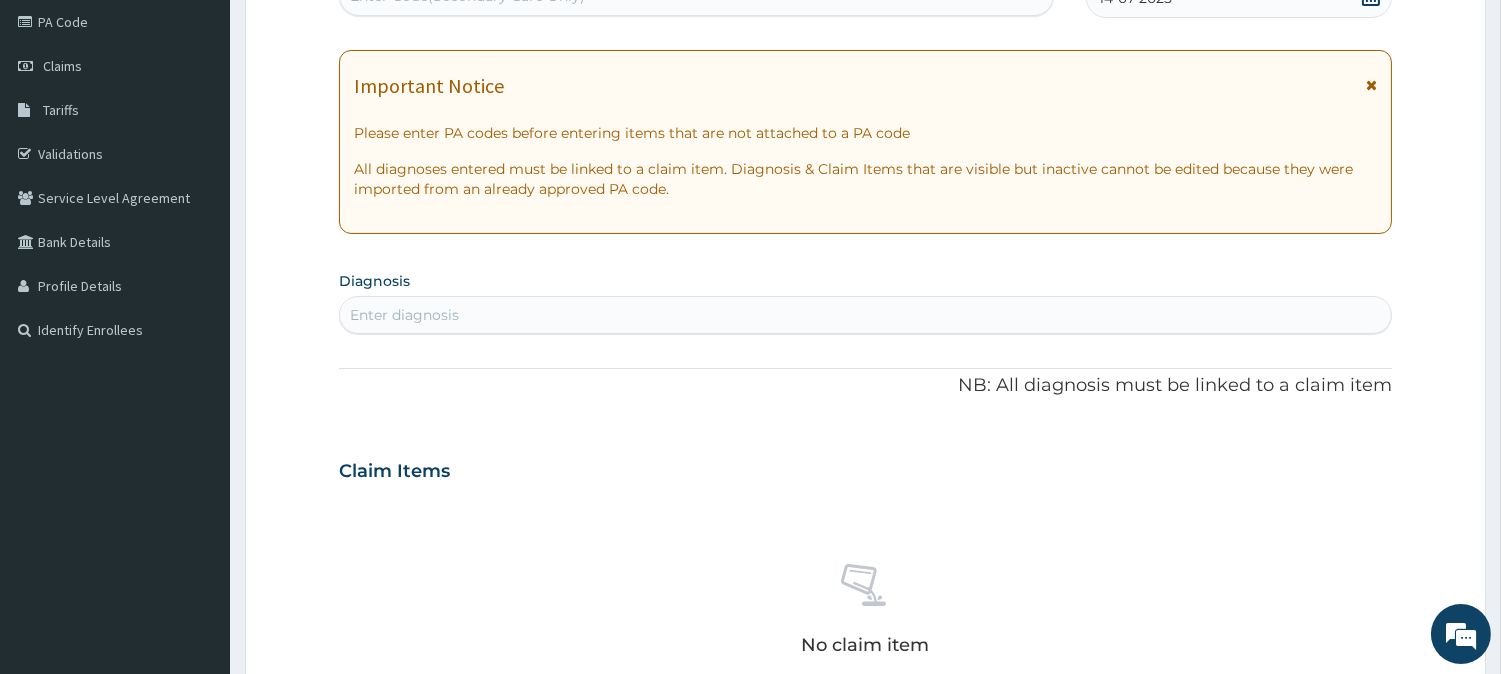 scroll, scrollTop: 290, scrollLeft: 0, axis: vertical 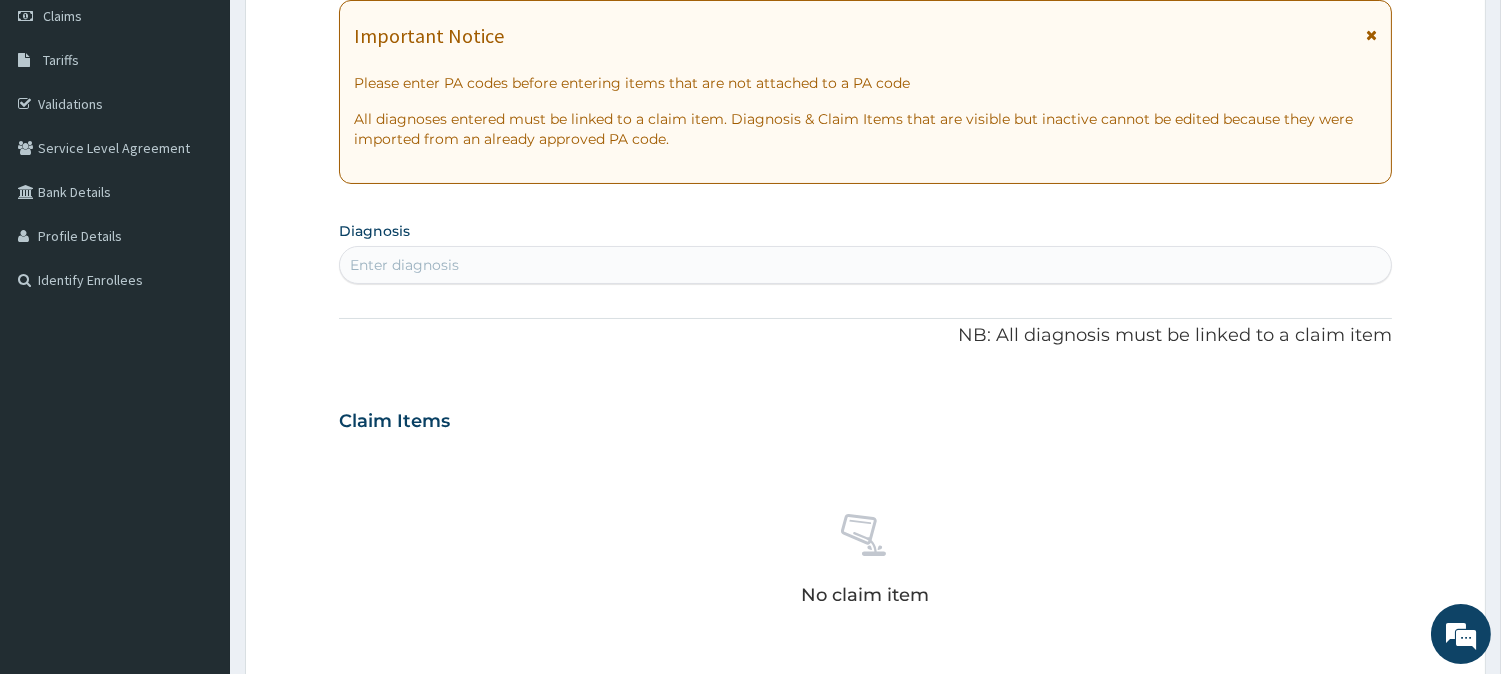 click on "Enter diagnosis" at bounding box center (865, 265) 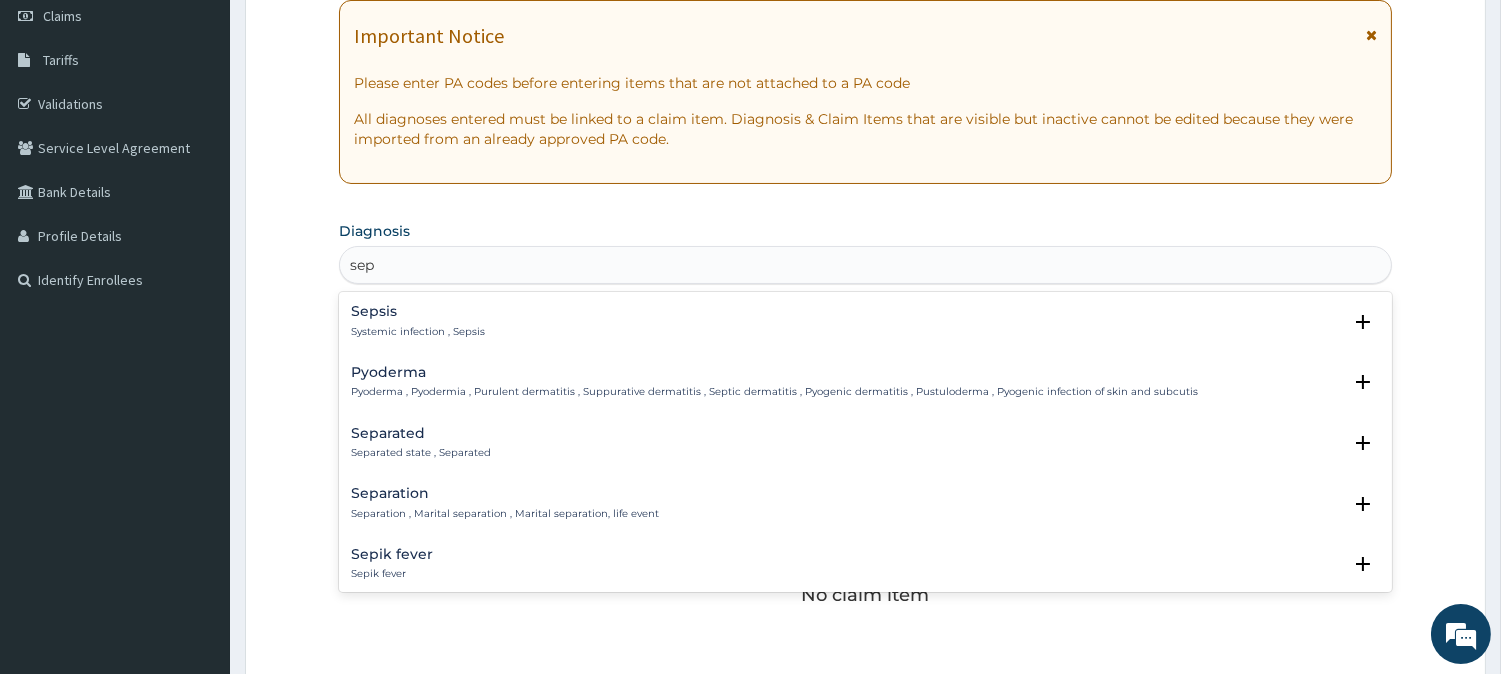 type on "seps" 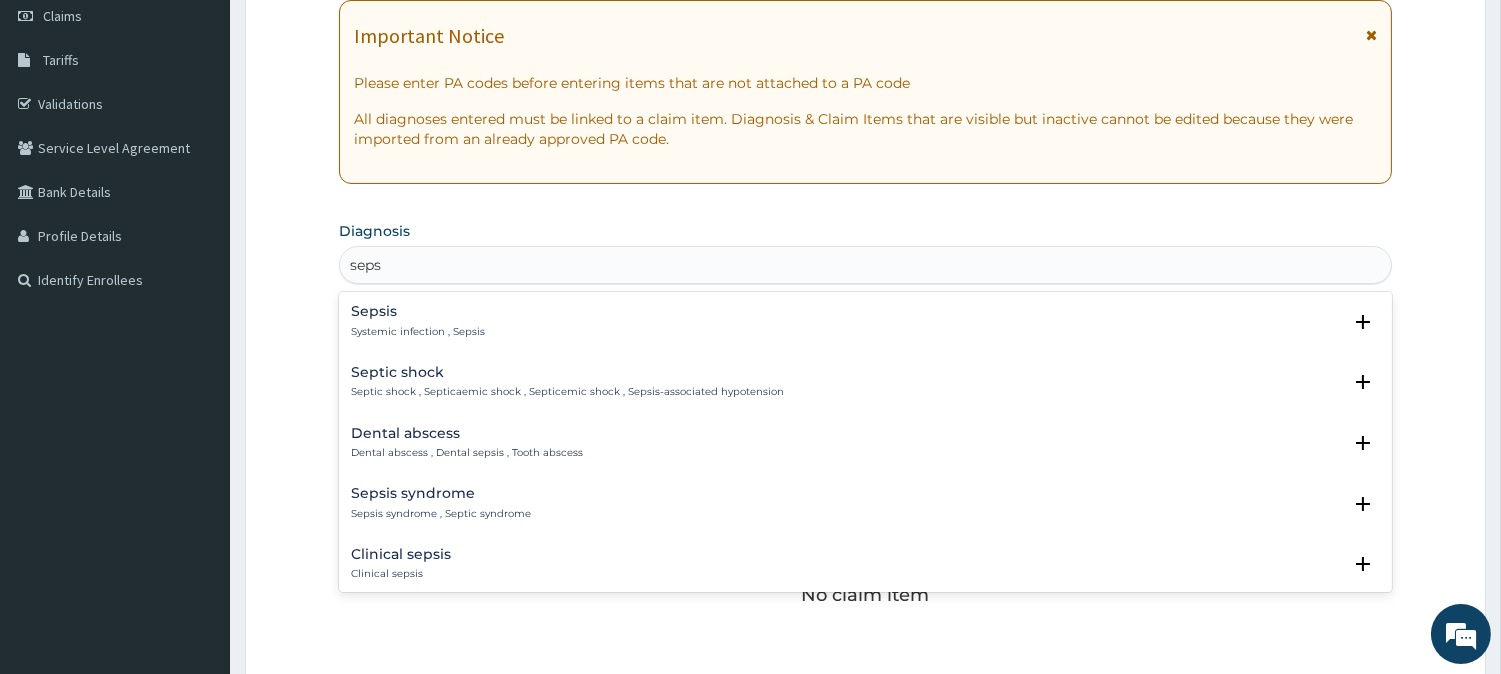 click on "Systemic infection , Sepsis" at bounding box center [418, 332] 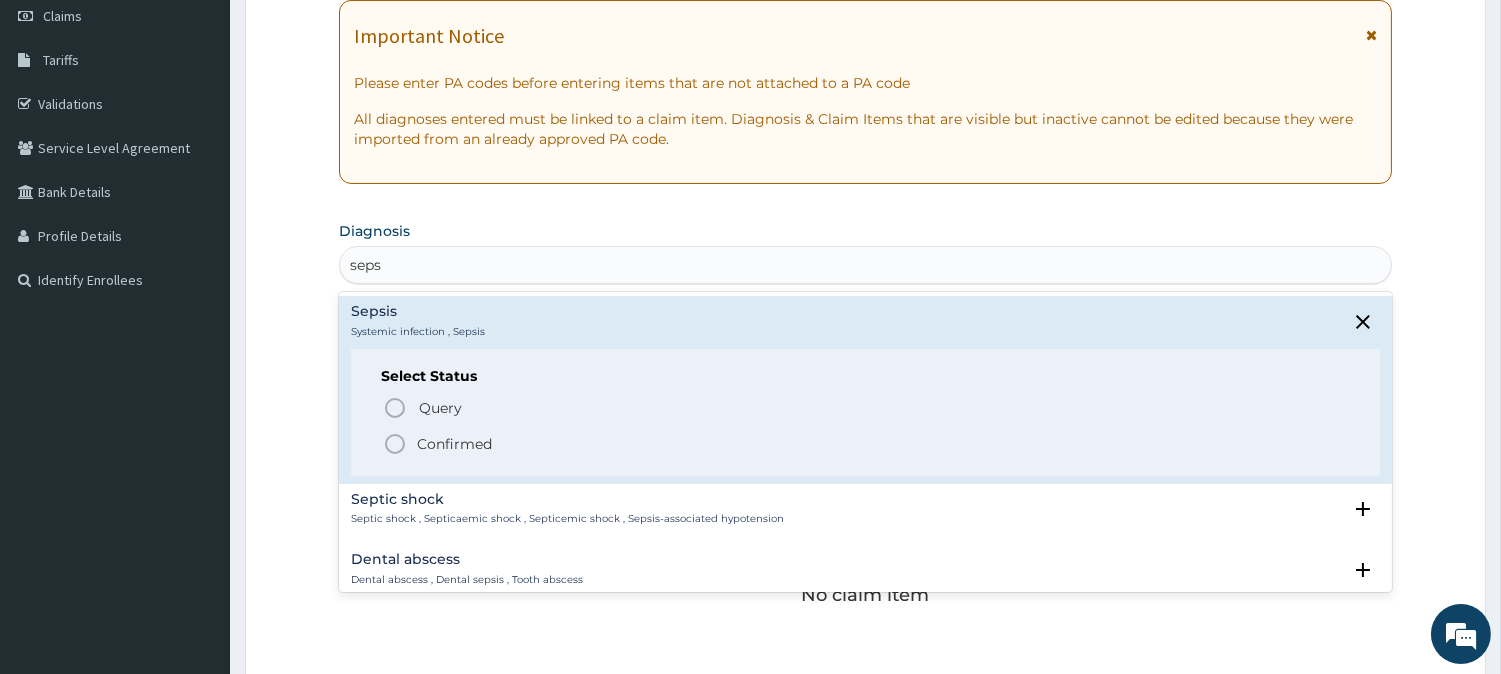 click 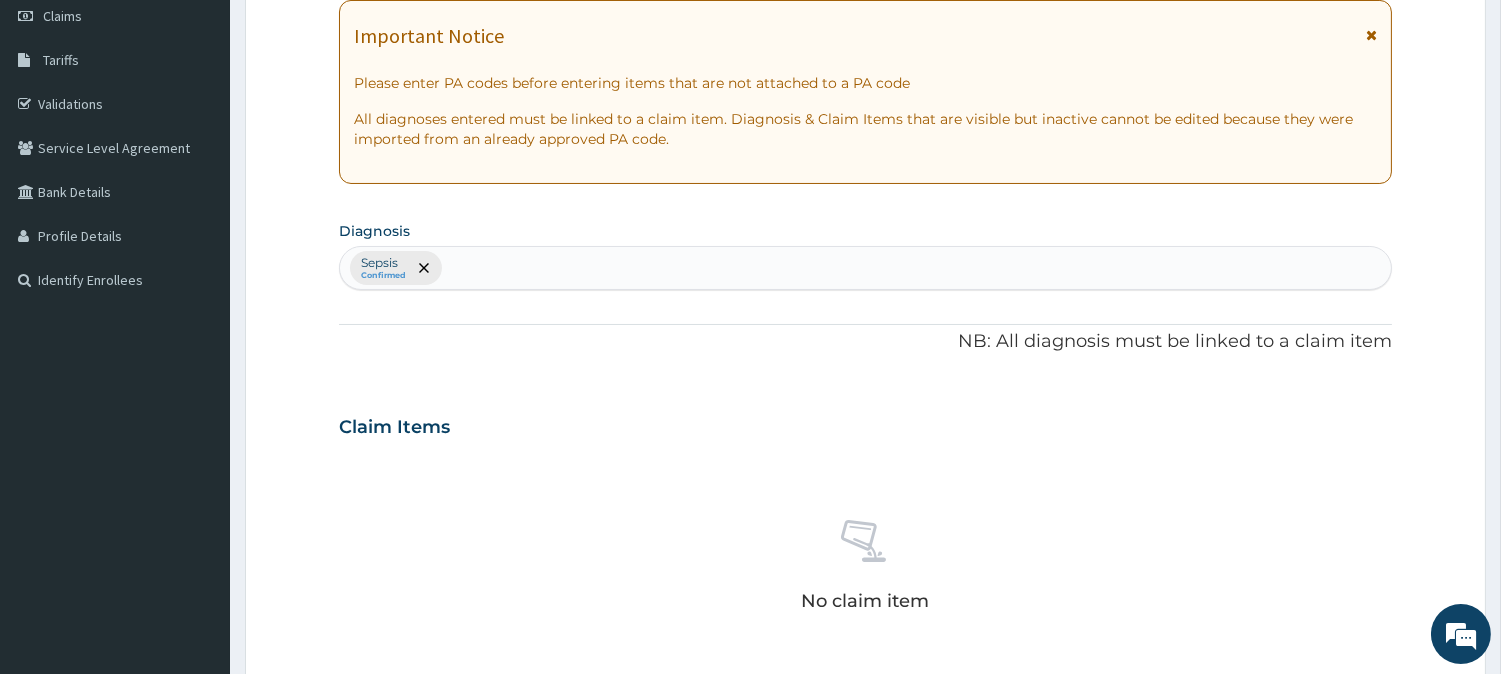 type on "m" 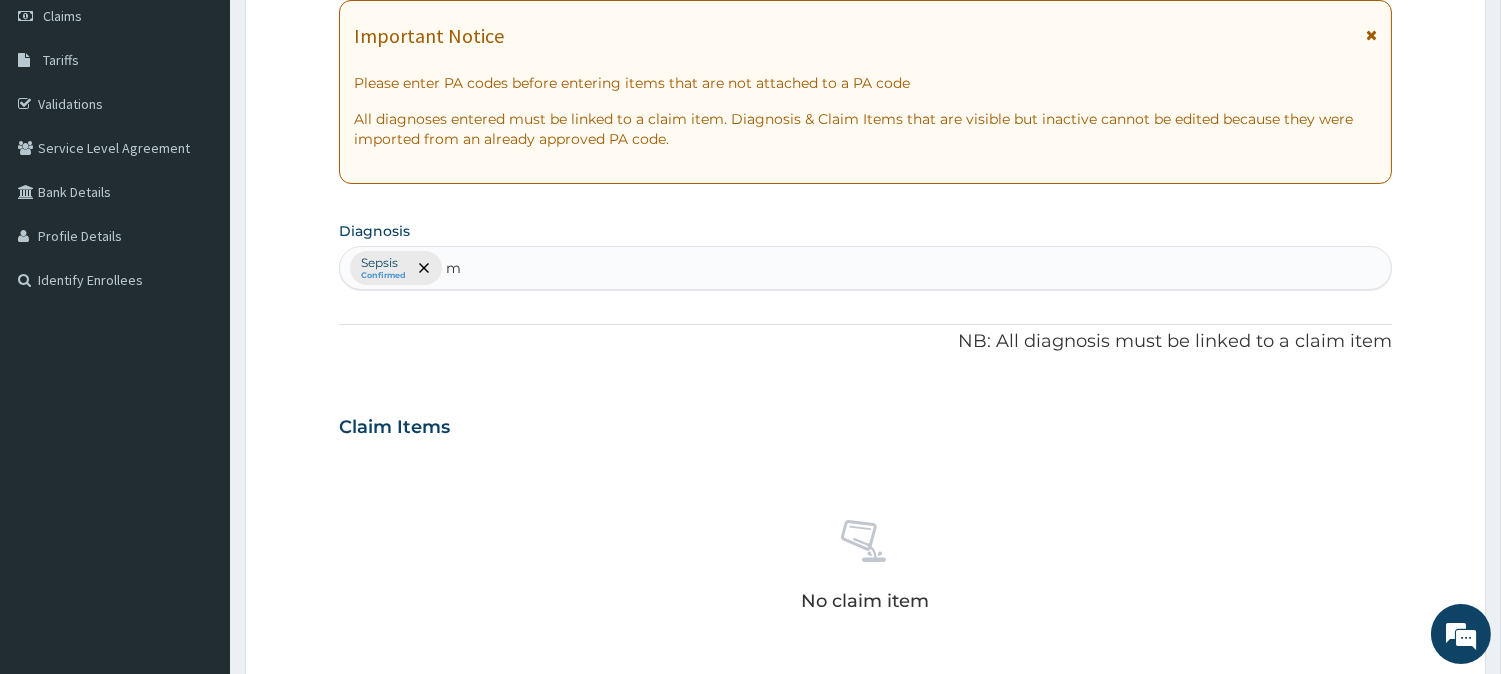 type 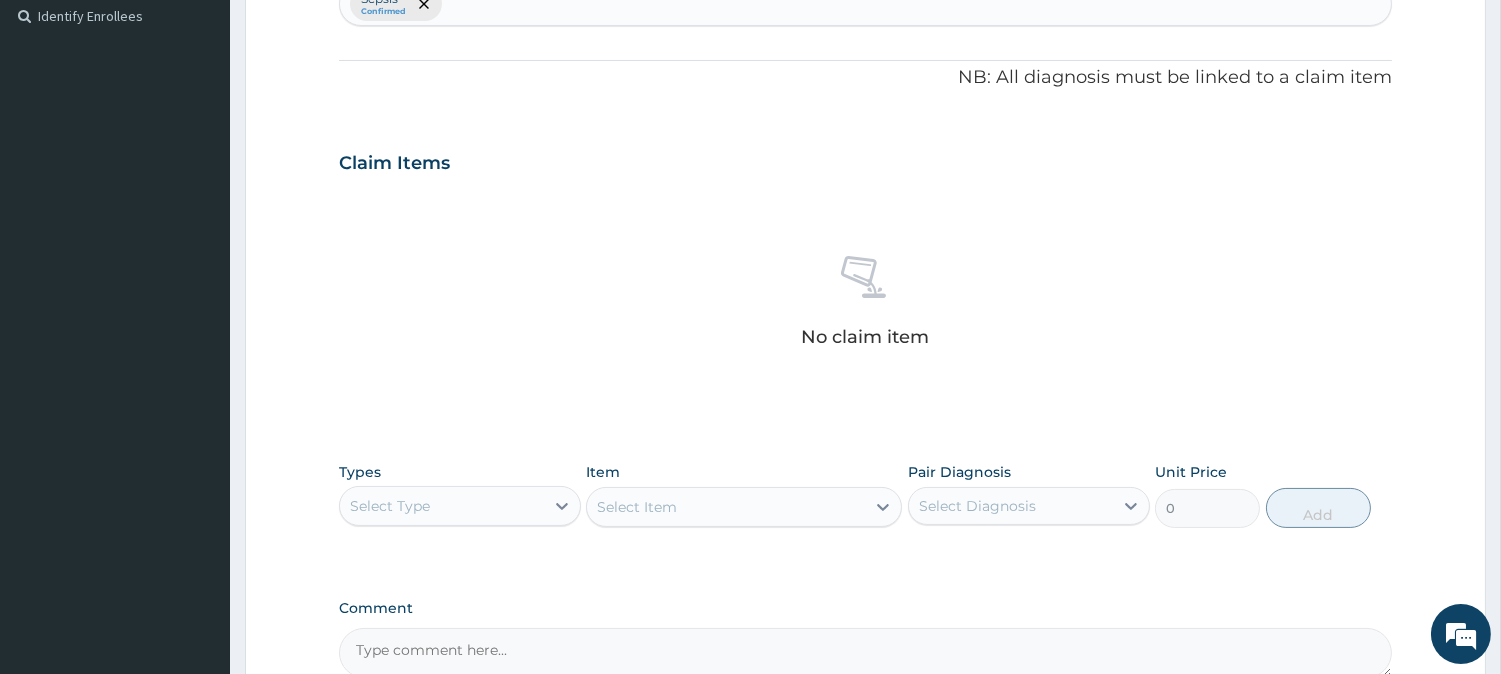 scroll, scrollTop: 767, scrollLeft: 0, axis: vertical 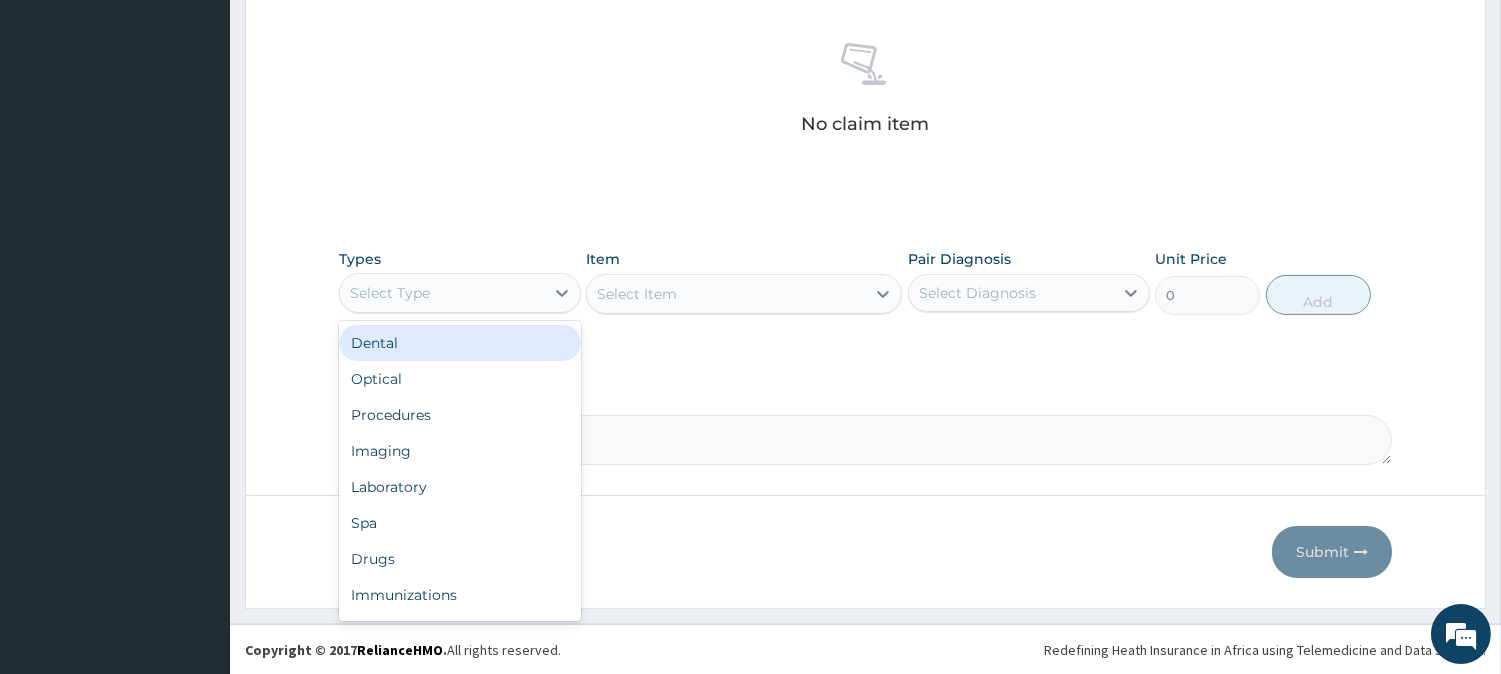 click on "Select Type" at bounding box center [442, 293] 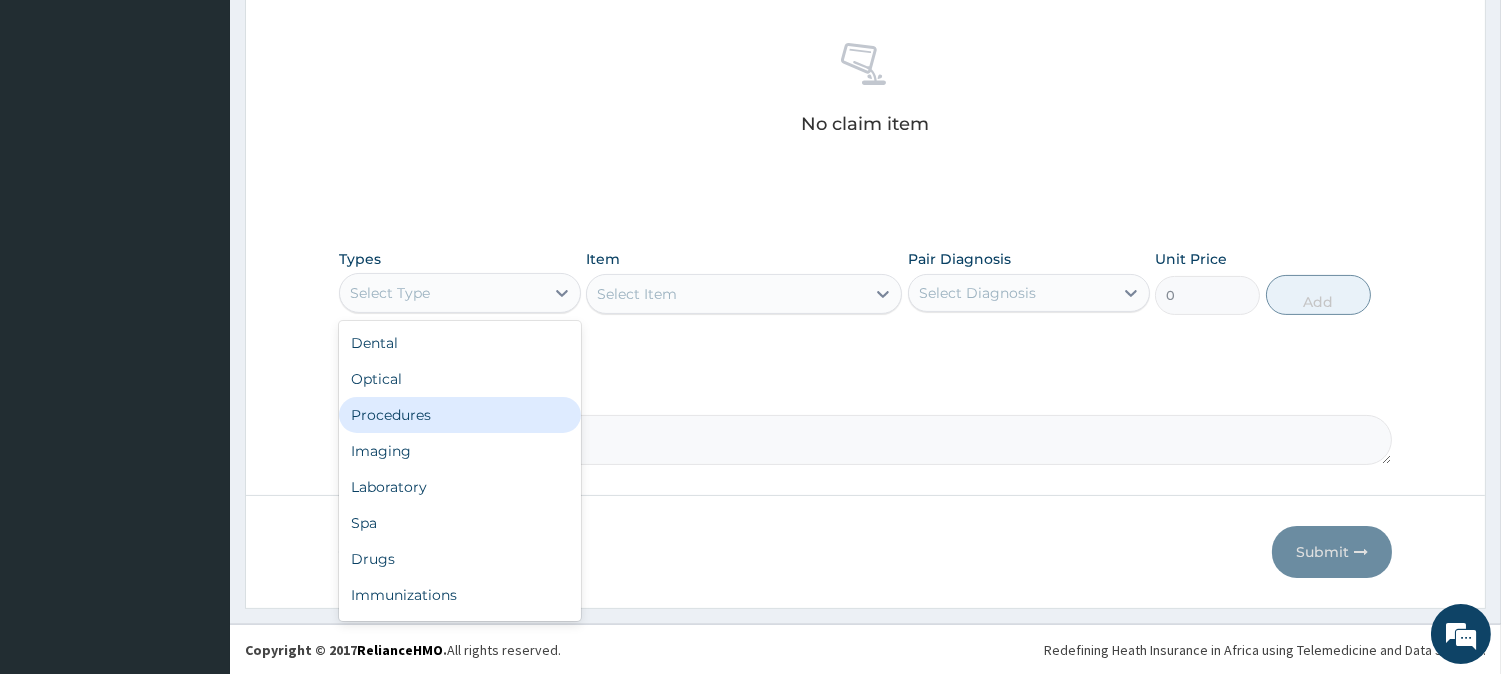 click on "Procedures" at bounding box center (460, 415) 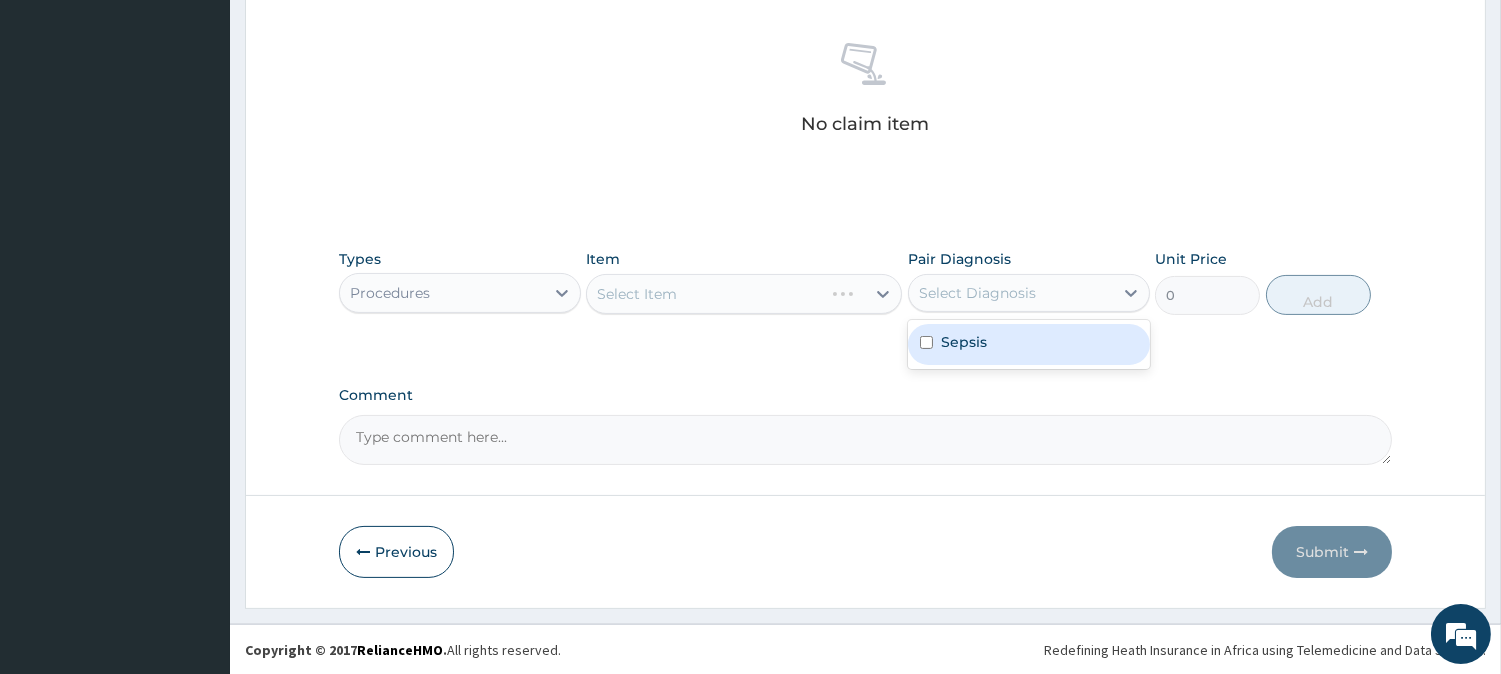 click on "Select Diagnosis" at bounding box center (1011, 293) 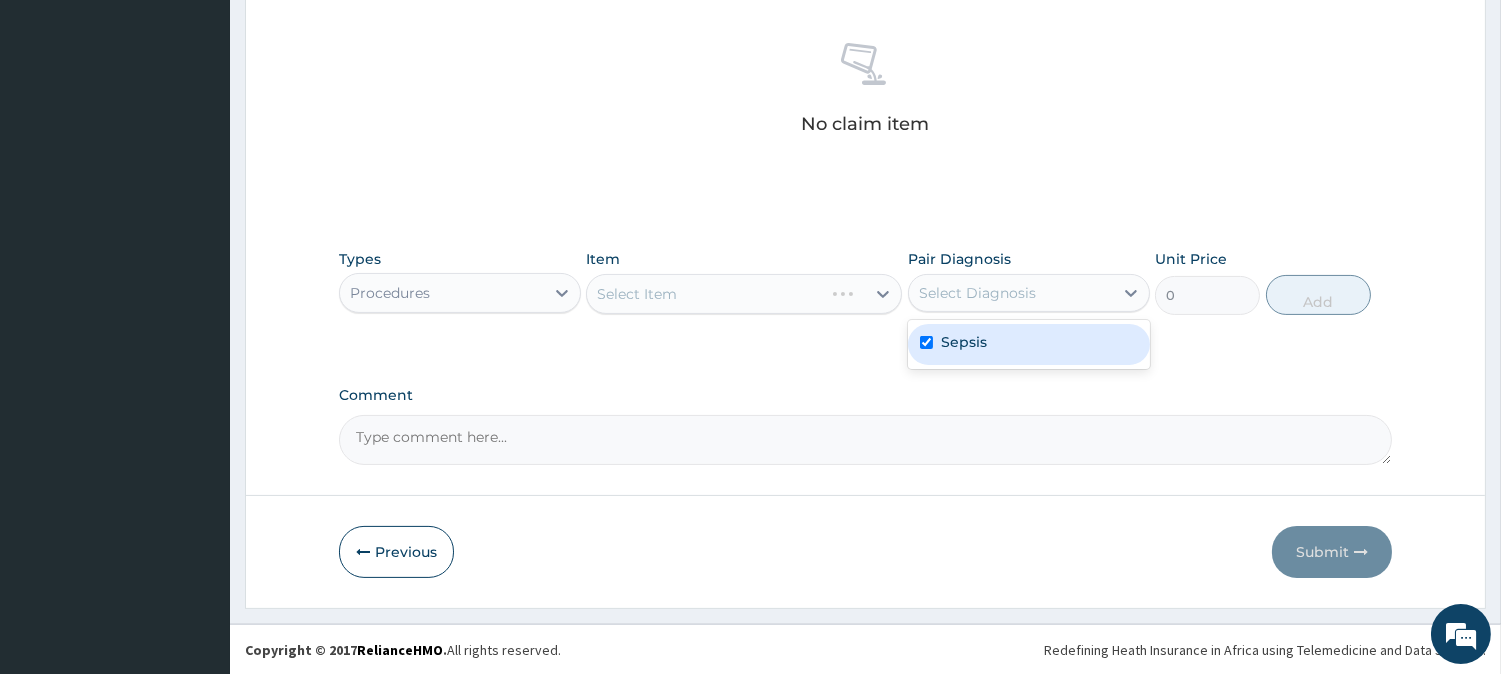 checkbox on "true" 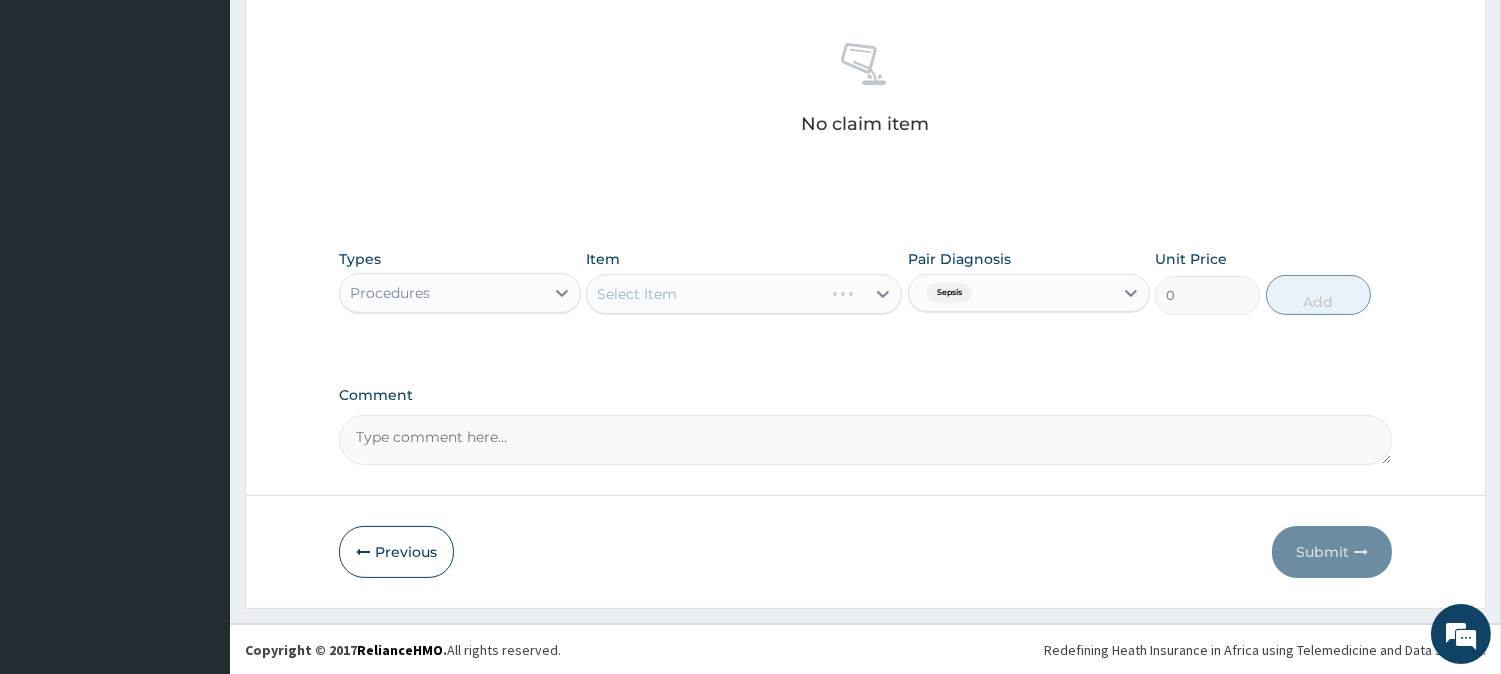click on "Item Select Item" at bounding box center [744, 282] 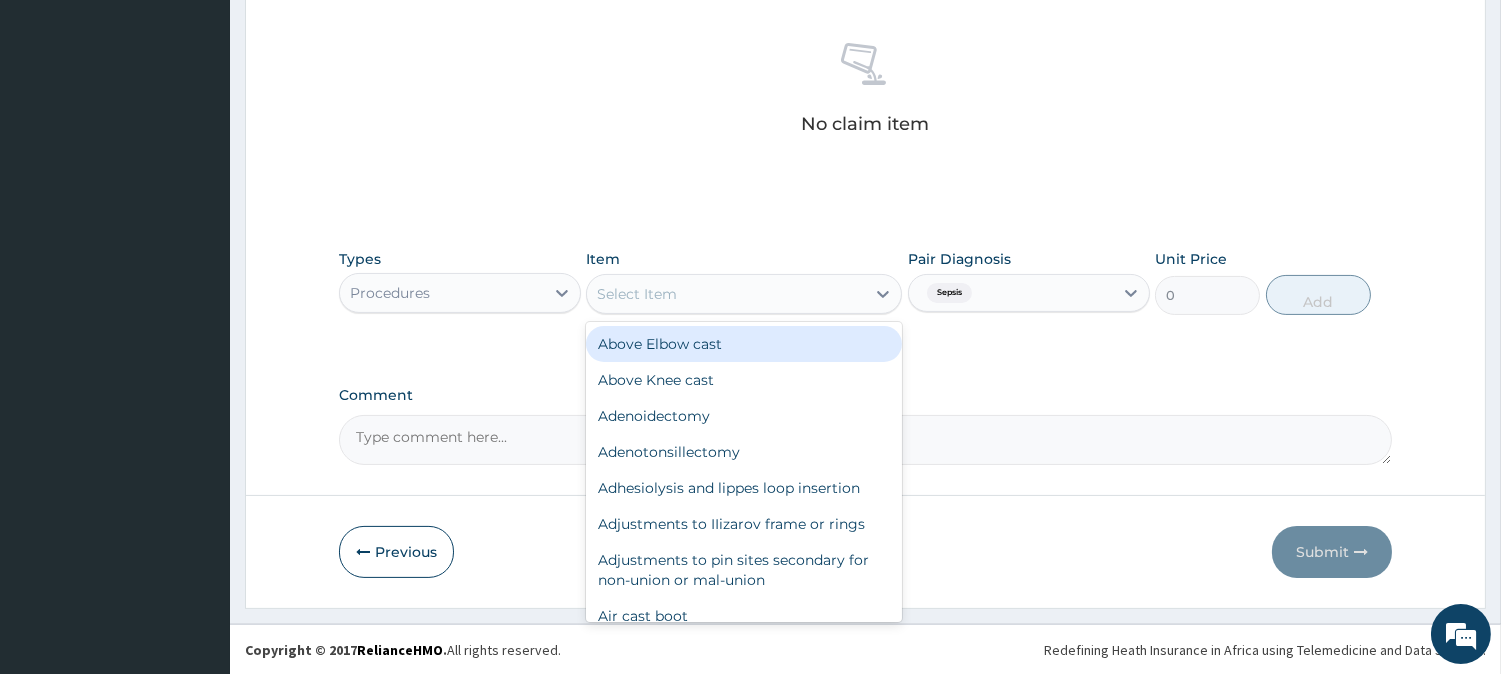 click on "Select Item" at bounding box center (726, 294) 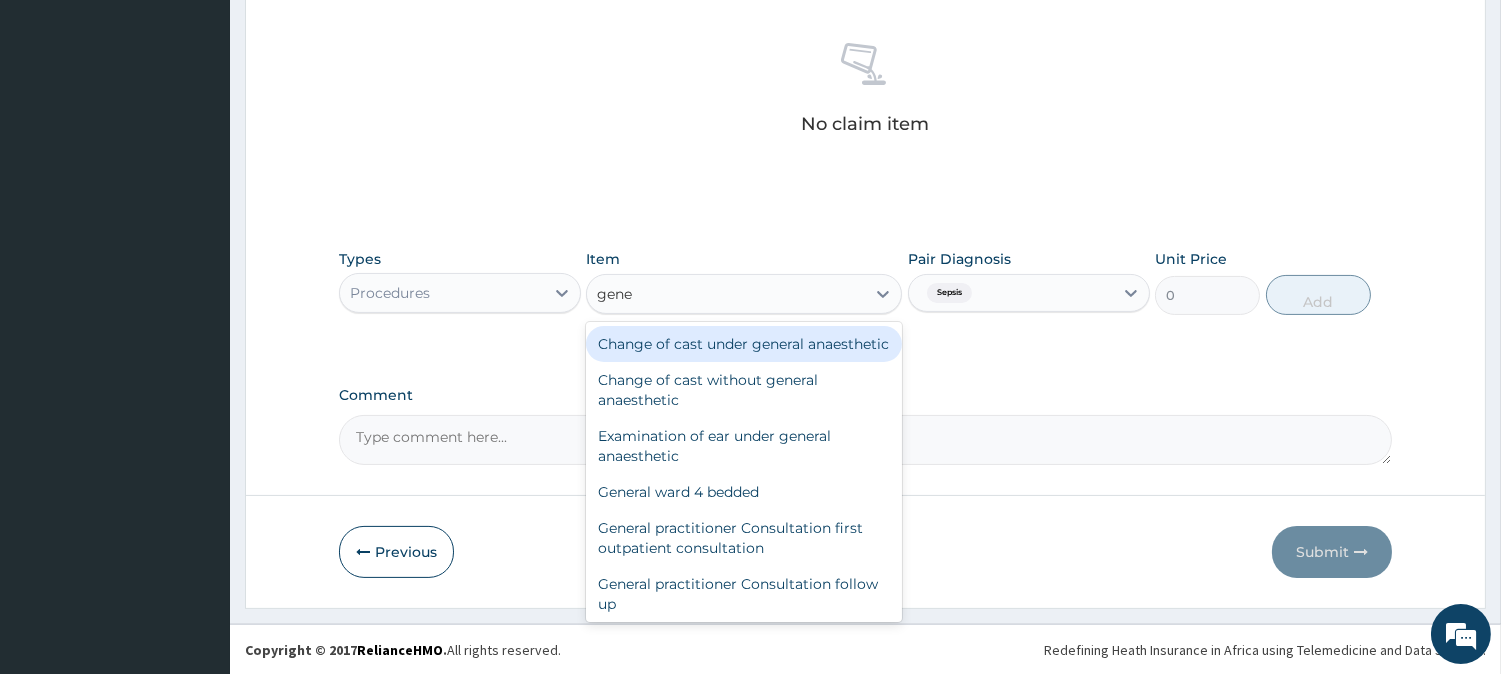 type on "gener" 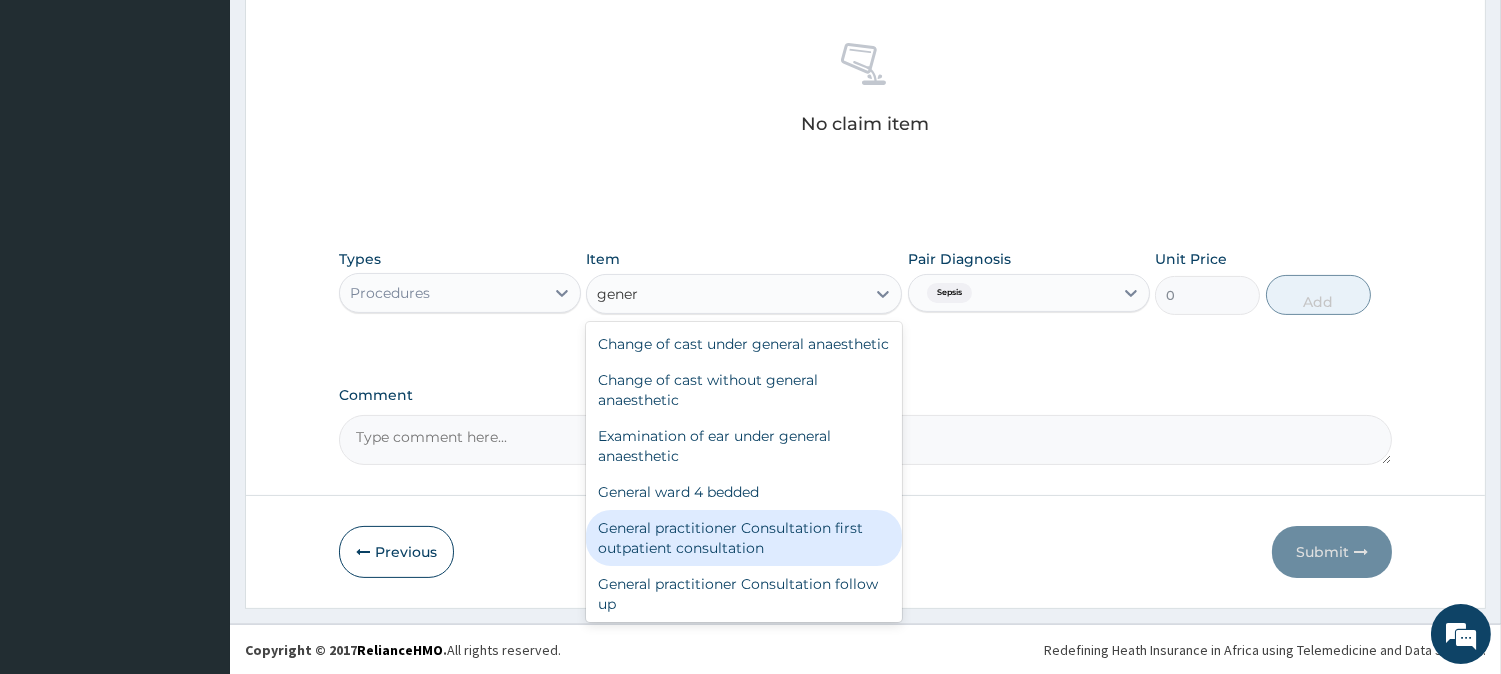click on "General practitioner Consultation first outpatient consultation" at bounding box center (744, 538) 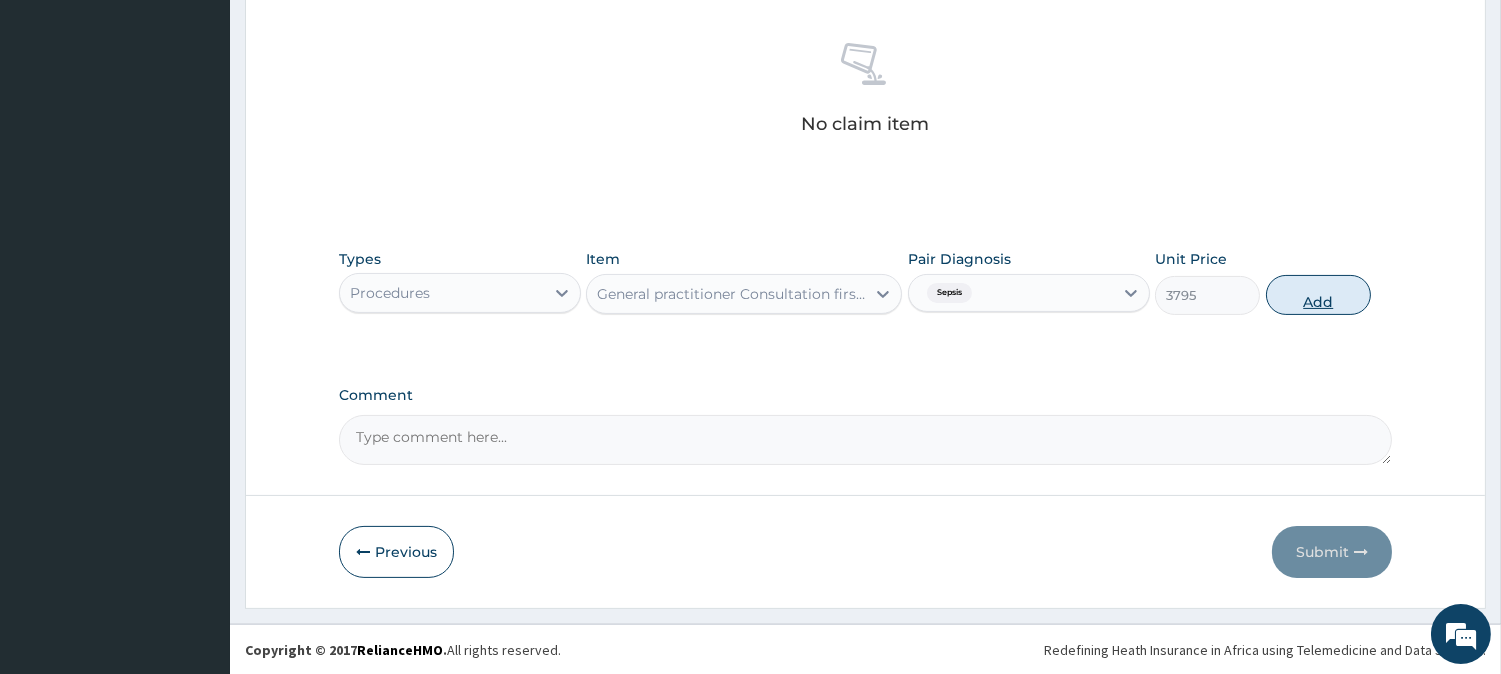 click on "Add" at bounding box center (1318, 295) 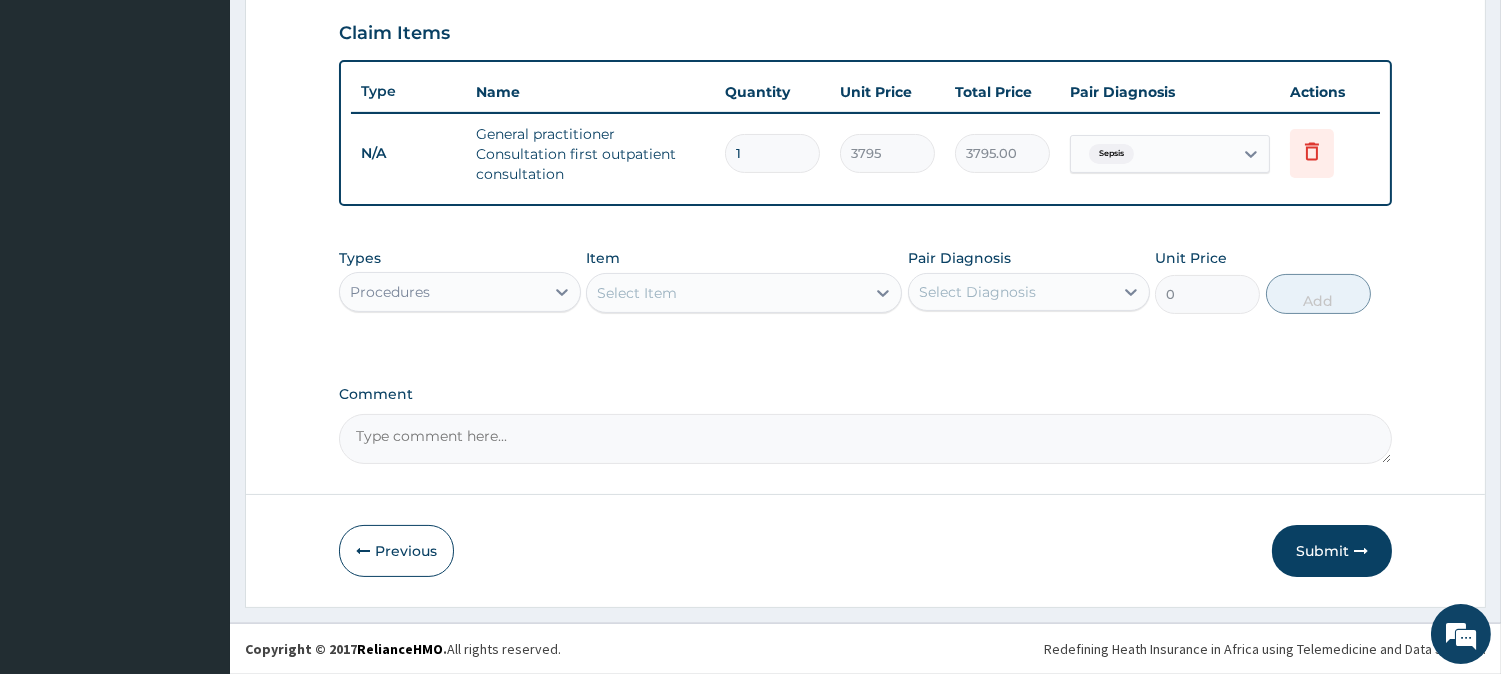 scroll, scrollTop: 681, scrollLeft: 0, axis: vertical 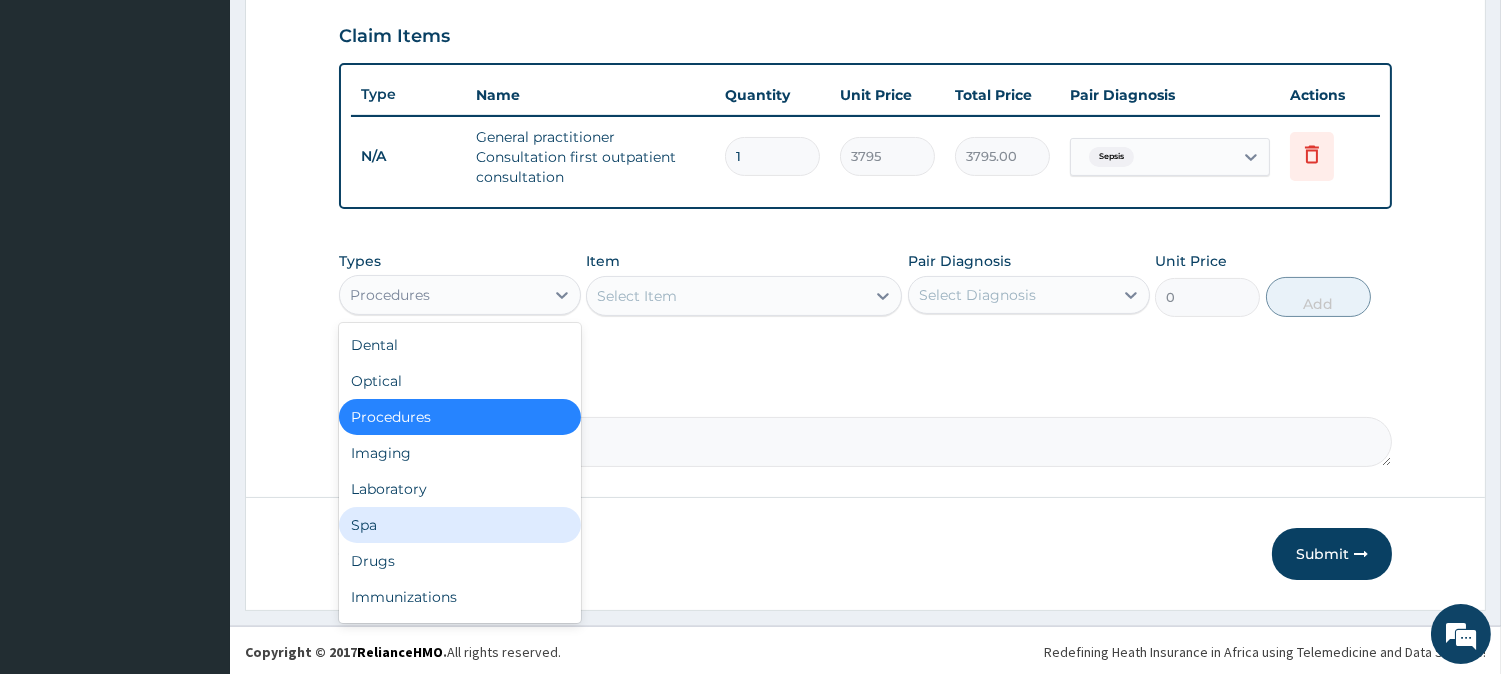 drag, startPoint x: 477, startPoint y: 295, endPoint x: 475, endPoint y: 505, distance: 210.00952 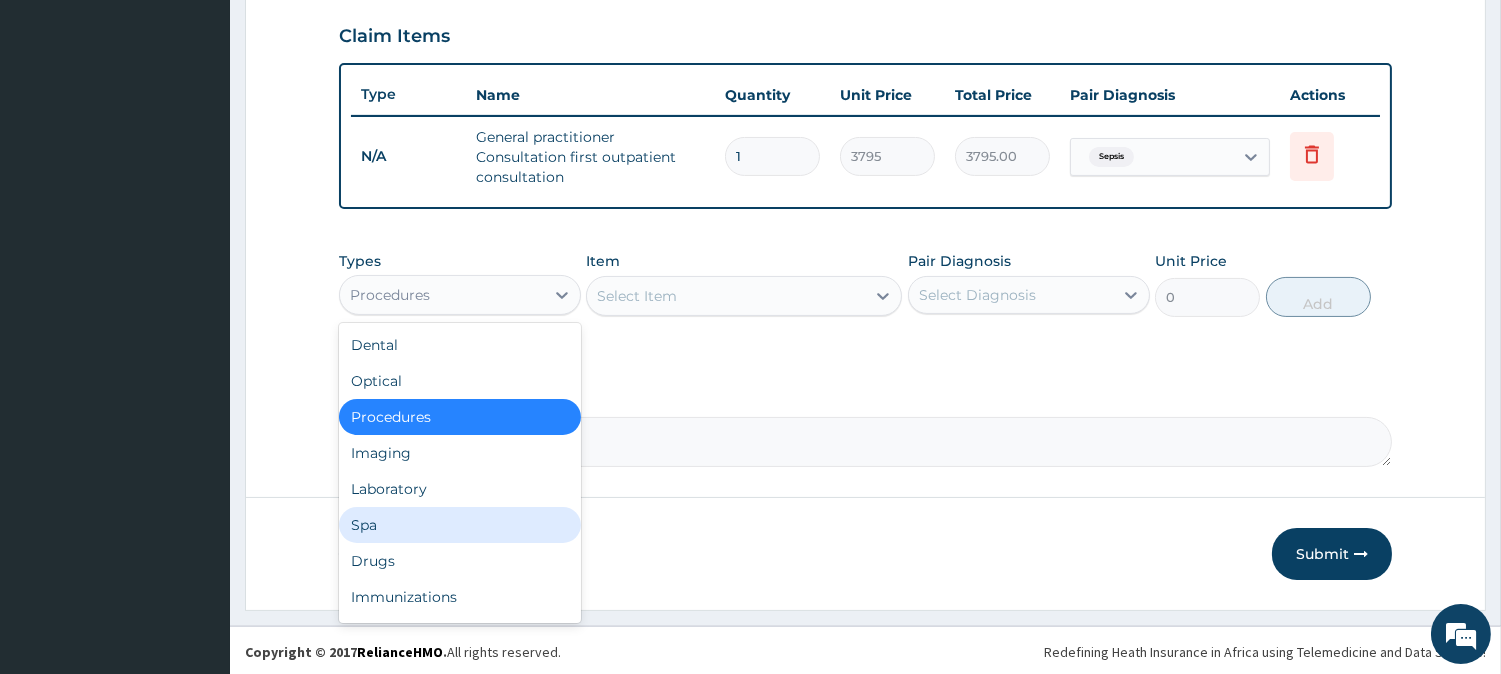 click on "option Procedures, selected. option Spa focused, 6 of 10. 10 results available. Use Up and Down to choose options, press Enter to select the currently focused option, press Escape to exit the menu, press Tab to select the option and exit the menu. Procedures Dental Optical Procedures Imaging Laboratory Spa Drugs Immunizations Others Gym" at bounding box center (460, 295) 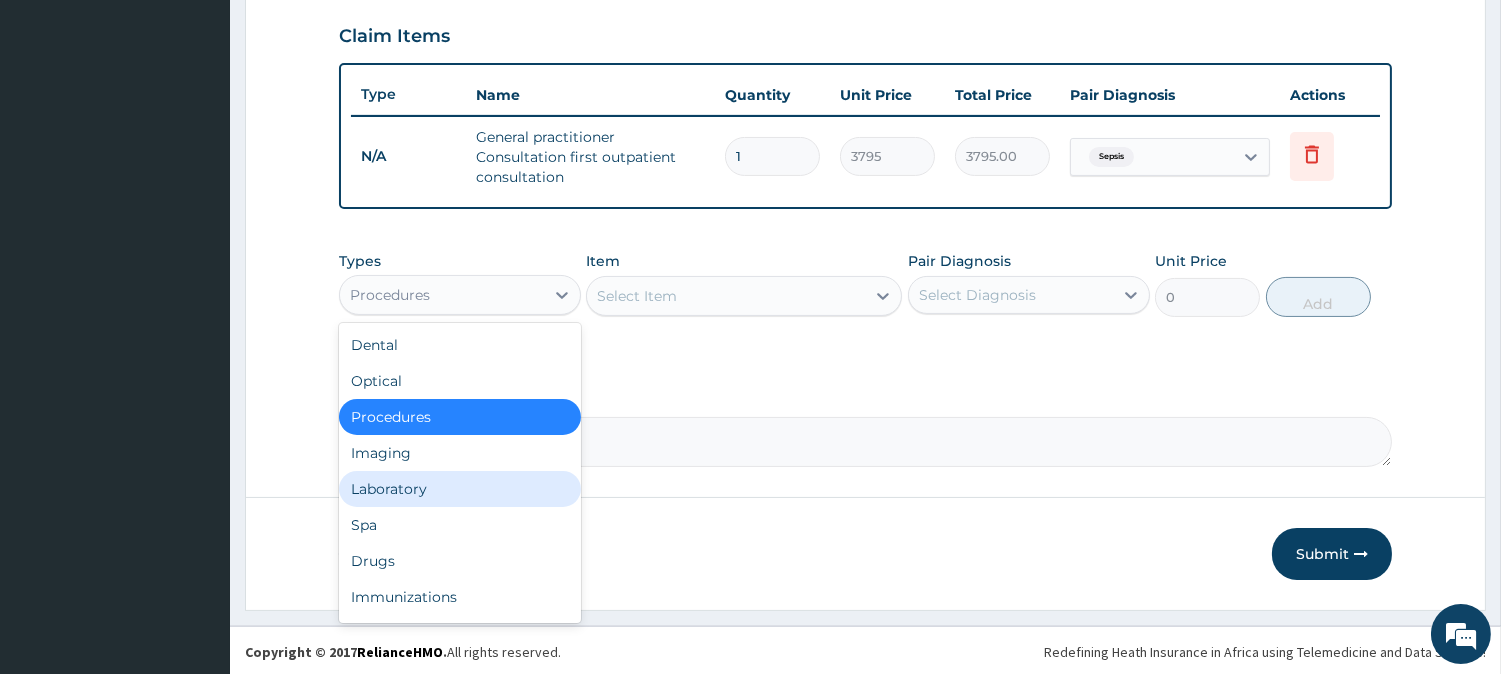 click on "Laboratory" at bounding box center [460, 489] 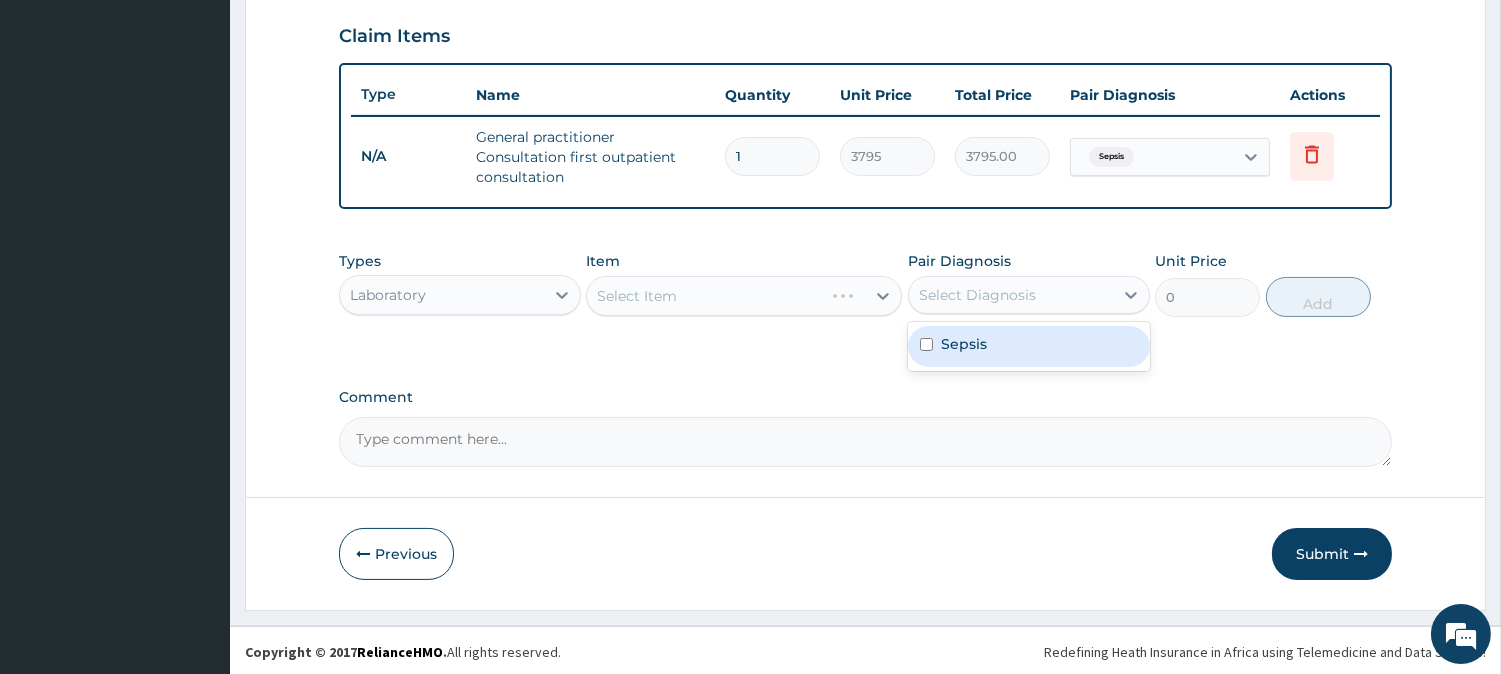 click on "Select Diagnosis" at bounding box center [977, 295] 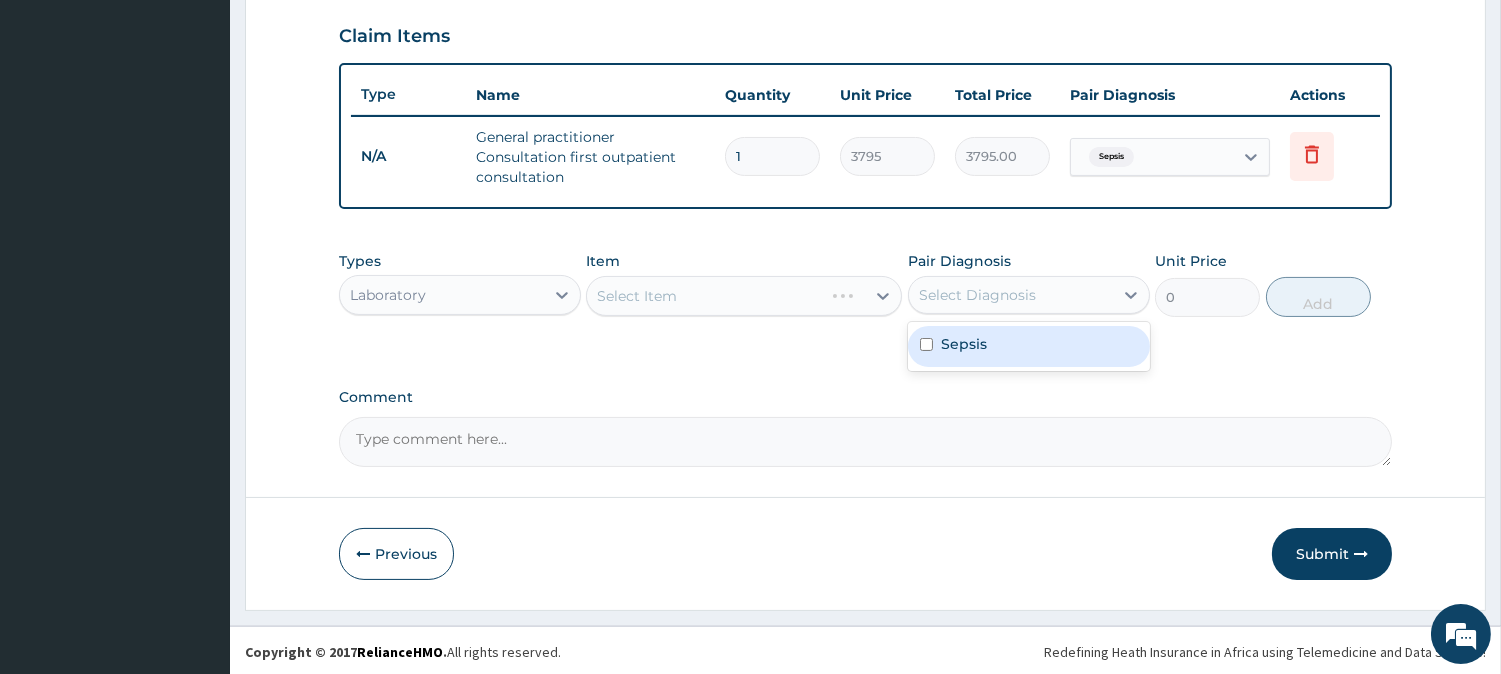 click on "Sepsis" at bounding box center [964, 344] 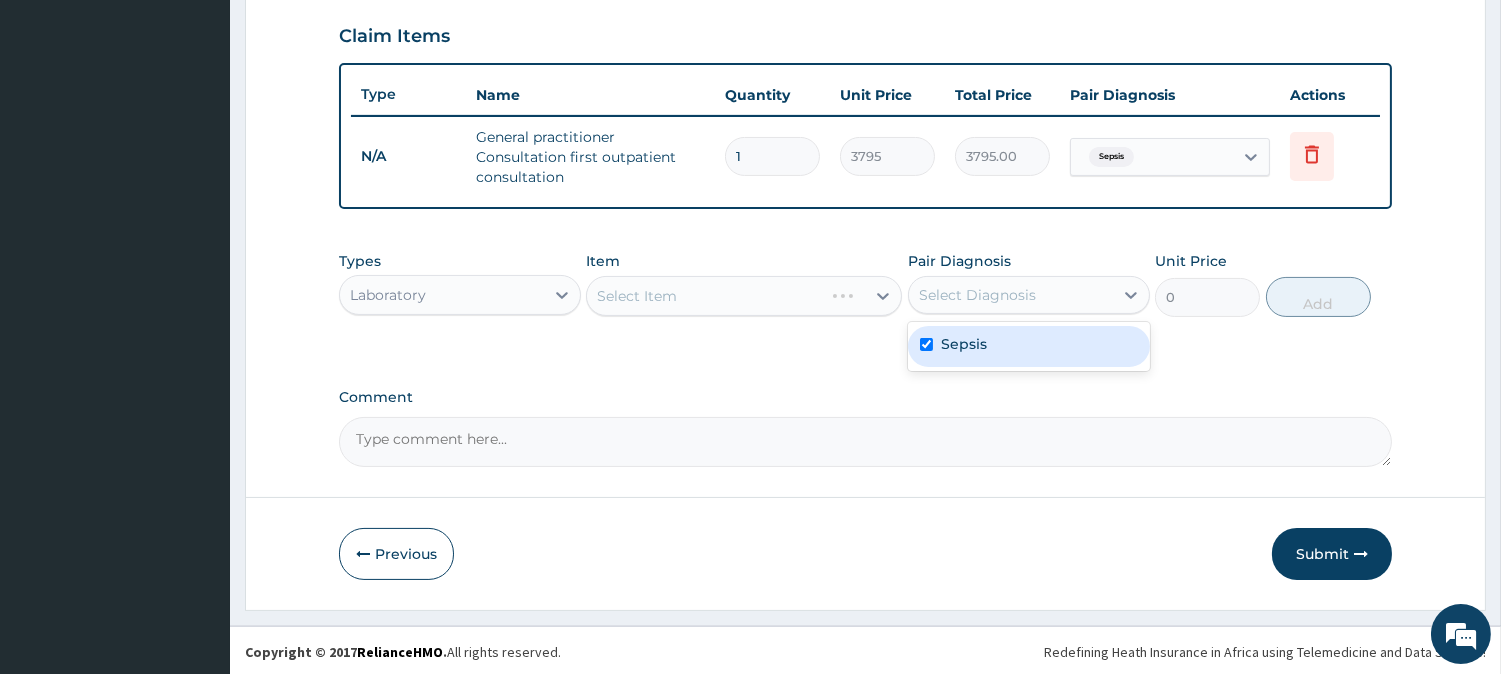 checkbox on "true" 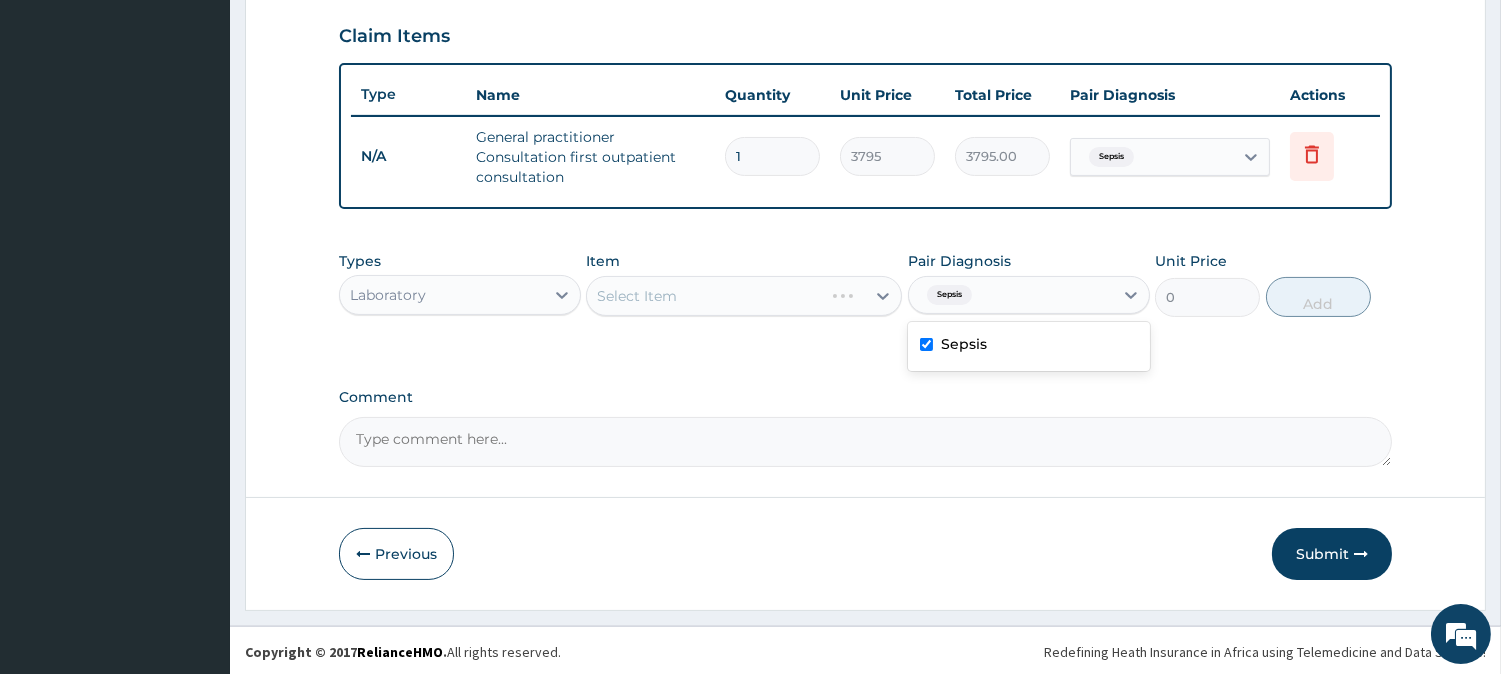 click on "Types Laboratory Item Select Item Pair Diagnosis option Sepsis, selected. option Sepsis selected, 1 of 1. 1 result available. Use Up and Down to choose options, press Enter to select the currently focused option, press Escape to exit the menu, press Tab to select the option and exit the menu. Sepsis Sepsis Unit Price 0 Add" at bounding box center [865, 299] 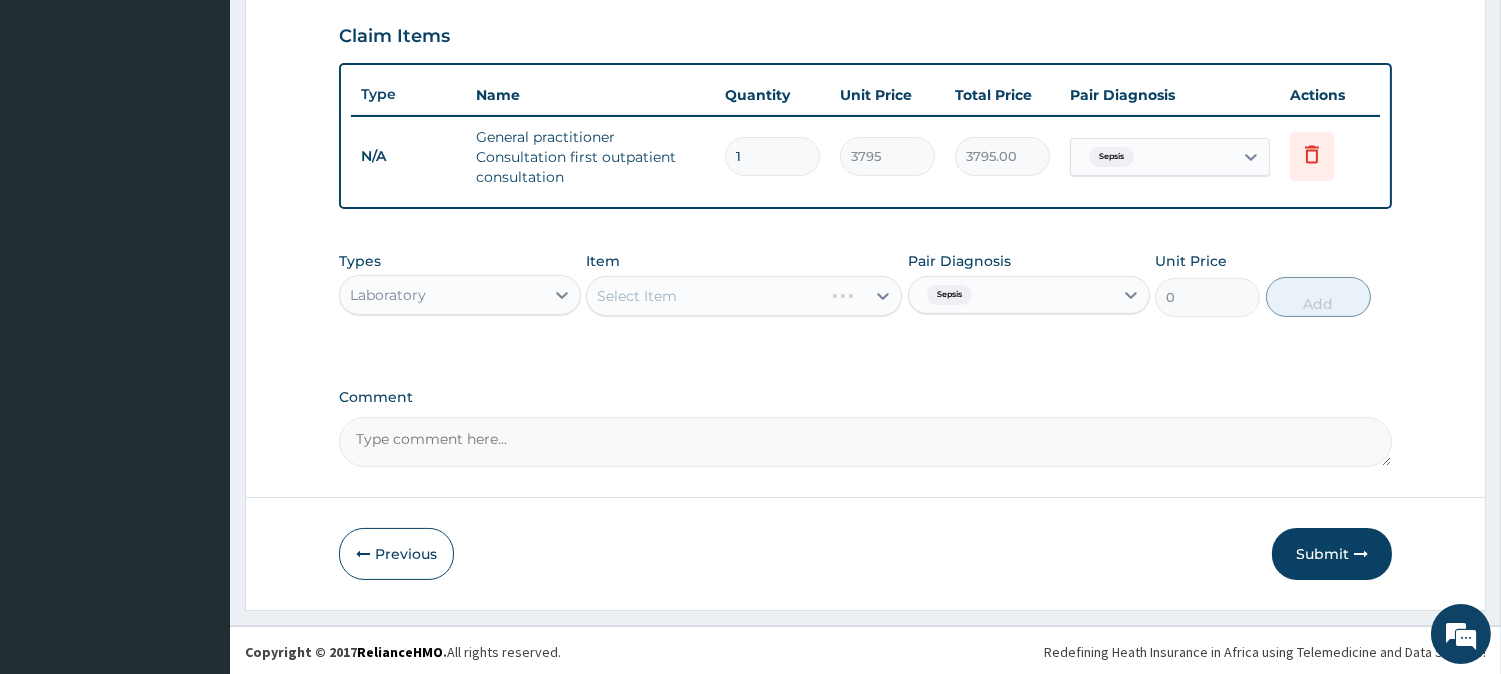 click on "Select Item" at bounding box center [744, 296] 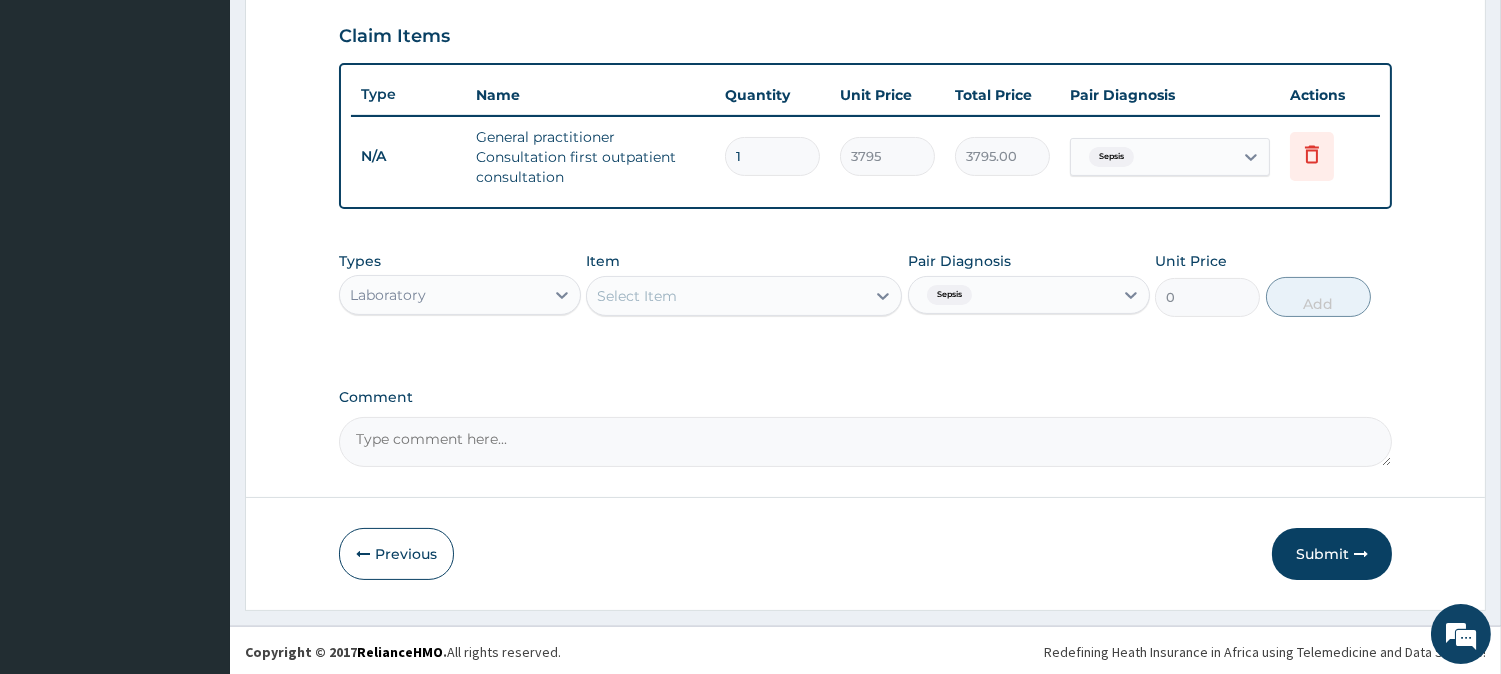 click on "Select Item" at bounding box center [726, 296] 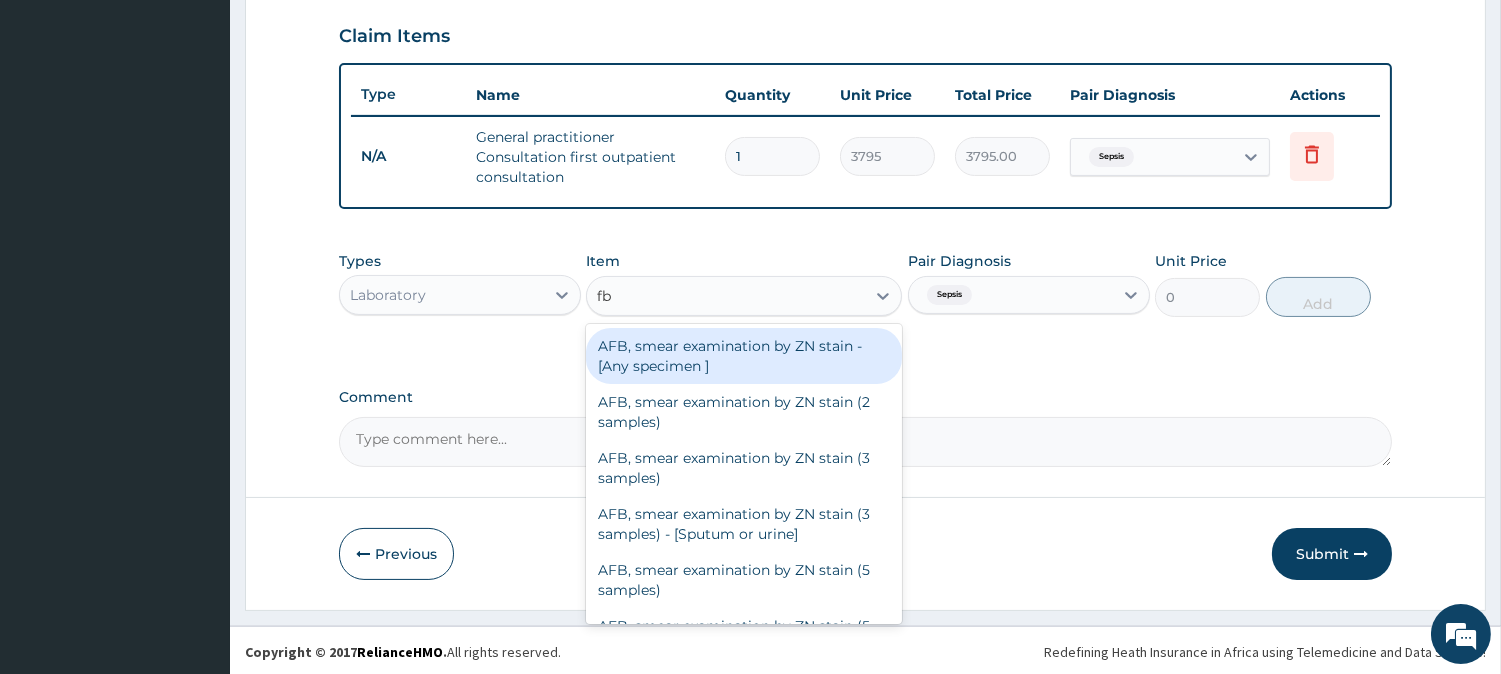 type on "fbc" 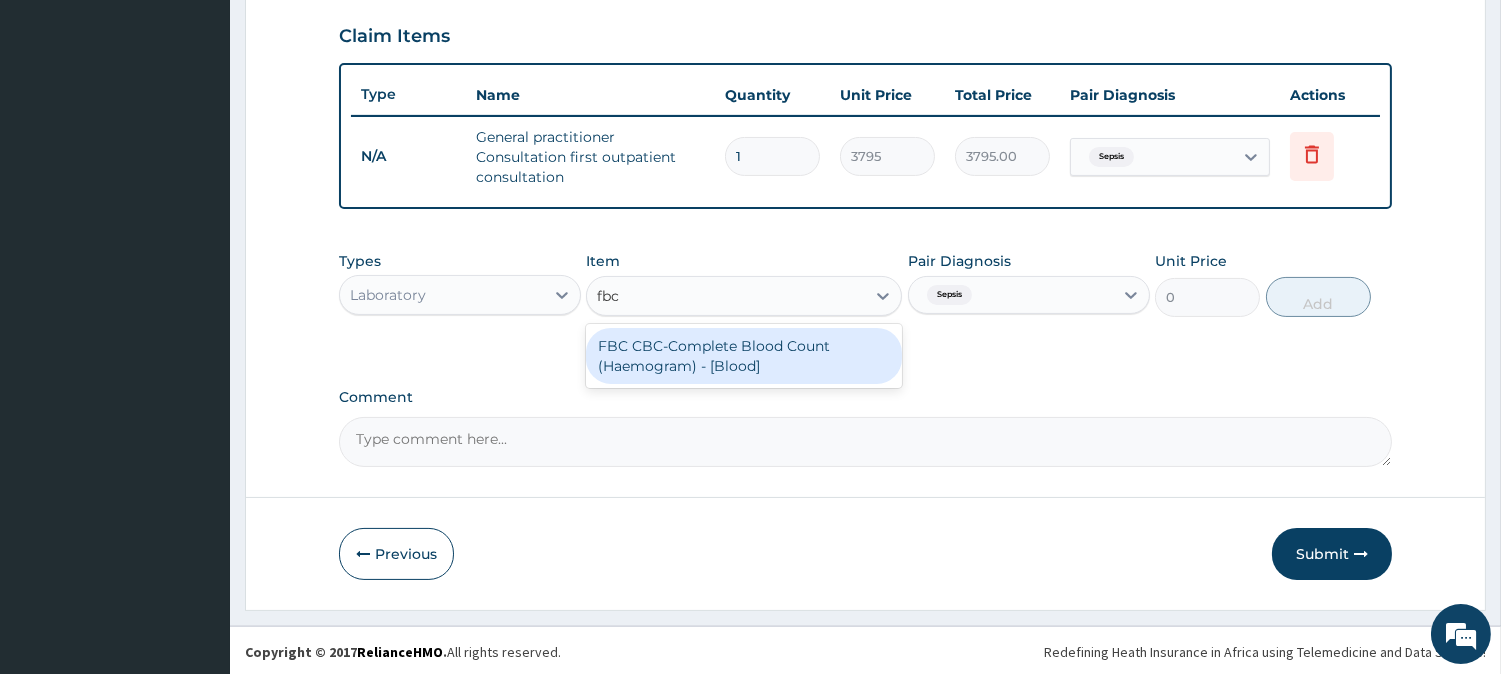 click on "FBC CBC-Complete Blood Count (Haemogram) - [Blood]" at bounding box center [744, 356] 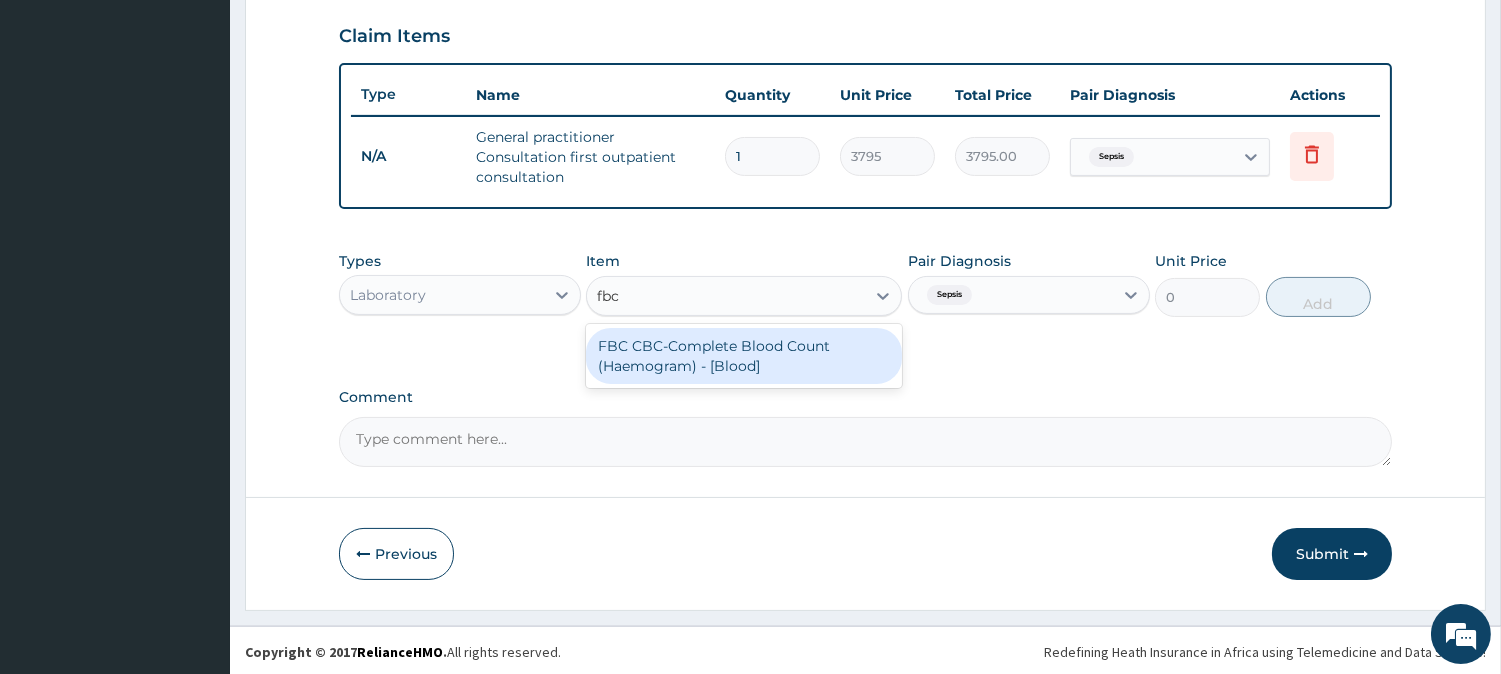 type 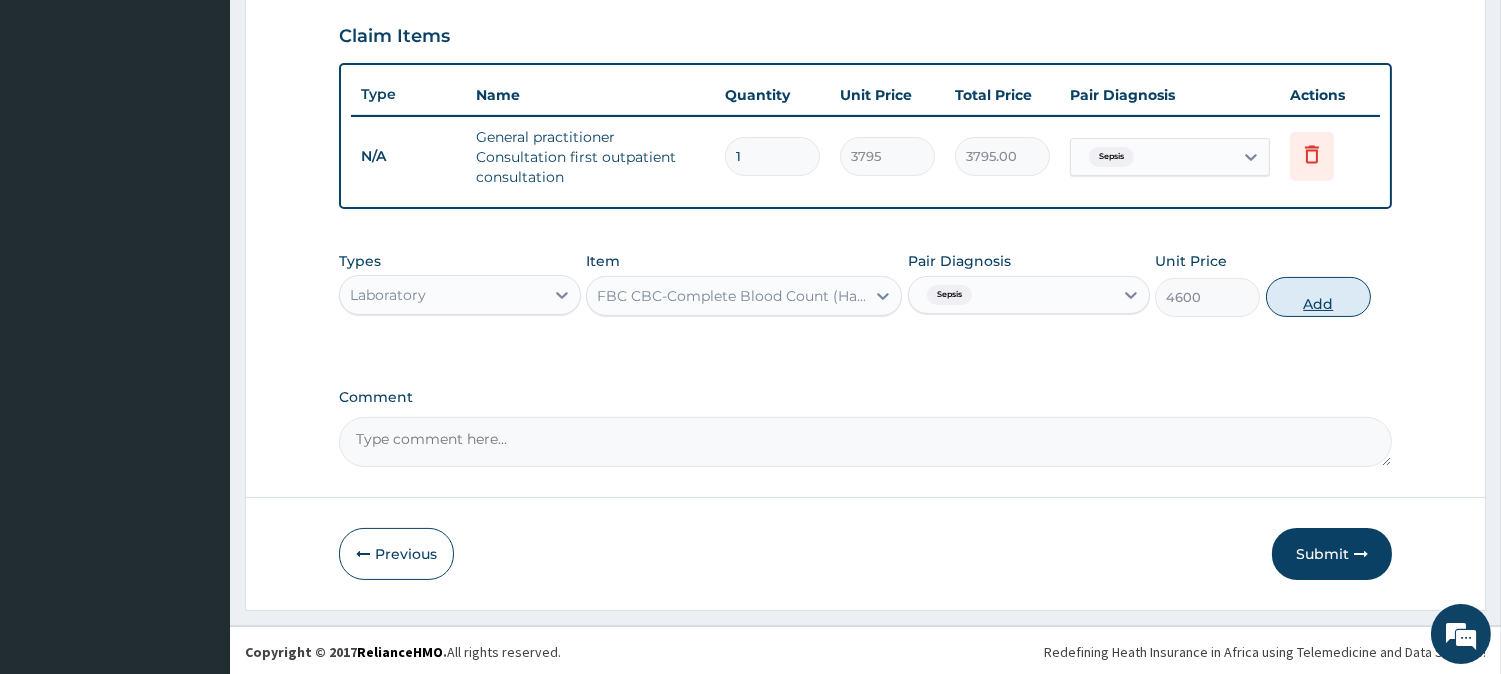 click on "Add" at bounding box center (1318, 297) 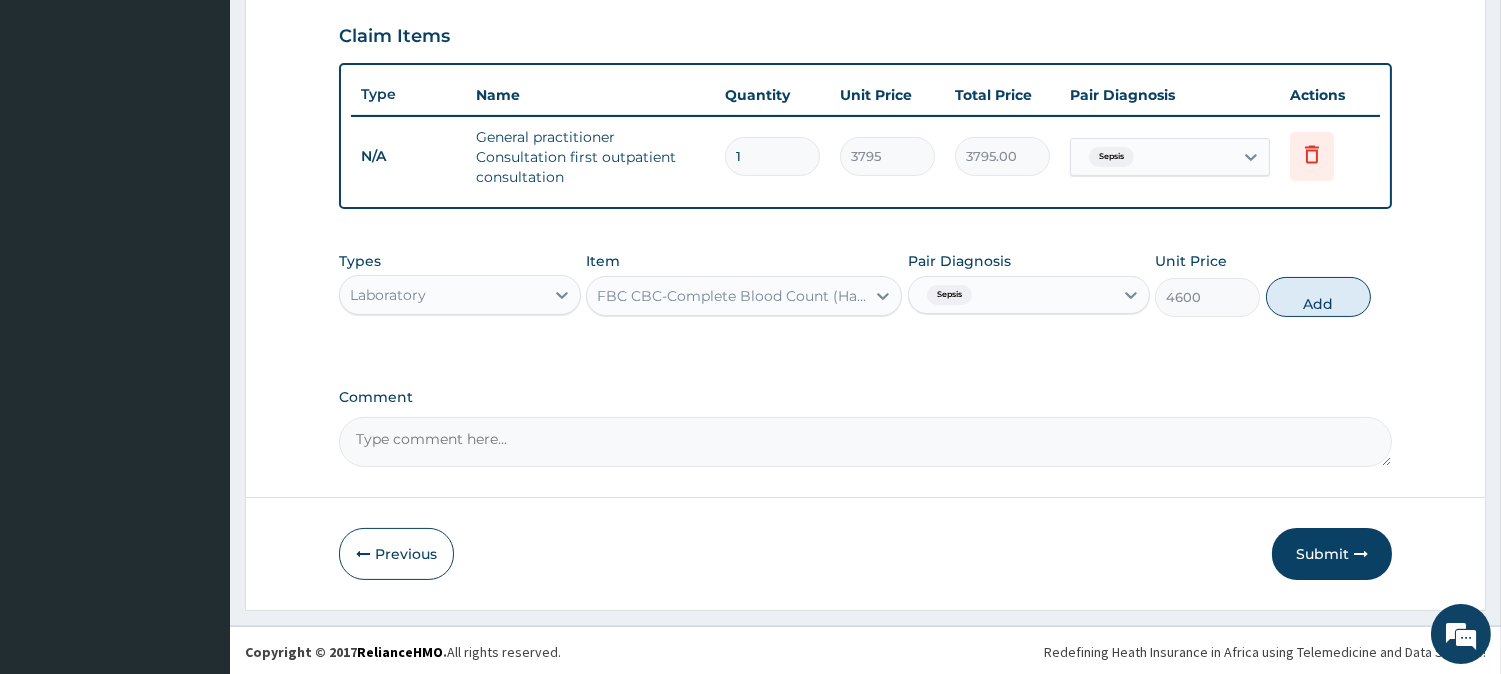 type on "0" 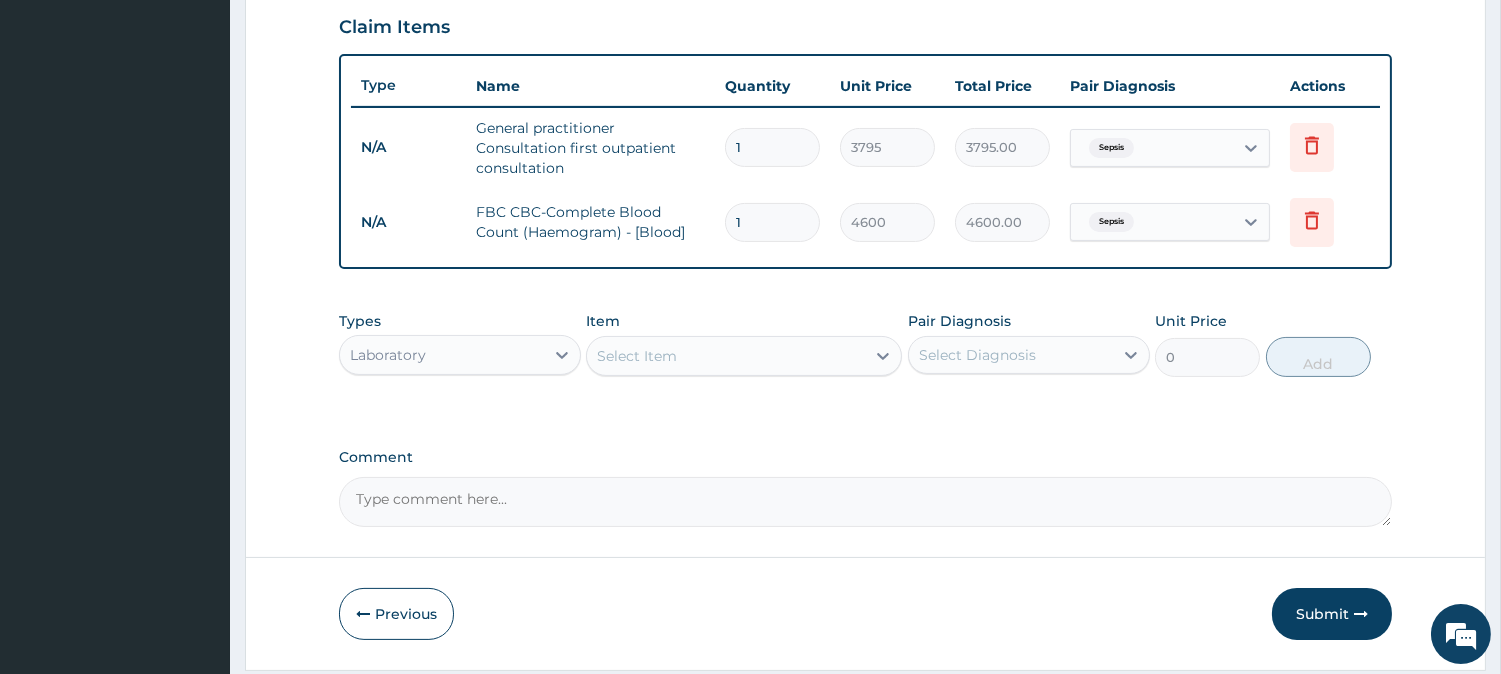 scroll, scrollTop: 751, scrollLeft: 0, axis: vertical 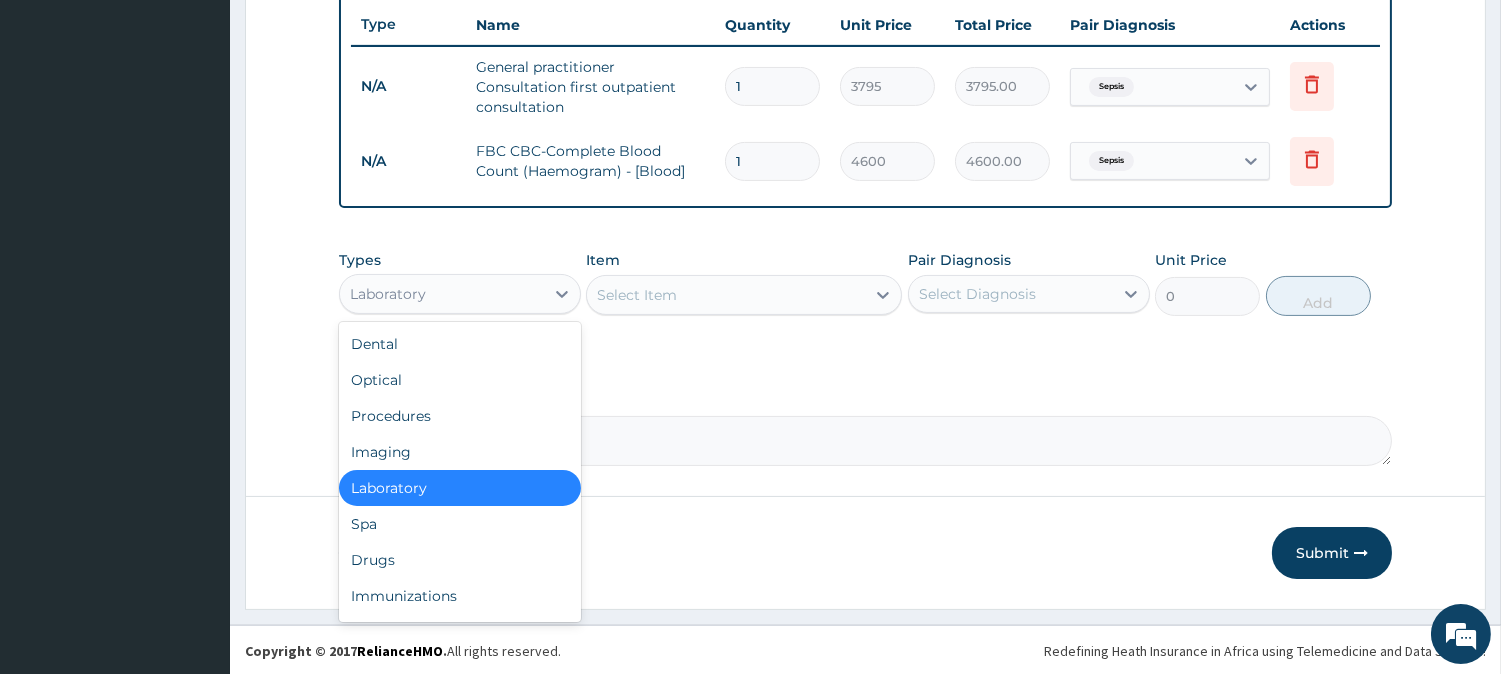 click on "Laboratory" at bounding box center [442, 294] 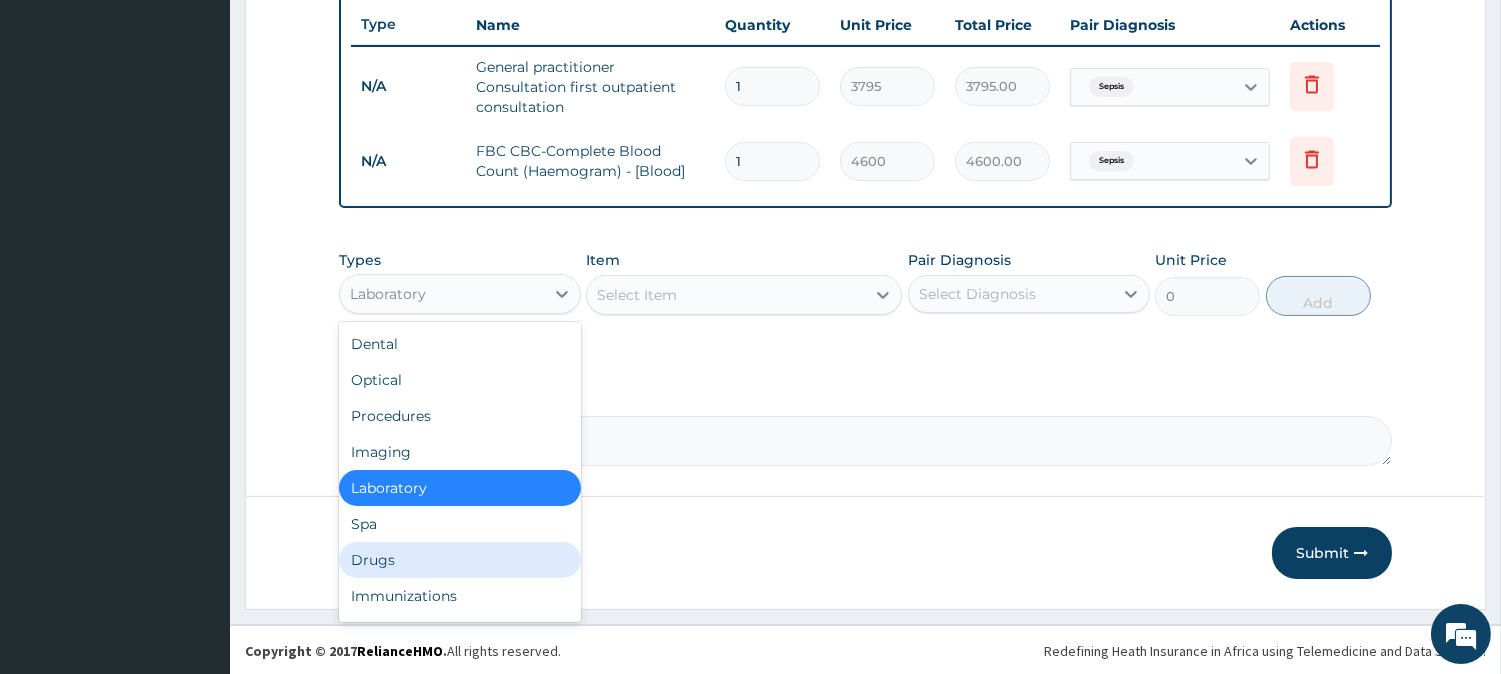 click on "Drugs" at bounding box center (460, 560) 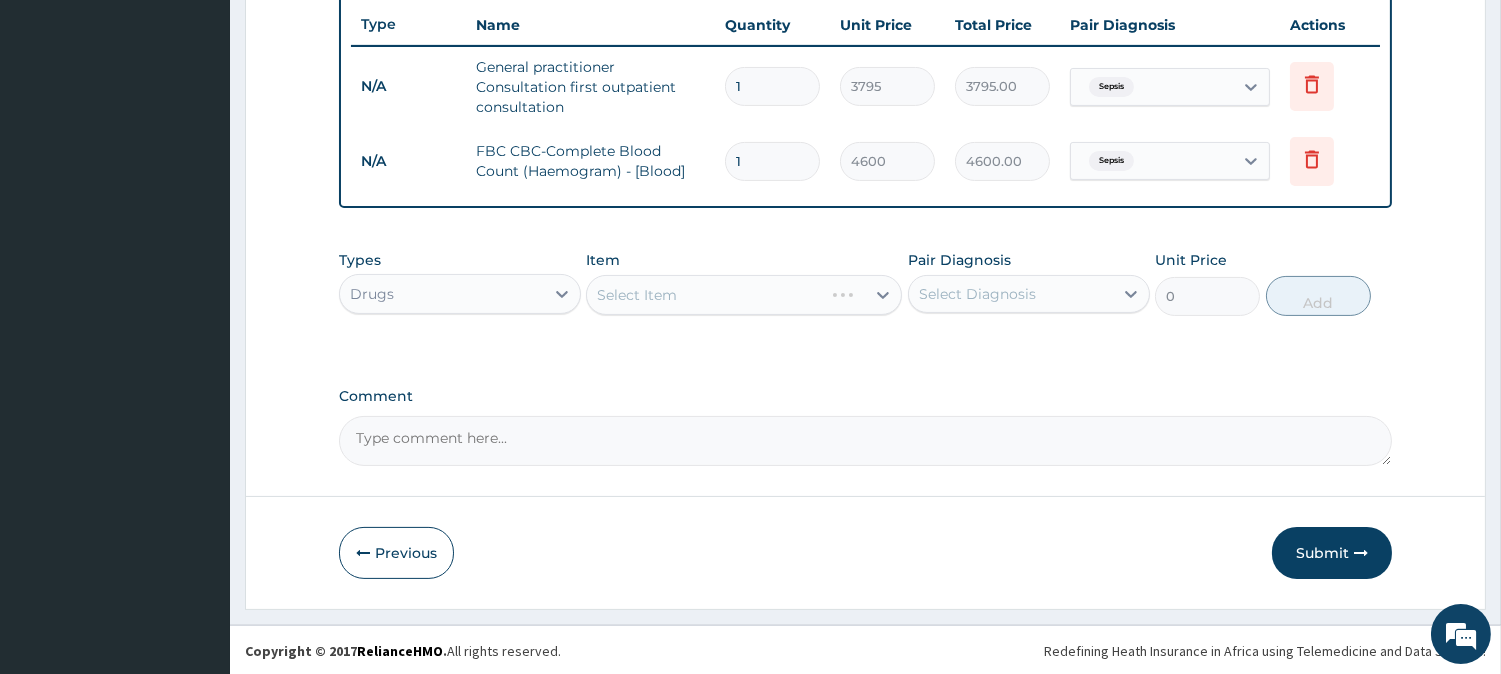 click on "Select Diagnosis" at bounding box center (977, 294) 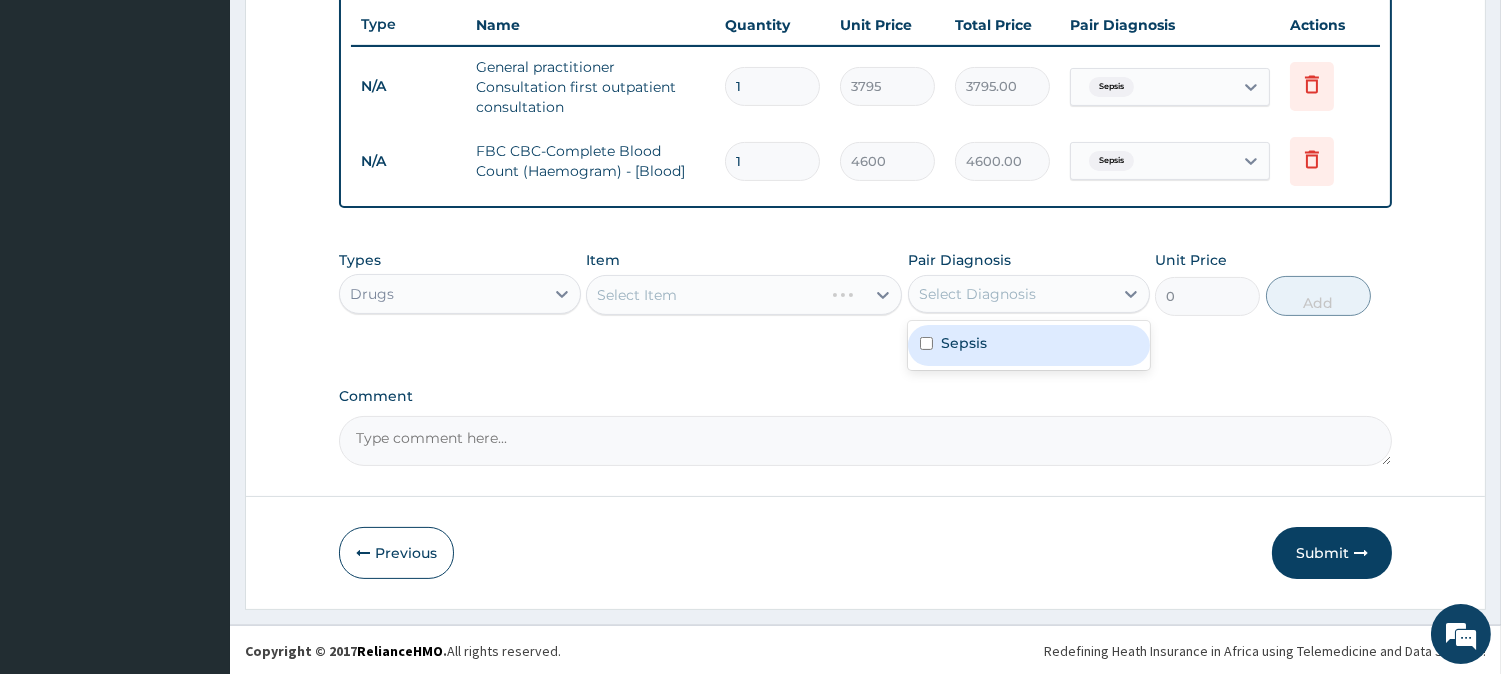 click on "Sepsis" at bounding box center [1029, 345] 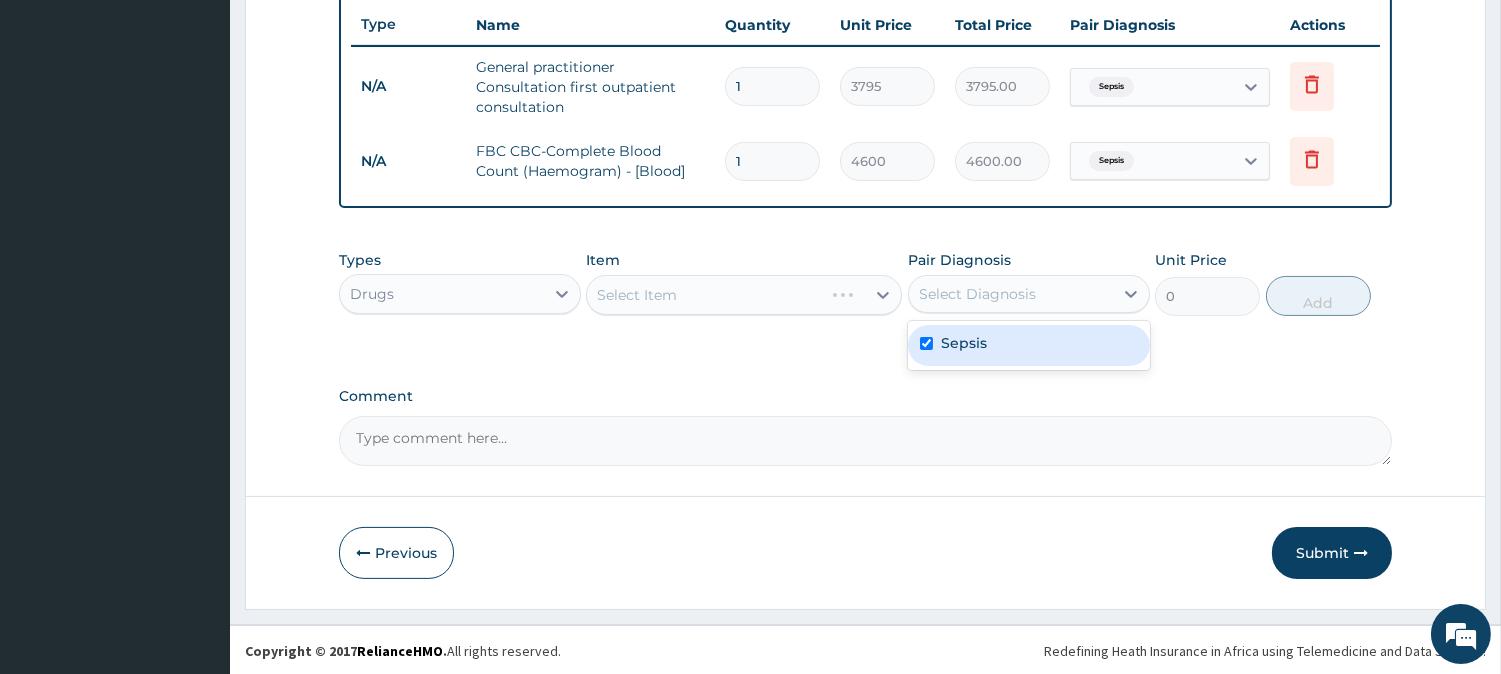 checkbox on "true" 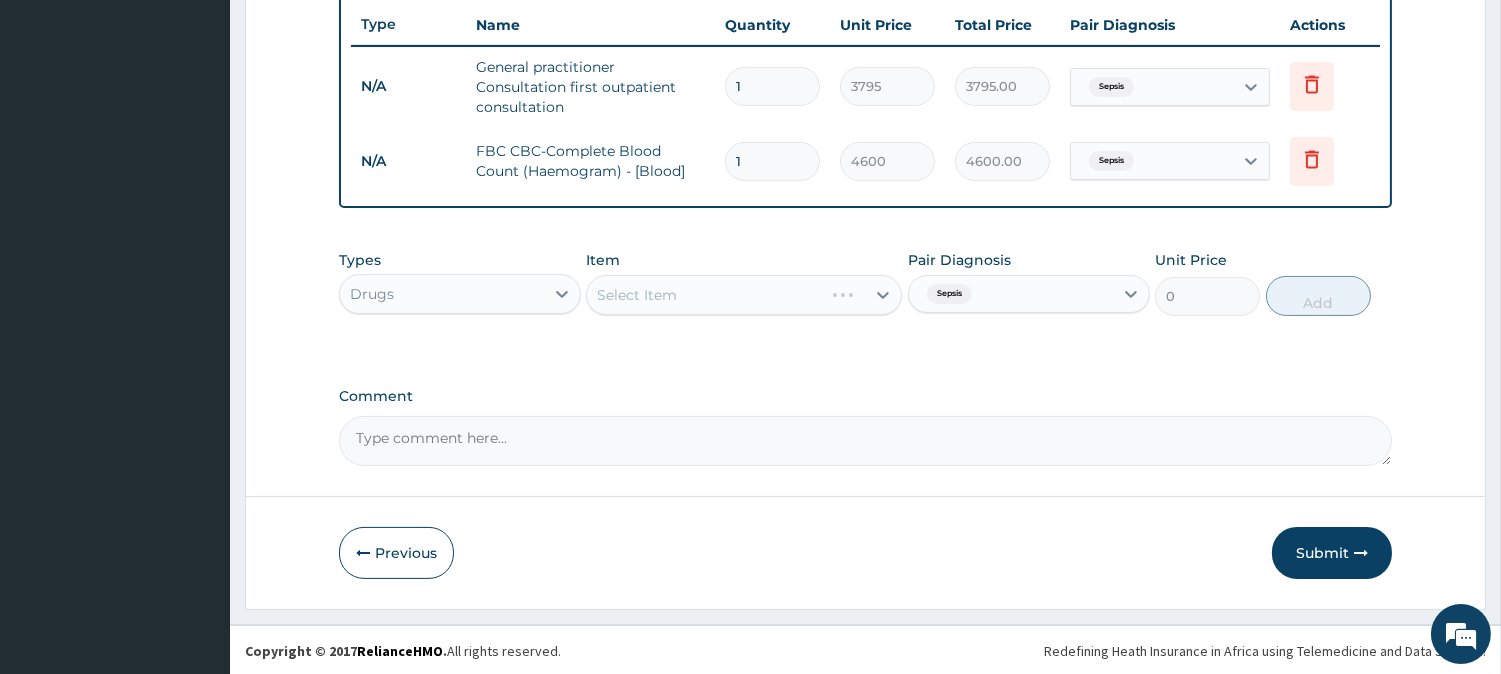click on "Select Item" at bounding box center (744, 295) 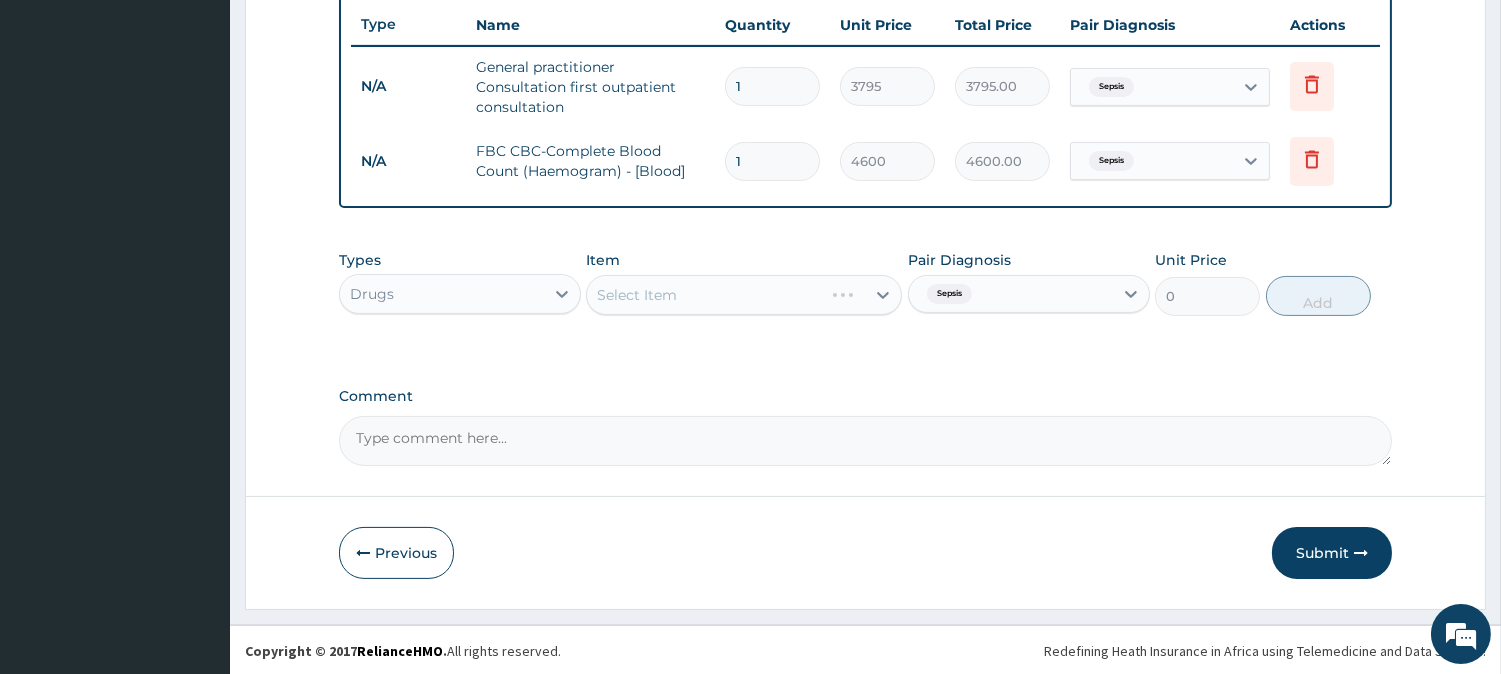 click on "Select Item" at bounding box center (744, 295) 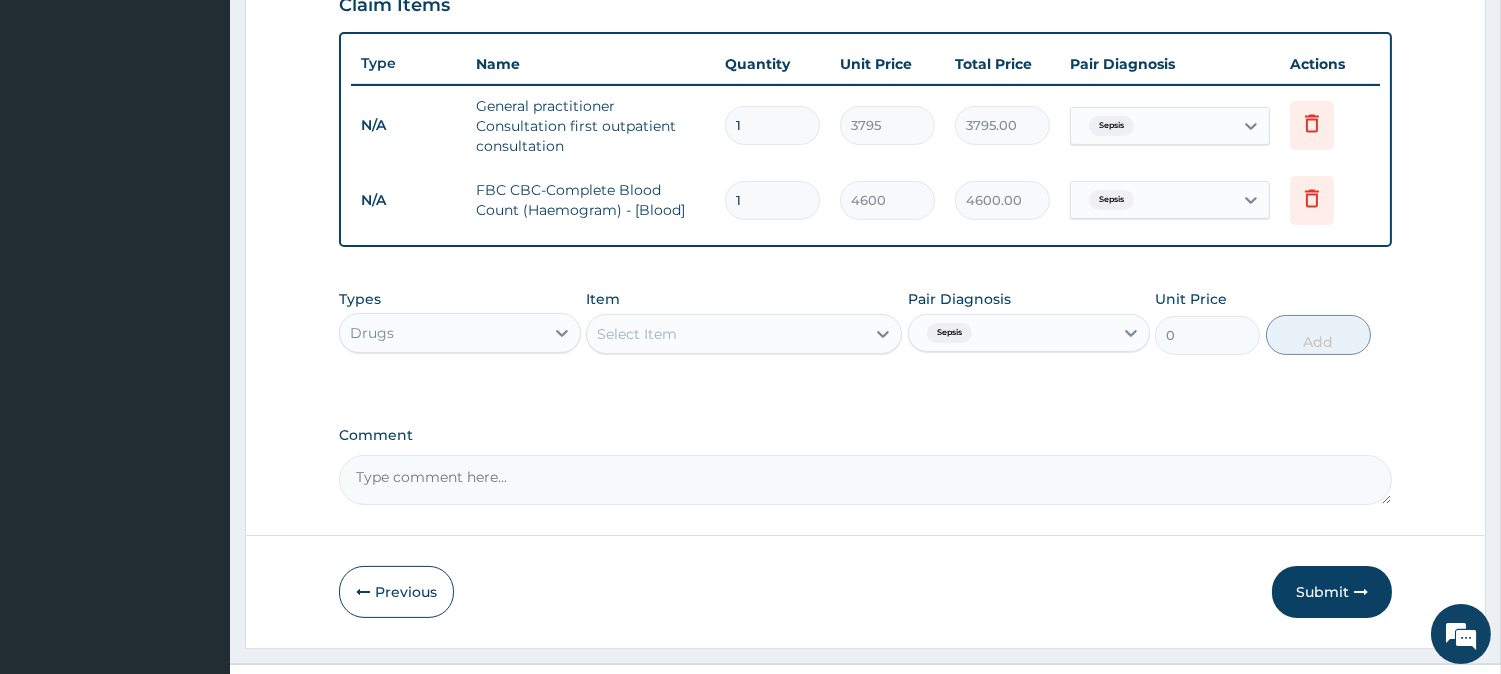 scroll, scrollTop: 751, scrollLeft: 0, axis: vertical 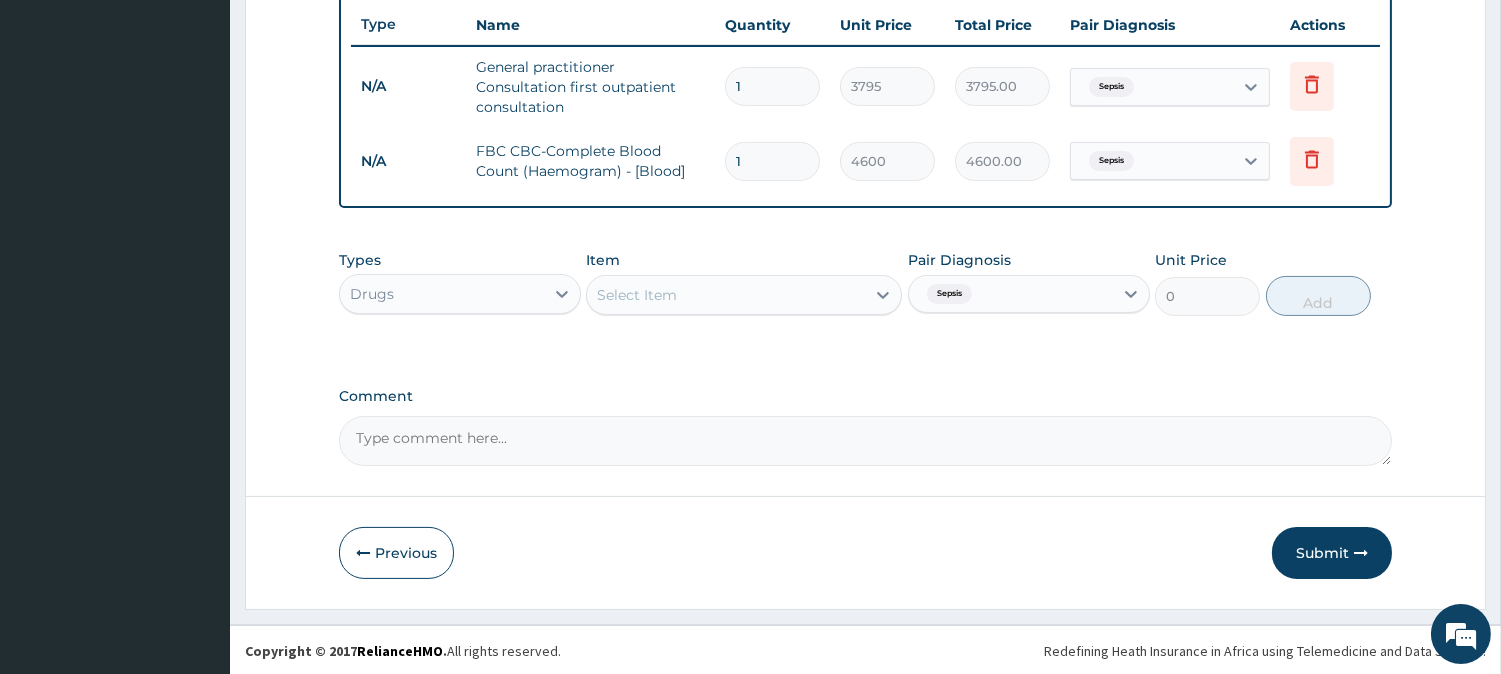 click on "Select Item" at bounding box center [726, 295] 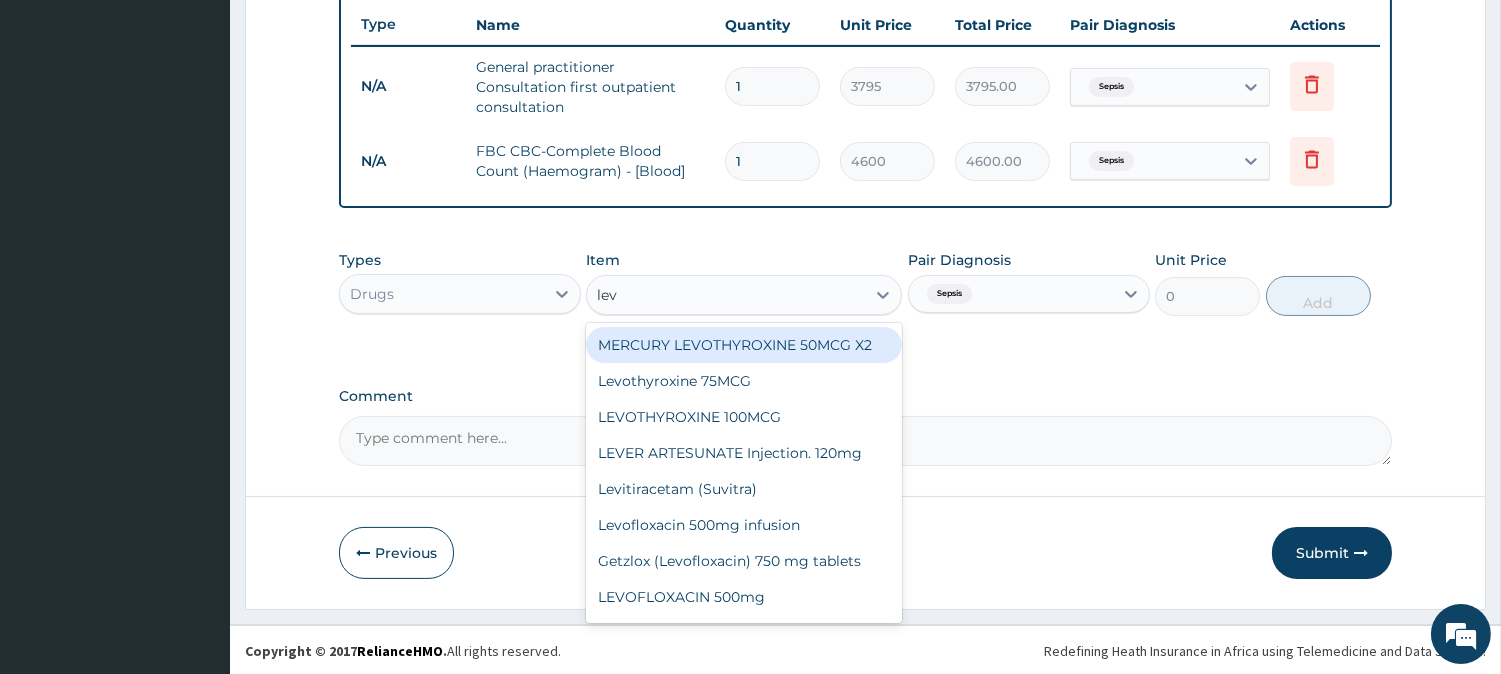 type on "levo" 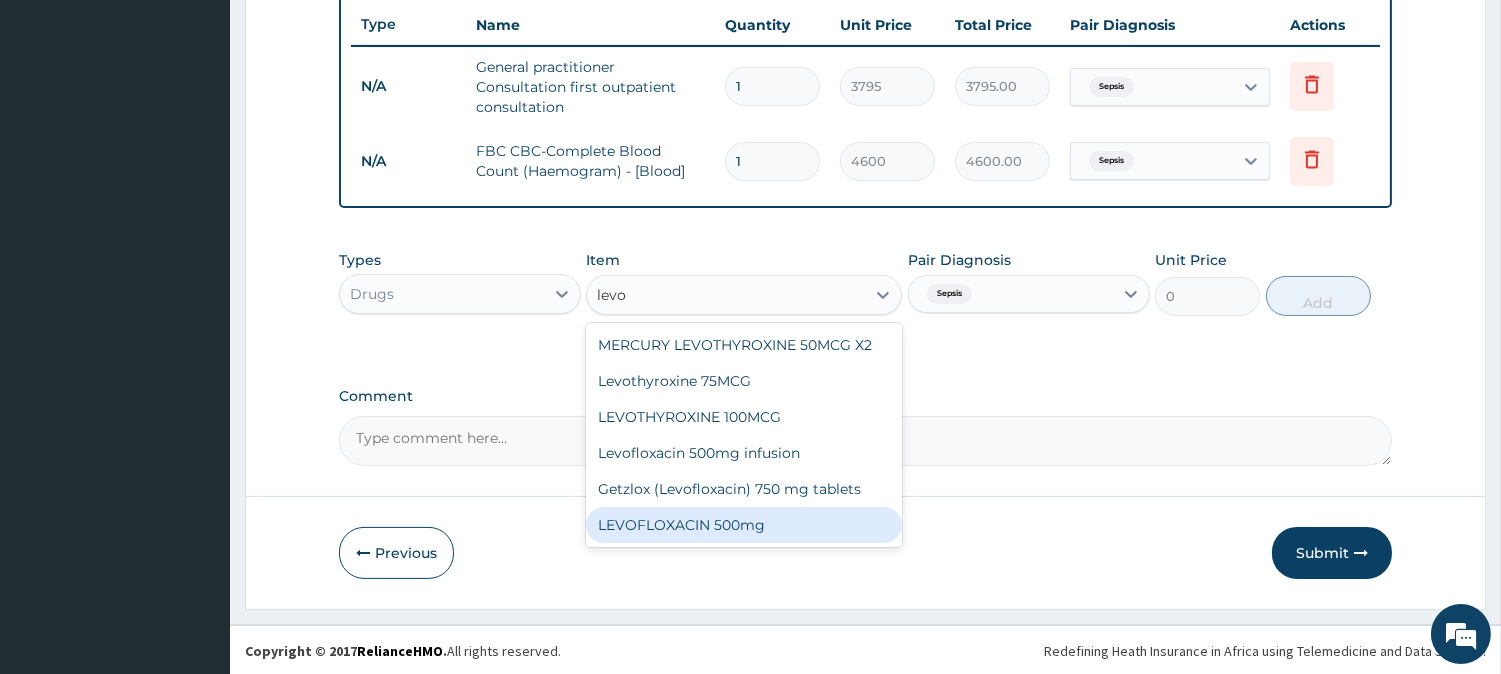 click on "LEVOFLOXACIN 500mg" at bounding box center [744, 525] 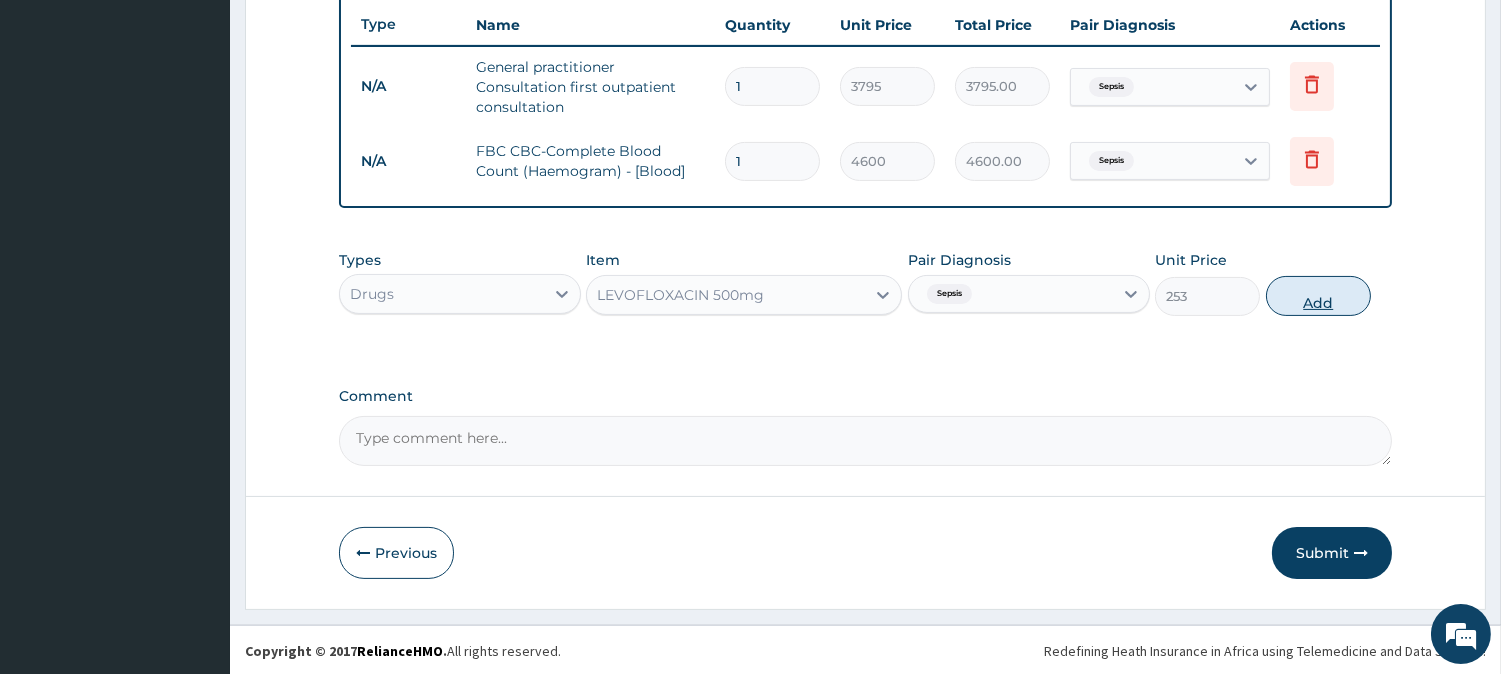 click on "Add" at bounding box center (1318, 296) 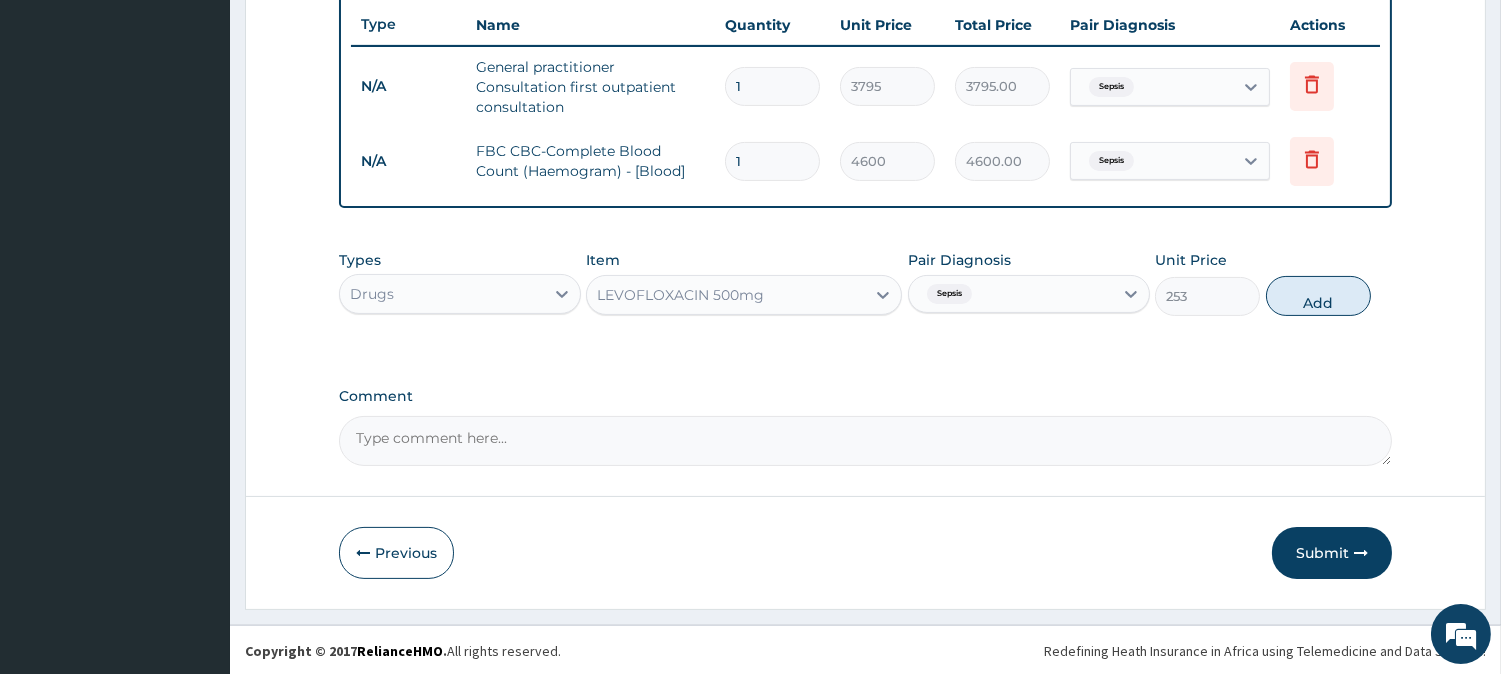 type on "0" 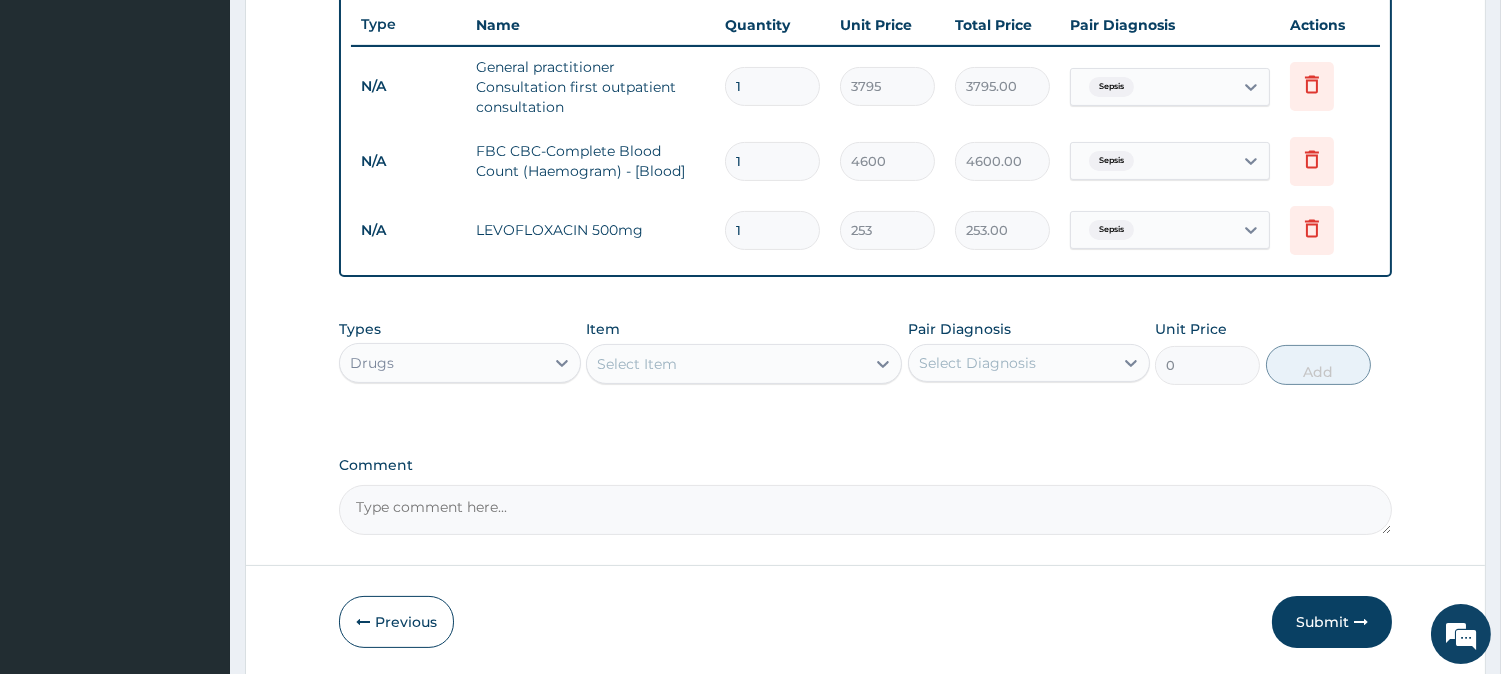 type on "10" 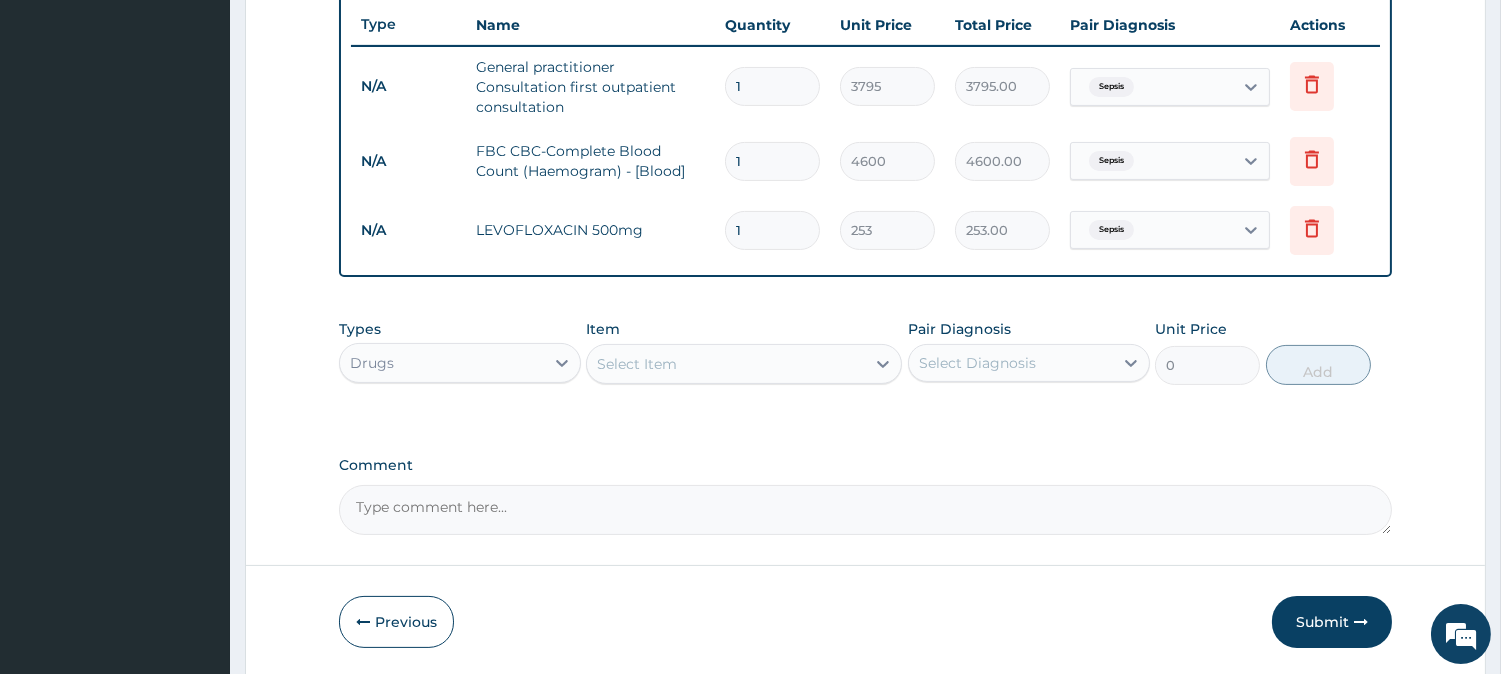 type on "2530.00" 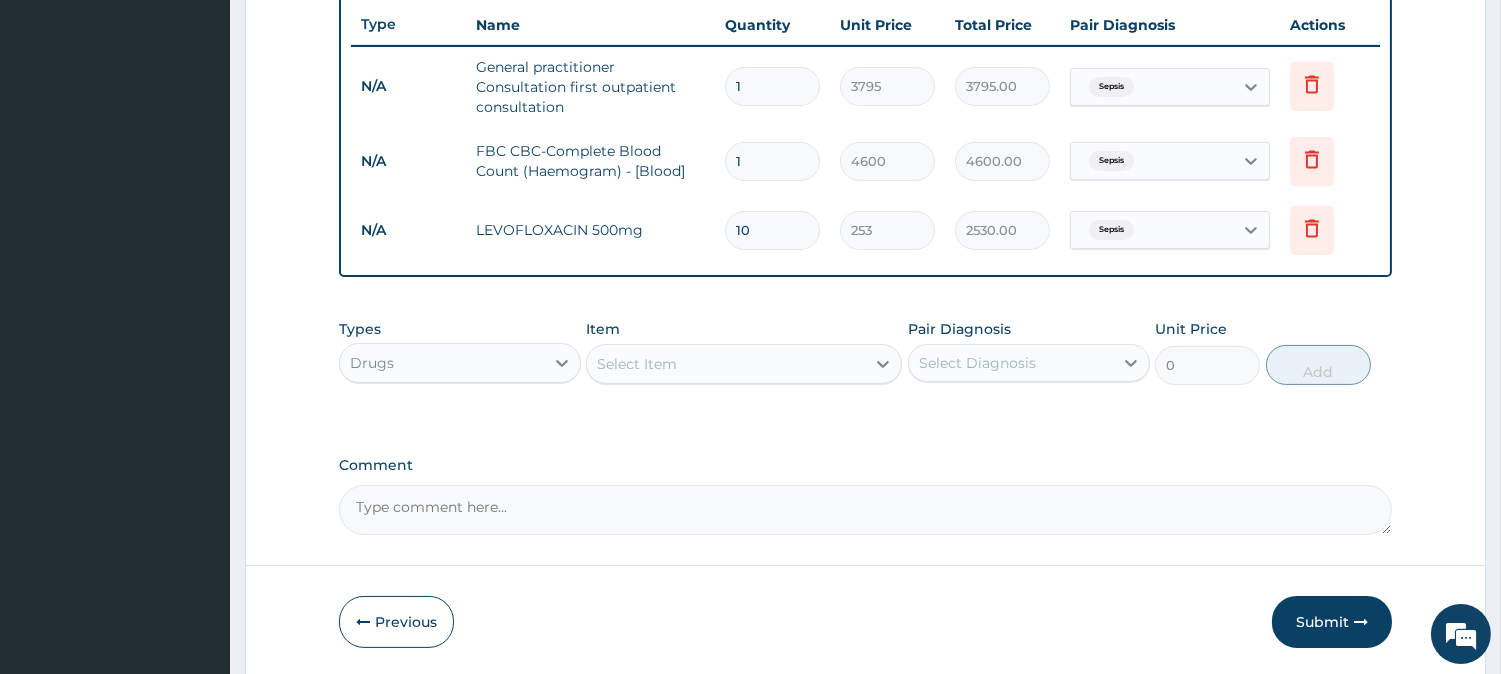 type on "10" 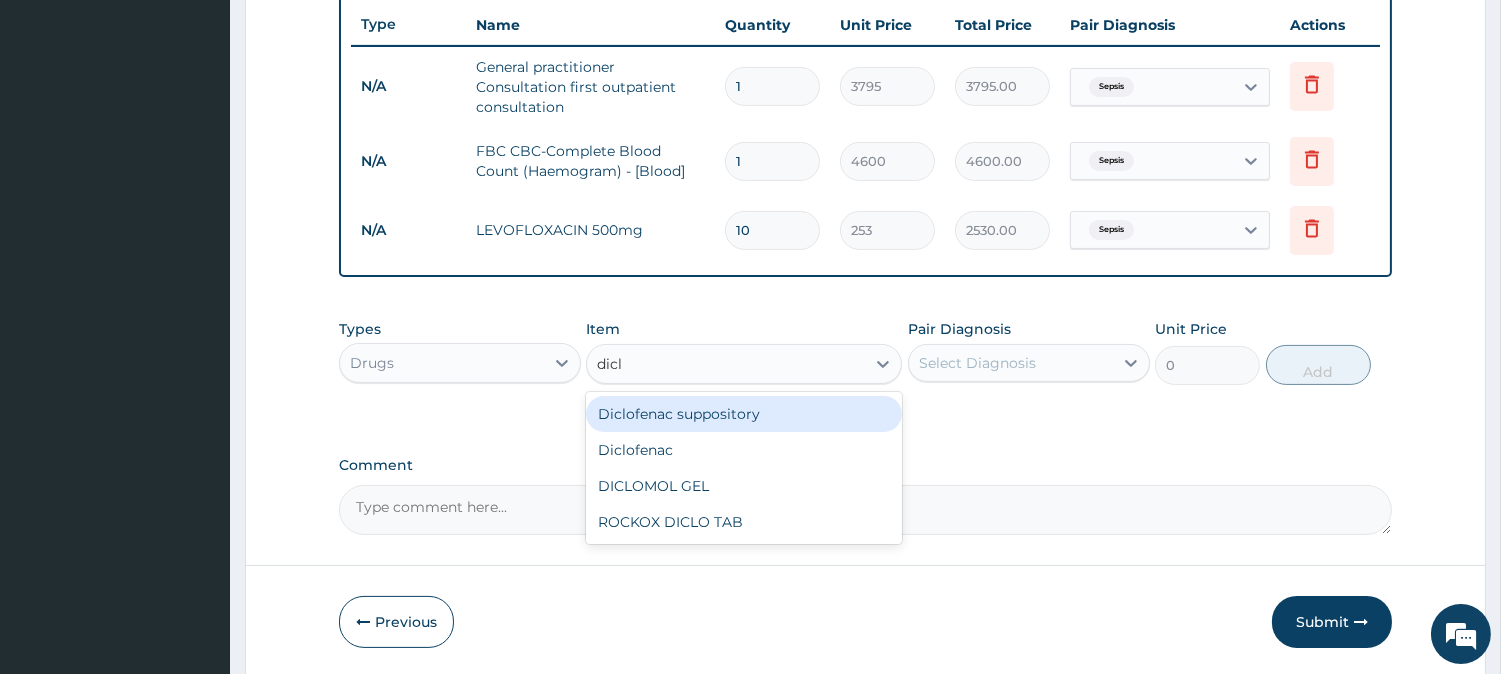 type on "diclo" 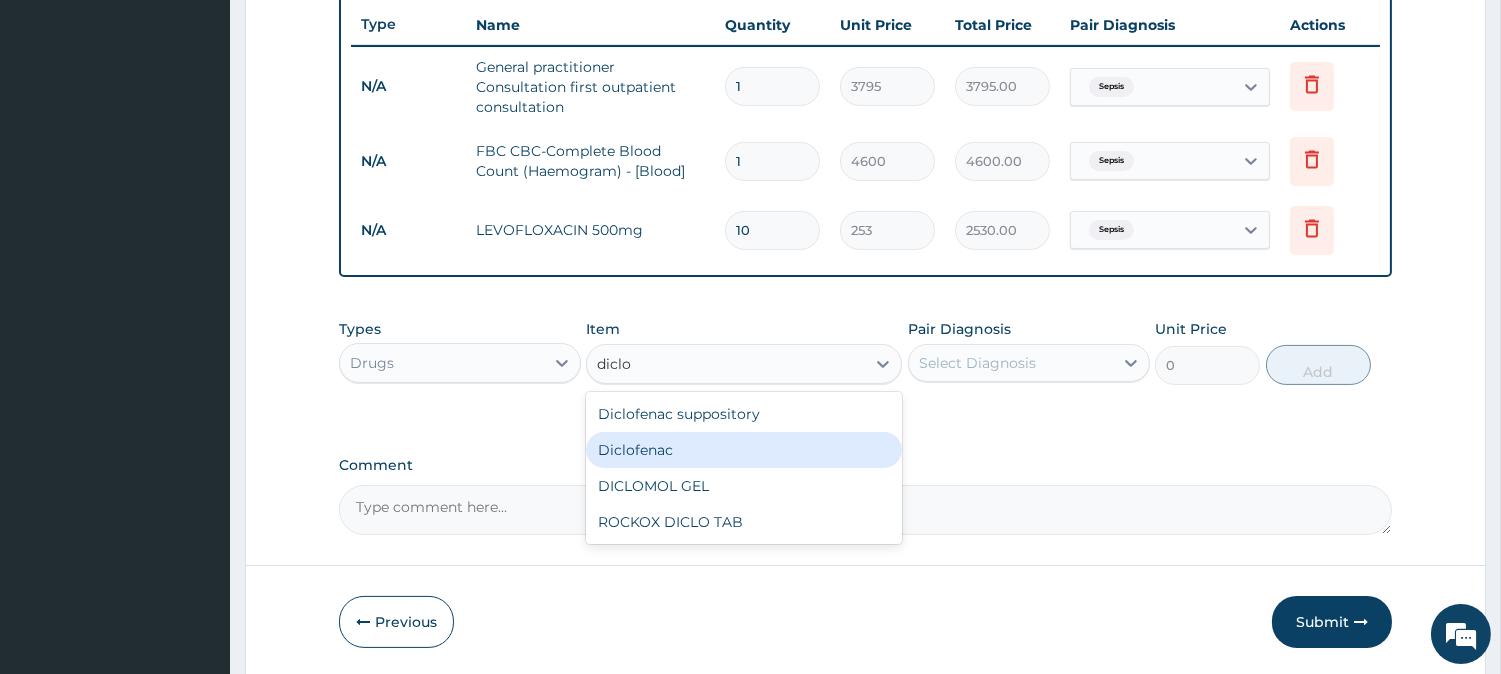 drag, startPoint x: 673, startPoint y: 454, endPoint x: 1047, endPoint y: 437, distance: 374.38617 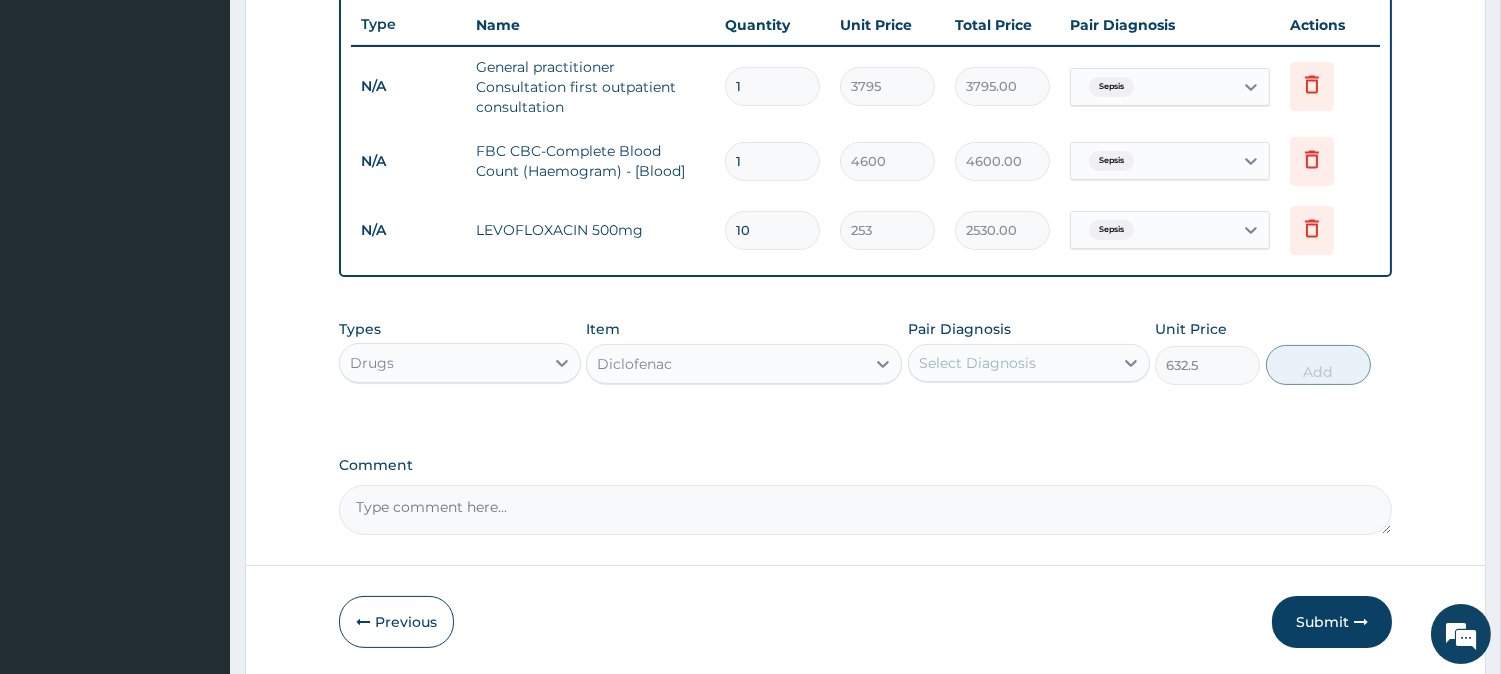 click on "Select Diagnosis" at bounding box center [1011, 363] 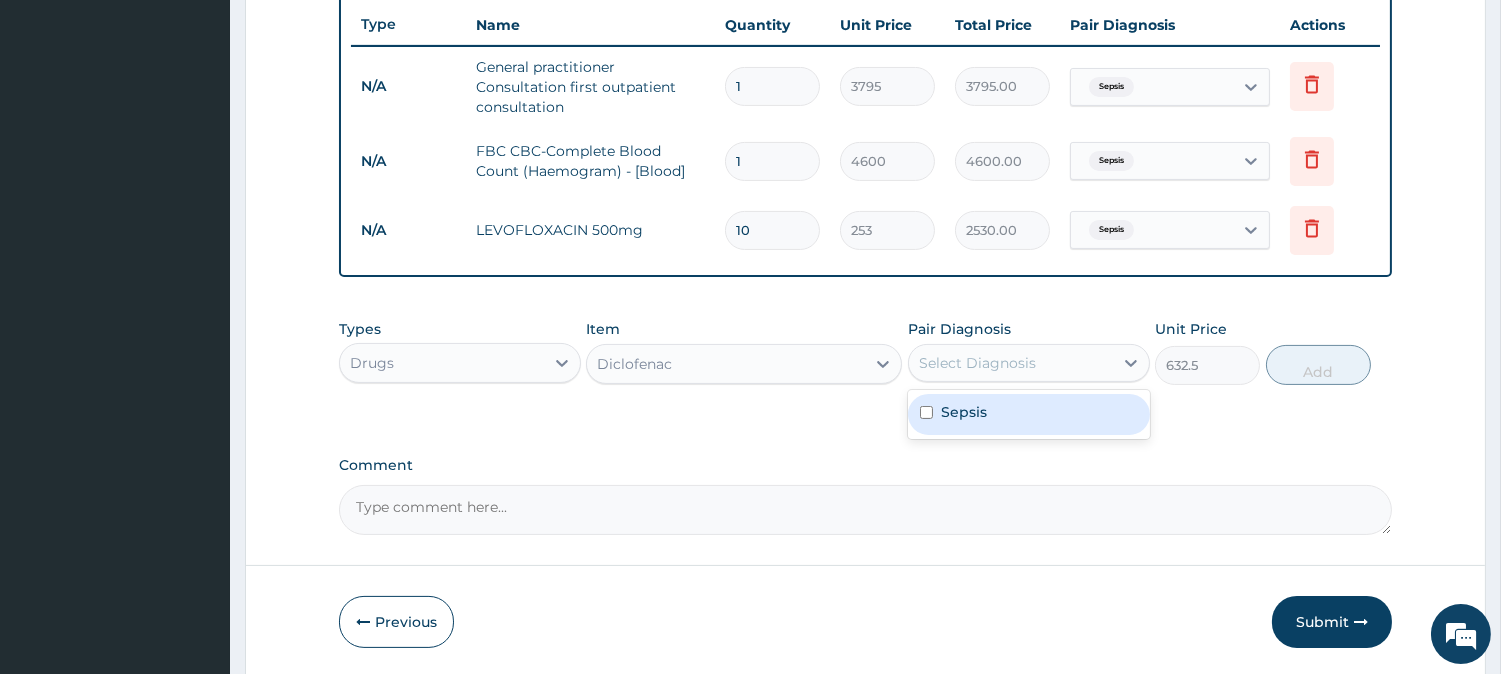click on "Sepsis" at bounding box center (1029, 414) 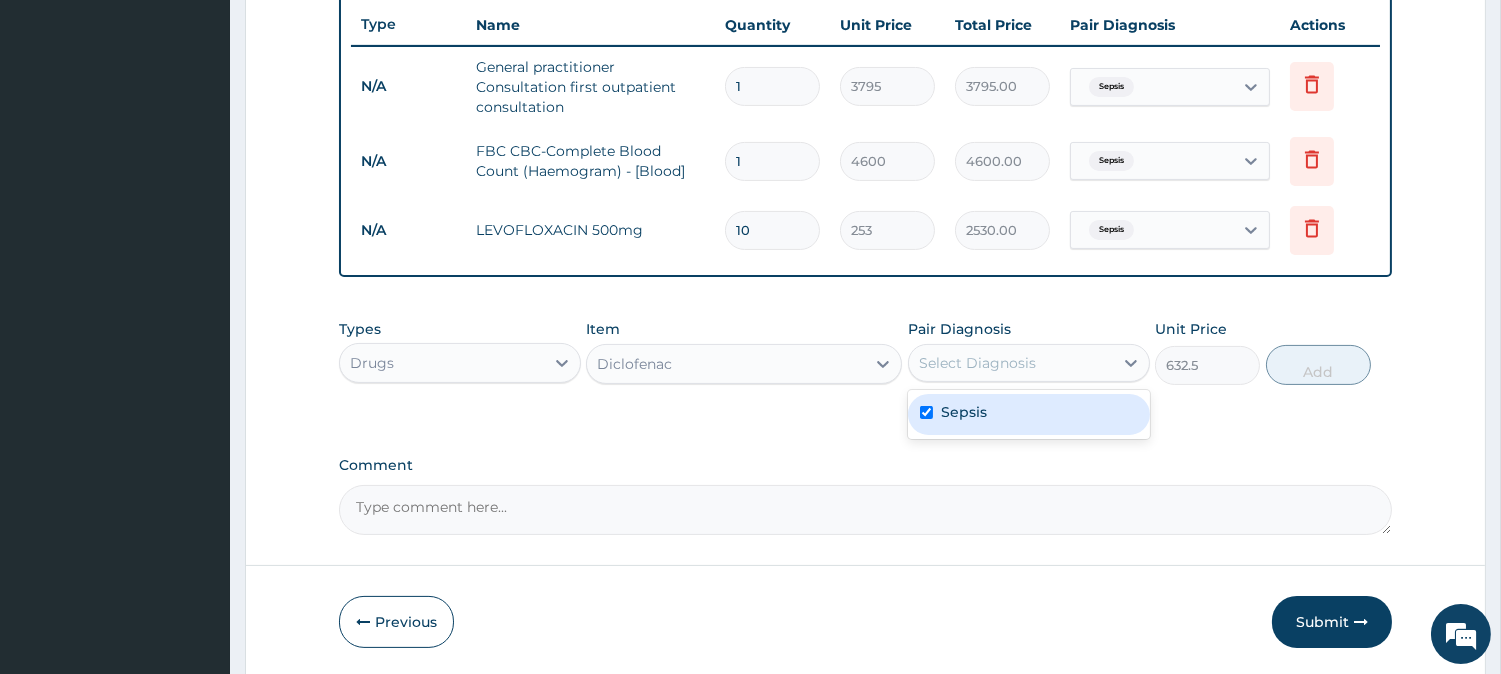 checkbox on "true" 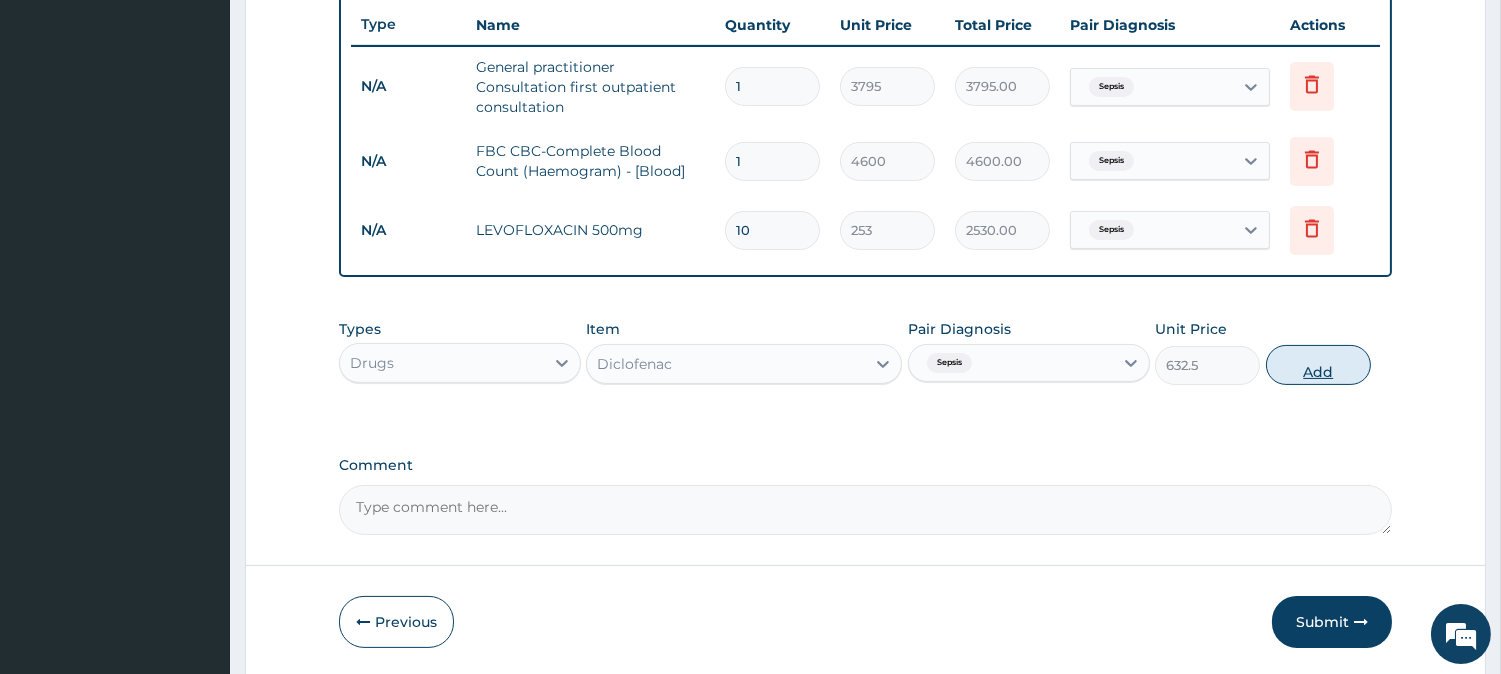 click on "Add" at bounding box center [1318, 365] 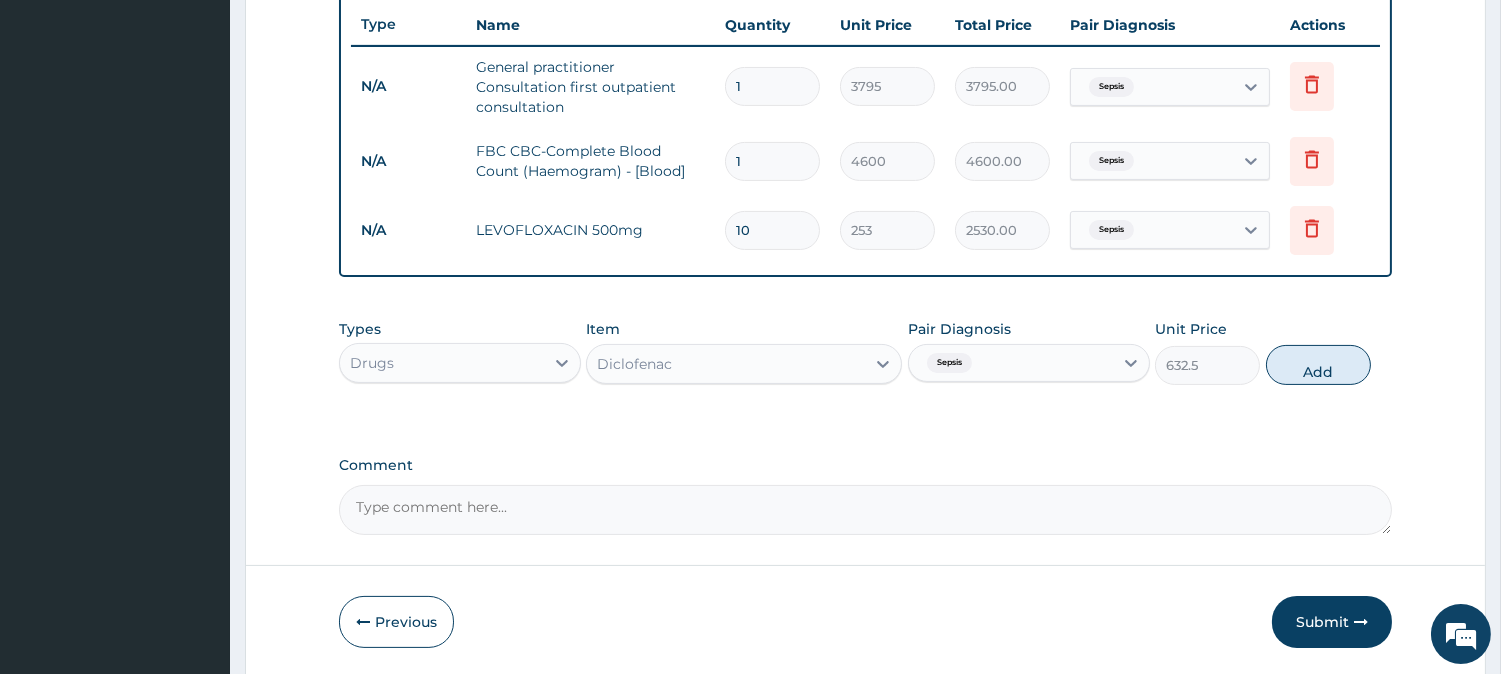 type on "0" 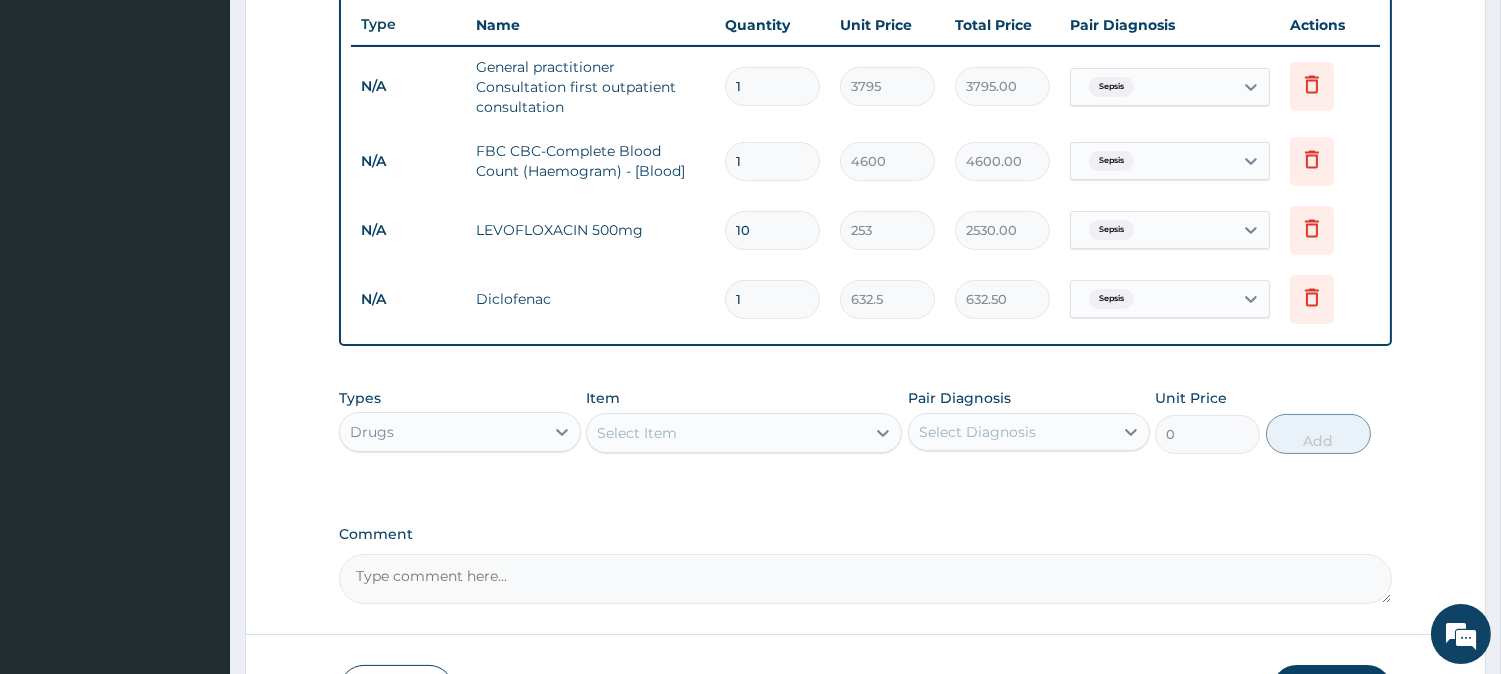 type on "10" 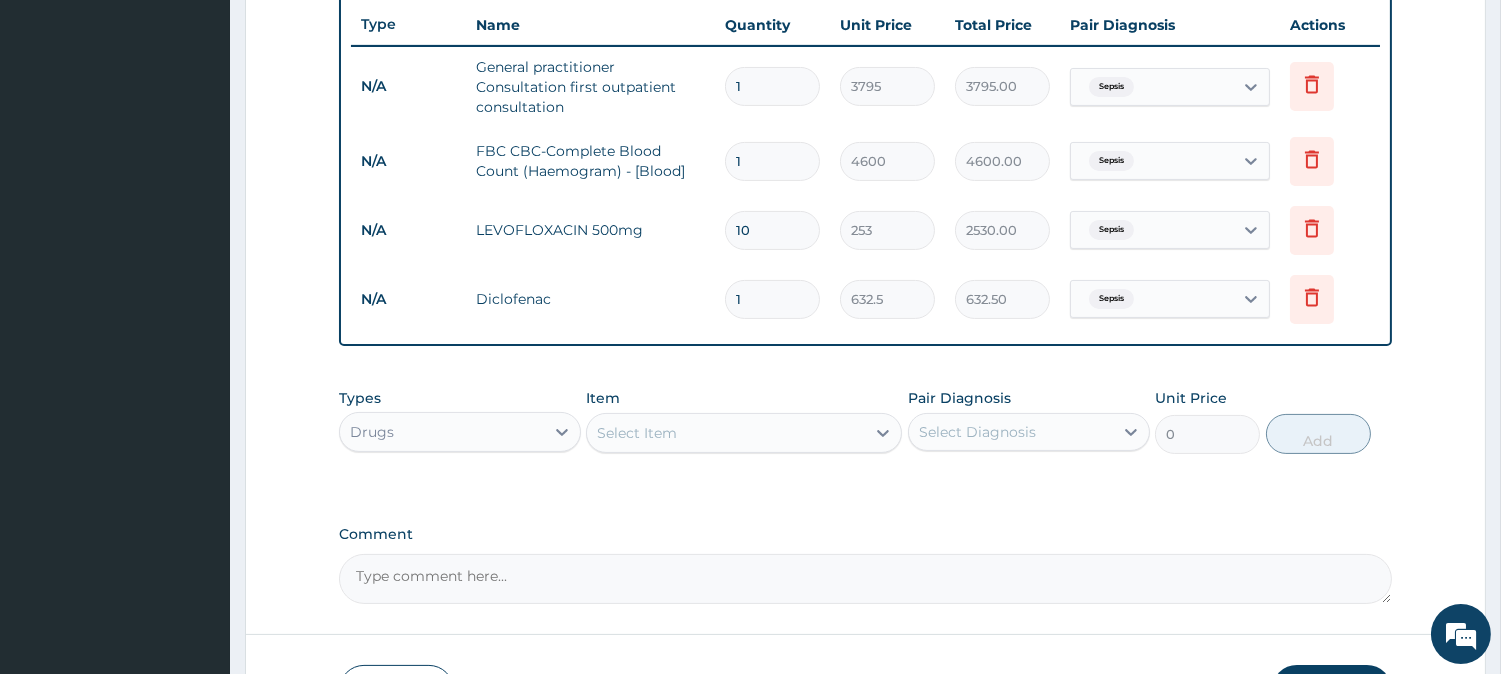 type on "6325.00" 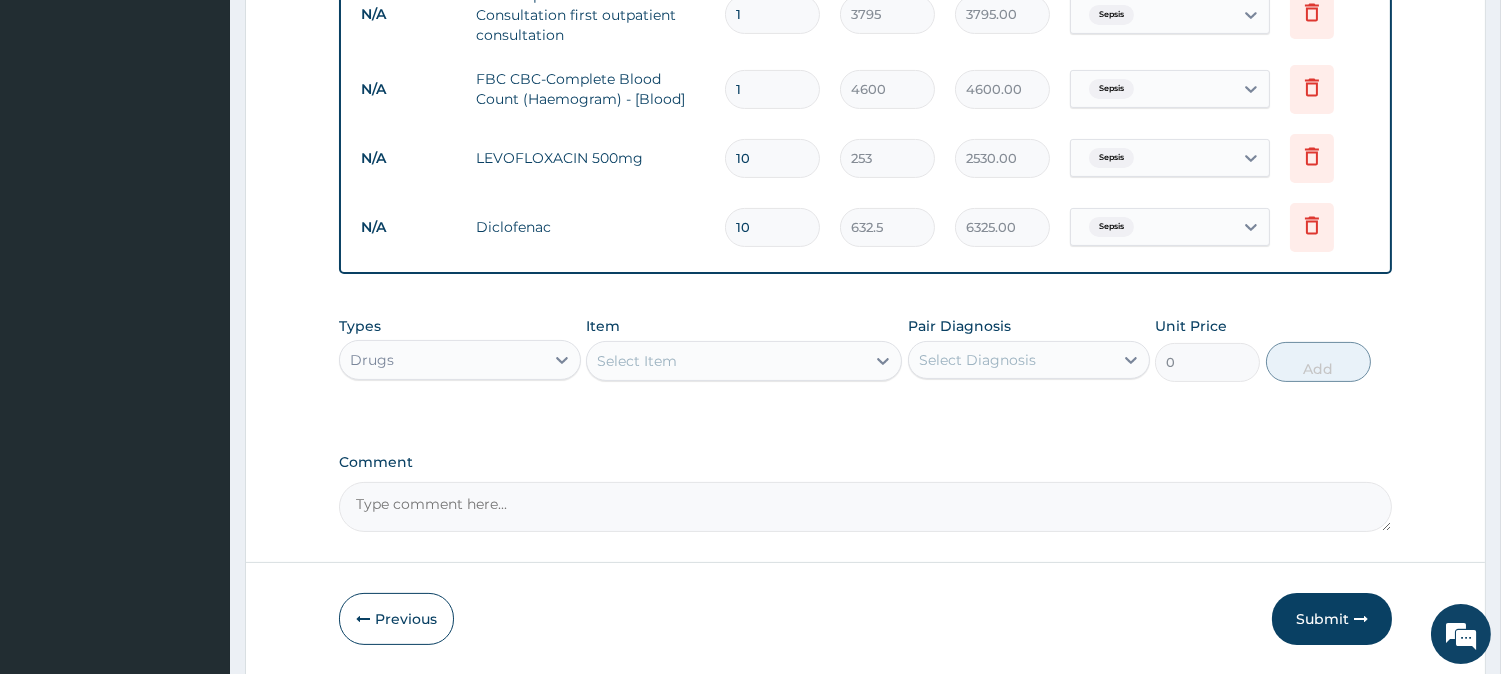 scroll, scrollTop: 890, scrollLeft: 0, axis: vertical 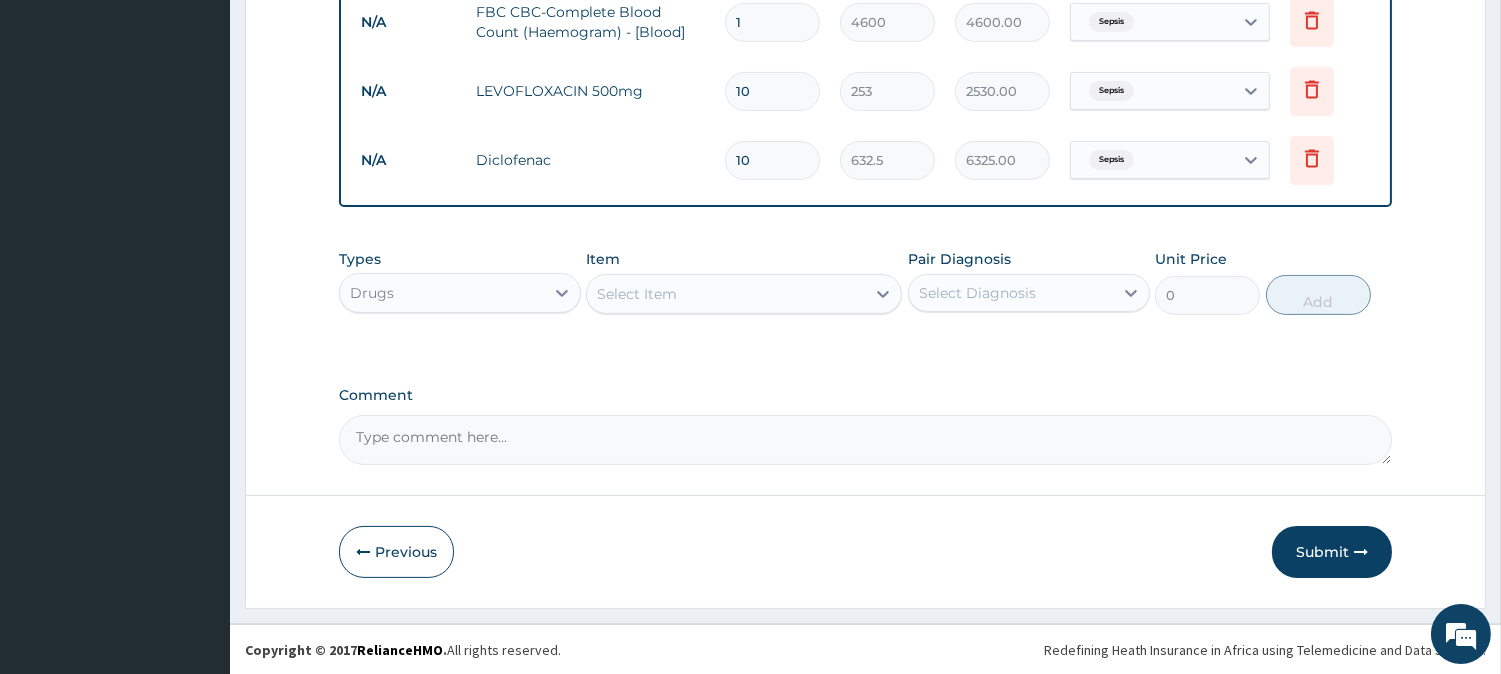 type on "10" 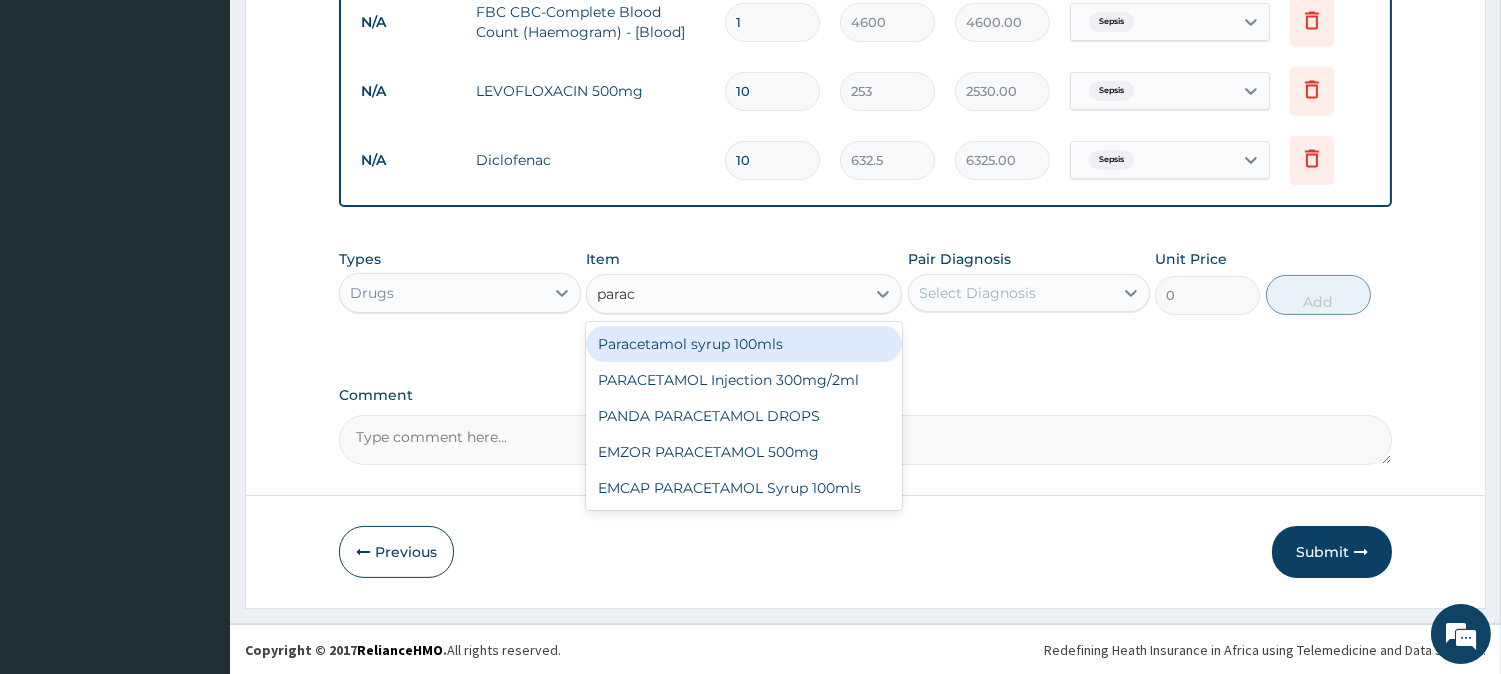 type on "parace" 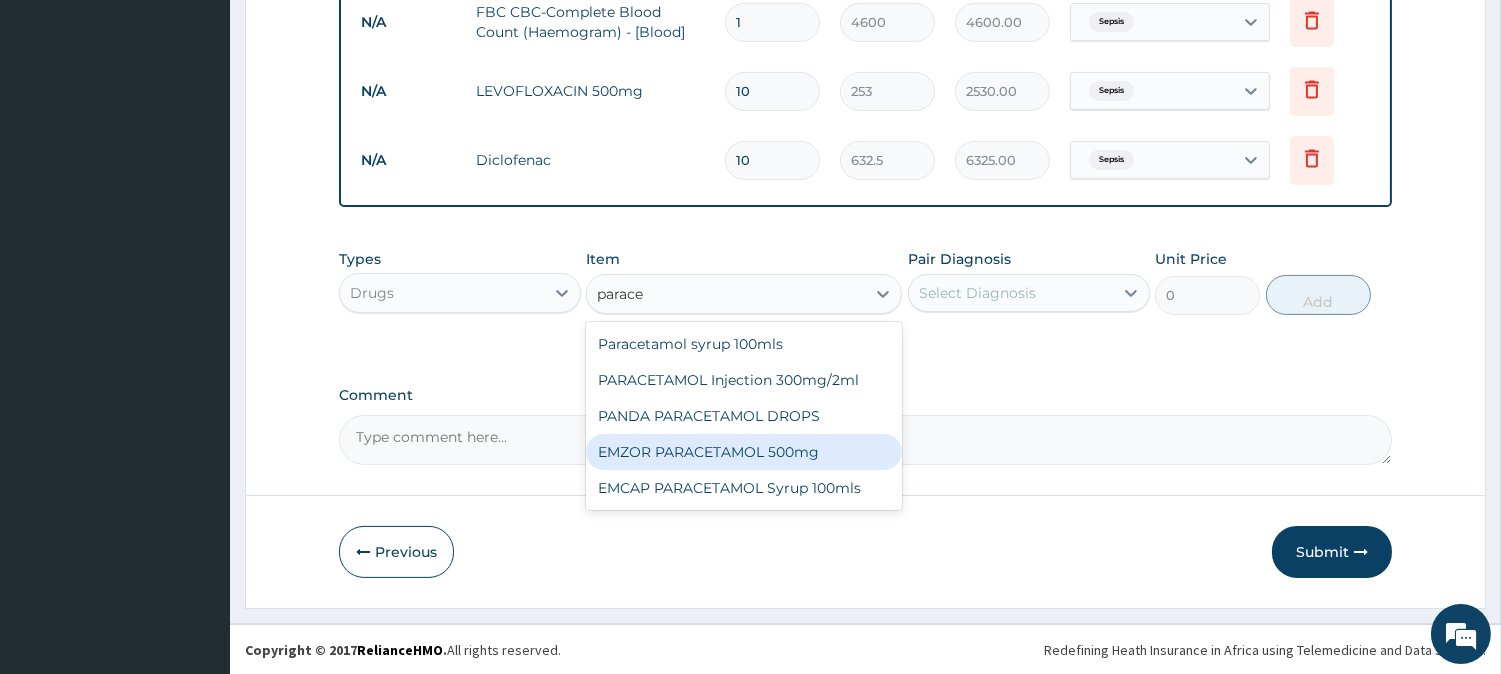 click on "EMZOR PARACETAMOL 500mg" at bounding box center [744, 452] 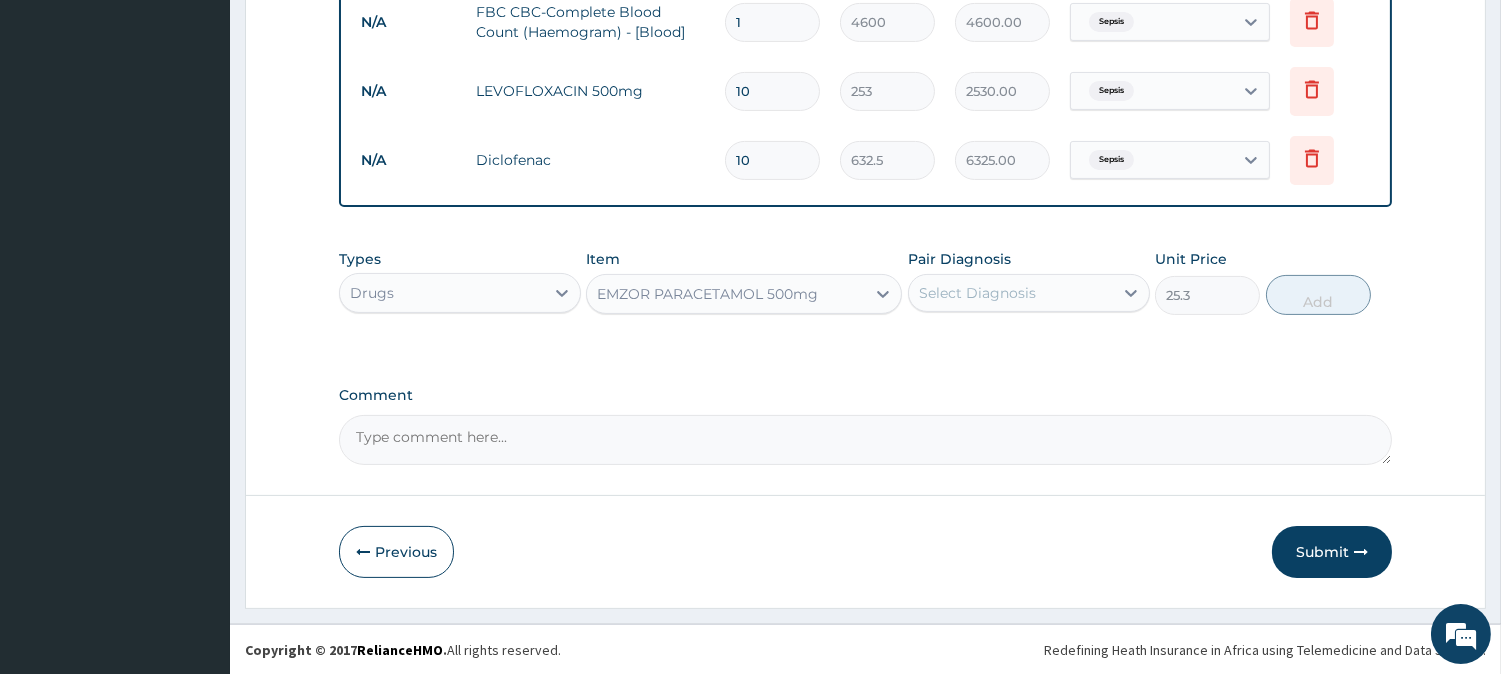 click on "Pair Diagnosis Select Diagnosis" at bounding box center (1029, 282) 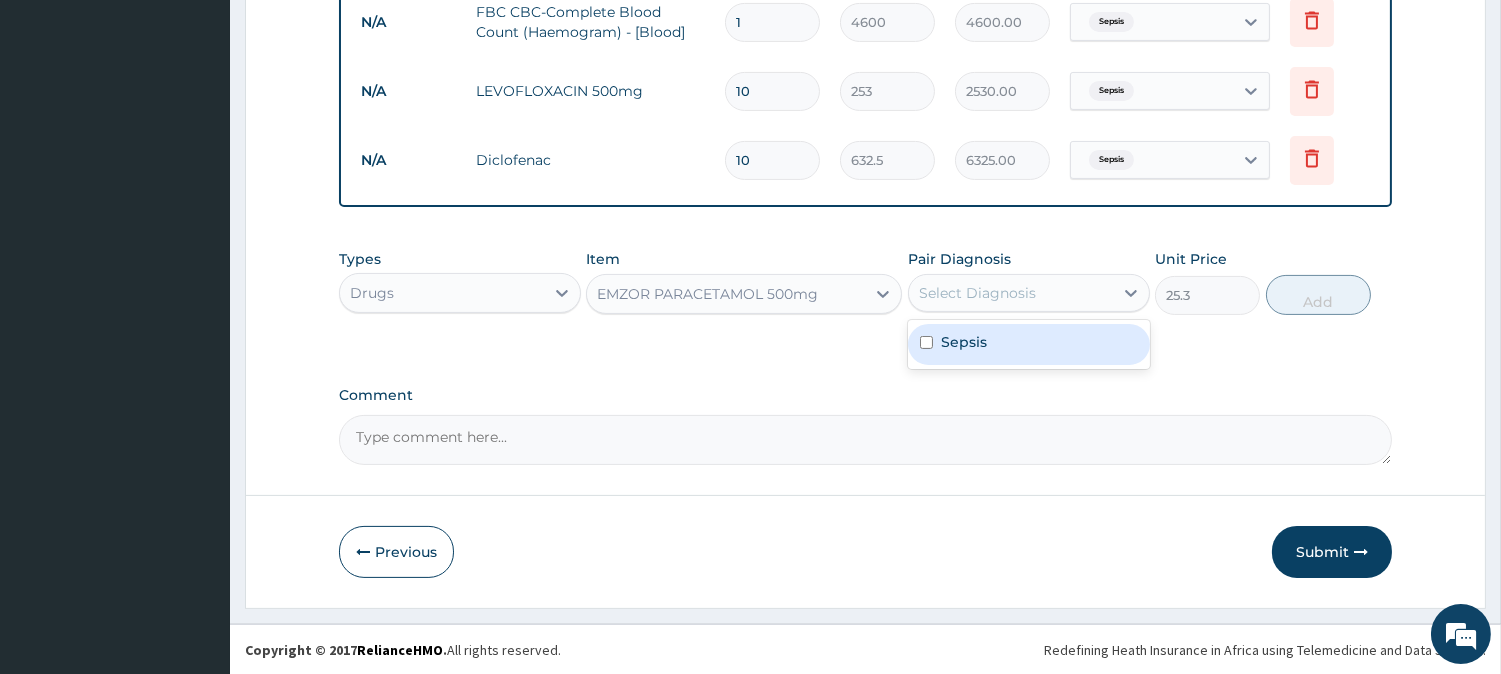 click on "Select Diagnosis" at bounding box center [1011, 293] 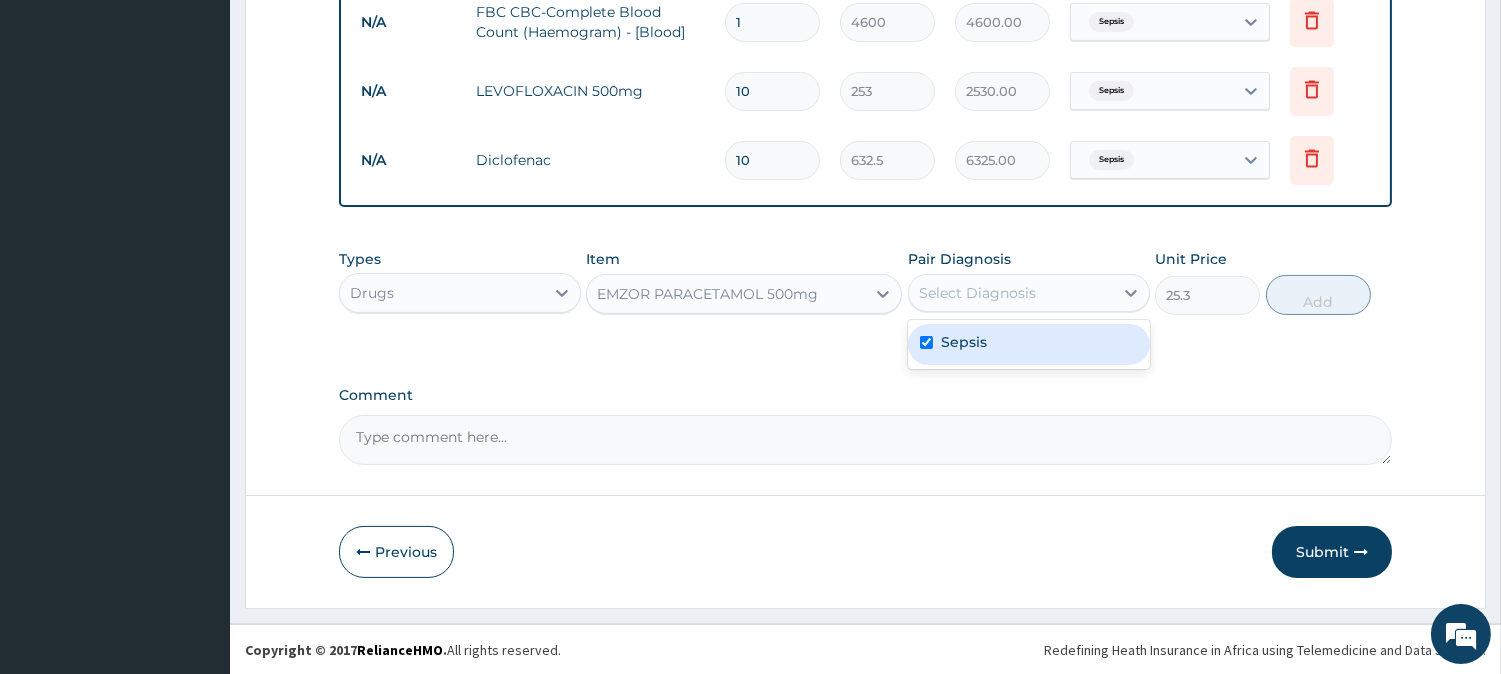 checkbox on "true" 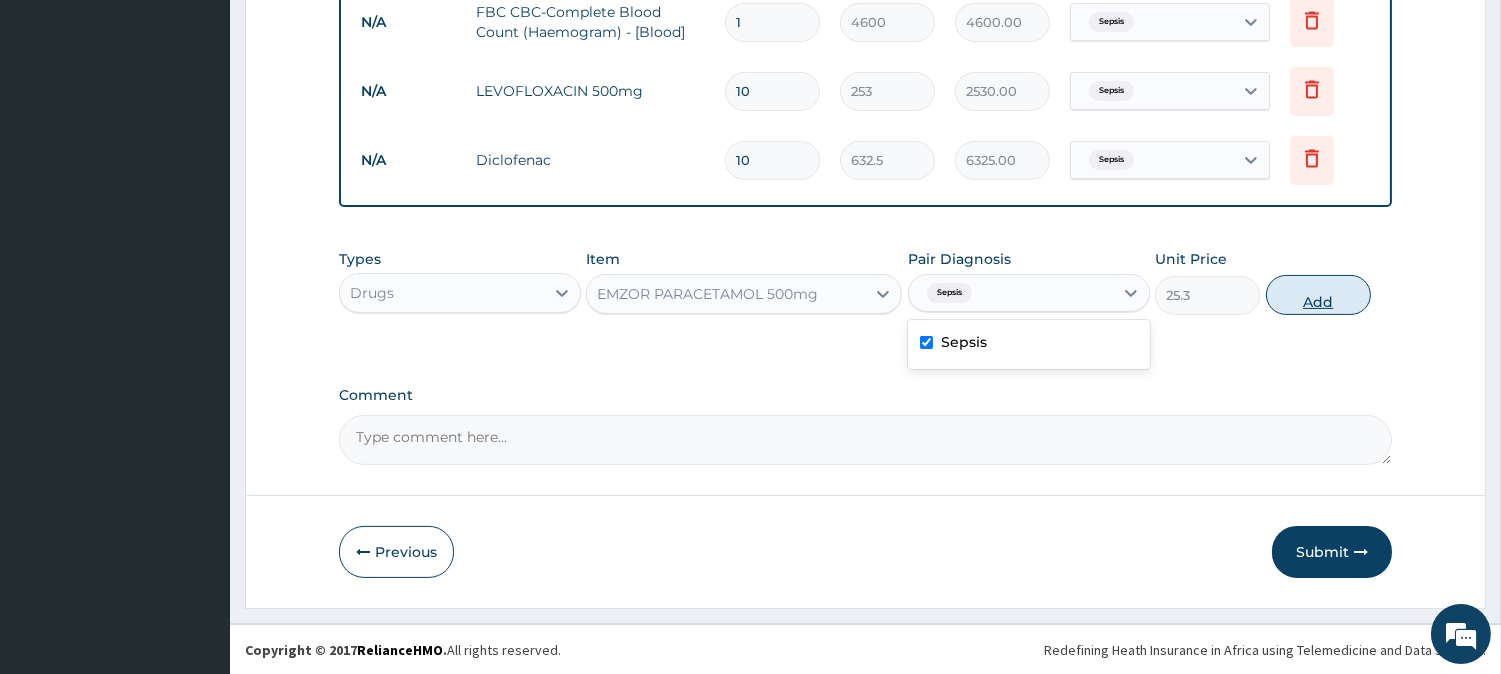 click on "Add" at bounding box center [1318, 295] 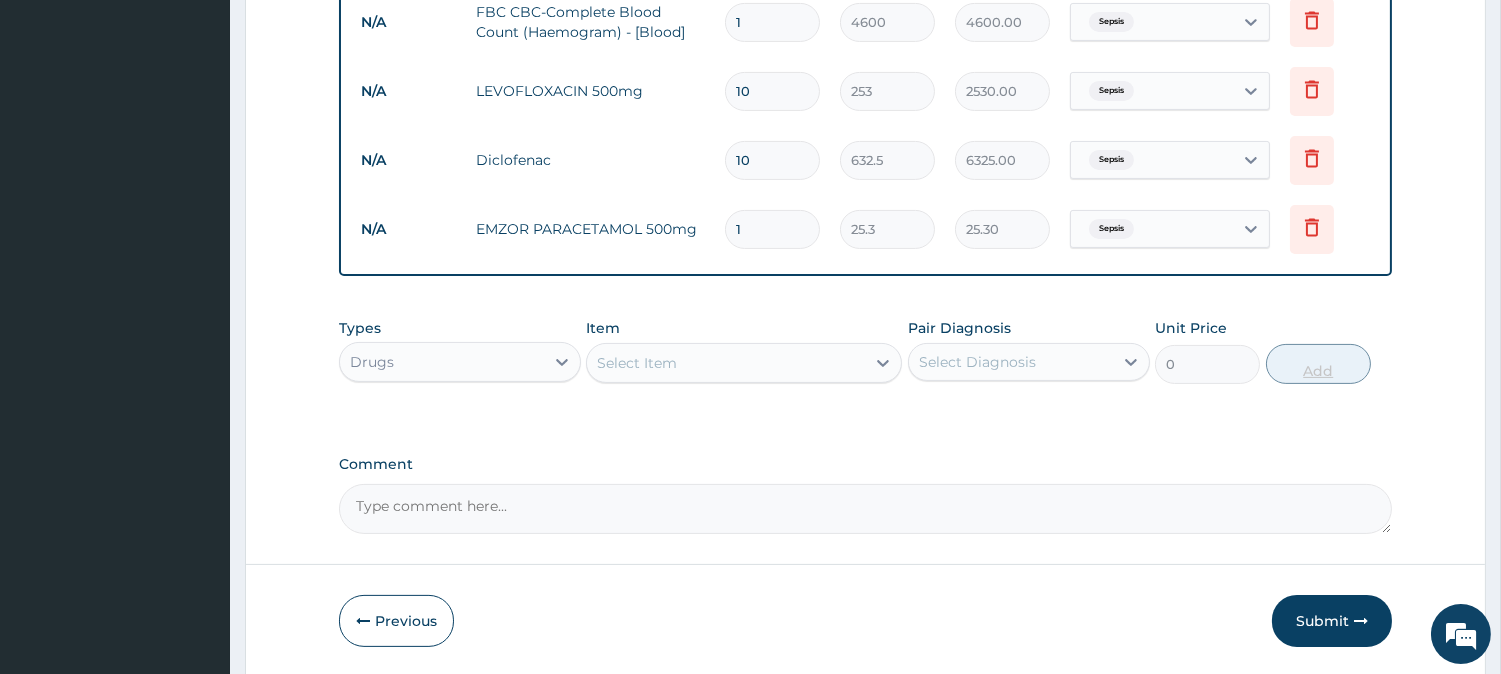 type on "18" 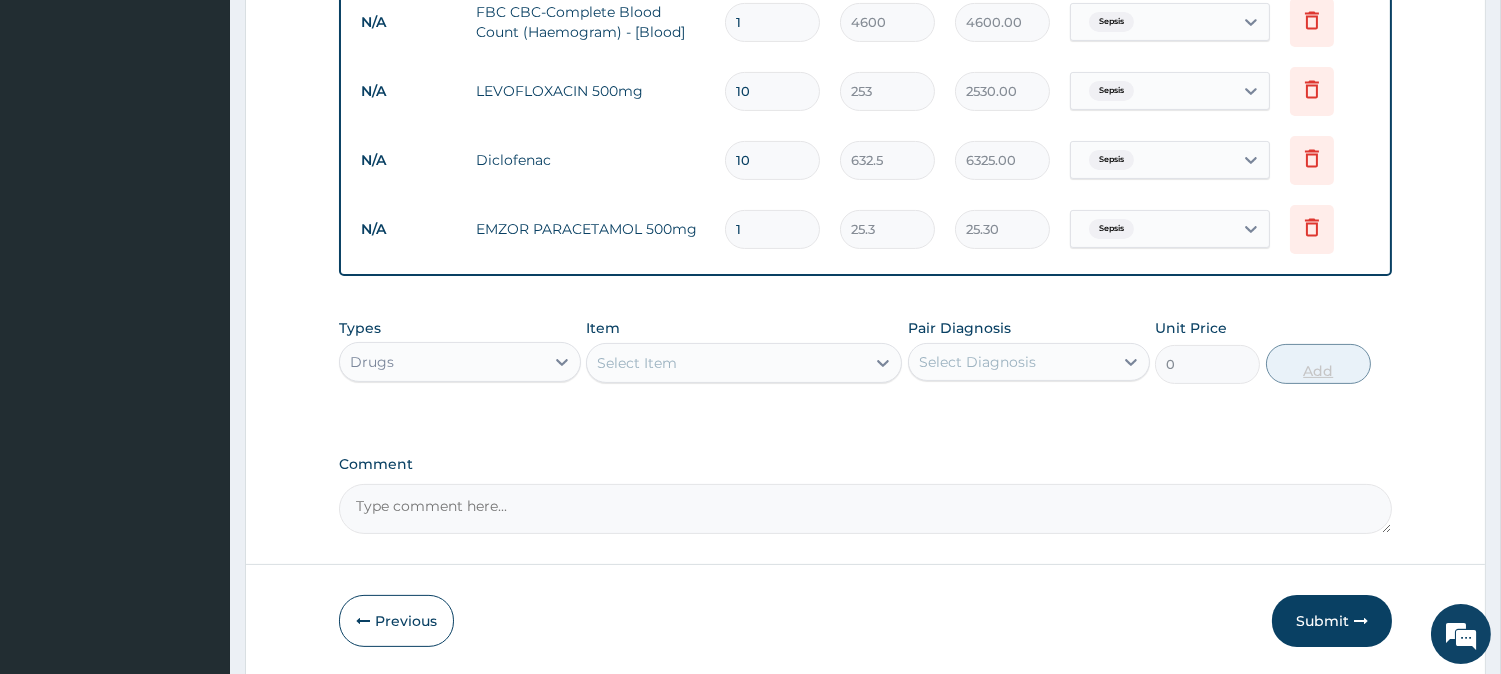 type on "455.40" 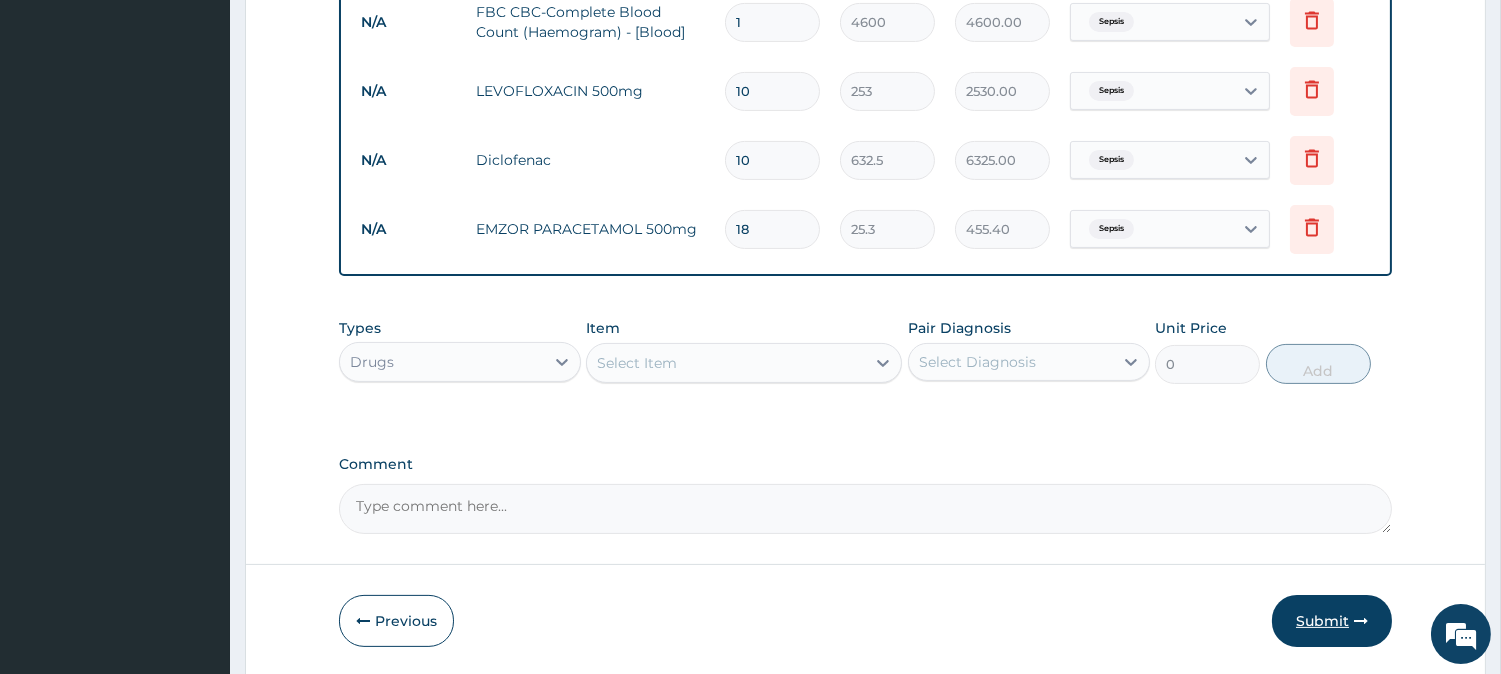 type on "18" 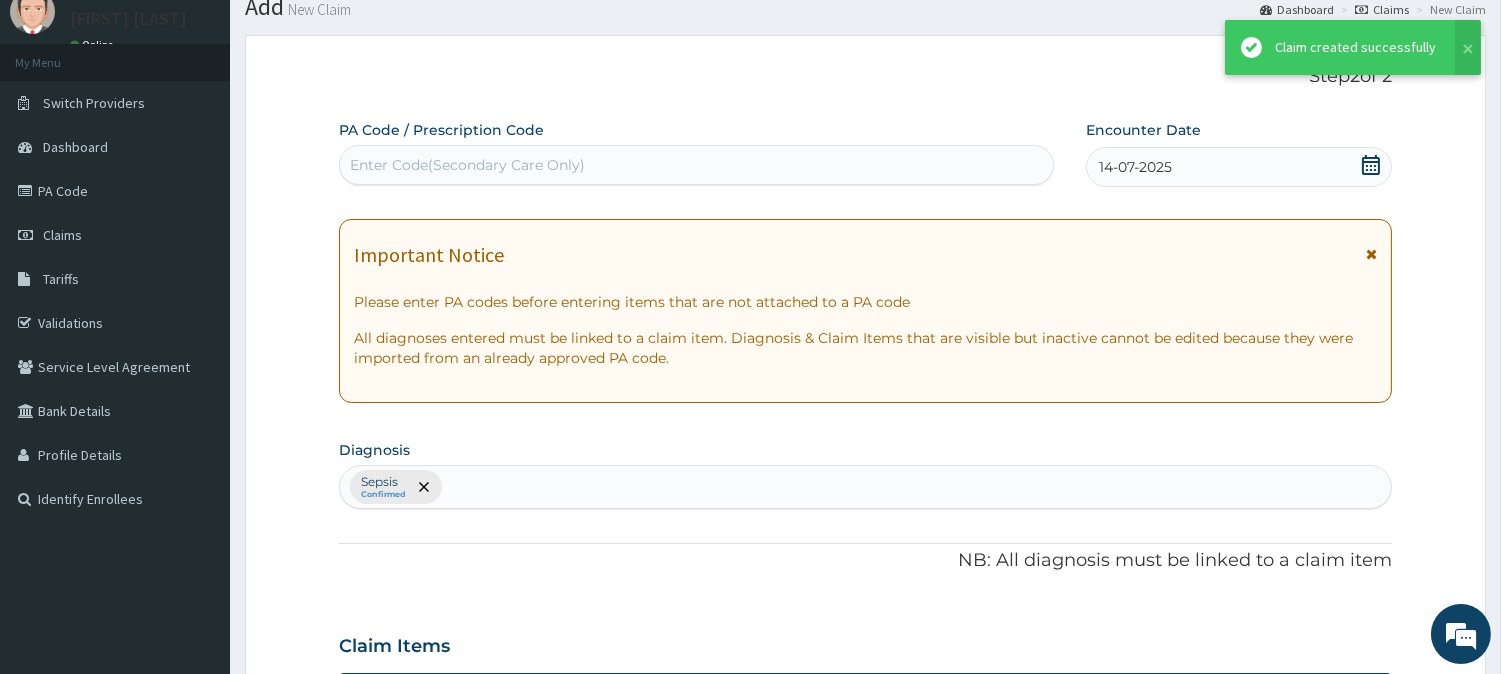 scroll, scrollTop: 890, scrollLeft: 0, axis: vertical 